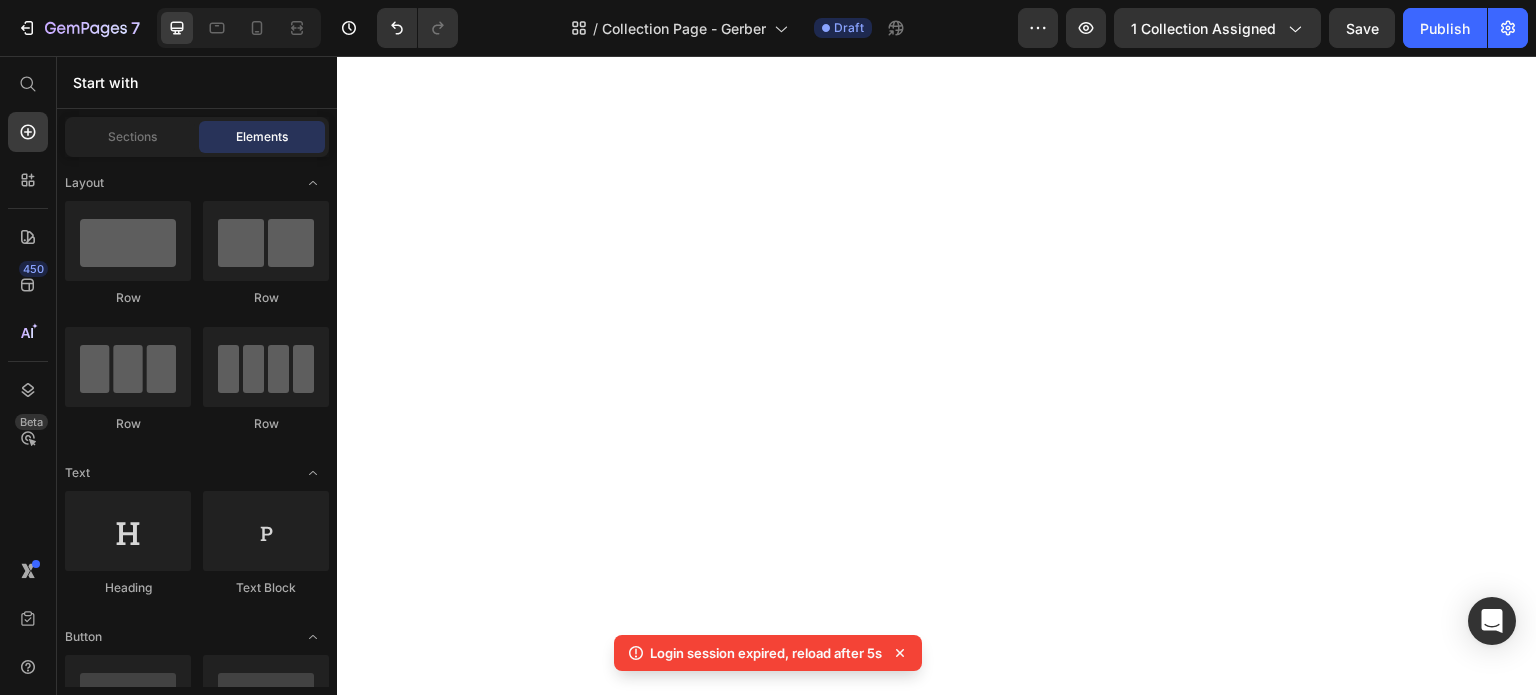 scroll, scrollTop: 0, scrollLeft: 0, axis: both 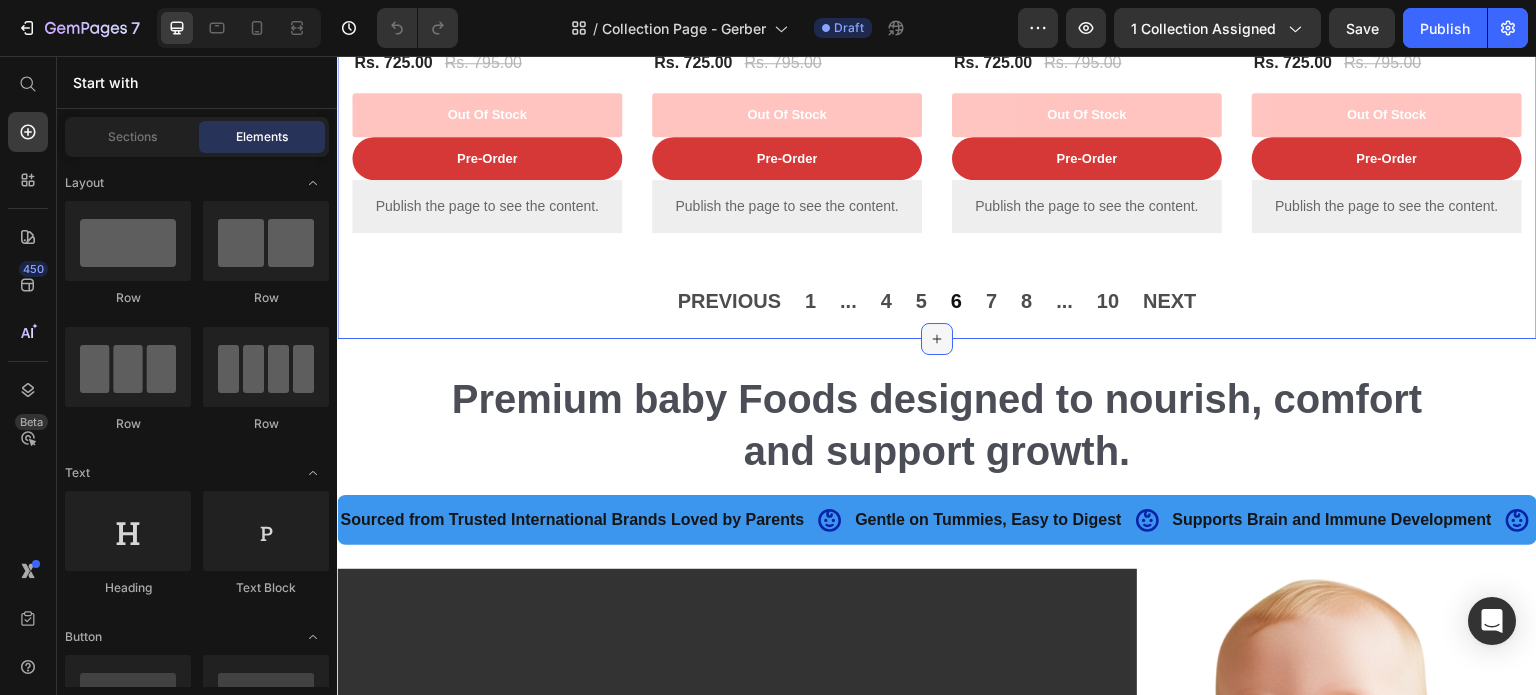 click 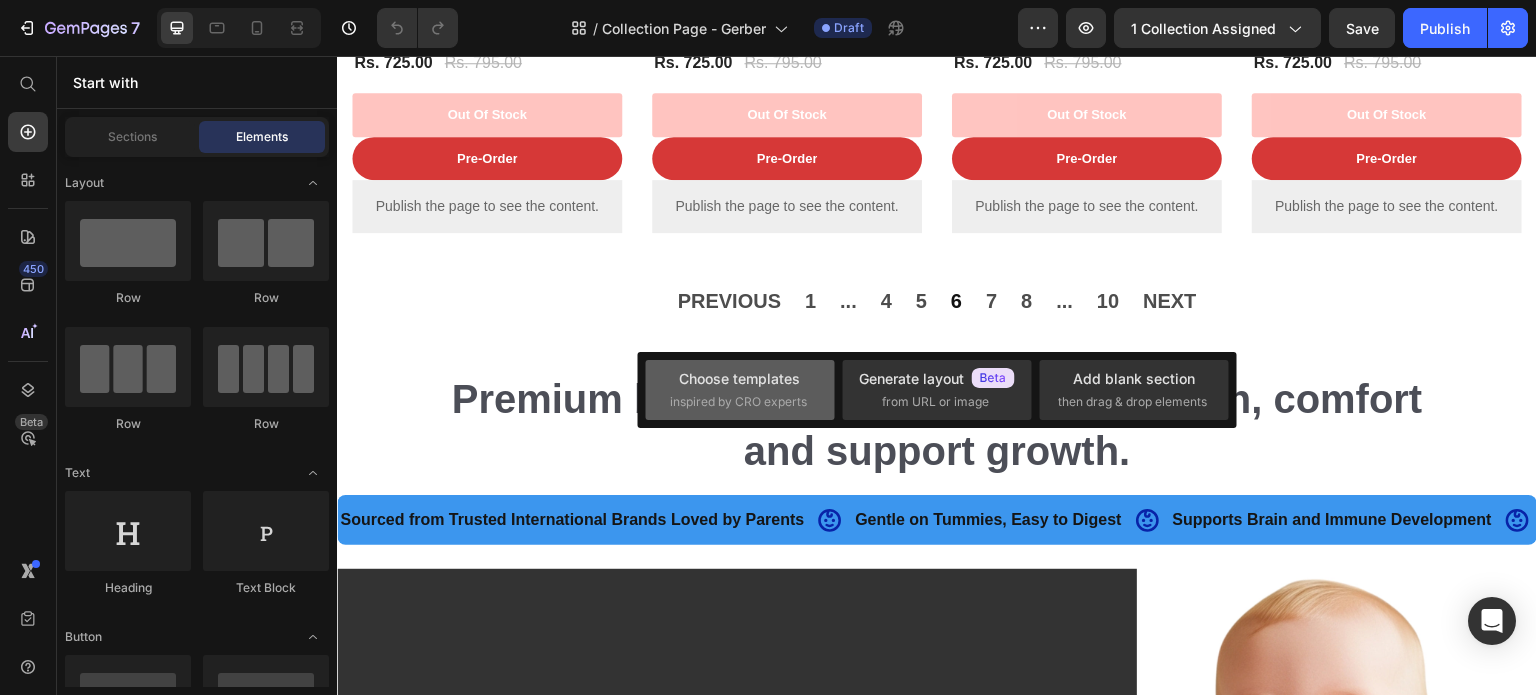 click on "Choose templates  inspired by CRO experts" at bounding box center (740, 389) 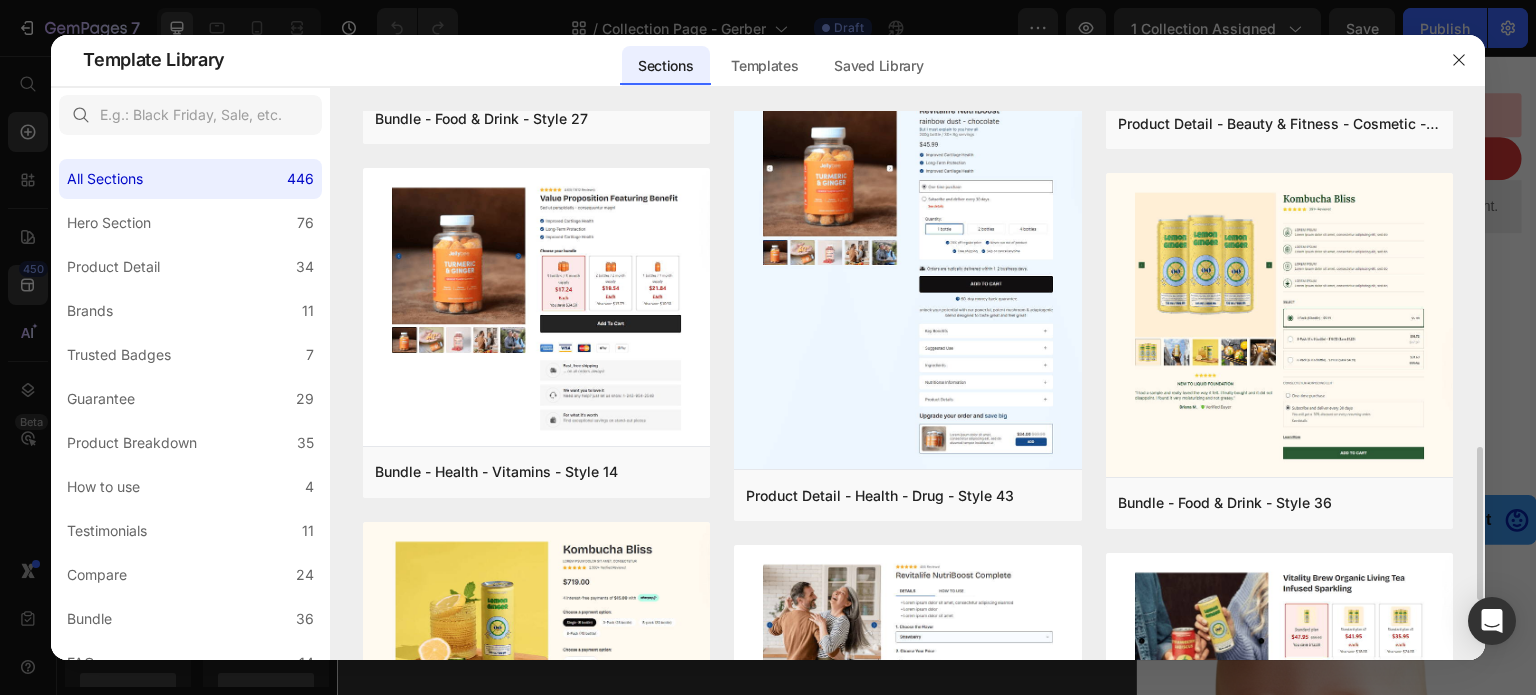 scroll, scrollTop: 1300, scrollLeft: 0, axis: vertical 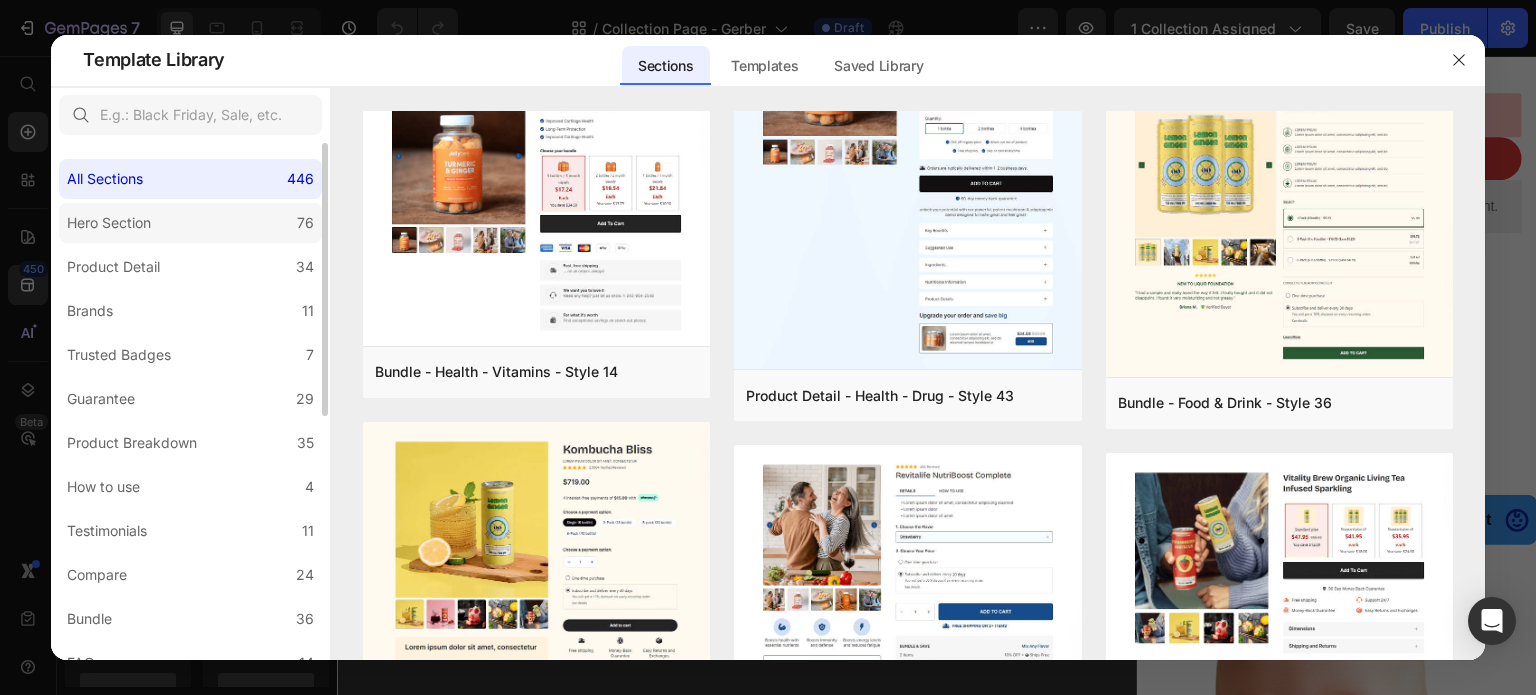 click on "Hero Section 76" 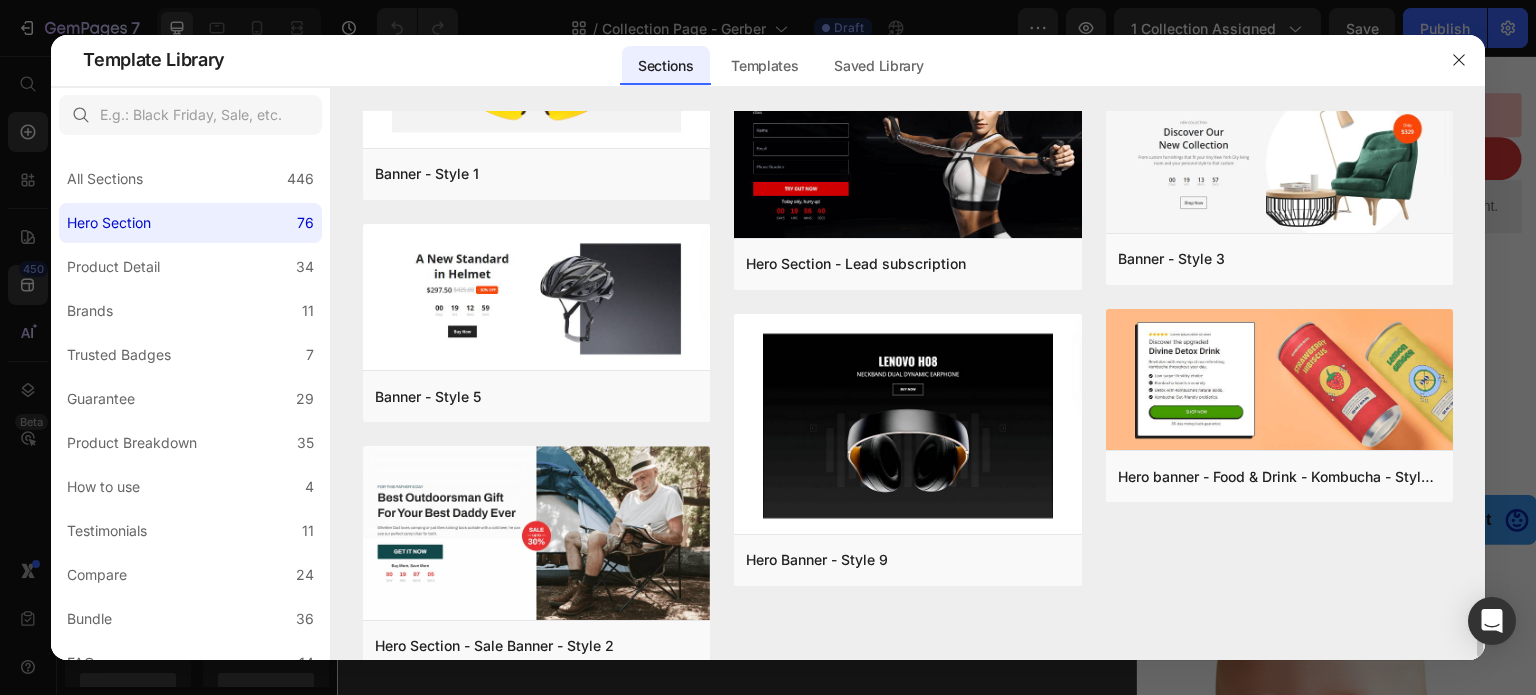 scroll, scrollTop: 4820, scrollLeft: 0, axis: vertical 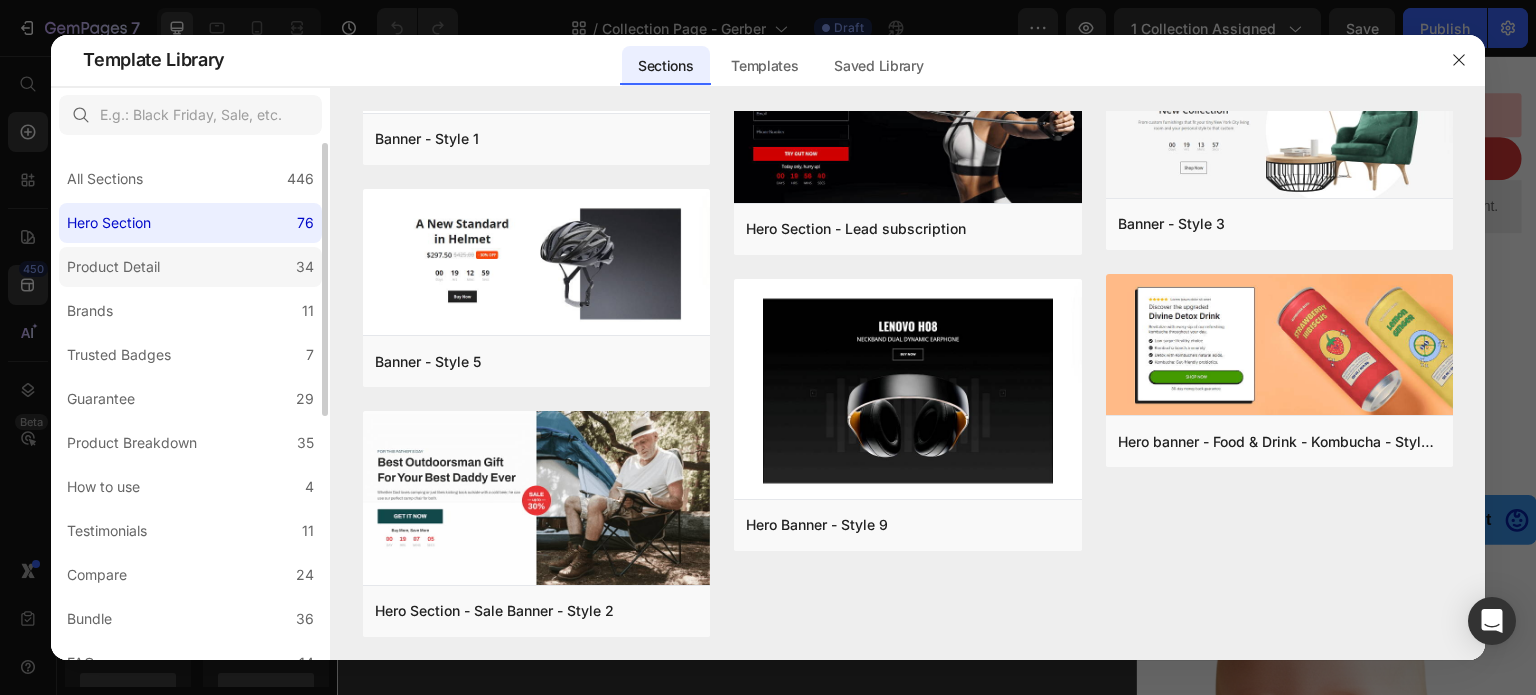 click on "Product Detail 34" 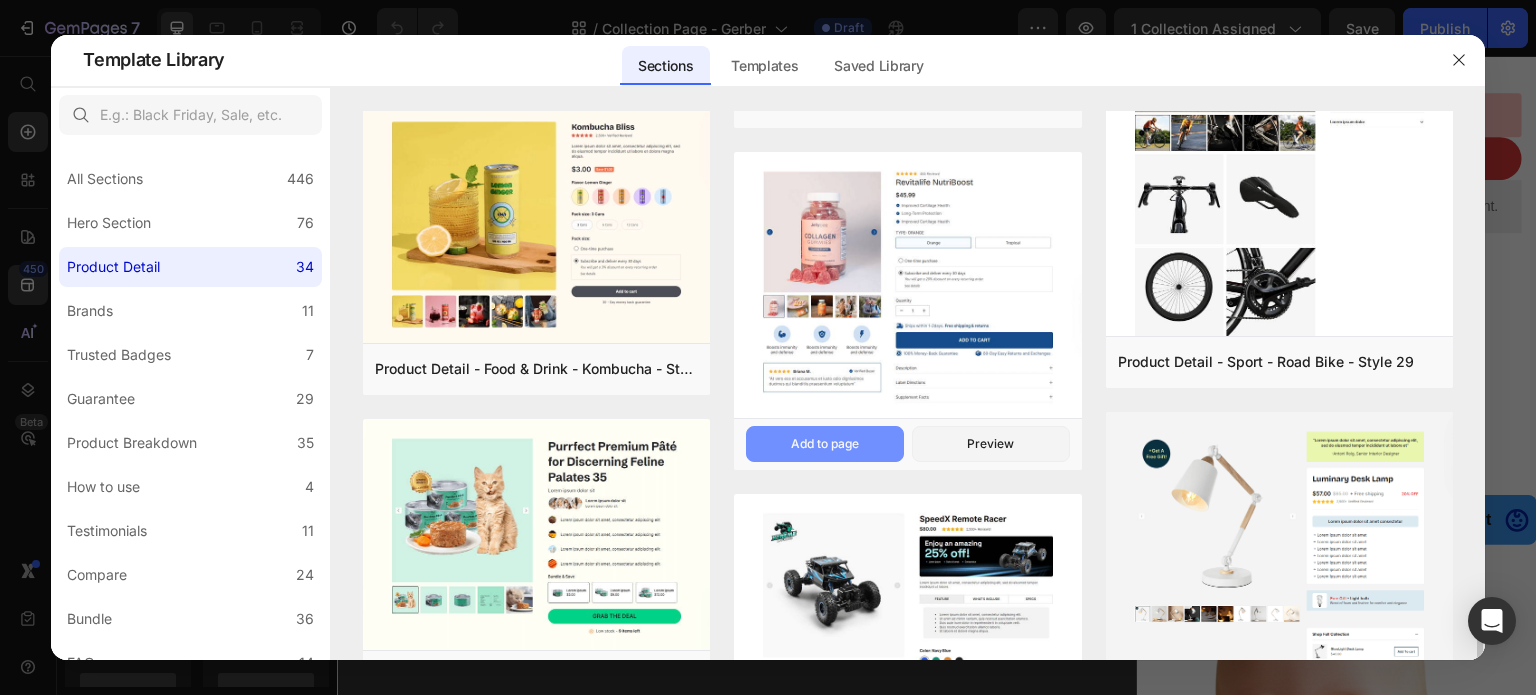 scroll, scrollTop: 900, scrollLeft: 0, axis: vertical 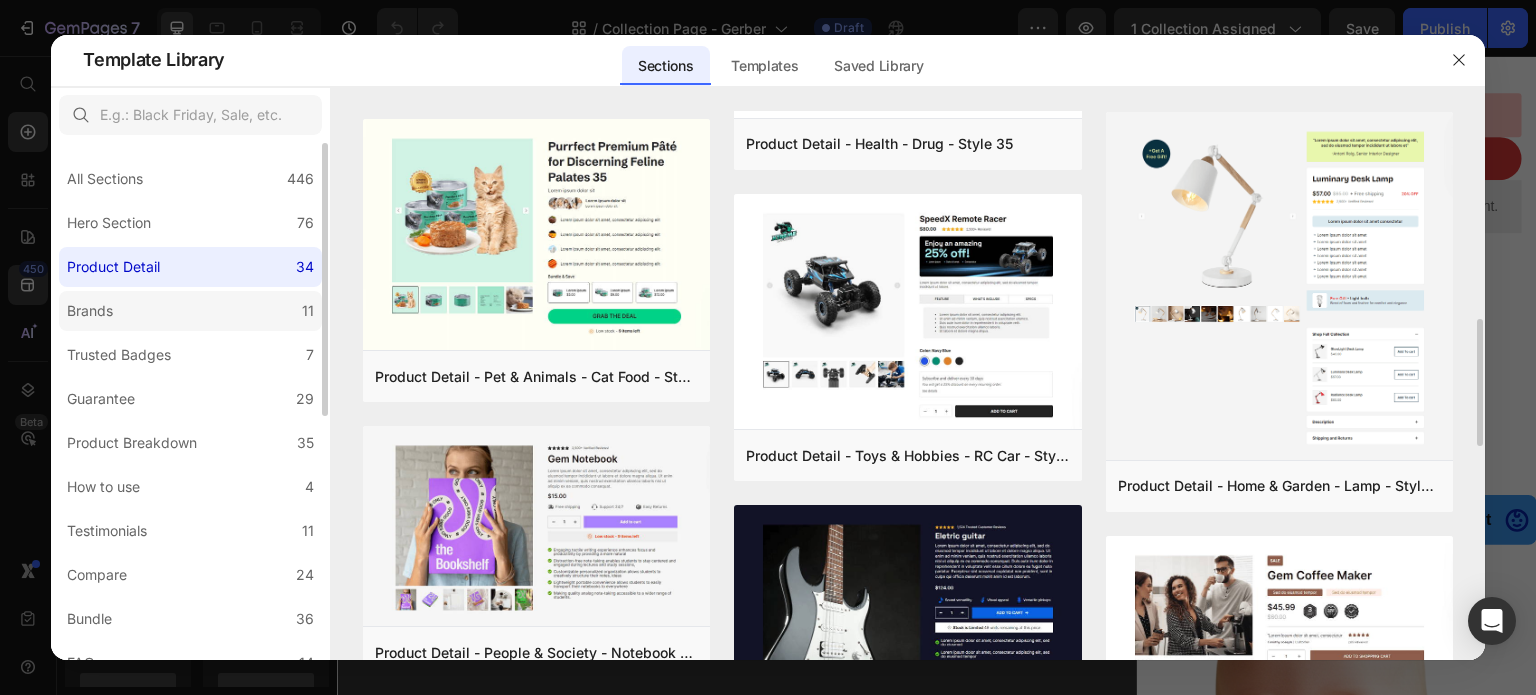 click on "Brands" at bounding box center [94, 311] 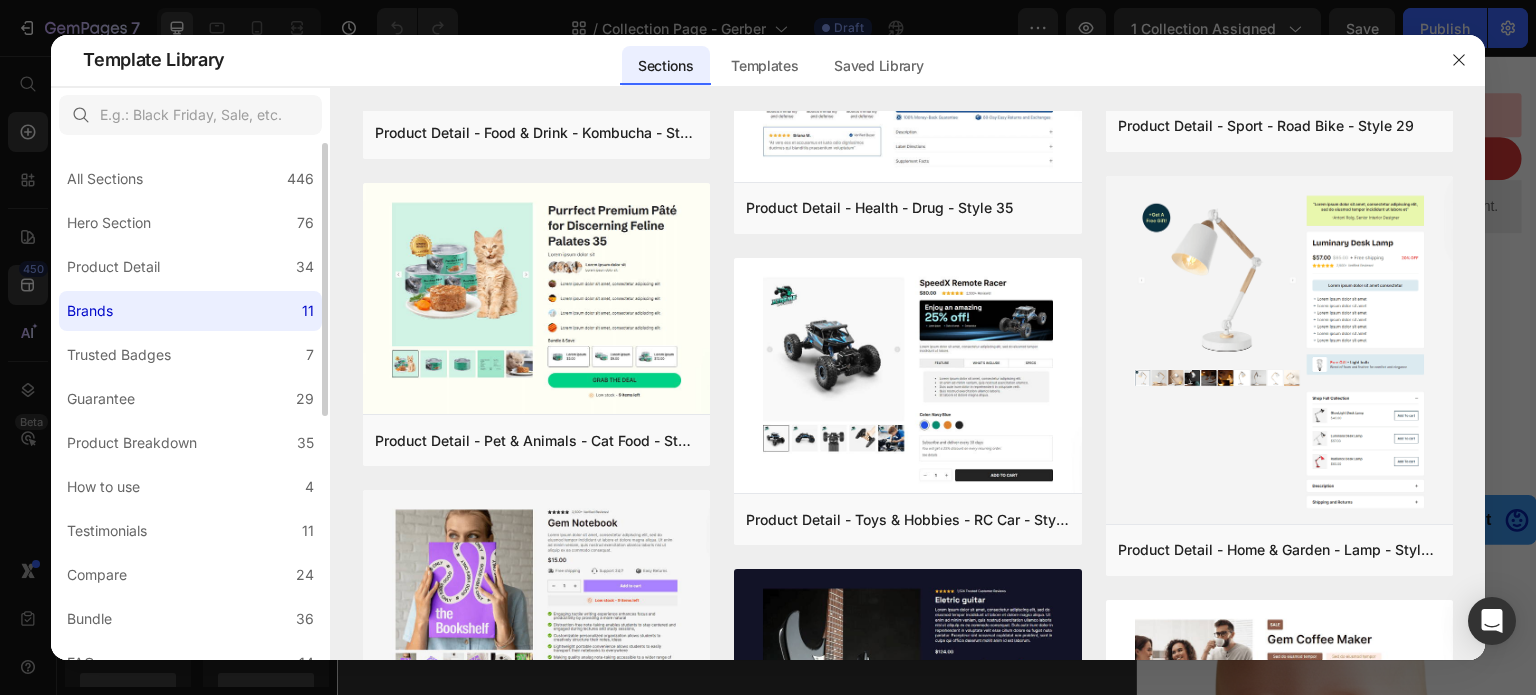 scroll, scrollTop: 0, scrollLeft: 0, axis: both 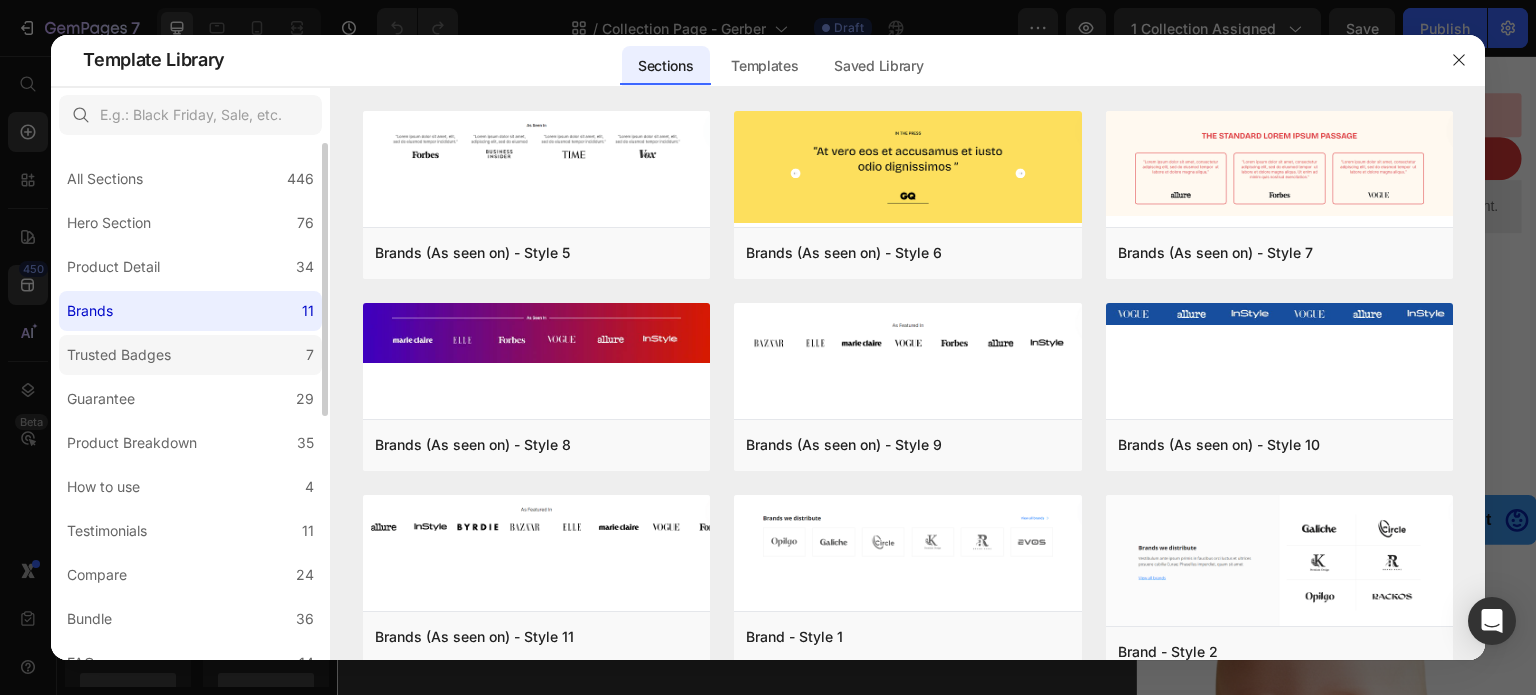 click on "Trusted Badges 7" 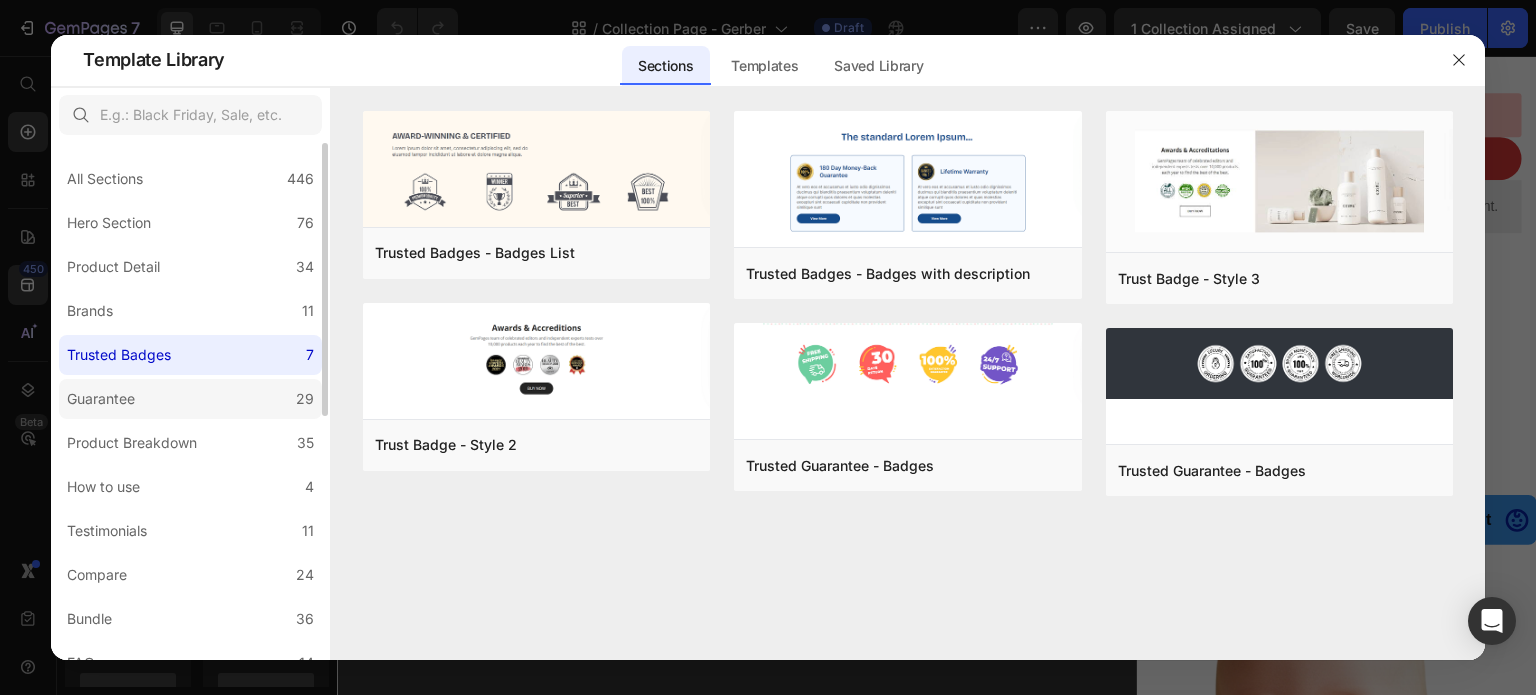 click on "Guarantee 29" 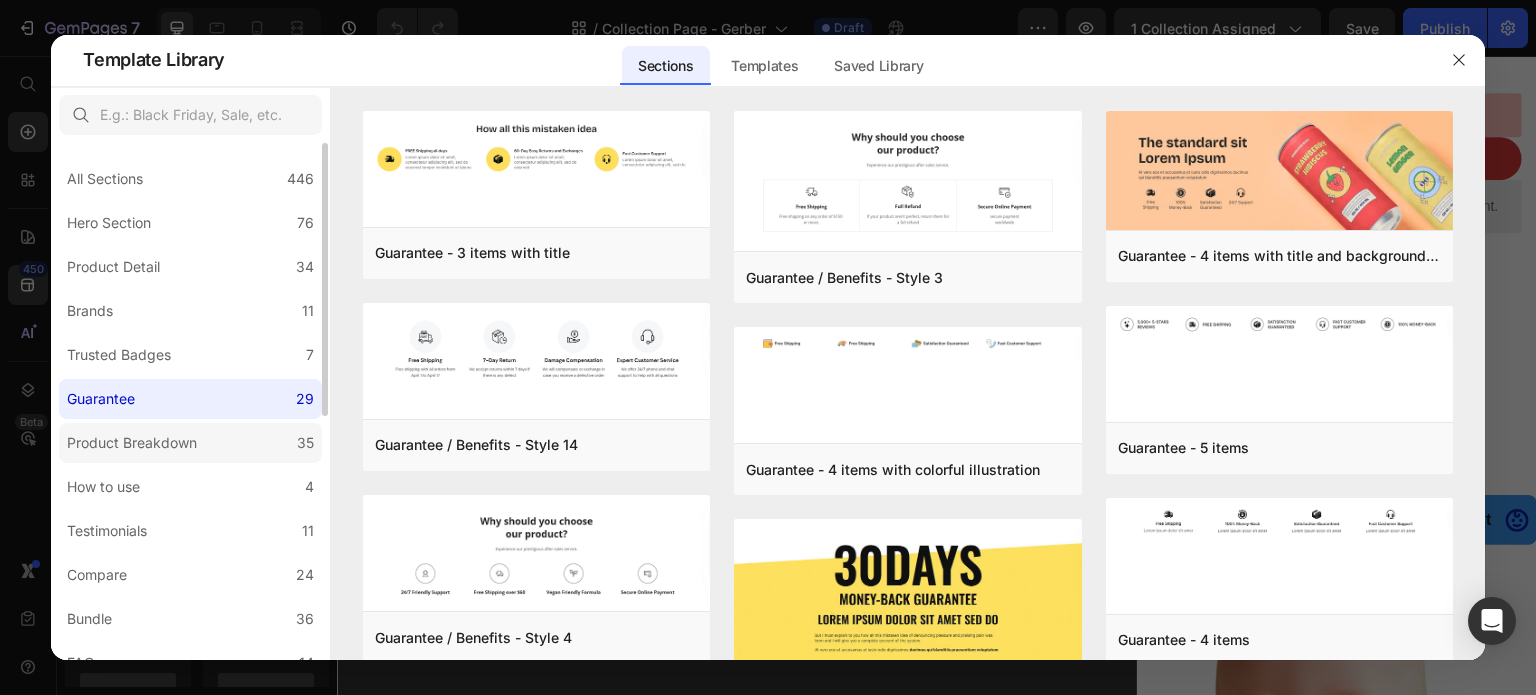 click on "Product Breakdown 35" 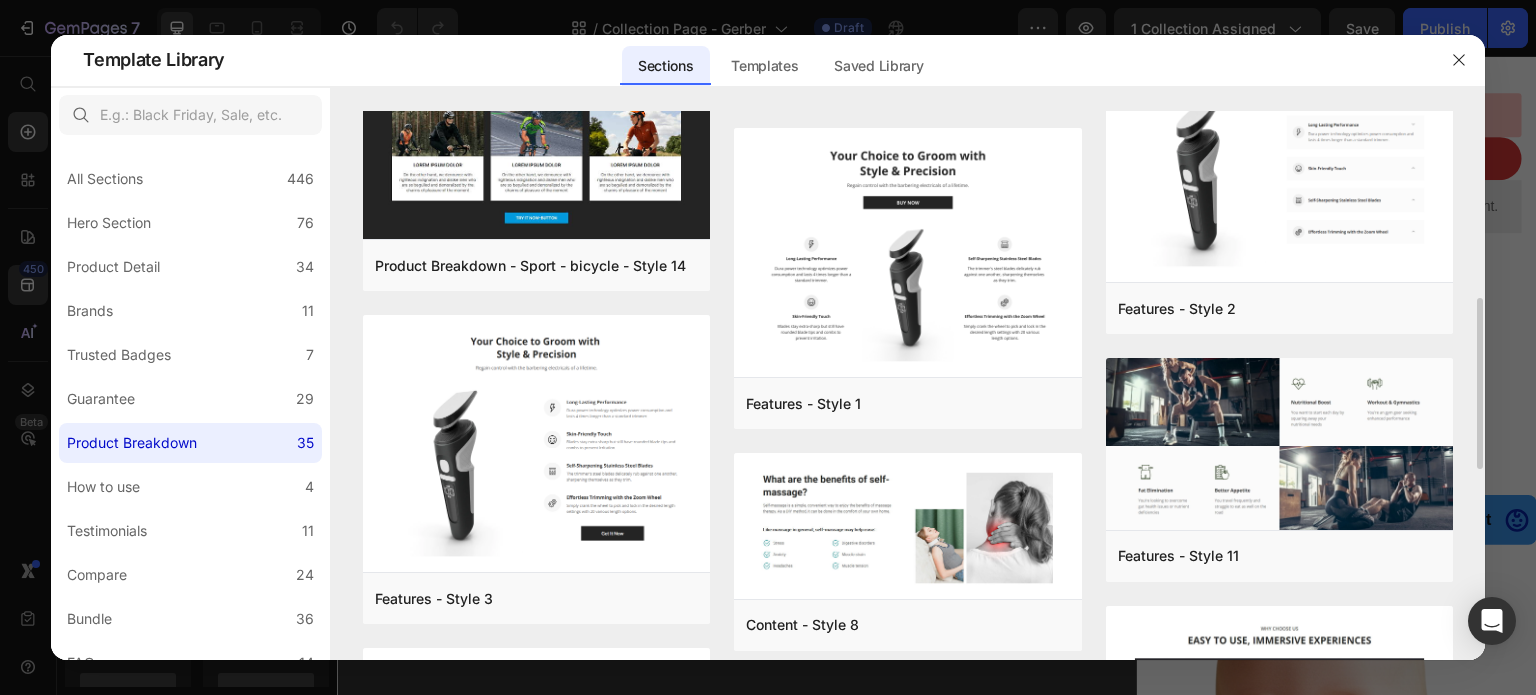 scroll, scrollTop: 700, scrollLeft: 0, axis: vertical 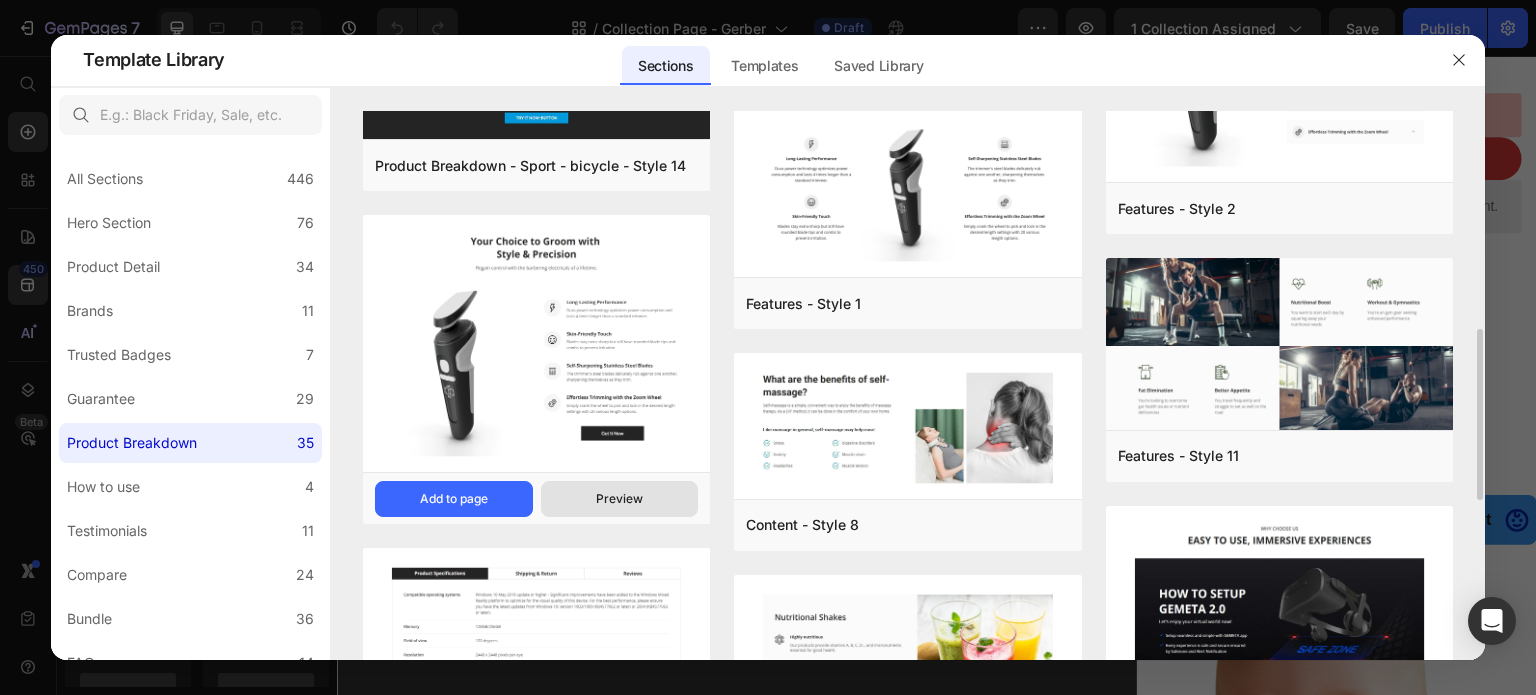 click on "Preview" at bounding box center [620, 499] 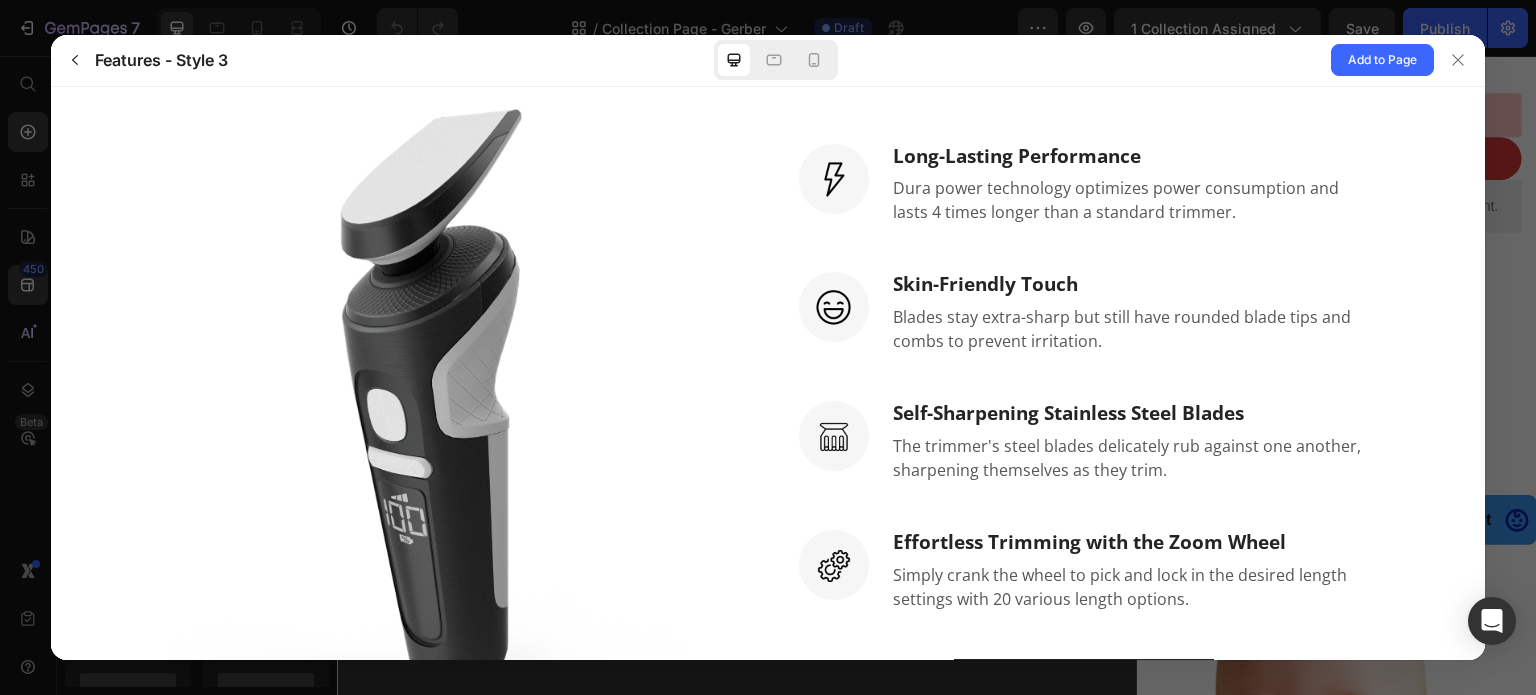 scroll, scrollTop: 184, scrollLeft: 0, axis: vertical 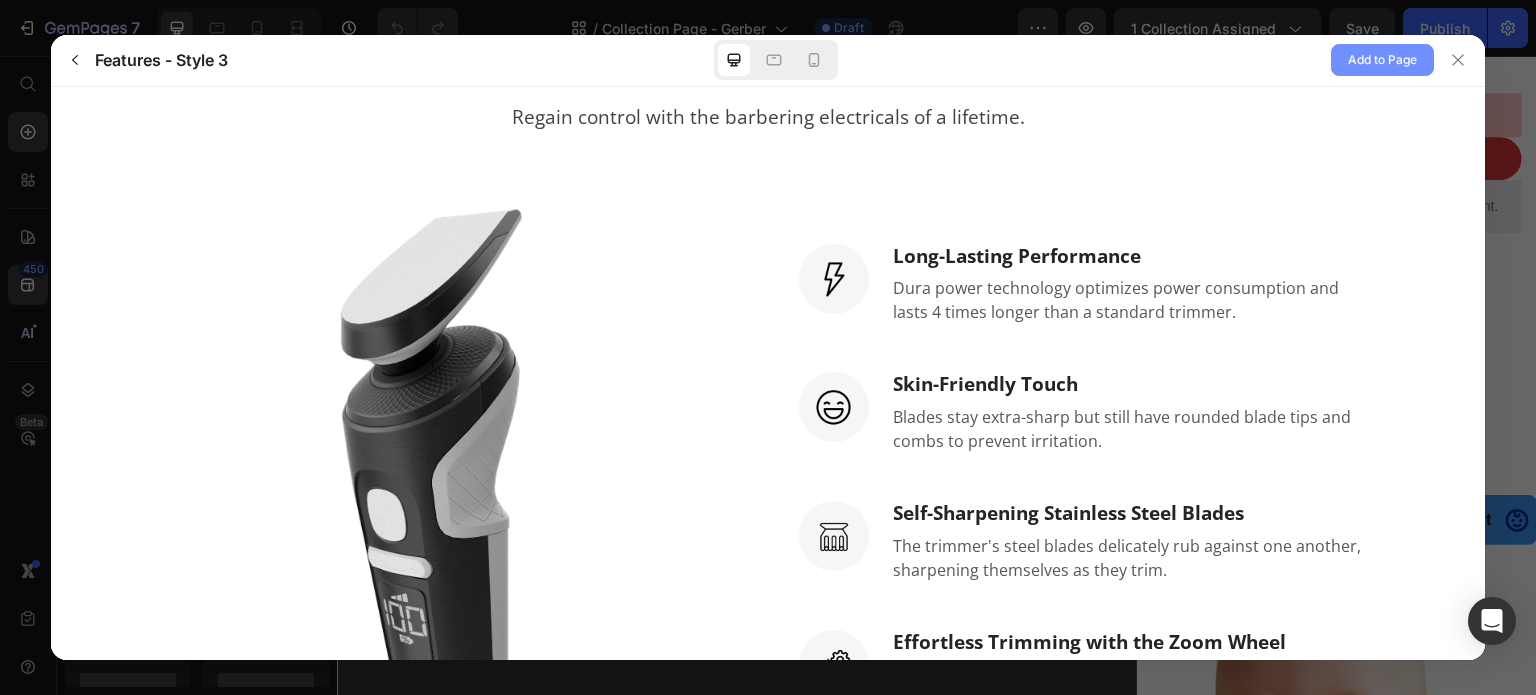 click on "Add to Page" at bounding box center (1382, 60) 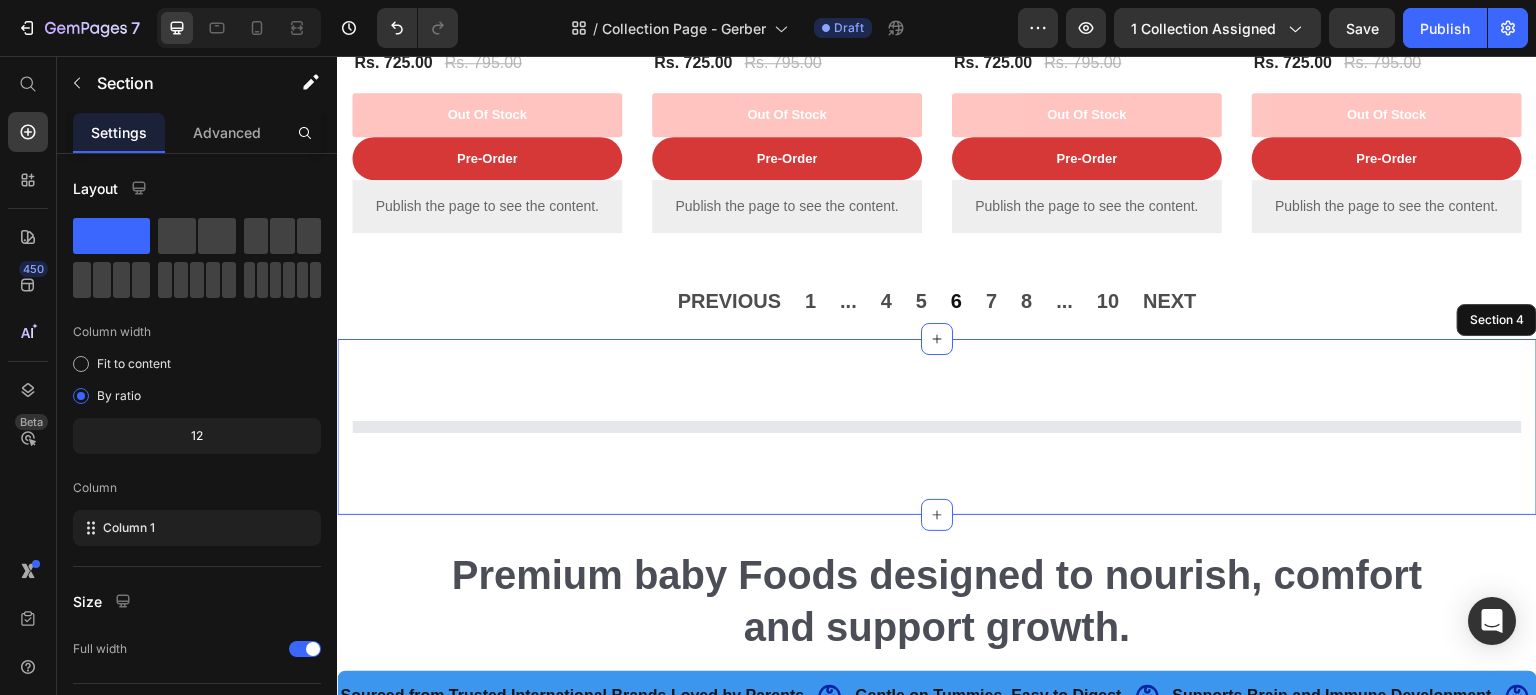 scroll, scrollTop: 4264, scrollLeft: 0, axis: vertical 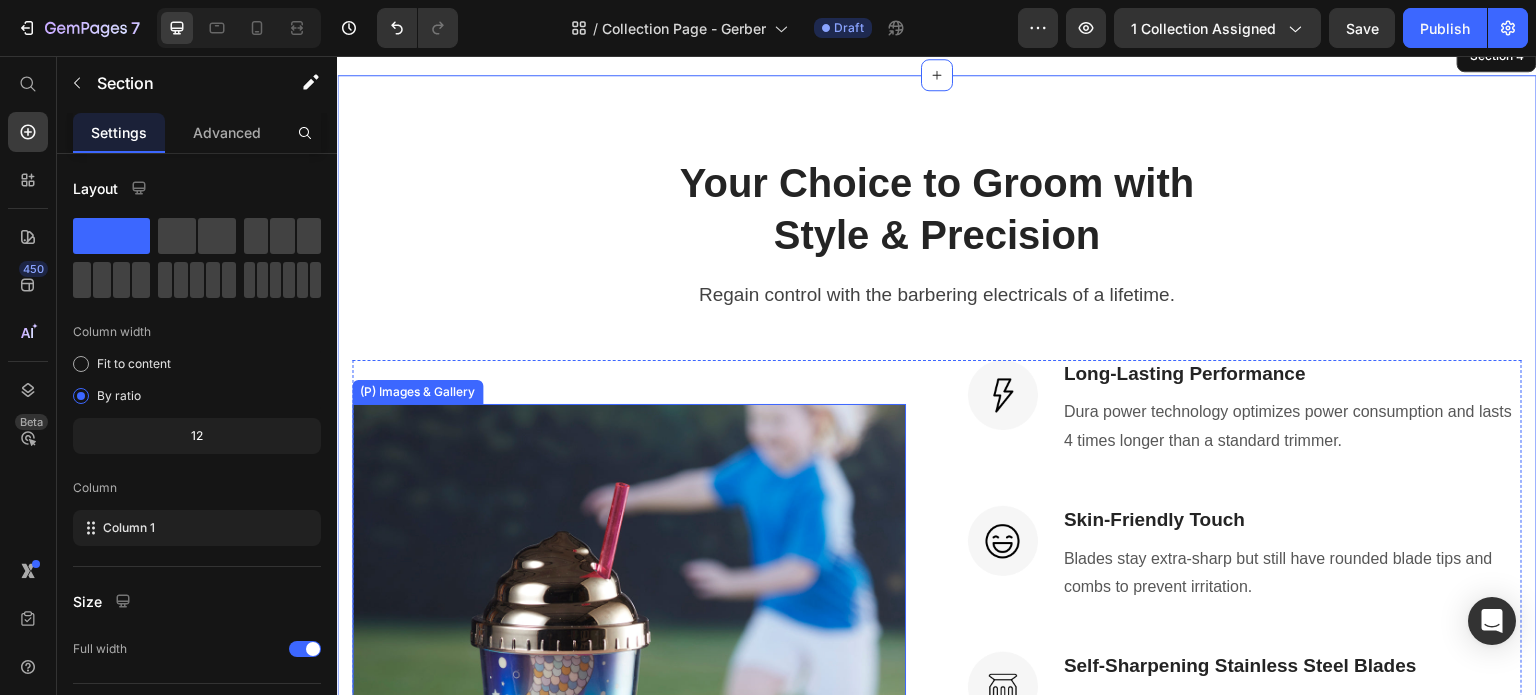 click at bounding box center (629, 681) 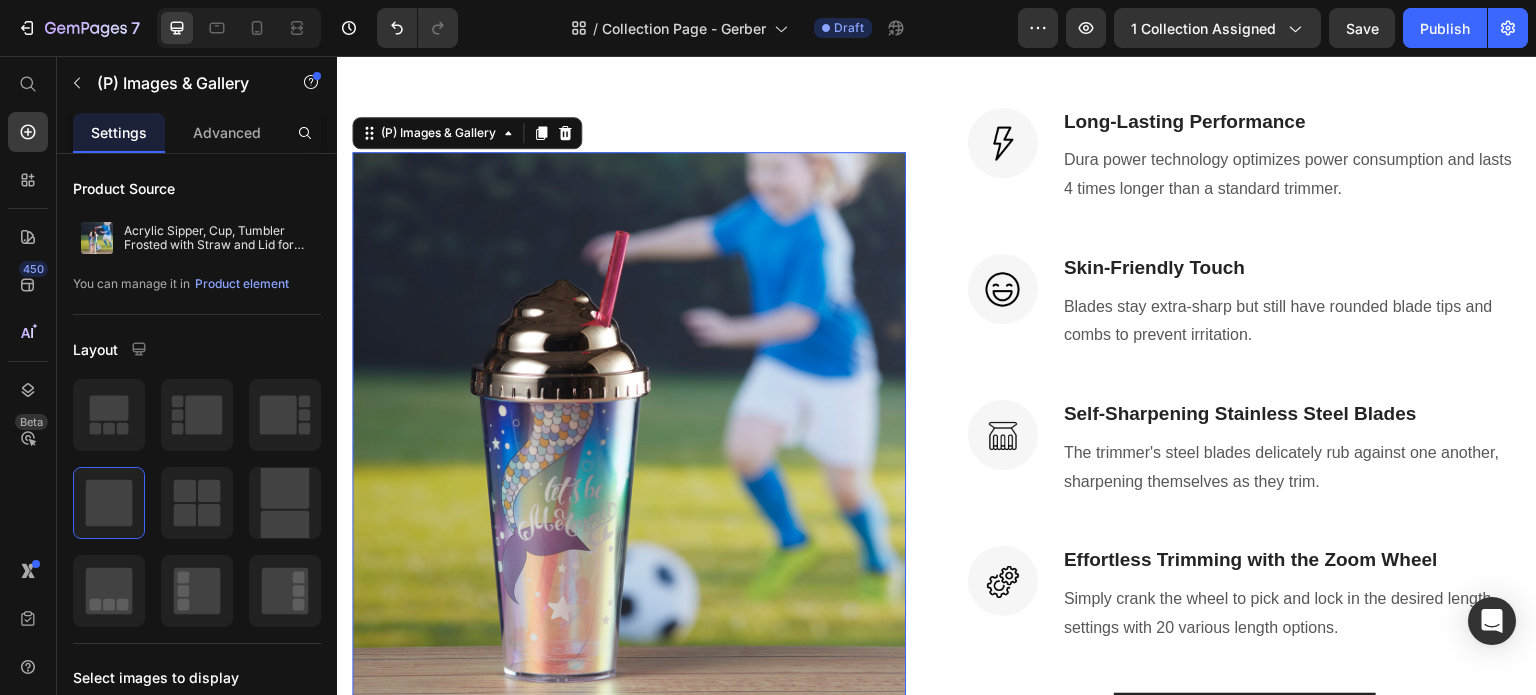 scroll, scrollTop: 4564, scrollLeft: 0, axis: vertical 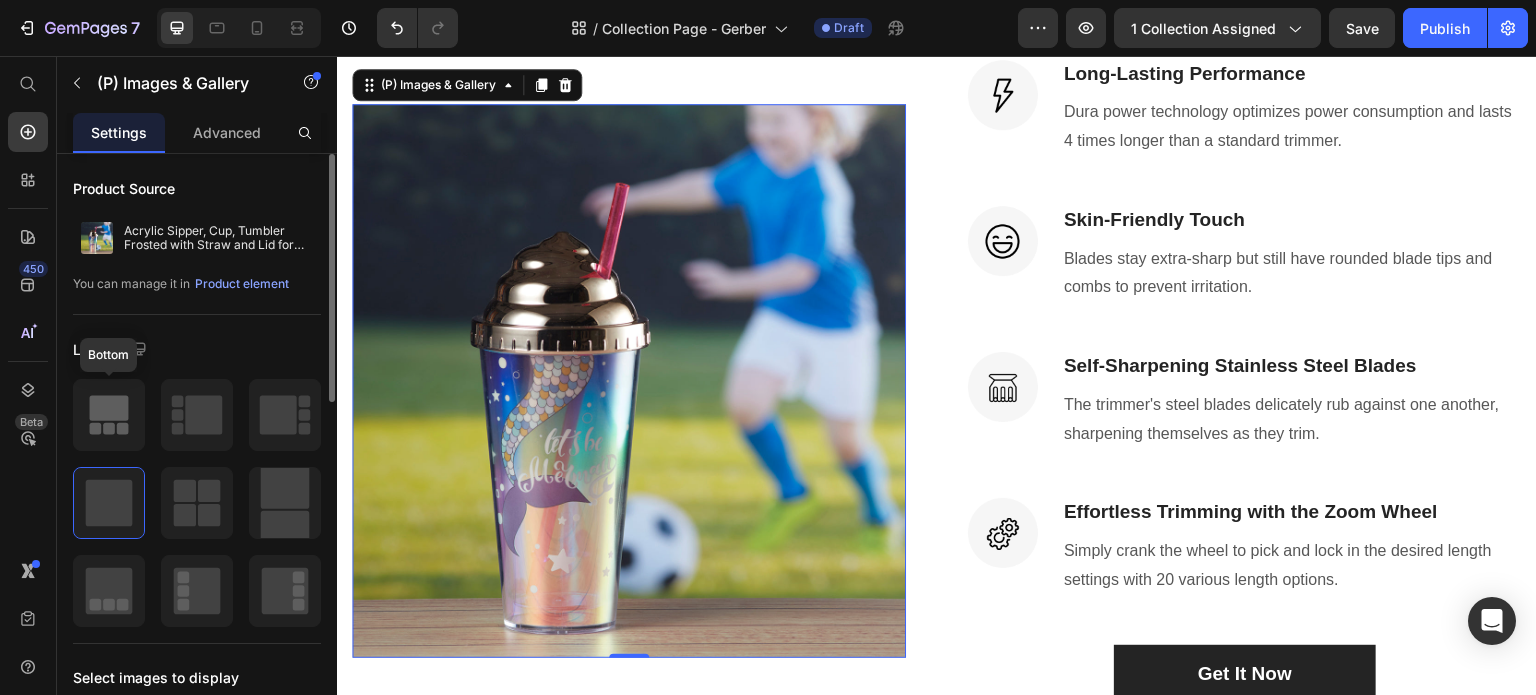 click 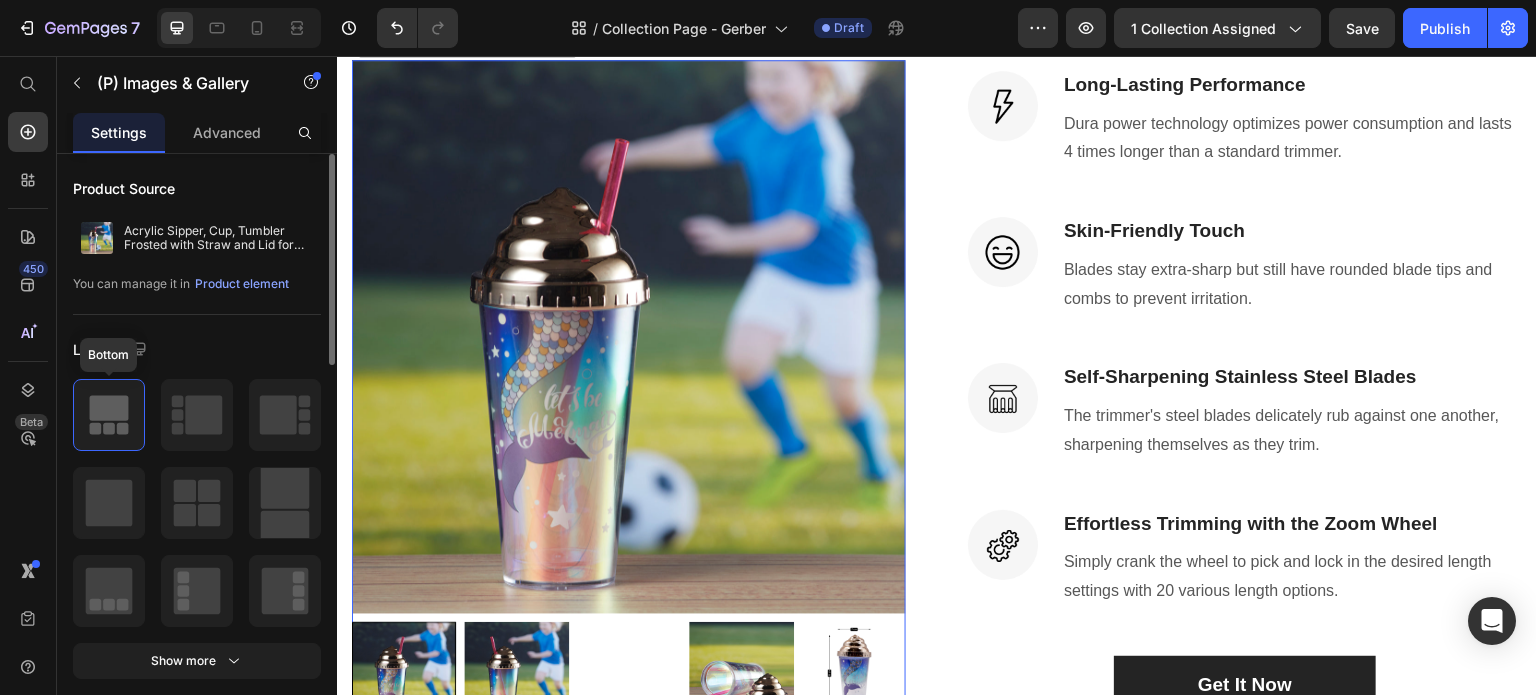 scroll, scrollTop: 4515, scrollLeft: 0, axis: vertical 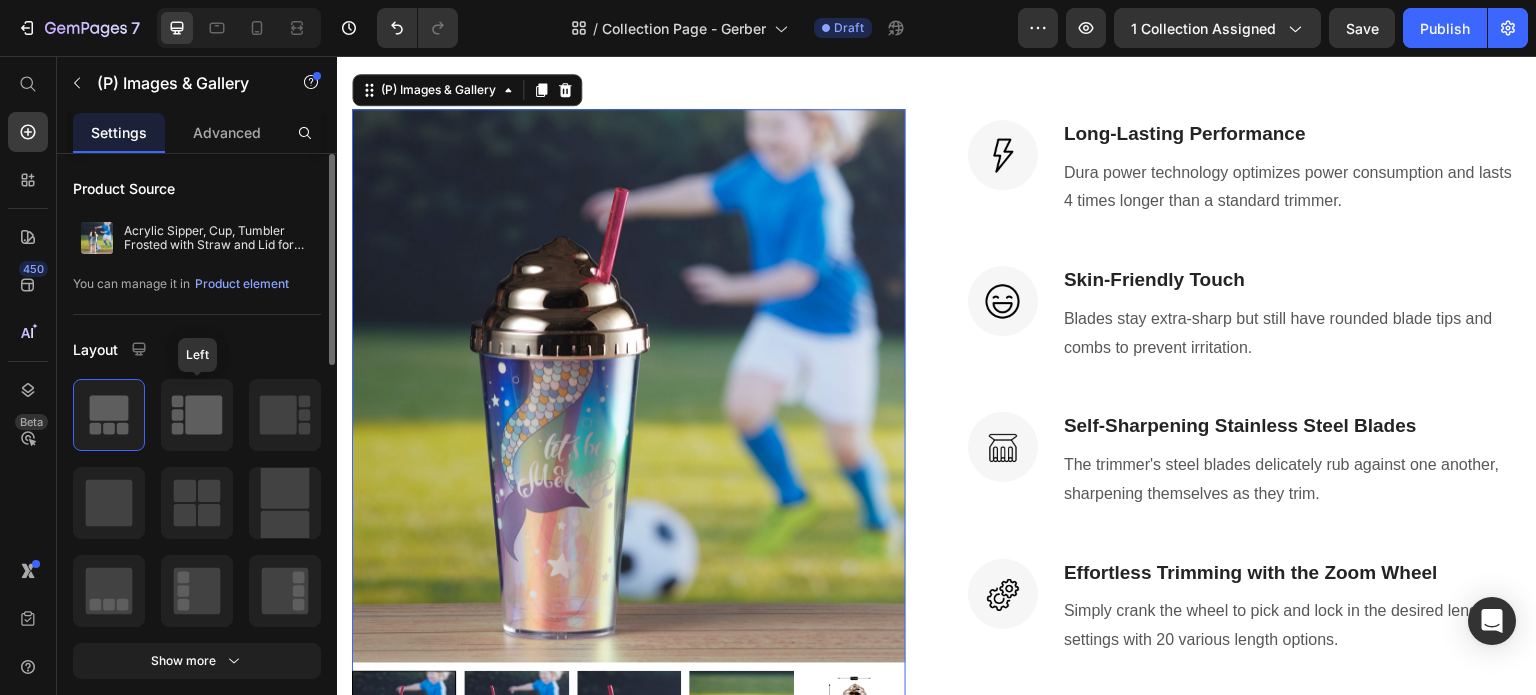click 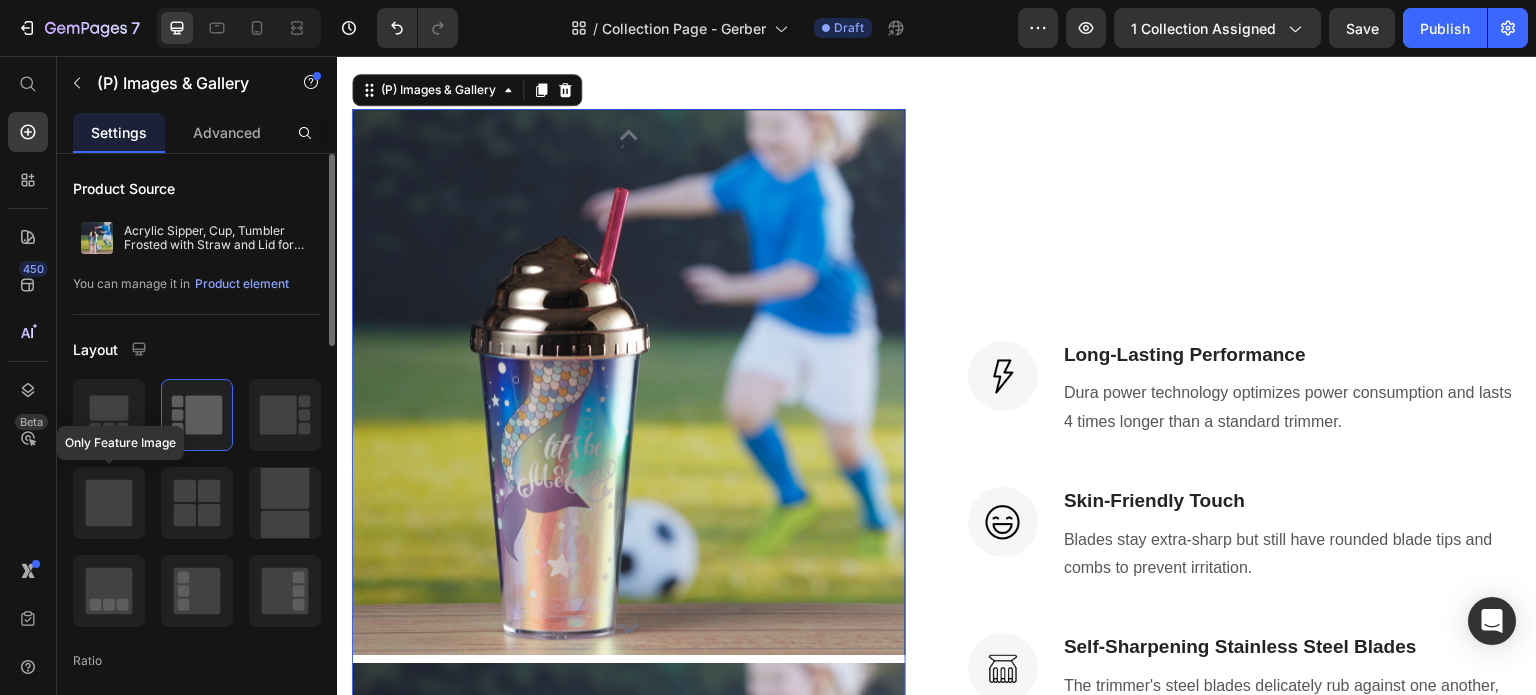 click 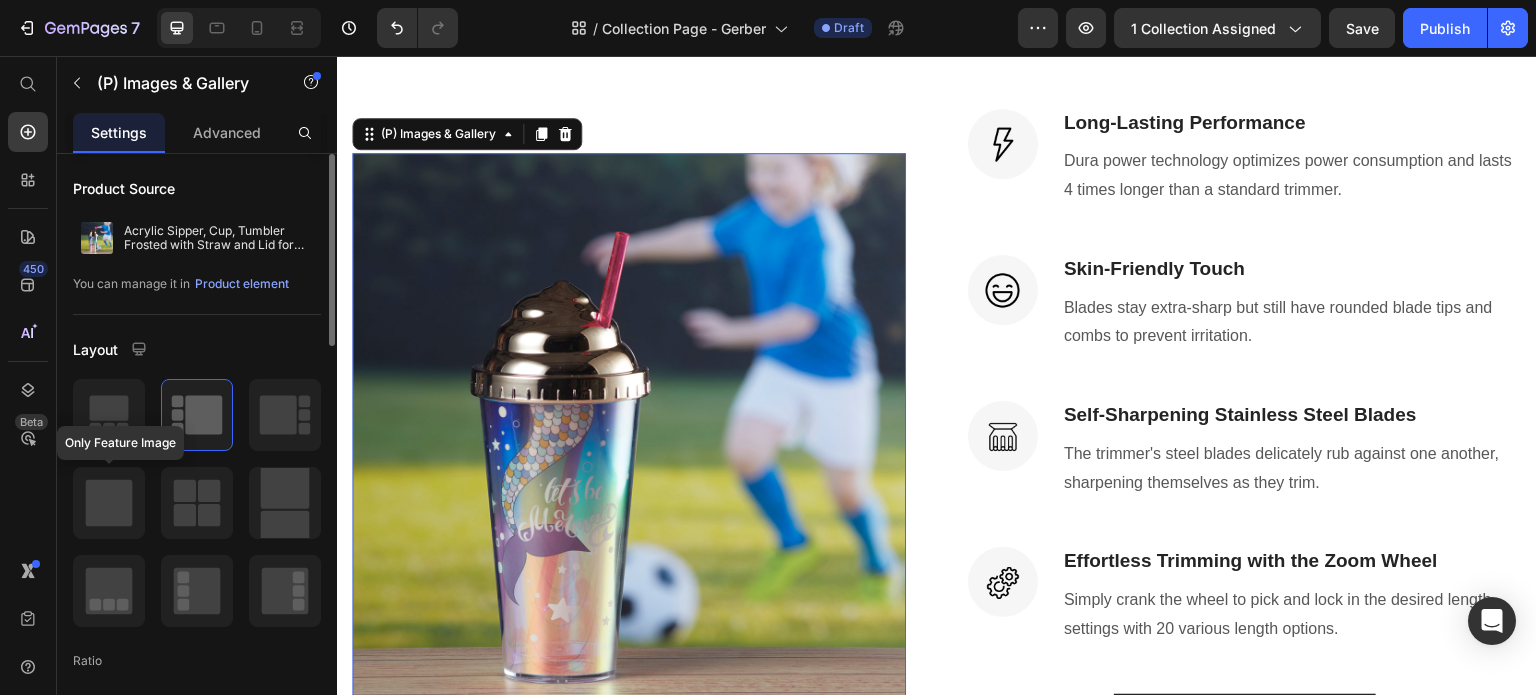 scroll, scrollTop: 4564, scrollLeft: 0, axis: vertical 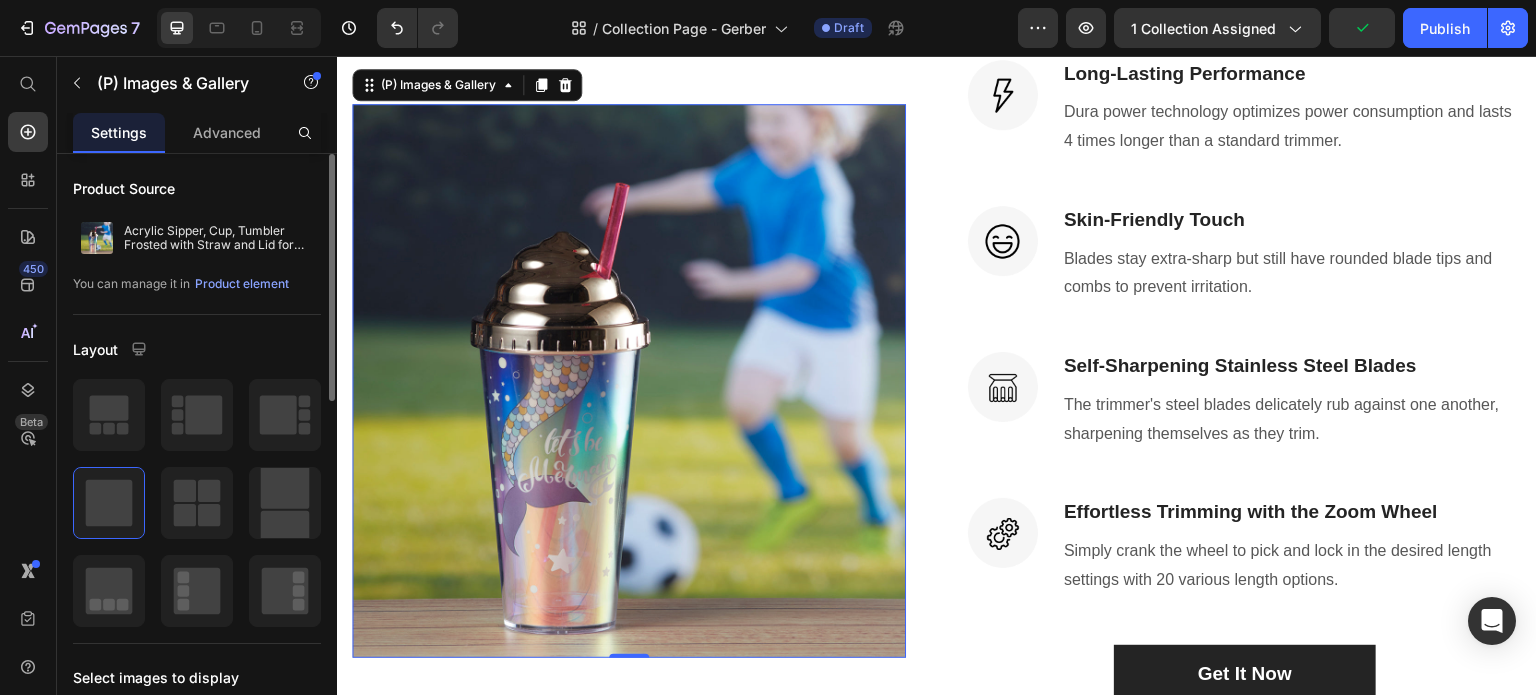 click at bounding box center (629, 381) 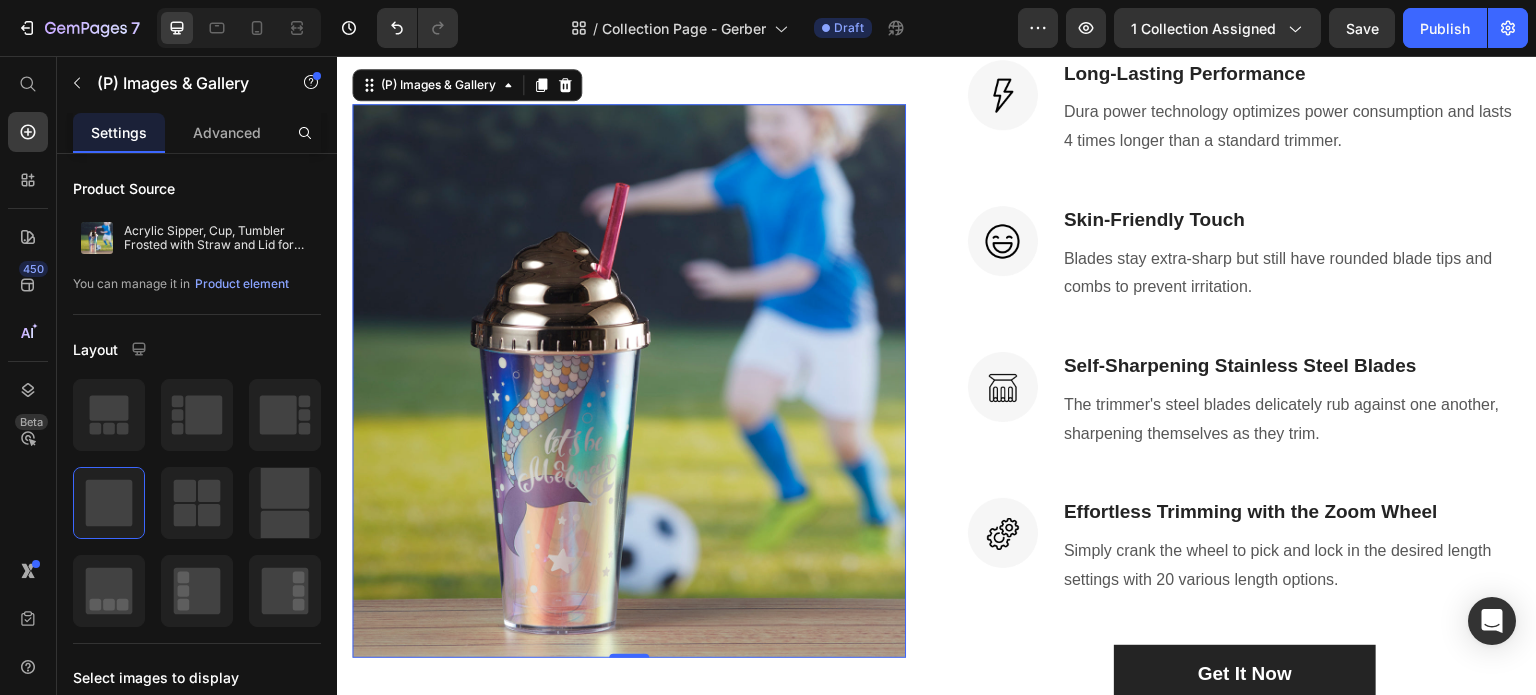 click at bounding box center [629, 381] 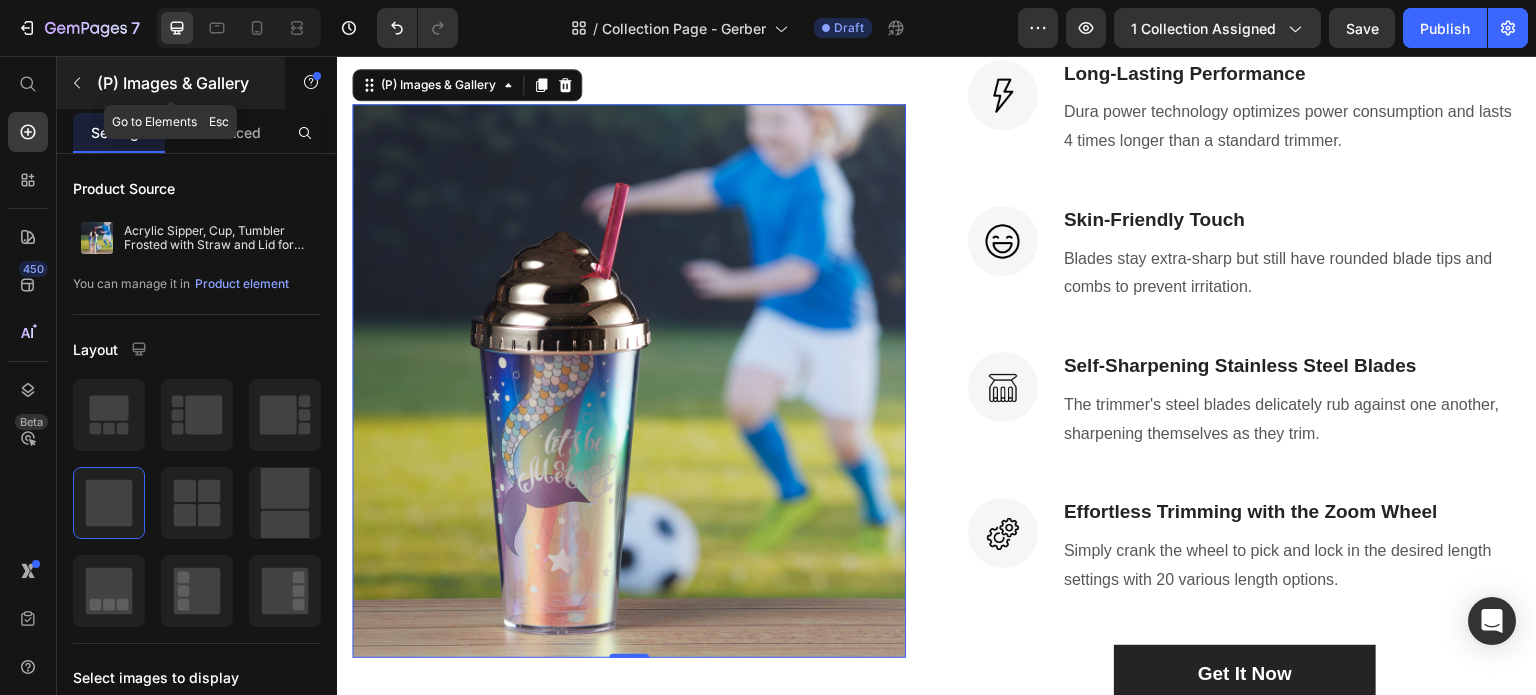 click 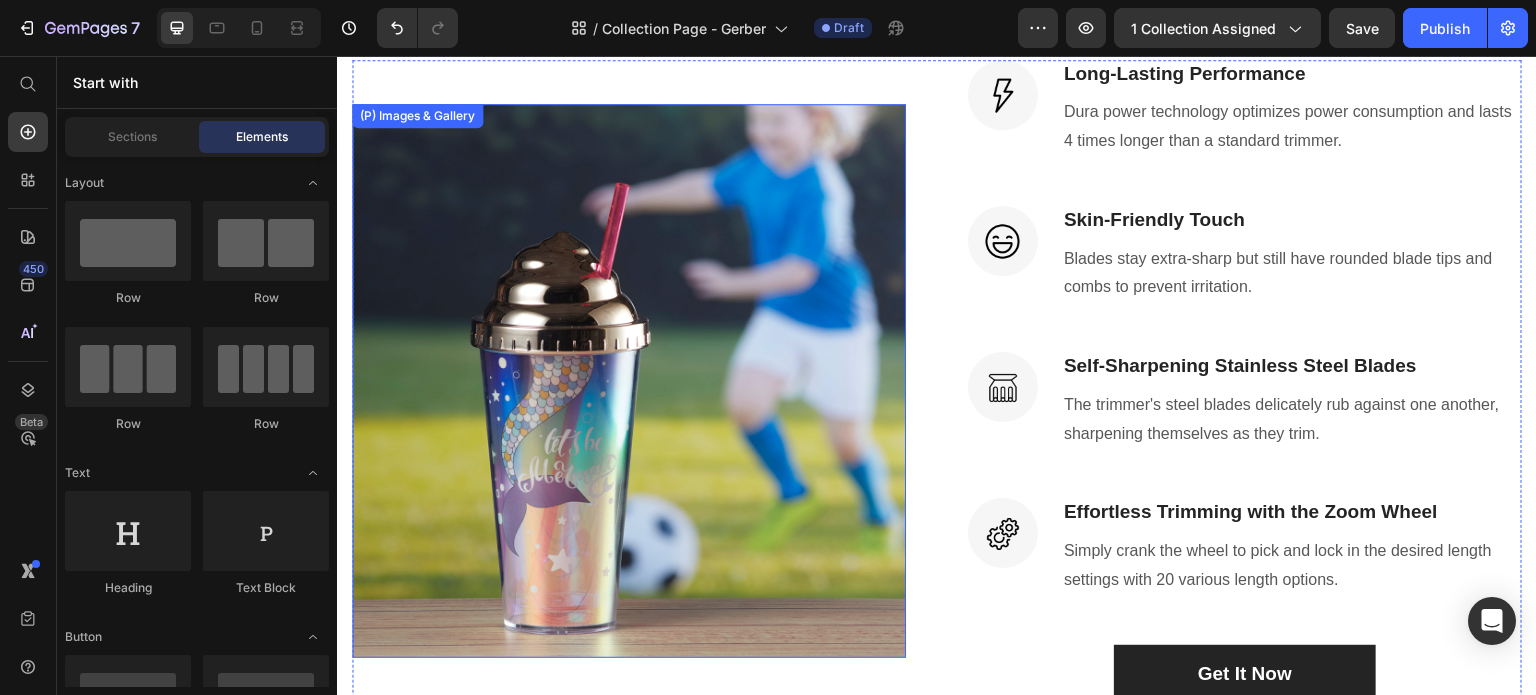 click at bounding box center [629, 381] 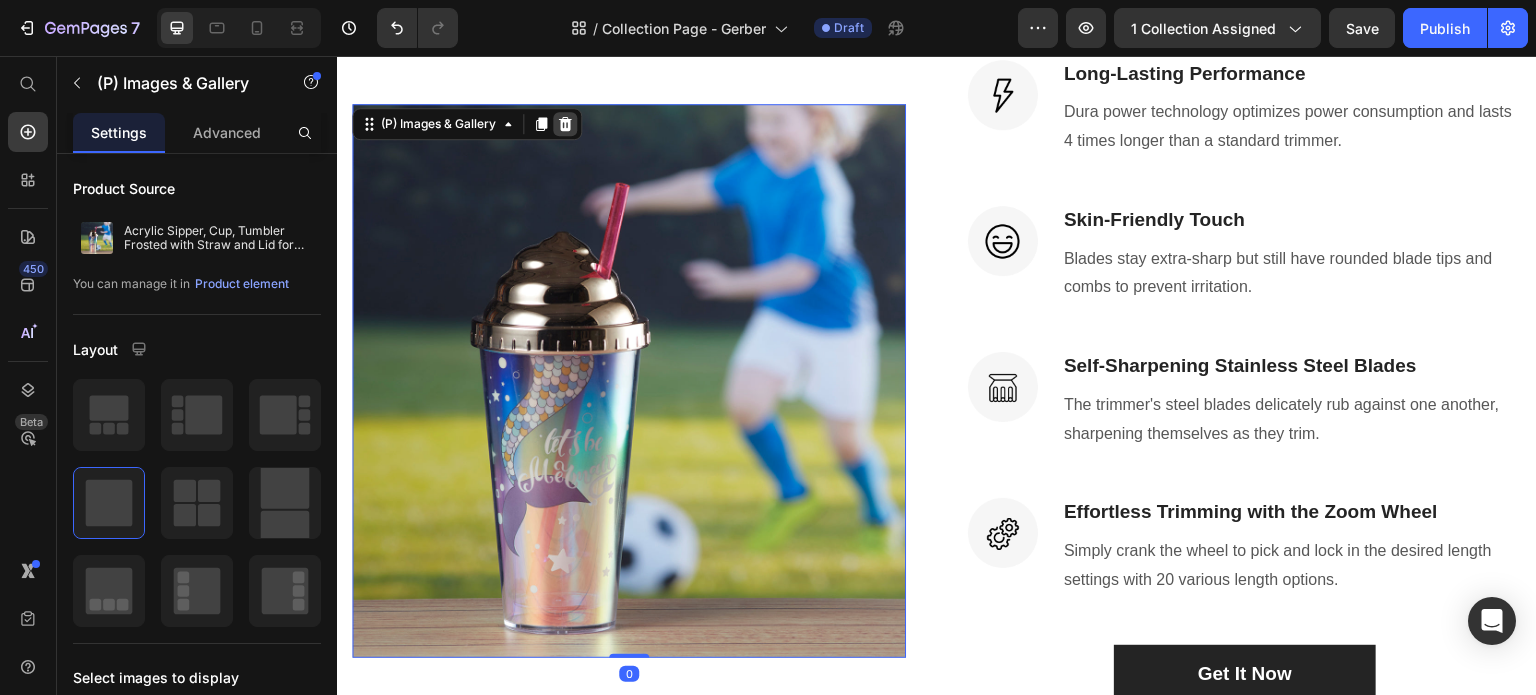 click 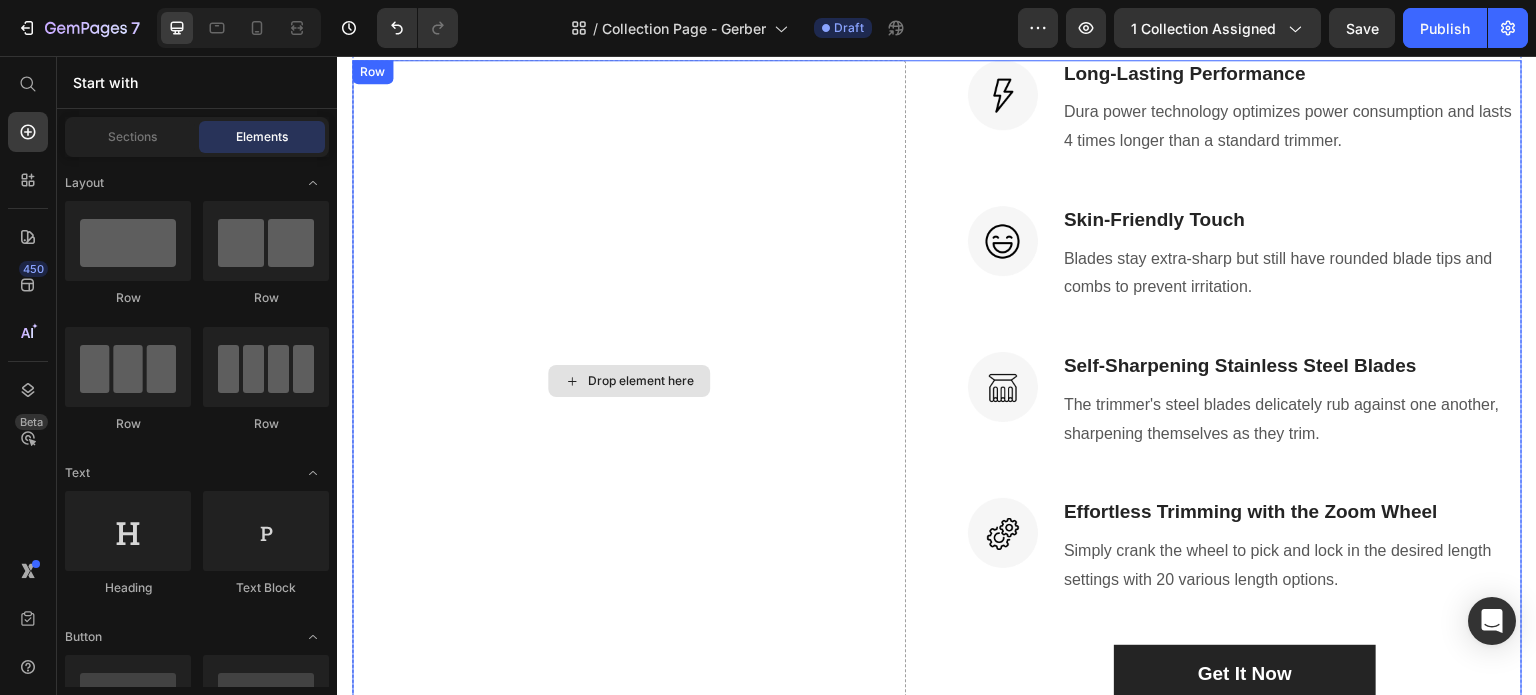 click on "Drop element here" at bounding box center (629, 382) 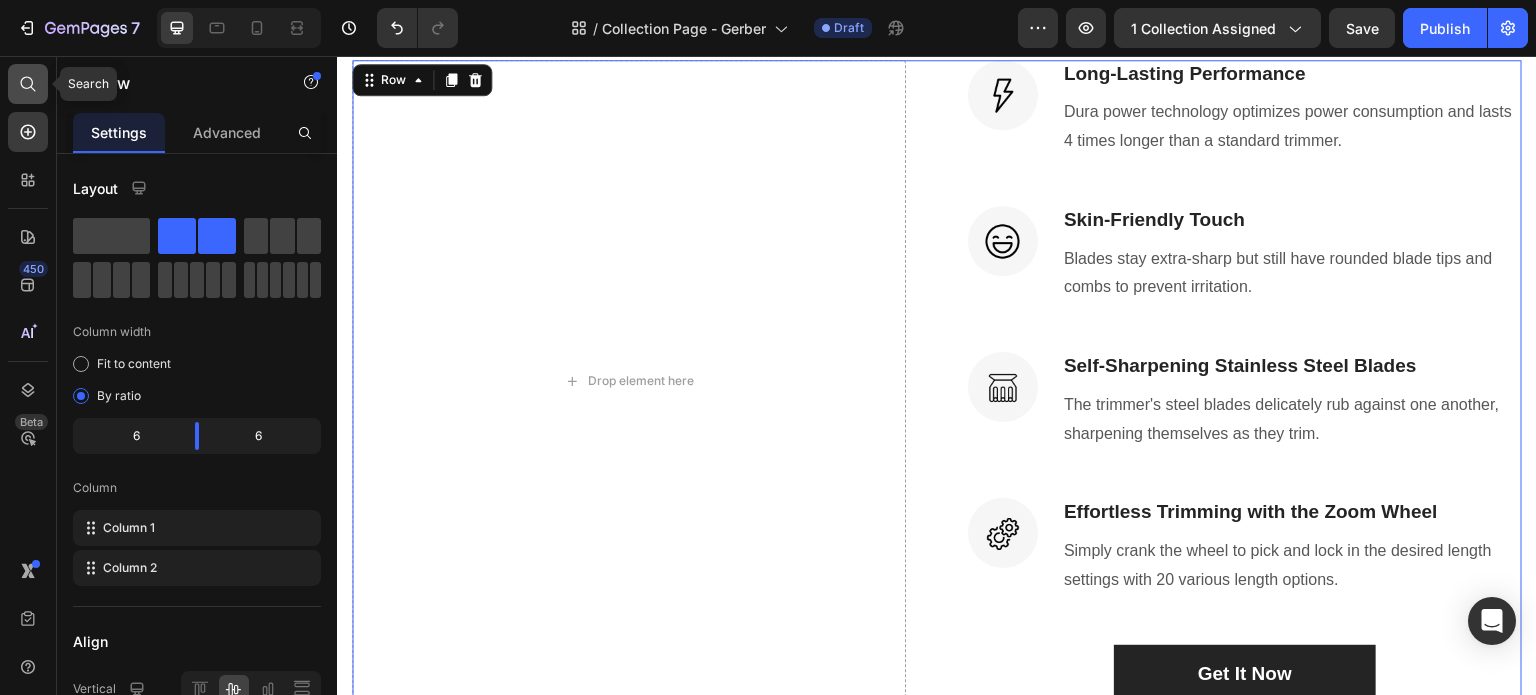 click 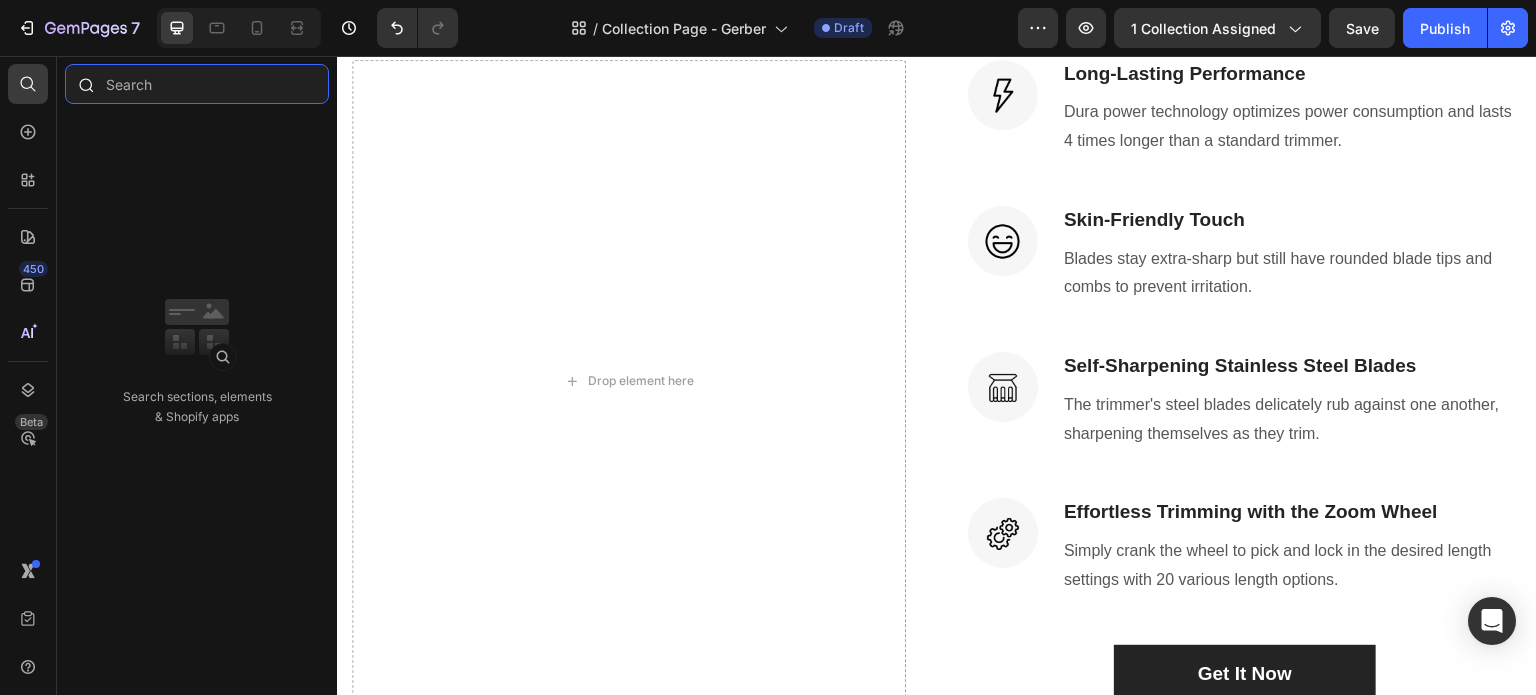 click at bounding box center [197, 84] 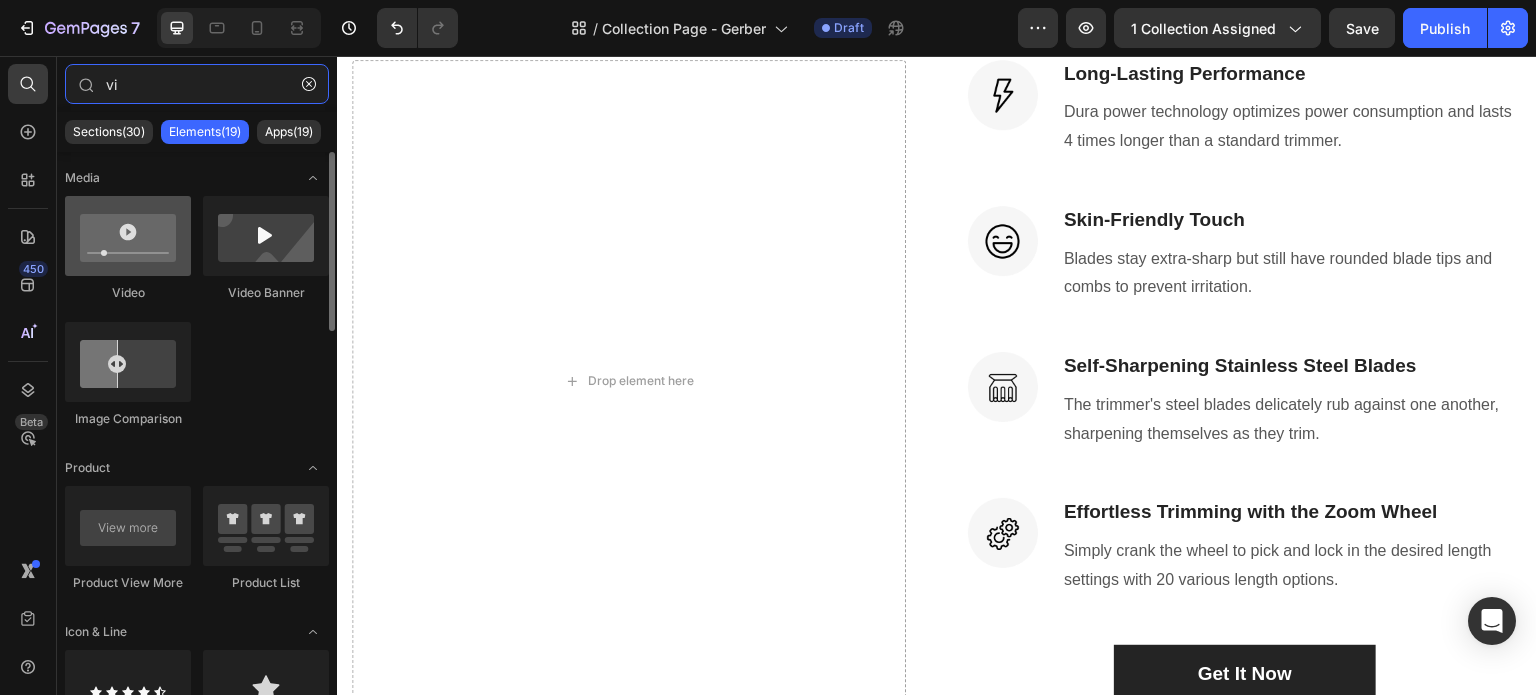 type on "vi" 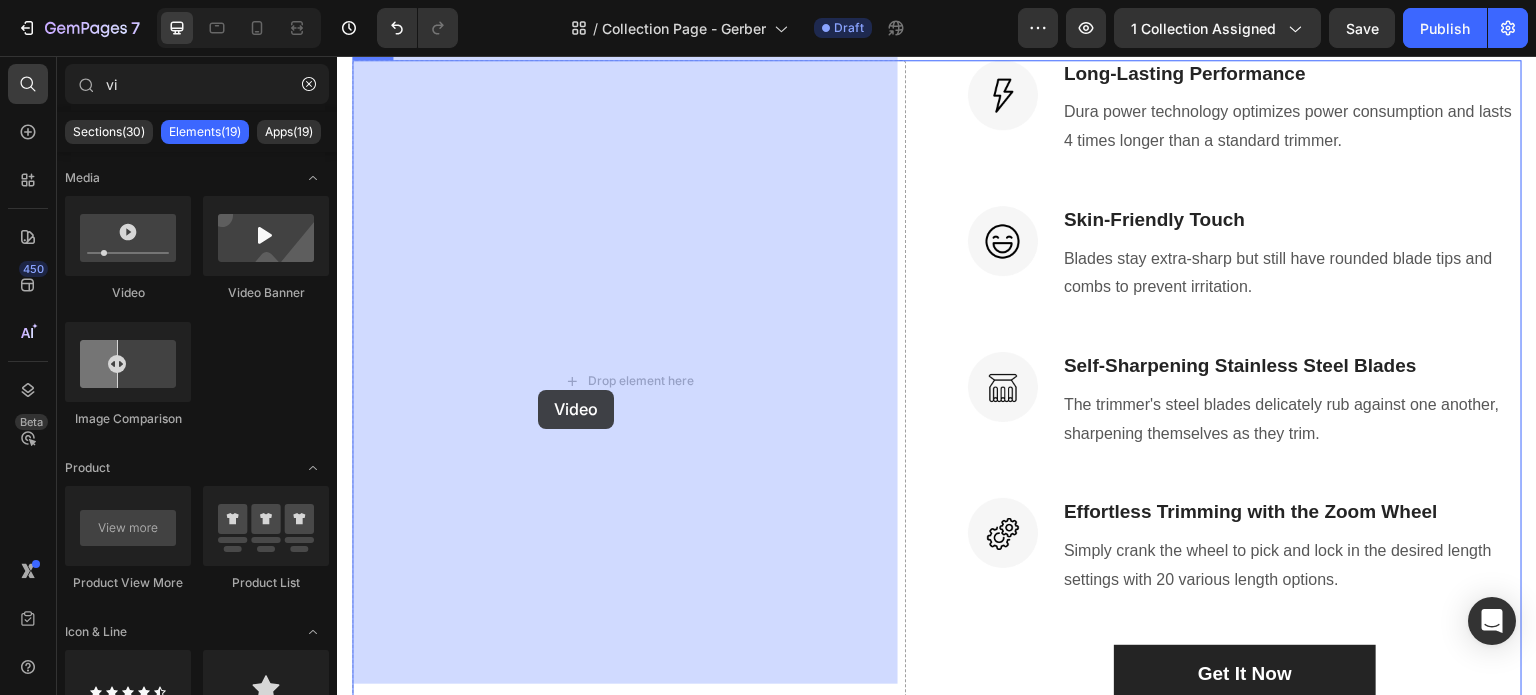 drag, startPoint x: 489, startPoint y: 287, endPoint x: 538, endPoint y: 390, distance: 114.061386 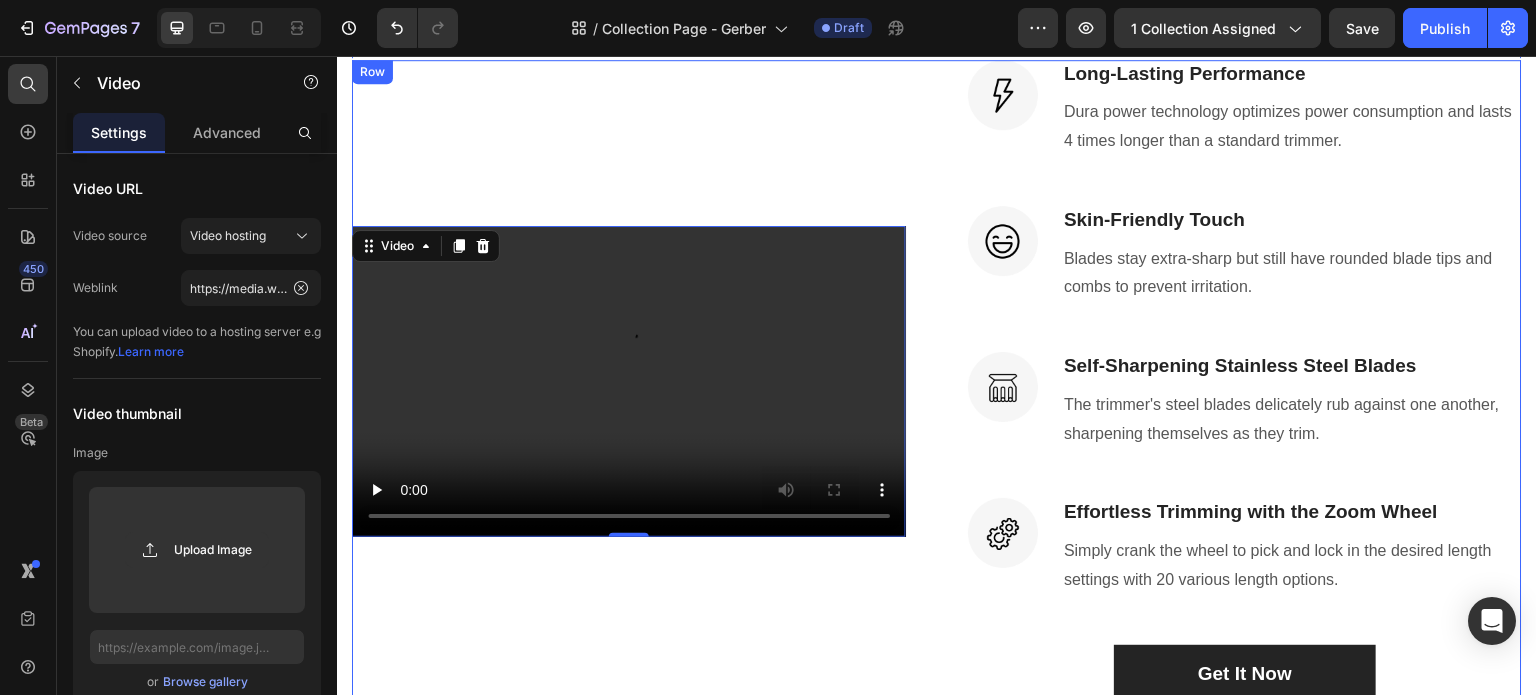 scroll, scrollTop: 4764, scrollLeft: 0, axis: vertical 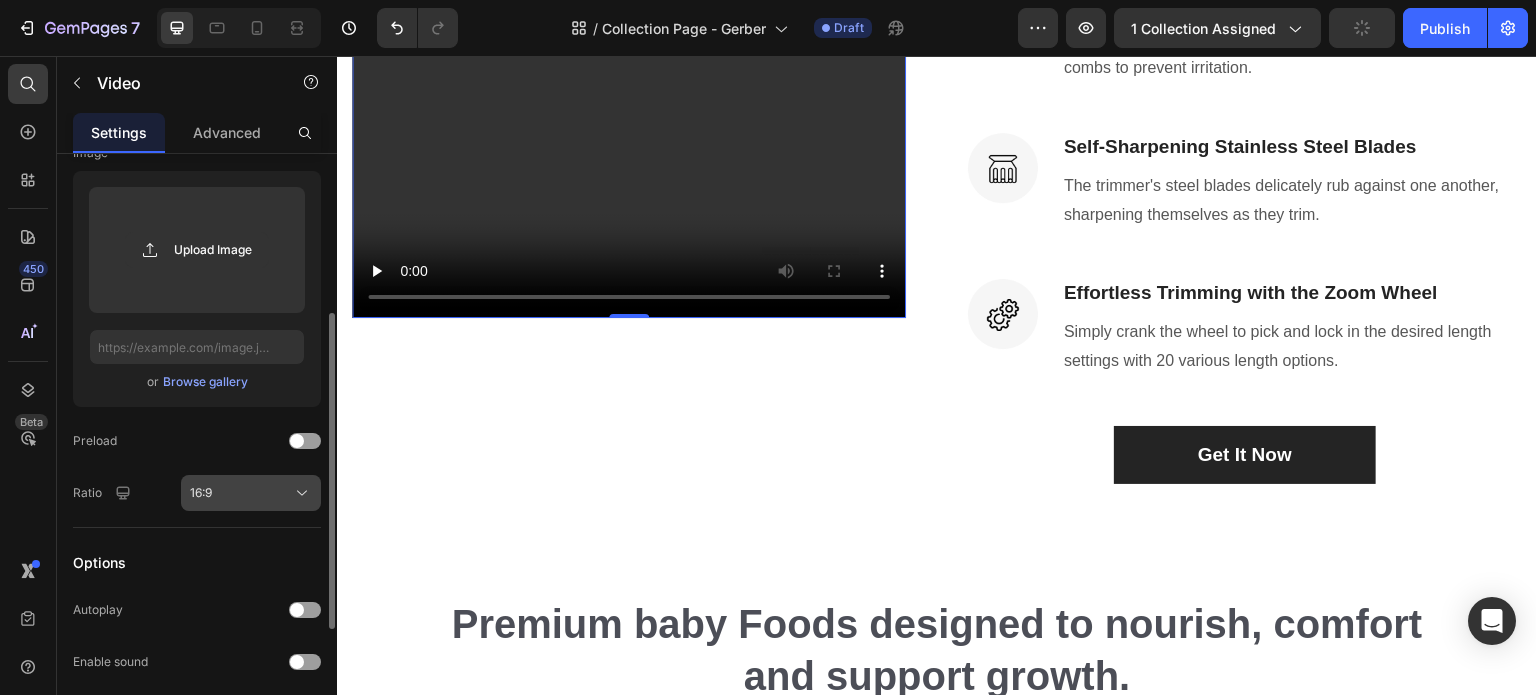 click on "16:9" at bounding box center (251, 493) 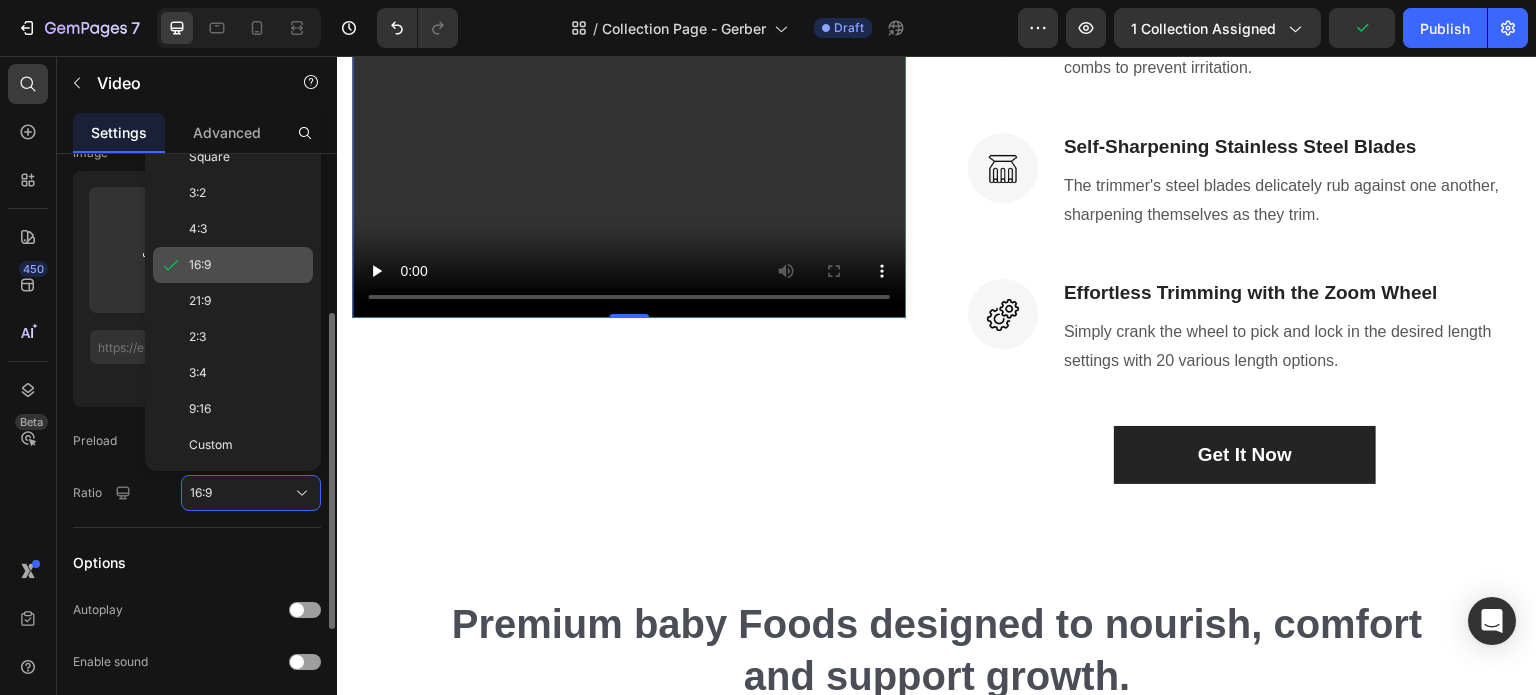 scroll, scrollTop: 0, scrollLeft: 0, axis: both 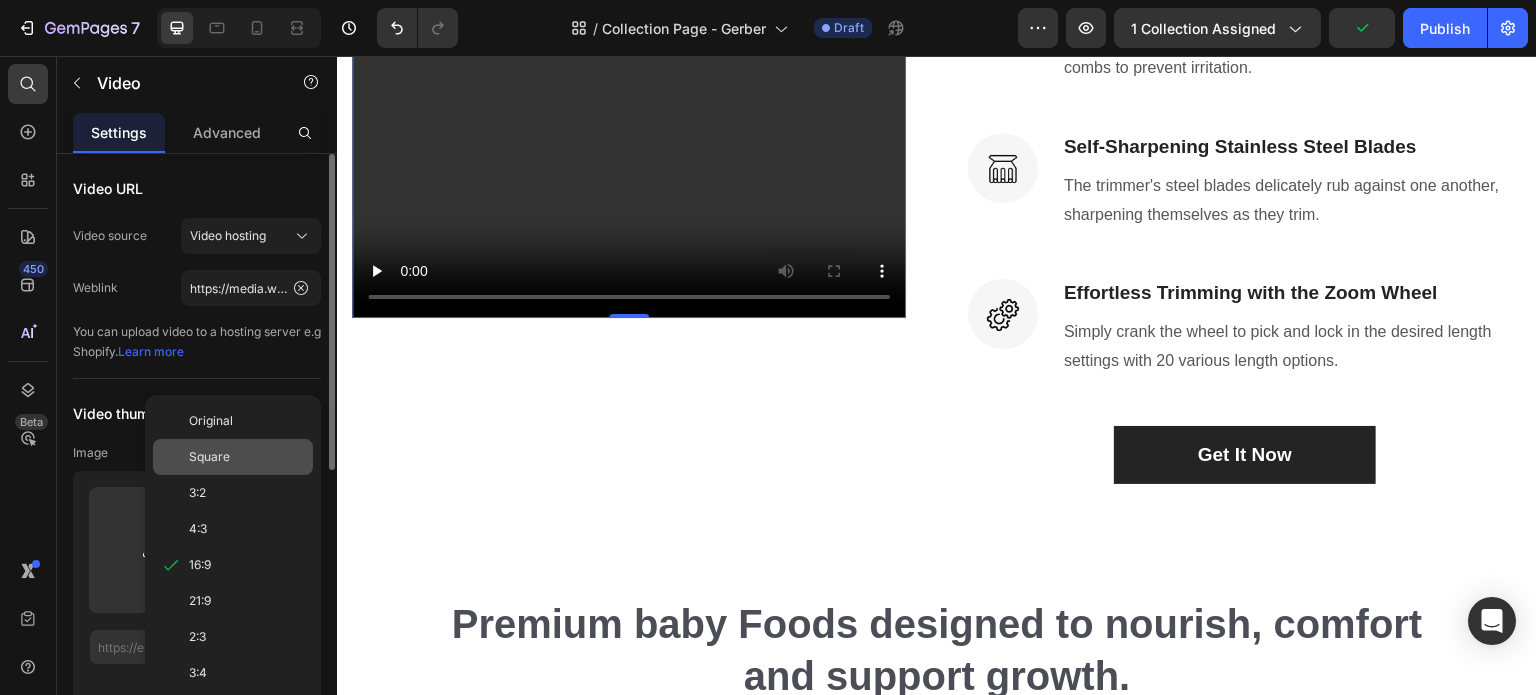 click on "Square" 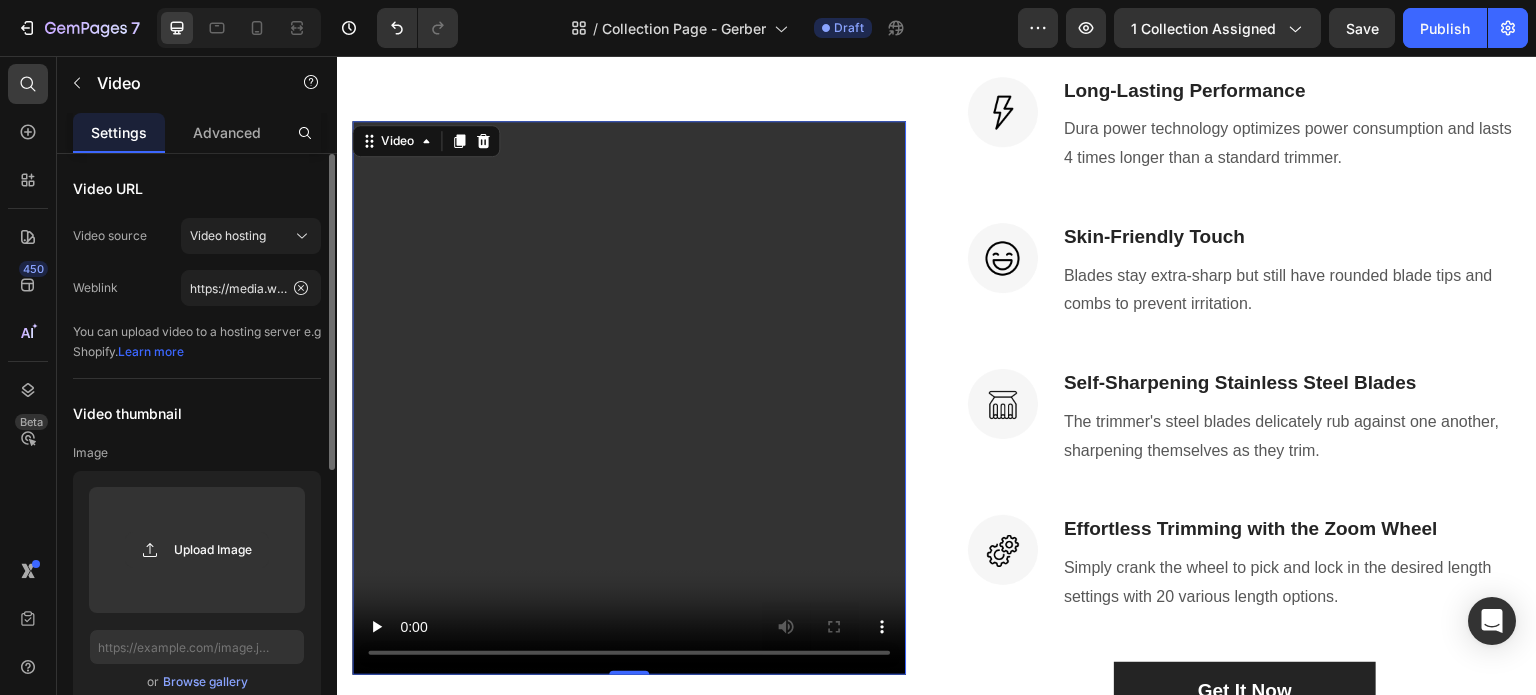 scroll, scrollTop: 3808, scrollLeft: 0, axis: vertical 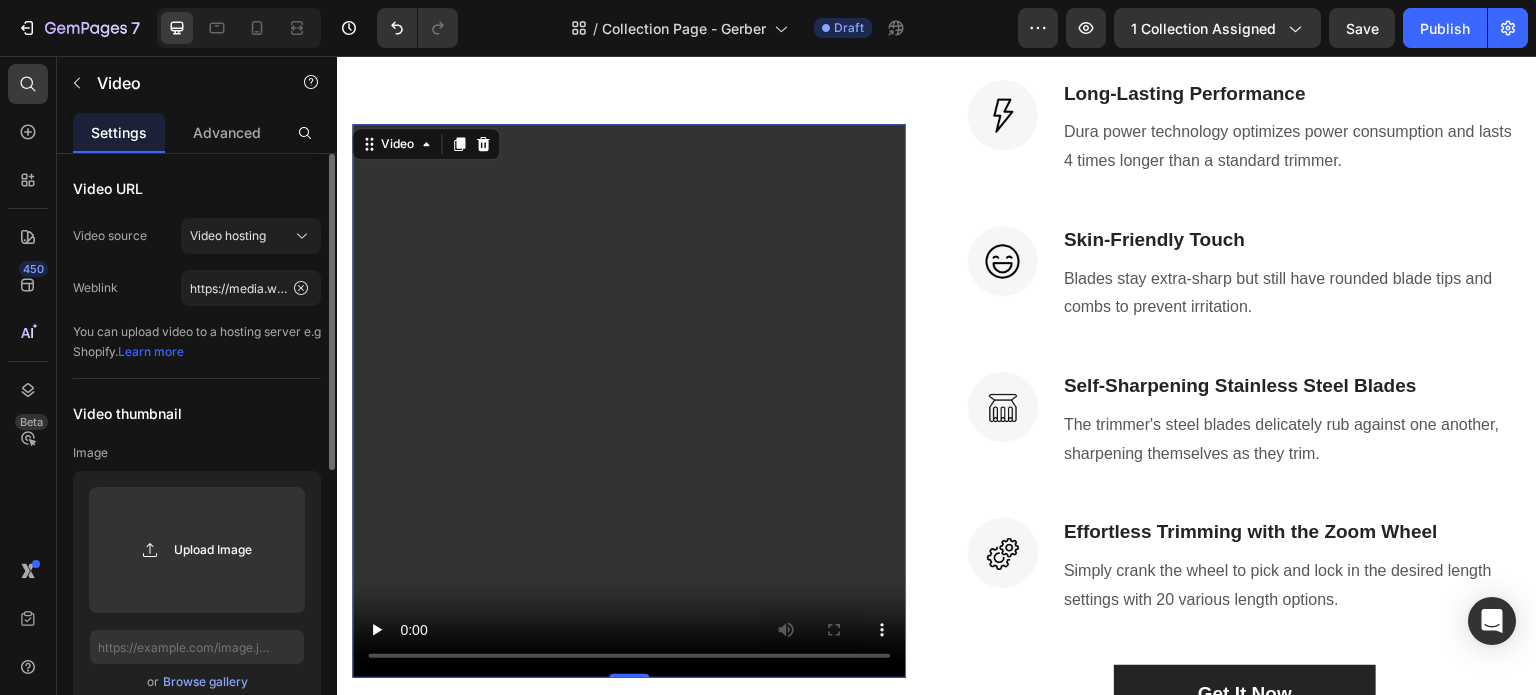 click at bounding box center [629, 401] 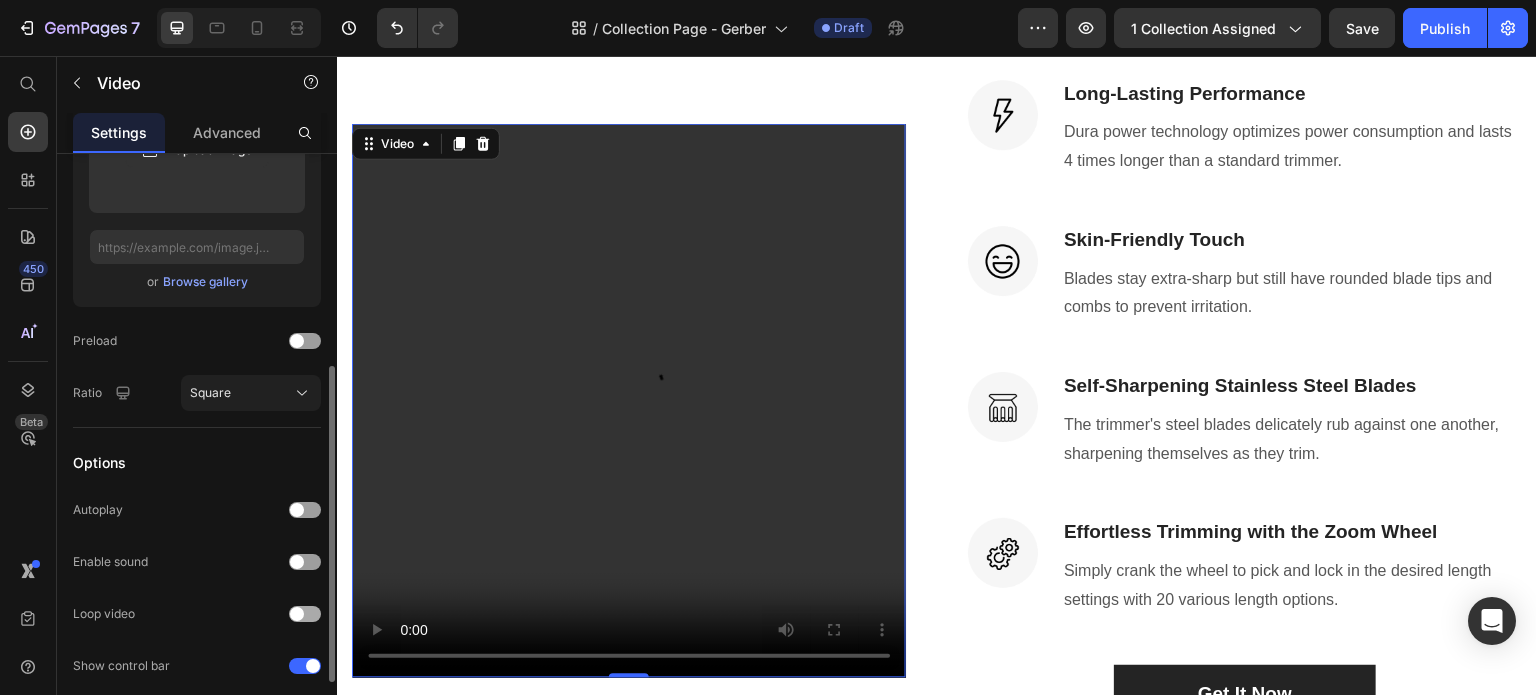 scroll, scrollTop: 531, scrollLeft: 0, axis: vertical 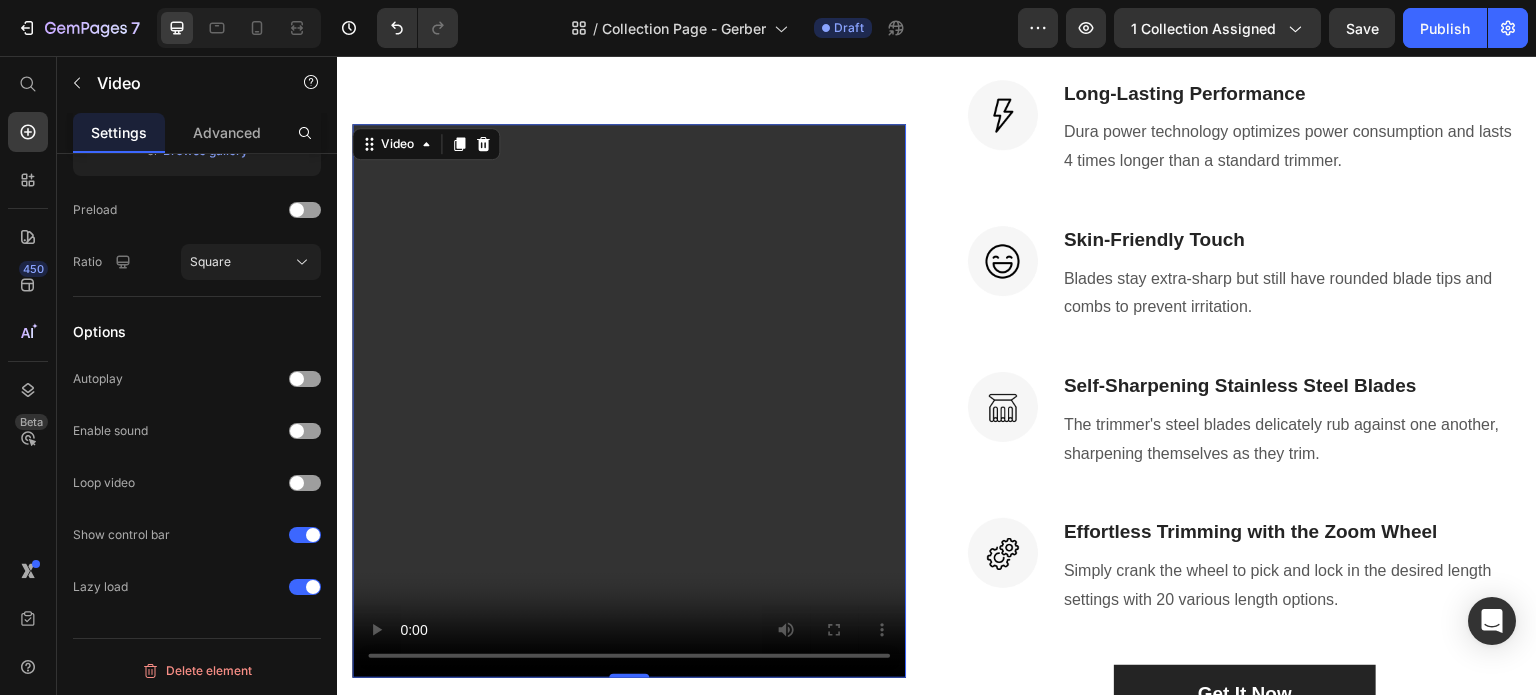 click at bounding box center [629, 401] 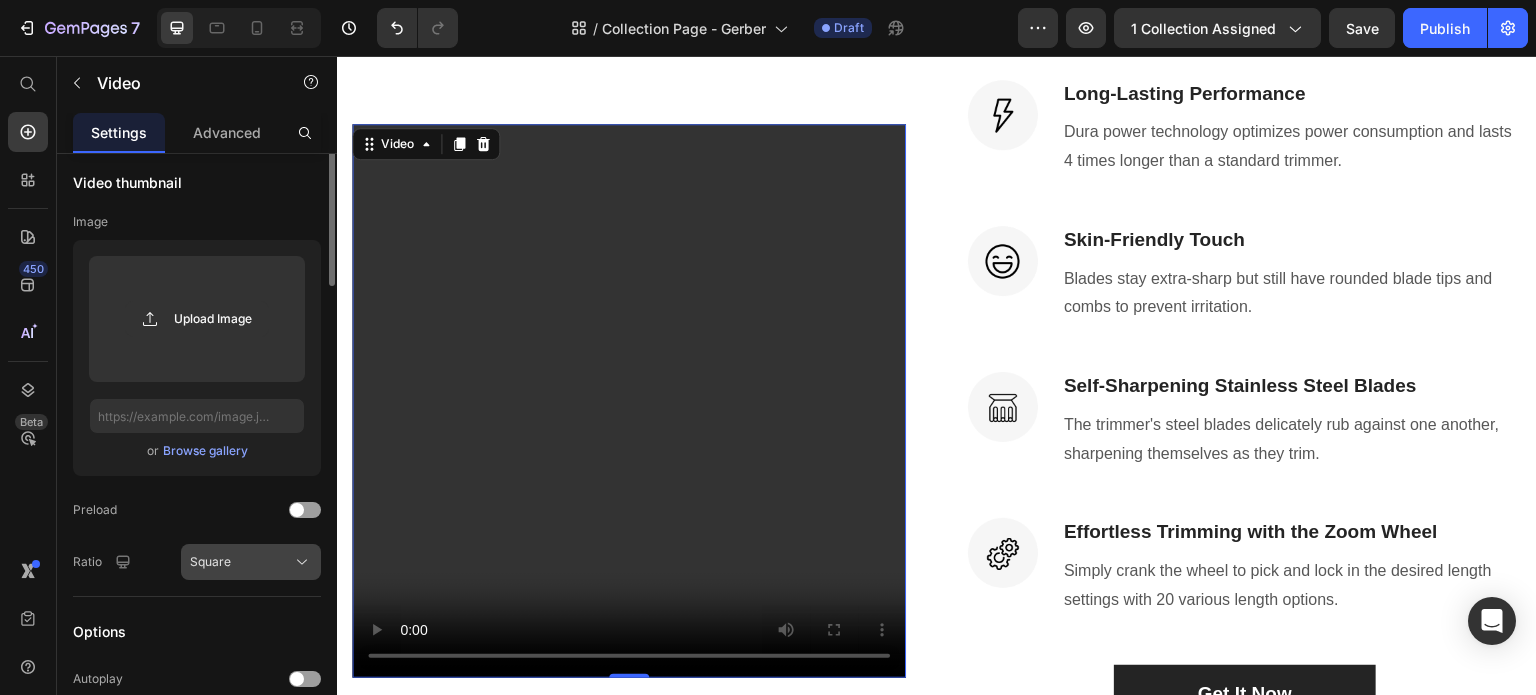 scroll, scrollTop: 0, scrollLeft: 0, axis: both 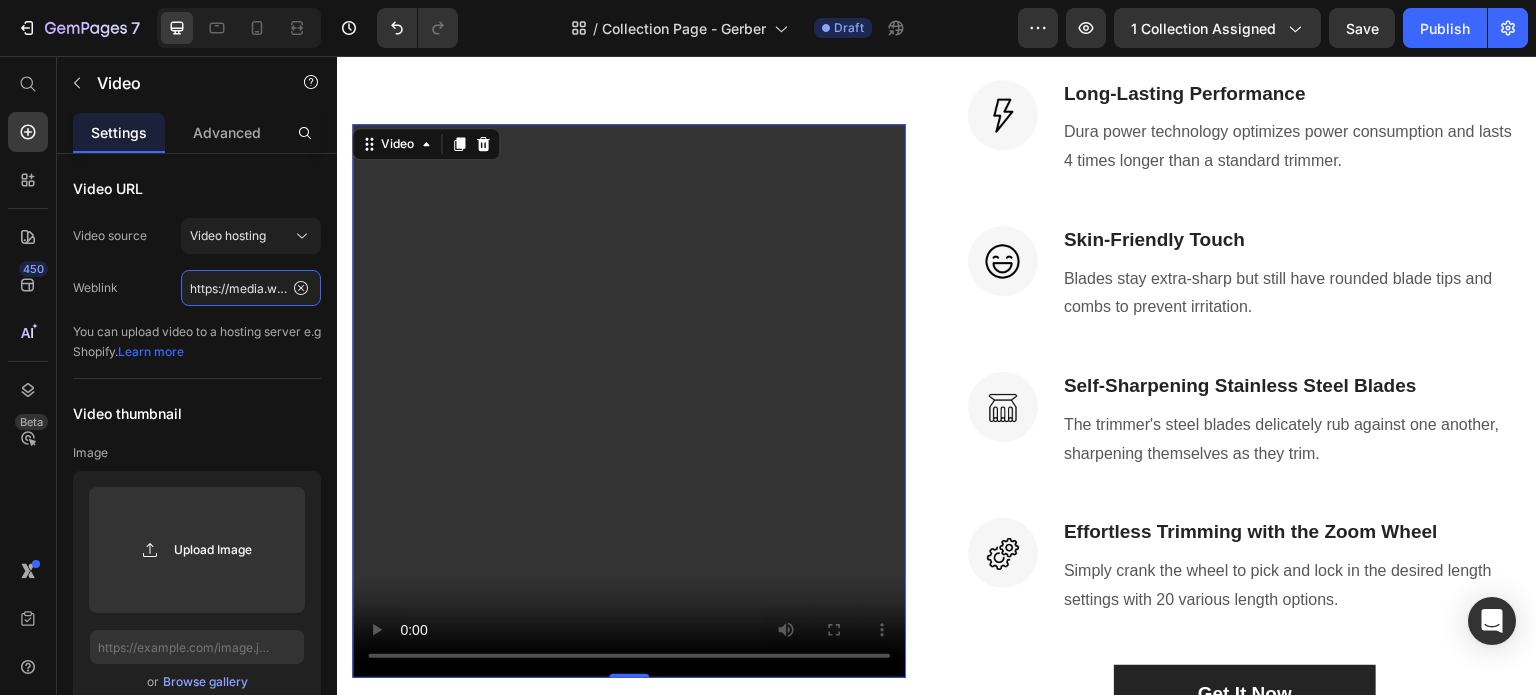 click on "https://media.w3.org/2010/05/sintel/trailer.mp4" 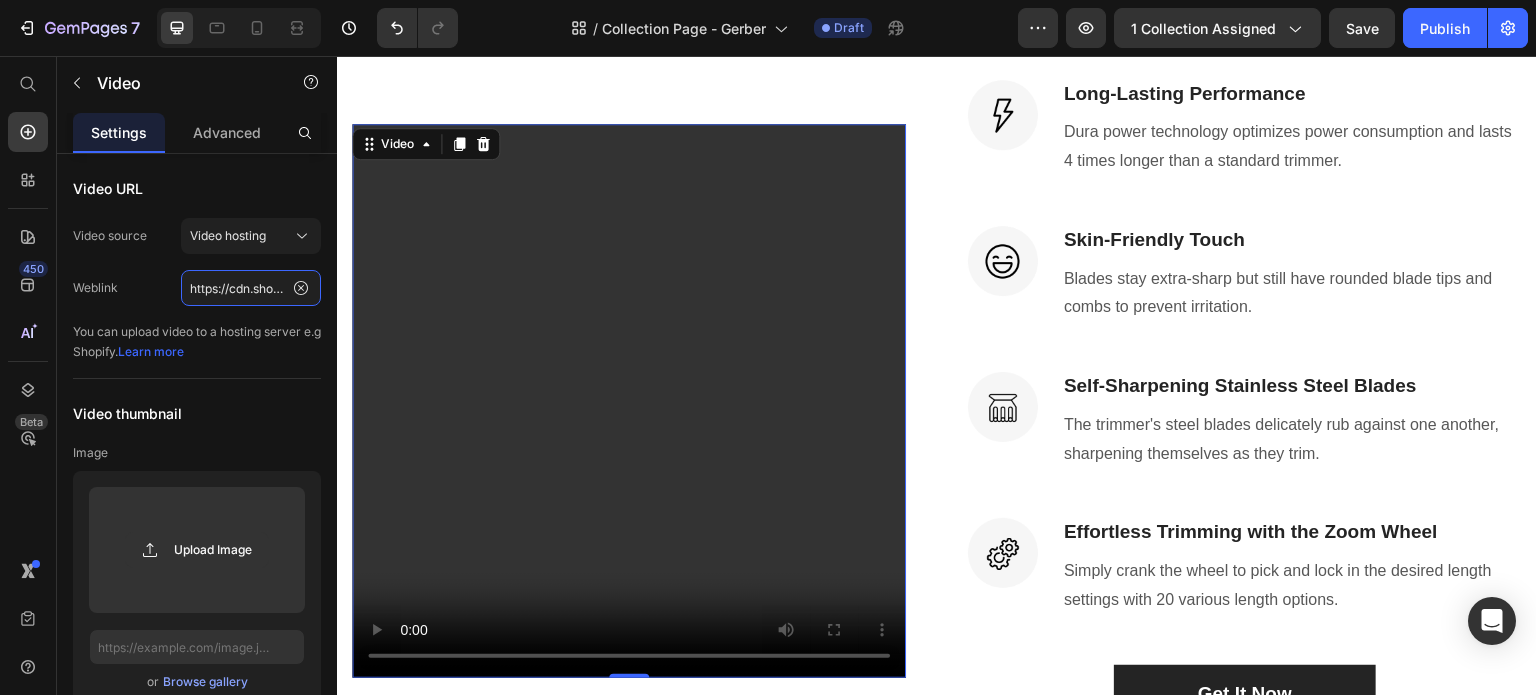 scroll, scrollTop: 0, scrollLeft: 371, axis: horizontal 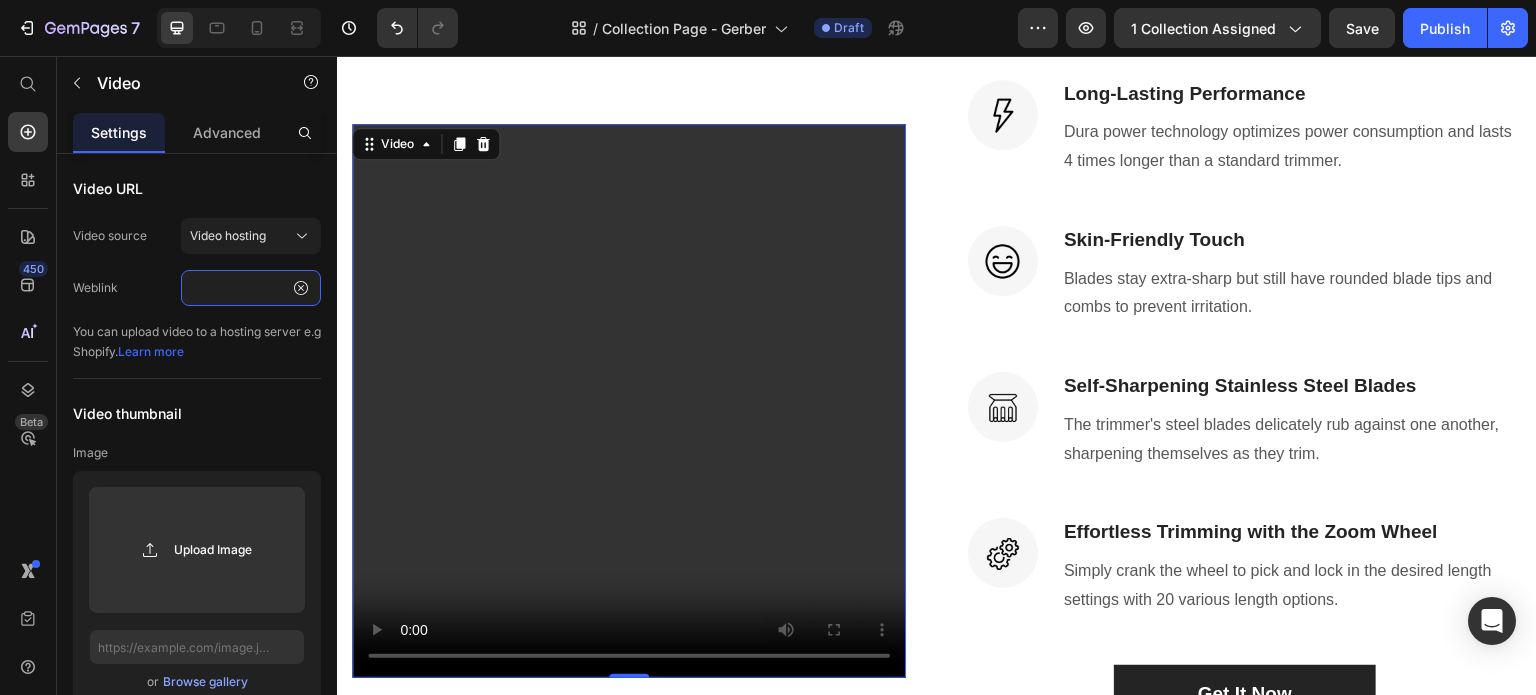 type on "https://cdn.shopify.com/videos/c/o/v/cb72ed89e66f4f6ebbc544e39506ac4e.mp4" 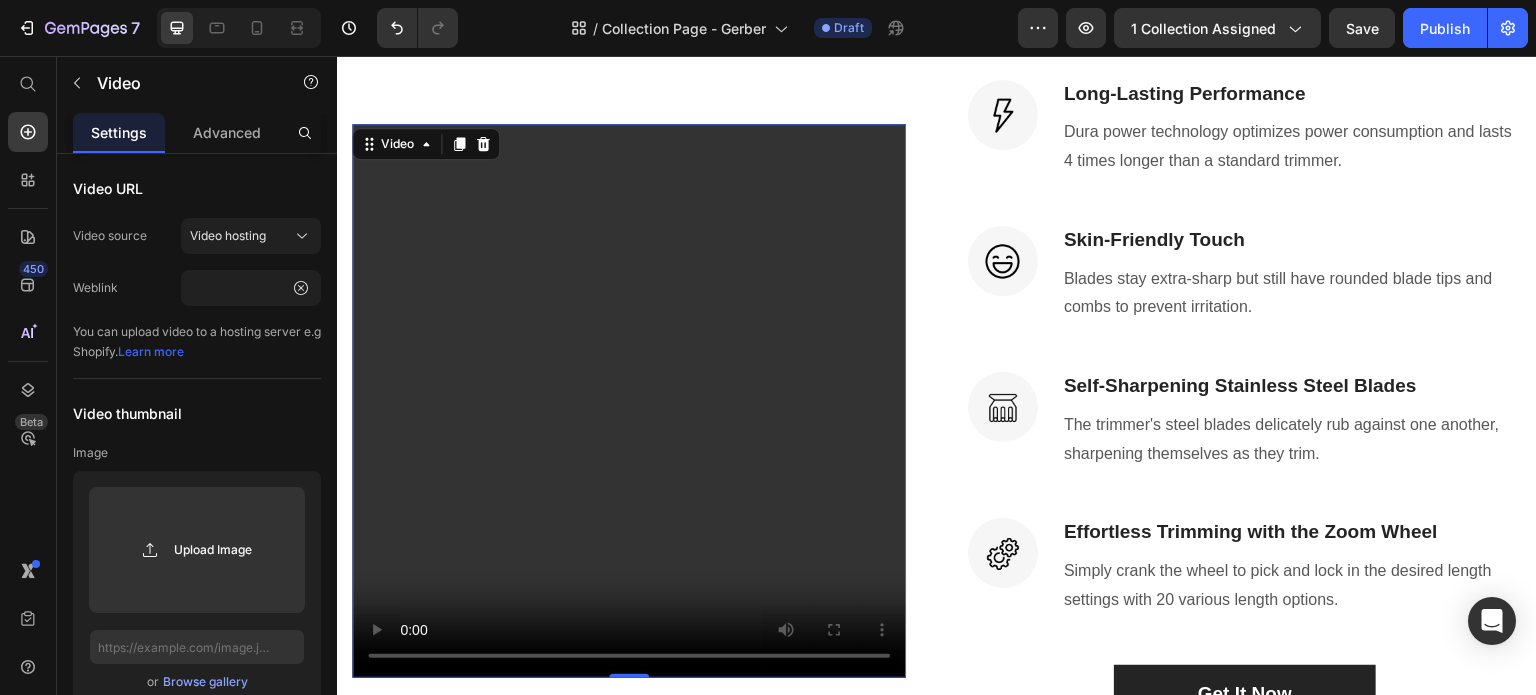 scroll, scrollTop: 0, scrollLeft: 0, axis: both 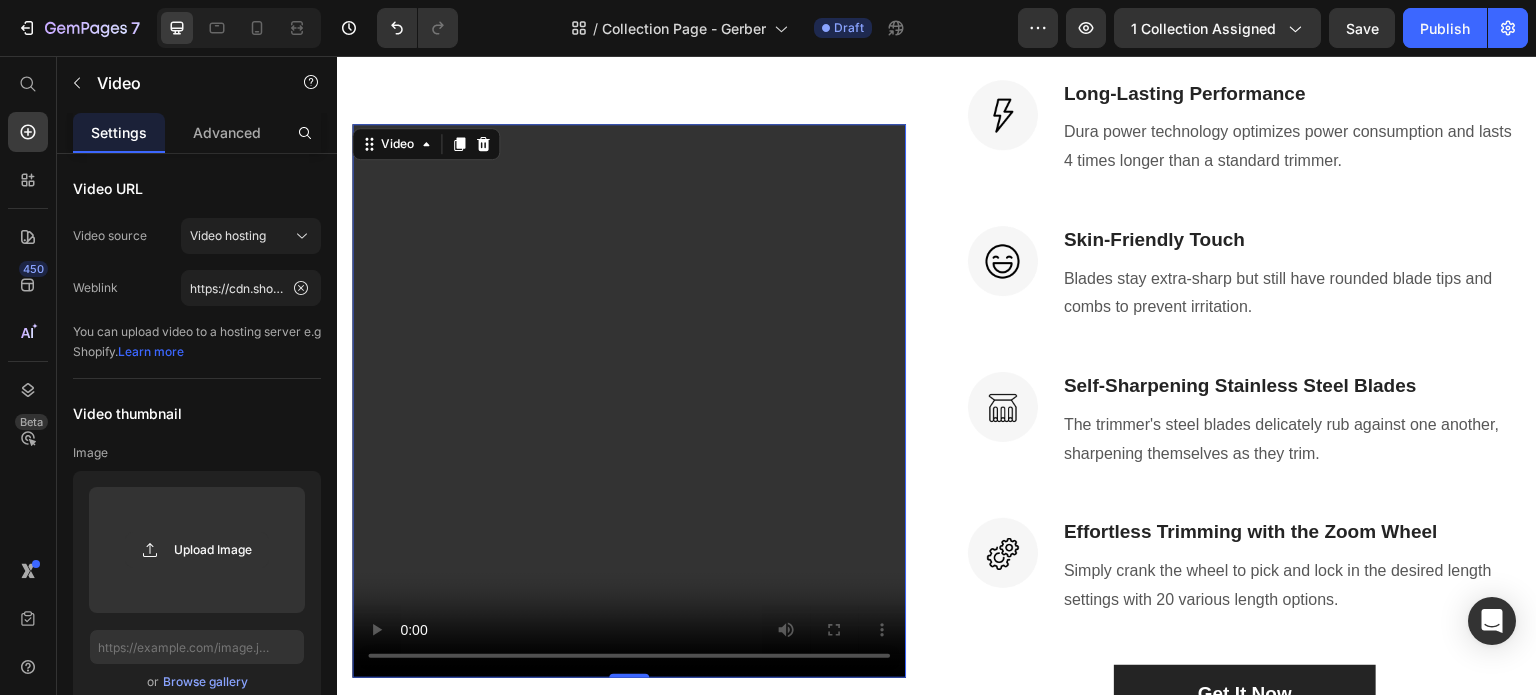 click at bounding box center (629, 401) 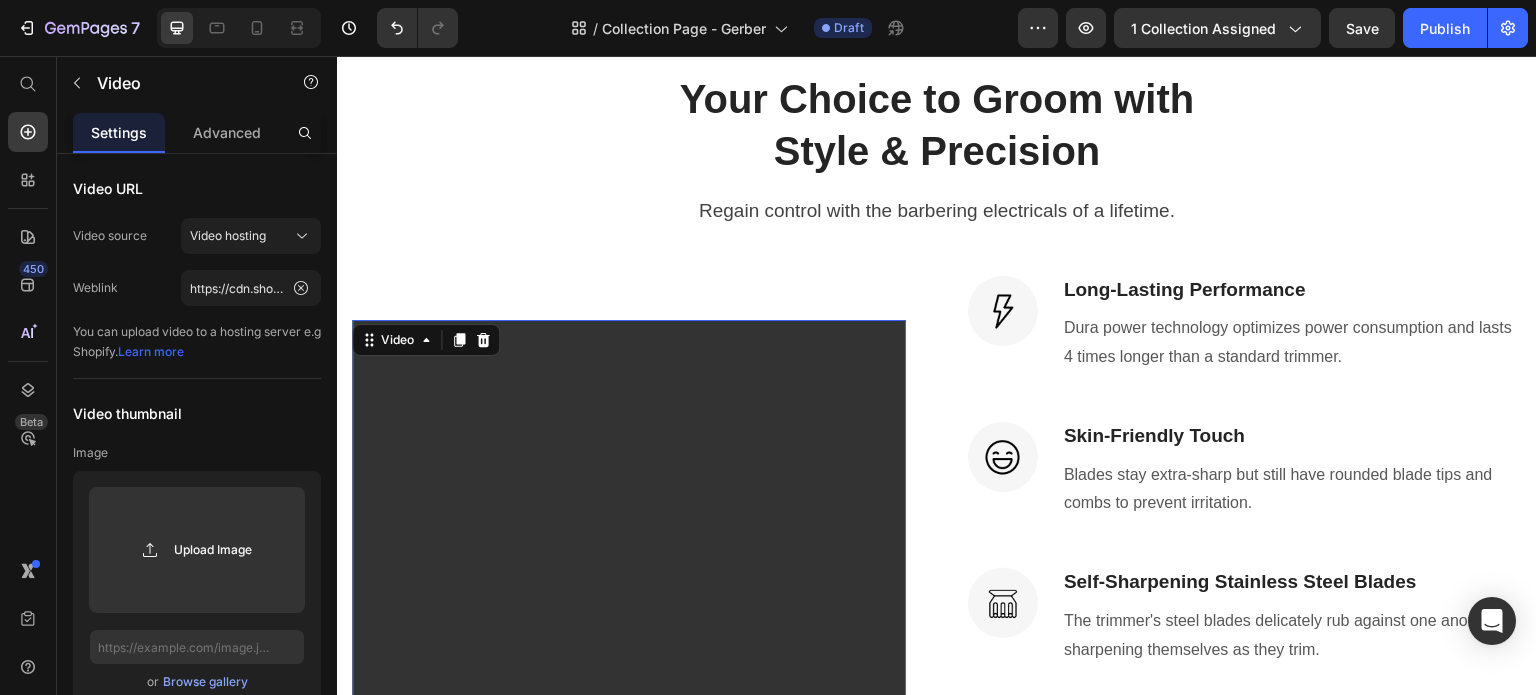 scroll, scrollTop: 3608, scrollLeft: 0, axis: vertical 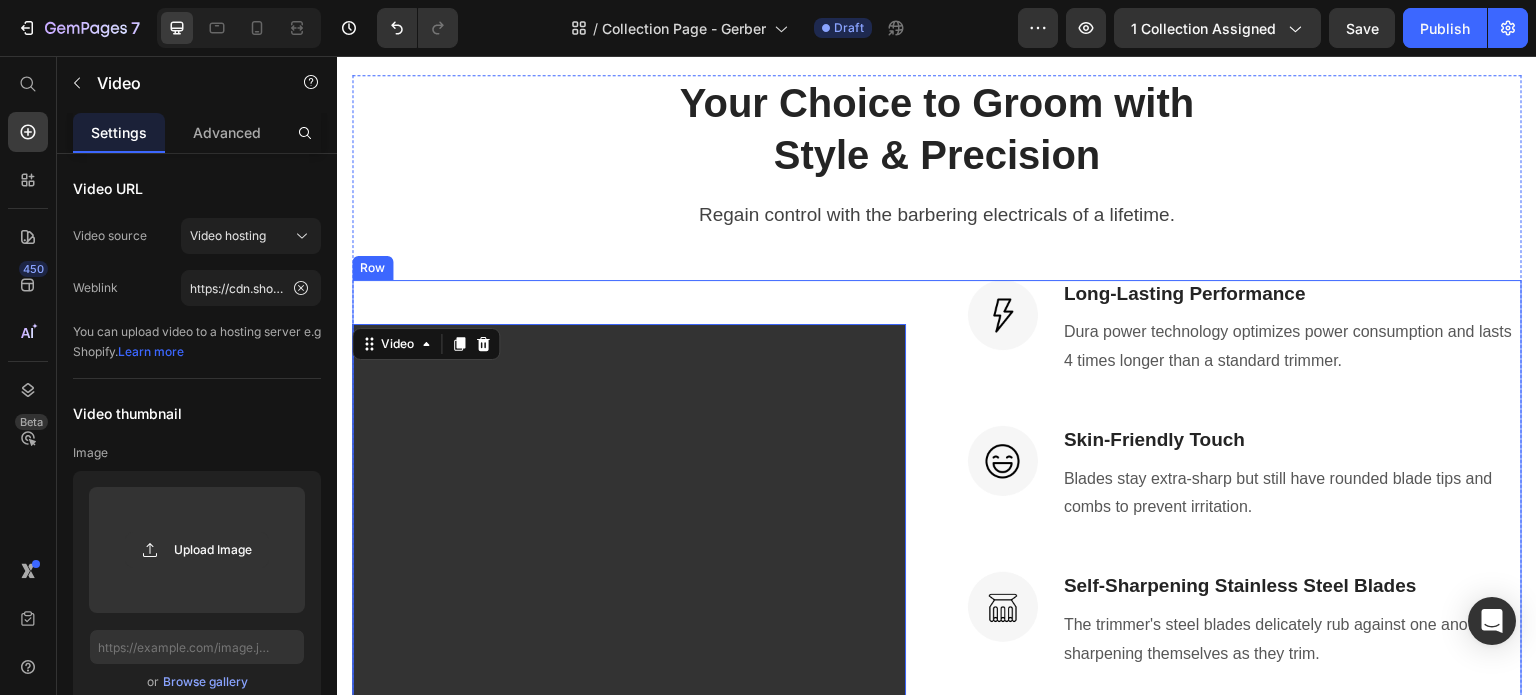 click on "Image Long-Lasting Performance Heading Dura power technology optimizes power consumption and lasts 4 times longer than a standard trimmer. Text block Row Image Skin-Friendly Touch Heading Blades stay extra-sharp but still have rounded blade tips and combs to prevent irritation. Text block Row Image Self-Sharpening Stainless Steel Blades Heading The trimmer's steel blades delicately rub against one another, sharpening themselves as they trim. Text block Row Image Effortless Trimming with the Zoom Wheel Heading Simply crank the wheel to pick and lock in the desired length settings with 20 various length options. Text block Row Get It Now (P) Cart Button" at bounding box center [1245, 602] 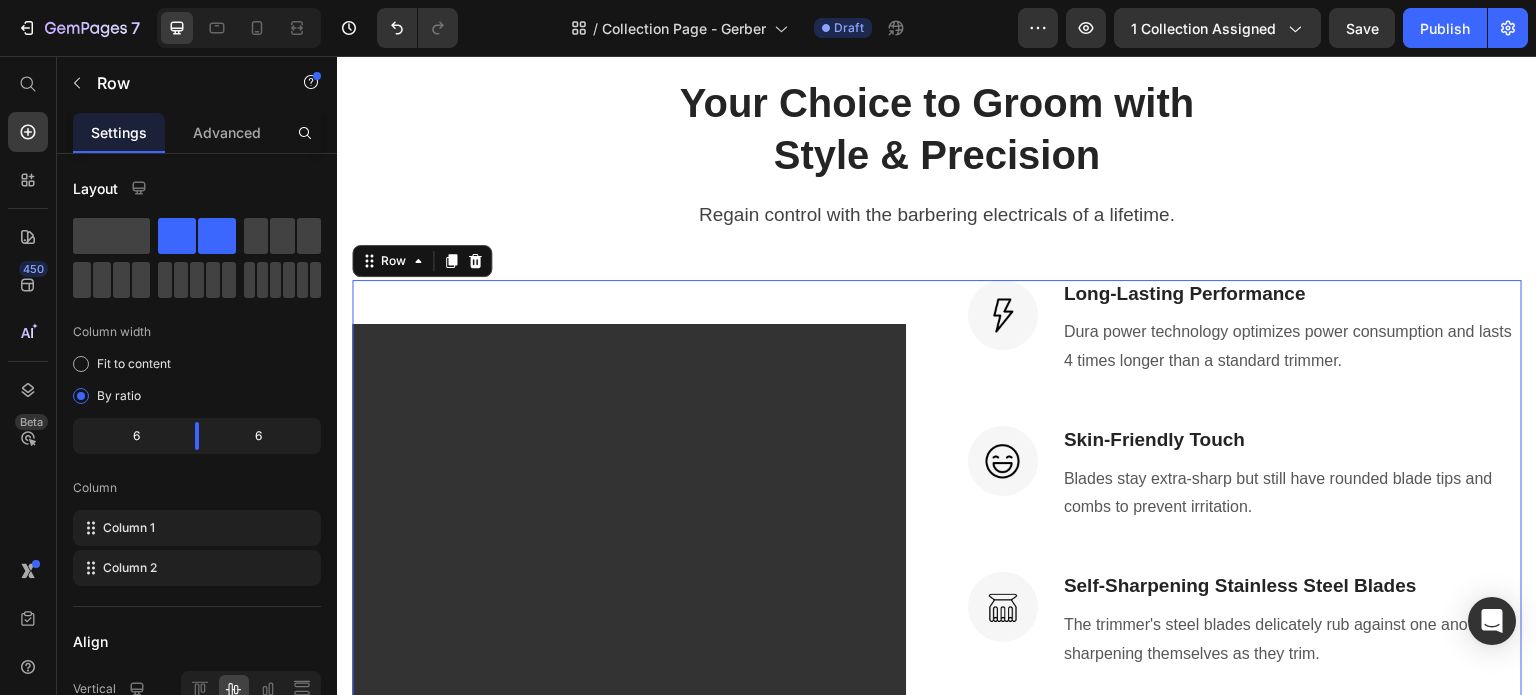 click on "Image Long-Lasting Performance Heading Dura power technology optimizes power consumption and lasts 4 times longer than a standard trimmer. Text block Row Image Skin-Friendly Touch Heading Blades stay extra-sharp but still have rounded blade tips and combs to prevent irritation. Text block Row Image Self-Sharpening Stainless Steel Blades Heading The trimmer's steel blades delicately rub against one another, sharpening themselves as they trim. Text block Row Image Effortless Trimming with the Zoom Wheel Heading Simply crank the wheel to pick and lock in the desired length settings with 20 various length options. Text block Row Get It Now (P) Cart Button" at bounding box center (1245, 602) 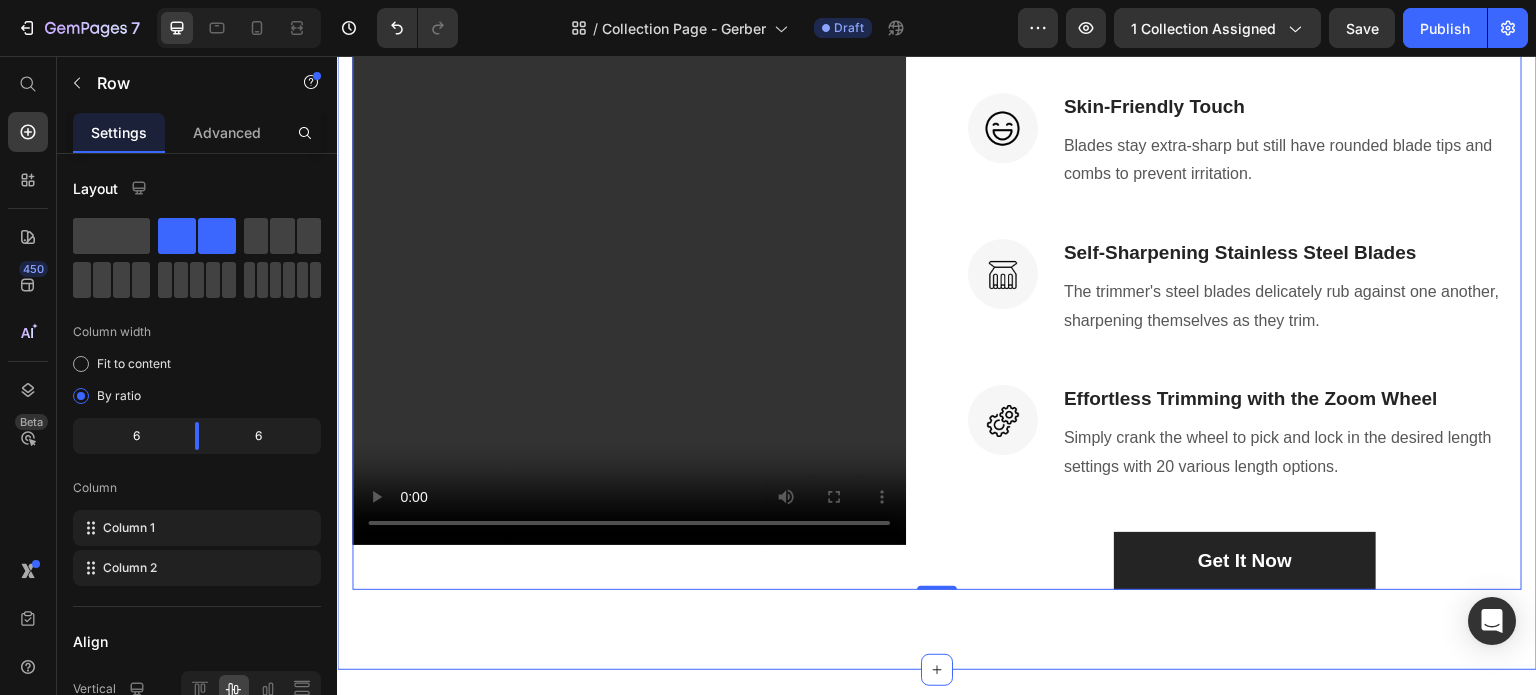 scroll, scrollTop: 4008, scrollLeft: 0, axis: vertical 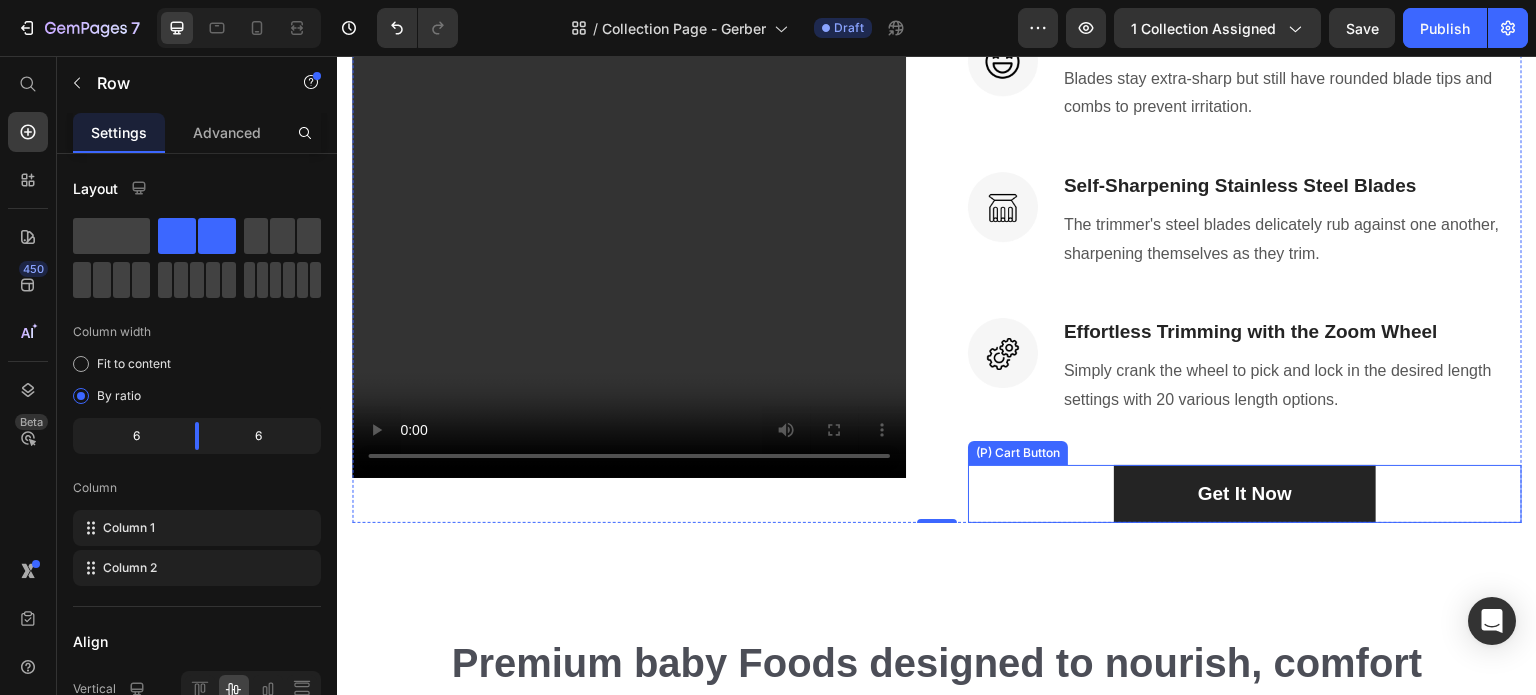 click on "Get It Now (P) Cart Button" at bounding box center [1245, 494] 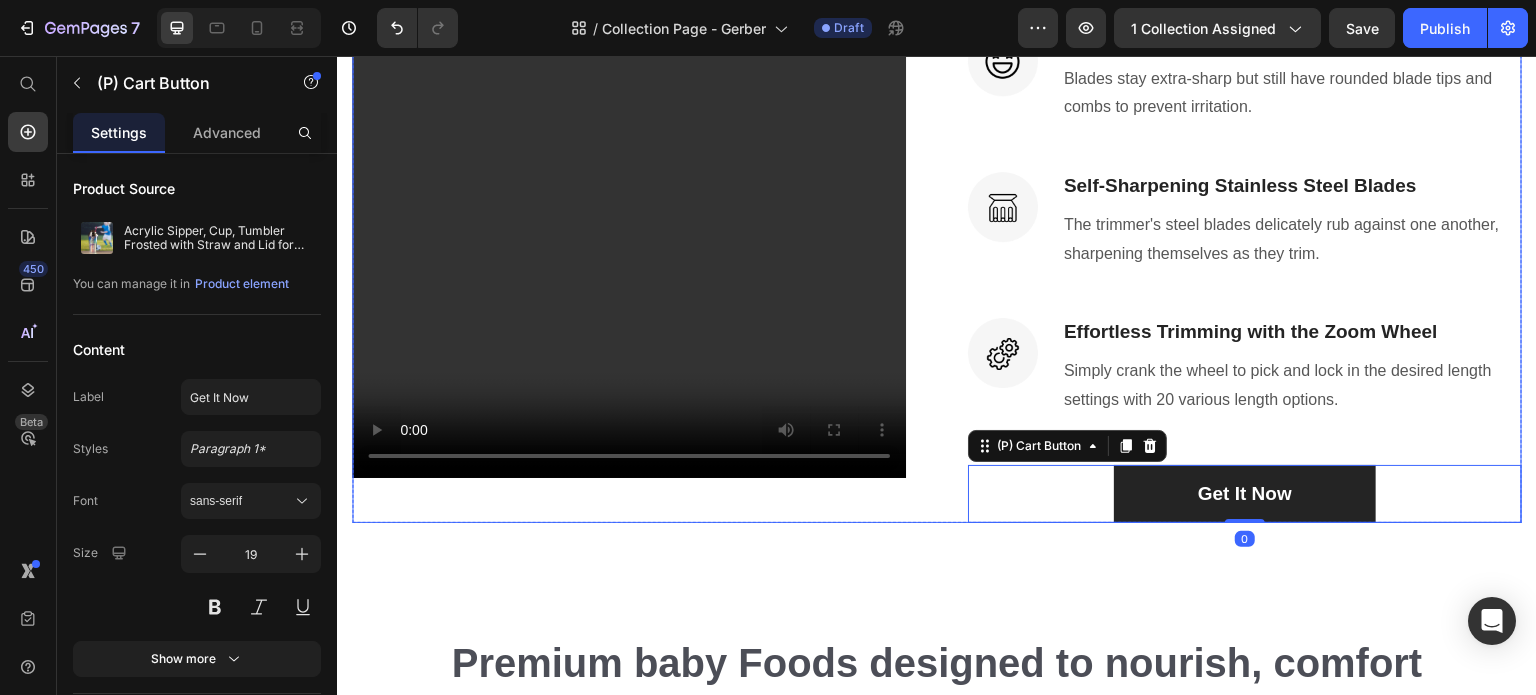 click on "Image Long-Lasting Performance Heading Dura power technology optimizes power consumption and lasts 4 times longer than a standard trimmer. Text block Row Image Skin-Friendly Touch Heading Blades stay extra-sharp but still have rounded blade tips and combs to prevent irritation. Text block Row Image Self-Sharpening Stainless Steel Blades Heading The trimmer's steel blades delicately rub against one another, sharpening themselves as they trim. Text block Row Image Effortless Trimming with the Zoom Wheel Heading Simply crank the wheel to pick and lock in the desired length settings with 20 various length options. Text block Row Get It Now (P) Cart Button   0" at bounding box center (1245, 202) 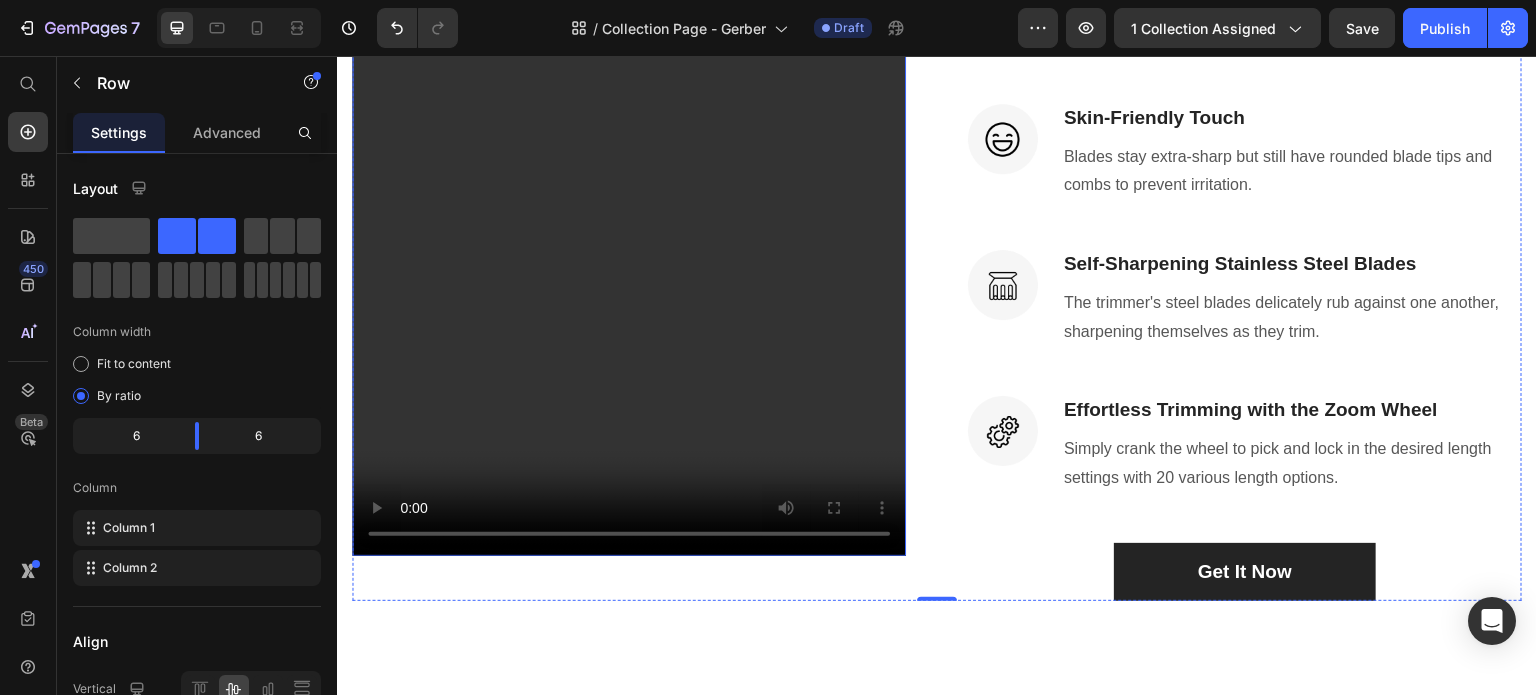 scroll, scrollTop: 3908, scrollLeft: 0, axis: vertical 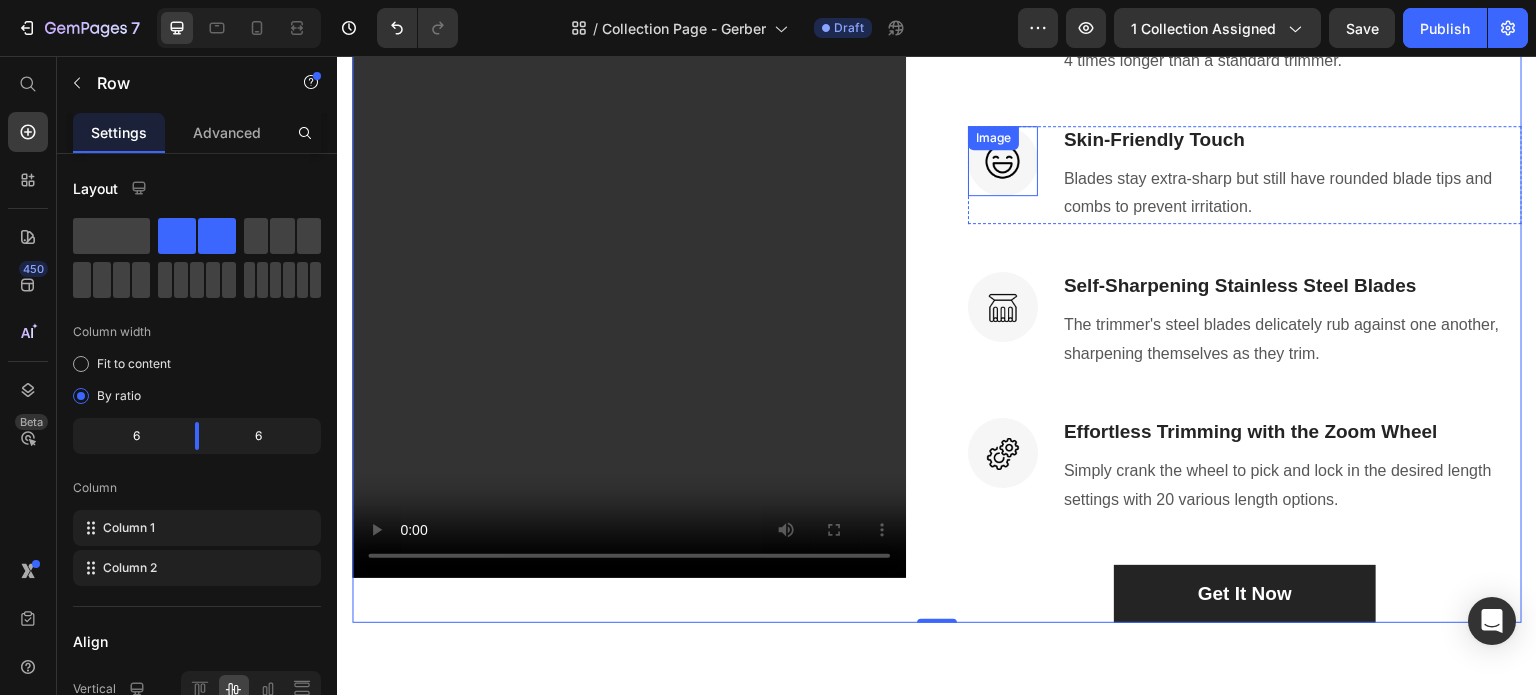 click at bounding box center [1003, 161] 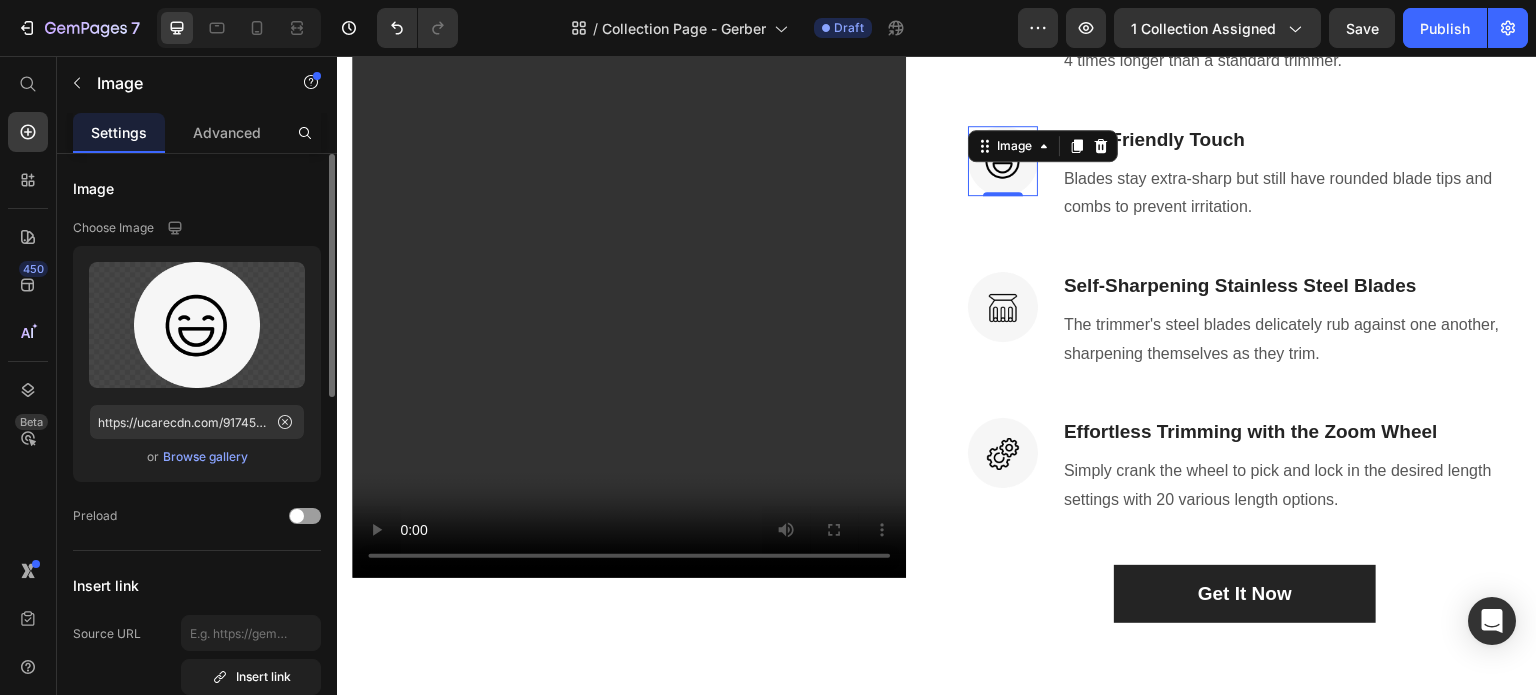 click on "Browse gallery" at bounding box center (205, 457) 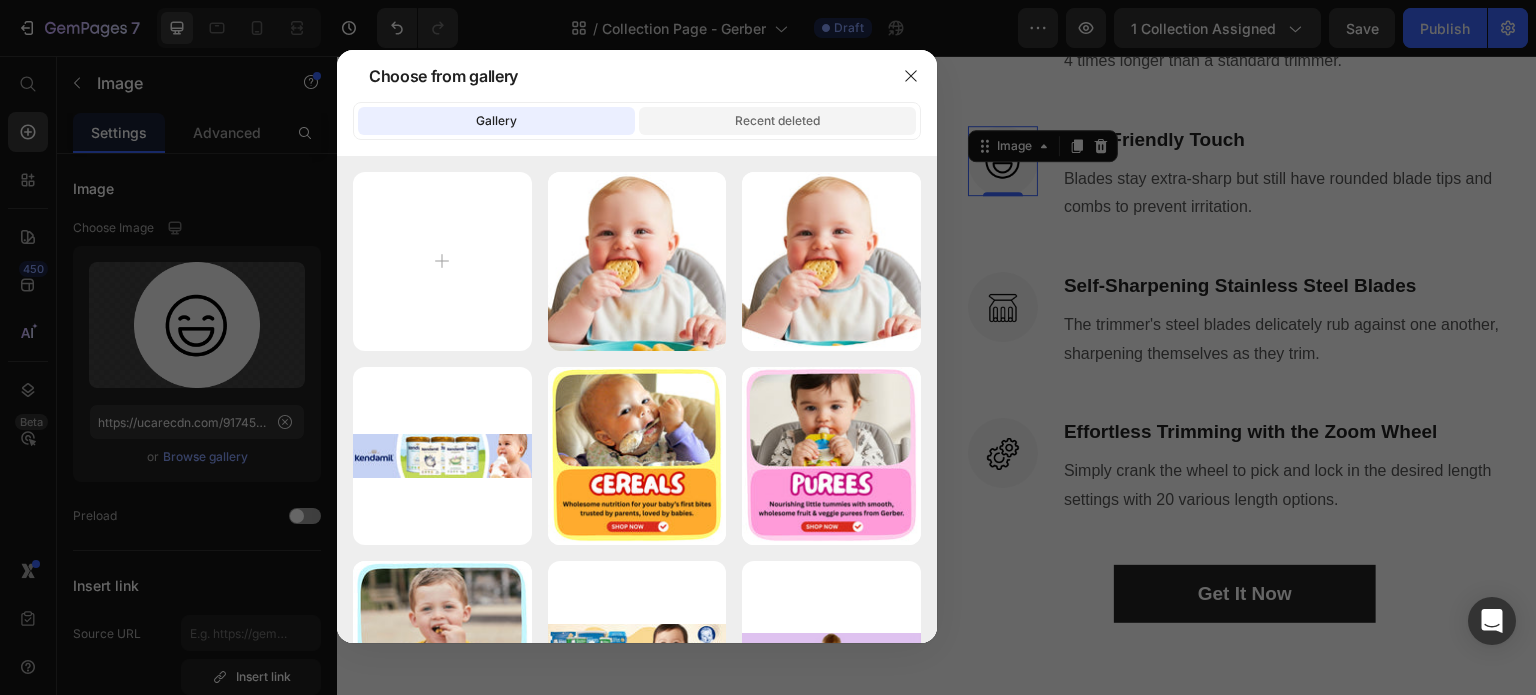 click on "Recent deleted" 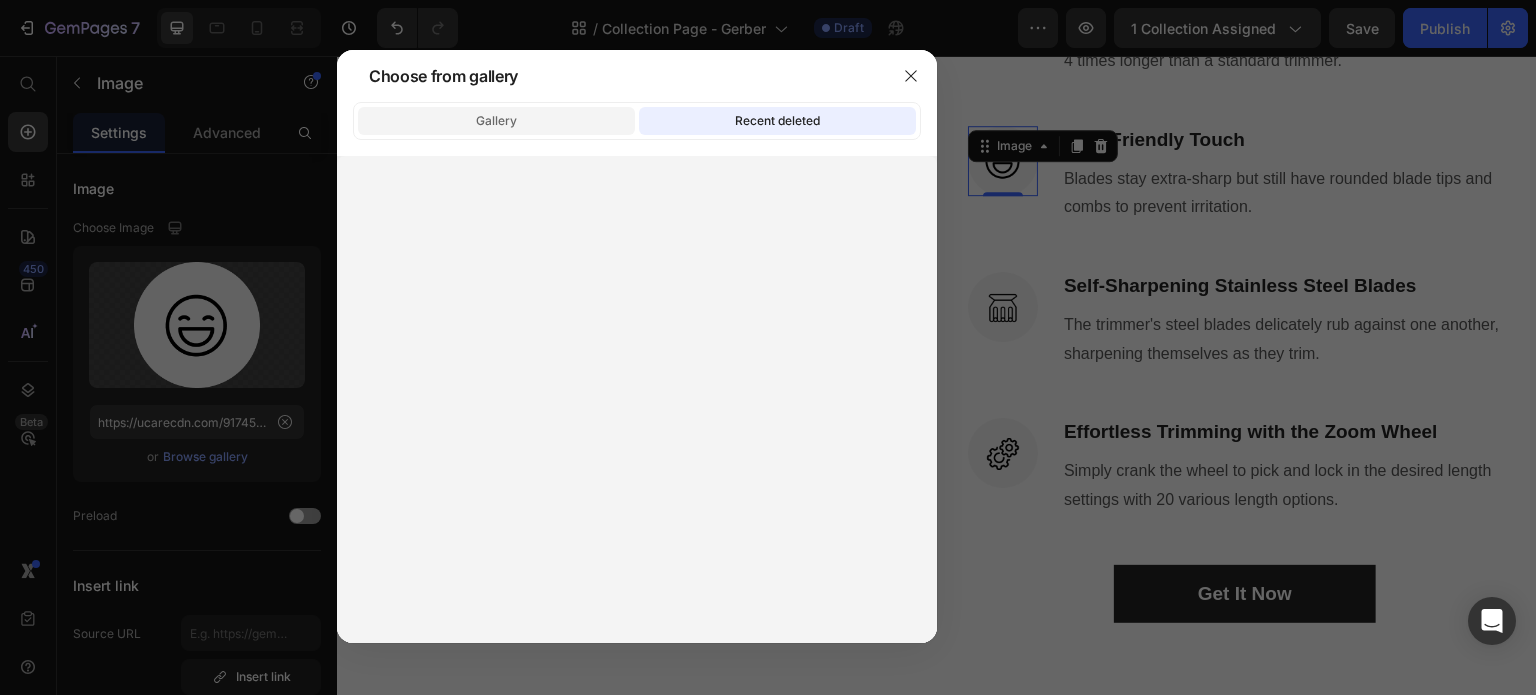 click on "Gallery" 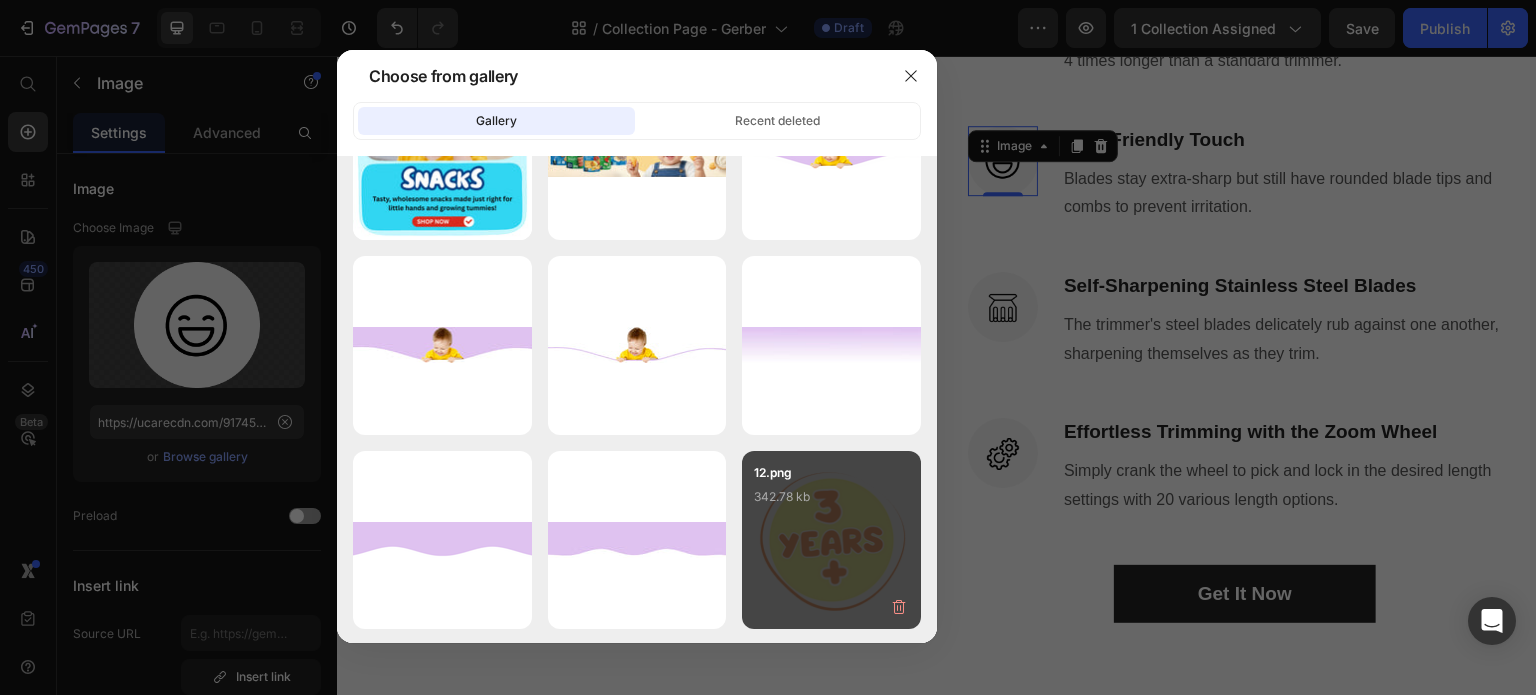 scroll, scrollTop: 697, scrollLeft: 0, axis: vertical 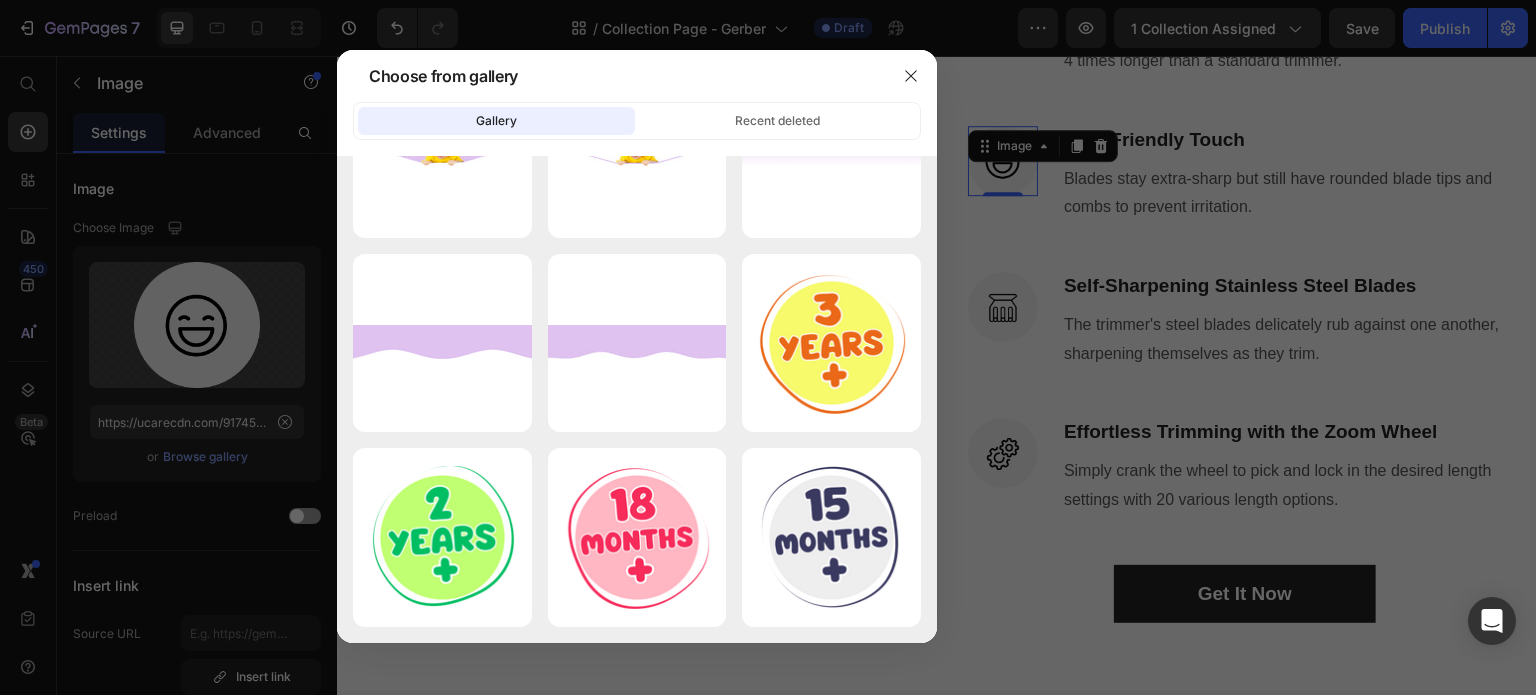 click at bounding box center (768, 347) 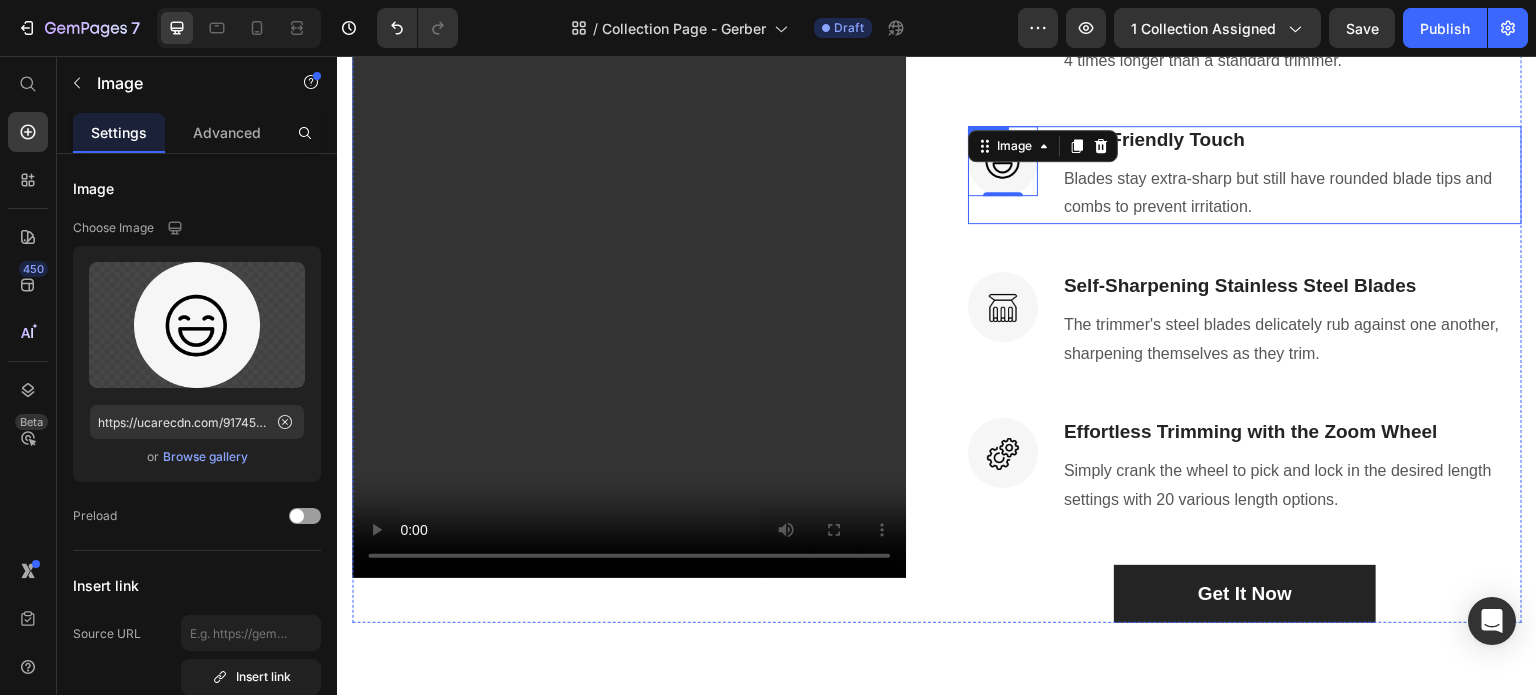 click on "Image   0" at bounding box center (1003, 175) 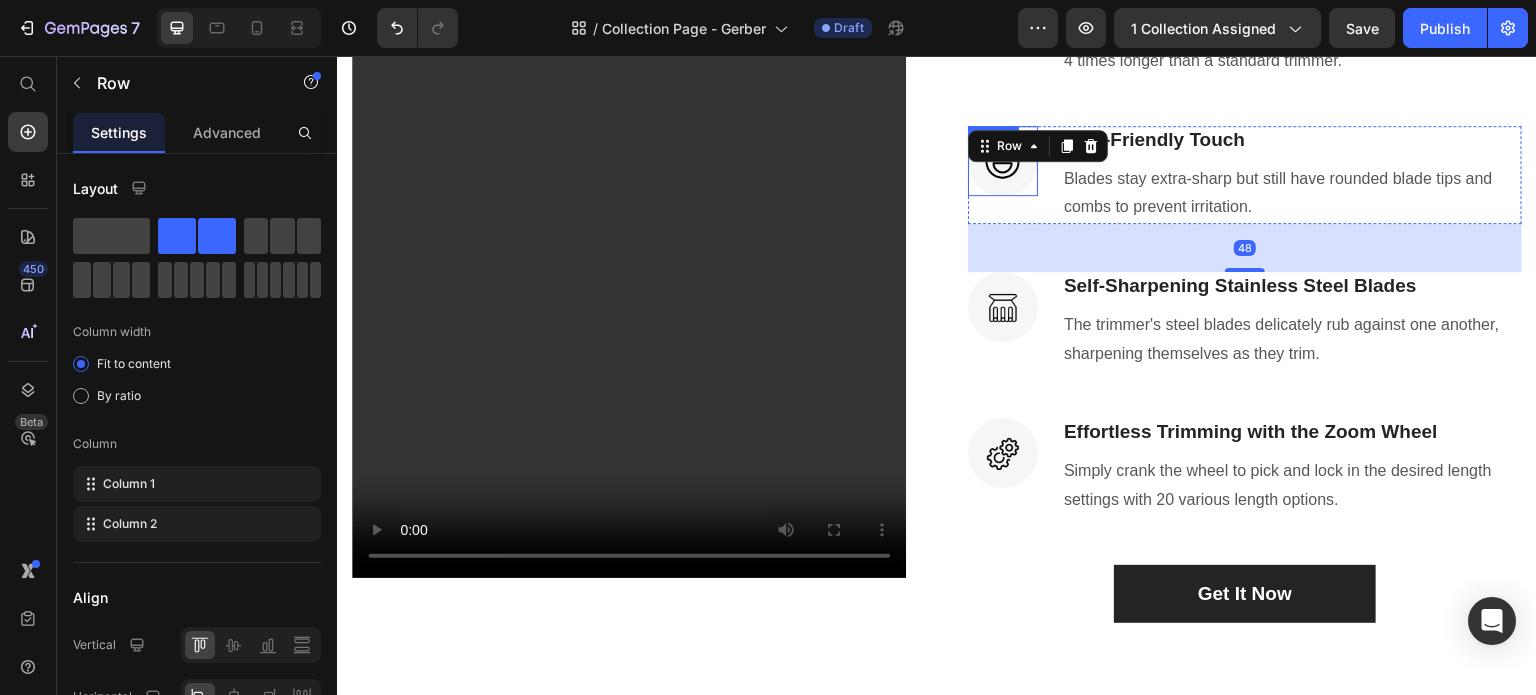 click at bounding box center [1003, 161] 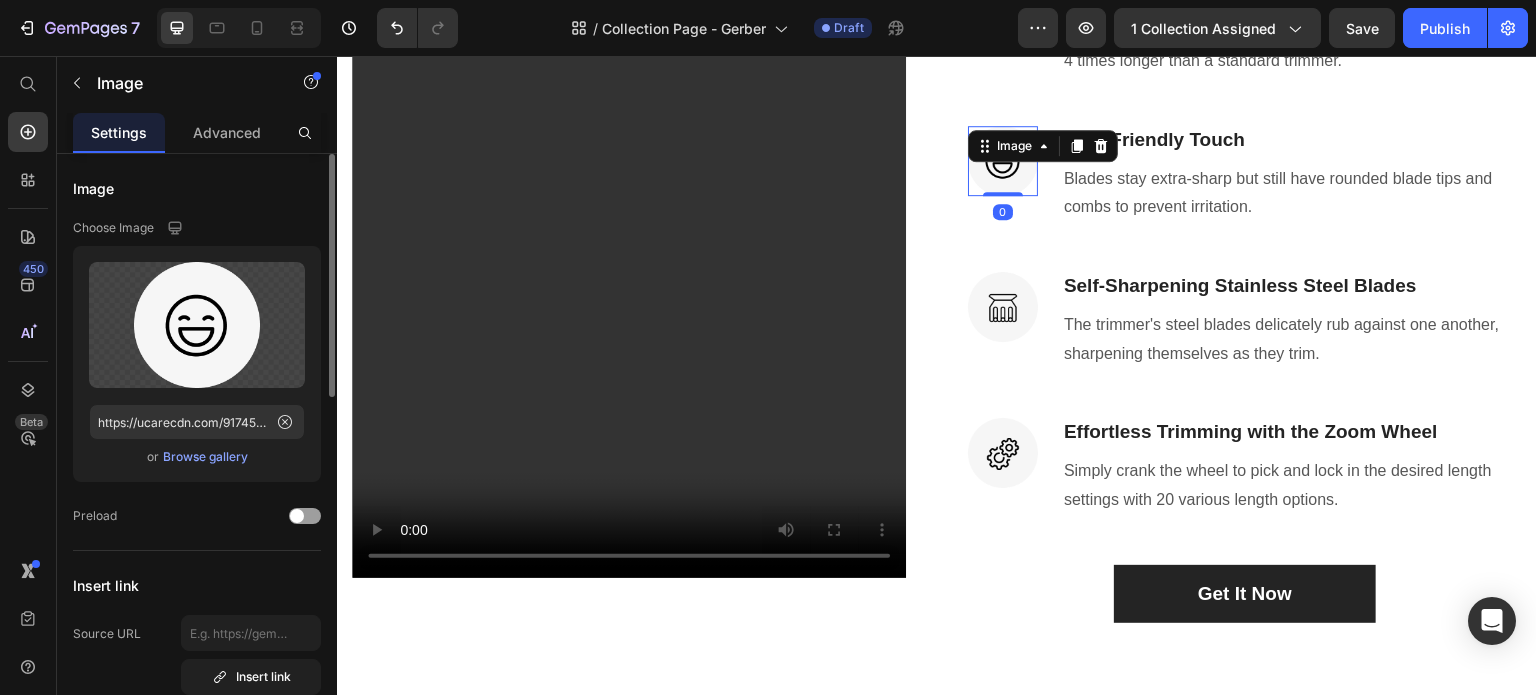 click on "Browse gallery" at bounding box center (205, 457) 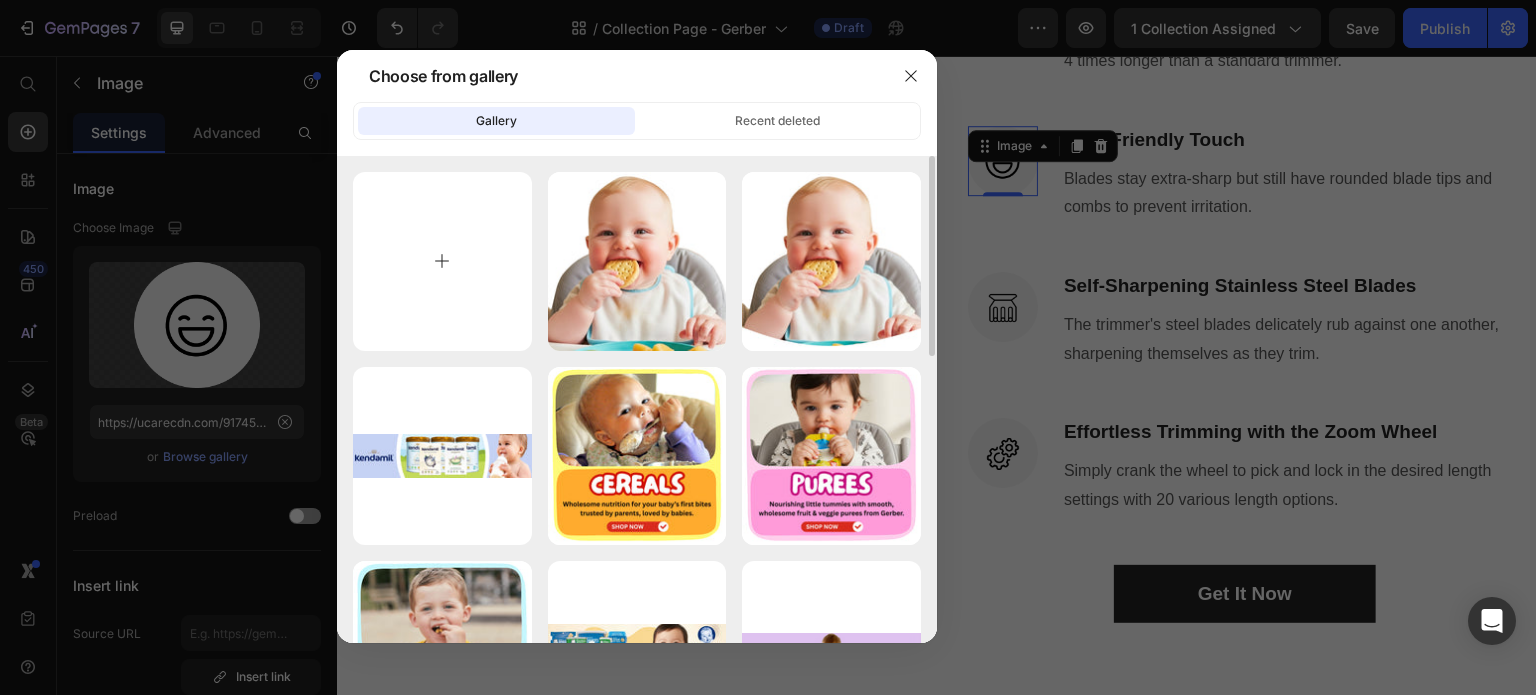 click at bounding box center [442, 261] 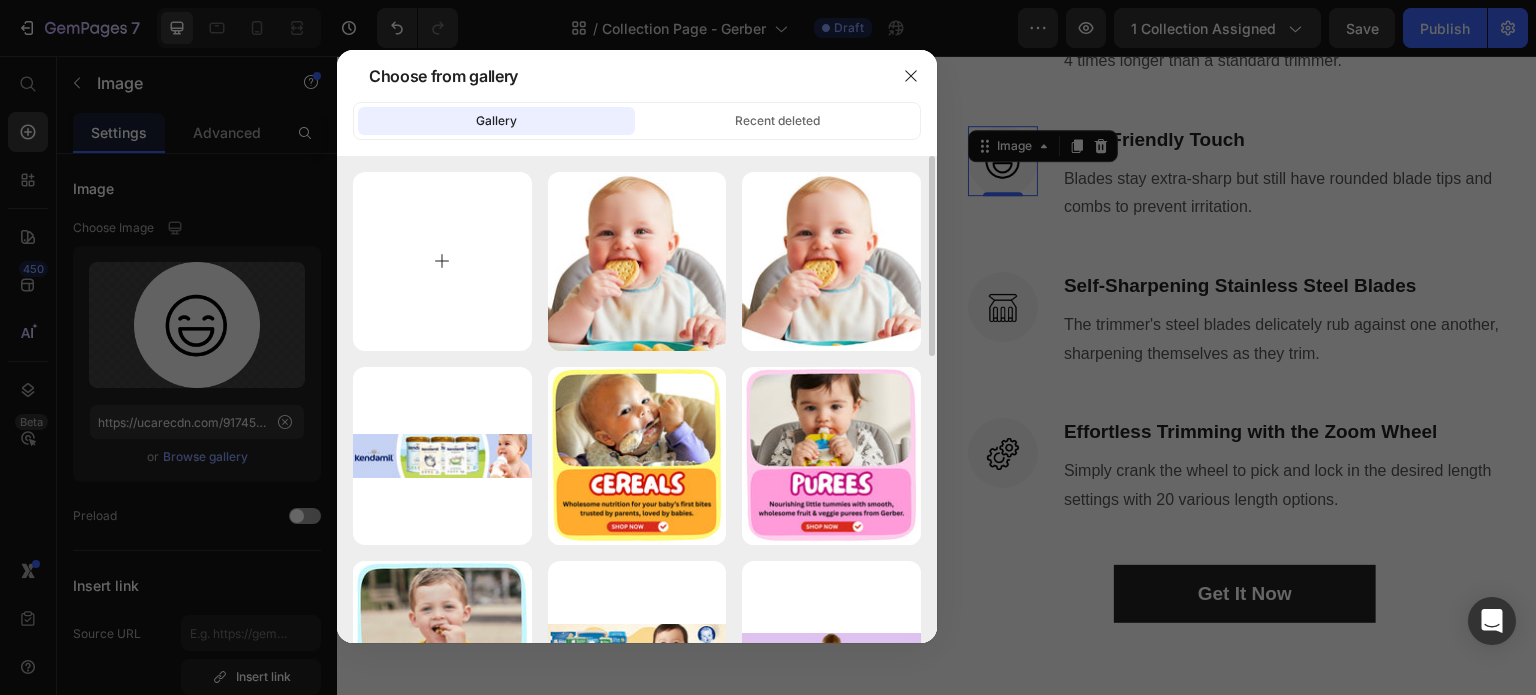 type on "C:\fakepath\5.jpg" 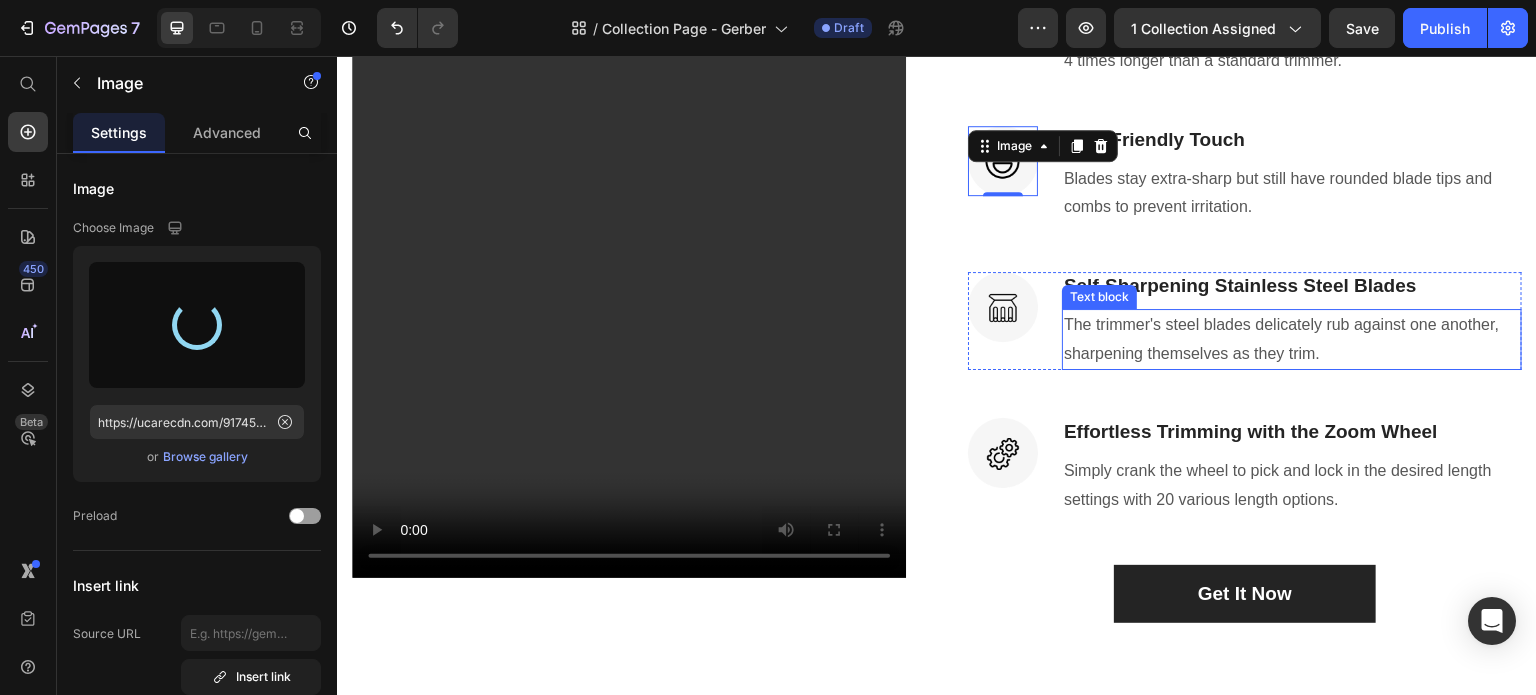 type on "https://cdn.shopify.com/s/files/1/0989/4066/files/gempages_568336468586529701-79ea836e-8118-4ef3-a0a9-7fb4f9c1f836.jpg" 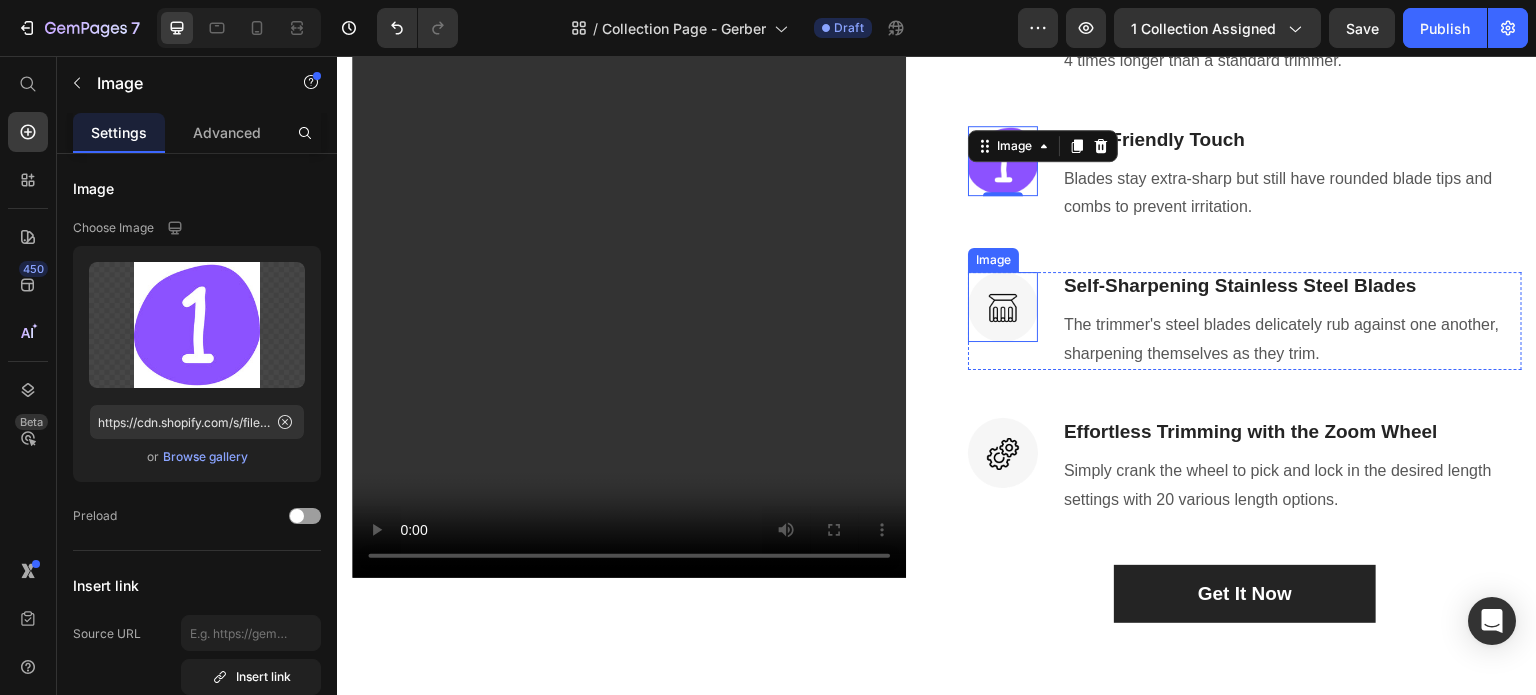 click at bounding box center [1003, 307] 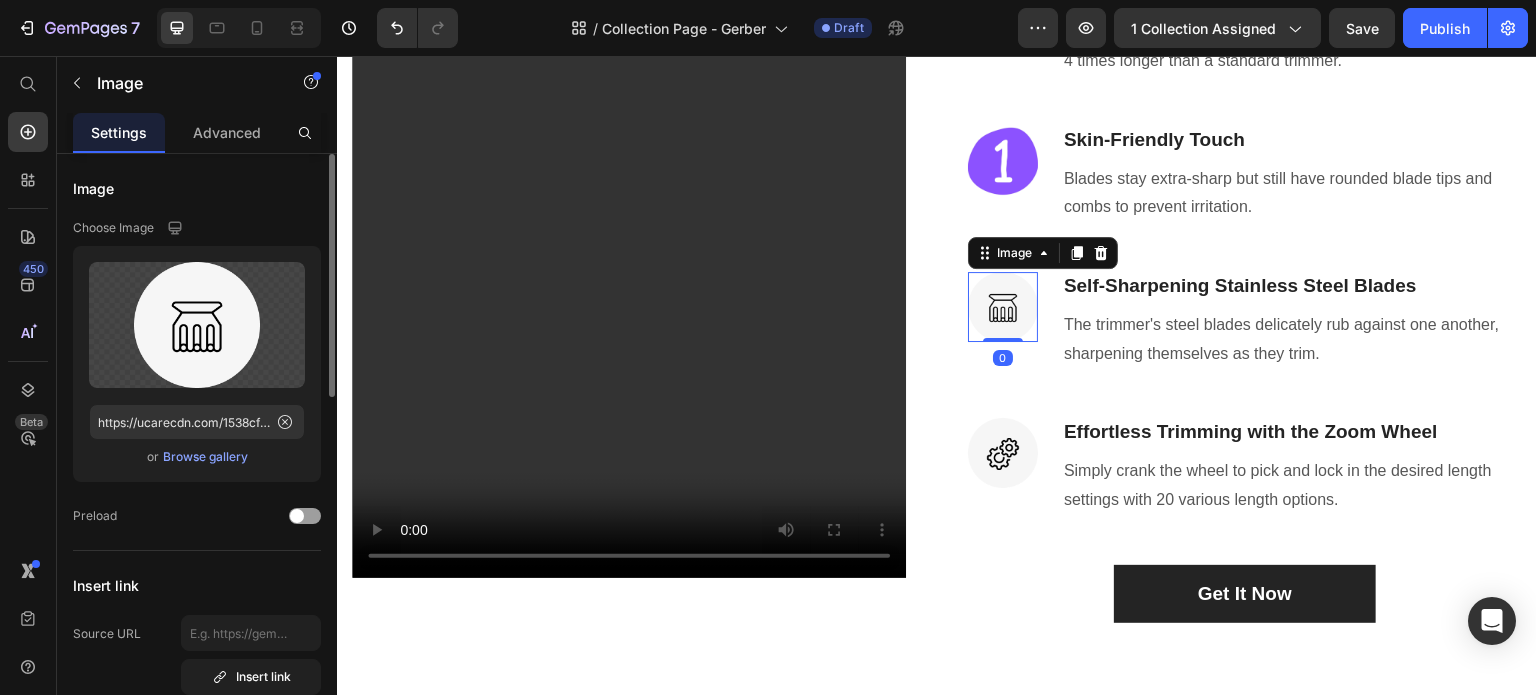 click on "Browse gallery" at bounding box center [205, 457] 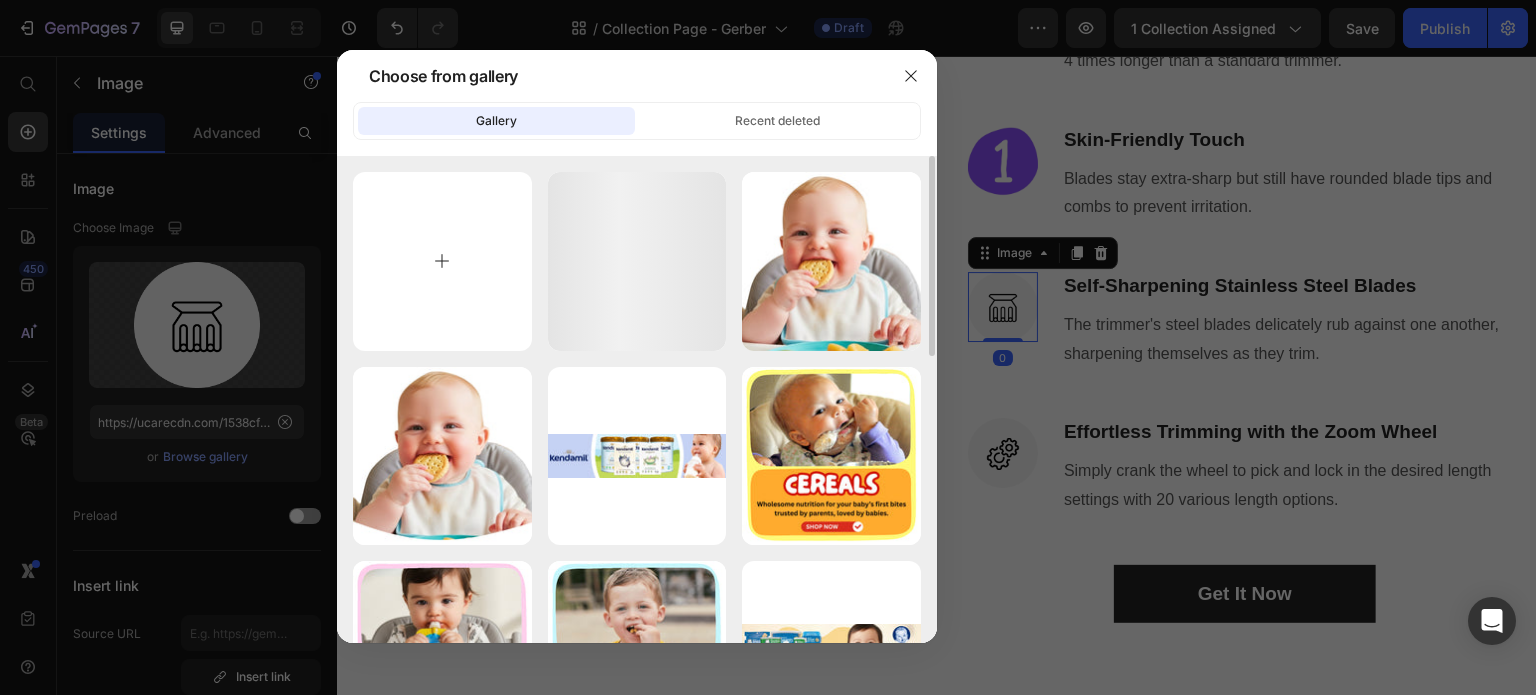 click at bounding box center (442, 261) 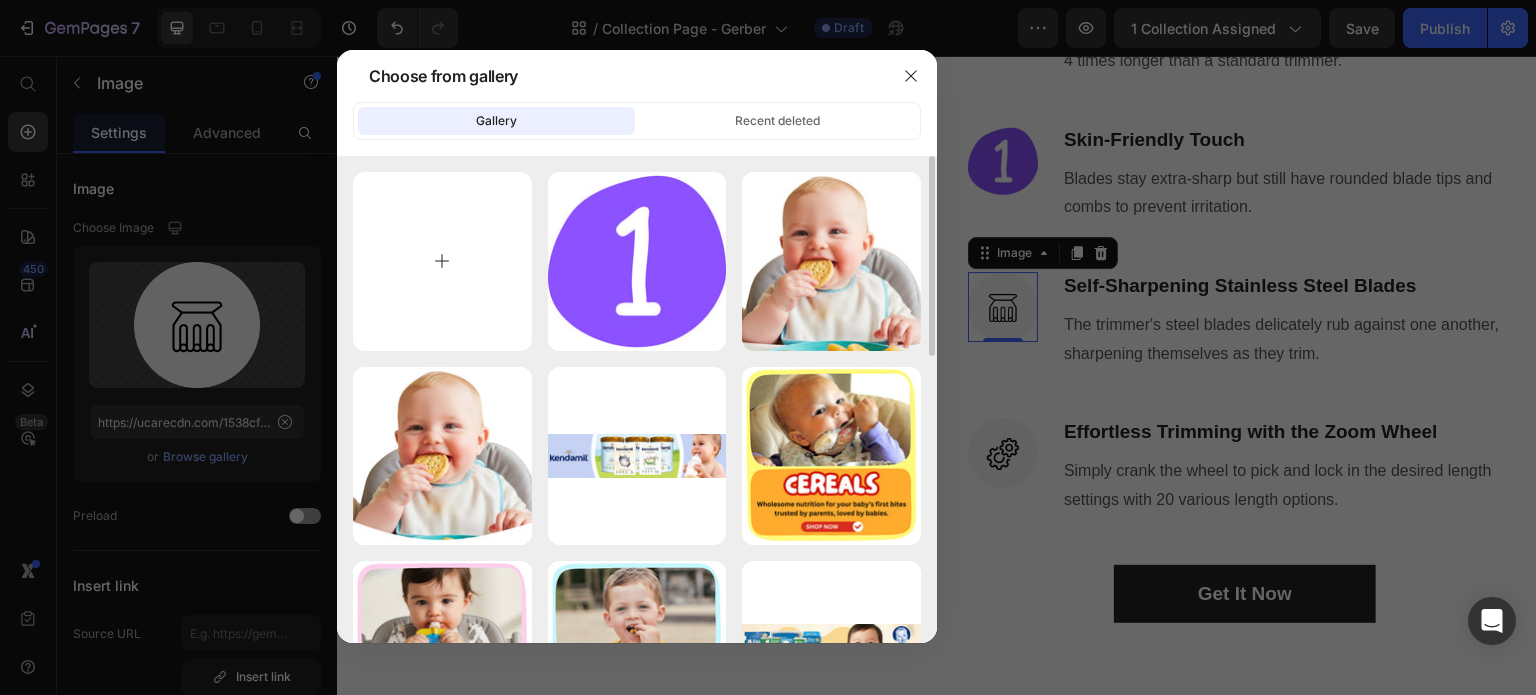 type on "C:\fakepath\6.jpg" 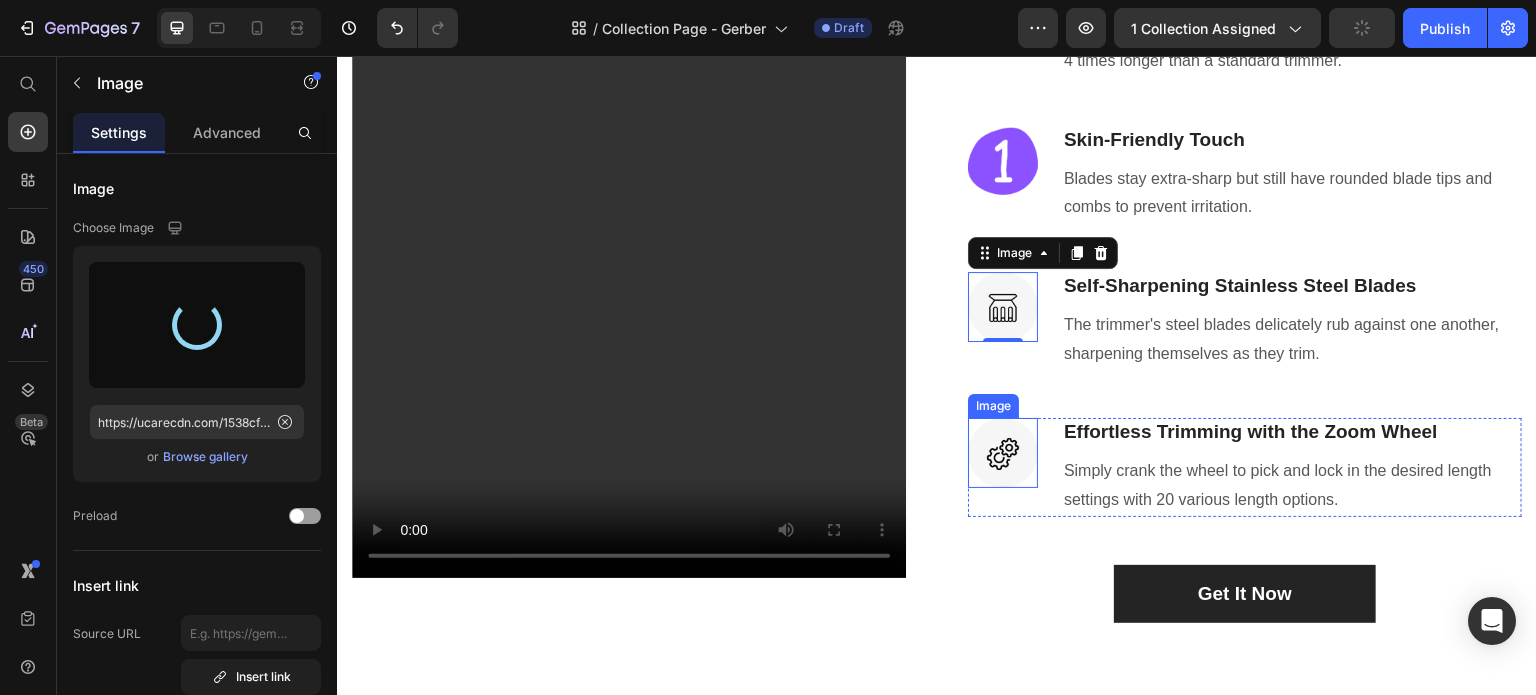 type on "https://cdn.shopify.com/s/files/1/0989/4066/files/gempages_568336468586529701-5918671b-d253-4502-b82b-918f77ad3e91.jpg" 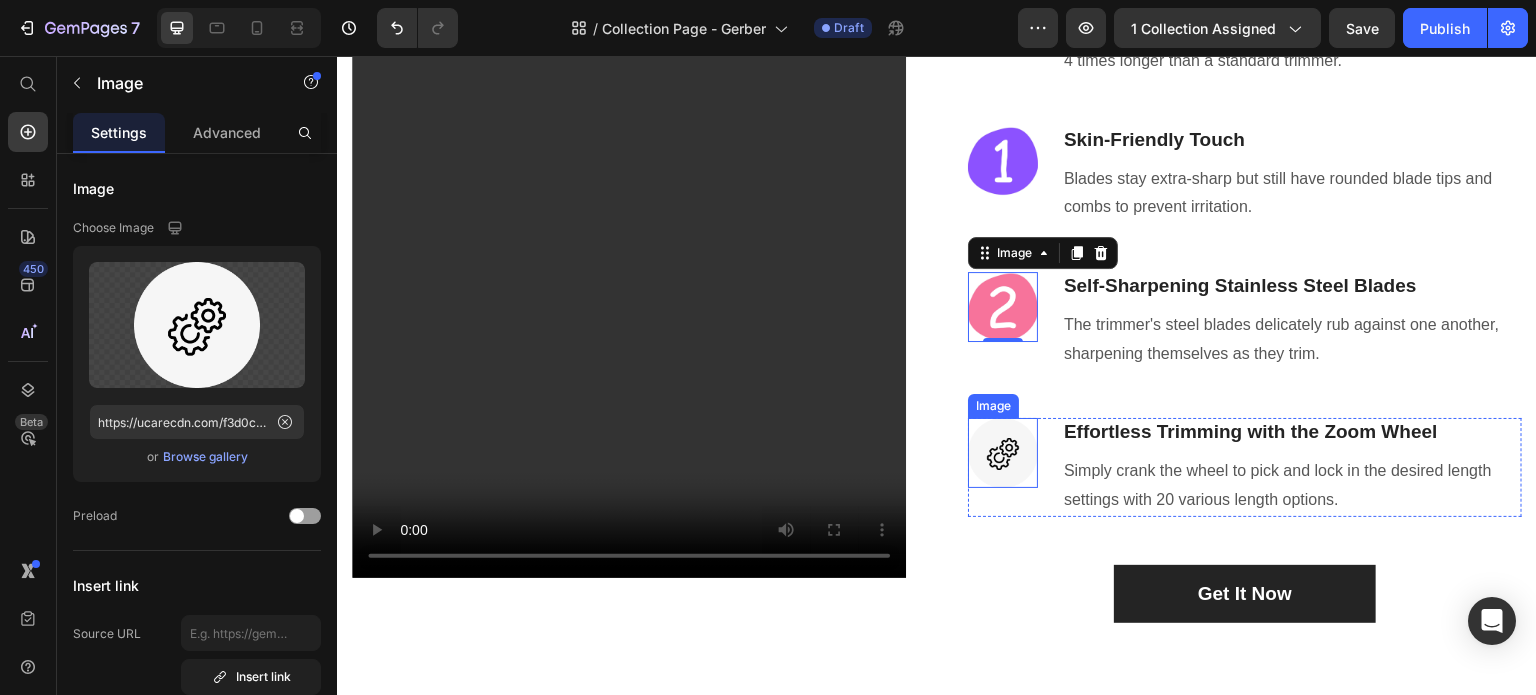 click at bounding box center [1003, 453] 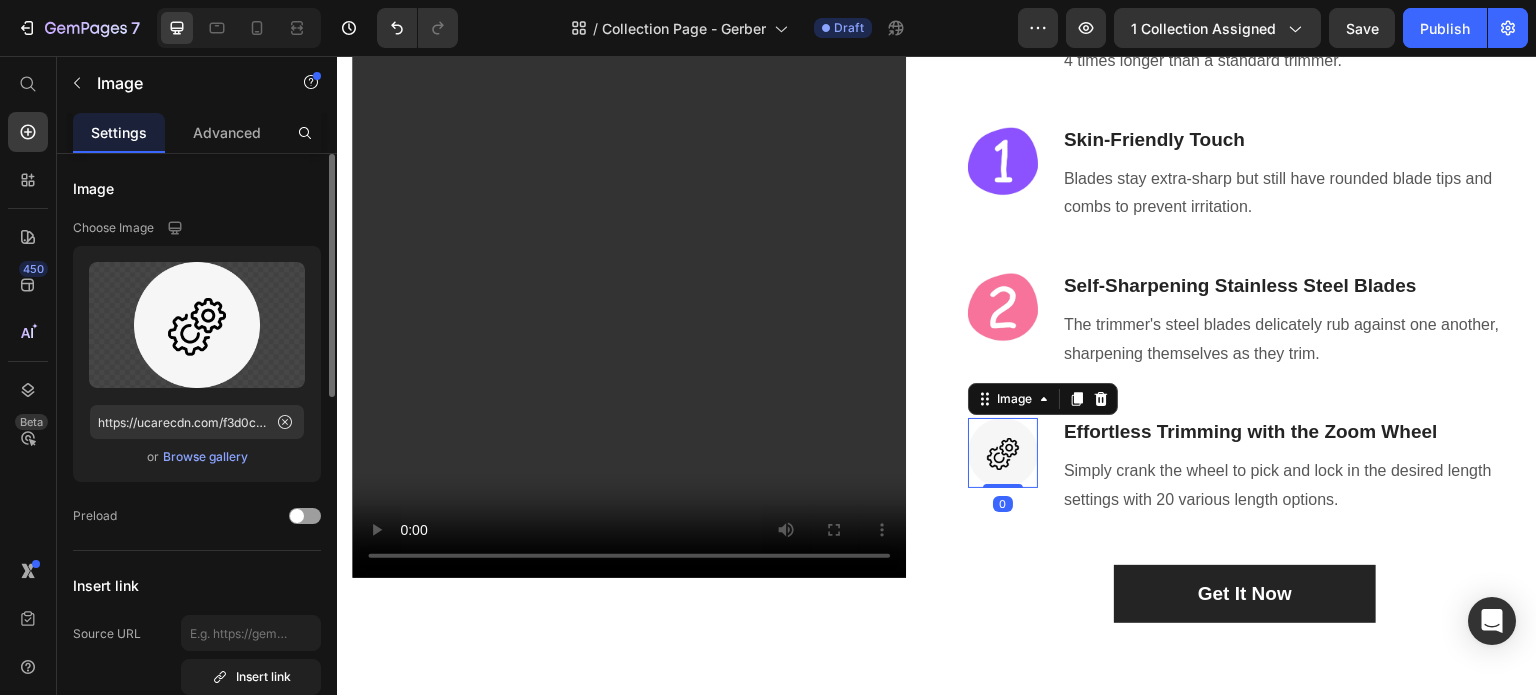 click on "Upload Image https://ucarecdn.com/f3d0cd5f-28b5-4125-95a6-52e561f47330/-/format/auto/  or   Browse gallery" at bounding box center (197, 364) 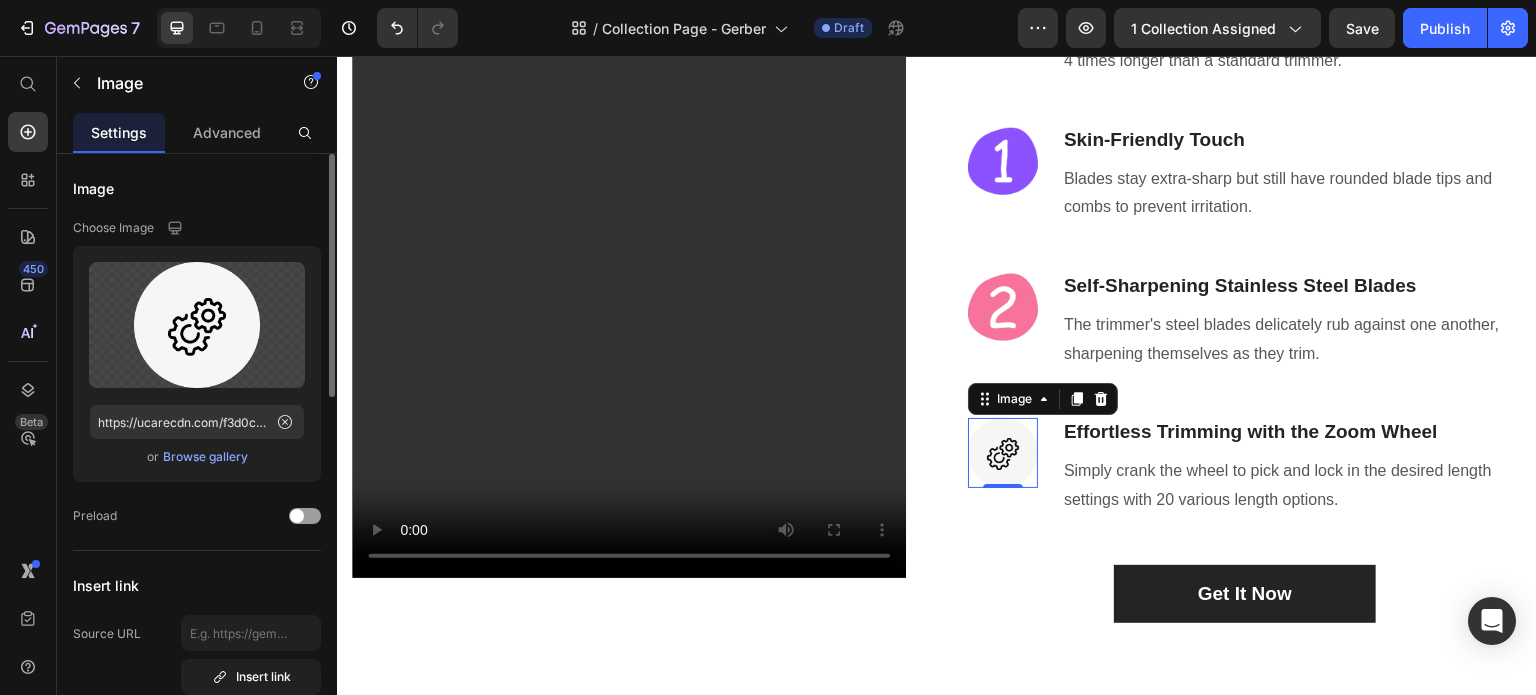 click on "Browse gallery" at bounding box center (205, 457) 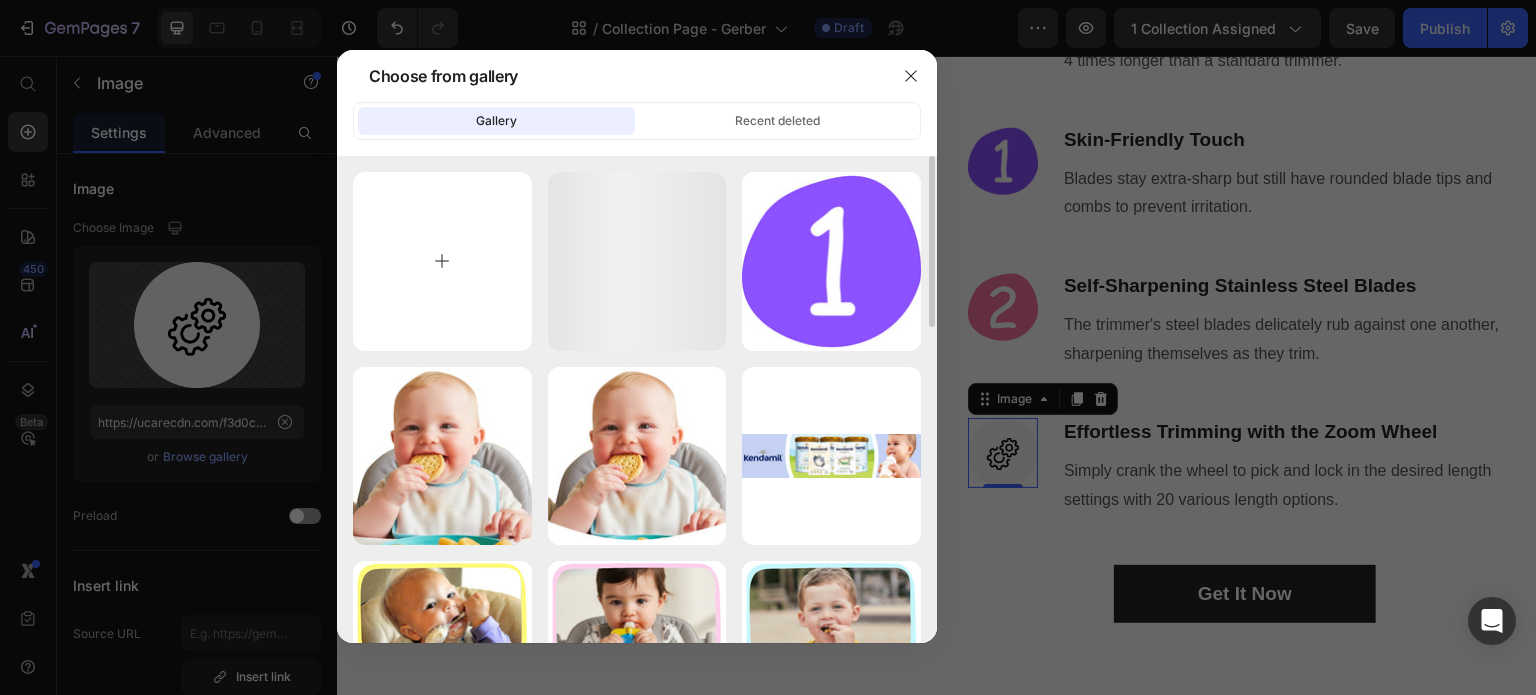 click at bounding box center [442, 261] 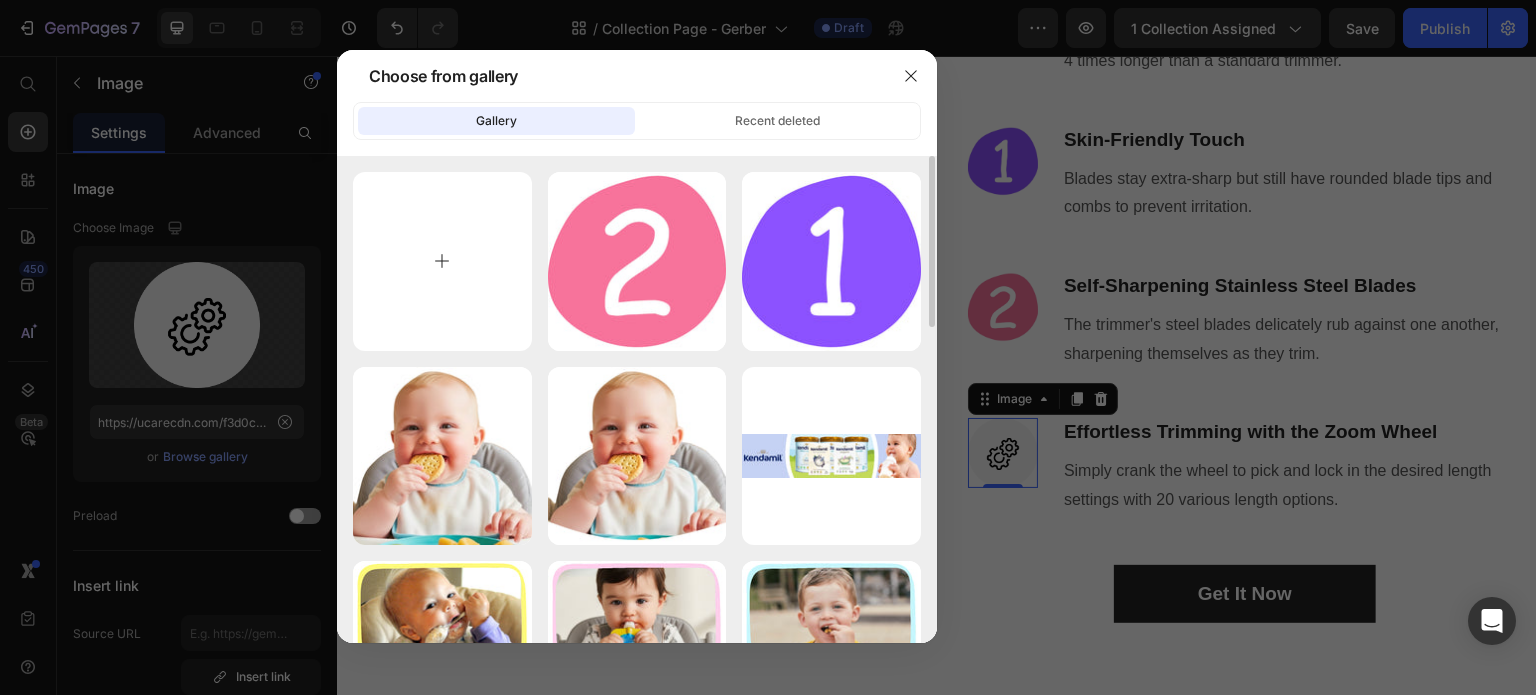 type on "C:\fakepath\7.jpg" 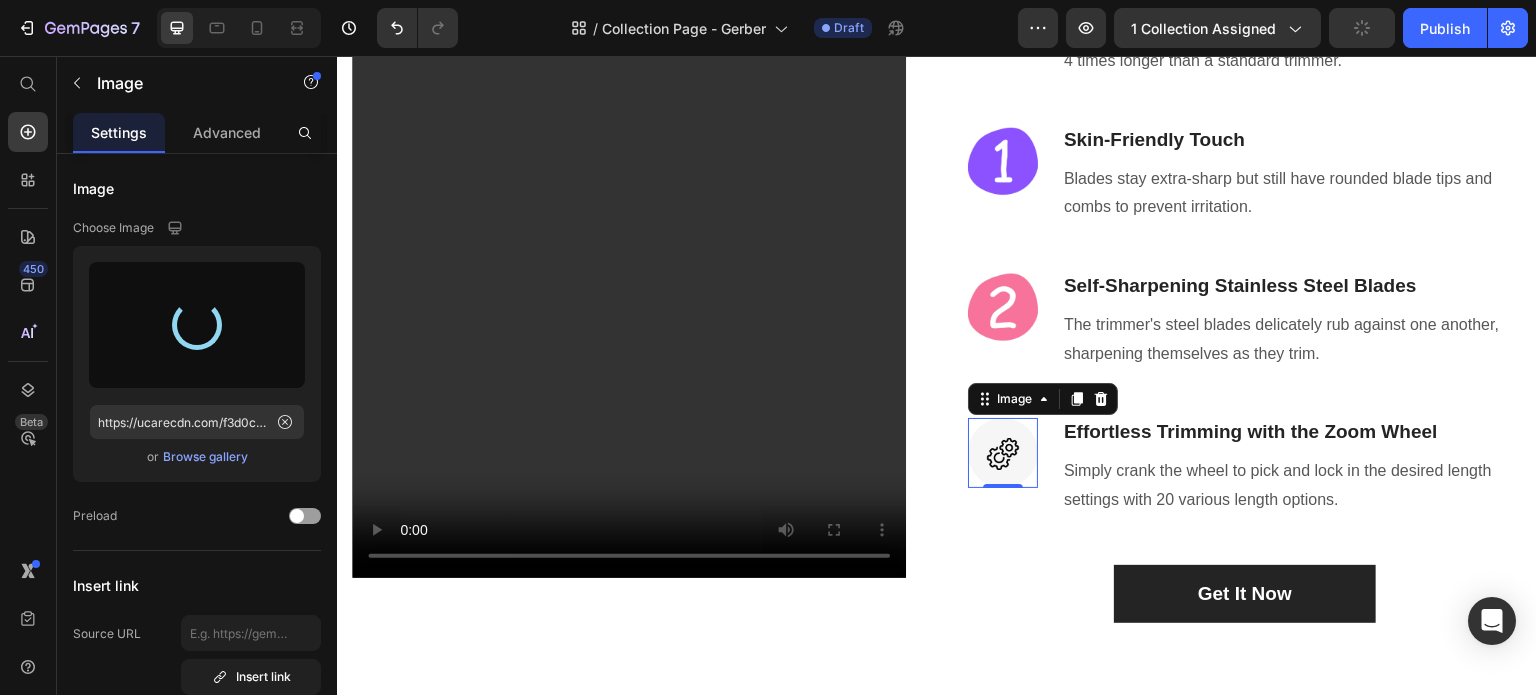 type on "https://cdn.shopify.com/s/files/1/0989/4066/files/gempages_568336468586529701-b872a07d-60db-42d1-aedb-251510232a0e.jpg" 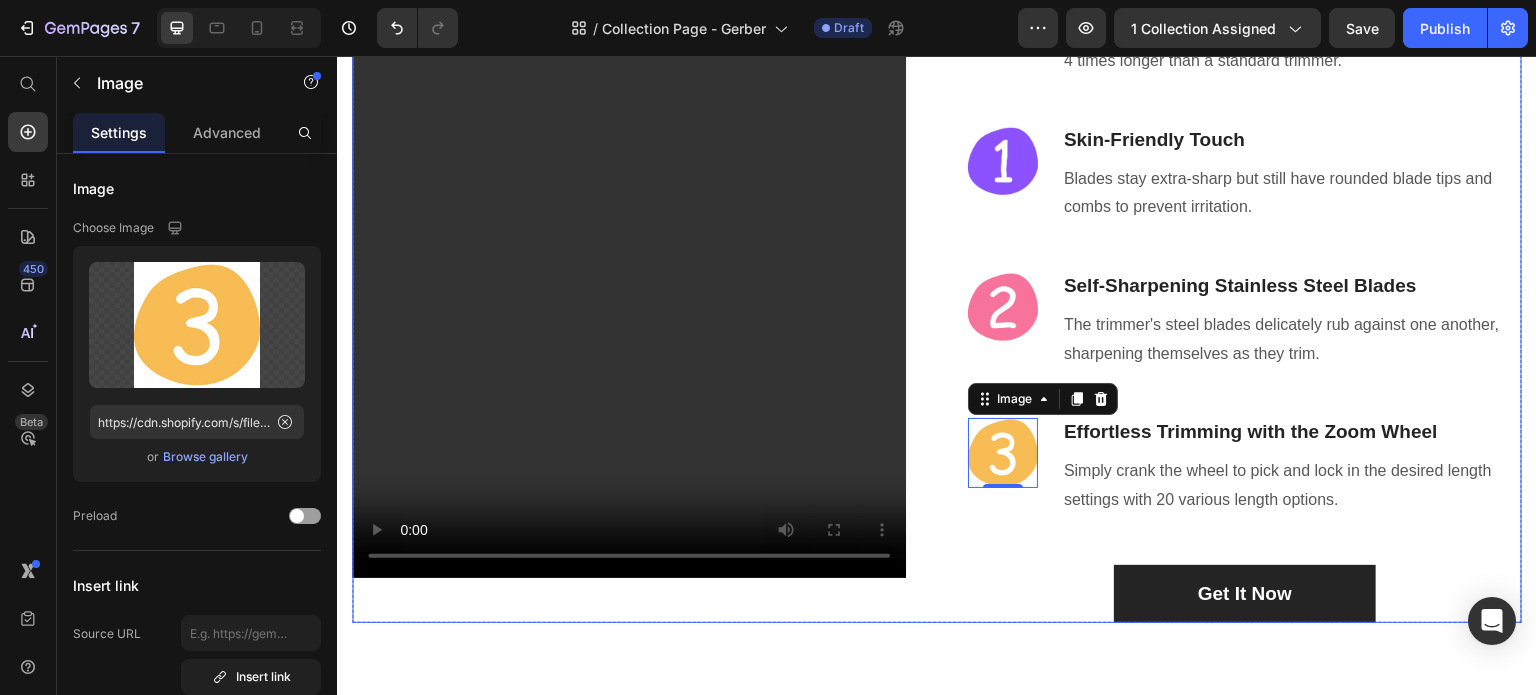 scroll, scrollTop: 3708, scrollLeft: 0, axis: vertical 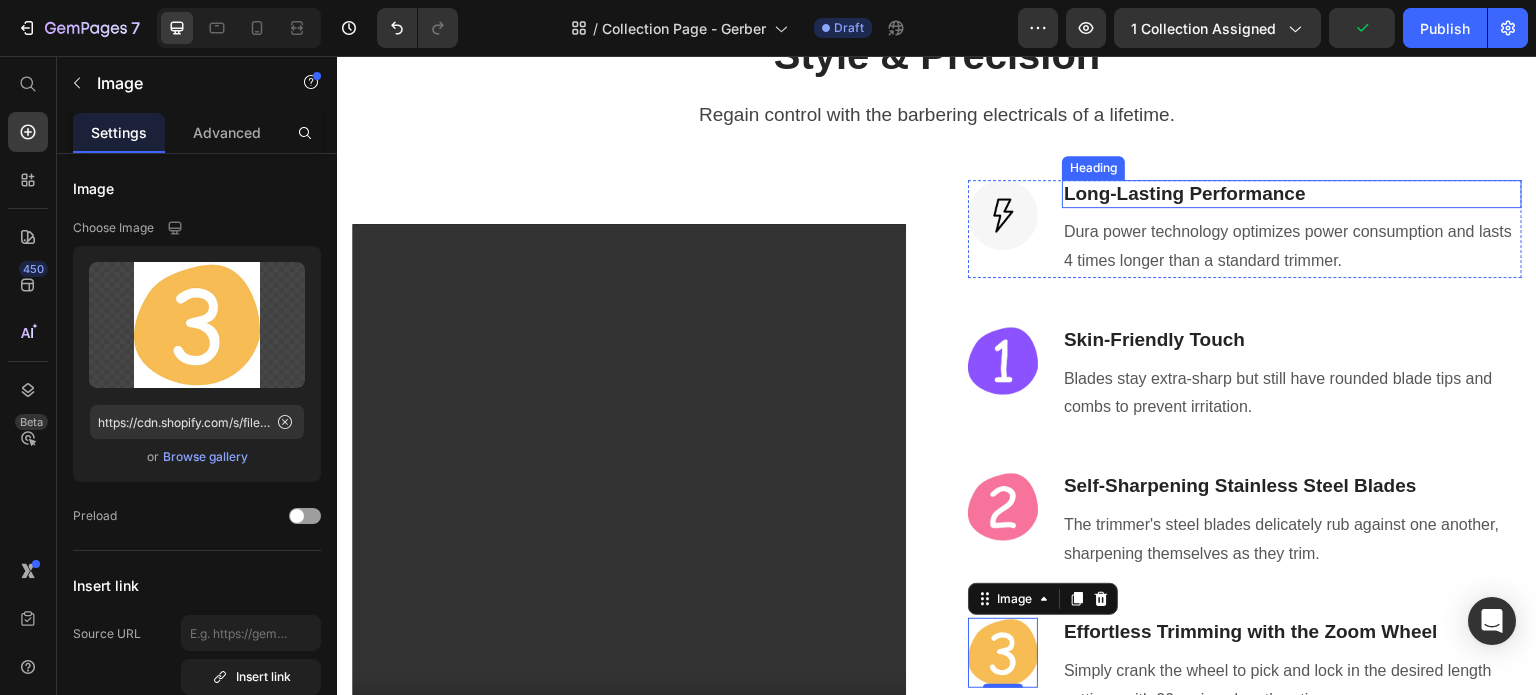 click on "Long-Lasting Performance" at bounding box center [1292, 194] 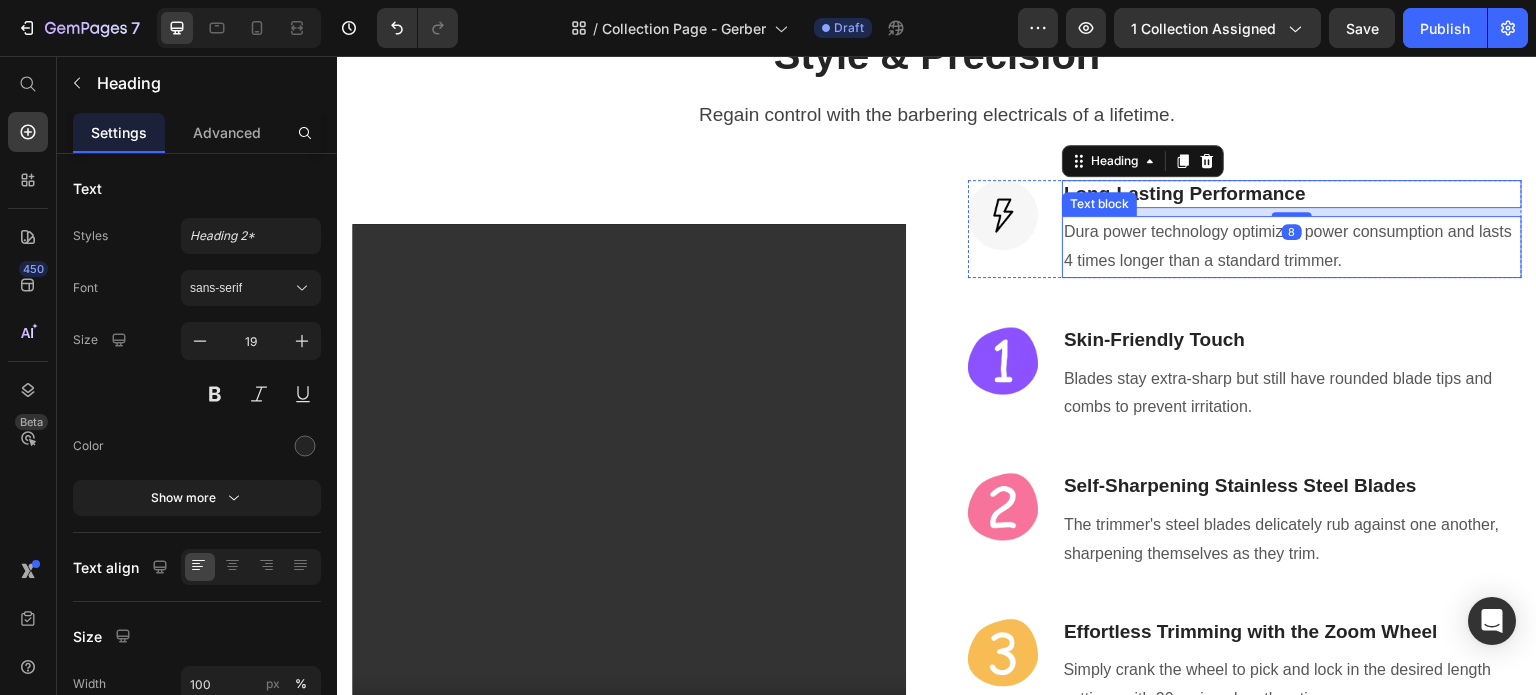click on "Dura power technology optimizes power consumption and lasts 4 times longer than a standard trimmer." at bounding box center (1292, 247) 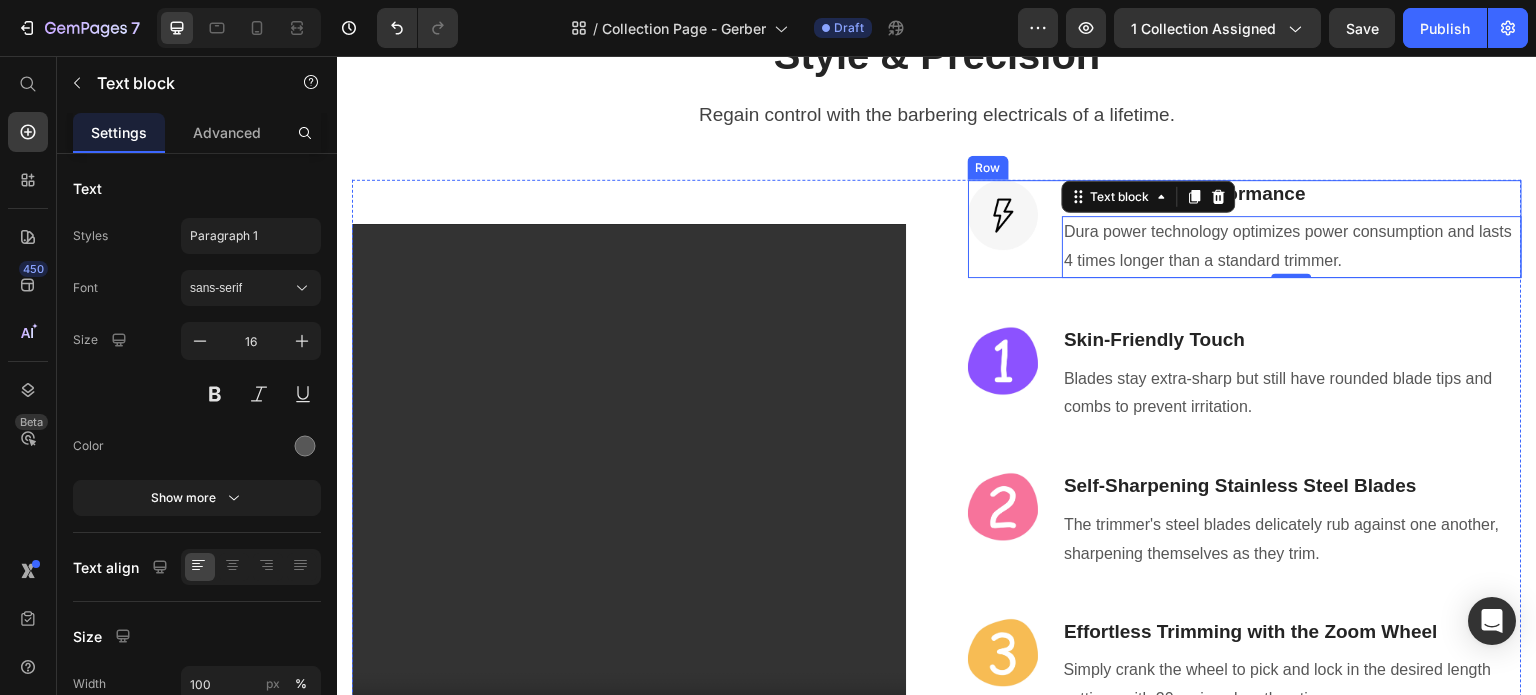 click on "Image" at bounding box center [1003, 229] 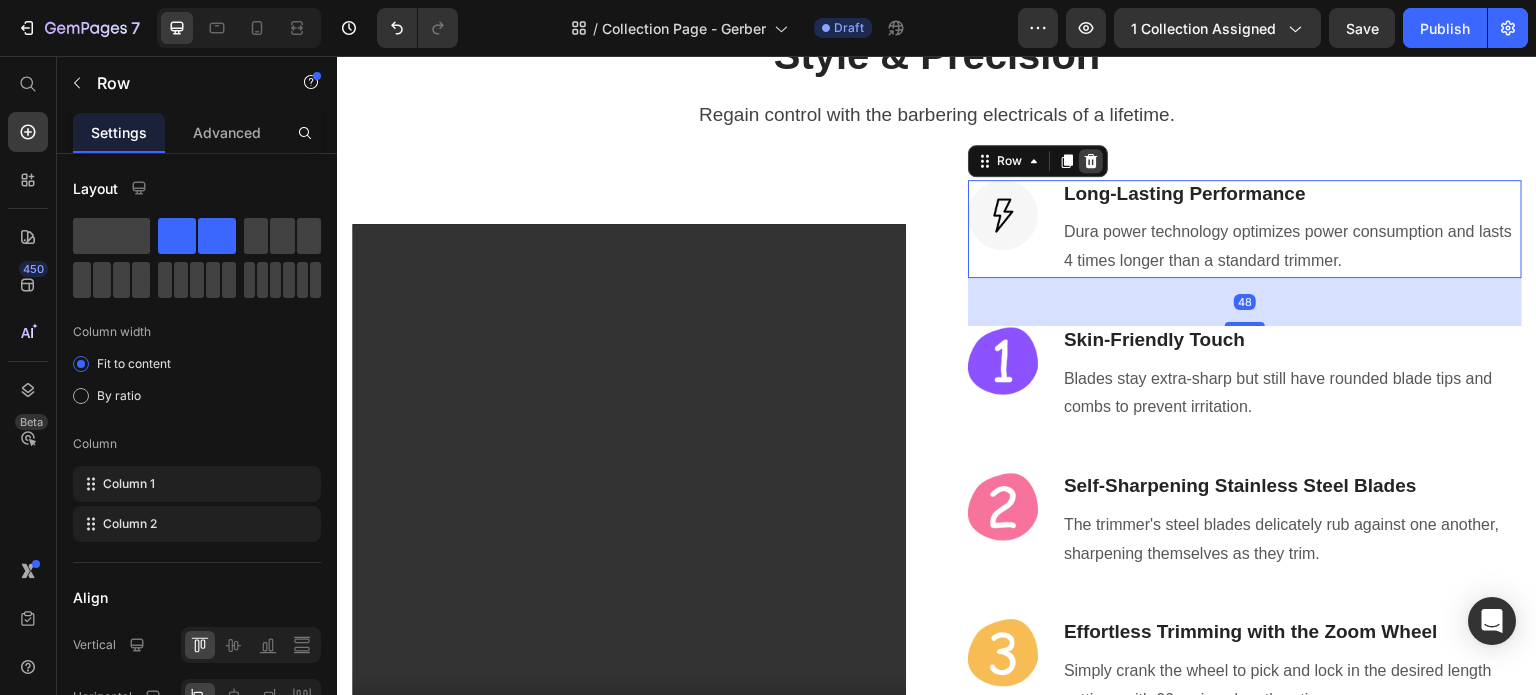 click 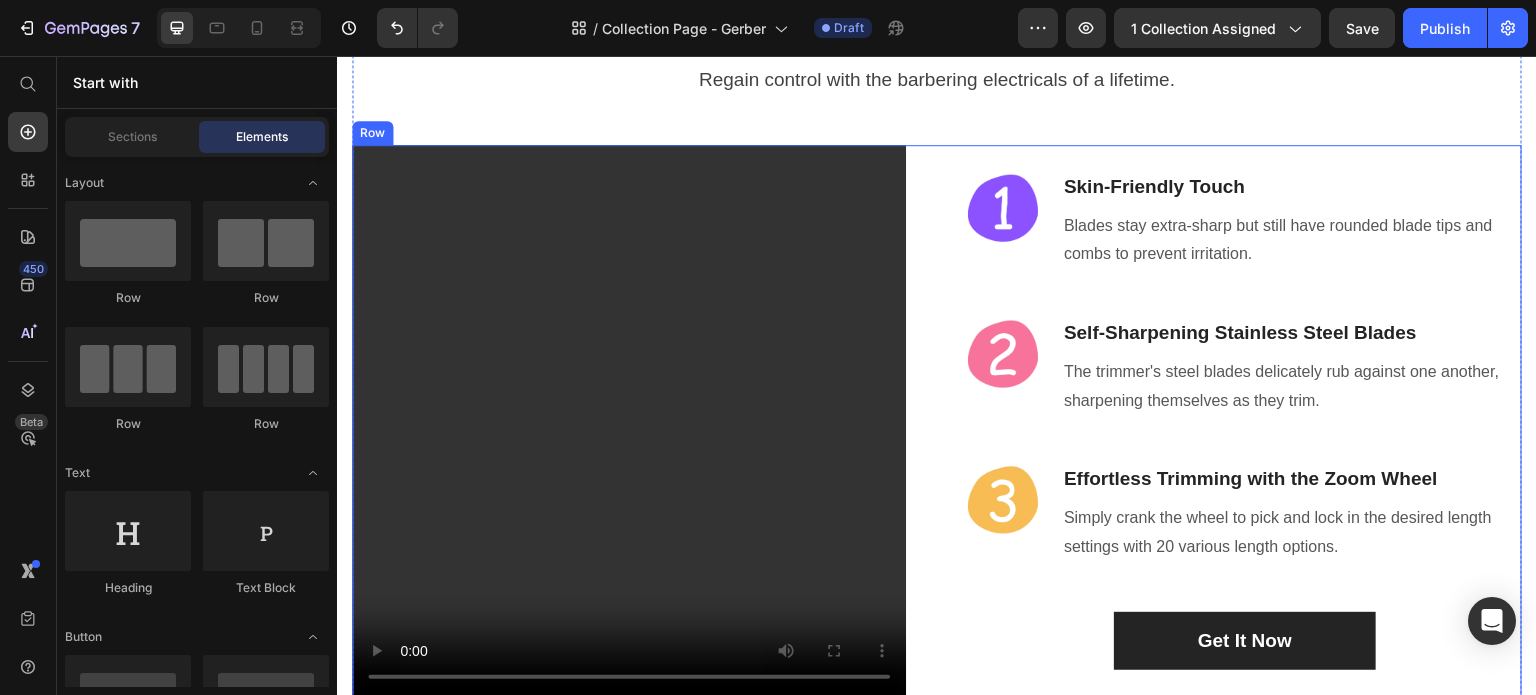 scroll, scrollTop: 3708, scrollLeft: 0, axis: vertical 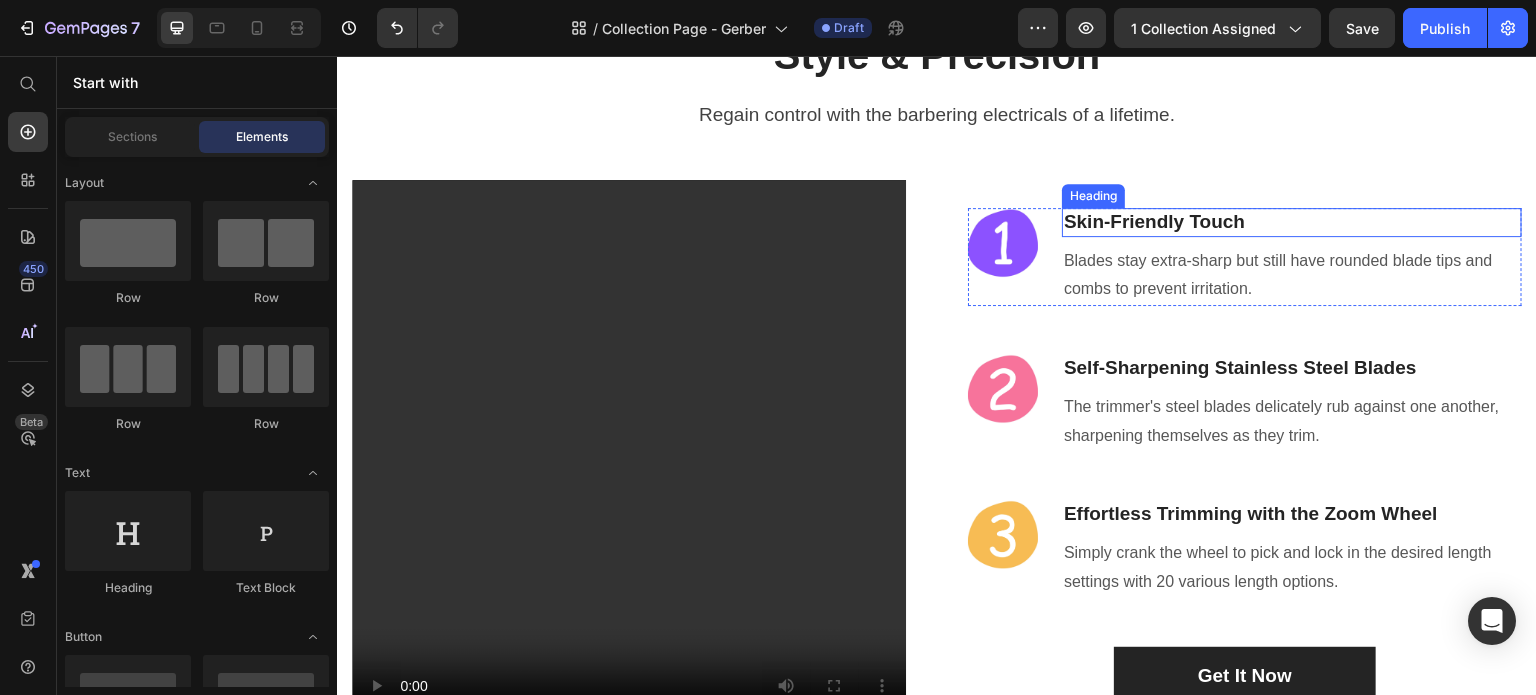 click on "Skin-Friendly Touch" at bounding box center (1292, 222) 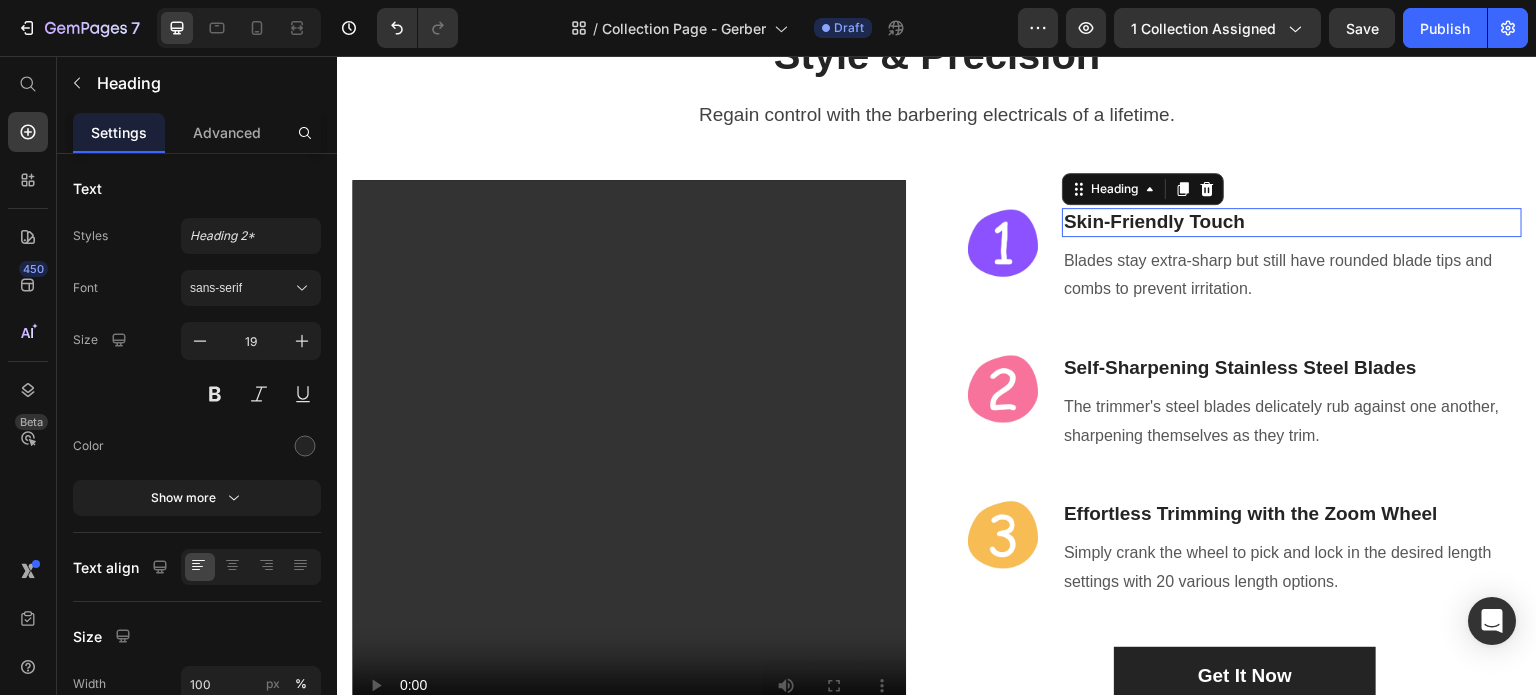 click on "Skin-Friendly Touch" at bounding box center (1292, 222) 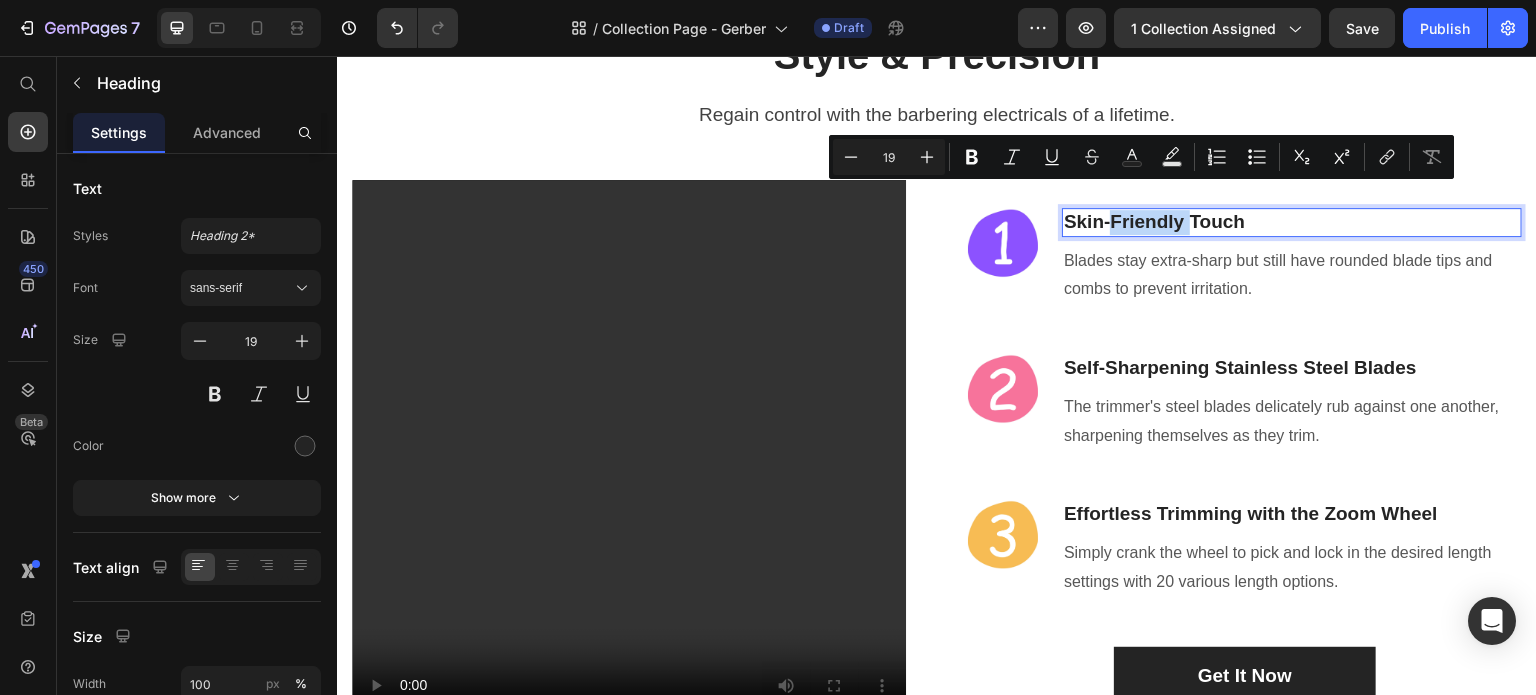 click on "Skin-Friendly Touch" at bounding box center (1292, 222) 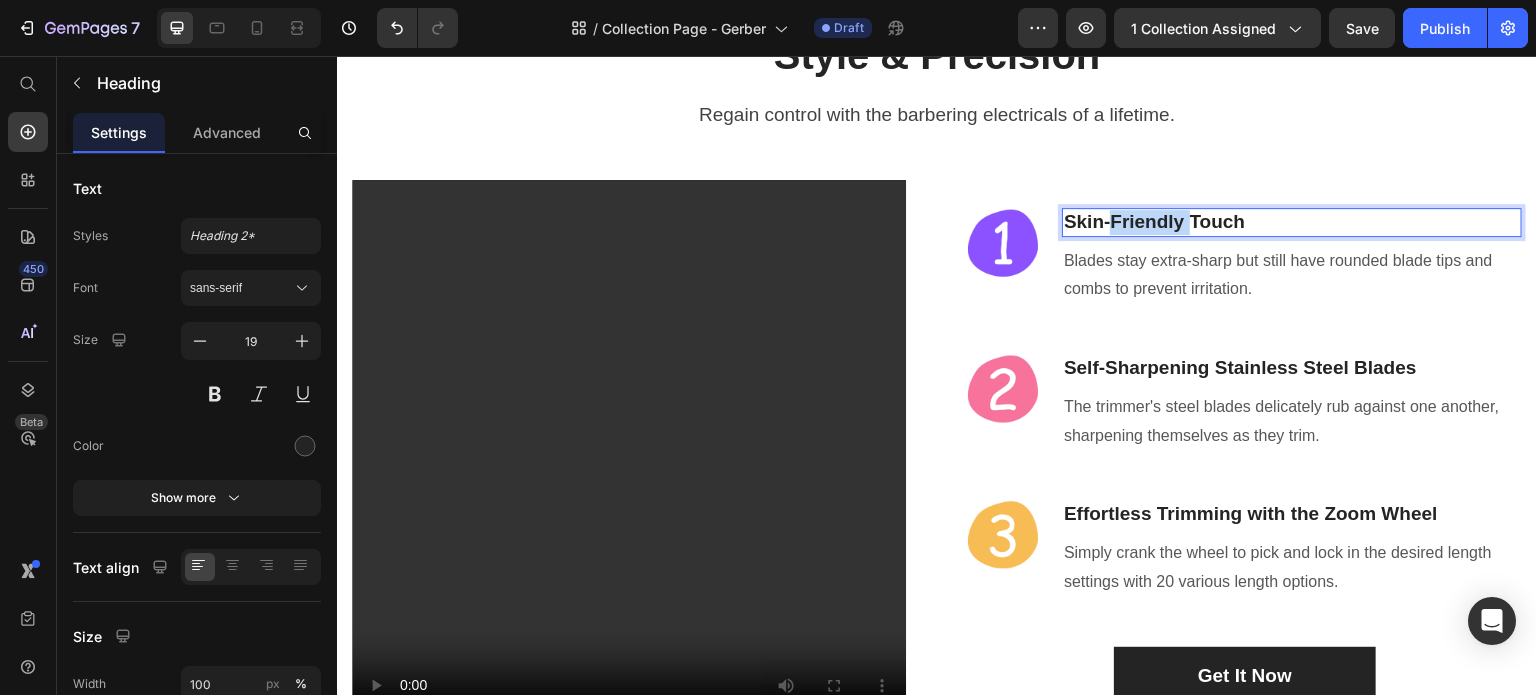 click on "Skin-Friendly Touch" at bounding box center (1292, 222) 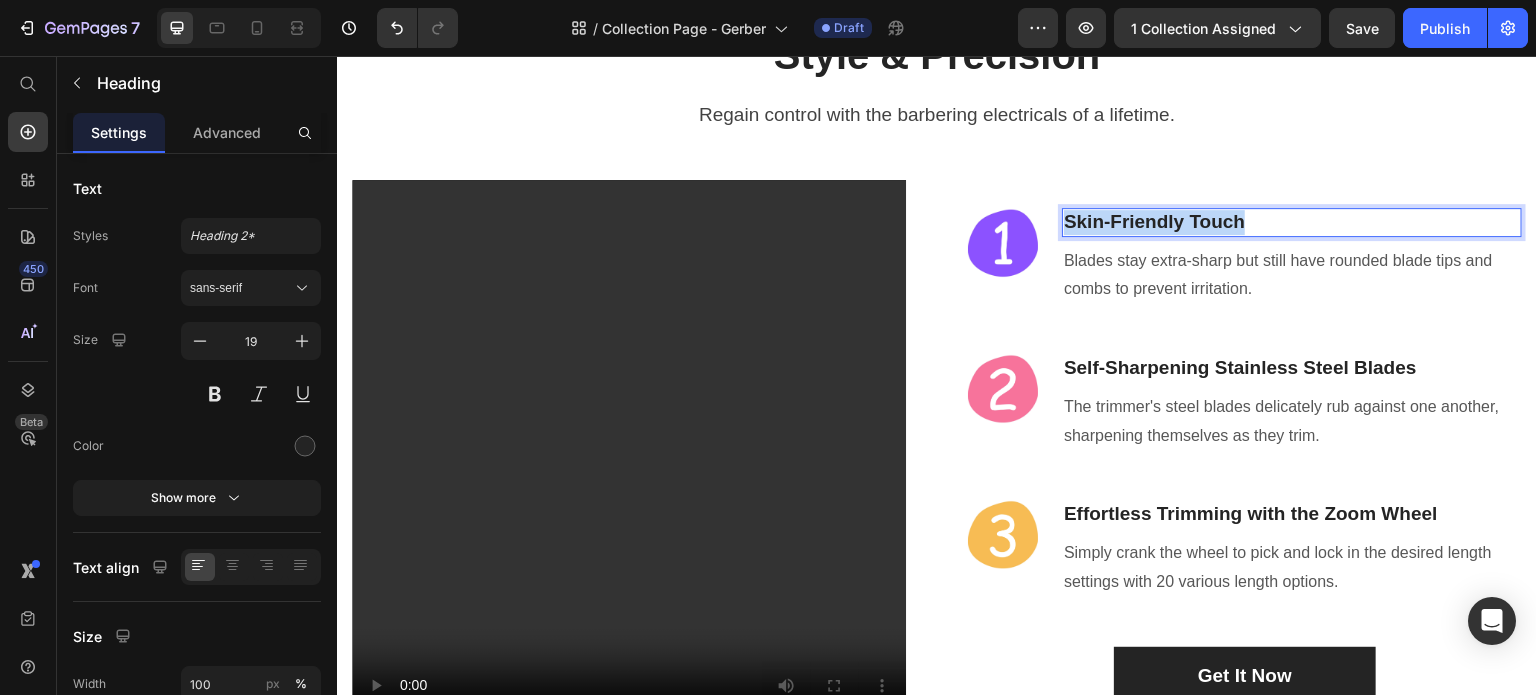 click on "Skin-Friendly Touch" at bounding box center [1292, 222] 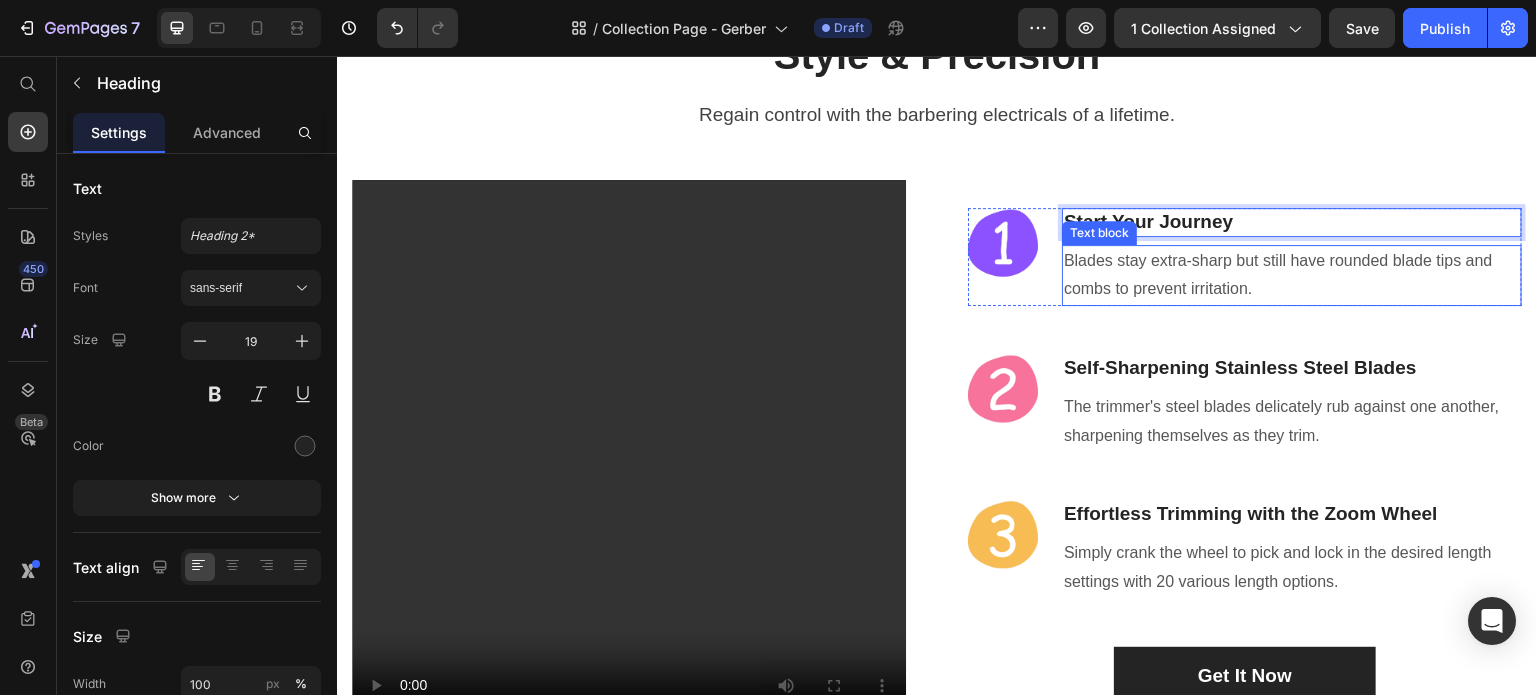 click on "Blades stay extra-sharp but still have rounded blade tips and combs to prevent irritation." at bounding box center [1292, 276] 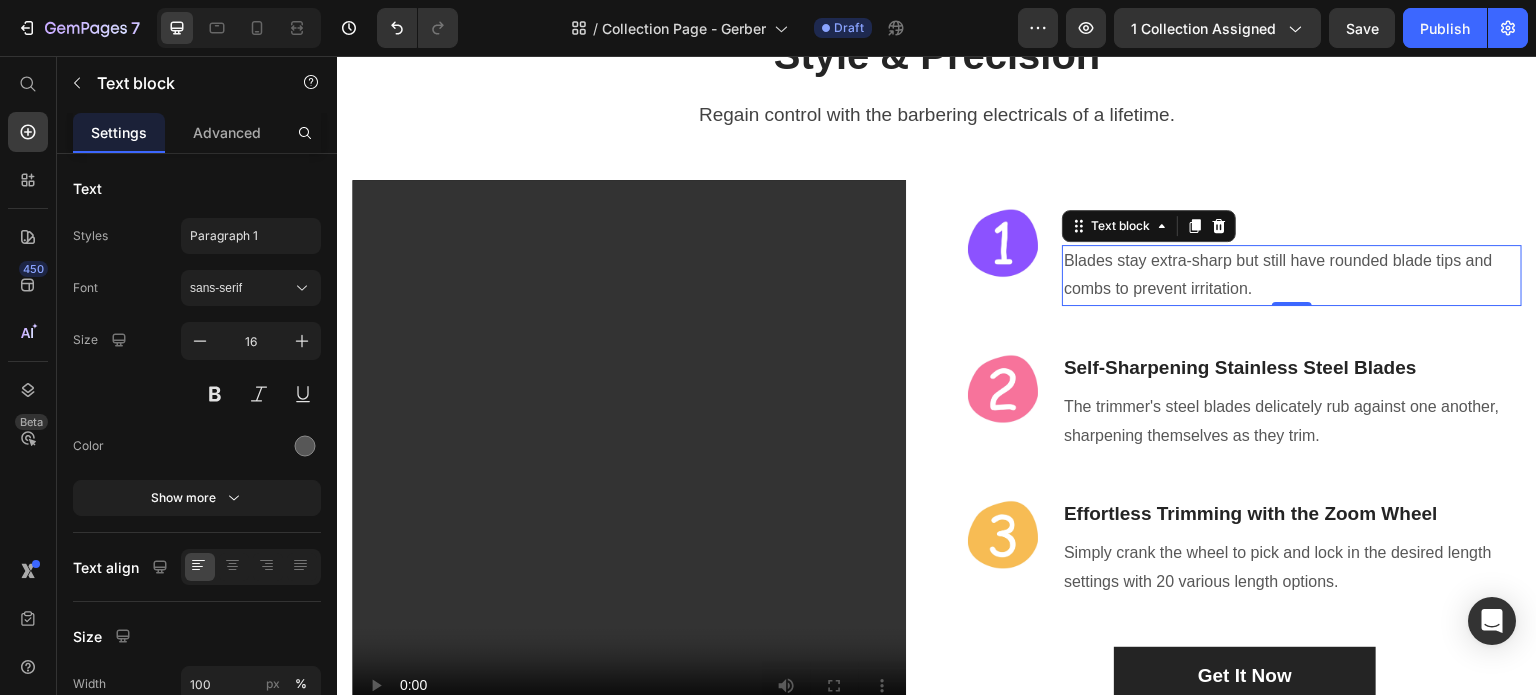 click on "Blades stay extra-sharp but still have rounded blade tips and combs to prevent irritation." at bounding box center (1292, 276) 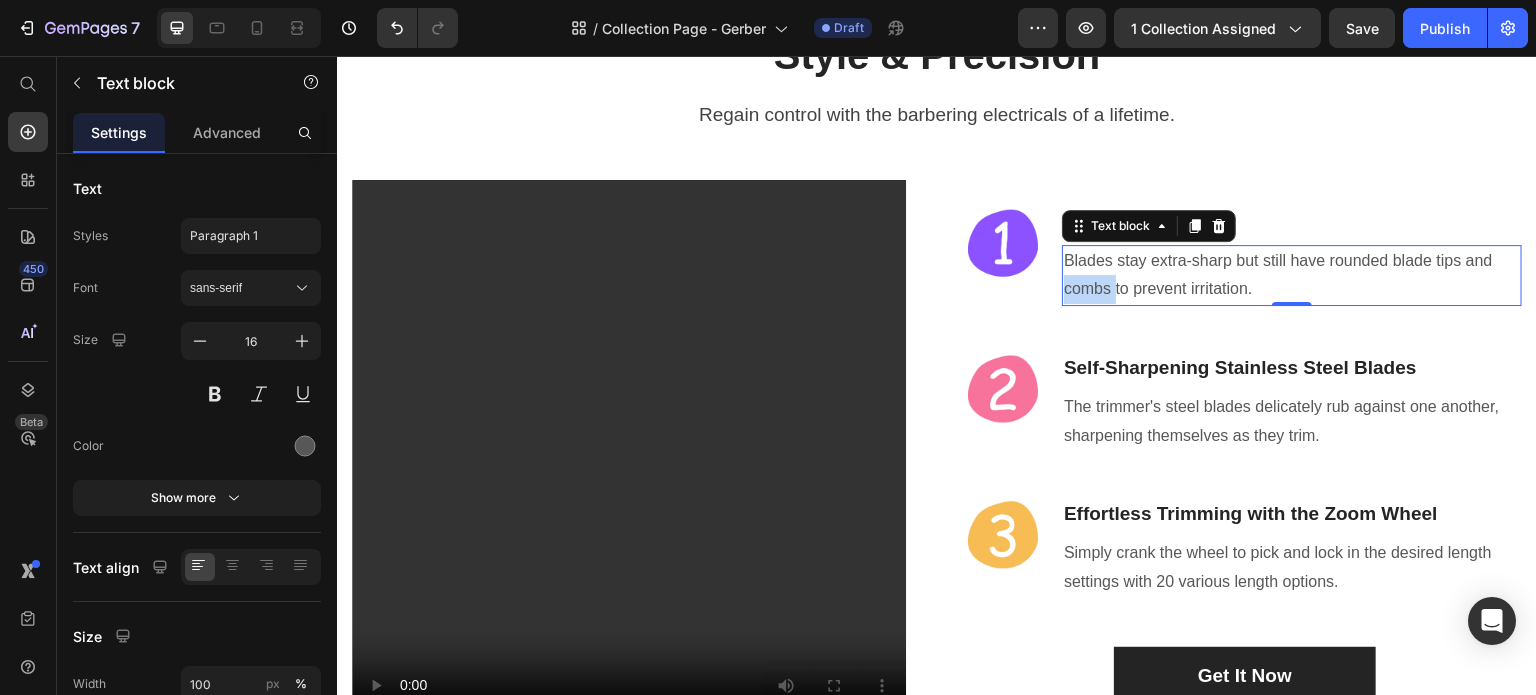 click on "Blades stay extra-sharp but still have rounded blade tips and combs to prevent irritation." at bounding box center [1292, 276] 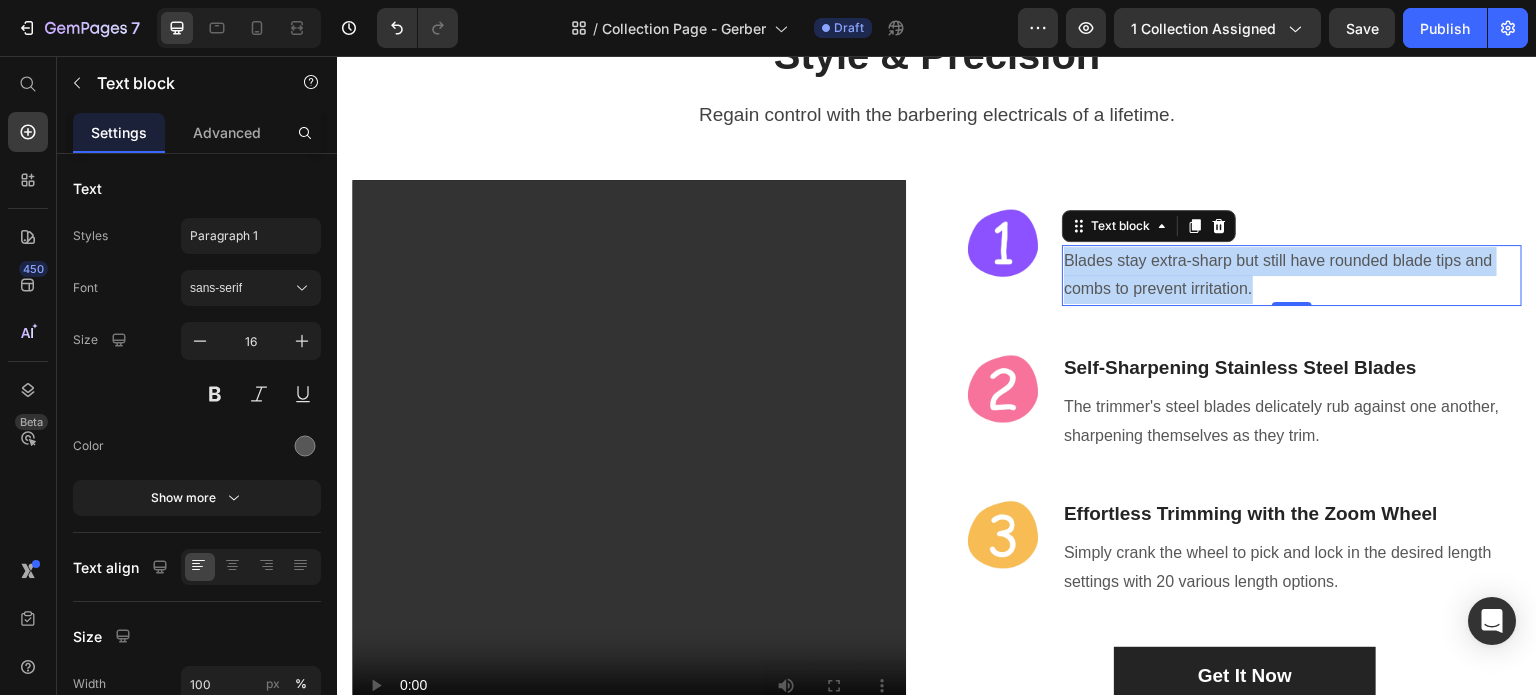 click on "Blades stay extra-sharp but still have rounded blade tips and combs to prevent irritation." at bounding box center (1292, 276) 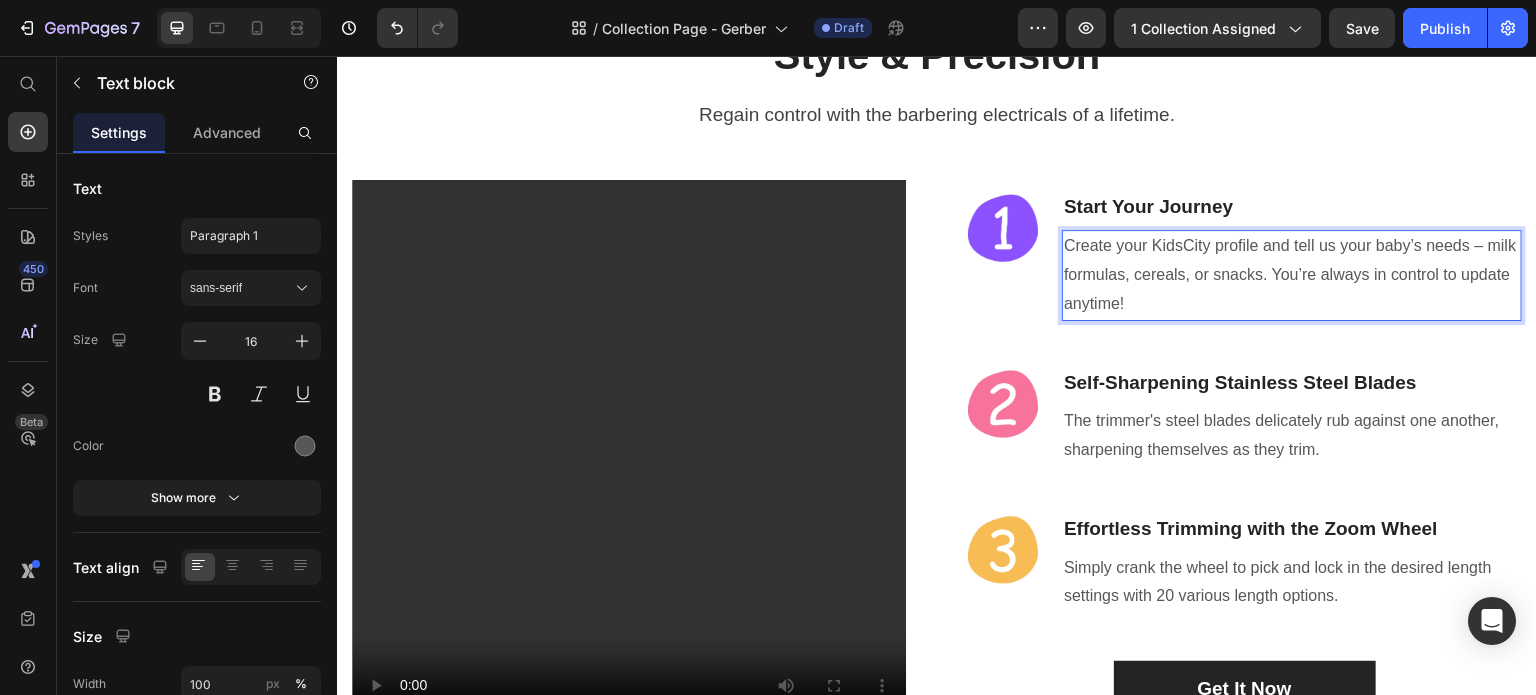 scroll, scrollTop: 3693, scrollLeft: 0, axis: vertical 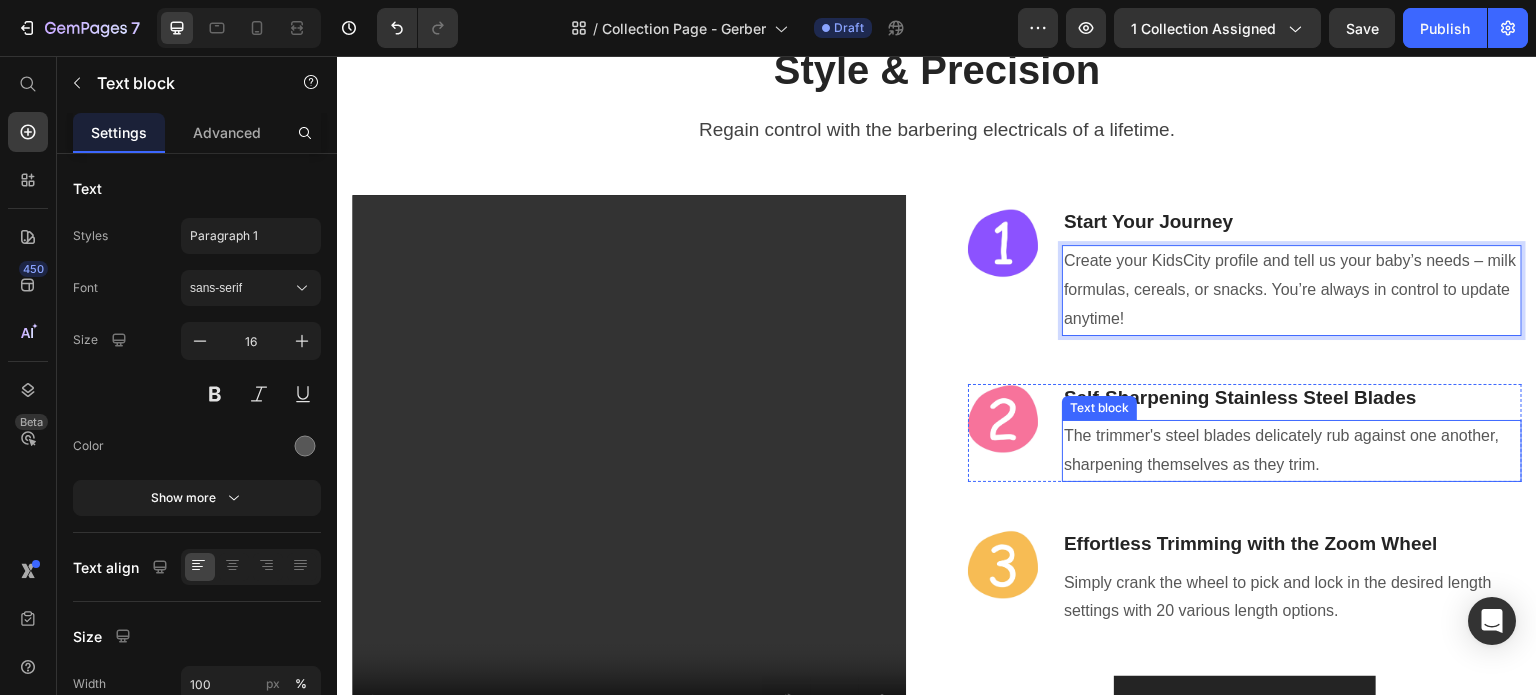 click on "The trimmer's steel blades delicately rub against one another, sharpening themselves as they trim." at bounding box center (1292, 451) 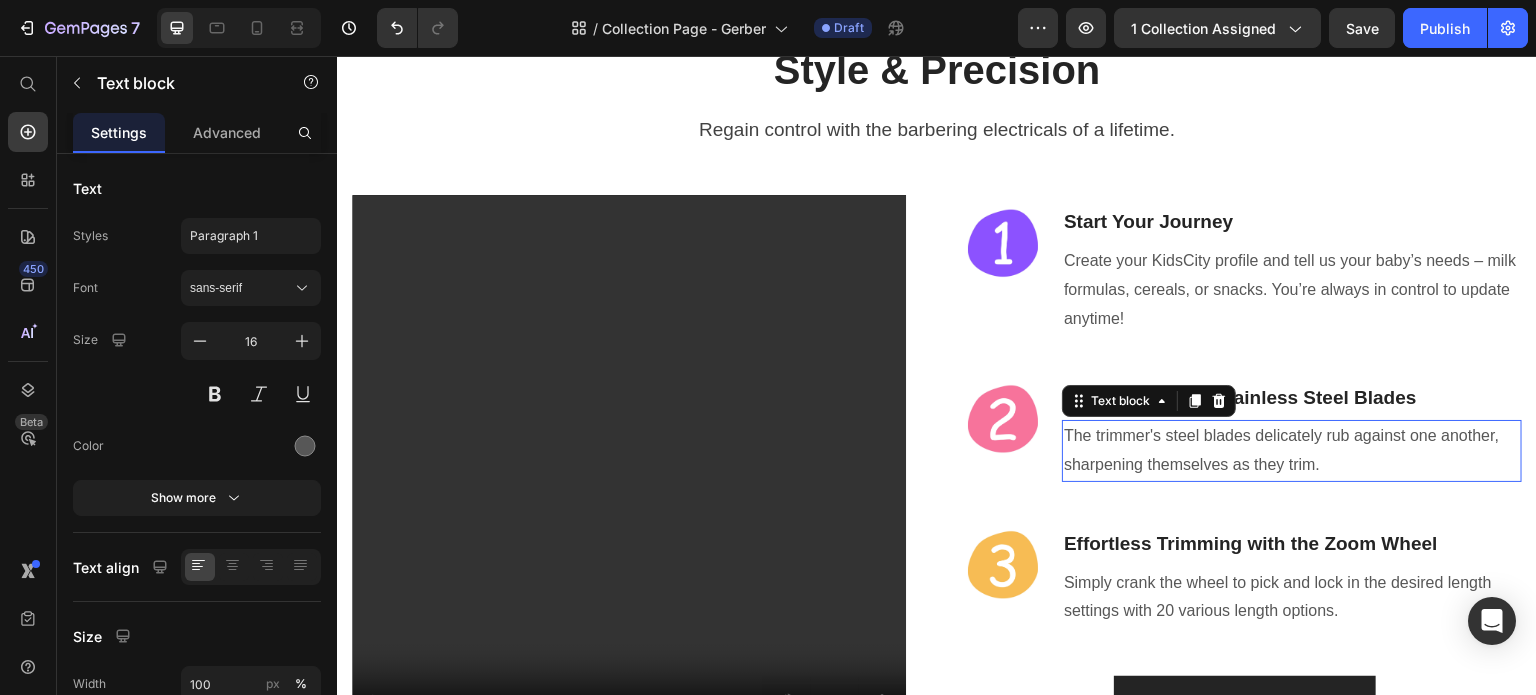 click on "The trimmer's steel blades delicately rub against one another, sharpening themselves as they trim." at bounding box center [1292, 451] 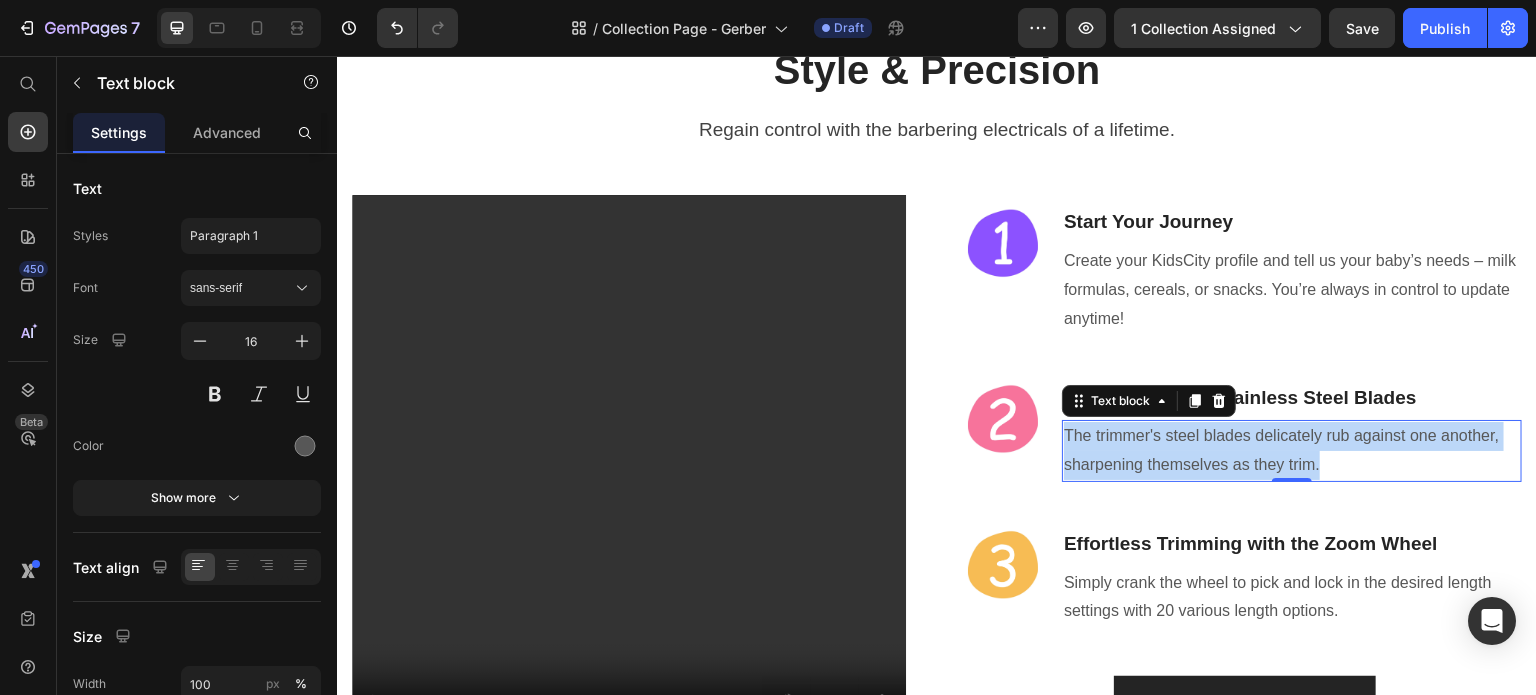 click on "The trimmer's steel blades delicately rub against one another, sharpening themselves as they trim." at bounding box center (1292, 451) 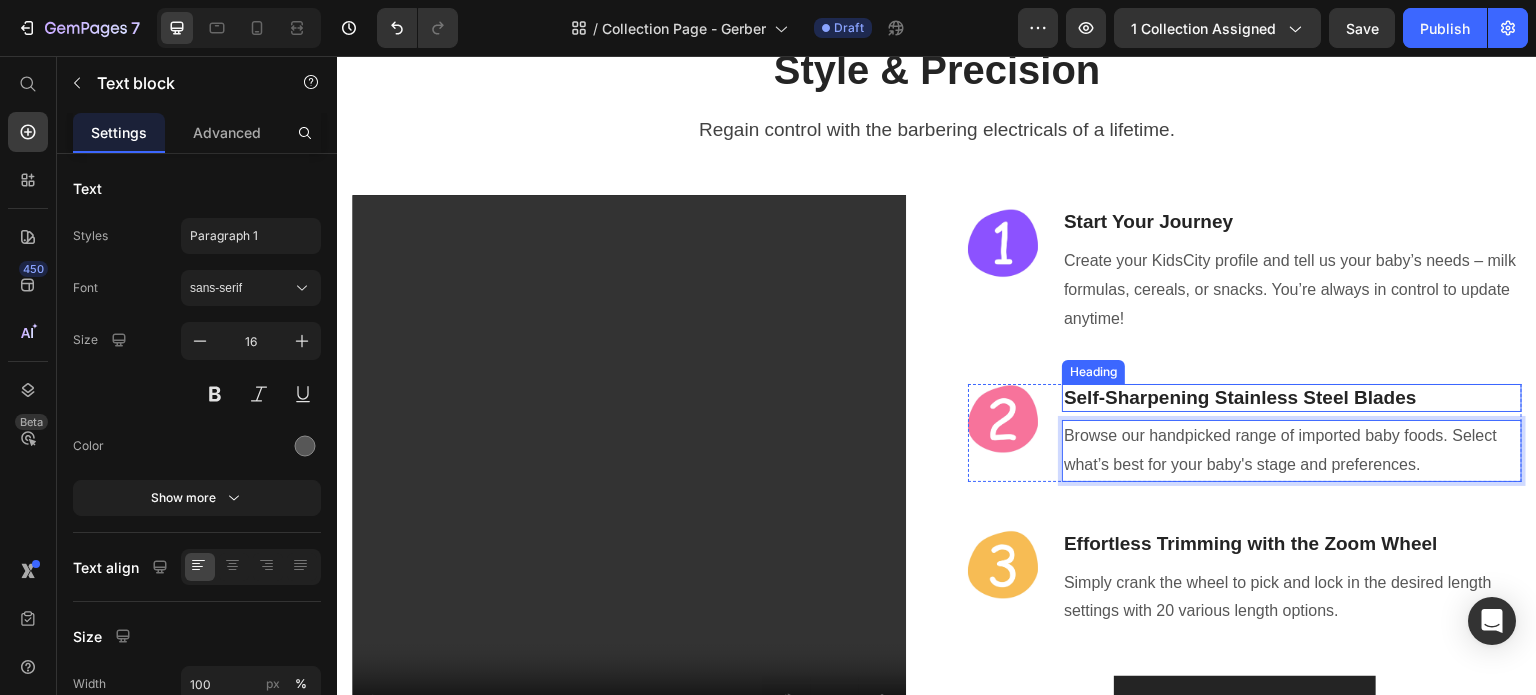 click on "Self-Sharpening Stainless Steel Blades" at bounding box center (1292, 398) 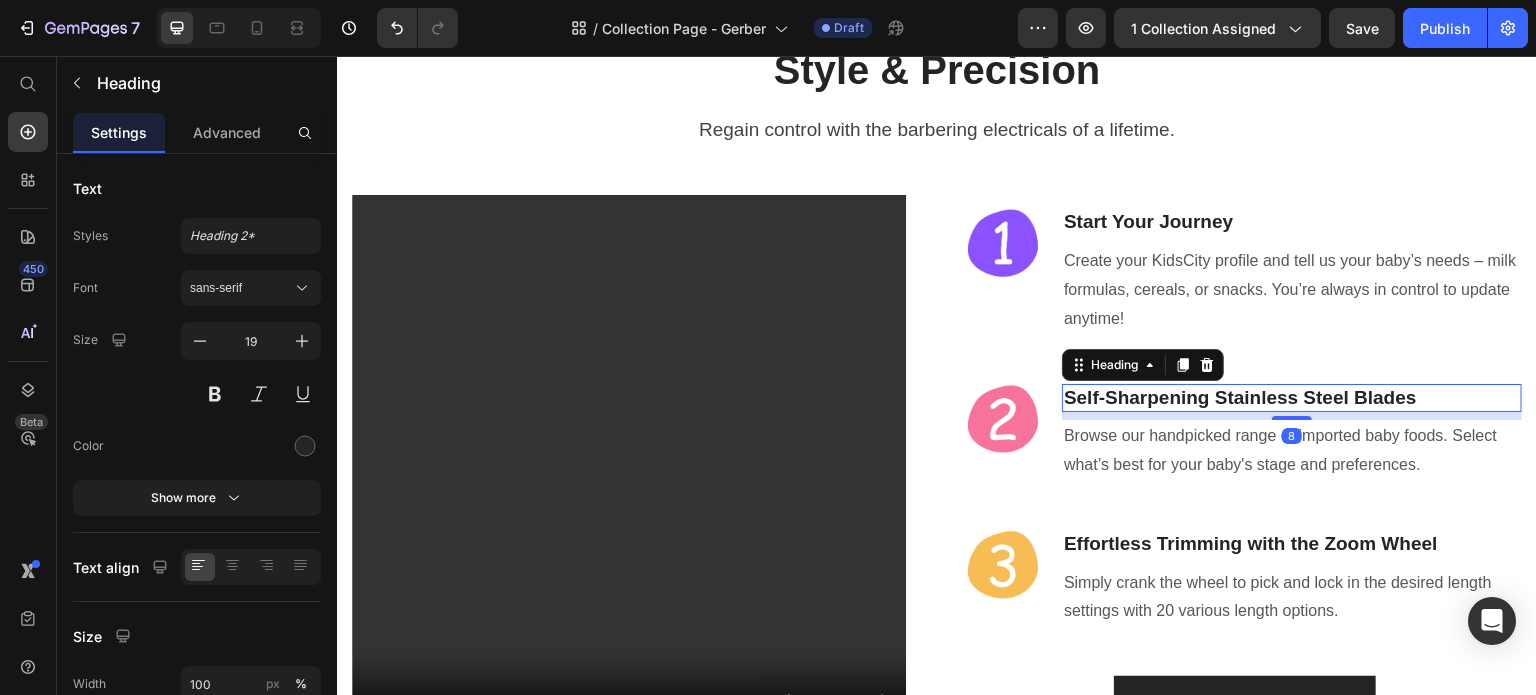 click on "Self-Sharpening Stainless Steel Blades" at bounding box center [1292, 398] 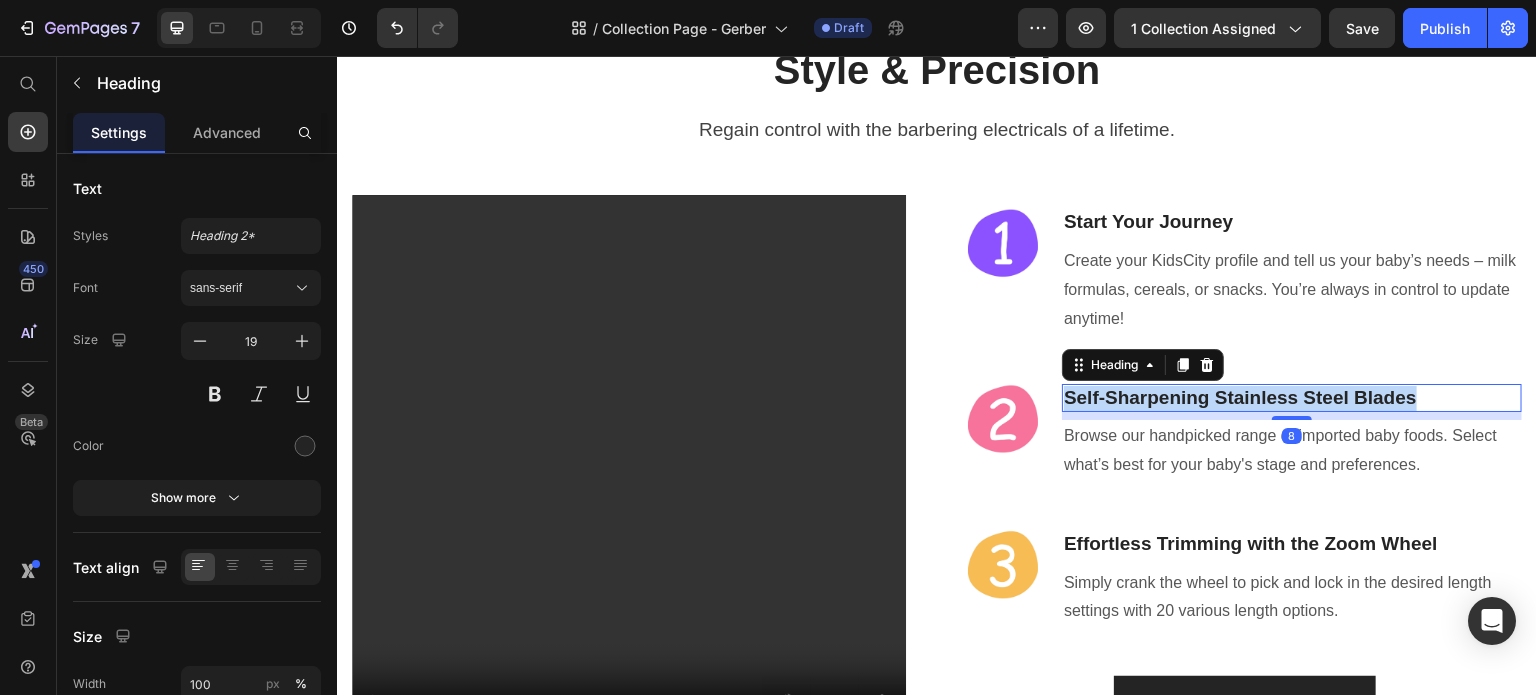 click on "Self-Sharpening Stainless Steel Blades" at bounding box center [1292, 398] 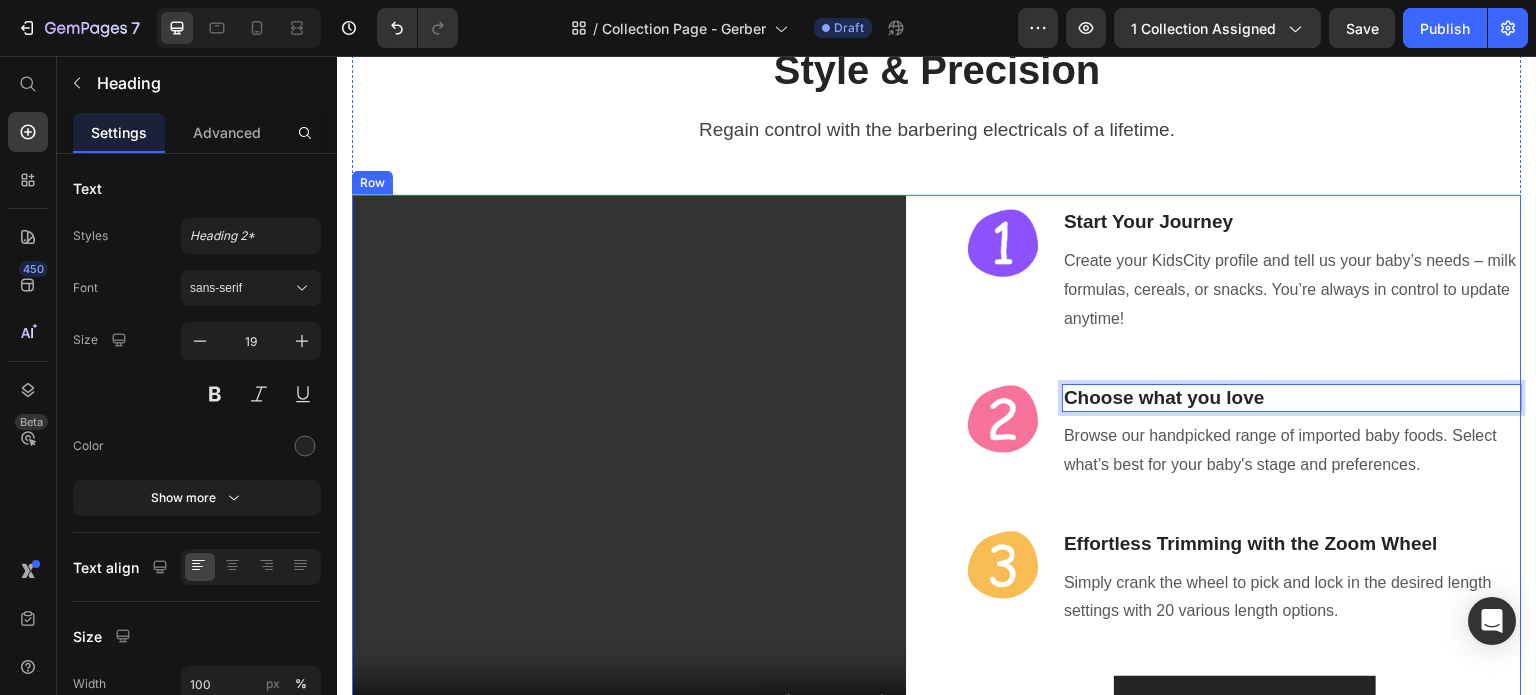 click on "Image Start Your Journey Heading Create your KidsCity profile and tell us your baby’s needs – milk formulas, cereals, or snacks. You’re always in control to update anytime! Text block Row Image Choose what you love Heading   8 Browse our handpicked range of imported baby foods. Select what’s best for your baby's stage and preferences. Text block Row Image Effortless Trimming with the Zoom Wheel Heading Simply crank the wheel to pick and lock in the desired length settings with 20 various length options. Text block Row Get It Now (P) Cart Button" at bounding box center (1245, 472) 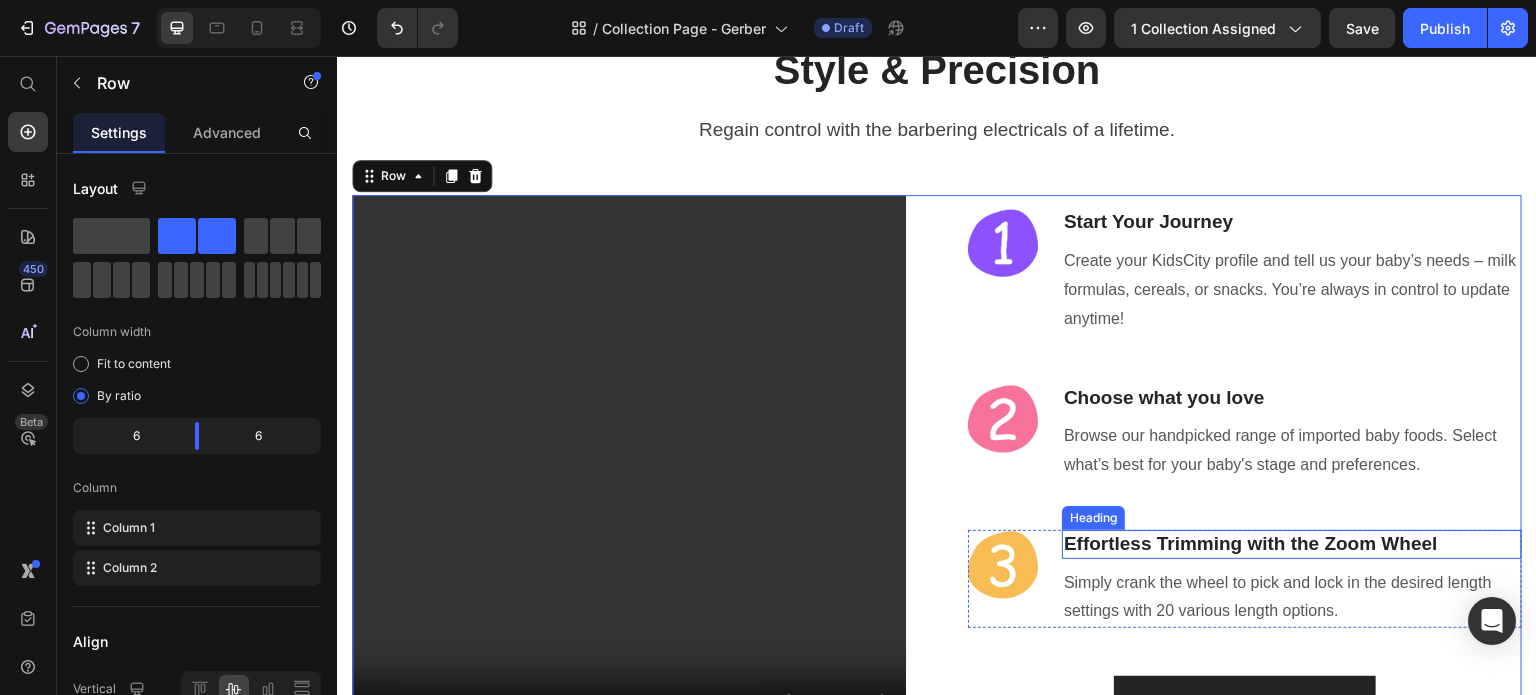 click on "Effortless Trimming with the Zoom Wheel" at bounding box center (1292, 544) 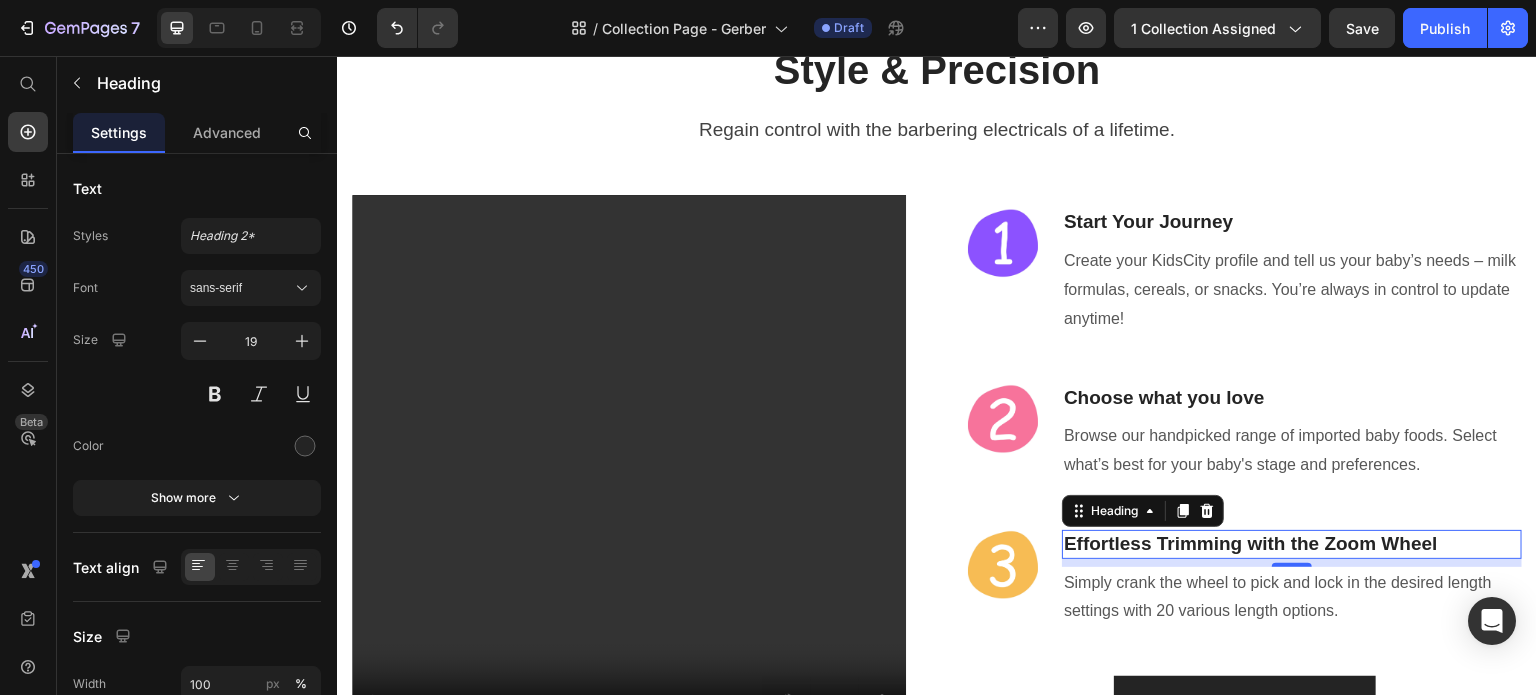 click on "8" at bounding box center (1292, 563) 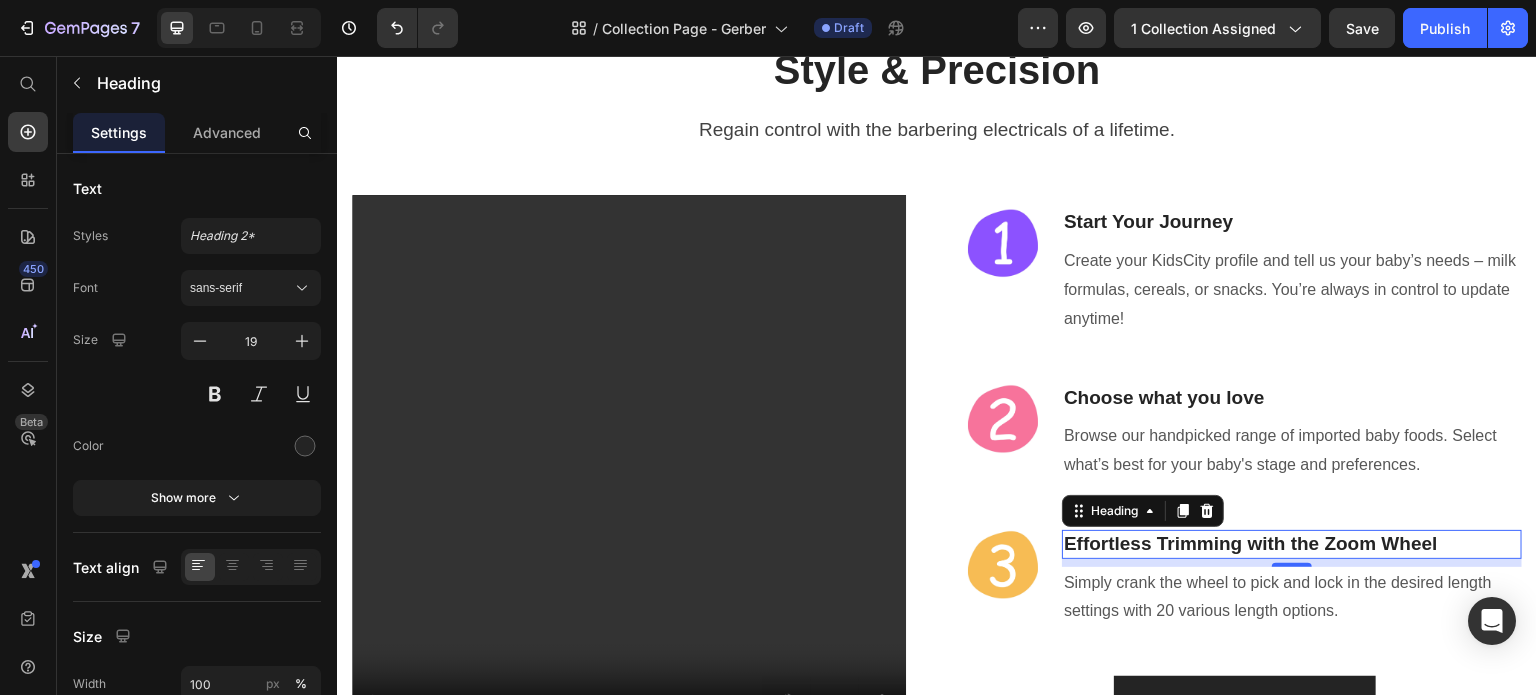 click on "Effortless Trimming with the Zoom Wheel" at bounding box center (1292, 544) 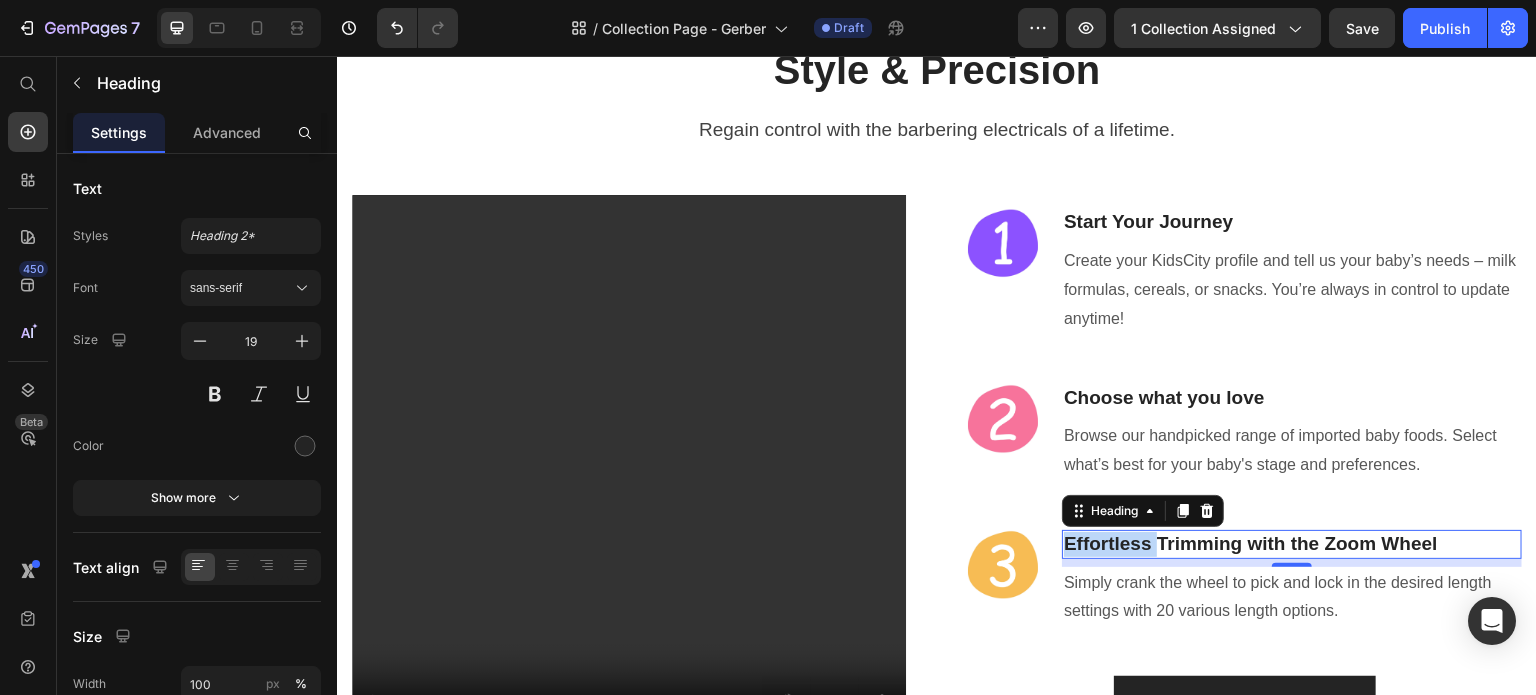click on "Effortless Trimming with the Zoom Wheel" at bounding box center [1292, 544] 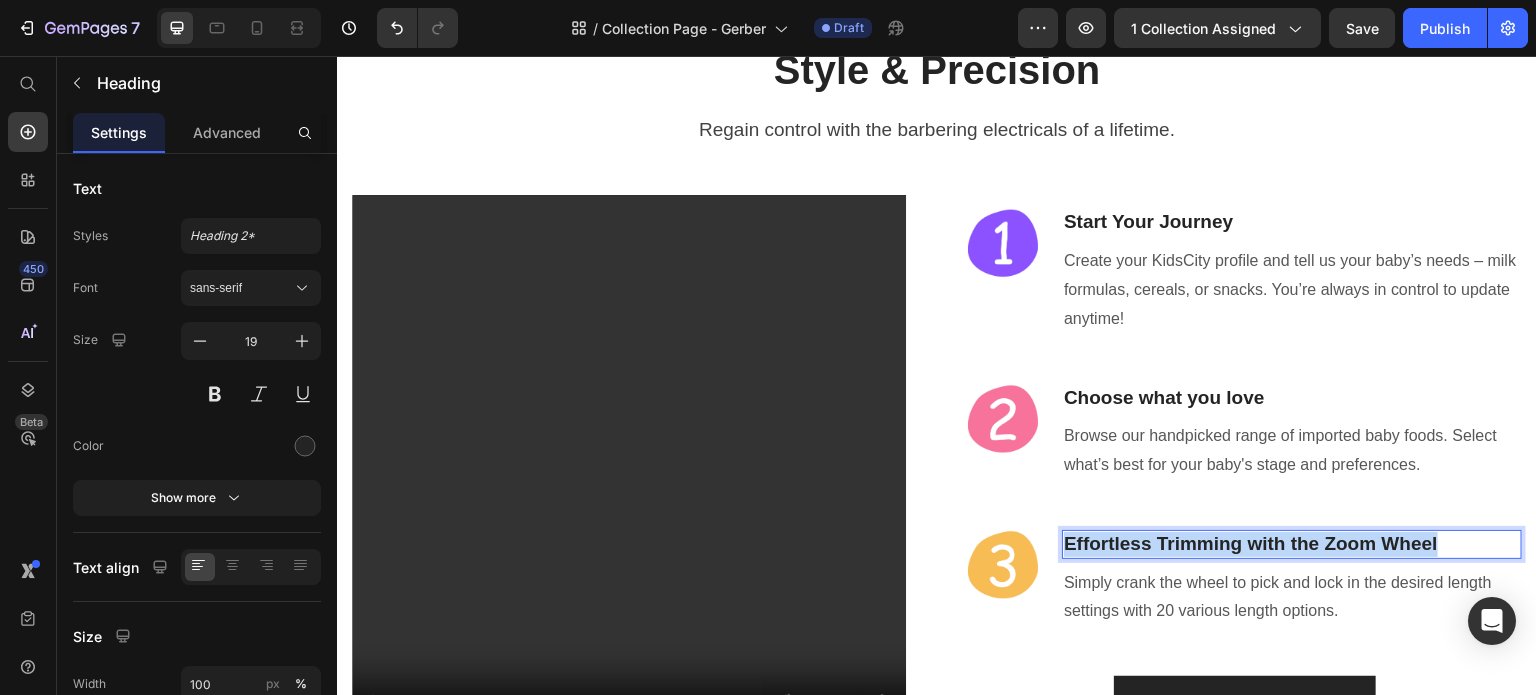 click on "Effortless Trimming with the Zoom Wheel" at bounding box center [1292, 544] 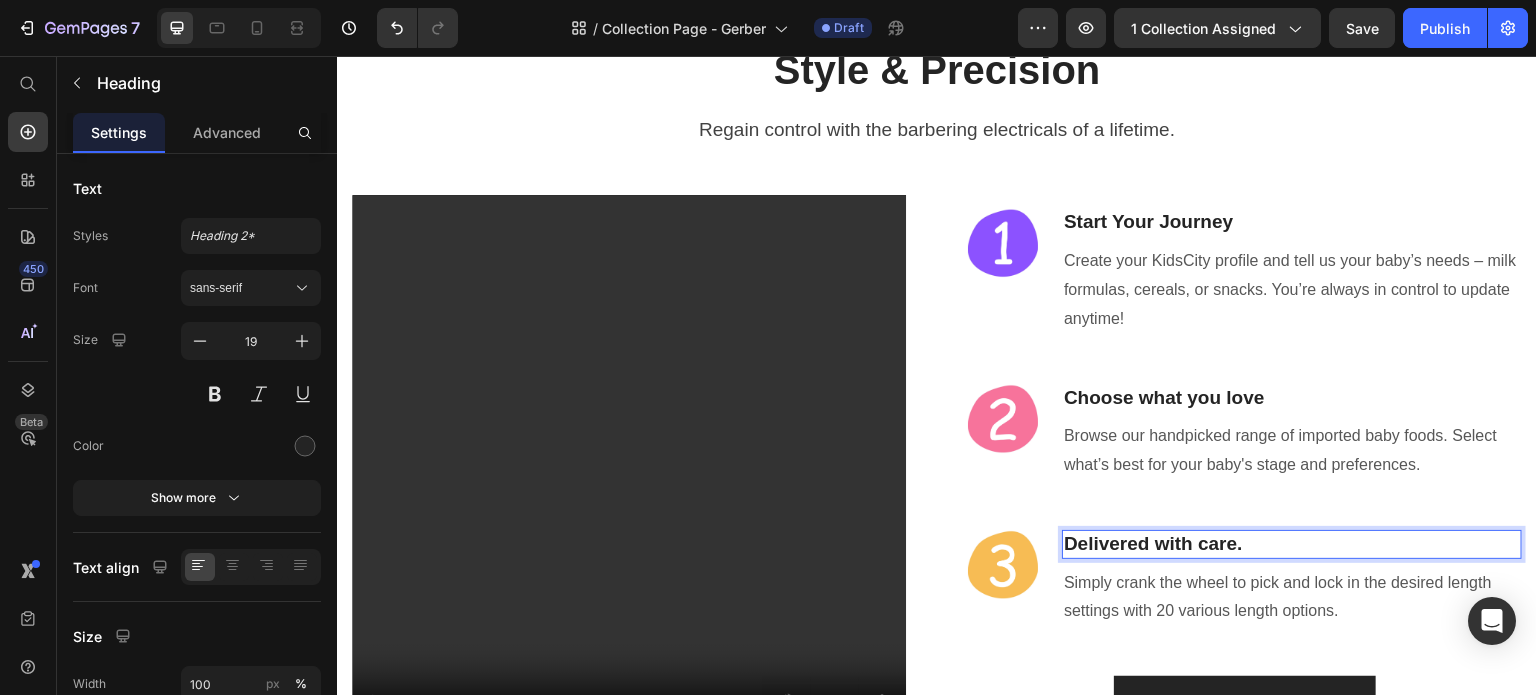 click on "Simply crank the wheel to pick and lock in the desired length settings with 20 various length options." at bounding box center (1292, 598) 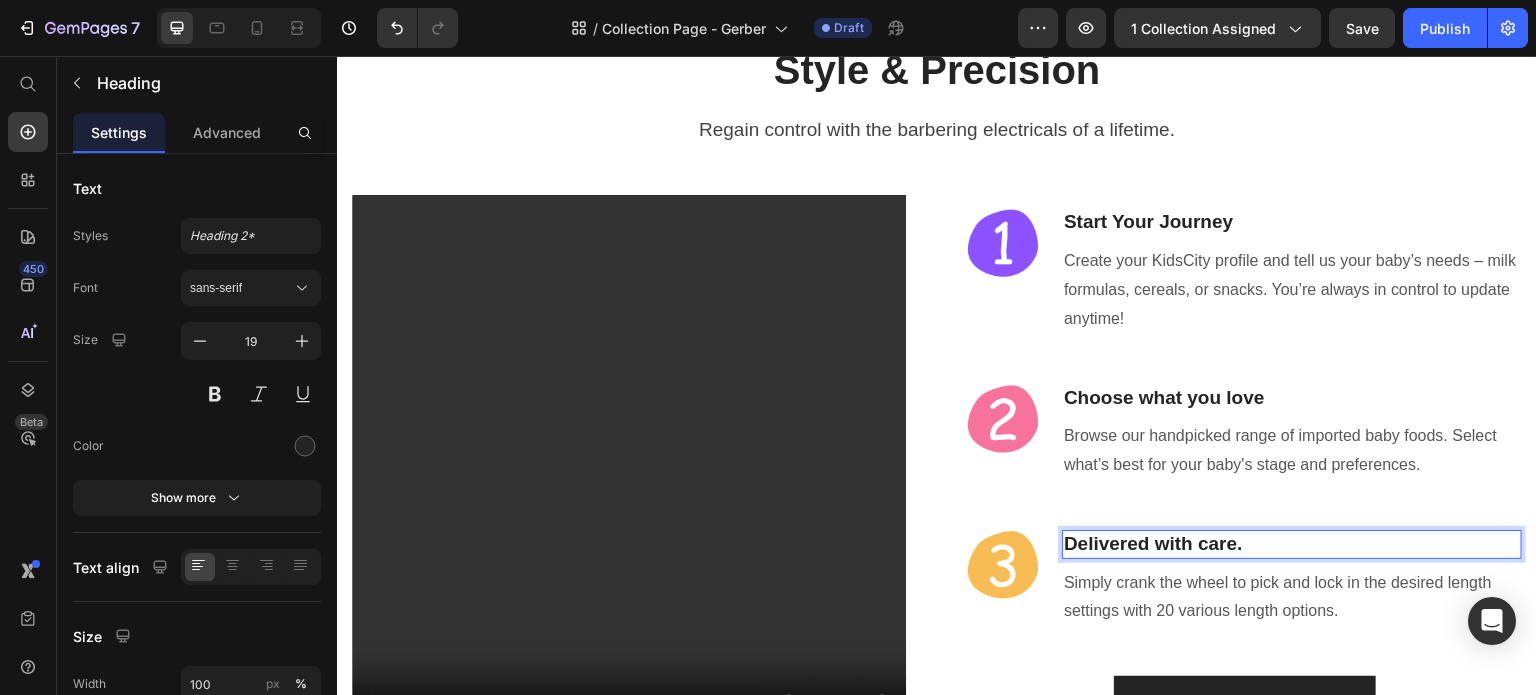 click on "Simply crank the wheel to pick and lock in the desired length settings with 20 various length options." at bounding box center (1292, 598) 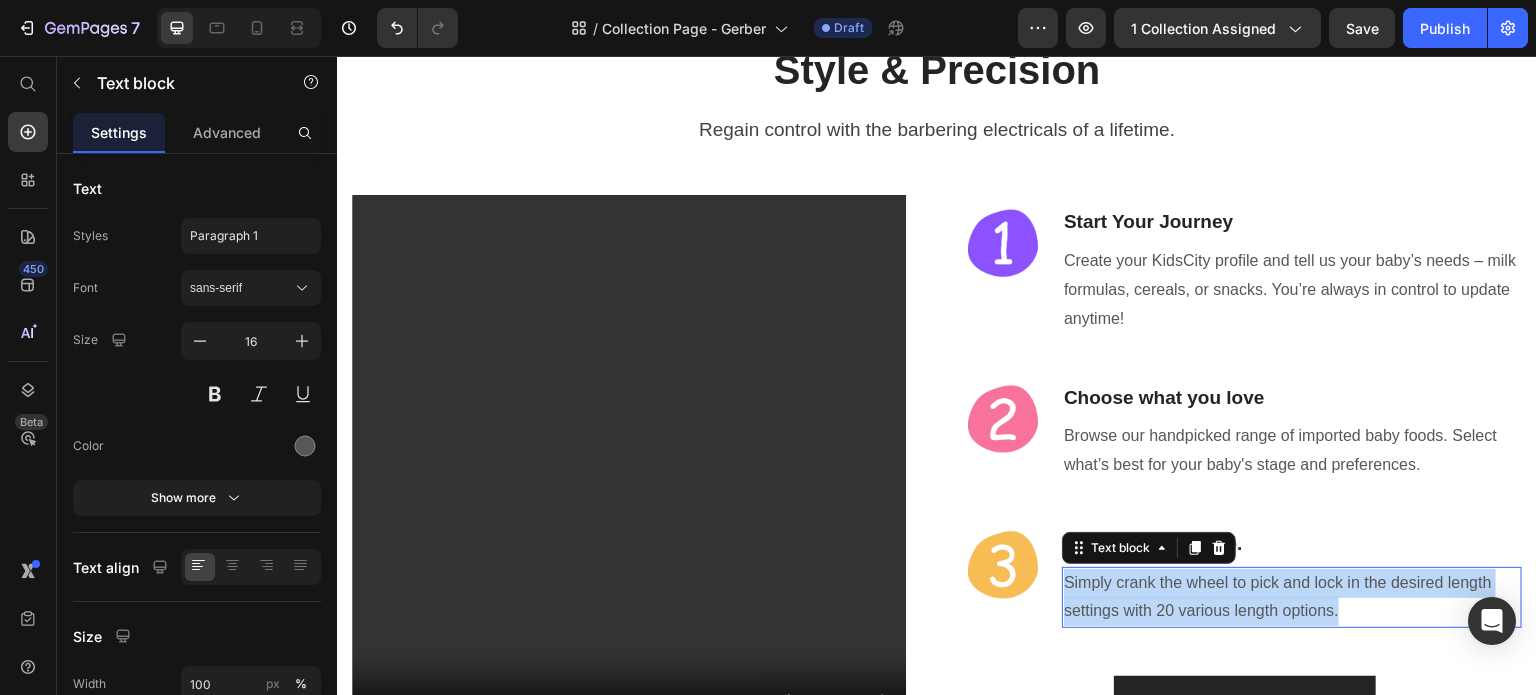 click on "Simply crank the wheel to pick and lock in the desired length settings with 20 various length options." at bounding box center (1292, 598) 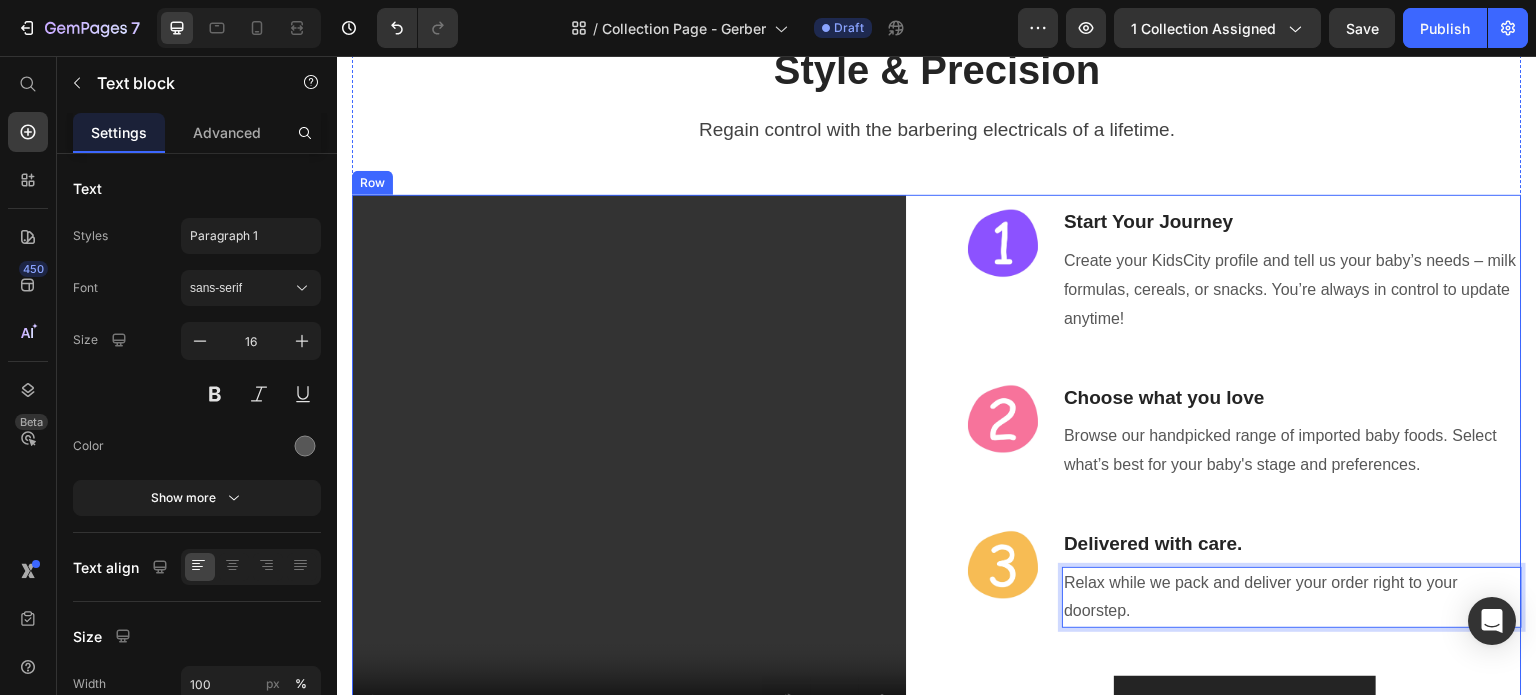 scroll, scrollTop: 3893, scrollLeft: 0, axis: vertical 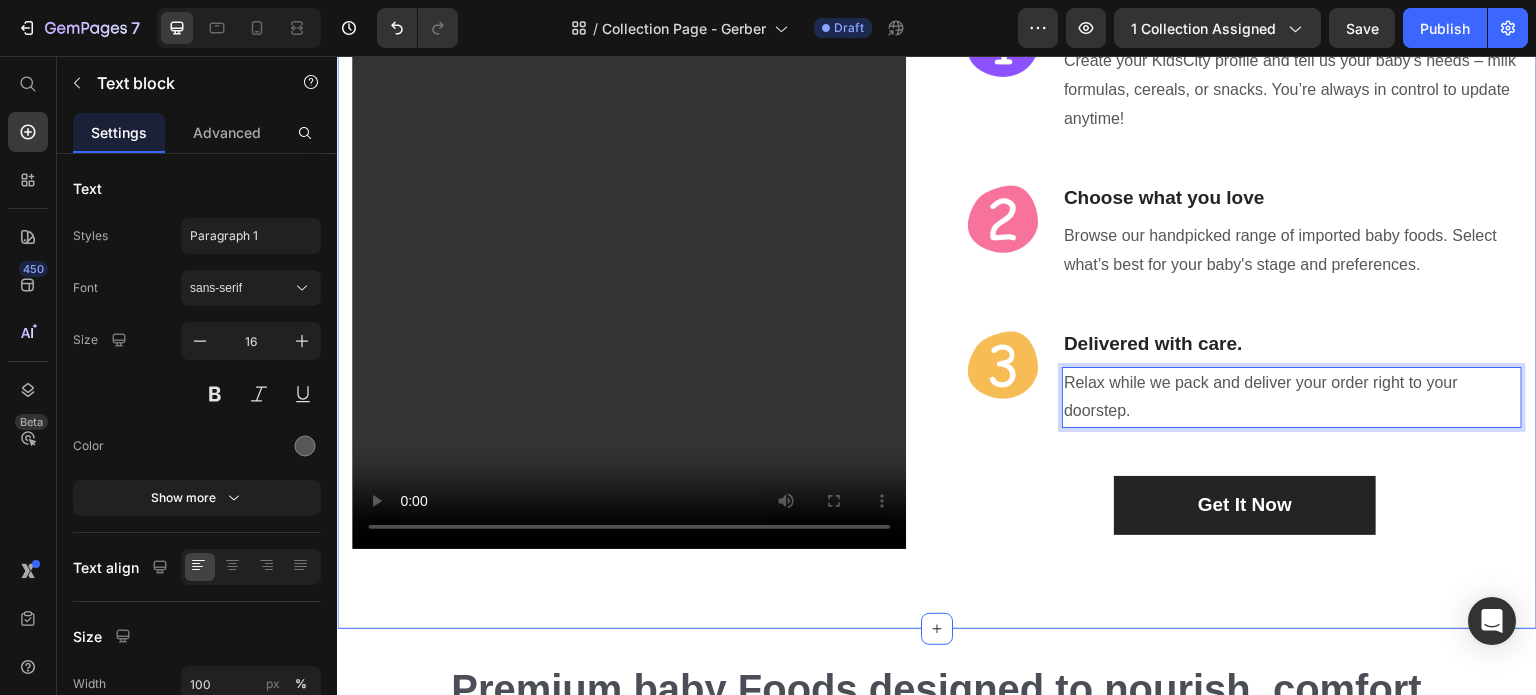 click on "Your Choice to Groom with  Style & Precision Heading Regain control with the barbering electricals of a lifetime. Text block Row Video Image Start Your Journey Heading Create your KidsCity profile and tell us your baby’s needs – milk formulas, cereals, or snacks. You’re always in control to update anytime! Text block Row Image Choose what you love Heading Browse our handpicked range of imported baby foods. Select what’s best for your baby's stage and preferences. Text block Row Image Delivered with care. Heading Relax while we pack and deliver your order right to your doorstep. Text block   0 Row Get It Now (P) Cart Button Row Product Section 4" at bounding box center [937, 169] 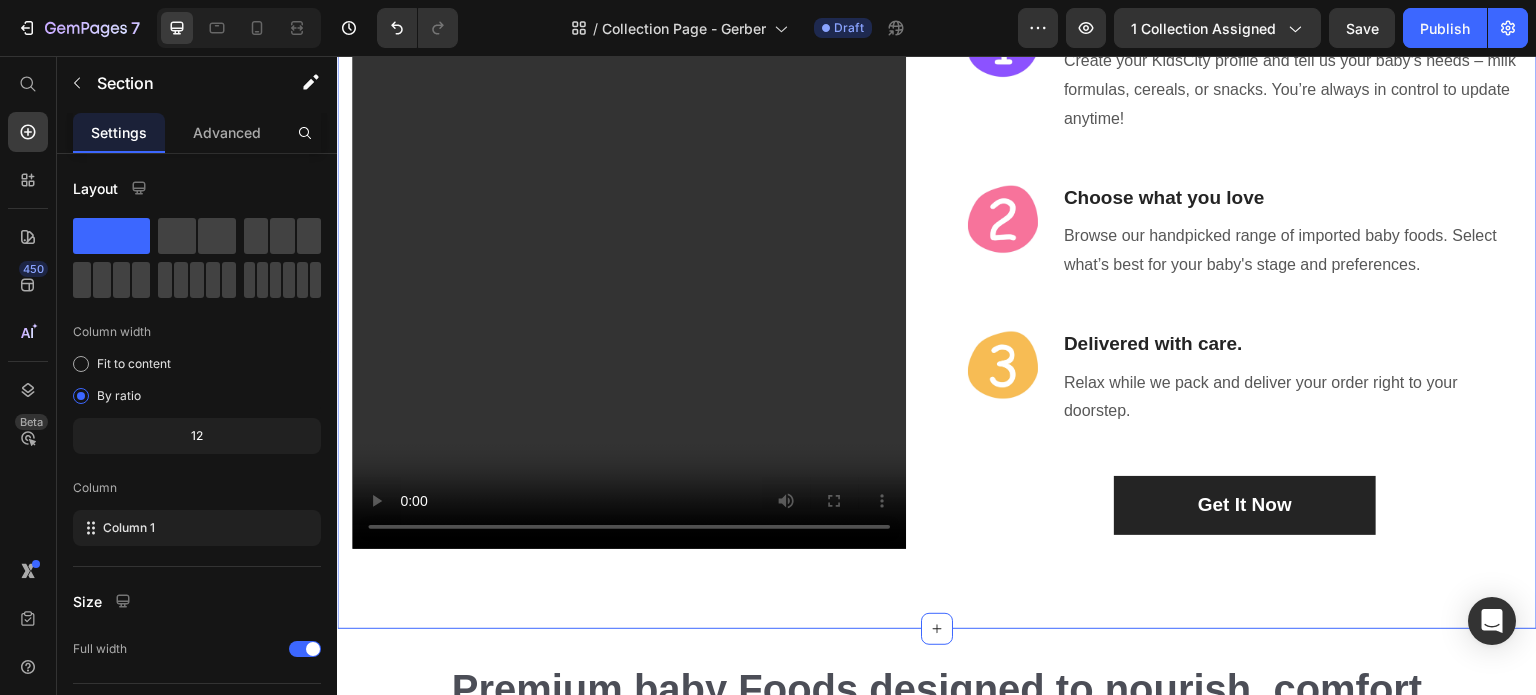 scroll, scrollTop: 3693, scrollLeft: 0, axis: vertical 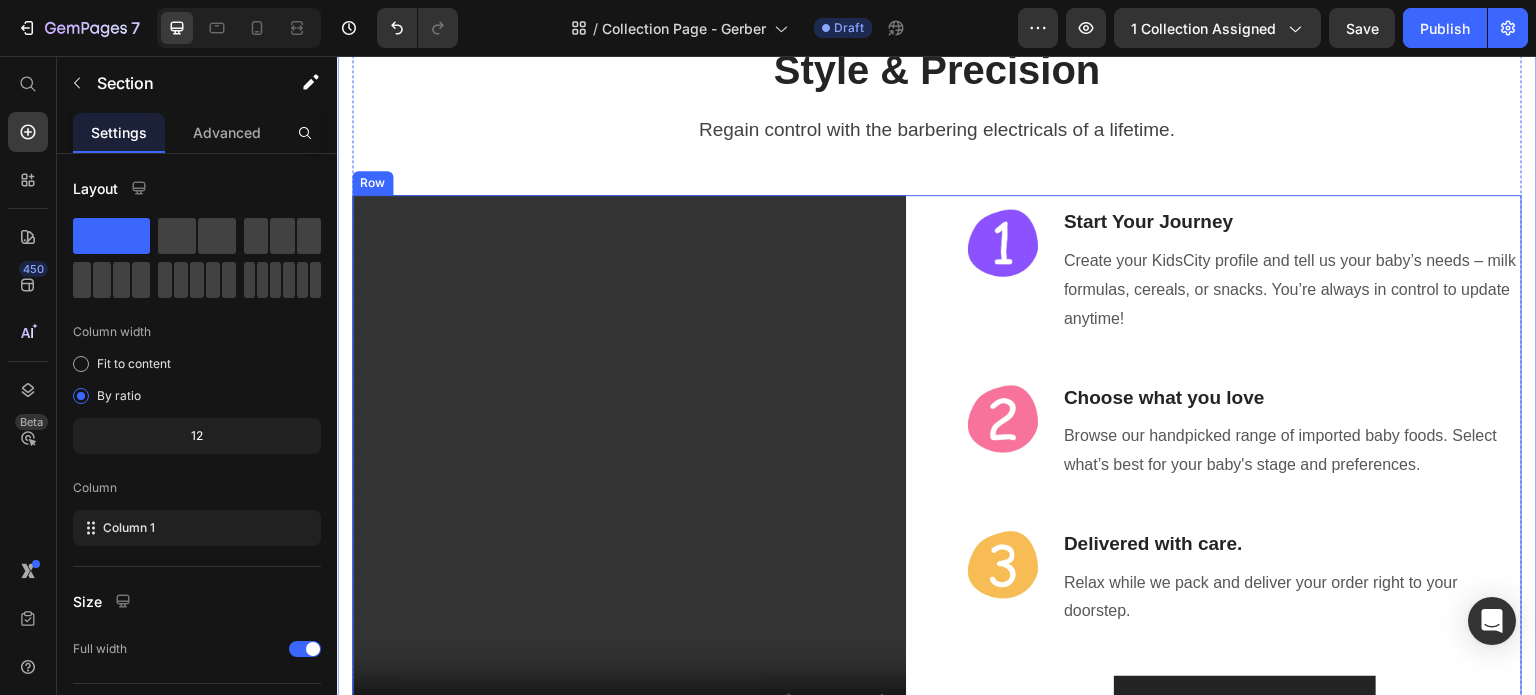 click on "Image Start Your Journey Heading Create your KidsCity profile and tell us your baby’s needs – milk formulas, cereals, or snacks. You’re always in control to update anytime! Text block Row Image Choose what you love Heading Browse our handpicked range of imported baby foods. Select what’s best for your baby's stage and preferences. Text block Row Image Delivered with care. Heading Relax while we pack and deliver your order right to your doorstep. Text block Row Get It Now (P) Cart Button" at bounding box center [1245, 472] 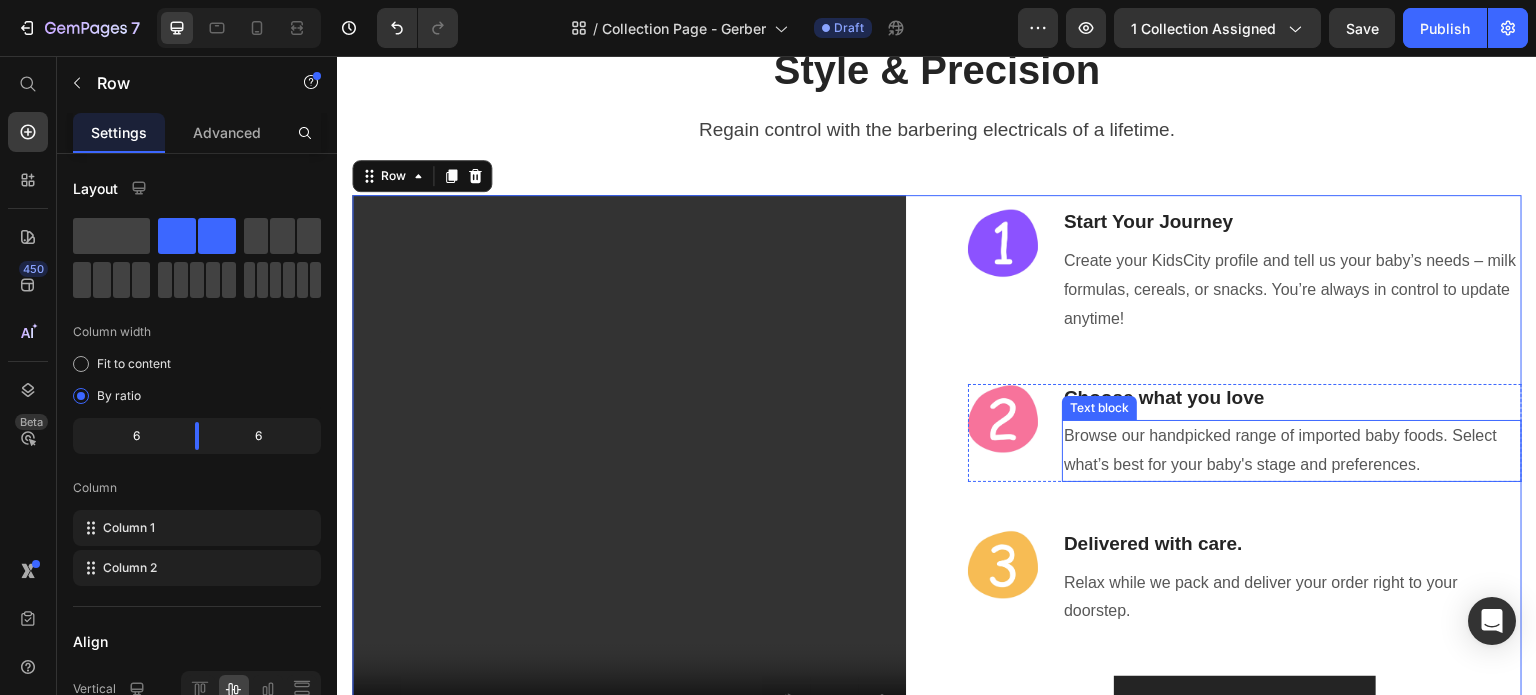 click on "Browse our handpicked range of imported baby foods. Select what’s best for your baby's stage and preferences." at bounding box center (1292, 451) 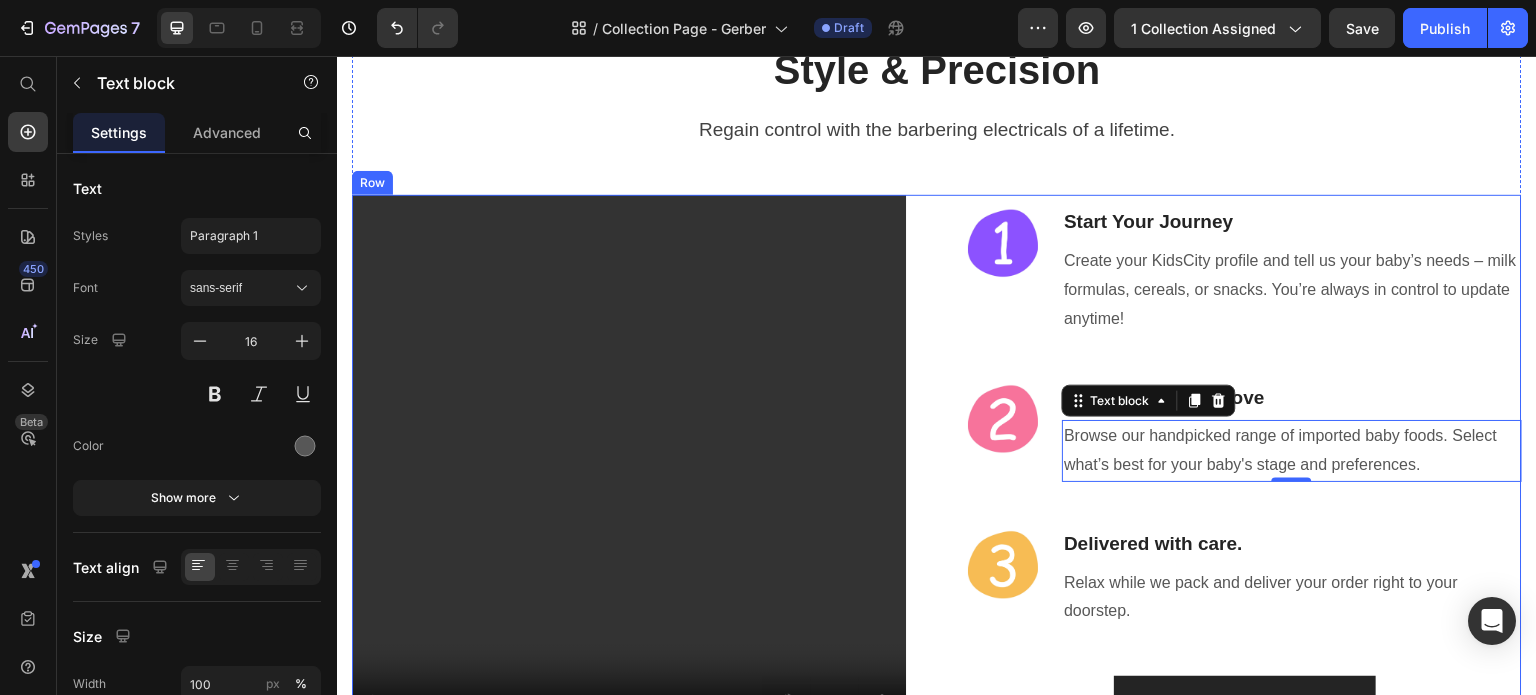 click on "Image Start Your Journey Heading Create your KidsCity profile and tell us your baby’s needs – milk formulas, cereals, or snacks. You’re always in control to update anytime! Text block Row Image Choose what you love Heading Browse our handpicked range of imported baby foods. Select what’s best for your baby's stage and preferences. Text block   0 Row Image Delivered with care. Heading Relax while we pack and deliver your order right to your doorstep. Text block Row Get It Now (P) Cart Button" at bounding box center (1245, 472) 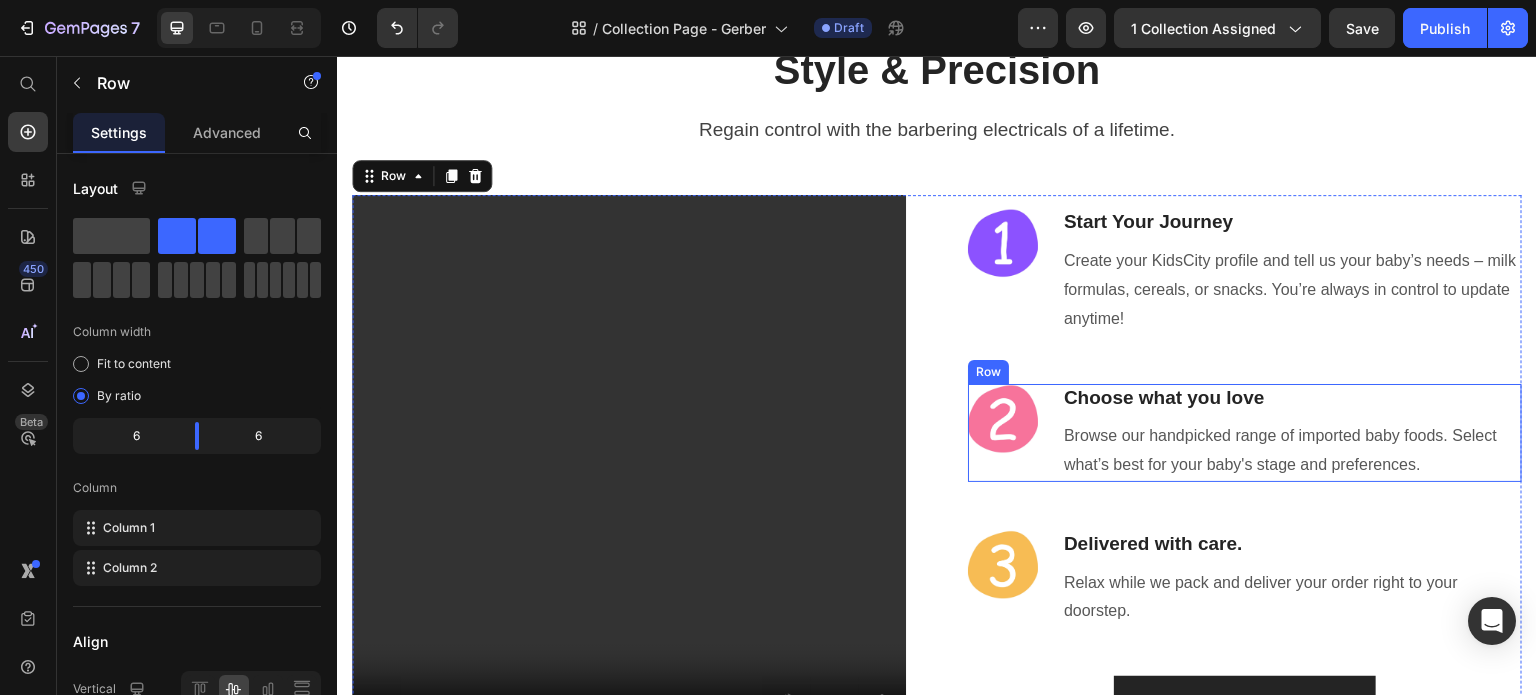 click on "Image Choose what you love Heading Browse our handpicked range of imported baby foods. Select what’s best for your baby's stage and preferences. Text block Row" at bounding box center (1245, 433) 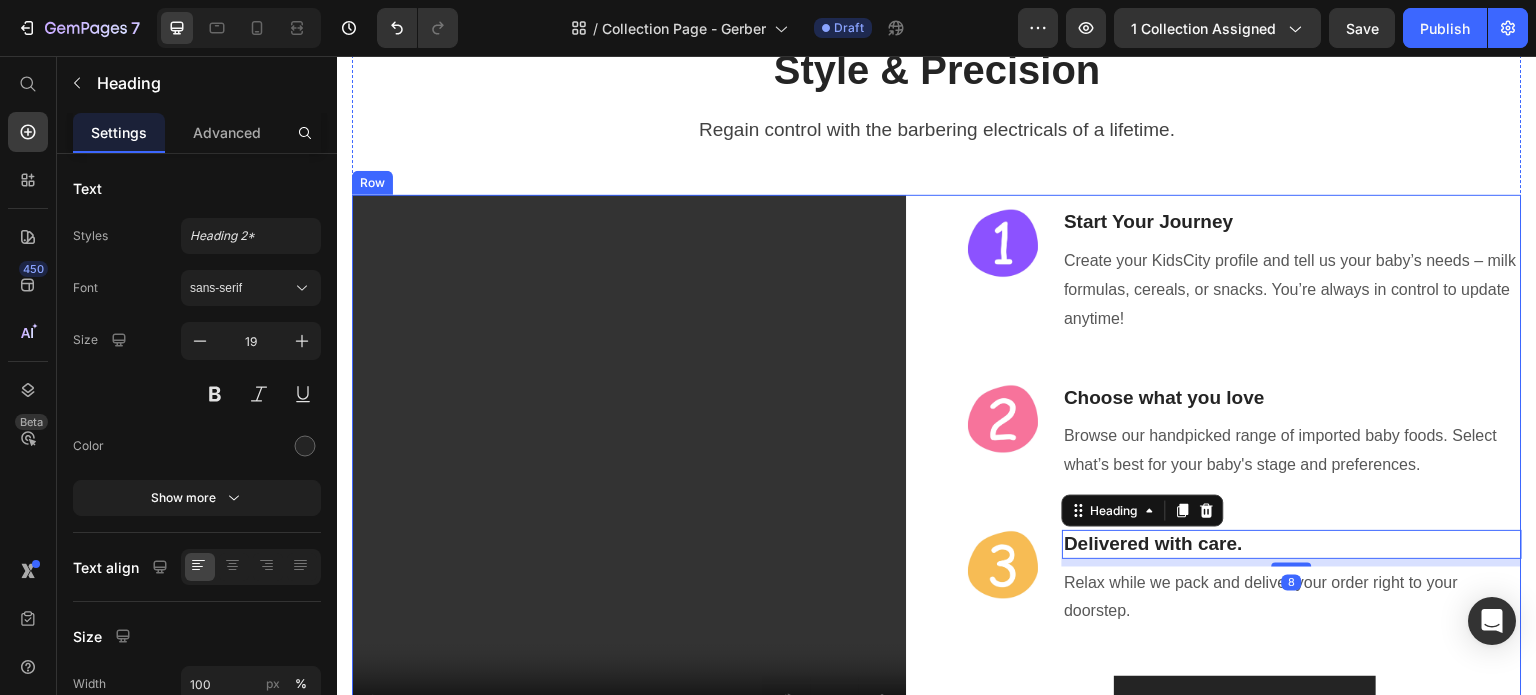 click on "Image Start Your Journey Heading Create your KidsCity profile and tell us your baby’s needs – milk formulas, cereals, or snacks. You’re always in control to update anytime! Text block Row Image Choose what you love Heading Browse our handpicked range of imported baby foods. Select what’s best for your baby's stage and preferences. Text block Row Image Delivered with care. Heading   8 Relax while we pack and deliver your order right to your doorstep. Text block Row Get It Now (P) Cart Button" at bounding box center (1245, 472) 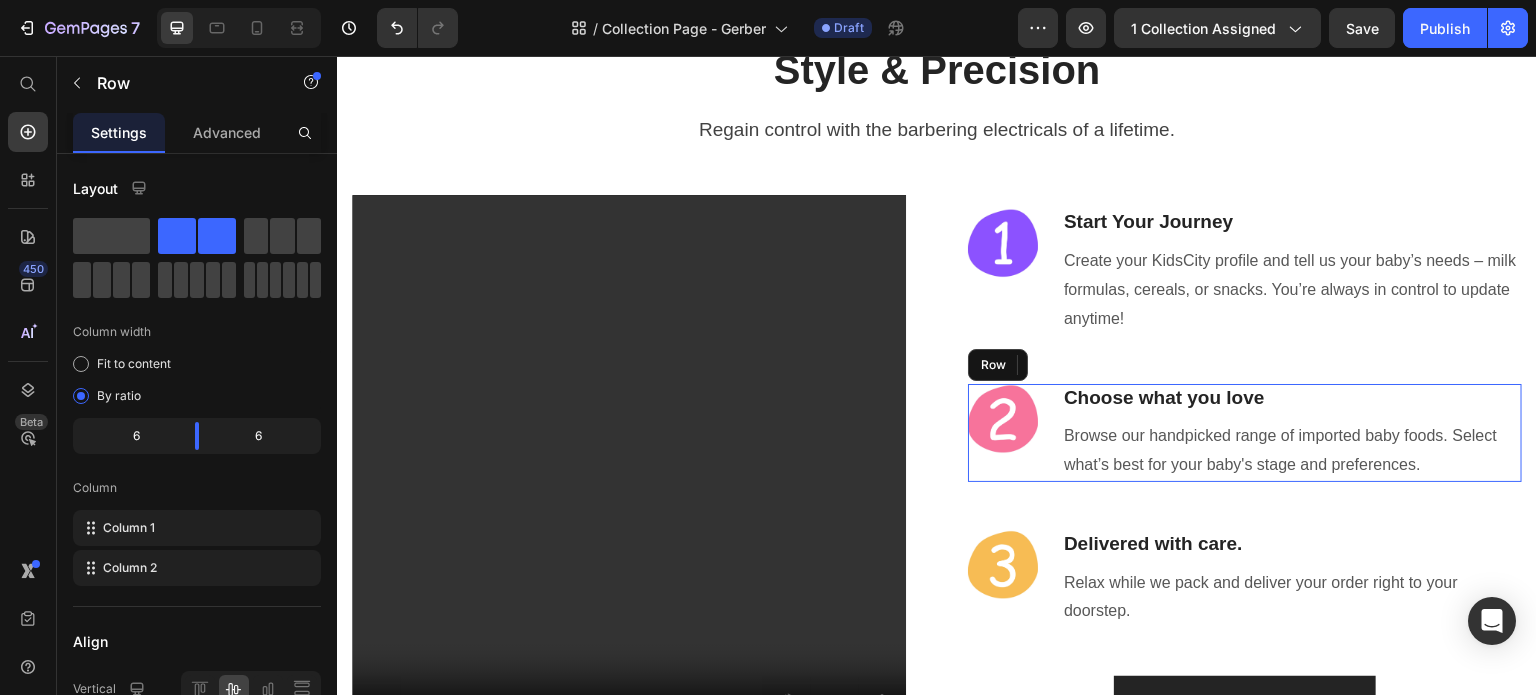 click on "Image Choose what you love Heading Browse our handpicked range of imported baby foods. Select what’s best for your baby's stage and preferences. Text block Row" at bounding box center [1245, 433] 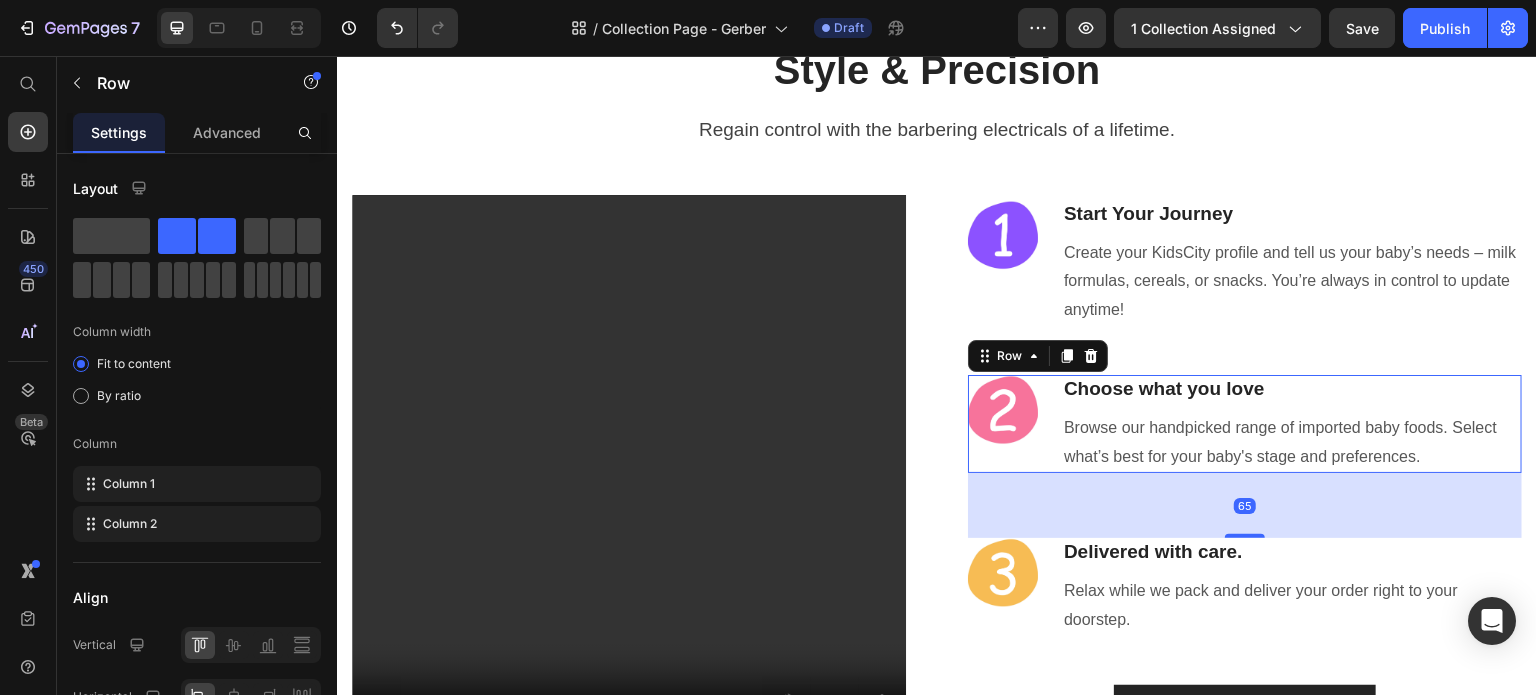 drag, startPoint x: 1246, startPoint y: 503, endPoint x: 1243, endPoint y: 520, distance: 17.262676 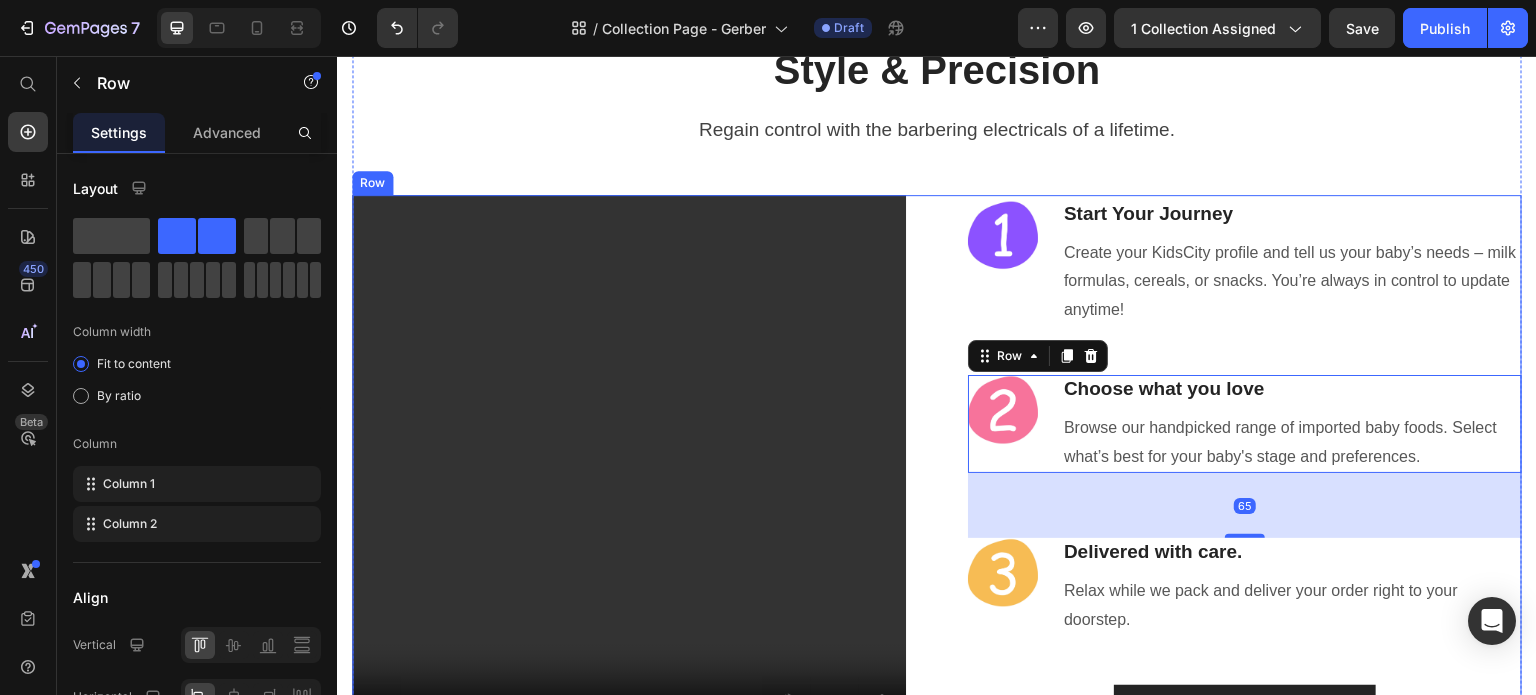 click on "Video Image Start Your Journey Heading Create your KidsCity profile and tell us your baby’s needs – milk formulas, cereals, or snacks. You’re always in control to update anytime! Text block Row Image Choose what you love Heading Browse our handpicked range of imported baby foods. Select what’s best for your baby's stage and preferences. Text block Row   65 Image Delivered with care. Heading Relax while we pack and deliver your order right to your doorstep. Text block Row Get It Now (P) Cart Button Row" at bounding box center (937, 472) 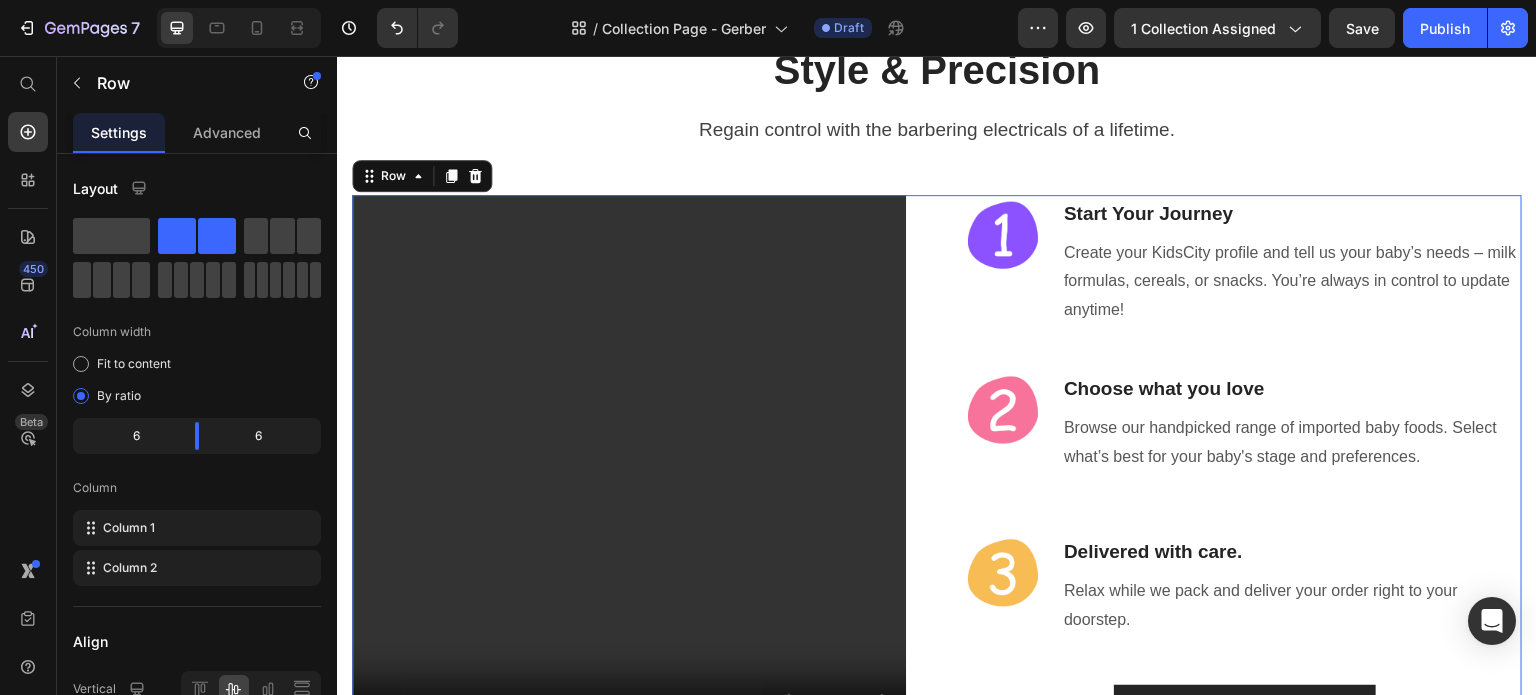 click on "Image Start Your Journey Heading Create your KidsCity profile and tell us your baby’s needs – milk formulas, cereals, or snacks. You’re always in control to update anytime! Text block Row Image Choose what you love Heading Browse our handpicked range of imported baby foods. Select what’s best for your baby's stage and preferences. Text block Row Image Delivered with care. Heading Relax while we pack and deliver your order right to your doorstep. Text block Row Get It Now (P) Cart Button" at bounding box center [1245, 472] 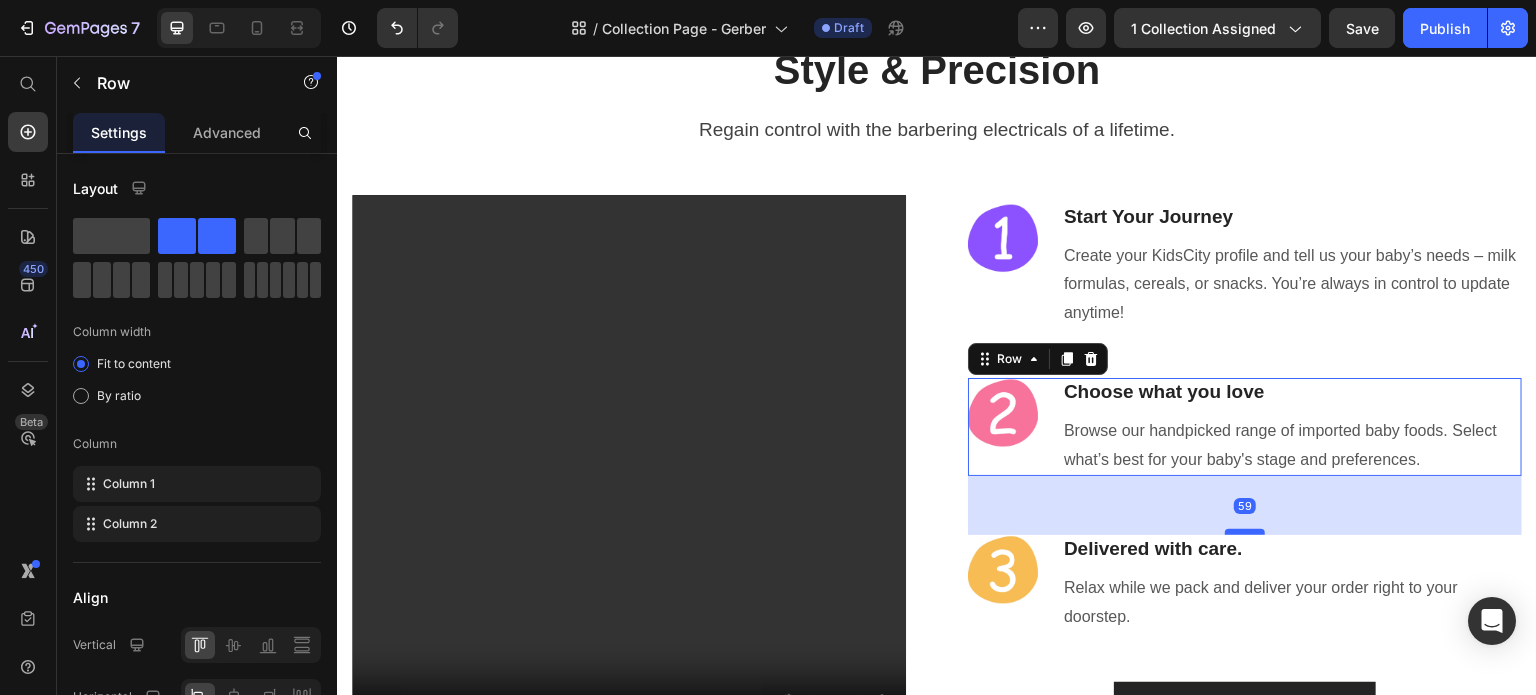 click at bounding box center [1245, 532] 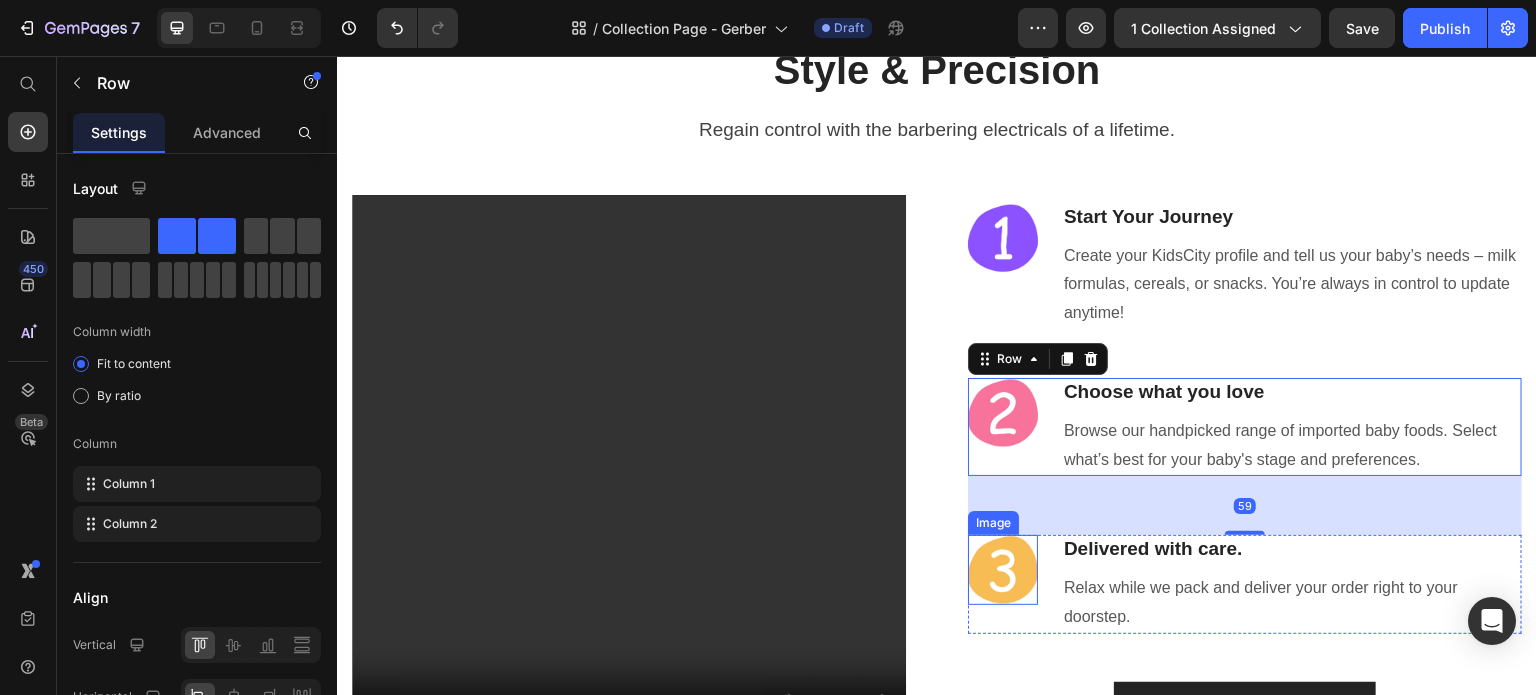 click on "Video Image Start Your Journey Heading Create your KidsCity profile and tell us your baby’s needs – milk formulas, cereals, or snacks. You’re always in control to update anytime! Text block Row Image Choose what you love Heading Browse our handpicked range of imported baby foods. Select what’s best for your baby's stage and preferences. Text block Row   59 Image Delivered with care. Heading Relax while we pack and deliver your order right to your doorstep. Text block Row Get It Now (P) Cart Button Row" at bounding box center [937, 472] 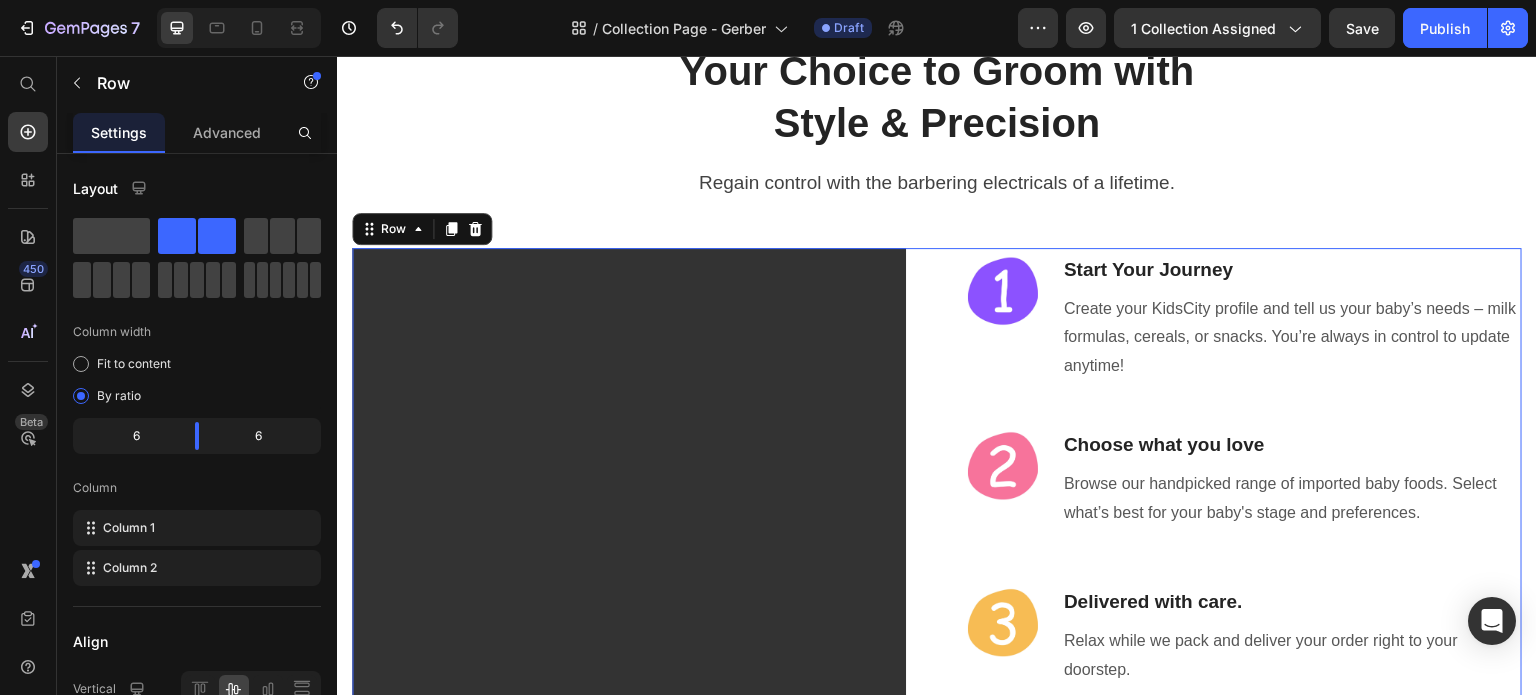 scroll, scrollTop: 3593, scrollLeft: 0, axis: vertical 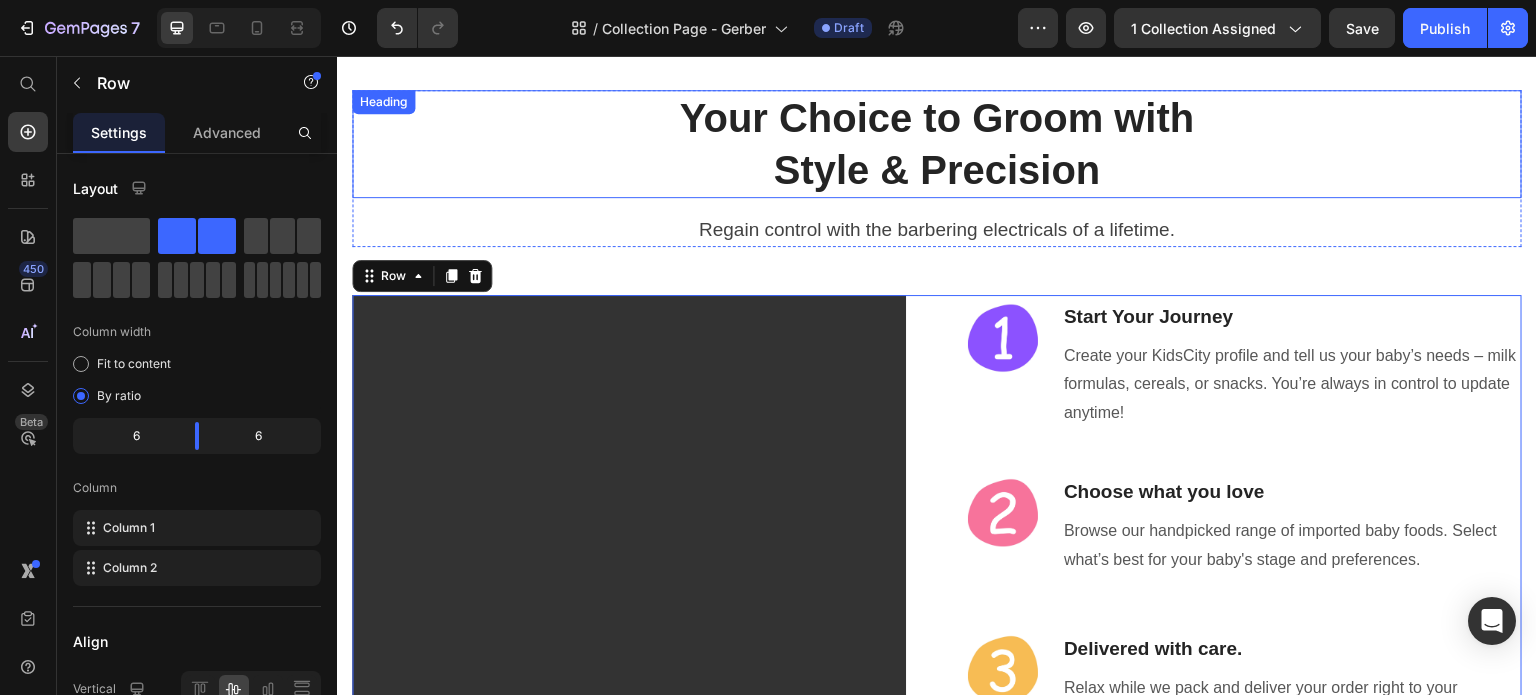click on "Style & Precision" at bounding box center (937, 170) 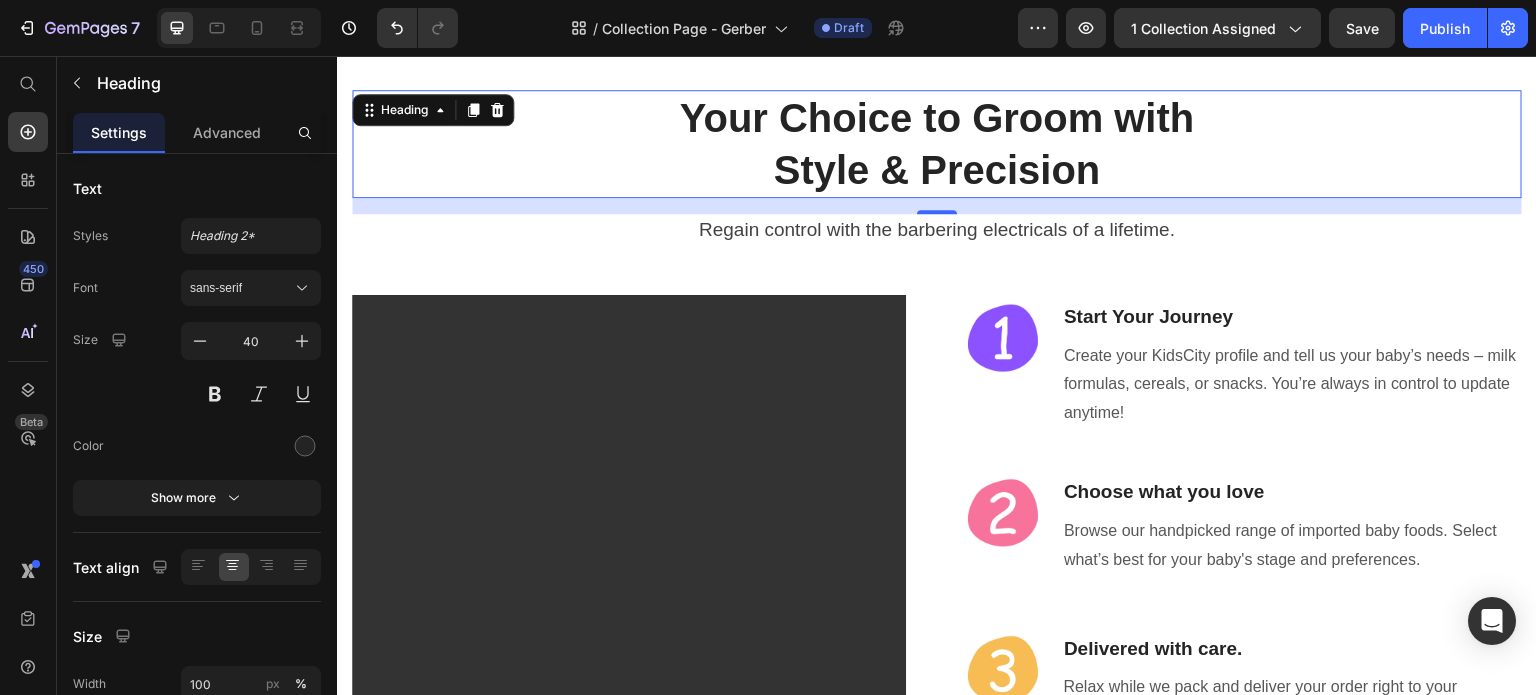 drag, startPoint x: 926, startPoint y: 159, endPoint x: 1456, endPoint y: 218, distance: 533.27386 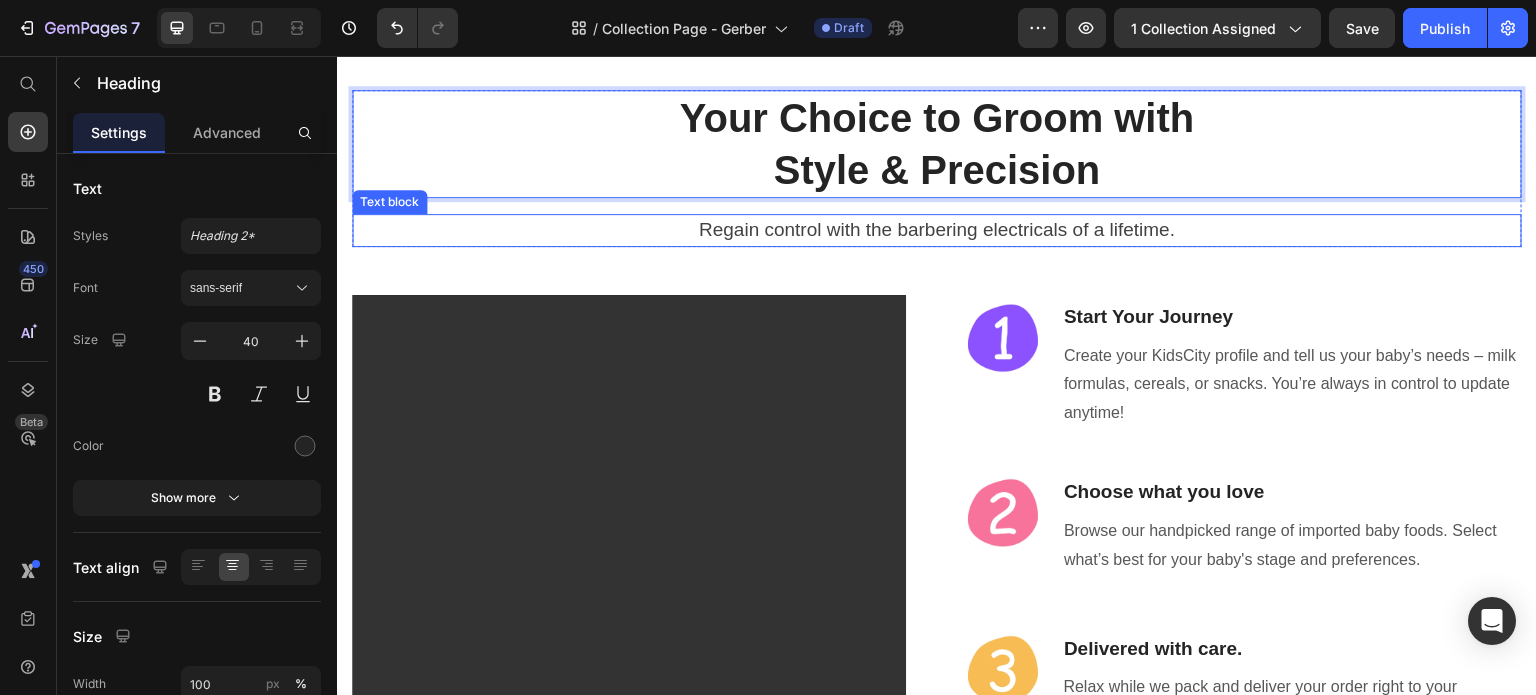 click on "Regain control with the barbering electricals of a lifetime." at bounding box center [937, 230] 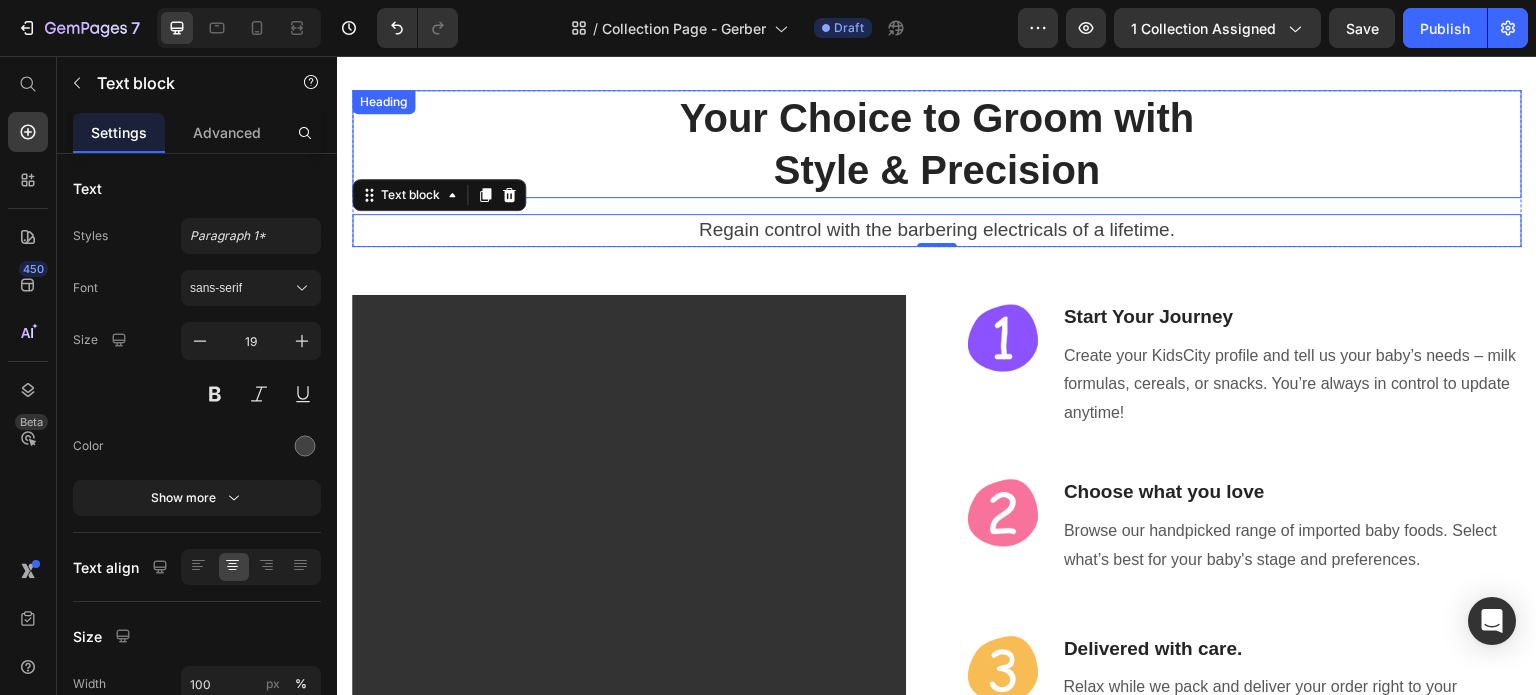 click on "Your Choice to Groom with  Style & Precision" at bounding box center [937, 144] 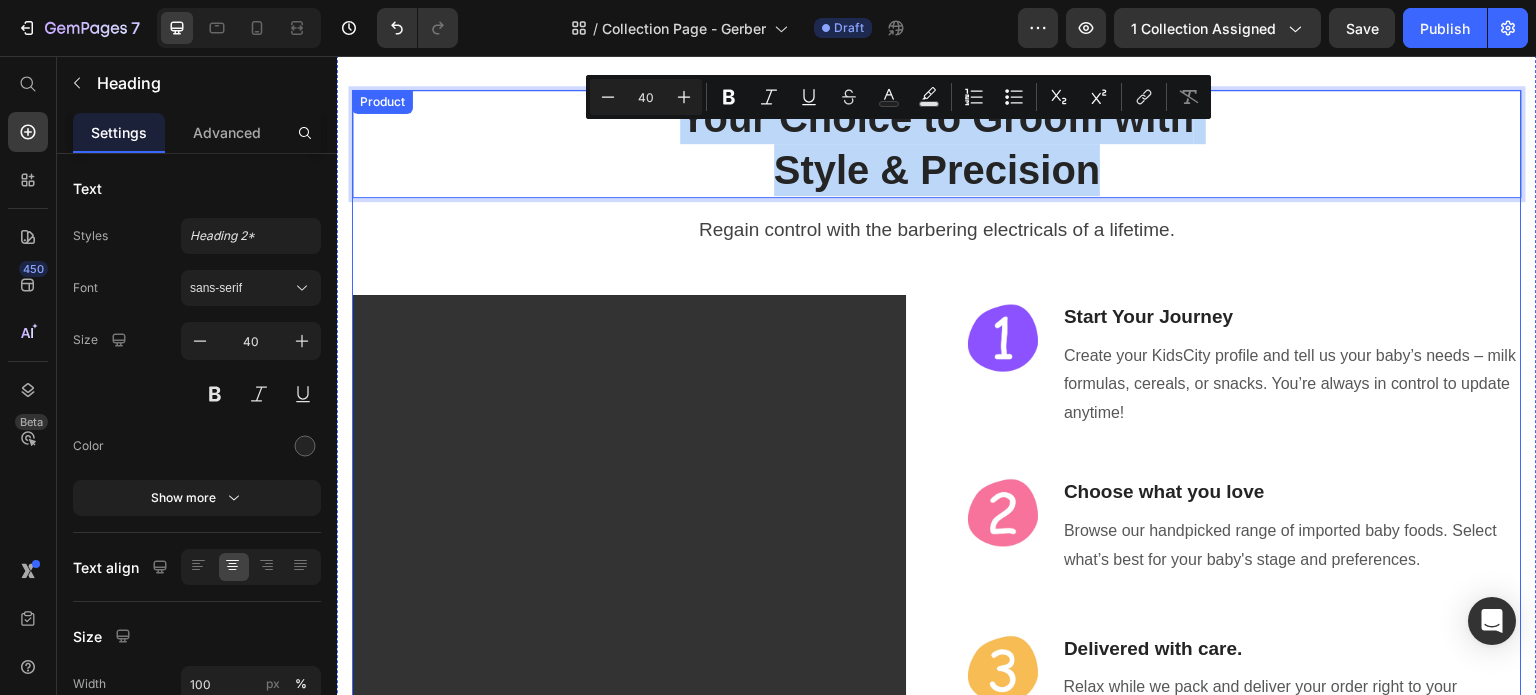 drag, startPoint x: 1331, startPoint y: 109, endPoint x: 1088, endPoint y: 252, distance: 281.9539 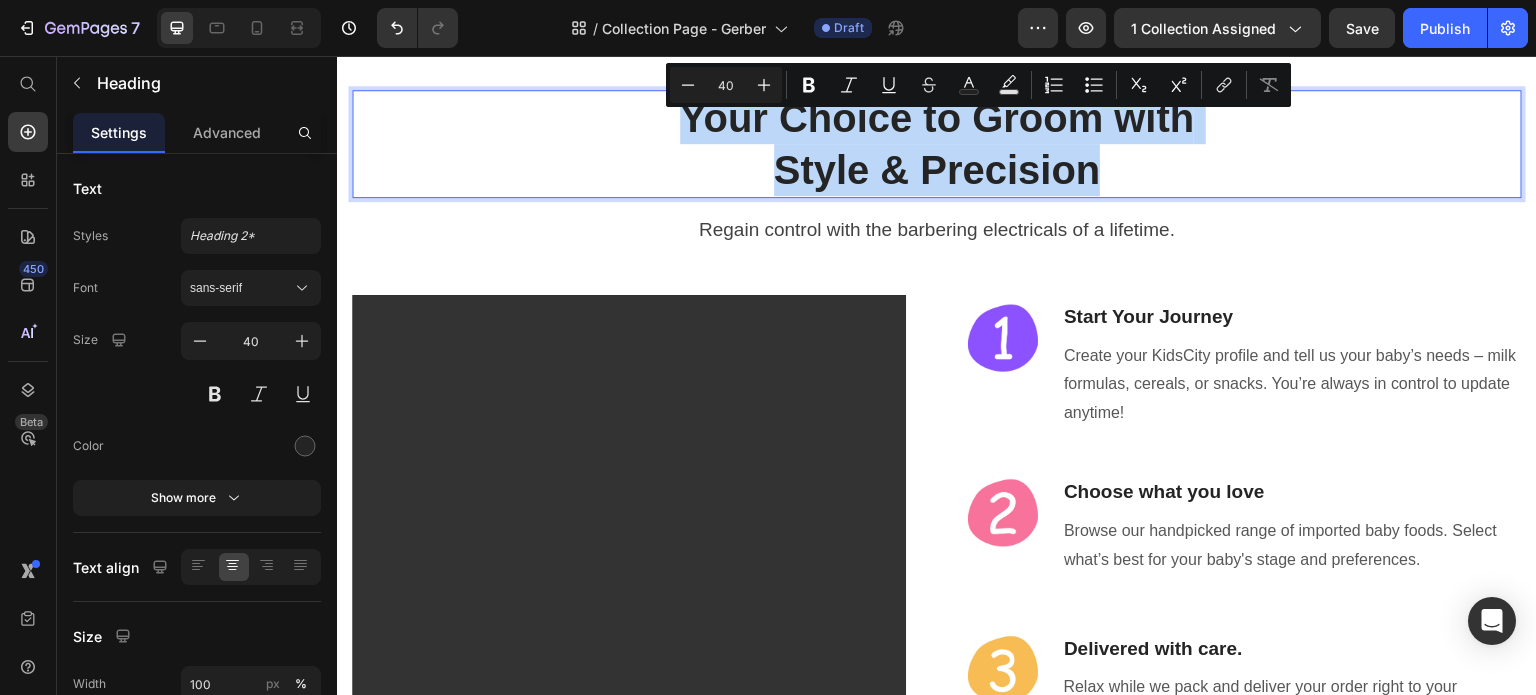 click on "Your Choice to Groom with  Style & Precision" at bounding box center [937, 144] 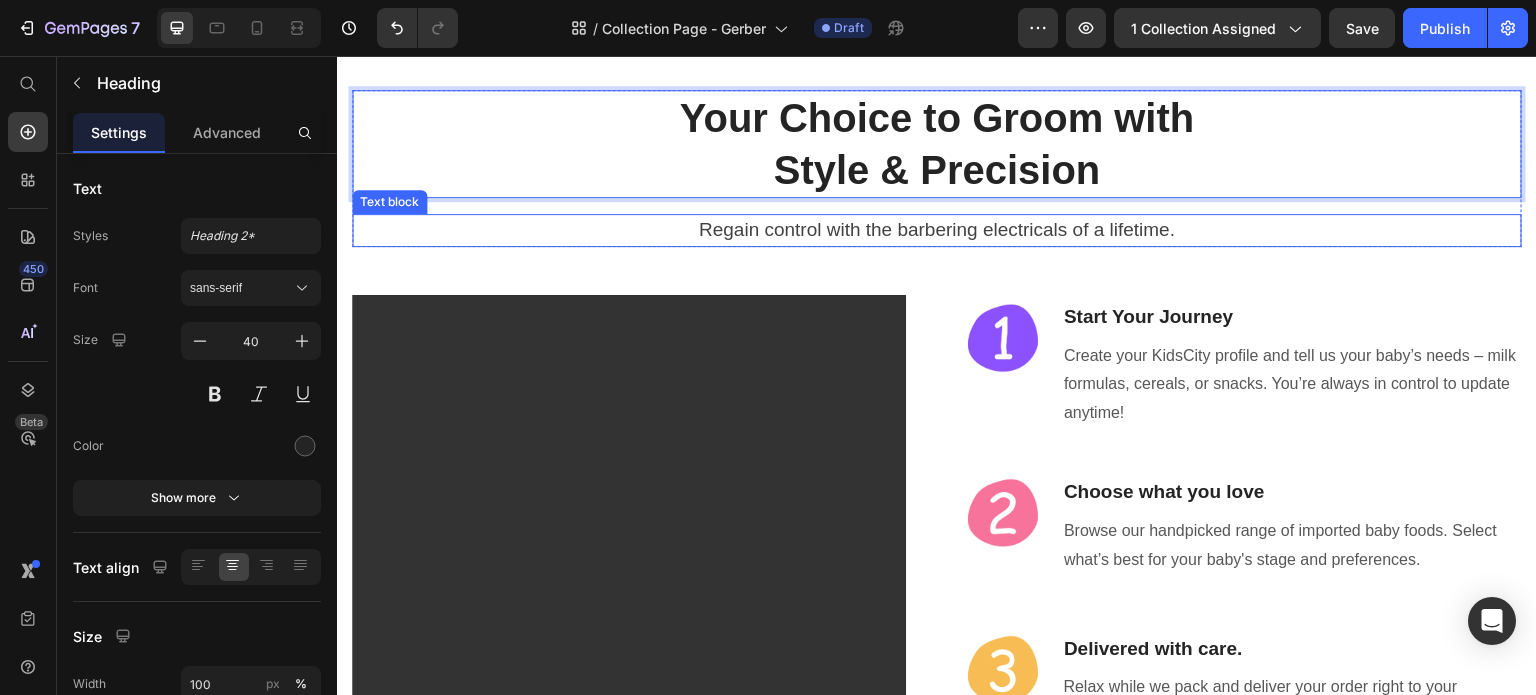 click on "Regain control with the barbering electricals of a lifetime." at bounding box center (937, 230) 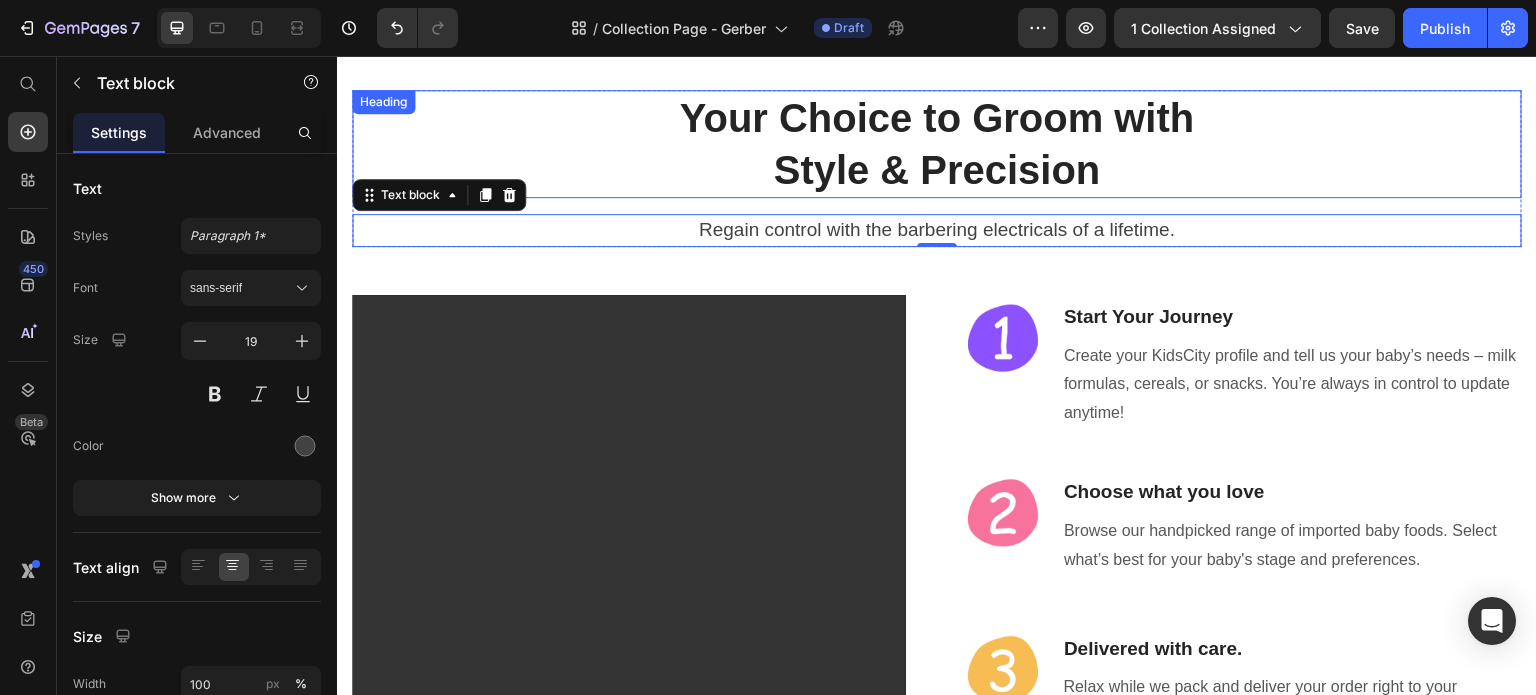 click on "Your Choice to Groom with  Style & Precision" at bounding box center [937, 144] 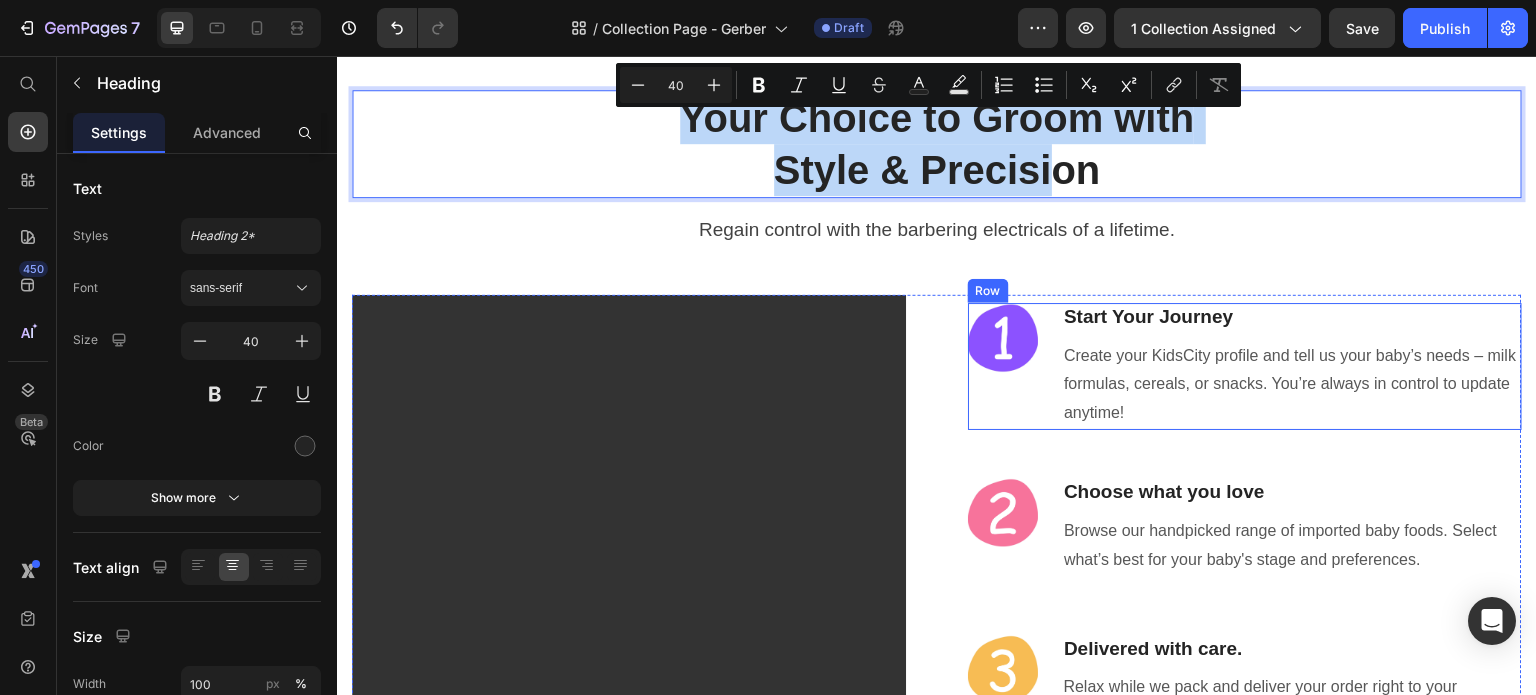 drag, startPoint x: 568, startPoint y: 119, endPoint x: 1042, endPoint y: 283, distance: 501.56955 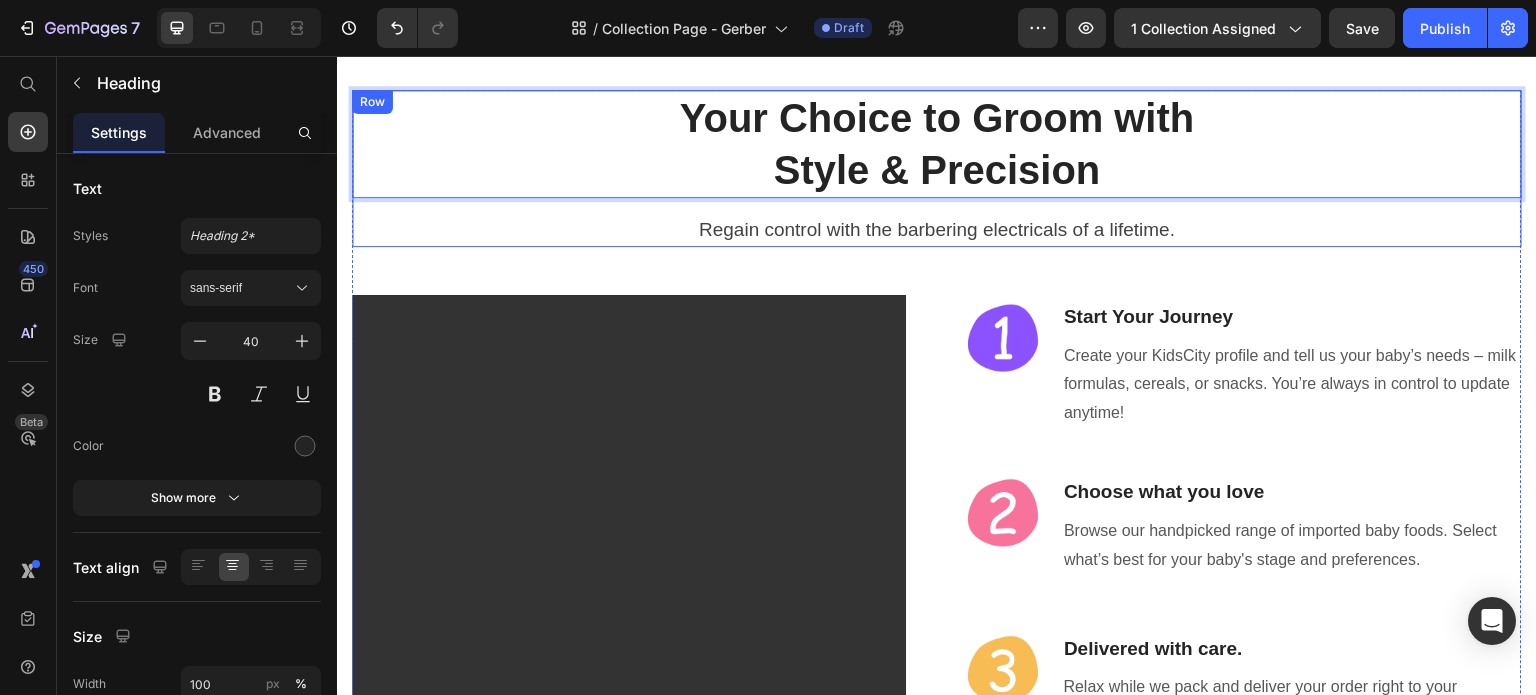 click on "Your Choice to Groom with  Style & Precision" at bounding box center (937, 144) 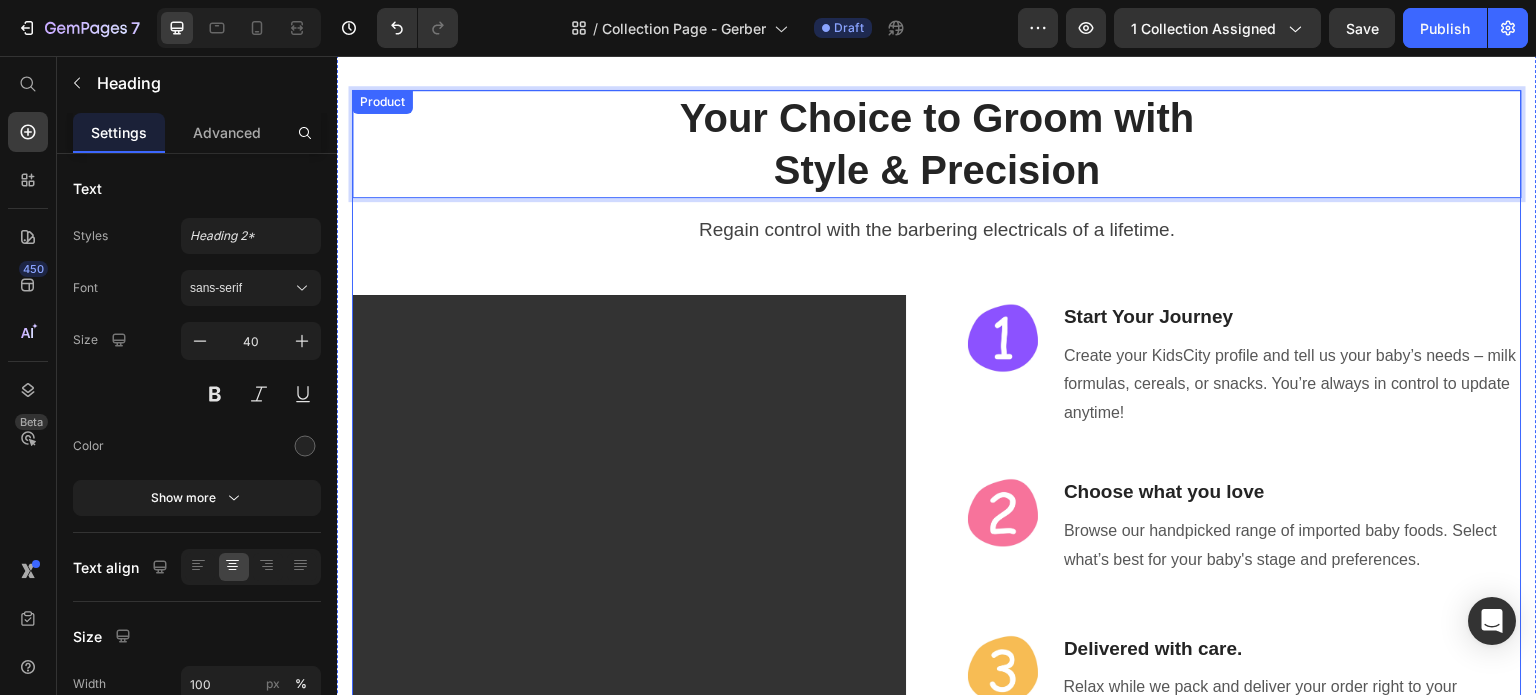 drag, startPoint x: 1488, startPoint y: 143, endPoint x: 1459, endPoint y: 257, distance: 117.630775 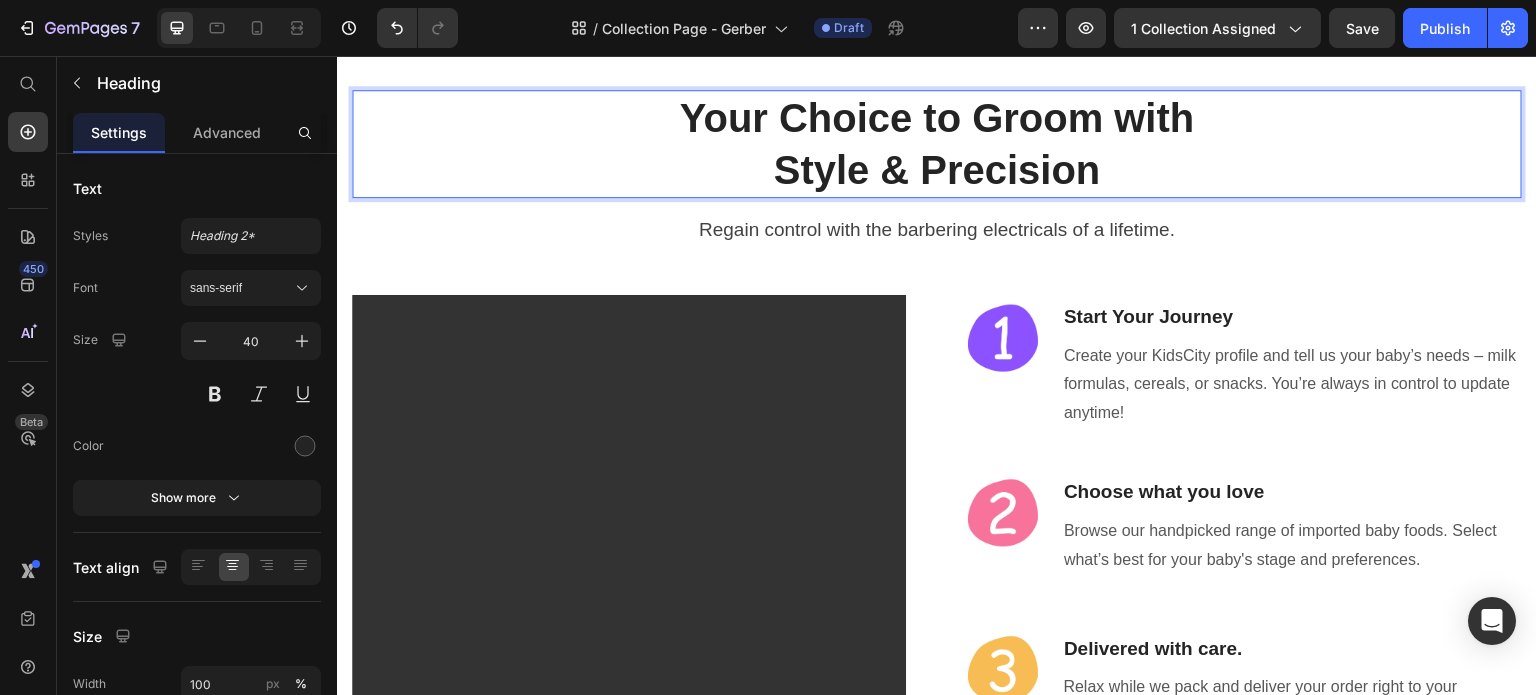 click on "Your Choice to Groom with  Style & Precision" at bounding box center [937, 144] 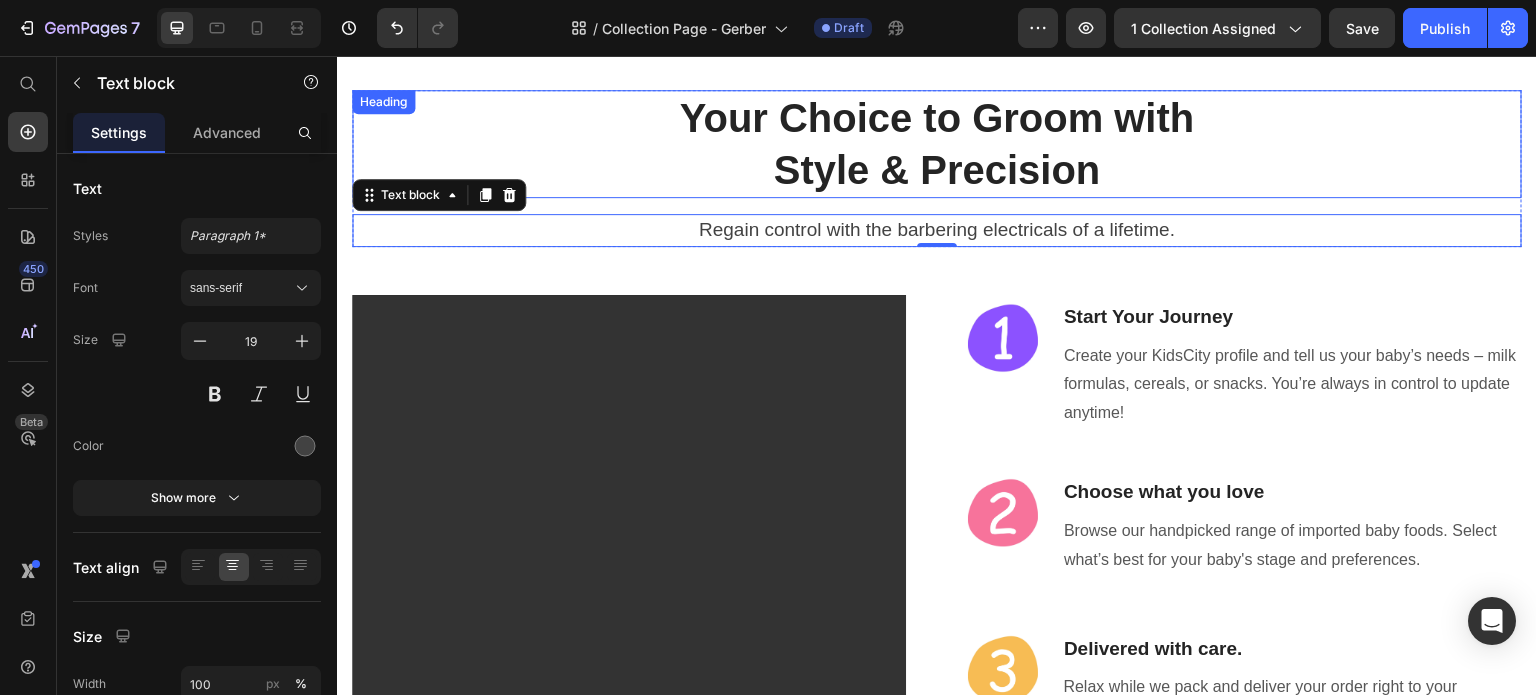 click on "Your Choice to Groom with  Style & Precision" at bounding box center (937, 144) 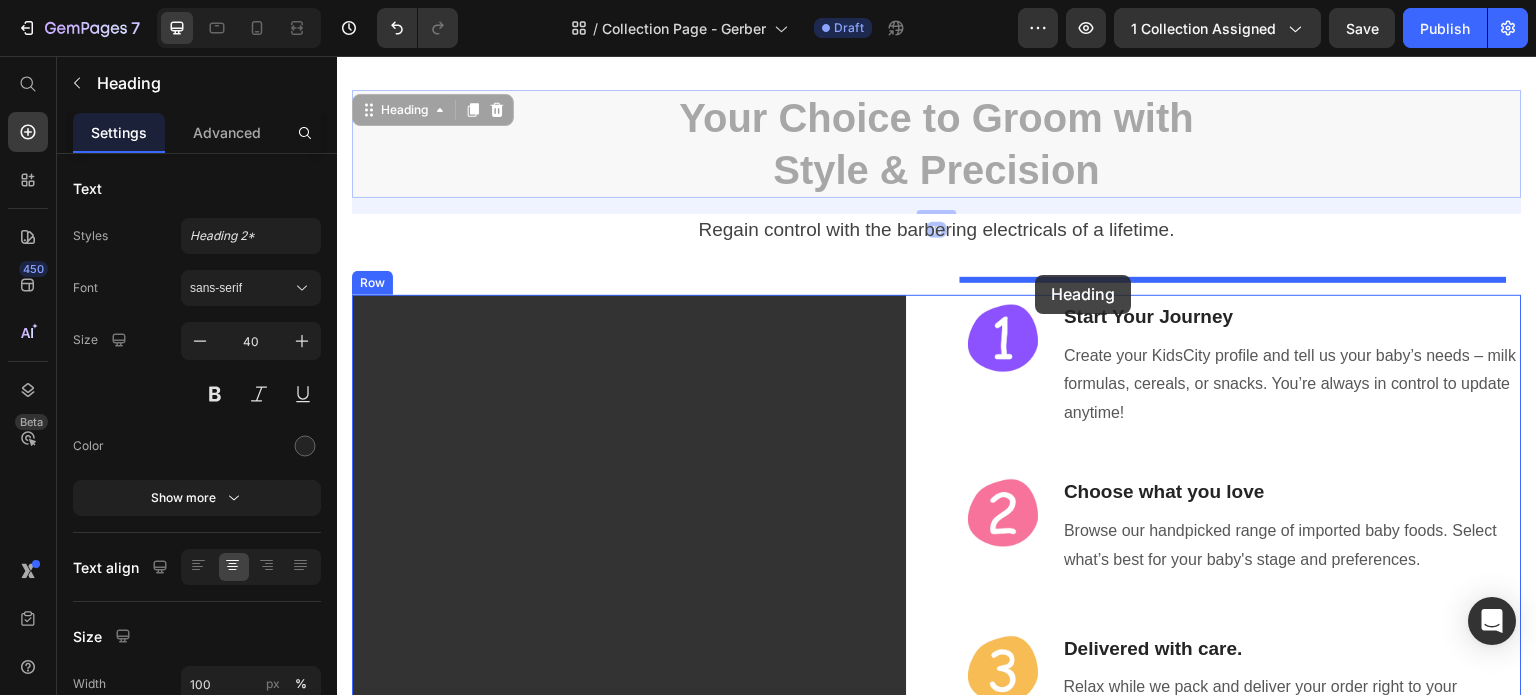 drag, startPoint x: 387, startPoint y: 90, endPoint x: 1036, endPoint y: 275, distance: 674.8526 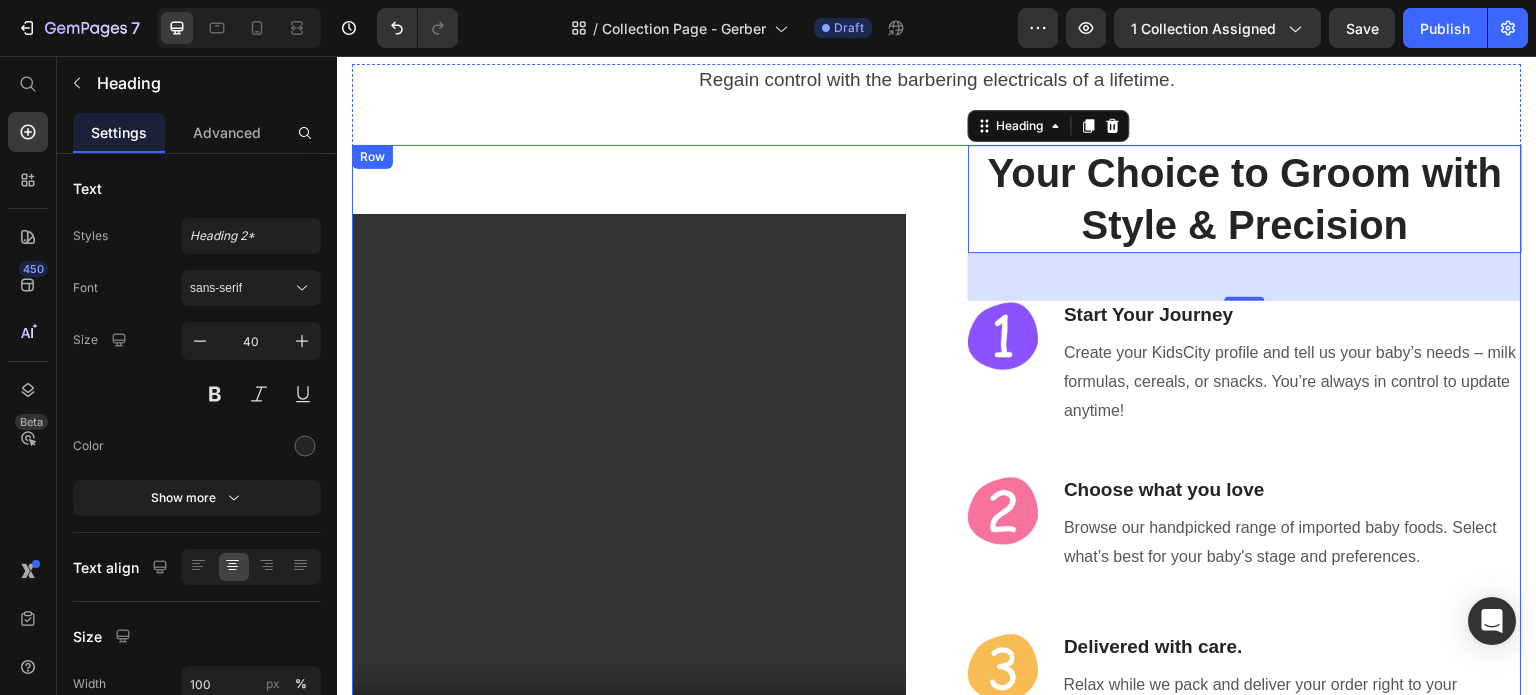 scroll, scrollTop: 3493, scrollLeft: 0, axis: vertical 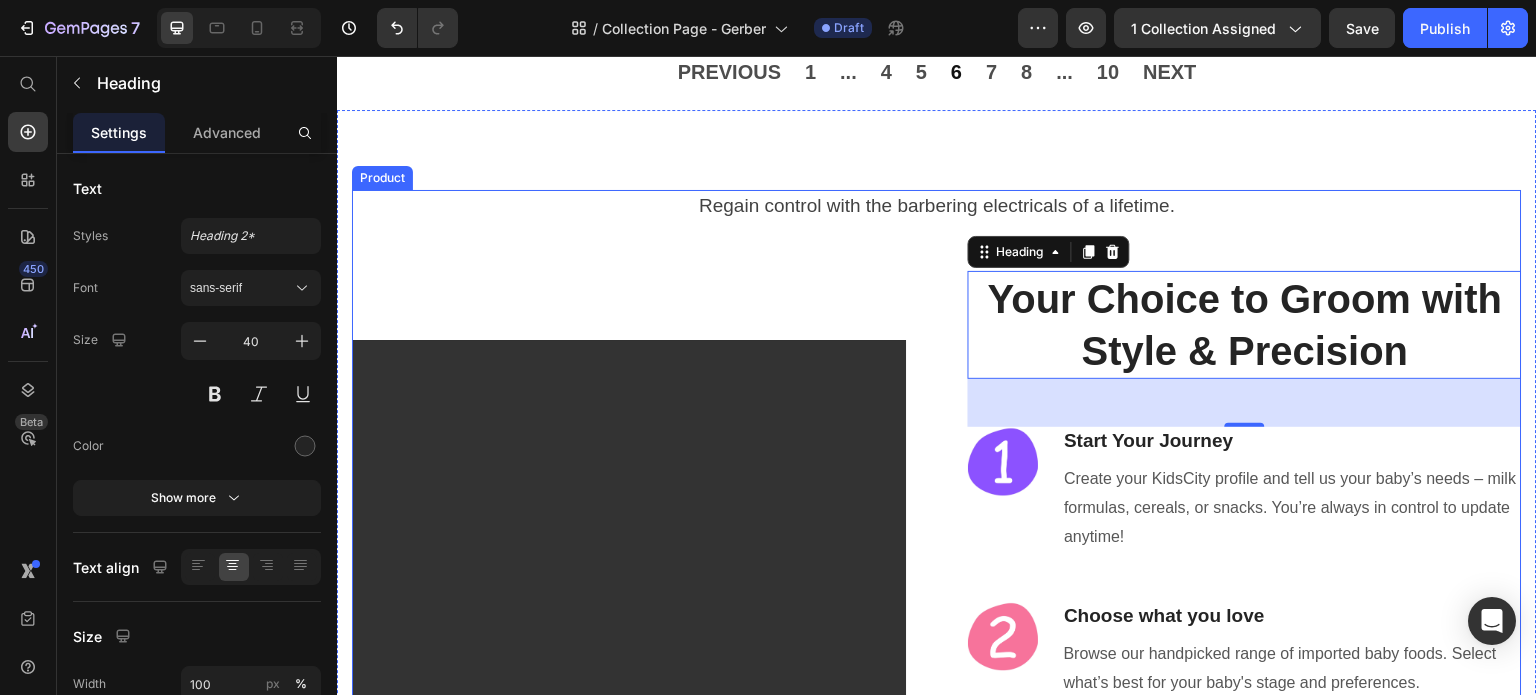 click on "Regain control with the barbering electricals of a lifetime. Text block Row Video Your Choice to Groom with  Style & Precision Heading   48 Image Start Your Journey Heading Create your KidsCity profile and tell us your baby’s needs – milk formulas, cereals, or snacks. You’re always in control to update anytime! Text block Row Image Choose what you love Heading Browse our handpicked range of imported baby foods. Select what’s best for your baby's stage and preferences. Text block Row Image Delivered with care. Heading Relax while we pack and deliver your order right to your doorstep. Text block Row Get It Now (P) Cart Button Row" at bounding box center [937, 577] 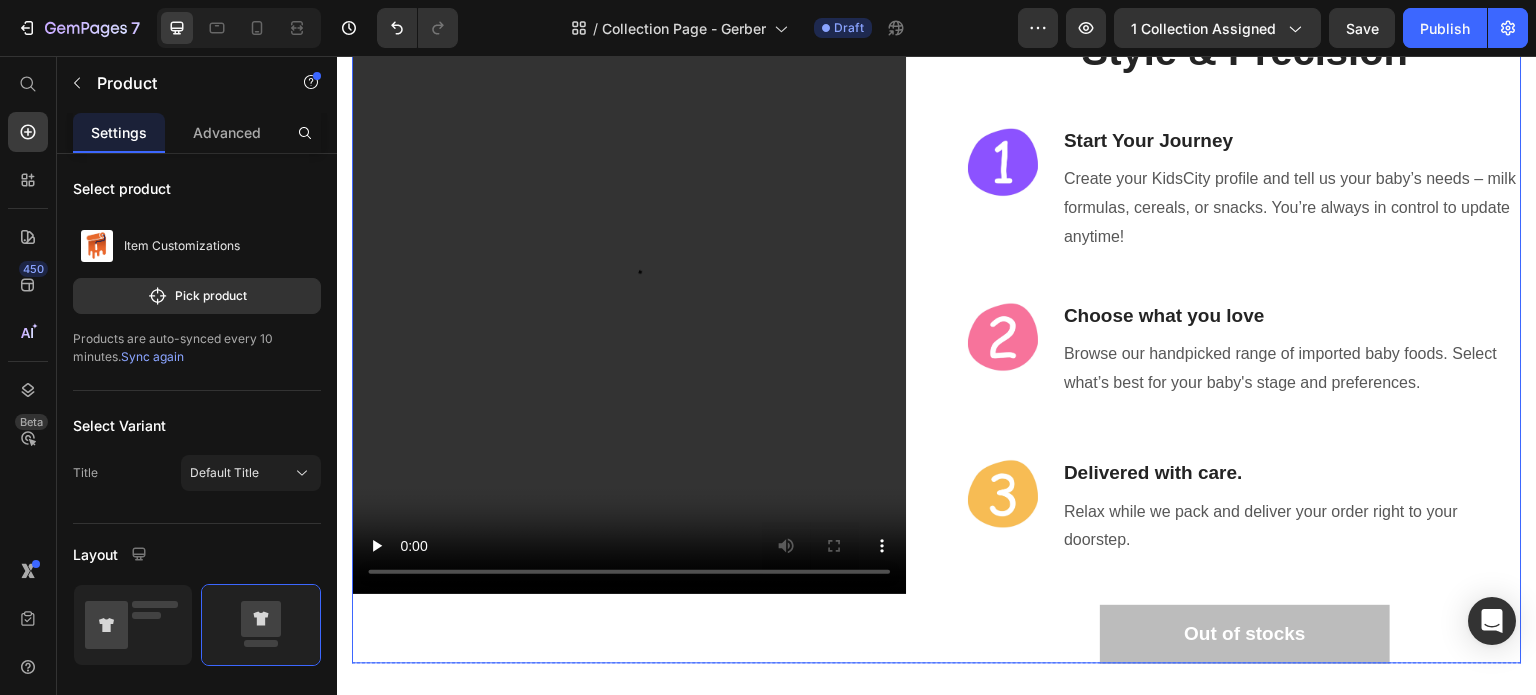 scroll, scrollTop: 3293, scrollLeft: 0, axis: vertical 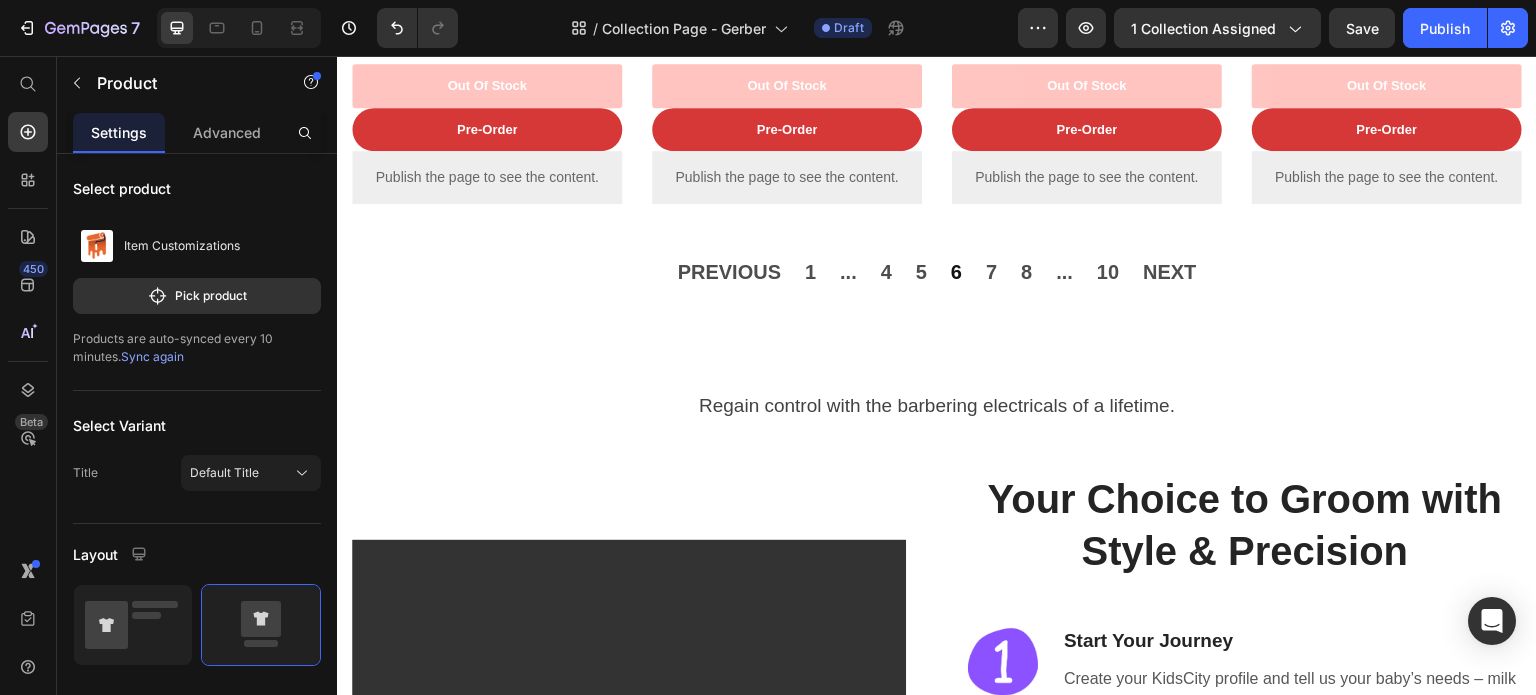 click on "Regain control with the barbering electricals of a lifetime. Text block Row Video Your Choice to Groom with  Style & Precision Heading Image Start Your Journey Heading Create your KidsCity profile and tell us your baby’s needs – milk formulas, cereals, or snacks. You’re always in control to update anytime! Text block Row Image Choose what you love Heading Browse our handpicked range of imported baby foods. Select what’s best for your baby's stage and preferences. Text block Row Image Delivered with care. Heading Relax while we pack and deliver your order right to your doorstep. Text block Row Out of stocks (P) Cart Button Row" at bounding box center (937, 777) 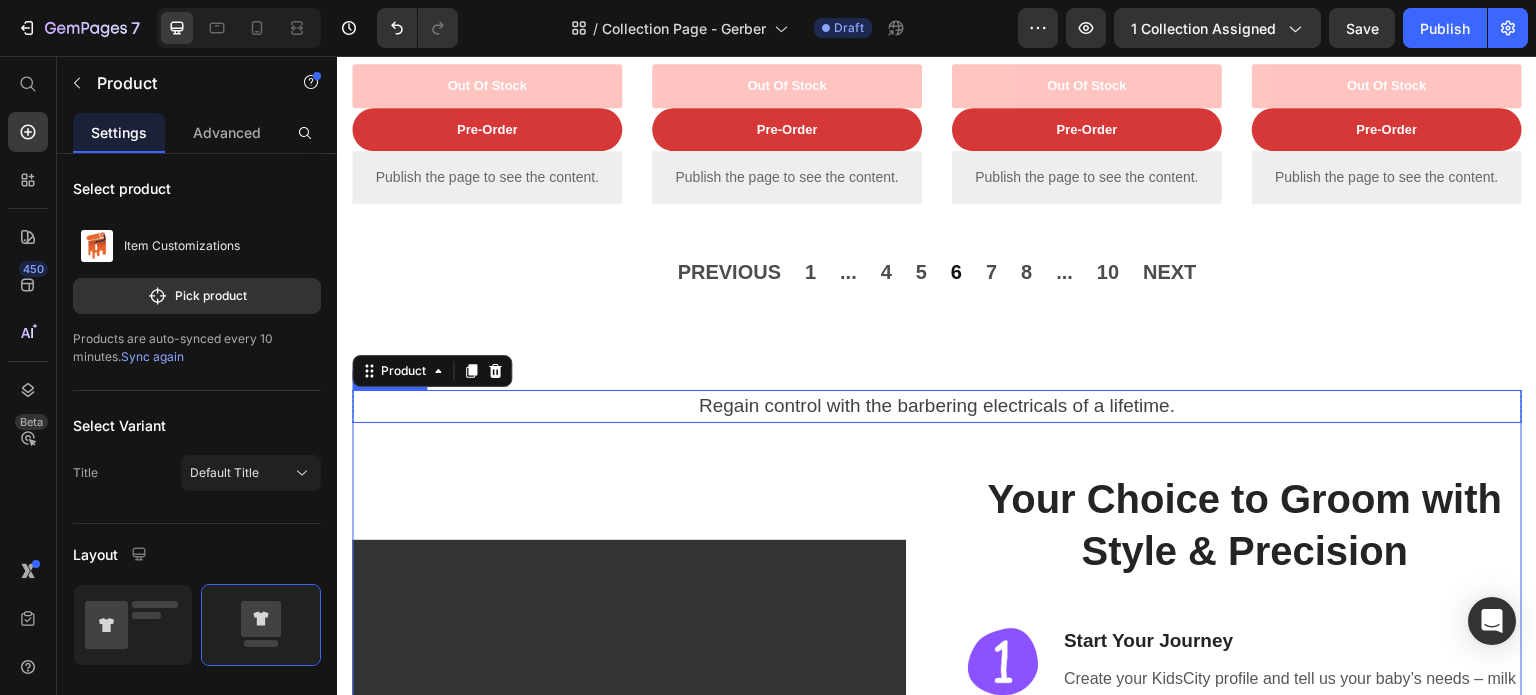 click on "Regain control with the barbering electricals of a lifetime." at bounding box center [937, 406] 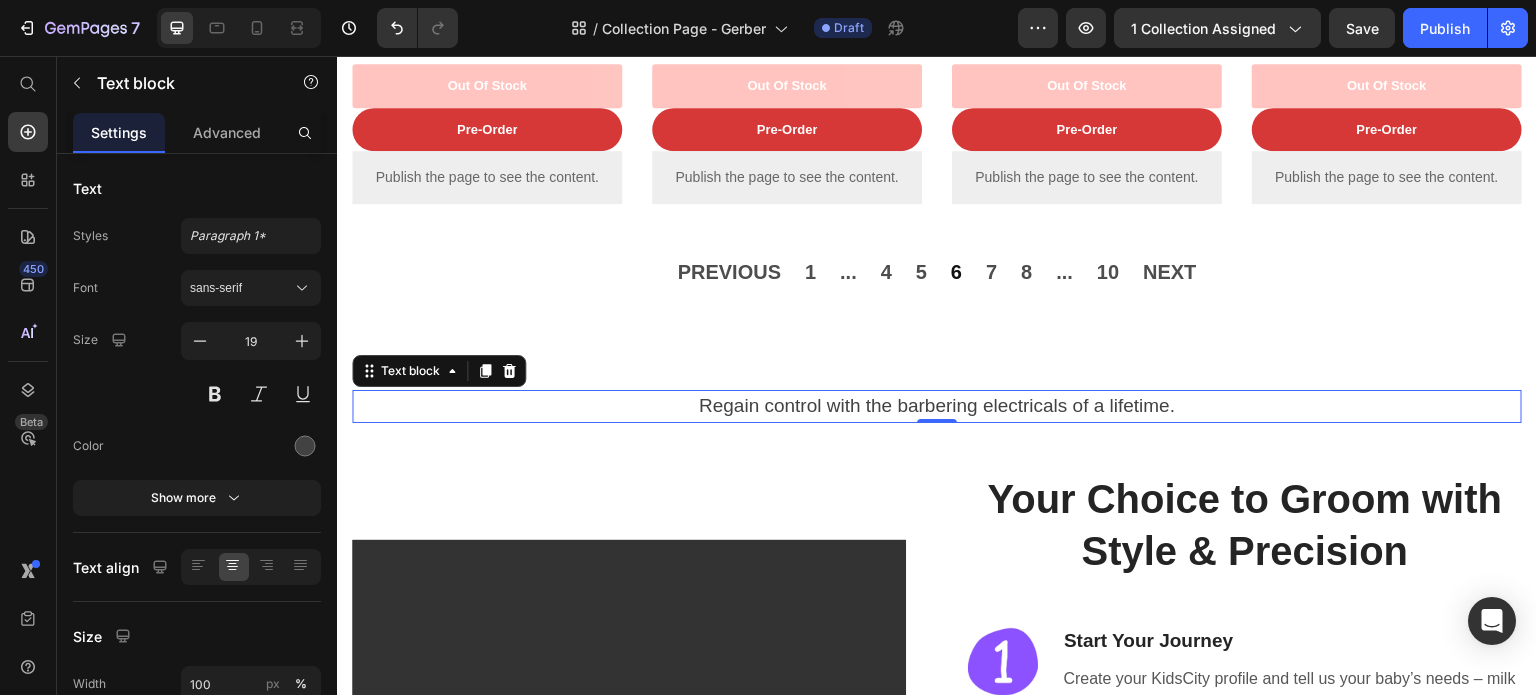 click 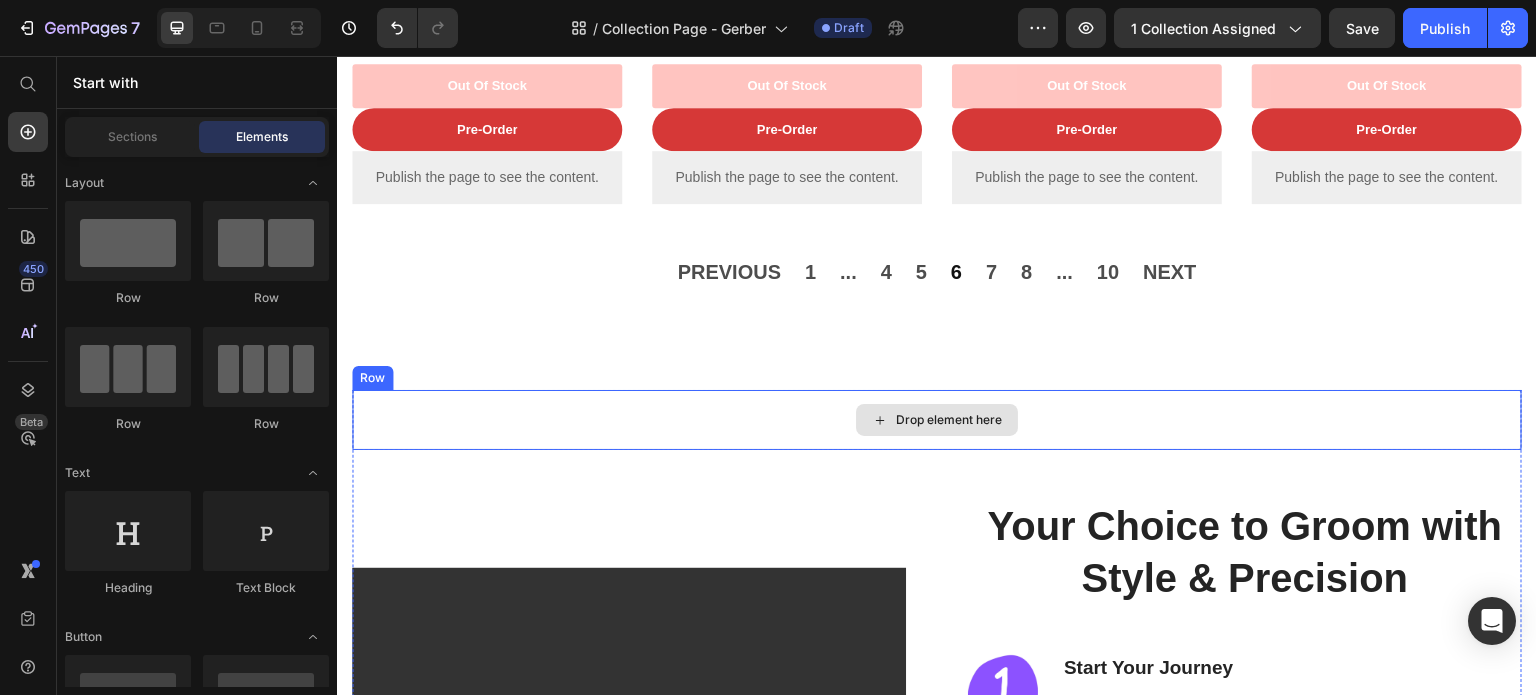 click on "Drop element here" at bounding box center [937, 420] 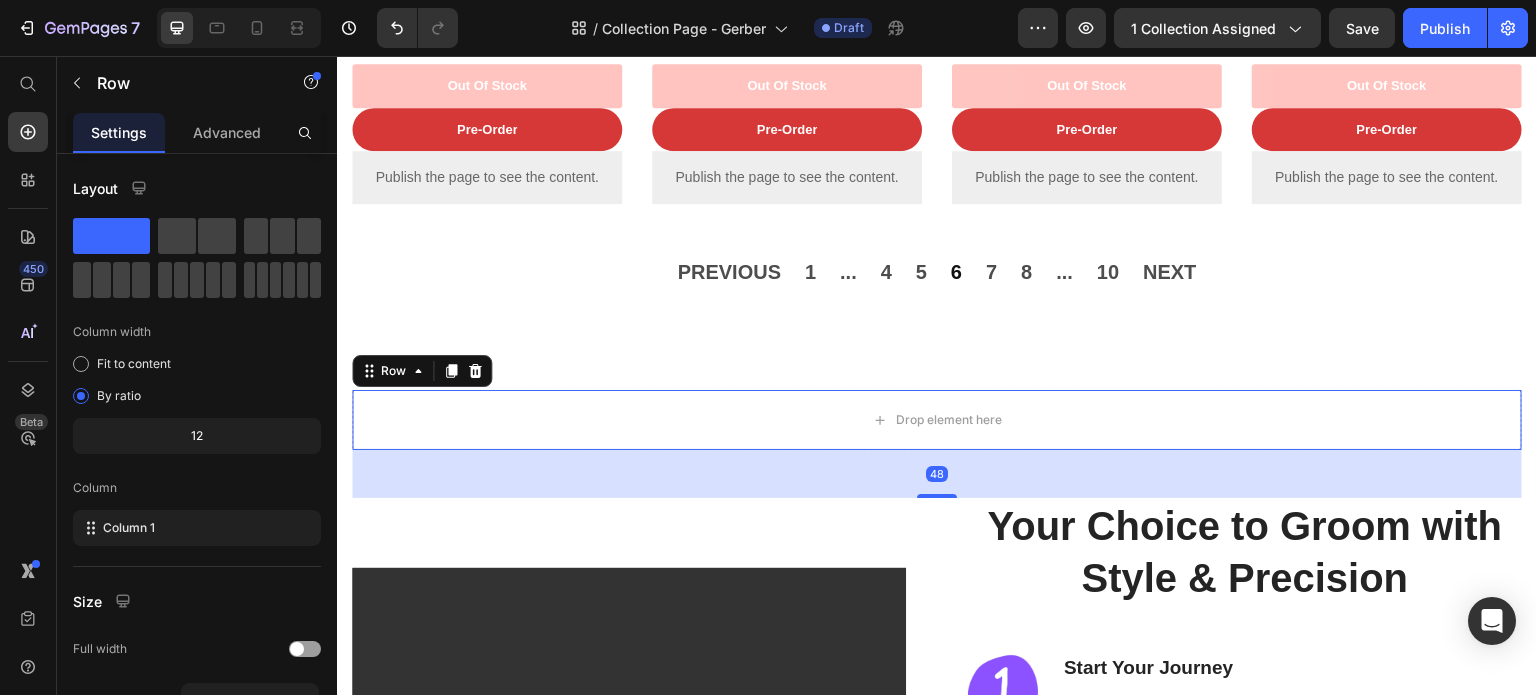 click 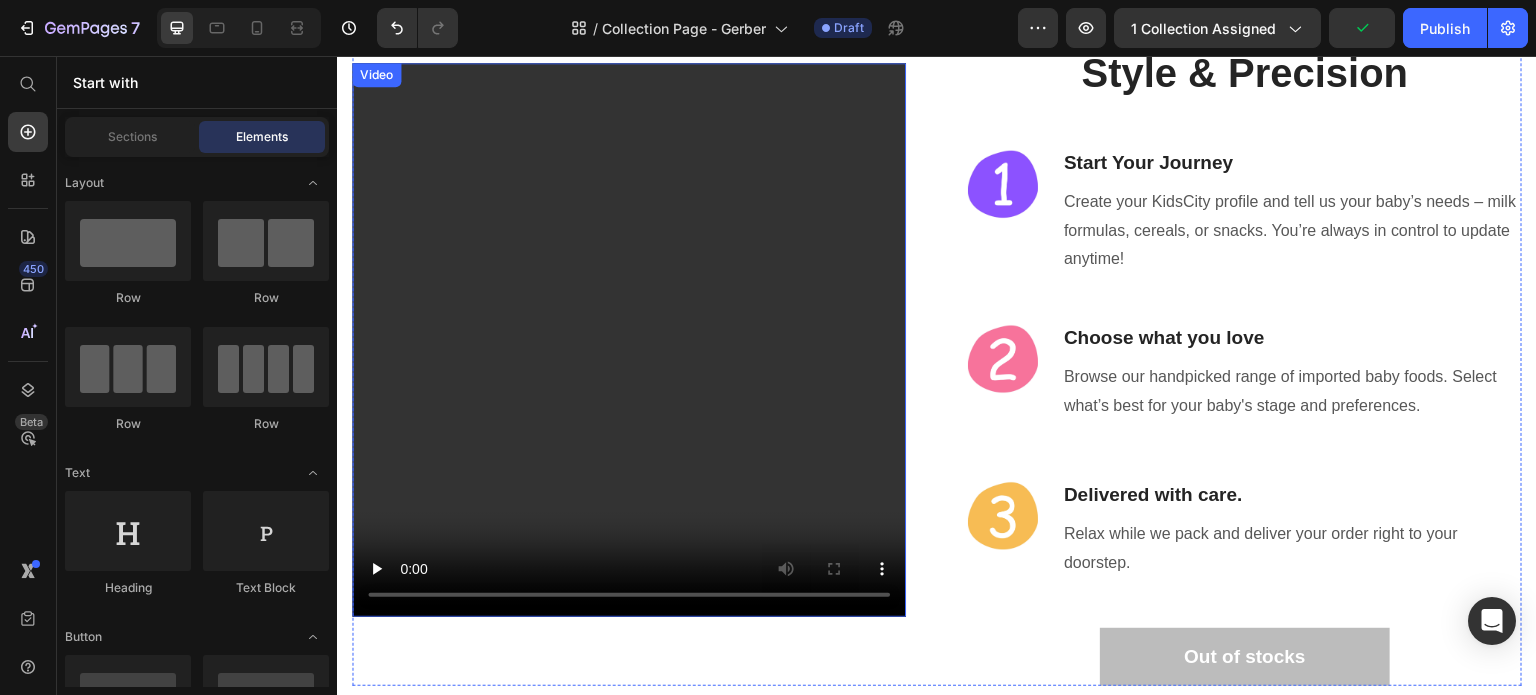 scroll, scrollTop: 3693, scrollLeft: 0, axis: vertical 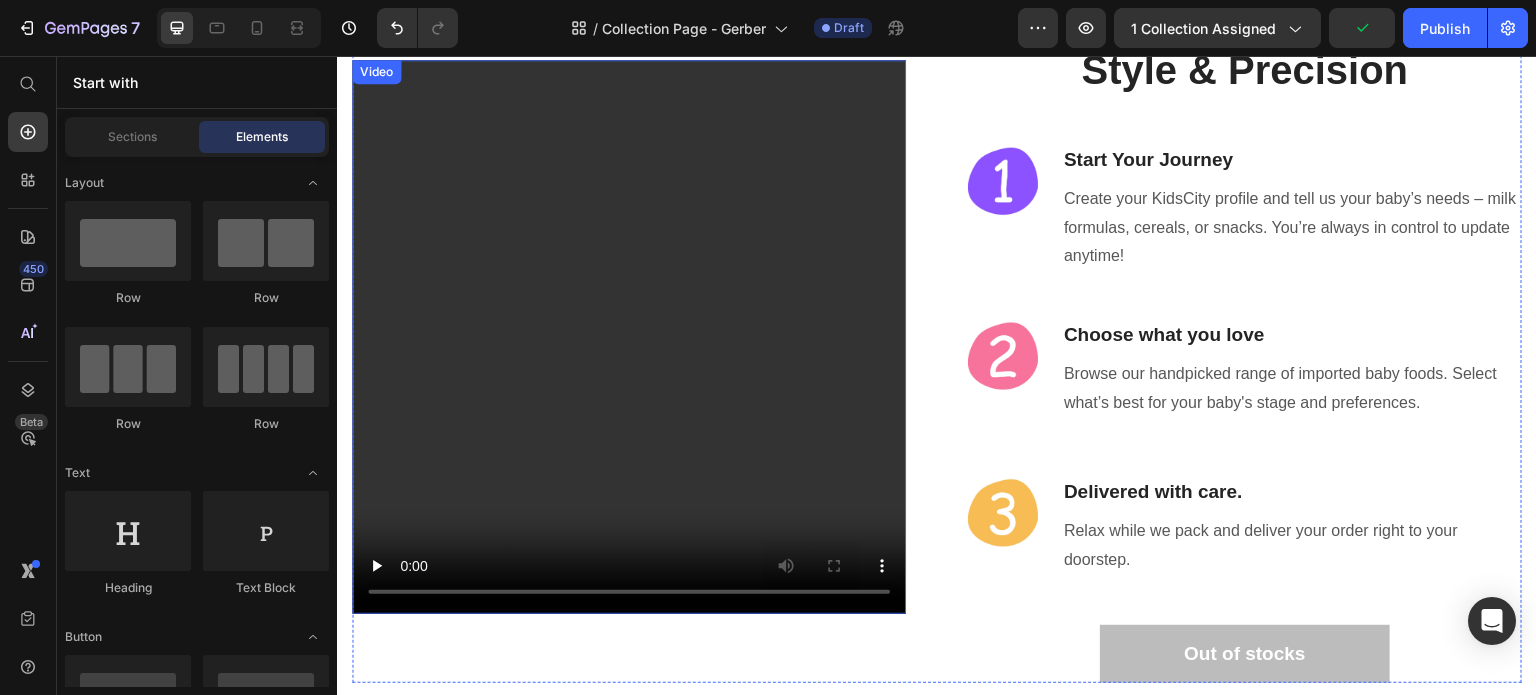 click at bounding box center (629, 337) 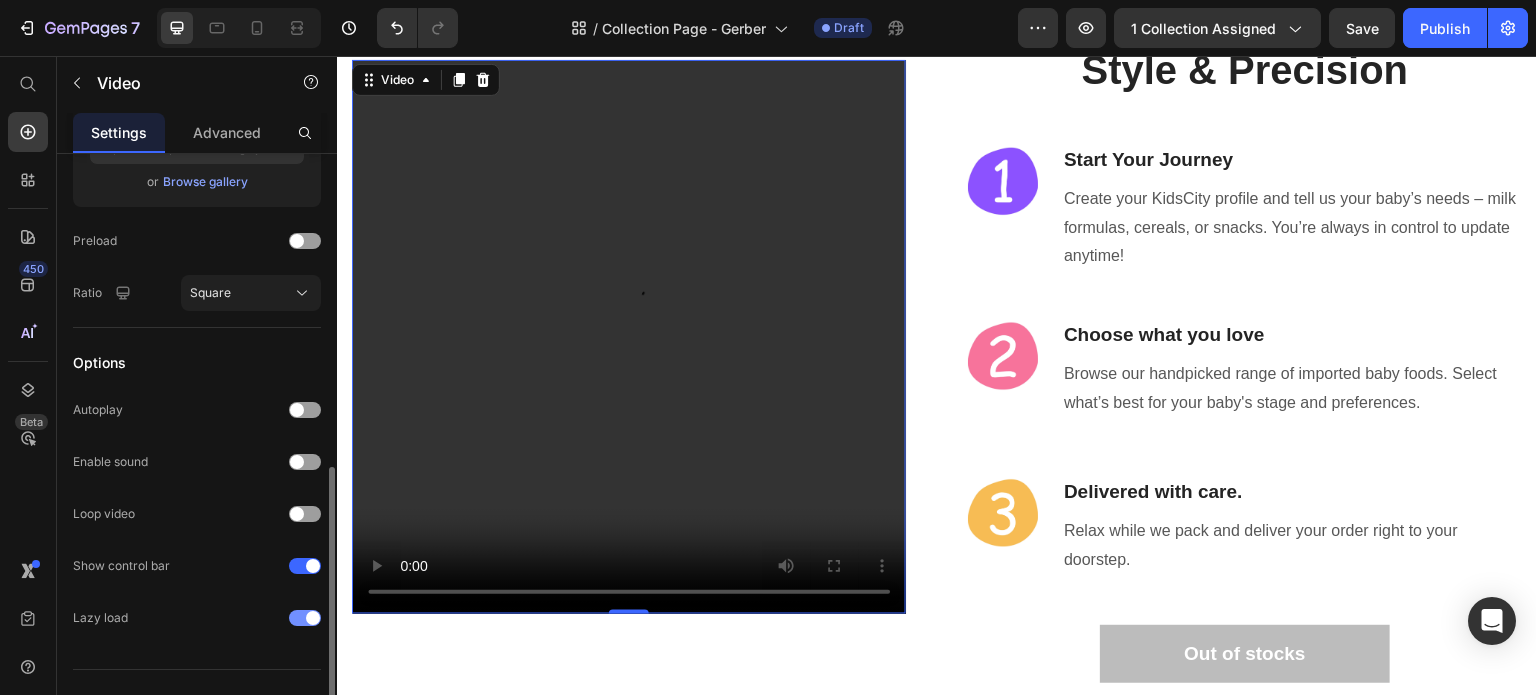 scroll, scrollTop: 531, scrollLeft: 0, axis: vertical 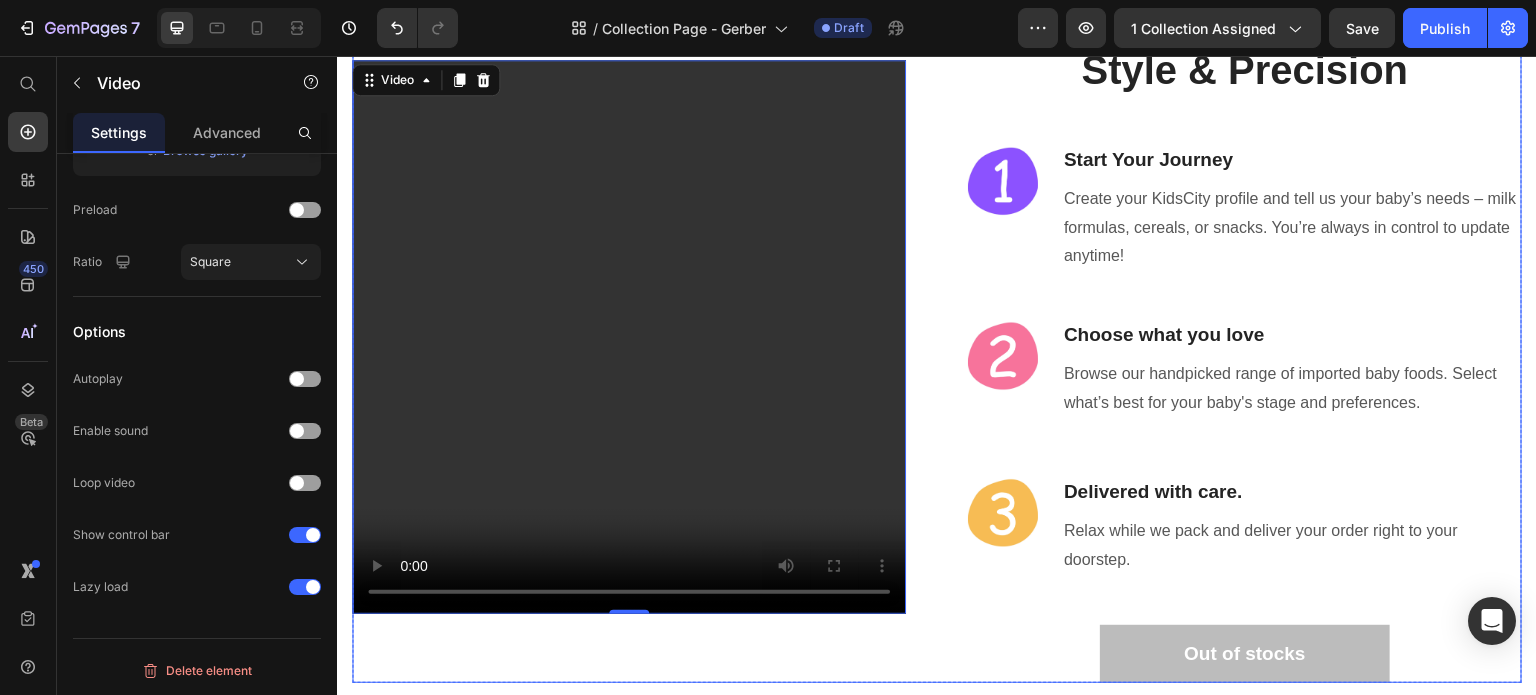 click on "Video   0 Your Choice to Groom with  Style & Precision Heading Image Start Your Journey Heading Create your KidsCity profile and tell us your baby’s needs – milk formulas, cereals, or snacks. You’re always in control to update anytime! Text block Row Image Choose what you love Heading Browse our handpicked range of imported baby foods. Select what’s best for your baby's stage and preferences. Text block Row Image Delivered with care. Heading Relax while we pack and deliver your order right to your doorstep. Text block Row Out of stocks (P) Cart Button Row" at bounding box center (937, 336) 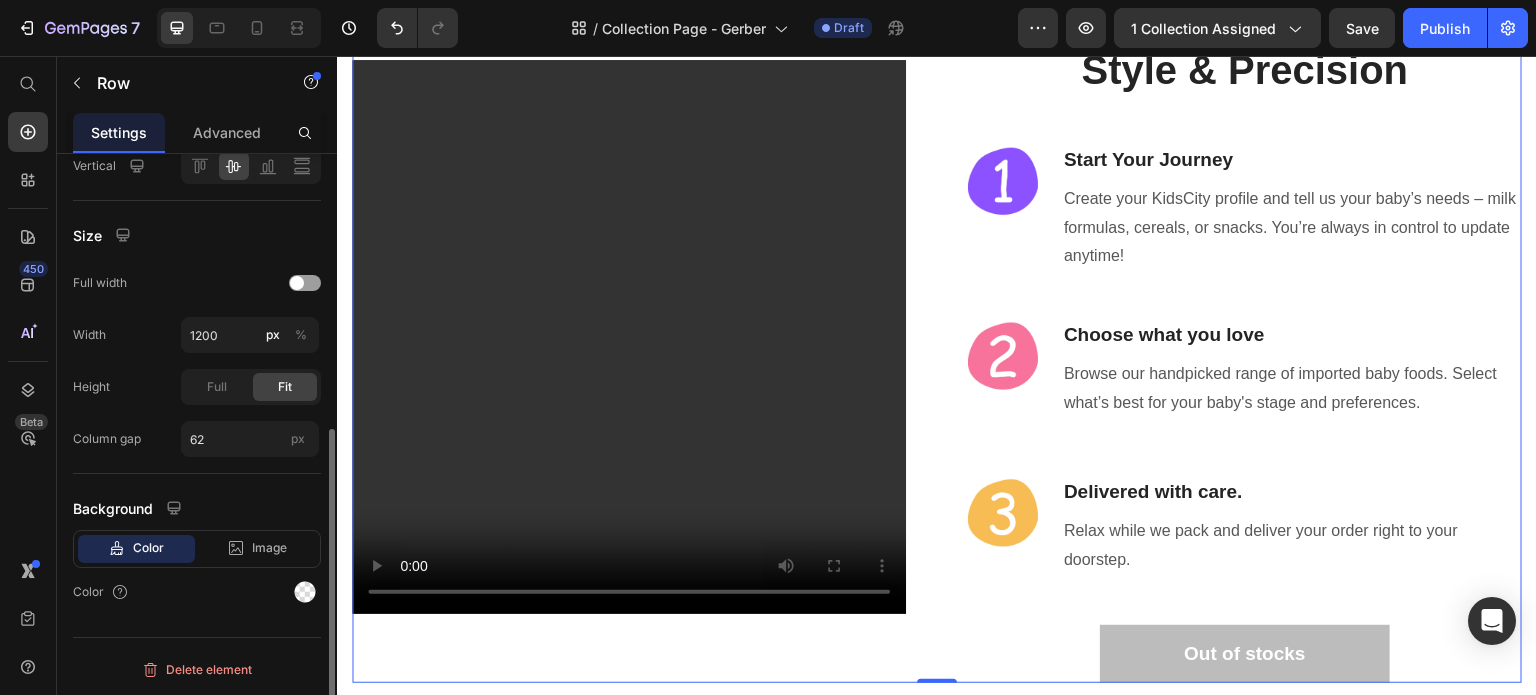 scroll, scrollTop: 0, scrollLeft: 0, axis: both 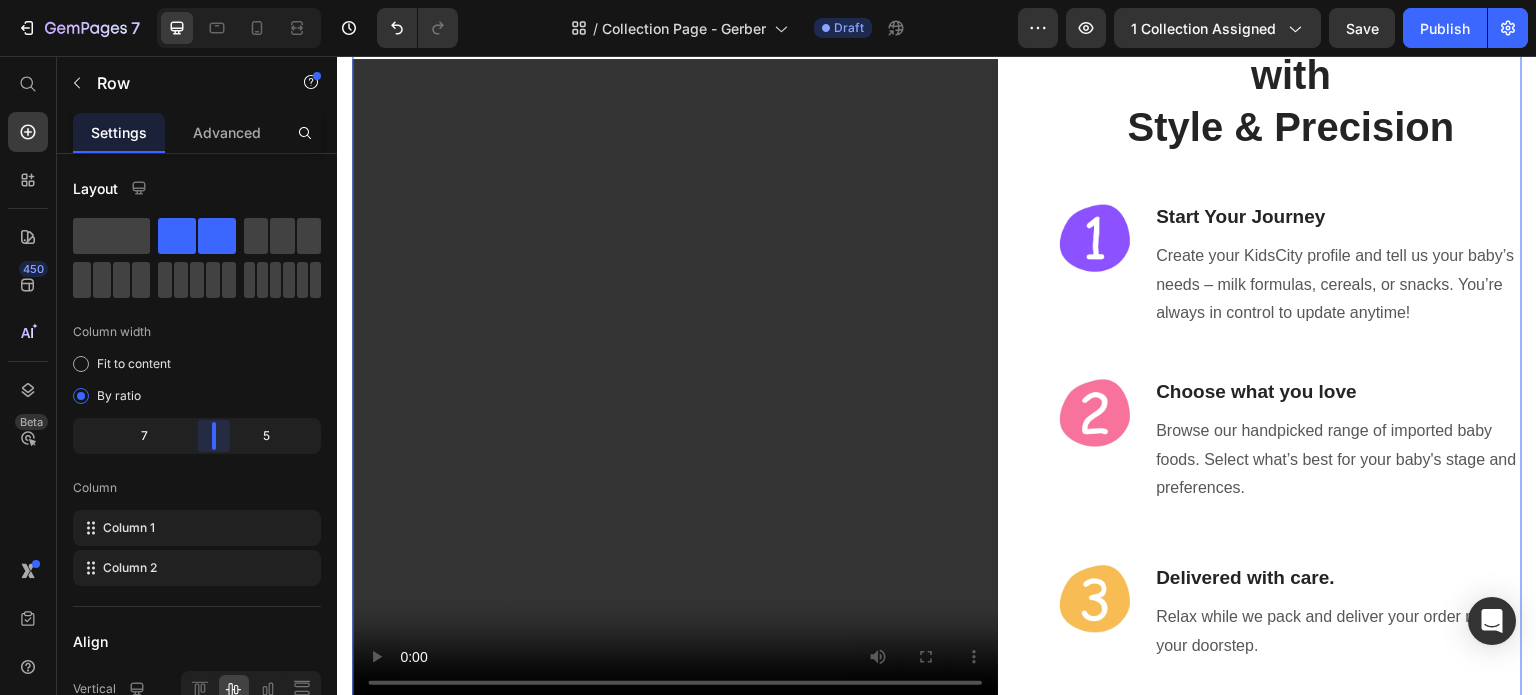 drag, startPoint x: 192, startPoint y: 433, endPoint x: 217, endPoint y: 433, distance: 25 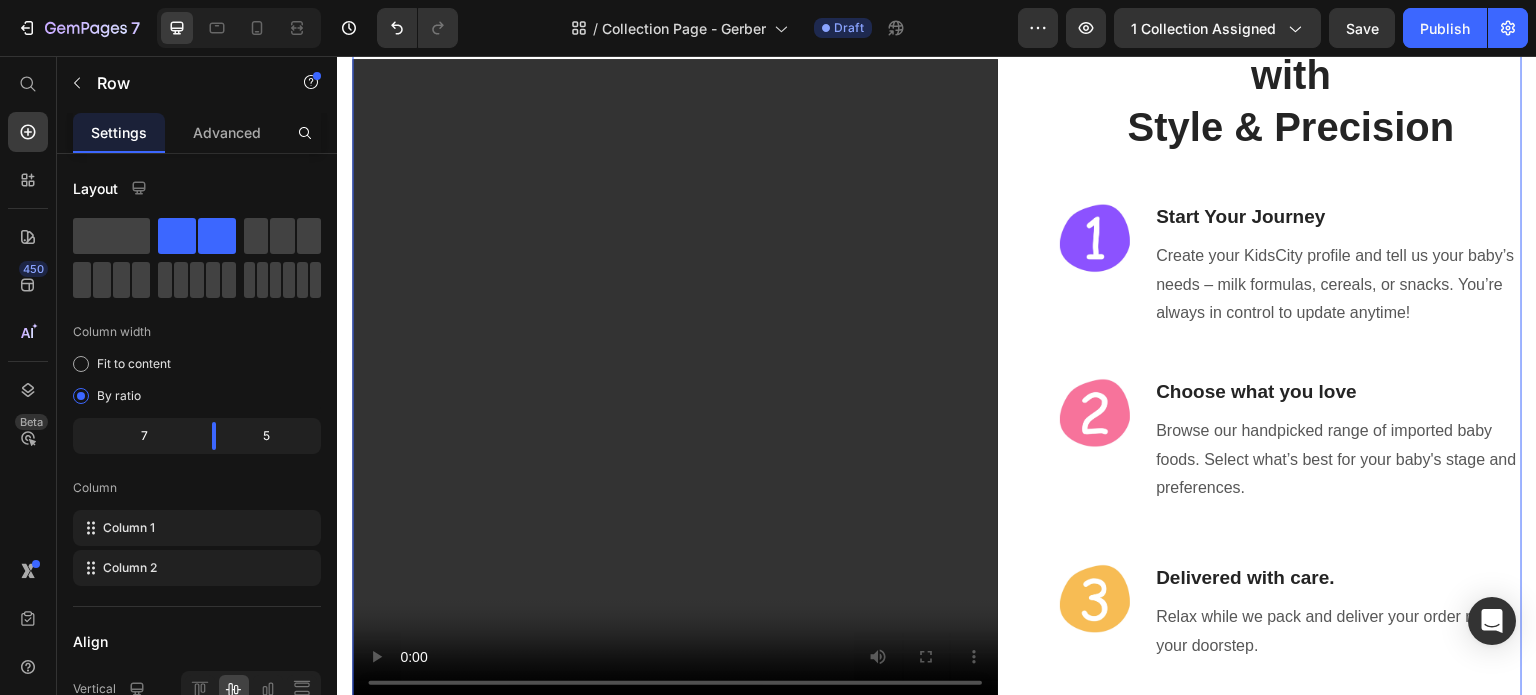 scroll, scrollTop: 3693, scrollLeft: 0, axis: vertical 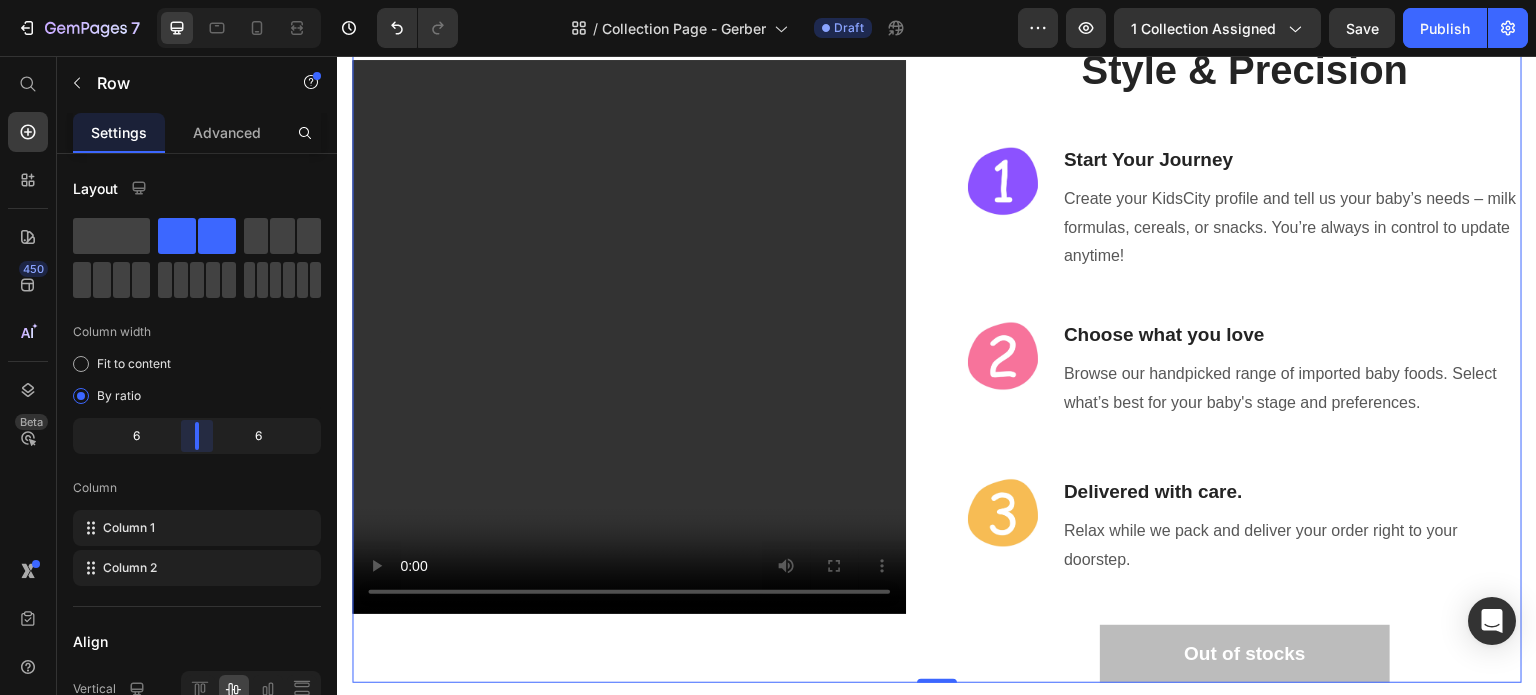 drag, startPoint x: 216, startPoint y: 436, endPoint x: 204, endPoint y: 442, distance: 13.416408 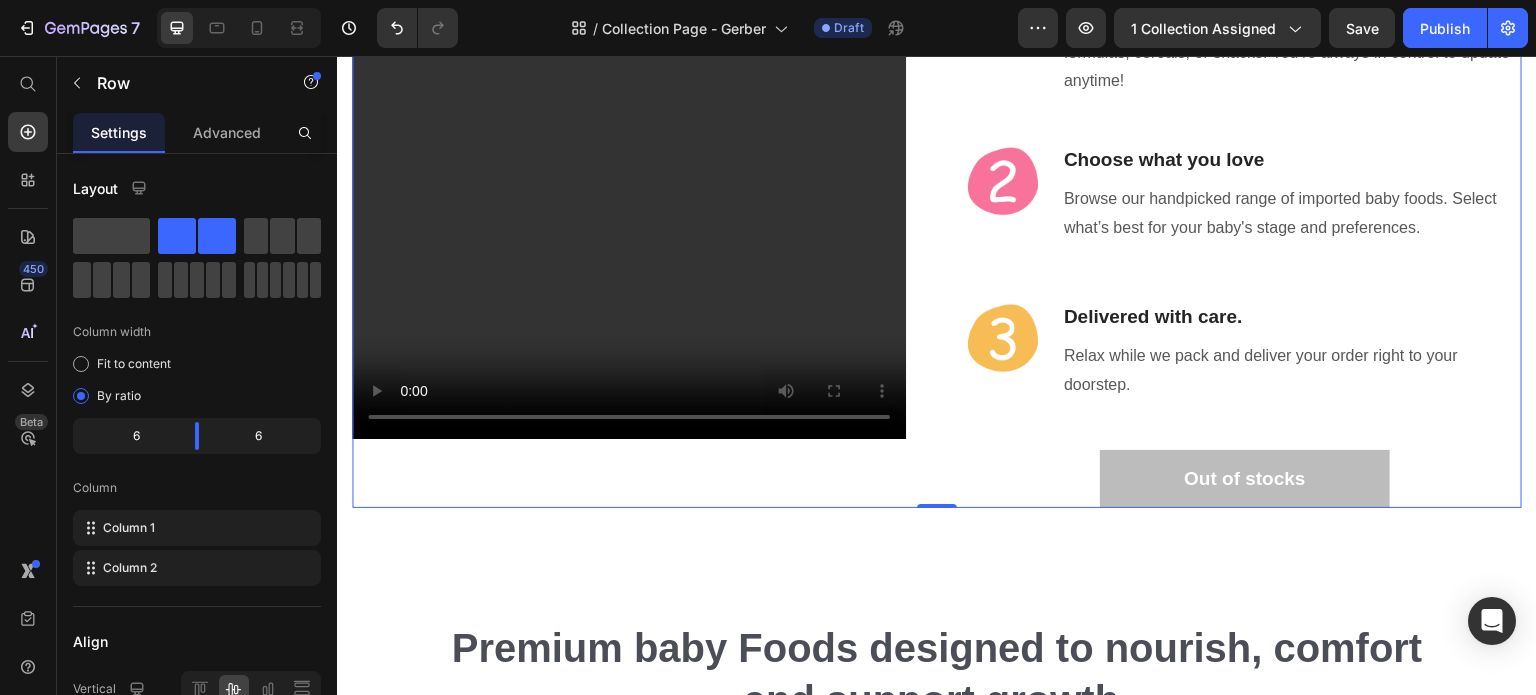 scroll, scrollTop: 3893, scrollLeft: 0, axis: vertical 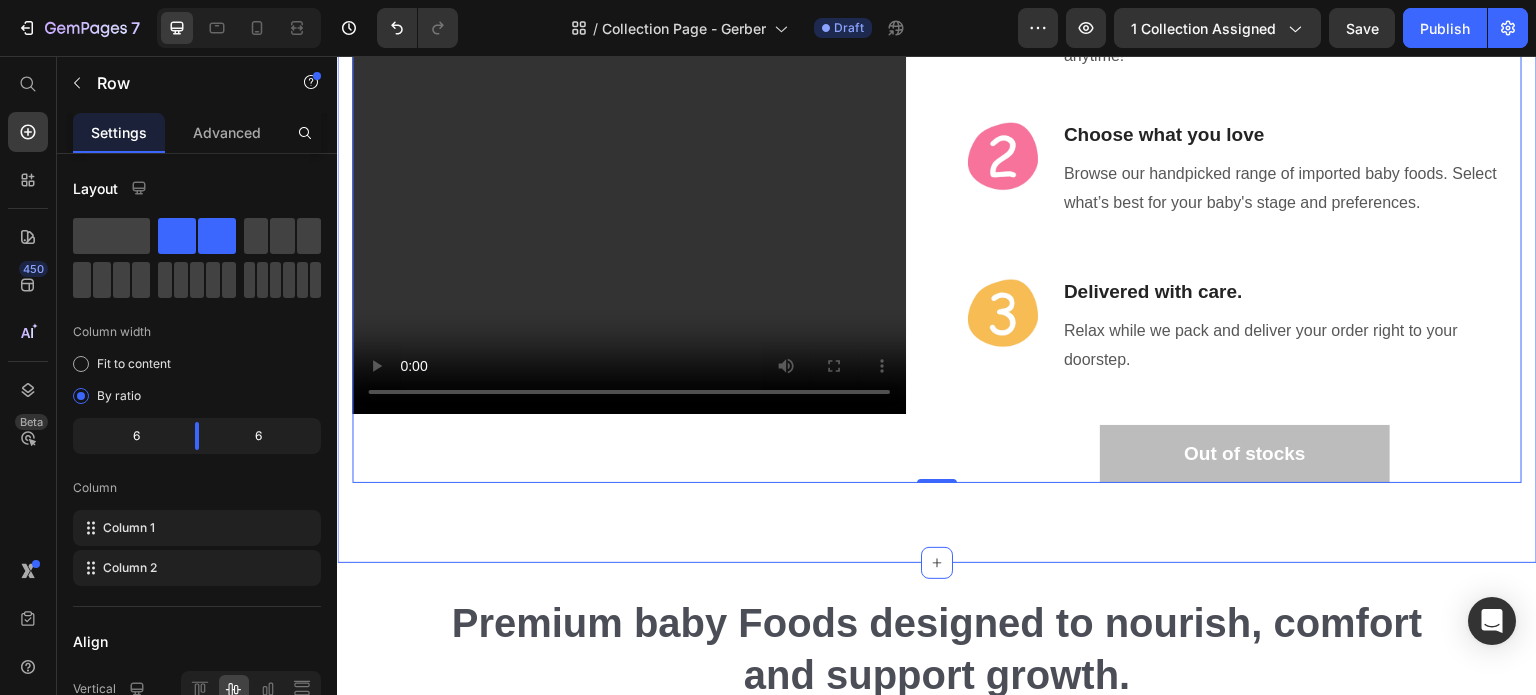 click on "Video Your Choice to Groom with  Style & Precision Heading Image Start Your Journey Heading Create your KidsCity profile and tell us your baby’s needs – milk formulas, cereals, or snacks. You’re always in control to update anytime! Text block Row Image Choose what you love Heading Browse our handpicked range of imported baby foods. Select what’s best for your baby's stage and preferences. Text block Row Image Delivered with care. Heading Relax while we pack and deliver your order right to your doorstep. Text block Row Out of stocks (P) Cart Button Row   0 Product Section 4" at bounding box center (937, 136) 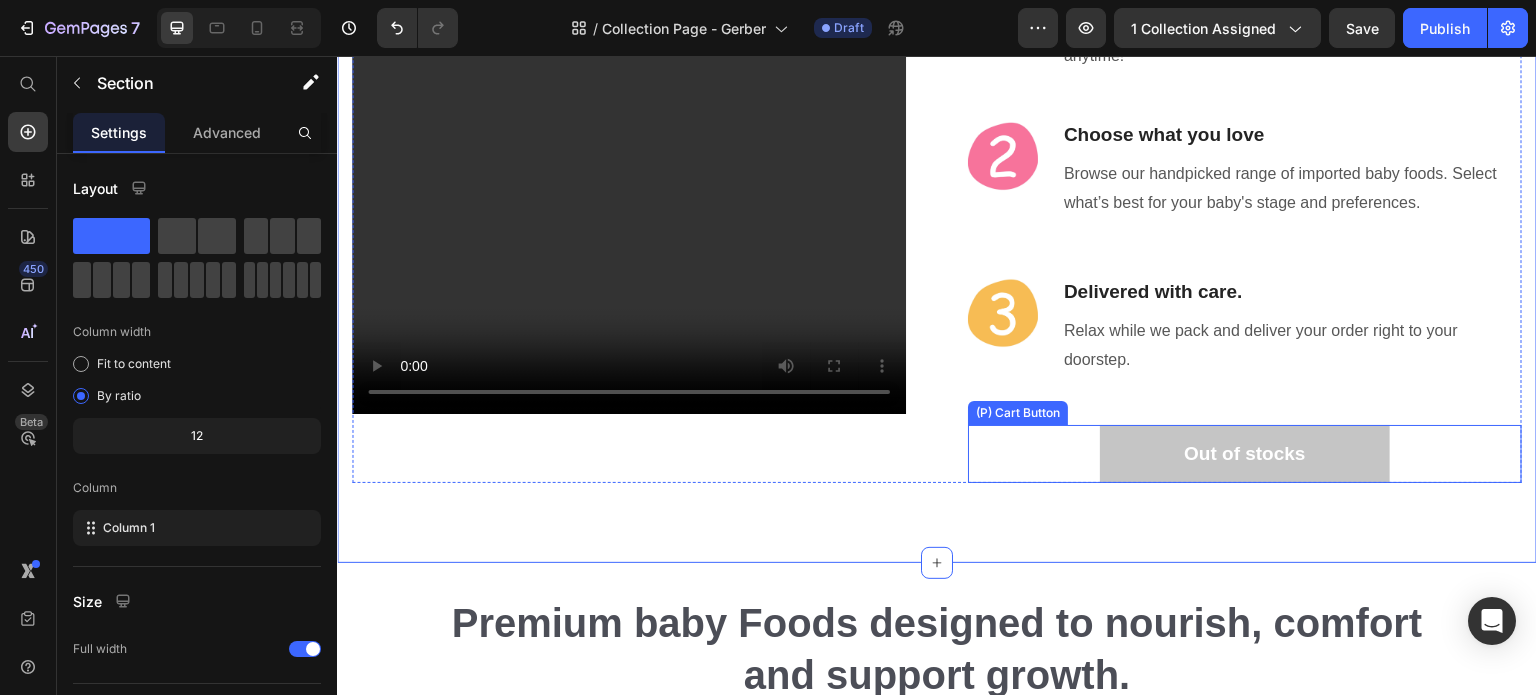 click on "Out of stocks" at bounding box center [1244, 454] 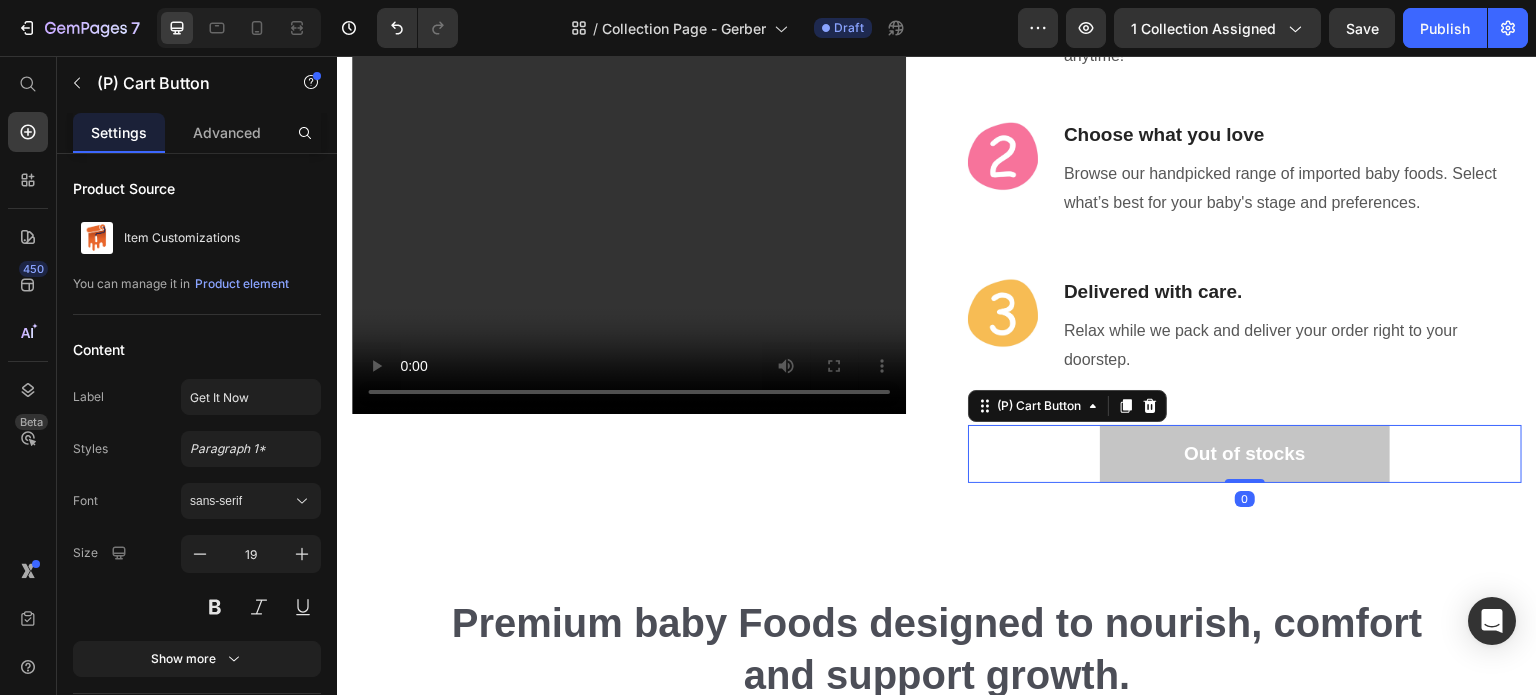 type 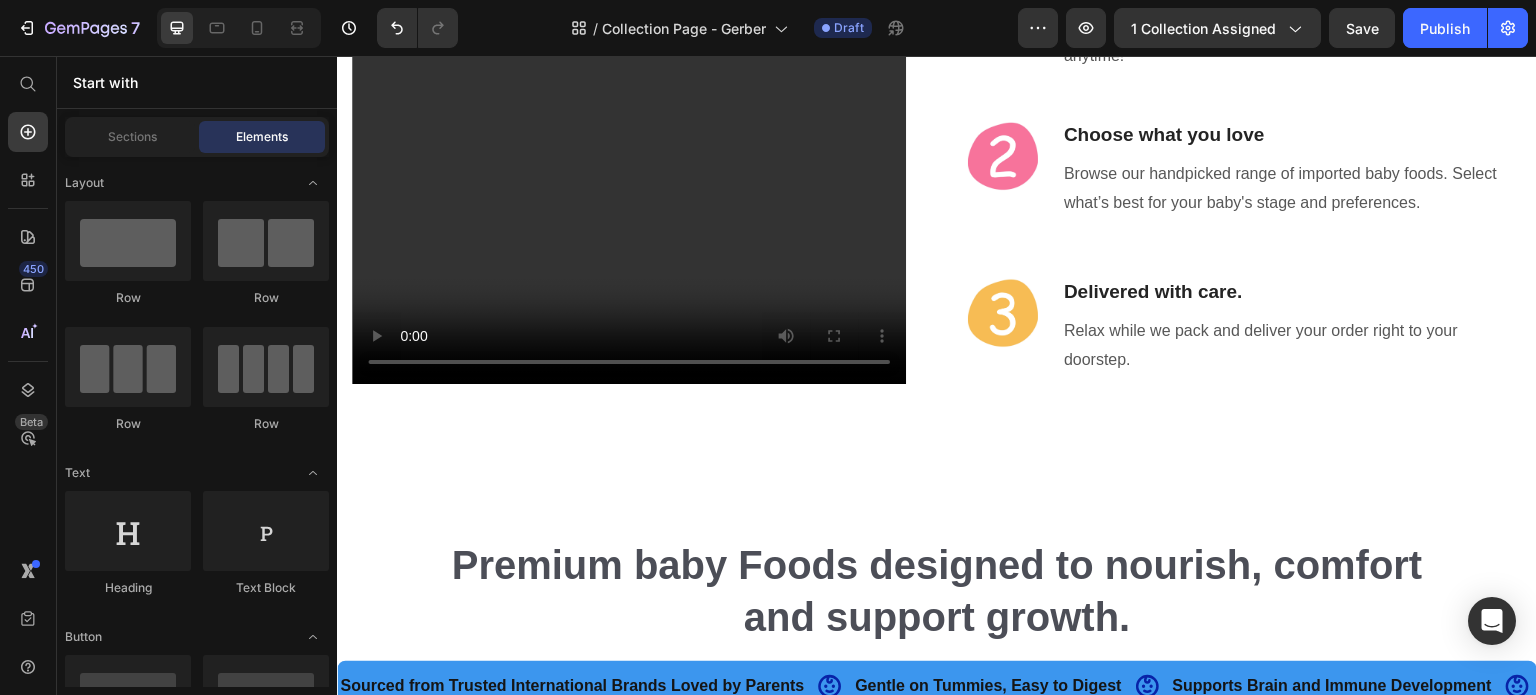 scroll, scrollTop: 3864, scrollLeft: 0, axis: vertical 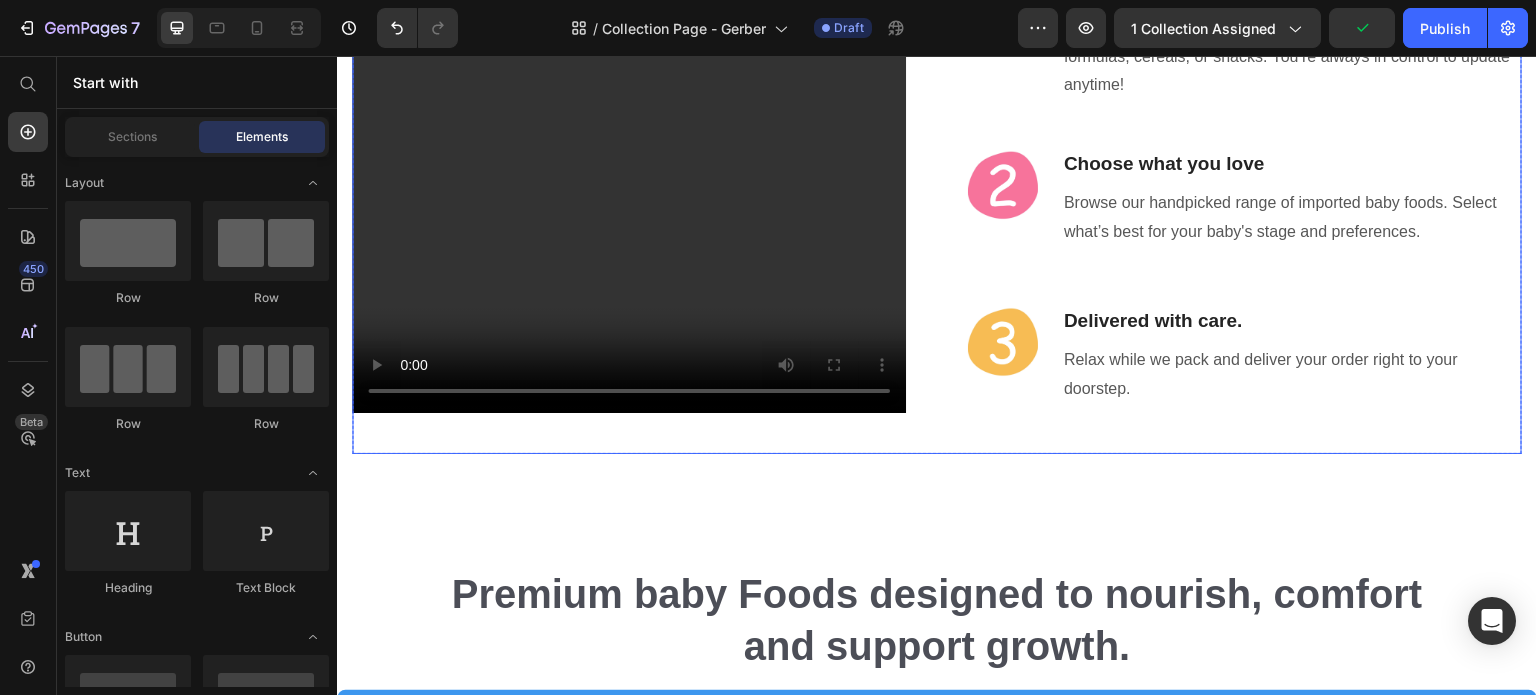 click on "Your Choice to Groom with  Style & Precision Heading Image Start Your Journey Heading Create your KidsCity profile and tell us your baby’s needs – milk formulas, cereals, or snacks. You’re always in control to update anytime! Text block Row Image Choose what you love Heading Browse our handpicked range of imported baby foods. Select what’s best for your baby's stage and preferences. Text block Row Image Delivered with care. Heading Relax while we pack and deliver your order right to your doorstep. Text block Row" at bounding box center (1245, 136) 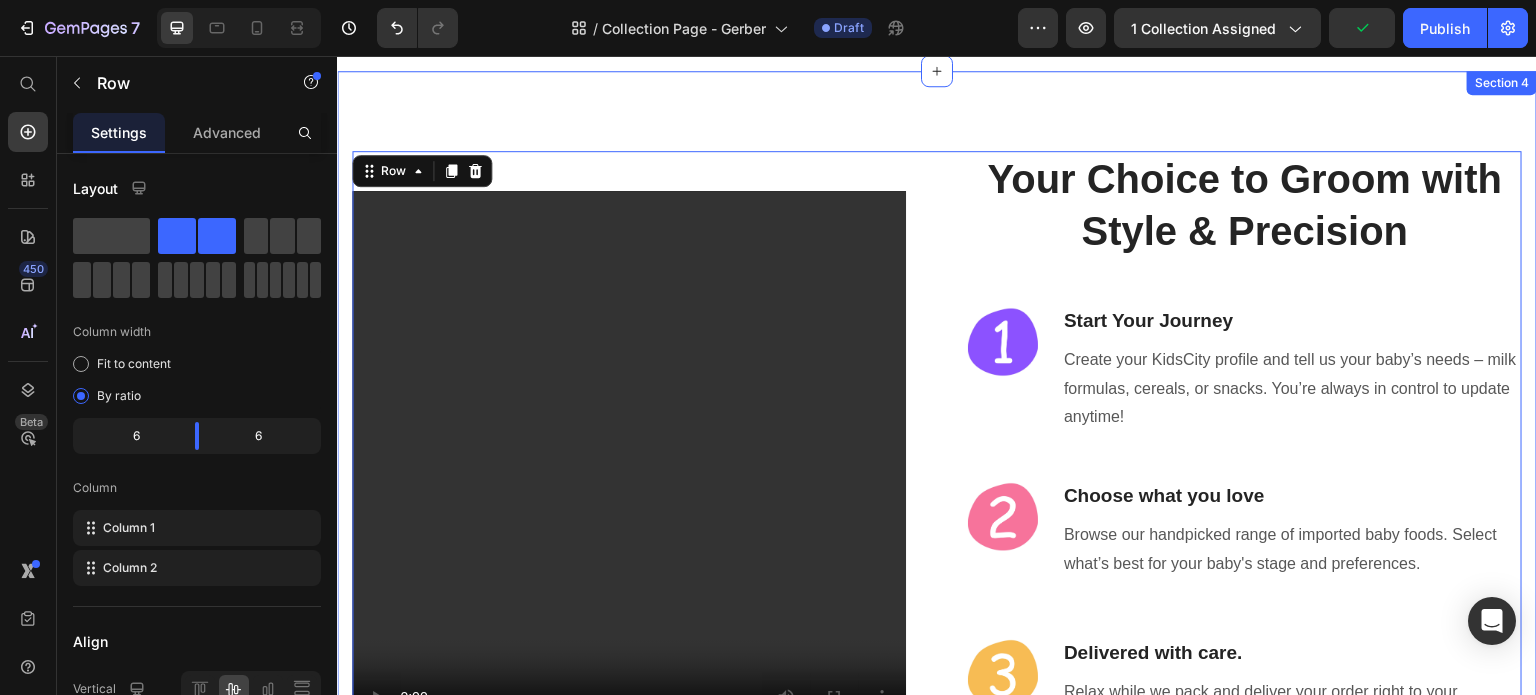 scroll, scrollTop: 3564, scrollLeft: 0, axis: vertical 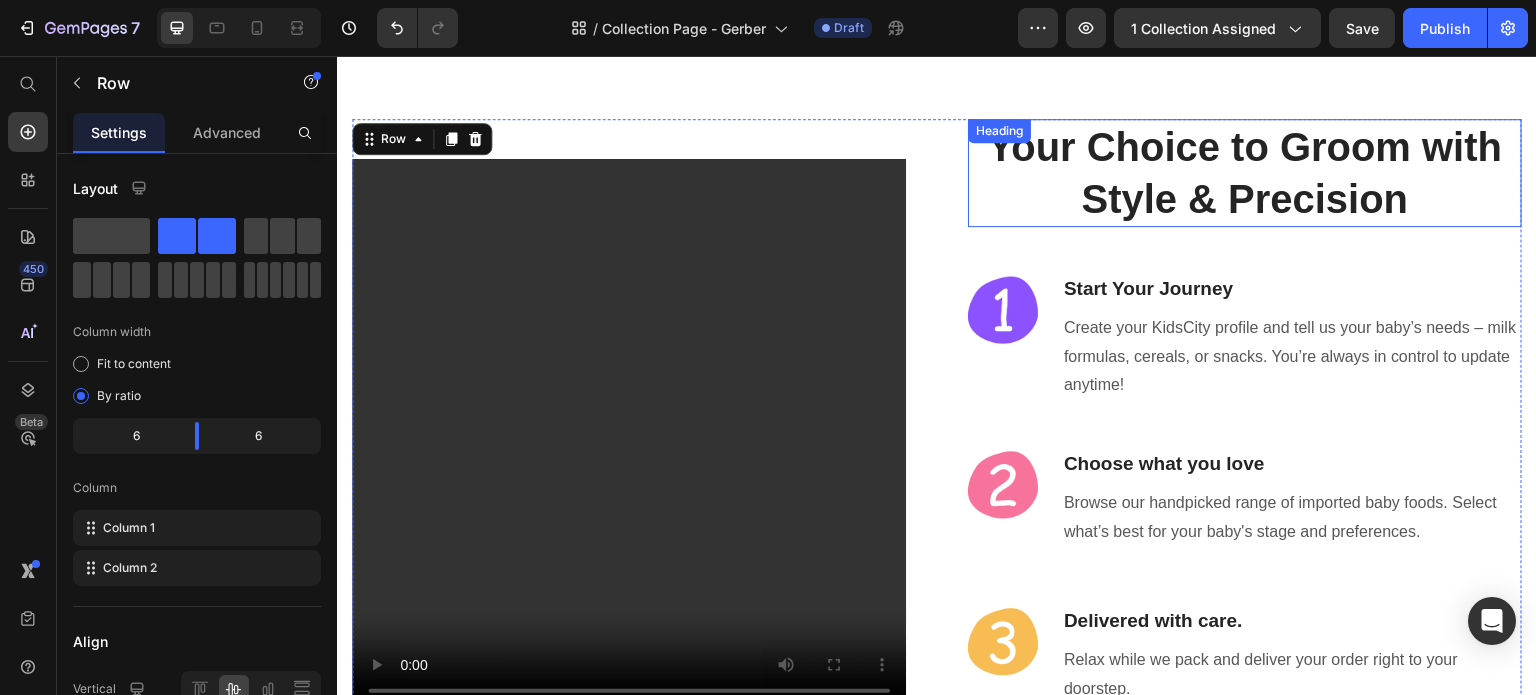 click on "Style & Precision" at bounding box center [1245, 199] 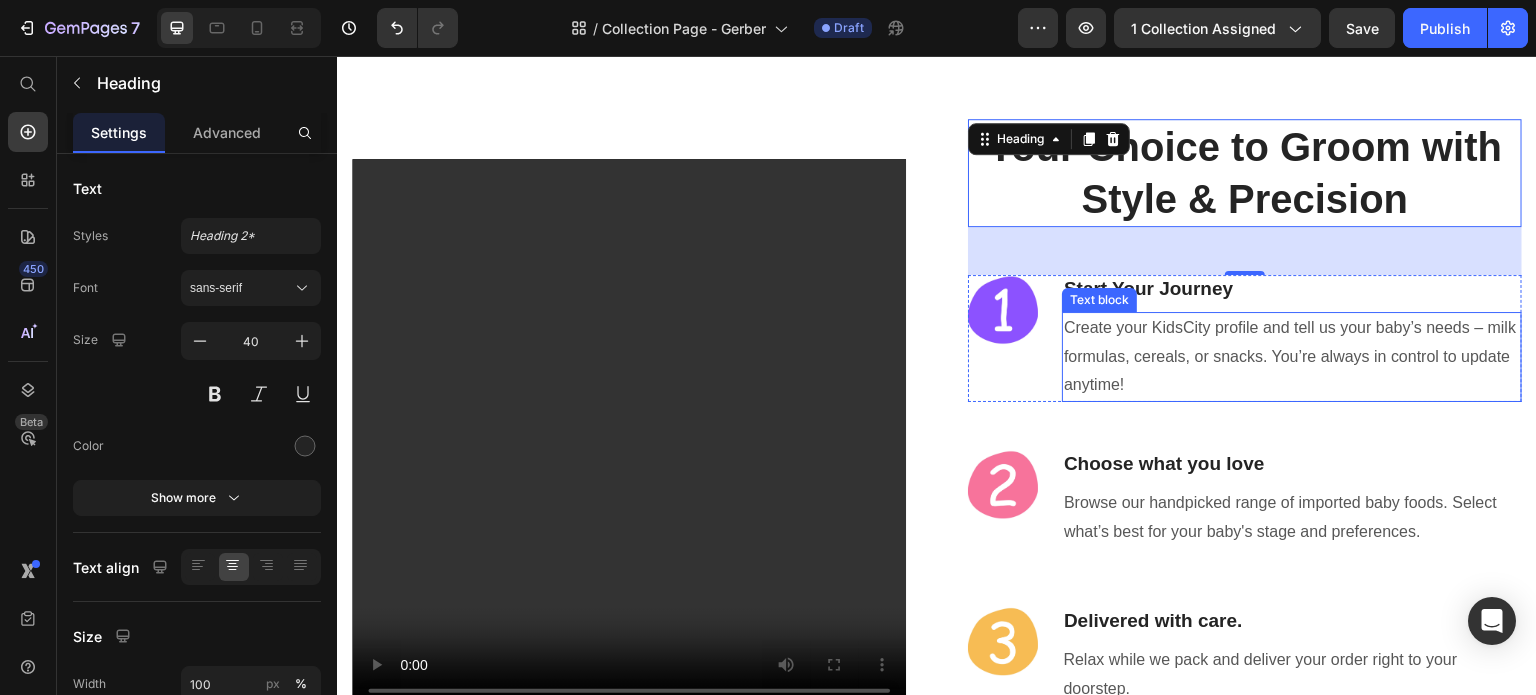 click on "Create your KidsCity profile and tell us your baby’s needs – milk formulas, cereals, or snacks. You’re always in control to update anytime!" at bounding box center [1292, 357] 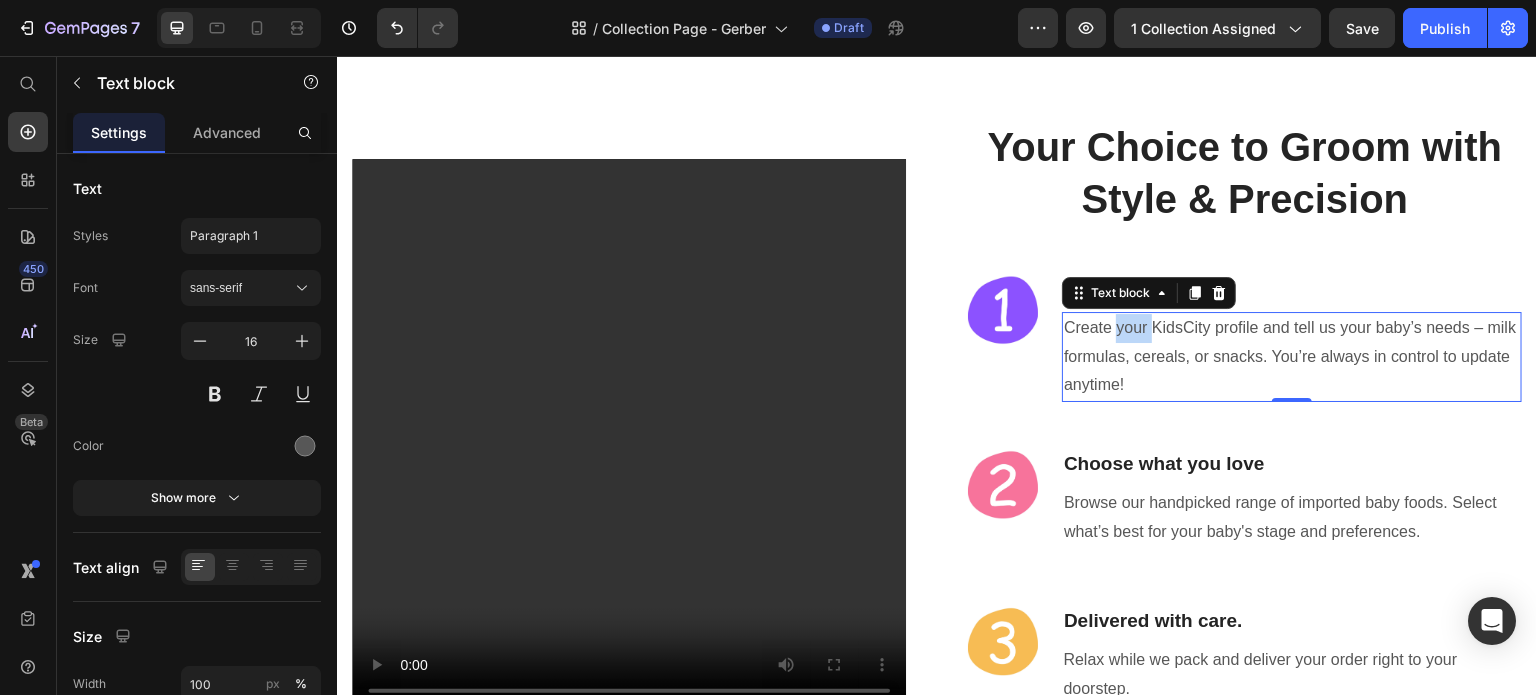 click on "Create your KidsCity profile and tell us your baby’s needs – milk formulas, cereals, or snacks. You’re always in control to update anytime!" at bounding box center (1292, 357) 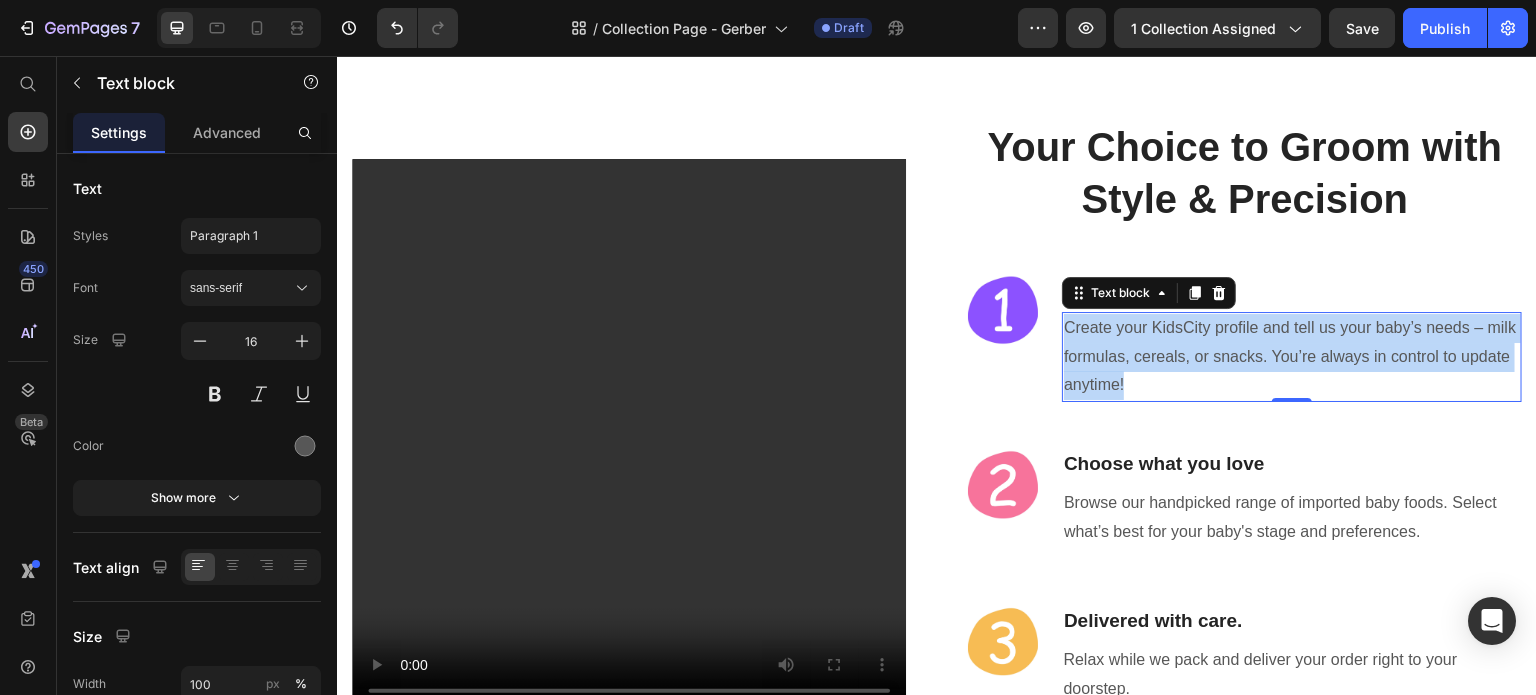 click on "Create your KidsCity profile and tell us your baby’s needs – milk formulas, cereals, or snacks. You’re always in control to update anytime!" at bounding box center [1292, 357] 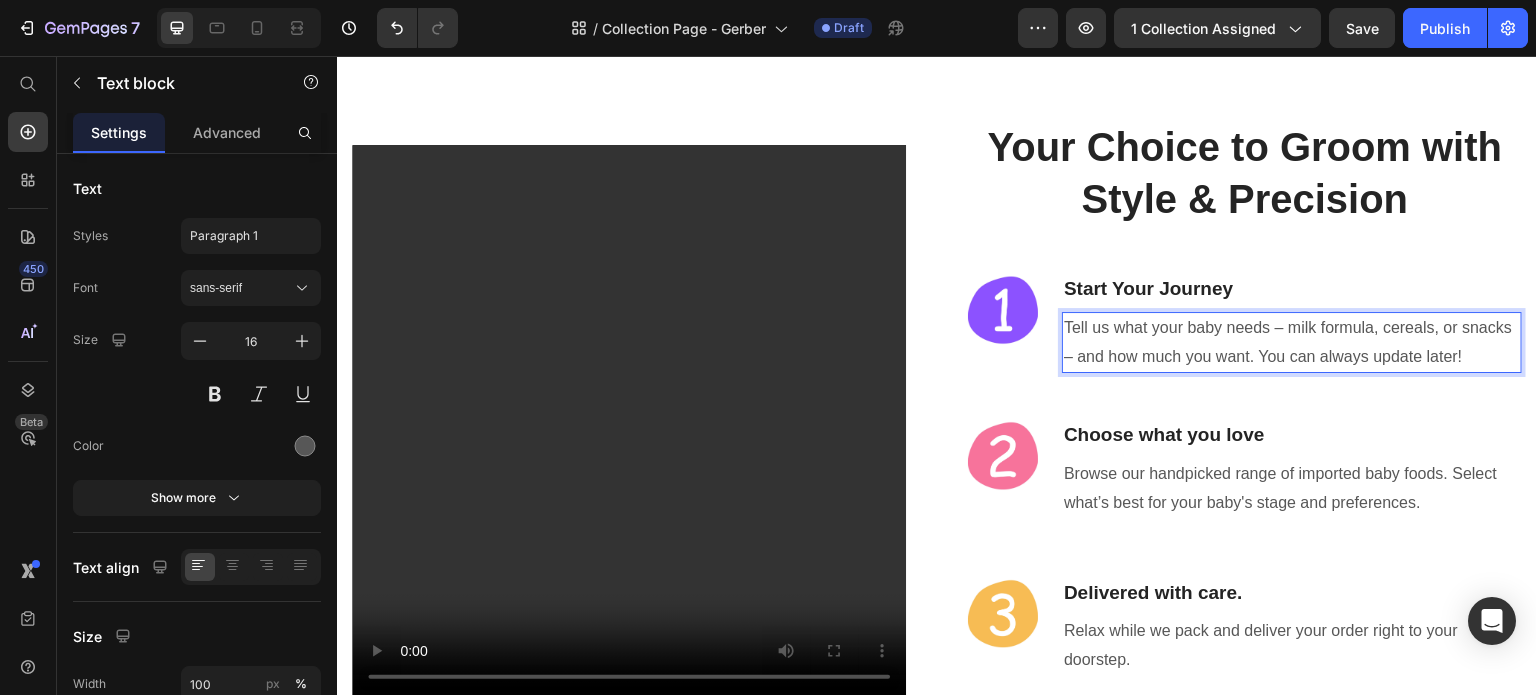 click on "Start Your Journey" at bounding box center [1292, 289] 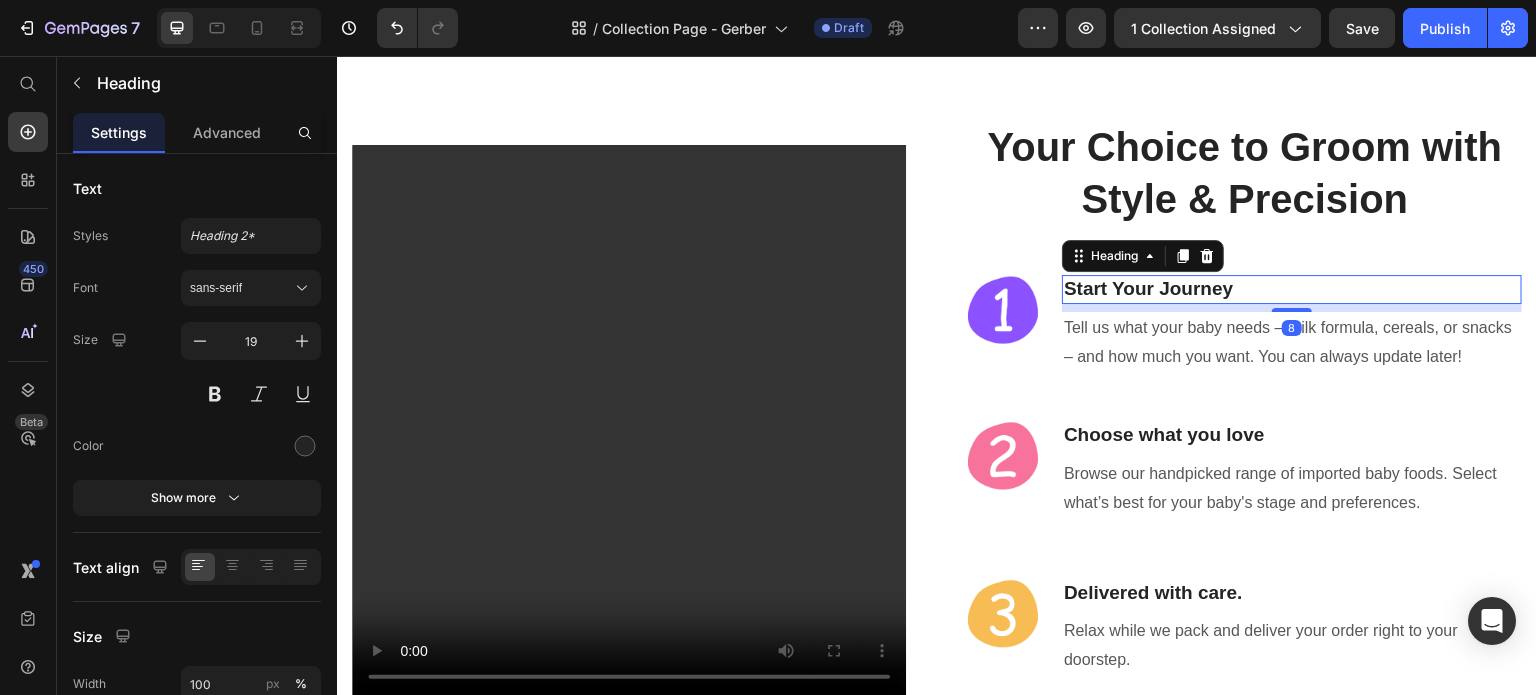 click on "Start Your Journey" at bounding box center (1292, 289) 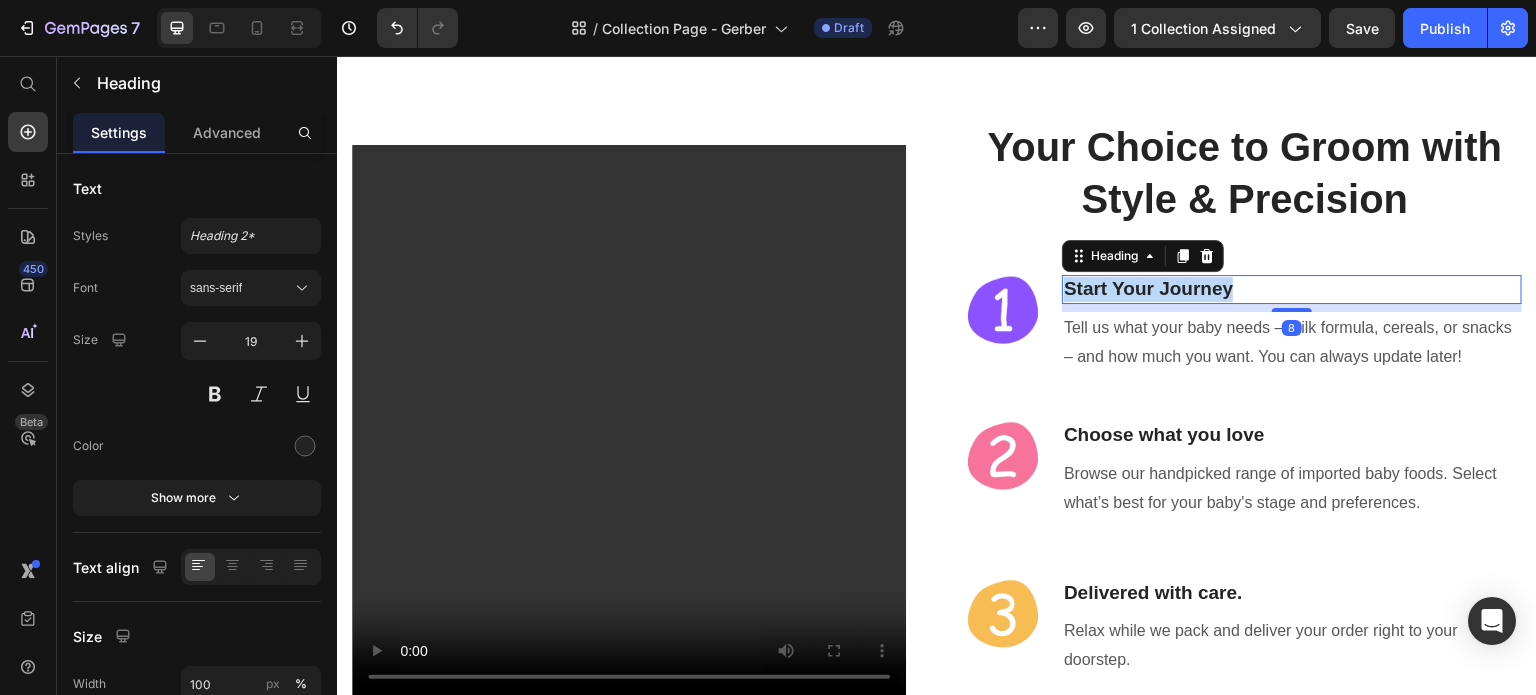 click on "Start Your Journey" at bounding box center [1292, 289] 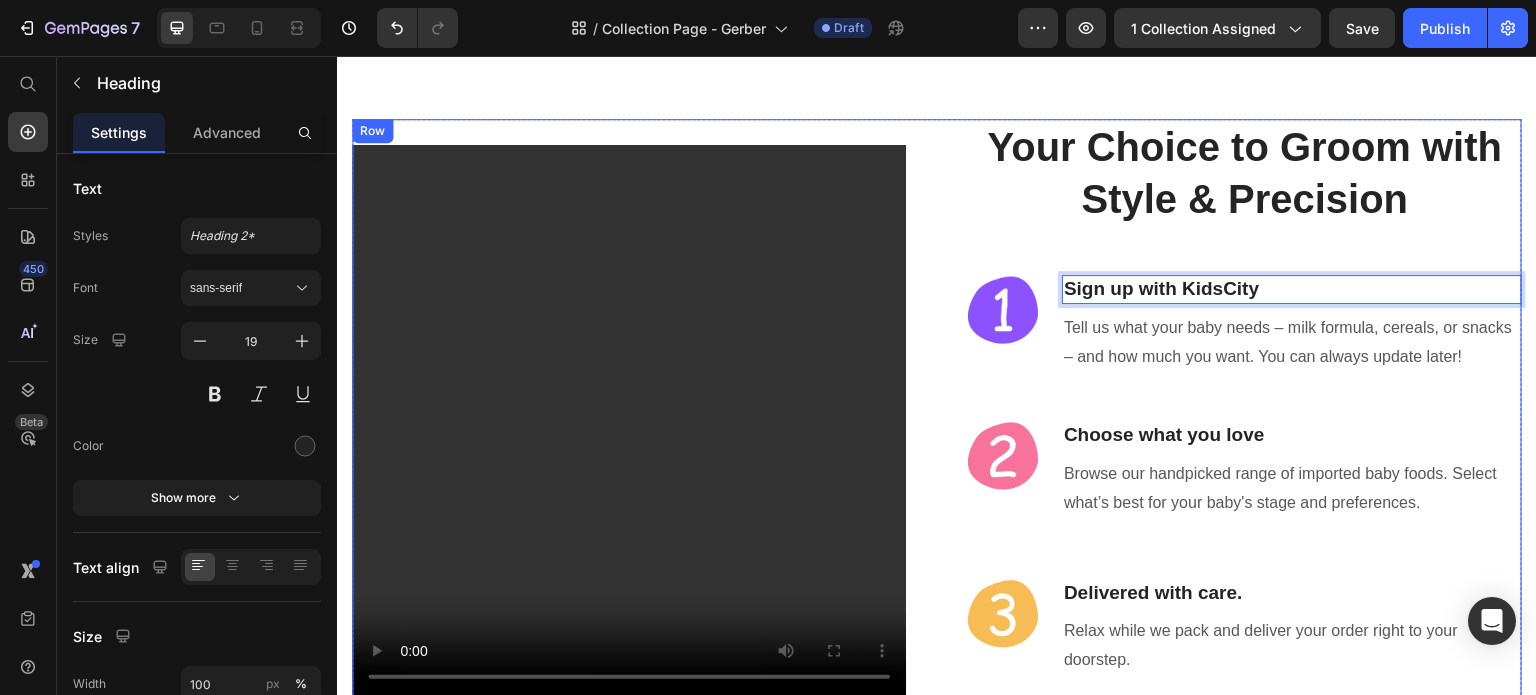 click on "Your Choice to Groom with  Style & Precision Heading Image Sign up with KidsCity Heading   8 Tell us what your baby needs – milk formula, cereals, or snacks – and how much you want. You can always update later! Text block Row Image Choose what you love Heading Browse our handpicked range of imported baby foods. Select what’s best for your baby's stage and preferences. Text block Row Image Delivered with care. Heading Relax while we pack and deliver your order right to your doorstep. Text block Row" at bounding box center [1245, 422] 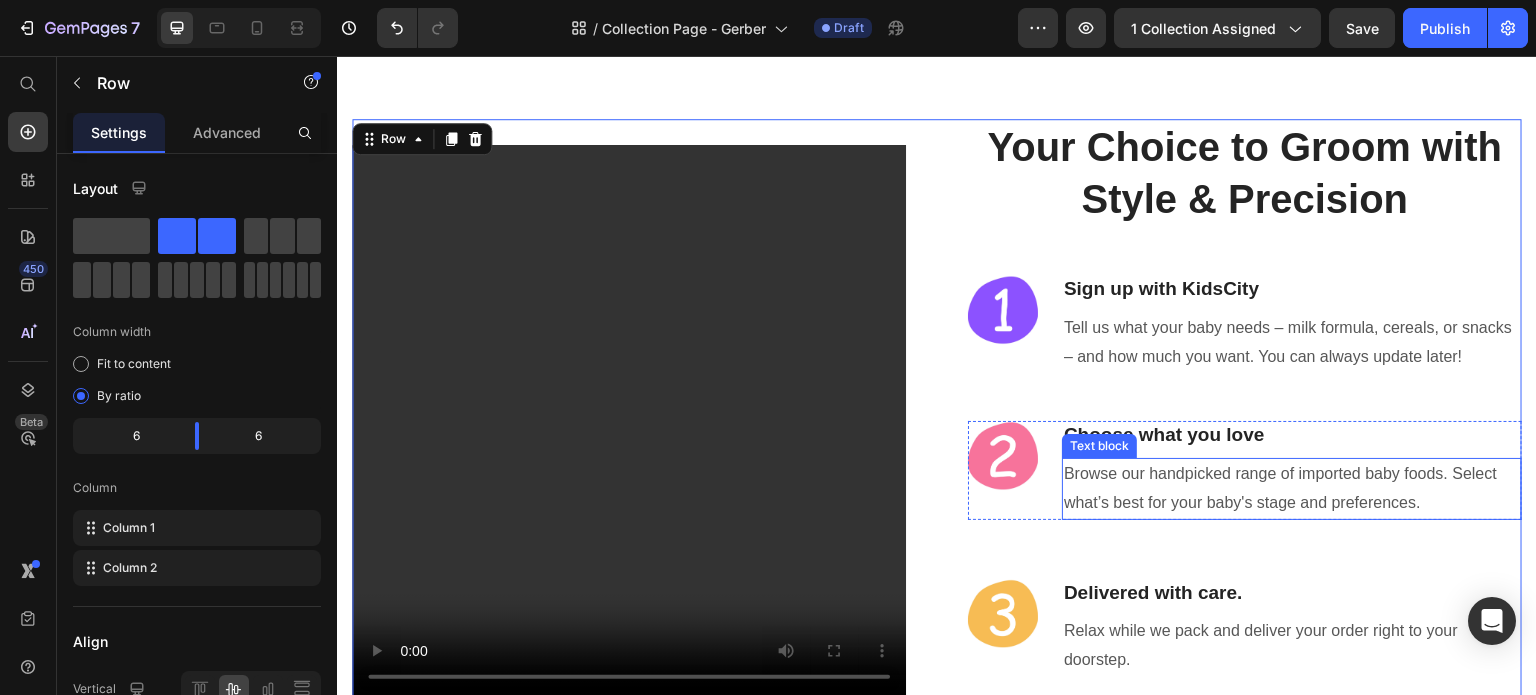 click on "Browse our handpicked range of imported baby foods. Select what’s best for your baby's stage and preferences." at bounding box center (1292, 489) 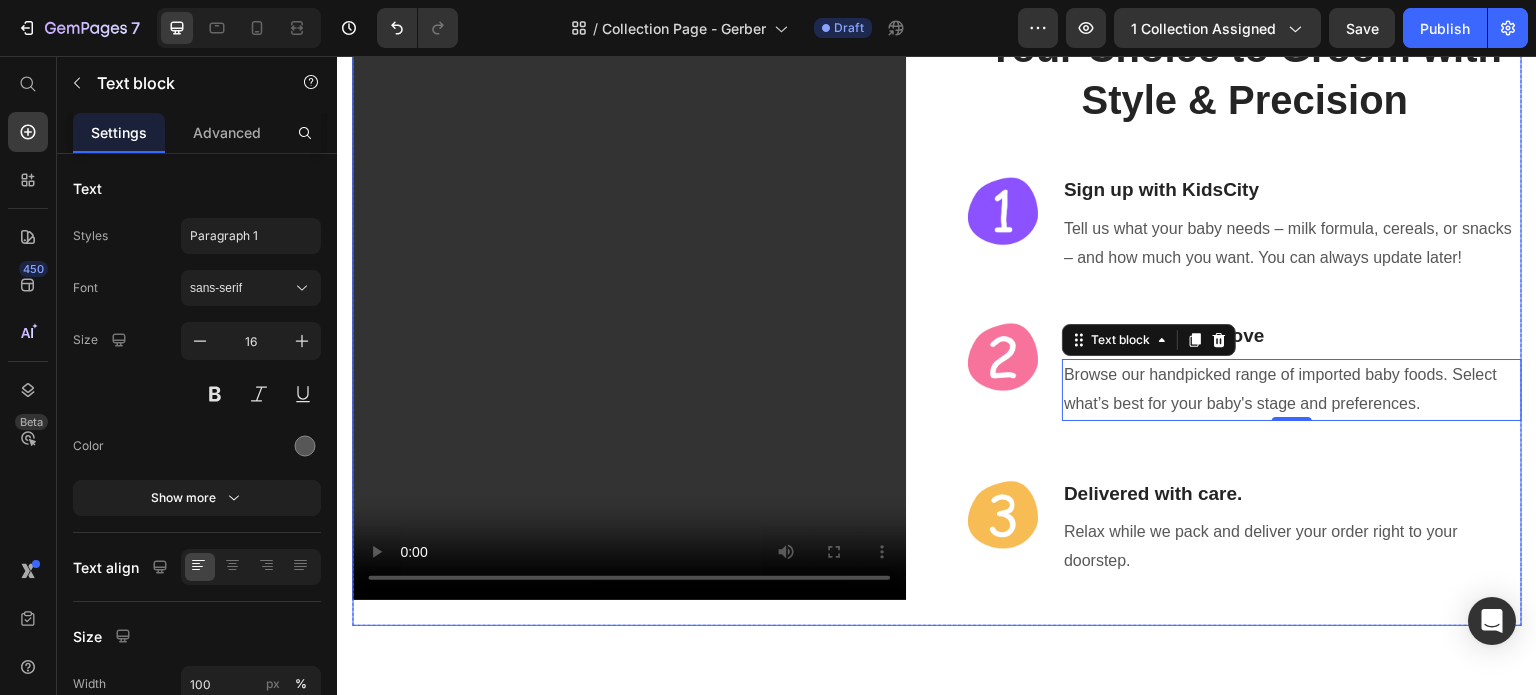 scroll, scrollTop: 3664, scrollLeft: 0, axis: vertical 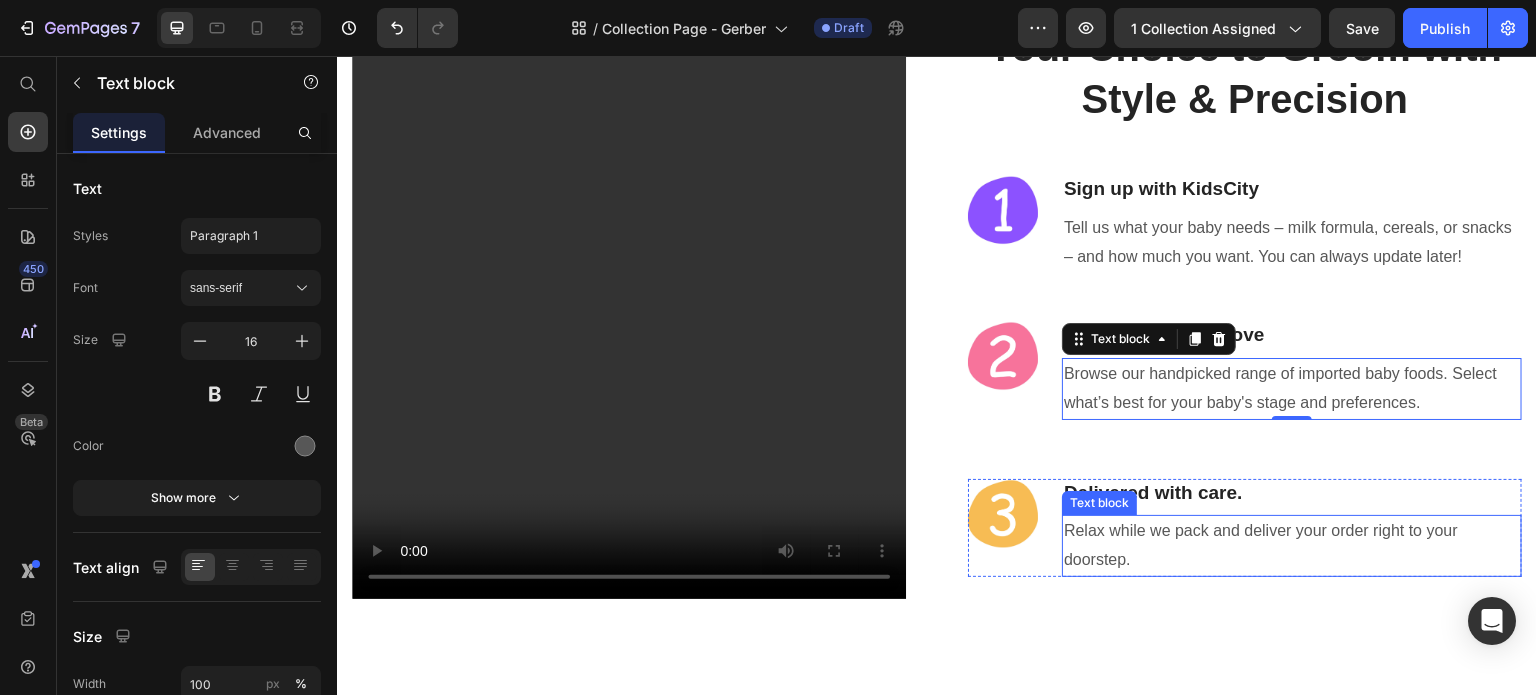 click on "Relax while we pack and deliver your order right to your doorstep." at bounding box center [1292, 546] 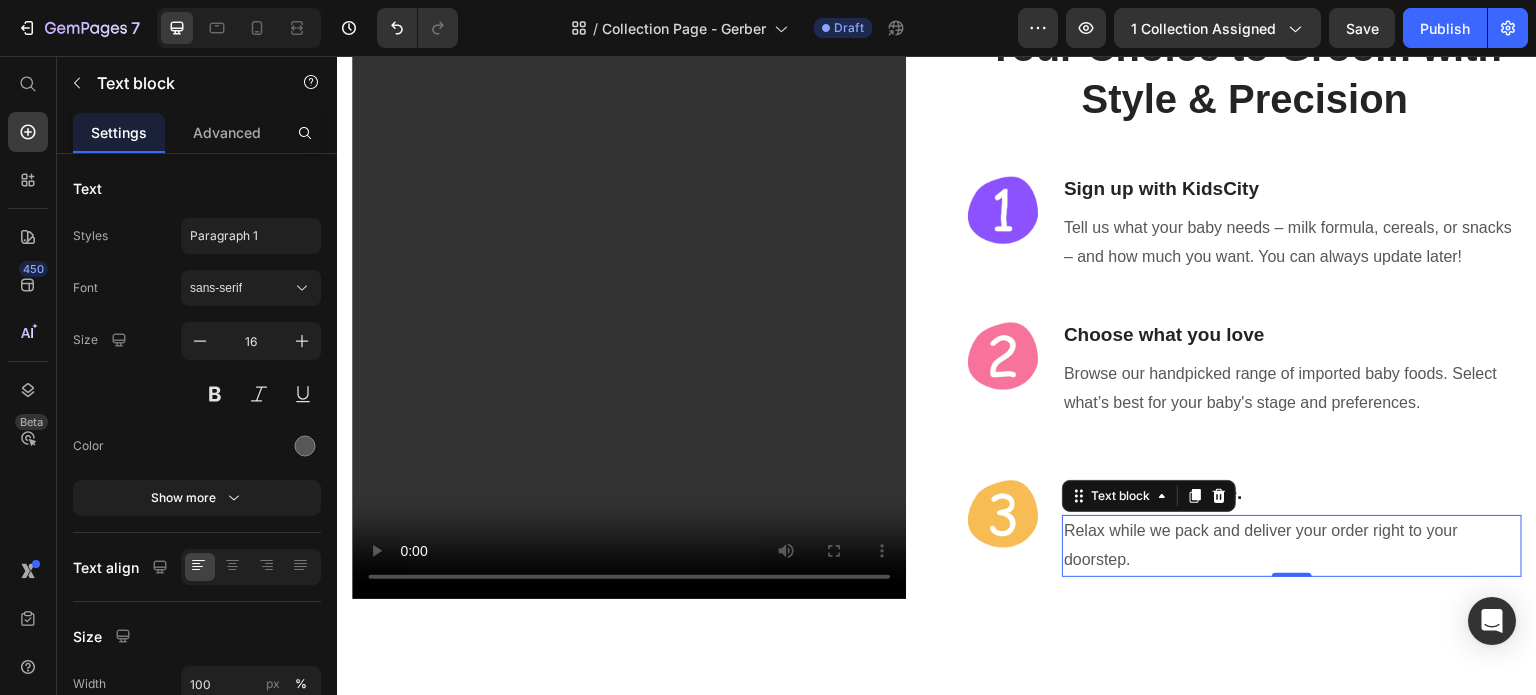 click on "Relax while we pack and deliver your order right to your doorstep." at bounding box center (1292, 546) 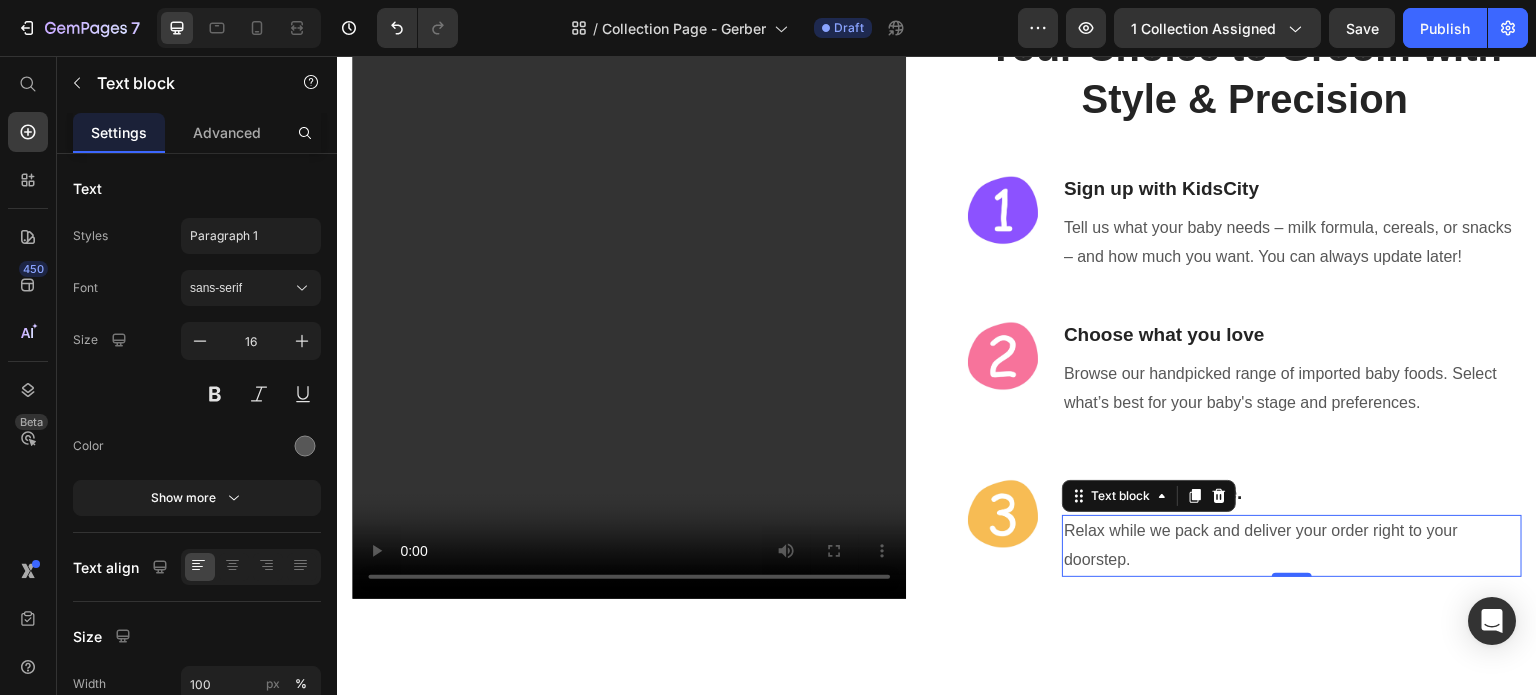click on "Relax while we pack and deliver your order right to your doorstep." at bounding box center (1292, 546) 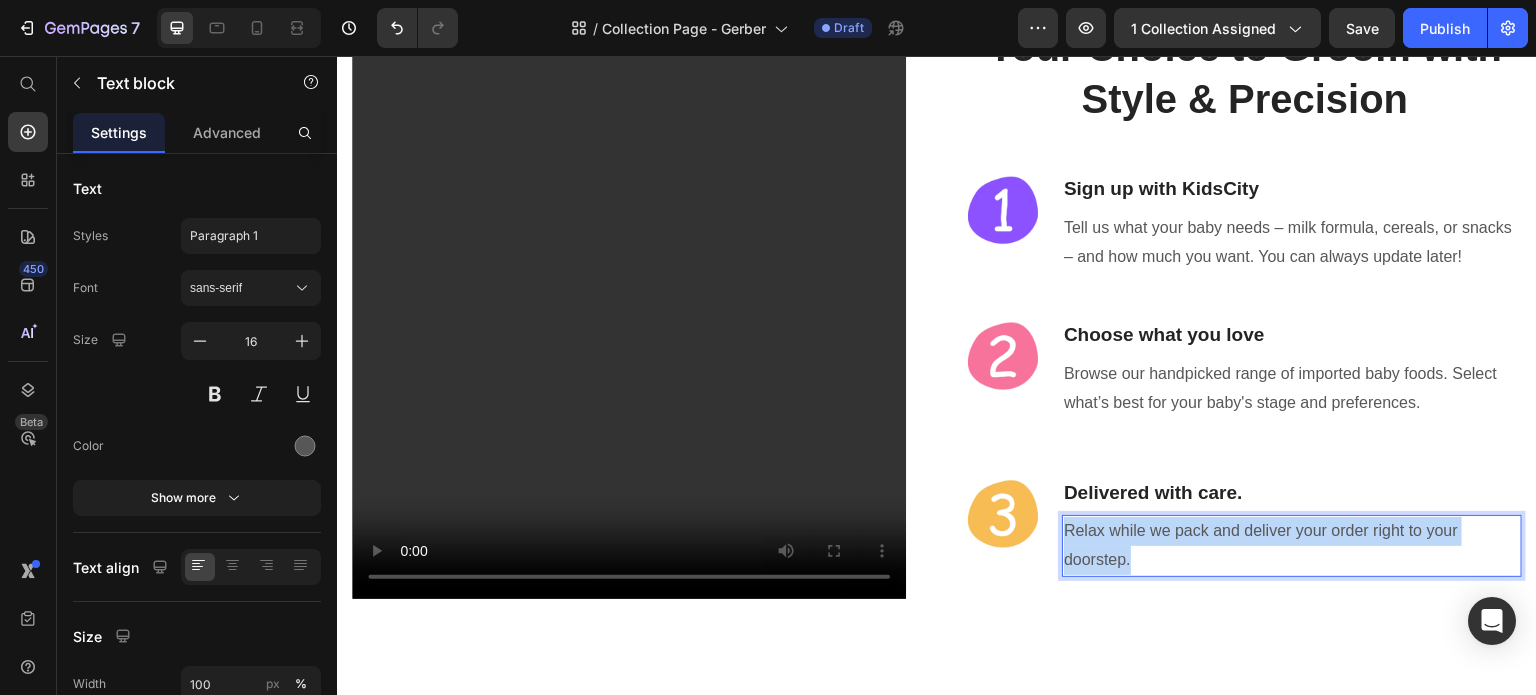 click on "Relax while we pack and deliver your order right to your doorstep." at bounding box center [1292, 546] 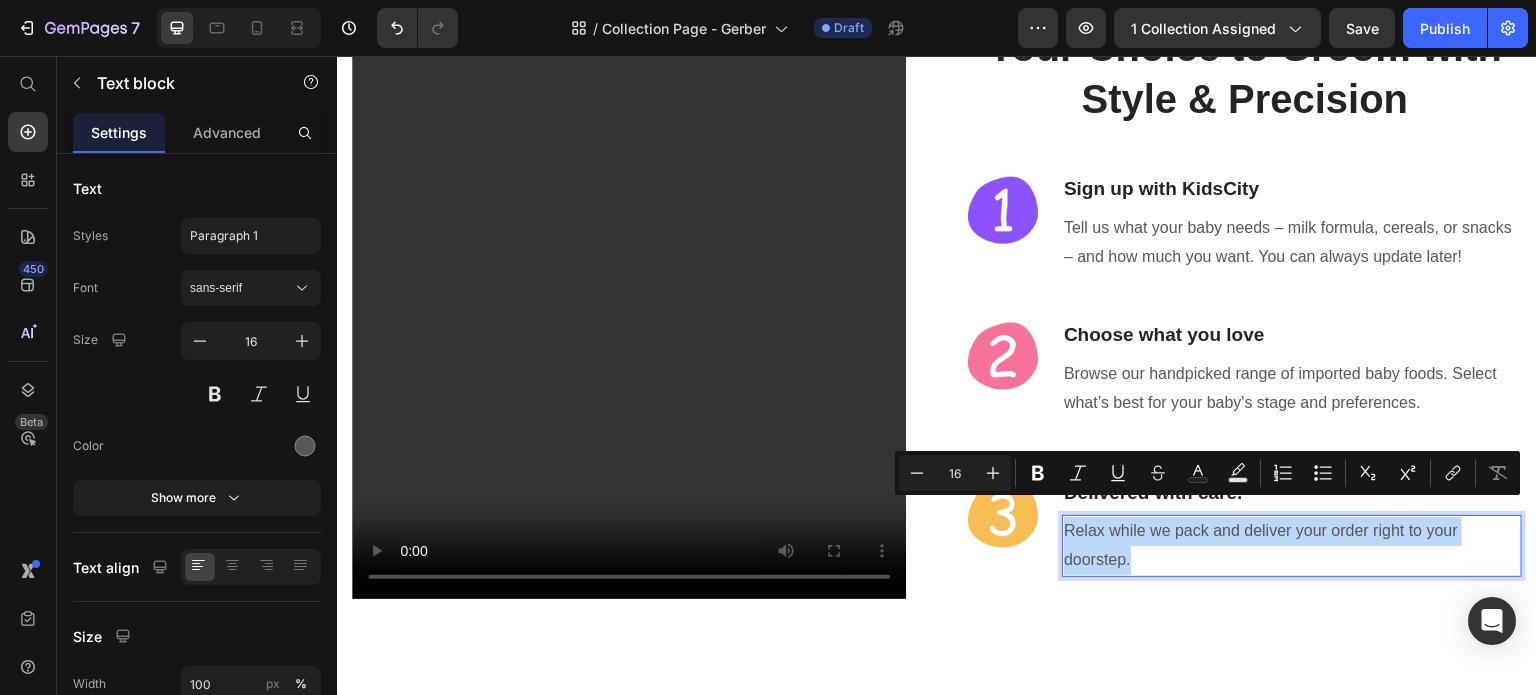click on "Relax while we pack and deliver your order right to your doorstep." at bounding box center [1292, 546] 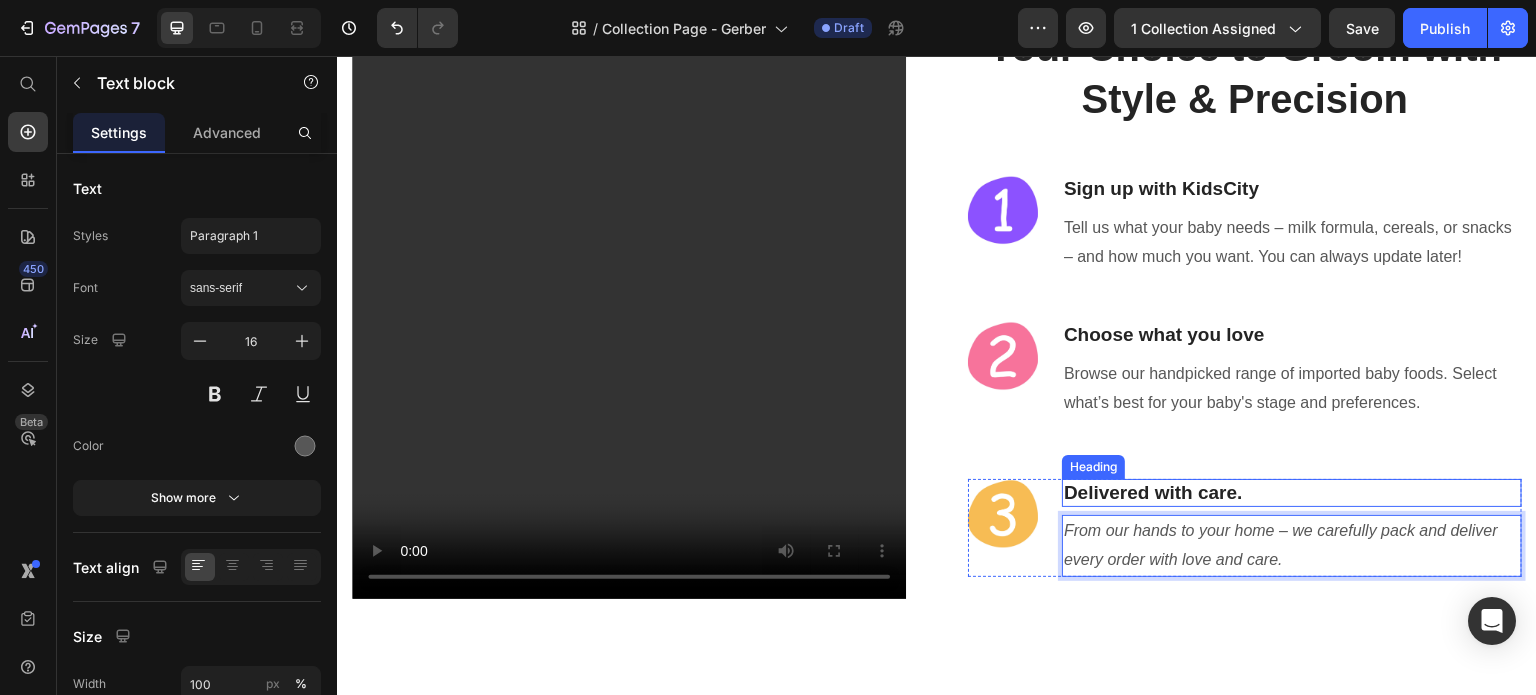 click on "Delivered with care." at bounding box center [1292, 493] 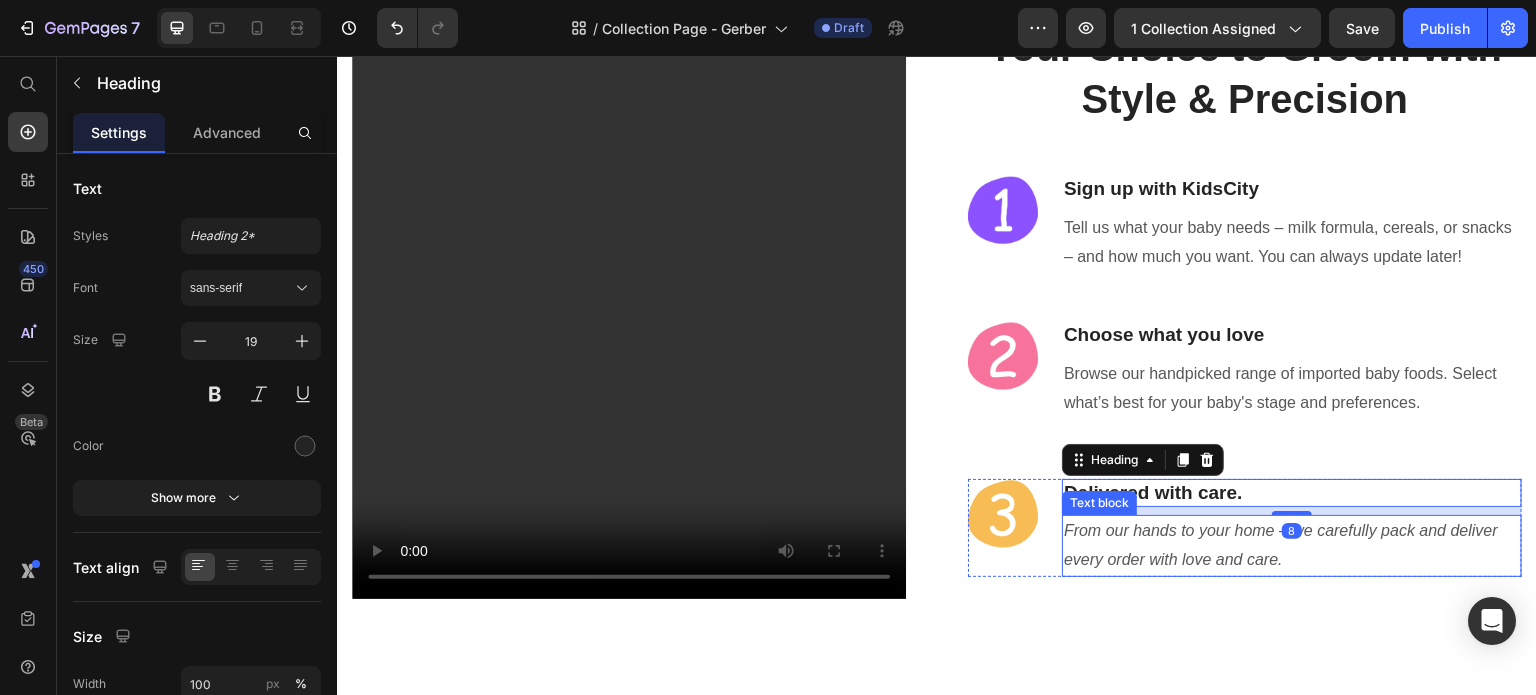 click on "From our hands to your home – we carefully pack and deliver every order with love and care." at bounding box center (1292, 546) 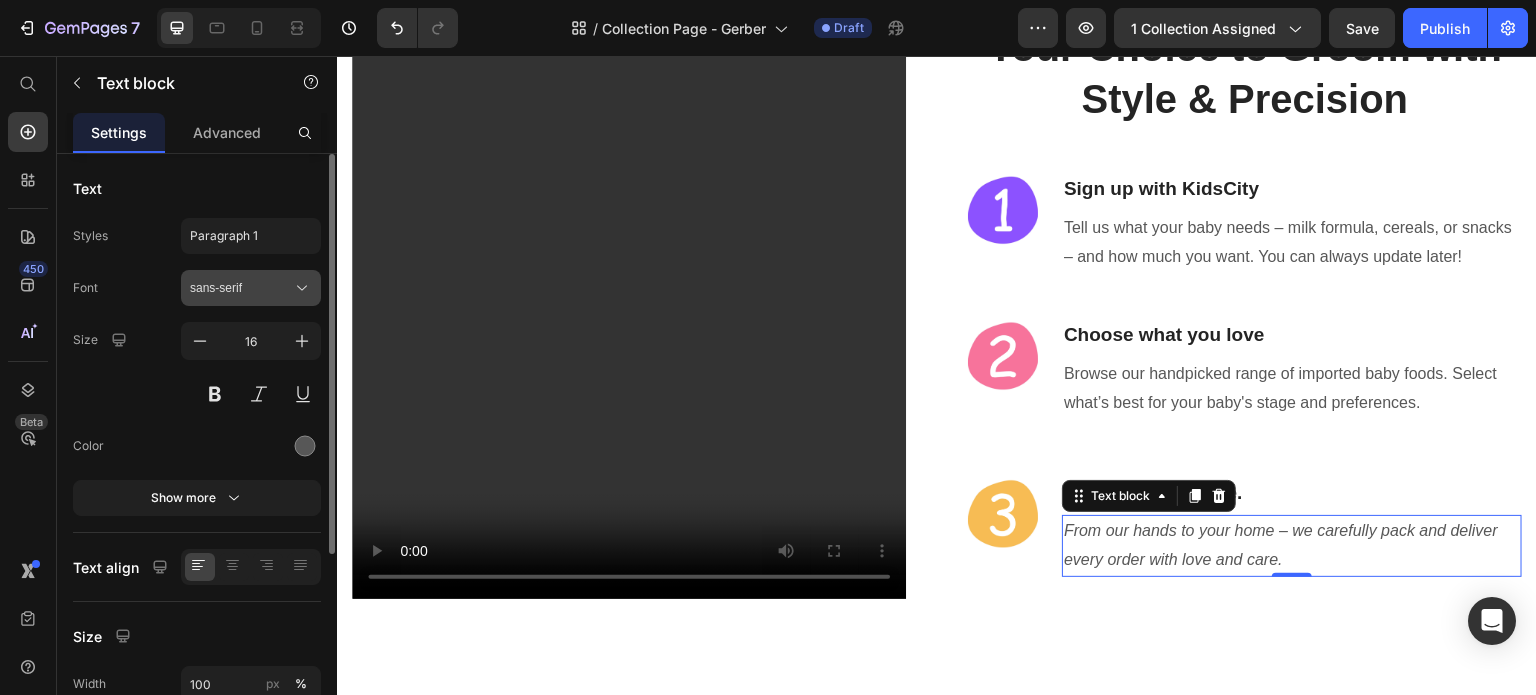 click on "sans-serif" at bounding box center [241, 288] 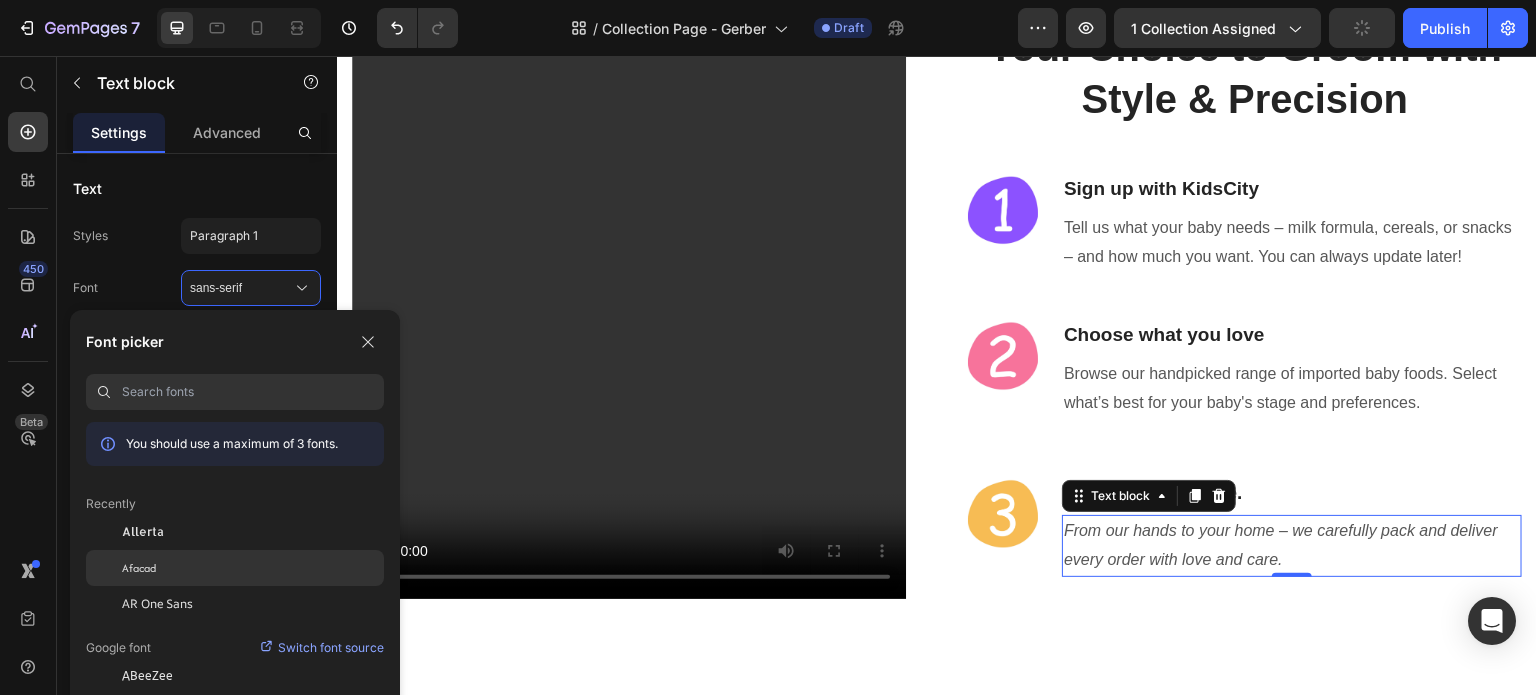 click on "Afacad" 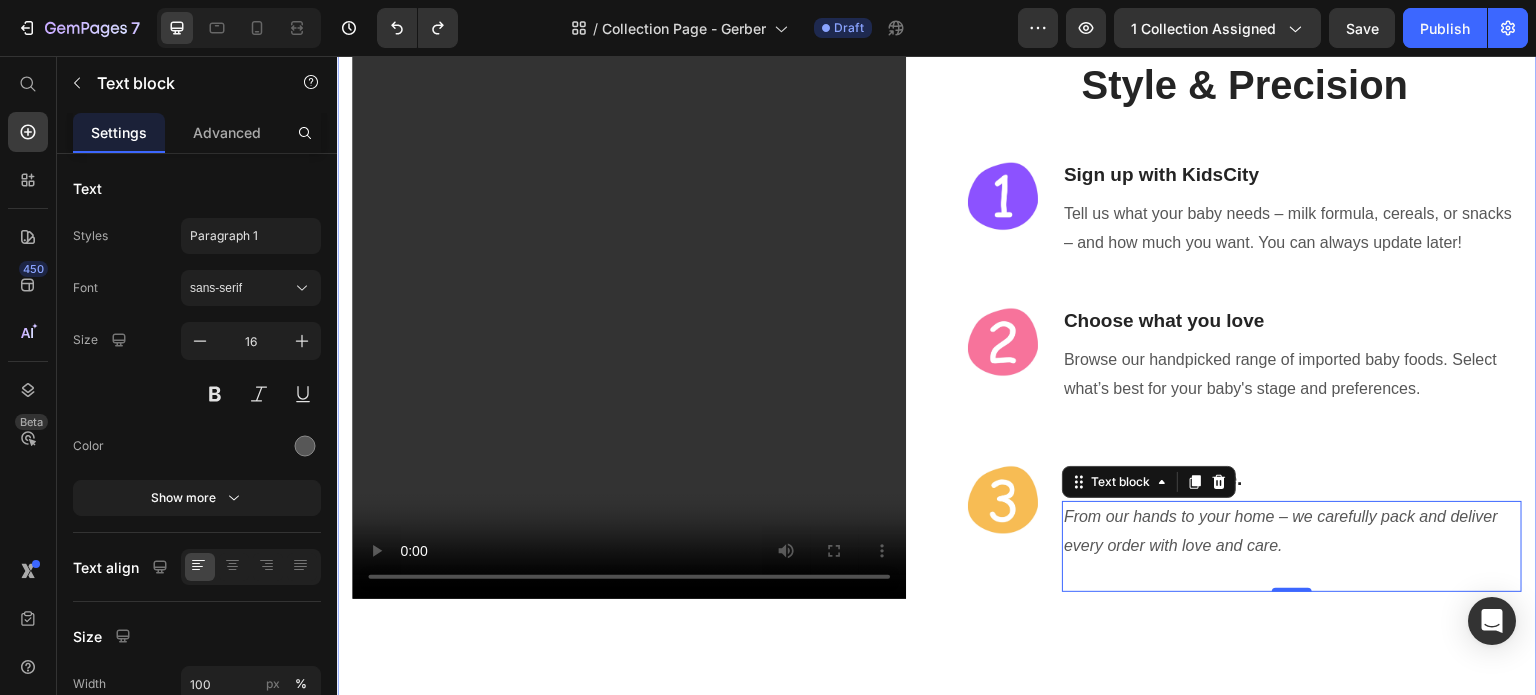 scroll, scrollTop: 3664, scrollLeft: 0, axis: vertical 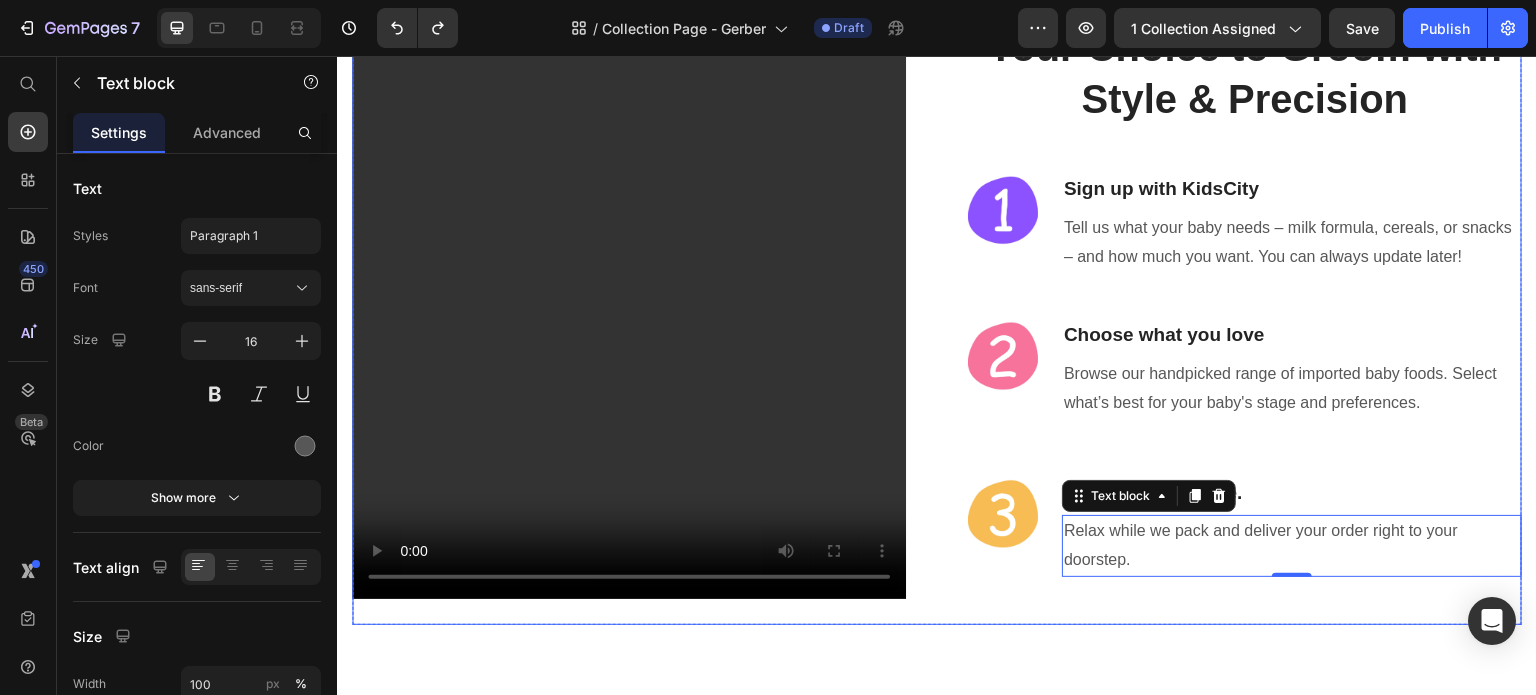 click on "Your Choice to Groom with  Style & Precision Heading Image Sign up with KidsCity Heading Tell us what your baby needs – milk formula, cereals, or snacks – and how much you want. You can always update later! Text block Row Image Choose what you love Heading Browse our handpicked range of imported baby foods. Select what’s best for your baby's stage and preferences. Text block Row Image Delivered with care. Heading Relax while we pack and deliver your order right to your doorstep. Text block   0 Row" at bounding box center [1245, 322] 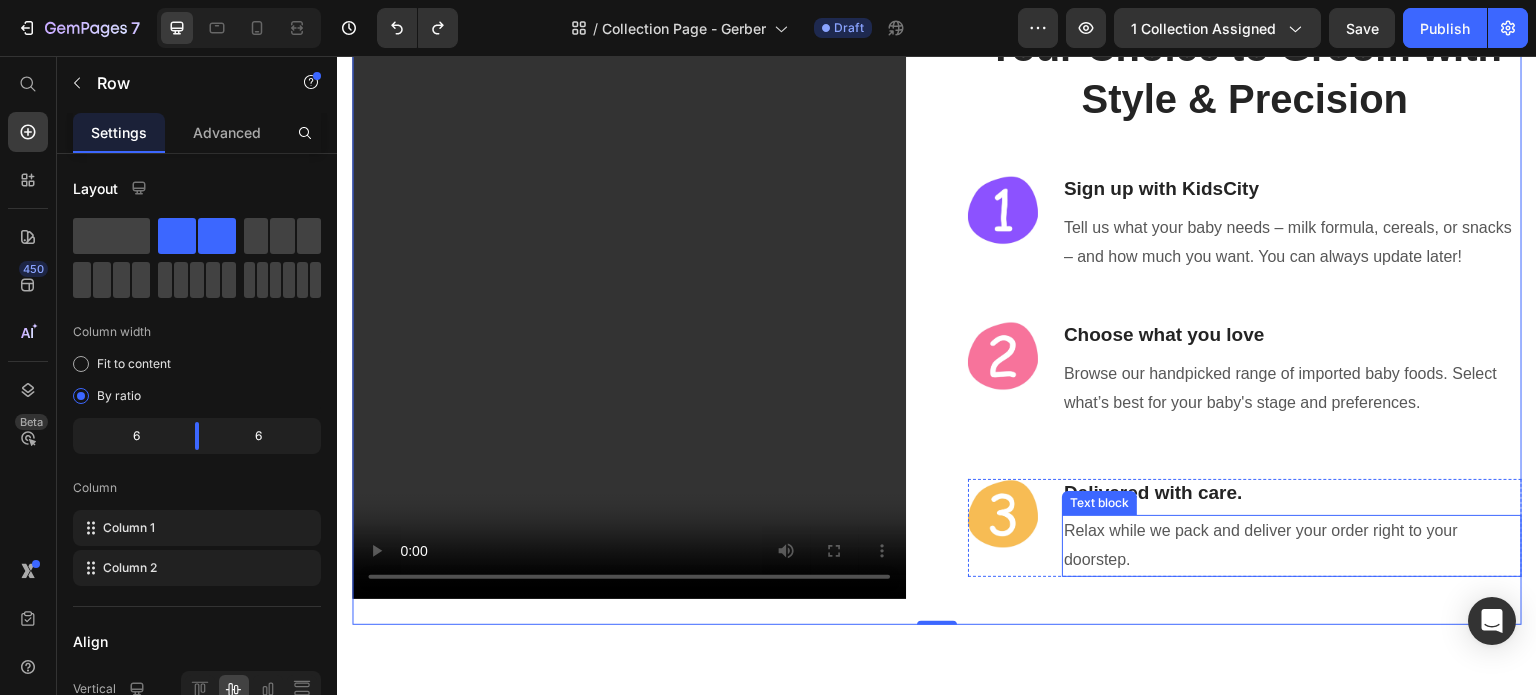 click on "Relax while we pack and deliver your order right to your doorstep." at bounding box center [1292, 546] 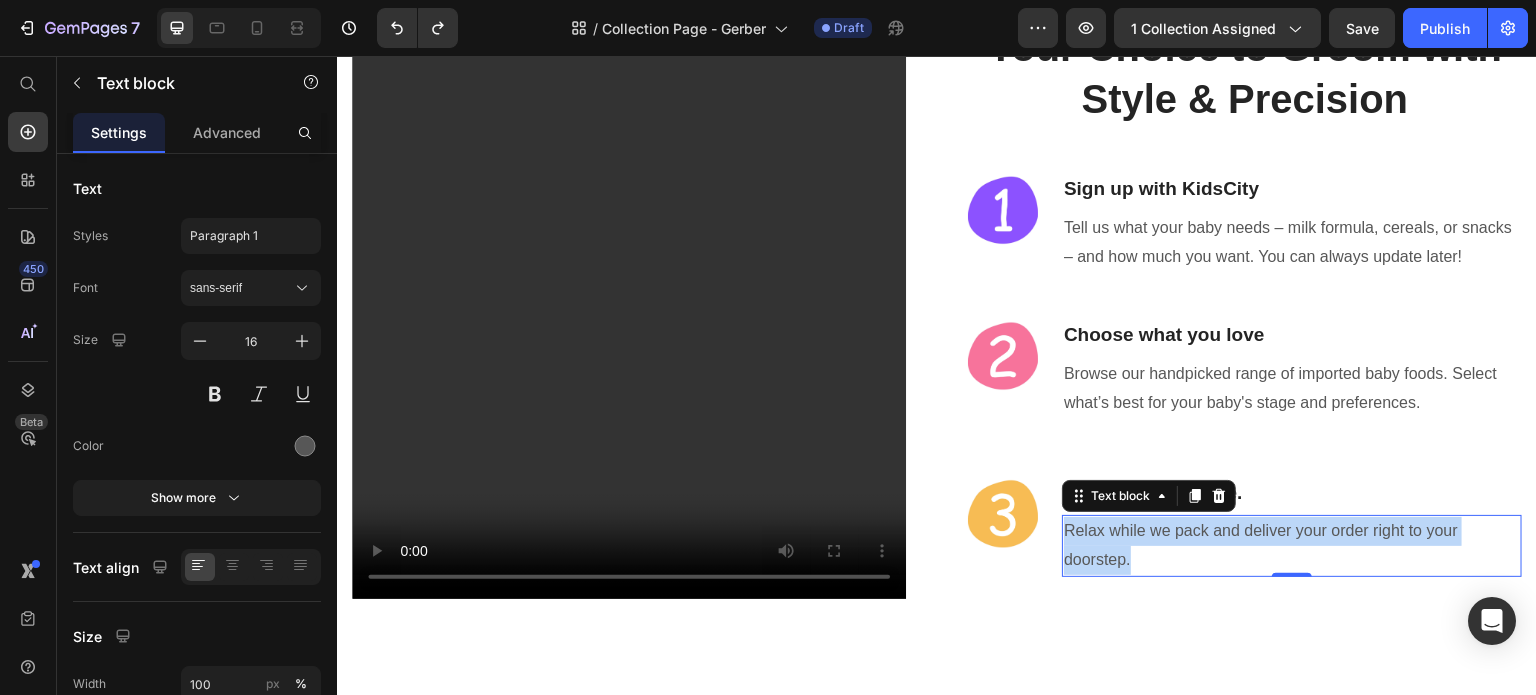 click on "Relax while we pack and deliver your order right to your doorstep." at bounding box center (1292, 546) 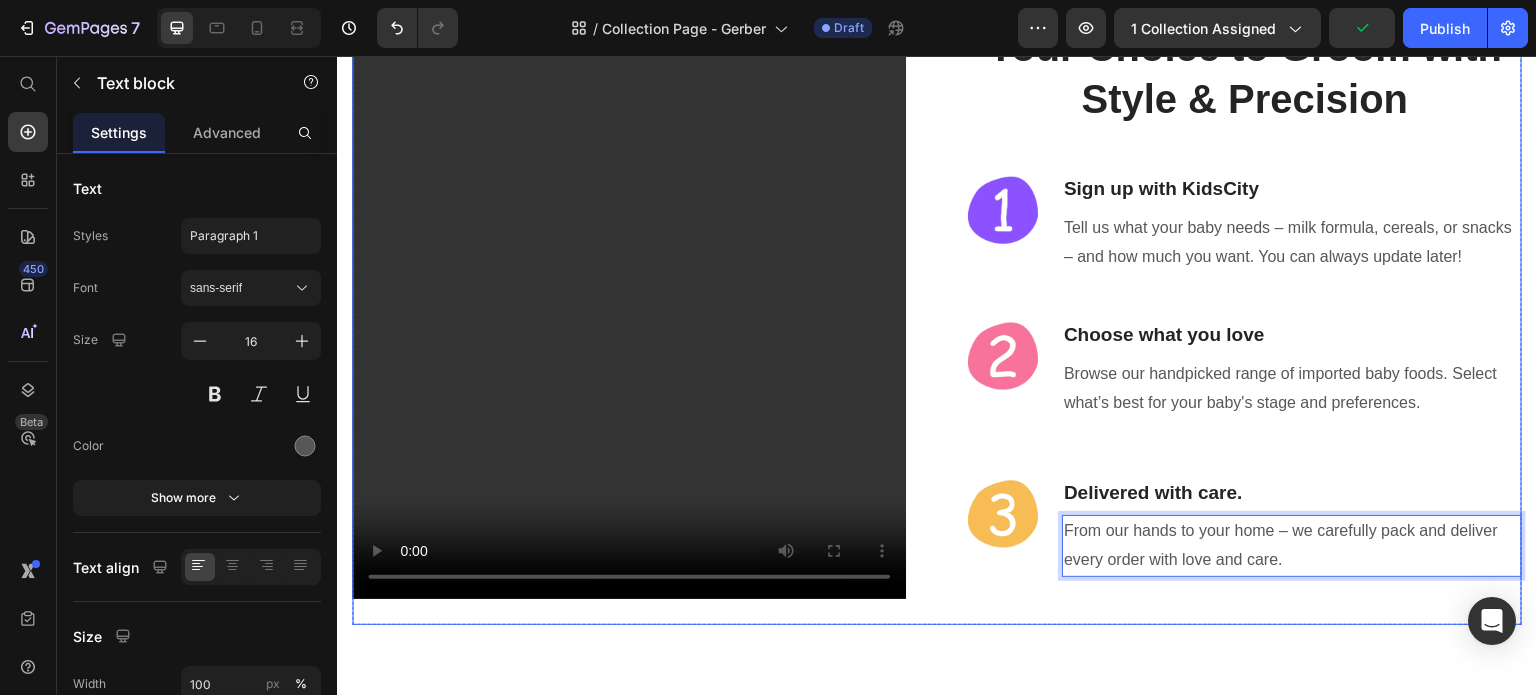 click on "Your Choice to Groom with  Style & Precision Heading Image Sign up with KidsCity Heading Tell us what your baby needs – milk formula, cereals, or snacks – and how much you want. You can always update later! Text block Row Image Choose what you love Heading Browse our handpicked range of imported baby foods. Select what’s best for your baby's stage and preferences. Text block Row Image Delivered with care. Heading From our hands to your home – we carefully pack and deliver every order with love and care. Text block   0 Row" at bounding box center [1245, 322] 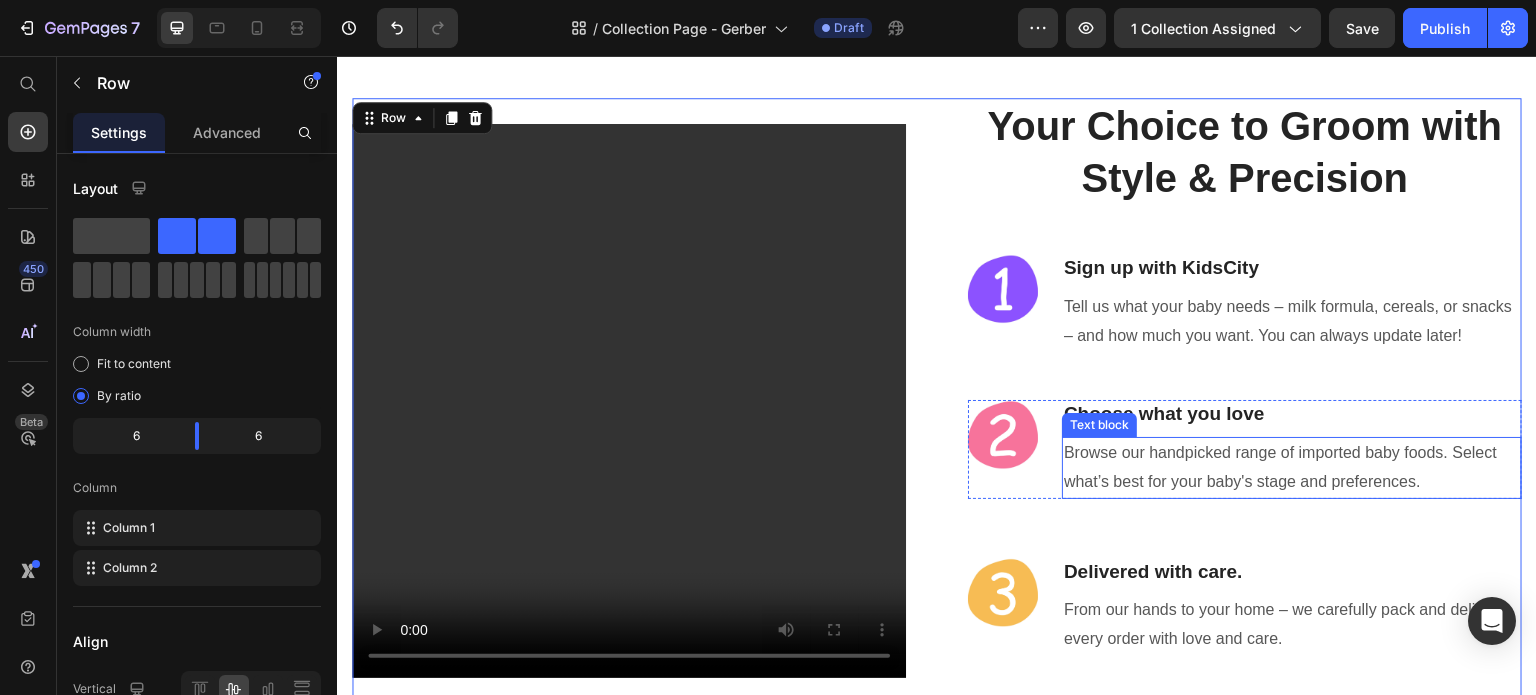 scroll, scrollTop: 3564, scrollLeft: 0, axis: vertical 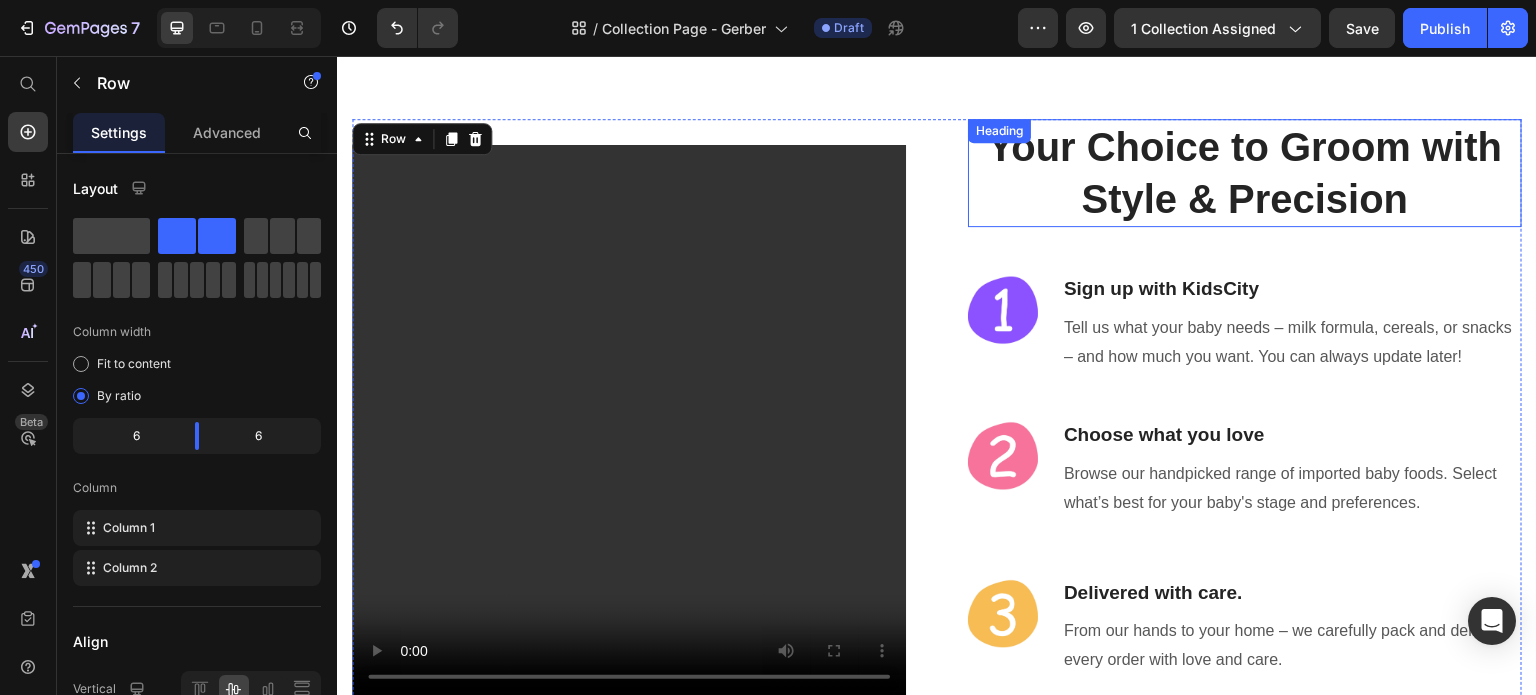 click on "Your Choice to Groom with" at bounding box center (1245, 147) 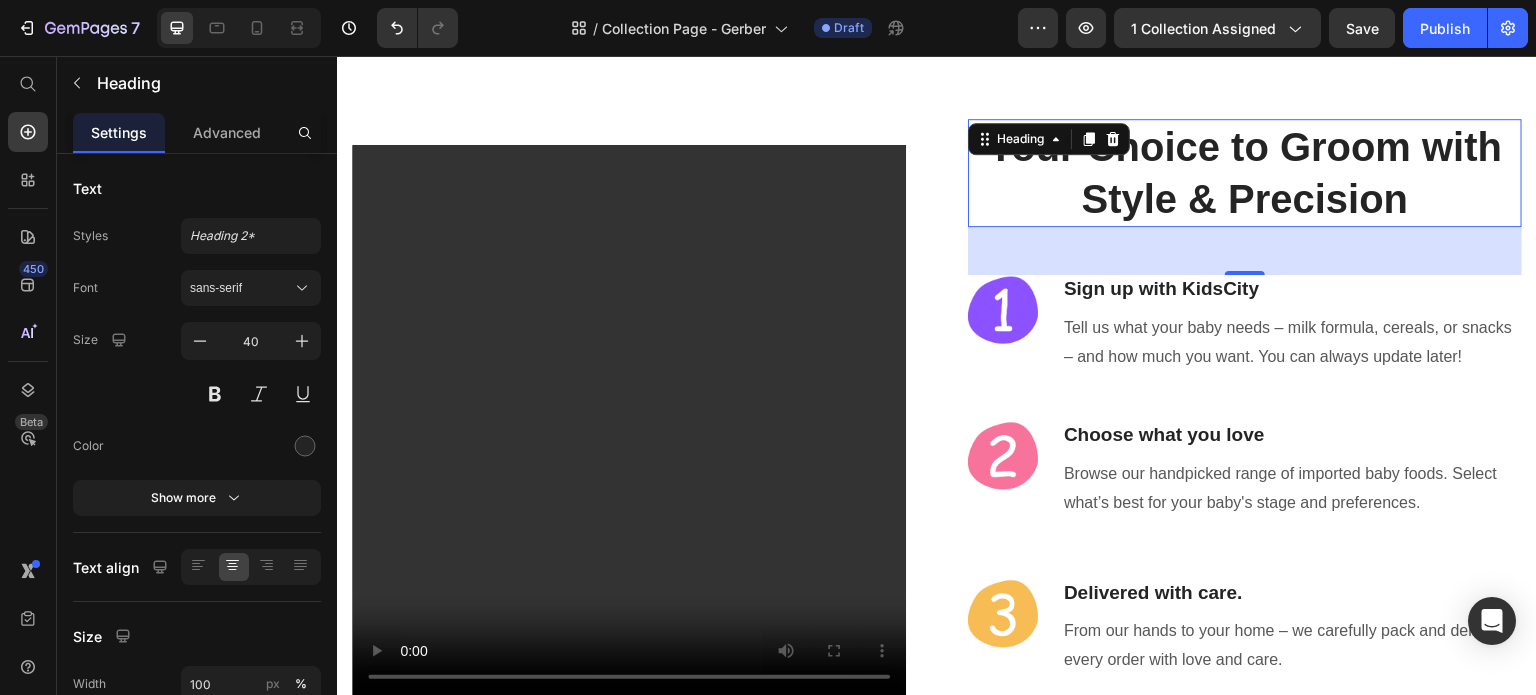 click on "Style & Precision" at bounding box center (1245, 199) 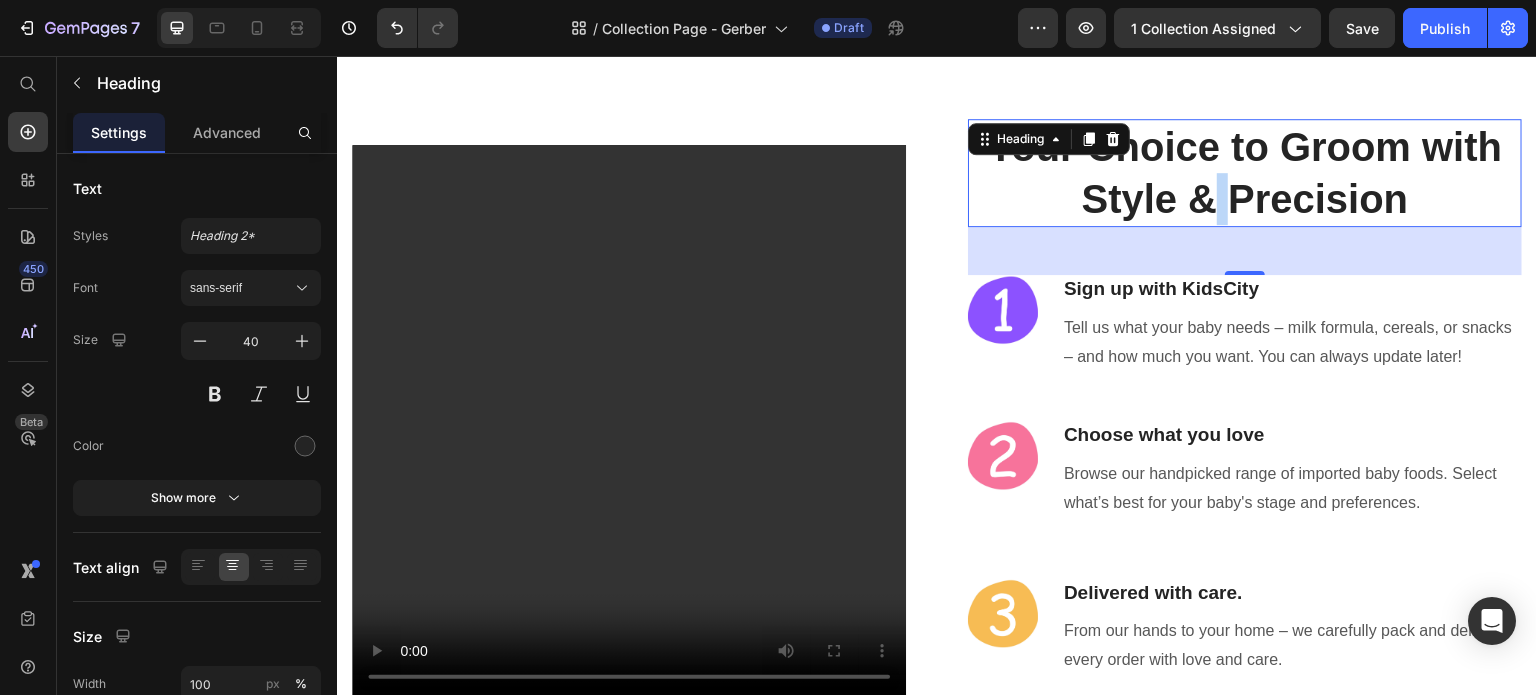 click on "Style & Precision" at bounding box center [1245, 199] 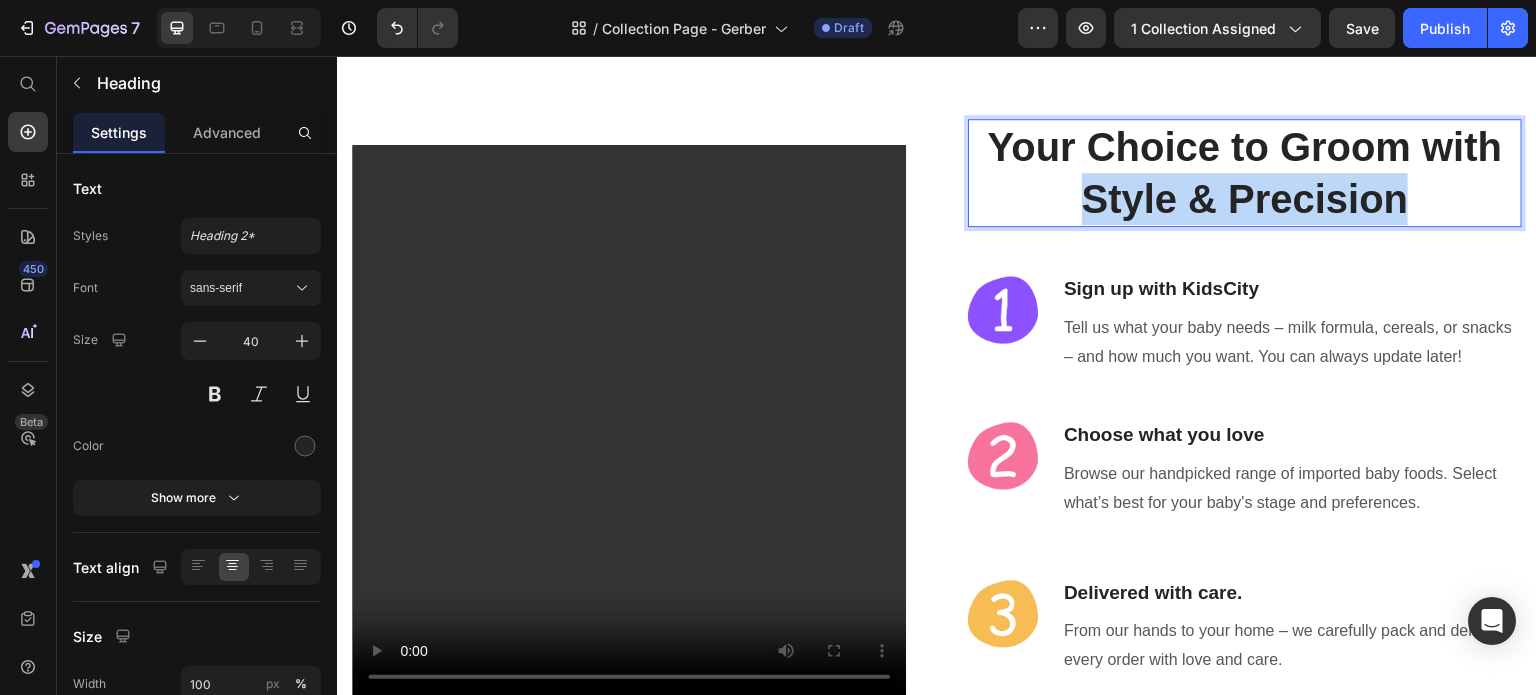 click on "Style & Precision" at bounding box center (1245, 199) 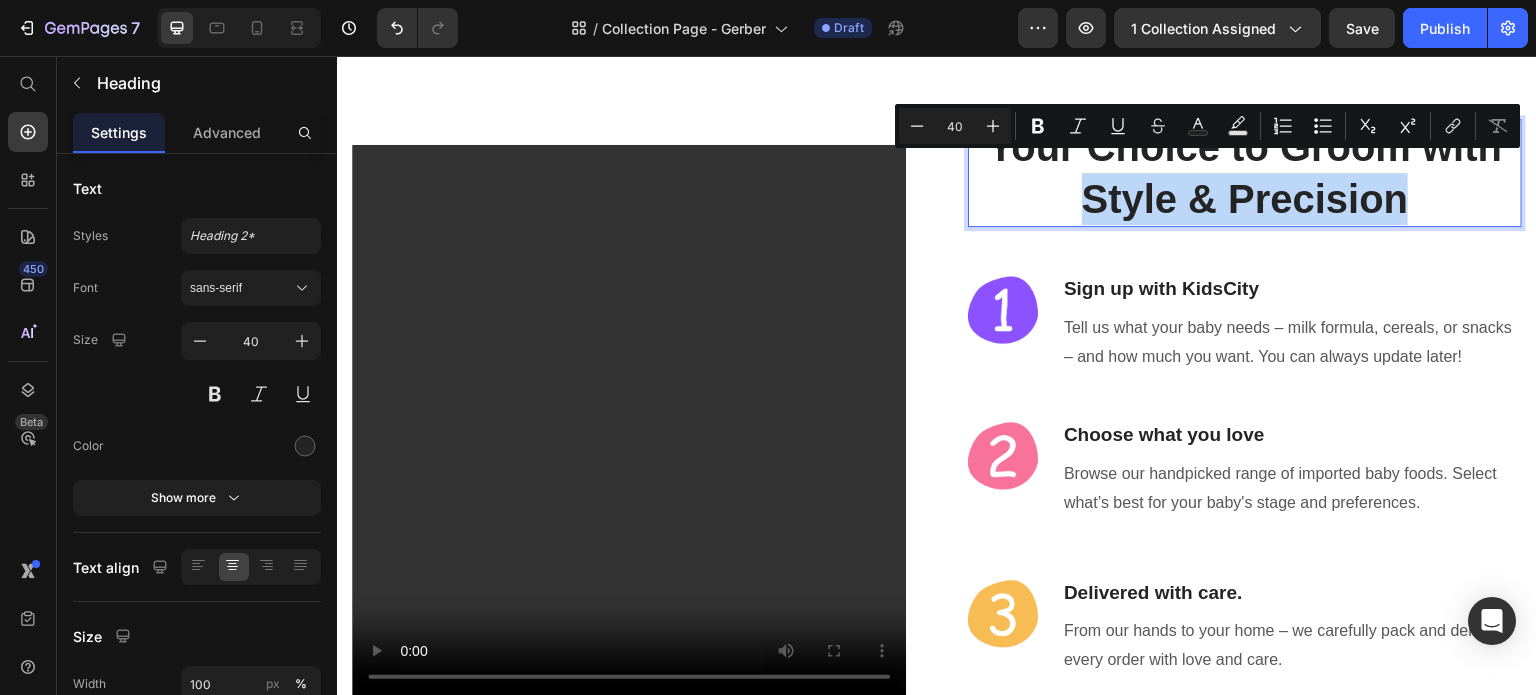 click on "Style & Precision" at bounding box center [1245, 199] 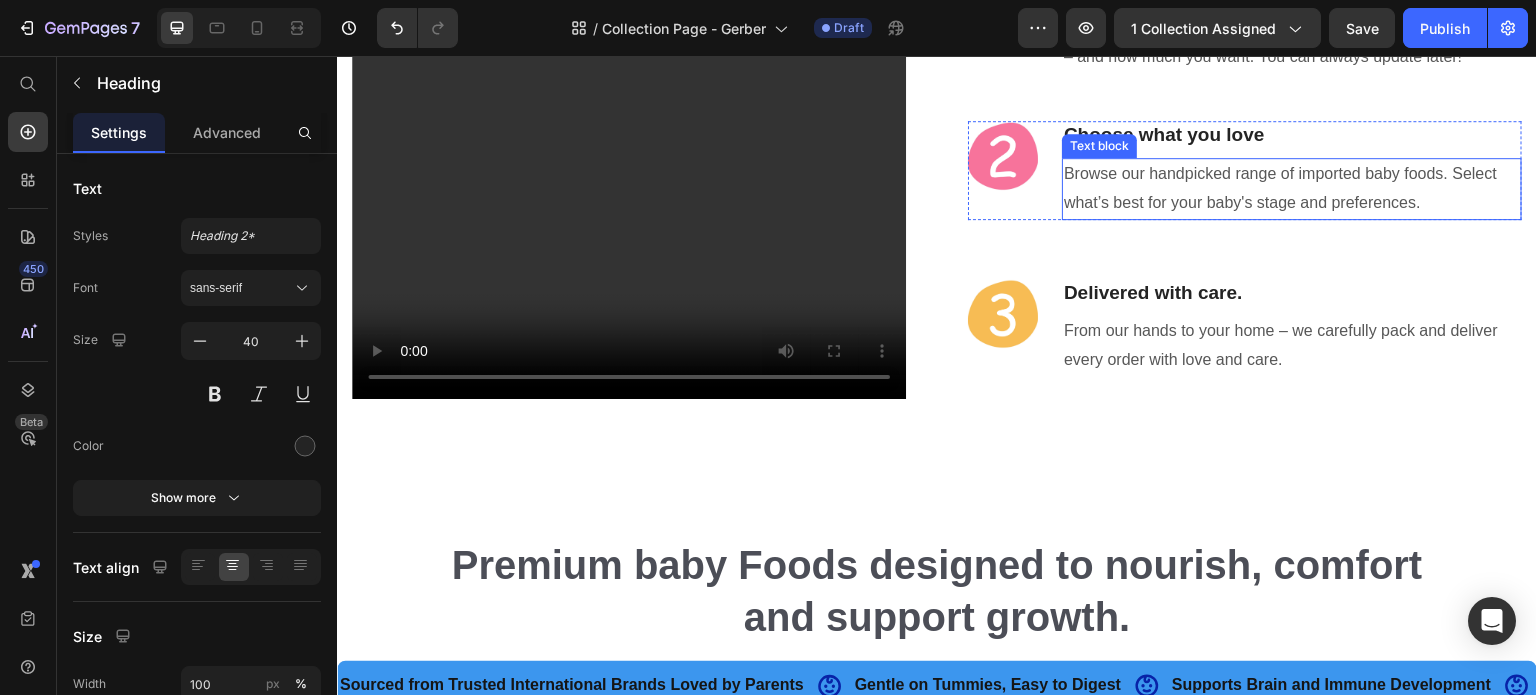 scroll, scrollTop: 3964, scrollLeft: 0, axis: vertical 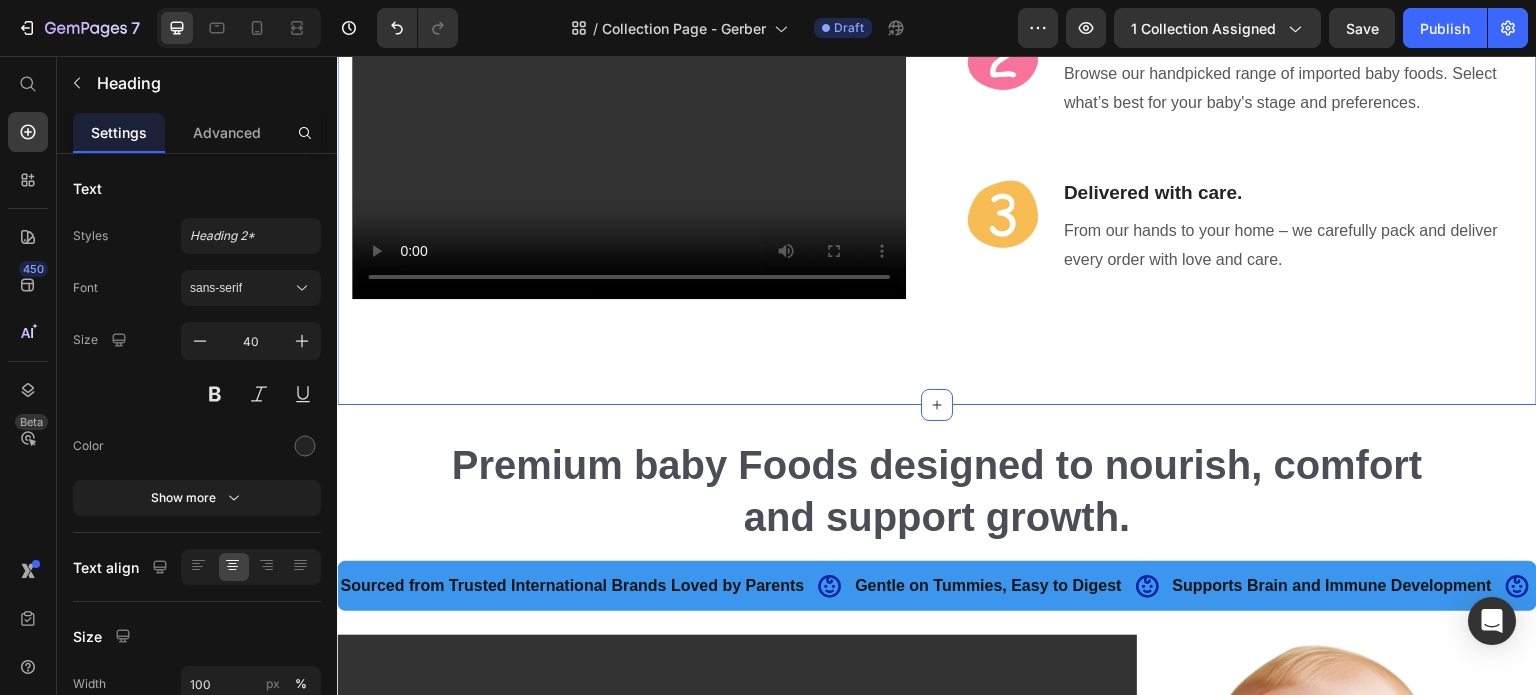 click on "Video Baby nutrition made simple as 1, 2, 3. Heading   48 Image Sign up with KidsCity Heading Tell us what your baby needs – milk formula, cereals, or snacks – and how much you want. You can always update later! Text block Row Image Choose what you love Heading Browse our handpicked range of imported baby foods. Select what’s best for your baby's stage and preferences. Text block Row Image Delivered with care. Heading From our hands to your home – we carefully pack and deliver every order with love and care. Text block Row Row Product Section 4" at bounding box center [937, 22] 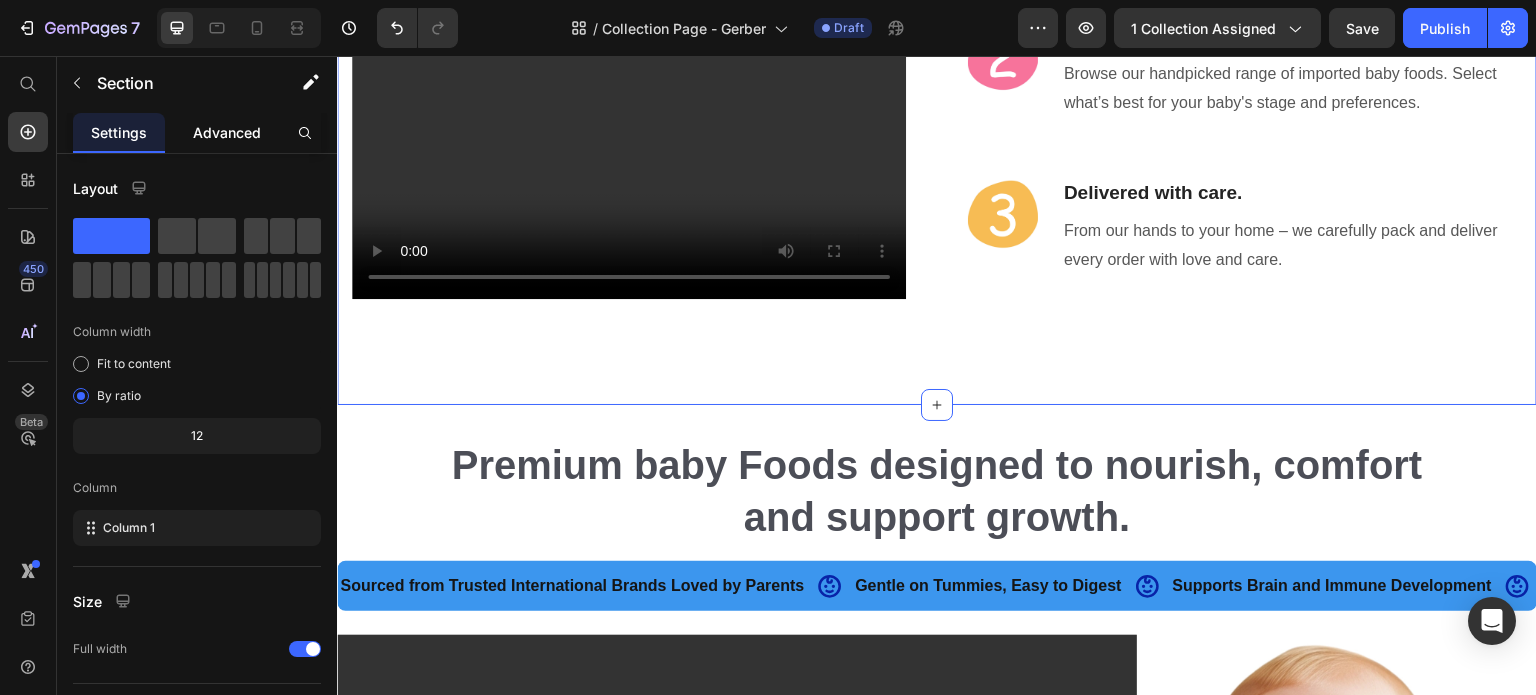 click on "Advanced" 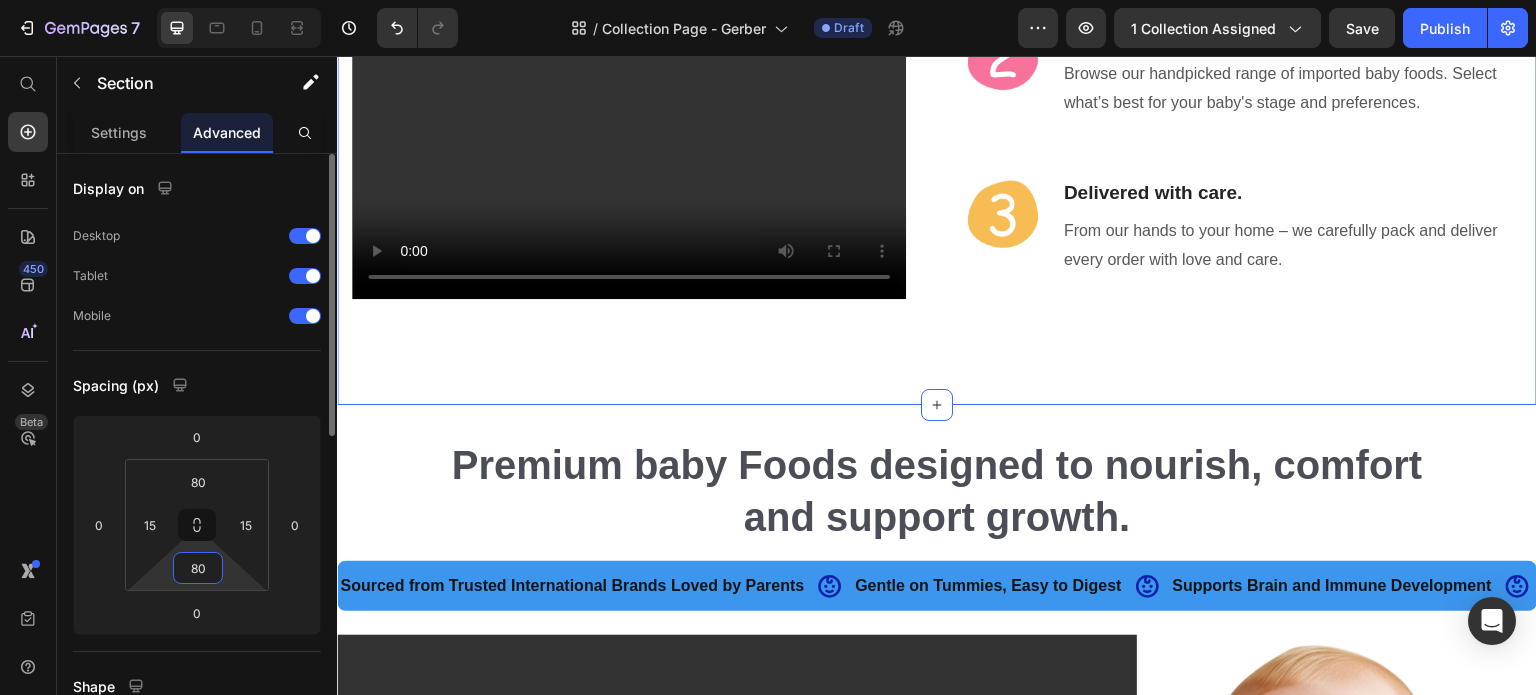 click on "80" at bounding box center (198, 568) 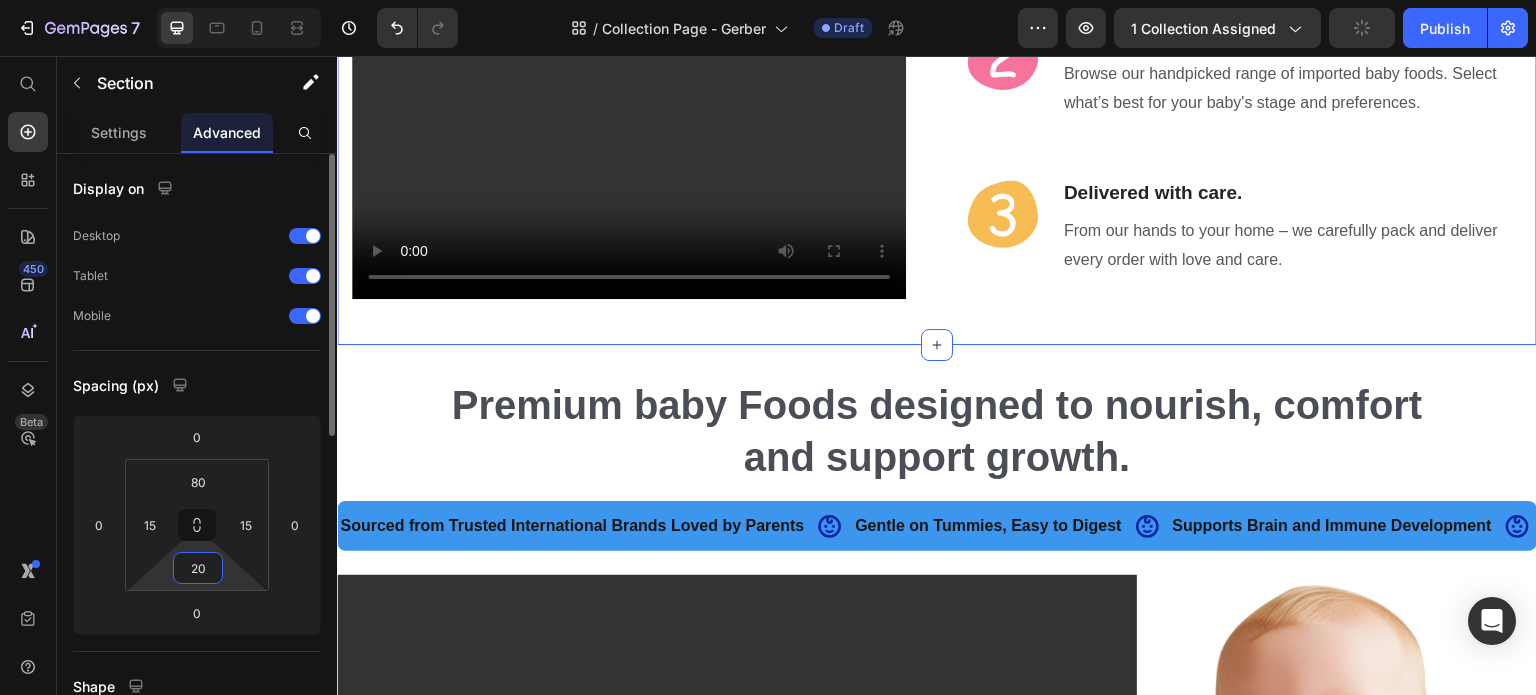 type on "20" 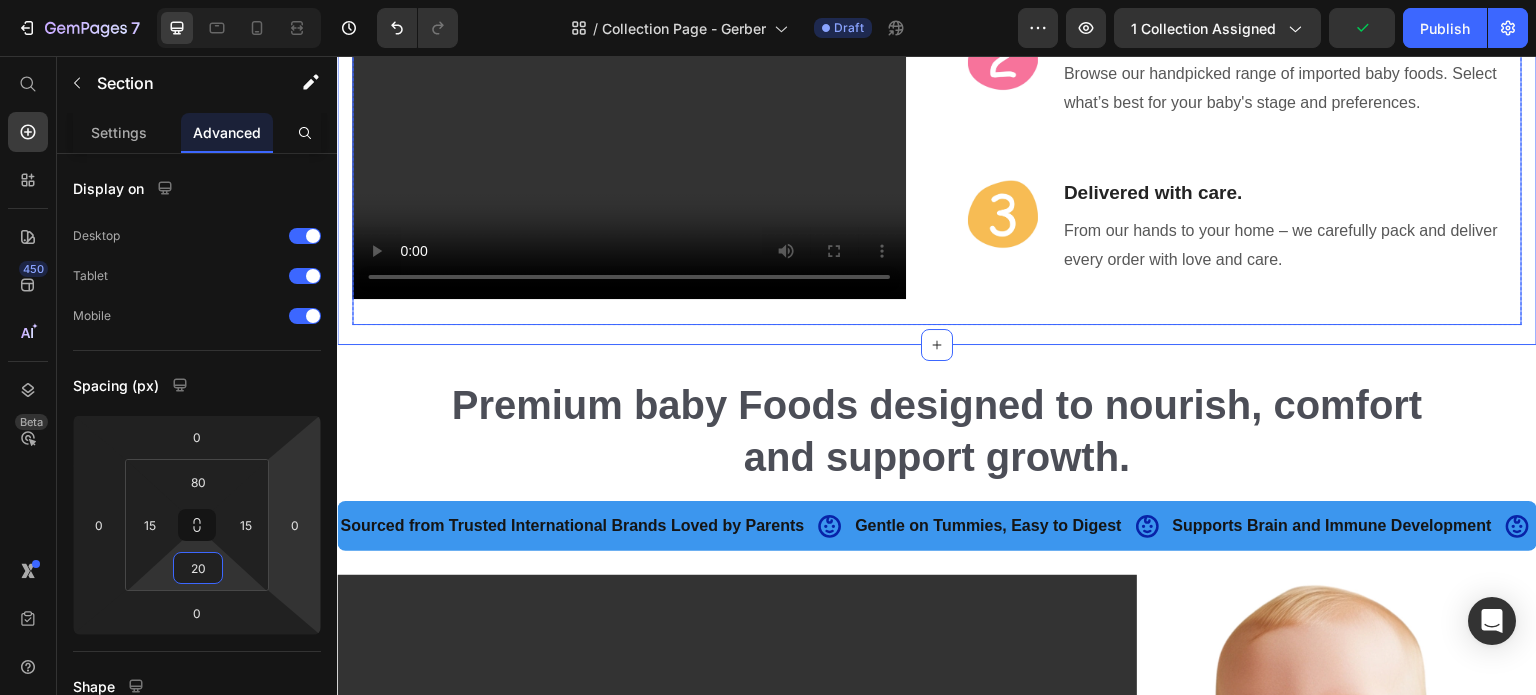 click on "⁠⁠⁠⁠⁠⁠⁠ Baby nutrition made simple as 1, 2, 3. Heading Image Sign up with KidsCity Heading Tell us what your baby needs – milk formula, cereals, or snacks – and how much you want. You can always update later! Text block Row Image Choose what you love Heading Browse our handpicked range of imported baby foods. Select what’s best for your baby's stage and preferences. Text block Row Image Delivered with care. Heading From our hands to your home – we carefully pack and deliver every order with love and care. Text block Row" at bounding box center [1245, 22] 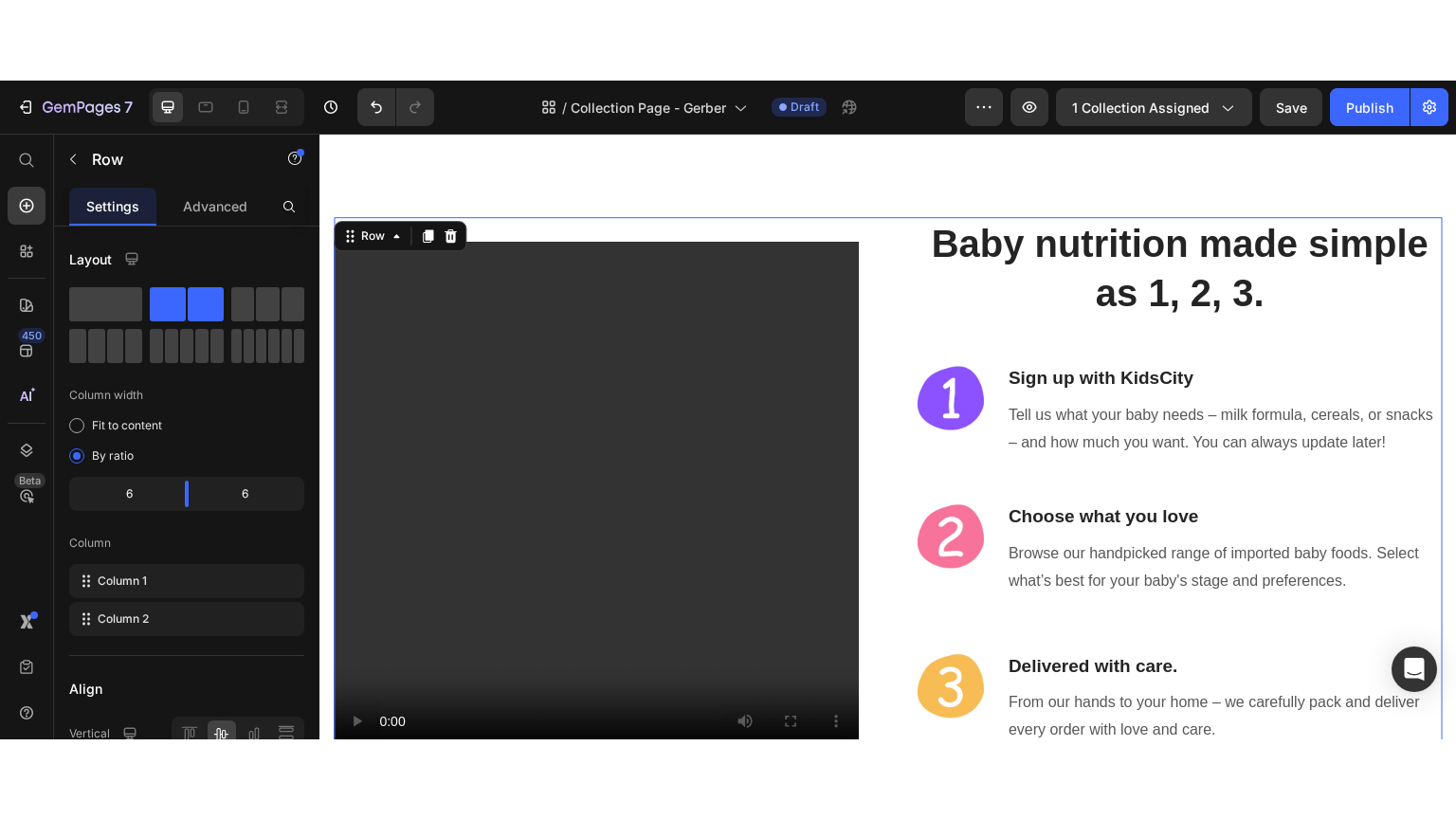 scroll, scrollTop: 3284, scrollLeft: 0, axis: vertical 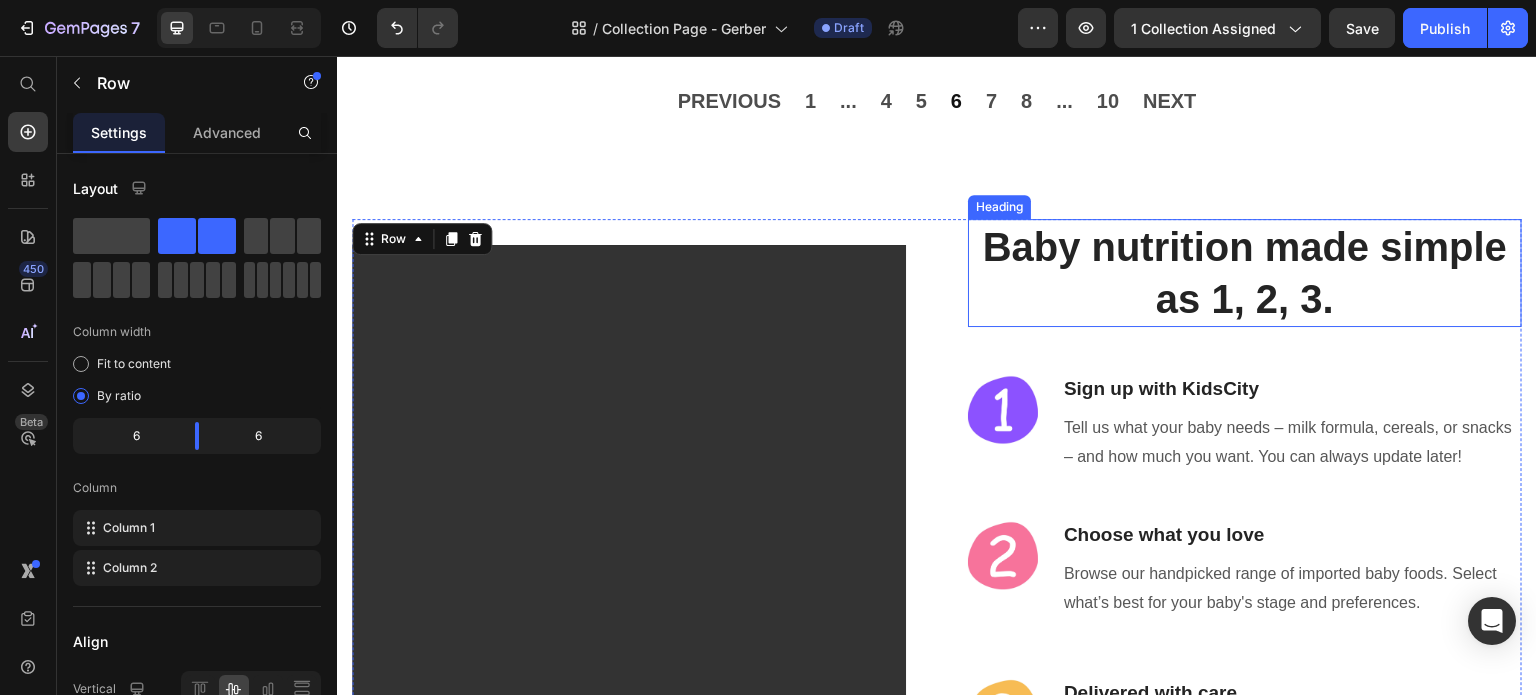 click on "Baby nutrition made simple as 1, 2, 3." at bounding box center (1245, 273) 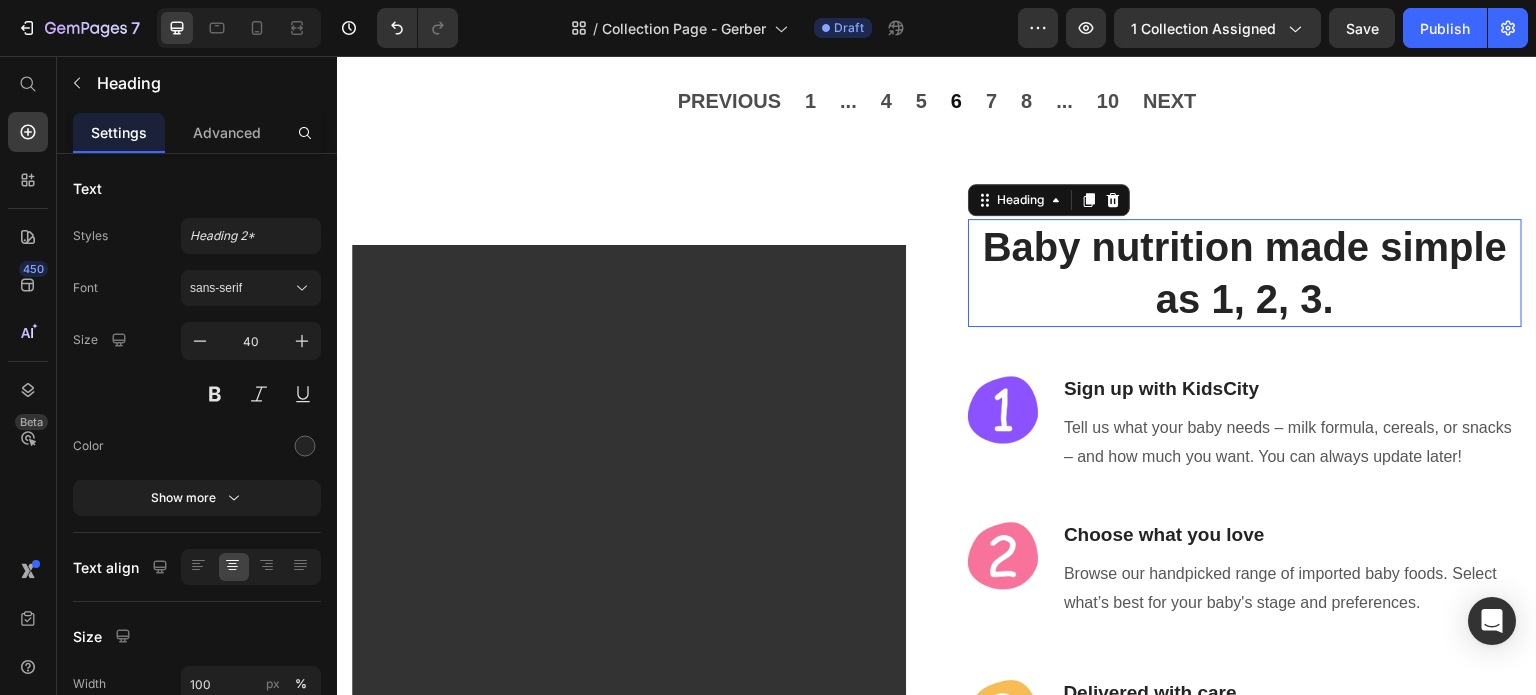 click on "Baby nutrition made simple as 1, 2, 3." at bounding box center [1245, 273] 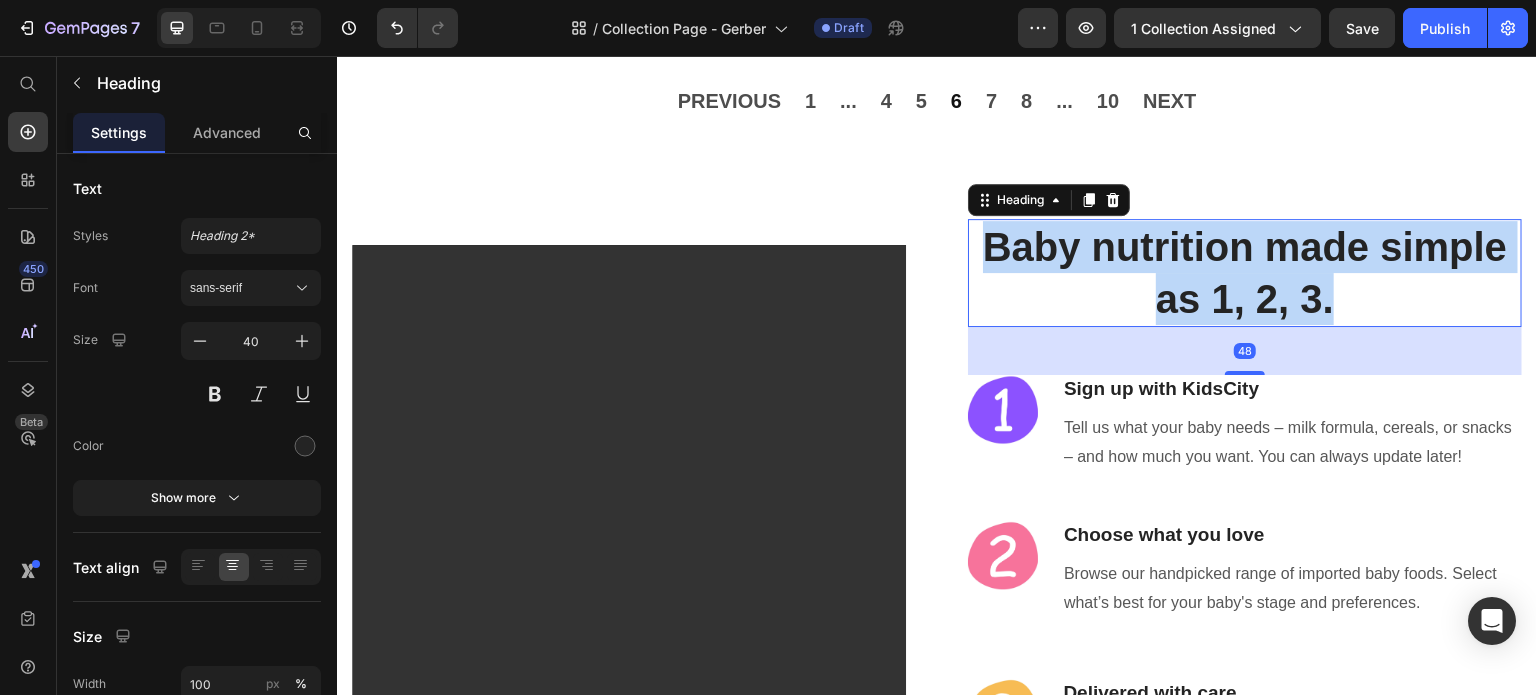 click on "Baby nutrition made simple as 1, 2, 3." at bounding box center (1245, 273) 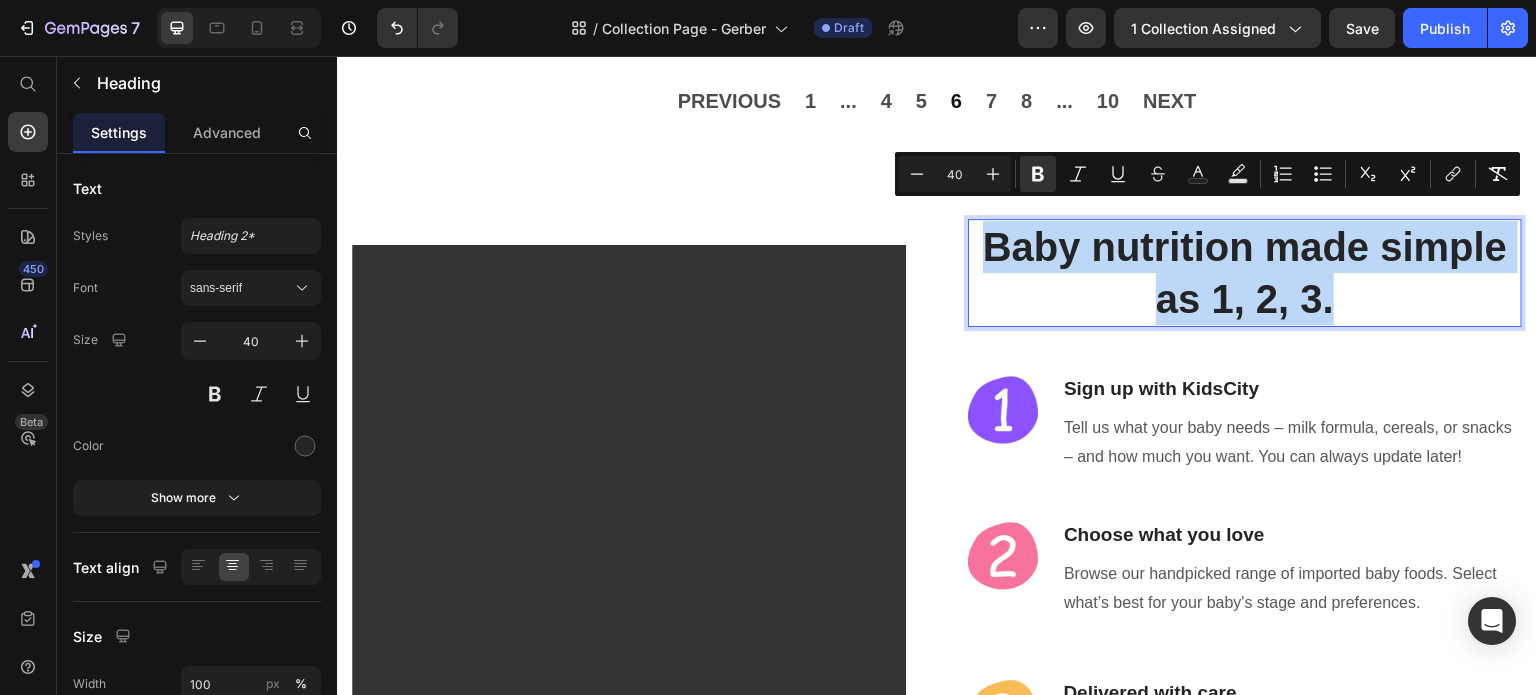click on "Baby nutrition made simple as 1, 2, 3." at bounding box center [1245, 273] 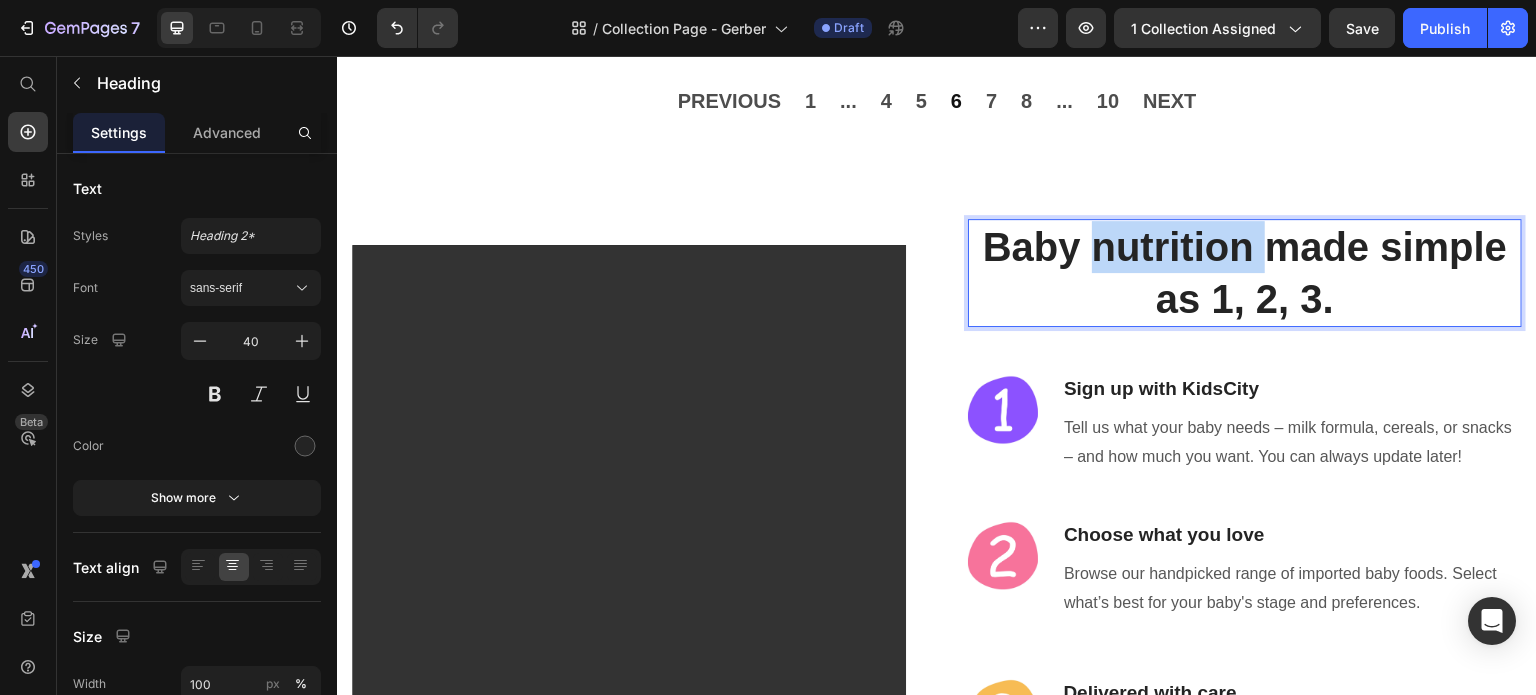 click on "Baby nutrition made simple as 1, 2, 3." at bounding box center [1245, 273] 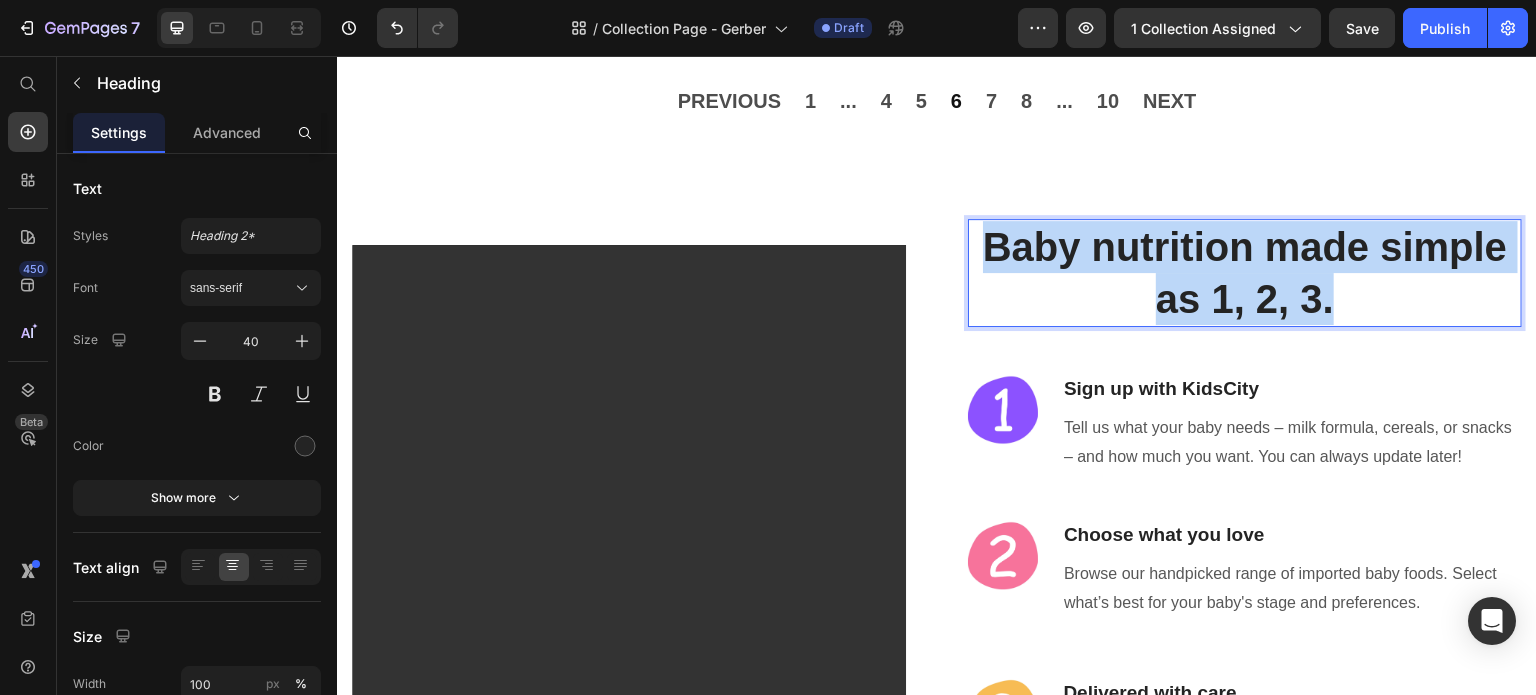 click on "Baby nutrition made simple as 1, 2, 3." at bounding box center (1245, 273) 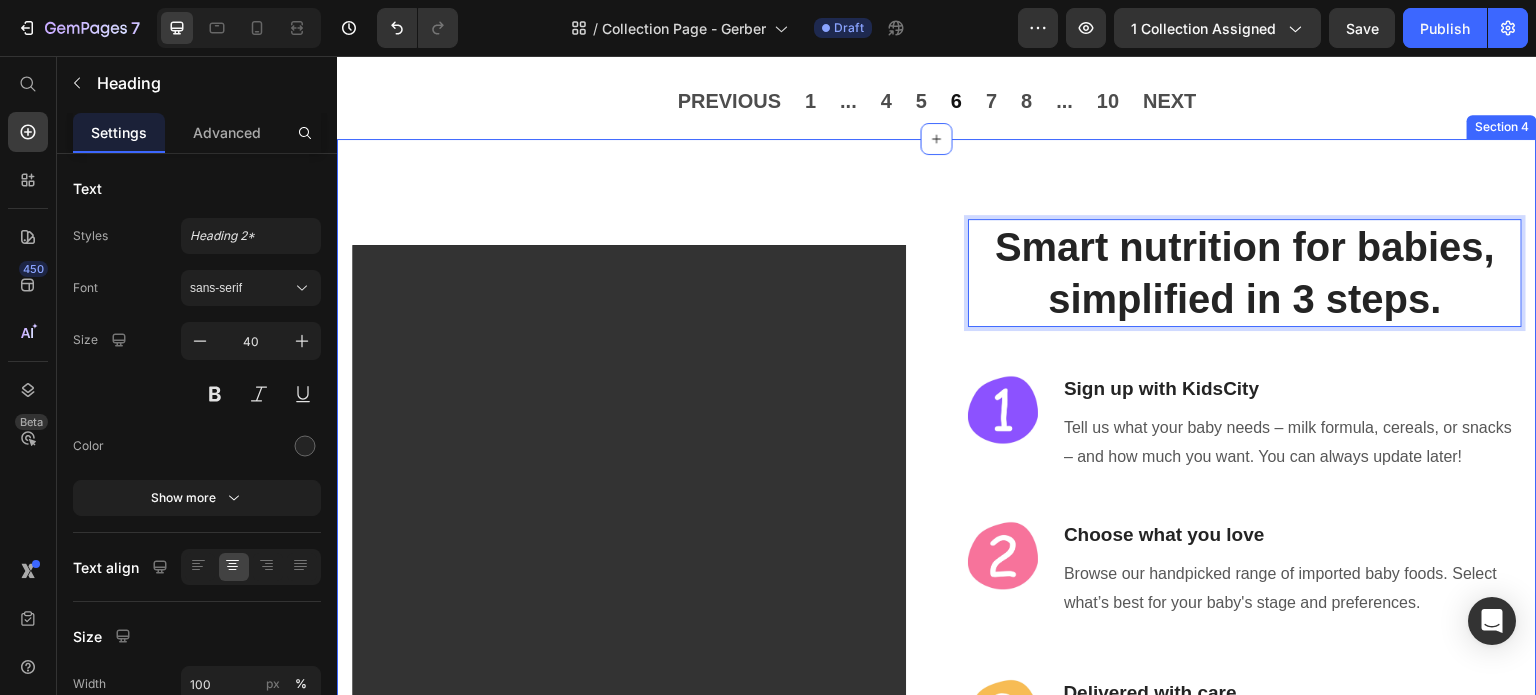 click on "Video Smart nutrition for babies, simplified in 3 steps. Heading   48 Image Sign up with KidsCity Heading Tell us what your baby needs – milk formula, cereals, or snacks – and how much you want. You can always update later! Text block Row Image Choose what you love Heading Browse our handpicked range of imported baby foods. Select what’s best for your baby's stage and preferences. Text block Row Image Delivered with care. Heading From our hands to your home – we carefully pack and deliver every order with love and care. Text block Row Row Product Section 4" at bounding box center (937, 492) 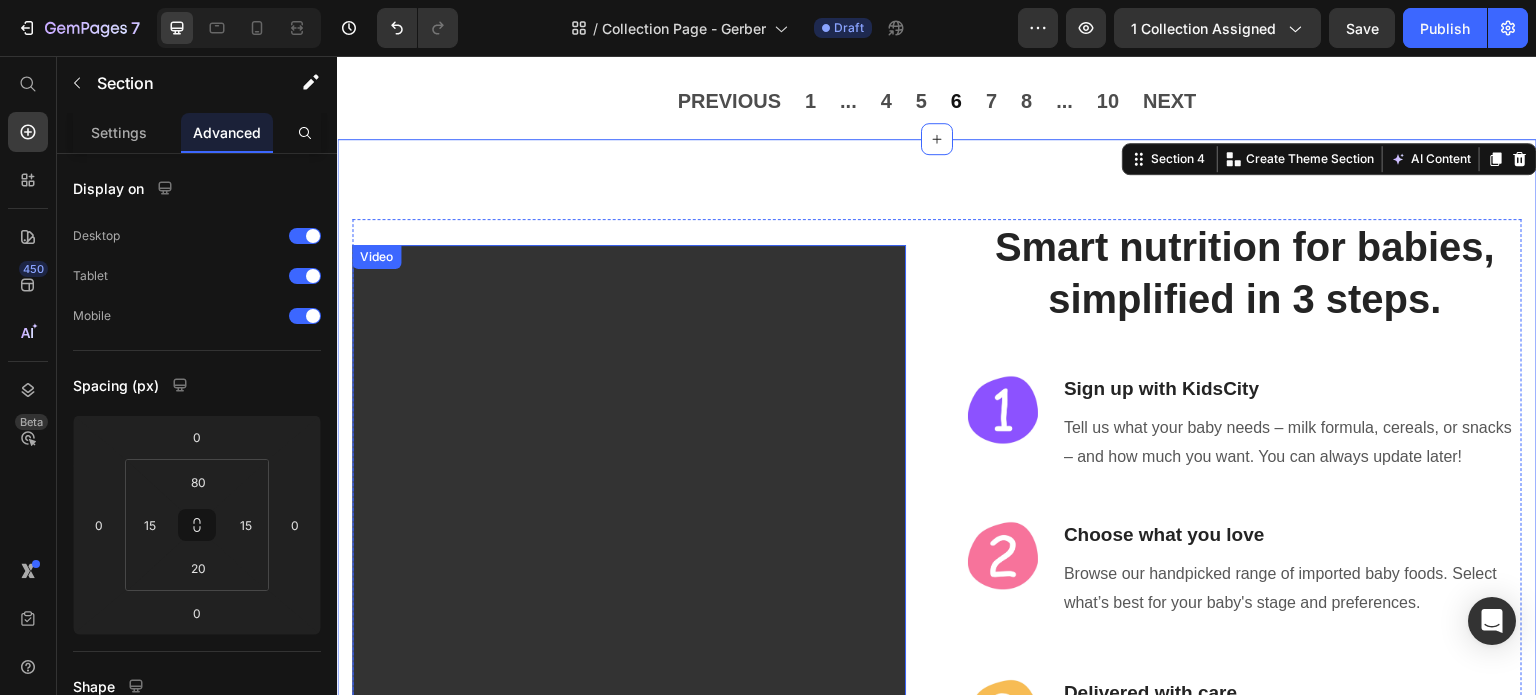 click at bounding box center (629, 522) 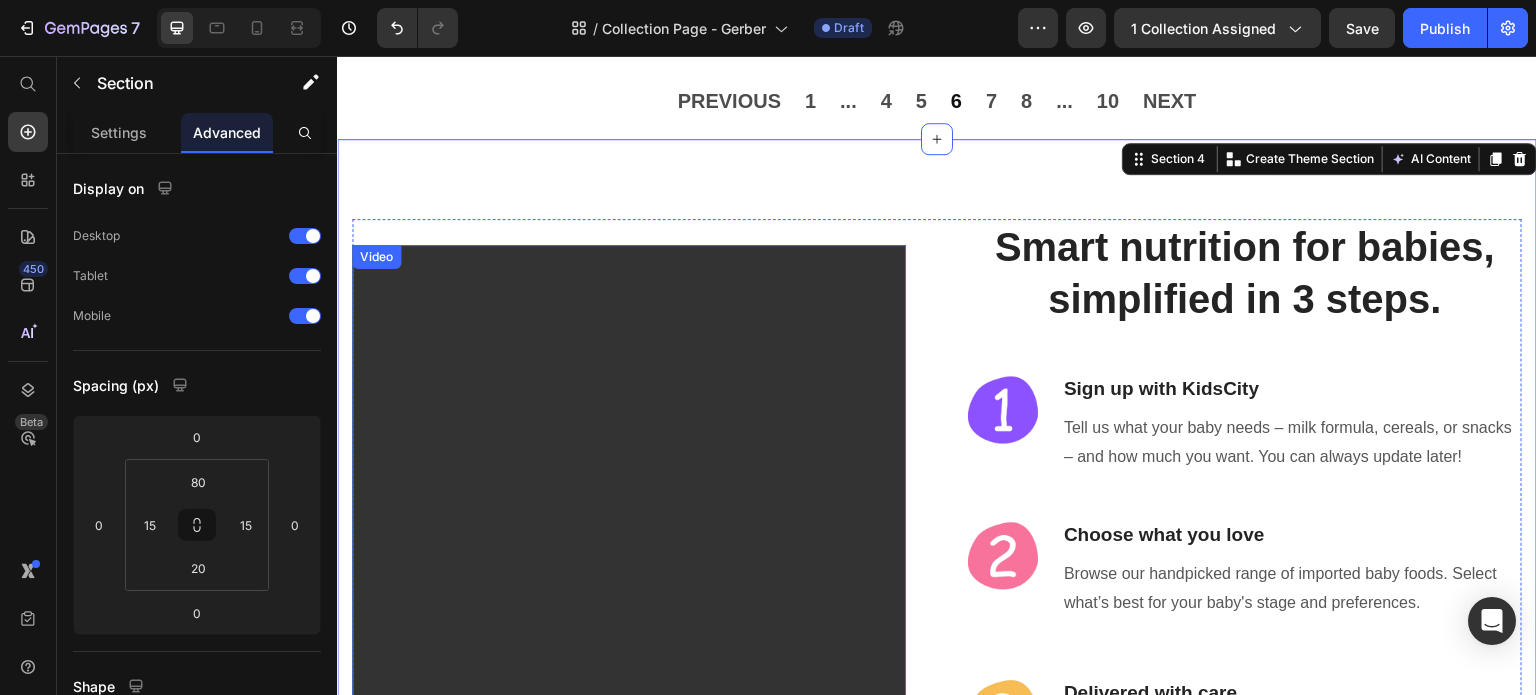 drag, startPoint x: 896, startPoint y: 284, endPoint x: 896, endPoint y: 405, distance: 121 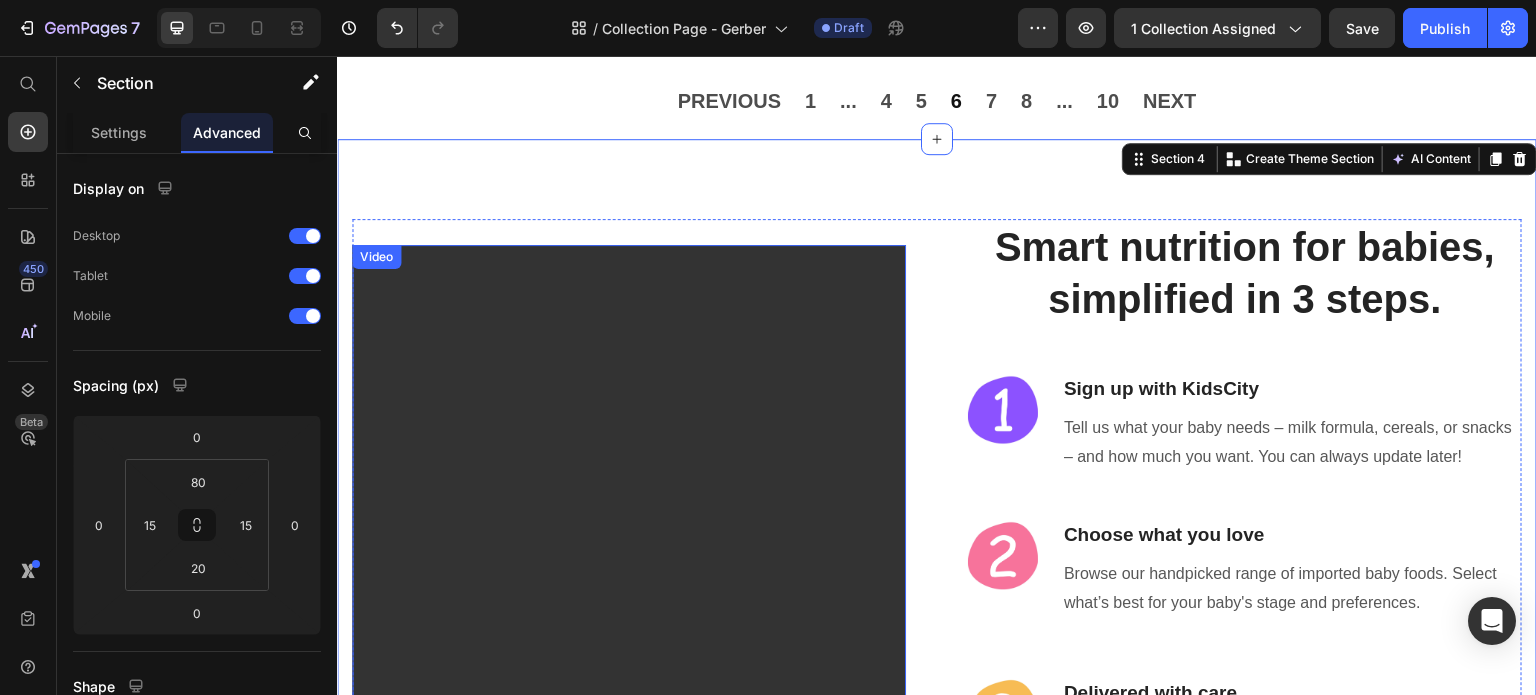 click at bounding box center [629, 522] 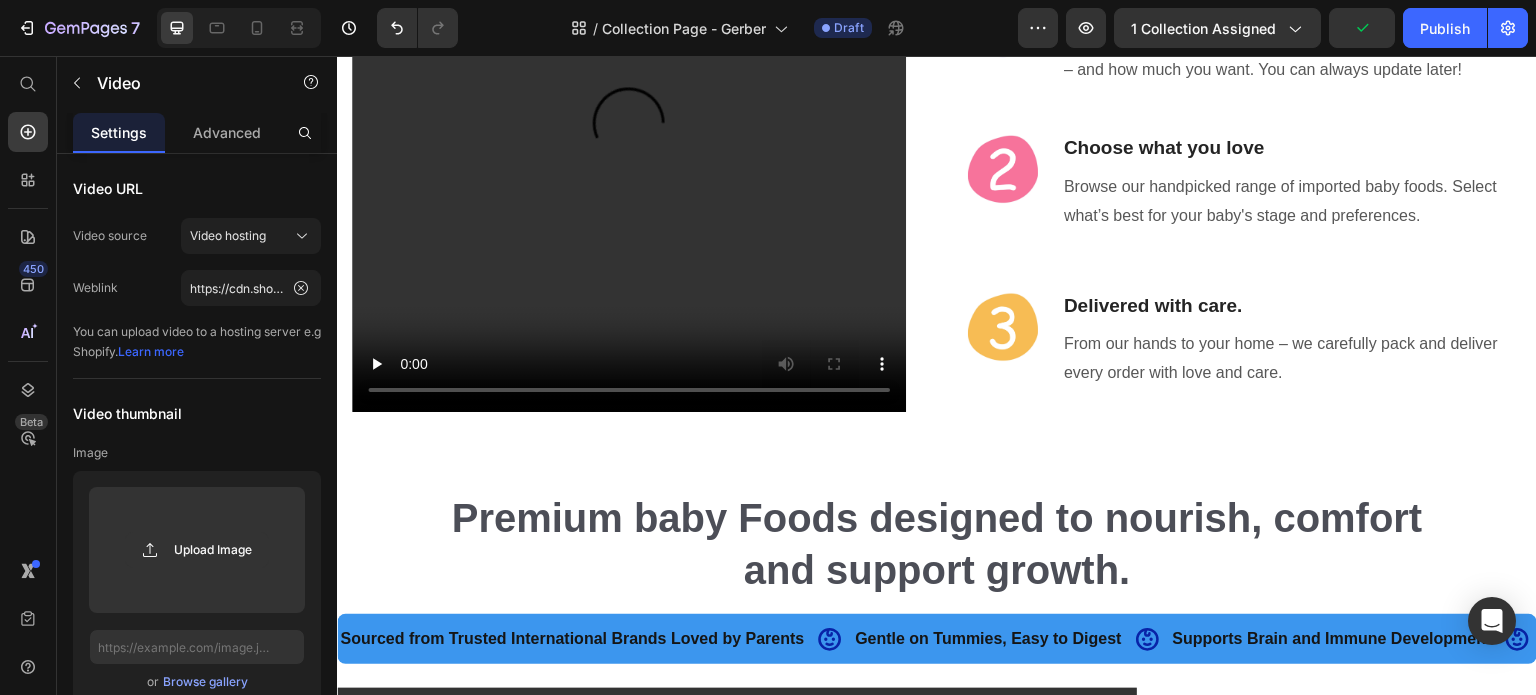 scroll, scrollTop: 1549, scrollLeft: 0, axis: vertical 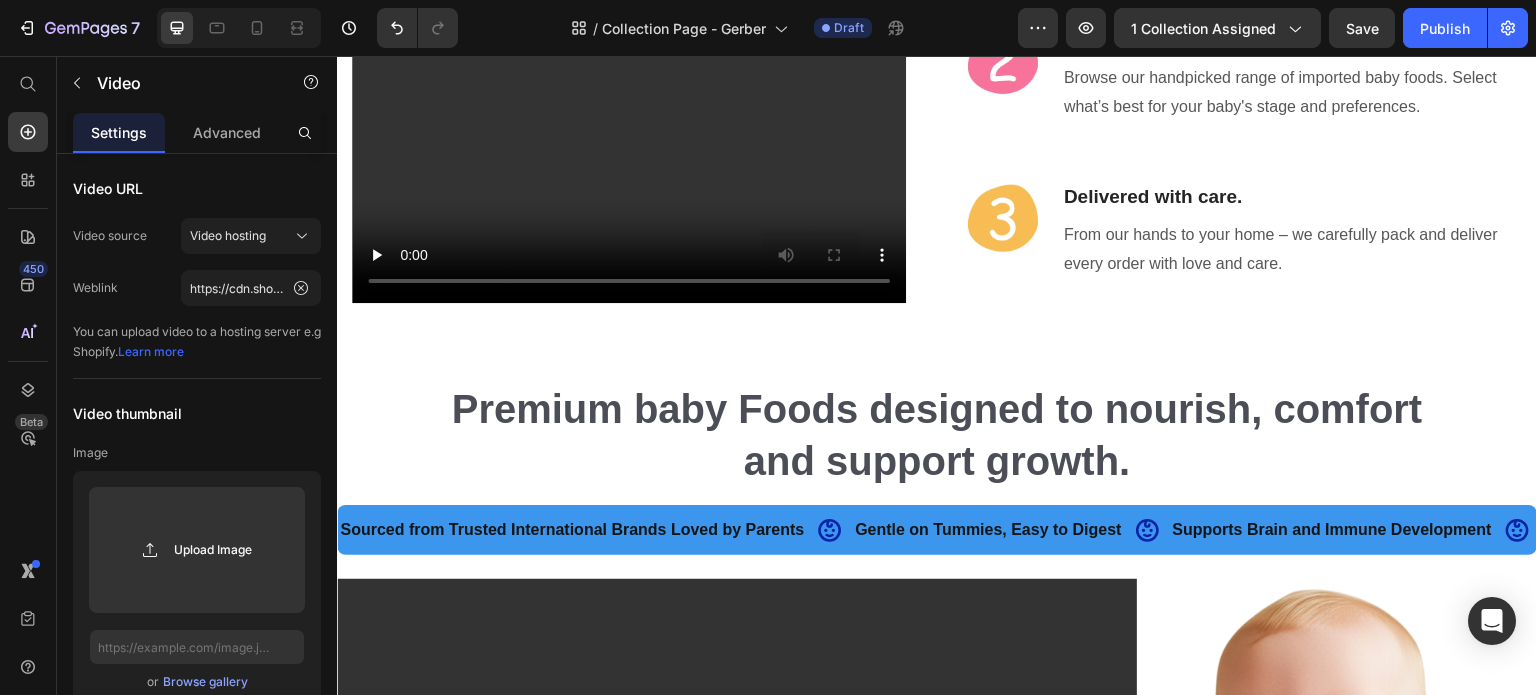 click at bounding box center [629, 26] 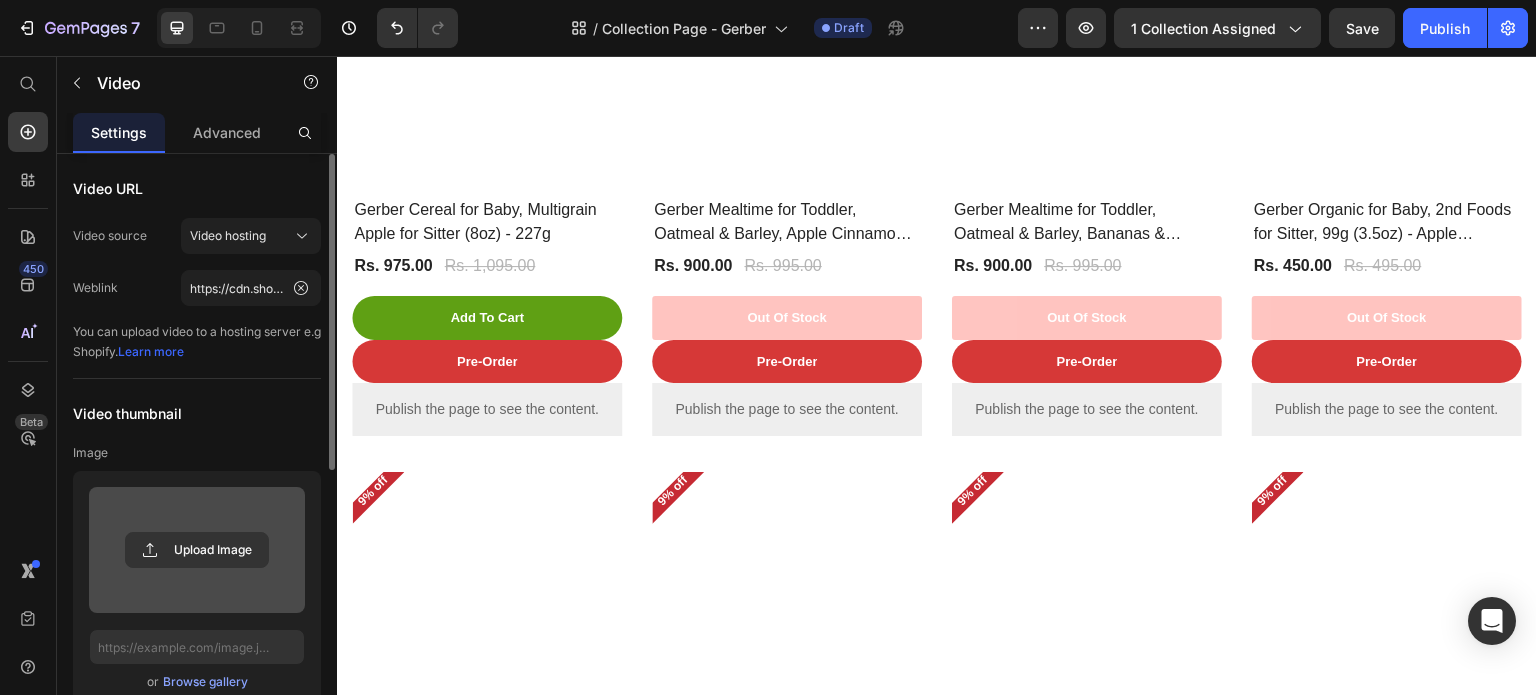 scroll, scrollTop: 4288, scrollLeft: 0, axis: vertical 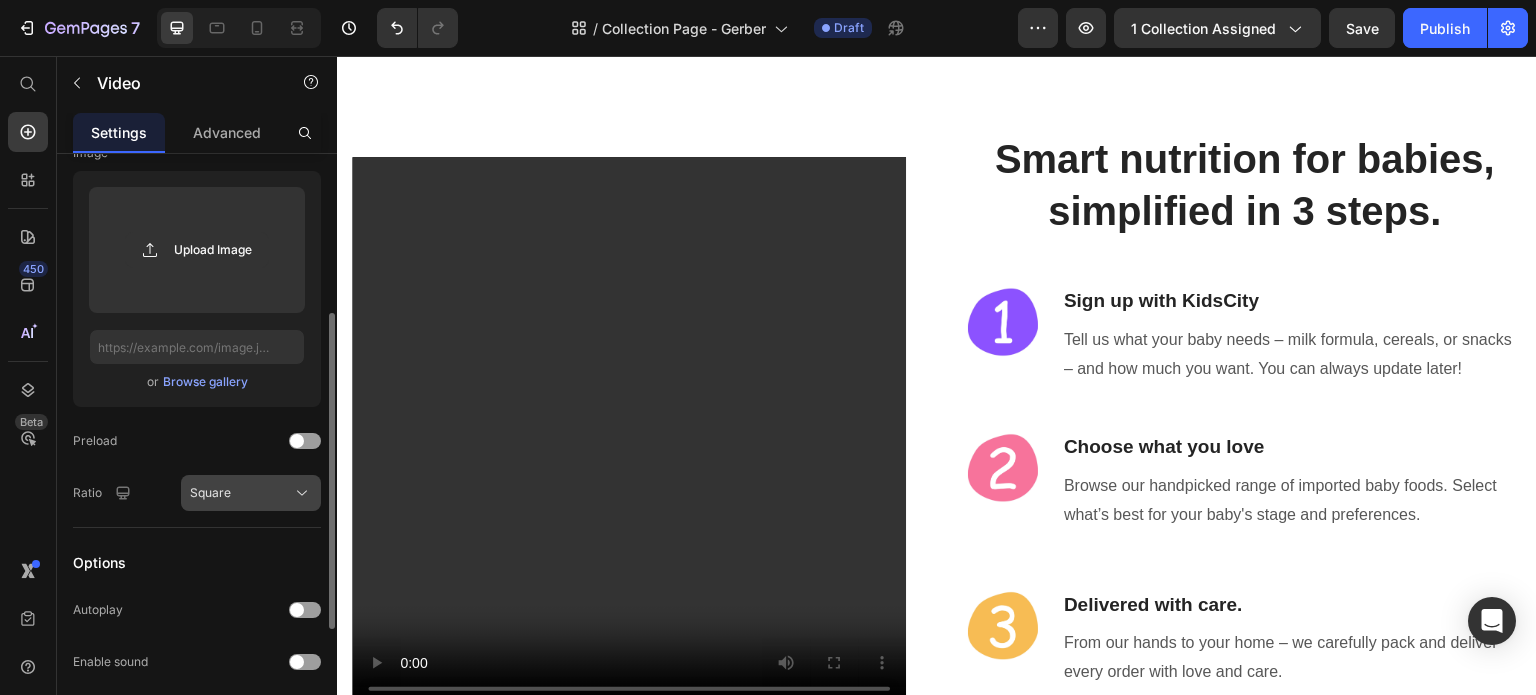 click on "Square" at bounding box center (210, 493) 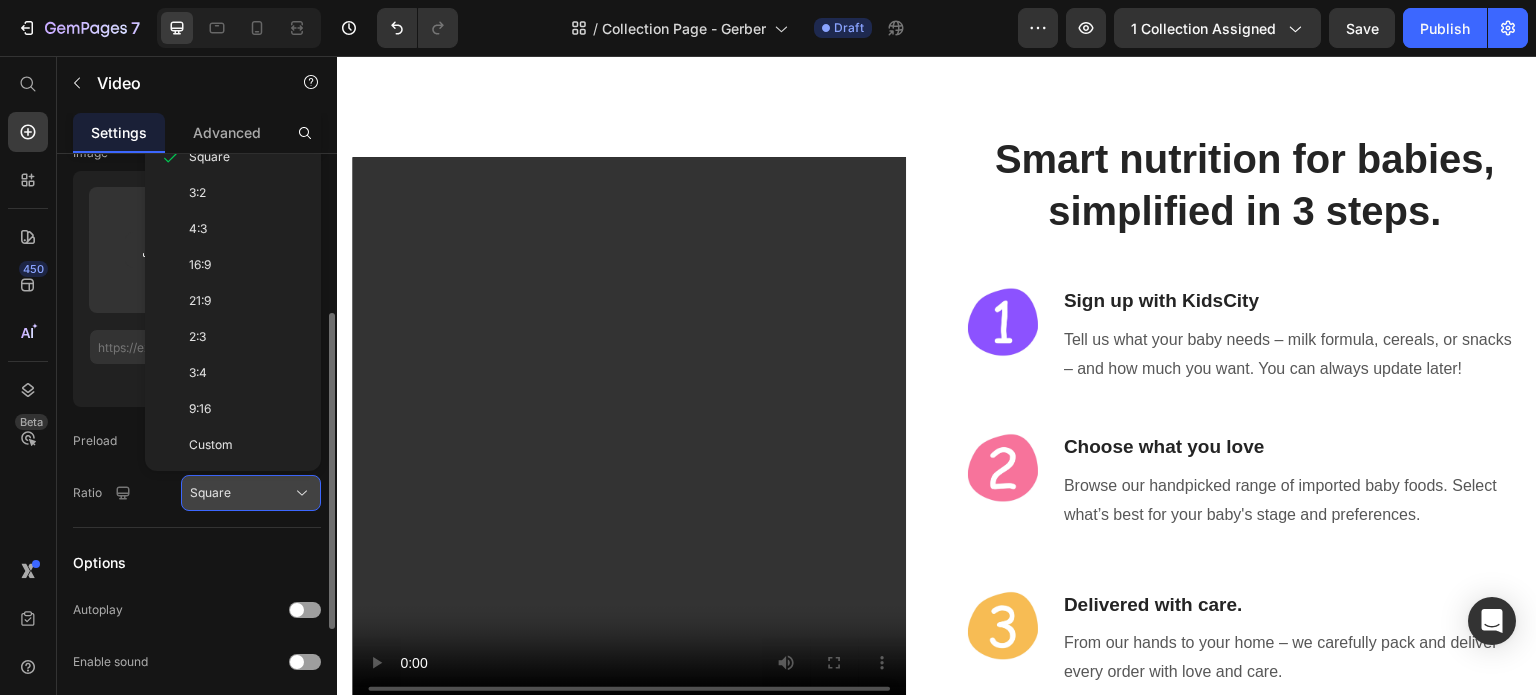 click on "Square" at bounding box center (210, 493) 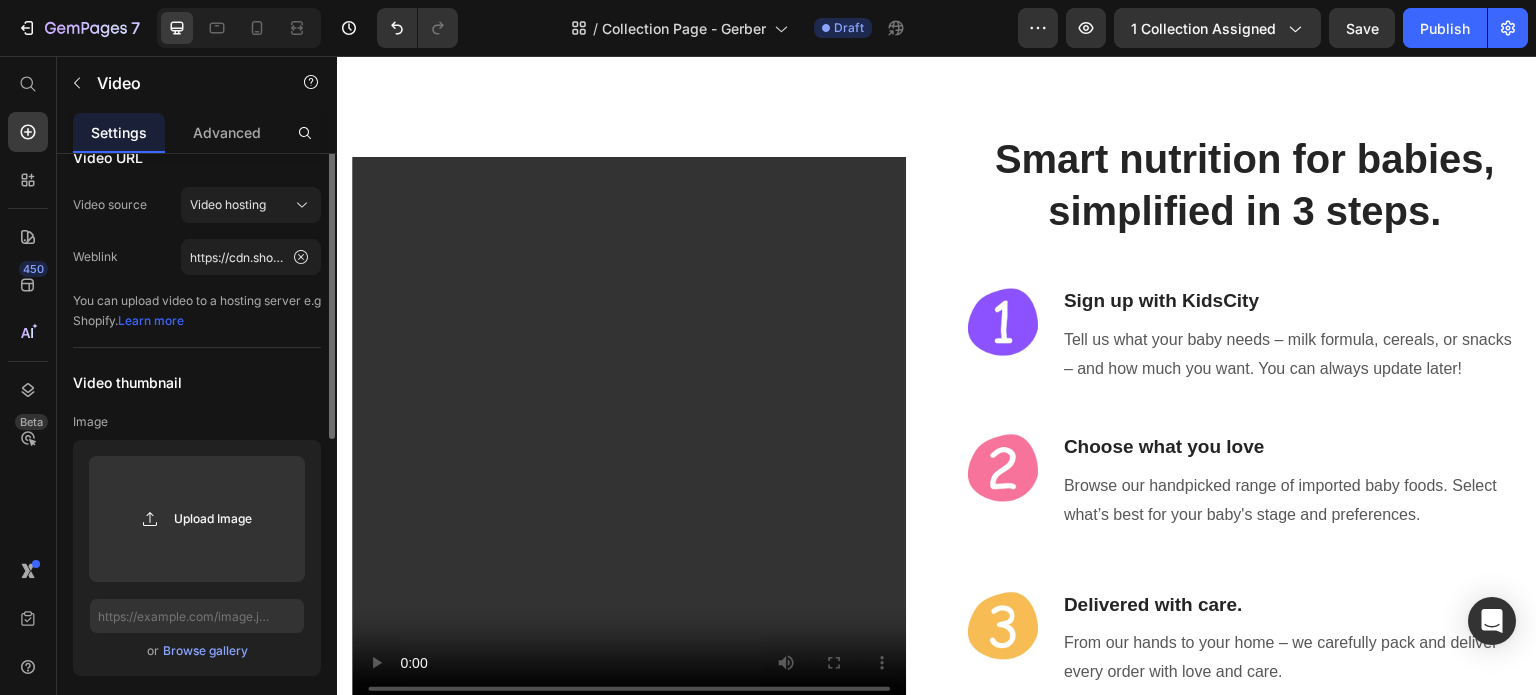 scroll, scrollTop: 0, scrollLeft: 0, axis: both 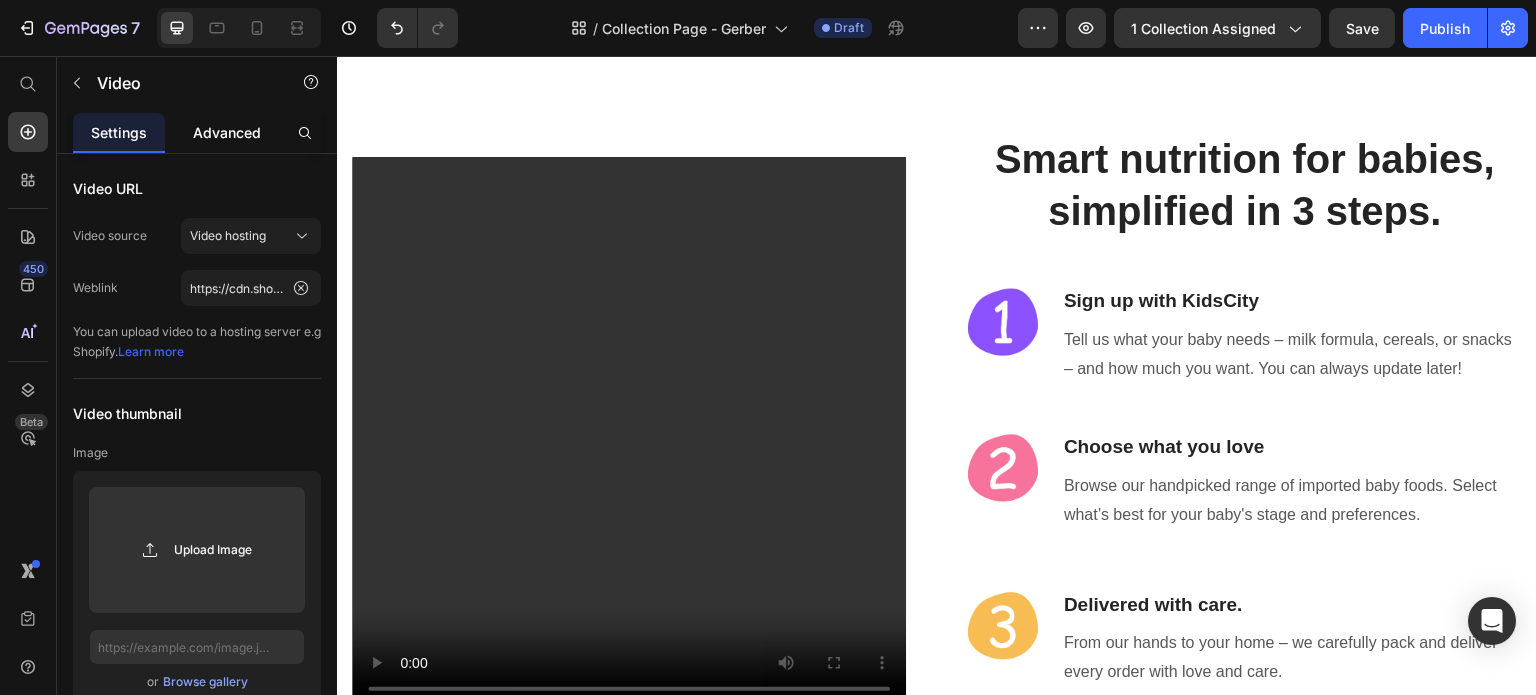 click on "Advanced" at bounding box center [227, 132] 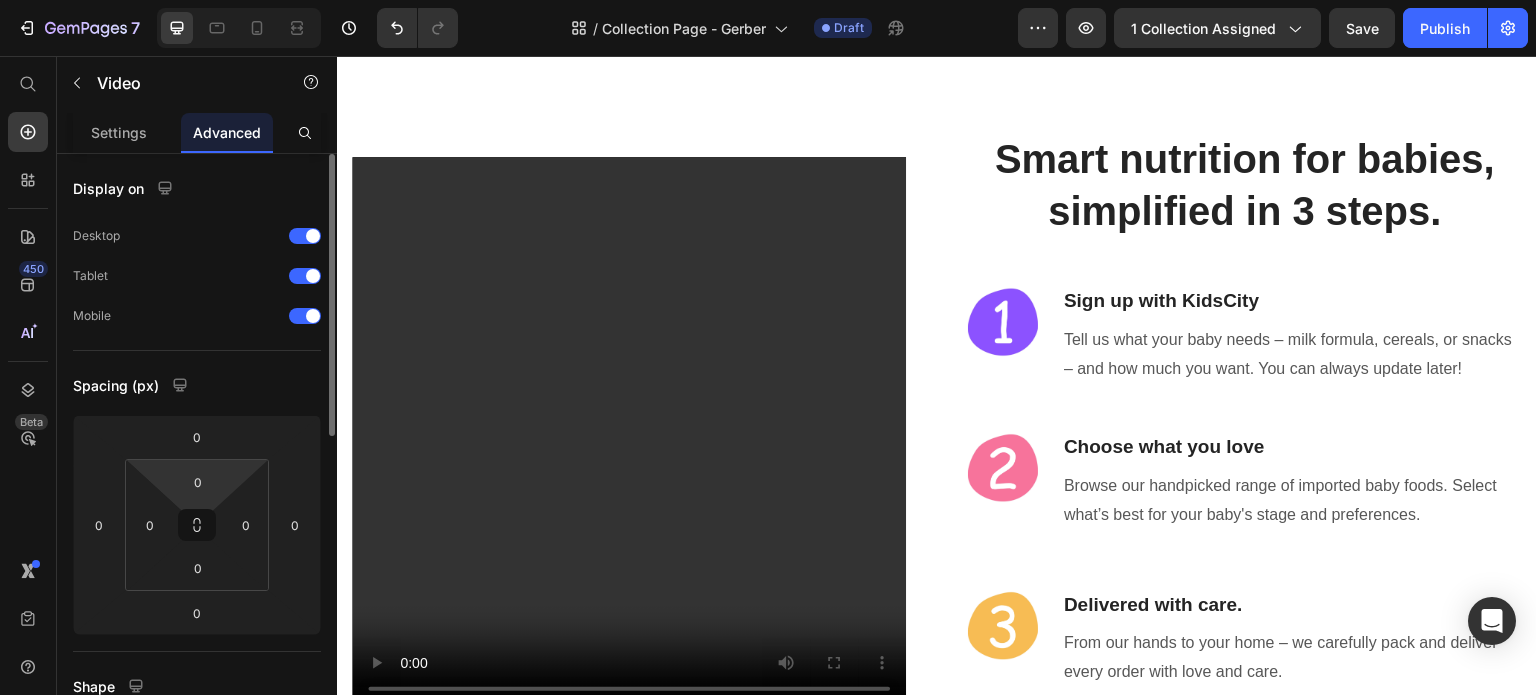 scroll, scrollTop: 300, scrollLeft: 0, axis: vertical 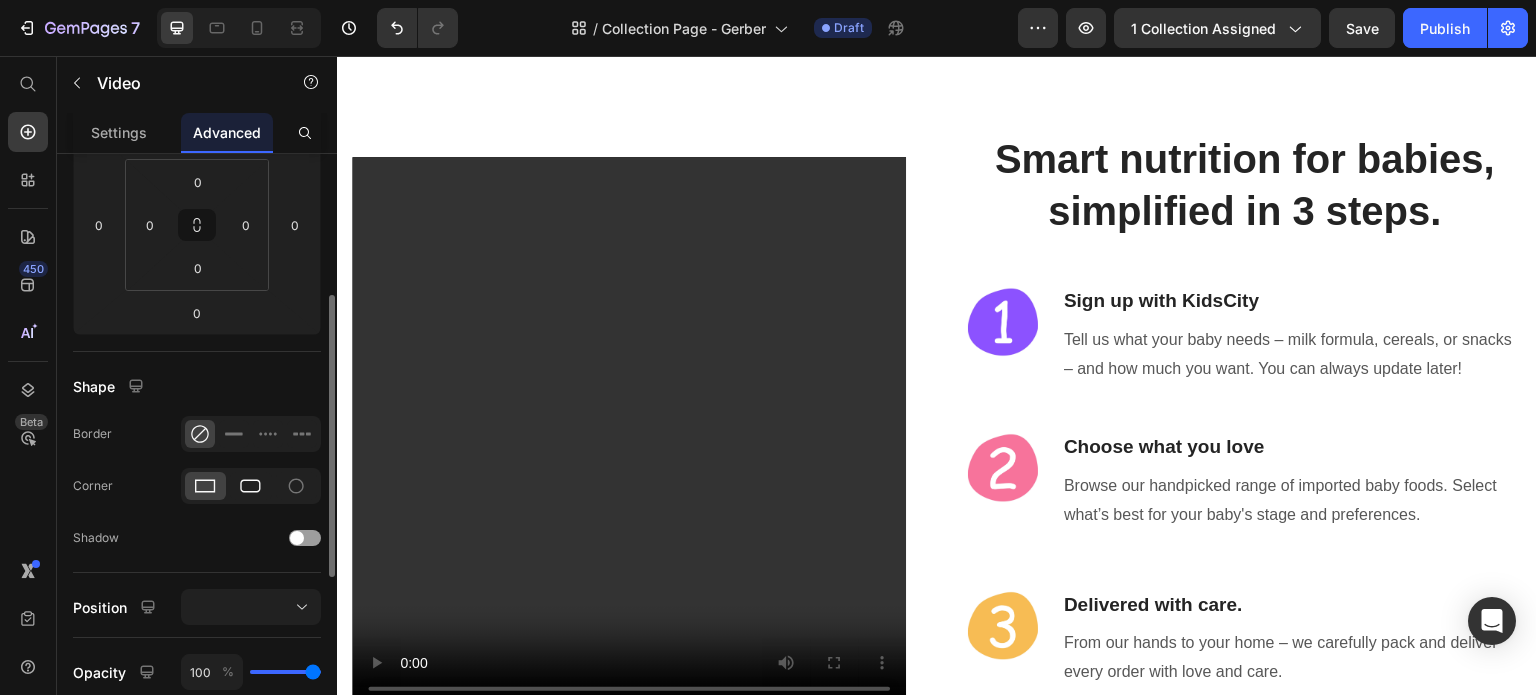 click 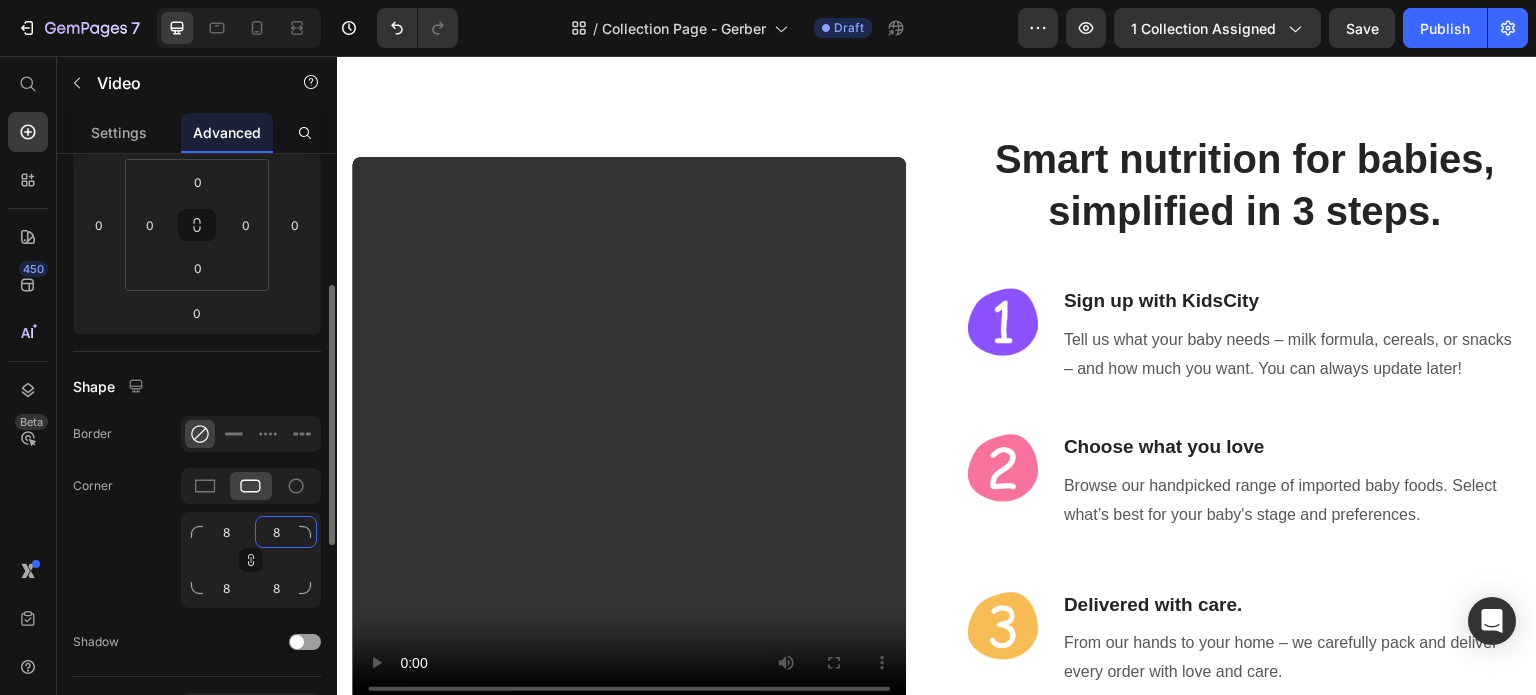 click on "8" 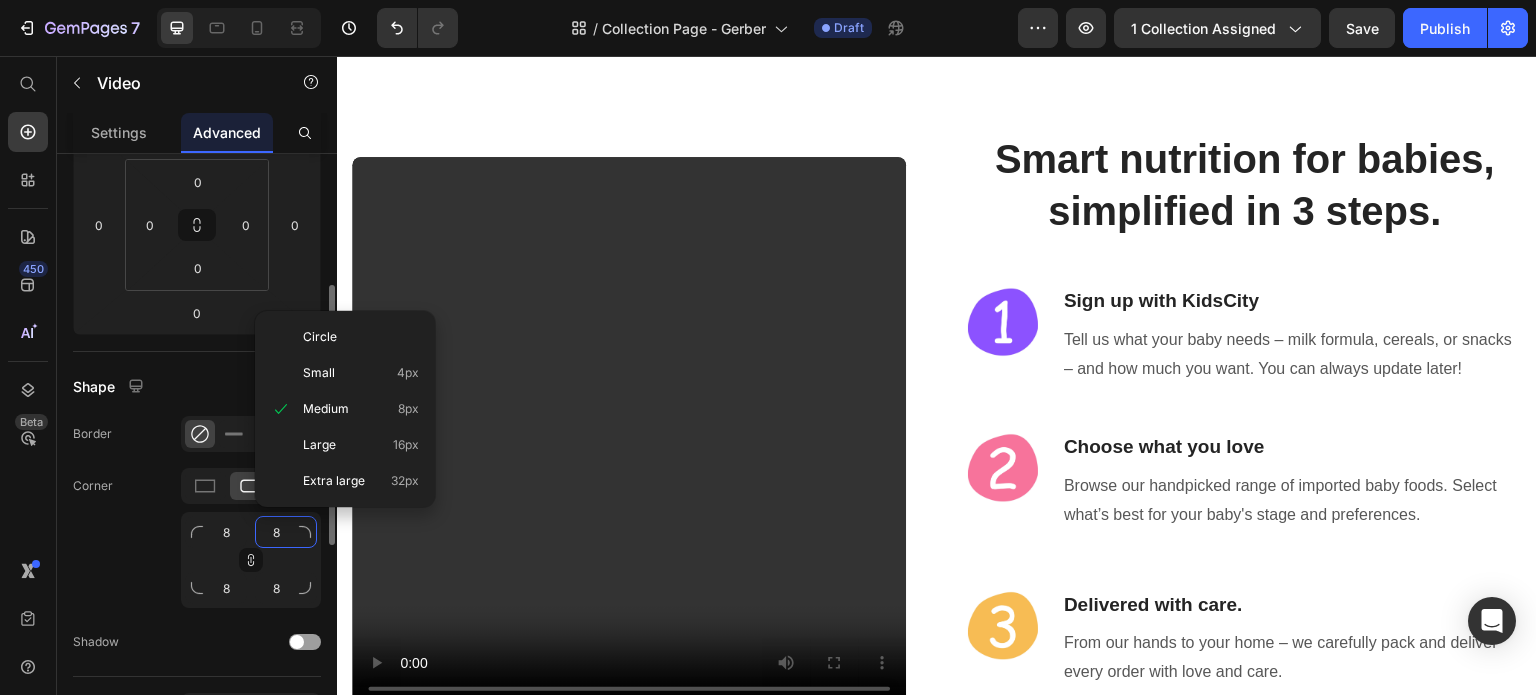 type on "1" 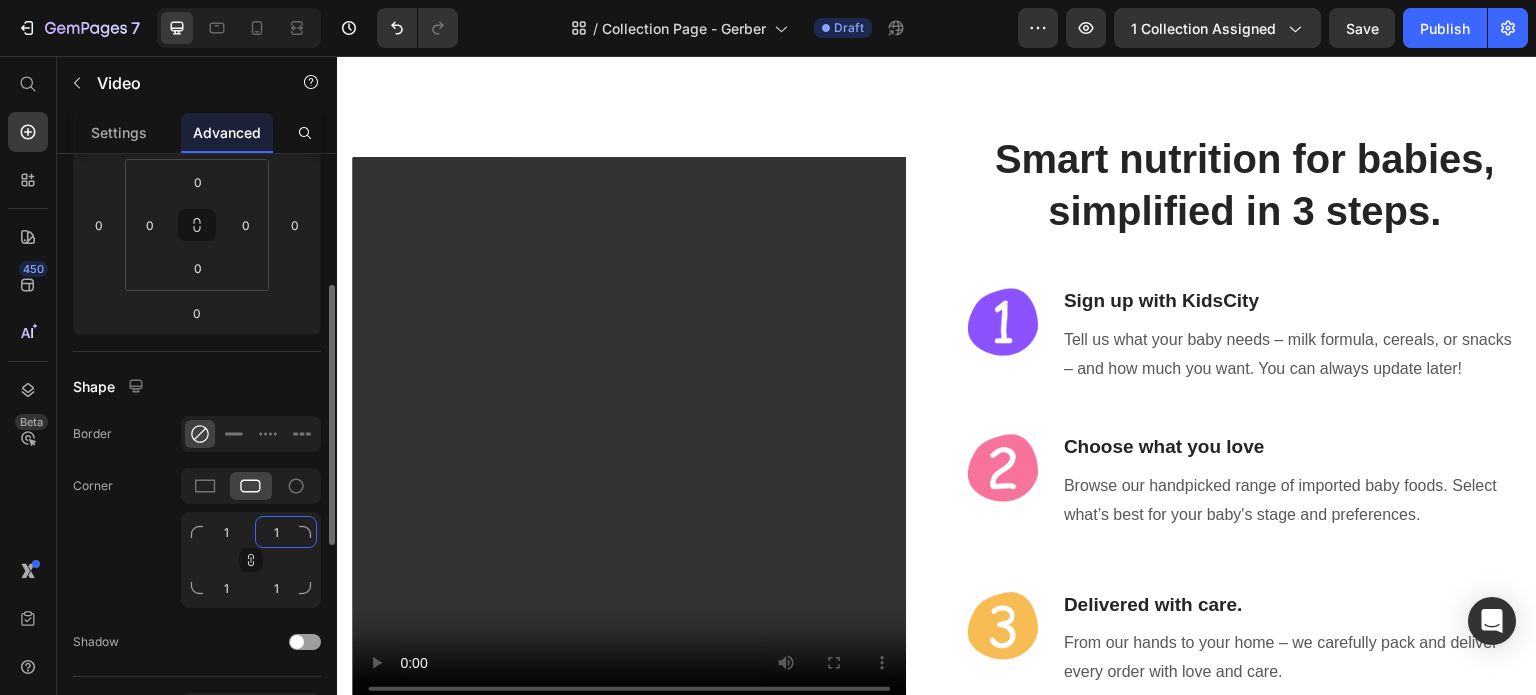 type on "12" 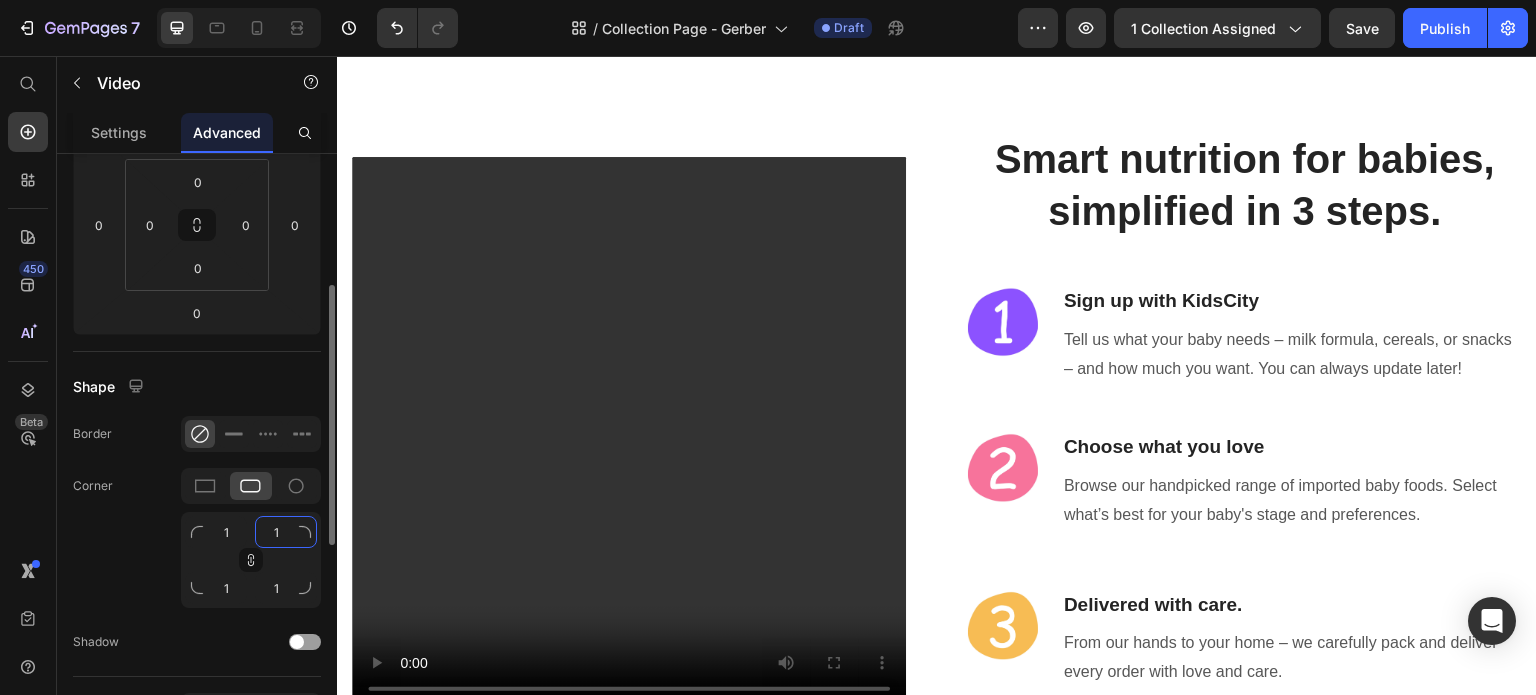 type on "12" 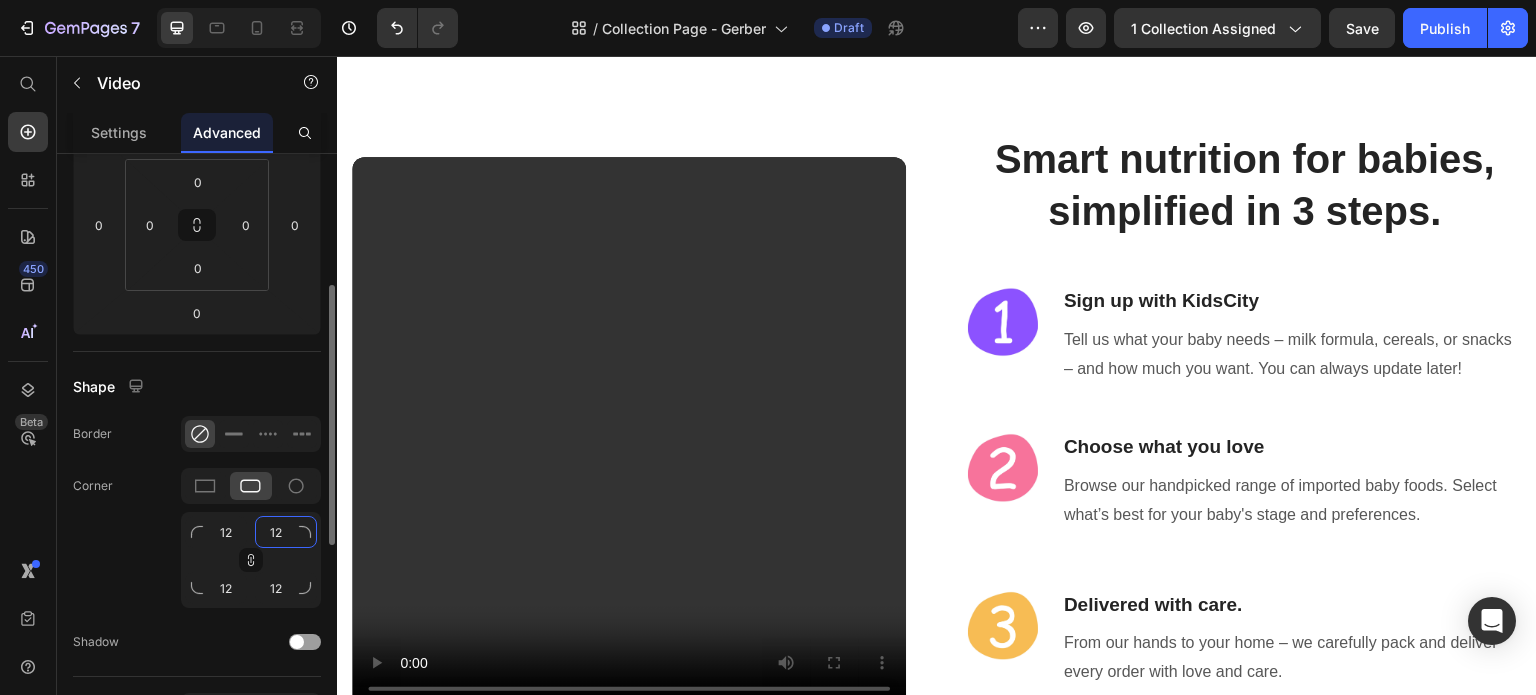 type on "1" 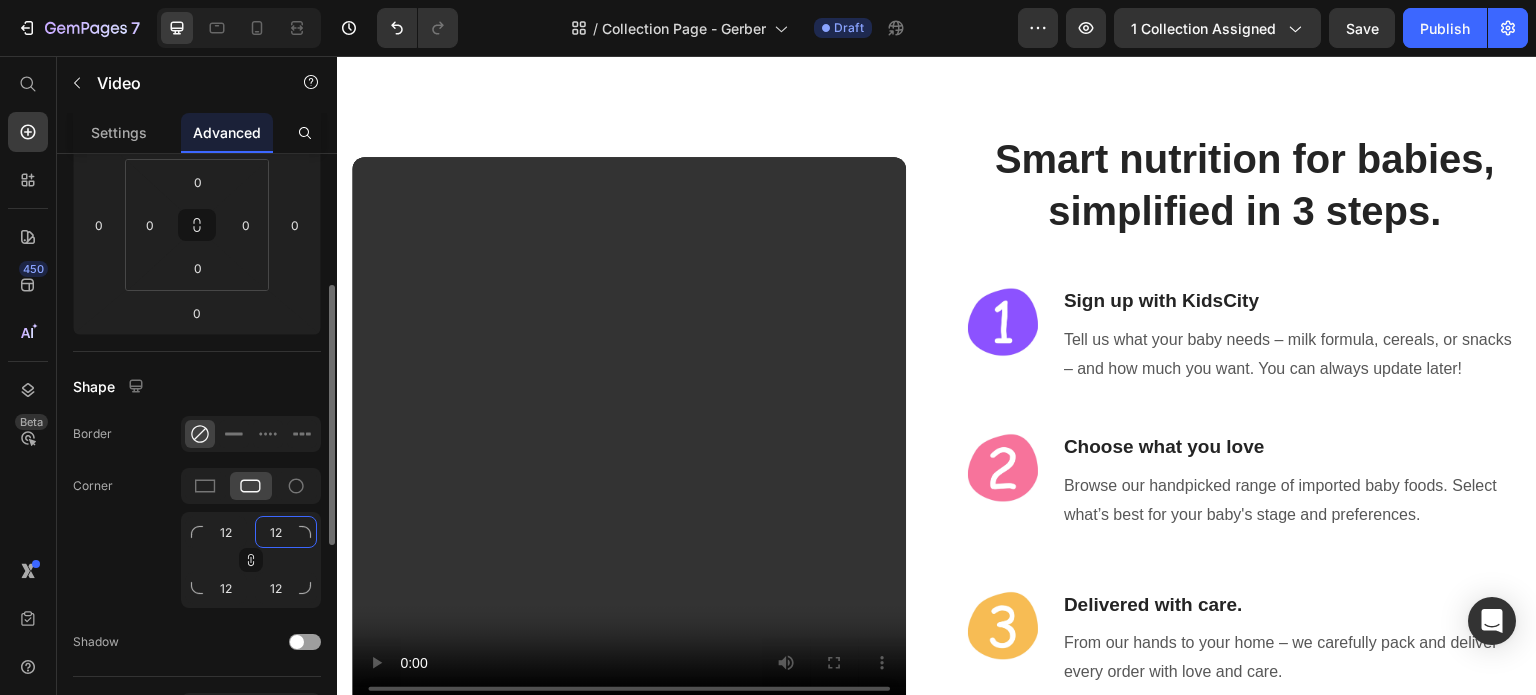 type on "1" 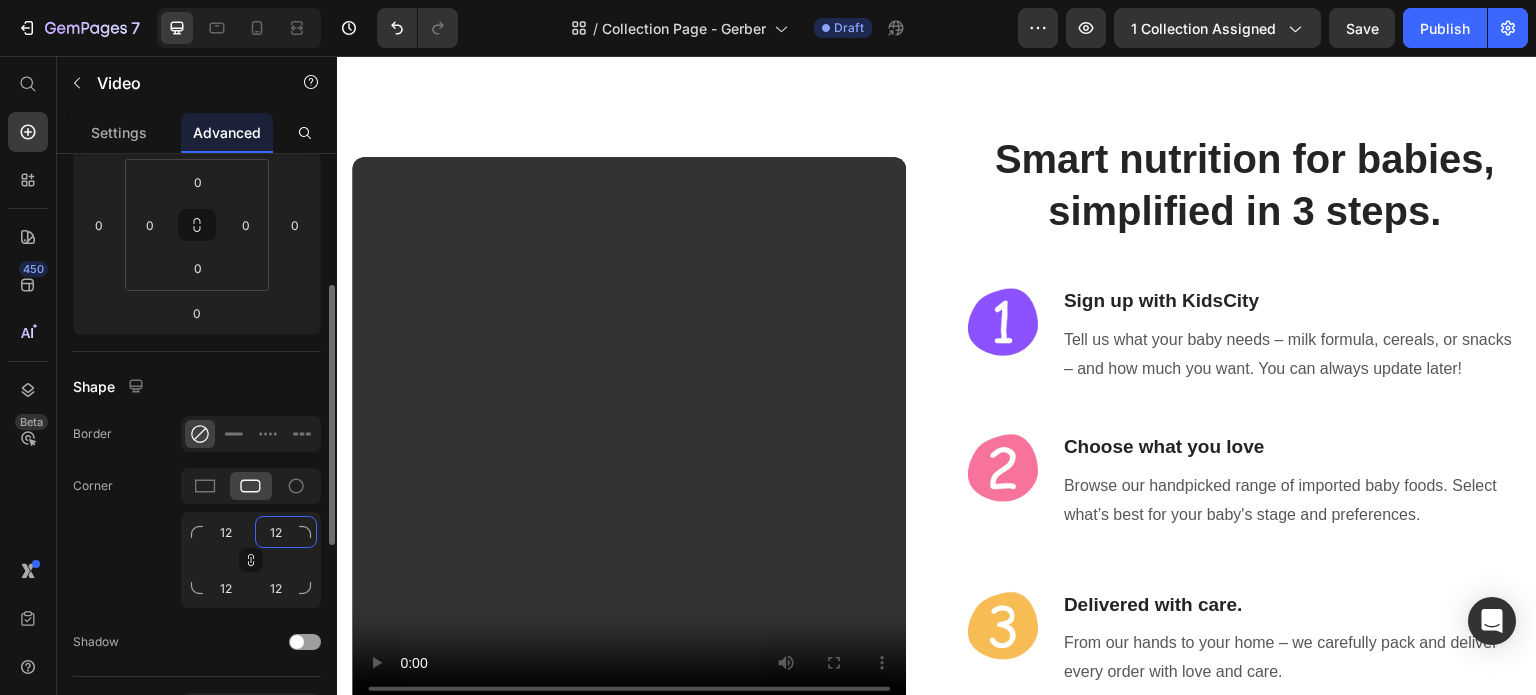 type on "1" 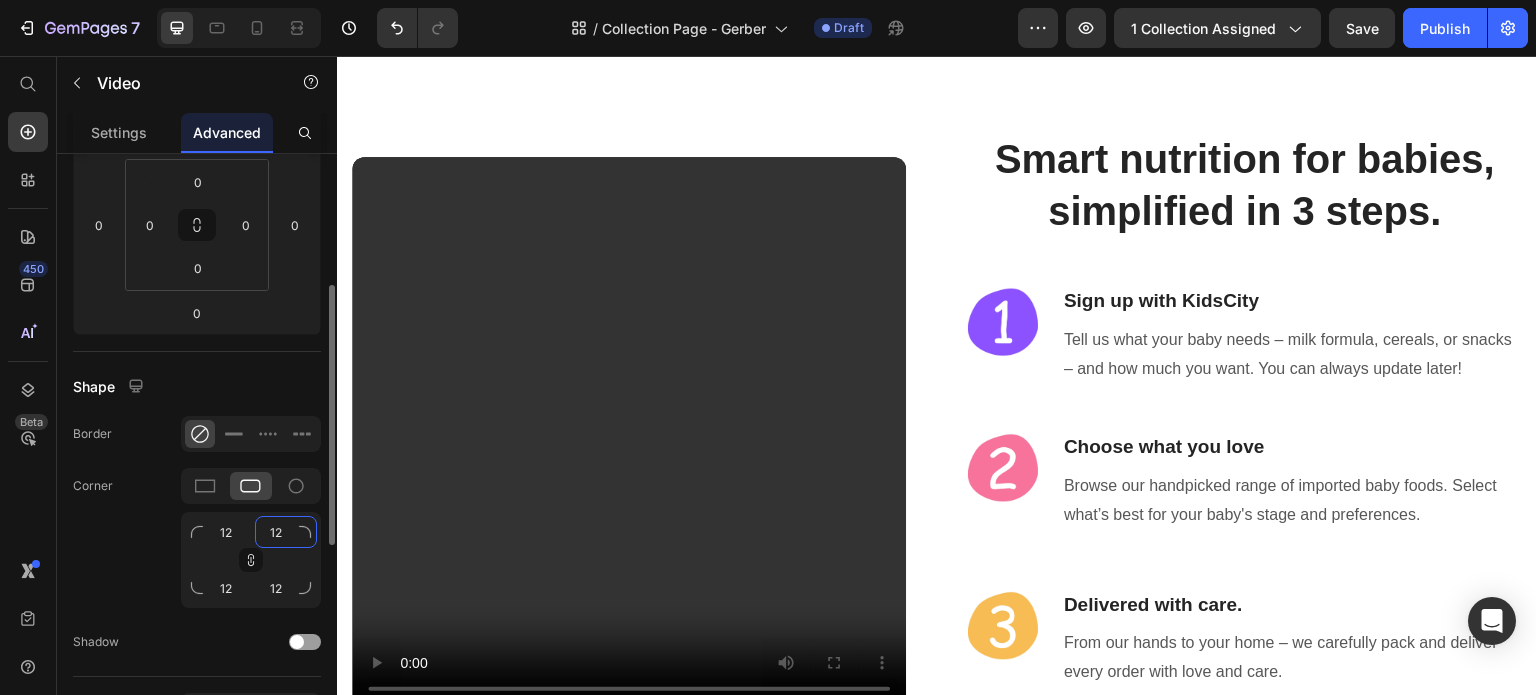 type on "1" 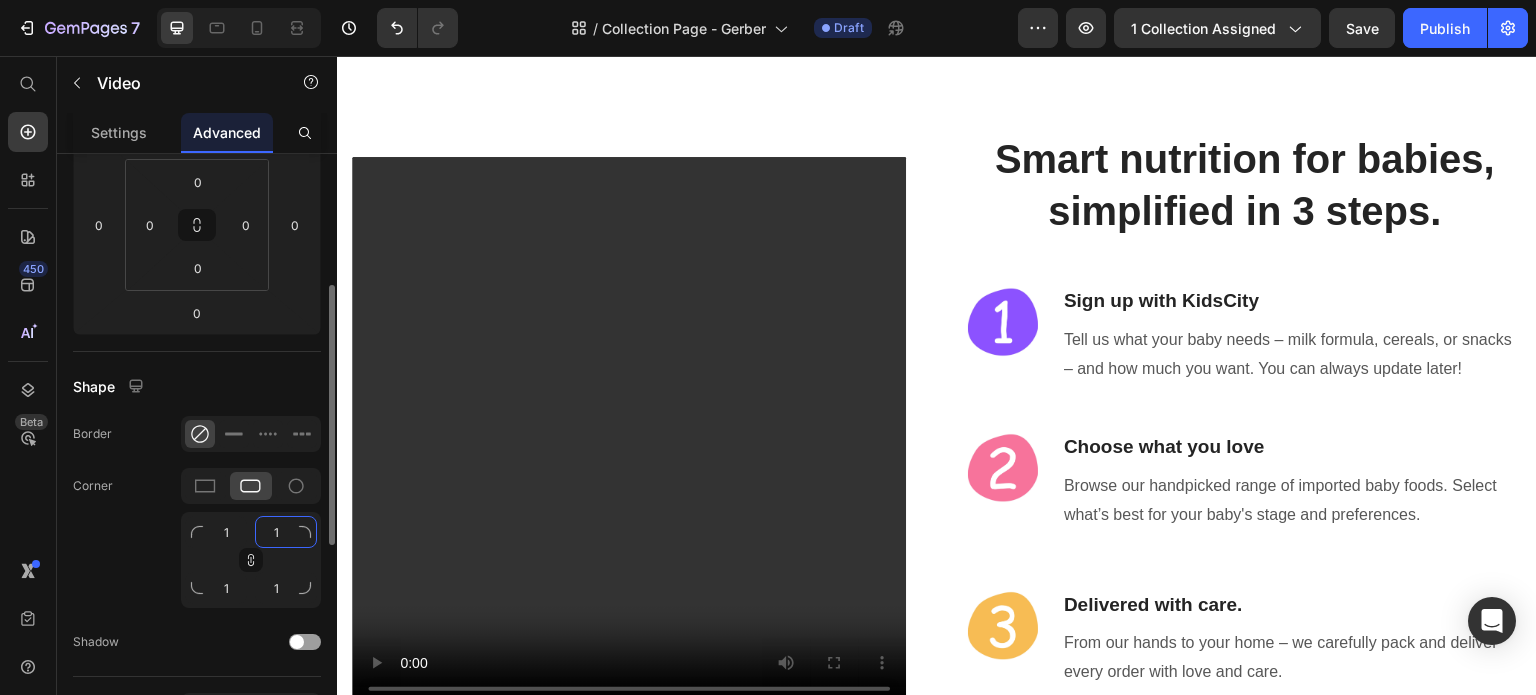 type on "15" 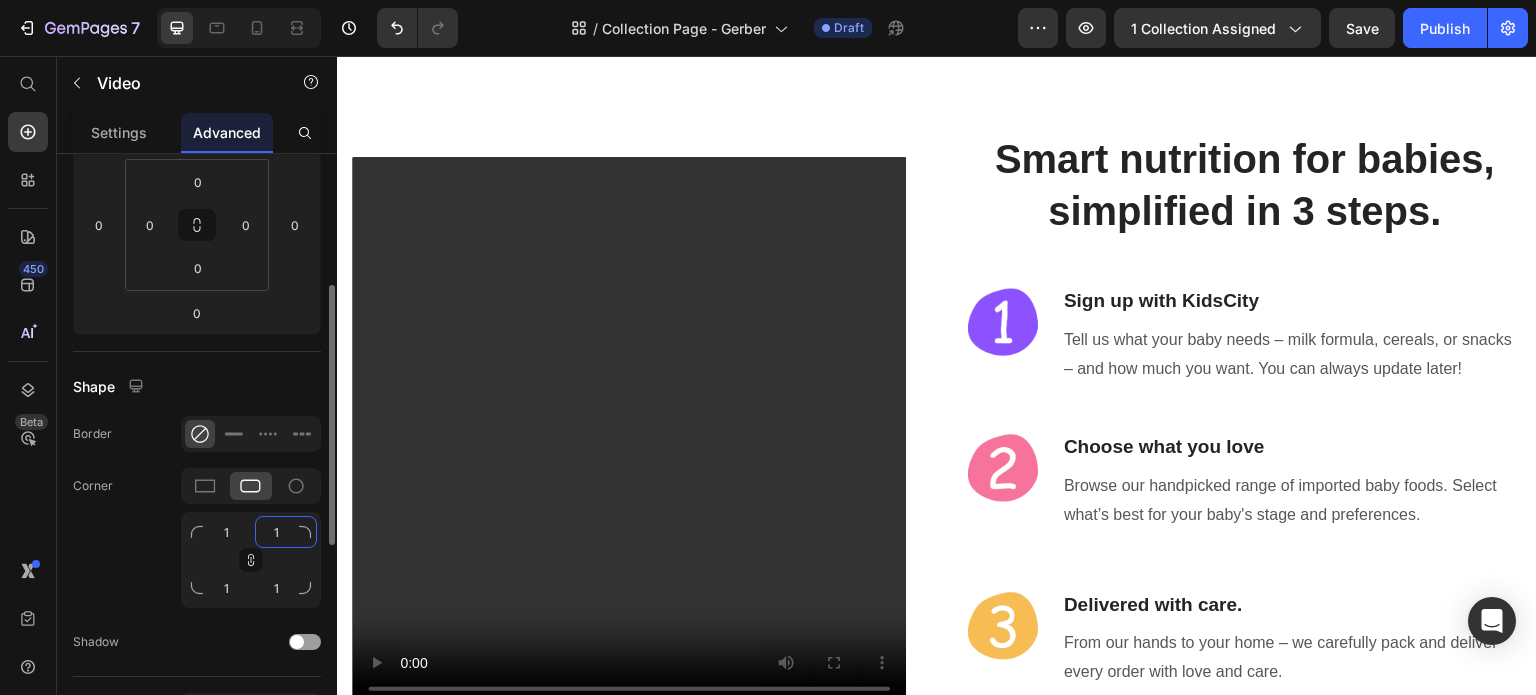 type on "15" 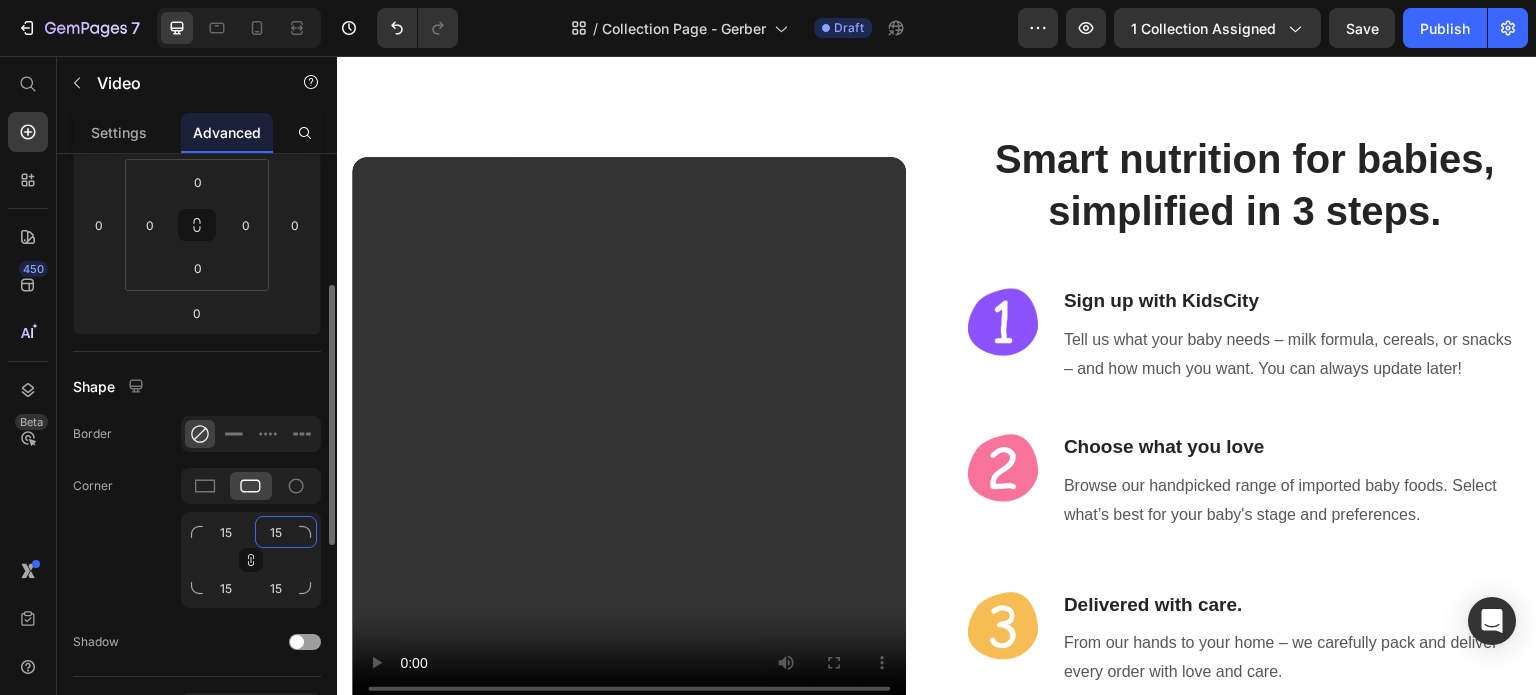 scroll, scrollTop: 500, scrollLeft: 0, axis: vertical 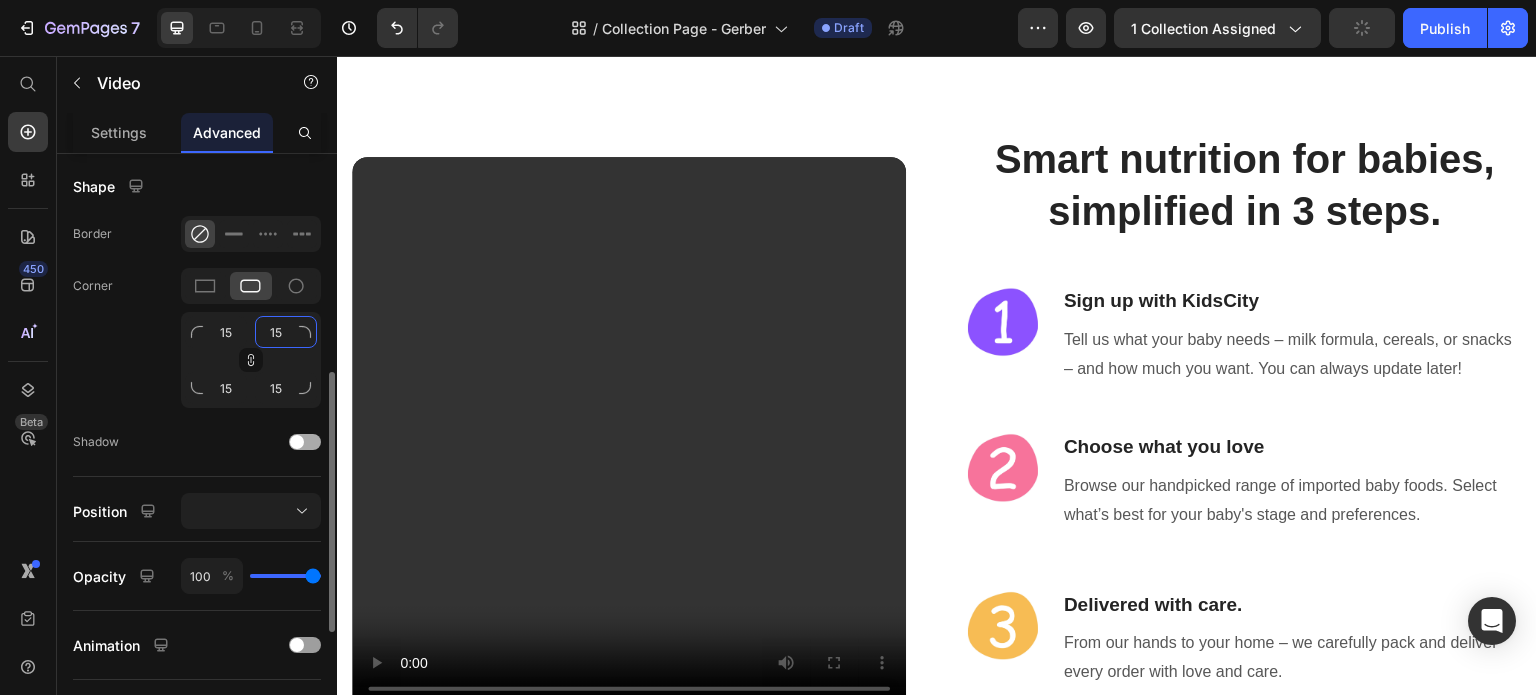 type on "15" 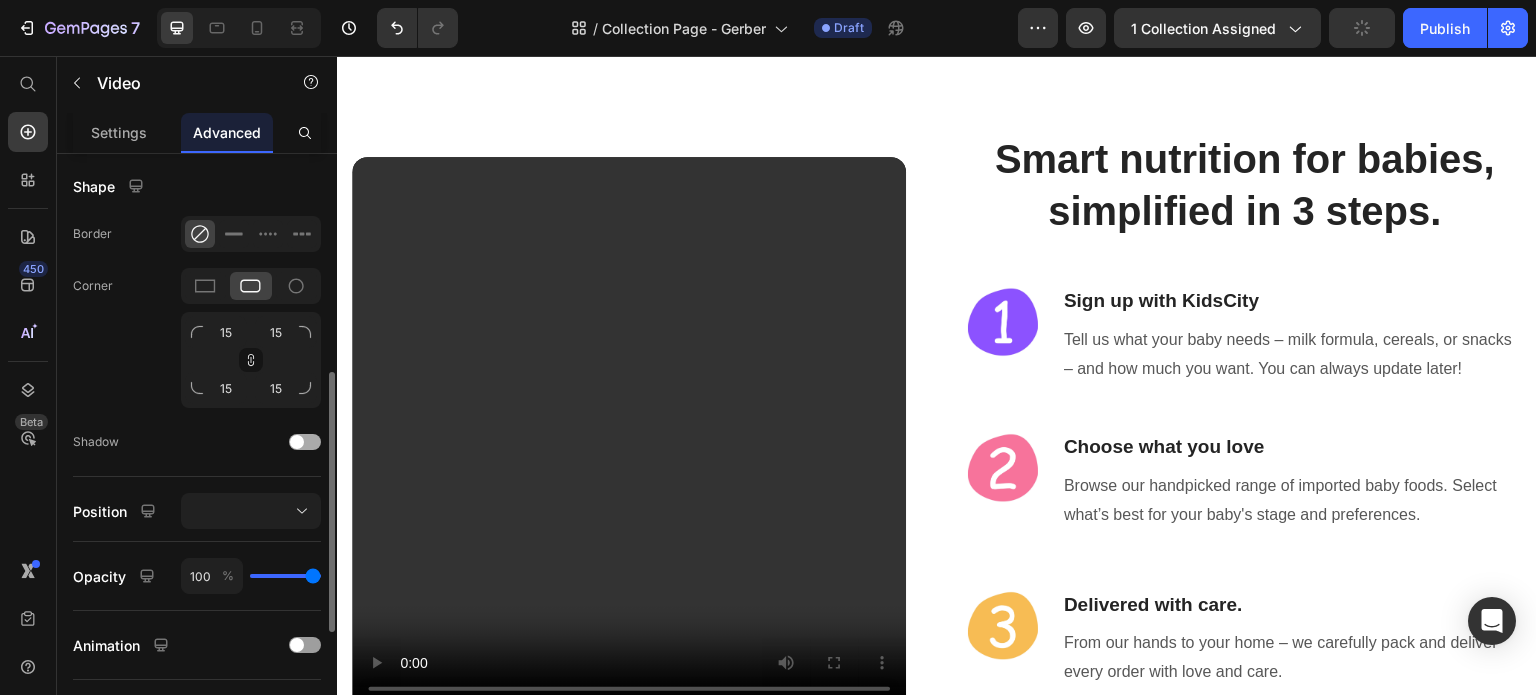 click 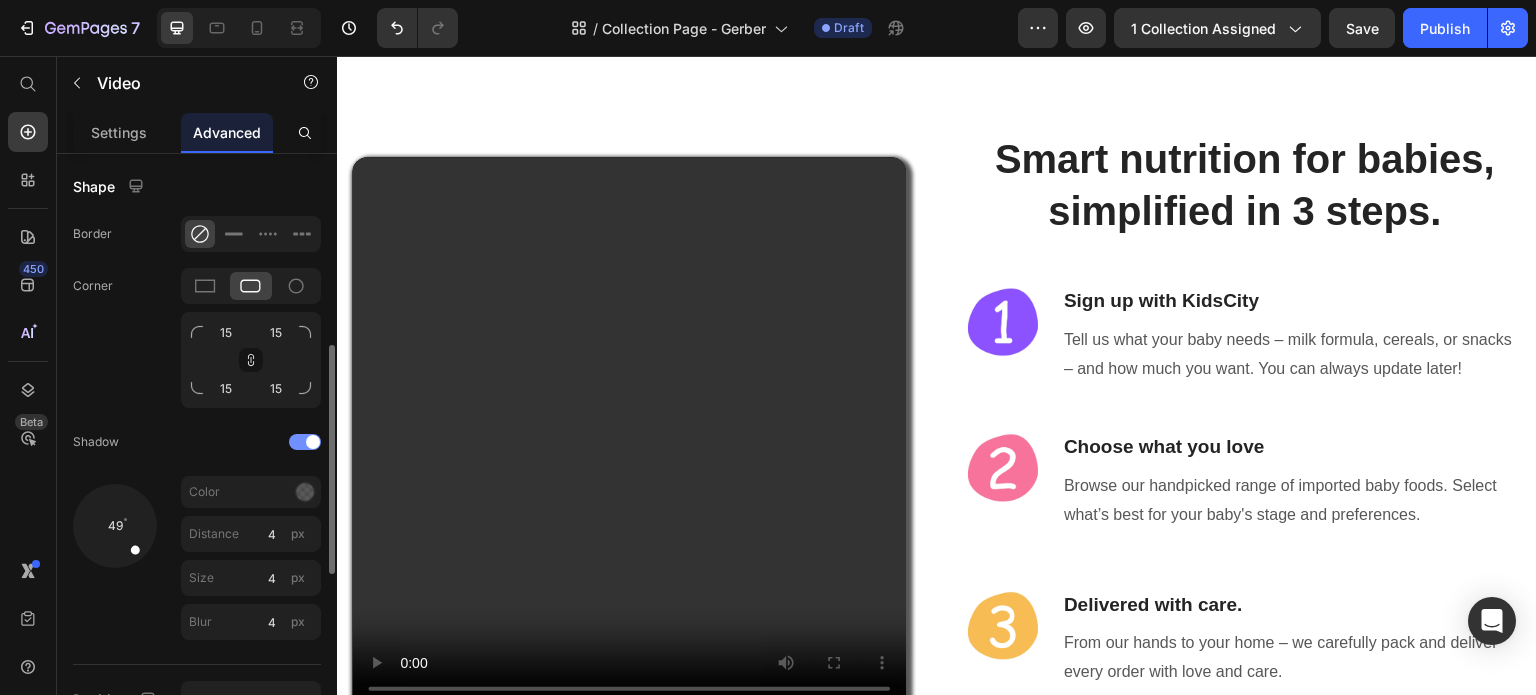 click at bounding box center [305, 442] 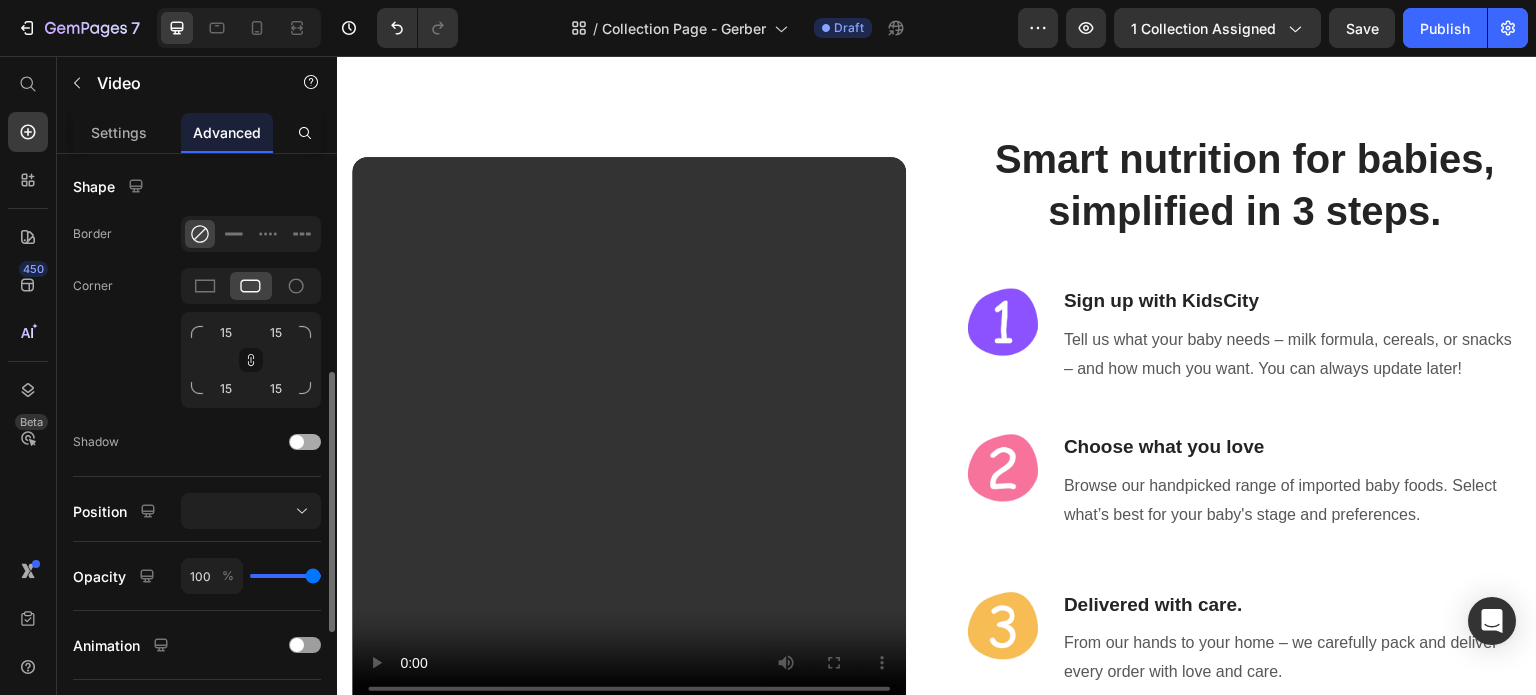 click at bounding box center [297, 442] 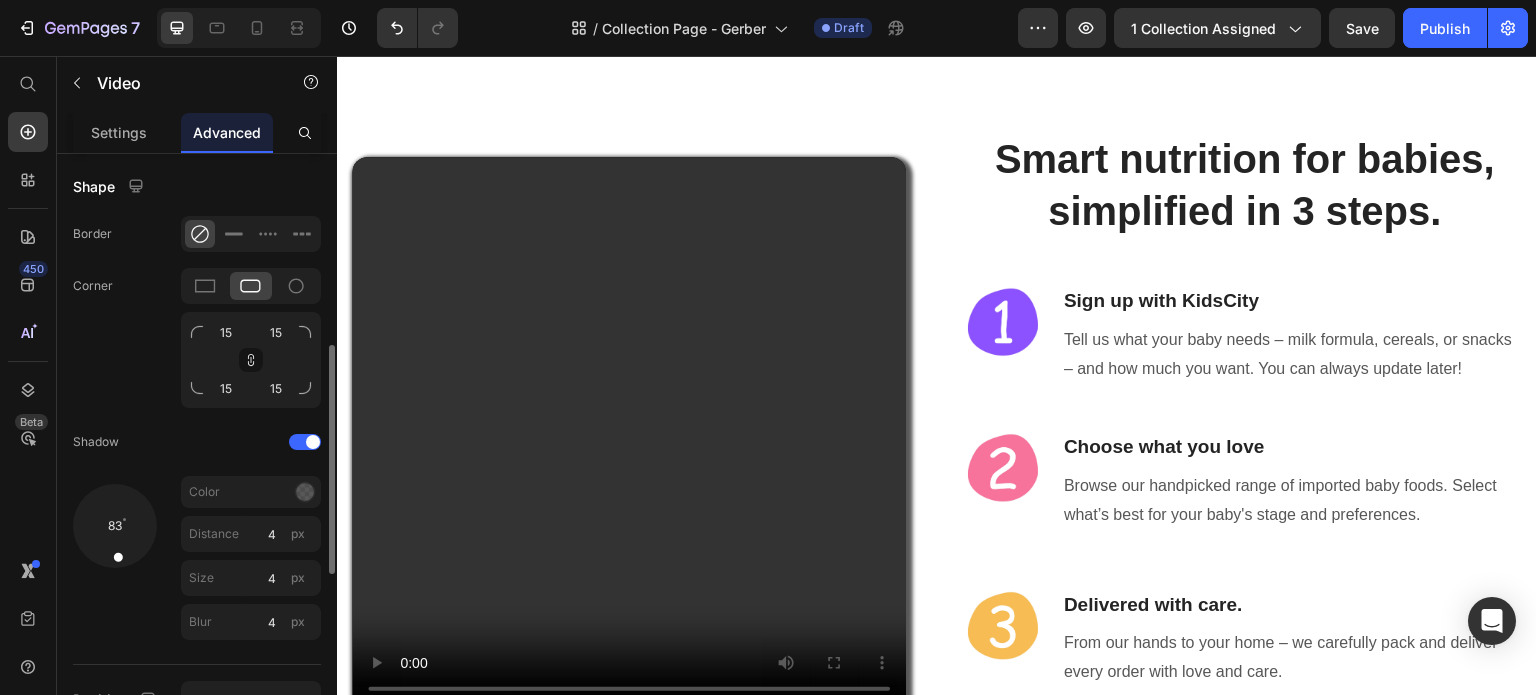 drag, startPoint x: 135, startPoint y: 547, endPoint x: 116, endPoint y: 558, distance: 21.954498 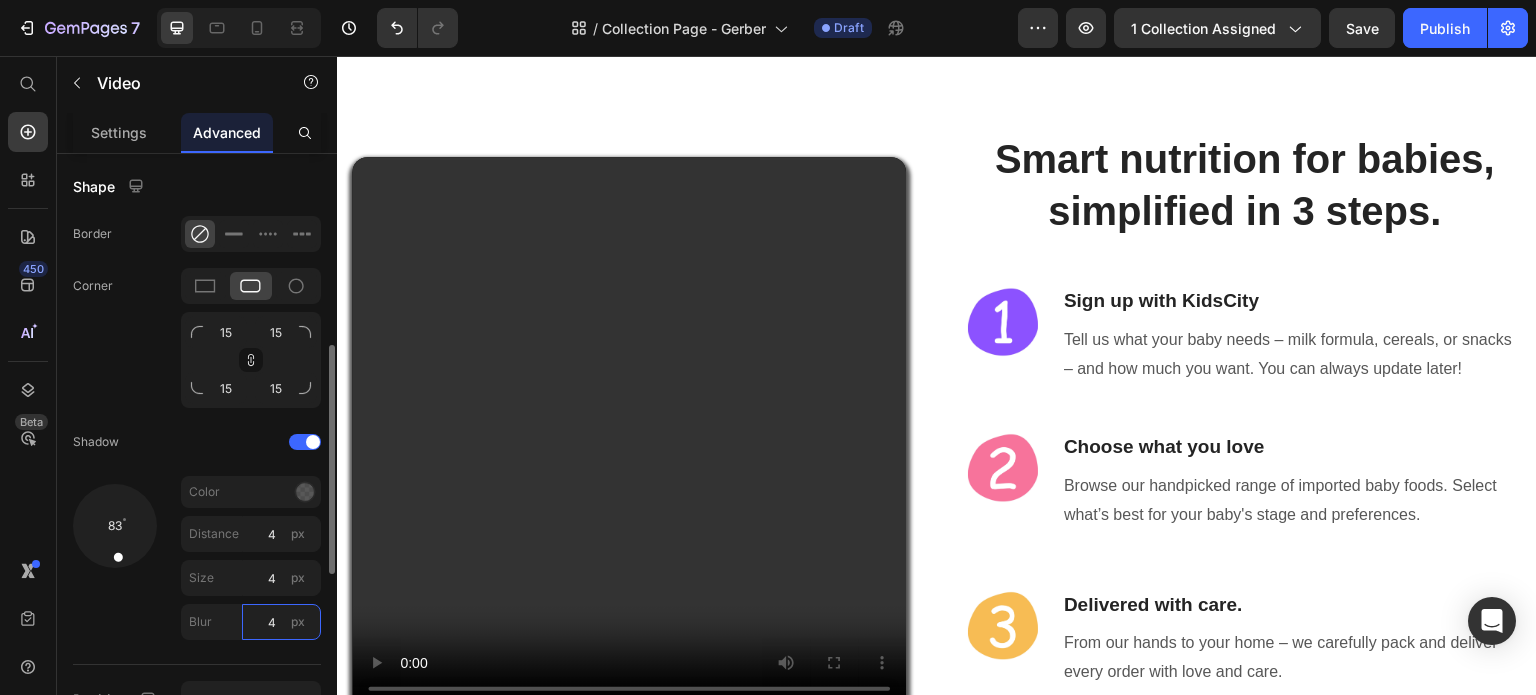 click on "4" at bounding box center (281, 622) 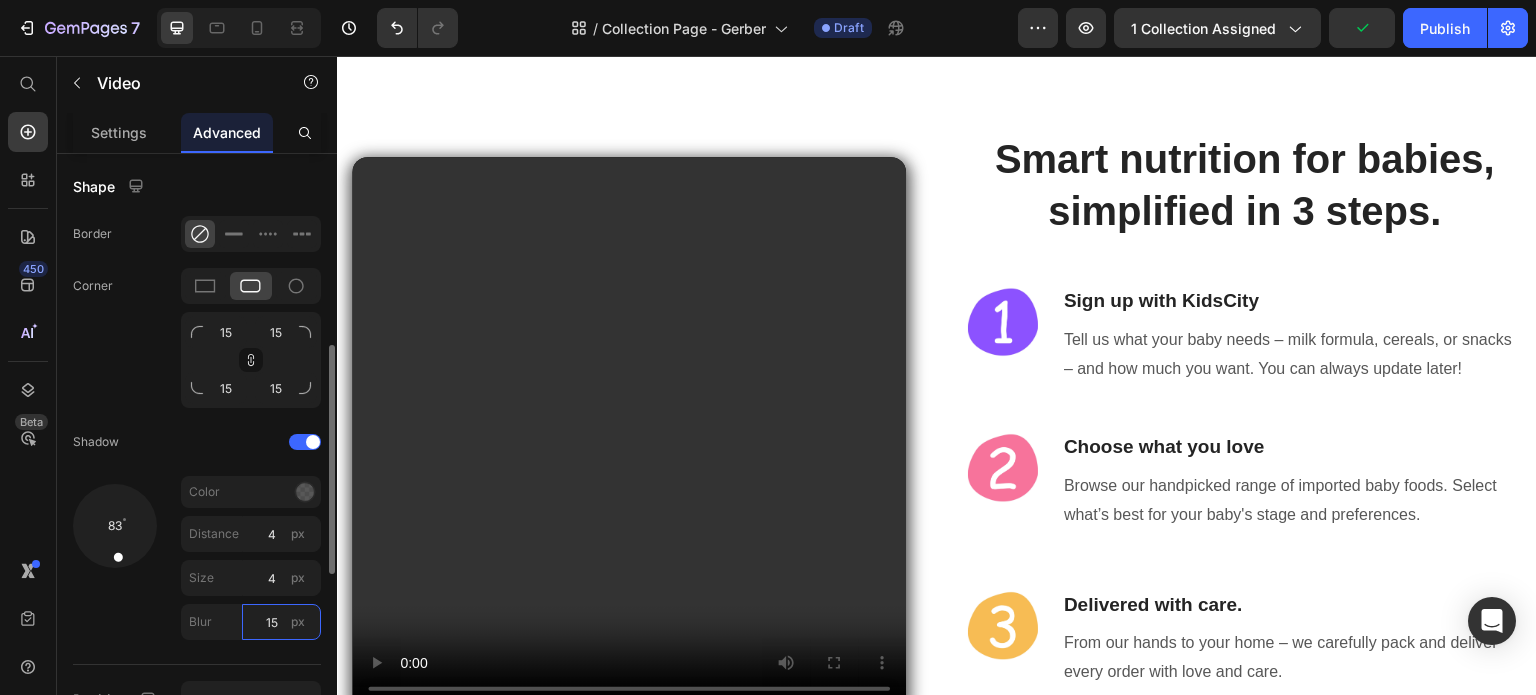 type on "15" 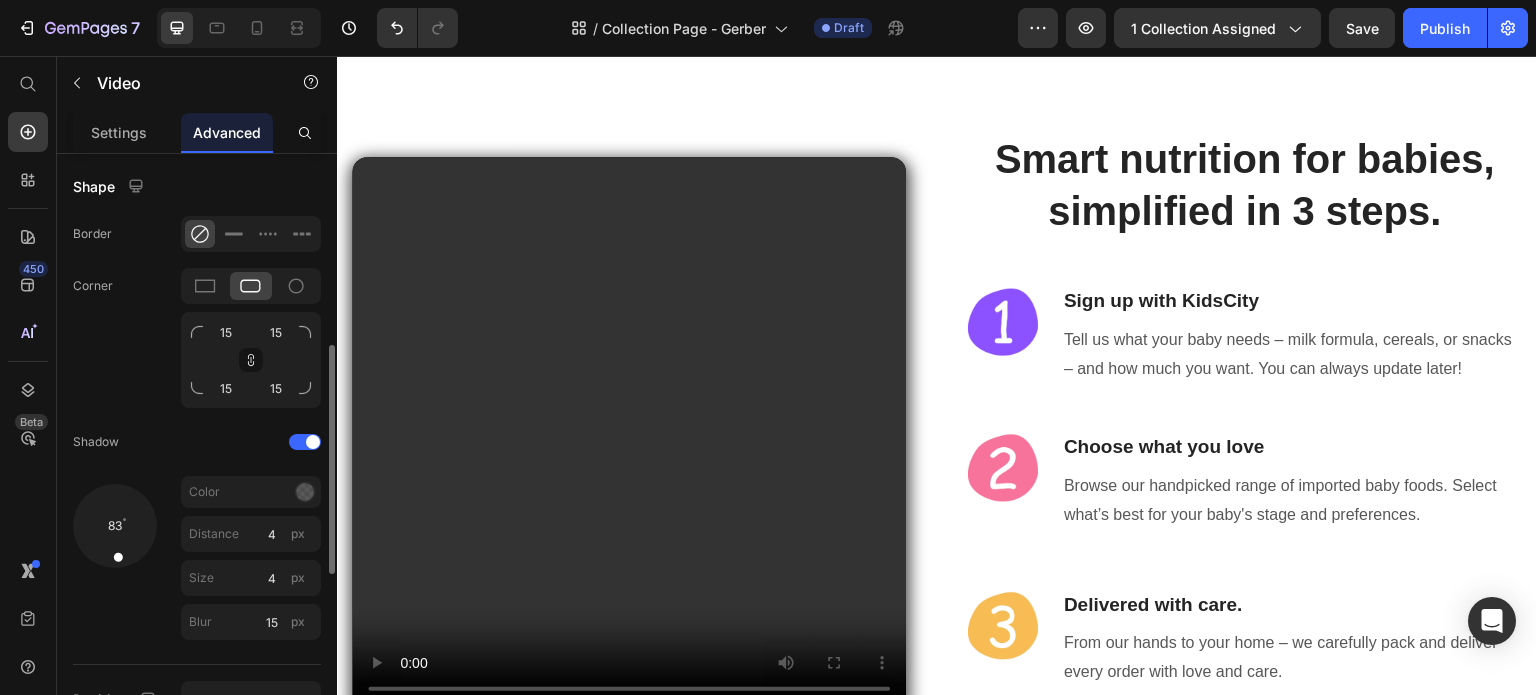 click at bounding box center [114, 525] 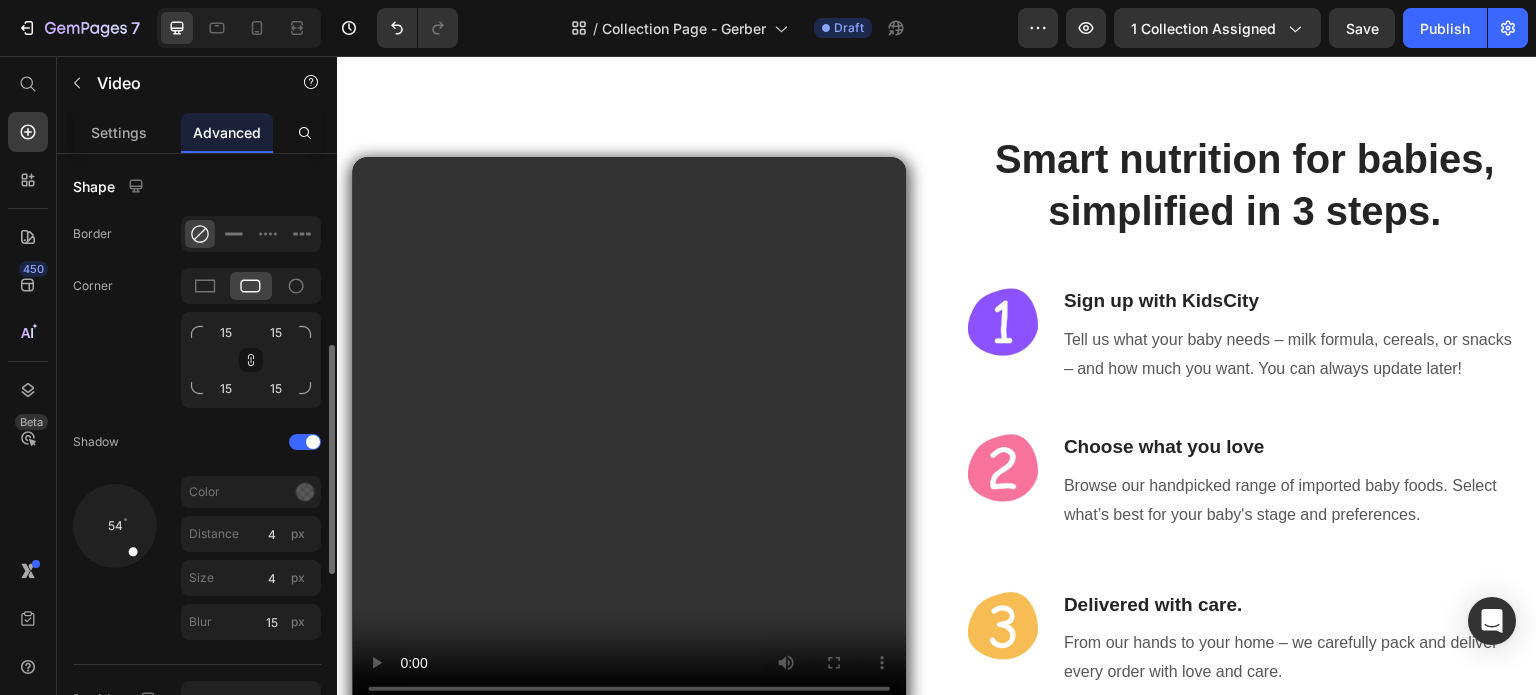 drag, startPoint x: 123, startPoint y: 553, endPoint x: 134, endPoint y: 553, distance: 11 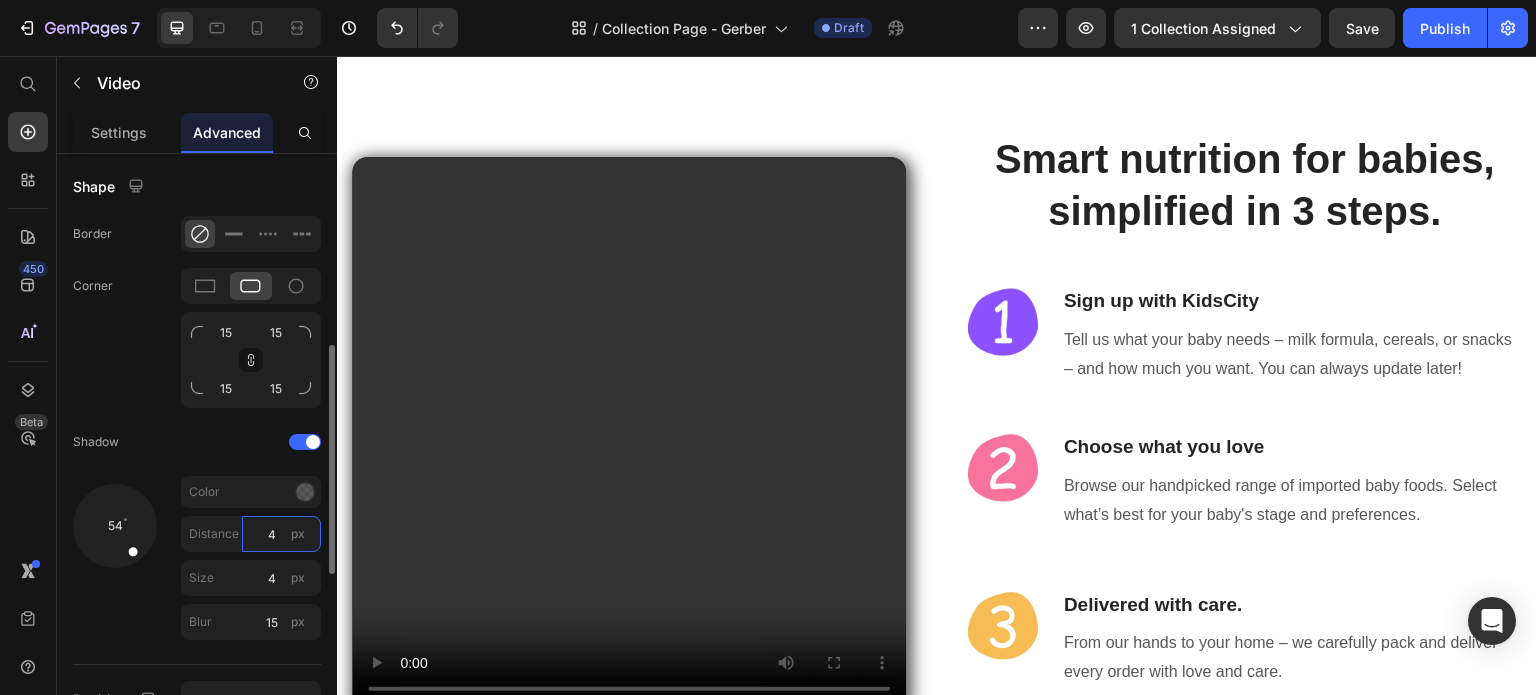 click on "4" at bounding box center (281, 534) 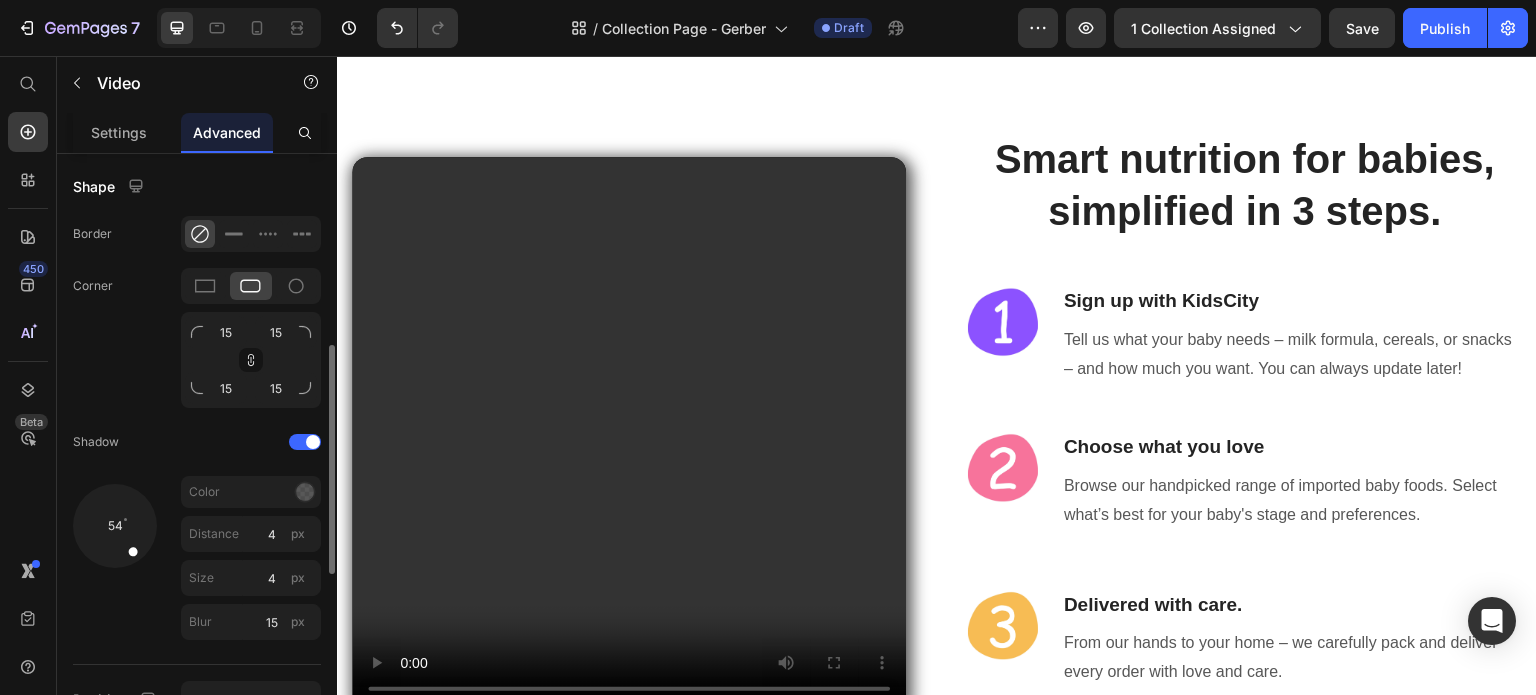 click on "Color" at bounding box center [251, 492] 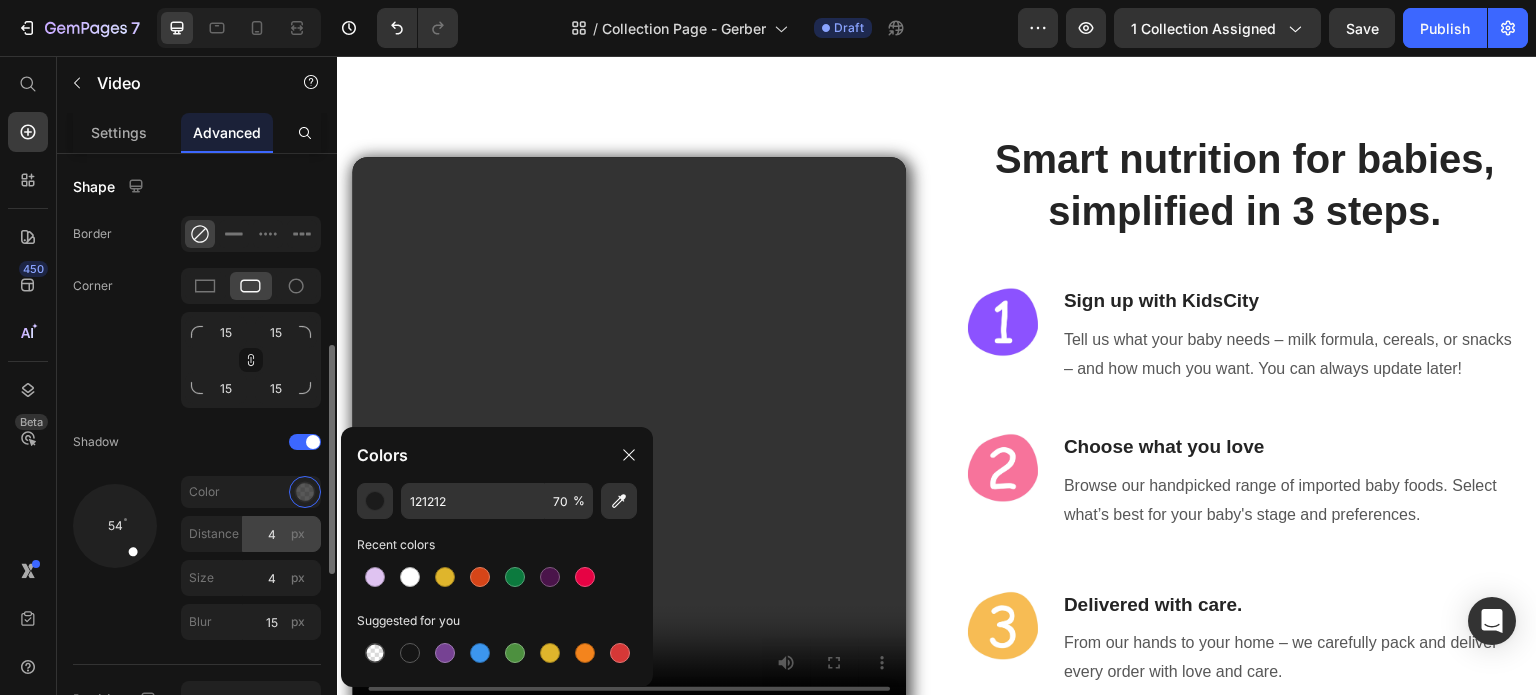 click on "Distance" at bounding box center (211, 534) 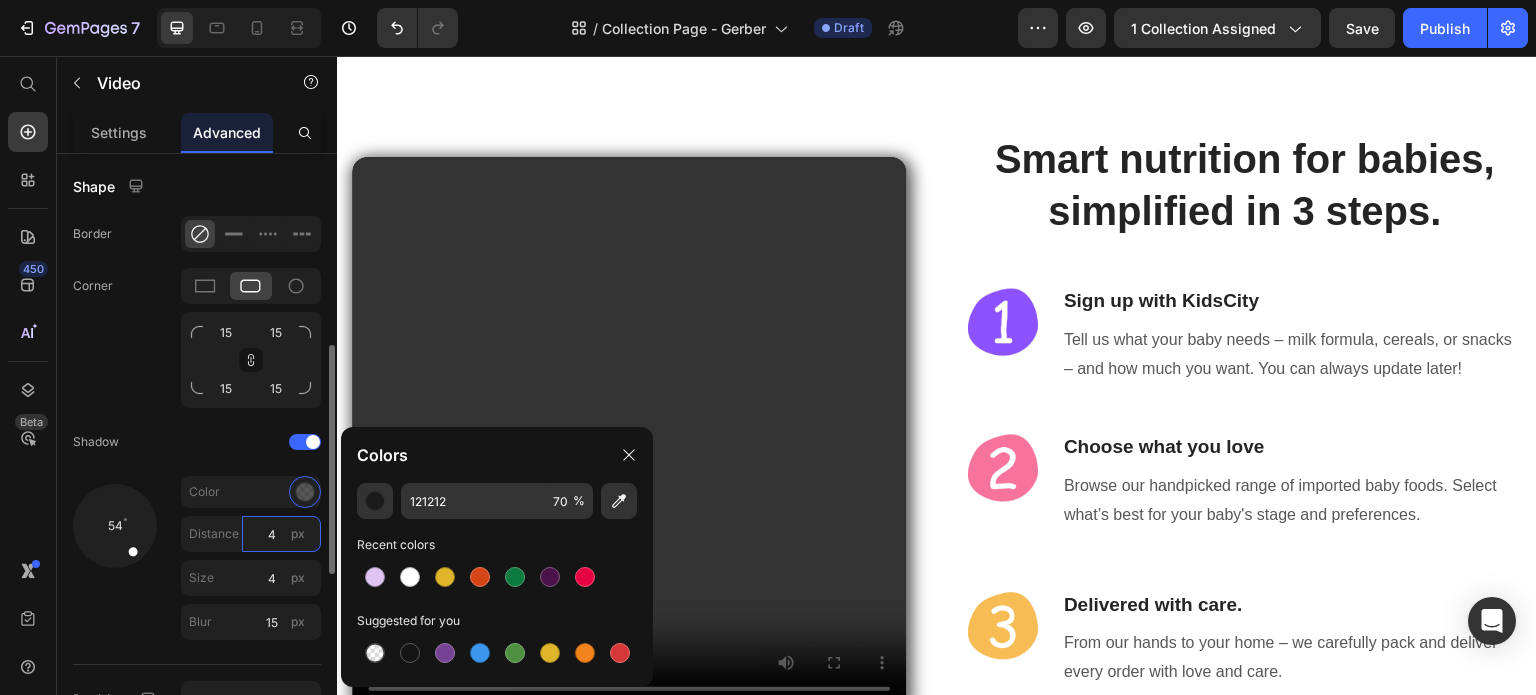 click on "4" at bounding box center (281, 534) 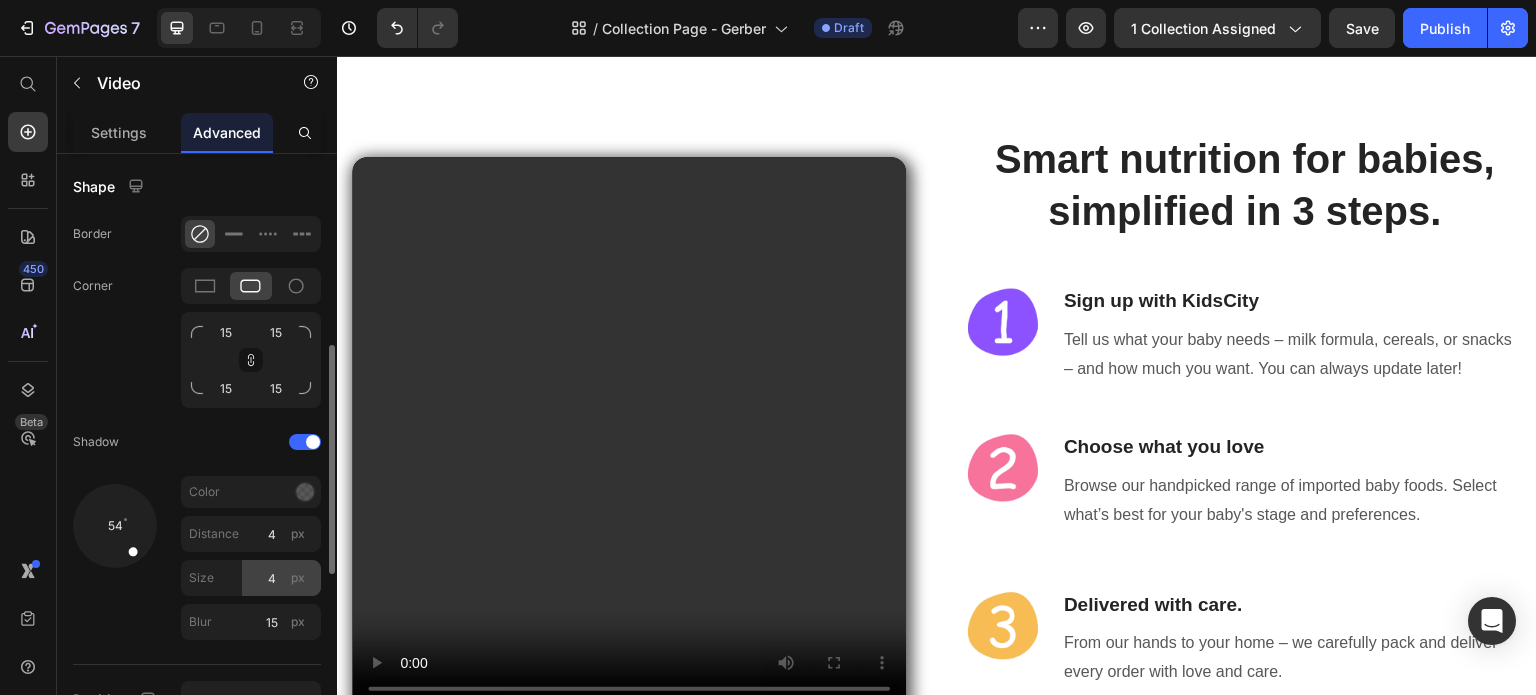 click on "Size" at bounding box center [211, 578] 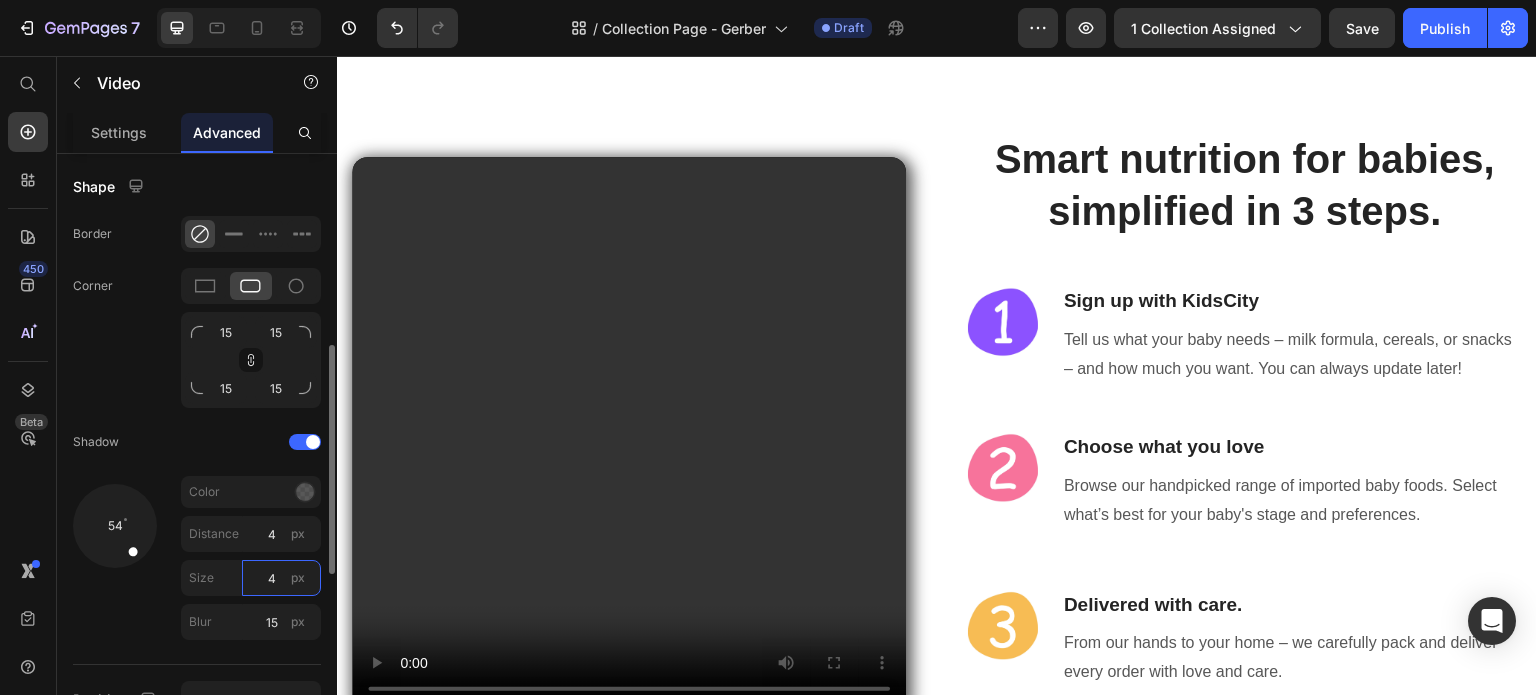 click on "4" at bounding box center (281, 578) 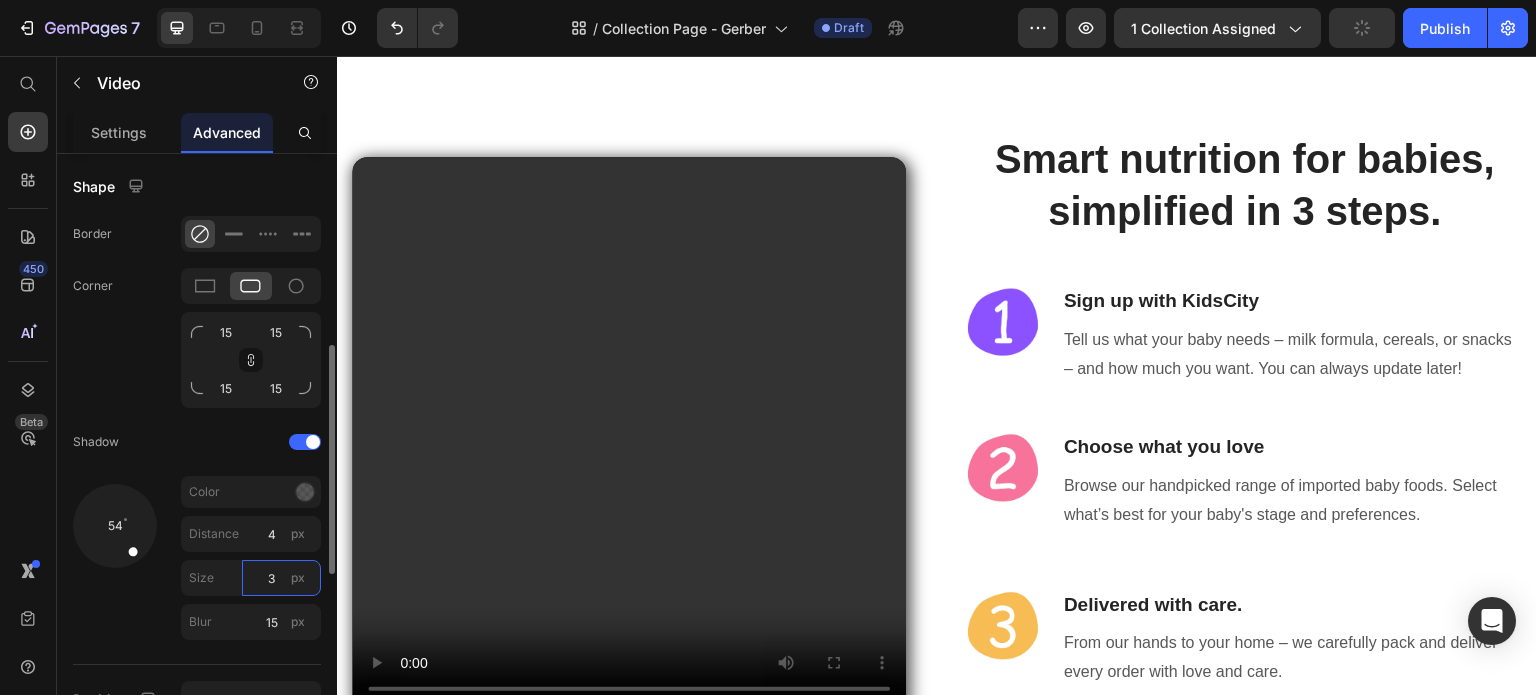 type on "3" 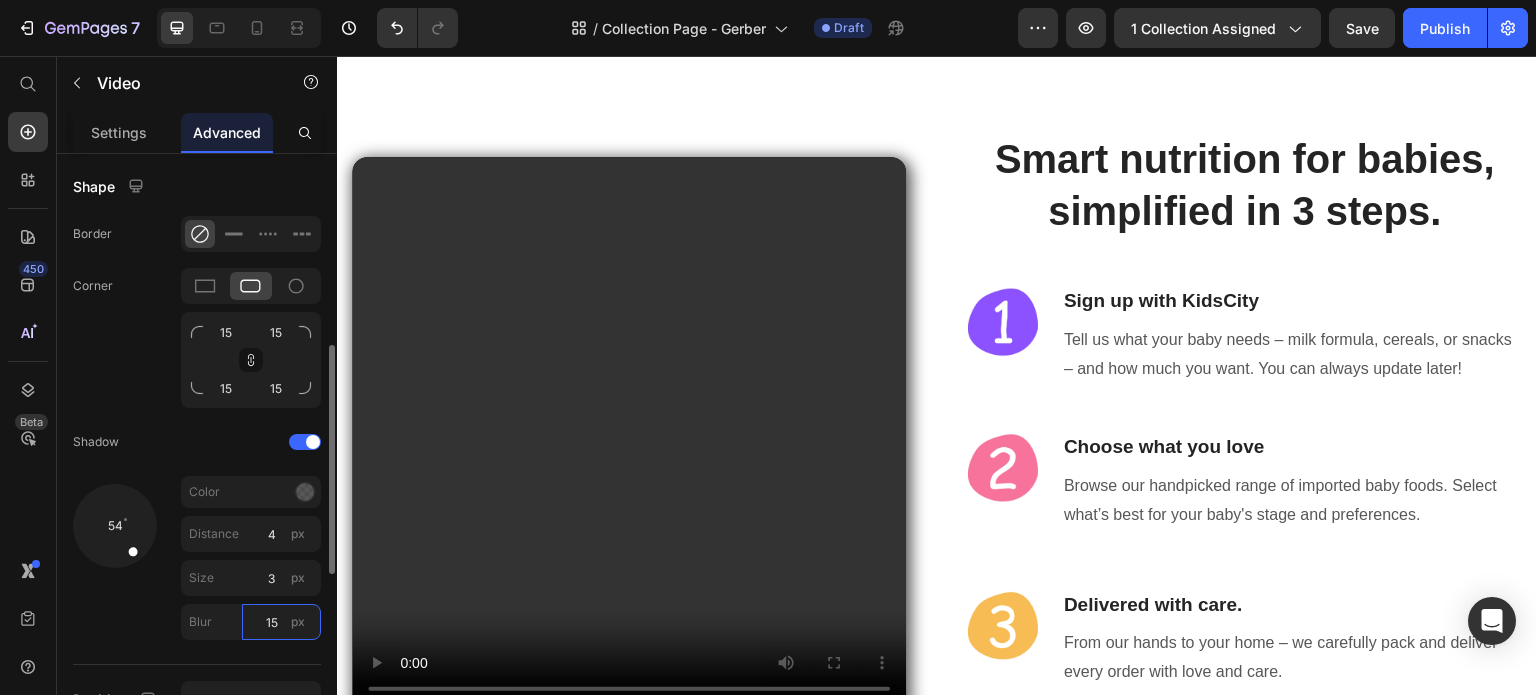 click on "15" at bounding box center [281, 622] 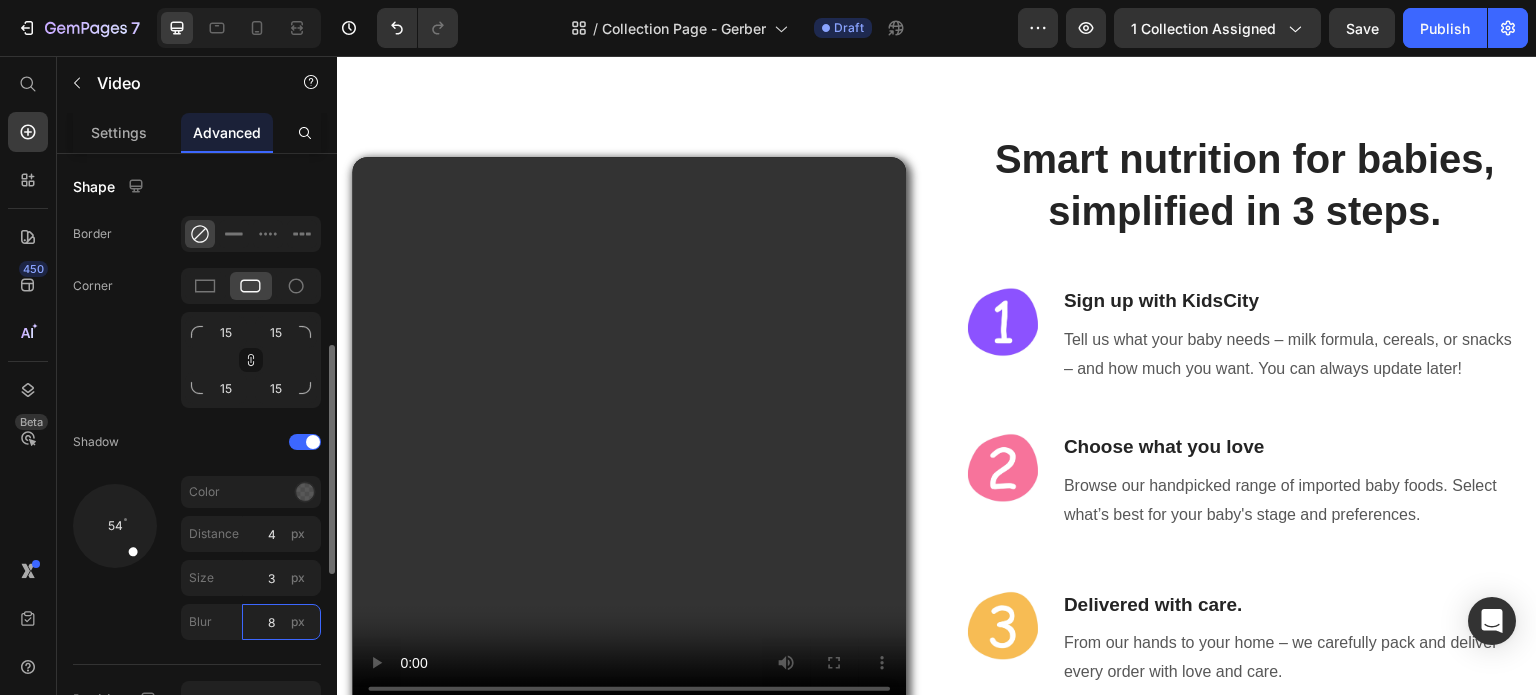 type on "8" 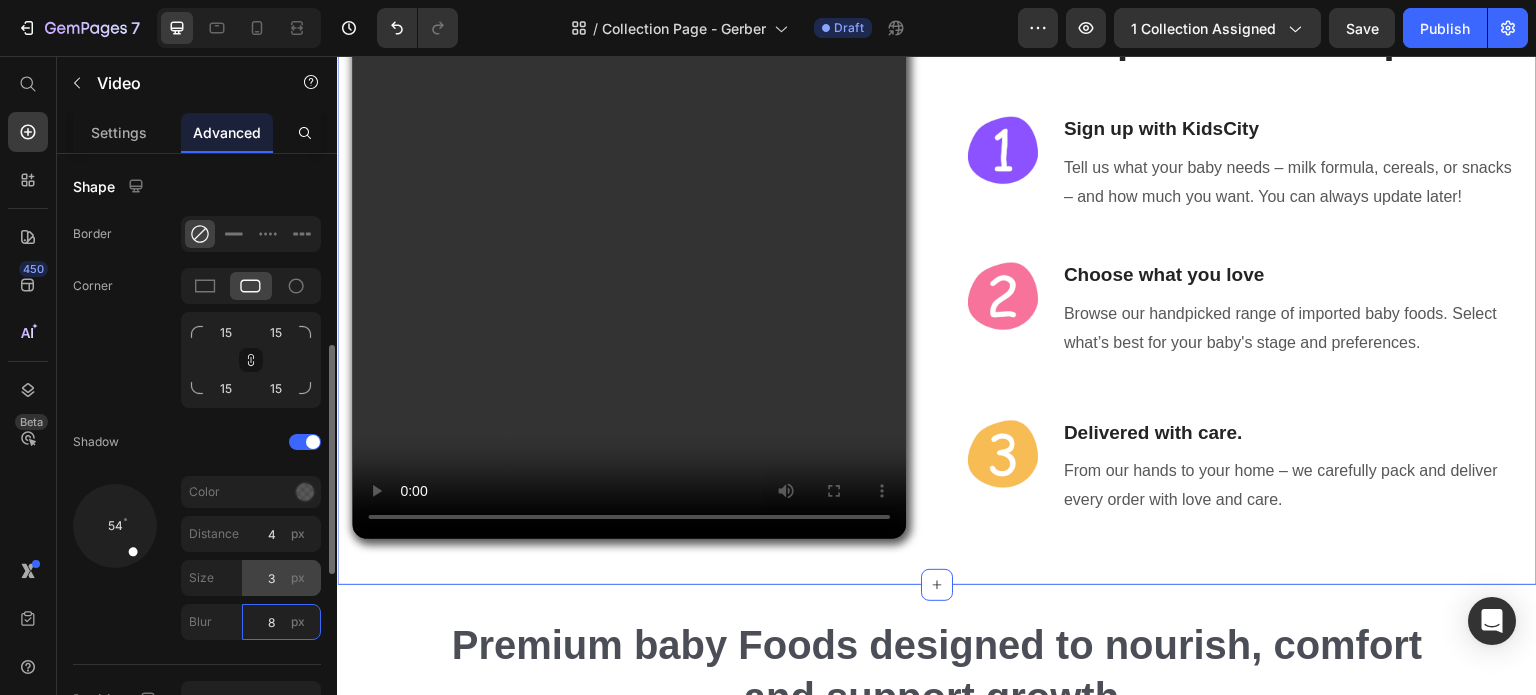 scroll, scrollTop: 4488, scrollLeft: 0, axis: vertical 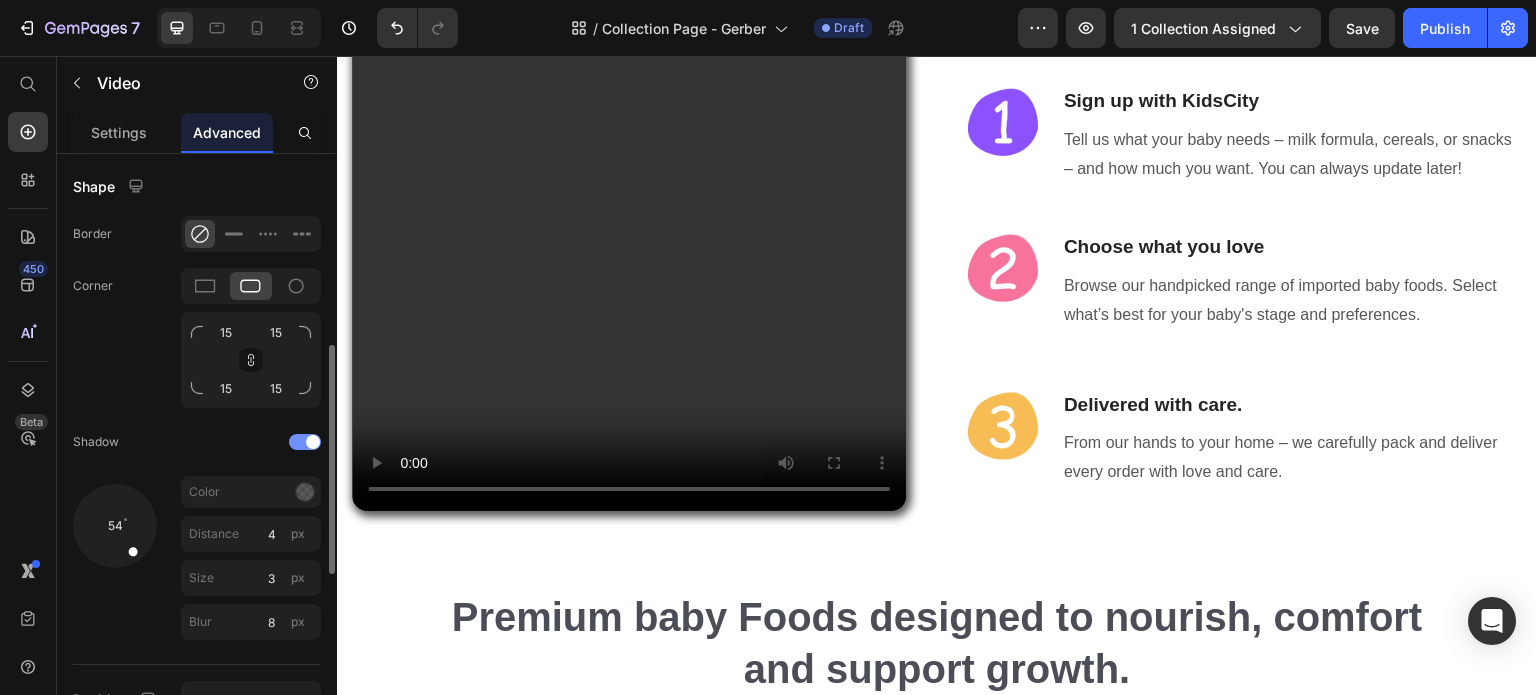 click on "Shadow" 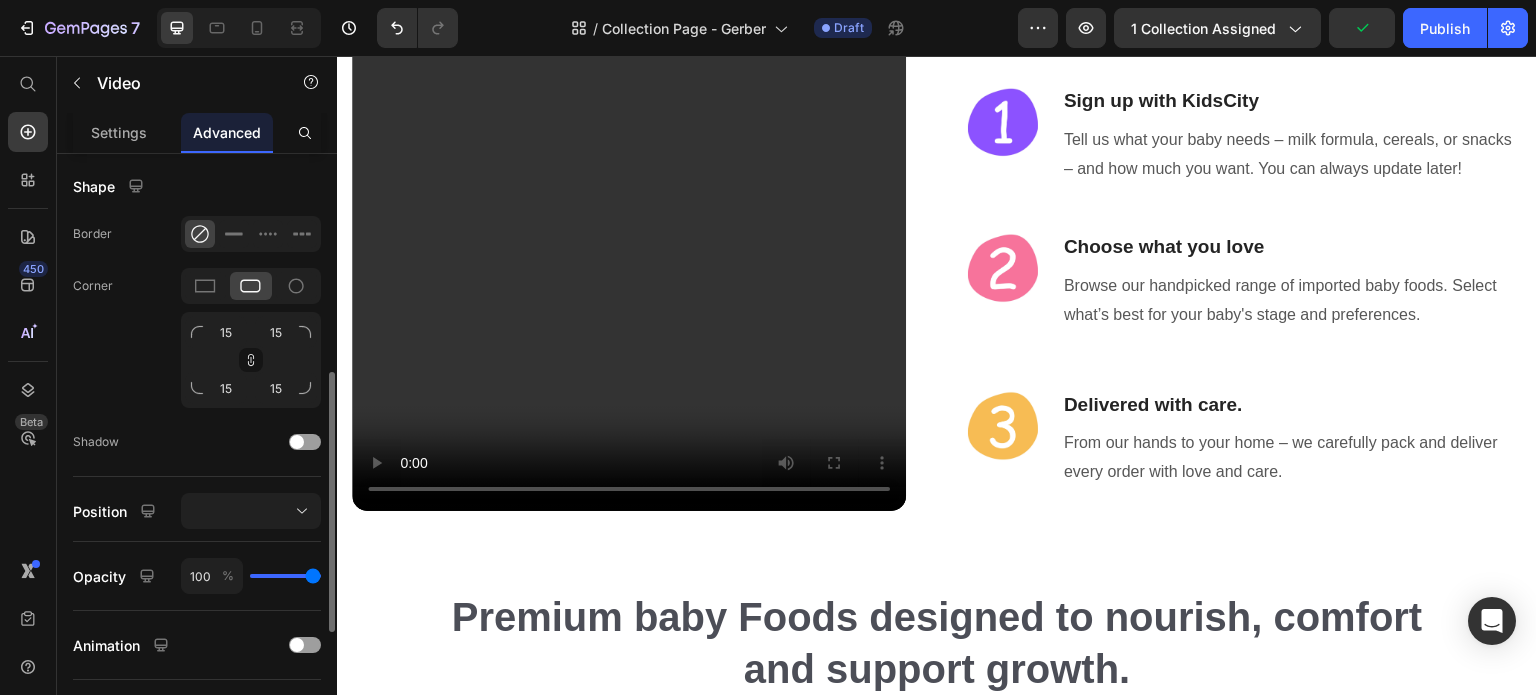 scroll, scrollTop: 700, scrollLeft: 0, axis: vertical 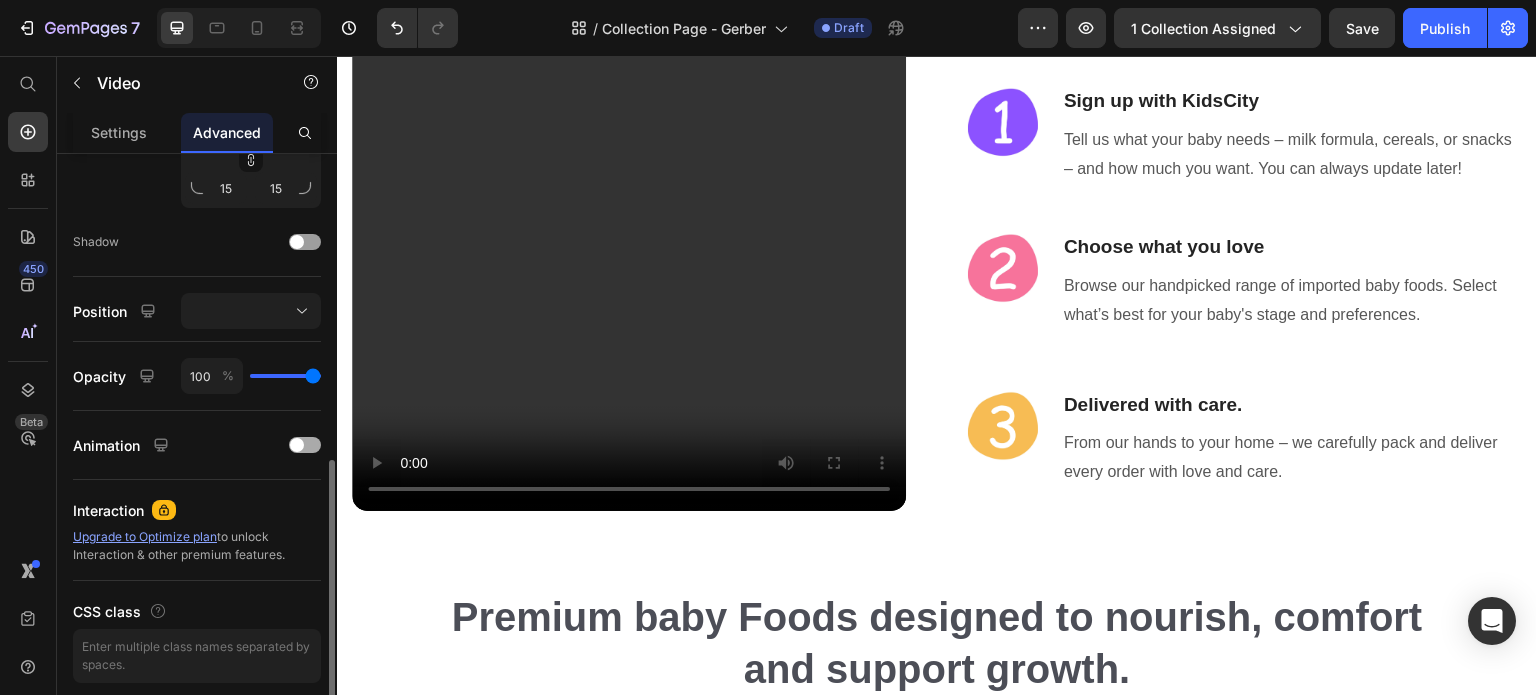 click at bounding box center (297, 445) 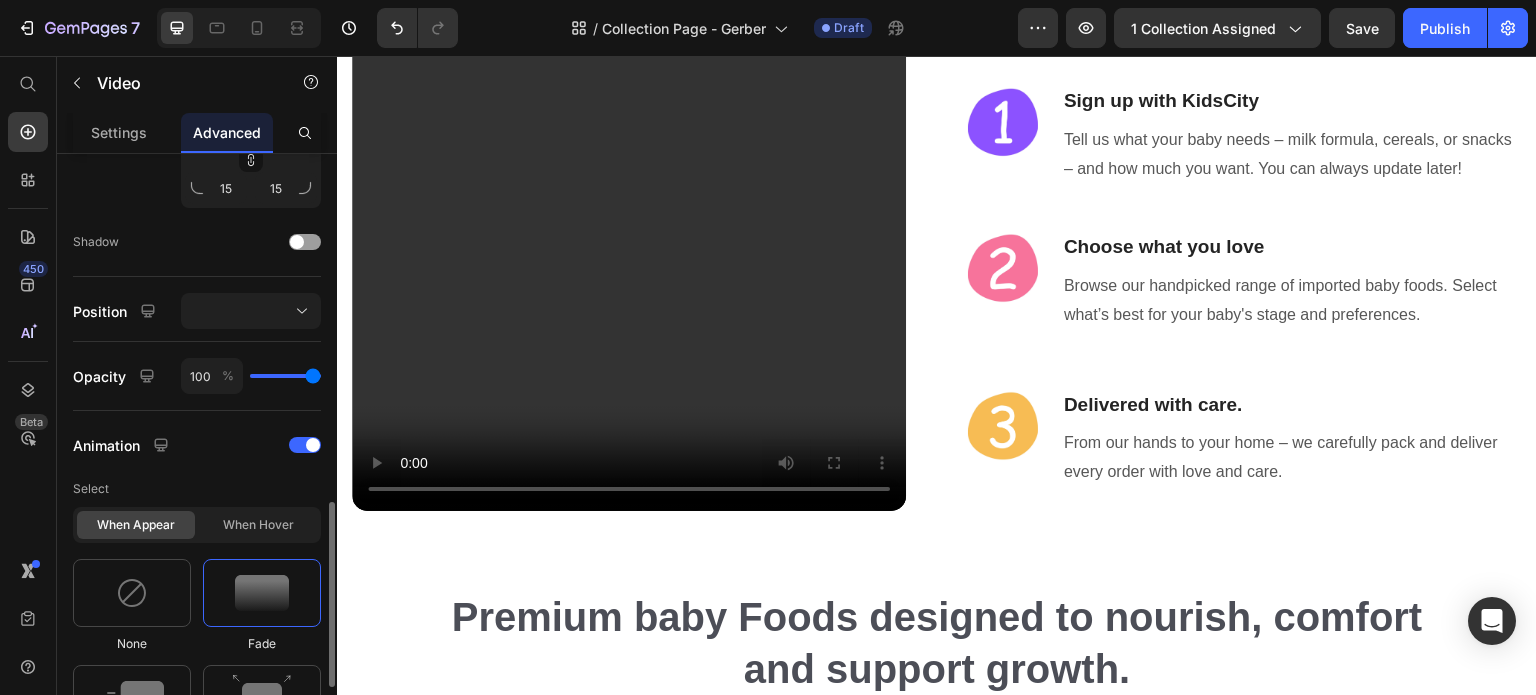 scroll, scrollTop: 900, scrollLeft: 0, axis: vertical 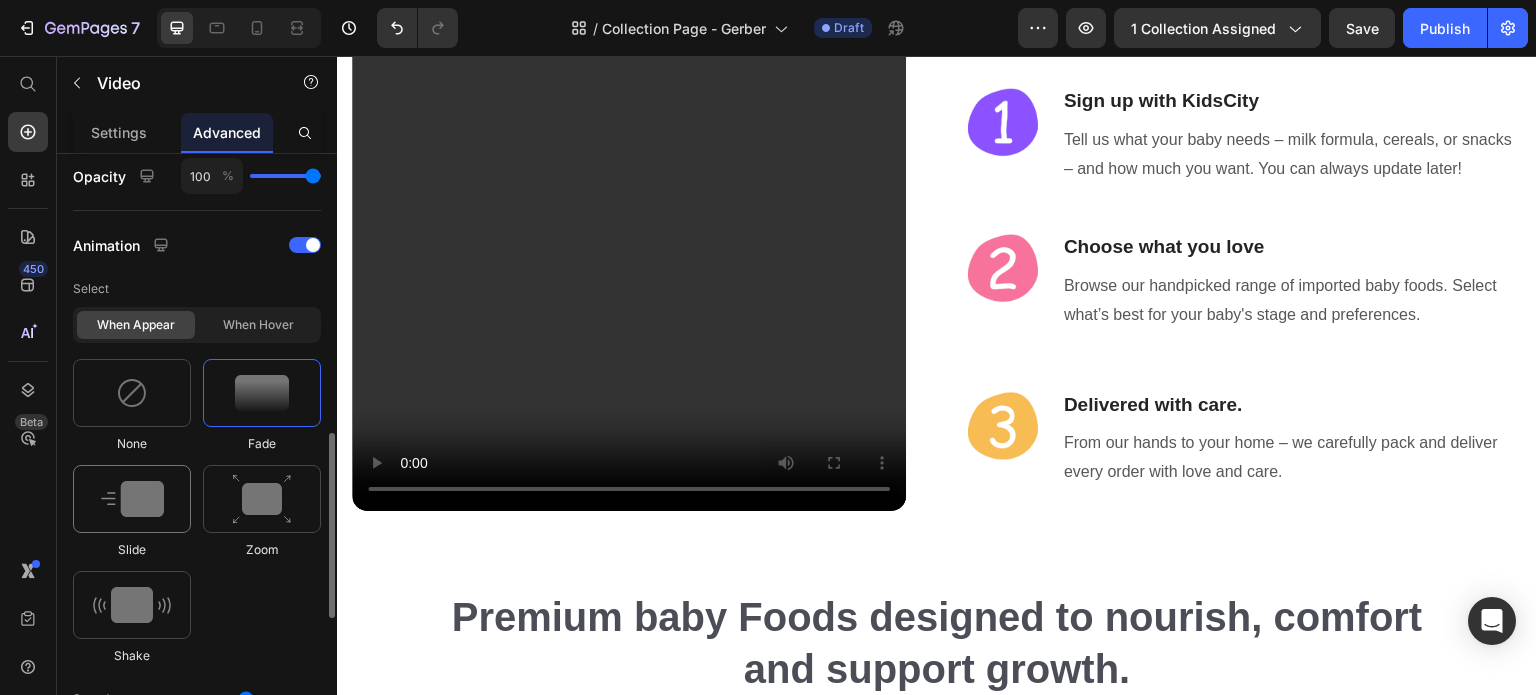 click at bounding box center [132, 499] 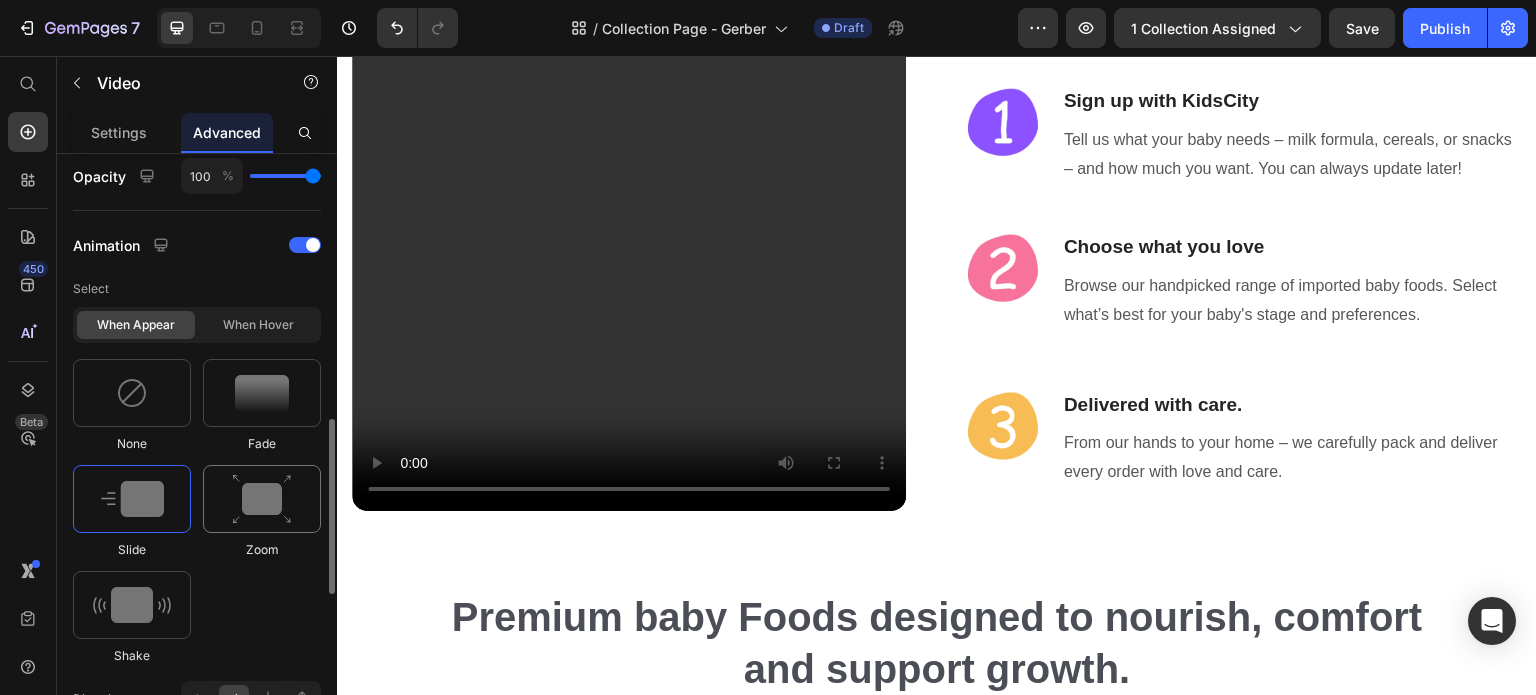 click at bounding box center (262, 499) 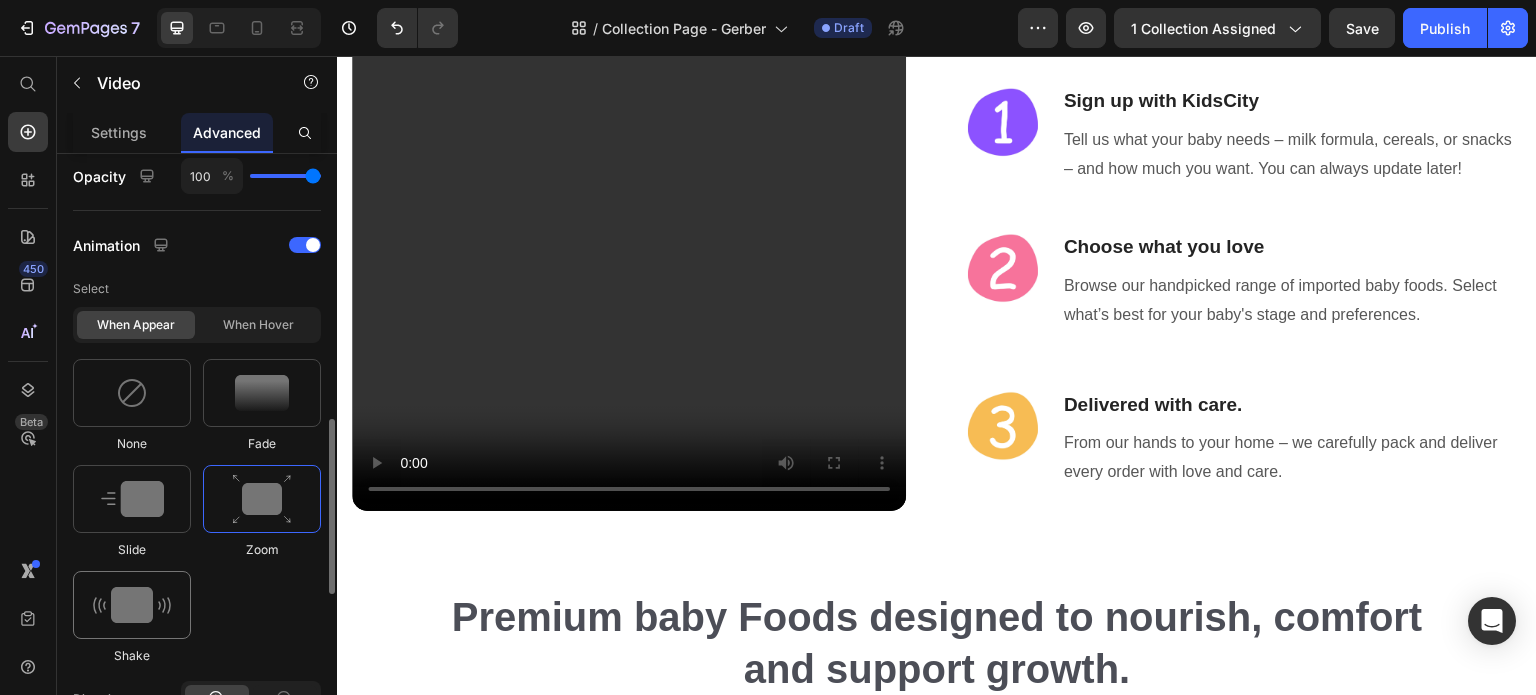 click at bounding box center [132, 605] 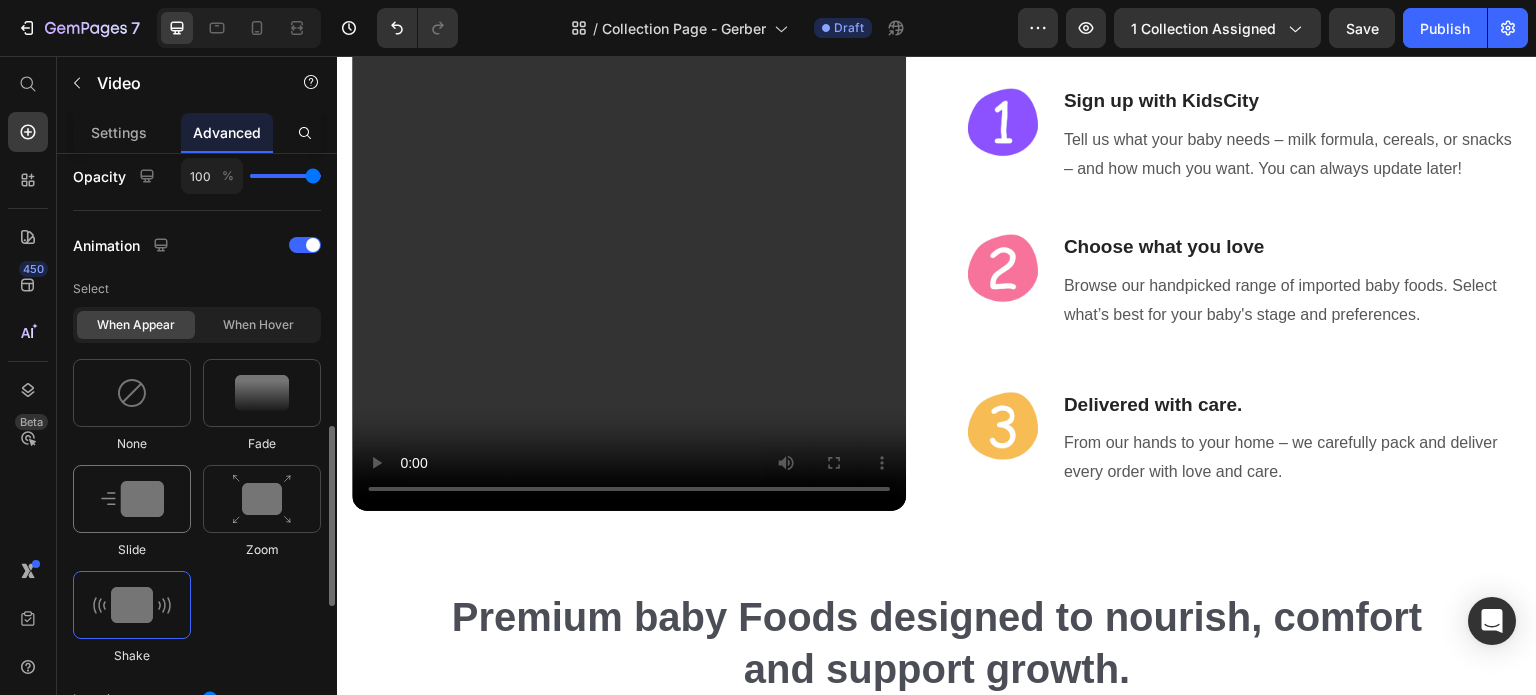 click at bounding box center [132, 499] 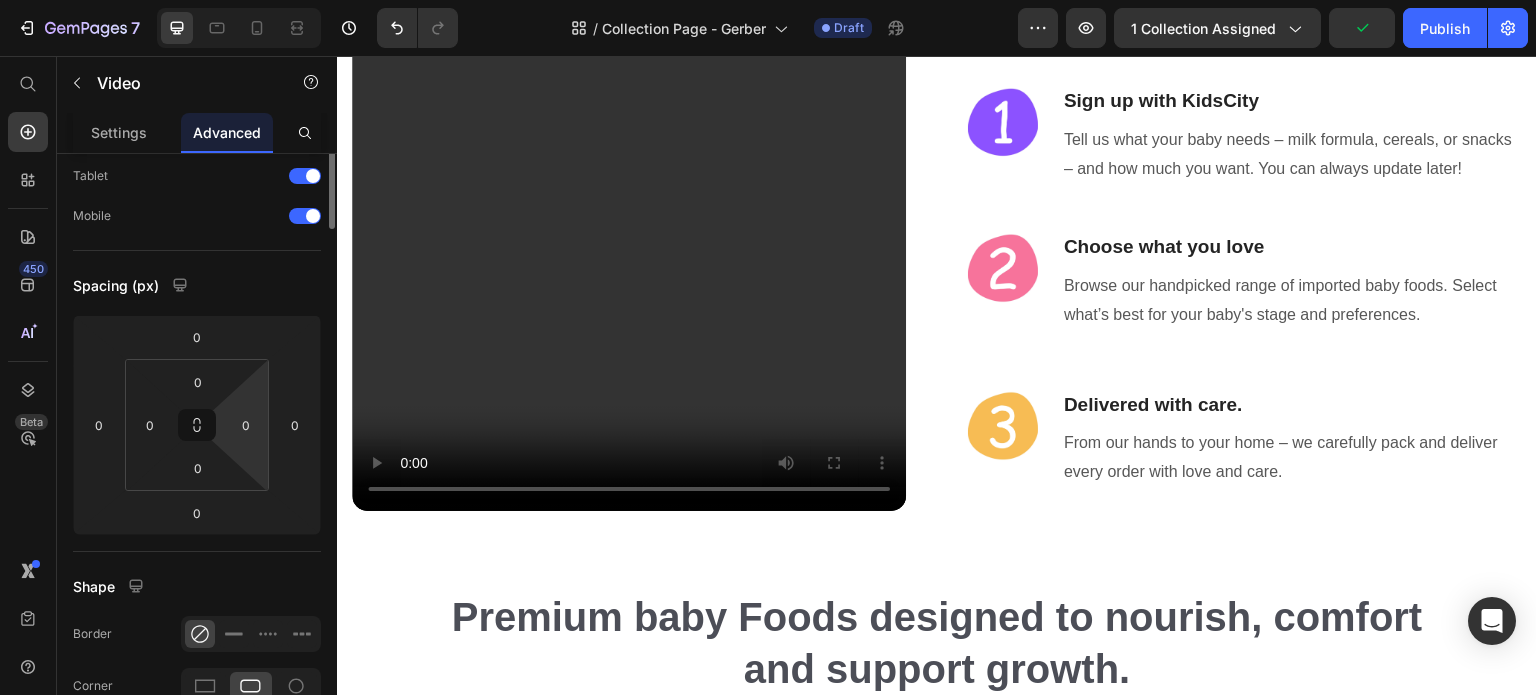 scroll, scrollTop: 0, scrollLeft: 0, axis: both 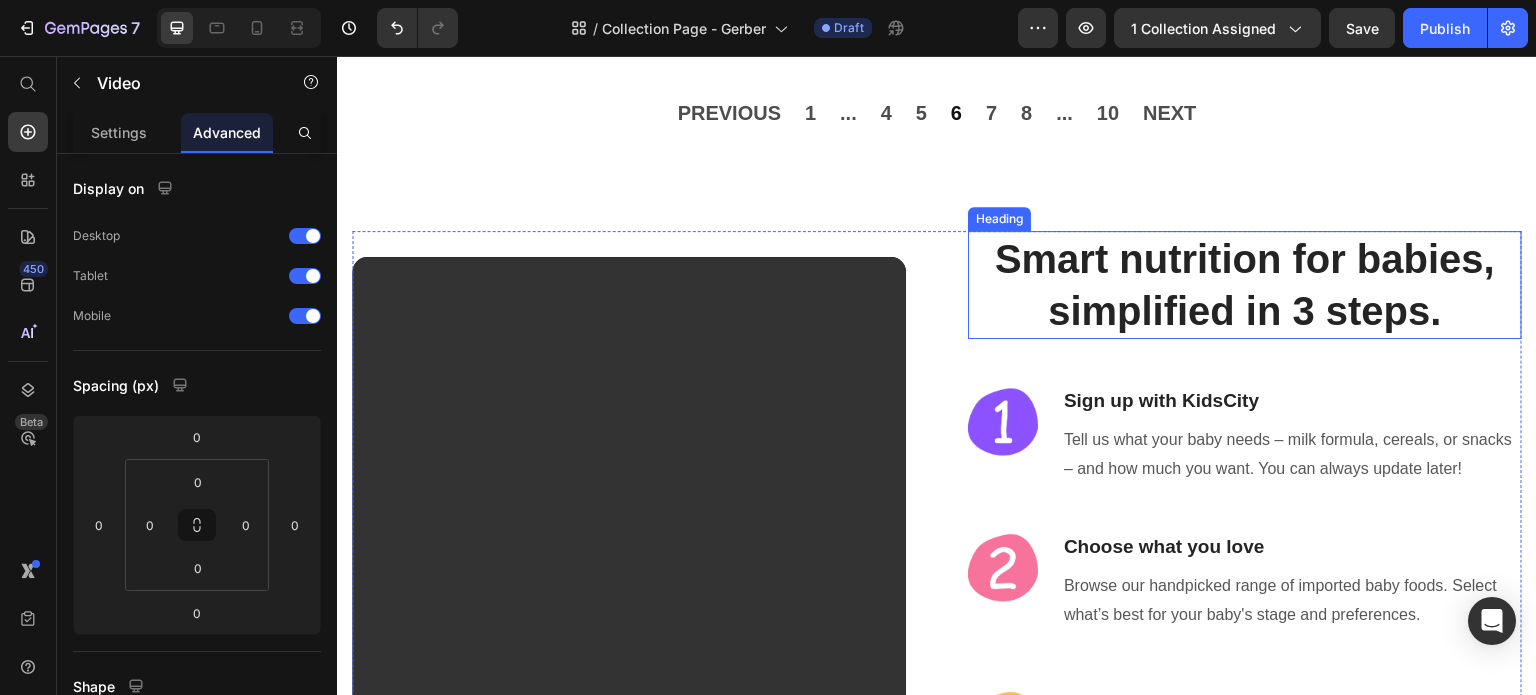 click on "Smart nutrition for babies, simplified in 3 steps." at bounding box center [1245, 285] 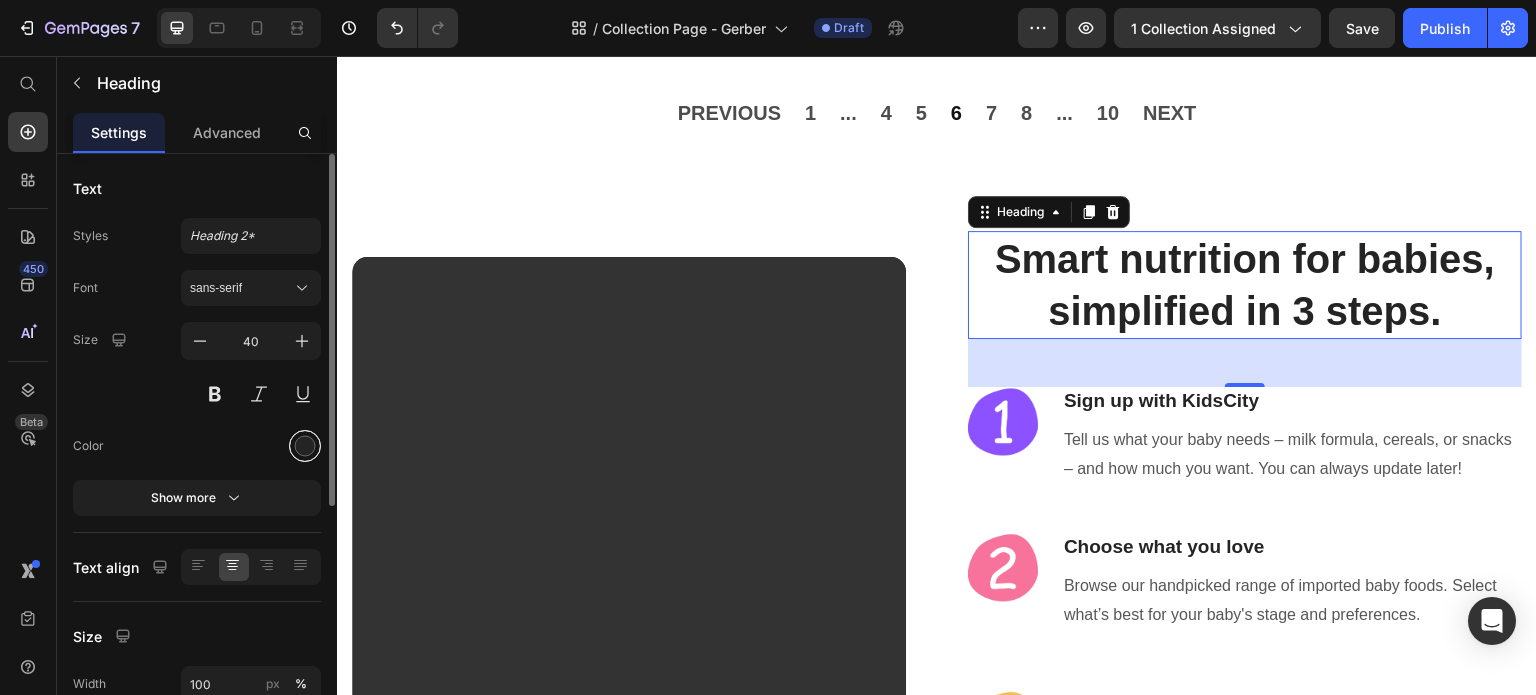 click at bounding box center [305, 446] 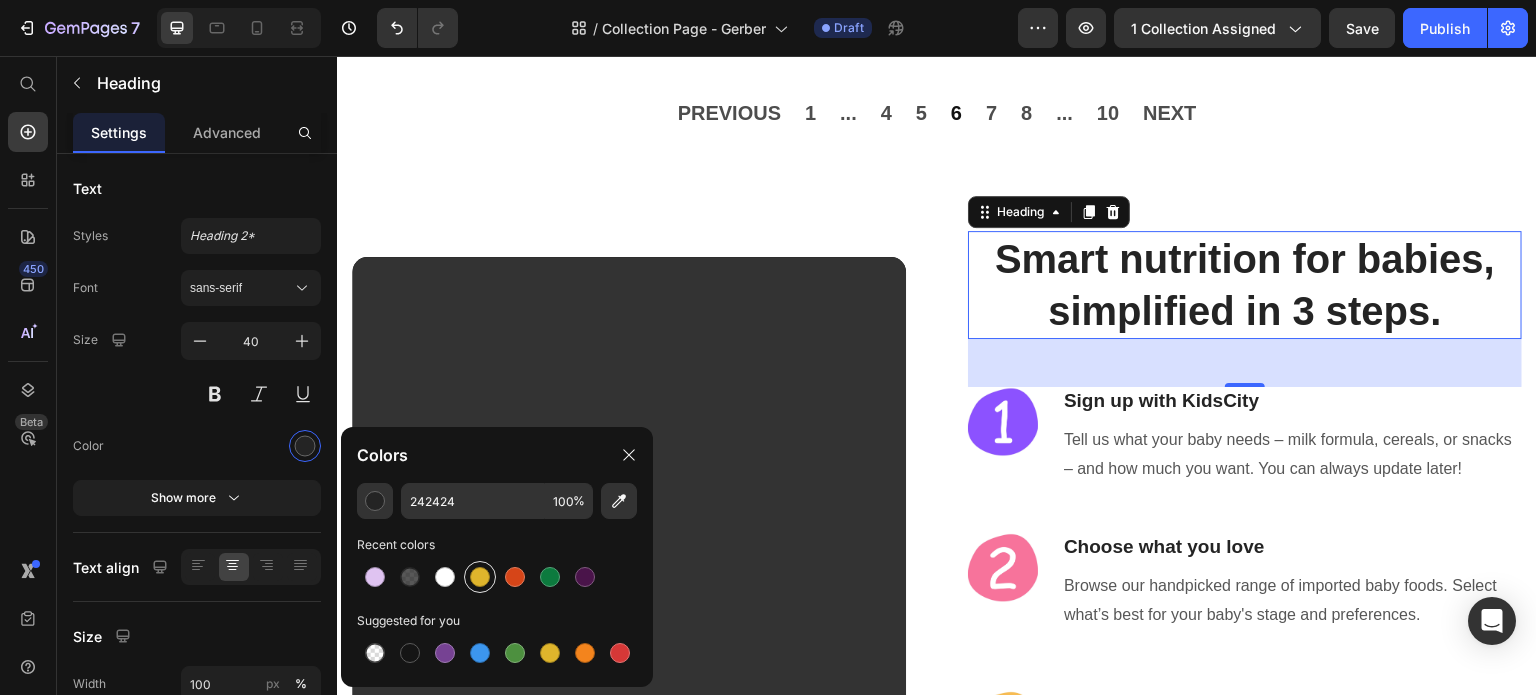 click at bounding box center (480, 577) 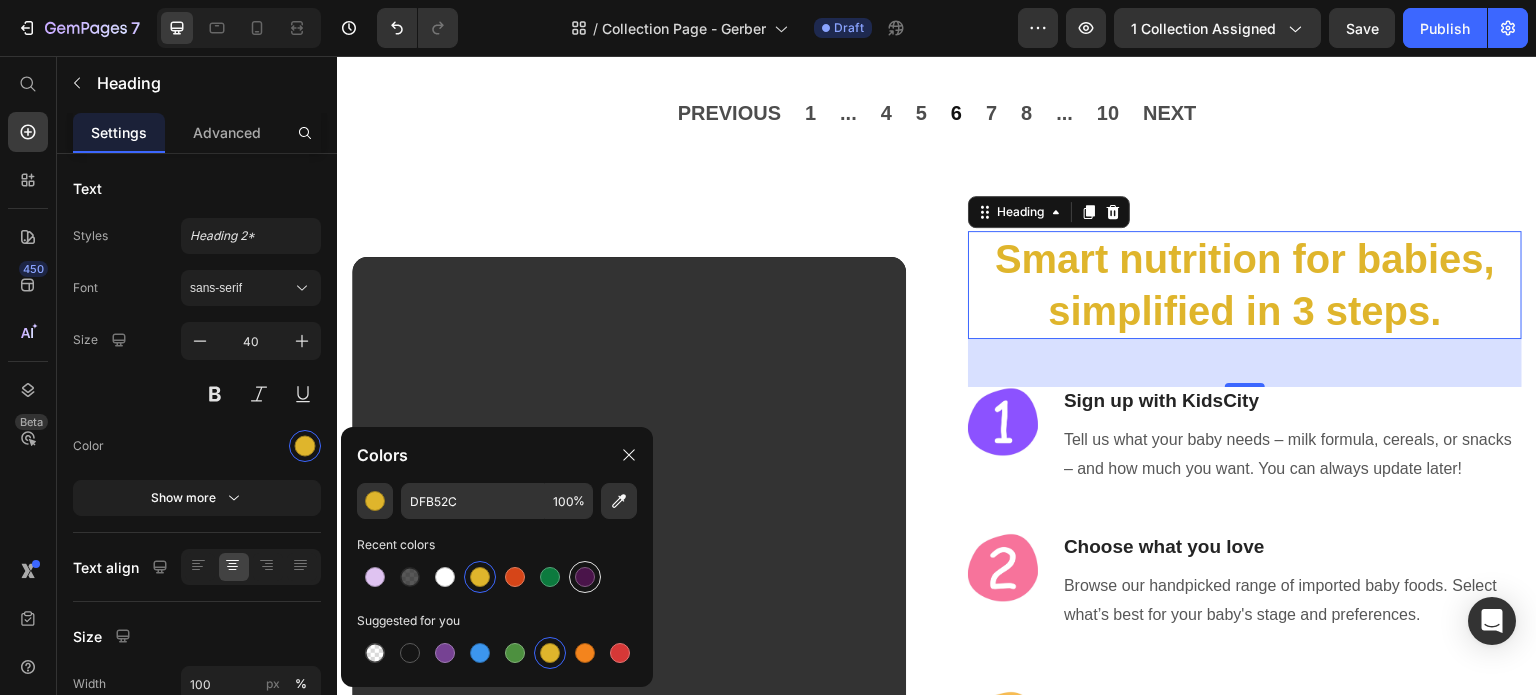click at bounding box center (585, 577) 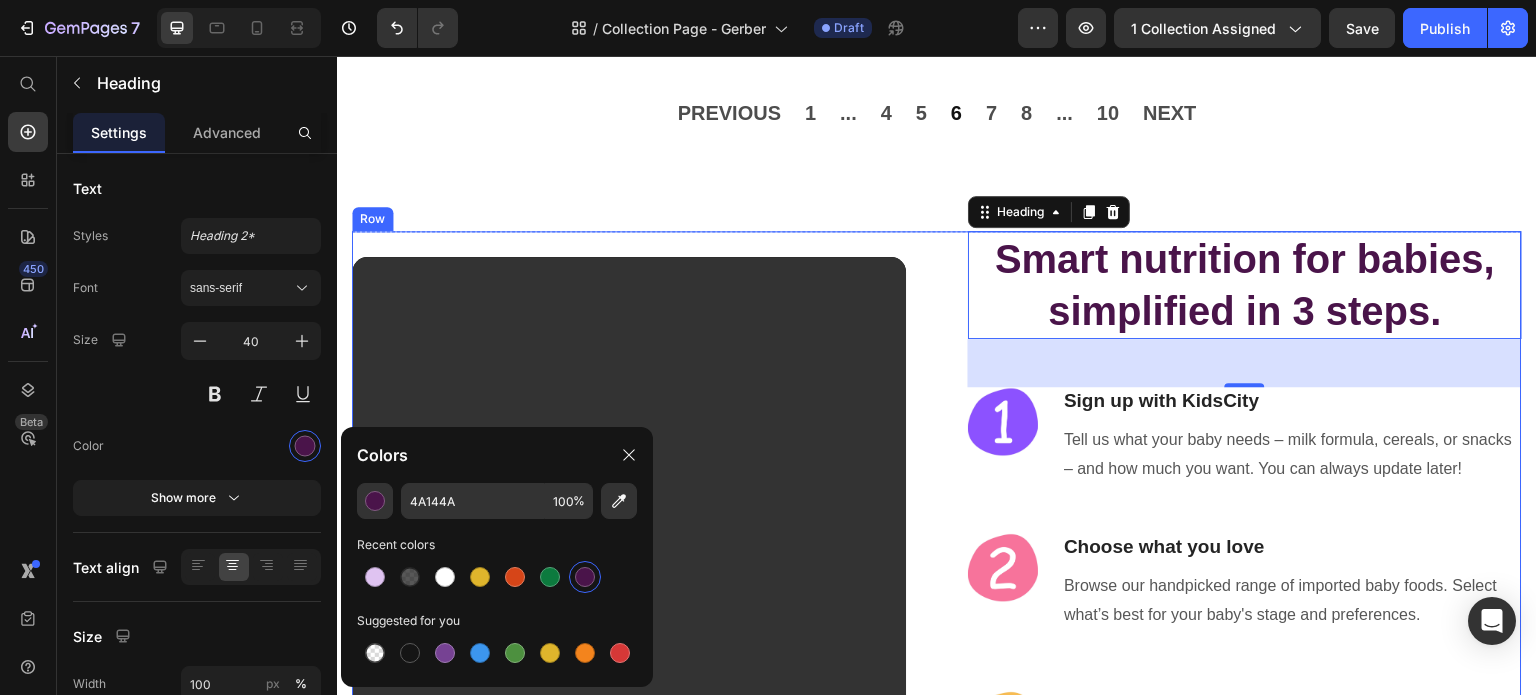click on "Video Smart nutrition for babies, simplified in 3 steps. Heading   48 Image Sign up with KidsCity Heading Tell us what your baby needs – milk formula, cereals, or snacks – and how much you want. You can always update later! Text block Row Image Choose what you love Heading Browse our handpicked range of imported baby foods. Select what’s best for your baby's stage and preferences. Text block Row Image Delivered with care. Heading From our hands to your home – we carefully pack and deliver every order with love and care. Text block Row Row Product Section 4" at bounding box center [937, 504] 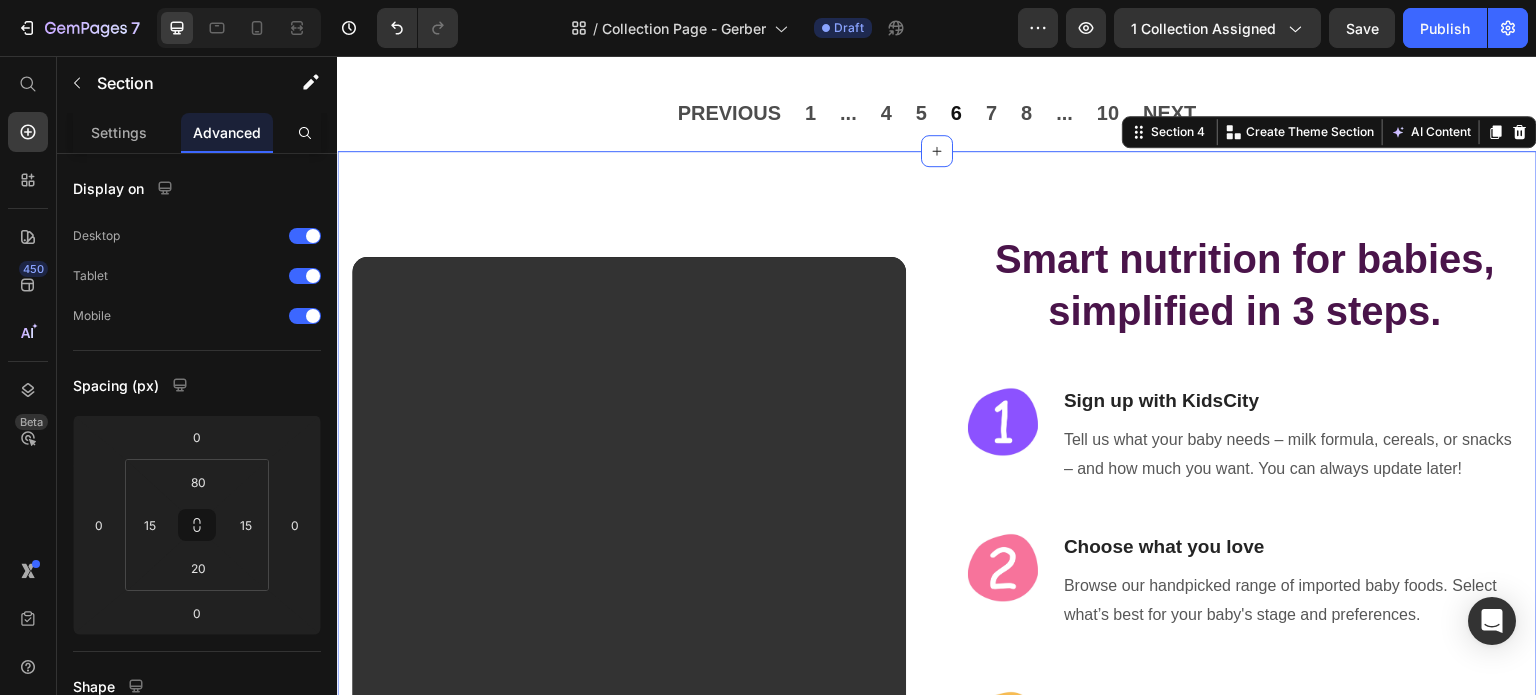 click on "Video Smart nutrition for babies, simplified in 3 steps. Heading Image Sign up with KidsCity Heading Tell us what your baby needs – milk formula, cereals, or snacks – and how much you want. You can always update later! Text block Row Image Choose what you love Heading Browse our handpicked range of imported baby foods. Select what’s best for your baby's stage and preferences. Text block Row Image Delivered with care. Heading From our hands to your home – we carefully pack and deliver every order with love and care. Text block Row Row Product Section 4   Create Theme Section AI Content Write with GemAI What would you like to describe here? Tone and Voice Persuasive Product Item Customizations Show more Generate" at bounding box center [937, 504] 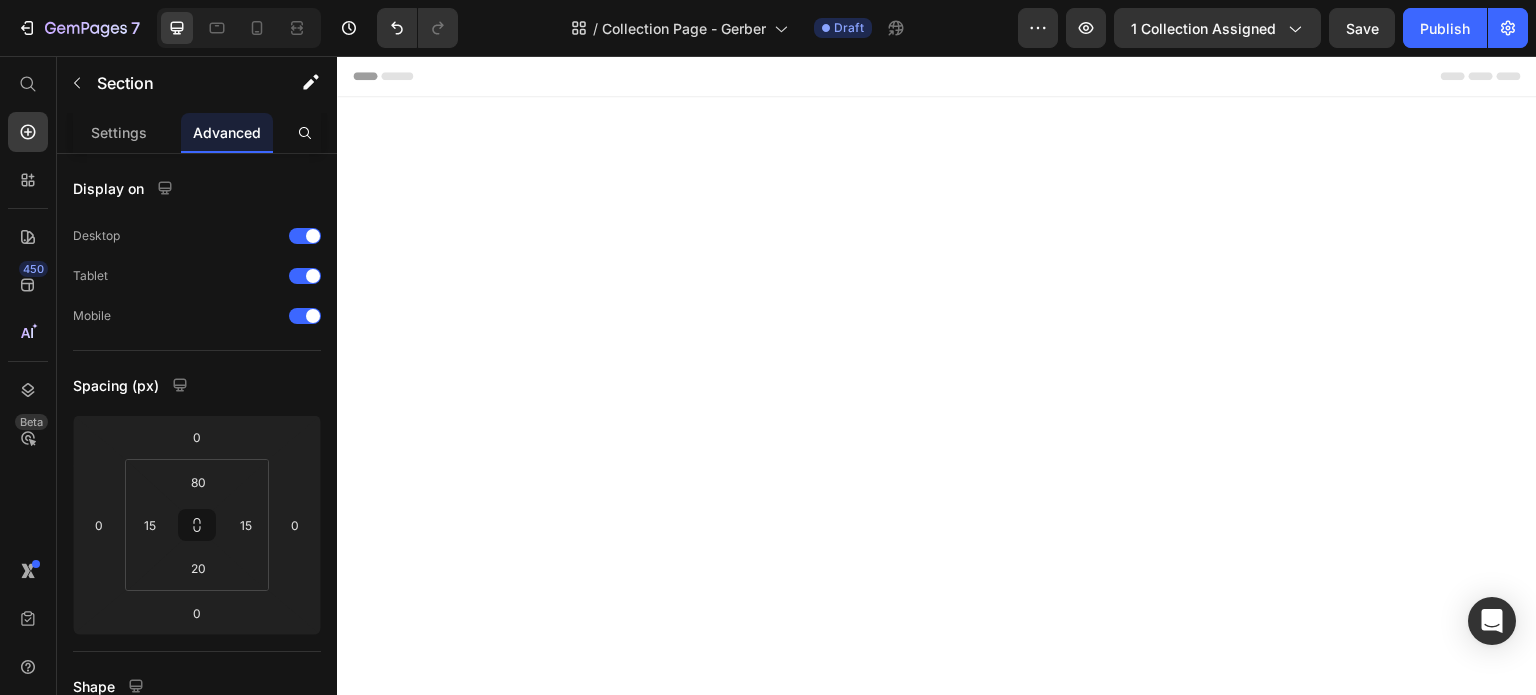 scroll, scrollTop: 4388, scrollLeft: 0, axis: vertical 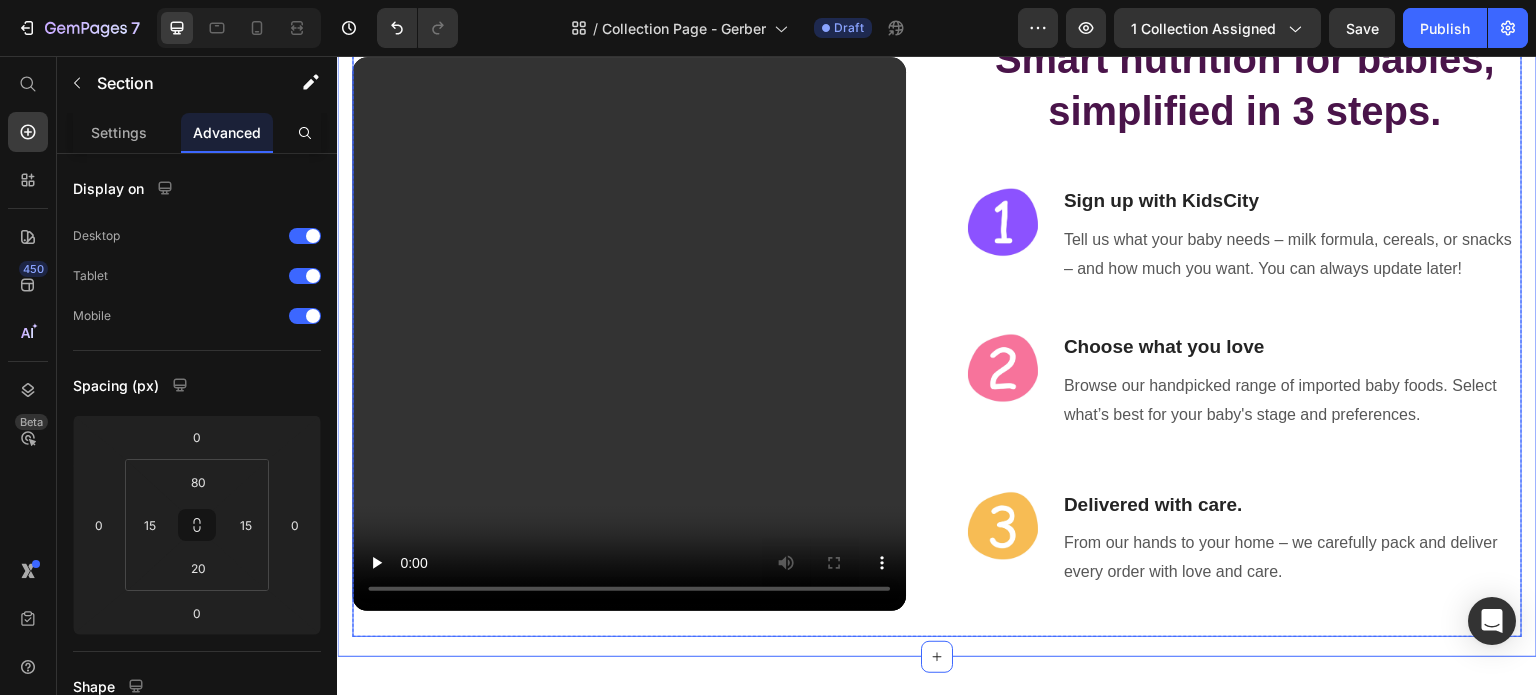 click on "Video Smart nutrition for babies, simplified in 3 steps. Heading Image Sign up with KidsCity Heading Tell us what your baby needs – milk formula, cereals, or snacks – and how much you want. You can always update later! Text block Row Image Choose what you love Heading Browse our handpicked range of imported baby foods. Select what’s best for your baby's stage and preferences. Text block Row Image Delivered with care. Heading From our hands to your home – we carefully pack and deliver every order with love and care. Text block Row Row" at bounding box center (937, 334) 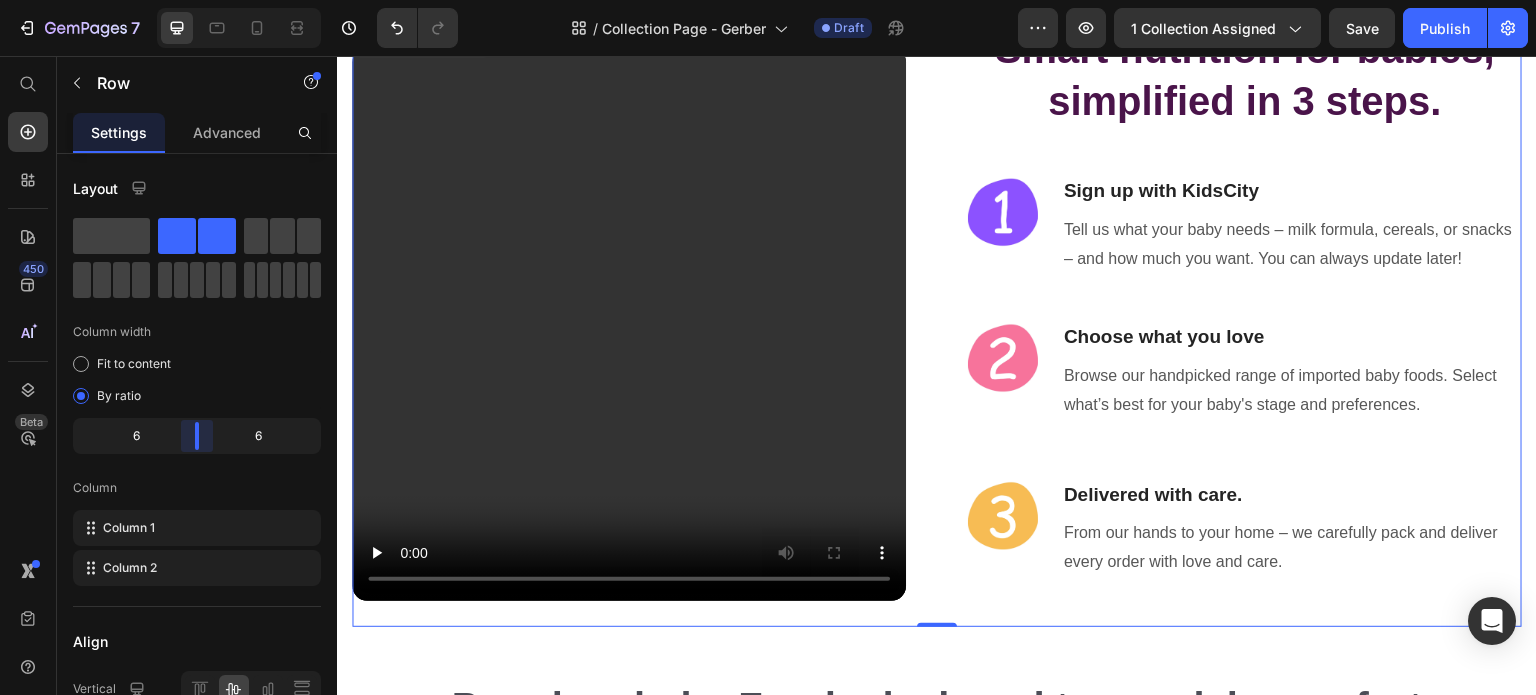 scroll, scrollTop: 4388, scrollLeft: 0, axis: vertical 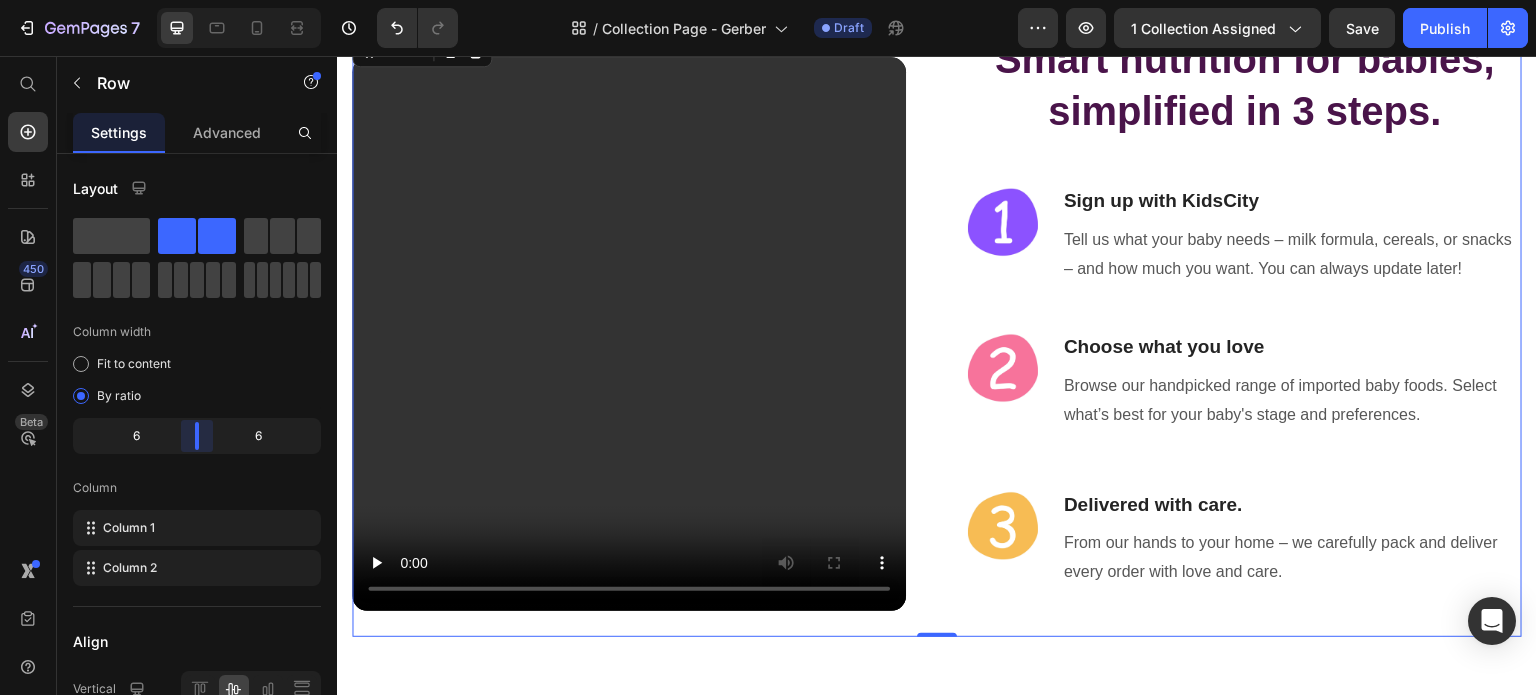 click on "7  Version history  /  Collection Page - Gerber Draft Preview 1 collection assigned  Save   Publish  450 Beta Start with Sections Elements Hero Section Product Detail Brands Trusted Badges Guarantee Product Breakdown How to use Testimonials Compare Bundle FAQs Social Proof Brand Story Product List Collection Blog List Contact Sticky Add to Cart Custom Footer Browse Library 450 Layout
Row
Row
Row
Row Text
Heading
Text Block Button
Button
Button
Sticky Back to top Media" at bounding box center (768, 0) 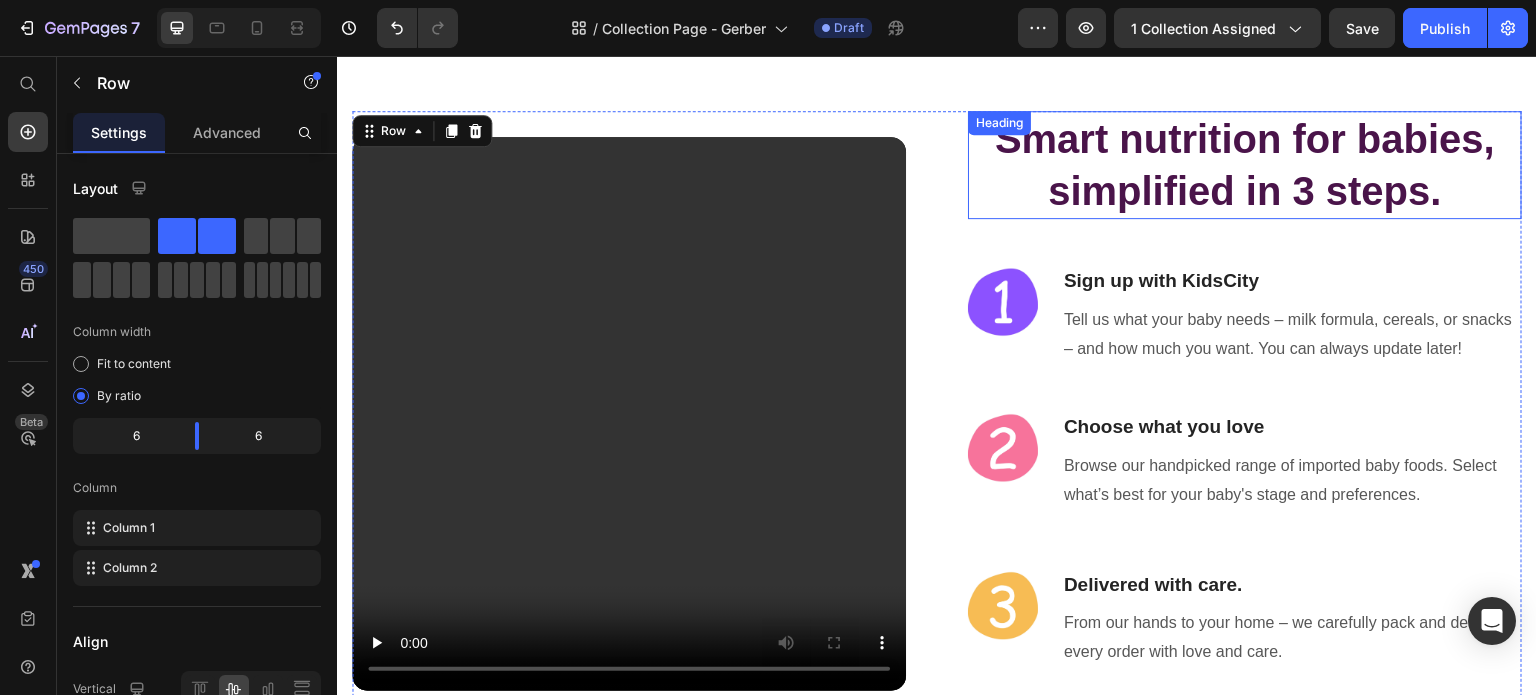 scroll, scrollTop: 4288, scrollLeft: 0, axis: vertical 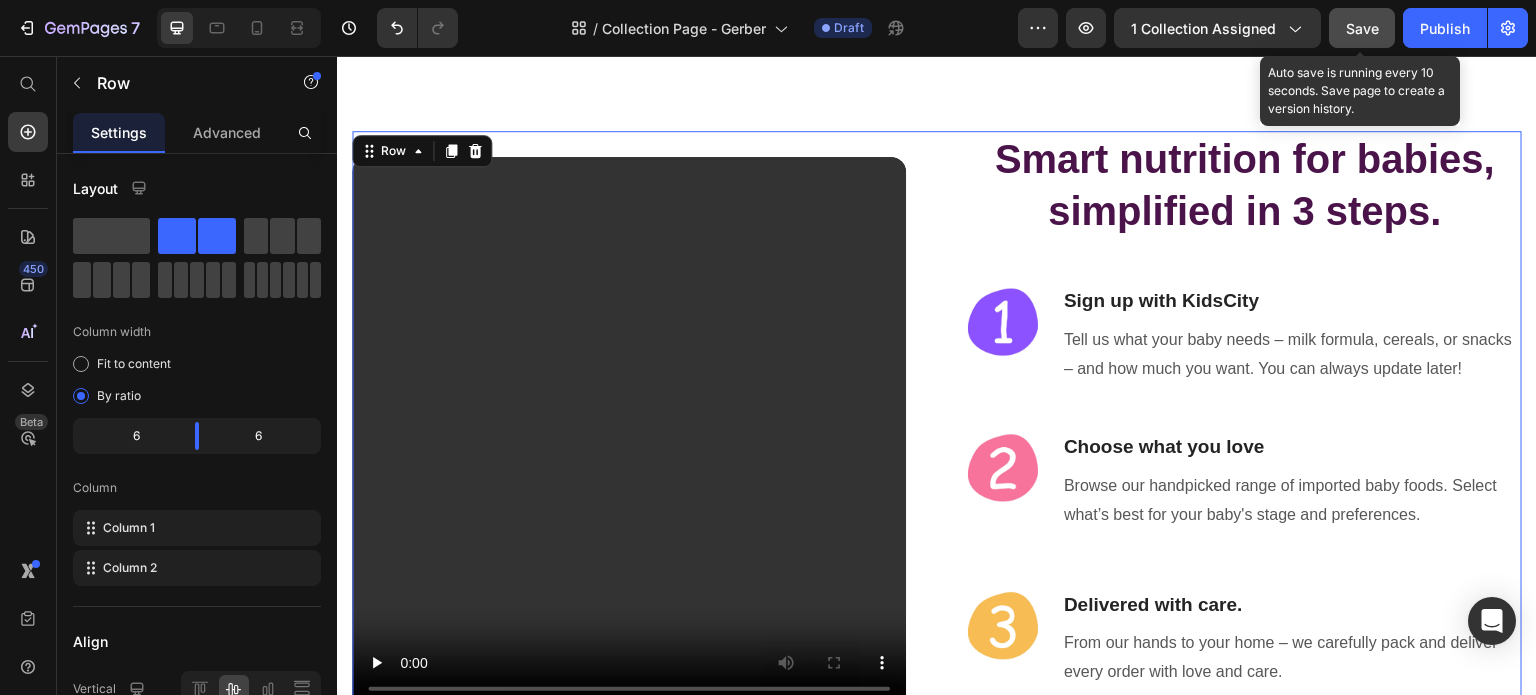 click on "Save" 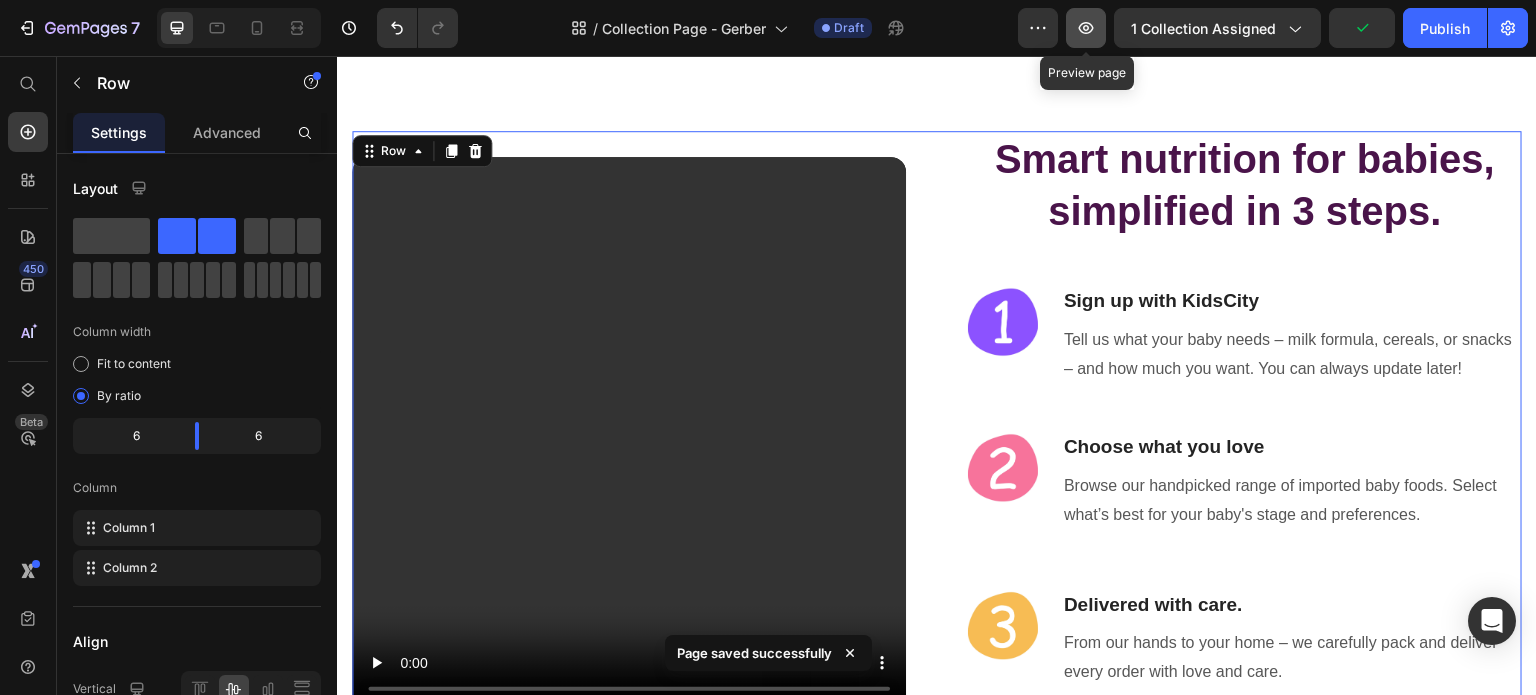 click 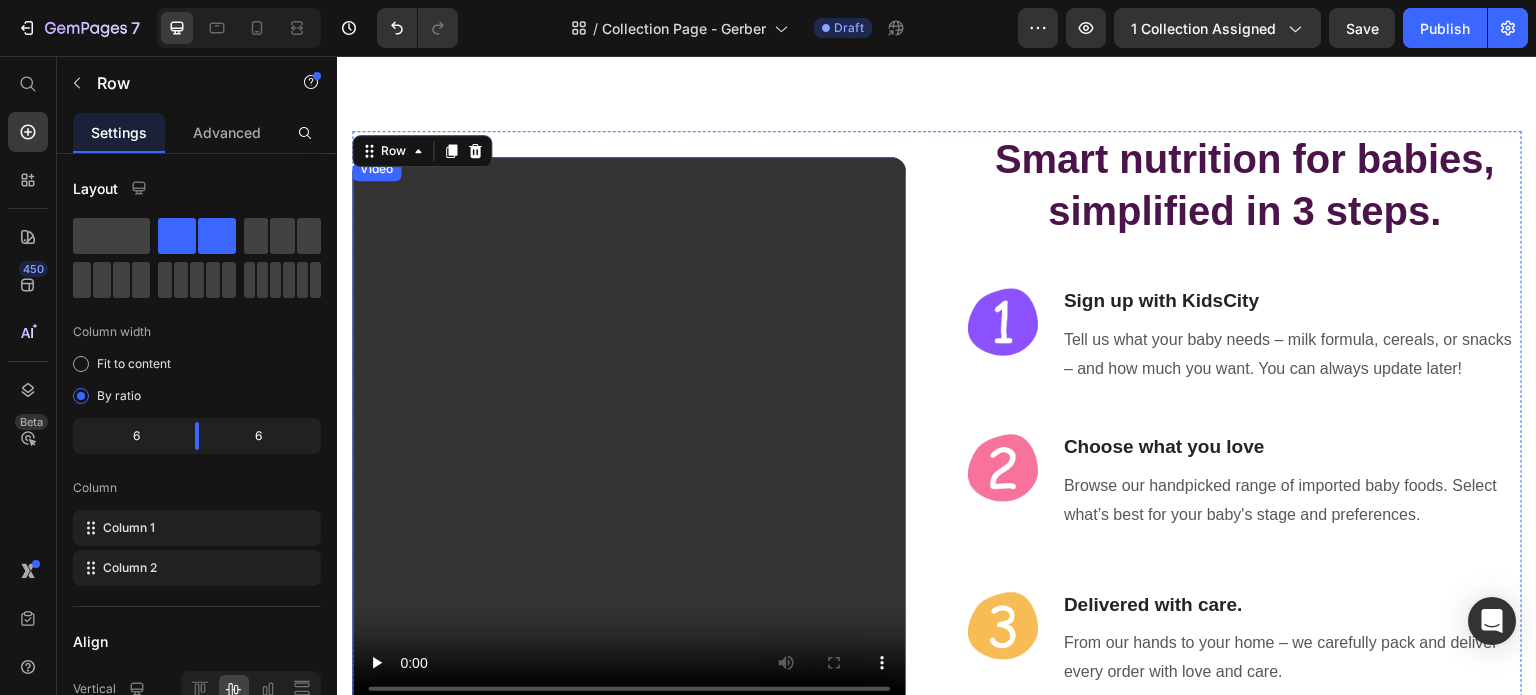 scroll, scrollTop: 4488, scrollLeft: 0, axis: vertical 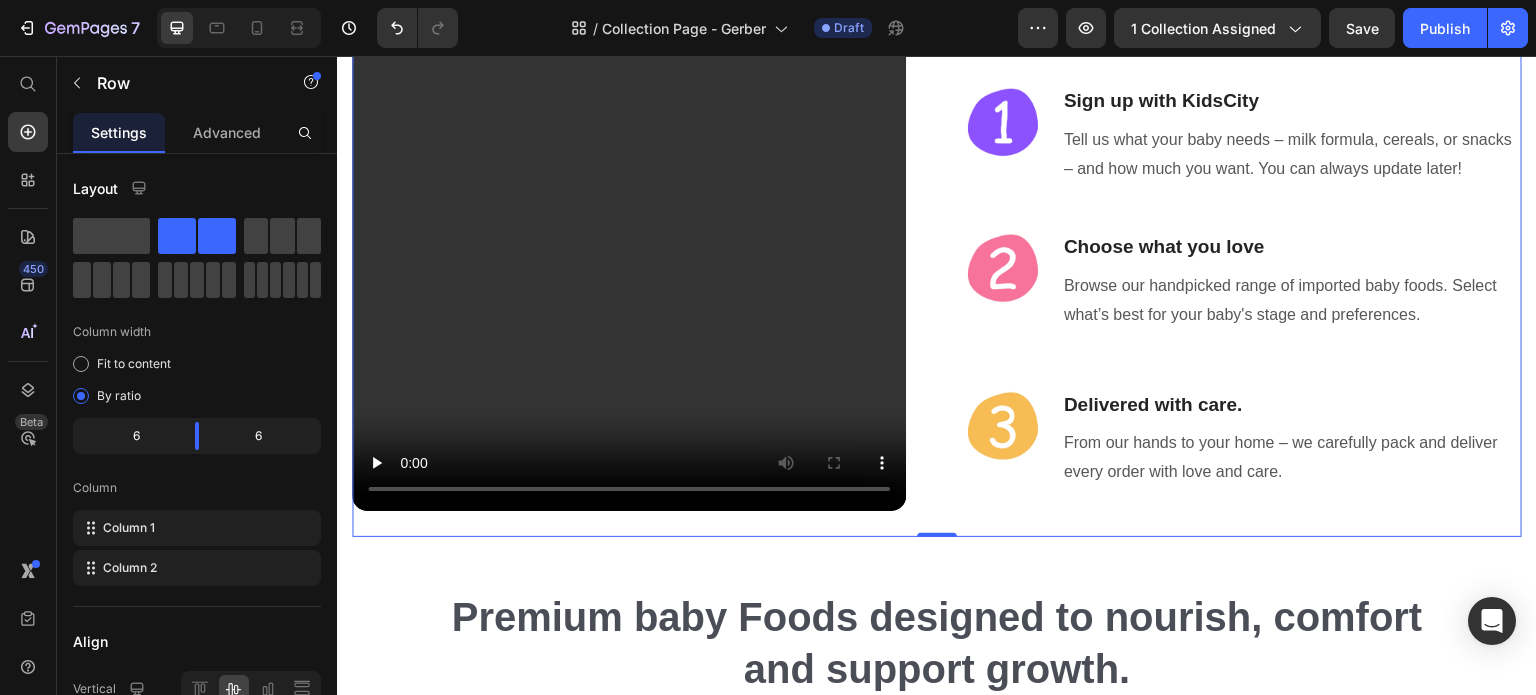 click on "Video Smart nutrition for babies, simplified in 3 steps. Heading Image Sign up with KidsCity Heading Tell us what your baby needs – milk formula, cereals, or snacks – and how much you want. You can always update later! Text block Row Image Choose what you love Heading Browse our handpicked range of imported baby foods. Select what’s best for your baby's stage and preferences. Text block Row Image Delivered with care. Heading From our hands to your home – we carefully pack and deliver every order with love and care. Text block Row Row   0" at bounding box center (937, 234) 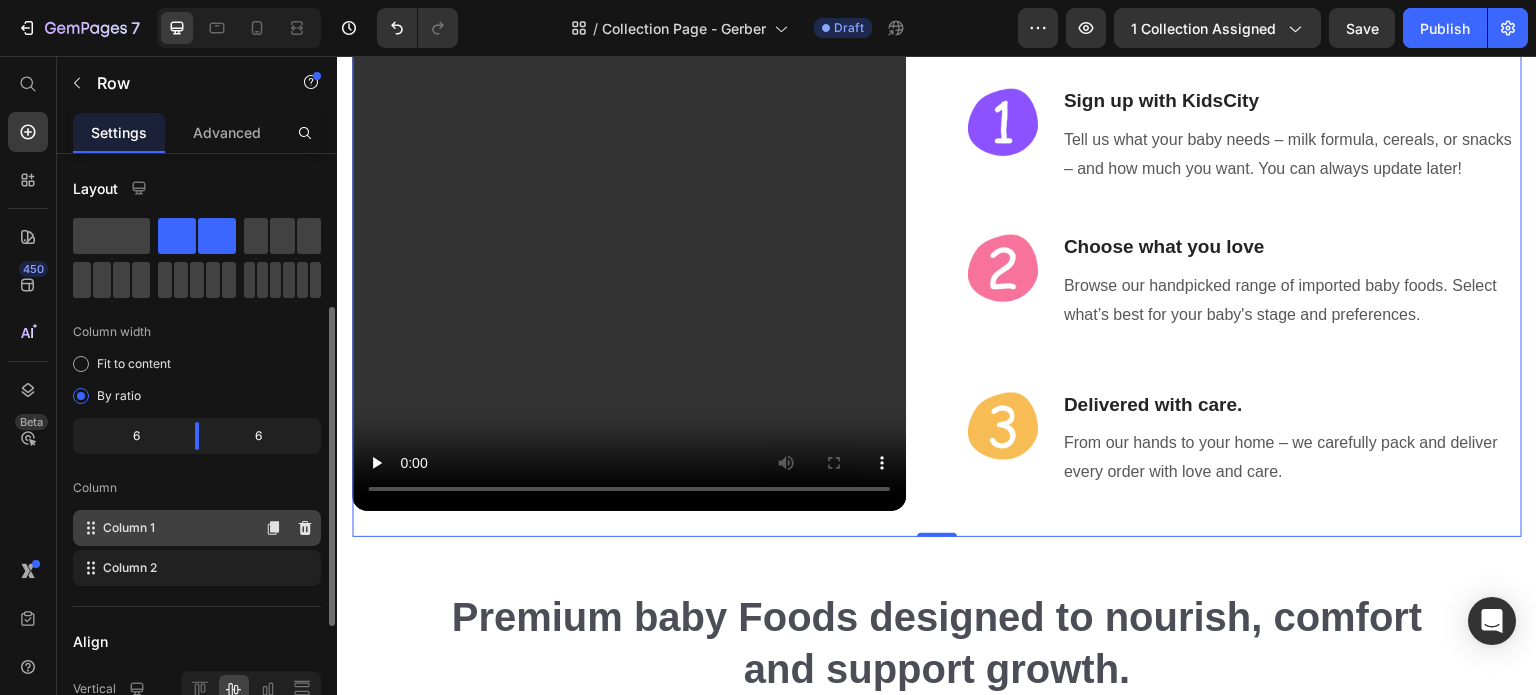 scroll, scrollTop: 200, scrollLeft: 0, axis: vertical 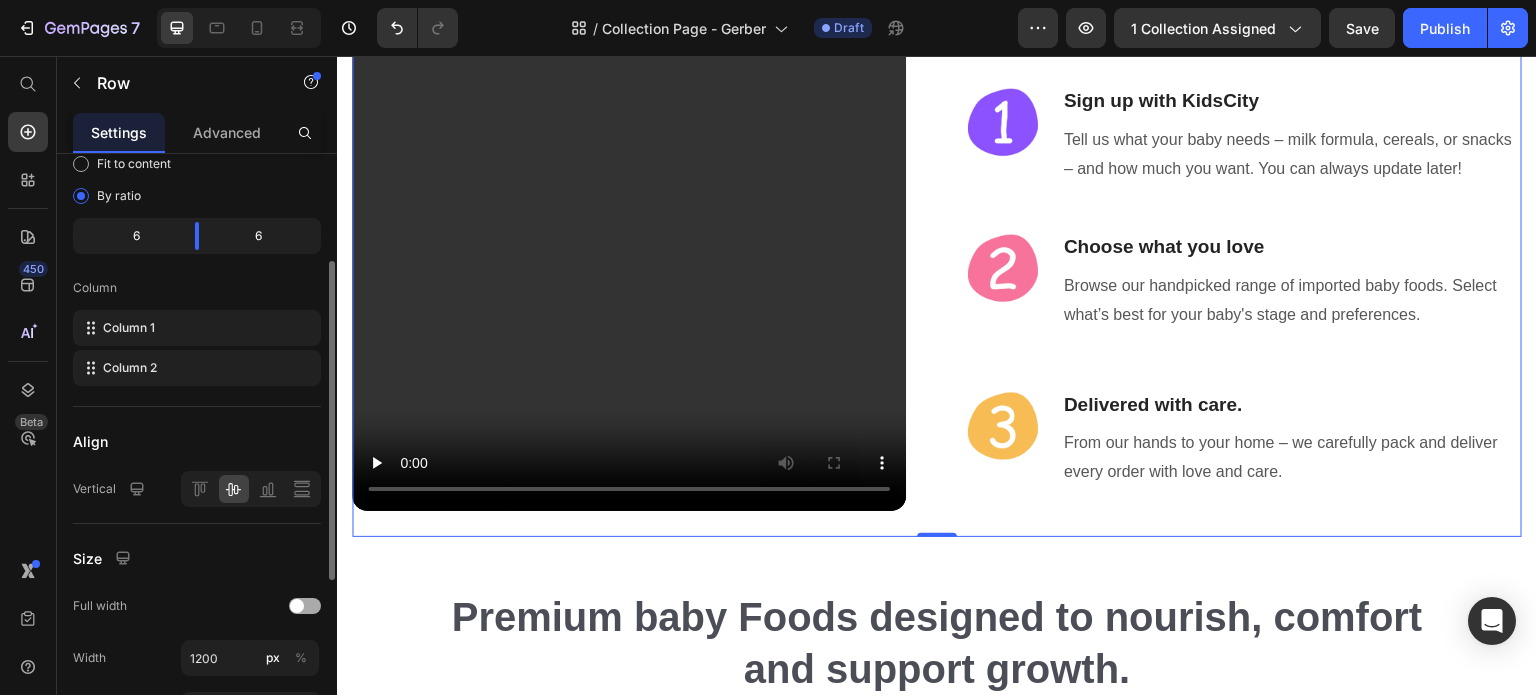 click at bounding box center [305, 606] 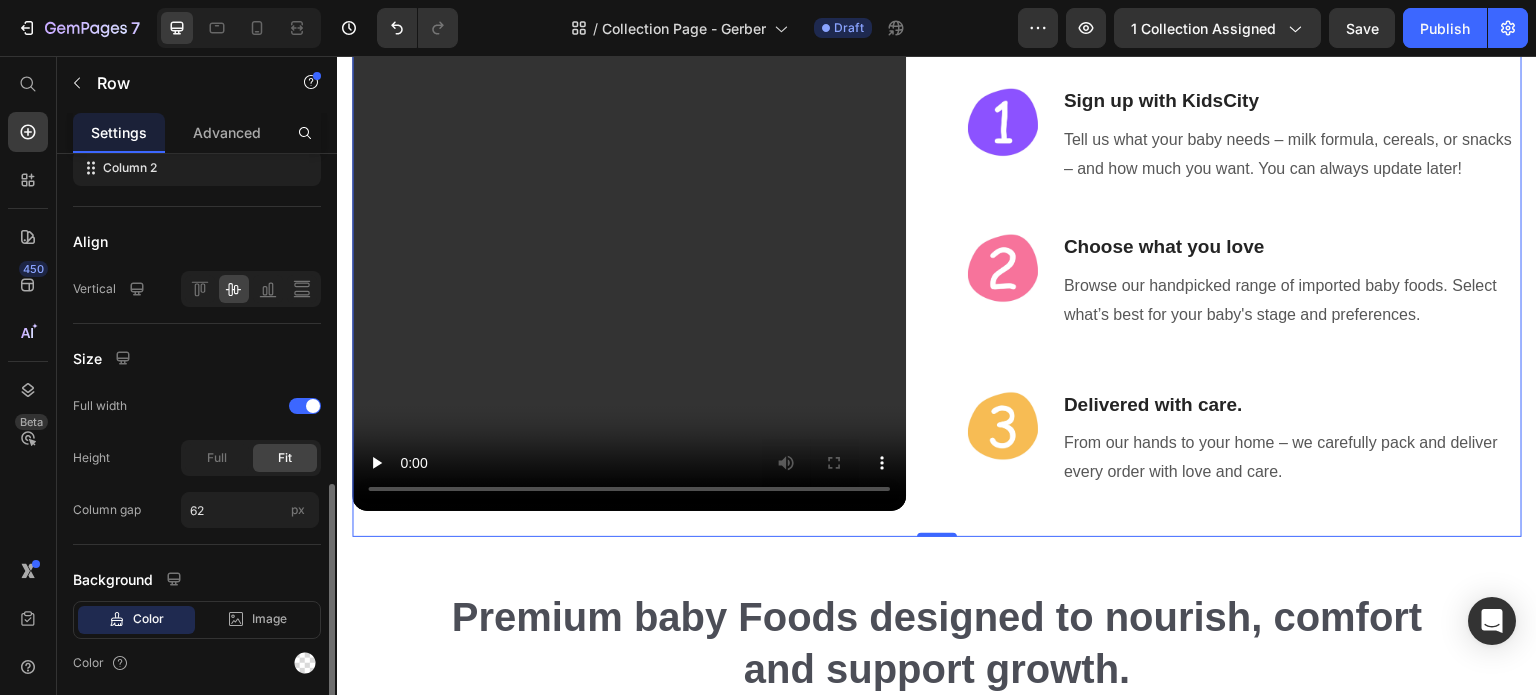 scroll, scrollTop: 468, scrollLeft: 0, axis: vertical 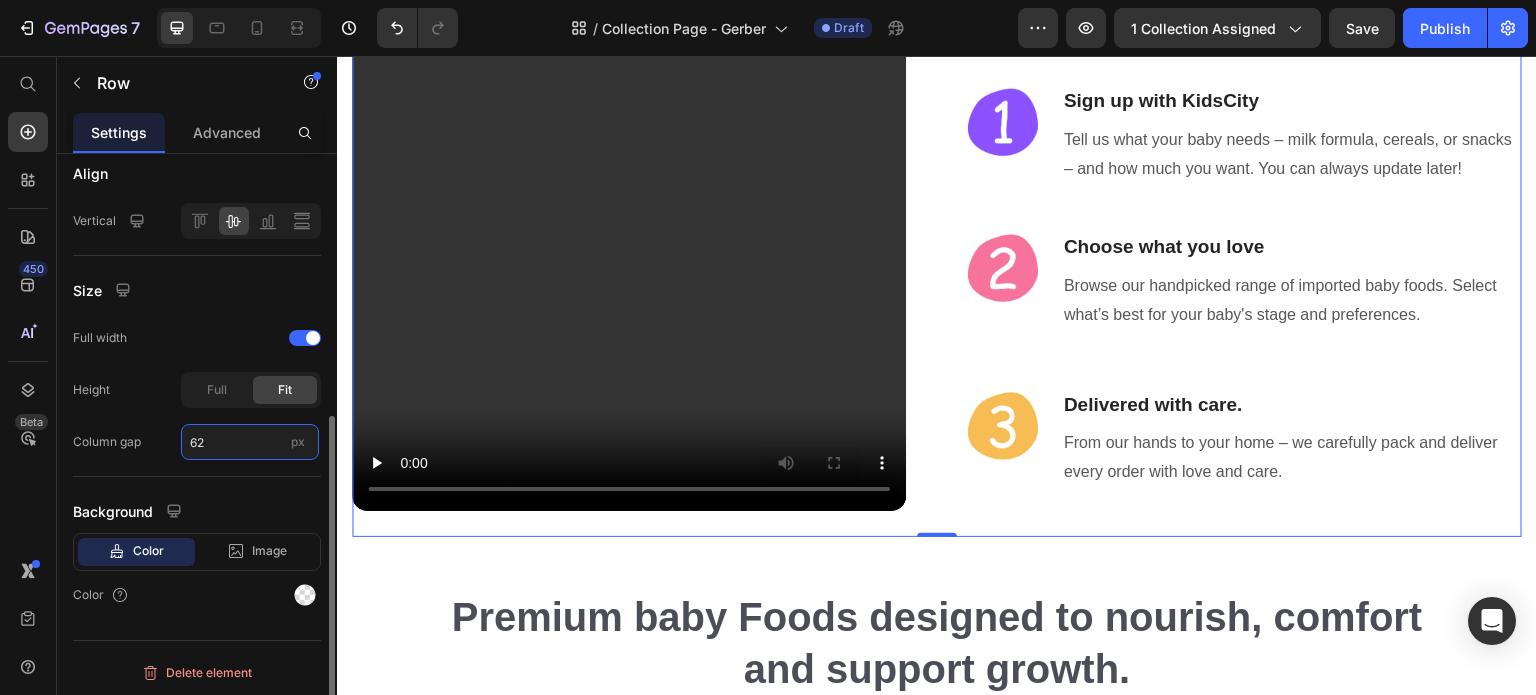 click on "62" at bounding box center (250, 442) 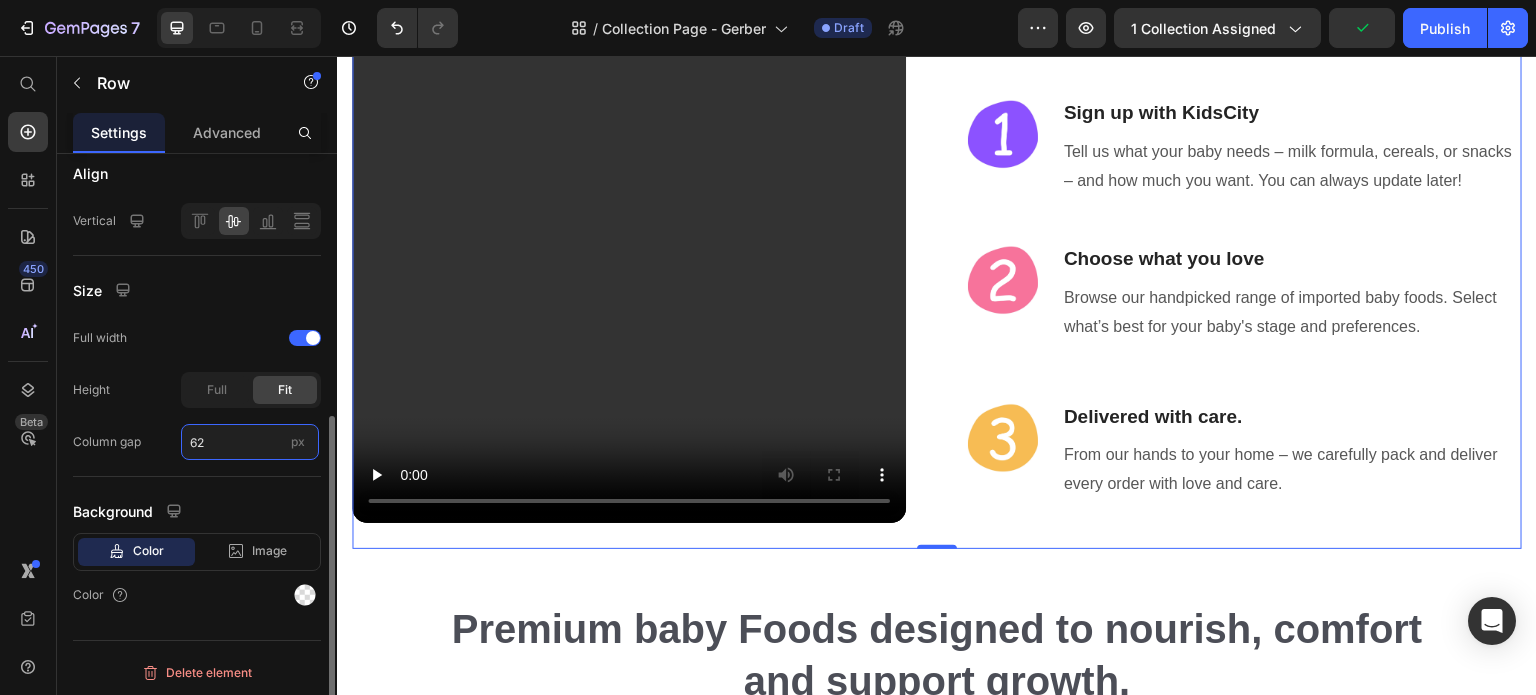 scroll, scrollTop: 4488, scrollLeft: 0, axis: vertical 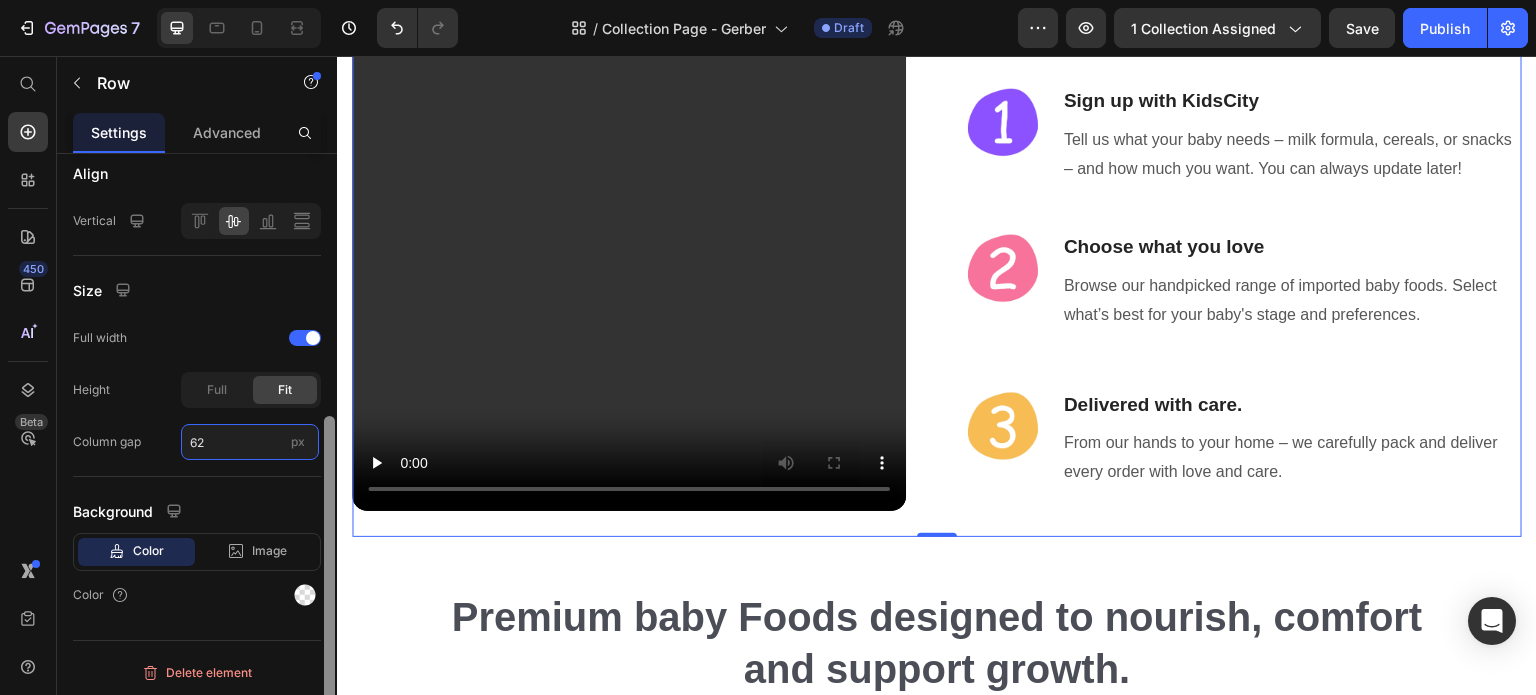 type on "6" 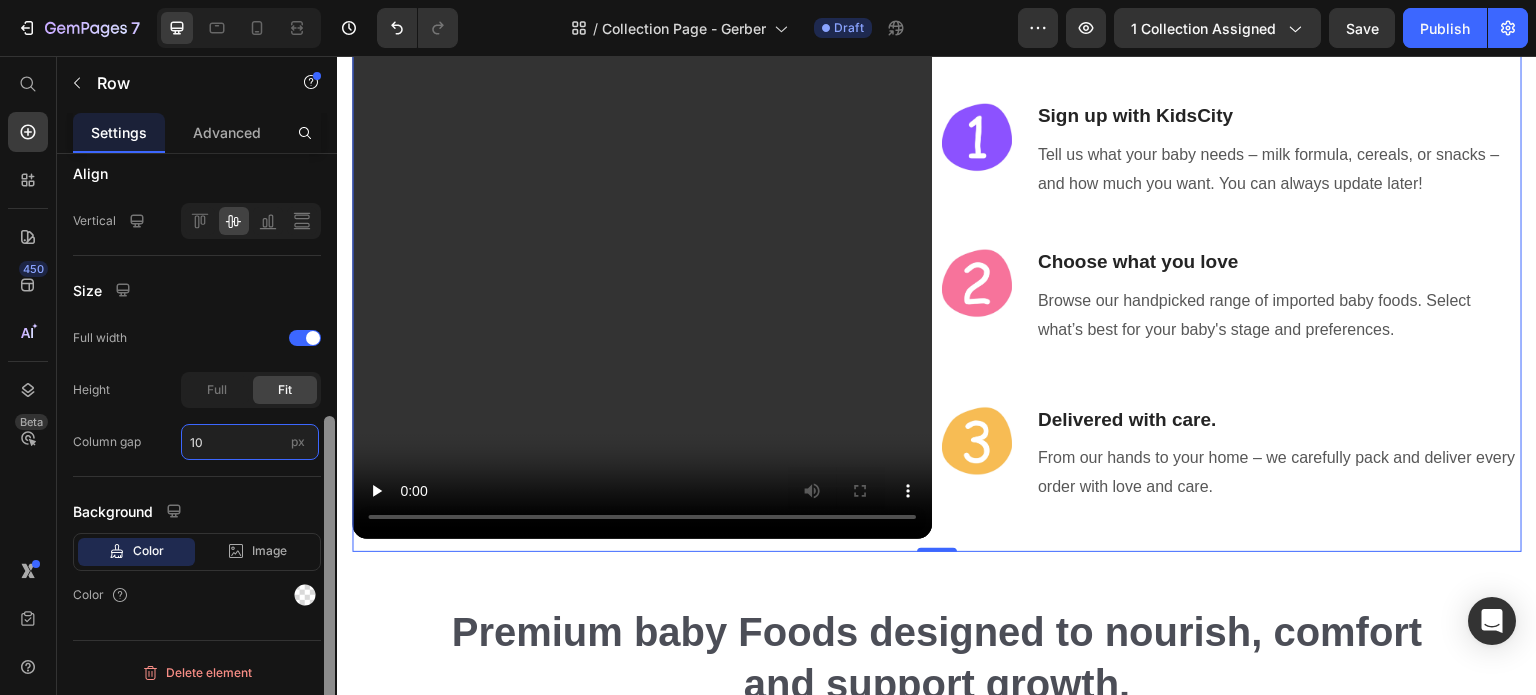 scroll, scrollTop: 4476, scrollLeft: 0, axis: vertical 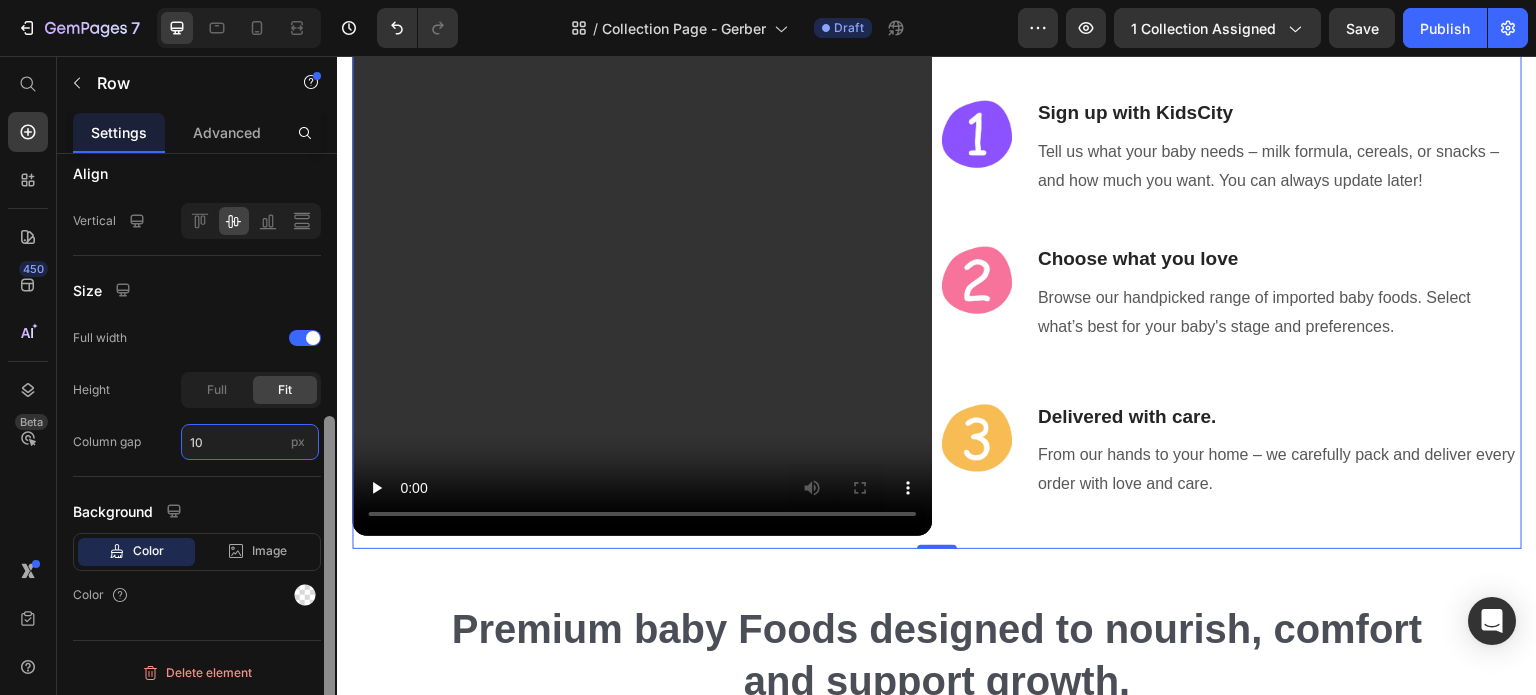 type on "10" 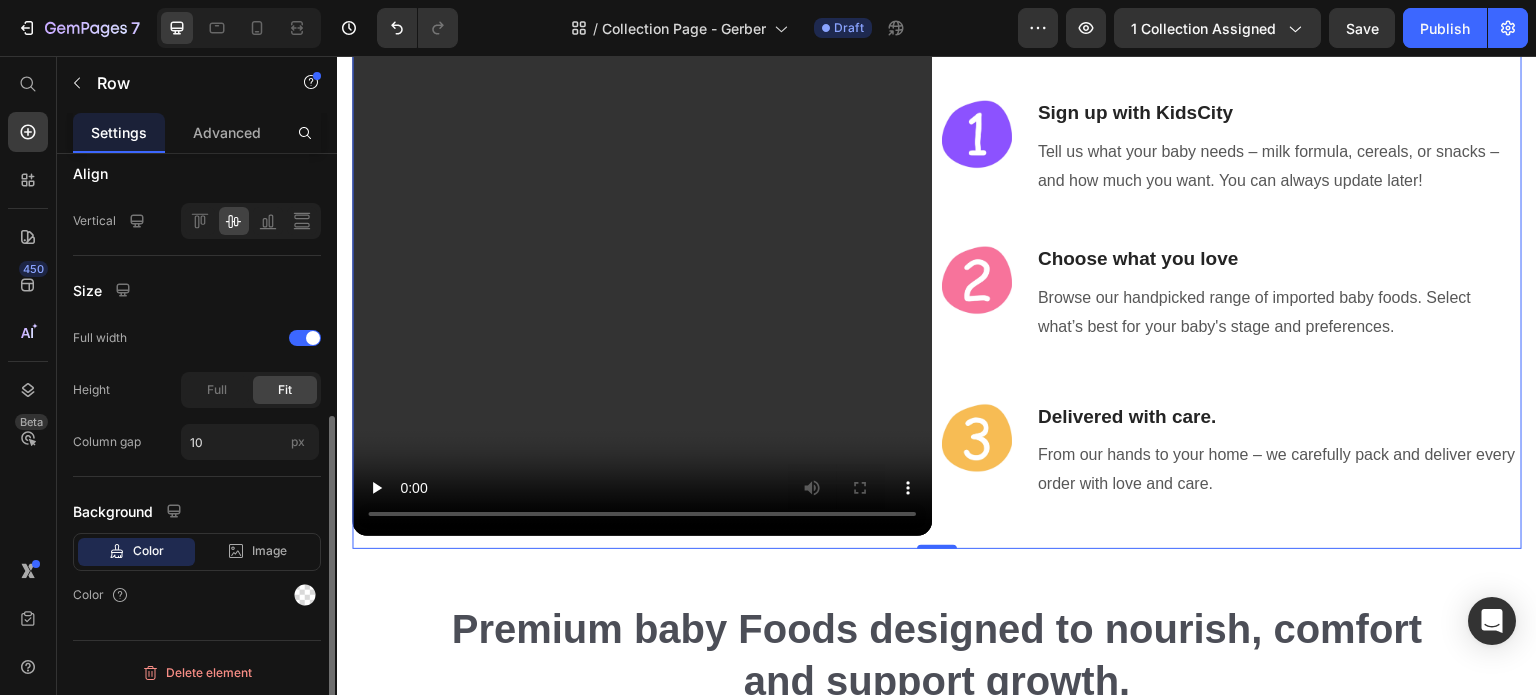 click on "Size Full width Height Full Fit Column gap 10 px" 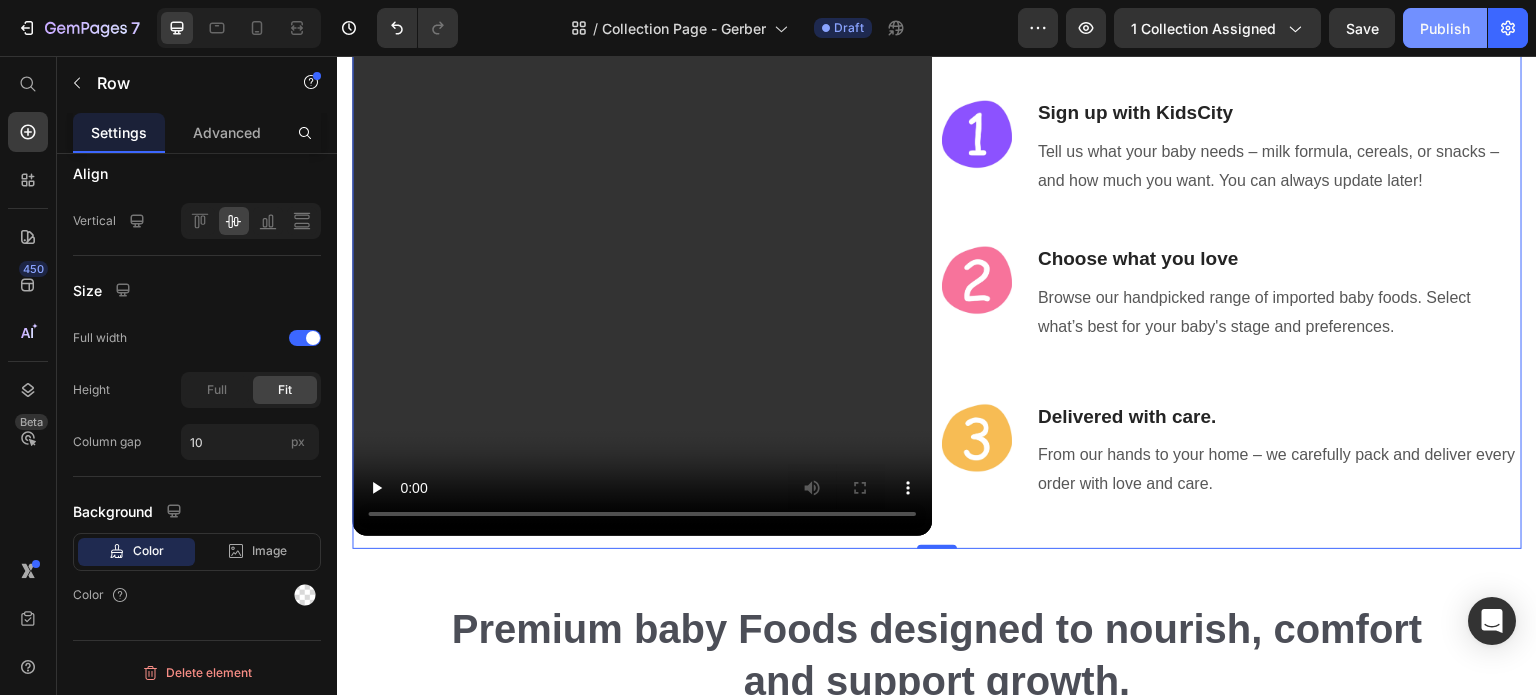 click on "Publish" 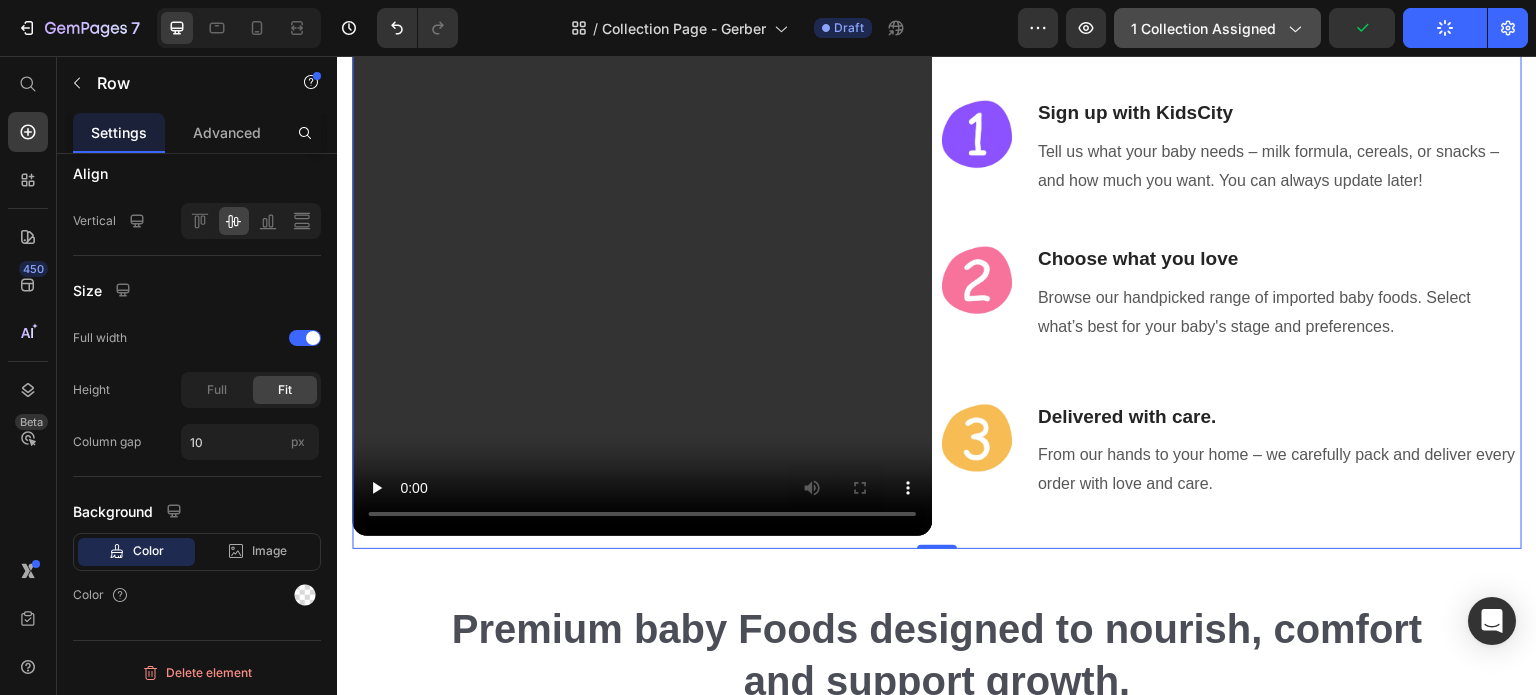 click on "1 collection assigned" at bounding box center [1217, 28] 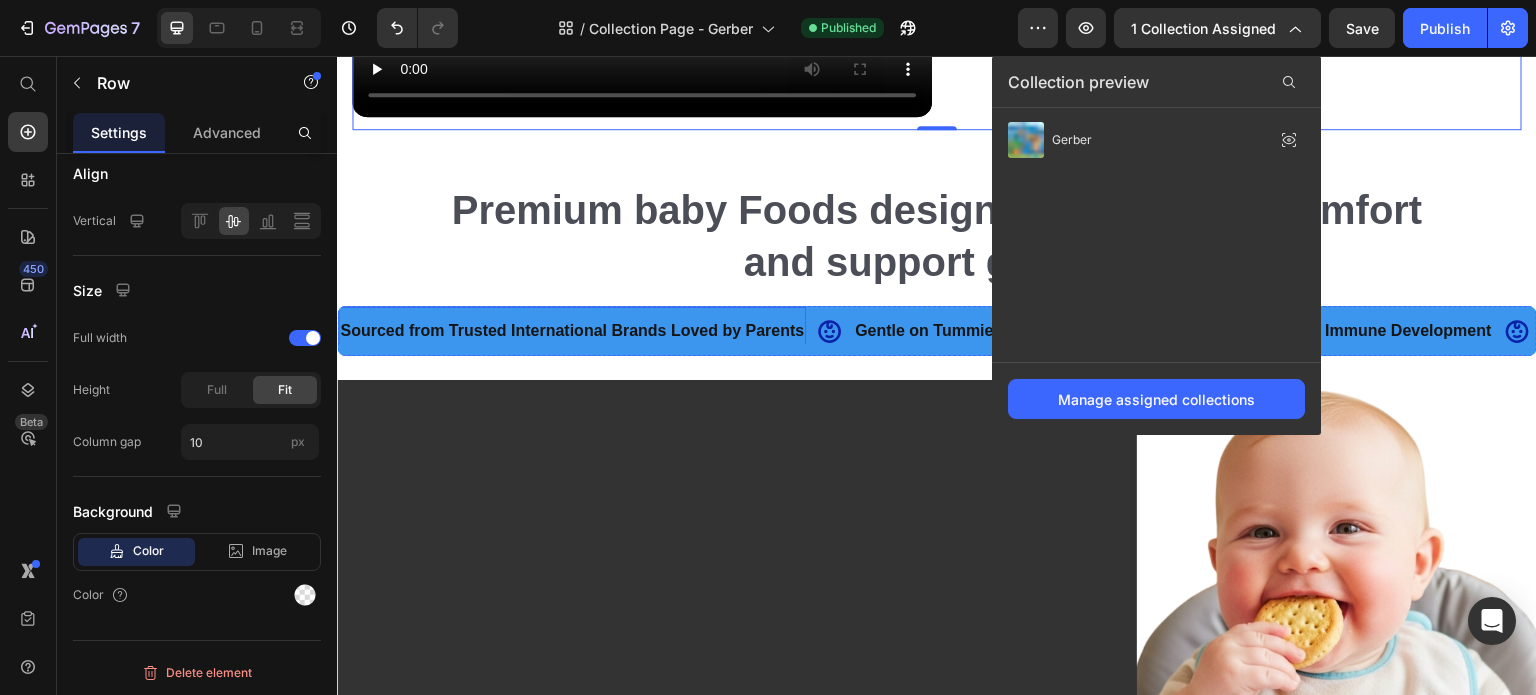 scroll, scrollTop: 5076, scrollLeft: 0, axis: vertical 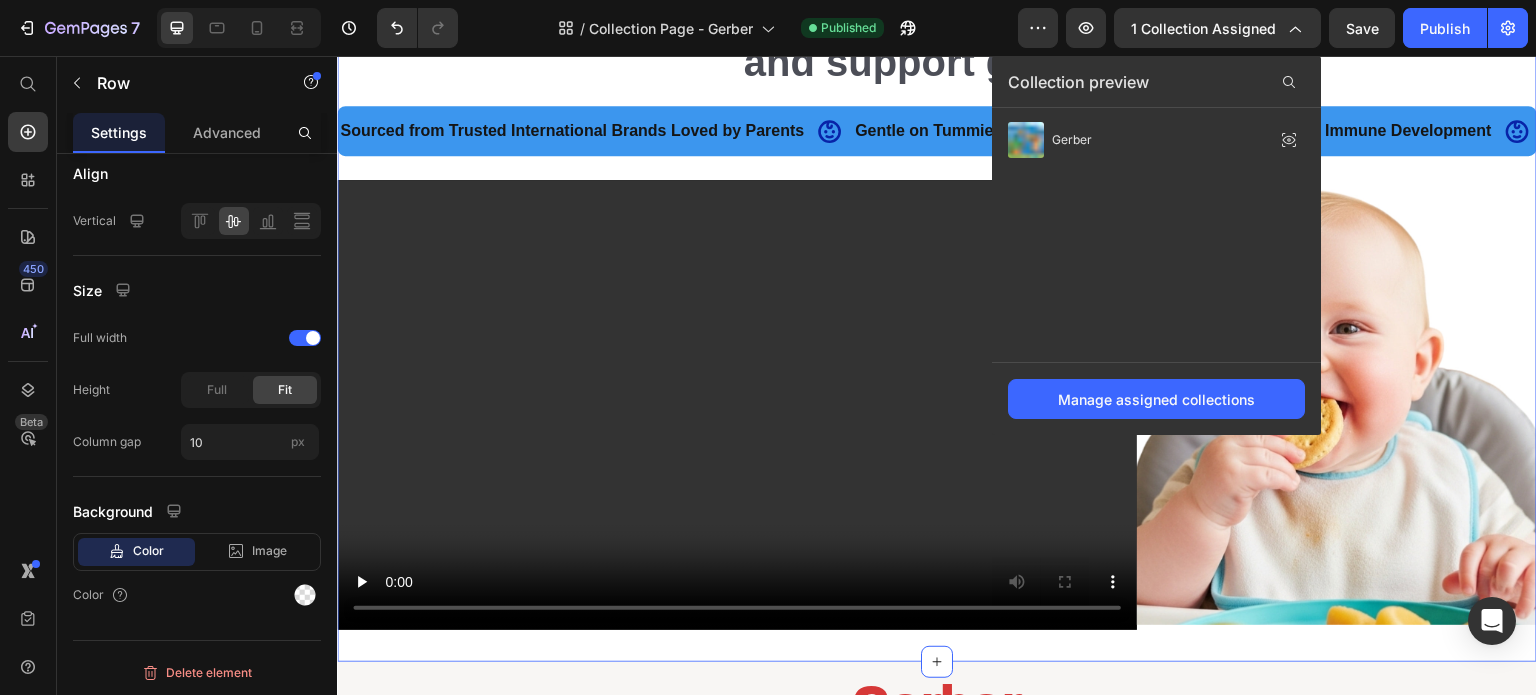click on "Sourced from Trusted International Brands Loved by Parents Text
Gentle on Tummies, Easy to Digest Text
Supports Brain and Immune Development Text
Perfect for Every Stage of Baby’s Growth Text
Easy to Mix, Smooth to Digest Text
Gentle Nutrition for Growing Babies Text
Rich in Essential Vitamins and Minerals Text
Sourced from Trusted International Brands Loved by Parents Text
Gentle on Tummies, Easy to Digest Text
Supports Brain and Immune Development Text
Perfect for Every Stage of Baby’s Growth Text
Easy to Mix, Smooth to Digest Text
Gentle Nutrition for Growing Babies Text
Rich in Essential Vitamins and Minerals Text
Marquee" at bounding box center (937, 143) 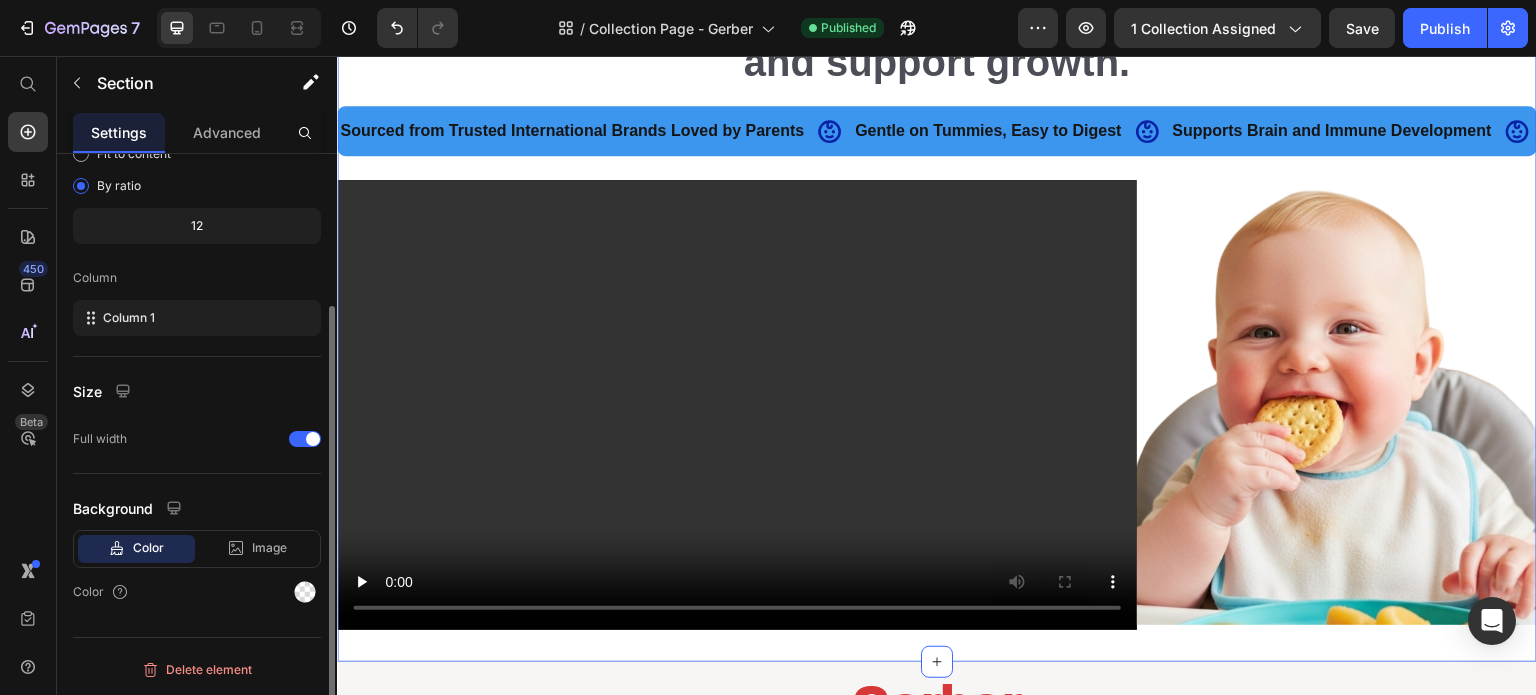 scroll, scrollTop: 0, scrollLeft: 0, axis: both 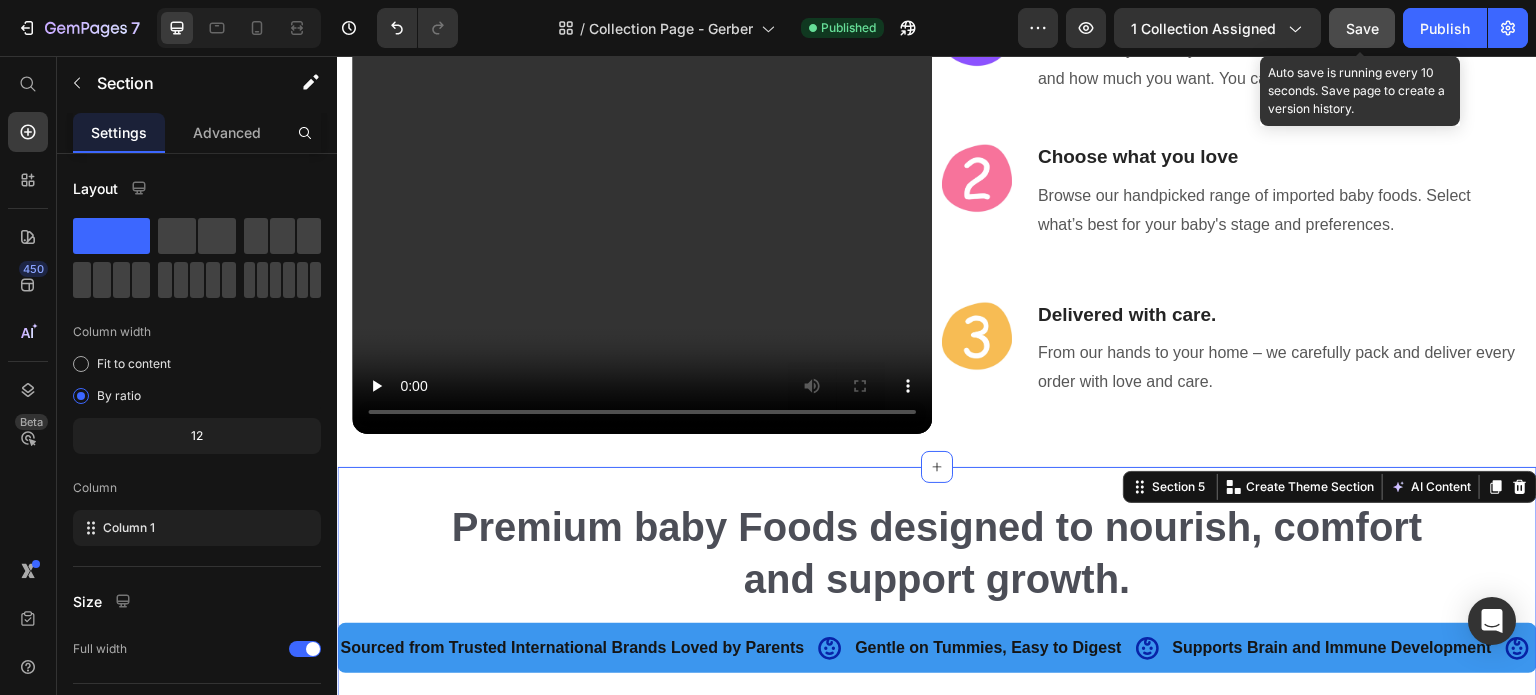 click on "Save" at bounding box center (1362, 28) 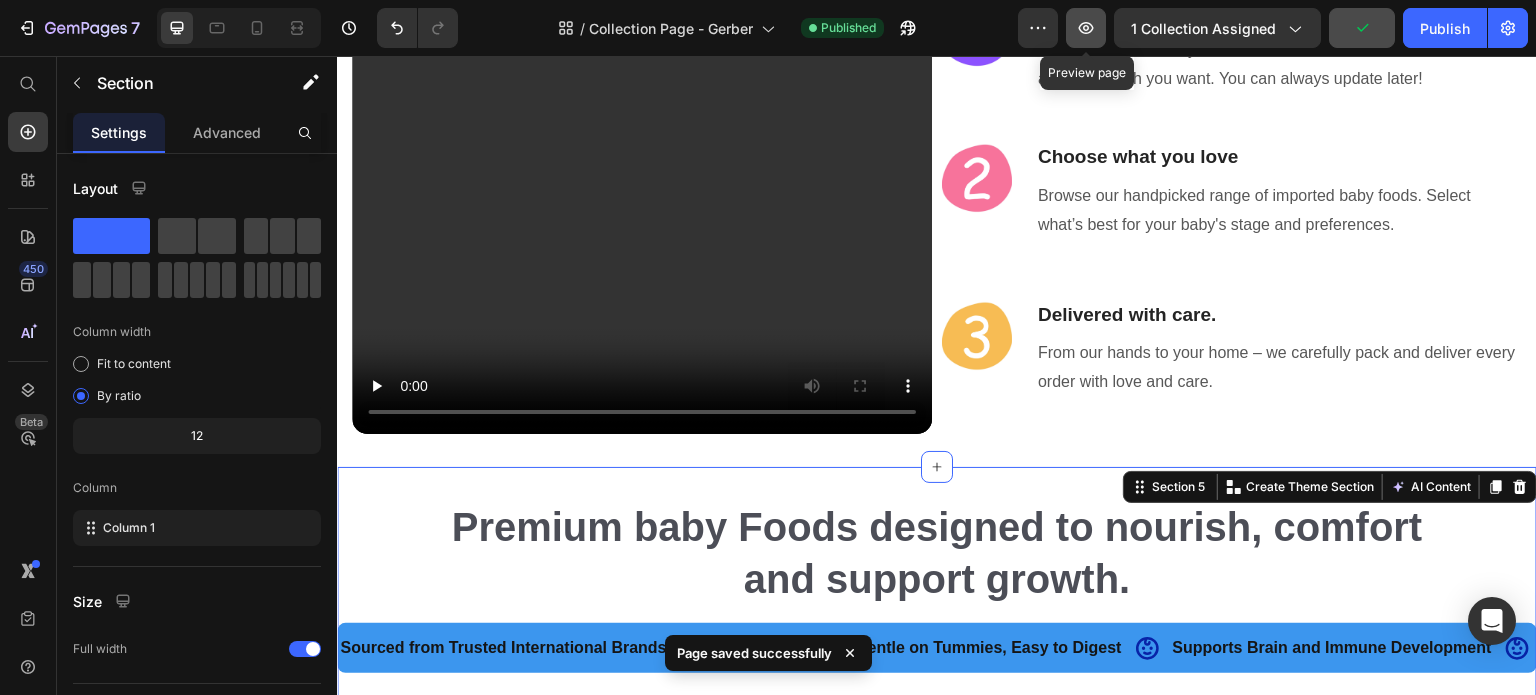 click 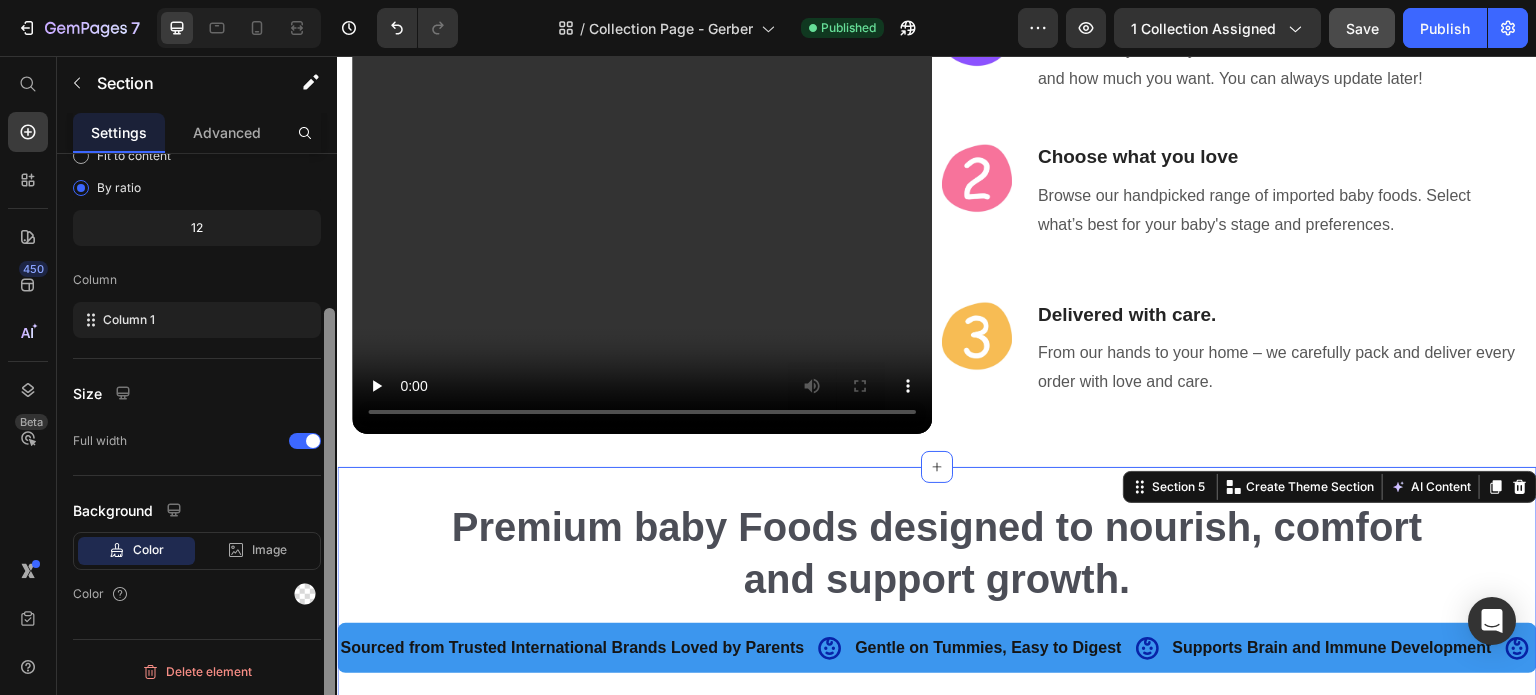 scroll, scrollTop: 0, scrollLeft: 0, axis: both 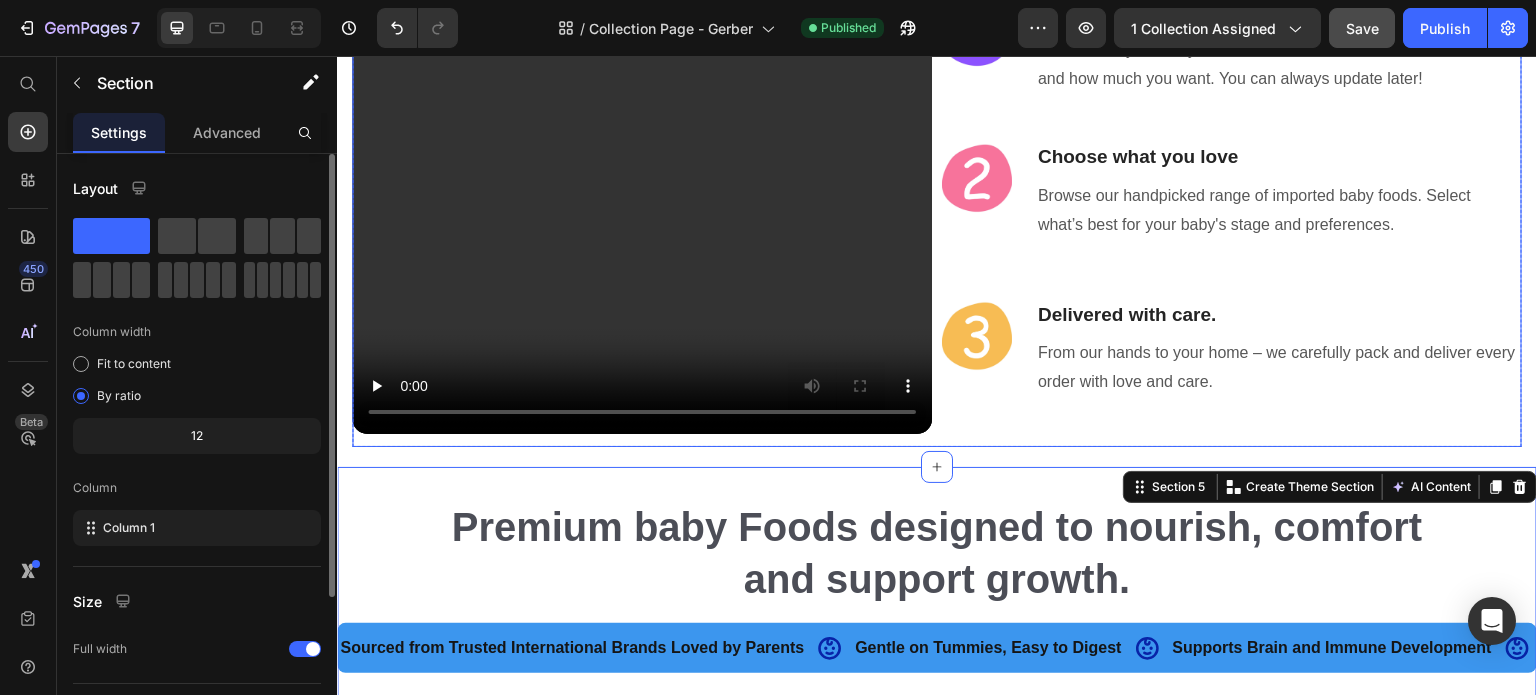 click on "Video" at bounding box center (642, 144) 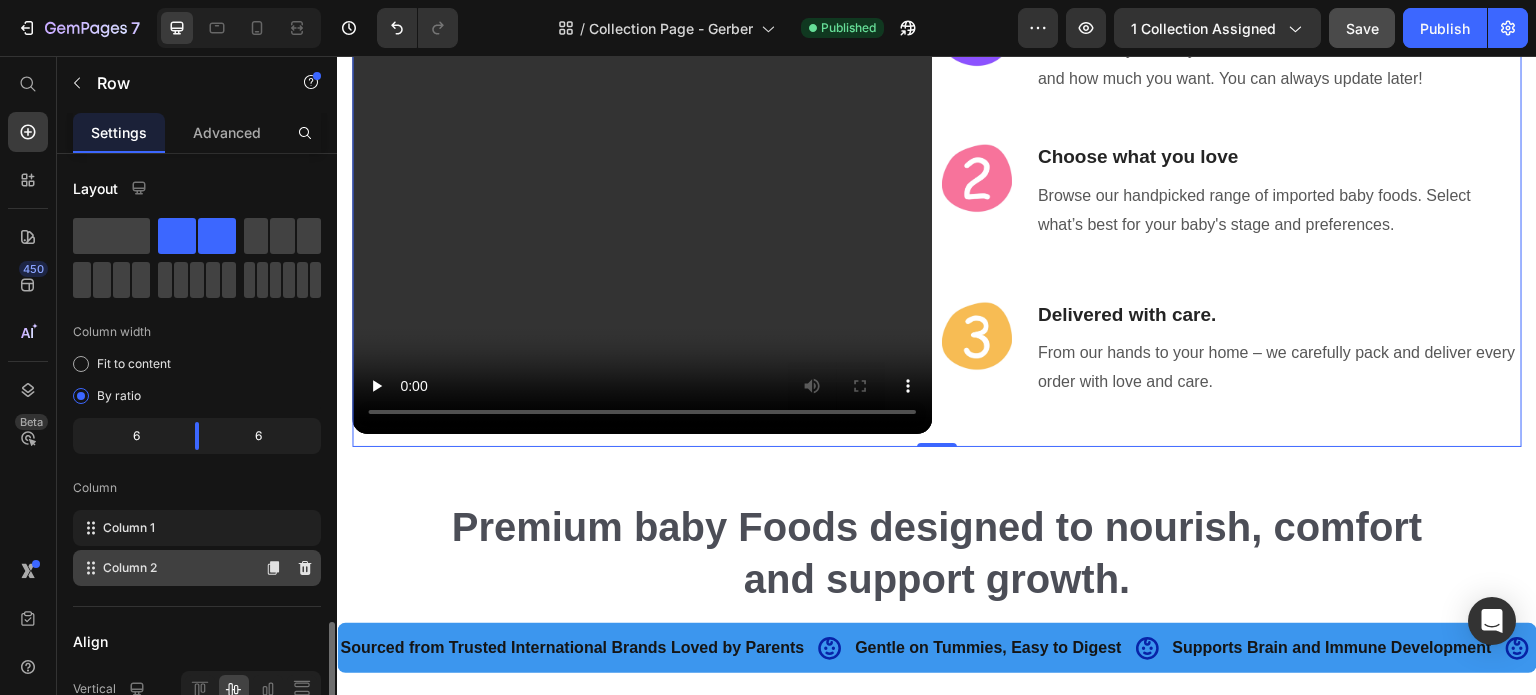 scroll, scrollTop: 400, scrollLeft: 0, axis: vertical 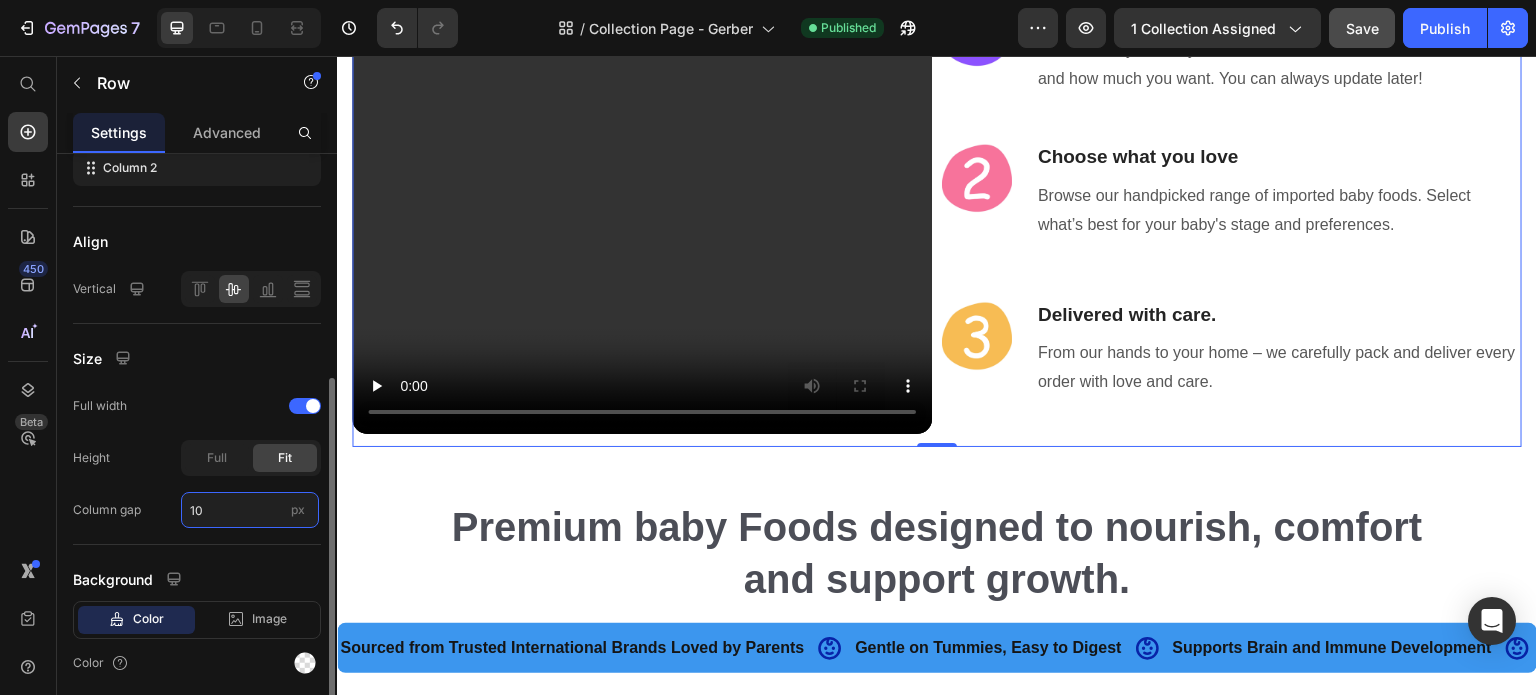 click on "10" at bounding box center [250, 510] 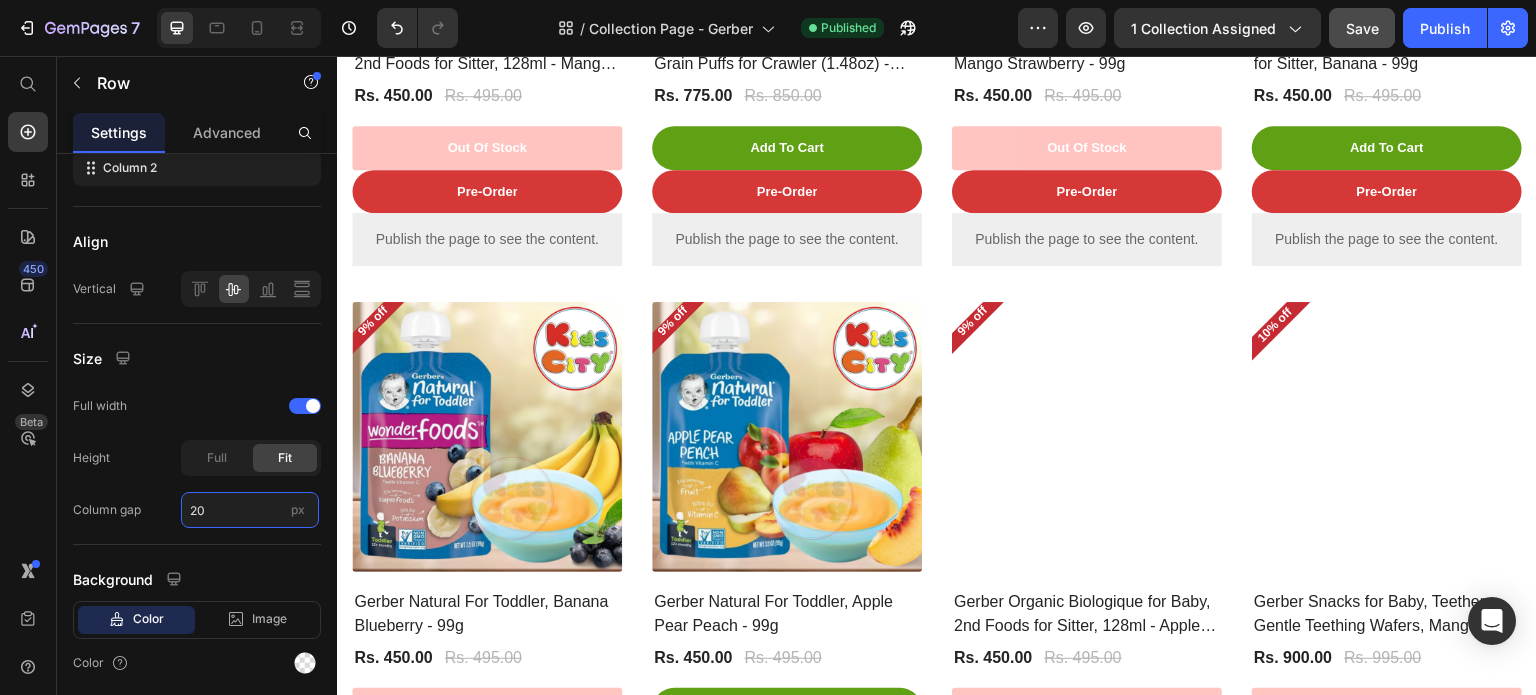scroll, scrollTop: 927, scrollLeft: 0, axis: vertical 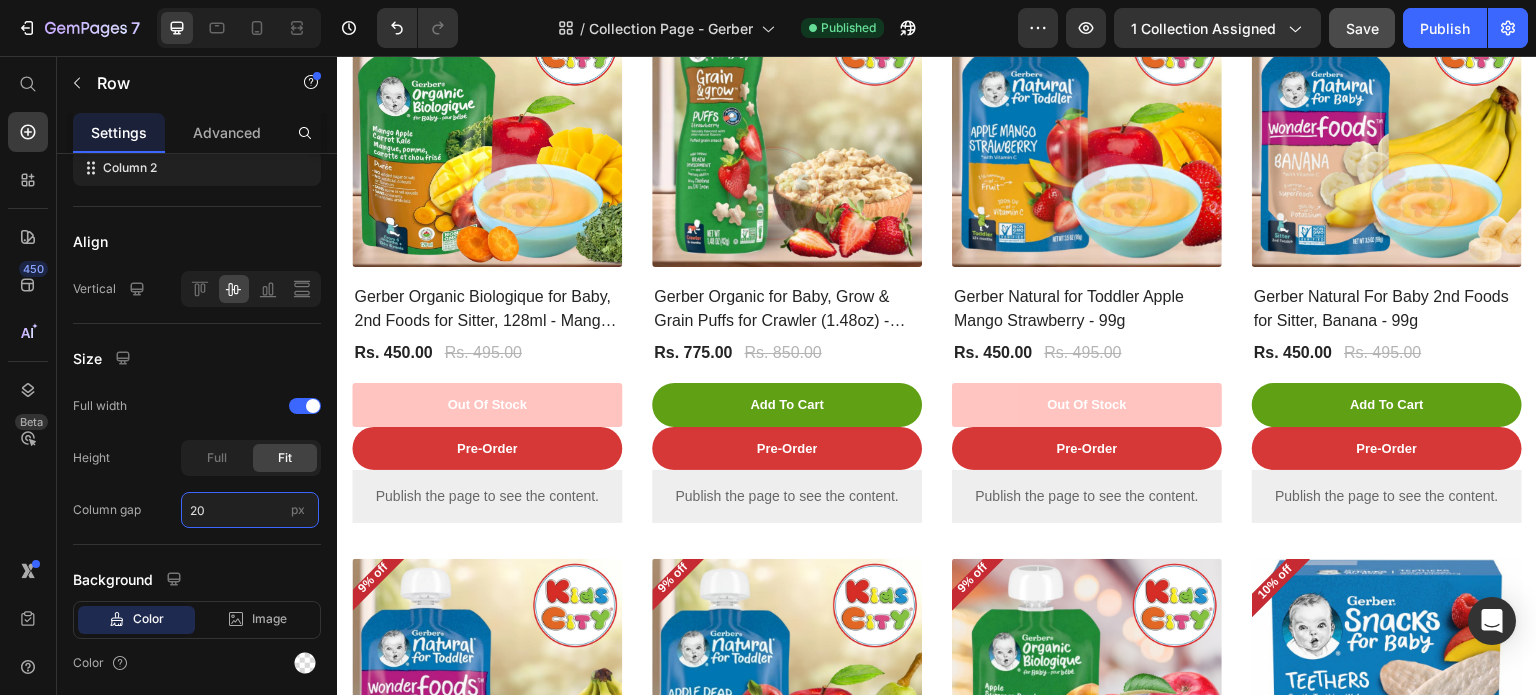 type on "20" 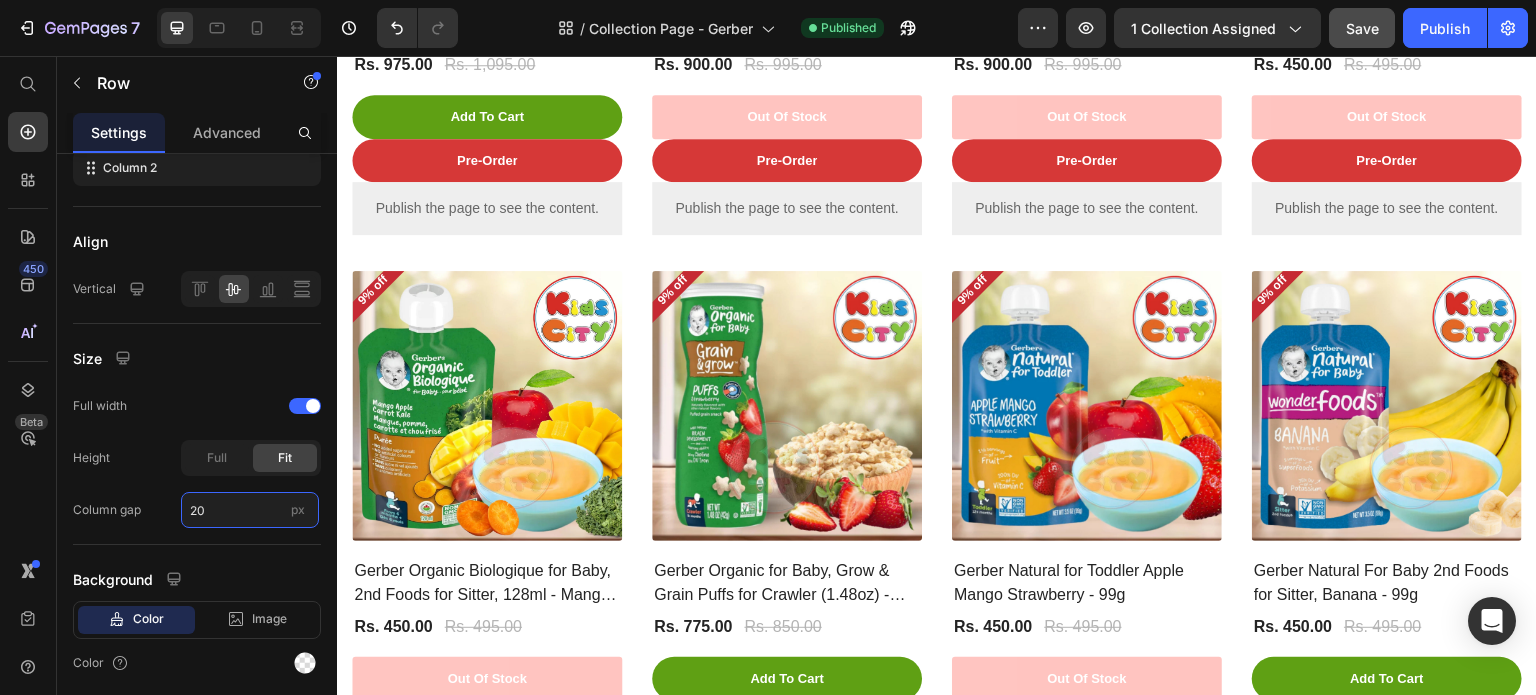 scroll, scrollTop: 0, scrollLeft: 0, axis: both 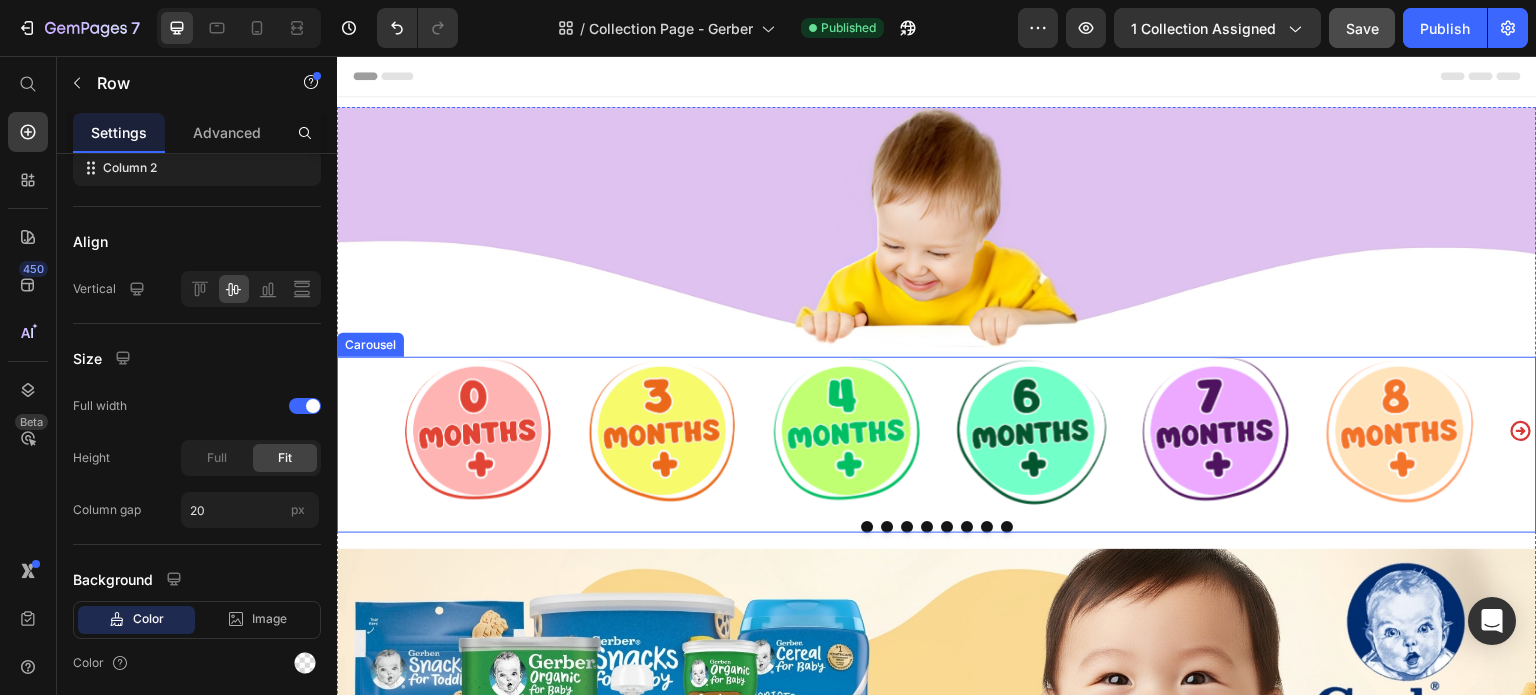 click on "Image Image Image Image Image Image Image Image Image Image Image Image" at bounding box center [937, 445] 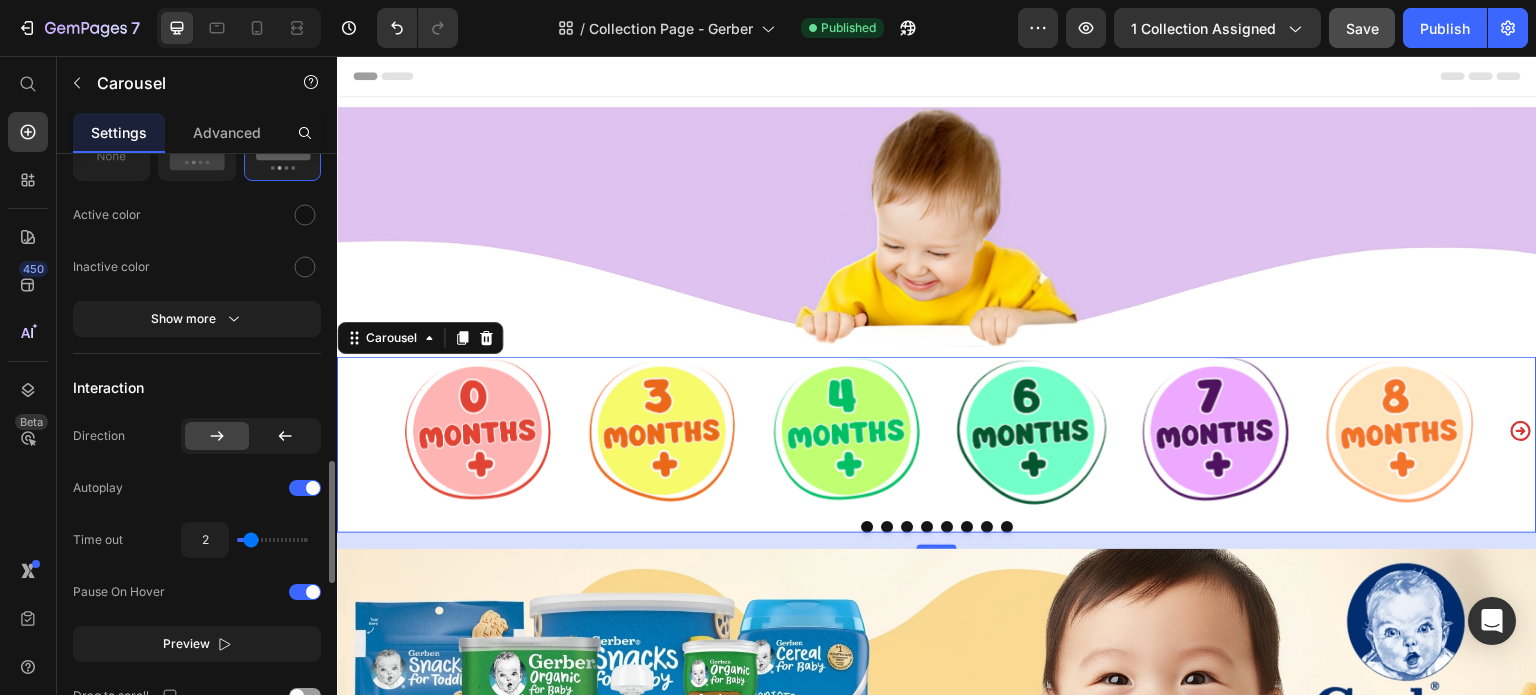 scroll, scrollTop: 1700, scrollLeft: 0, axis: vertical 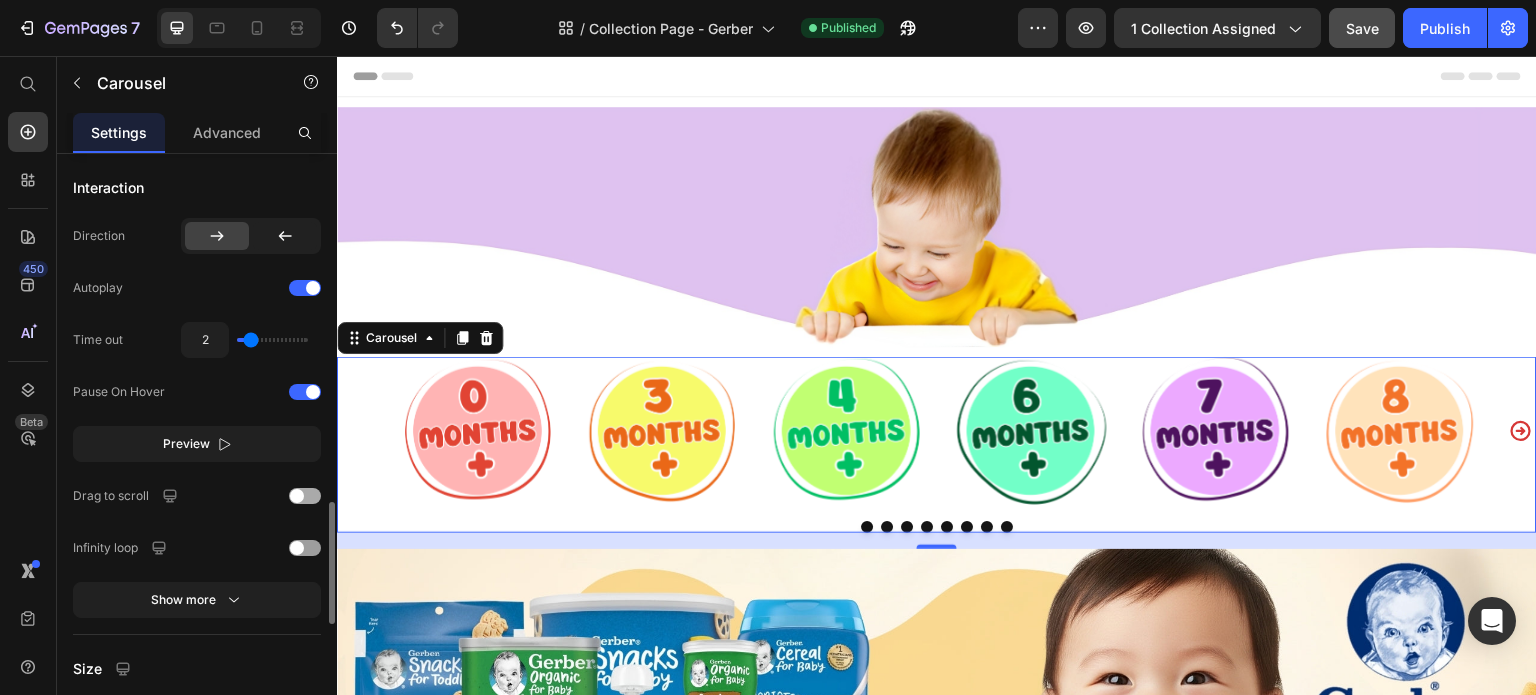 click at bounding box center [297, 496] 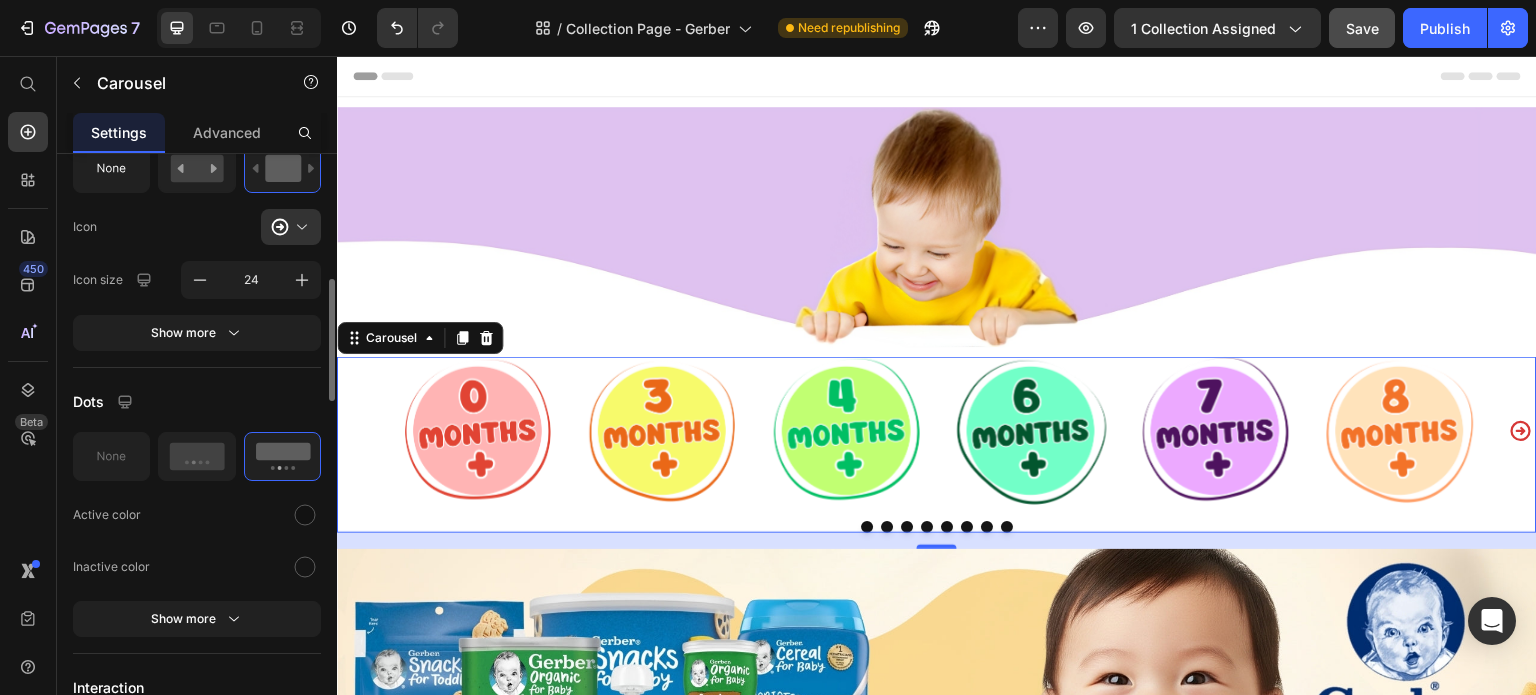 scroll, scrollTop: 1100, scrollLeft: 0, axis: vertical 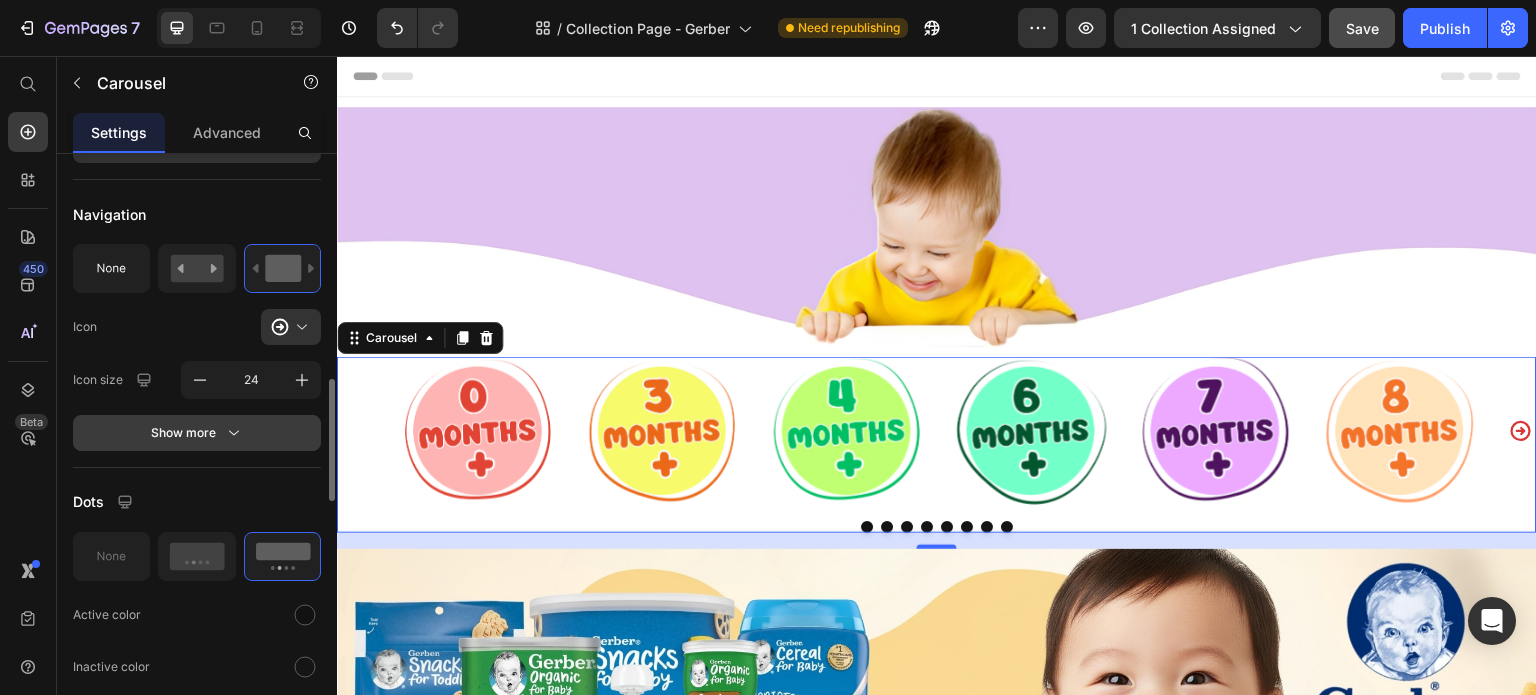 click 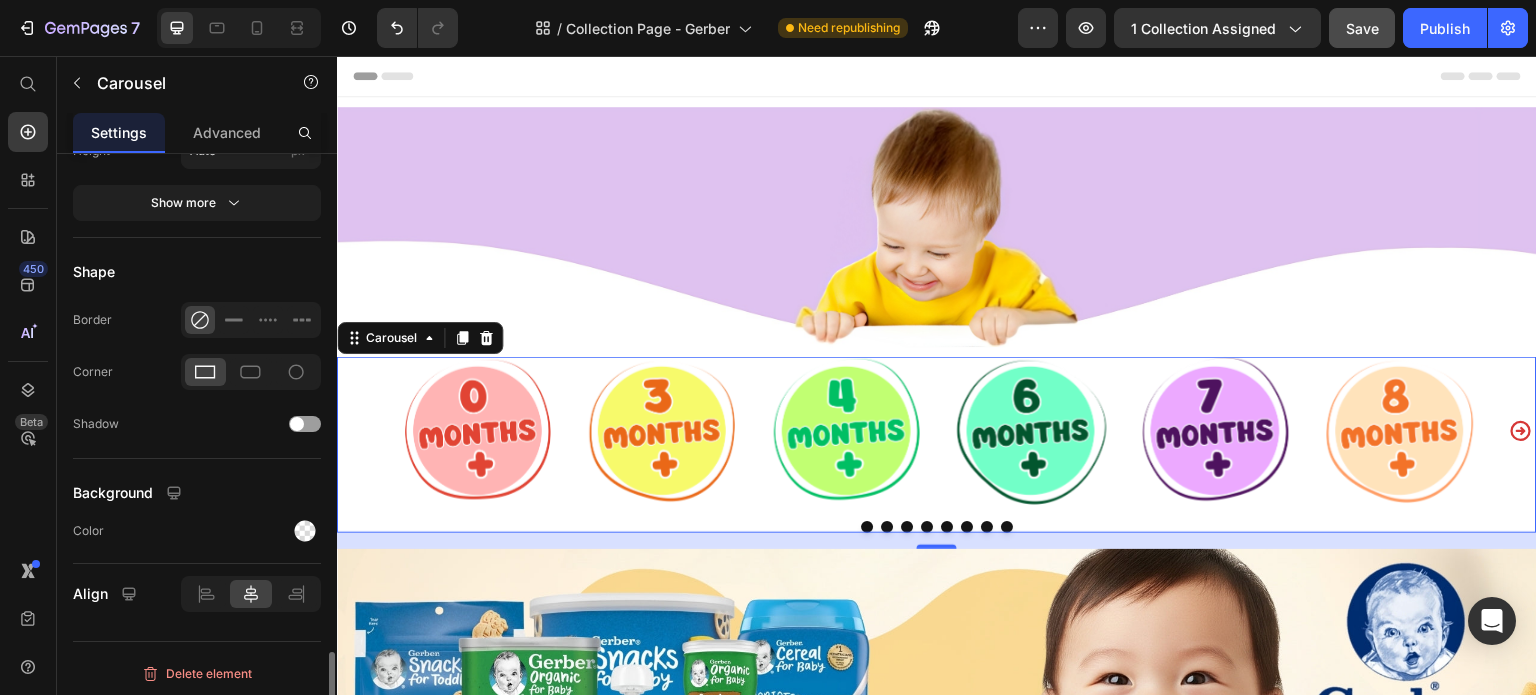 scroll, scrollTop: 2896, scrollLeft: 0, axis: vertical 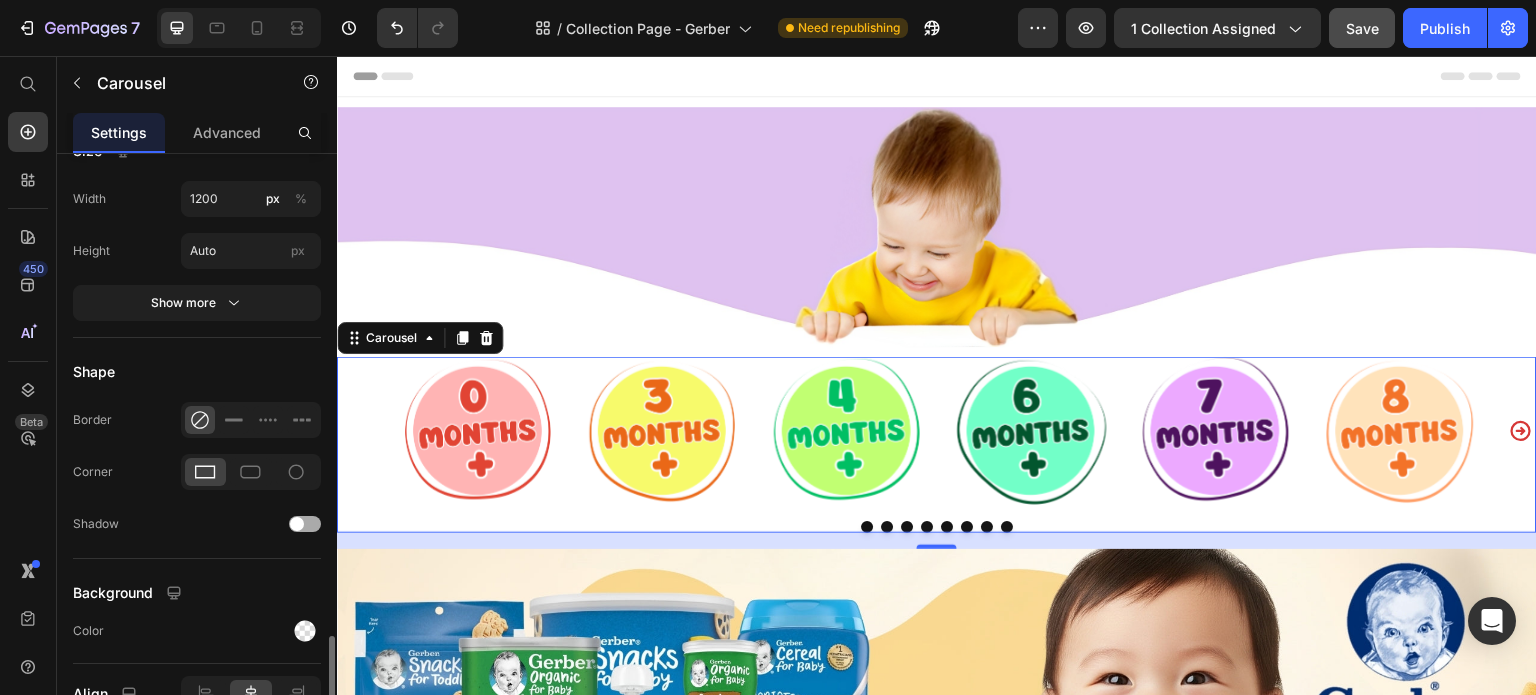 click at bounding box center (305, 524) 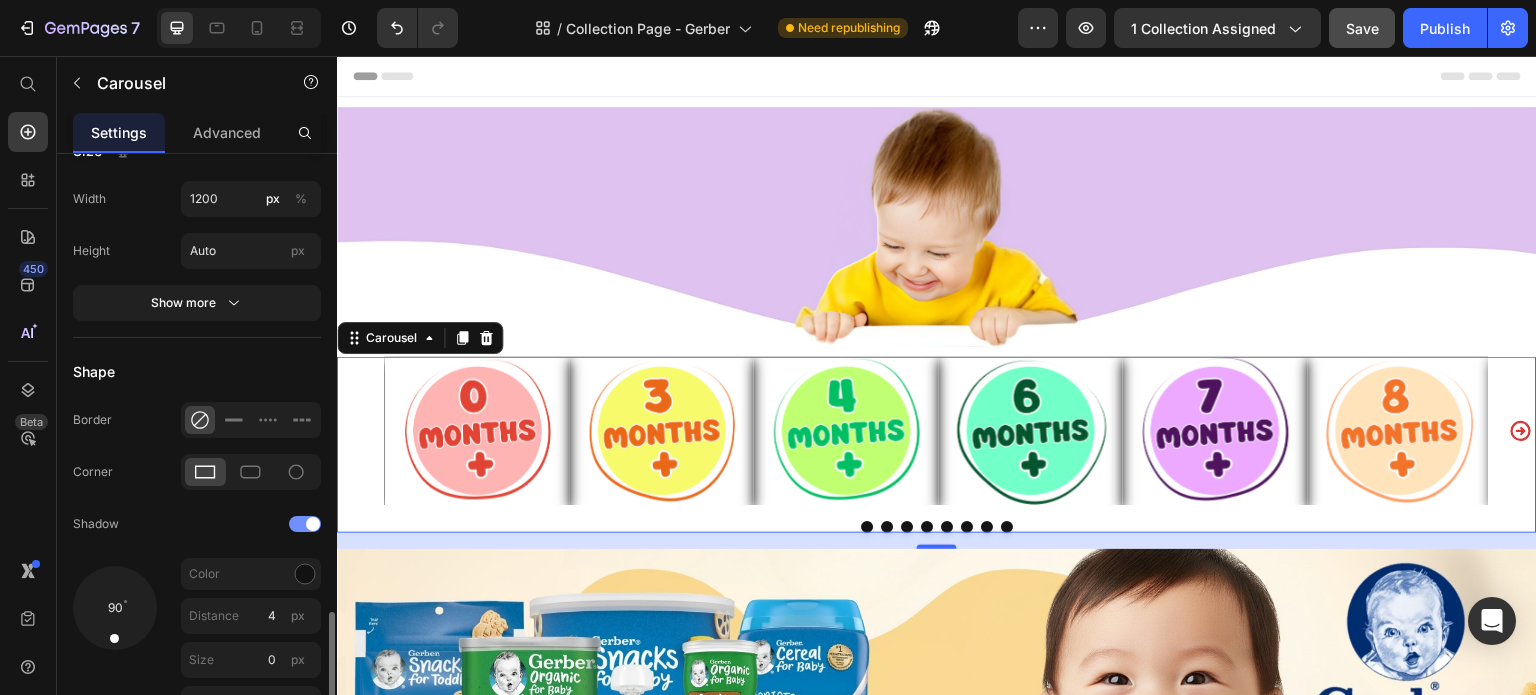 click at bounding box center [305, 524] 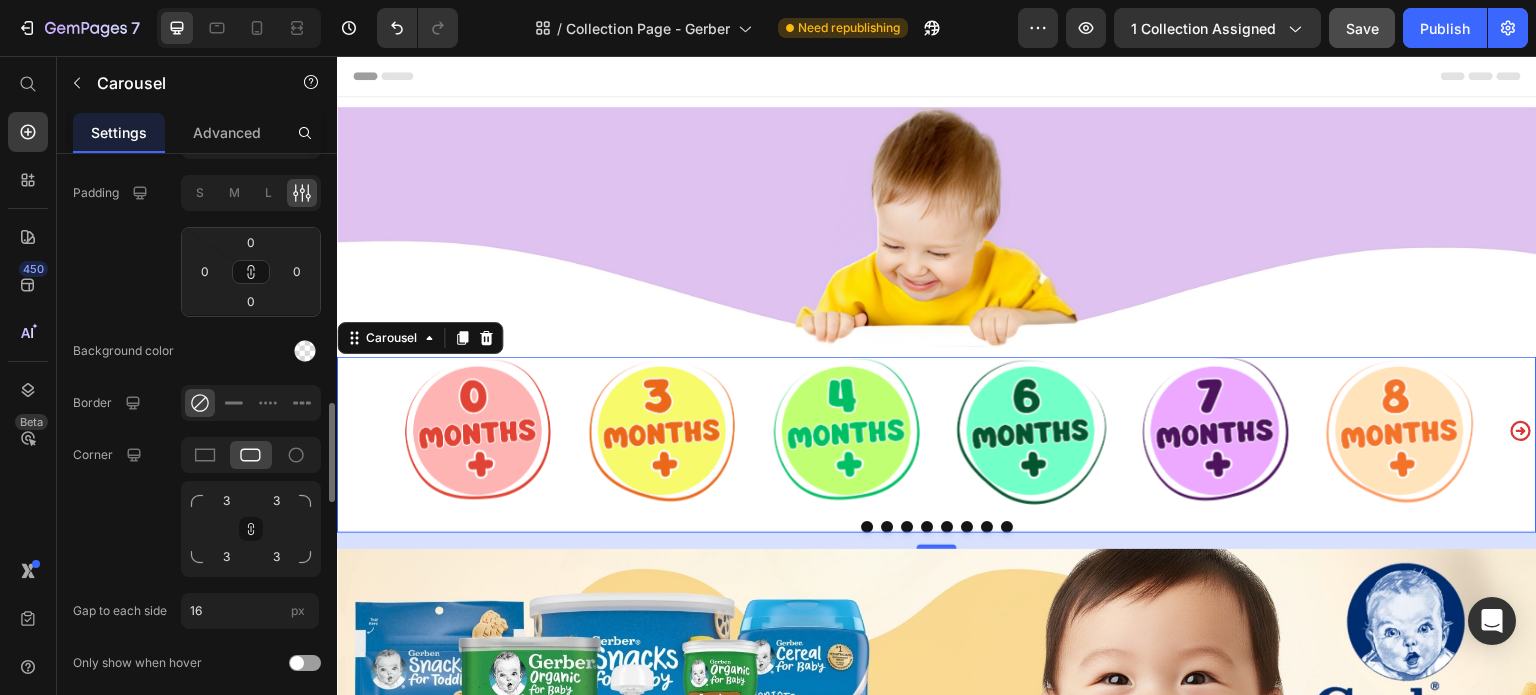 scroll, scrollTop: 1596, scrollLeft: 0, axis: vertical 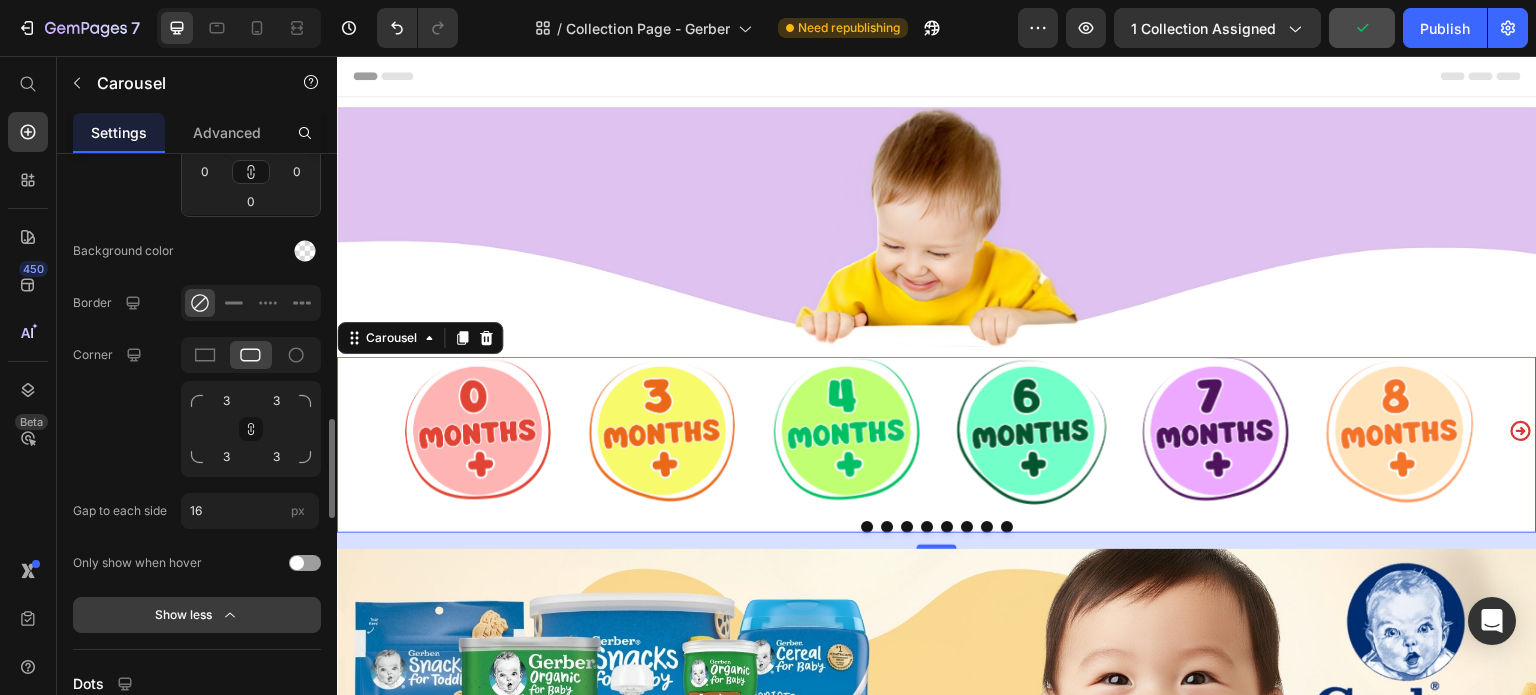 click on "Show less" at bounding box center [197, 615] 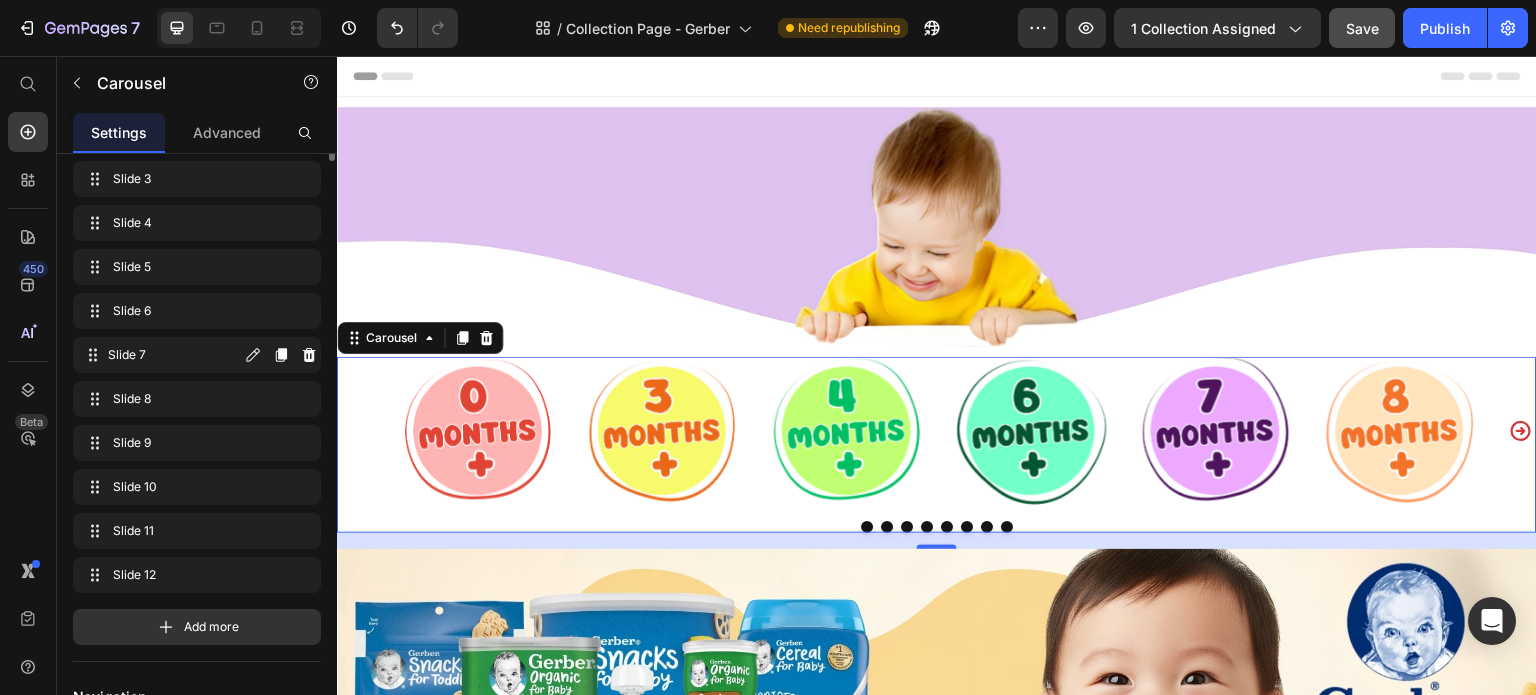 scroll, scrollTop: 318, scrollLeft: 0, axis: vertical 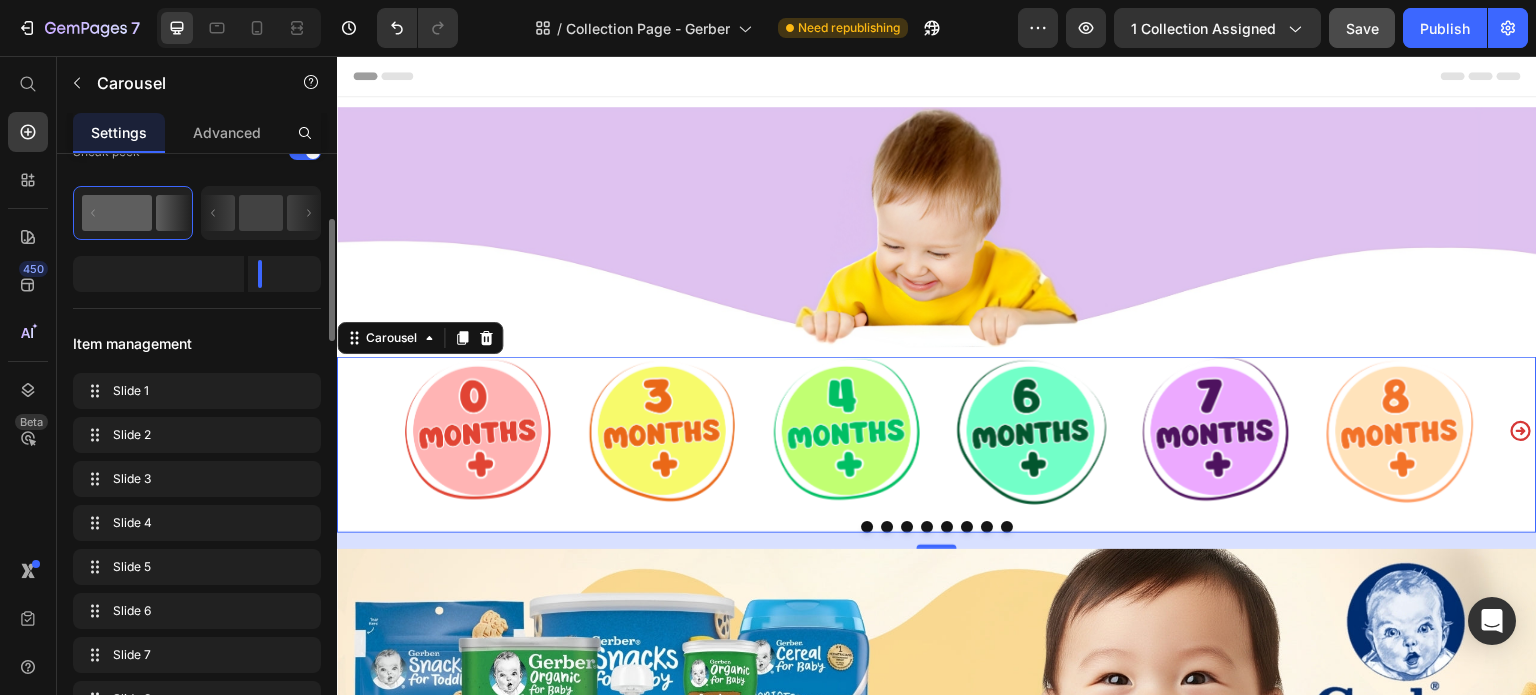 click on "Image Image Image Image Image Image Image Image Image Image Image Image" at bounding box center [937, 445] 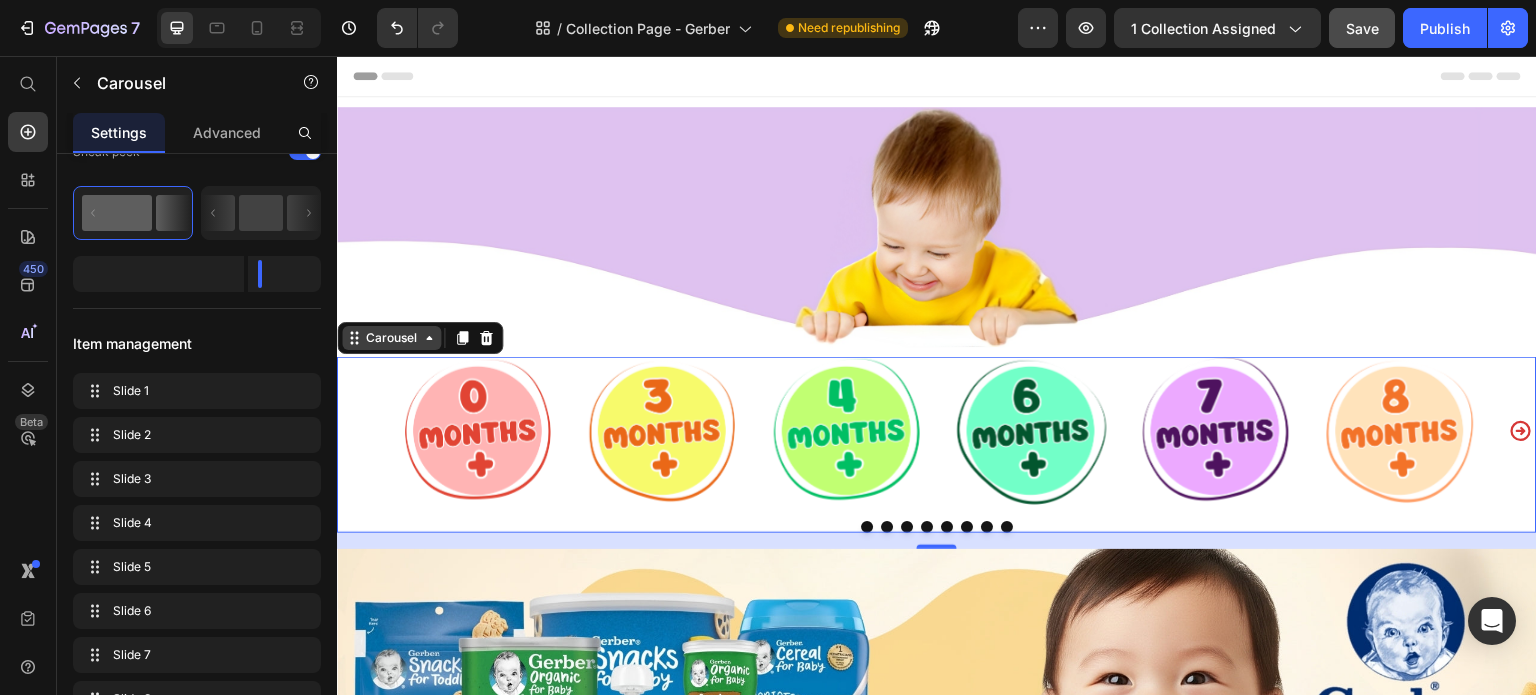 click on "Carousel" at bounding box center [391, 338] 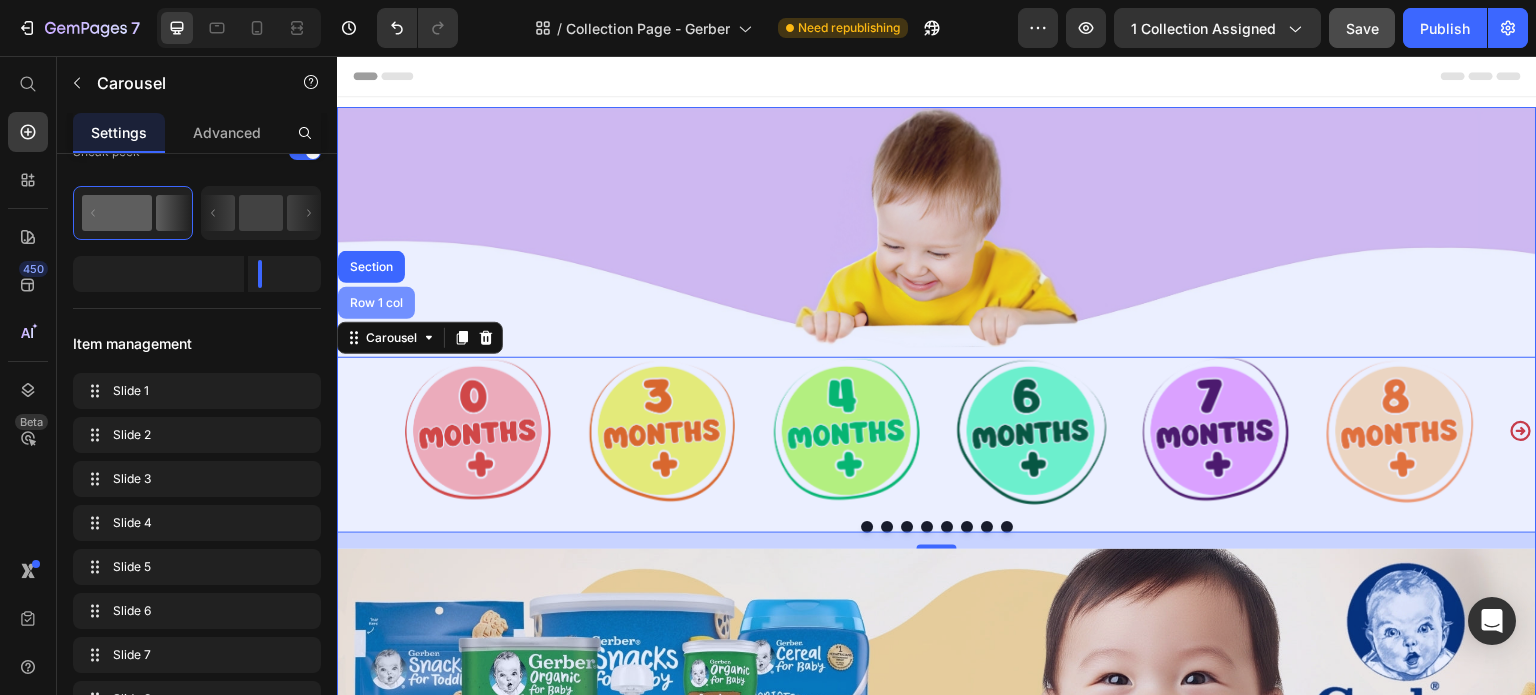 click on "Row 1 col" at bounding box center (376, 303) 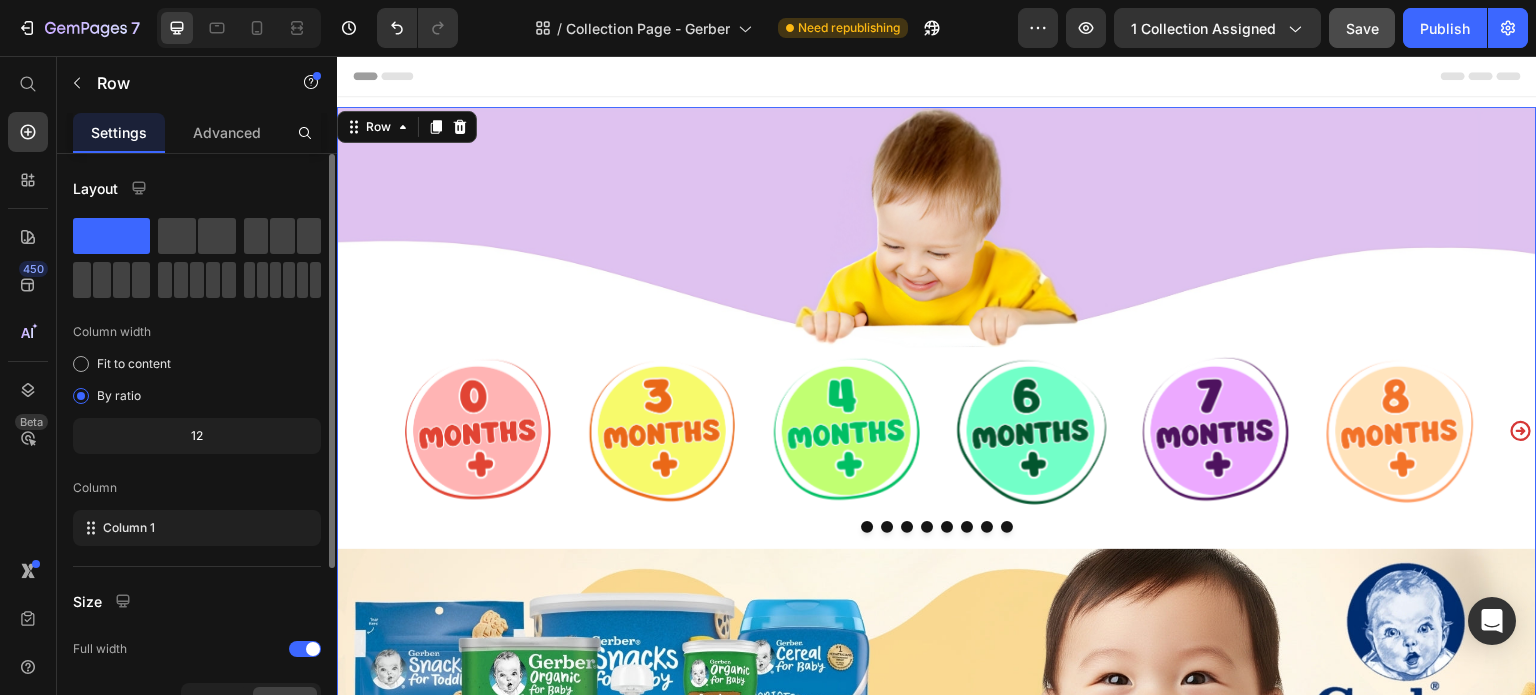 scroll, scrollTop: 260, scrollLeft: 0, axis: vertical 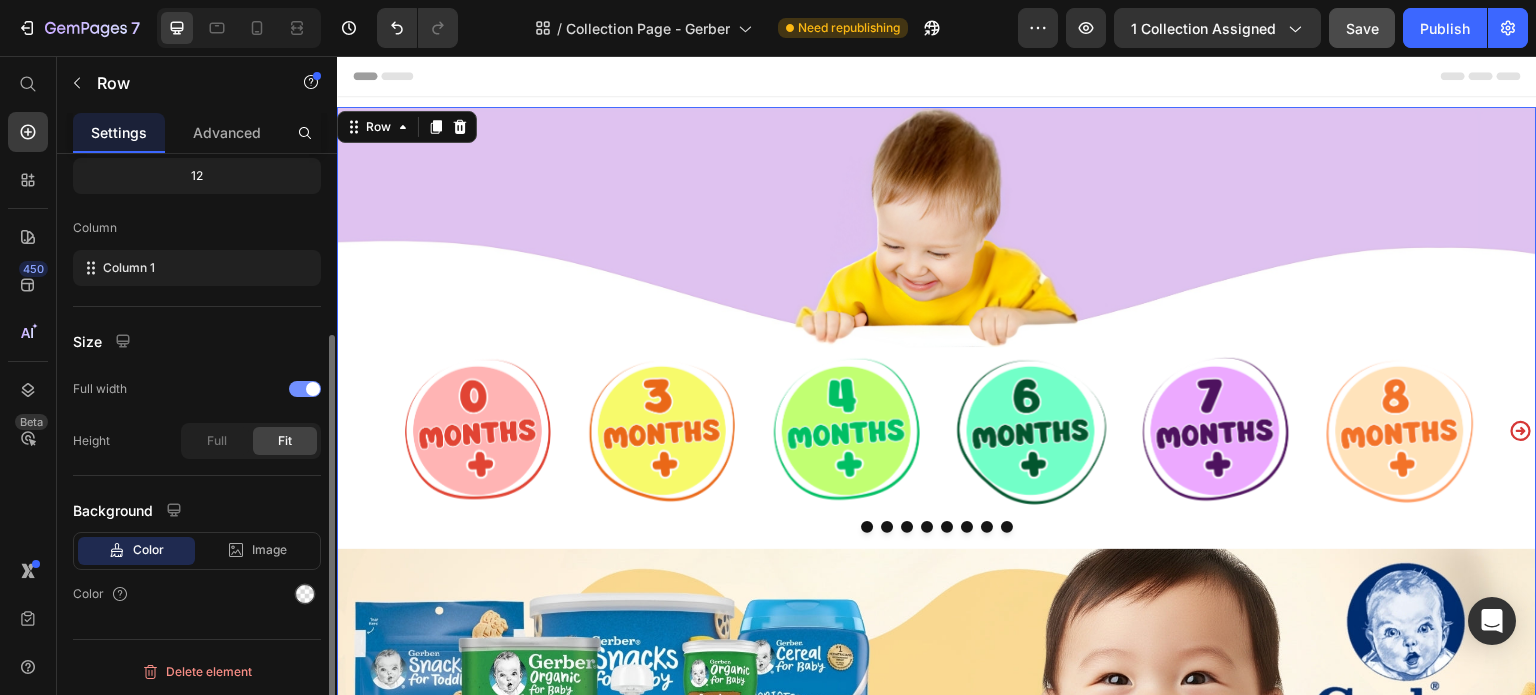 click at bounding box center (313, 389) 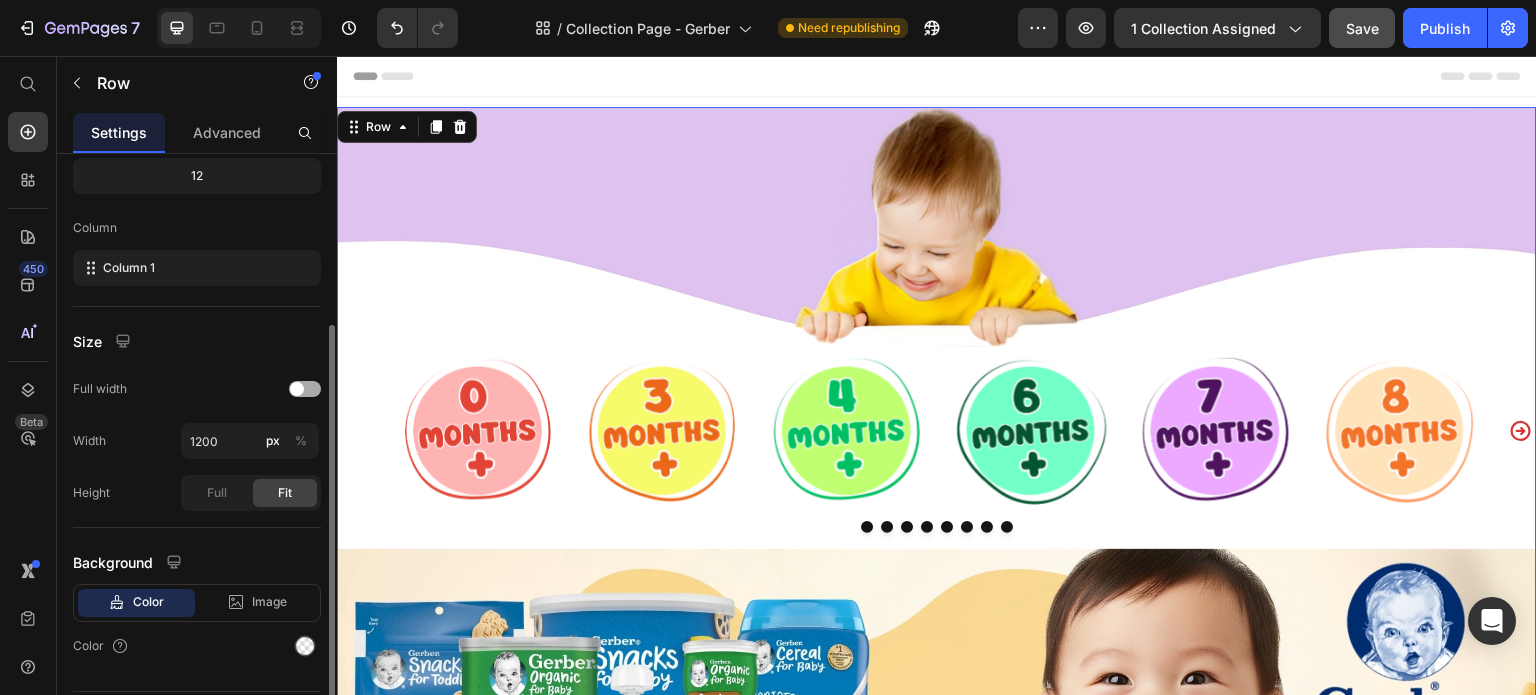 click at bounding box center (305, 389) 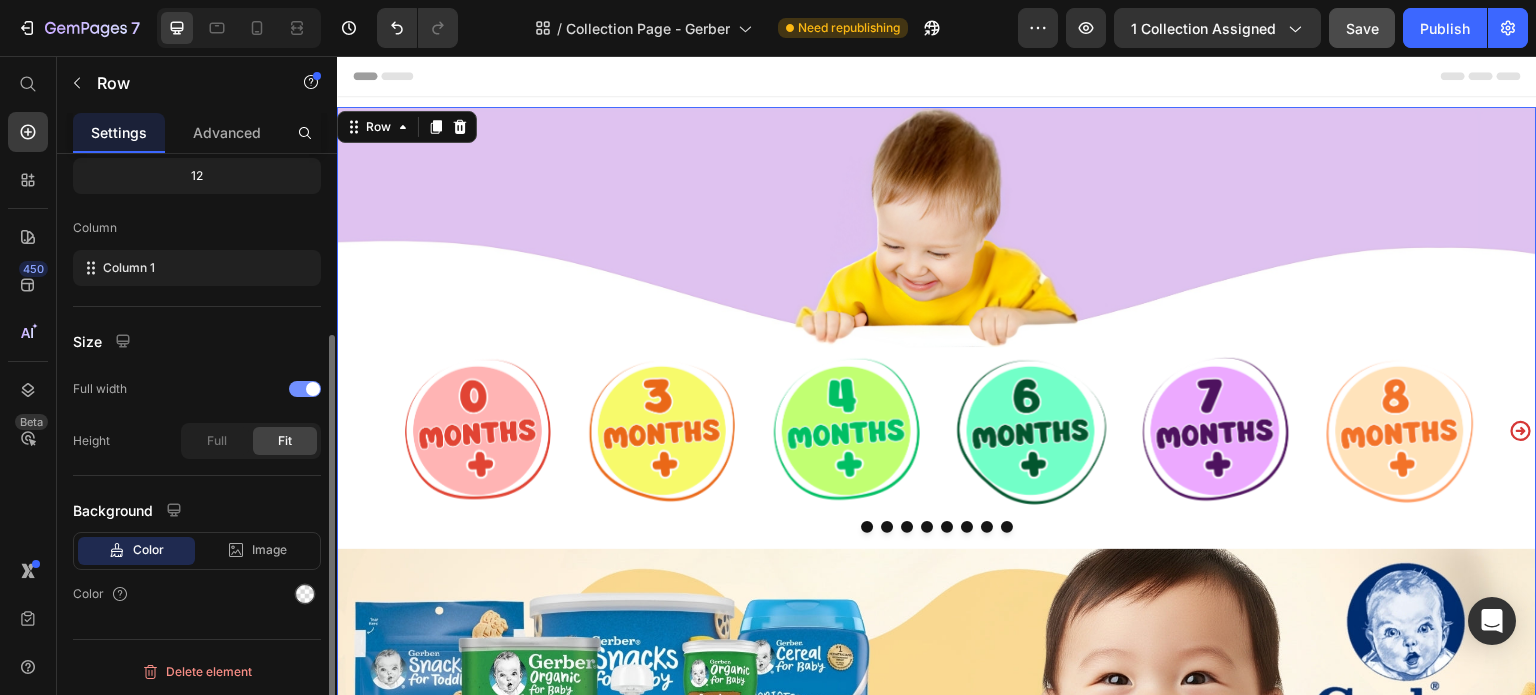 click at bounding box center [313, 389] 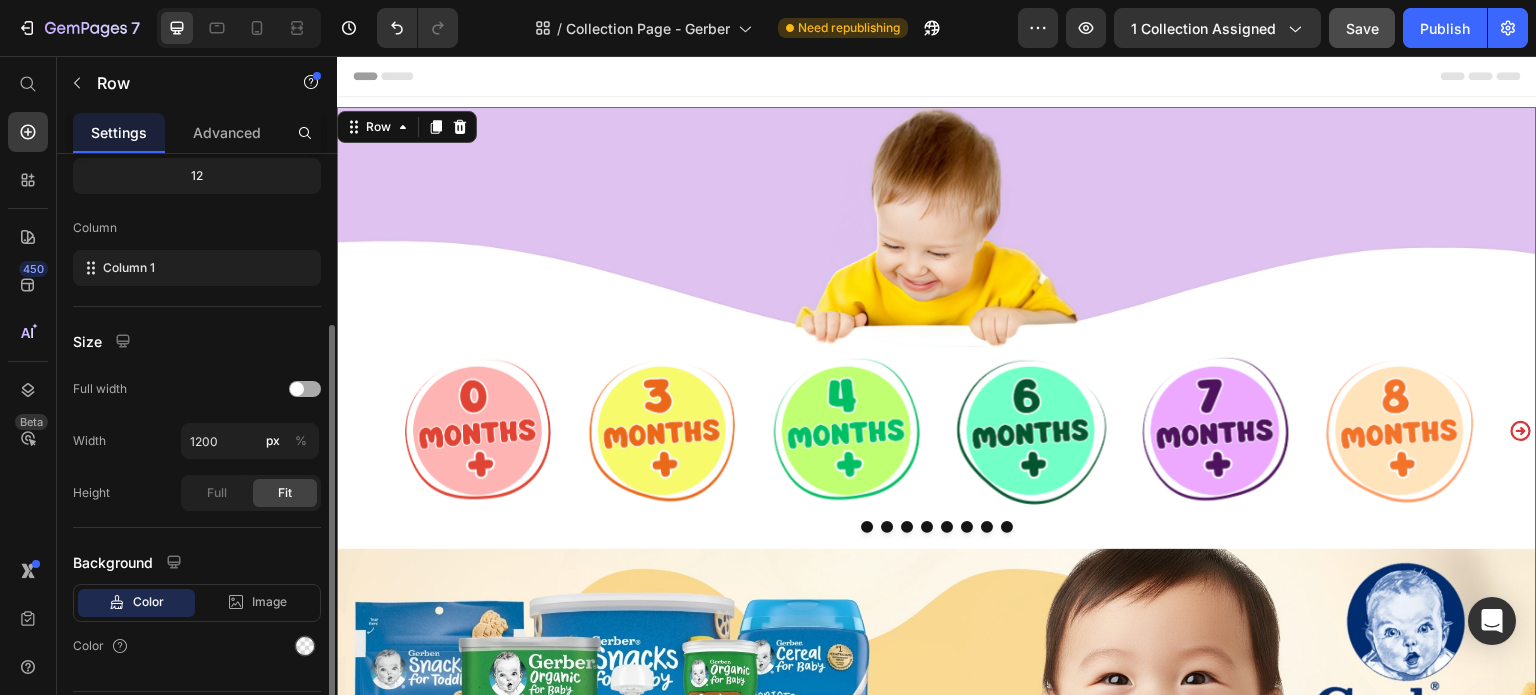 click at bounding box center [305, 389] 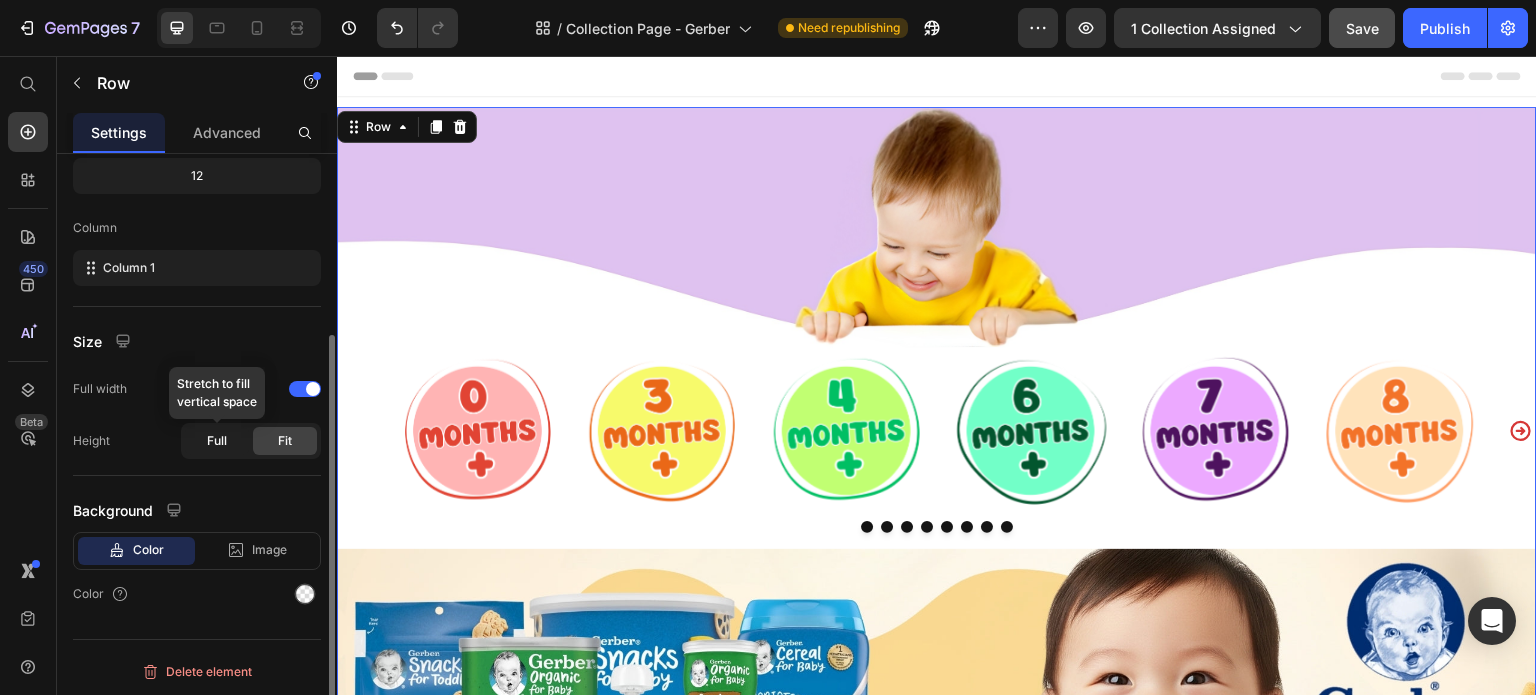 click on "Full" 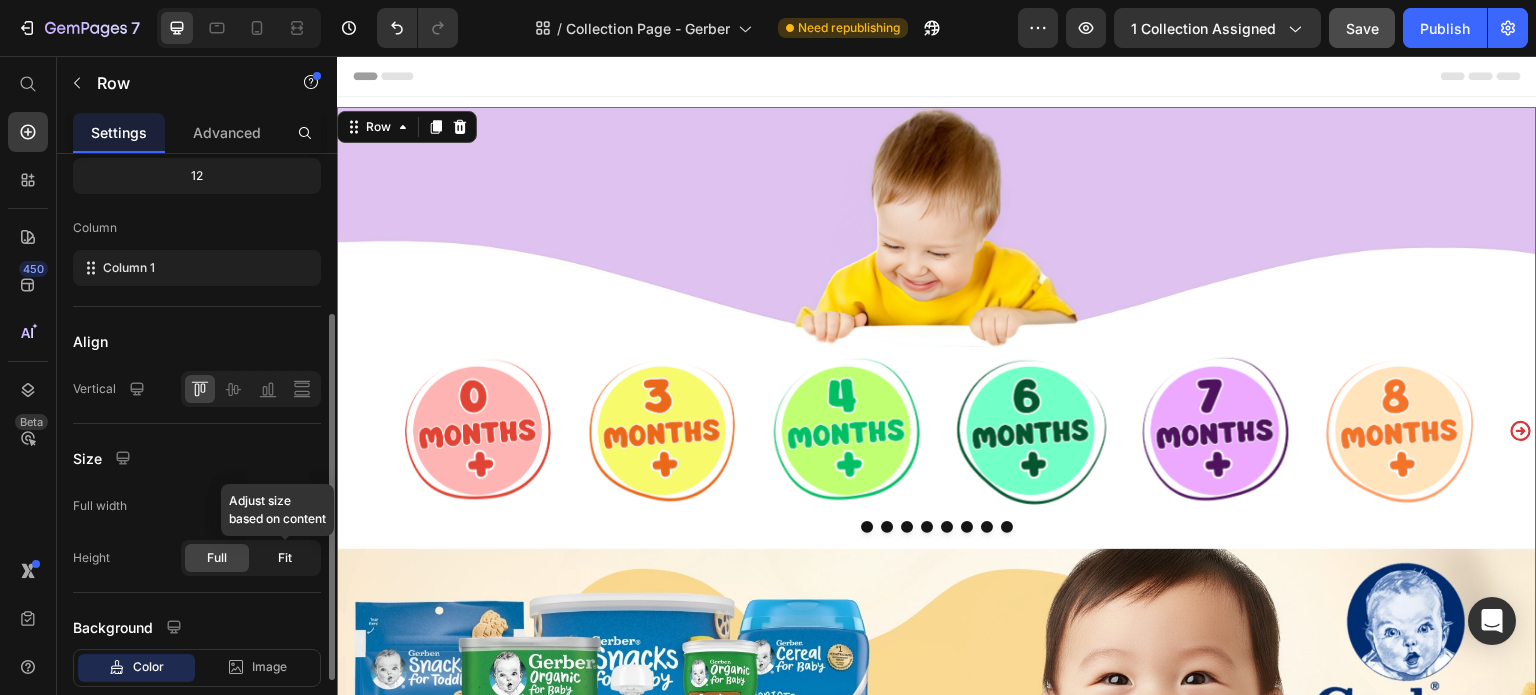 click on "Fit" 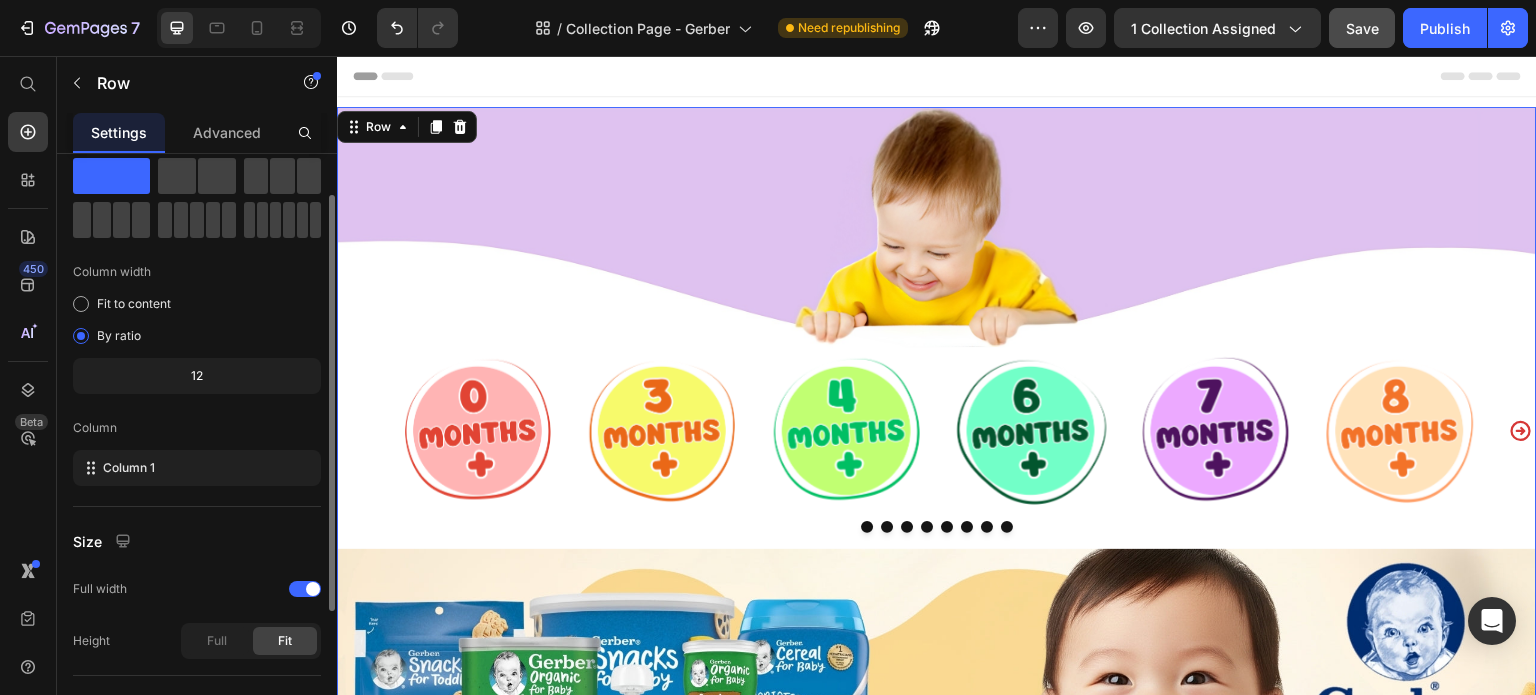 scroll, scrollTop: 0, scrollLeft: 0, axis: both 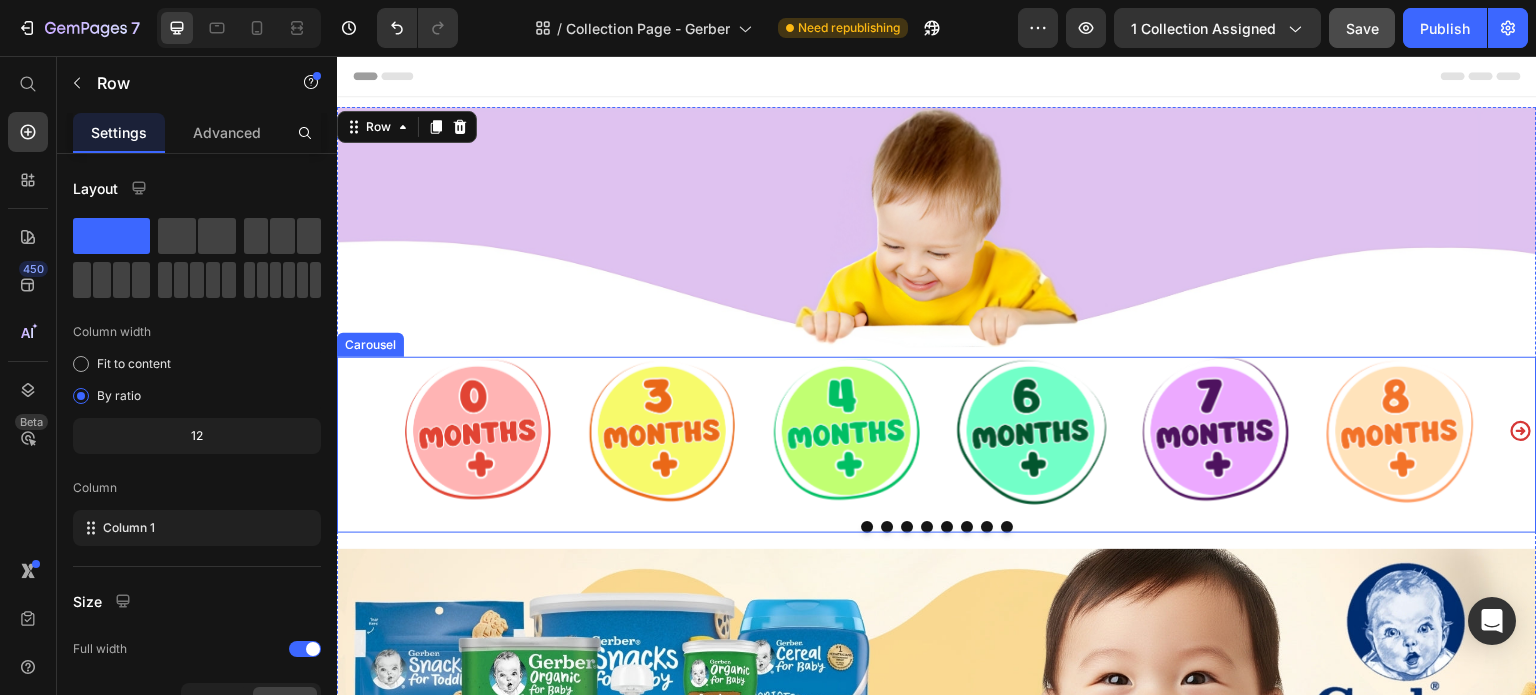 click on "Image Image Image Image Image Image Image Image Image Image Image Image" at bounding box center [937, 431] 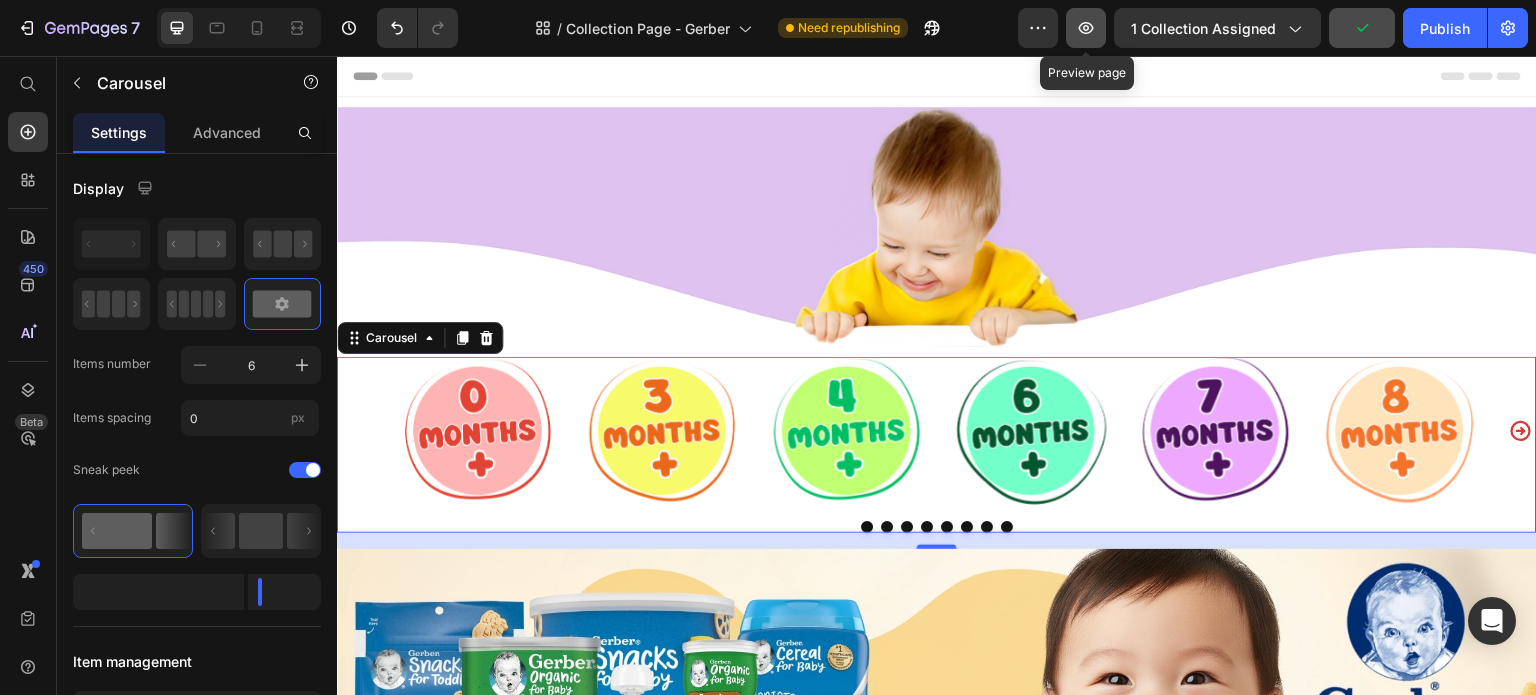 click 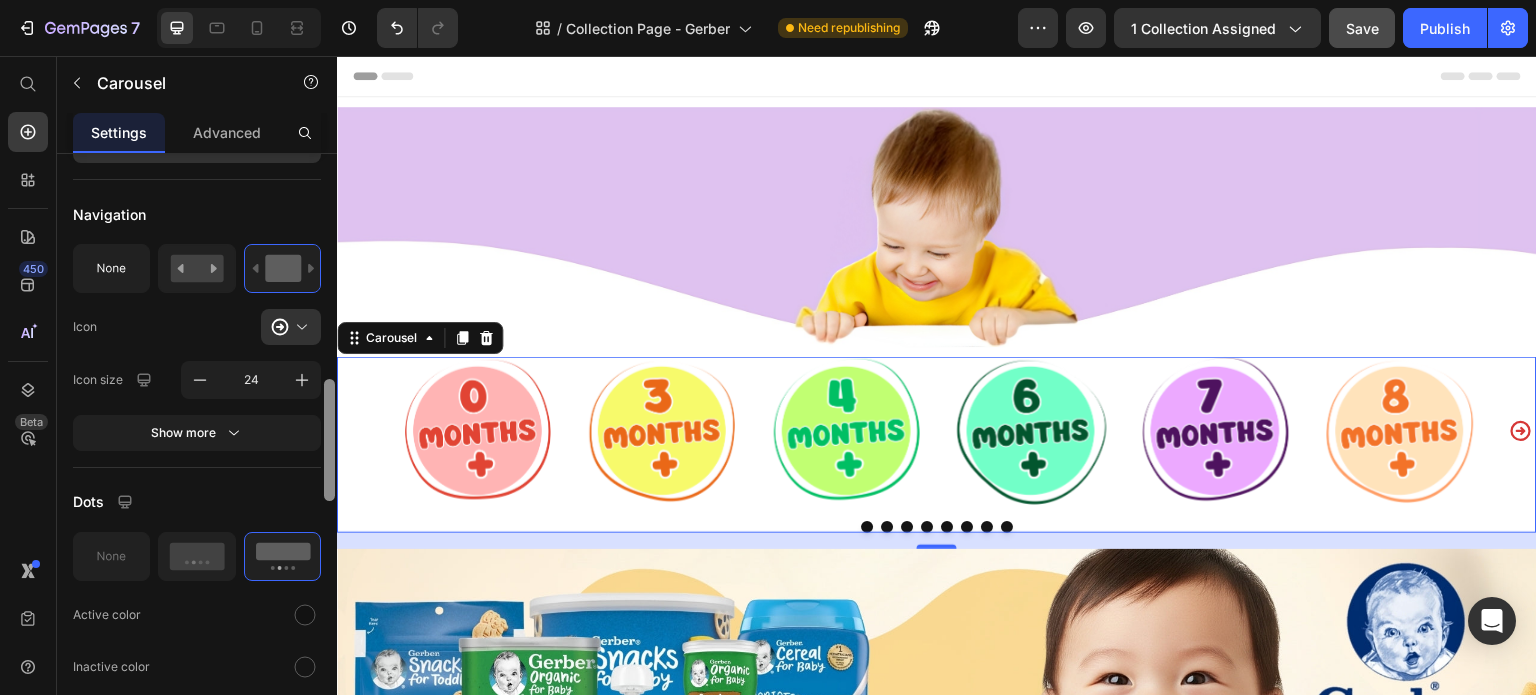 scroll, scrollTop: 1500, scrollLeft: 0, axis: vertical 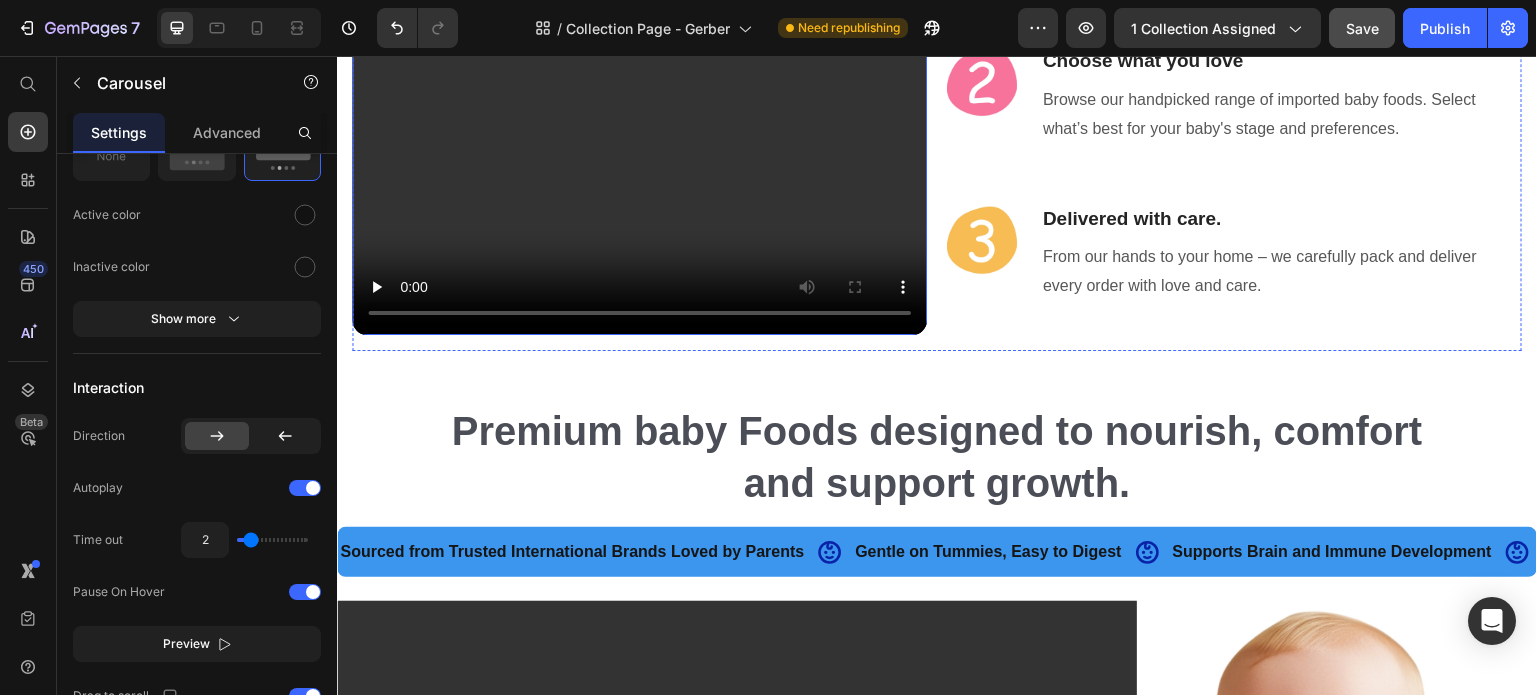 click at bounding box center [639, 47] 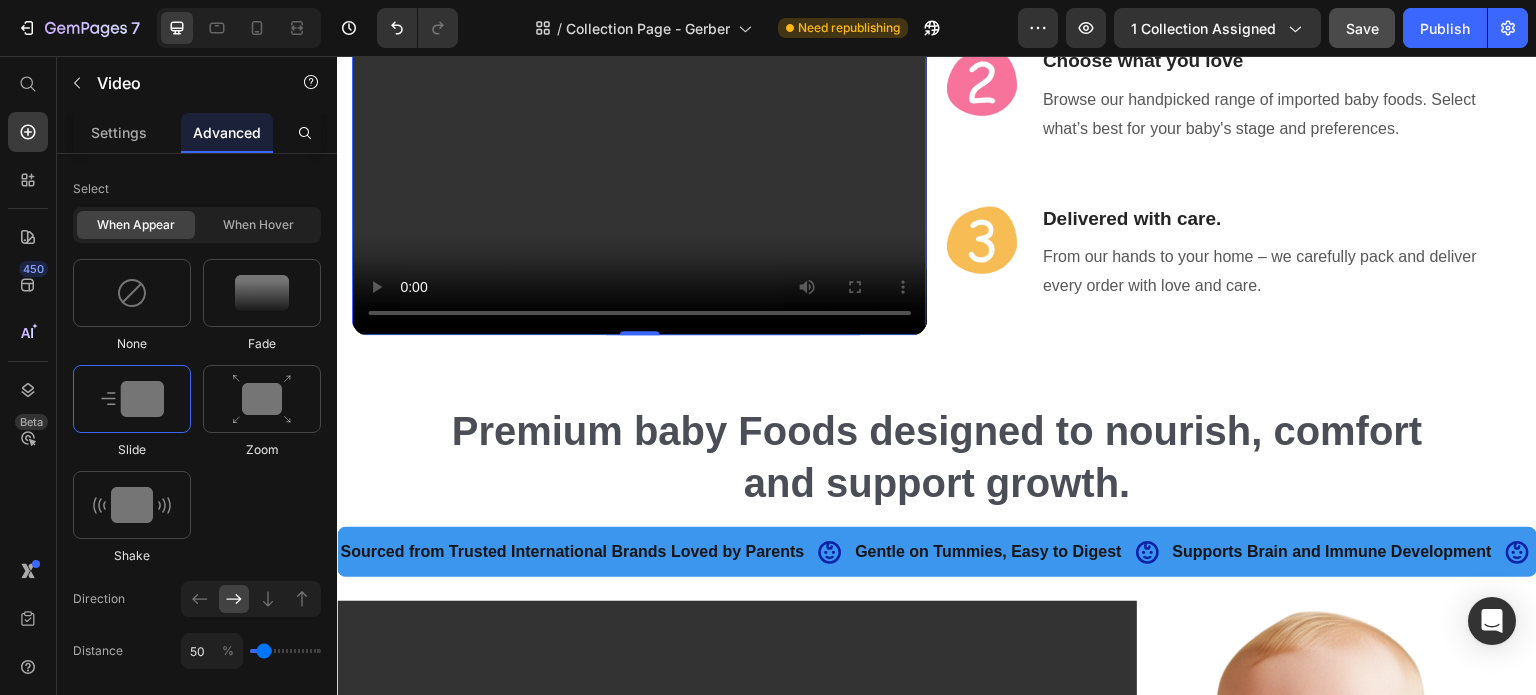 scroll, scrollTop: 1434, scrollLeft: 0, axis: vertical 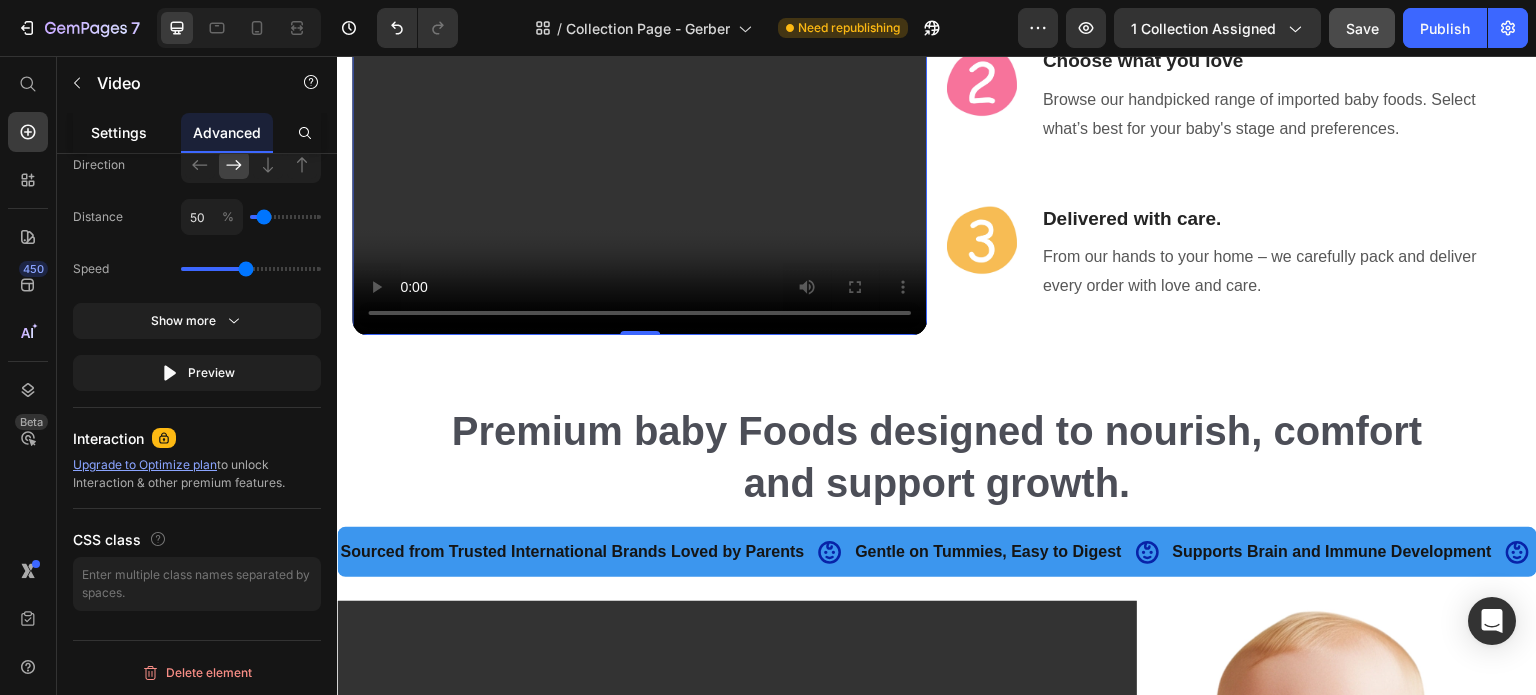 click on "Settings" at bounding box center (119, 132) 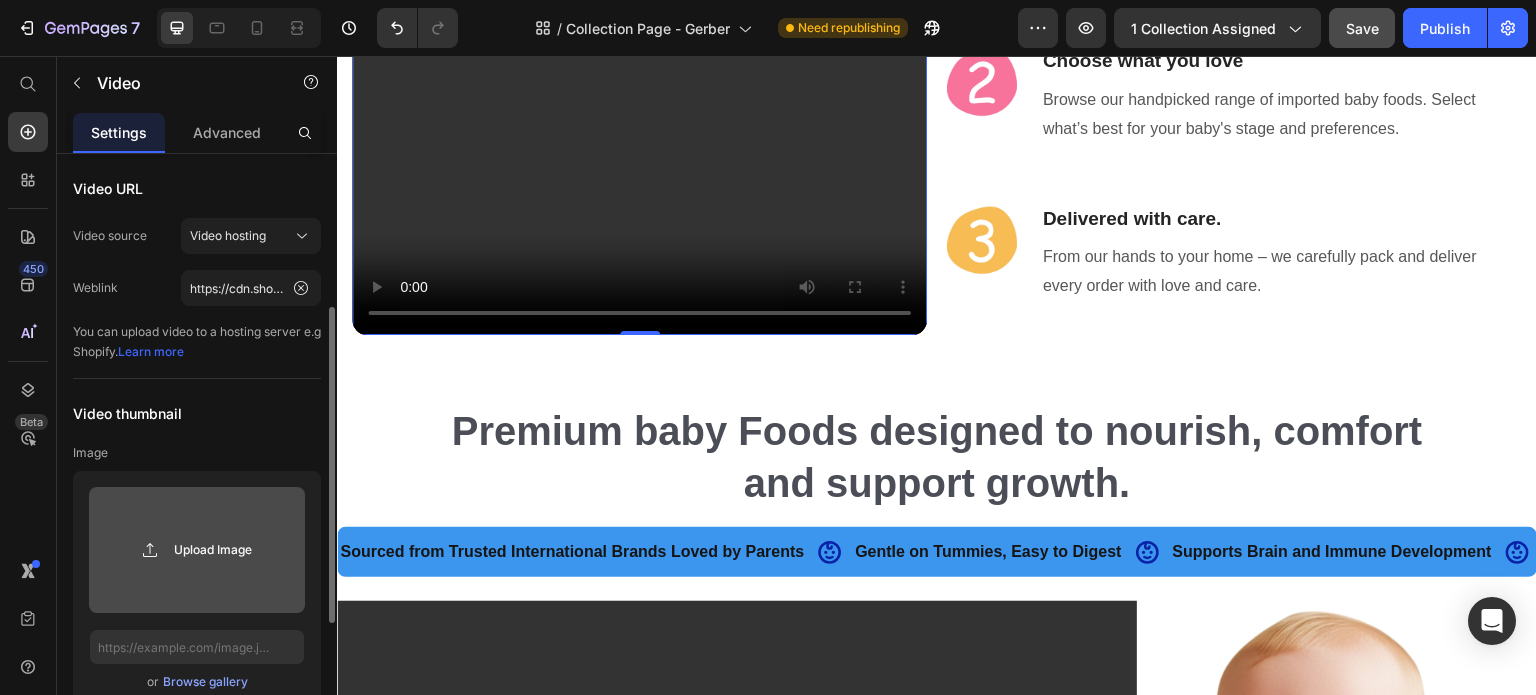 scroll, scrollTop: 531, scrollLeft: 0, axis: vertical 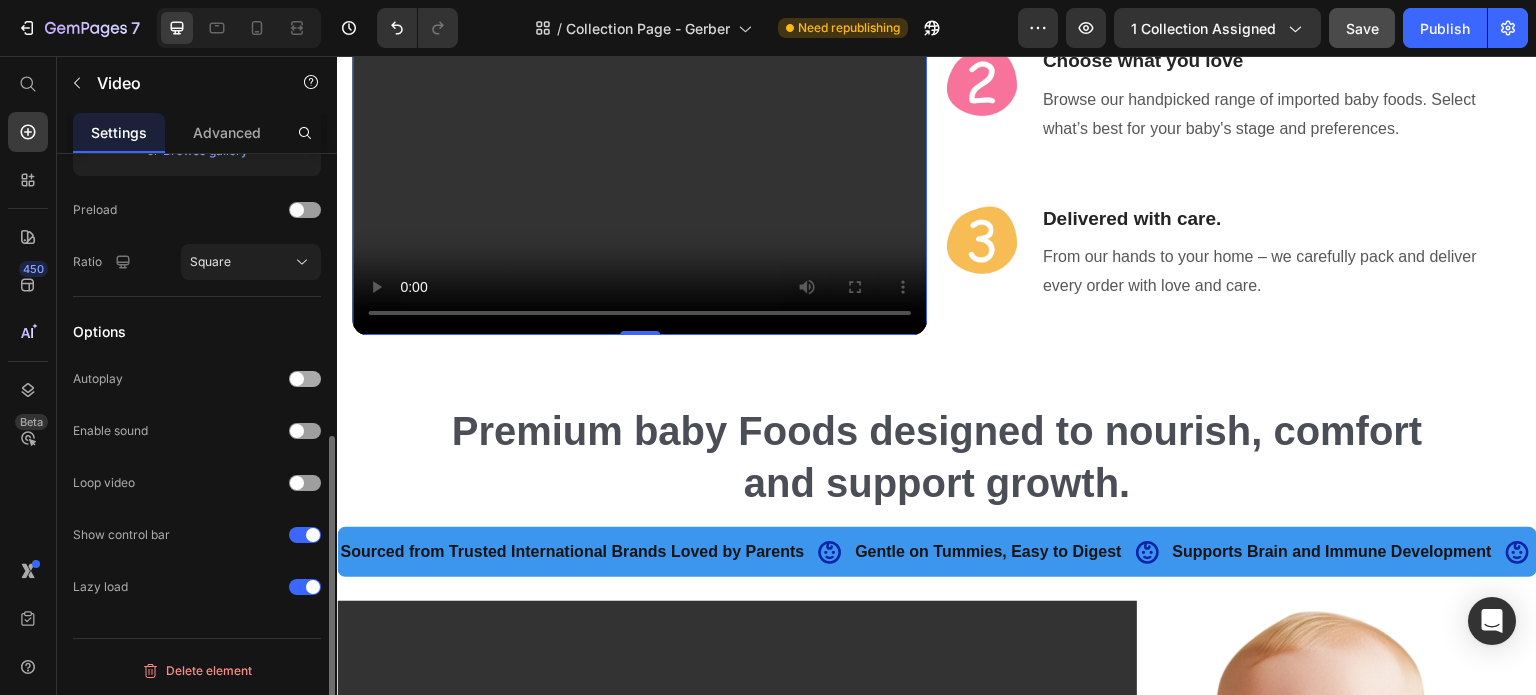 click on "Autoplay" 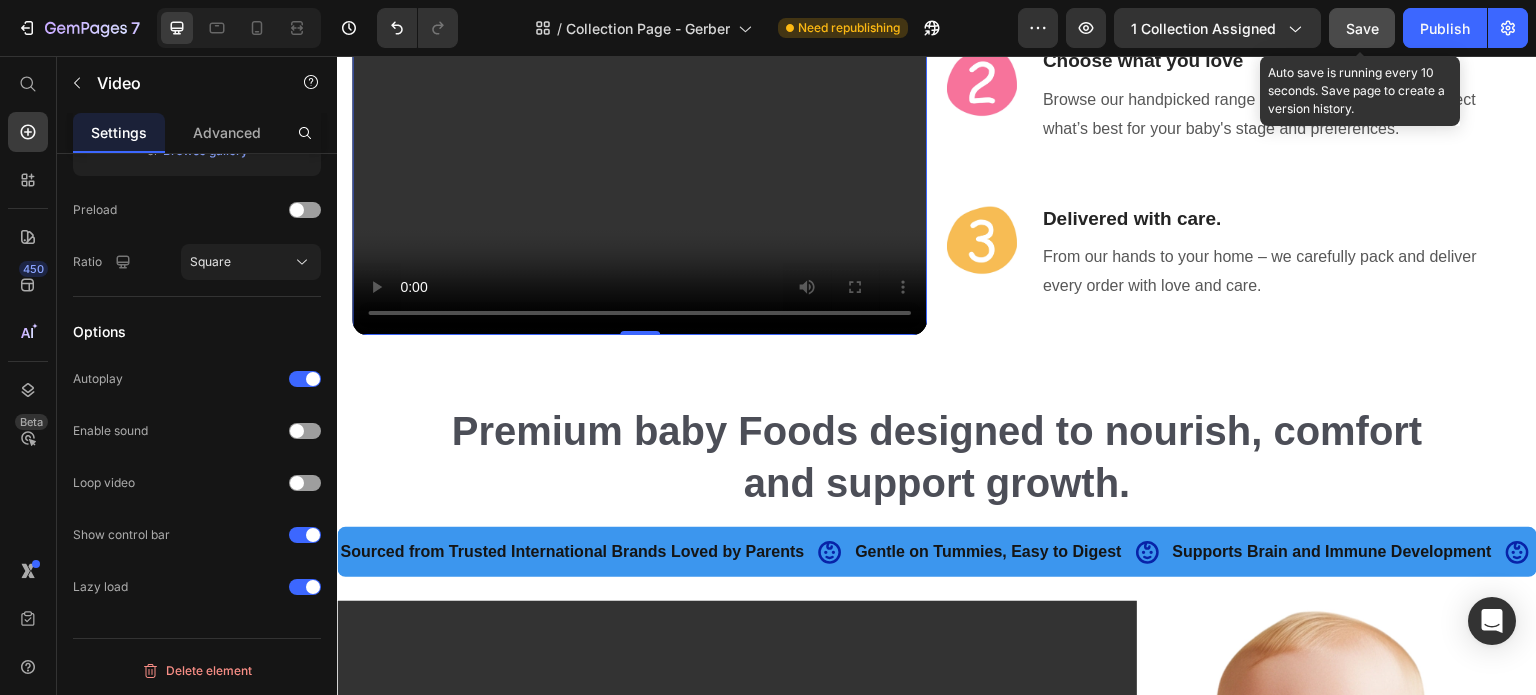drag, startPoint x: 1370, startPoint y: 22, endPoint x: 1352, endPoint y: 23, distance: 18.027756 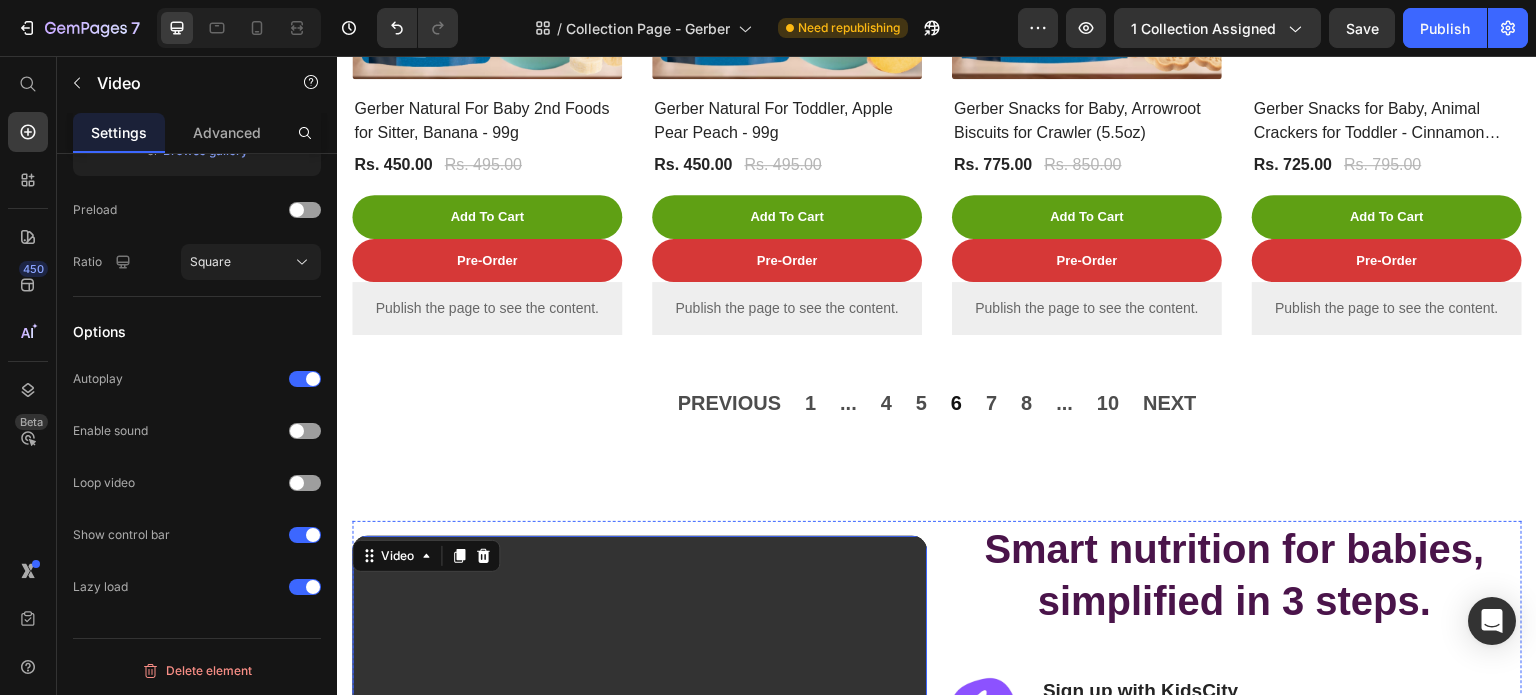 scroll, scrollTop: 2088, scrollLeft: 0, axis: vertical 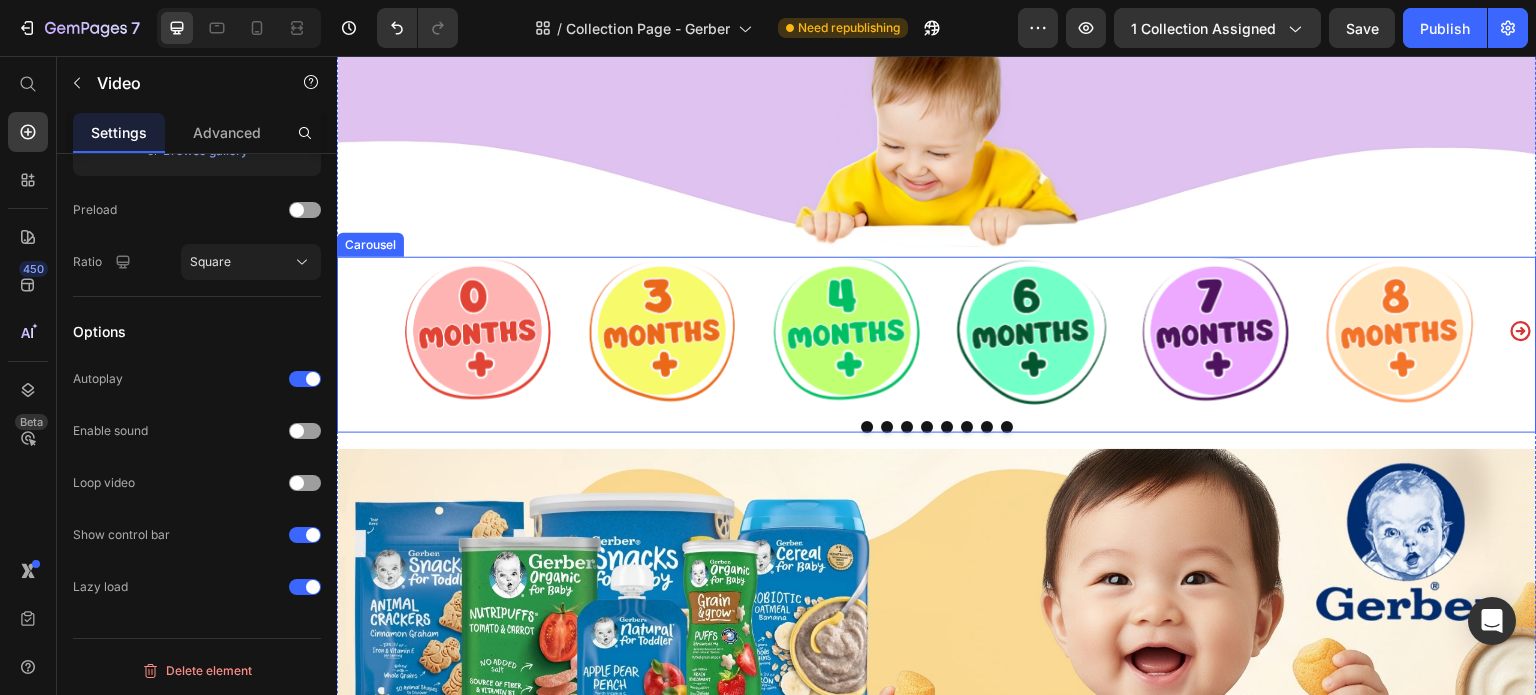 click 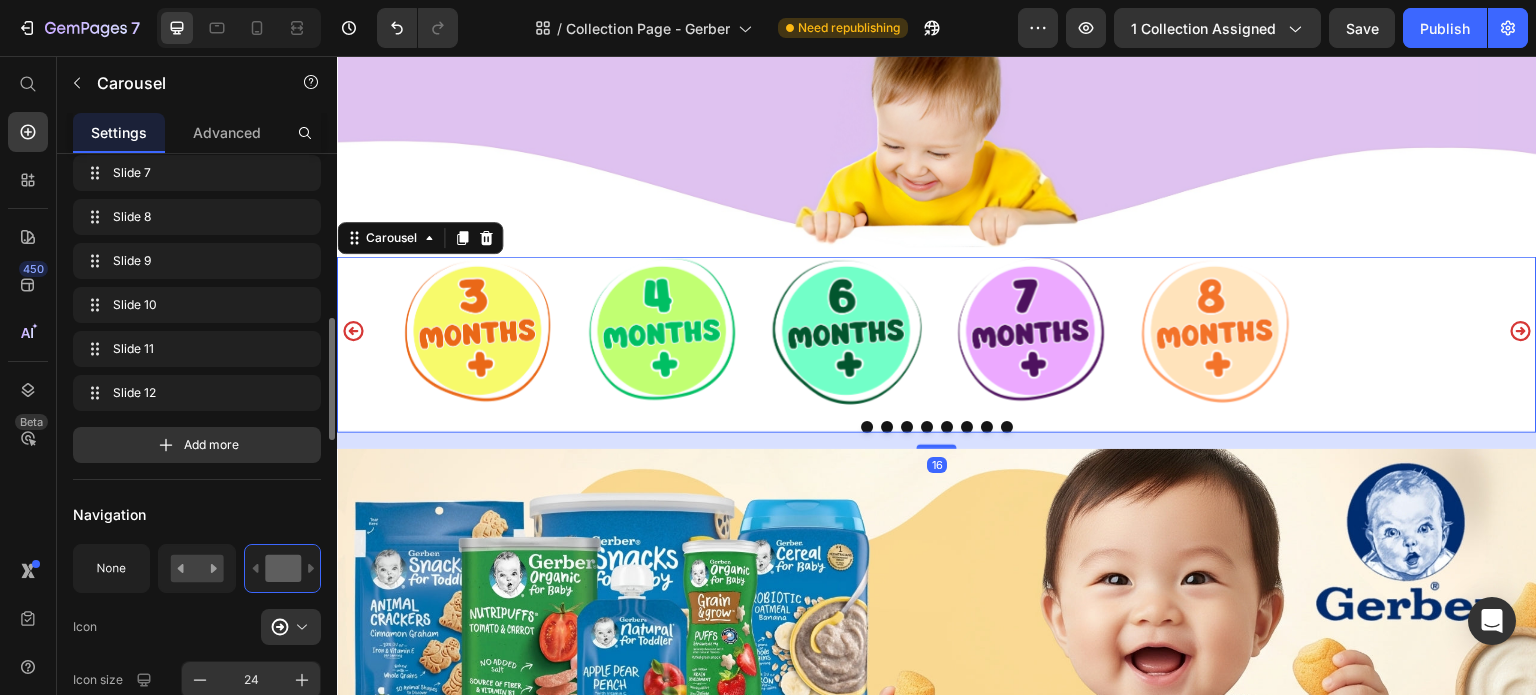 scroll, scrollTop: 1000, scrollLeft: 0, axis: vertical 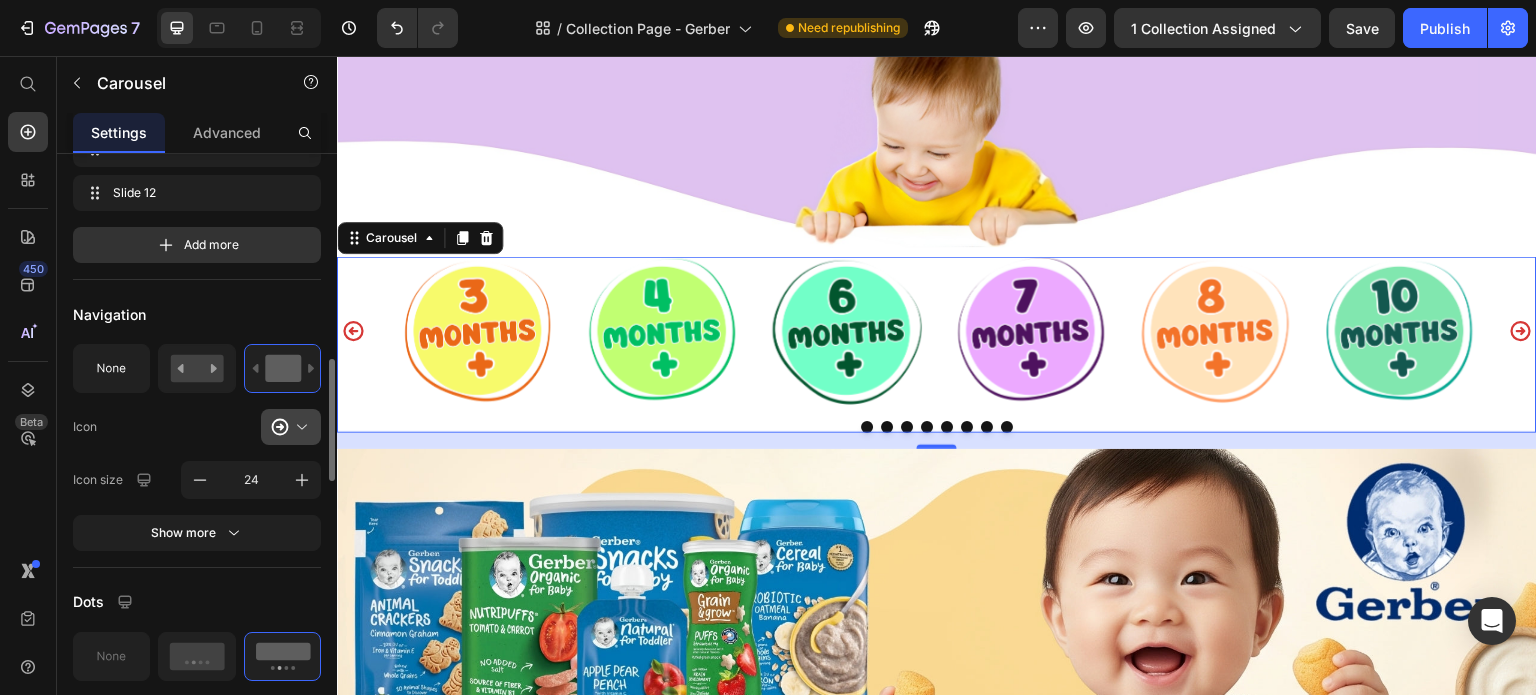 click at bounding box center (299, 427) 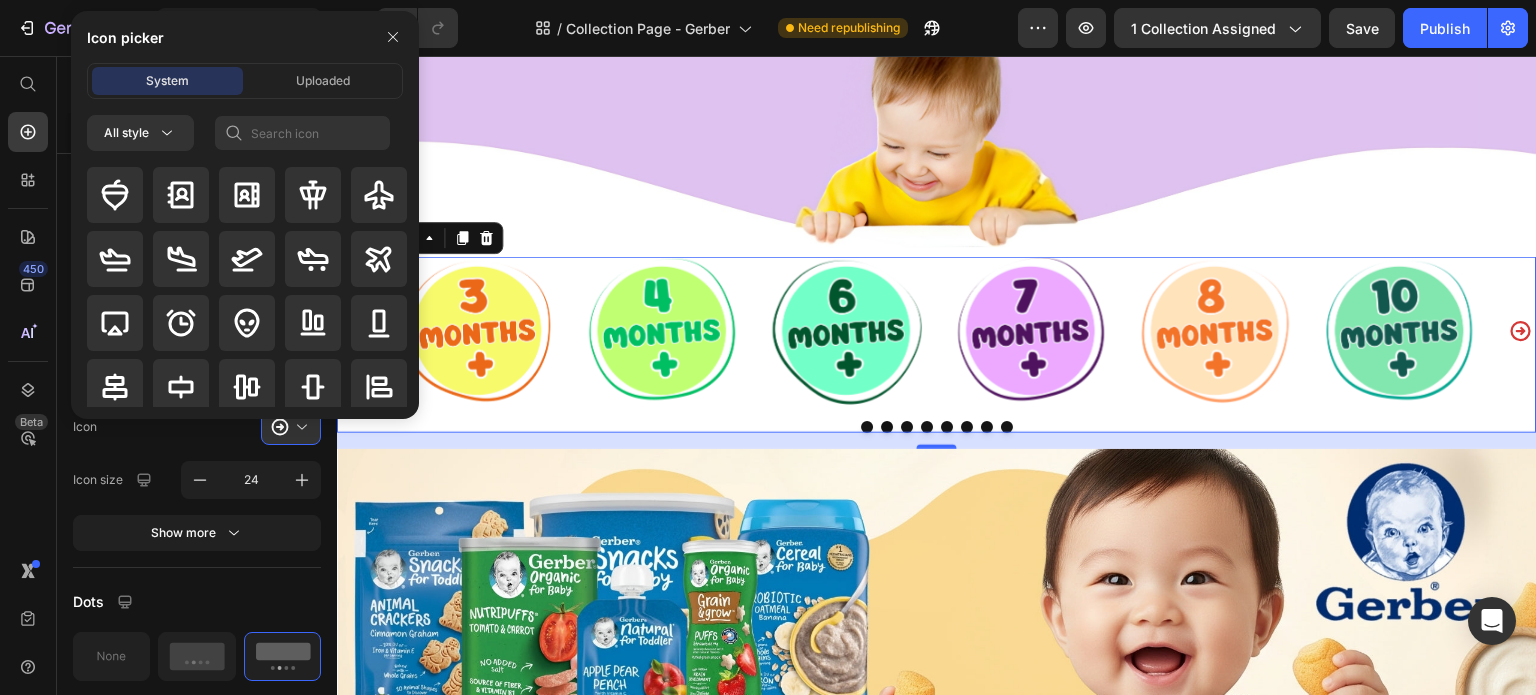 click on "System Uploaded" 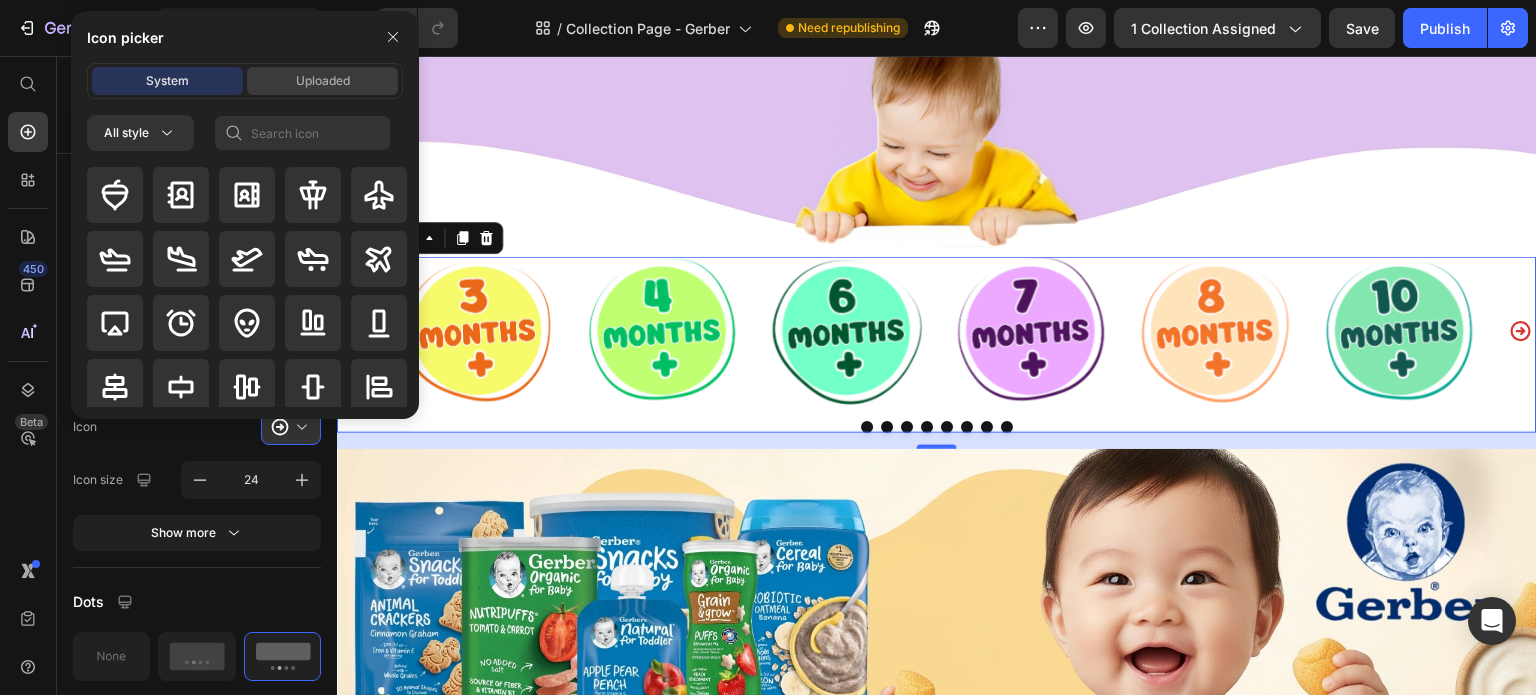 click on "Uploaded" at bounding box center (323, 81) 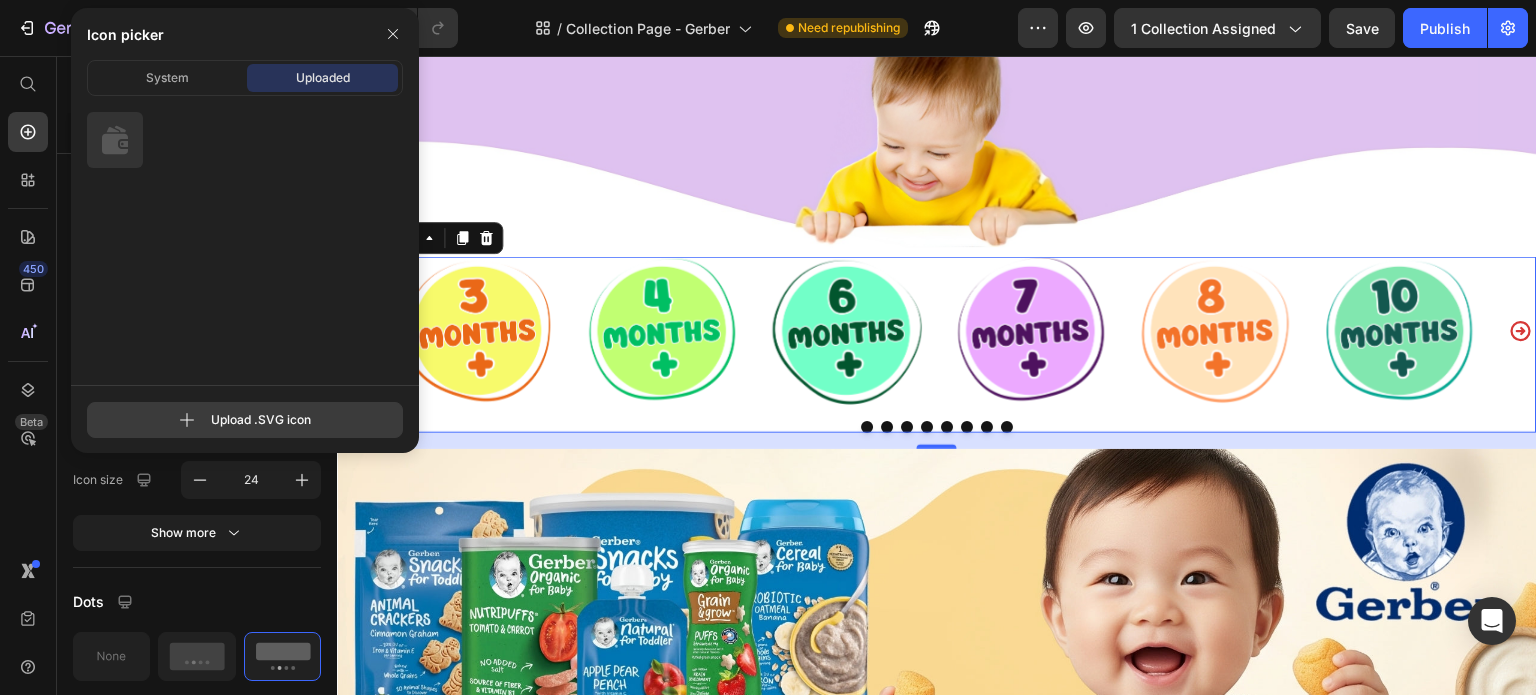 click 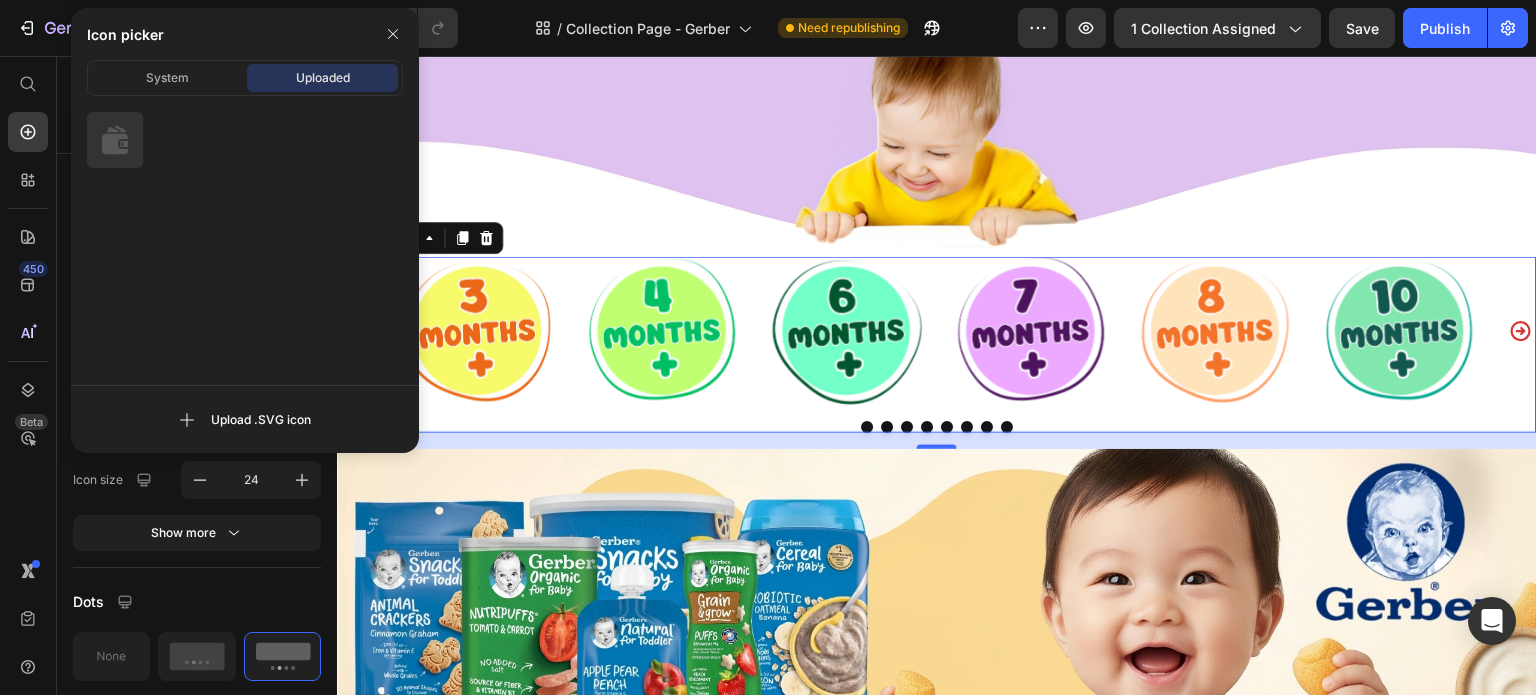 click on "System Uploaded" 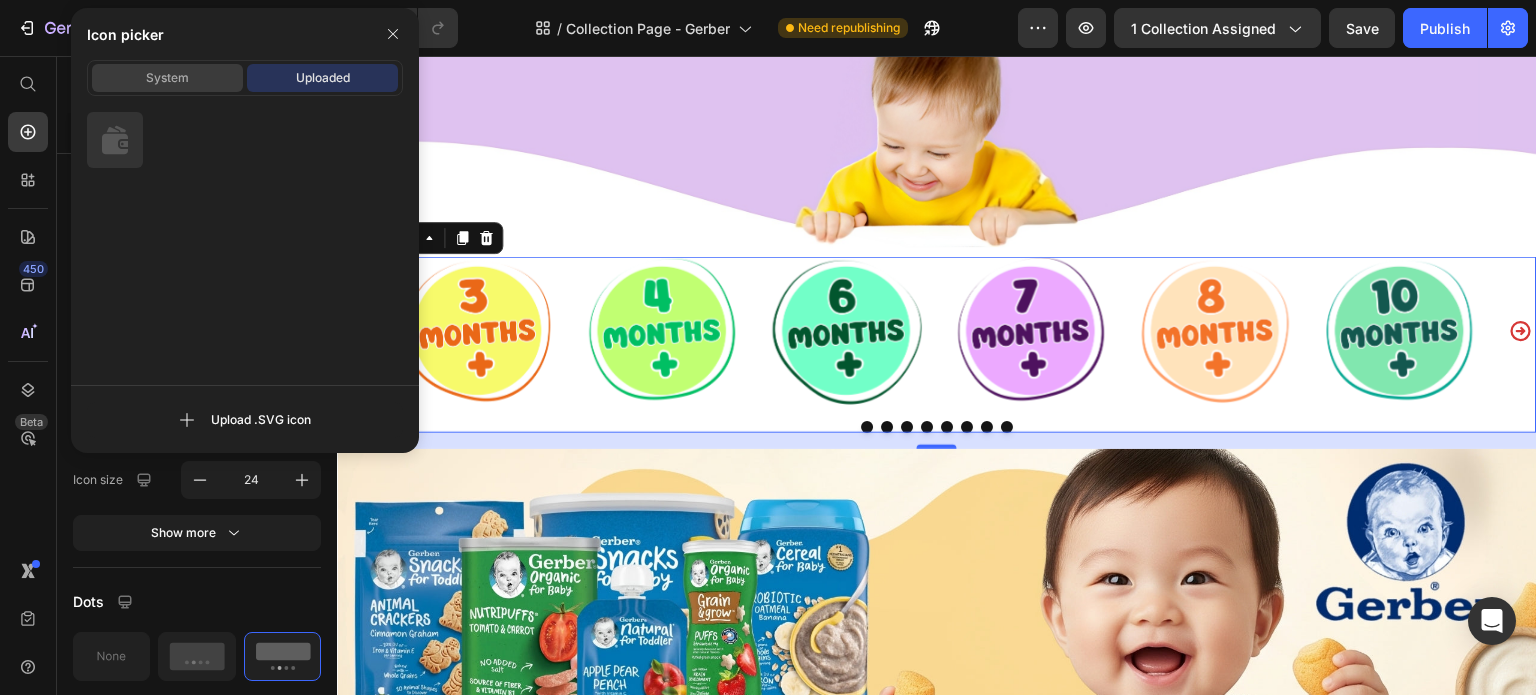 click on "System" at bounding box center [167, 78] 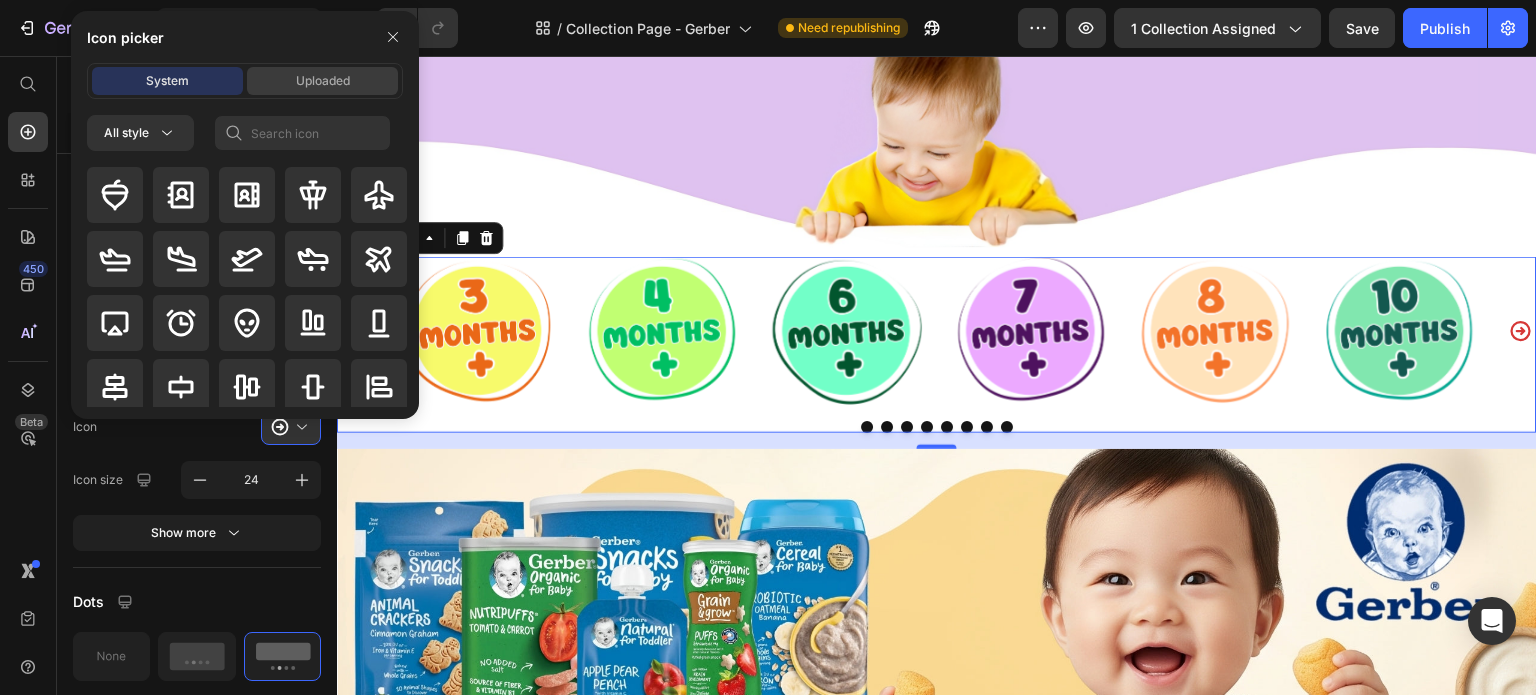 click on "Uploaded" at bounding box center (323, 81) 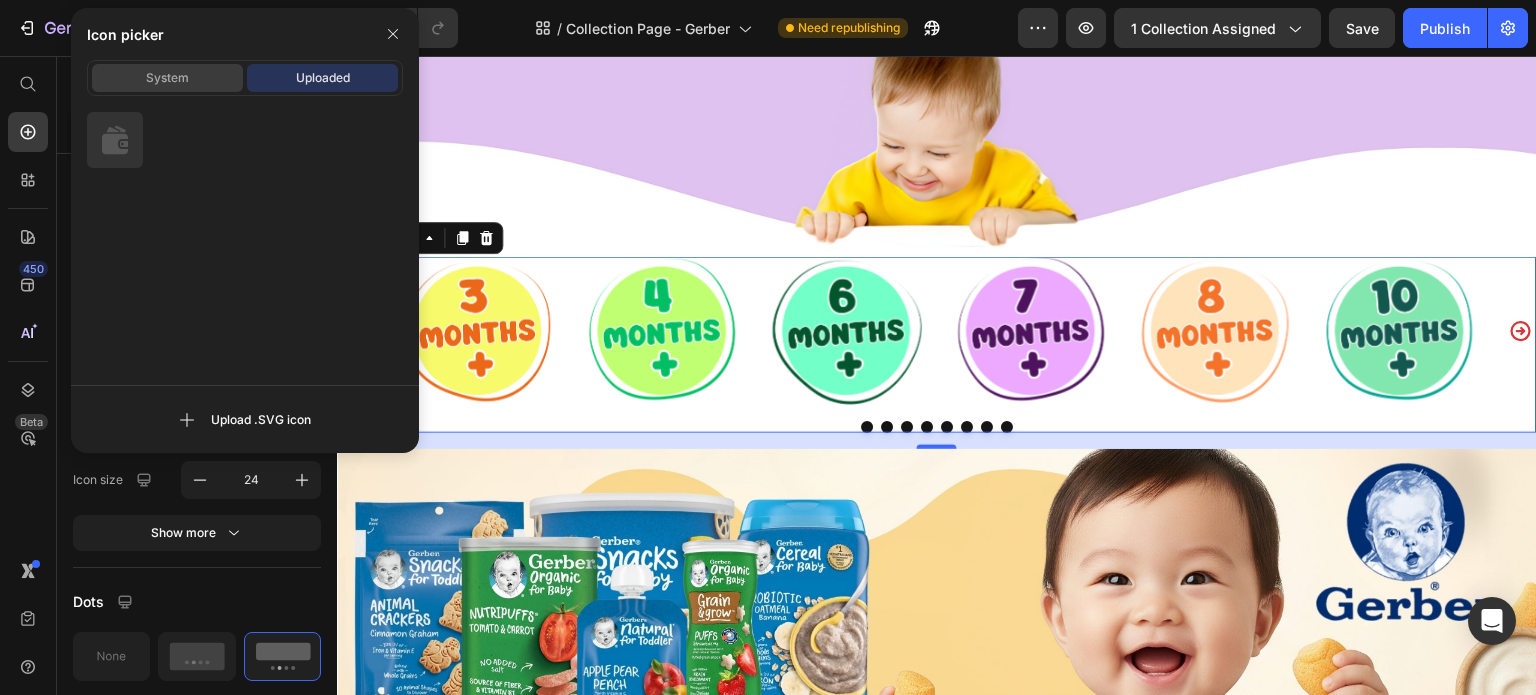 click on "System" at bounding box center (167, 78) 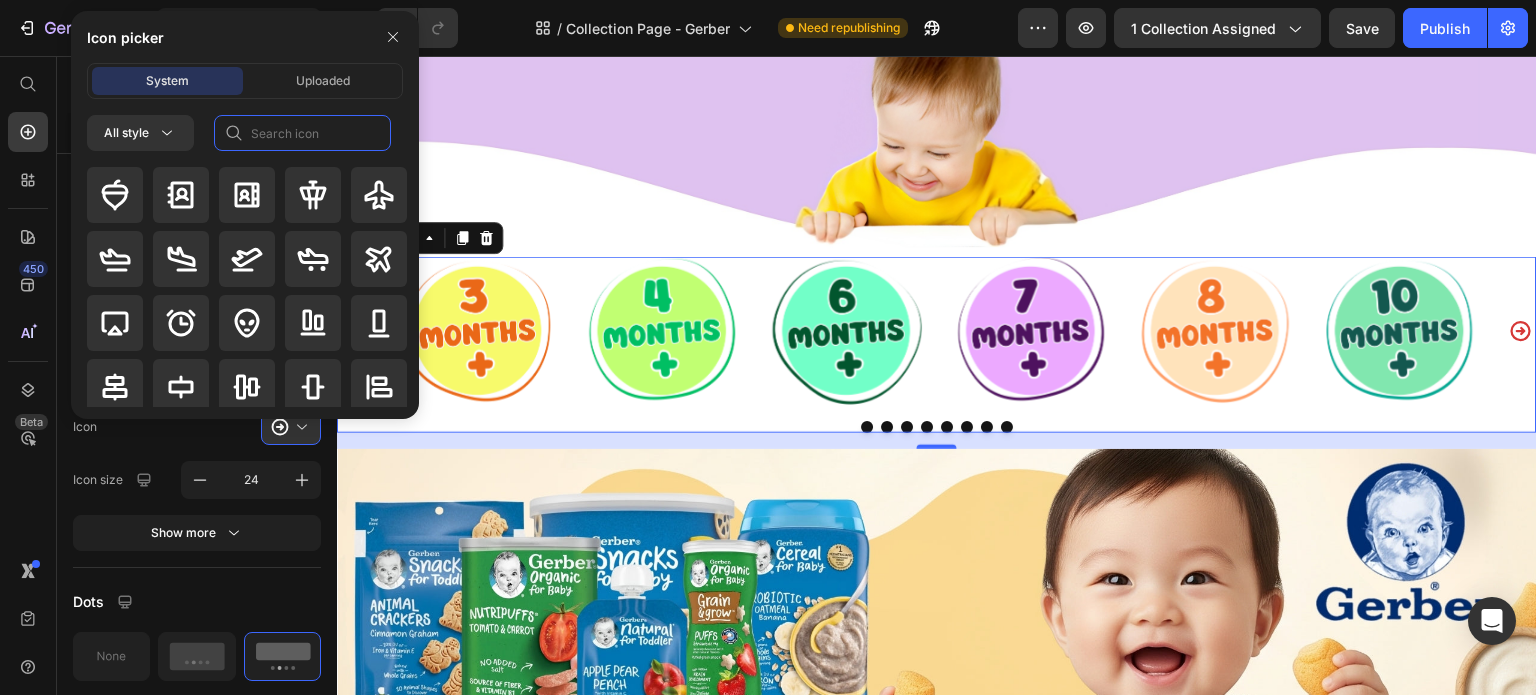 click 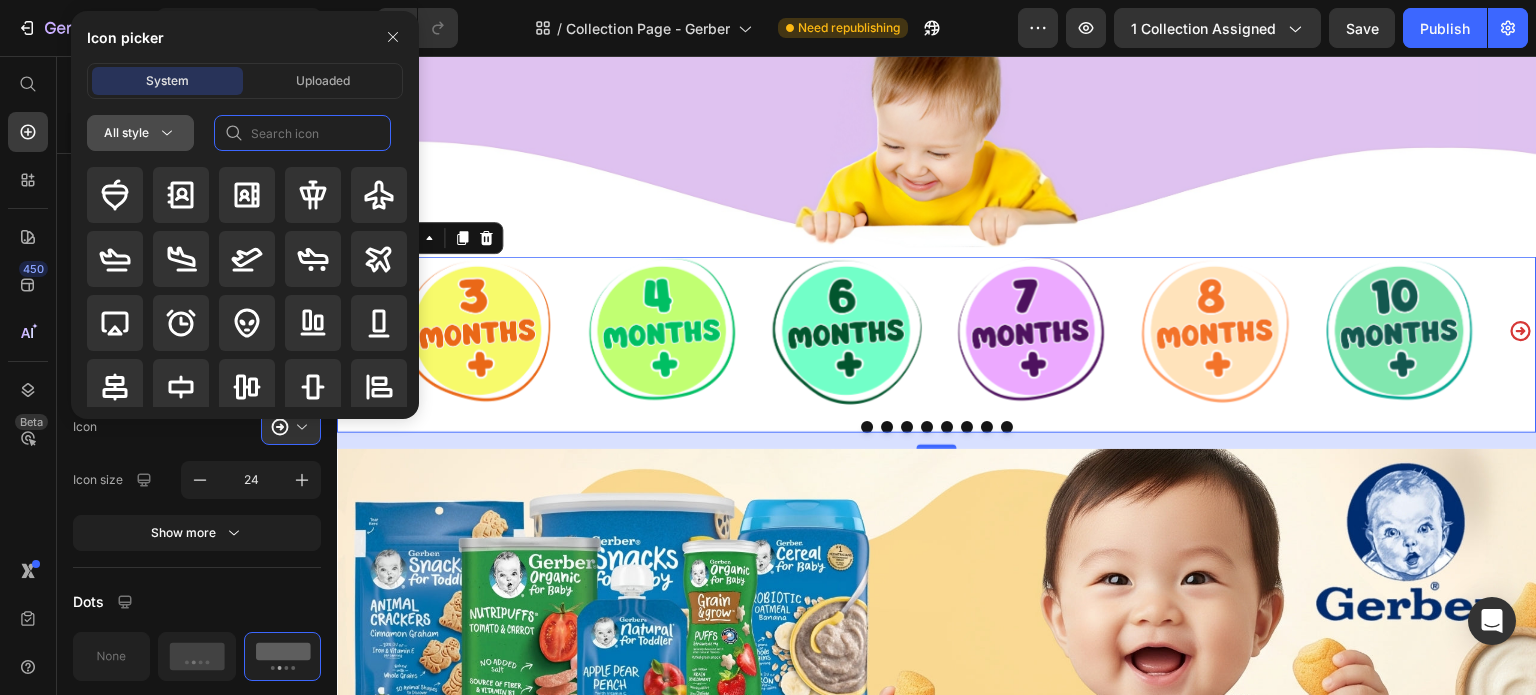 click on "All style" at bounding box center [140, 133] 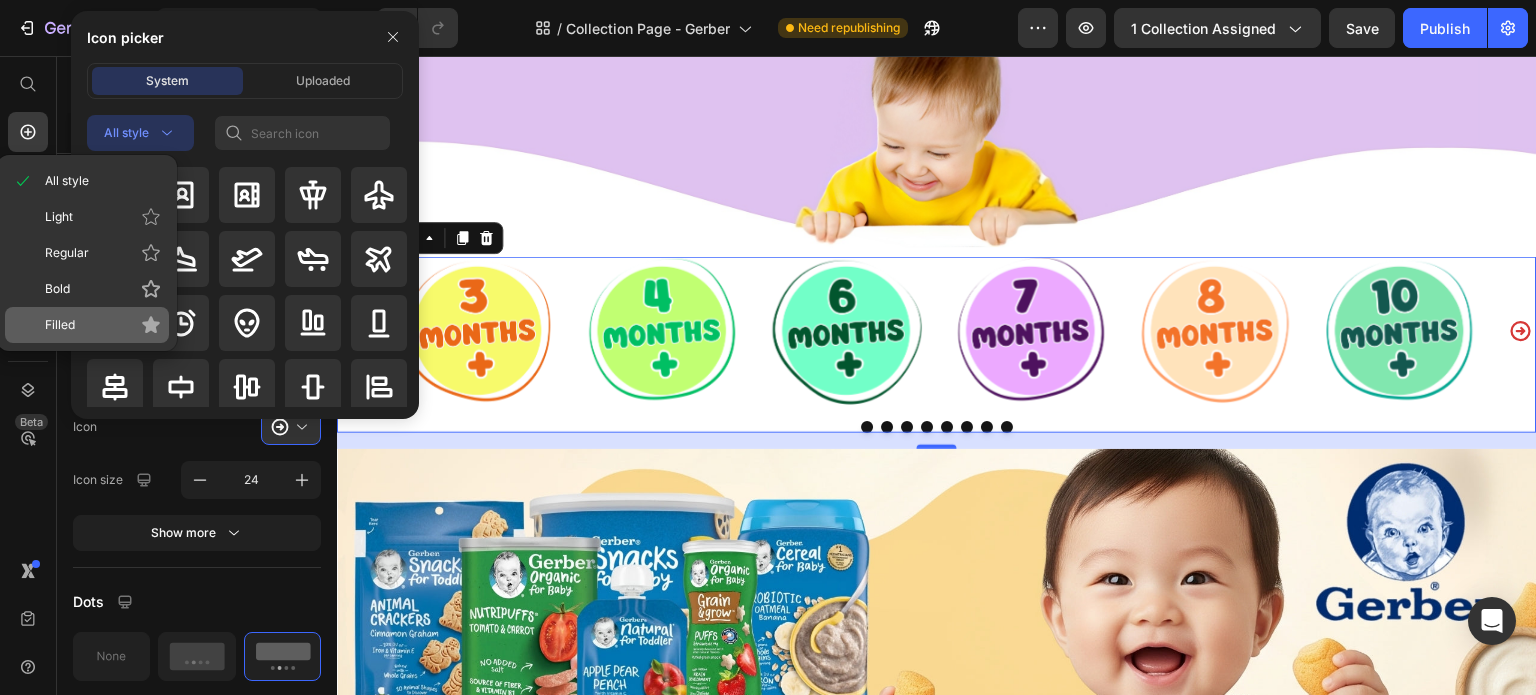 click on "Filled" at bounding box center [103, 325] 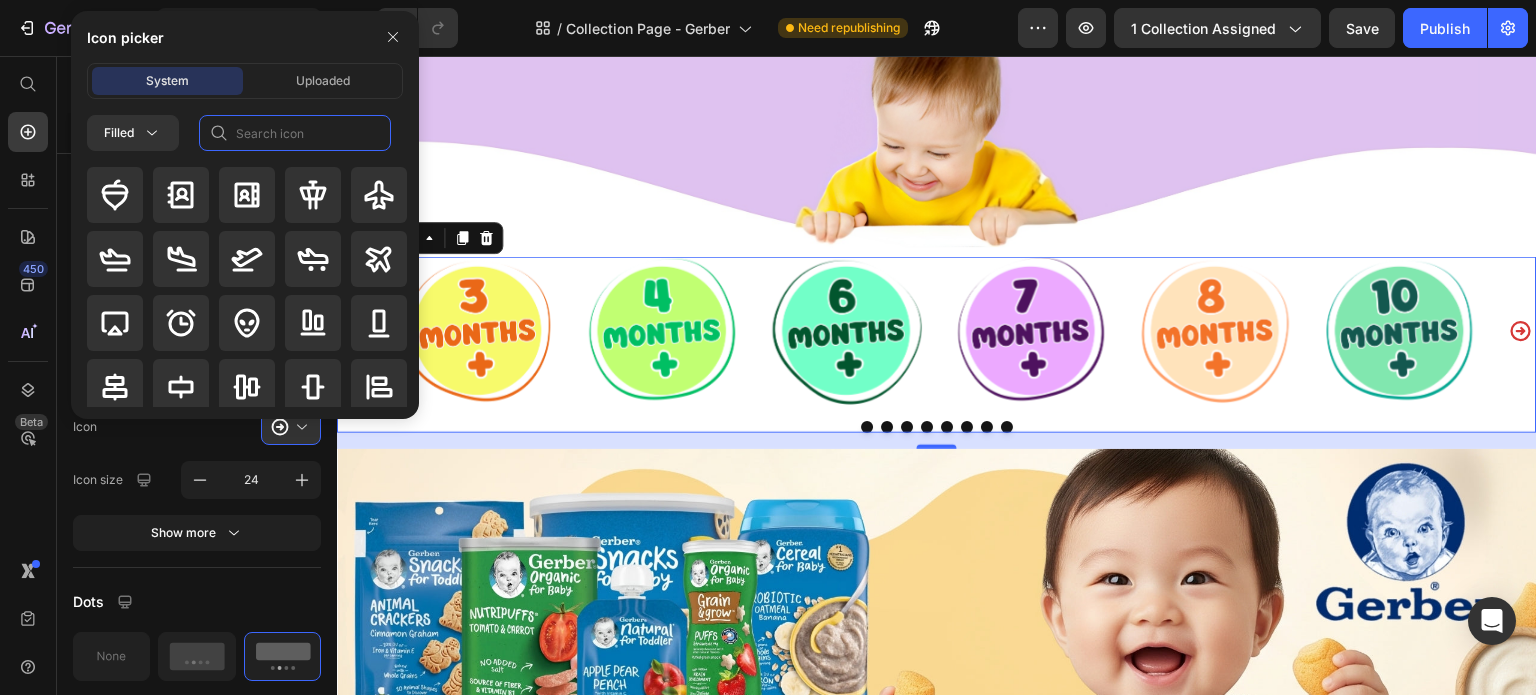 click 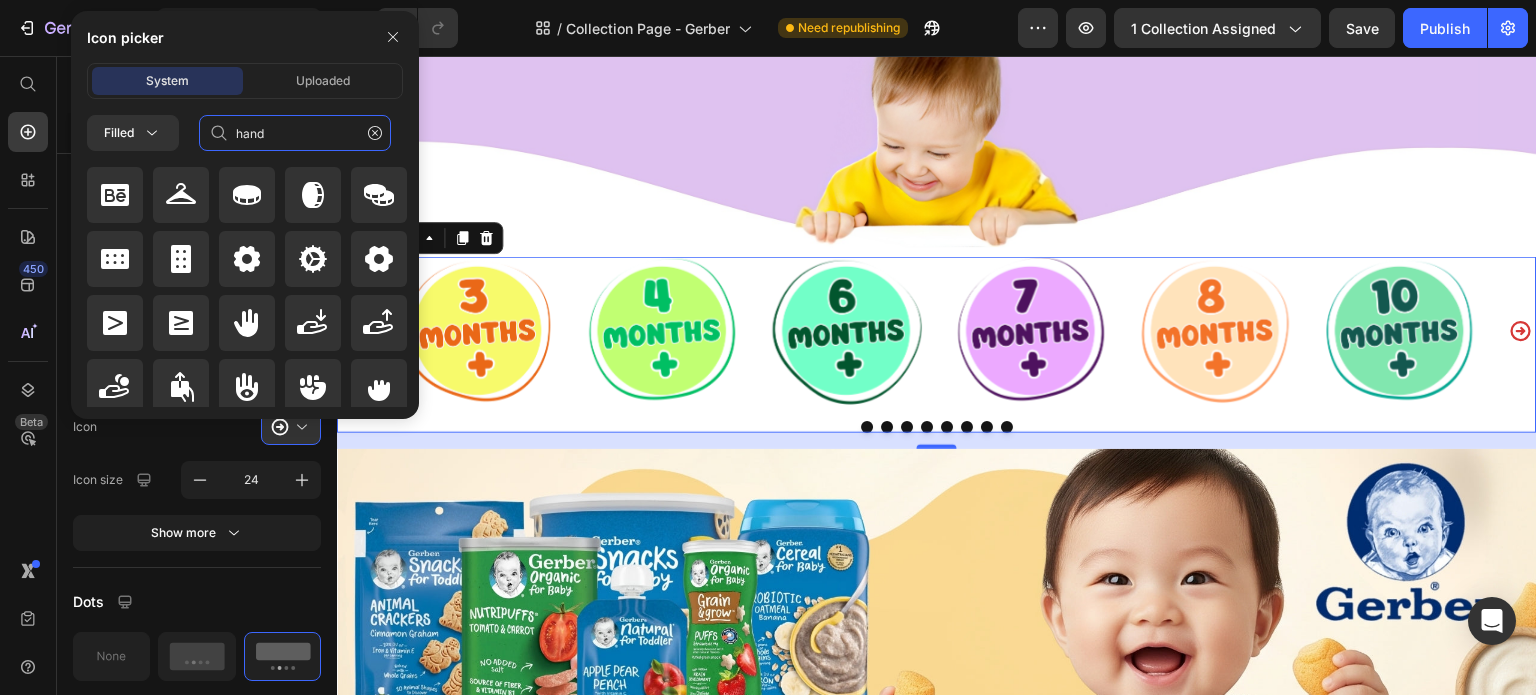 type on "hand" 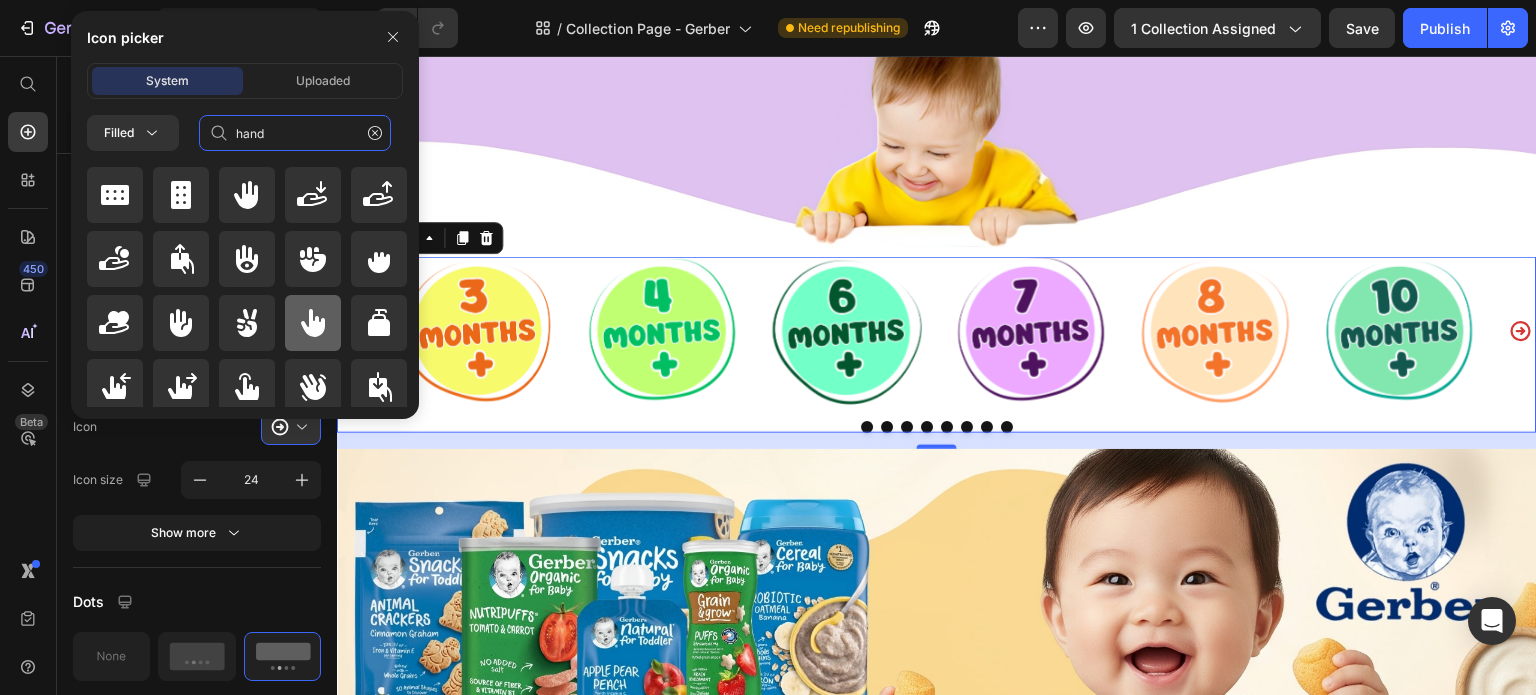 scroll, scrollTop: 100, scrollLeft: 0, axis: vertical 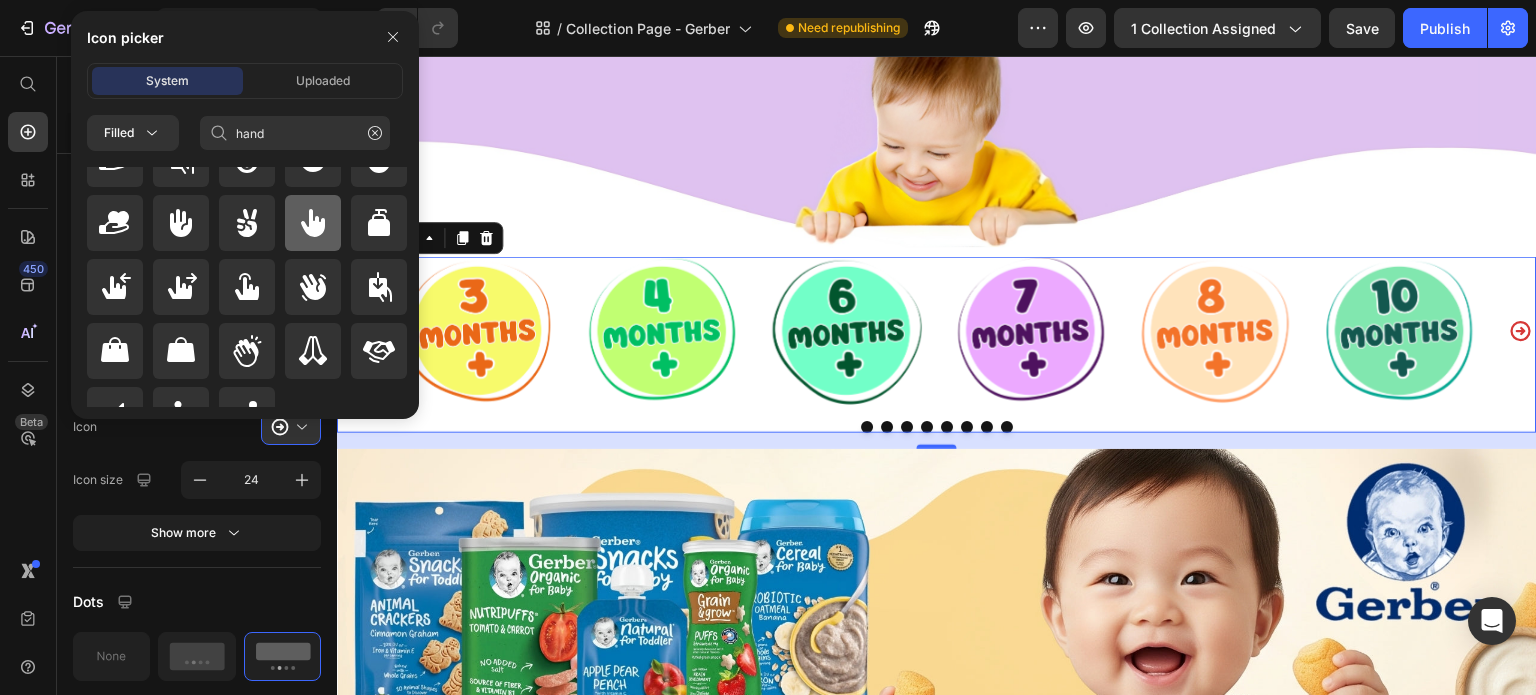 click 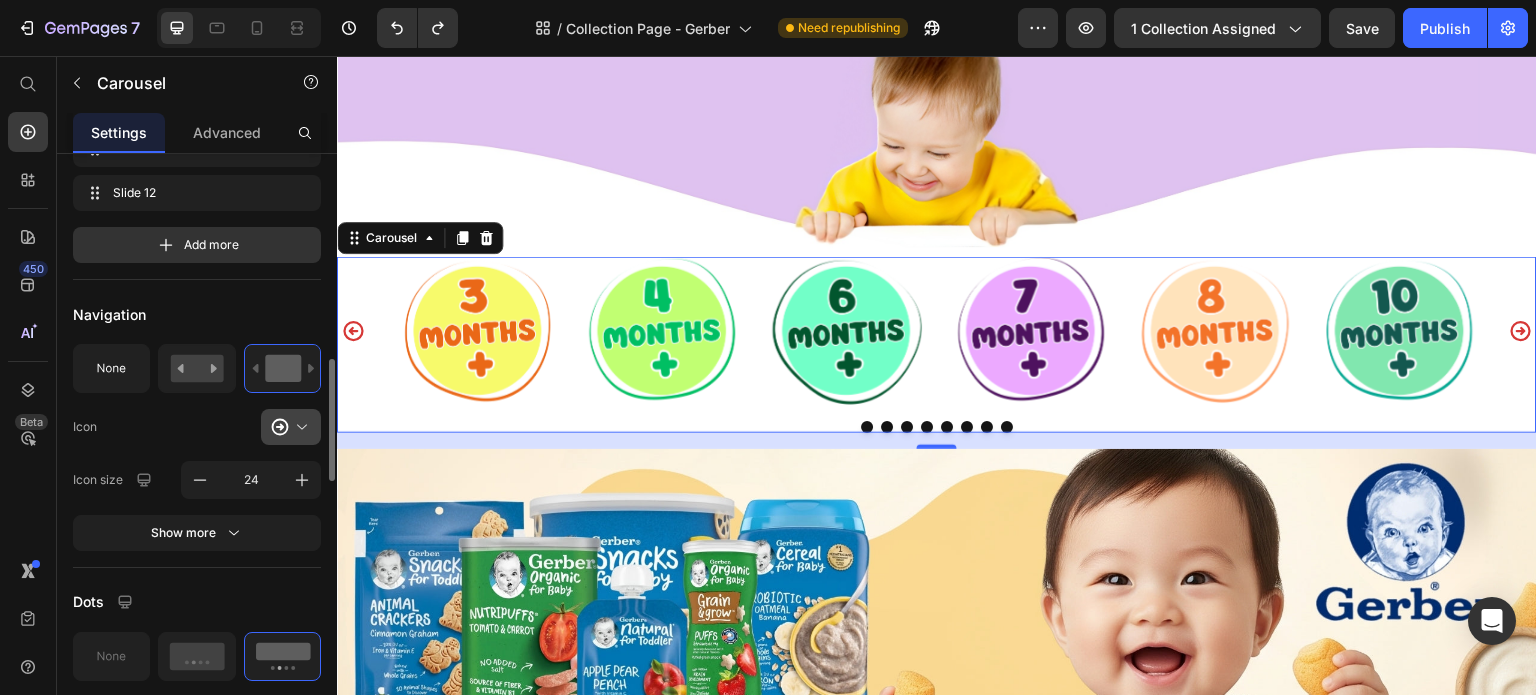 click at bounding box center [299, 427] 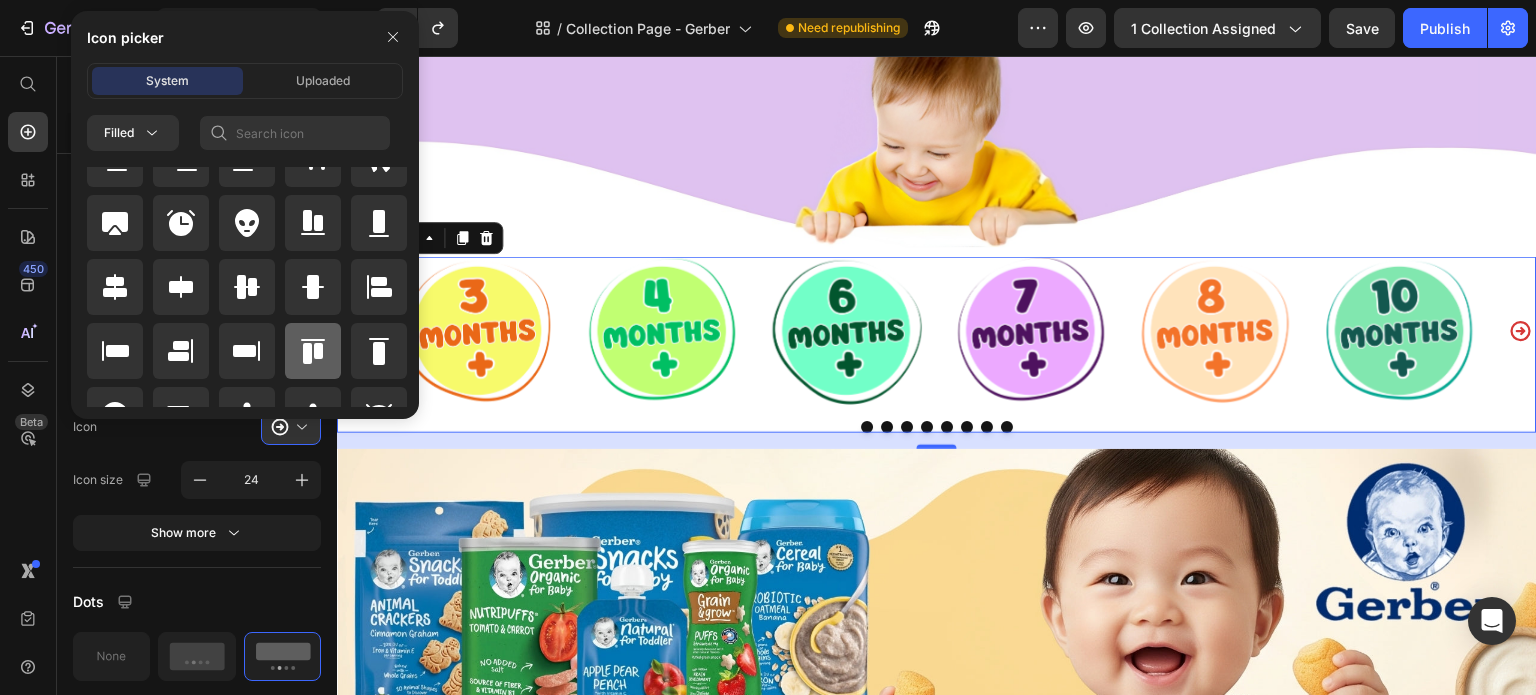 scroll, scrollTop: 200, scrollLeft: 0, axis: vertical 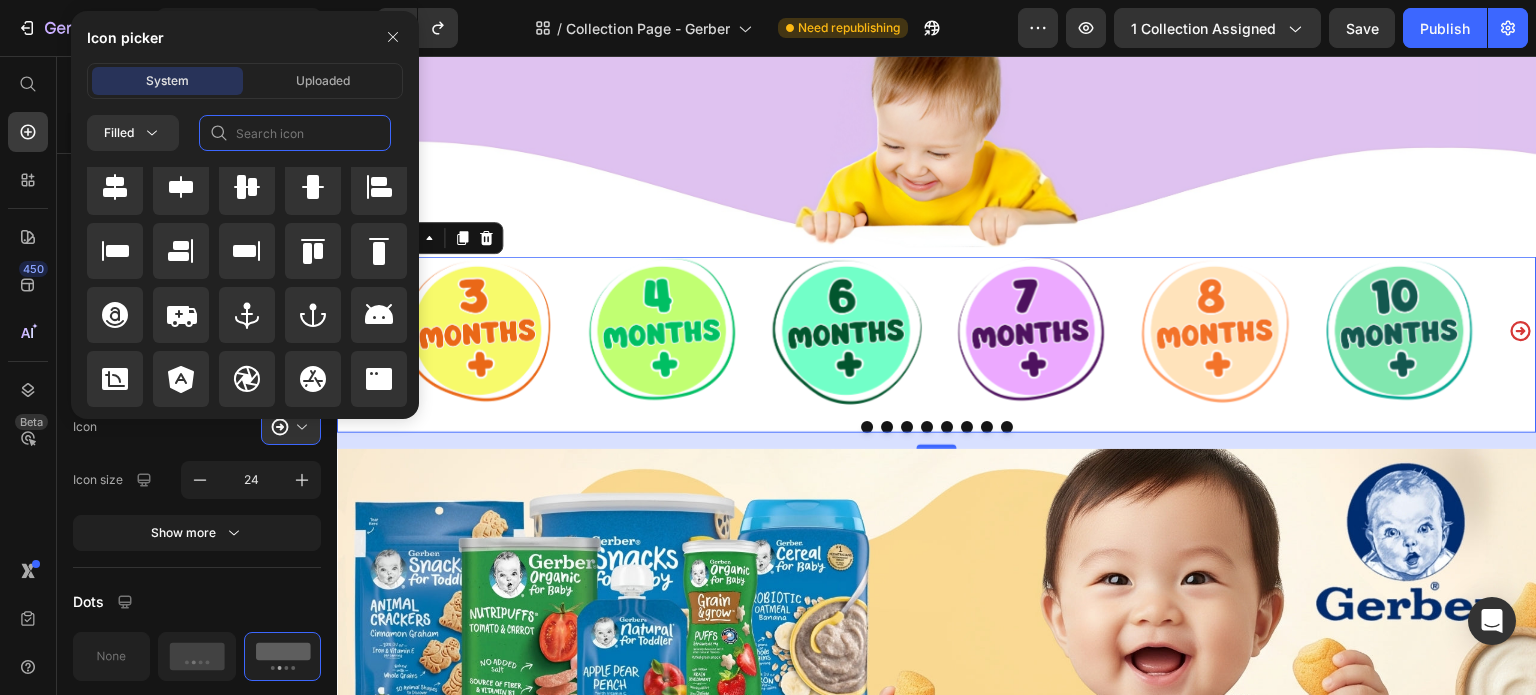 click 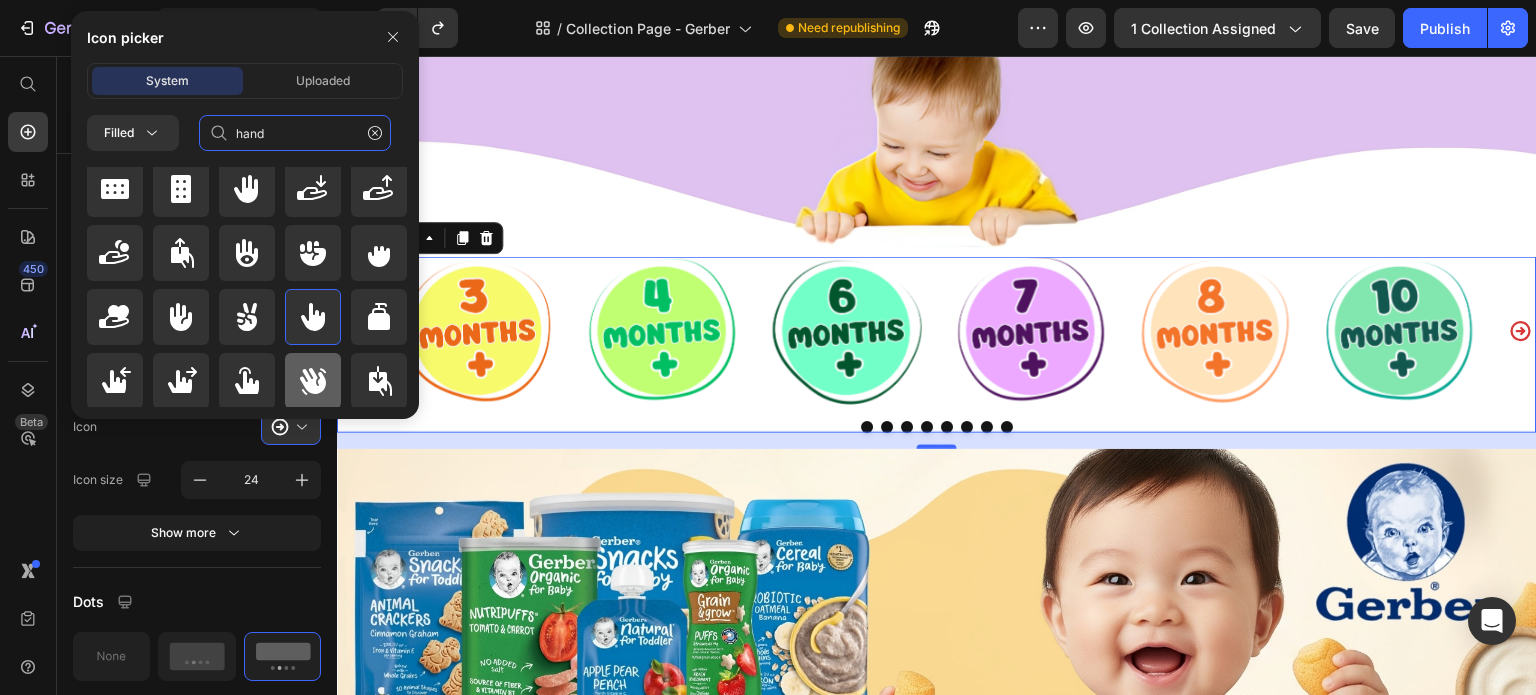 scroll, scrollTop: 0, scrollLeft: 0, axis: both 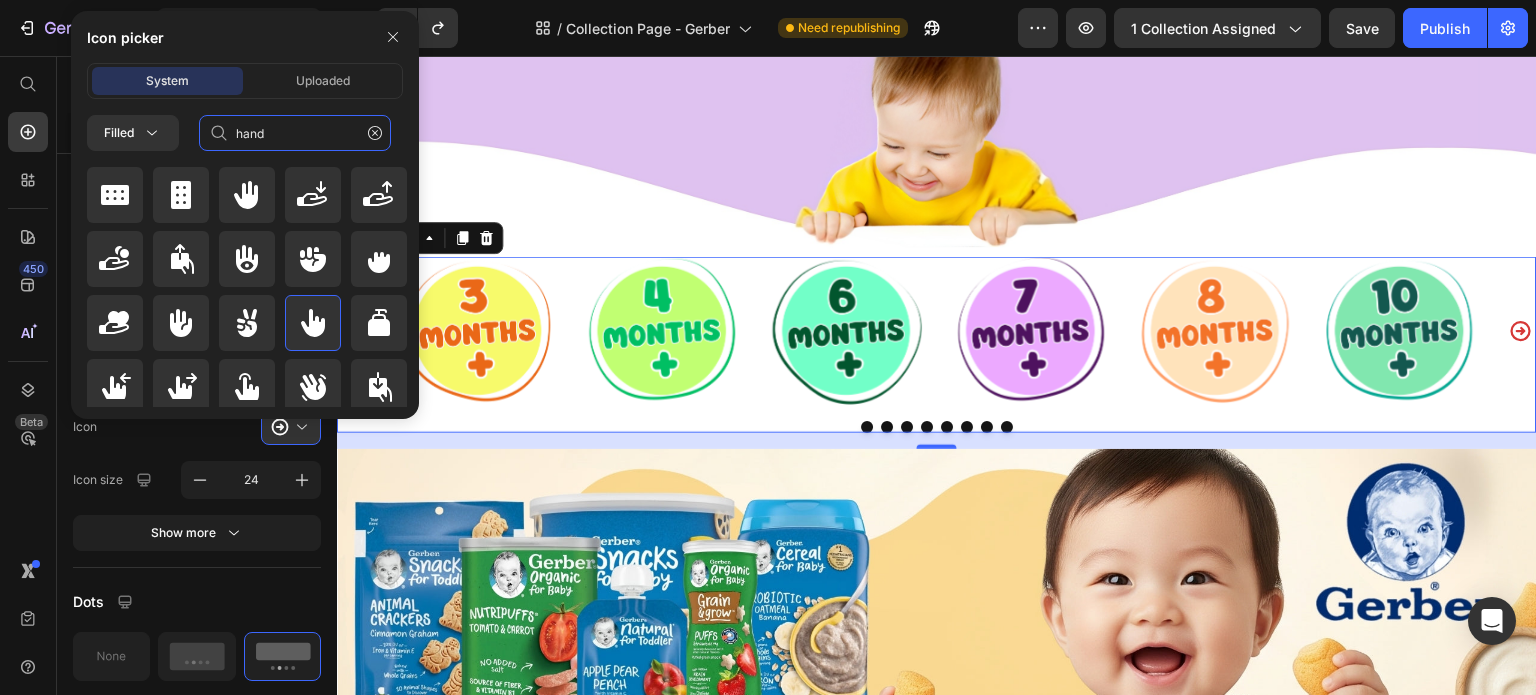 click on "hand" 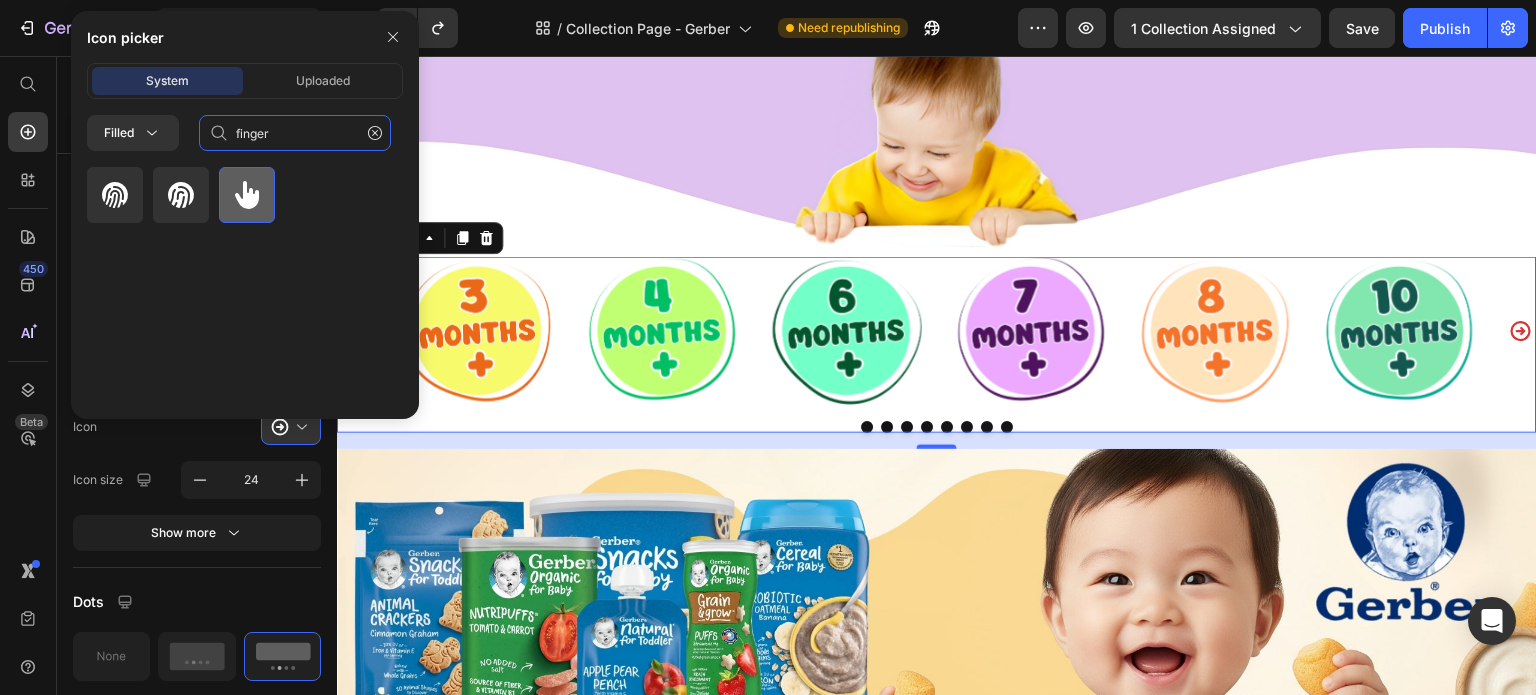 type on "finger" 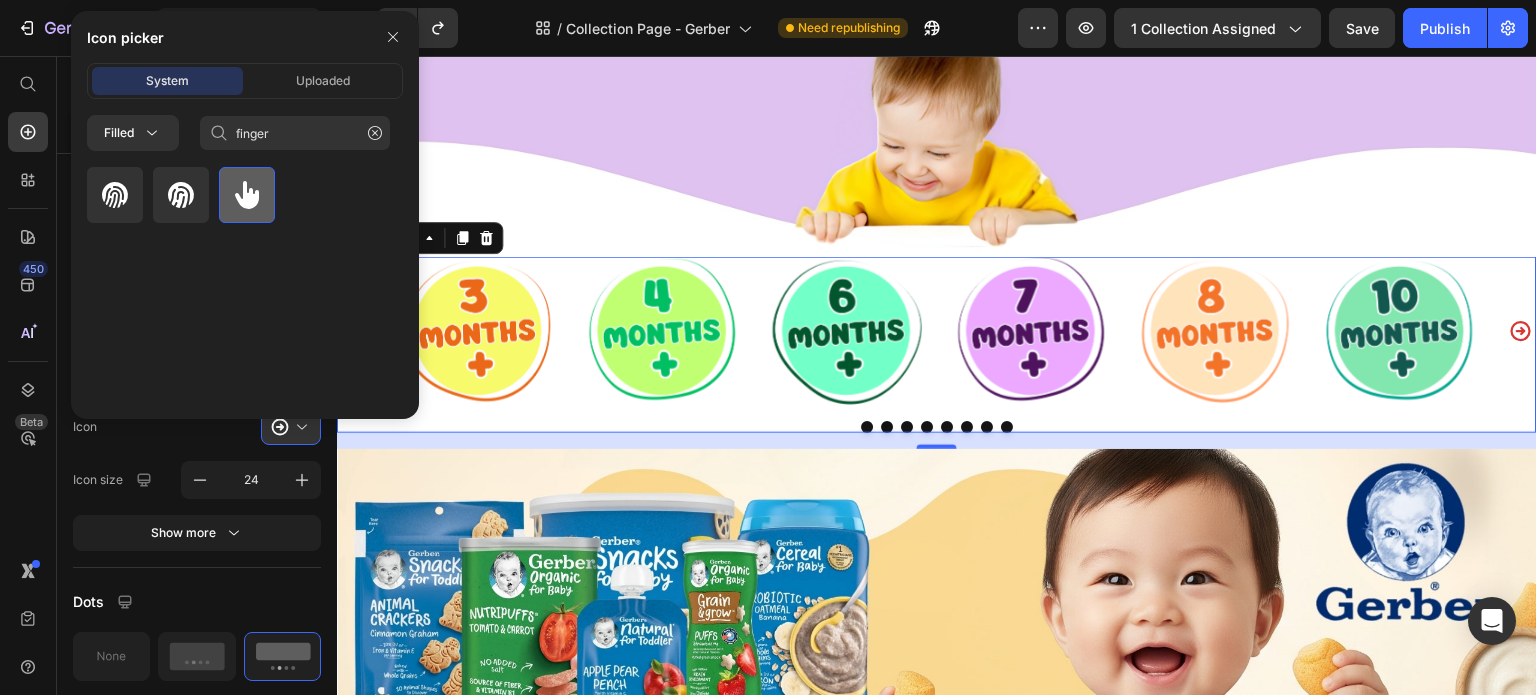 click 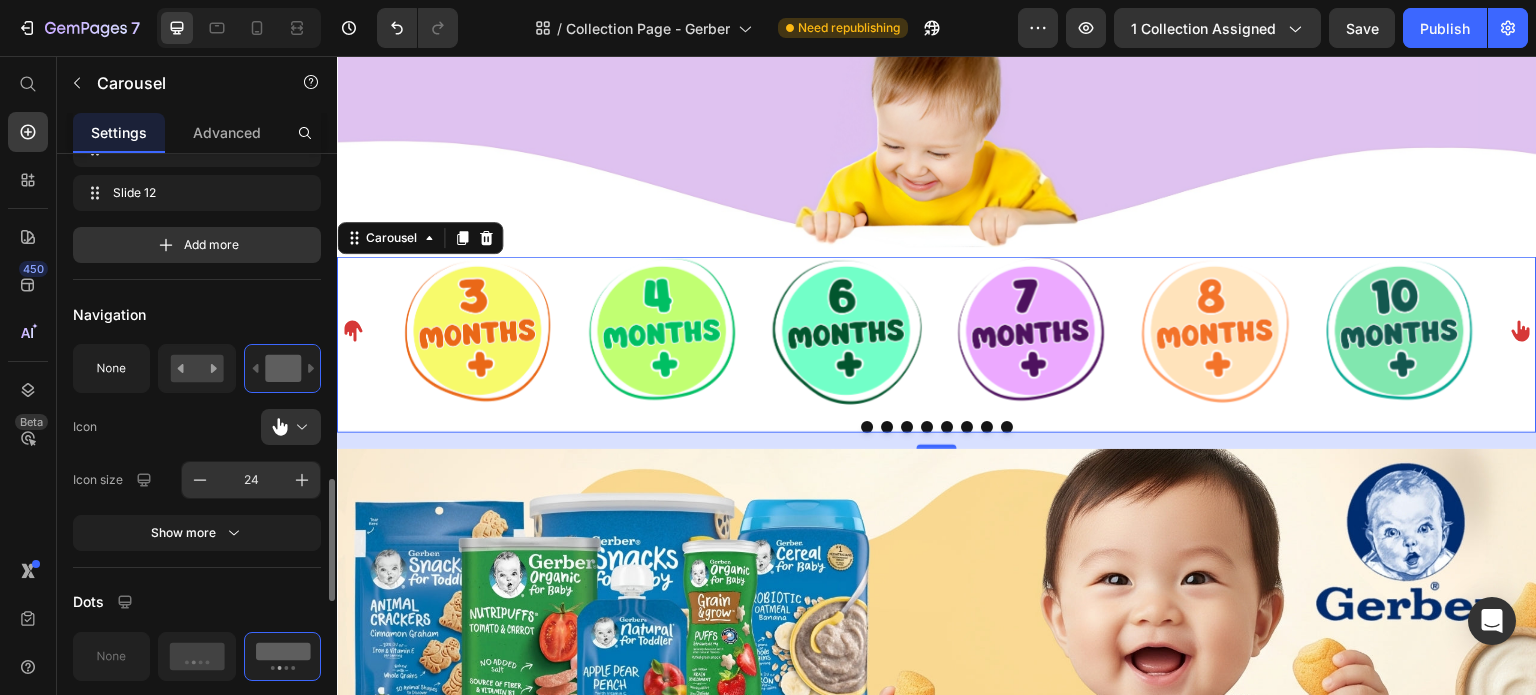 scroll, scrollTop: 1100, scrollLeft: 0, axis: vertical 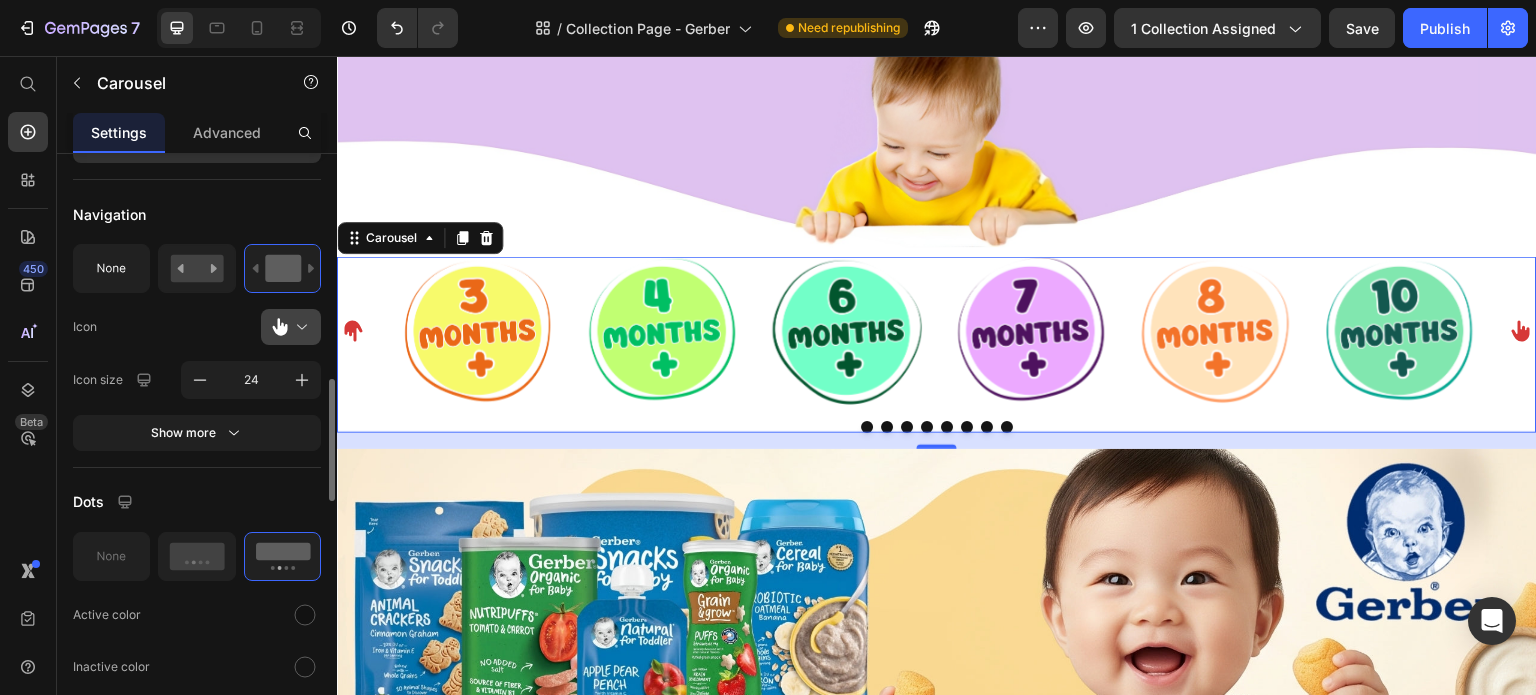click at bounding box center (299, 327) 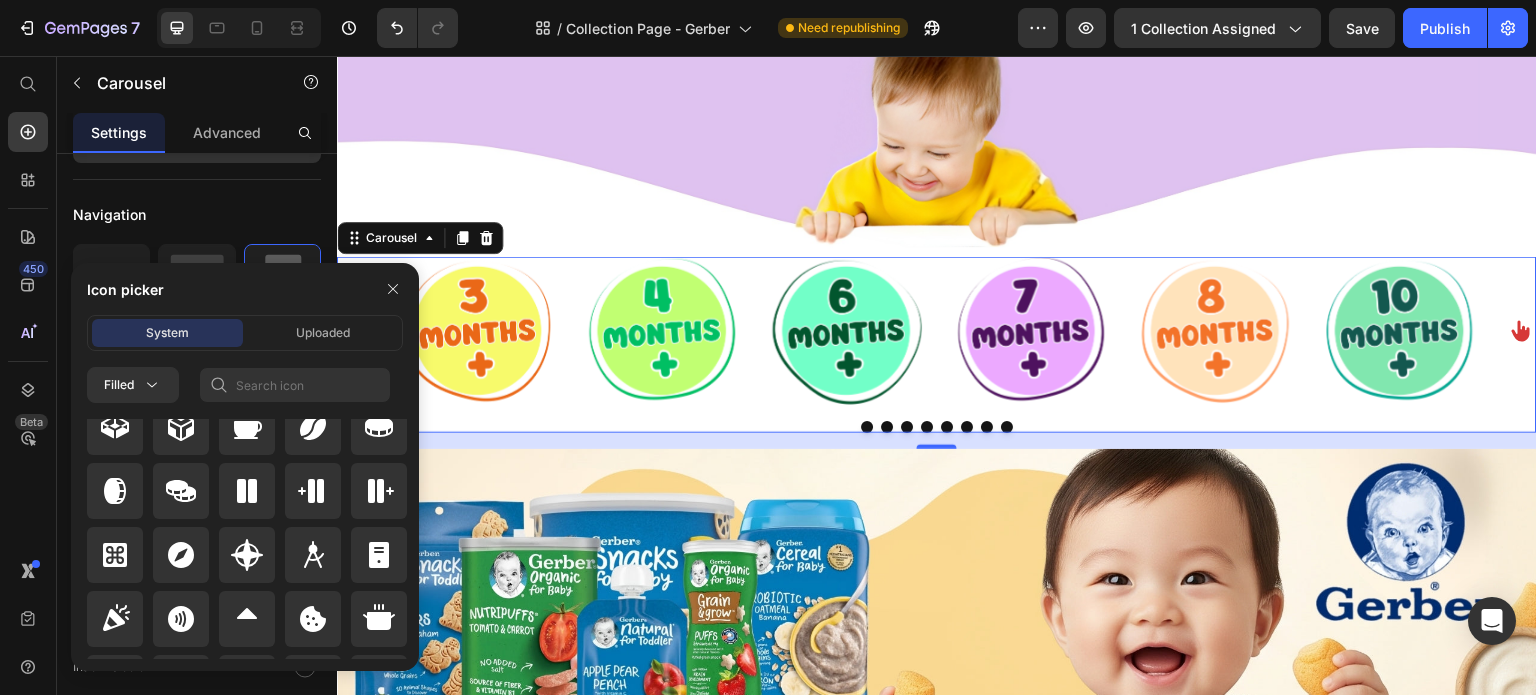 scroll, scrollTop: 4720, scrollLeft: 0, axis: vertical 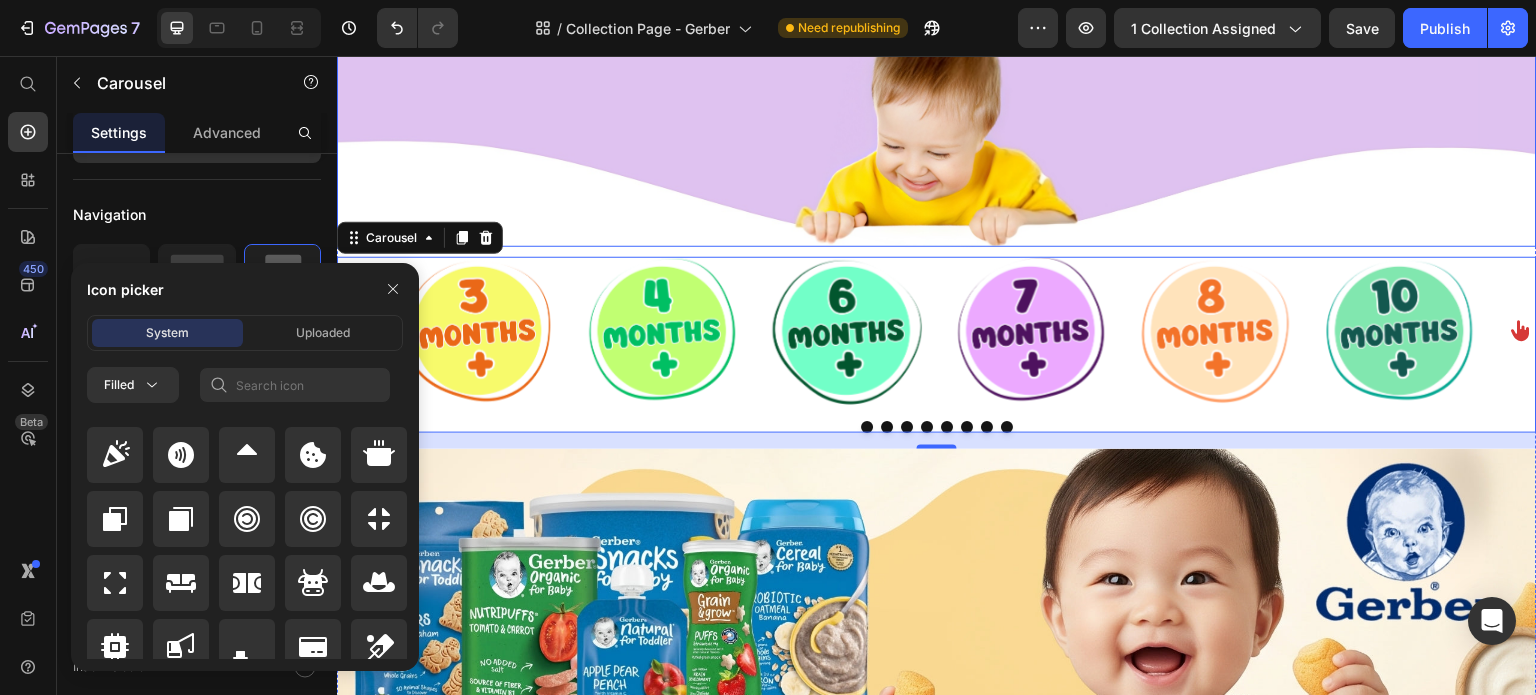 click at bounding box center (937, 127) 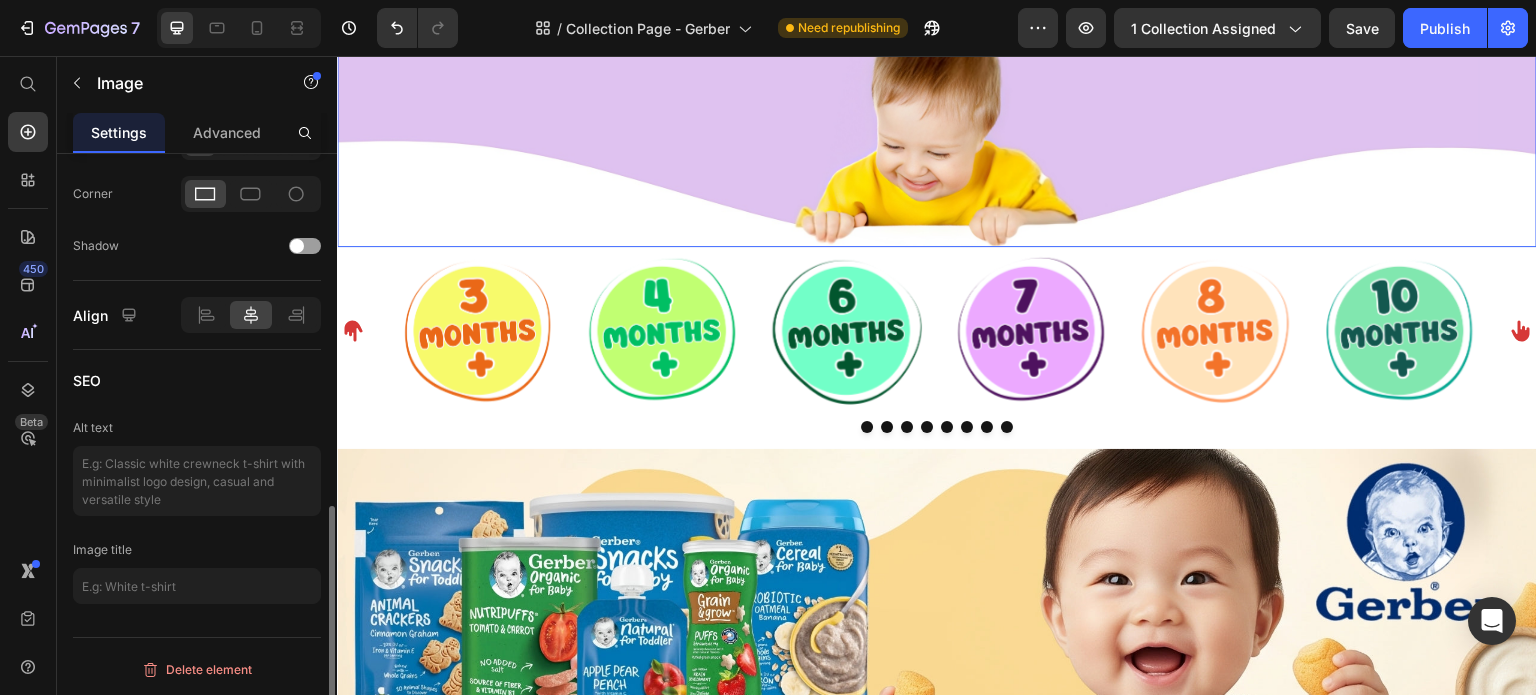scroll, scrollTop: 0, scrollLeft: 0, axis: both 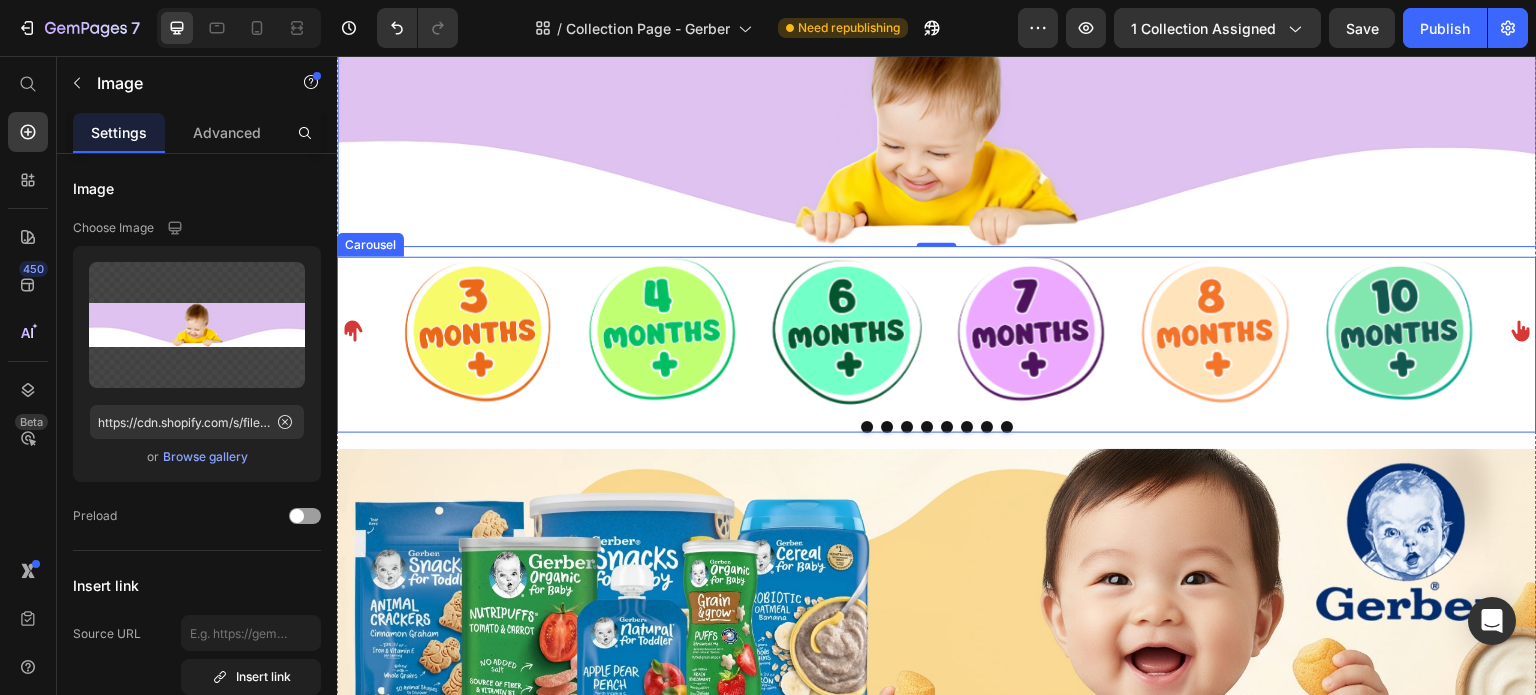 click 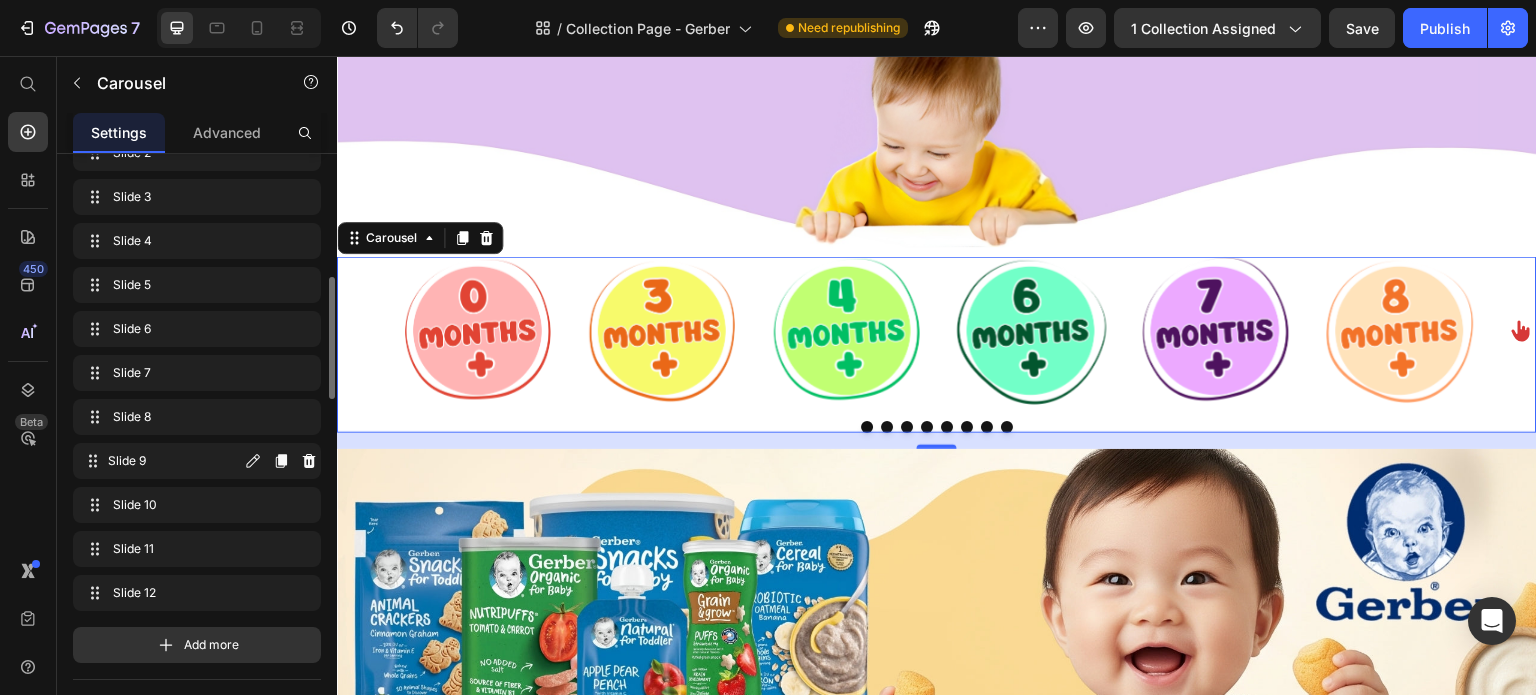 scroll, scrollTop: 900, scrollLeft: 0, axis: vertical 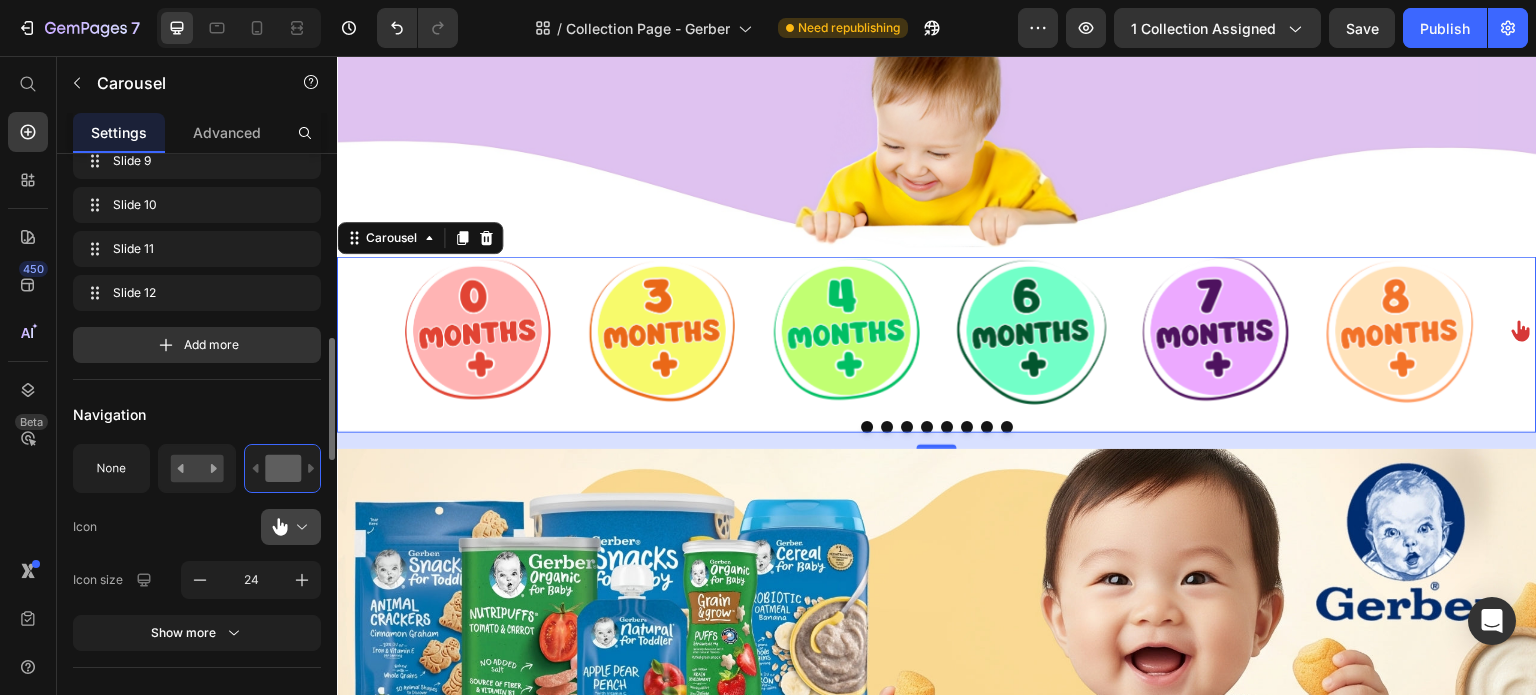 click at bounding box center [299, 527] 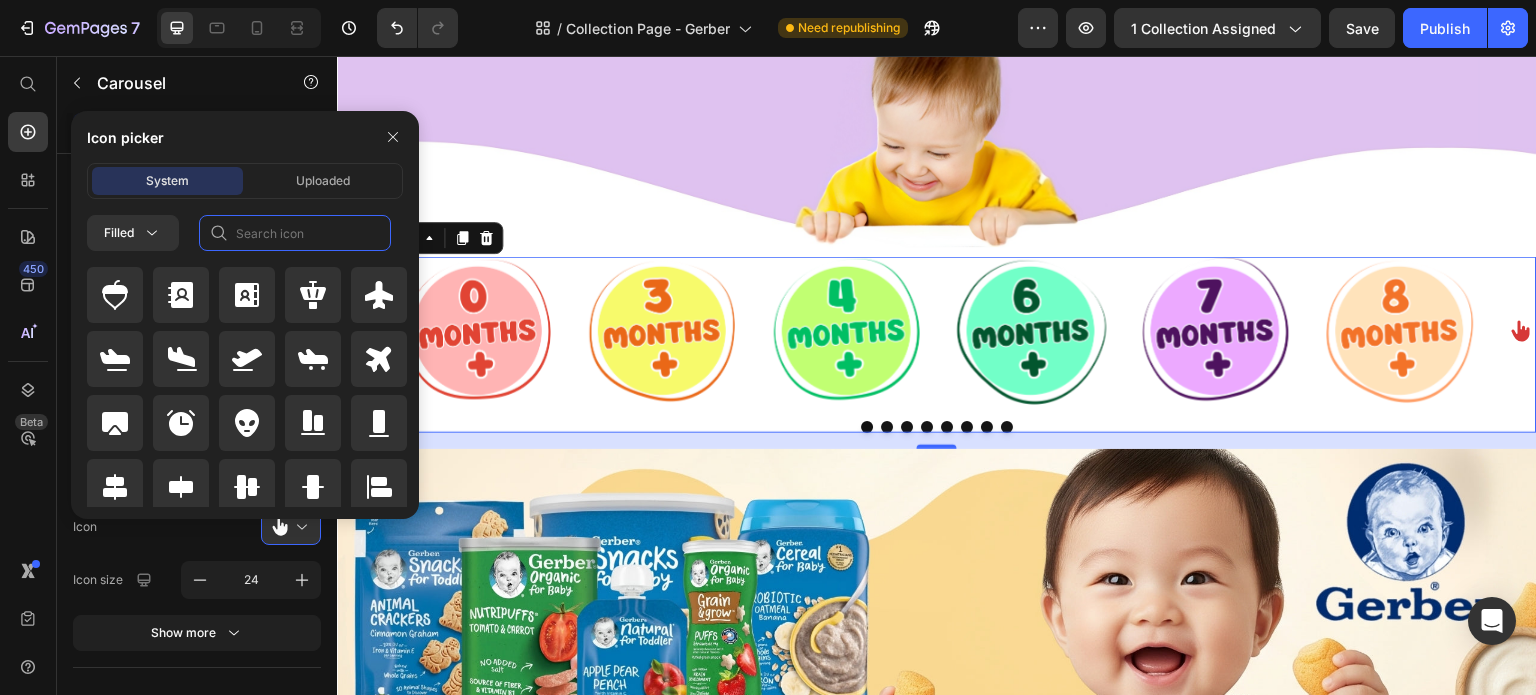 click 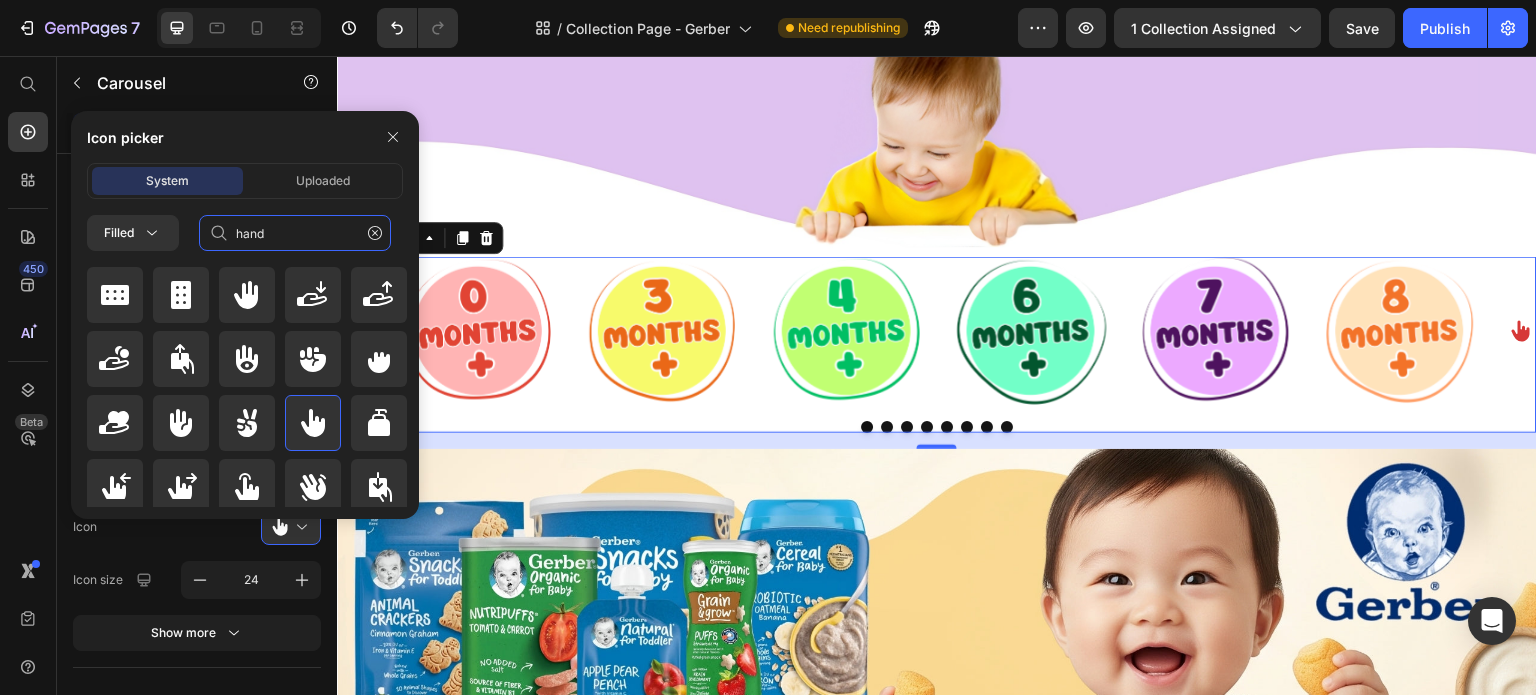 type on "hand" 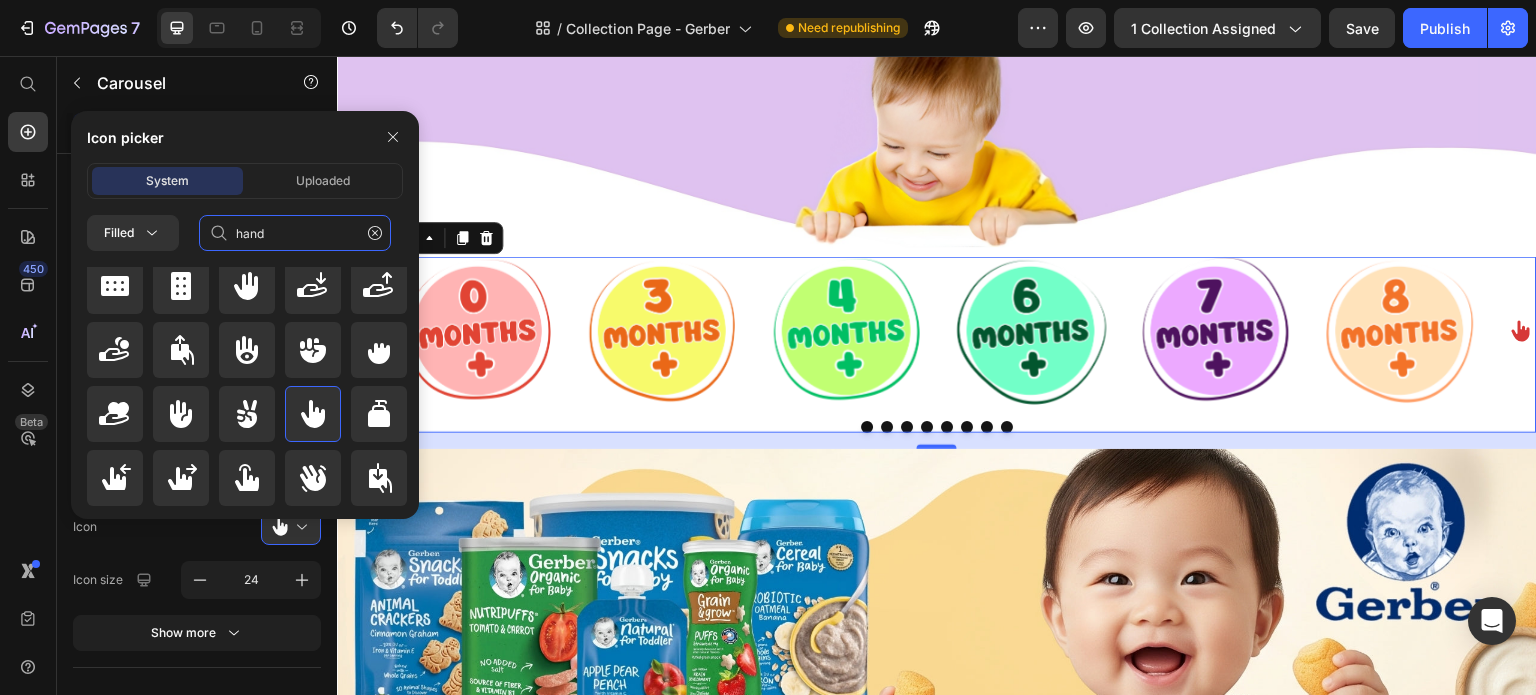 scroll, scrollTop: 0, scrollLeft: 0, axis: both 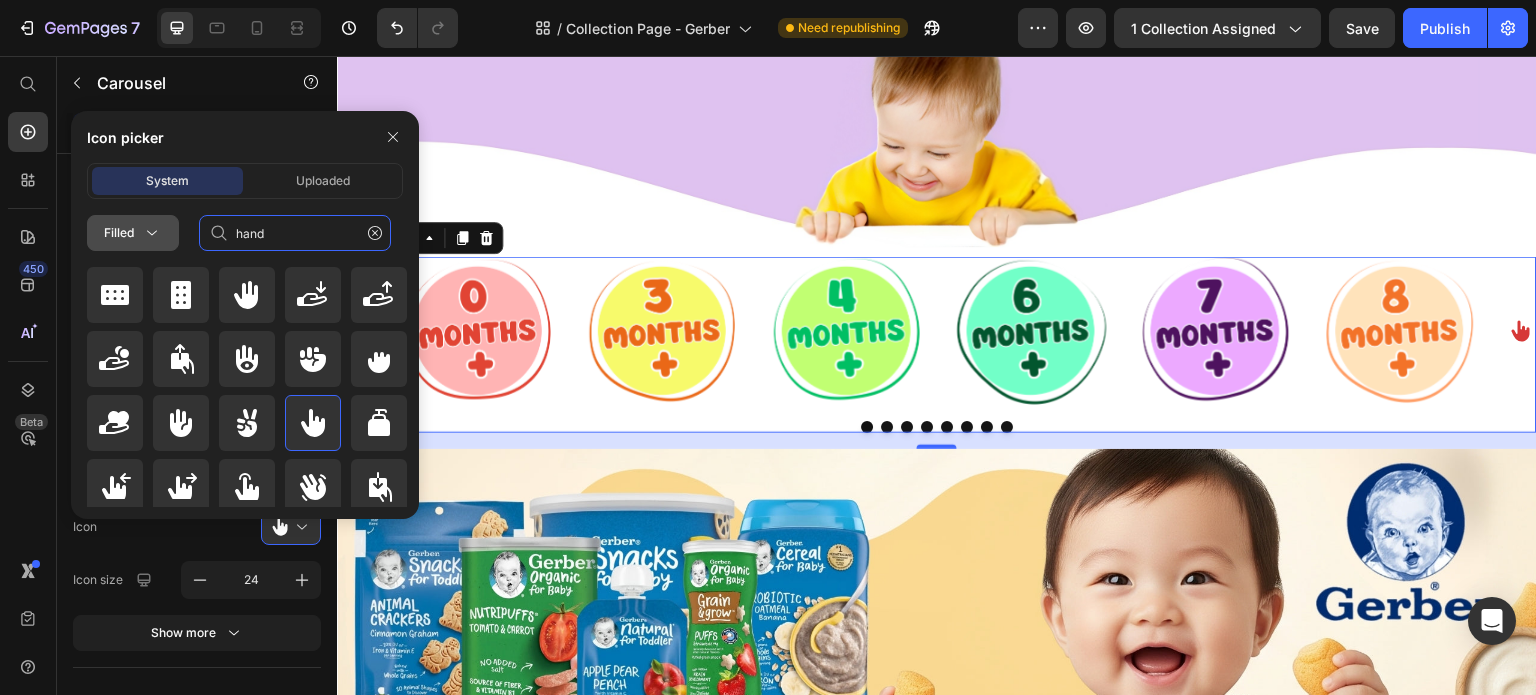 click on "Filled" at bounding box center (133, 233) 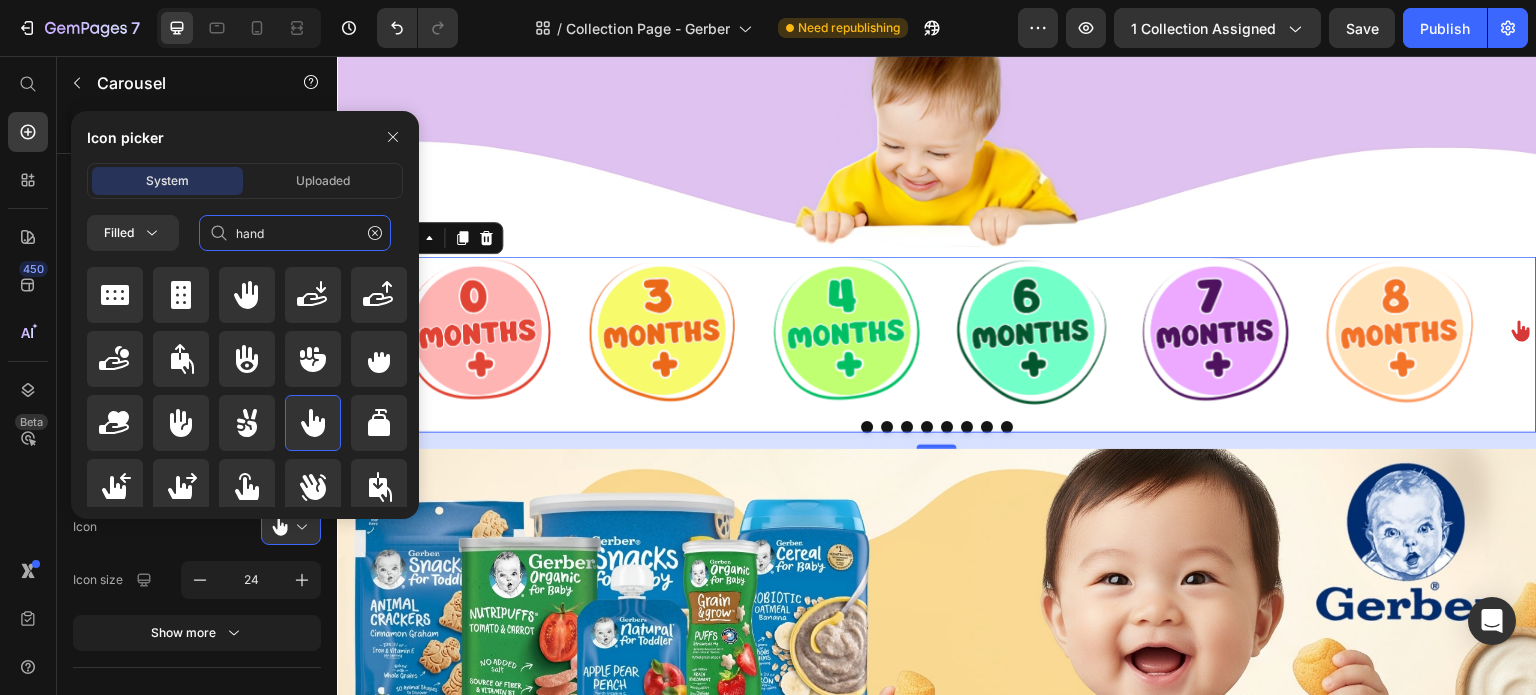 click on "hand" 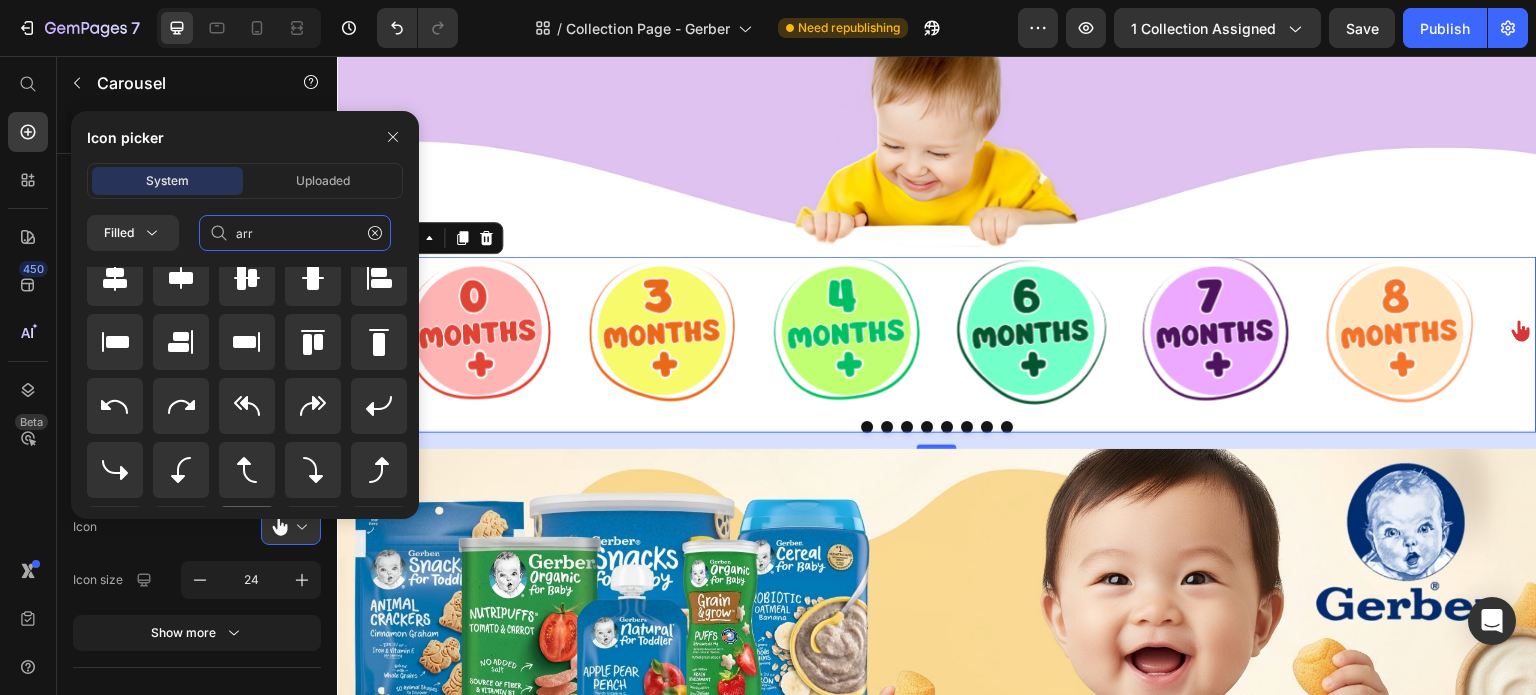 scroll, scrollTop: 200, scrollLeft: 0, axis: vertical 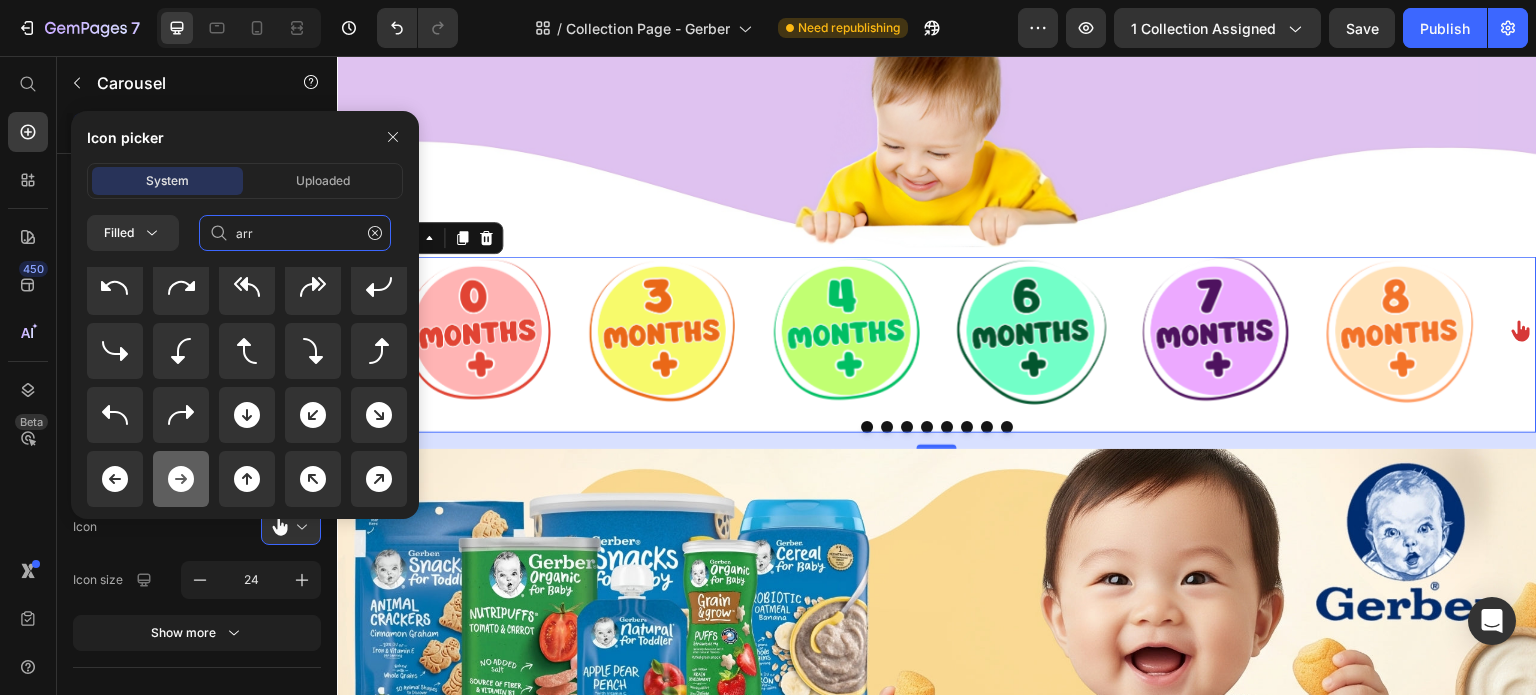 type on "arr" 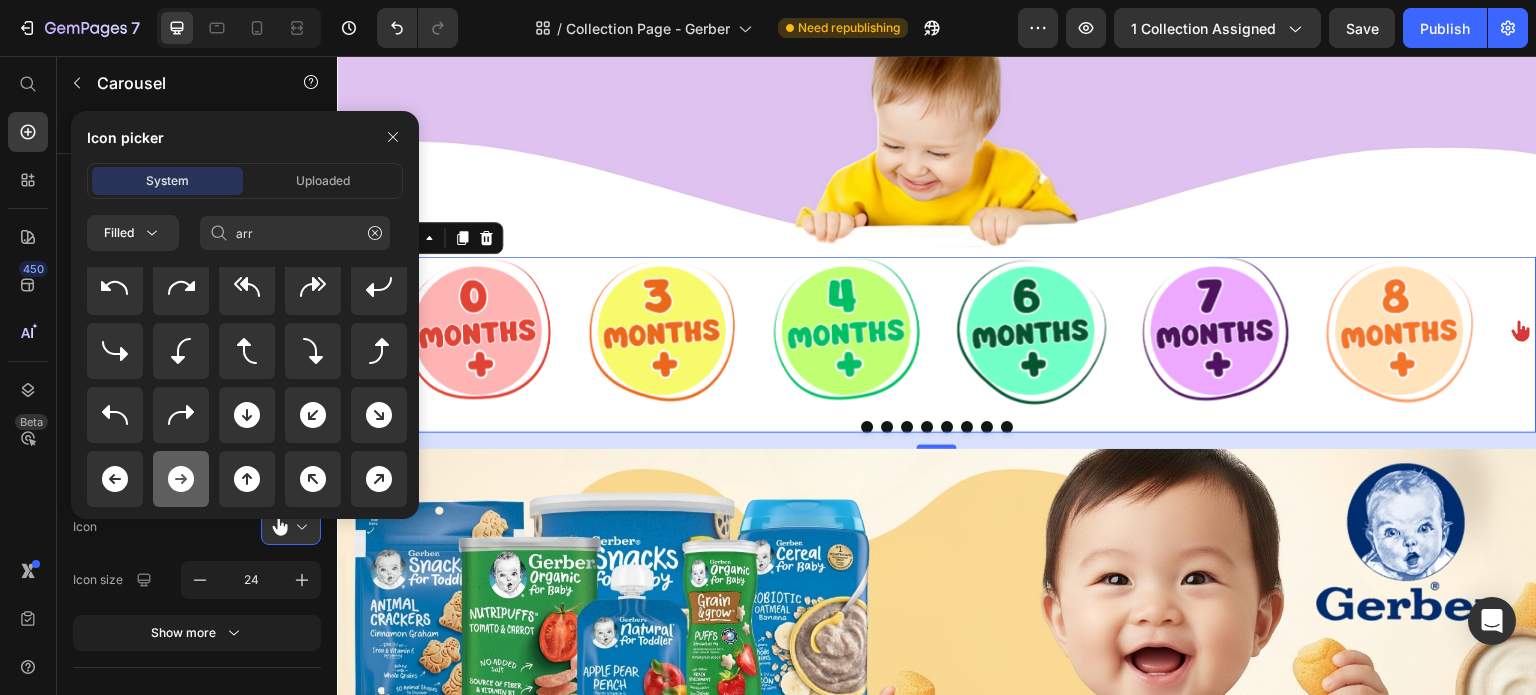click 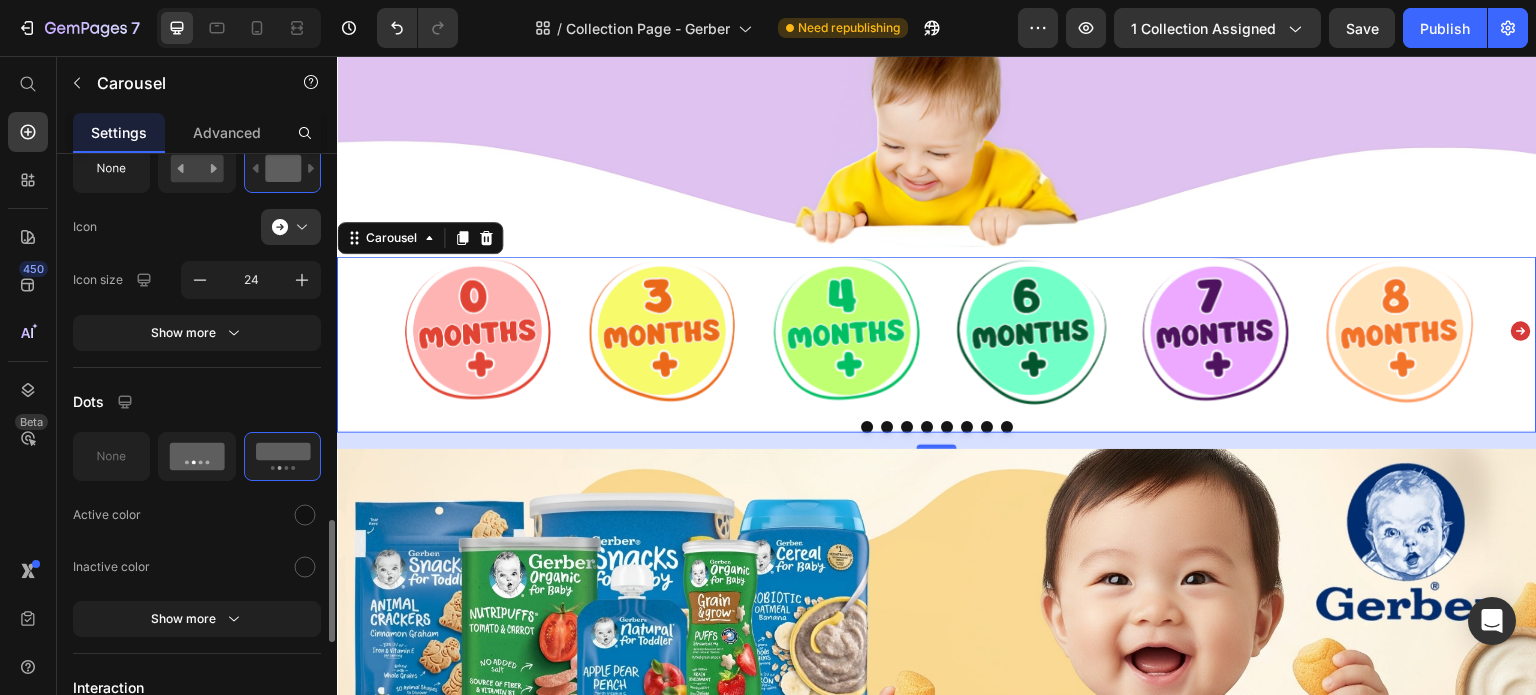 scroll, scrollTop: 1400, scrollLeft: 0, axis: vertical 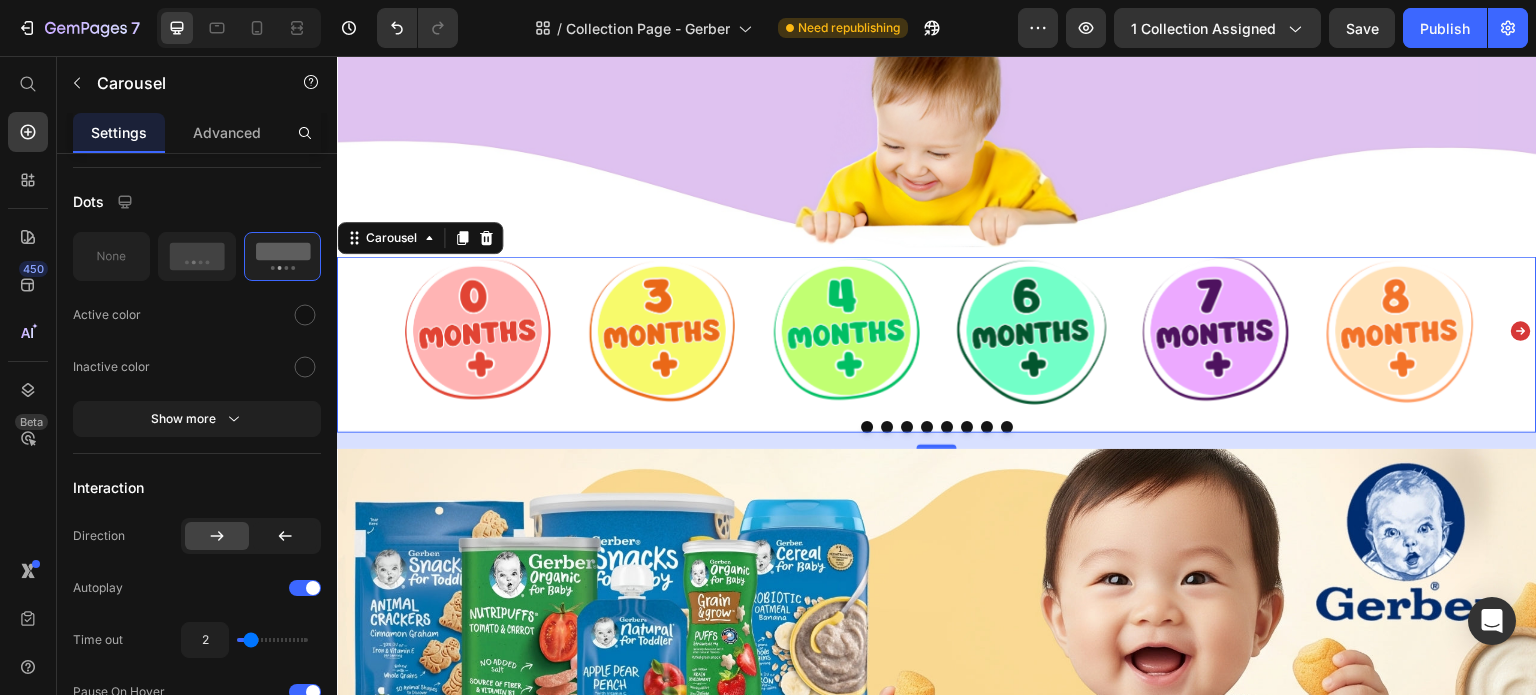 click on "Image Image Image Image Image Image Image Image Image Image Image Image" at bounding box center [937, 331] 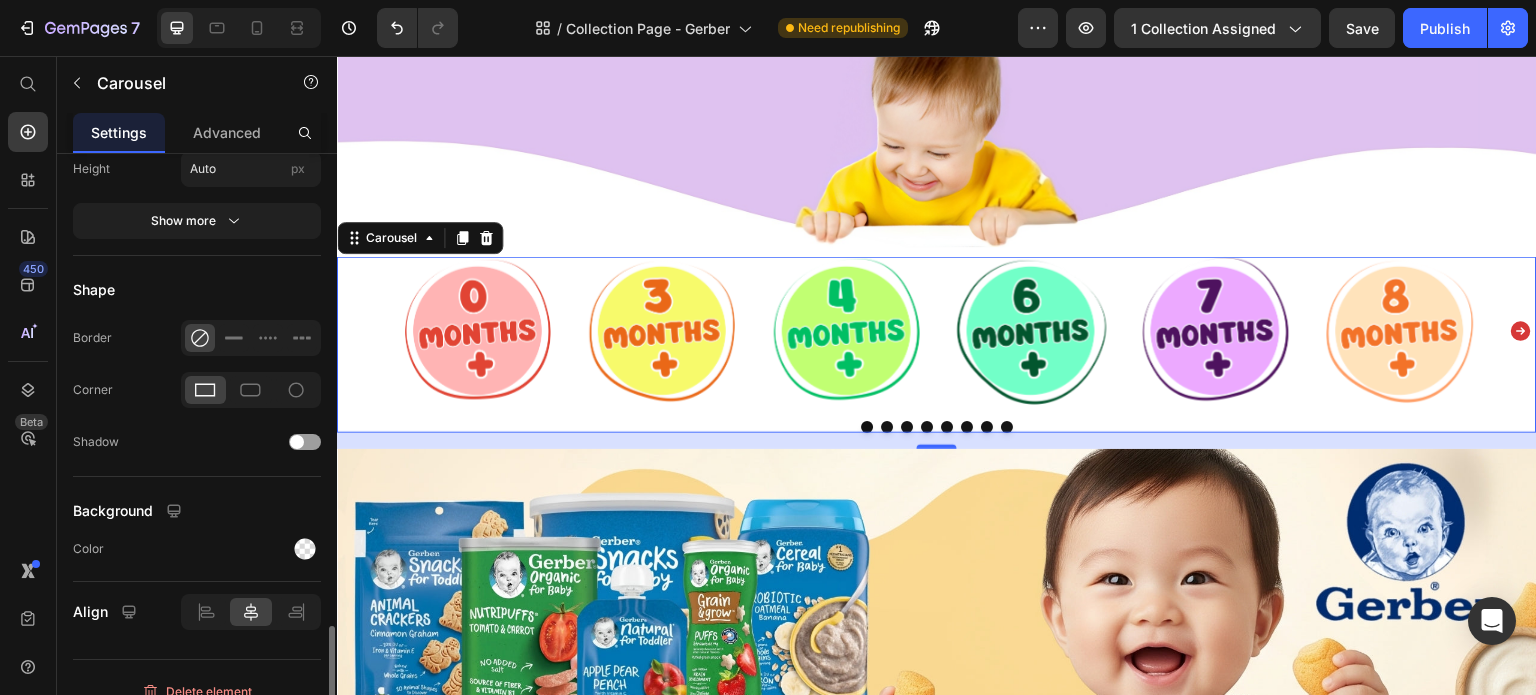 scroll, scrollTop: 2318, scrollLeft: 0, axis: vertical 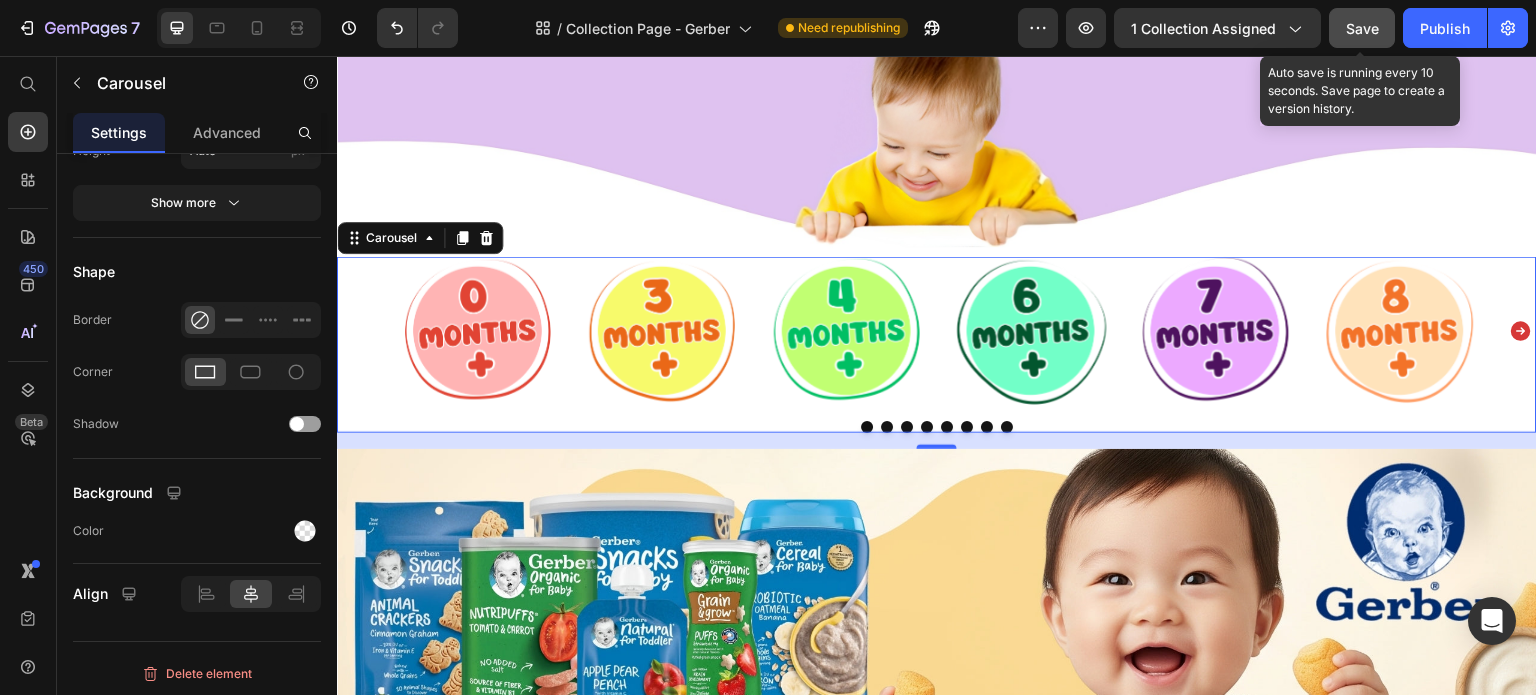 click on "Save" at bounding box center (1362, 28) 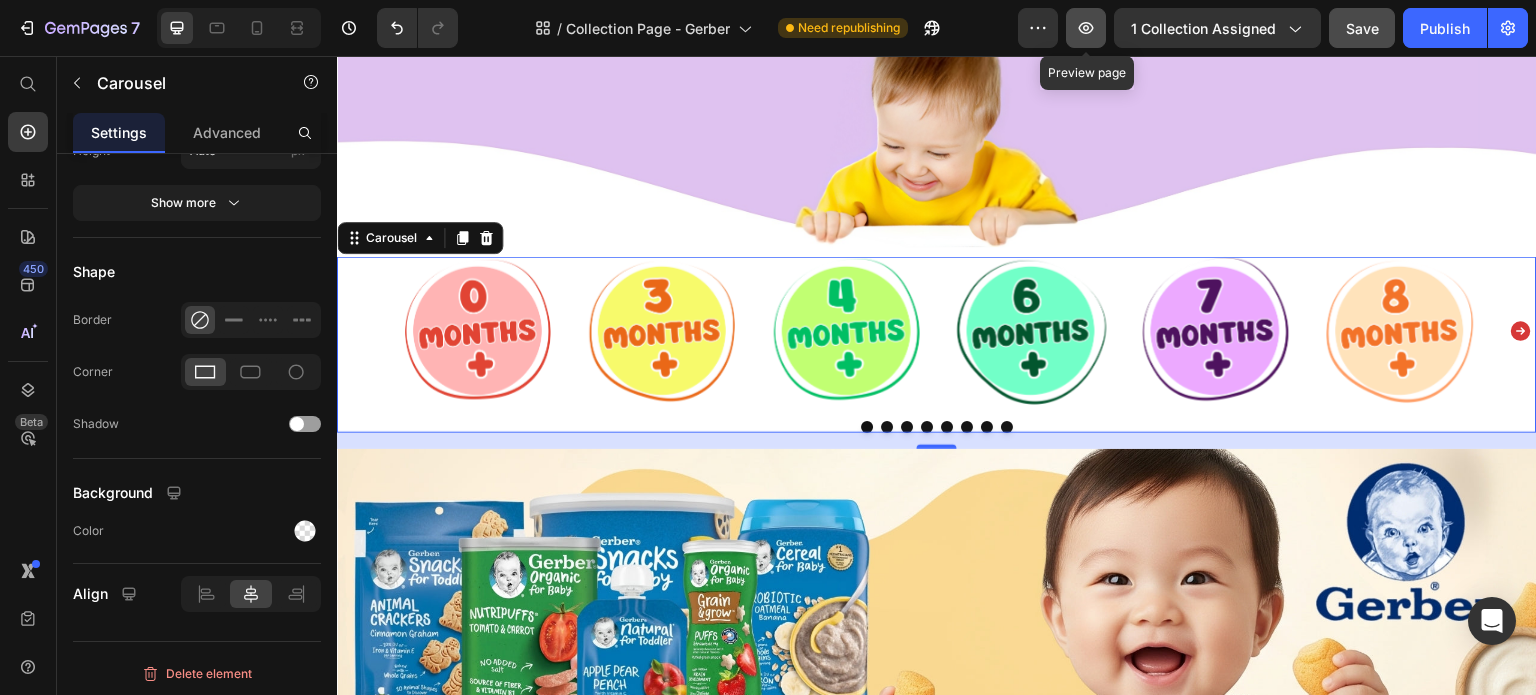 click 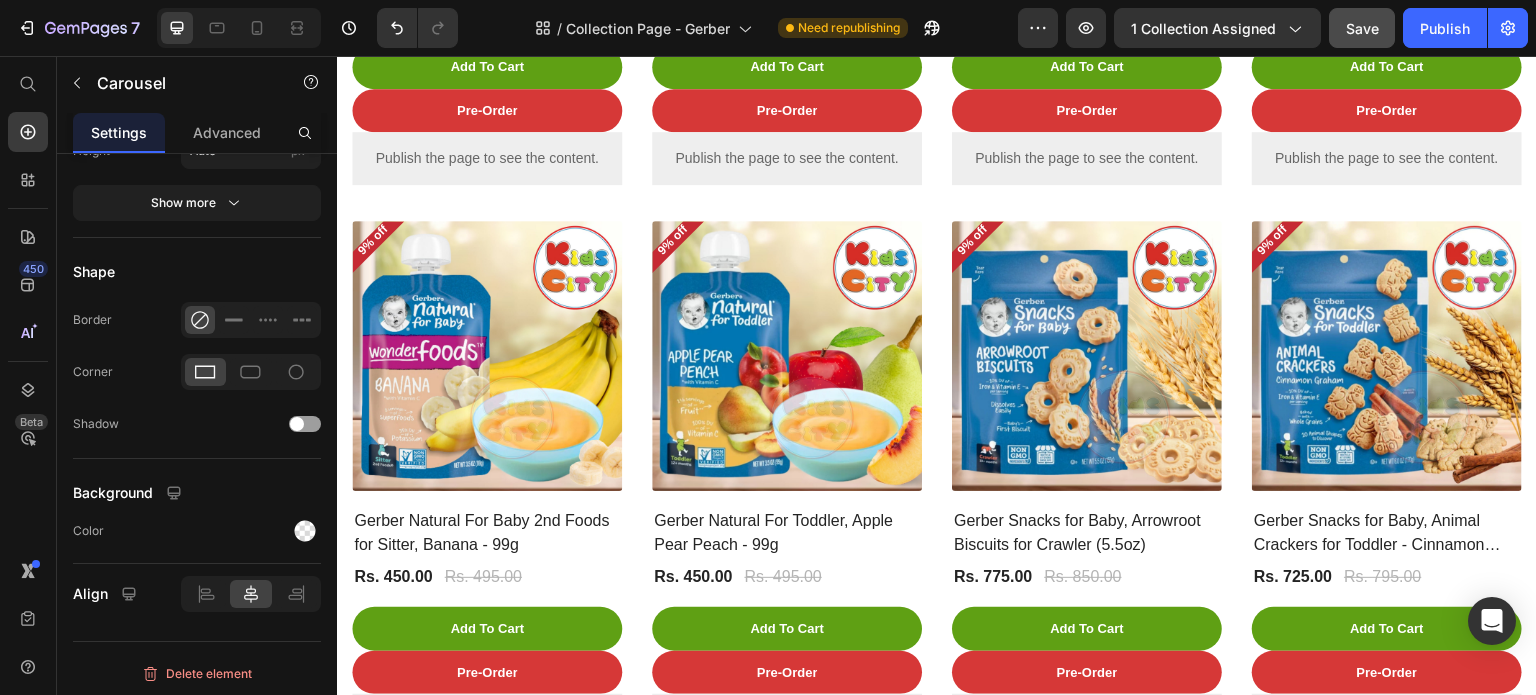 scroll, scrollTop: 2864, scrollLeft: 0, axis: vertical 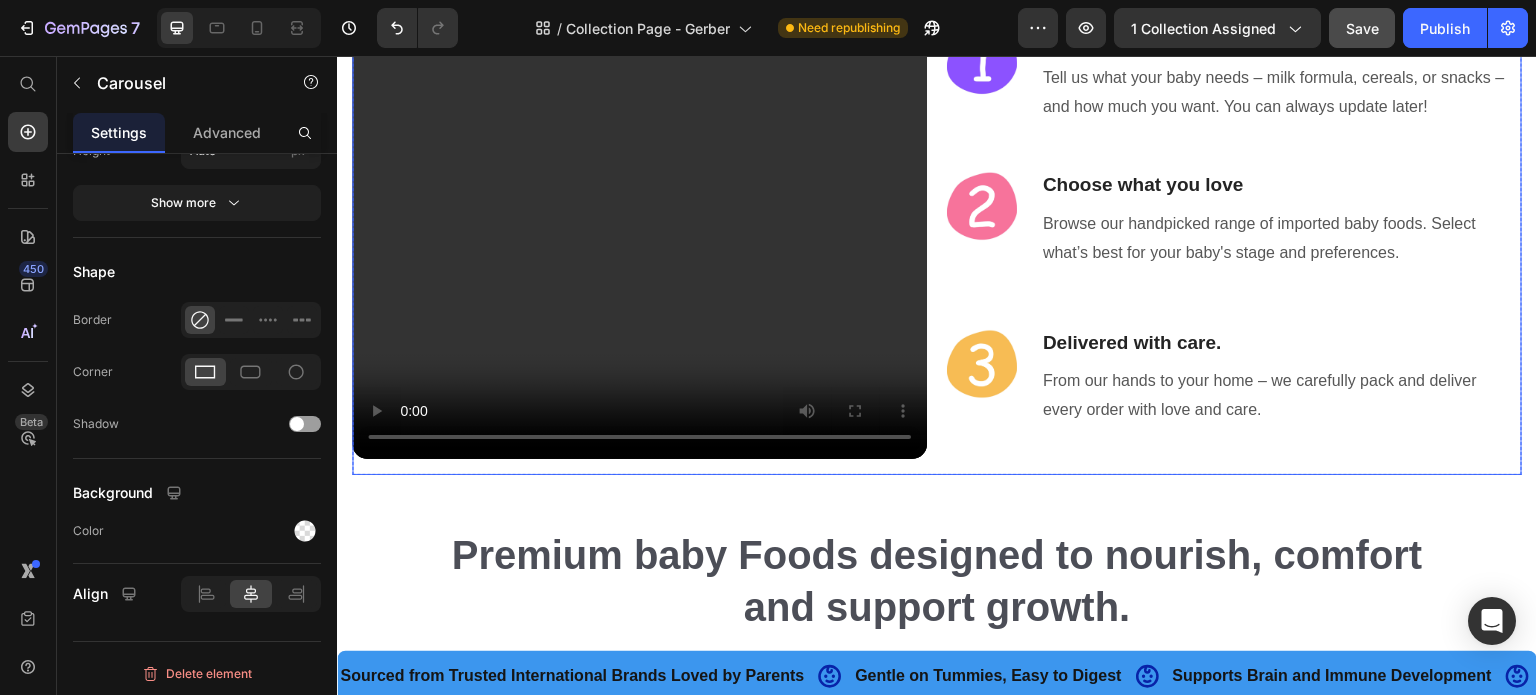 click on "Smart nutrition for babies, simplified in 3 steps. Heading Image Sign up with KidsCity Heading Tell us what your baby needs – milk formula, cereals, or snacks – and how much you want. You can always update later! Text block Row Image Choose what you love Heading Browse our handpicked range of imported baby foods. Select what’s best for your baby's stage and preferences. Text block Row Image Delivered with care. Heading From our hands to your home – we carefully pack and deliver every order with love and care. Text block Row" at bounding box center [1234, 172] 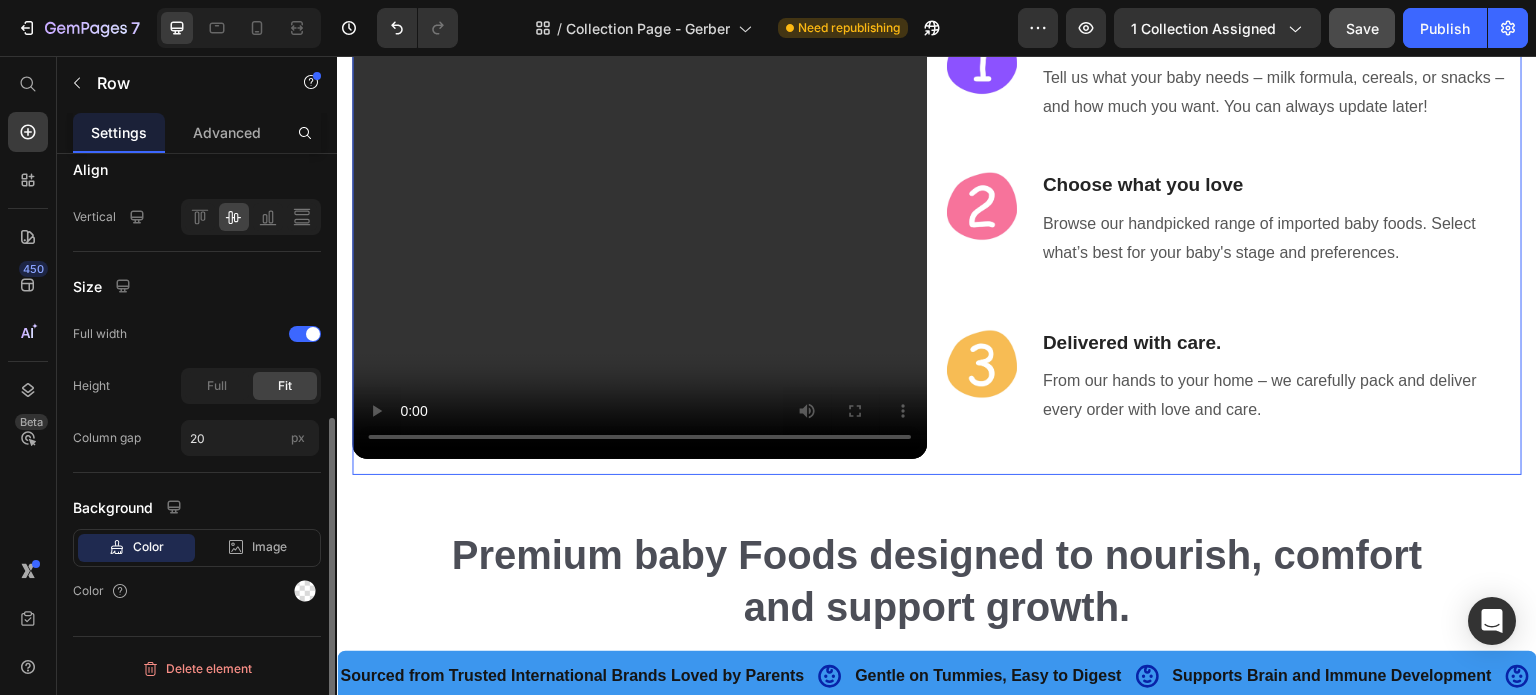 scroll, scrollTop: 0, scrollLeft: 0, axis: both 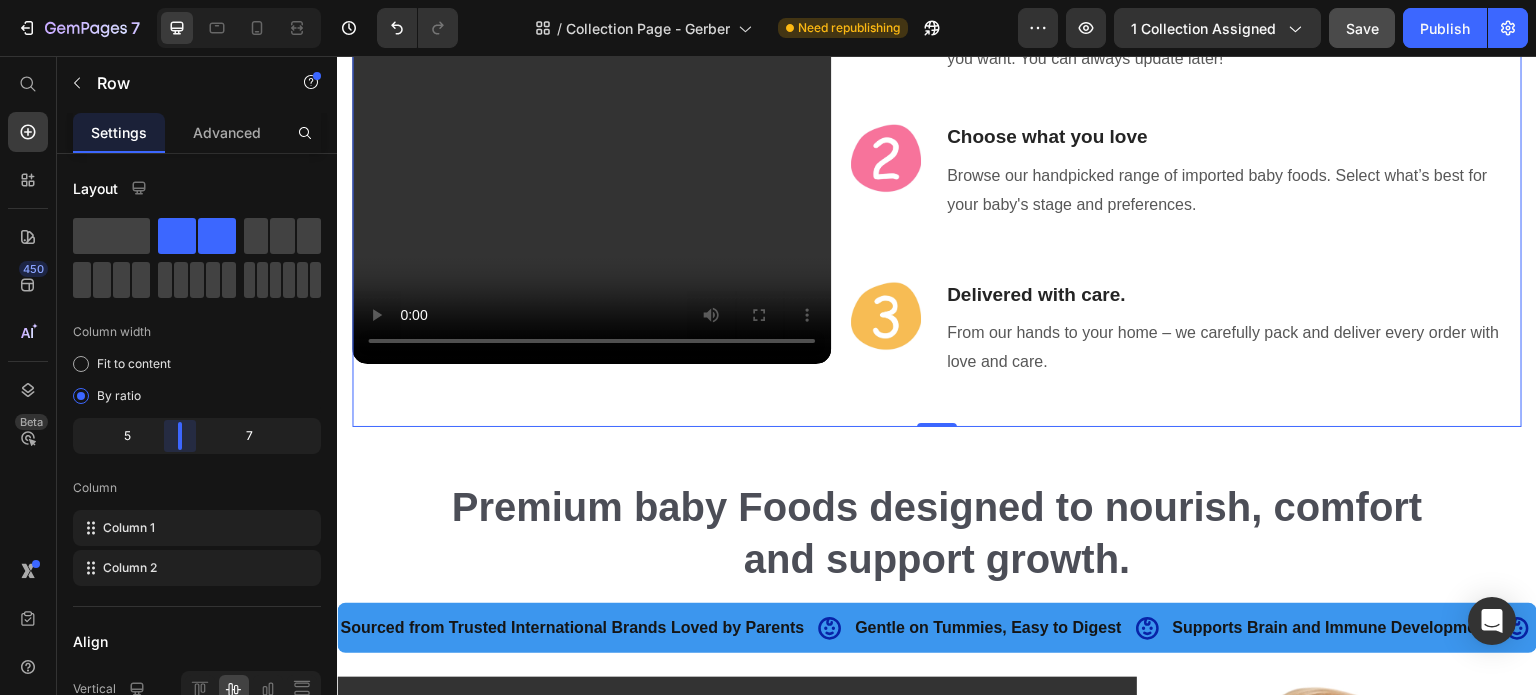 click on "7  Version history  /  Collection Page - Gerber Need republishing Preview 1 collection assigned  Save   Publish  450 Beta Start with Sections Elements Hero Section Product Detail Brands Trusted Badges Guarantee Product Breakdown How to use Testimonials Compare Bundle FAQs Social Proof Brand Story Product List Collection Blog List Contact Sticky Add to Cart Custom Footer Browse Library 450 Layout
Row
Row
Row
Row Text
Heading
Text Block Button
Button
Button
Sticky Back to top Media" at bounding box center (768, 0) 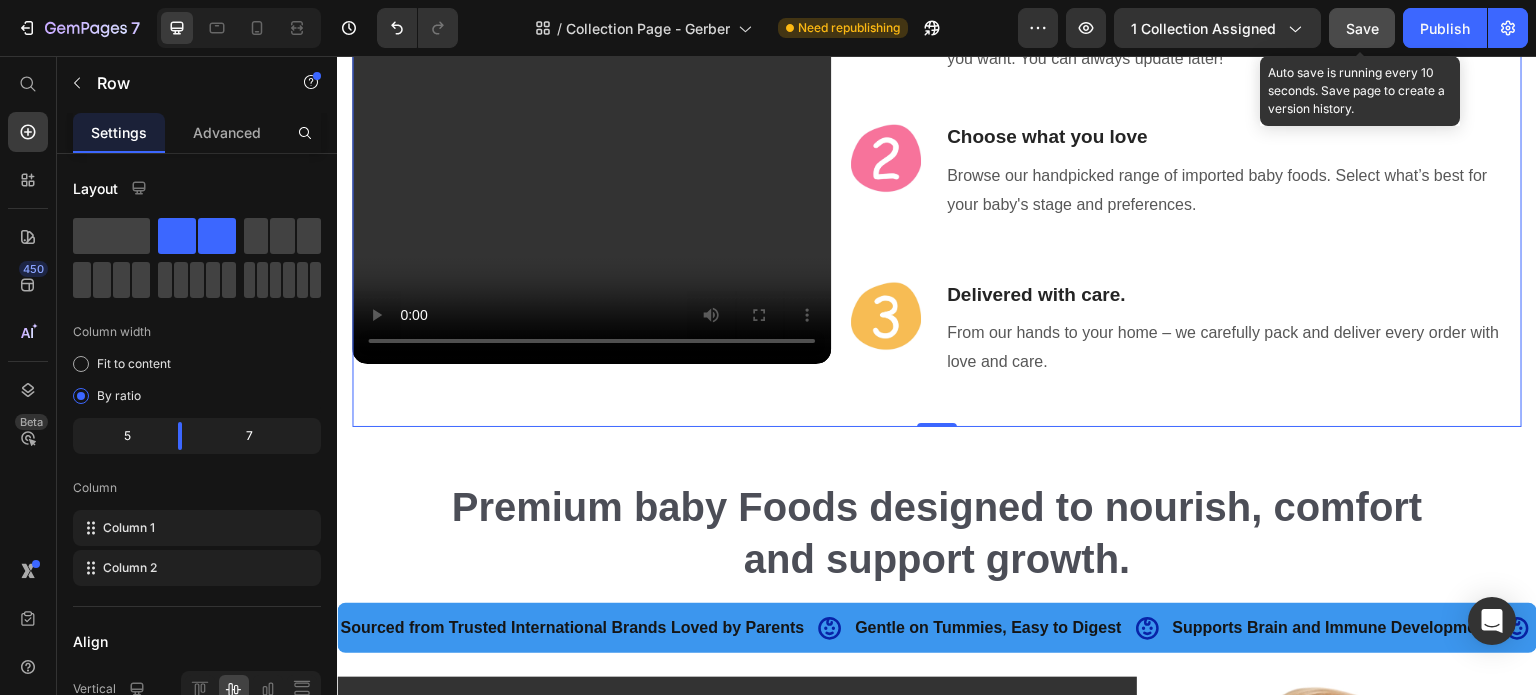 click on "Save" 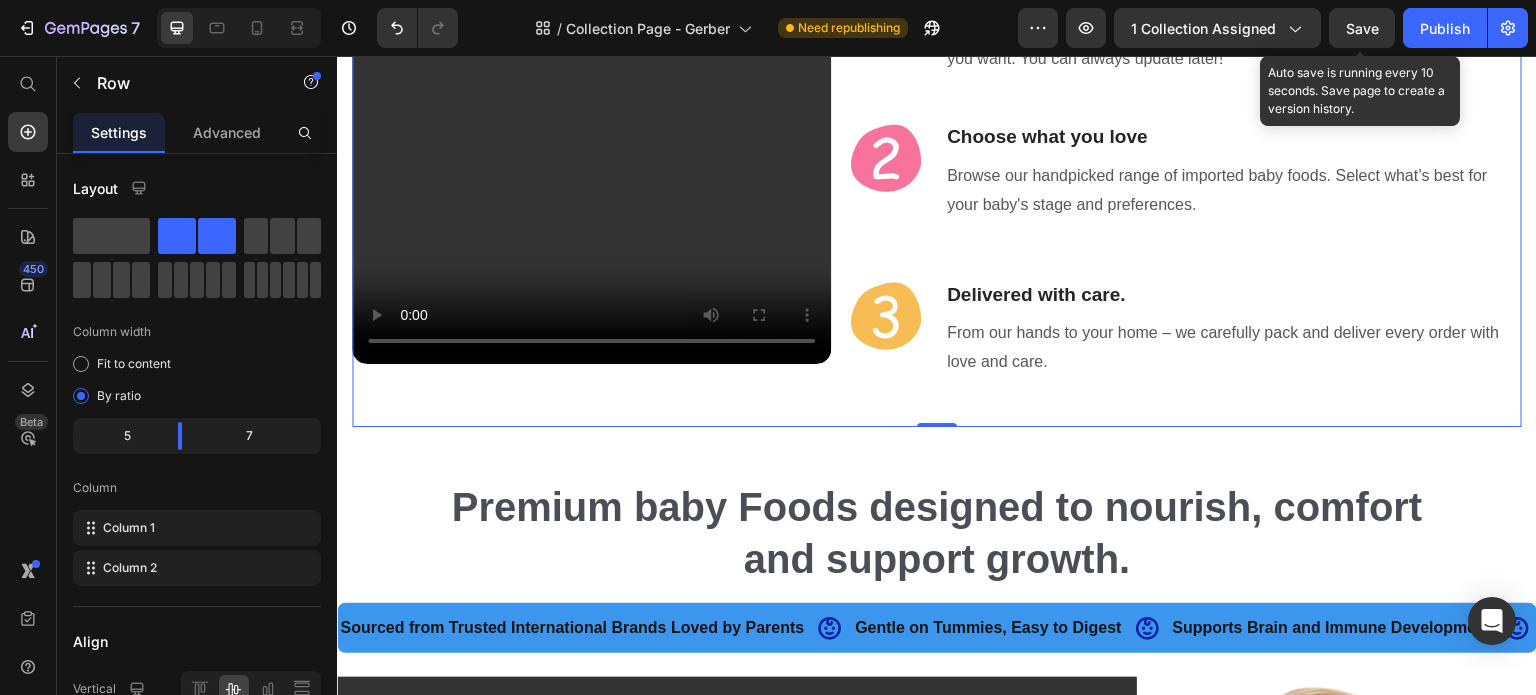 click on "Save" at bounding box center [1362, 28] 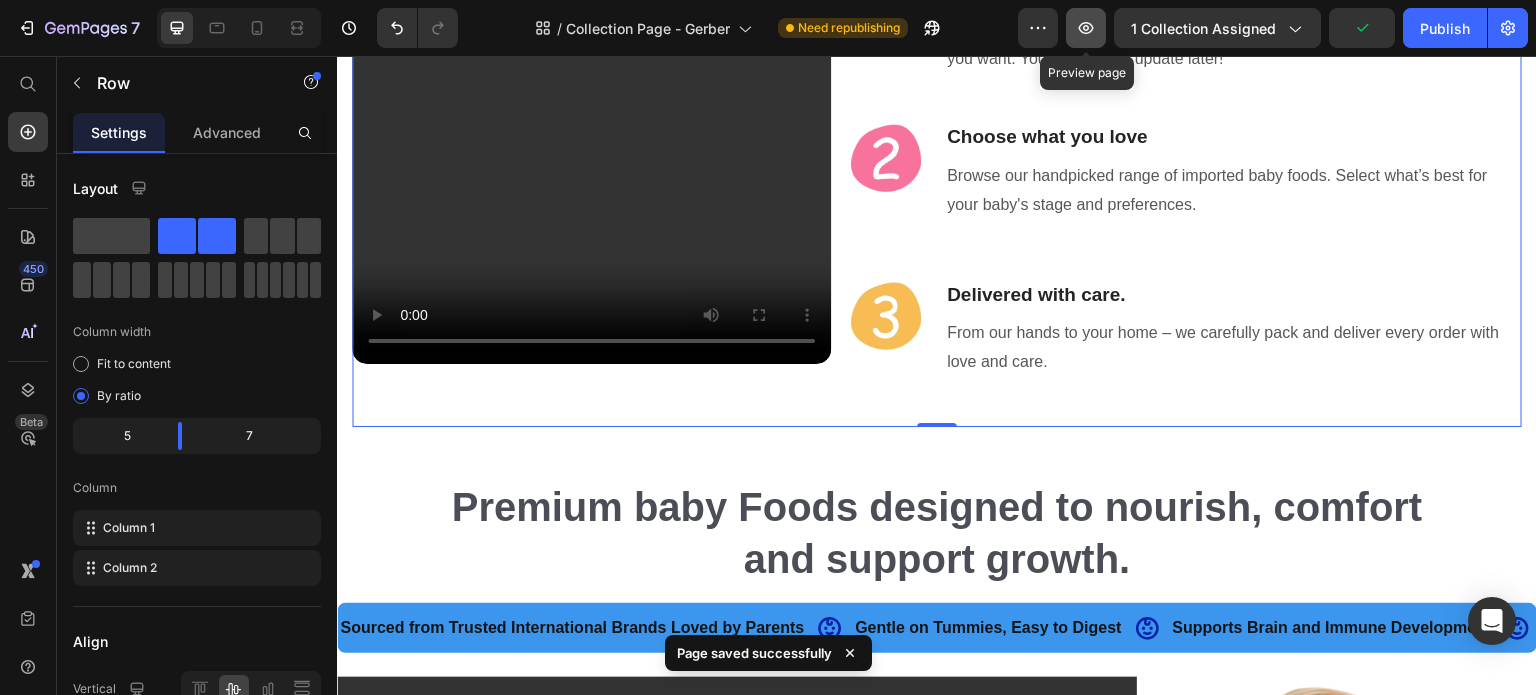 click 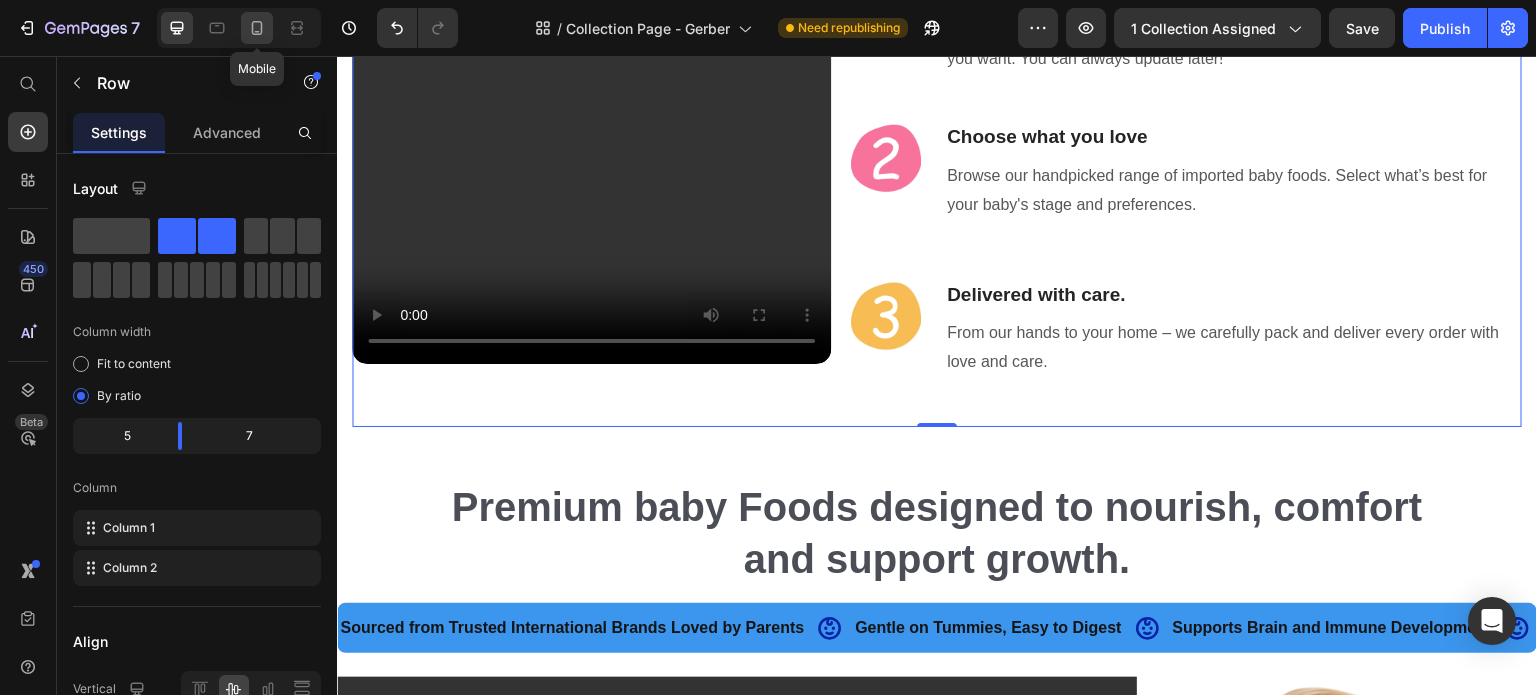 click 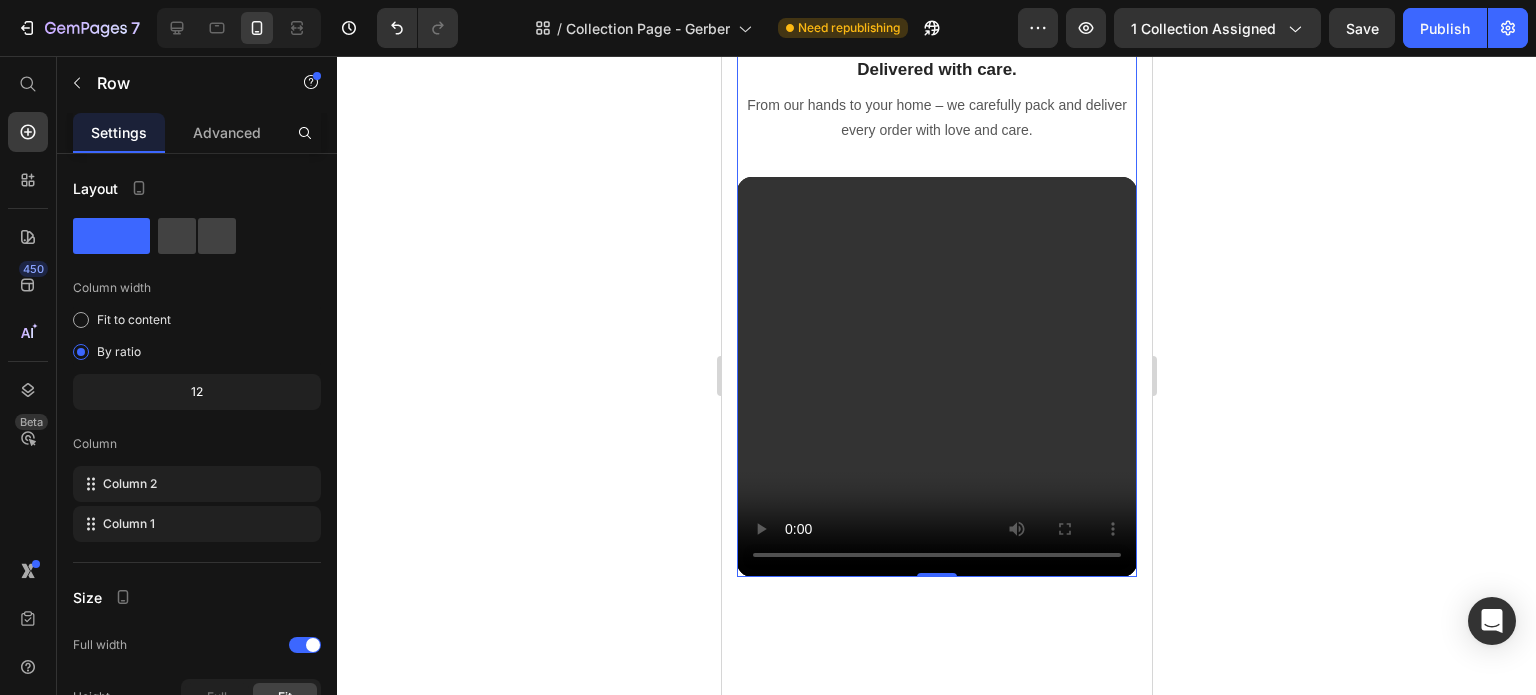 scroll, scrollTop: 3895, scrollLeft: 0, axis: vertical 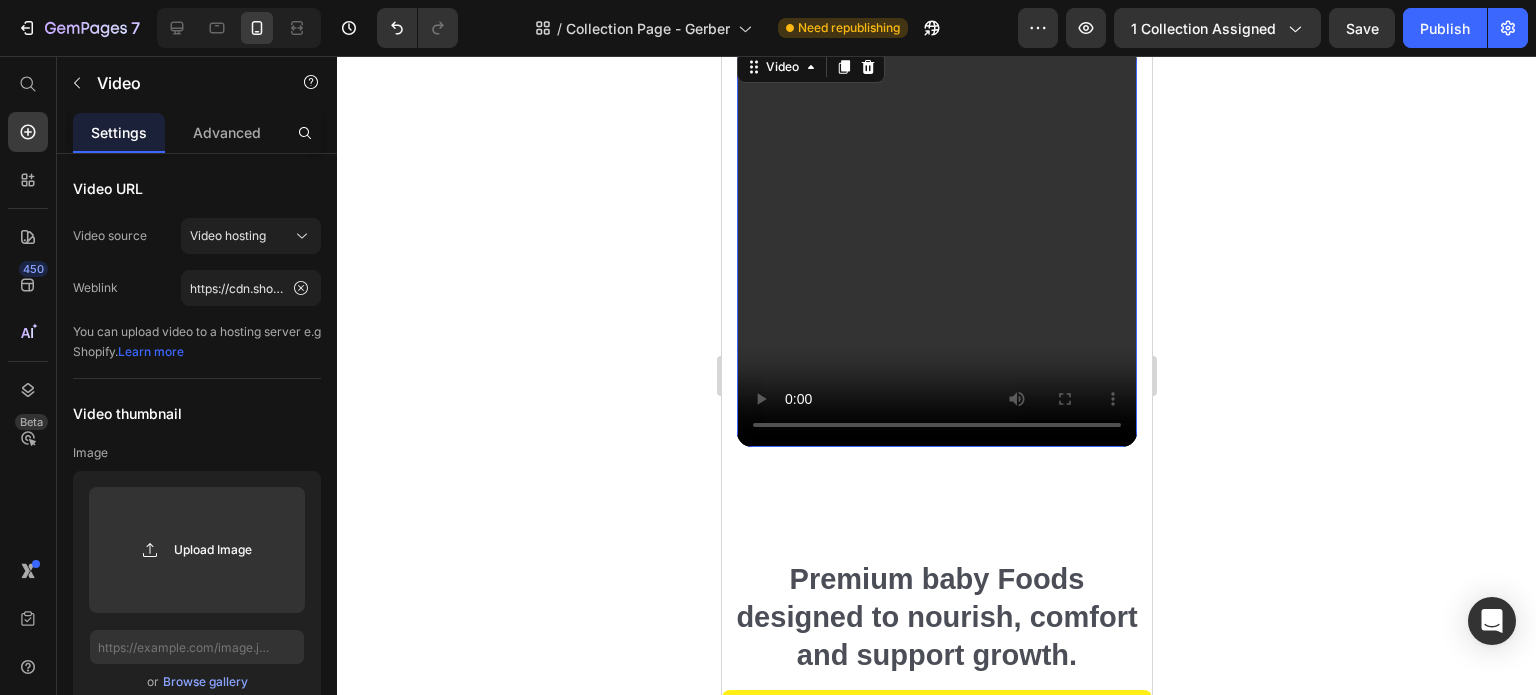click at bounding box center [936, 247] 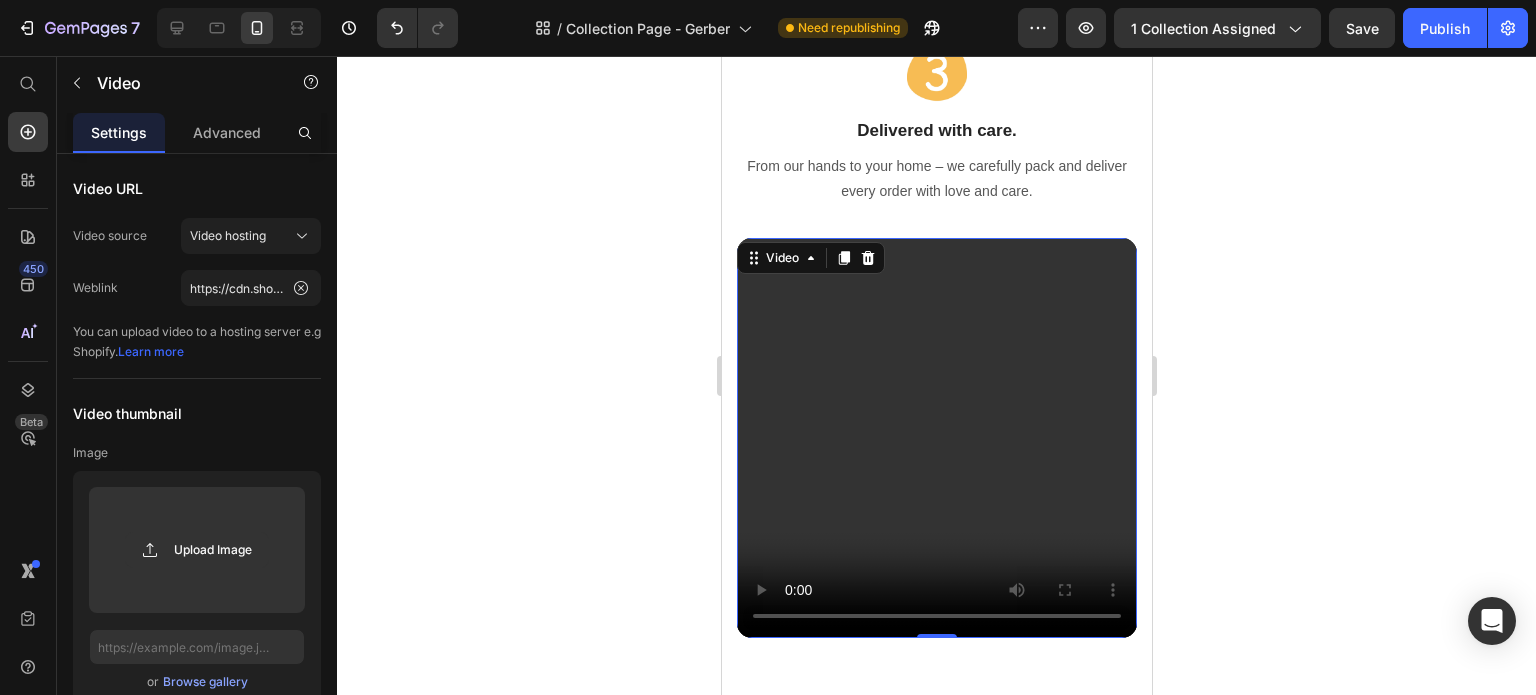 scroll, scrollTop: 3695, scrollLeft: 0, axis: vertical 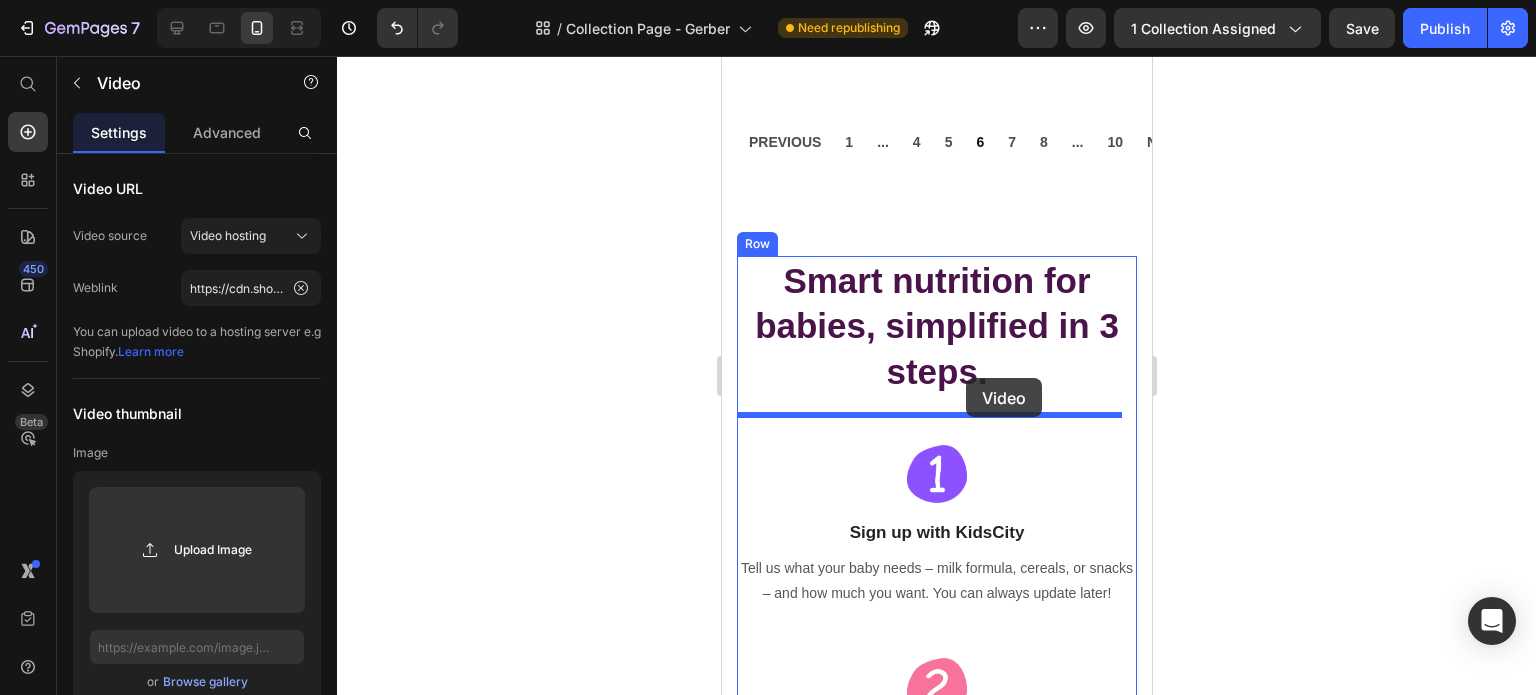 drag, startPoint x: 765, startPoint y: 296, endPoint x: 965, endPoint y: 378, distance: 216.15735 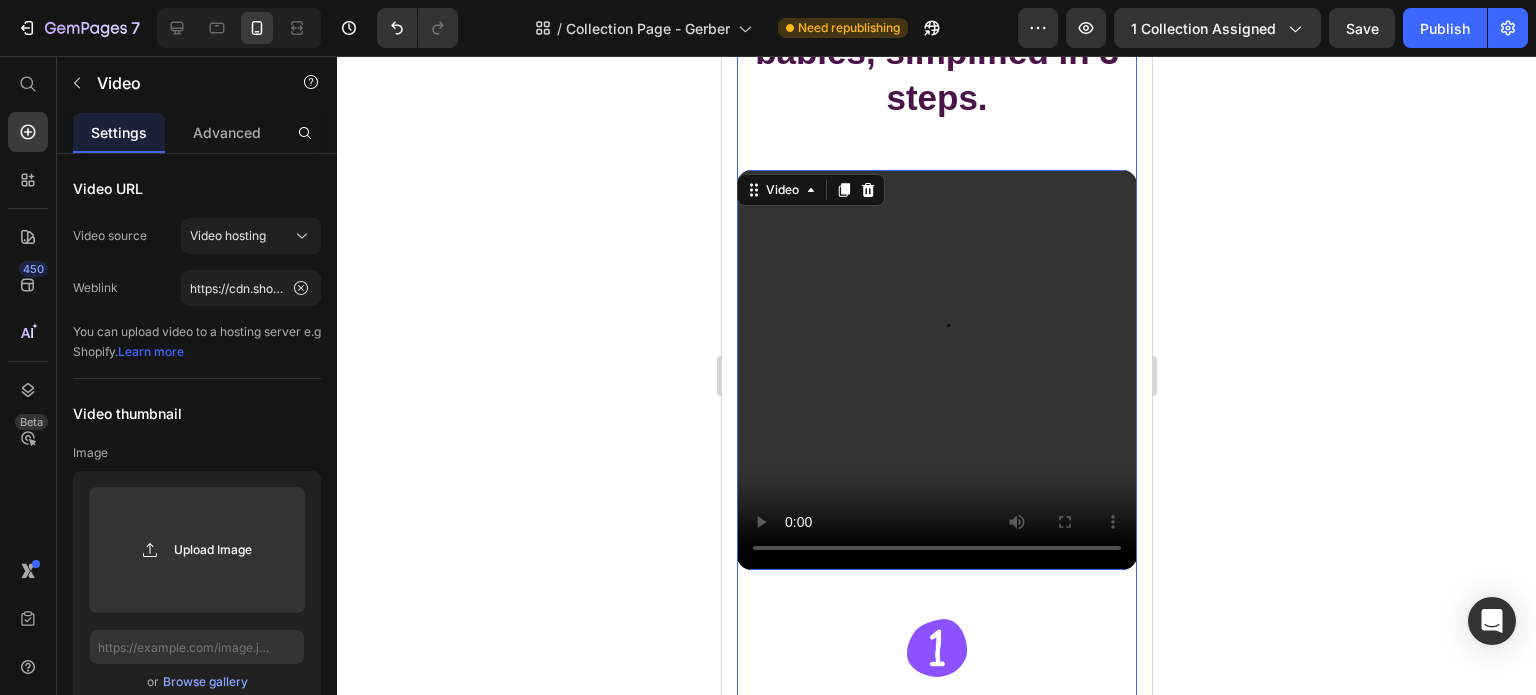 scroll, scrollTop: 3091, scrollLeft: 0, axis: vertical 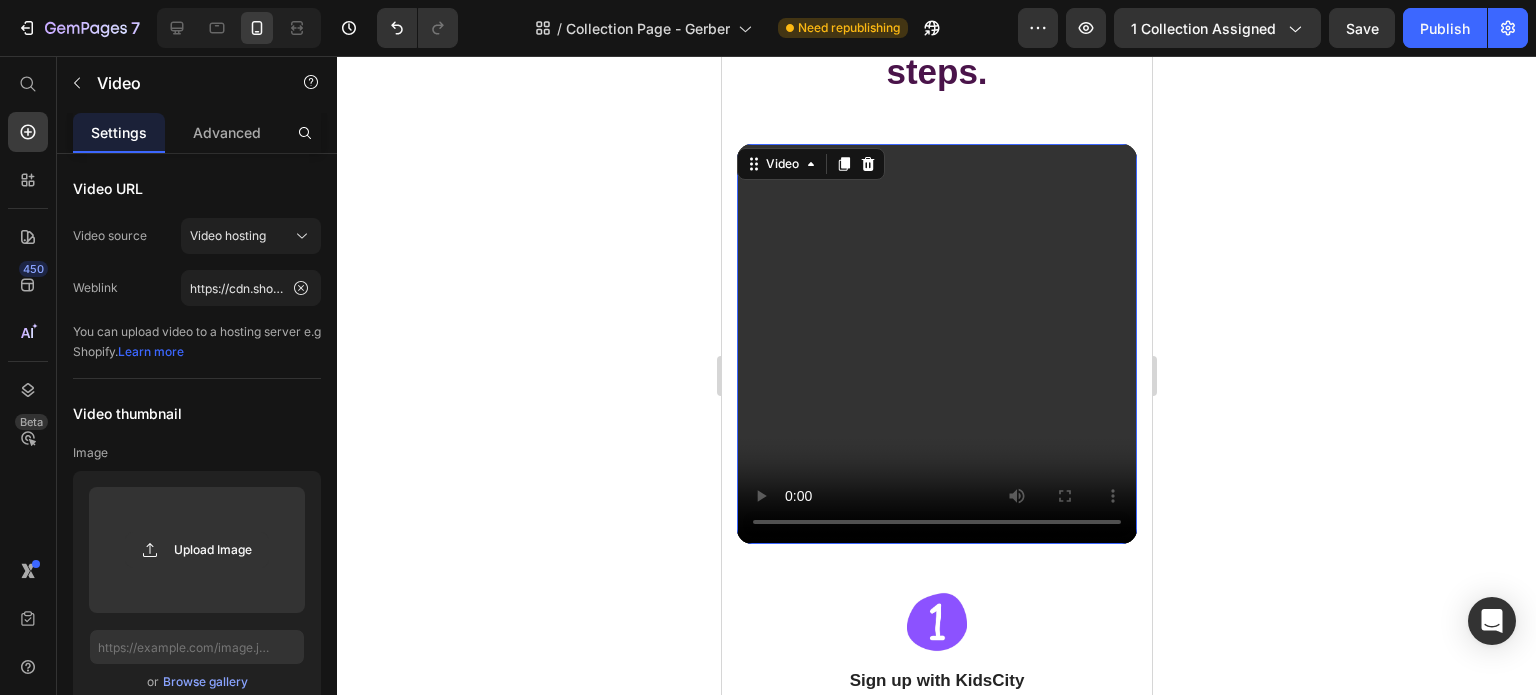 click at bounding box center (936, 344) 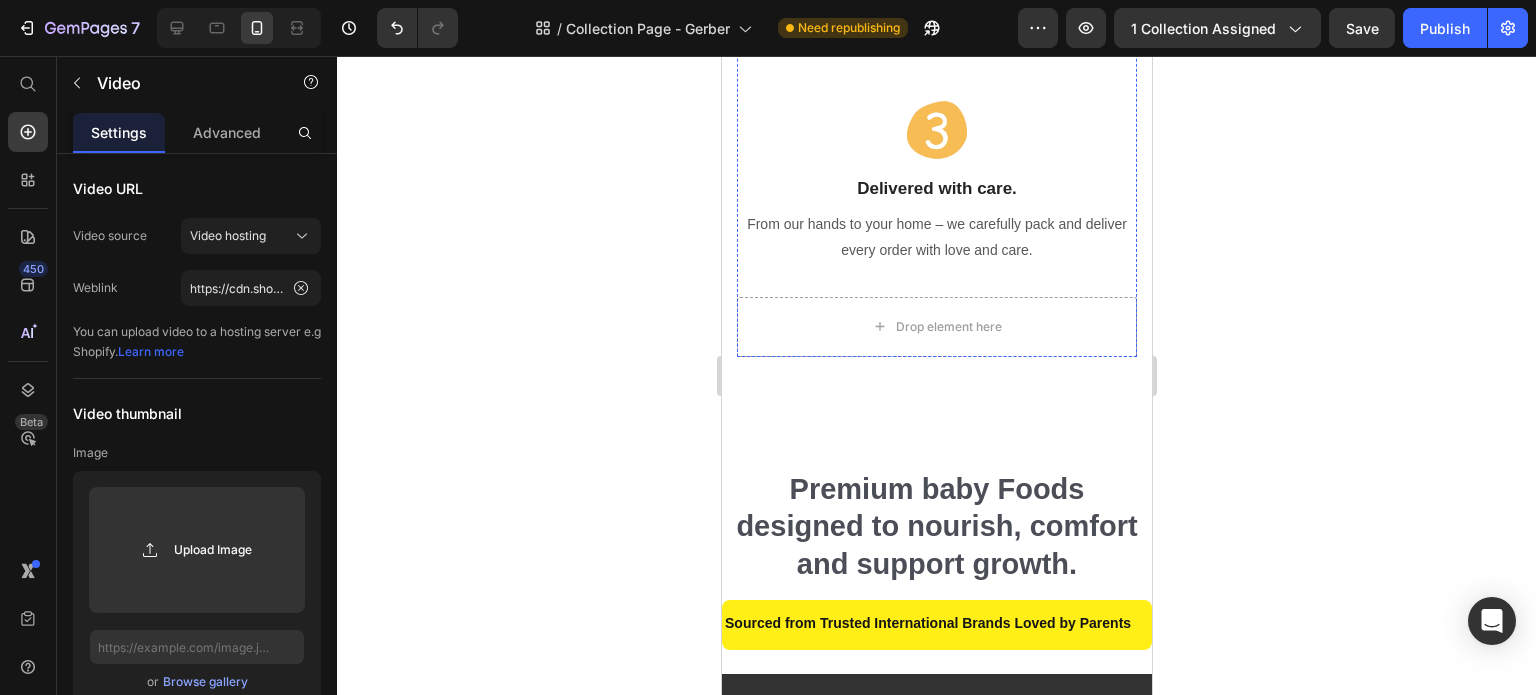 scroll, scrollTop: 3991, scrollLeft: 0, axis: vertical 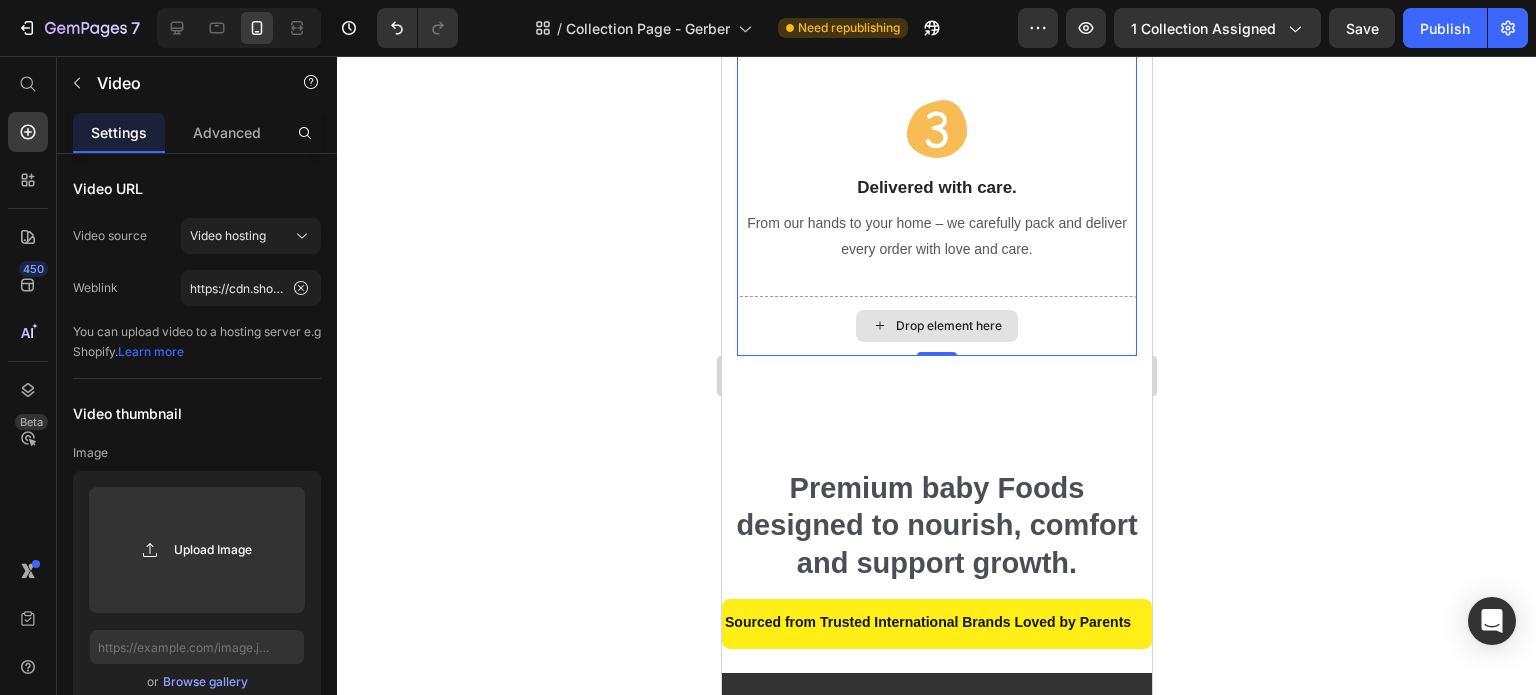 click on "Drop element here" at bounding box center [936, 326] 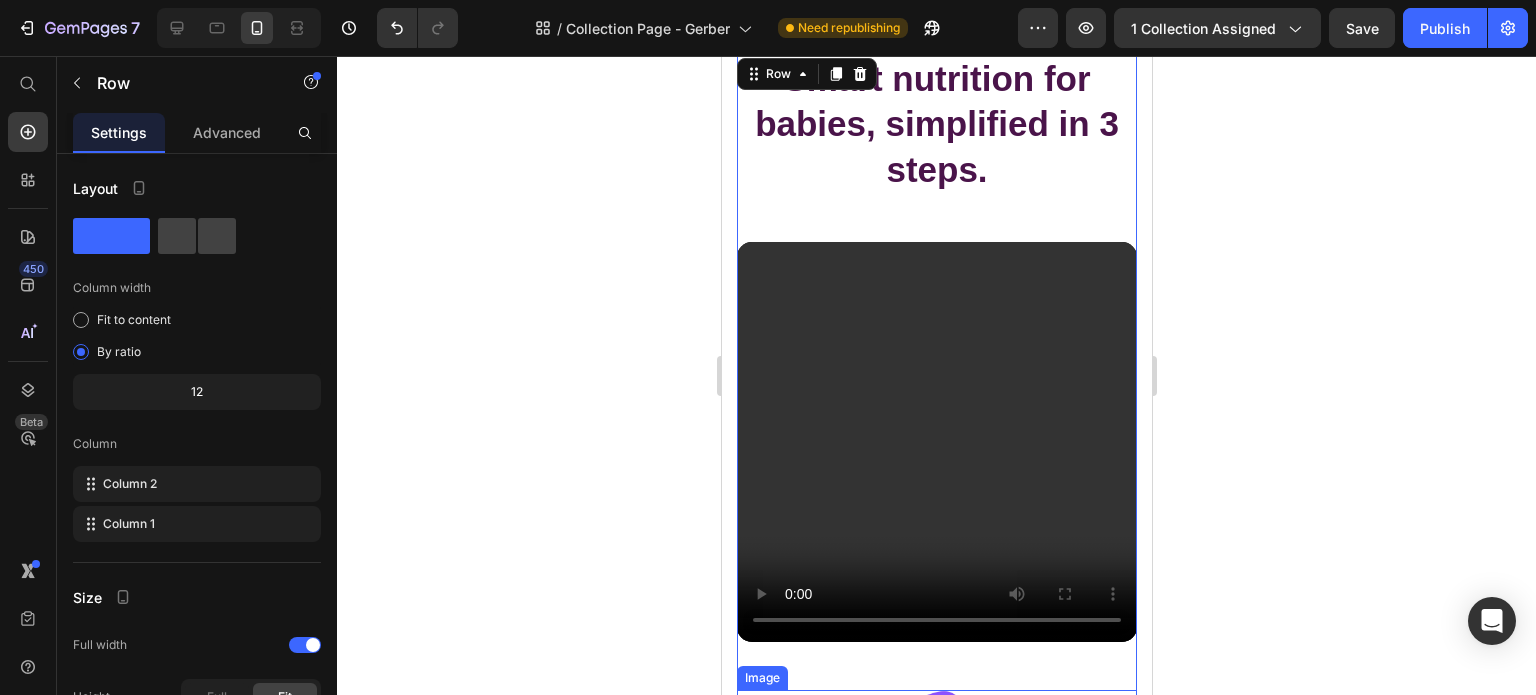 scroll, scrollTop: 2991, scrollLeft: 0, axis: vertical 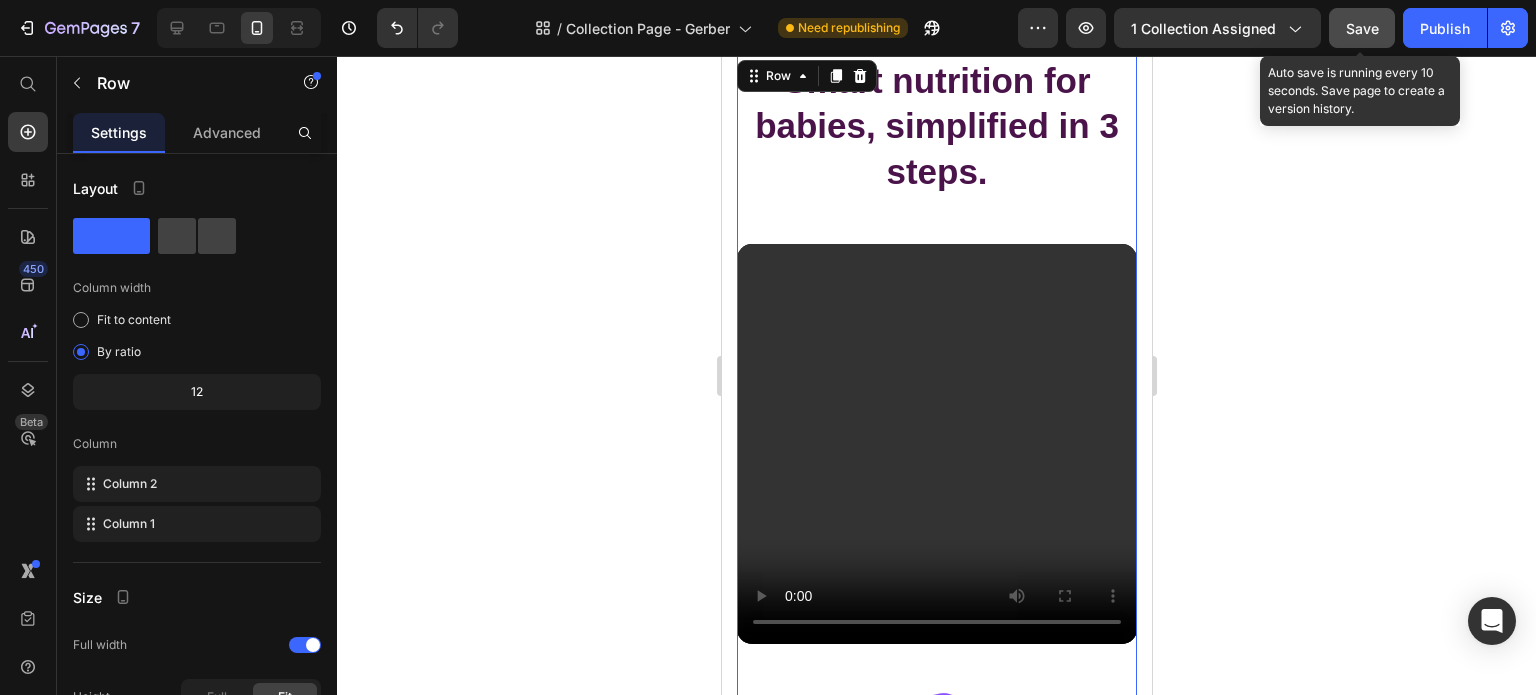 click on "Save" 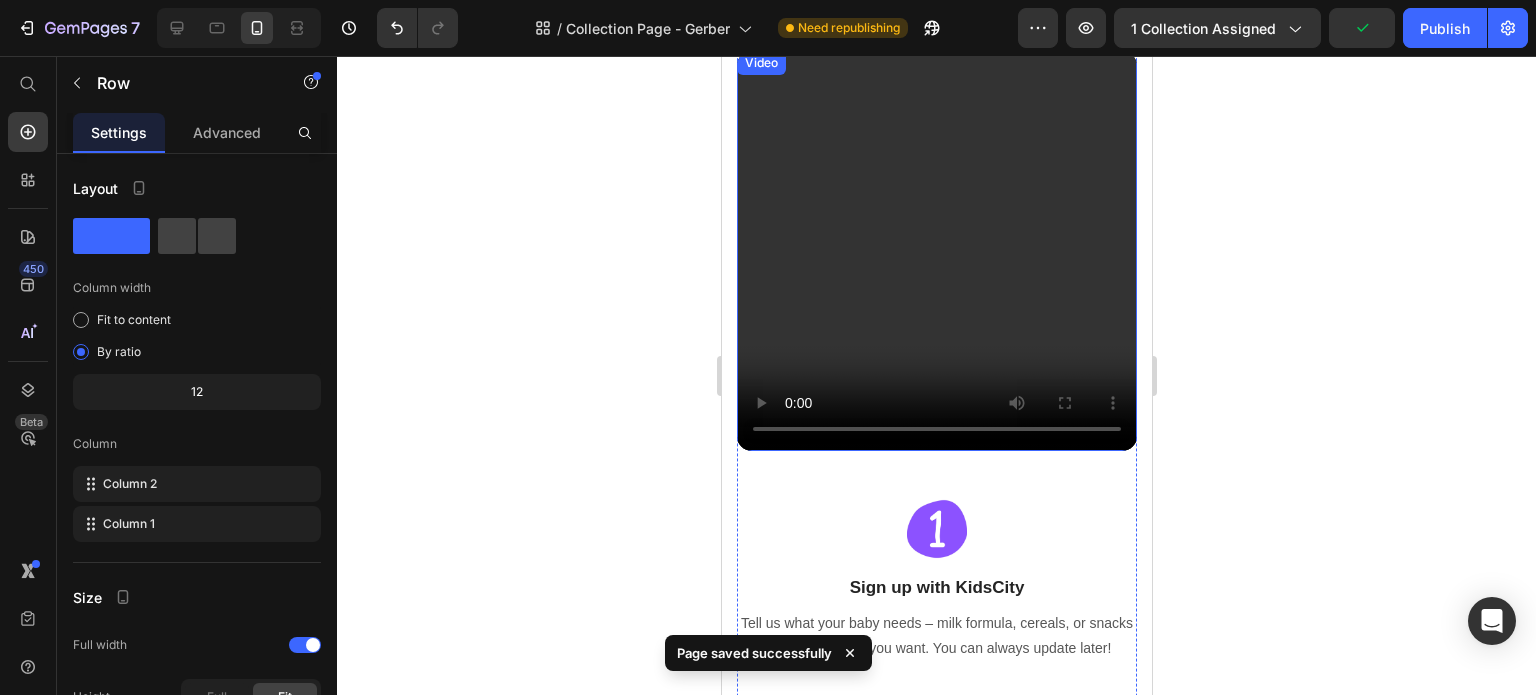 scroll, scrollTop: 3391, scrollLeft: 0, axis: vertical 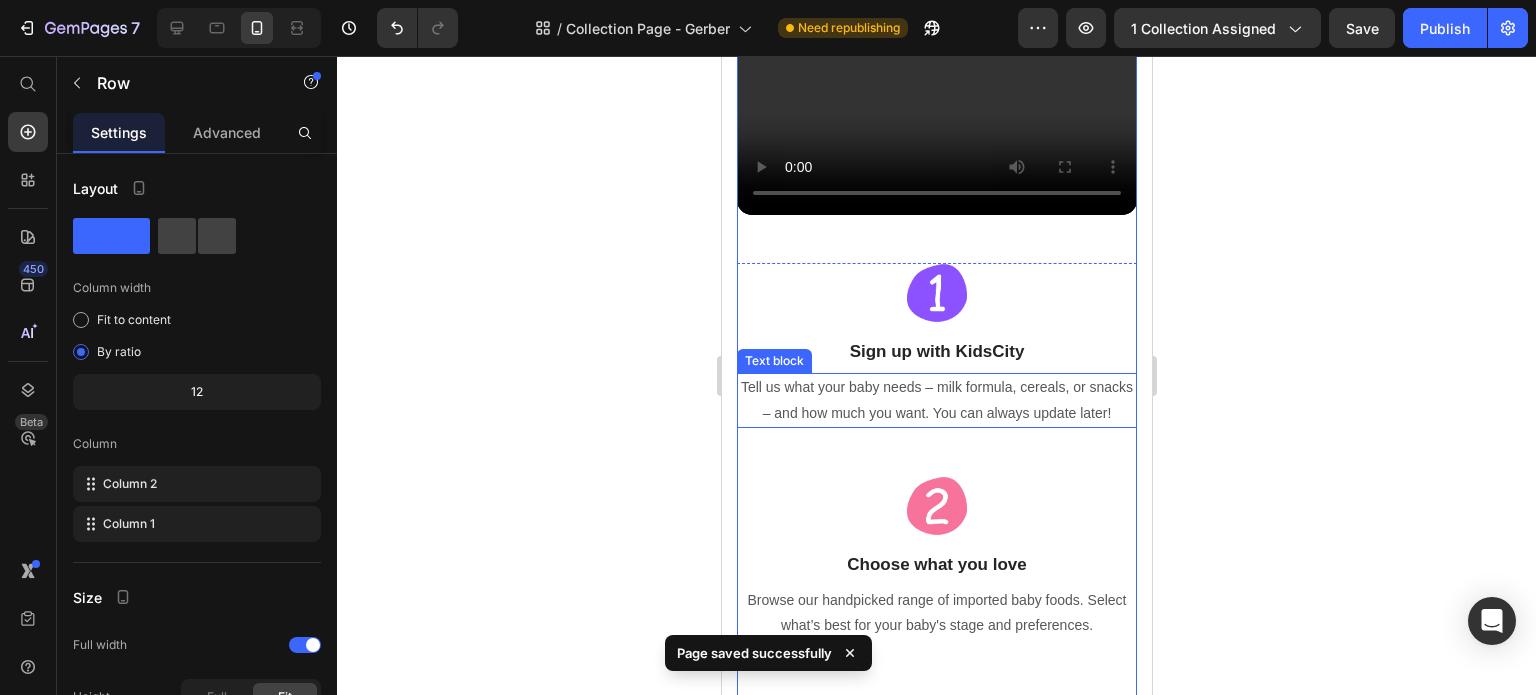 click on "Tell us what your baby needs – milk formula, cereals, or snacks – and how much you want. You can always update later!" at bounding box center (936, 400) 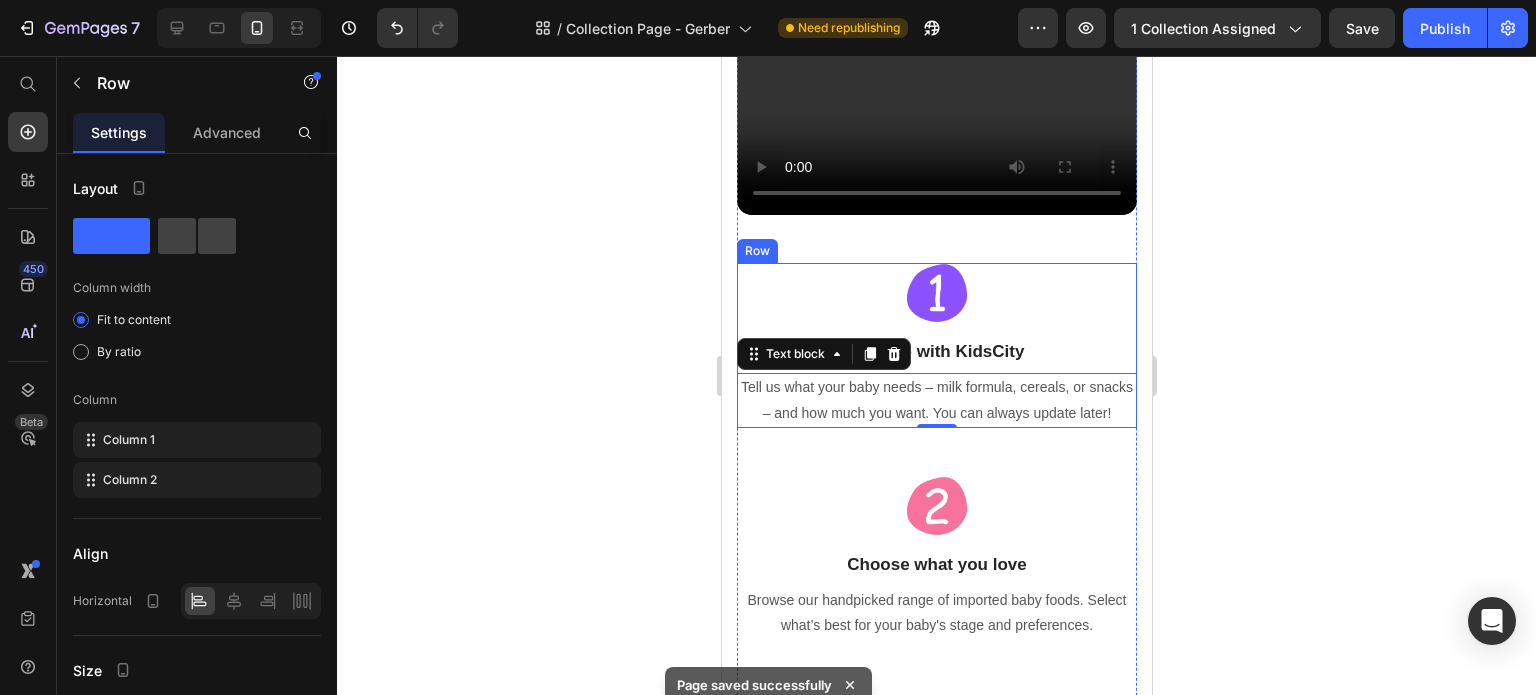 click on "Image" at bounding box center [936, 301] 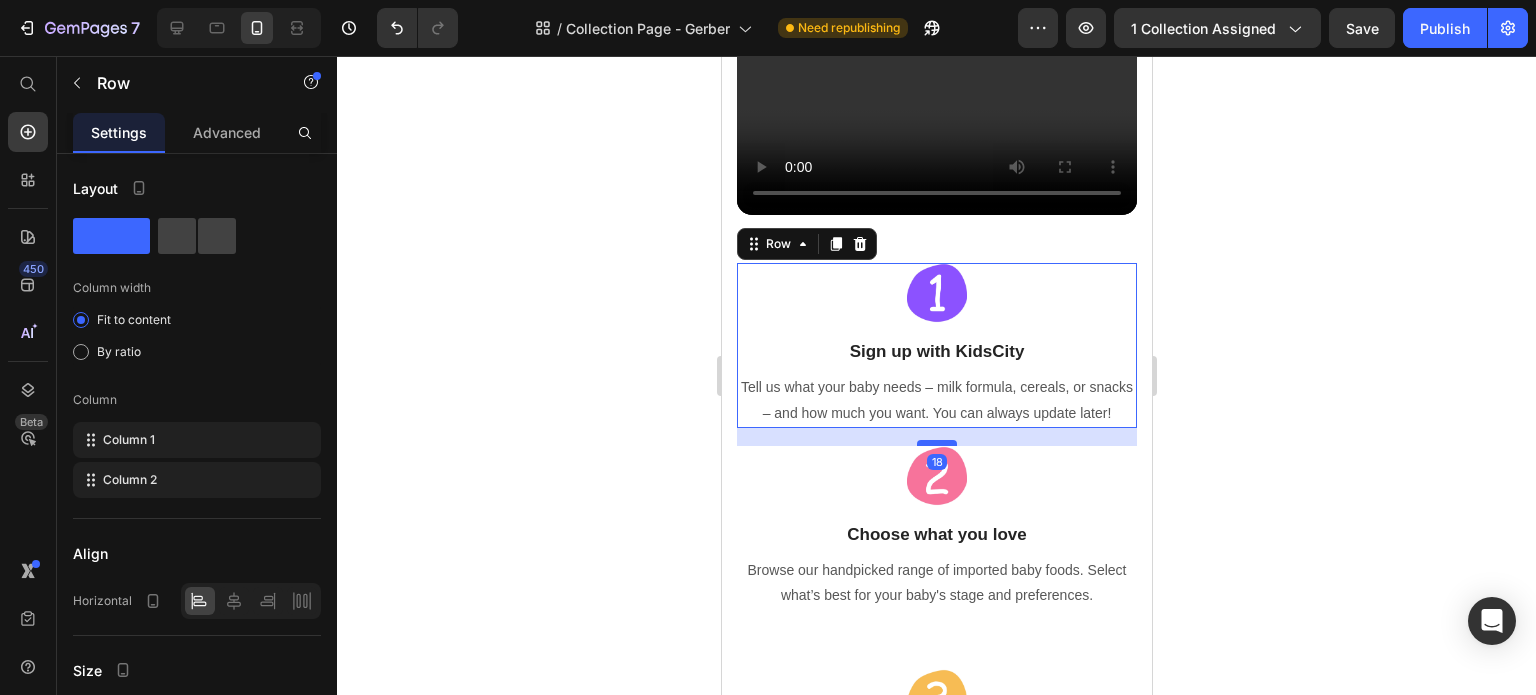 drag, startPoint x: 940, startPoint y: 481, endPoint x: 945, endPoint y: 451, distance: 30.413813 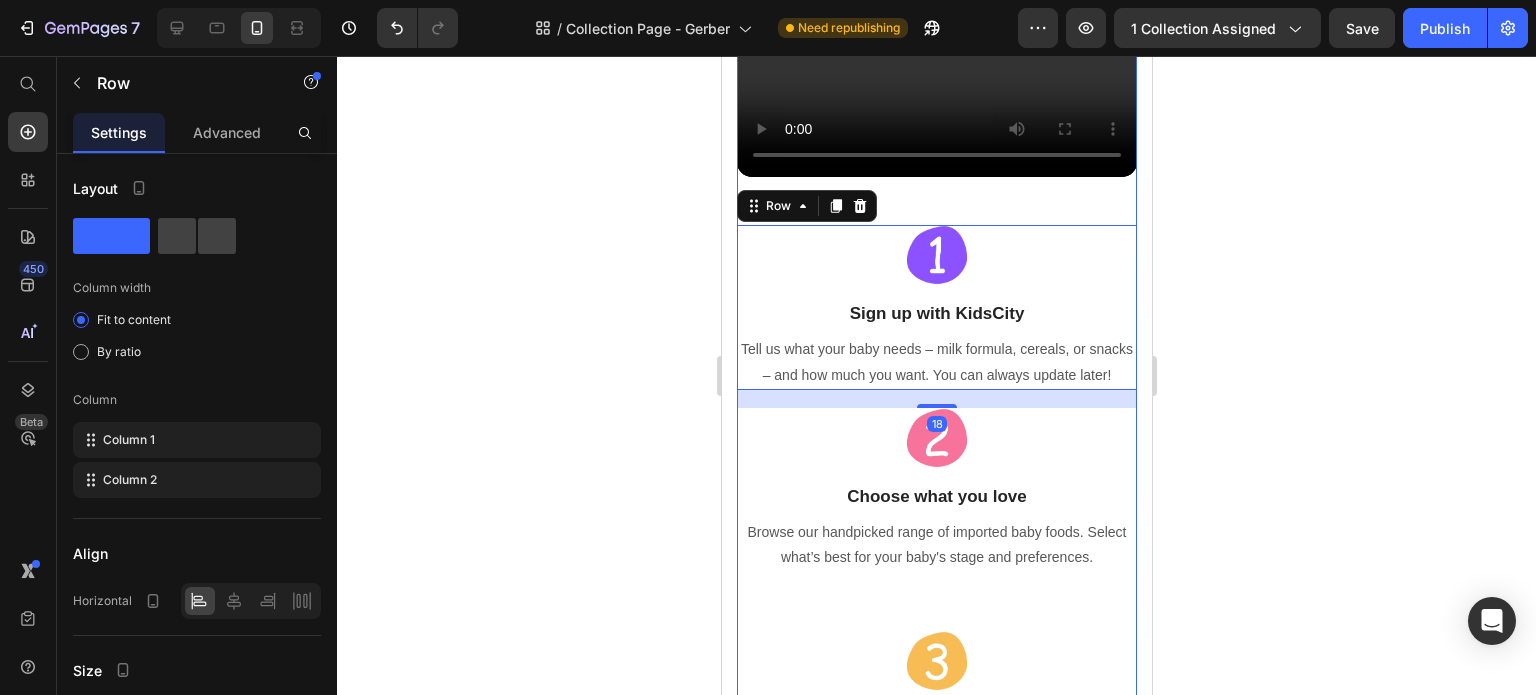 scroll, scrollTop: 3491, scrollLeft: 0, axis: vertical 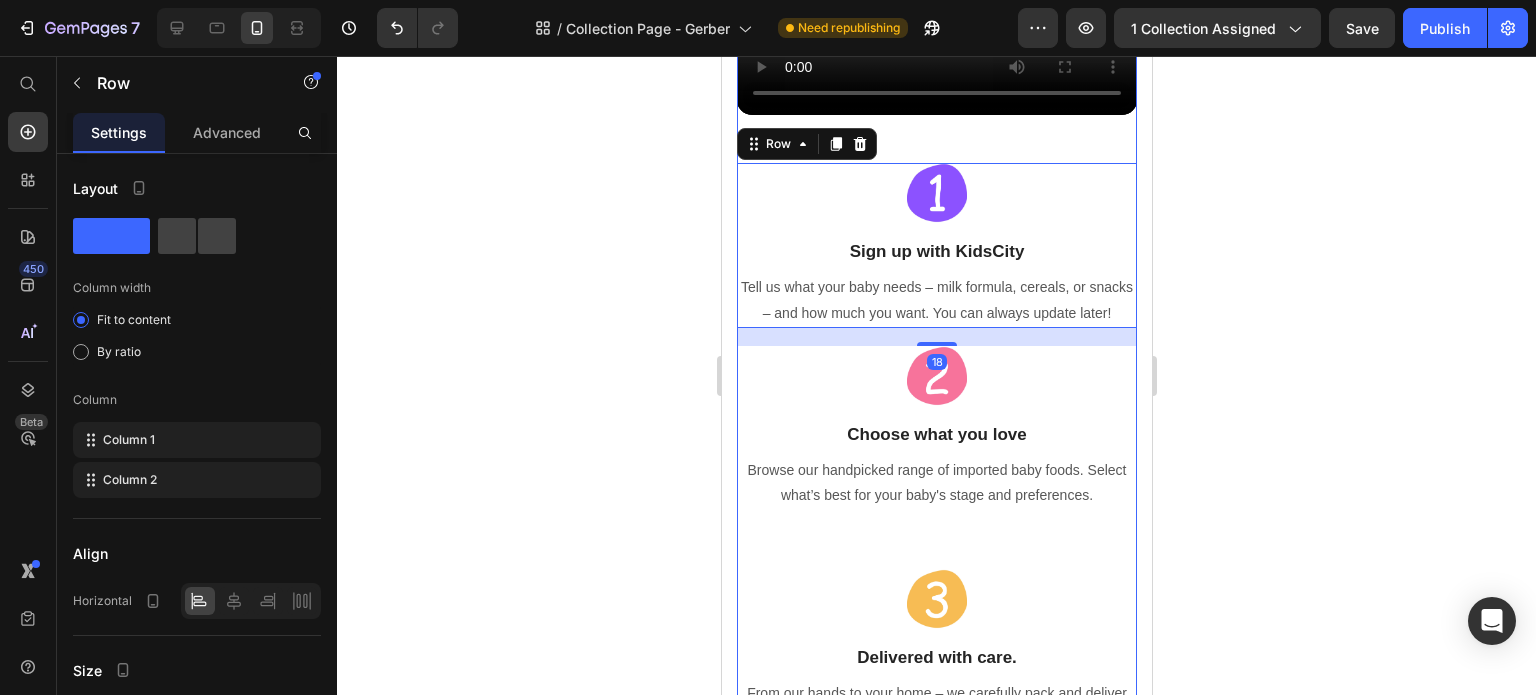 click on "Smart nutrition for babies, simplified in 3 steps. Heading Video Image Sign up with KidsCity Heading Tell us what your baby needs – milk formula, cereals, or snacks – and how much you want. You can always update later! Text block Row   18 Image Choose what you love Heading Browse our handpicked range of imported baby foods. Select what’s best for your baby's stage and preferences. Text block Row Image Delivered with care. Heading From our hands to your home – we carefully pack and deliver every order with love and care. Text block Row" at bounding box center [936, 146] 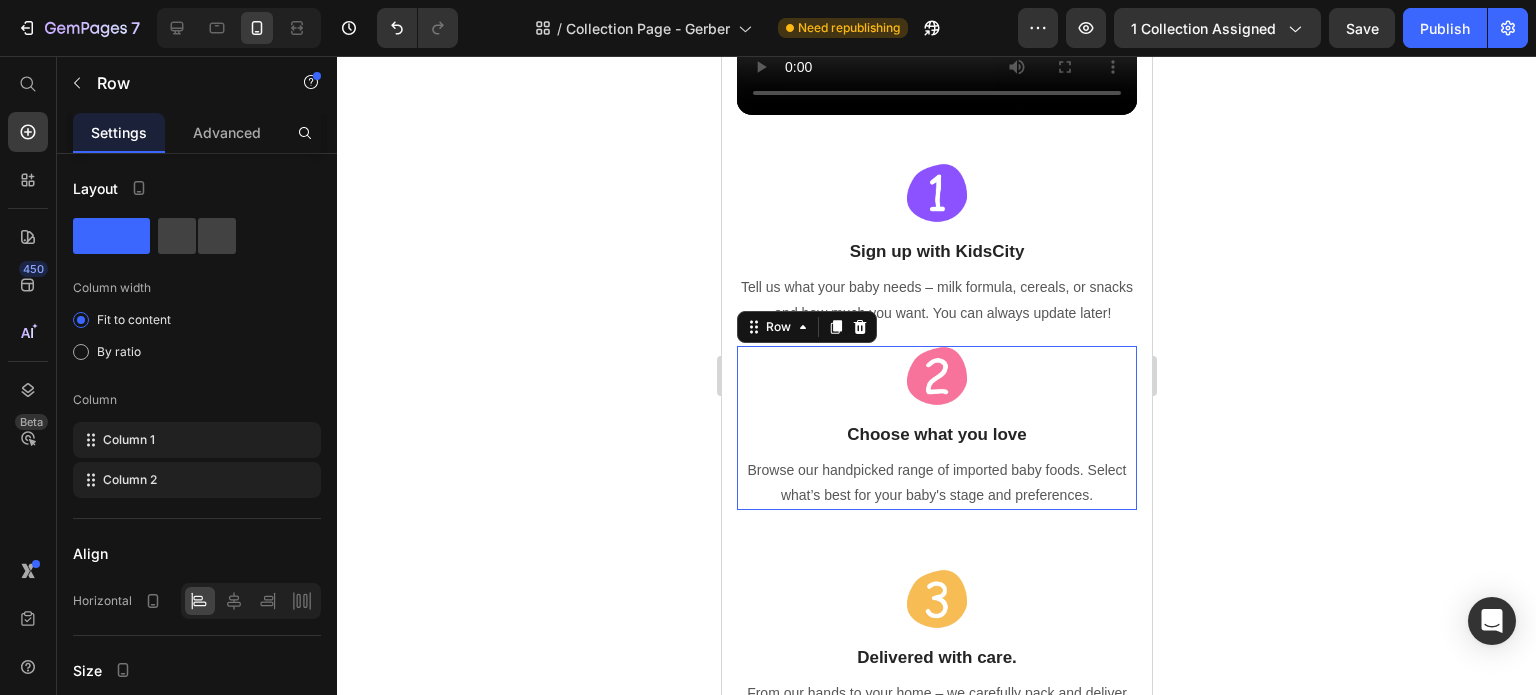 click on "Image" at bounding box center (936, 384) 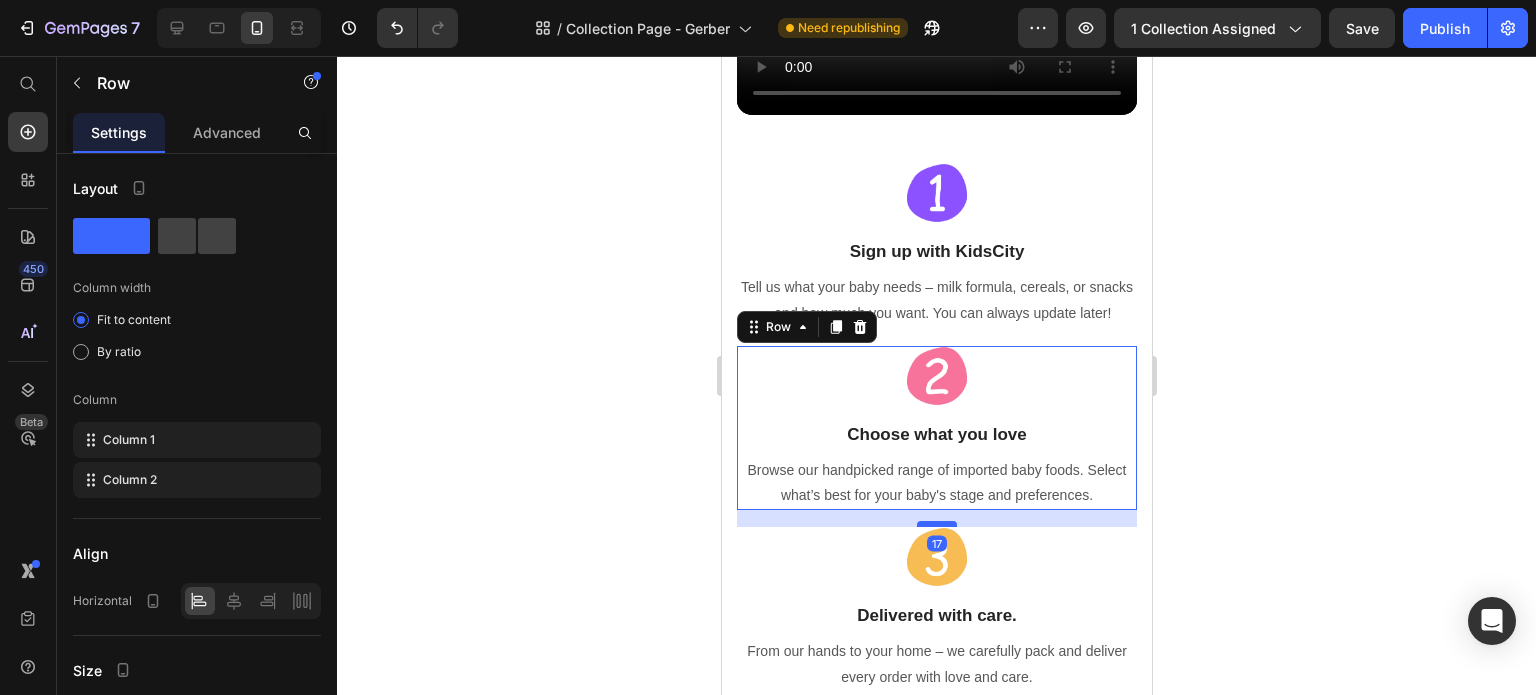 drag, startPoint x: 925, startPoint y: 577, endPoint x: 936, endPoint y: 535, distance: 43.416588 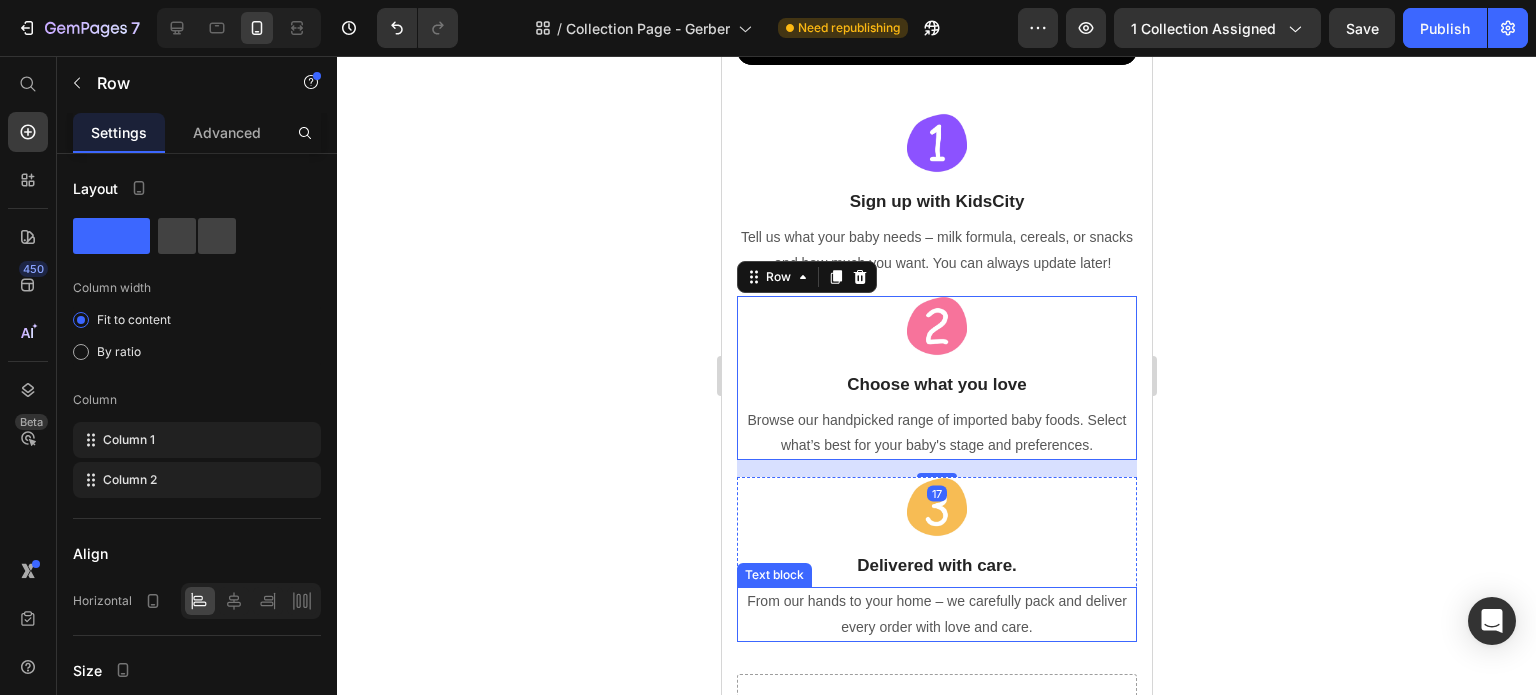 scroll, scrollTop: 3691, scrollLeft: 0, axis: vertical 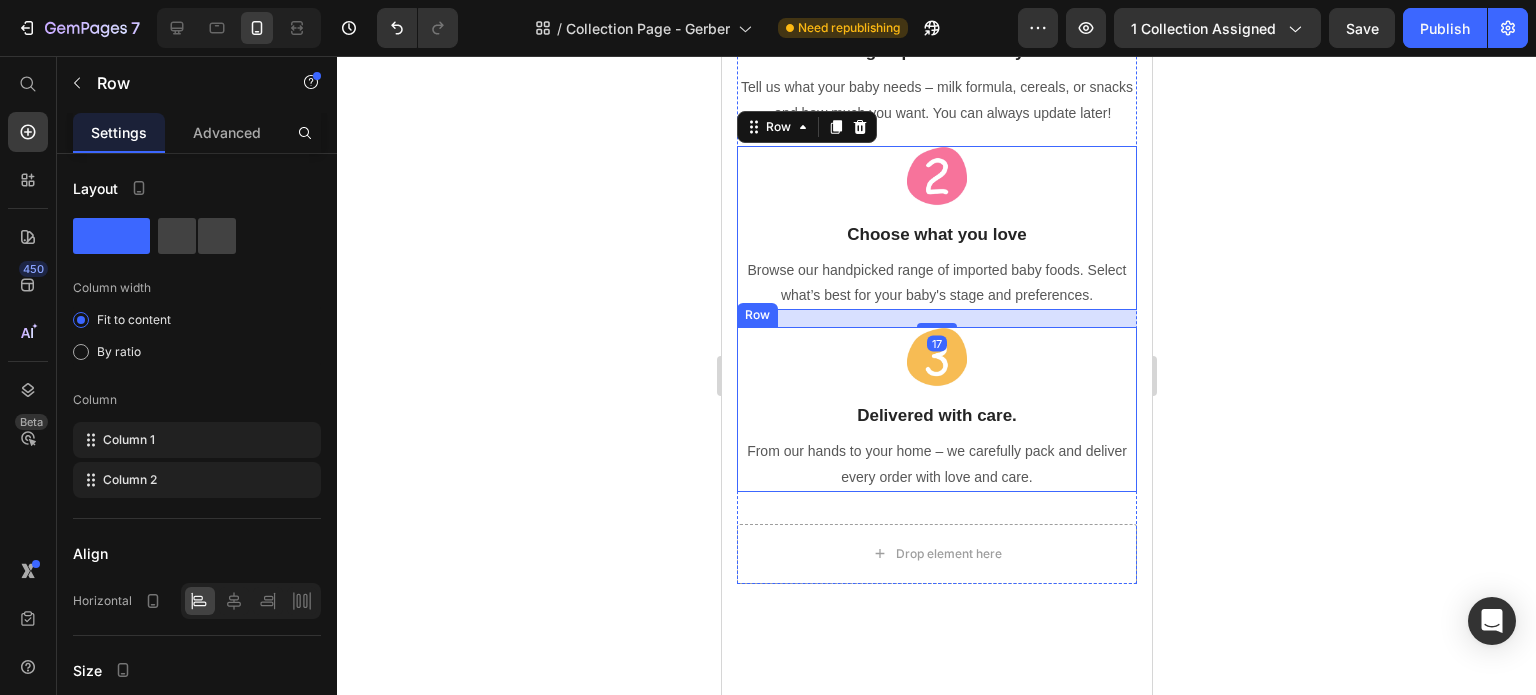click on "Image" at bounding box center [936, 365] 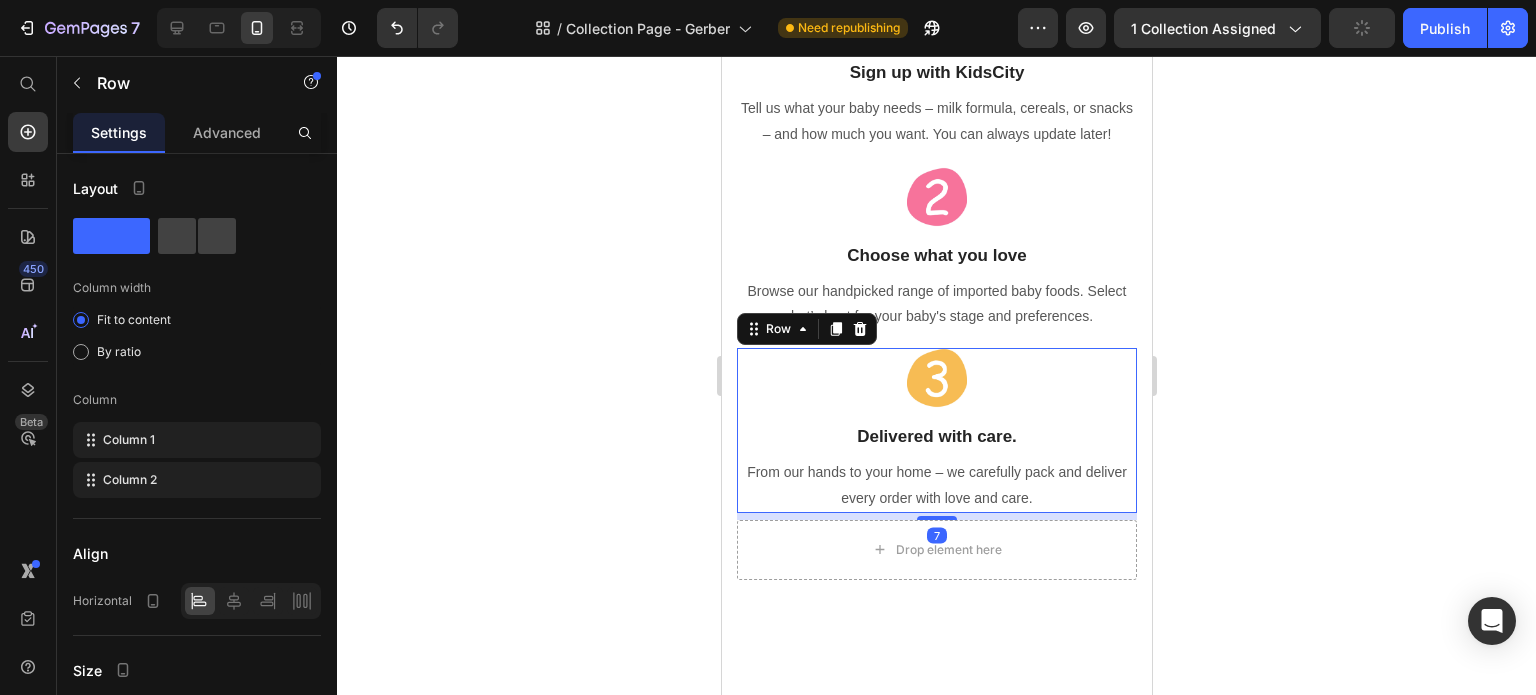 scroll, scrollTop: 3666, scrollLeft: 0, axis: vertical 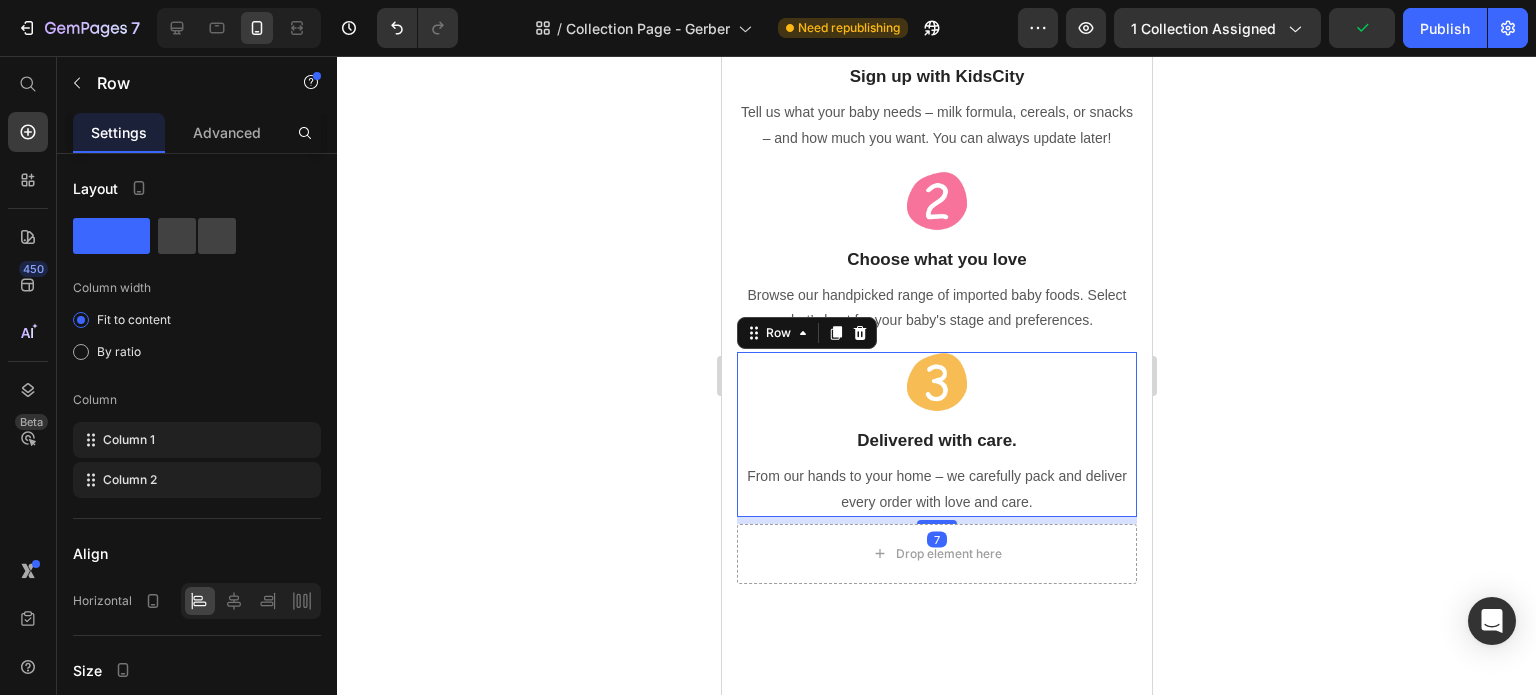 drag, startPoint x: 934, startPoint y: 528, endPoint x: 948, endPoint y: 503, distance: 28.653097 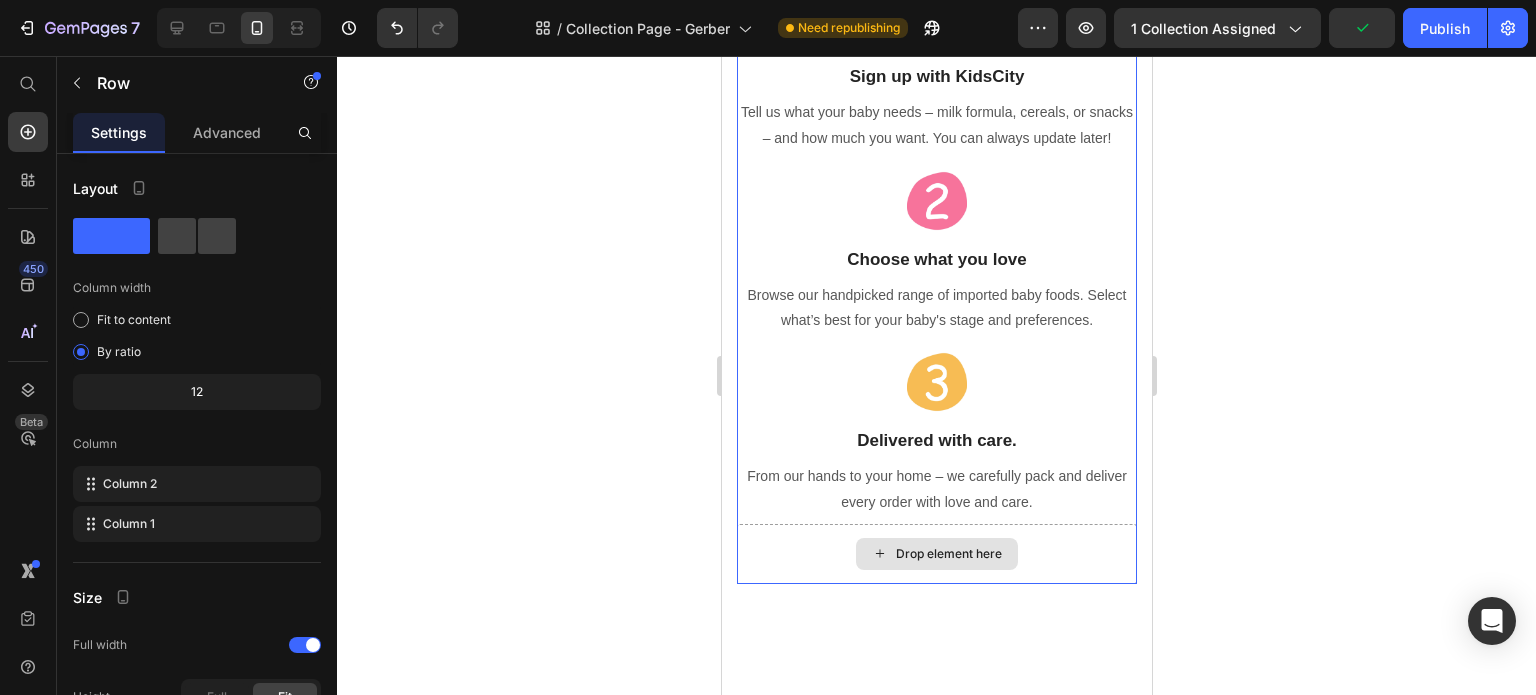 click on "Drop element here" at bounding box center [936, 554] 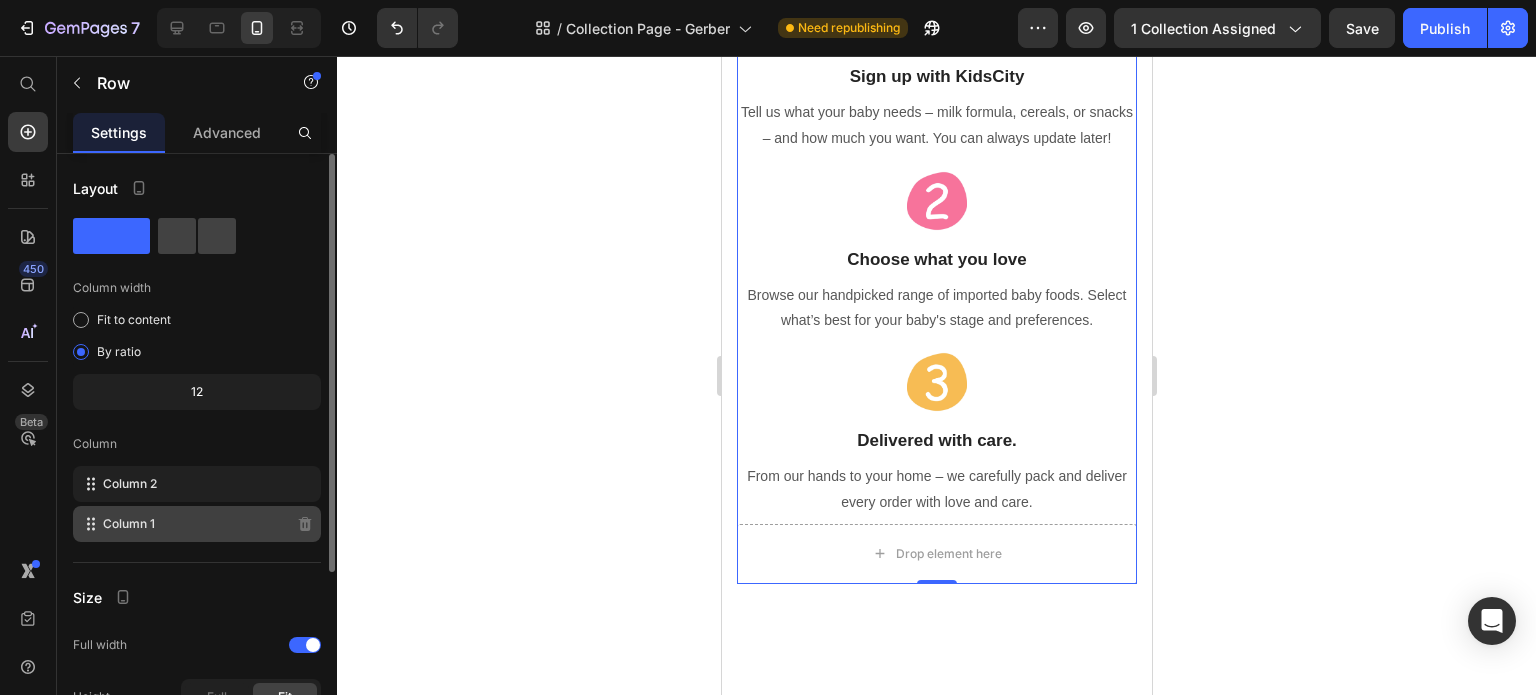 scroll, scrollTop: 100, scrollLeft: 0, axis: vertical 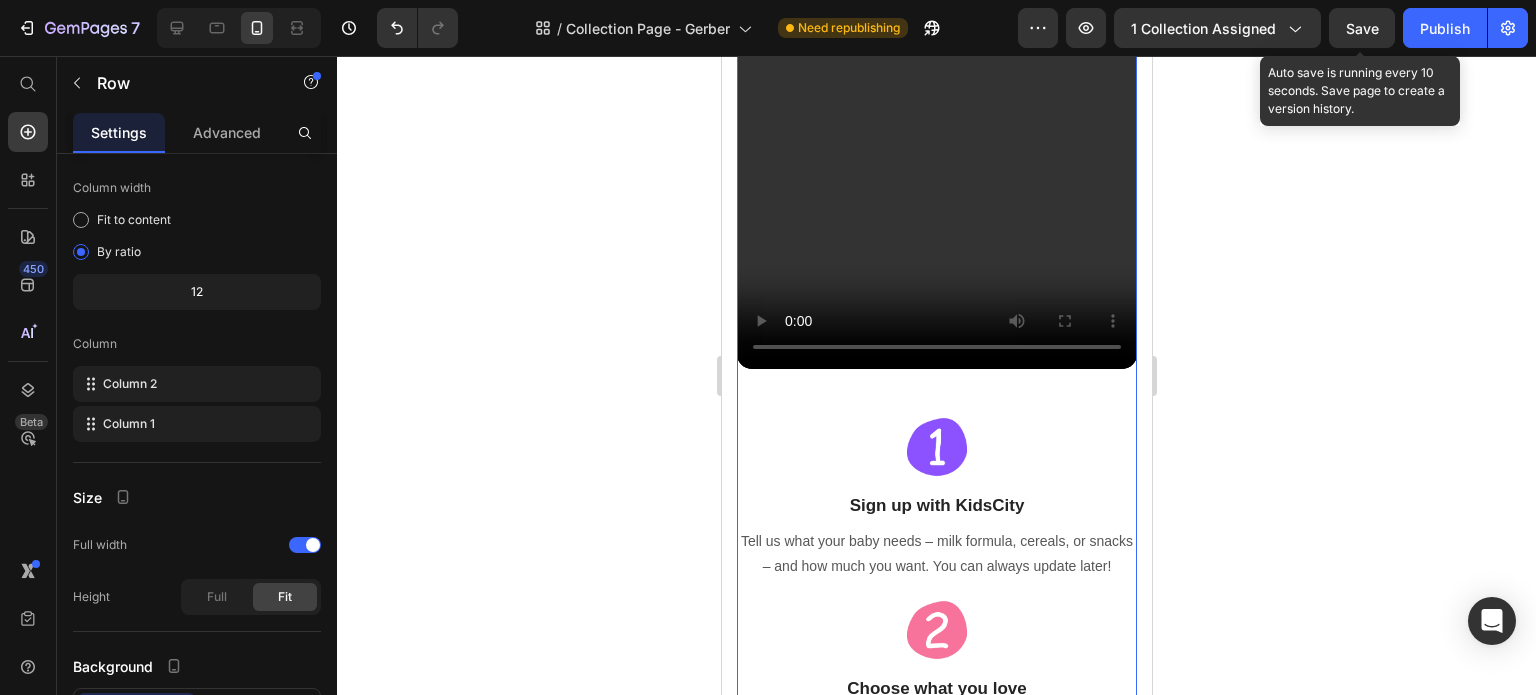 click on "Save" at bounding box center (1362, 28) 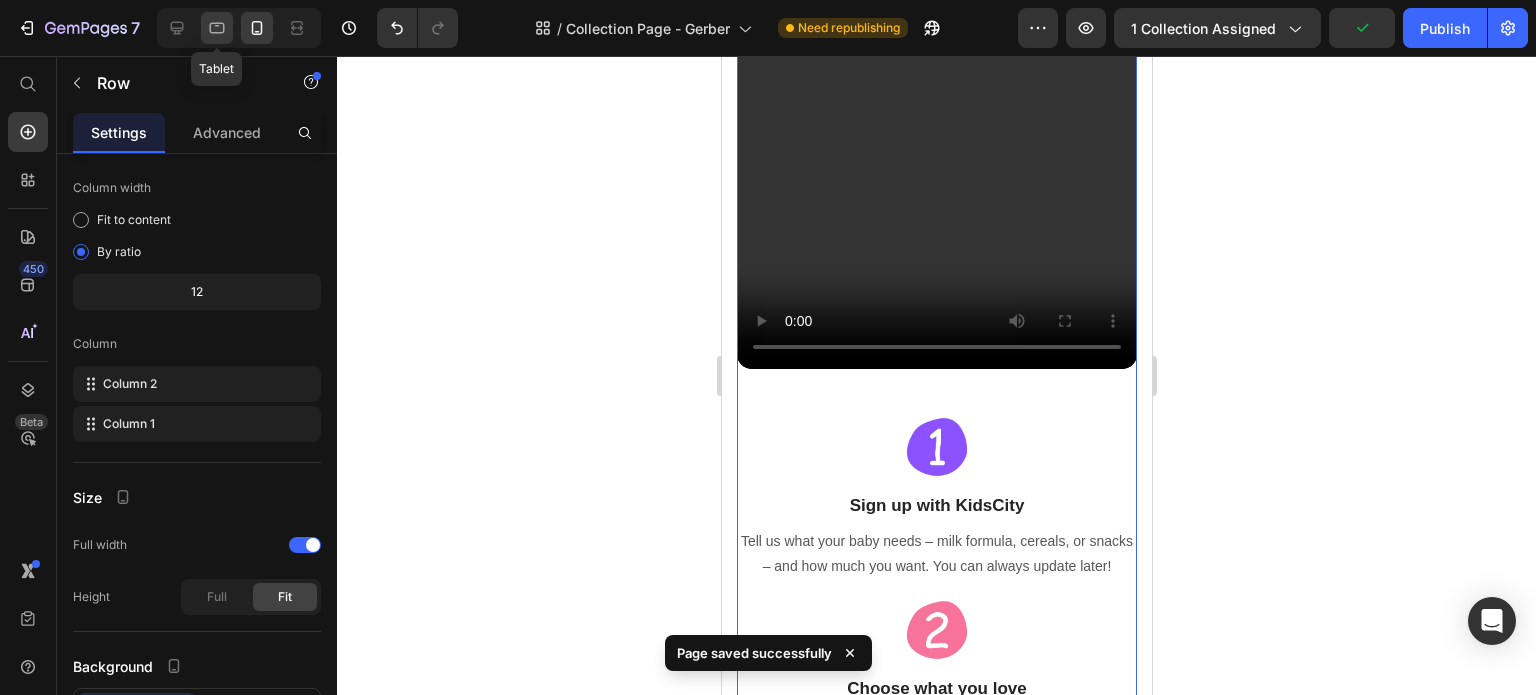 click 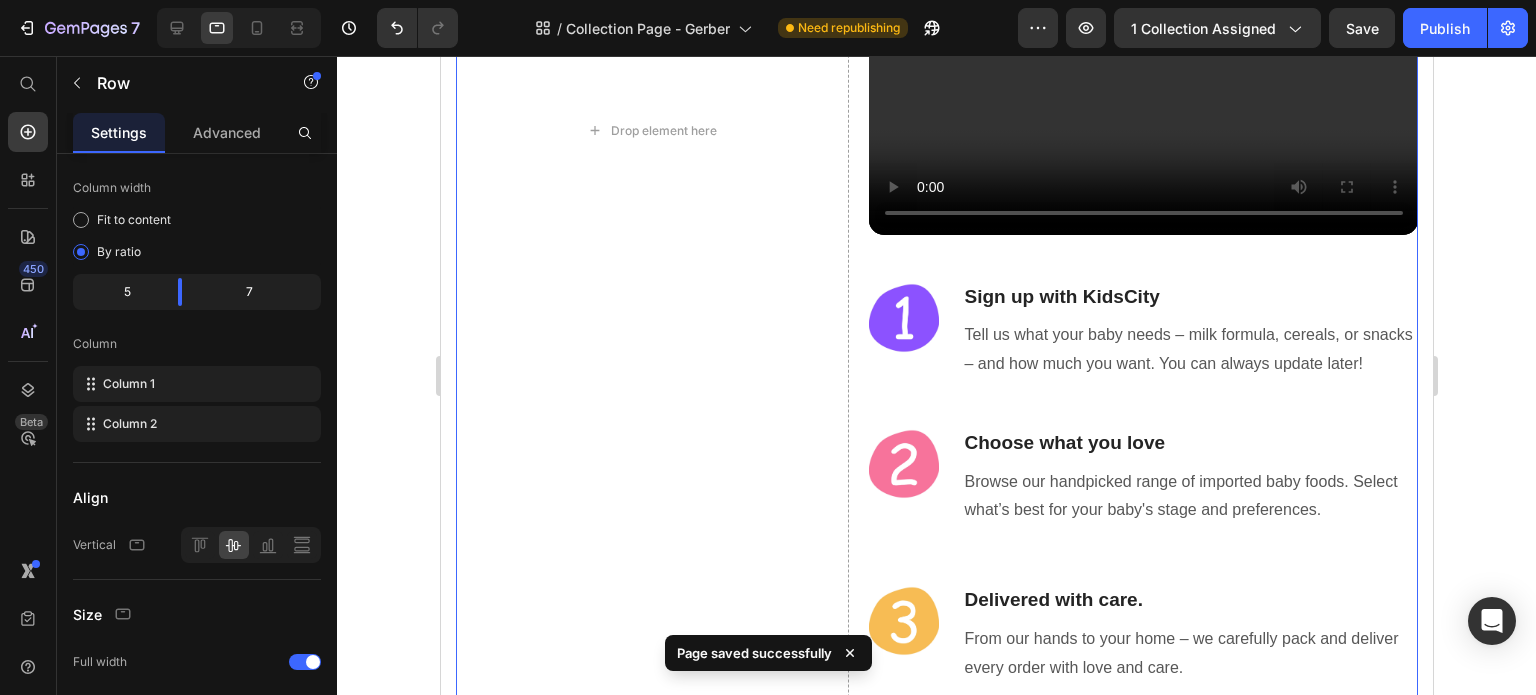 scroll, scrollTop: 4977, scrollLeft: 0, axis: vertical 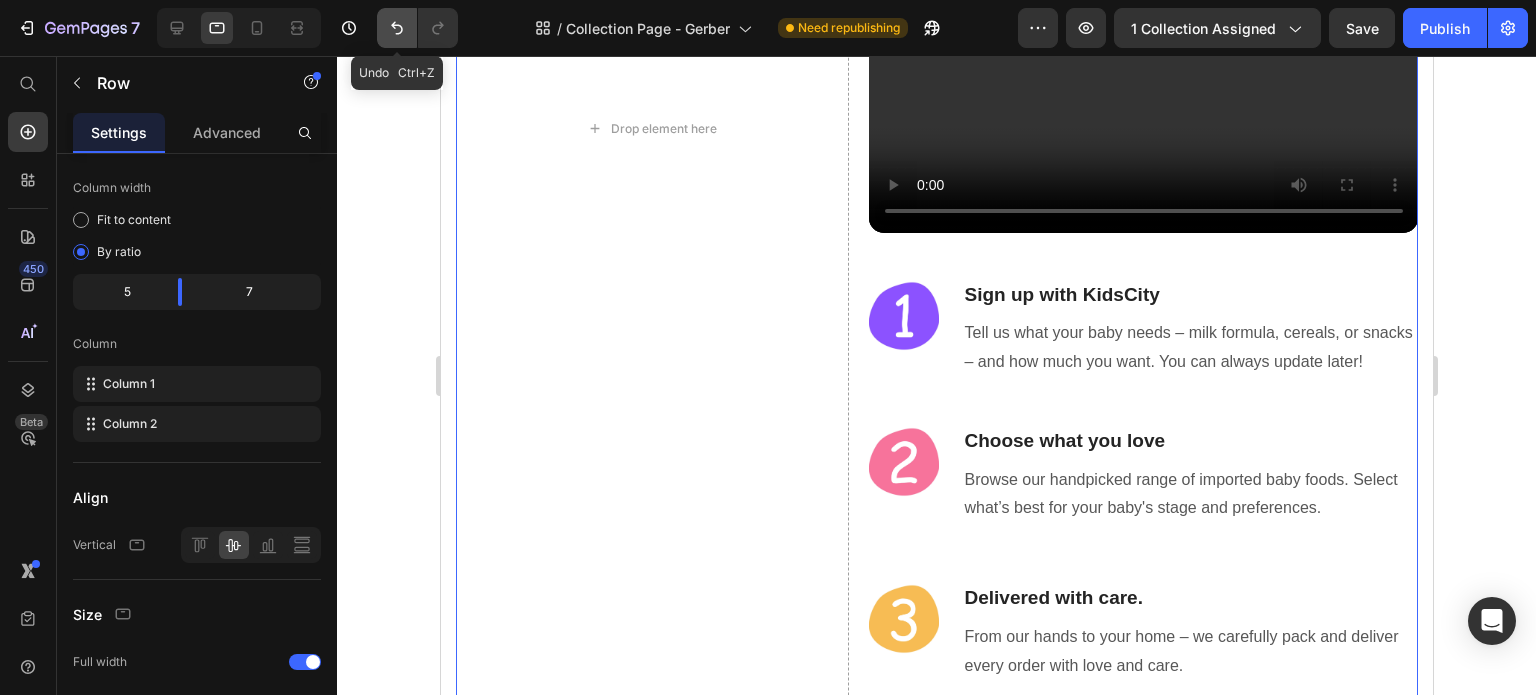 click 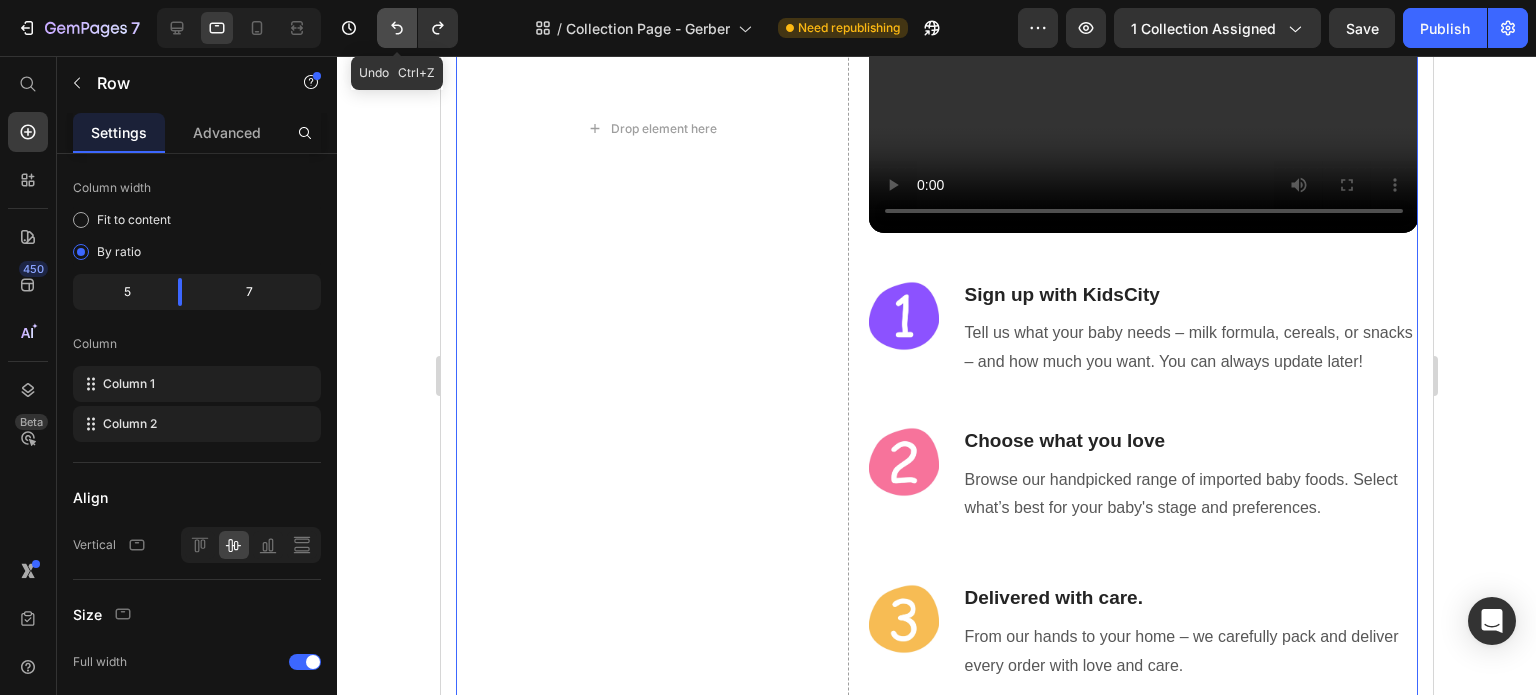 click 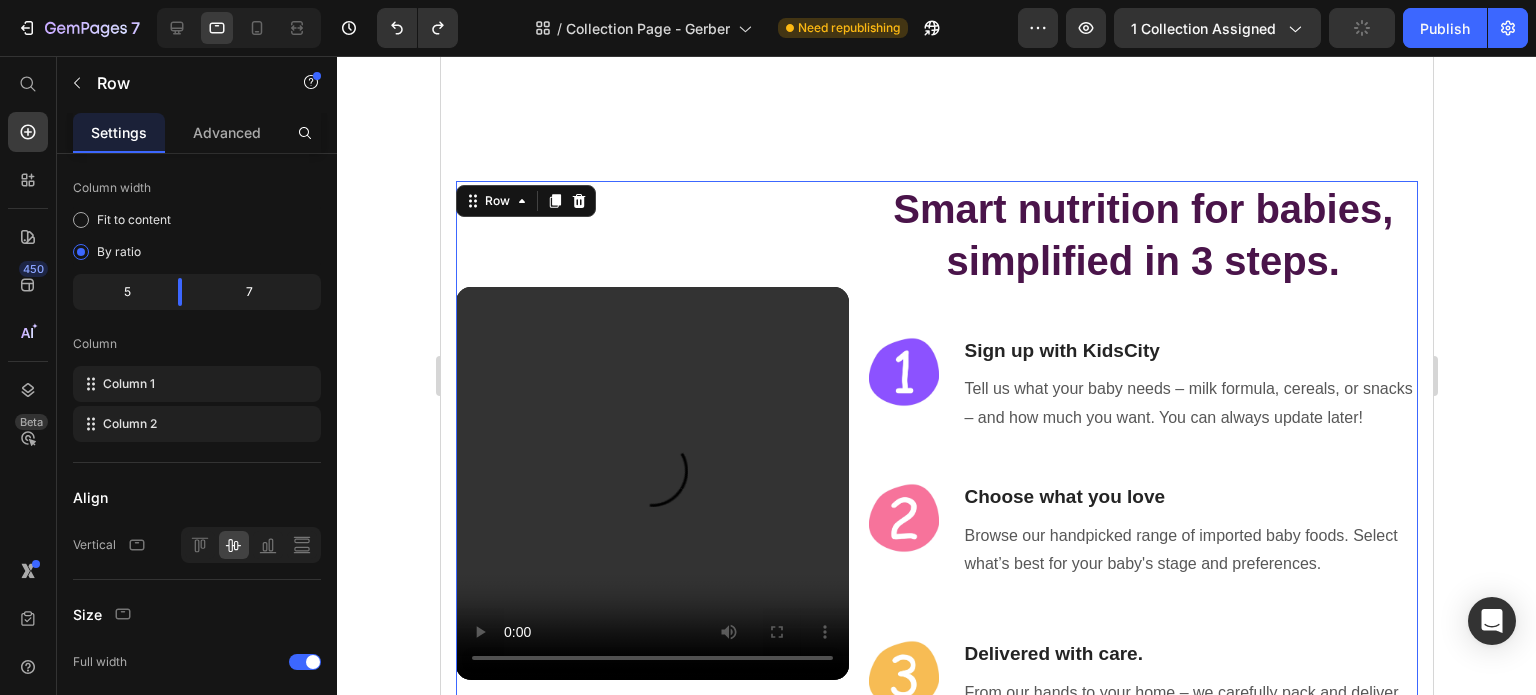 scroll, scrollTop: 4277, scrollLeft: 0, axis: vertical 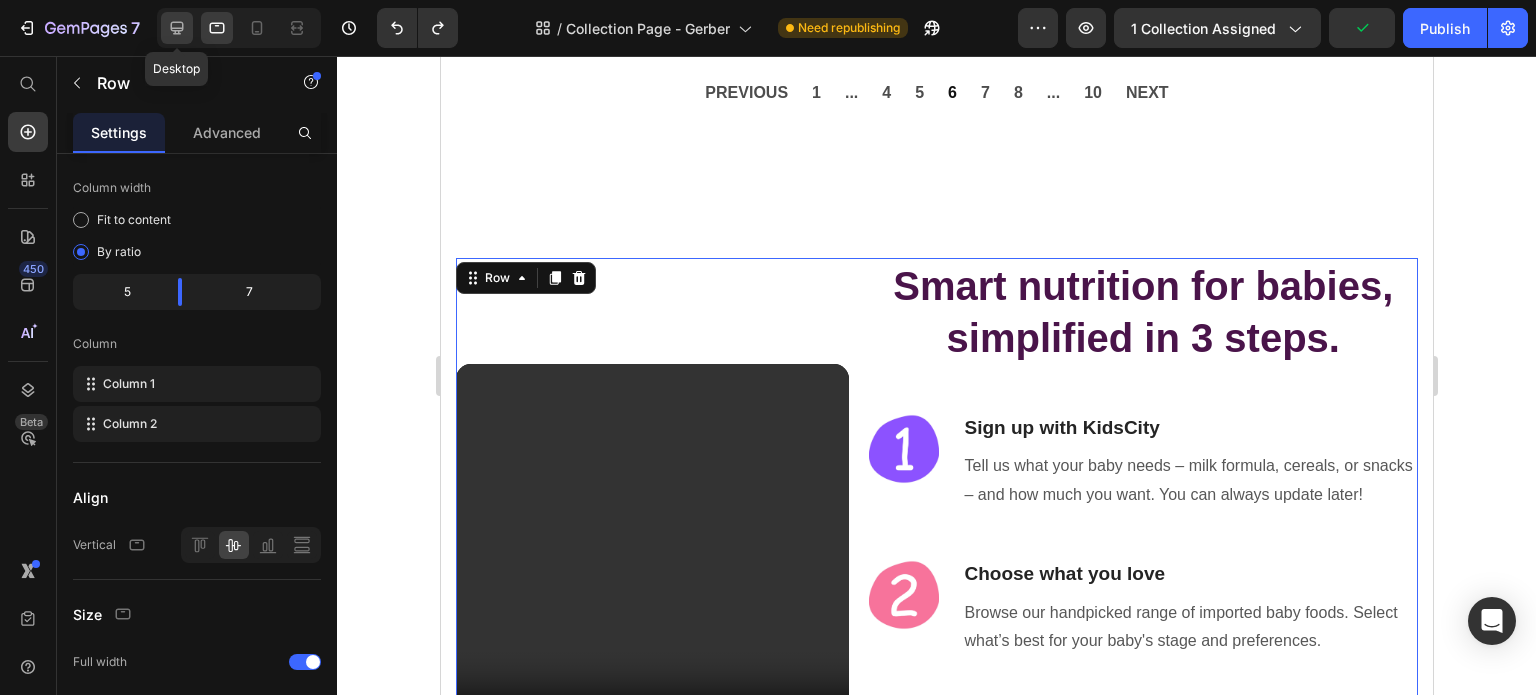 drag, startPoint x: 182, startPoint y: 31, endPoint x: 391, endPoint y: 295, distance: 336.71503 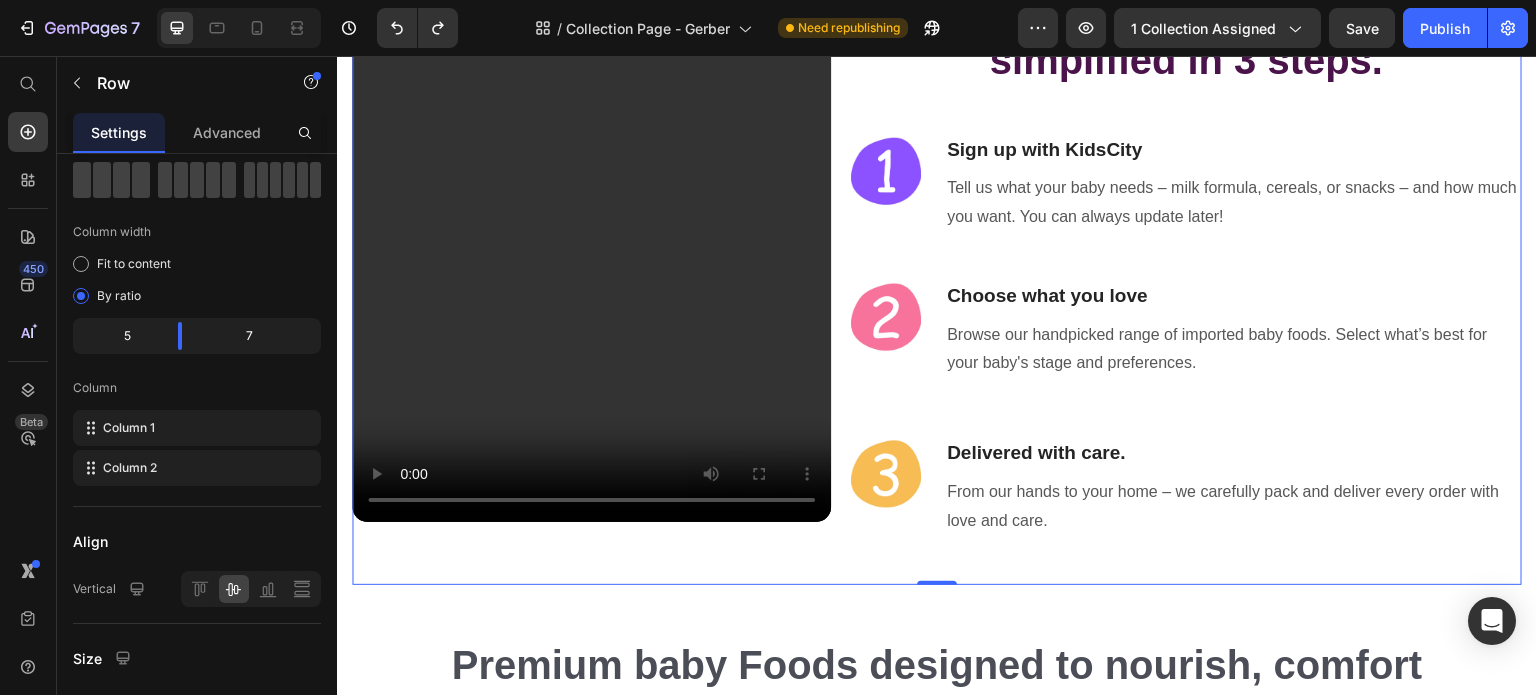 scroll, scrollTop: 2375, scrollLeft: 0, axis: vertical 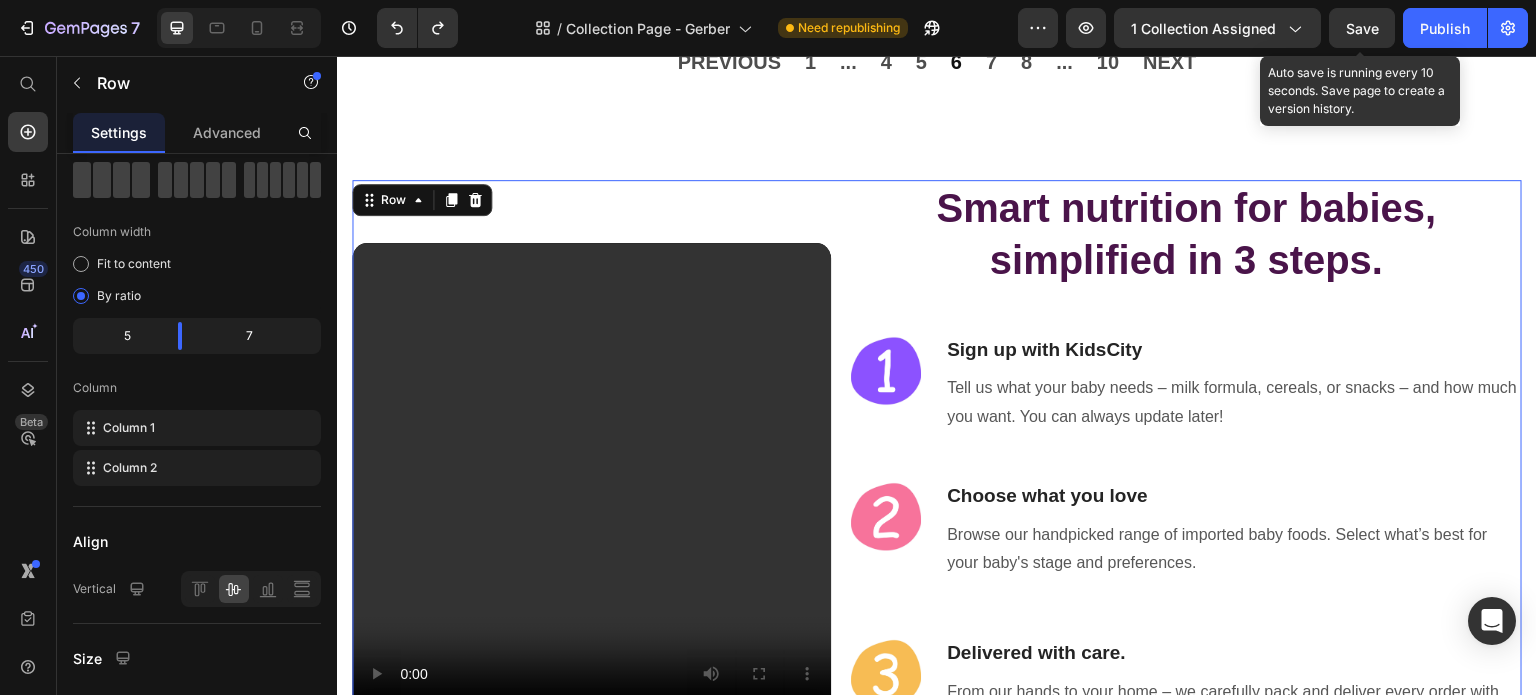 click on "Save" at bounding box center (1362, 28) 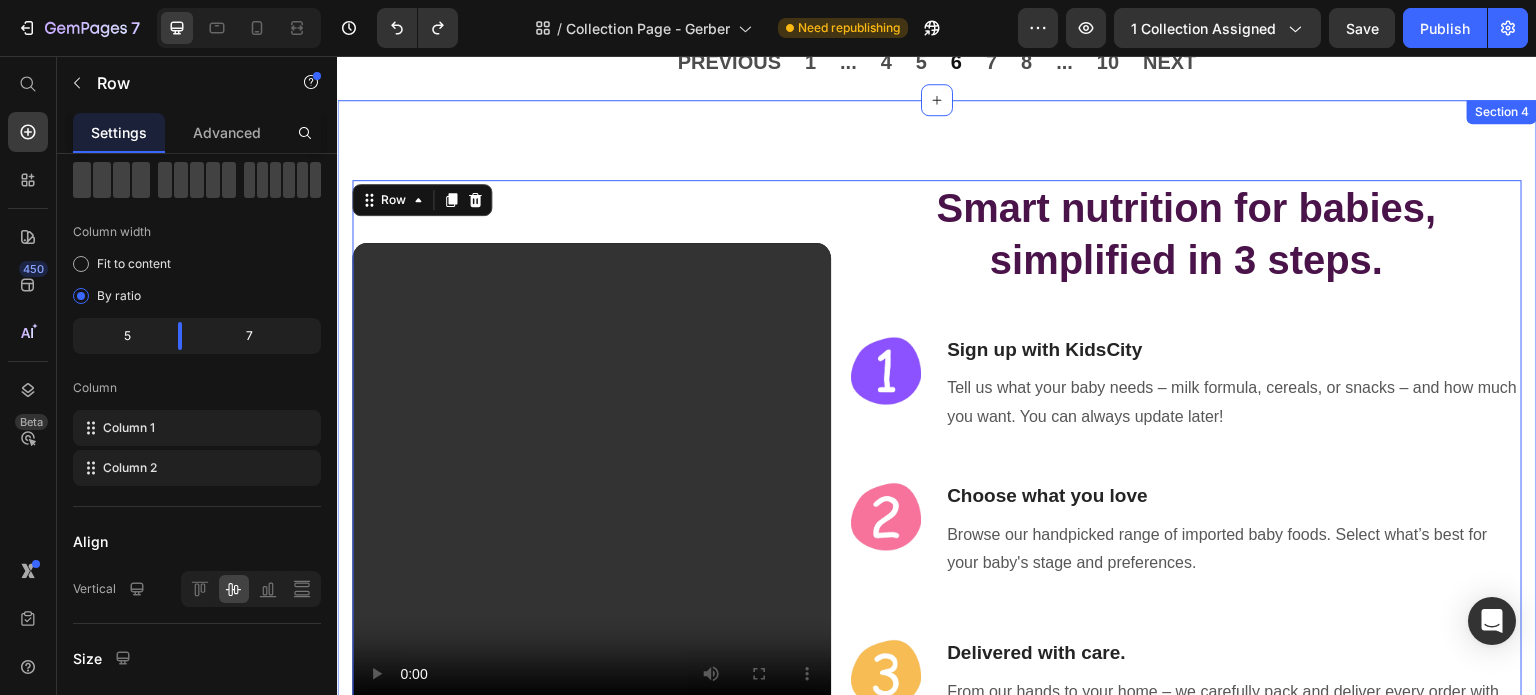click on "Video Smart nutrition for babies, simplified in 3 steps. Heading Image Sign up with KidsCity Heading Tell us what your baby needs – milk formula, cereals, or snacks – and how much you want. You can always update later! Text block Row Image Choose what you love Heading Browse our handpicked range of imported baby foods. Select what’s best for your baby's stage and preferences. Text block Row Image Delivered with care. Heading From our hands to your home – we carefully pack and deliver every order with love and care. Text block Row Row   0 Product Section 4" at bounding box center (937, 453) 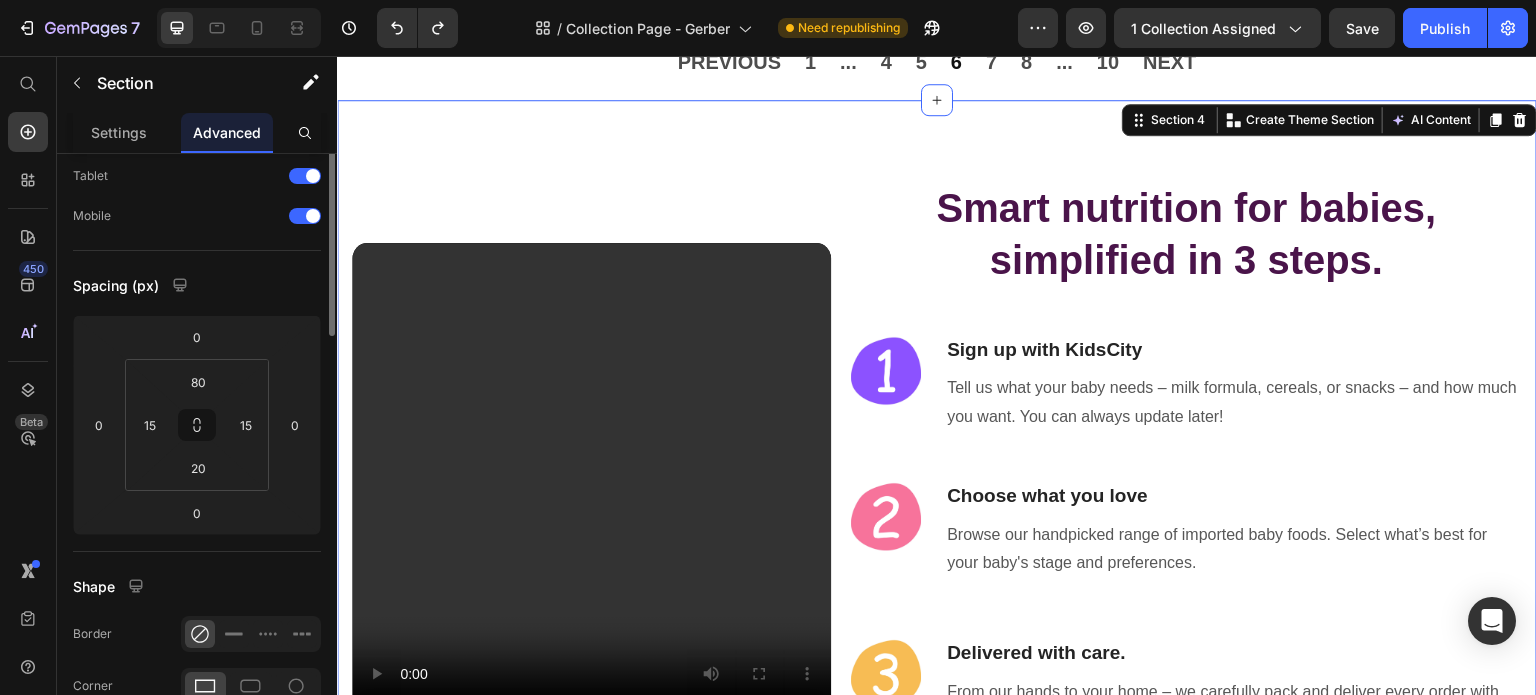 scroll, scrollTop: 0, scrollLeft: 0, axis: both 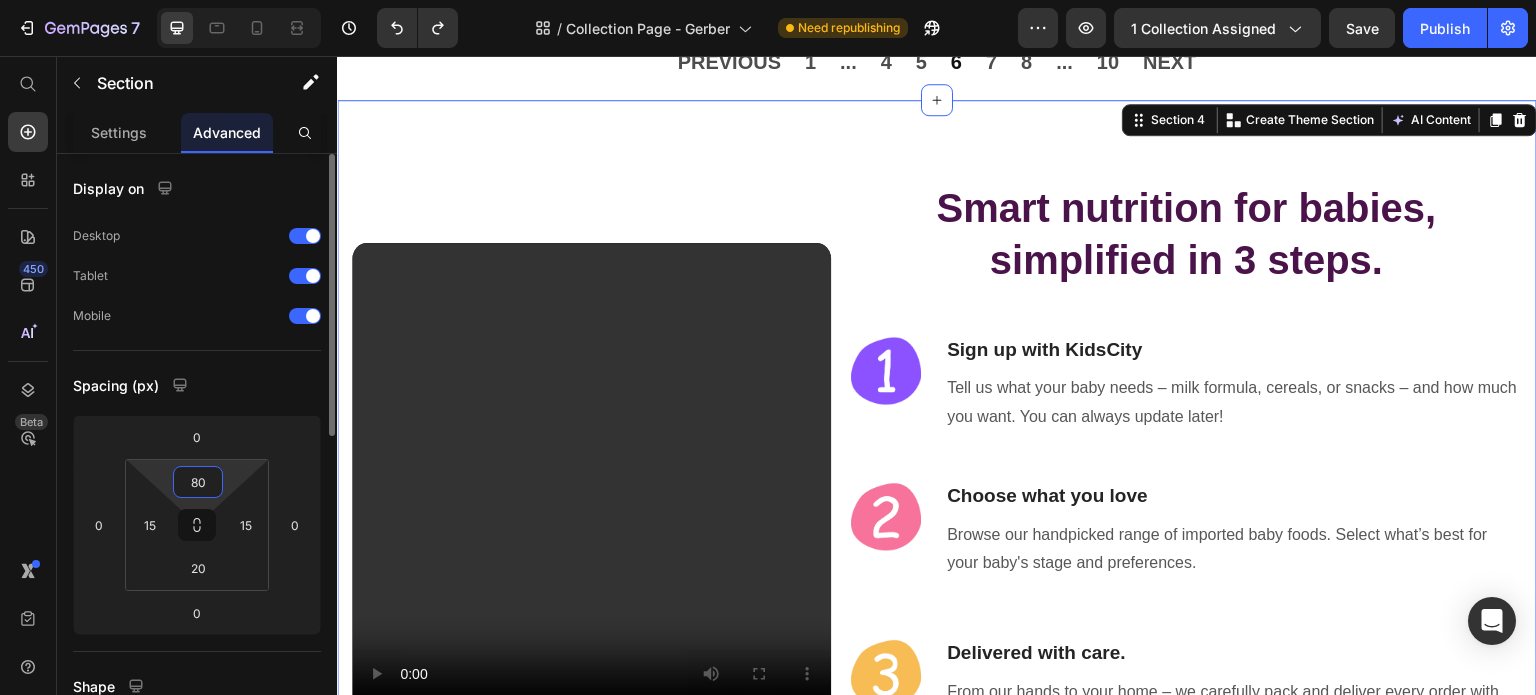 click on "80" at bounding box center (198, 482) 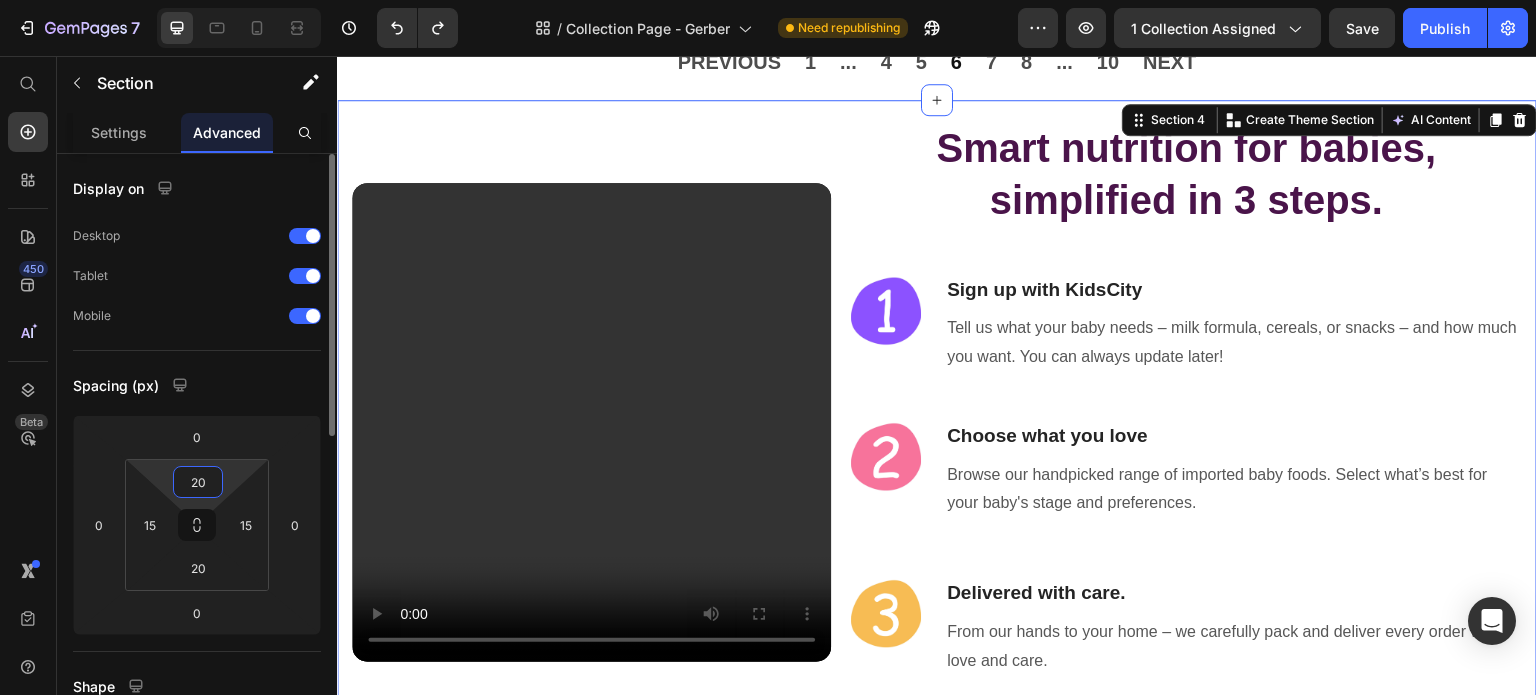 type on "20" 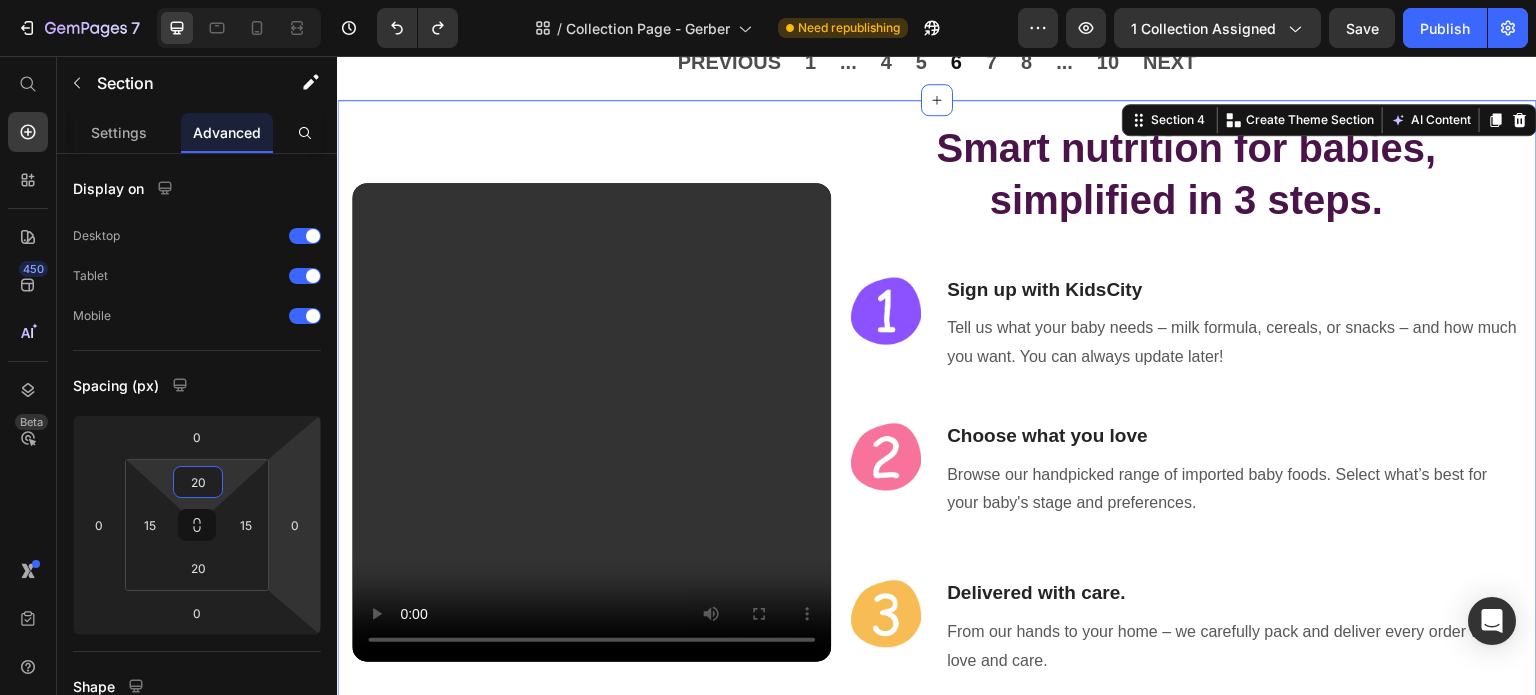 click on "7  Version history  /  Collection Page - Gerber Need republishing Preview 1 collection assigned  Save   Publish" 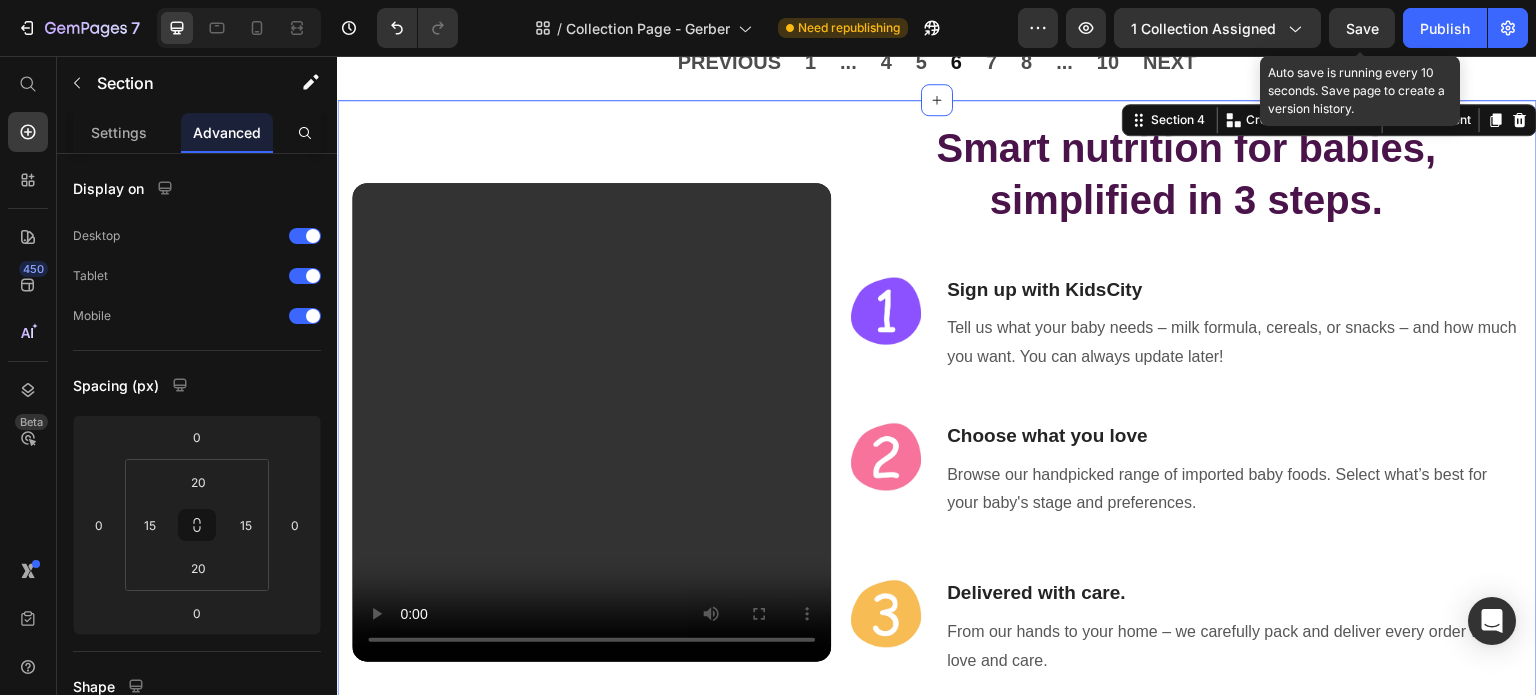 click on "Save" at bounding box center [1362, 28] 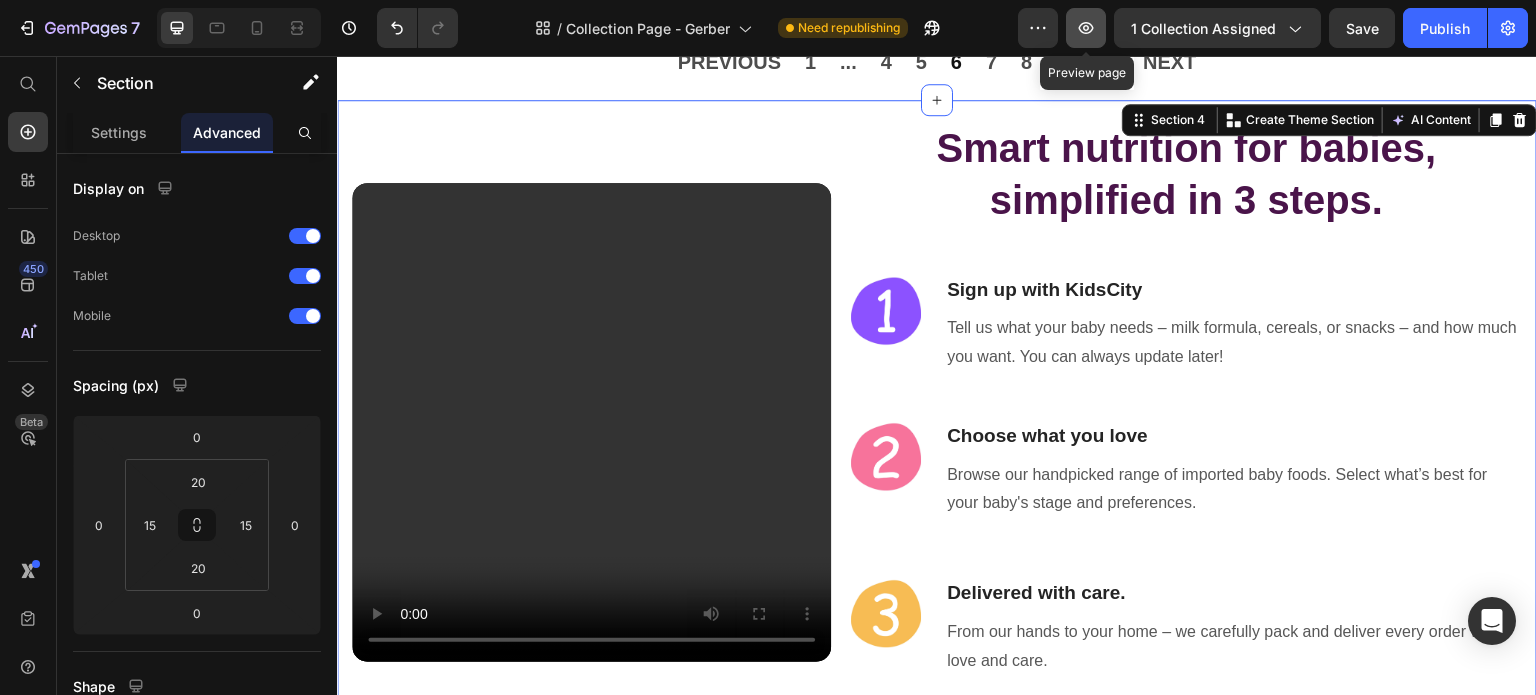click 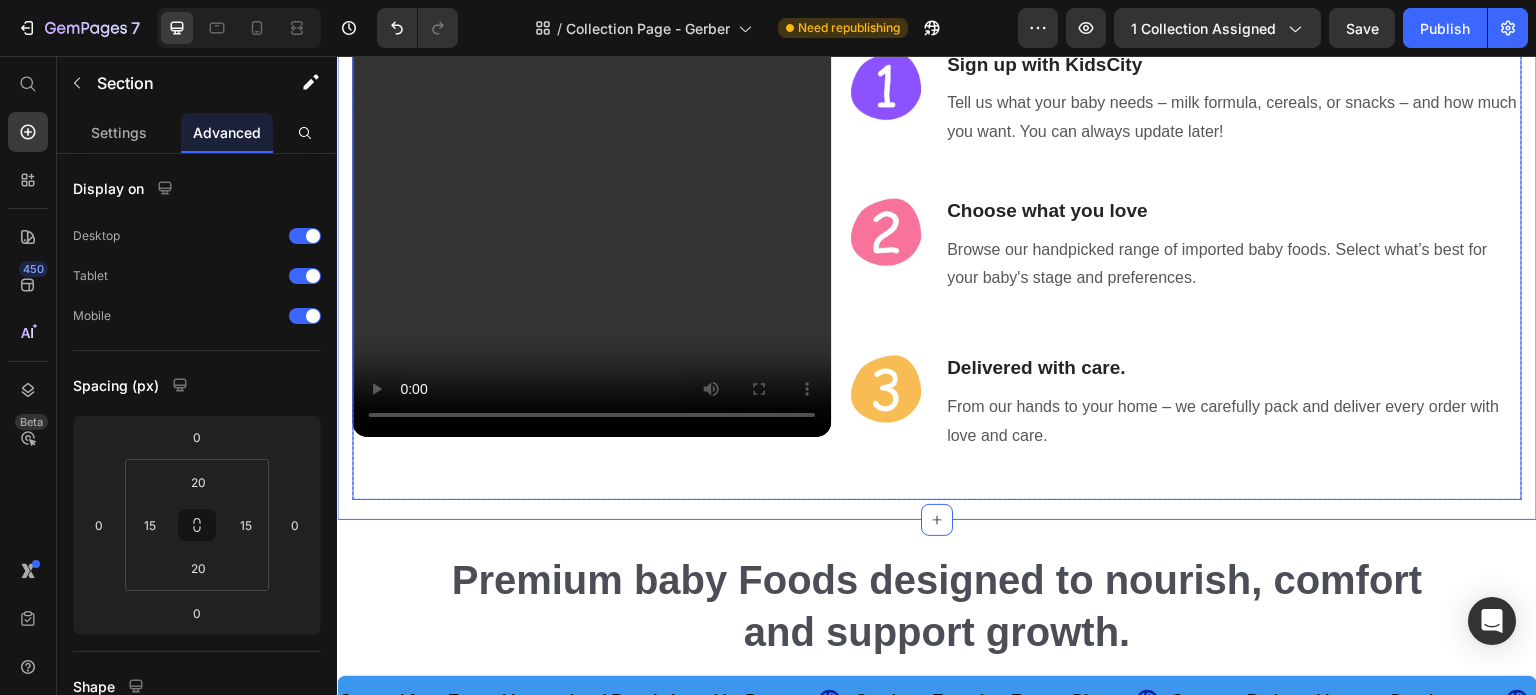 scroll, scrollTop: 2675, scrollLeft: 0, axis: vertical 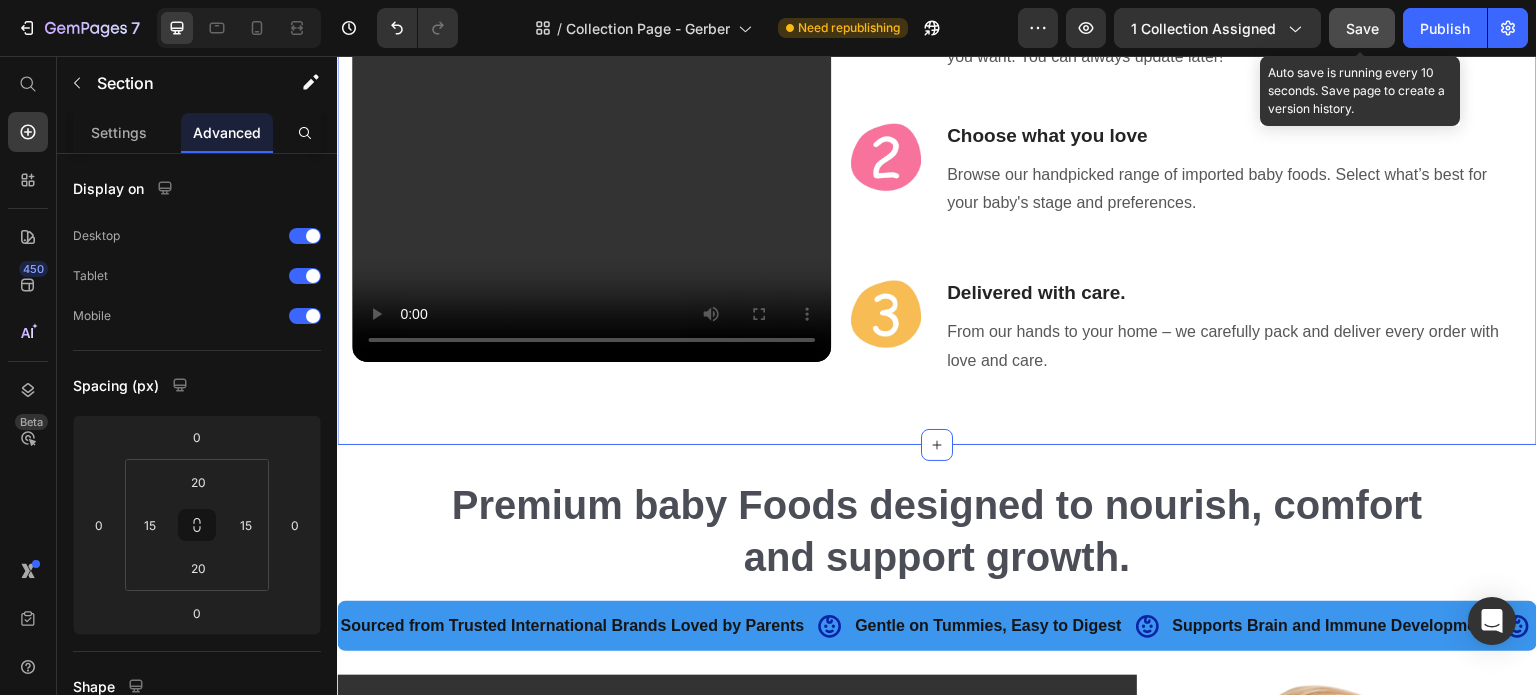 click on "Save" 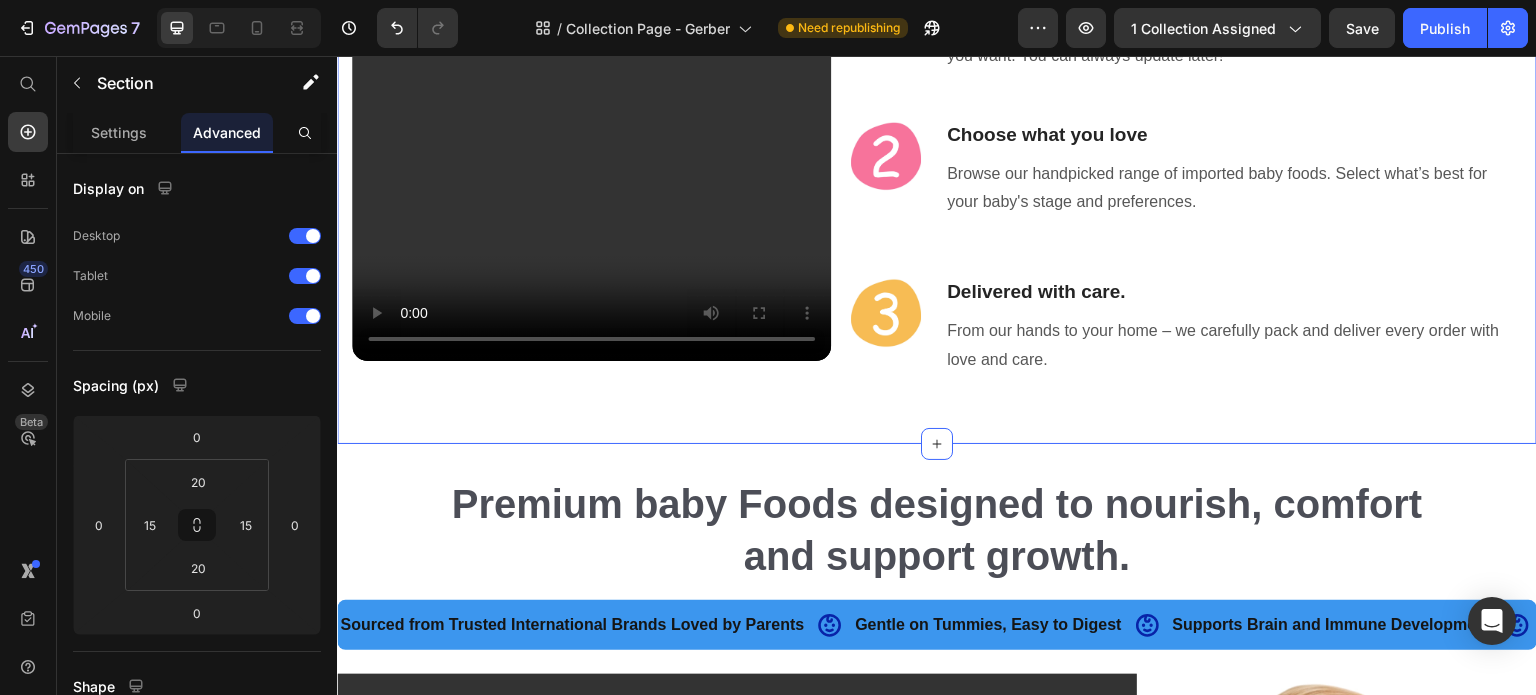 scroll, scrollTop: 2775, scrollLeft: 0, axis: vertical 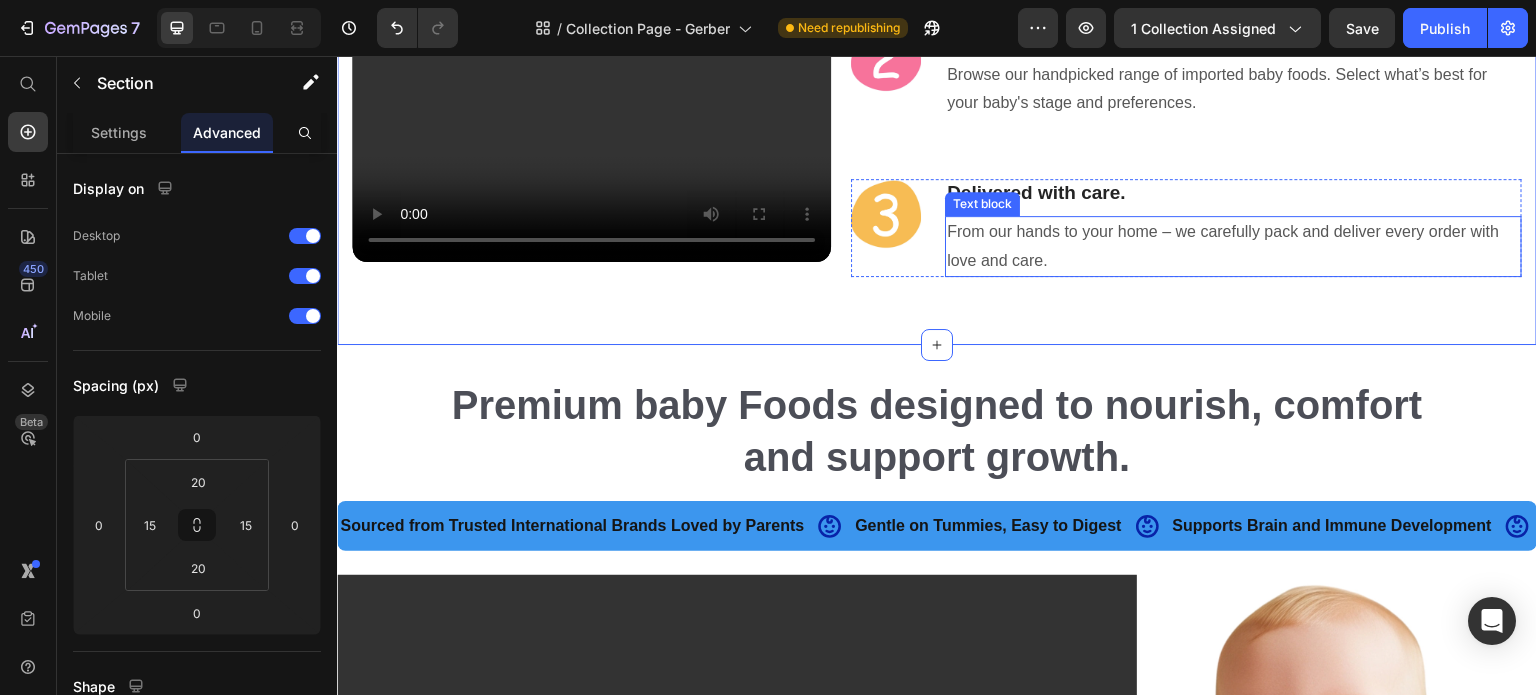 click on "From our hands to your home – we carefully pack and deliver every order with love and care." at bounding box center (1233, 247) 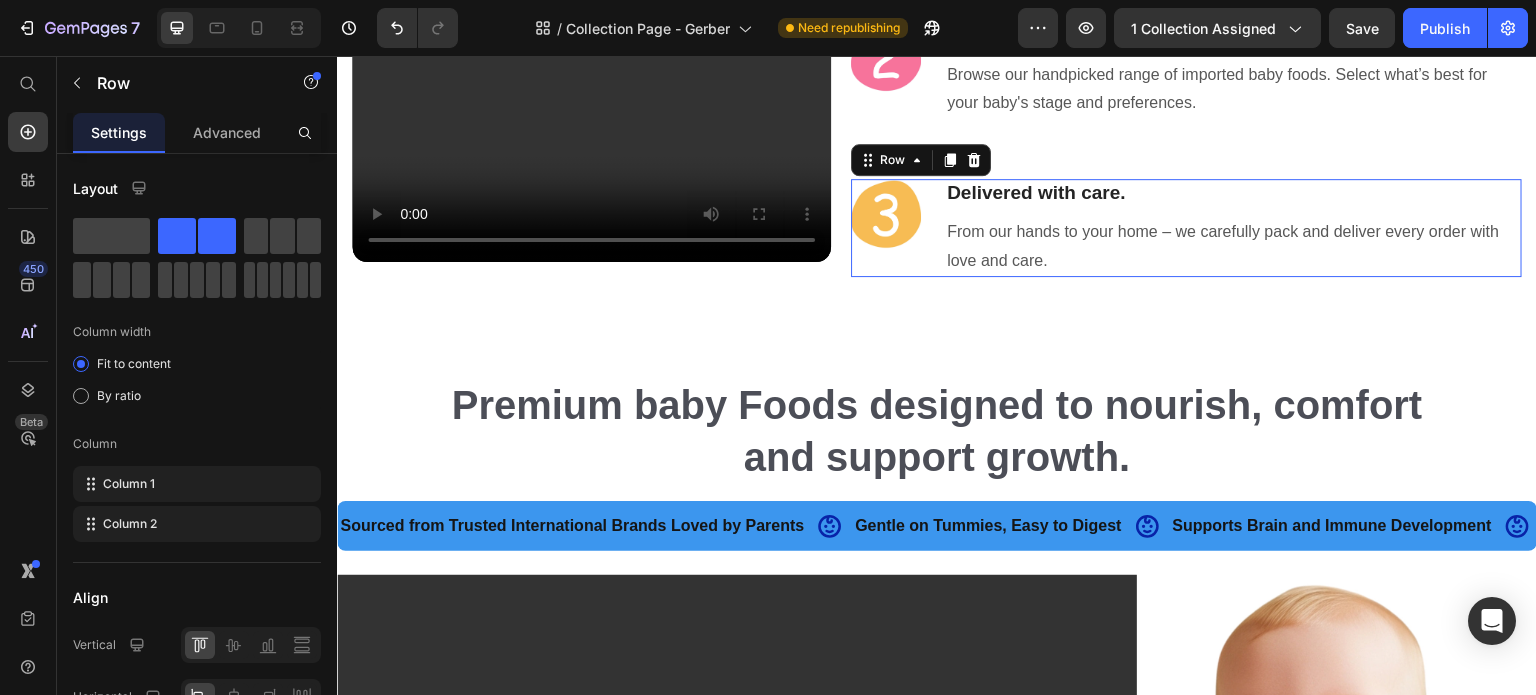 click on "Image" at bounding box center (886, 228) 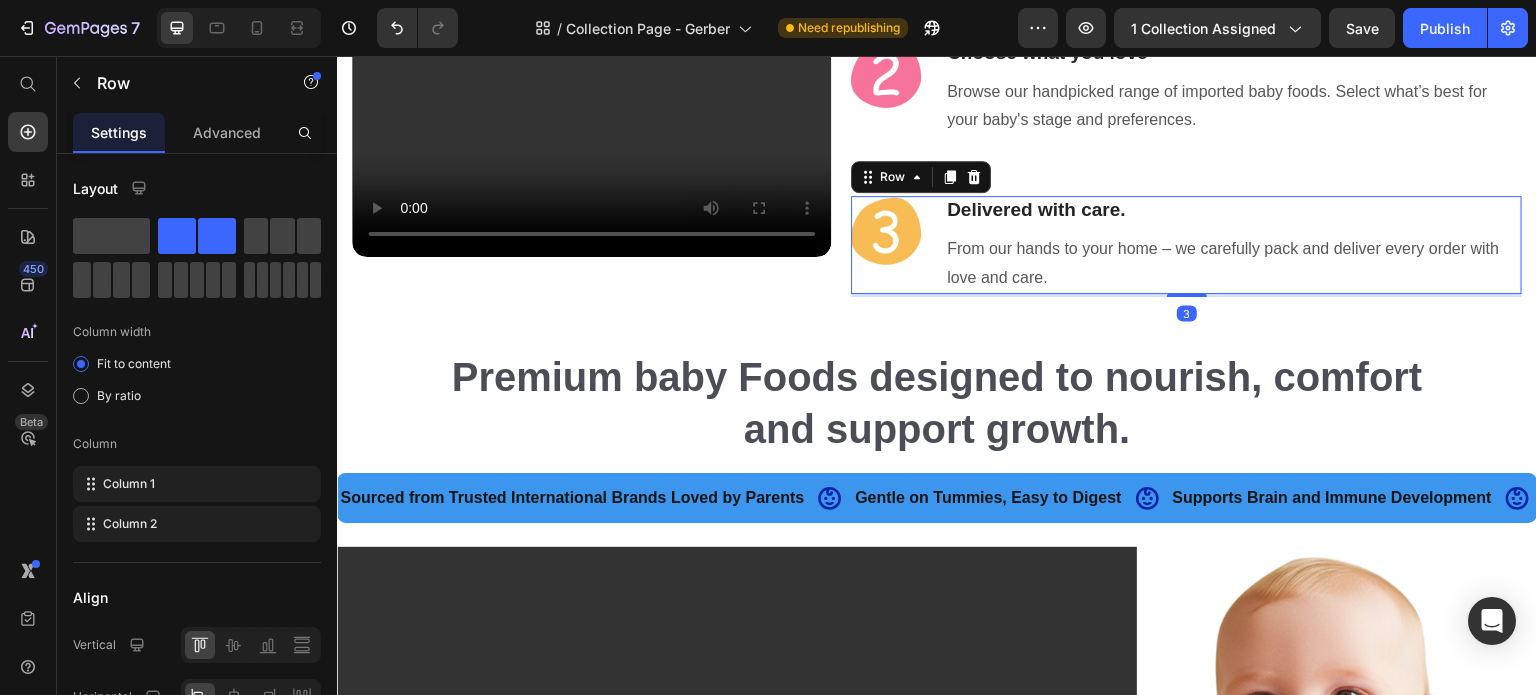 scroll, scrollTop: 2751, scrollLeft: 0, axis: vertical 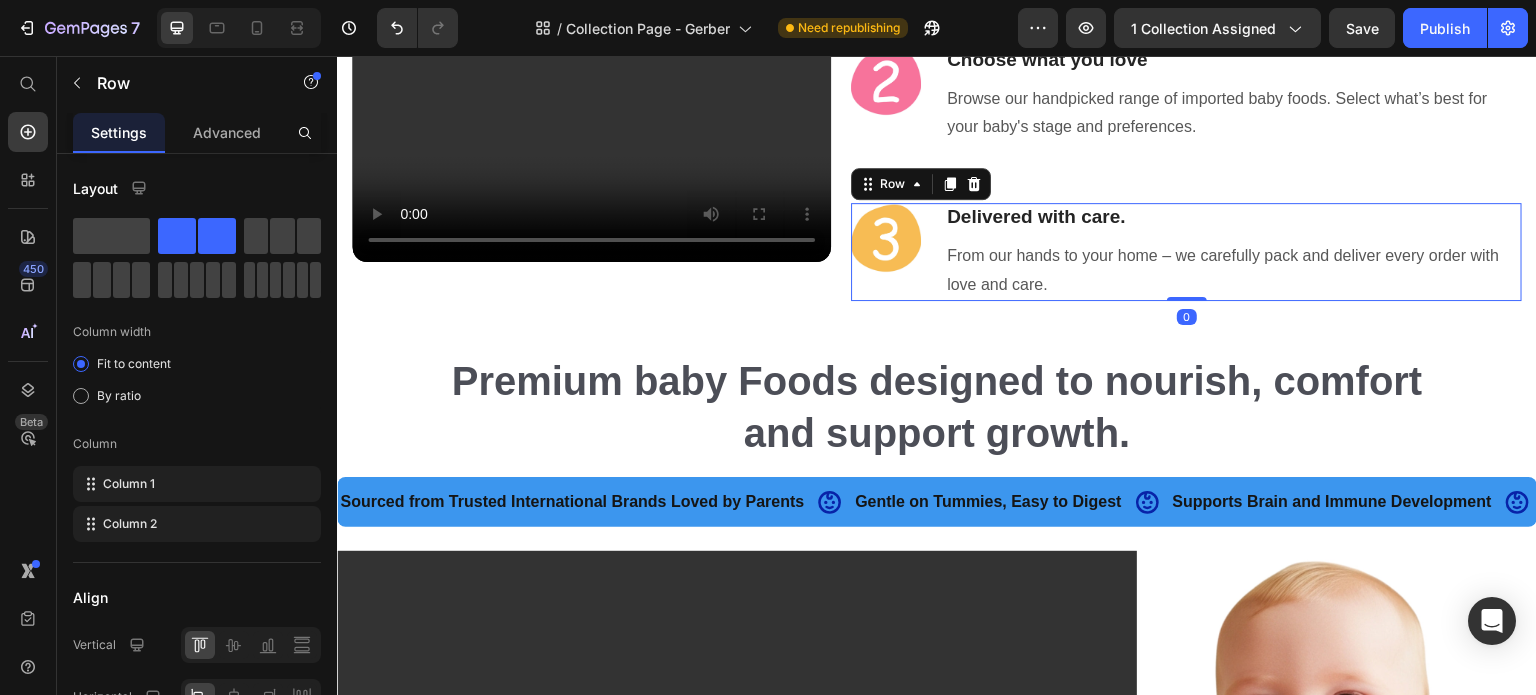 drag, startPoint x: 1185, startPoint y: 312, endPoint x: 1194, endPoint y: 258, distance: 54.74486 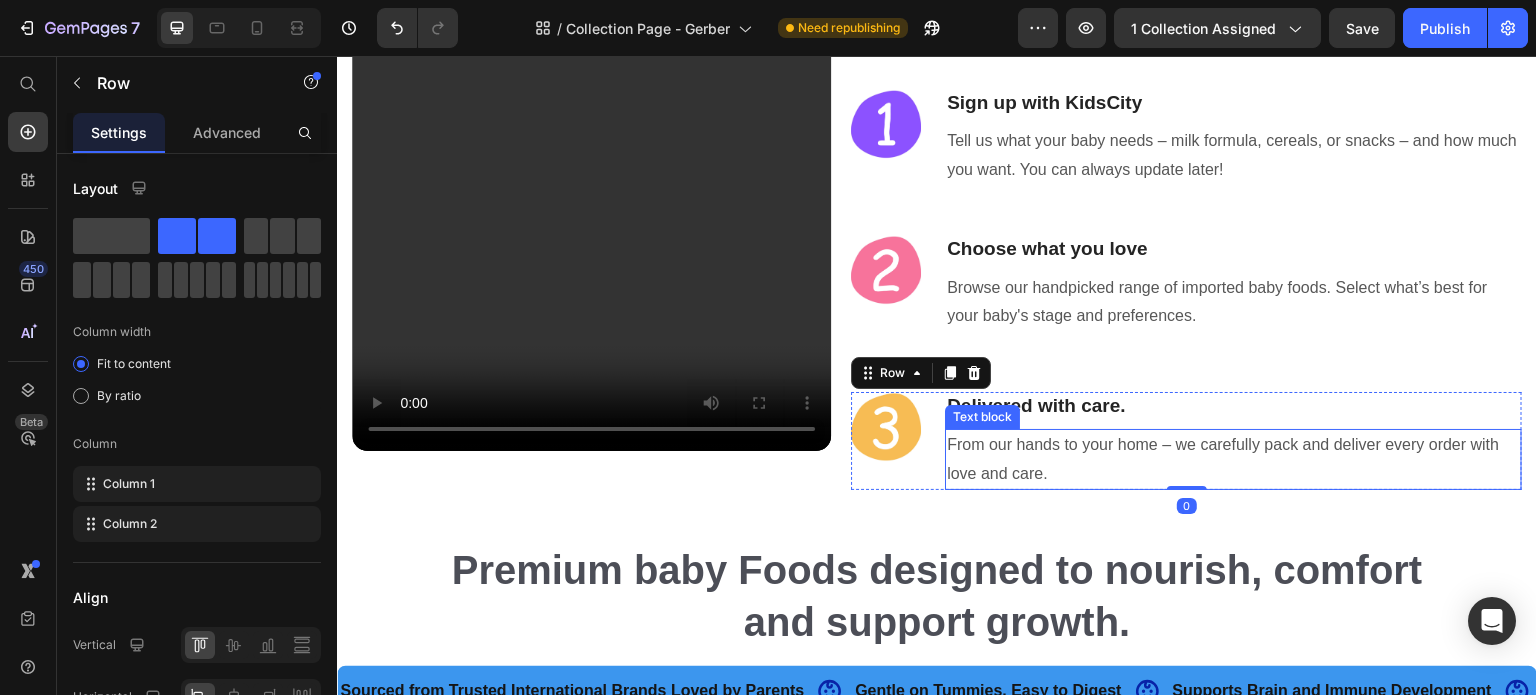 scroll, scrollTop: 2551, scrollLeft: 0, axis: vertical 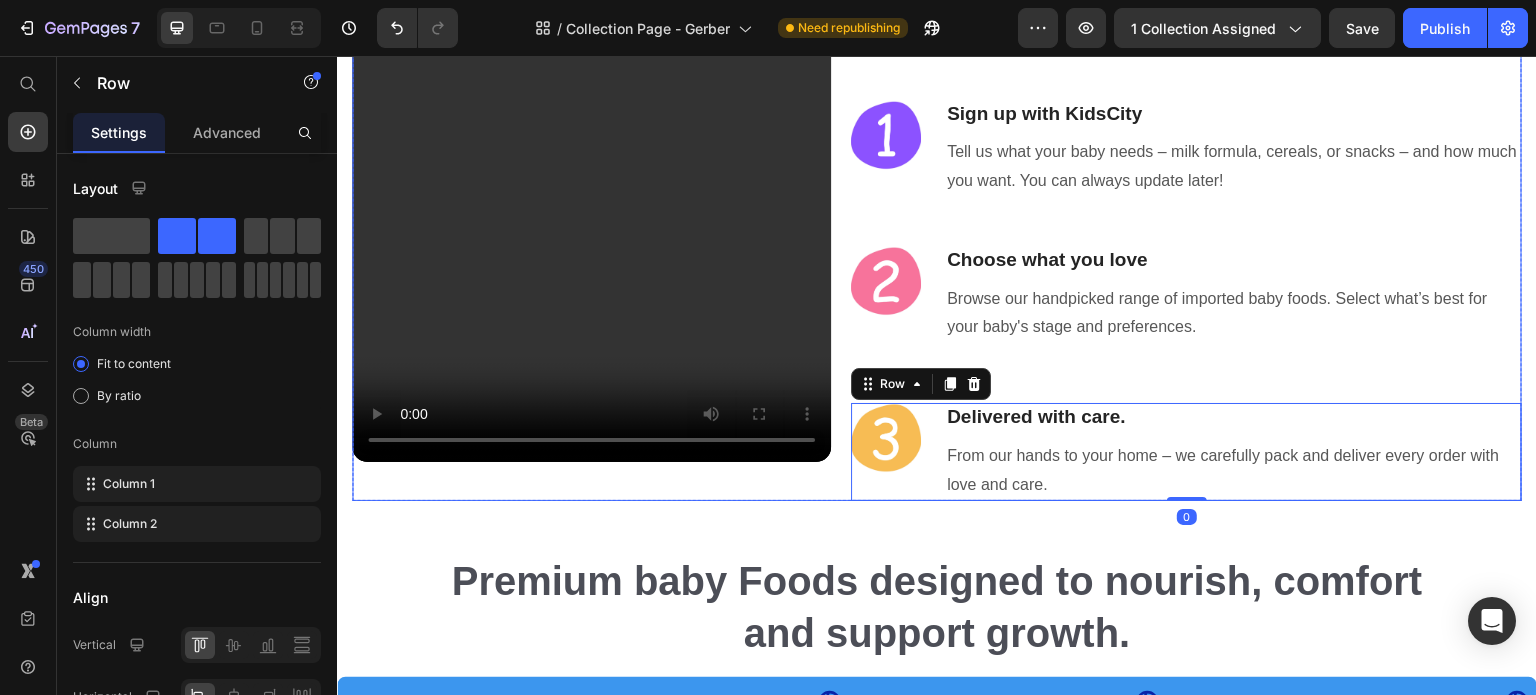 click on "Smart nutrition for babies, simplified in 3 steps. Heading Image Sign up with KidsCity Heading Tell us what your baby needs – milk formula, cereals, or snacks – and how much you want. You can always update later! Text block Row Image Choose what you love Heading Browse our handpicked range of imported baby foods. Select what’s best for your baby's stage and preferences. Text block Row Image Delivered with care. Heading From our hands to your home – we carefully pack and deliver every order with love and care. Text block Row   0" at bounding box center (1186, 223) 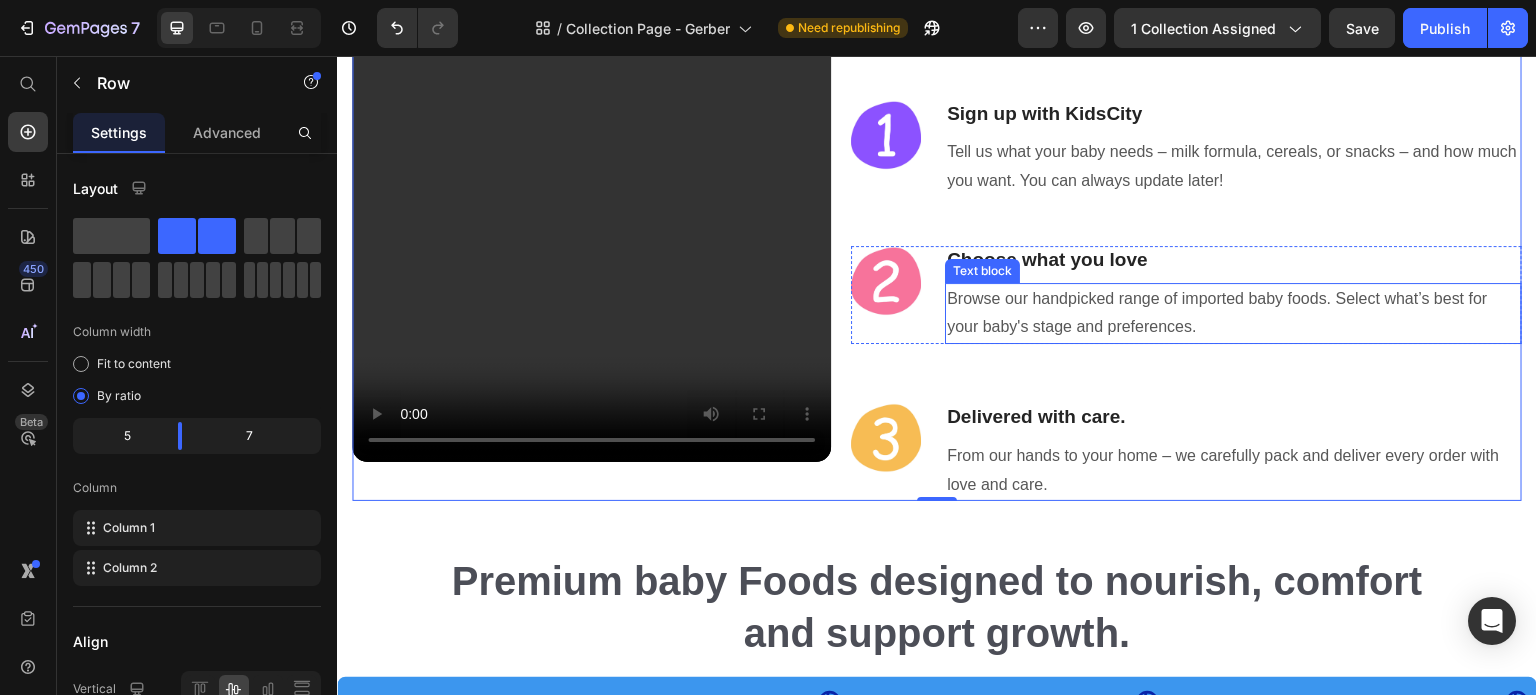 click on "Browse our handpicked range of imported baby foods. Select what’s best for your baby's stage and preferences." at bounding box center [1233, 314] 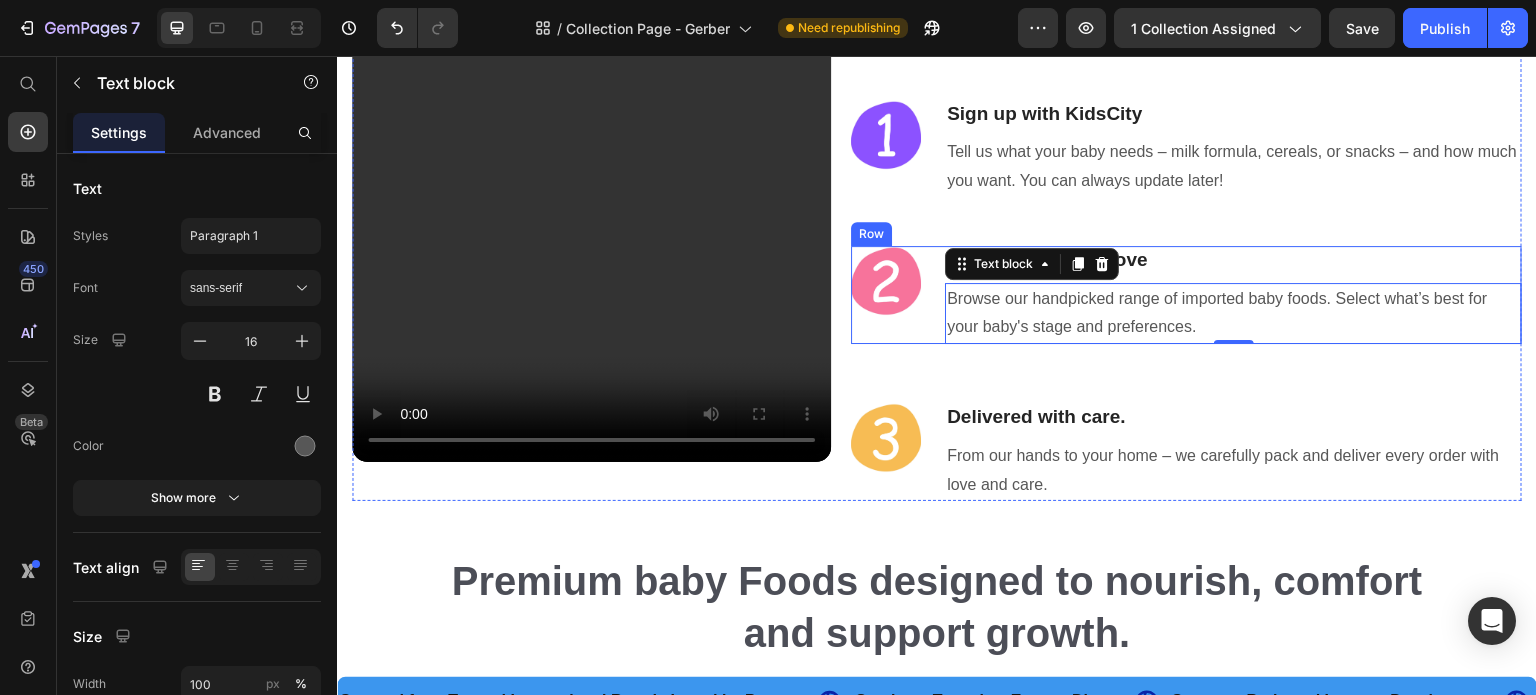 click on "Image Choose what you love Heading Browse our handpicked range of imported baby foods. Select what’s best for your baby's stage and preferences. Text block   0 Row" at bounding box center (1186, 295) 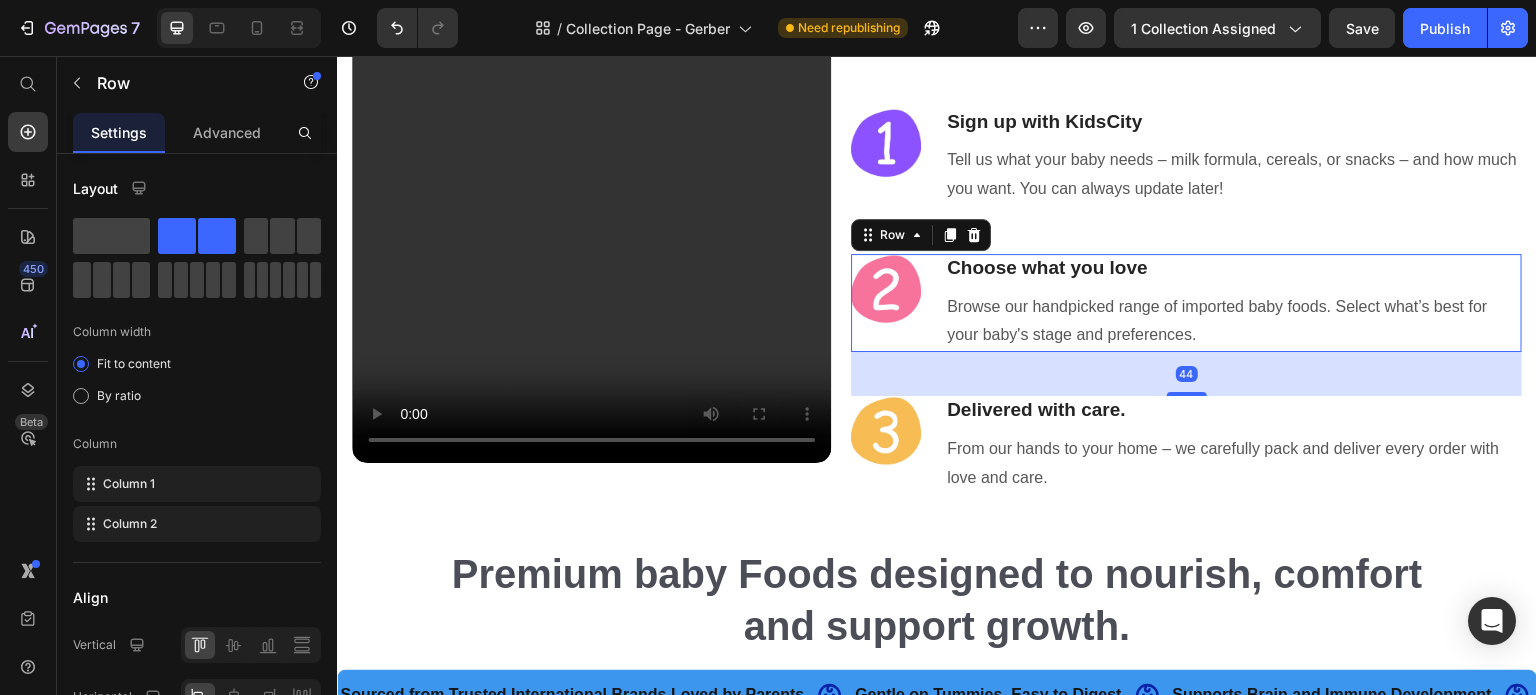 scroll, scrollTop: 2541, scrollLeft: 0, axis: vertical 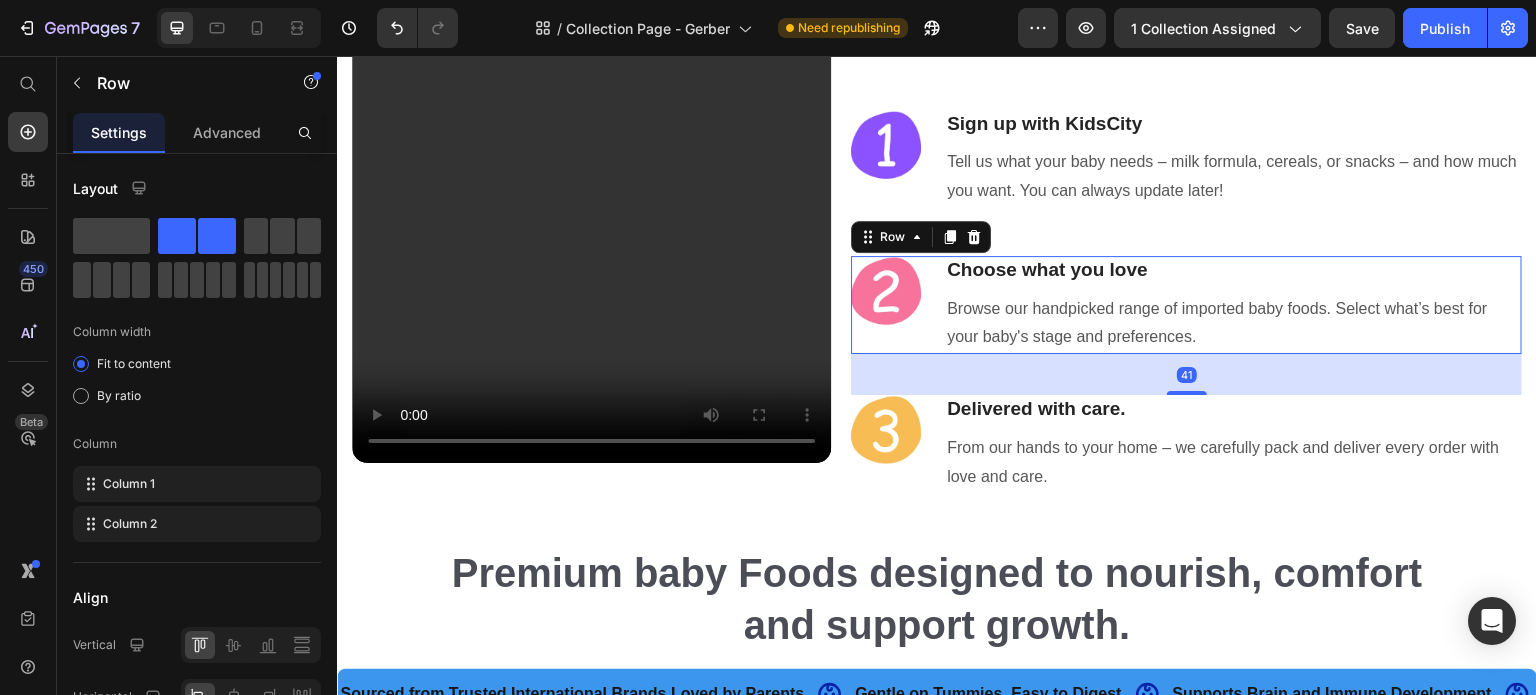 drag, startPoint x: 1188, startPoint y: 393, endPoint x: 1188, endPoint y: 375, distance: 18 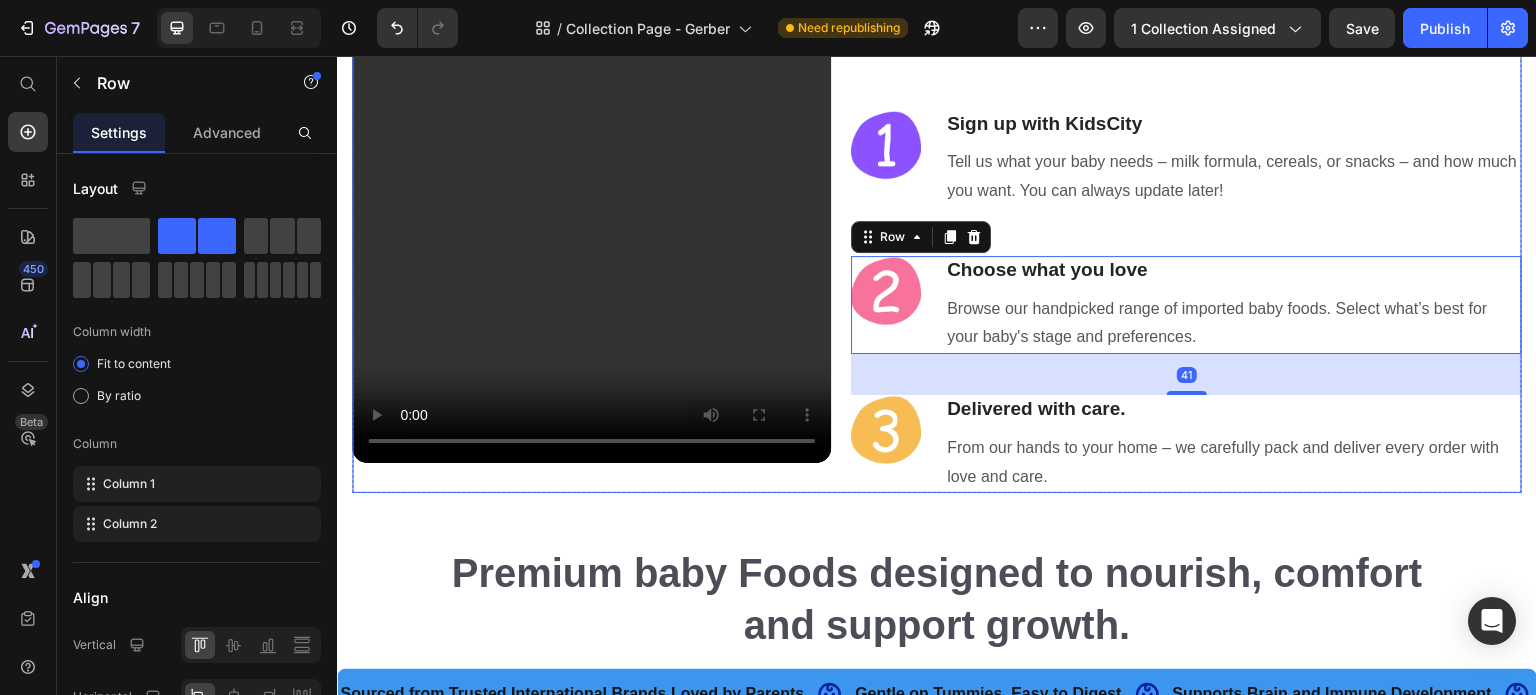 drag, startPoint x: 1115, startPoint y: 215, endPoint x: 1095, endPoint y: 220, distance: 20.615528 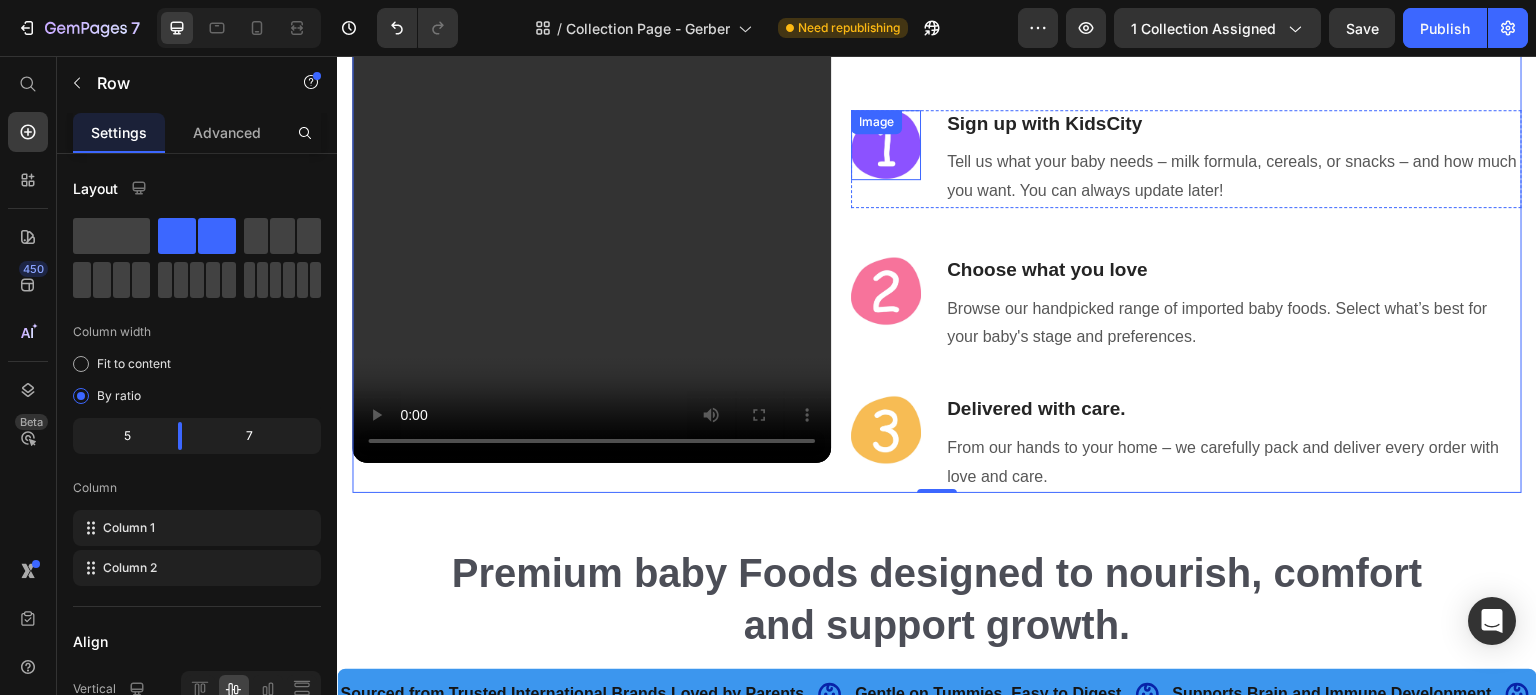 click at bounding box center (886, 145) 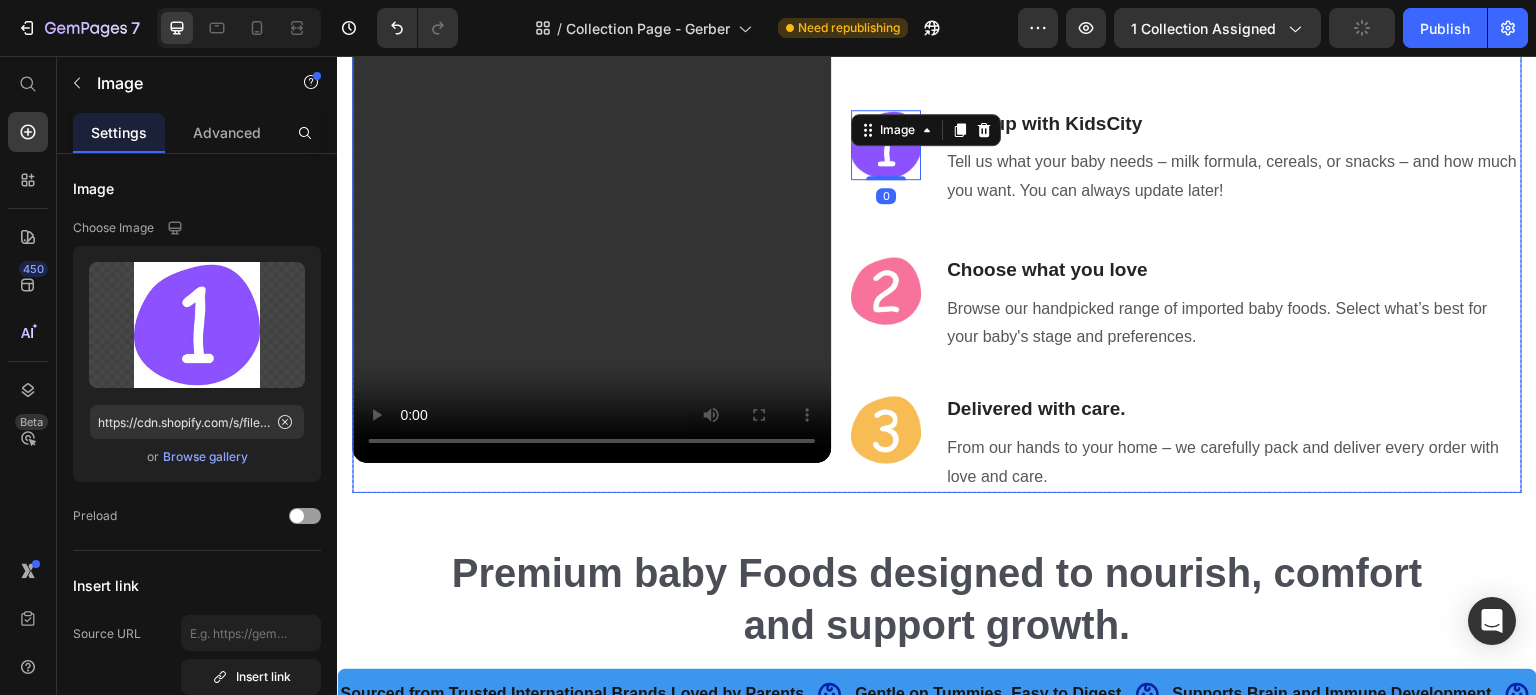 click on "Smart nutrition for babies, simplified in 3 steps. Heading Image   0 Sign up with KidsCity Heading Tell us what your baby needs – milk formula, cereals, or snacks – and how much you want. You can always update later! Text block Row Image Choose what you love Heading Browse our handpicked range of imported baby foods. Select what’s best for your baby's stage and preferences. Text block Row Image Delivered with care. Heading From our hands to your home – we carefully pack and deliver every order with love and care. Text block Row" at bounding box center (1186, 224) 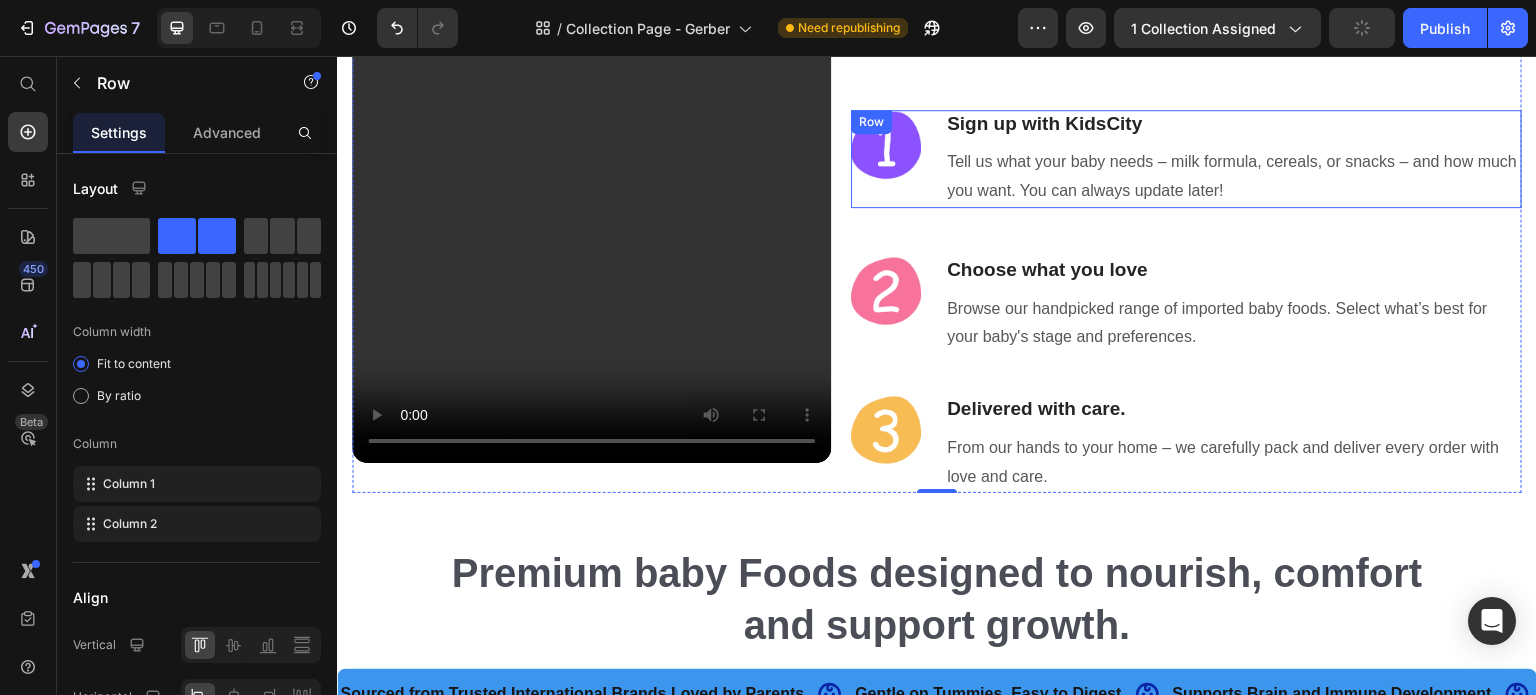 click on "Image Sign up with KidsCity Heading Tell us what your baby needs – milk formula, cereals, or snacks – and how much you want. You can always update later! Text block Row" at bounding box center [1186, 159] 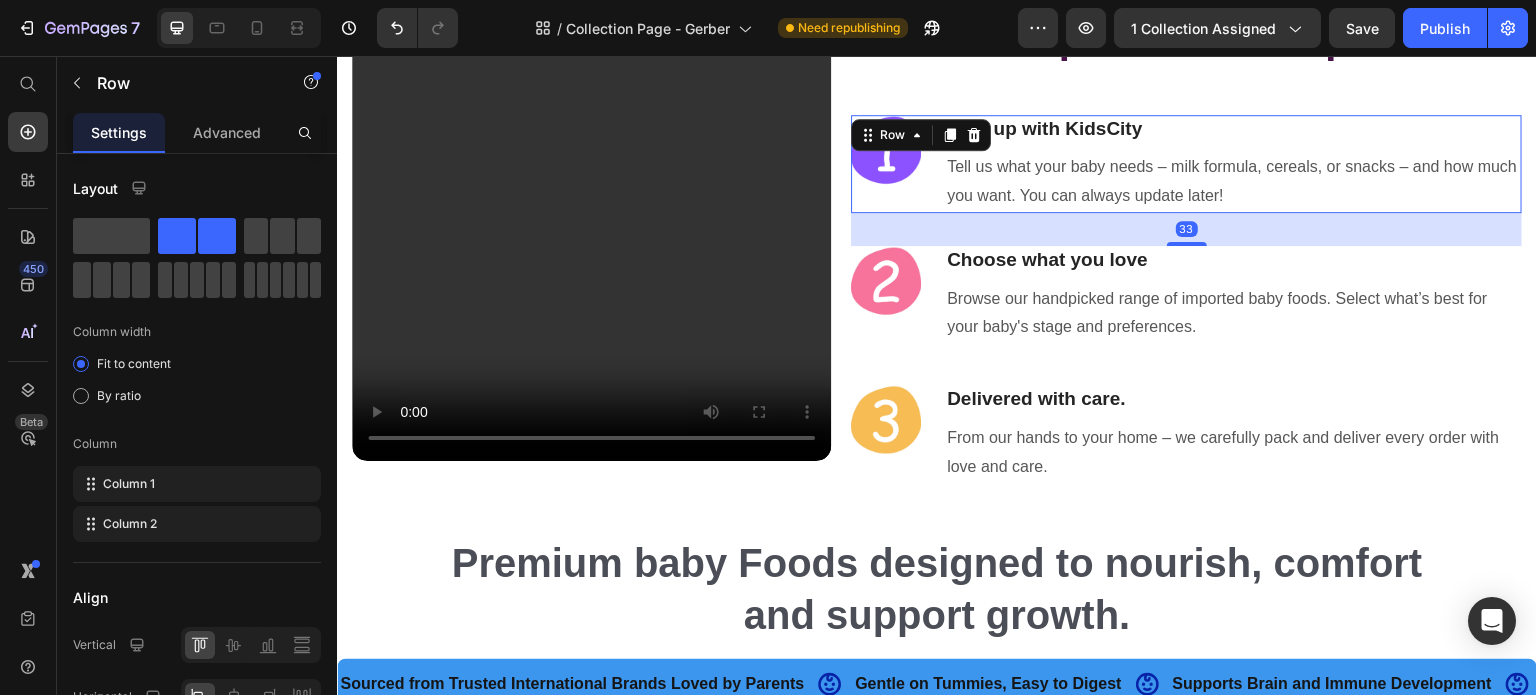 scroll, scrollTop: 2534, scrollLeft: 0, axis: vertical 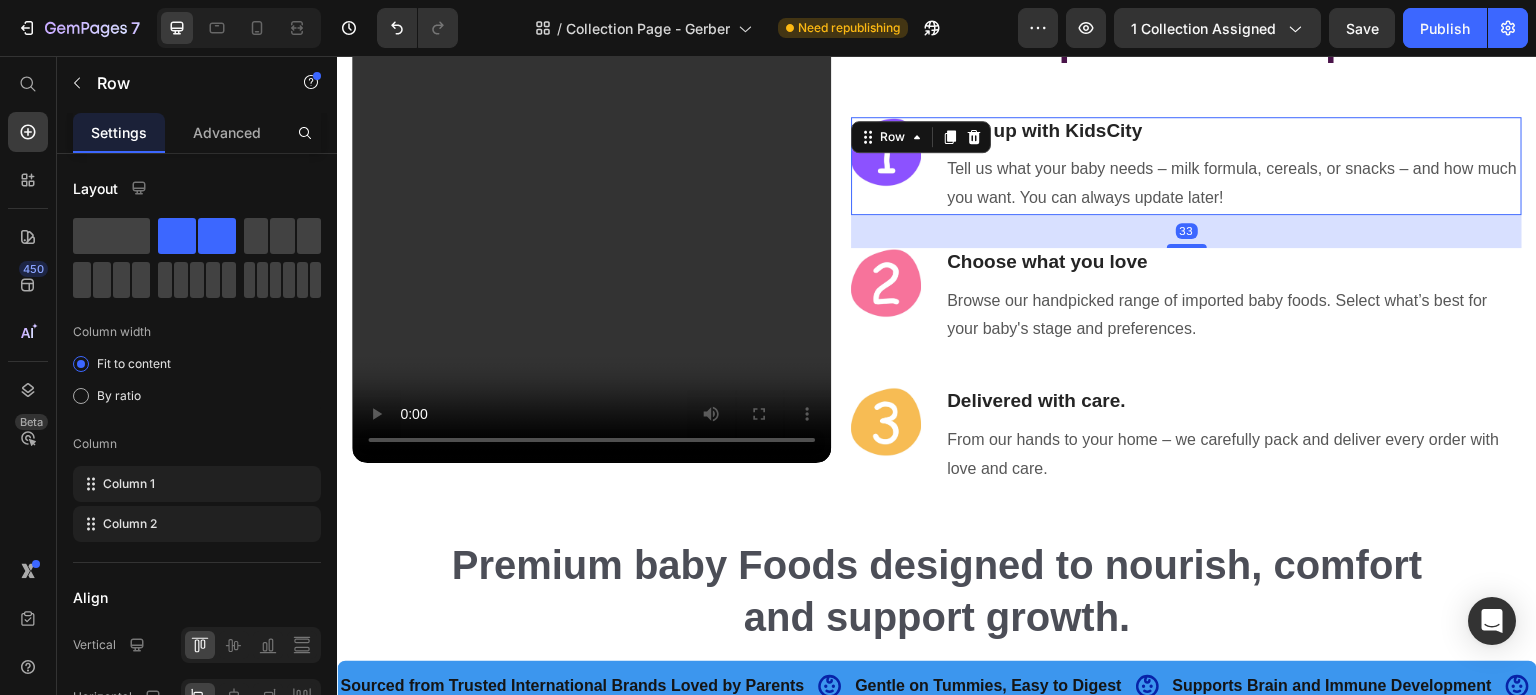 drag, startPoint x: 1185, startPoint y: 246, endPoint x: 1192, endPoint y: 231, distance: 16.552946 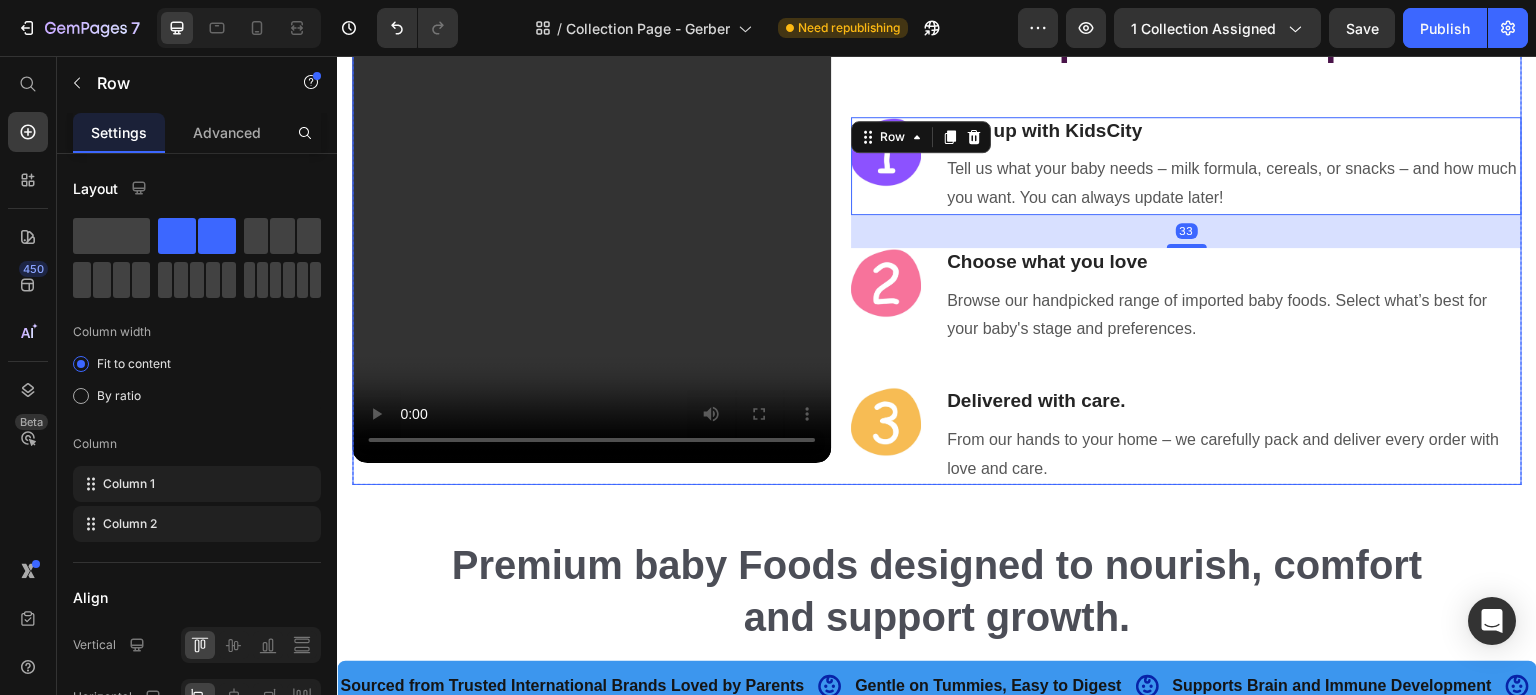 click on "Smart nutrition for babies, simplified in 3 steps. Heading Image Sign up with KidsCity Heading Tell us what your baby needs – milk formula, cereals, or snacks – and how much you want. You can always update later! Text block Row   33 Image Choose what you love Heading Browse our handpicked range of imported baby foods. Select what’s best for your baby's stage and preferences. Text block Row Image Delivered with care. Heading From our hands to your home – we carefully pack and deliver every order with love and care. Text block Row" at bounding box center [1186, 223] 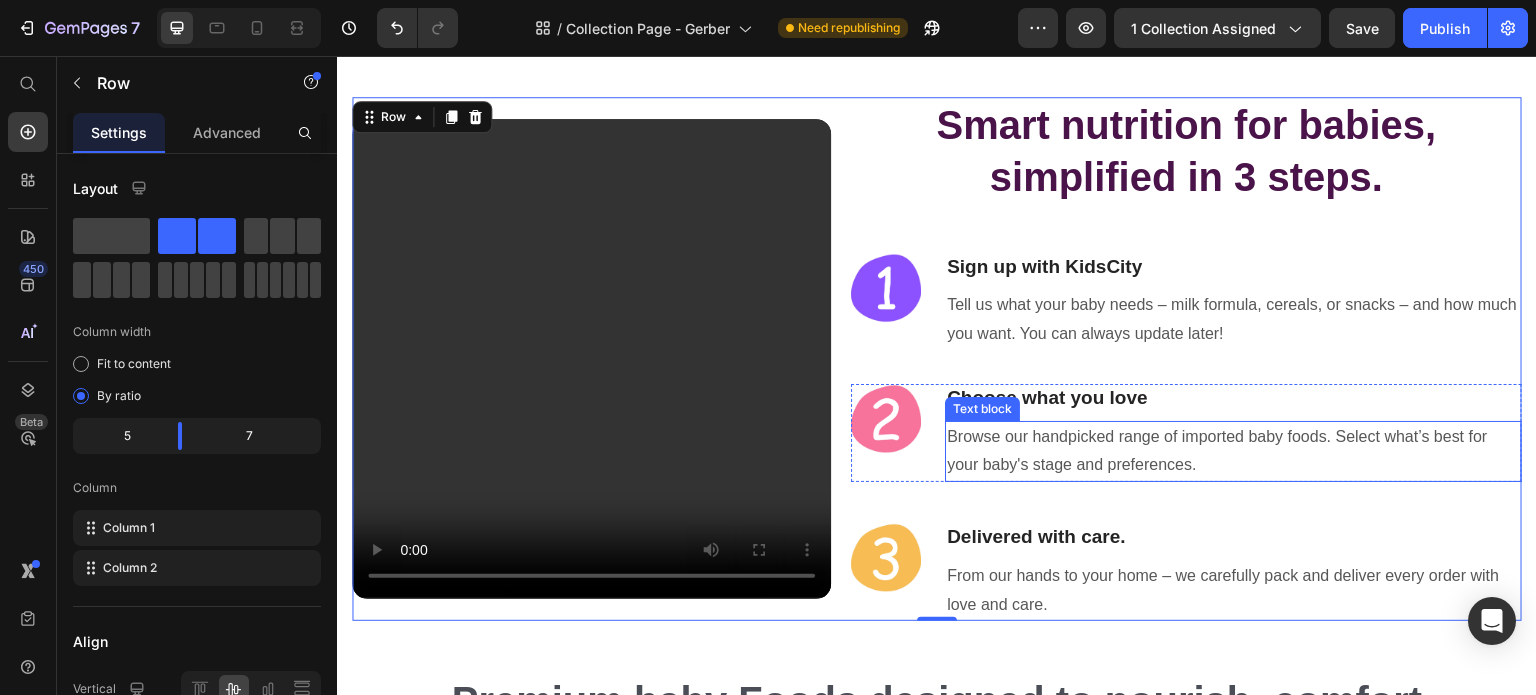 scroll, scrollTop: 2334, scrollLeft: 0, axis: vertical 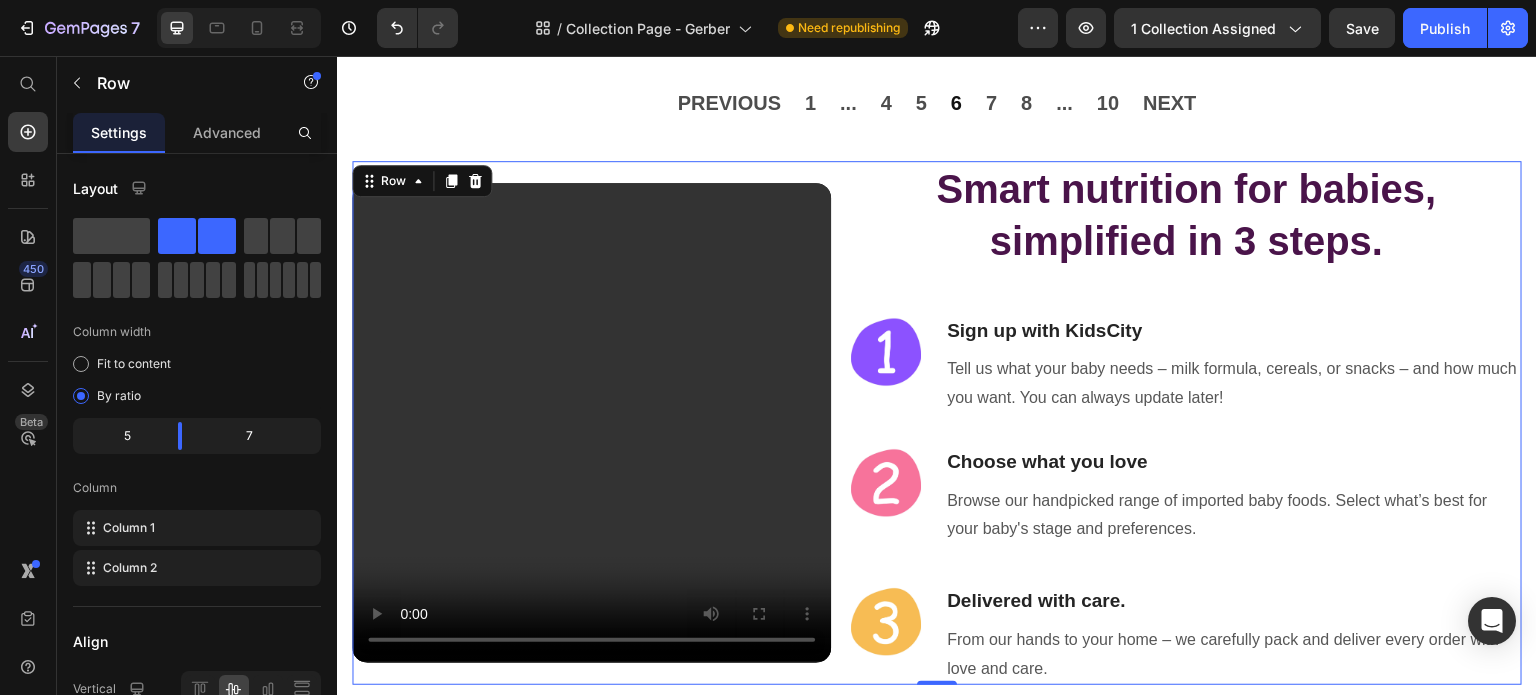 click on "Smart nutrition for babies, simplified in 3 steps. Heading Image Sign up with KidsCity Heading Tell us what your baby needs – milk formula, cereals, or snacks – and how much you want. You can always update later! Text block Row Image Choose what you love Heading Browse our handpicked range of imported baby foods. Select what’s best for your baby's stage and preferences. Text block Row Image Delivered with care. Heading From our hands to your home – we carefully pack and deliver every order with love and care. Text block Row" at bounding box center [1186, 423] 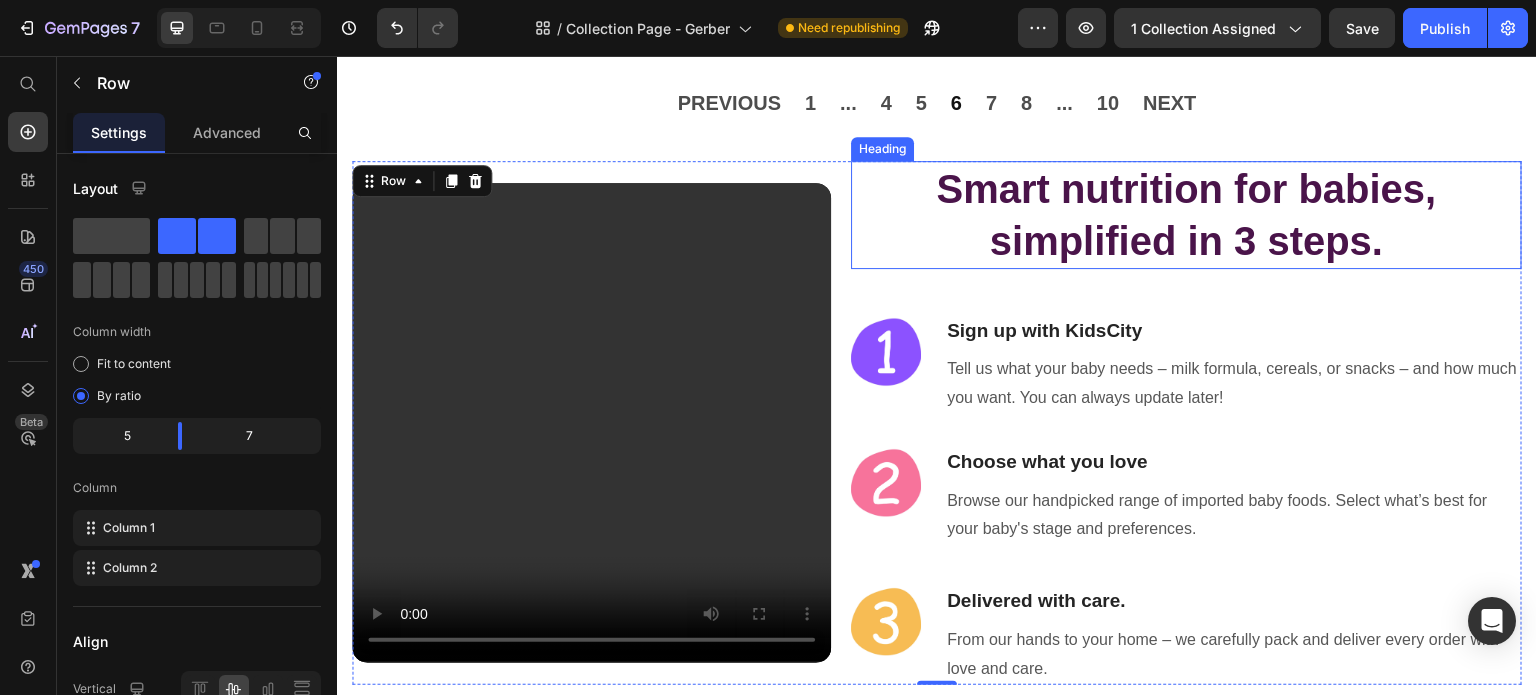 click on "Smart nutrition for babies, simplified in 3 steps." at bounding box center (1187, 215) 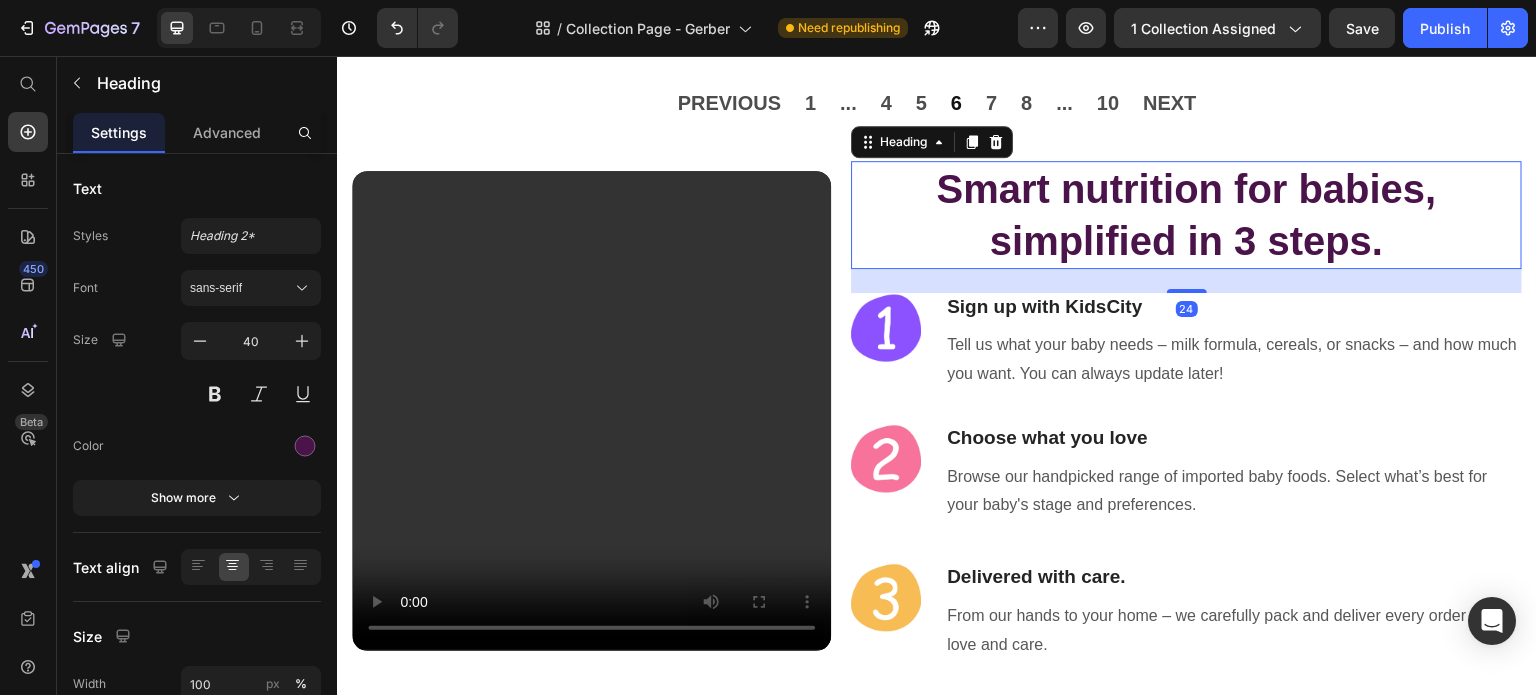 drag, startPoint x: 1179, startPoint y: 304, endPoint x: 1215, endPoint y: 280, distance: 43.266617 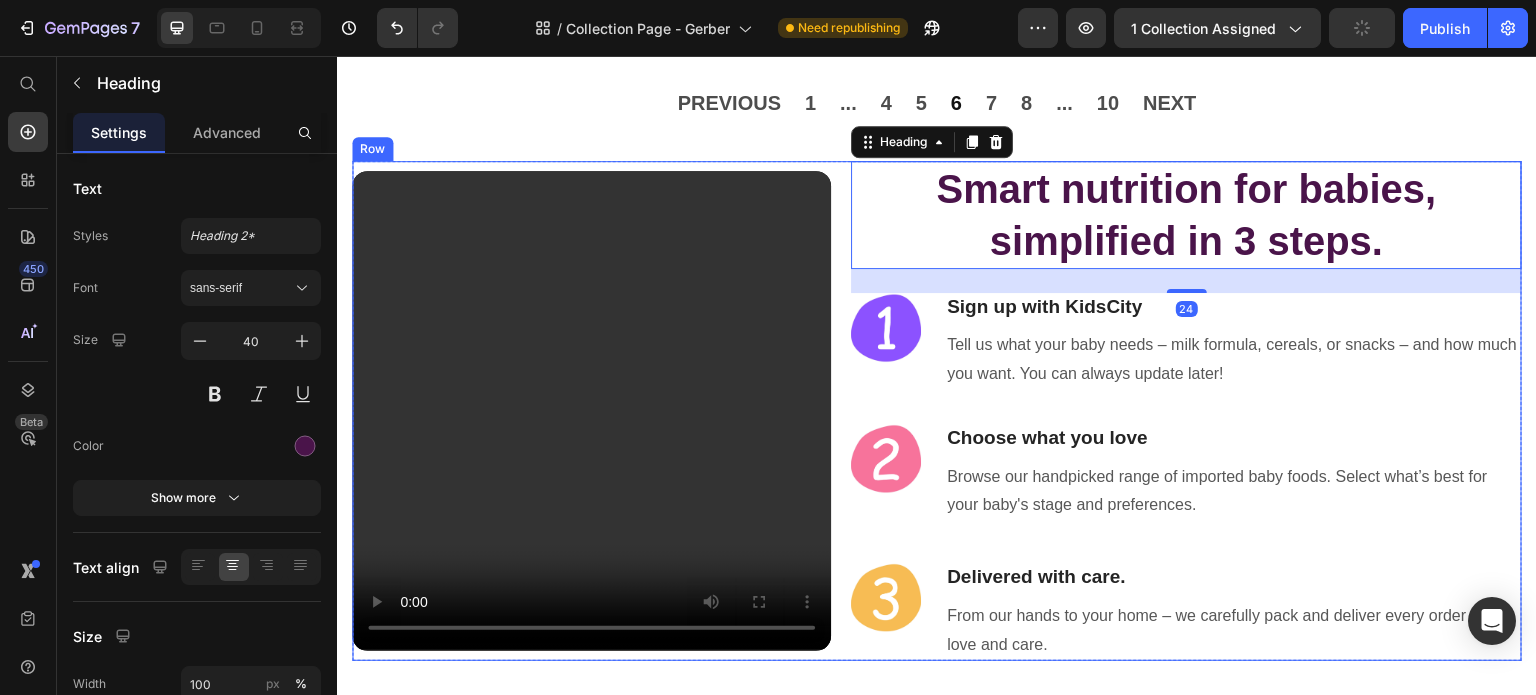 click on "Video Smart nutrition for babies, simplified in 3 steps. Heading   24 Image Sign up with KidsCity Heading Tell us what your baby needs – milk formula, cereals, or snacks – and how much you want. You can always update later! Text block Row Image Choose what you love Heading Browse our handpicked range of imported baby foods. Select what’s best for your baby's stage and preferences. Text block Row Image Delivered with care. Heading From our hands to your home – we carefully pack and deliver every order with love and care. Text block Row Row" at bounding box center [937, 411] 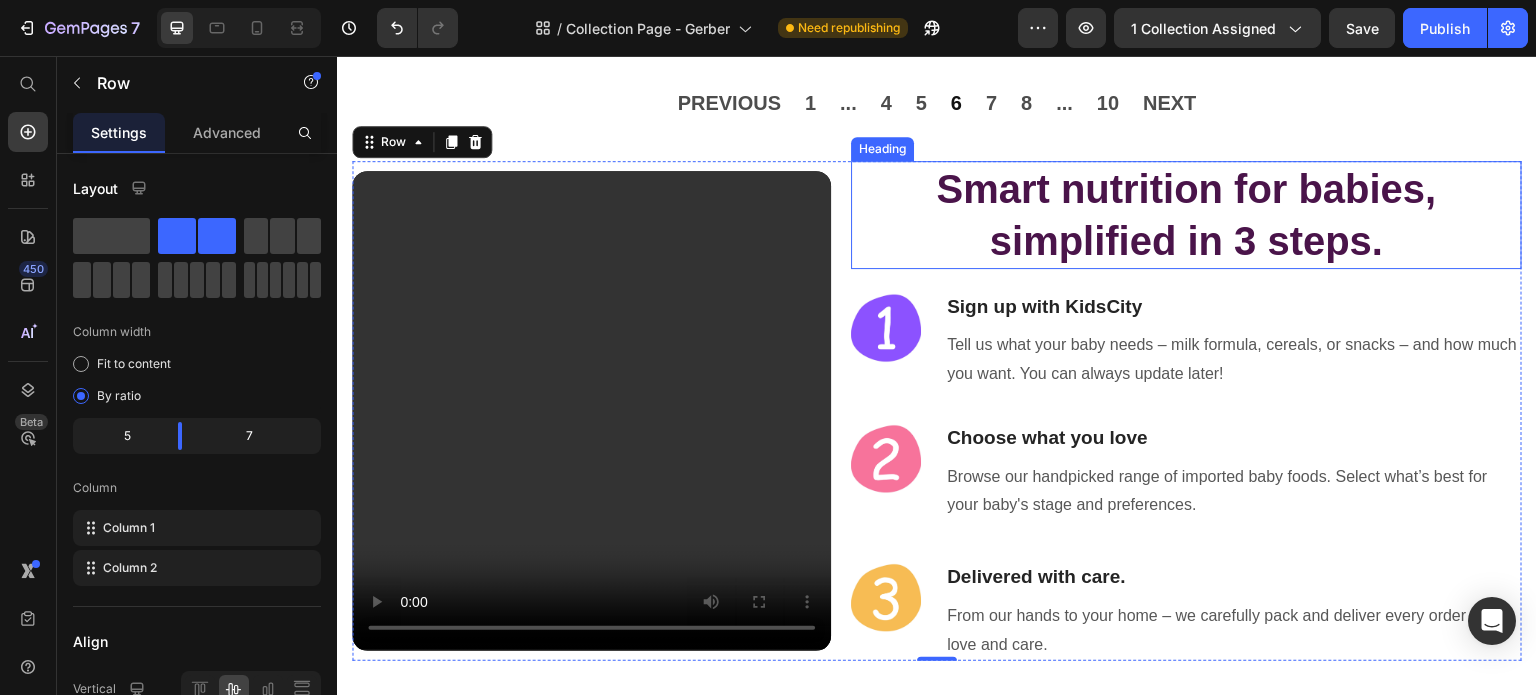 click on "Smart nutrition for babies, simplified in 3 steps." at bounding box center (1186, 215) 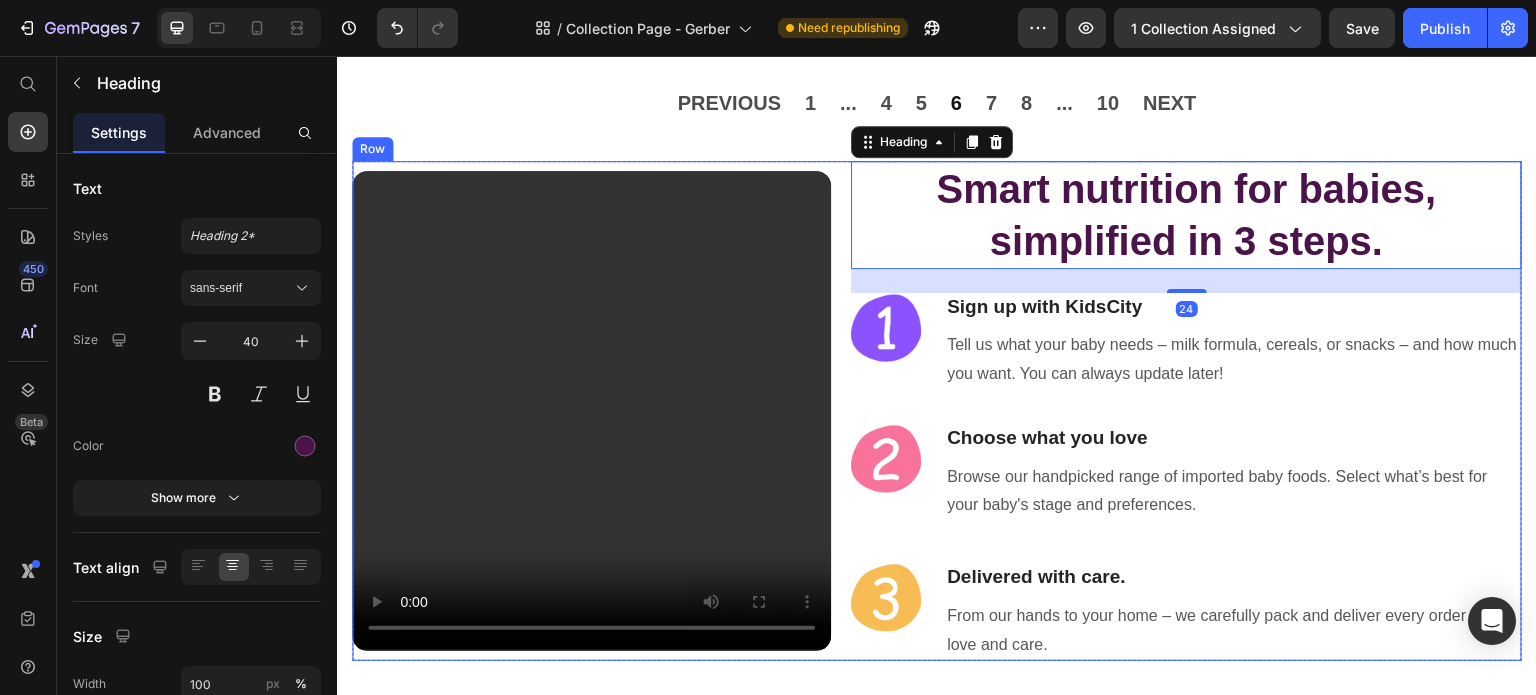 click on "Video Smart nutrition for babies, simplified in 3 steps. Heading   24 Image Sign up with KidsCity Heading Tell us what your baby needs – milk formula, cereals, or snacks – and how much you want. You can always update later! Text block Row Image Choose what you love Heading Browse our handpicked range of imported baby foods. Select what’s best for your baby's stage and preferences. Text block Row Image Delivered with care. Heading From our hands to your home – we carefully pack and deliver every order with love and care. Text block Row Row" at bounding box center (937, 411) 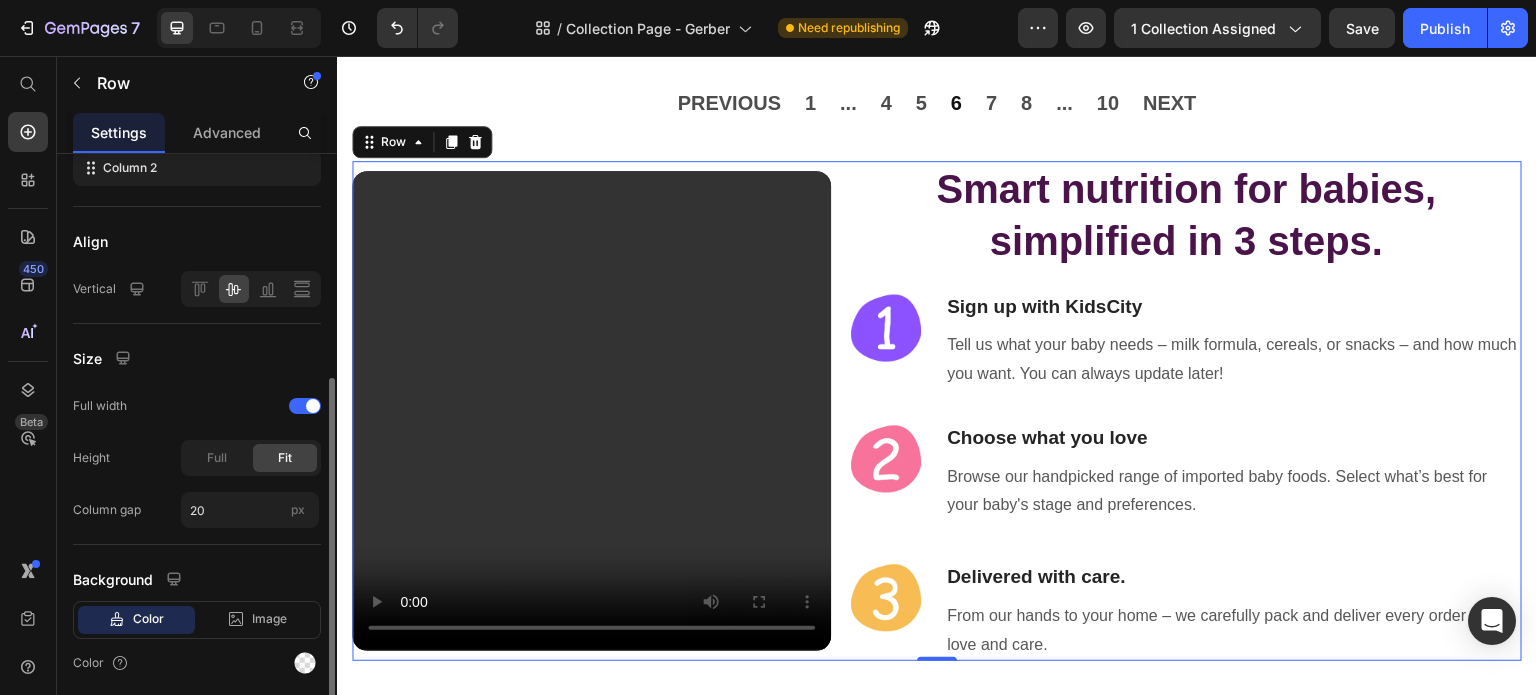 scroll, scrollTop: 468, scrollLeft: 0, axis: vertical 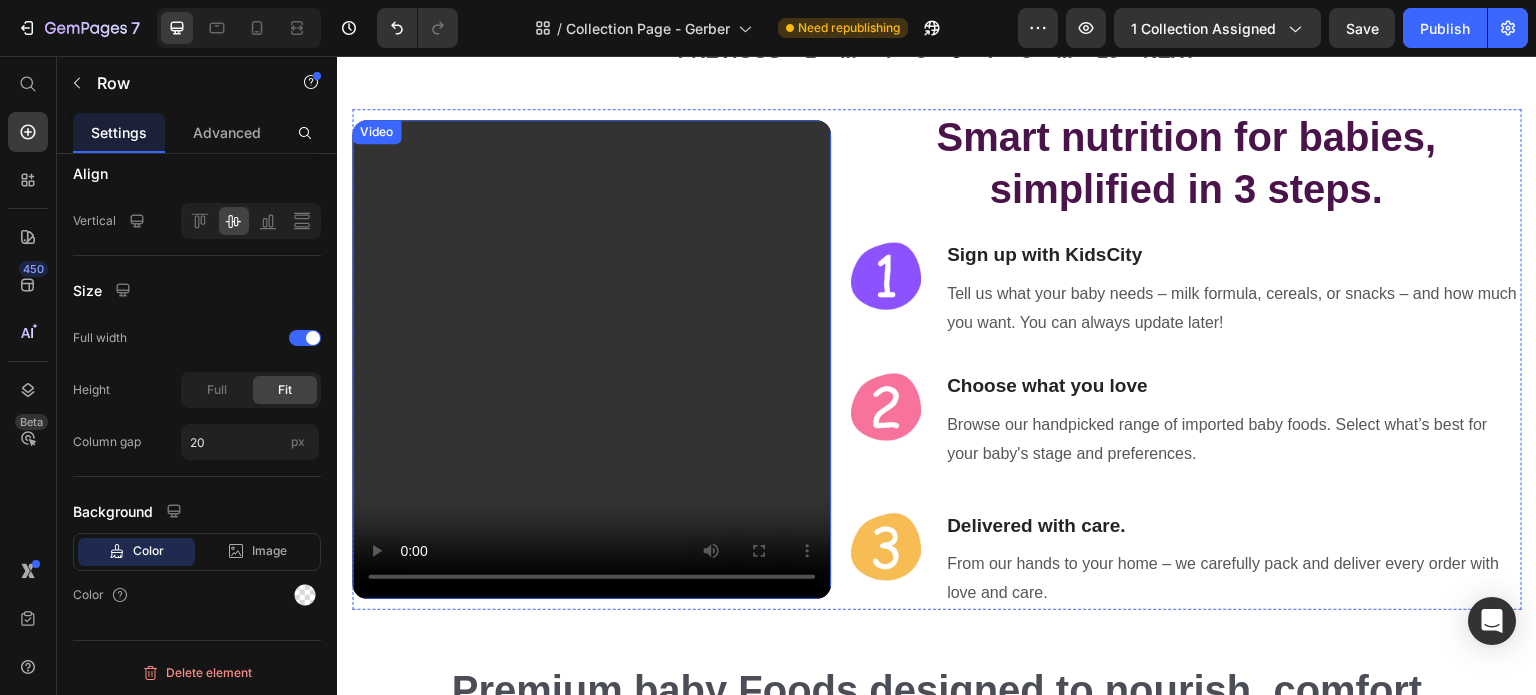 click at bounding box center (591, 359) 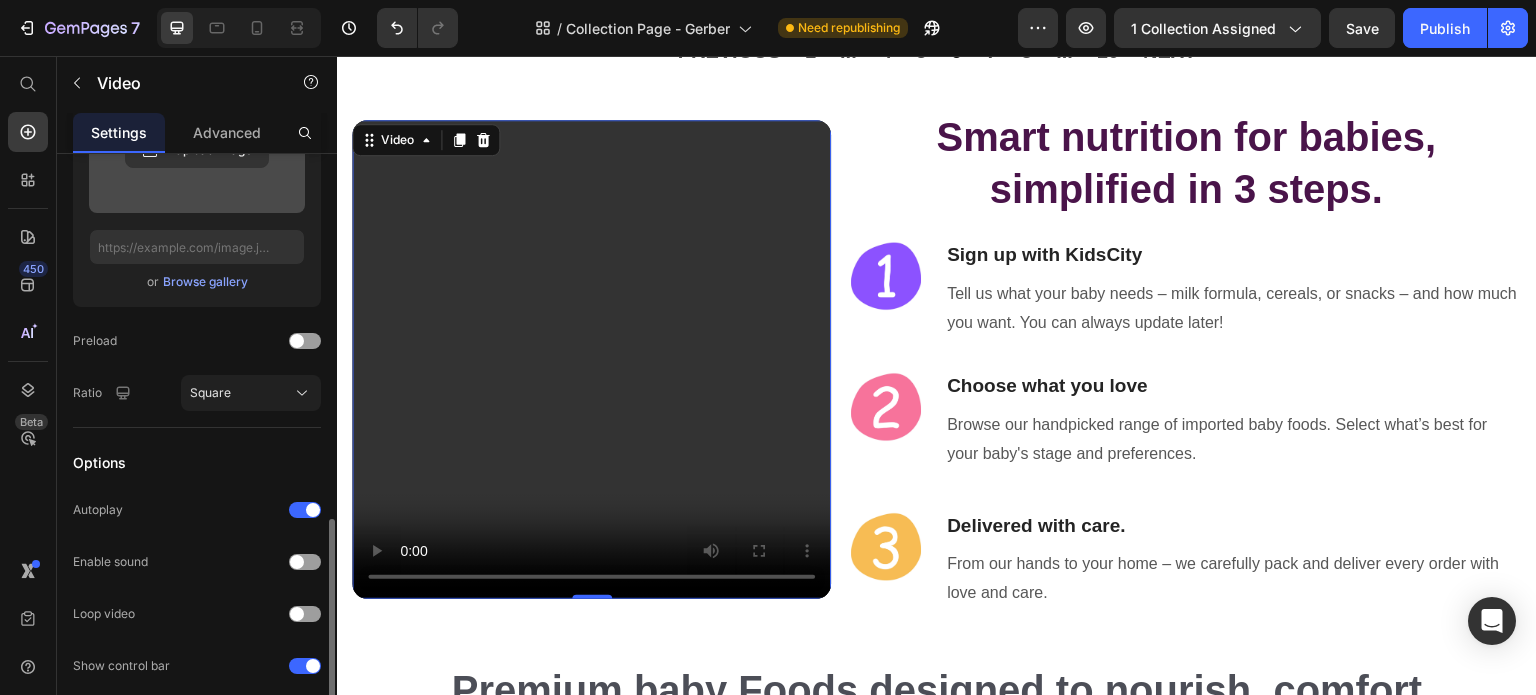 scroll, scrollTop: 531, scrollLeft: 0, axis: vertical 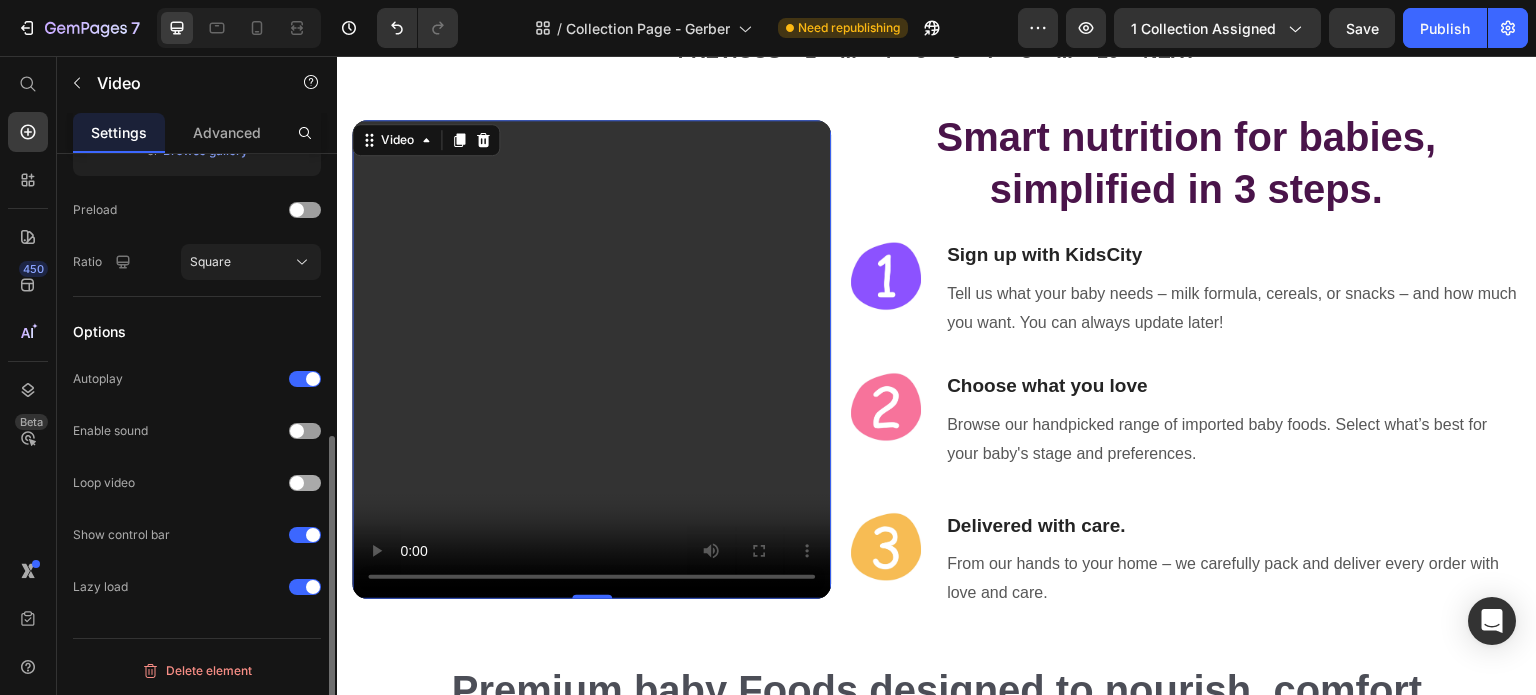 click at bounding box center (297, 483) 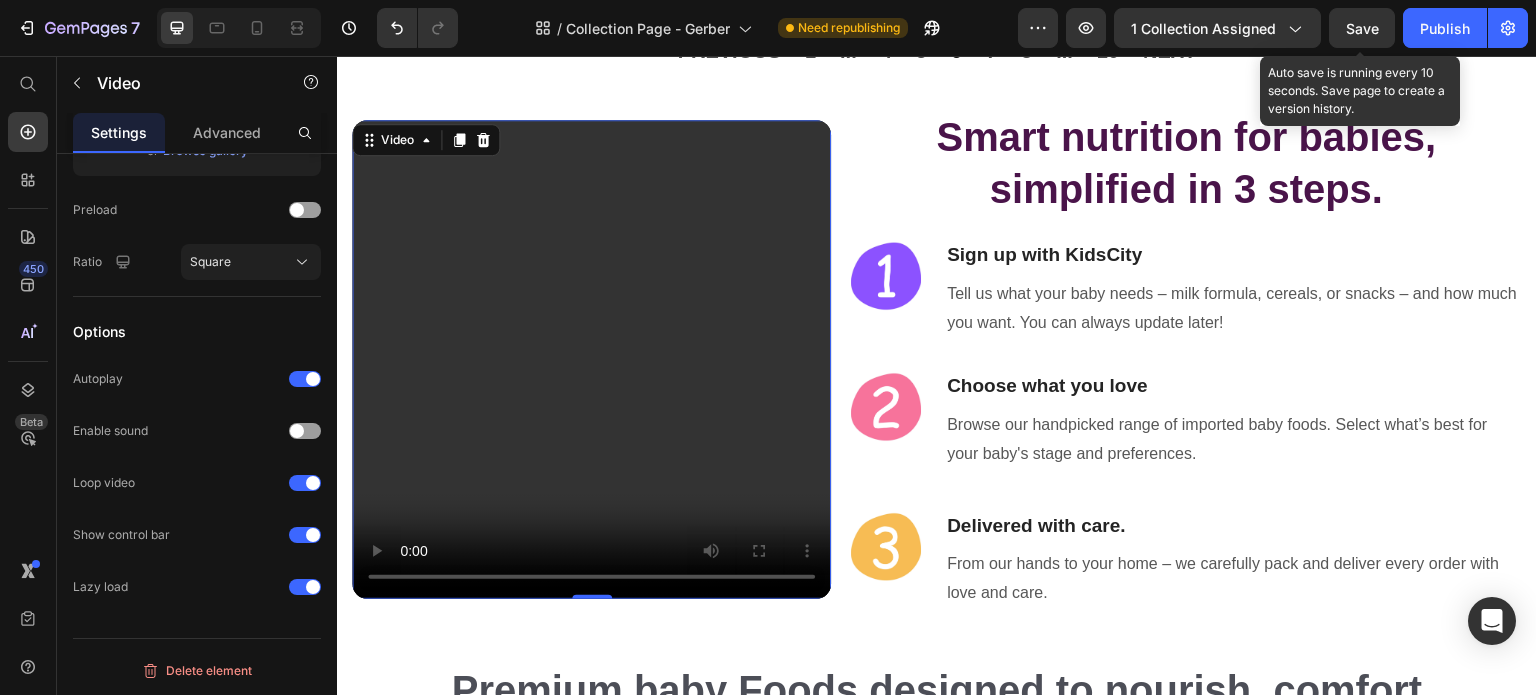 click on "Save" at bounding box center [1362, 28] 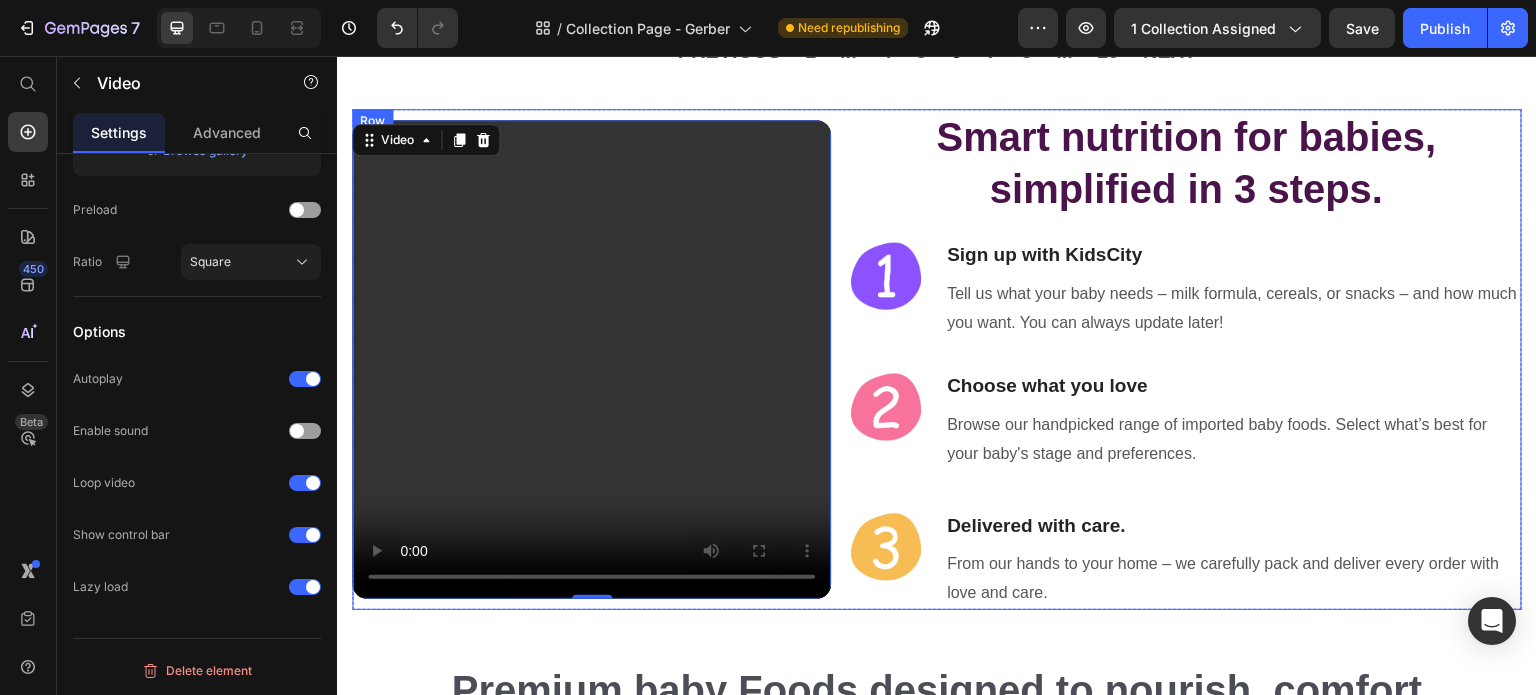 click on "Smart nutrition for babies, simplified in 3 steps. Heading Image Sign up with KidsCity Heading Tell us what your baby needs – milk formula, cereals, or snacks – and how much you want. You can always update later! Text block Row Image Choose what you love Heading Browse our handpicked range of imported baby foods. Select what’s best for your baby's stage and preferences. Text block Row Image Delivered with care. Heading From our hands to your home – we carefully pack and deliver every order with love and care. Text block Row" at bounding box center [1186, 359] 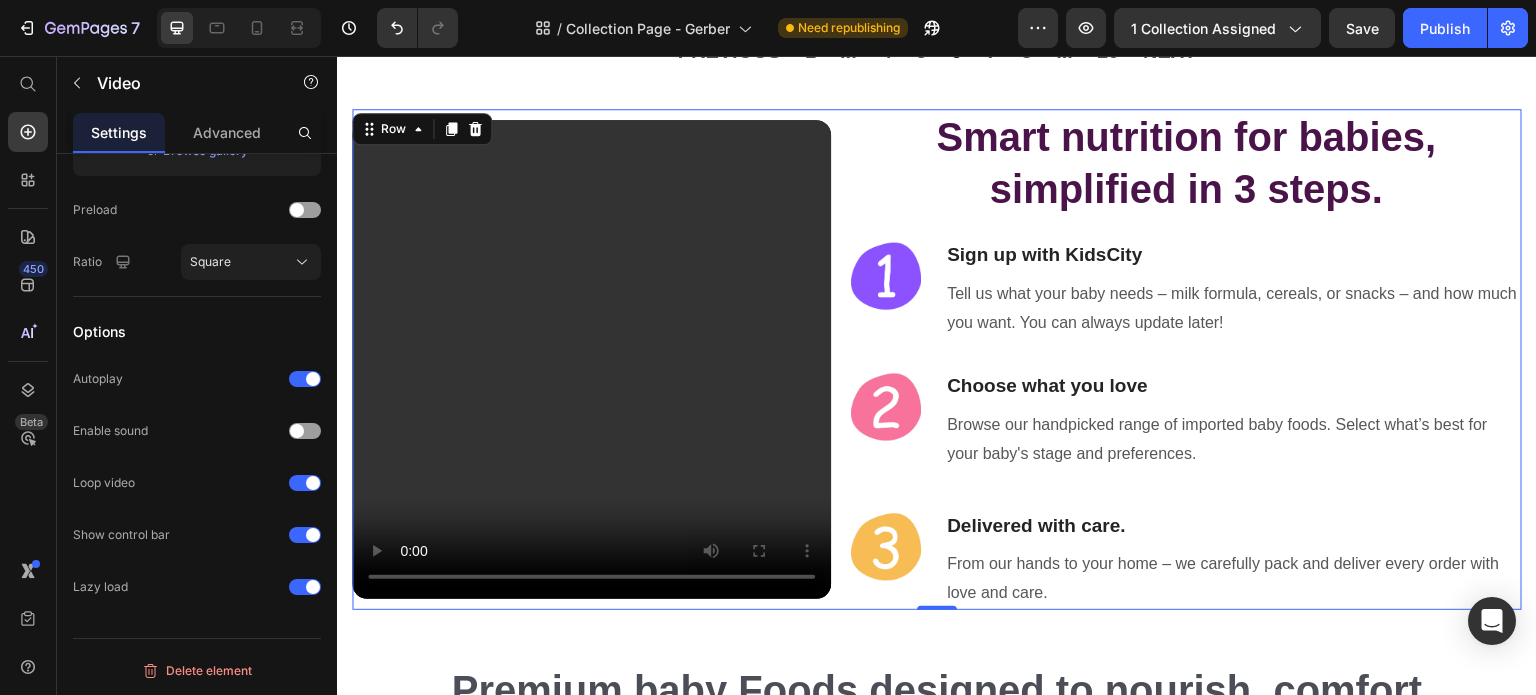 scroll, scrollTop: 0, scrollLeft: 0, axis: both 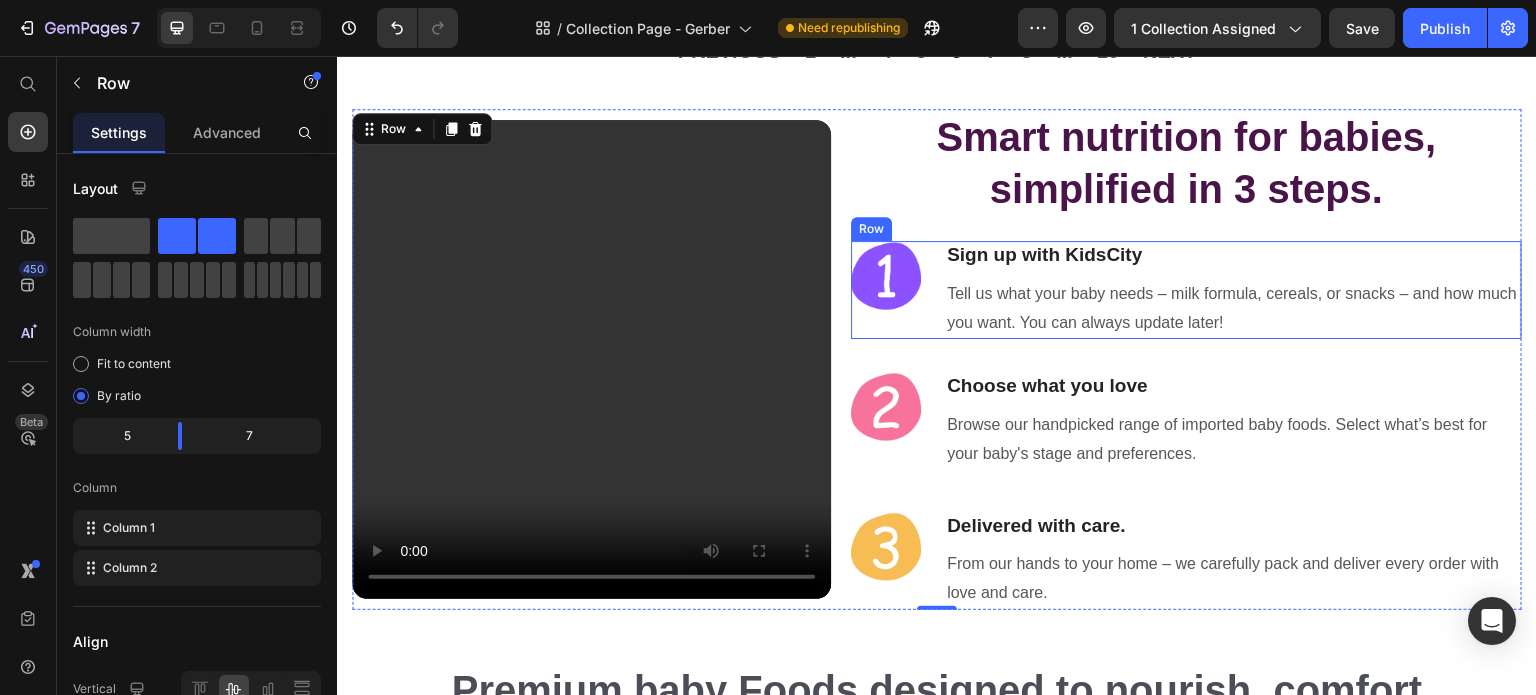 click on "Image Sign up with KidsCity Heading Tell us what your baby needs – milk formula, cereals, or snacks – and how much you want. You can always update later! Text block Row" at bounding box center [1186, 290] 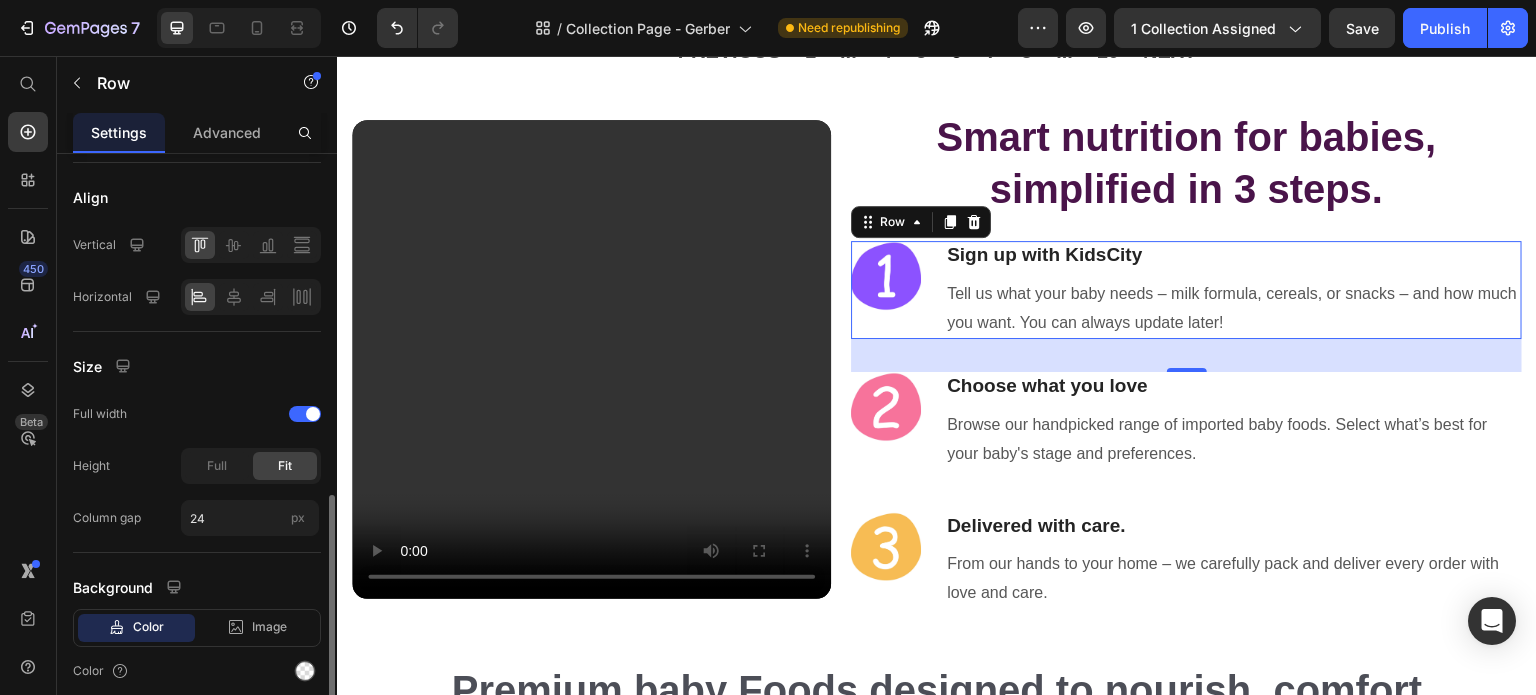 scroll, scrollTop: 476, scrollLeft: 0, axis: vertical 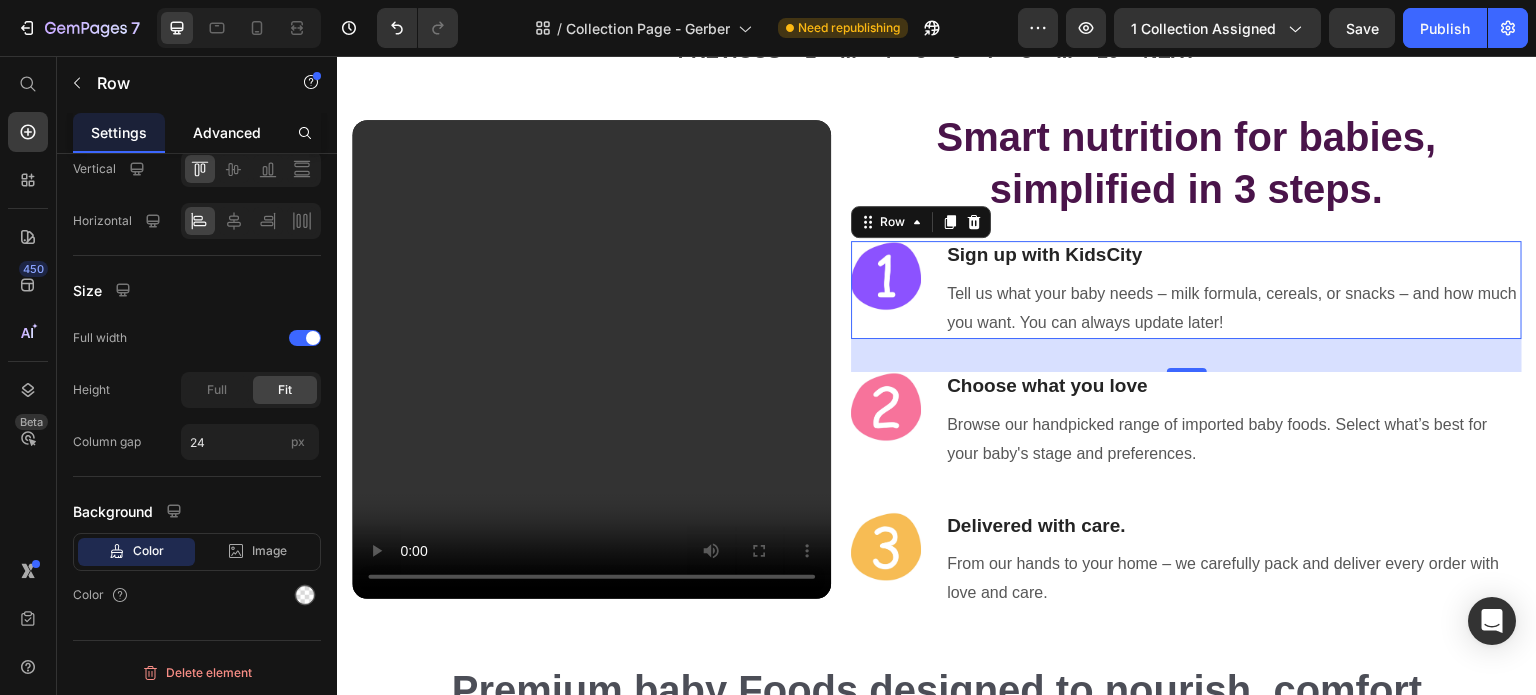 click on "Advanced" at bounding box center (227, 132) 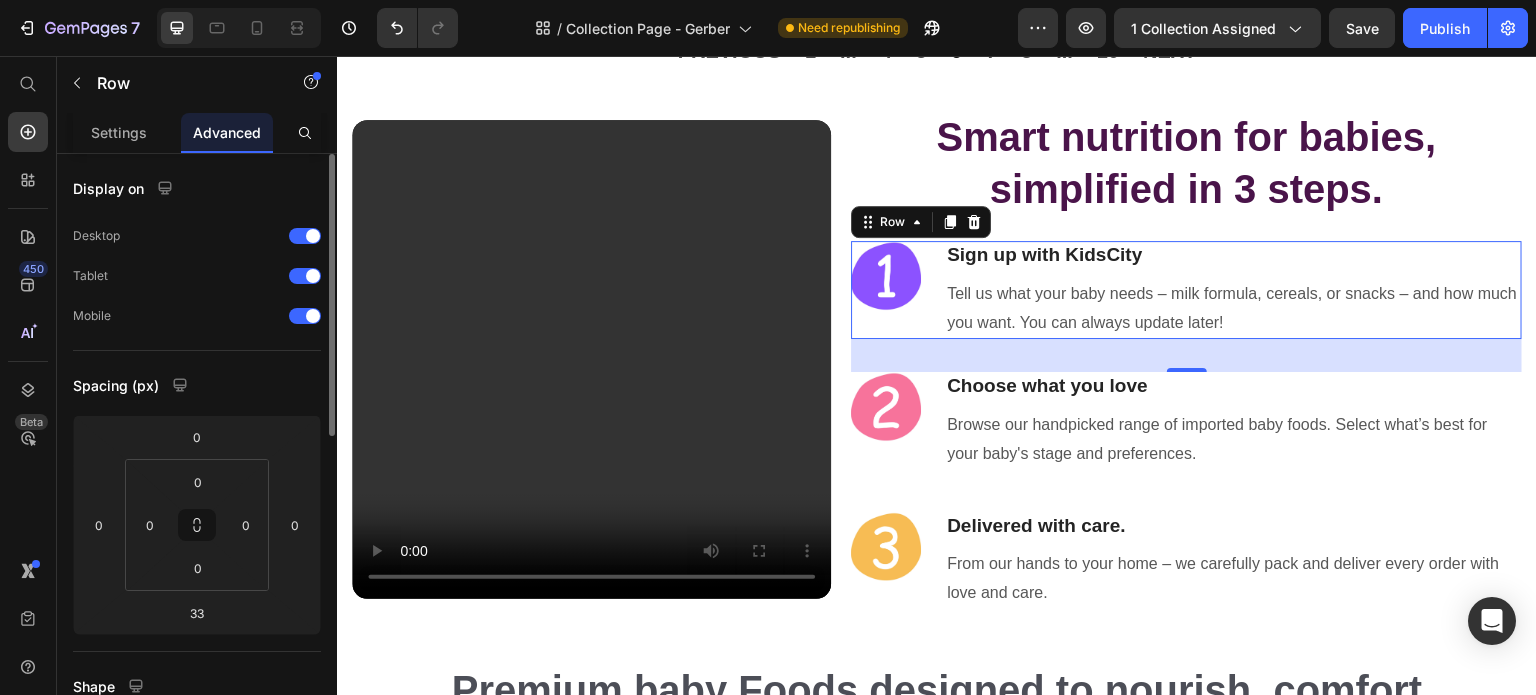 scroll, scrollTop: 400, scrollLeft: 0, axis: vertical 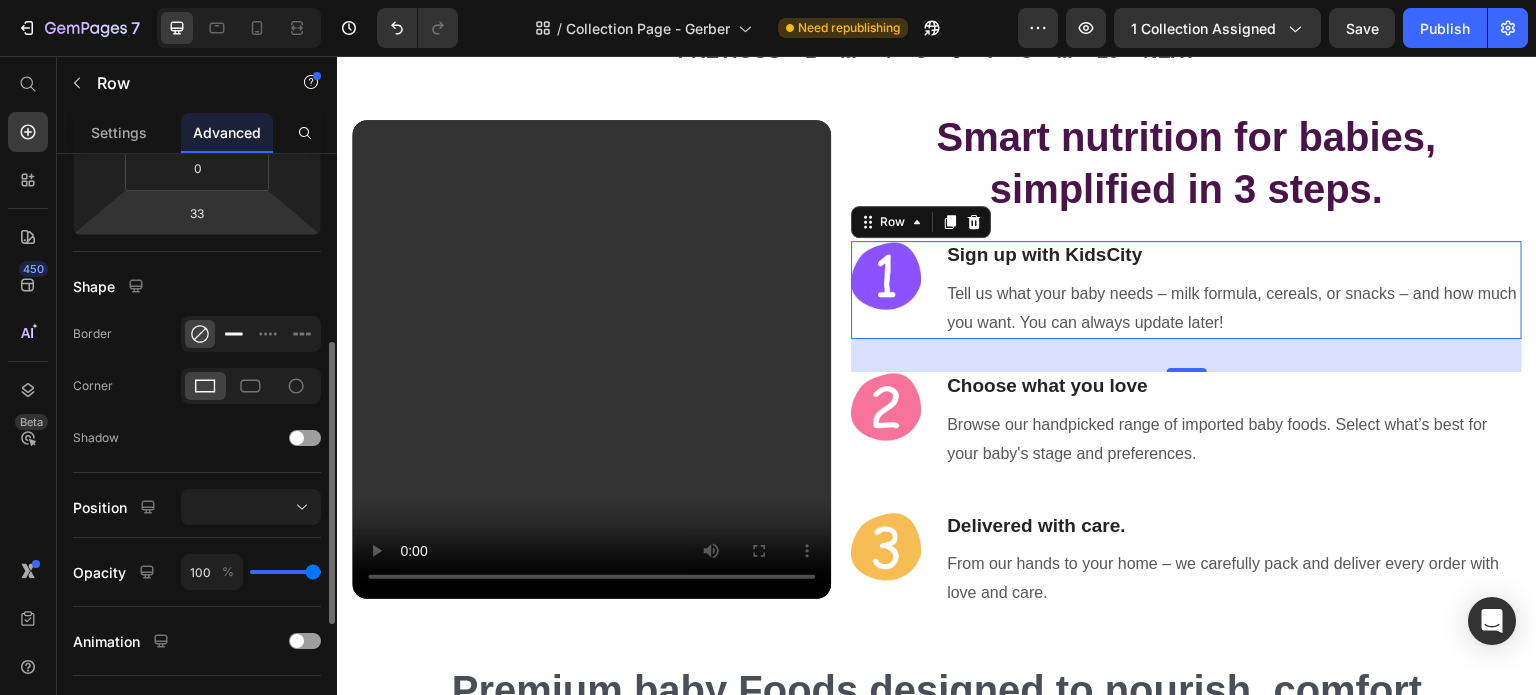 click 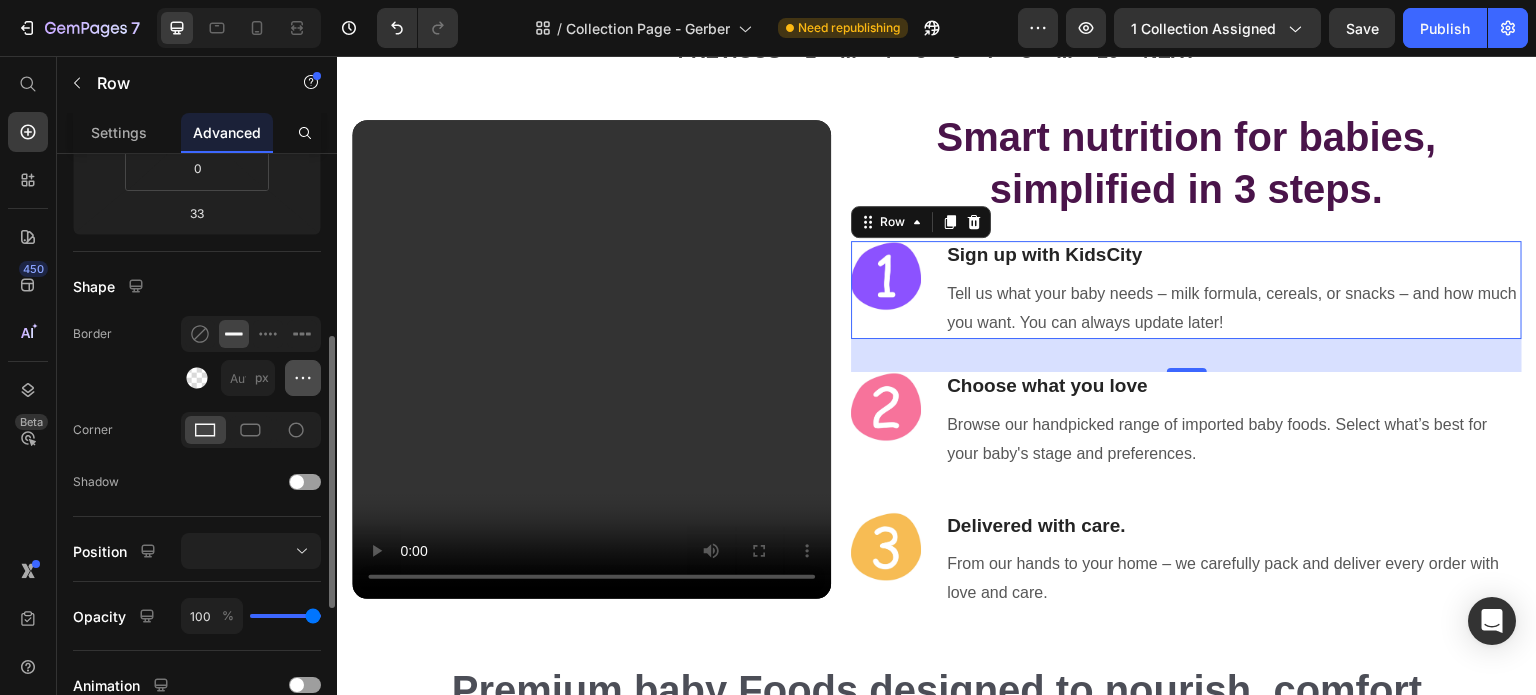 click 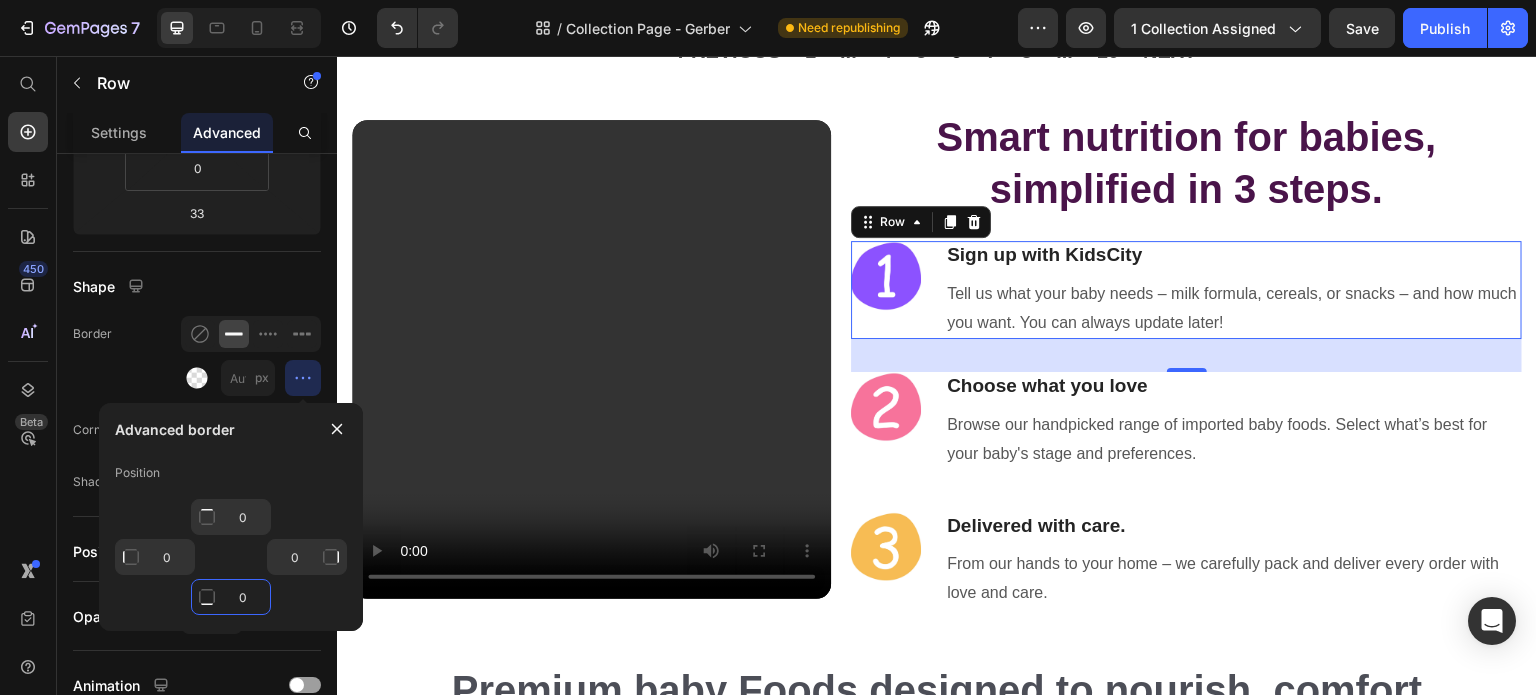 click on "0" 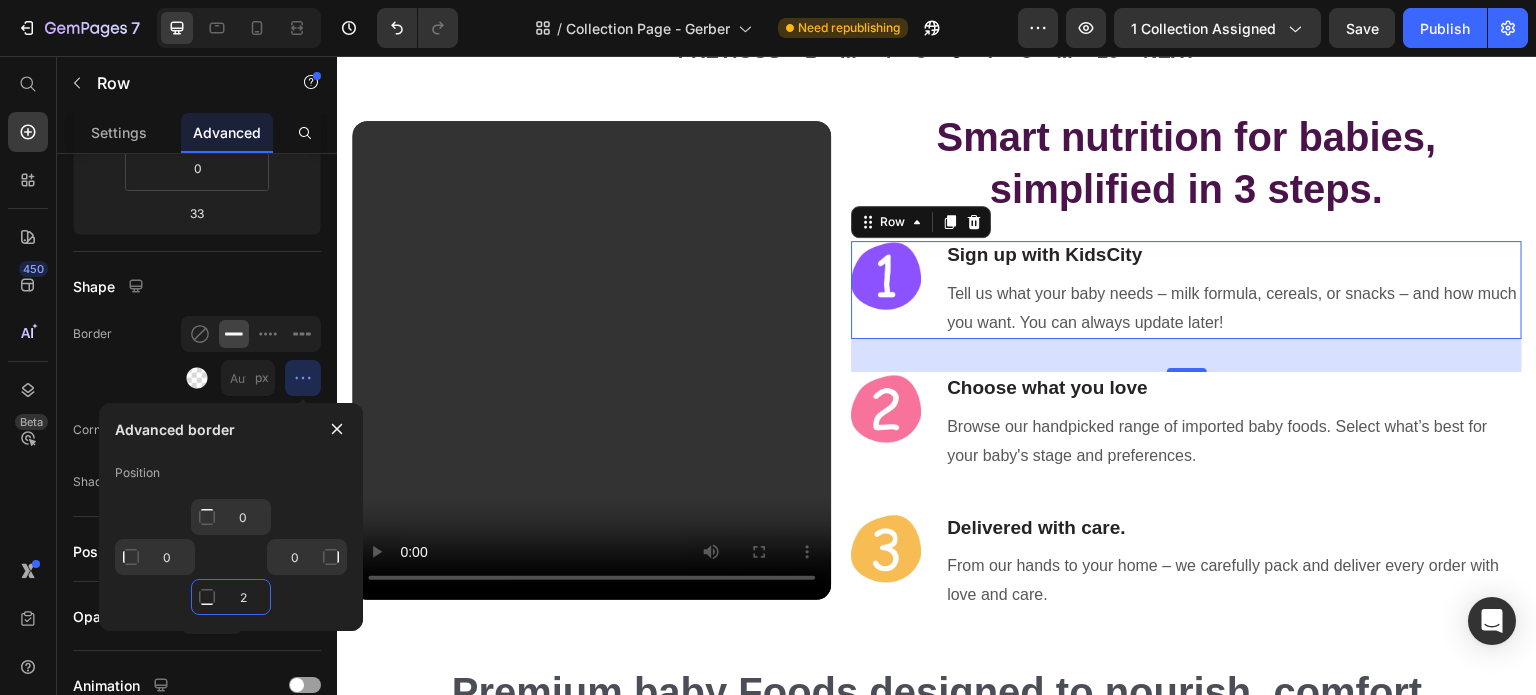 type on "2" 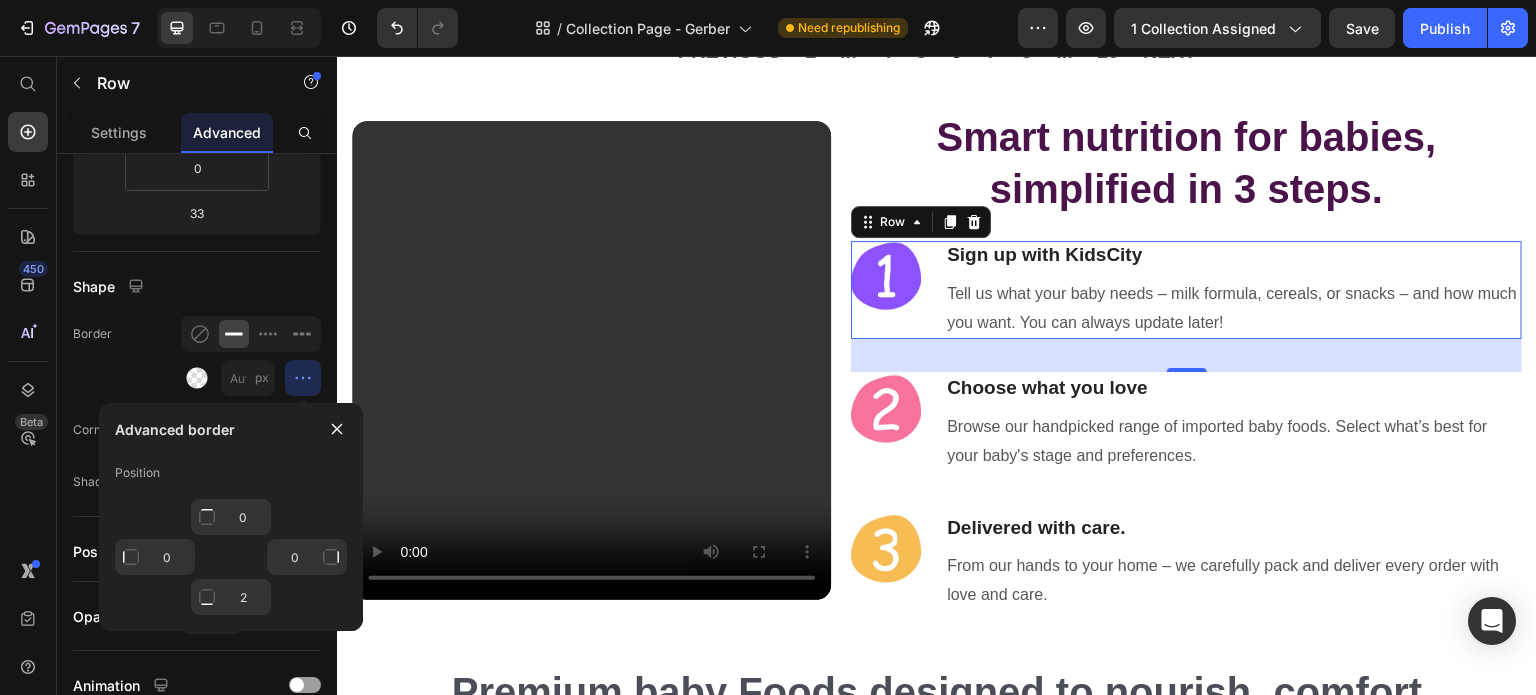 type on "Mixed" 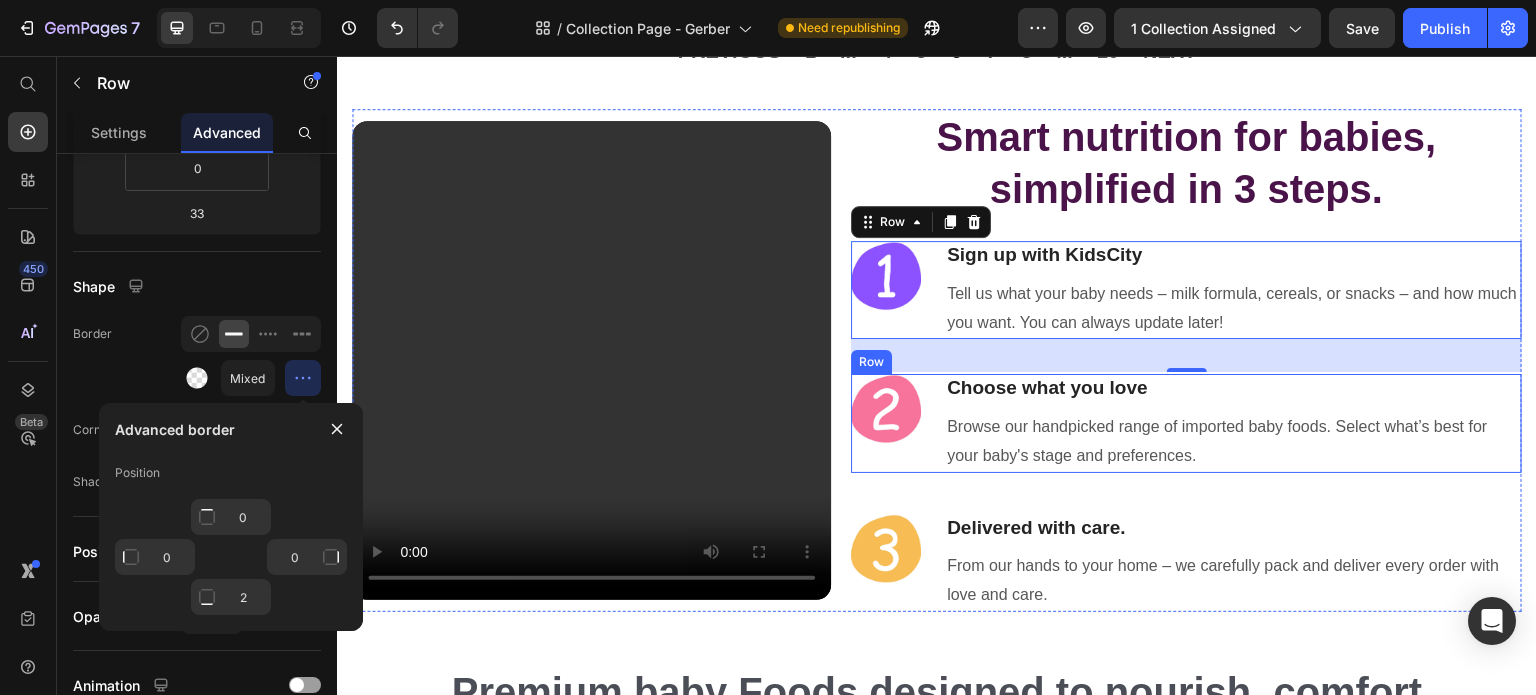 click on "Image" at bounding box center [886, 423] 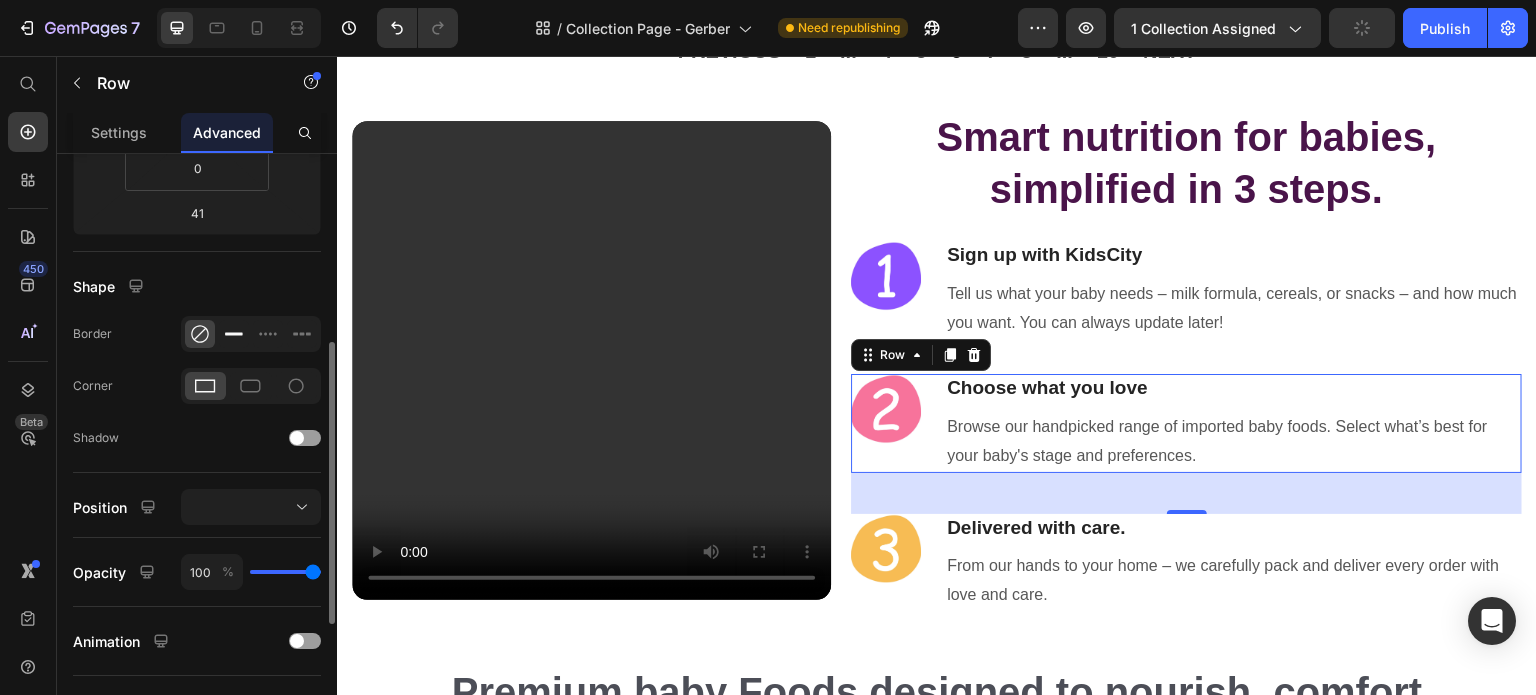 click 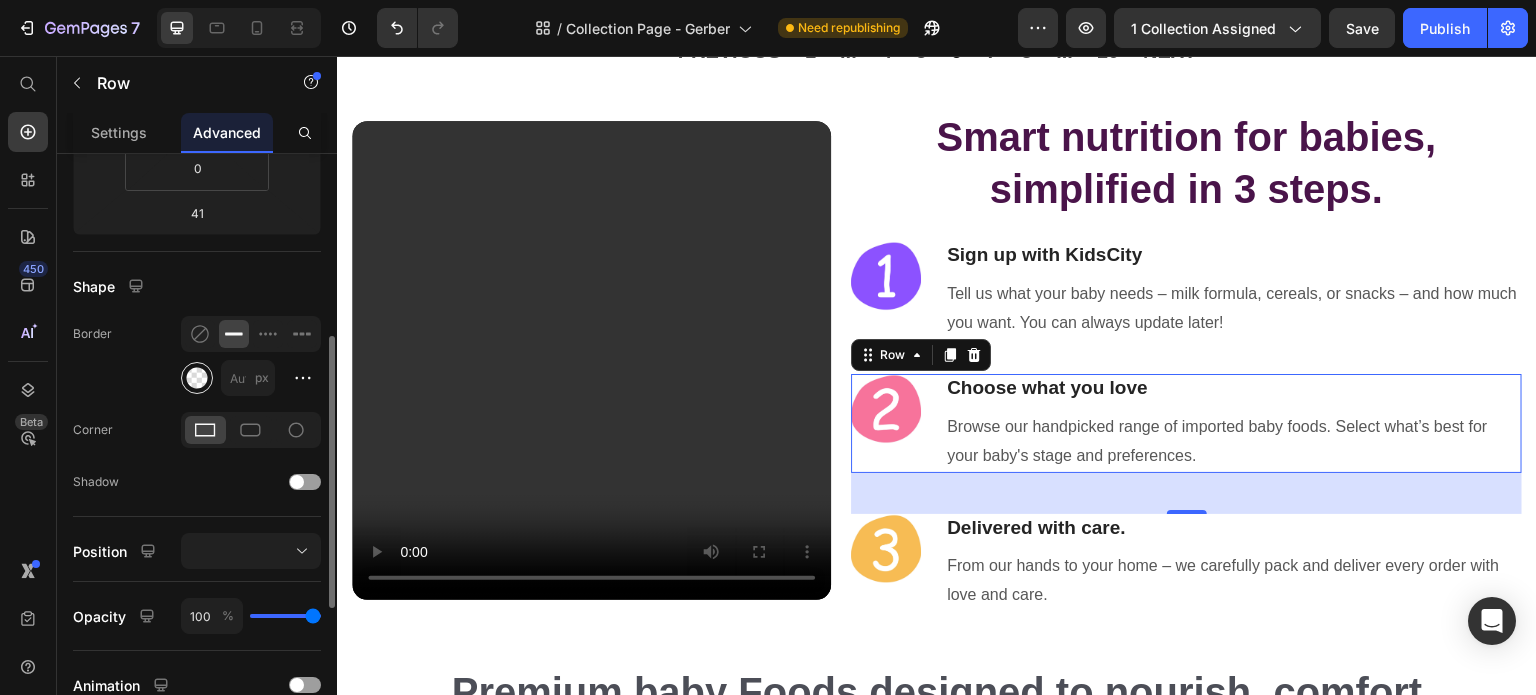 click 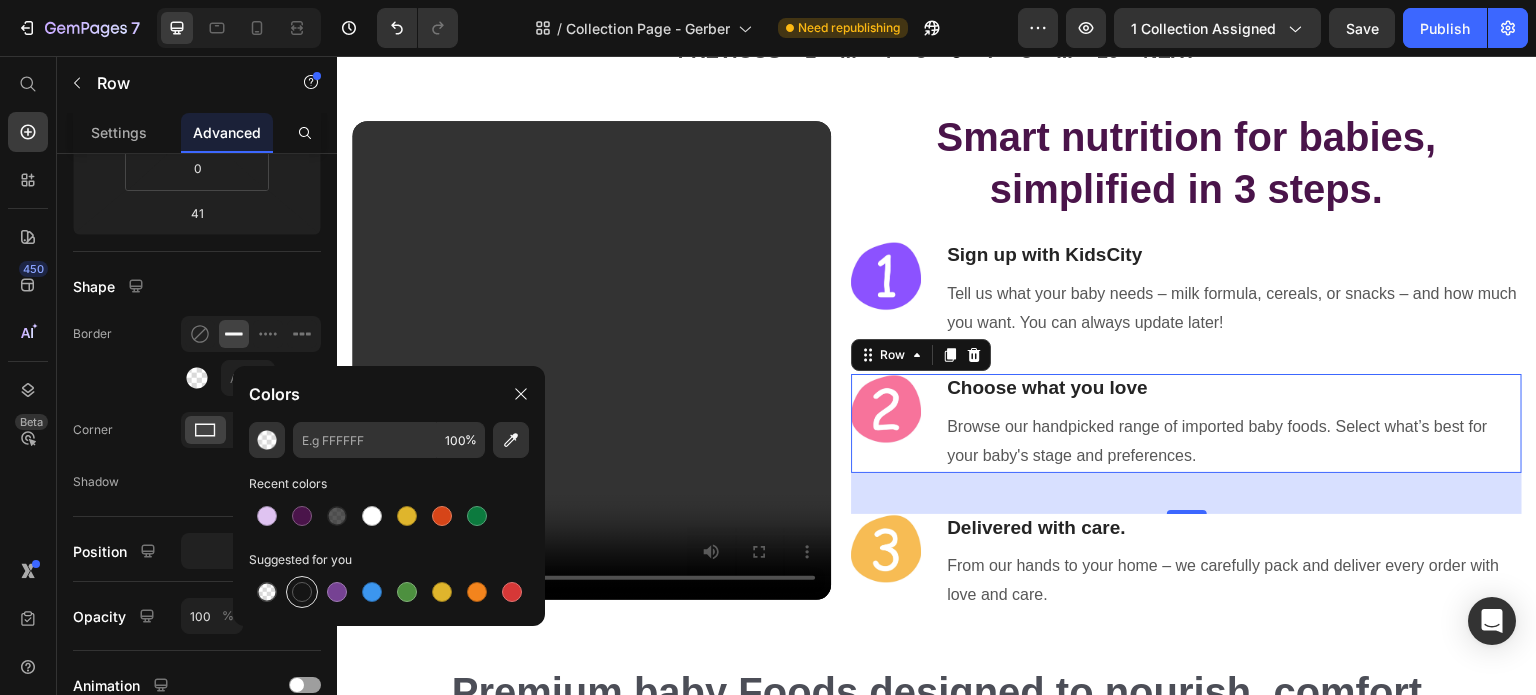 click at bounding box center (302, 592) 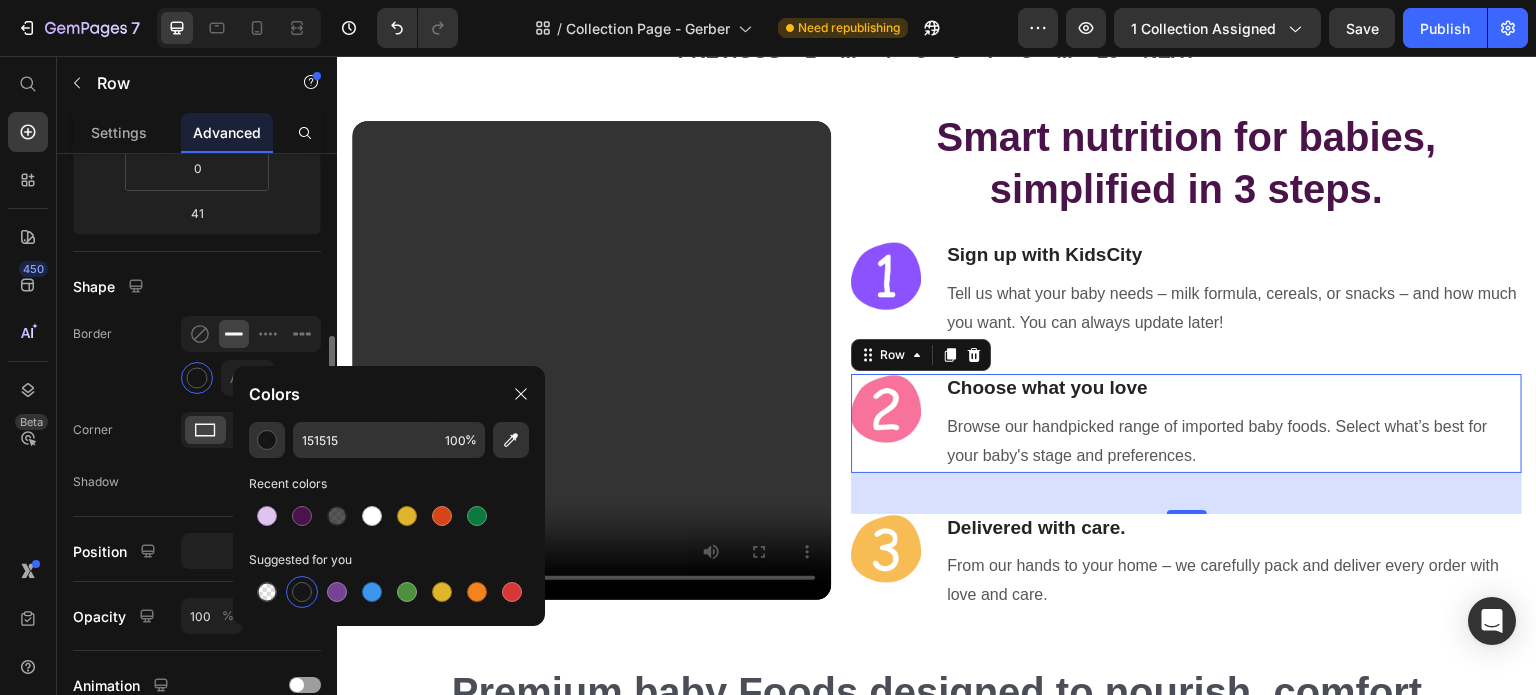 click on "Border px" 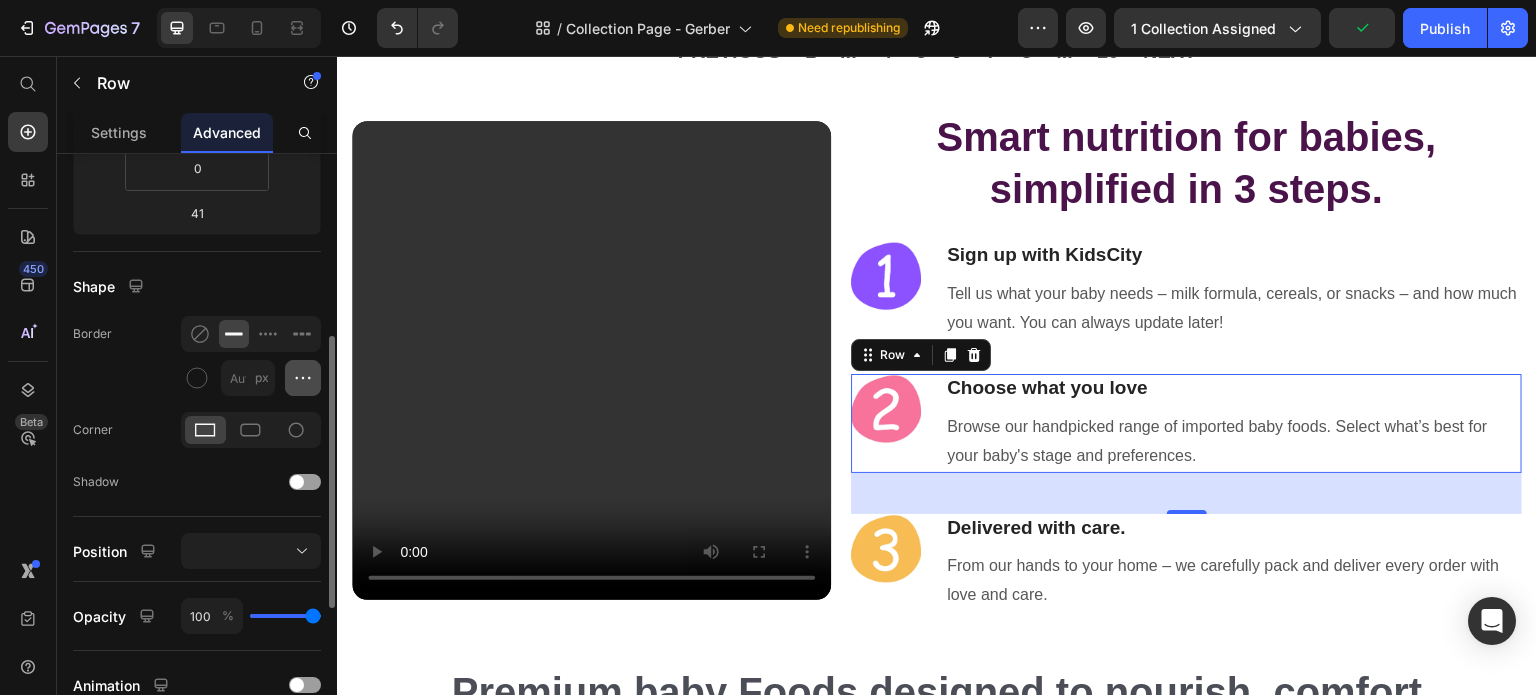 click 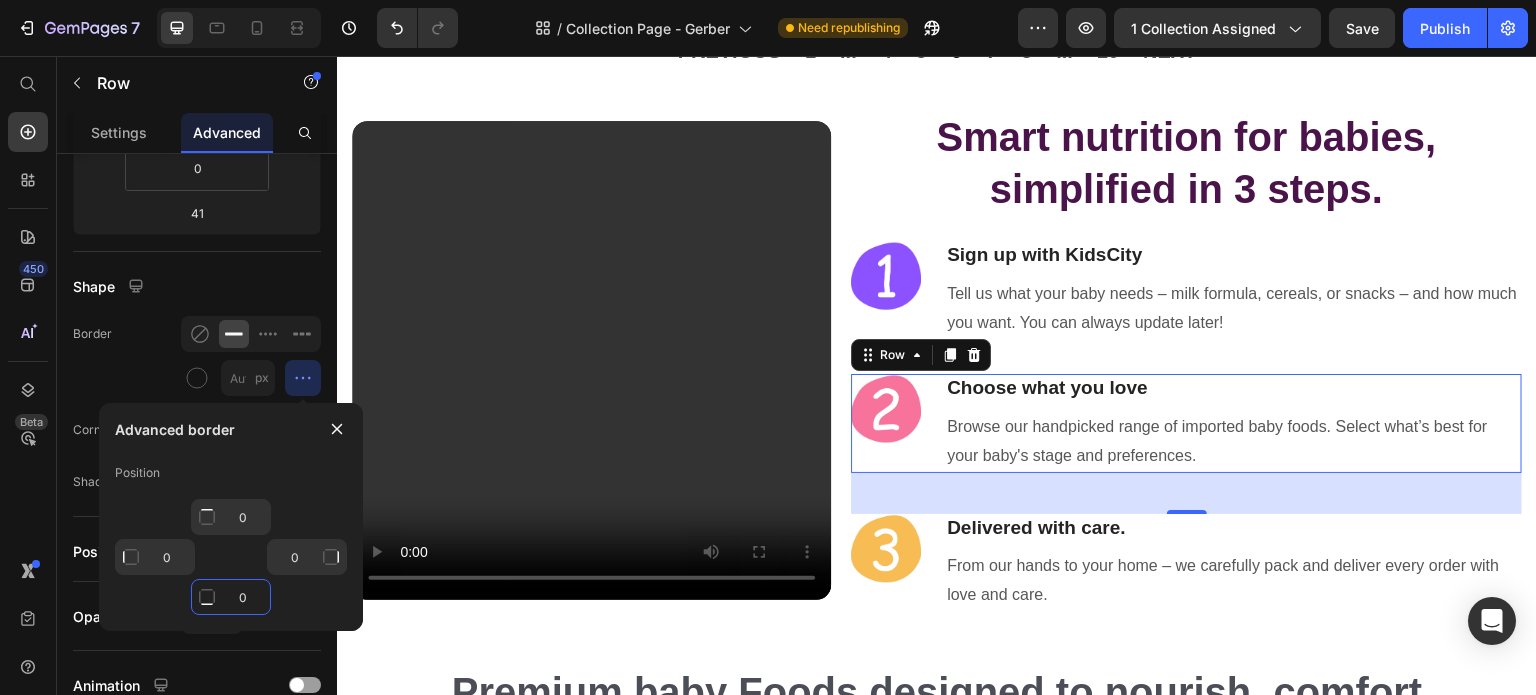 click on "0" 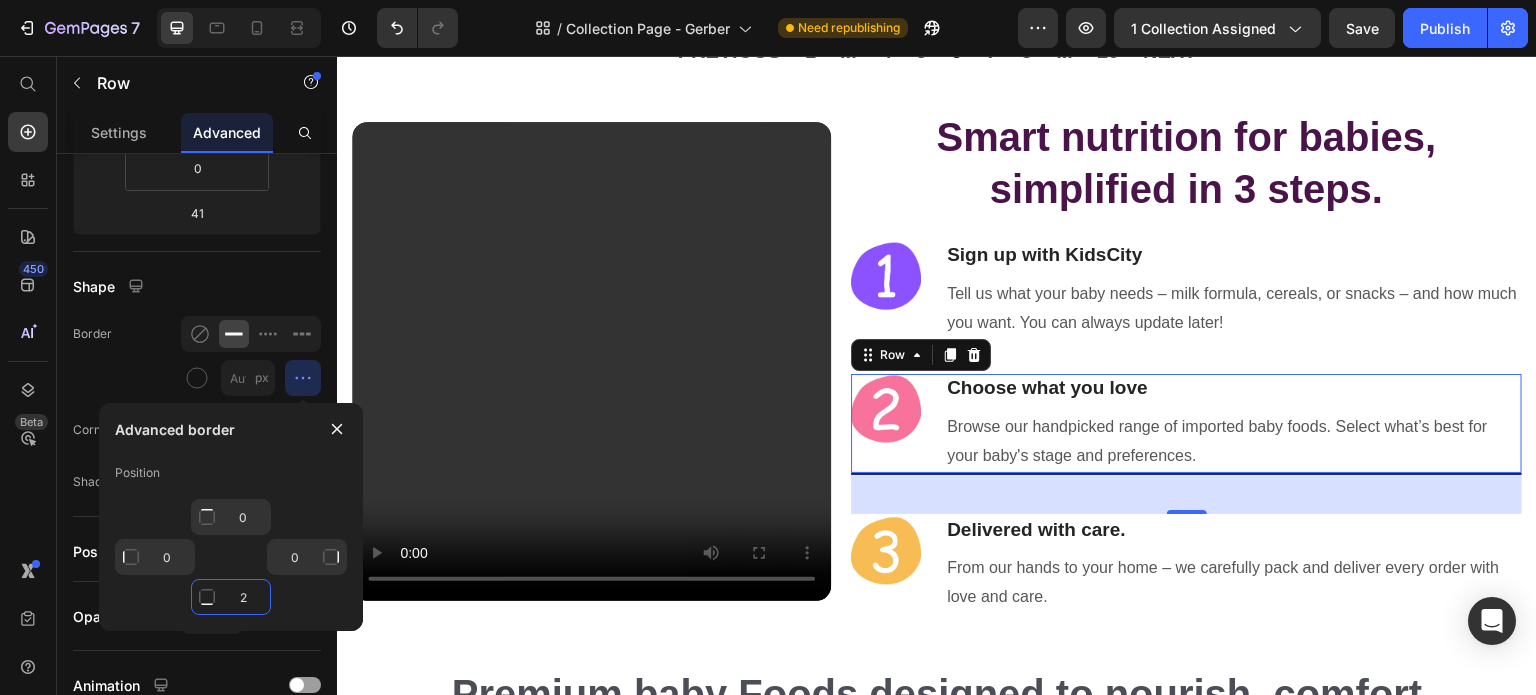 type on "2" 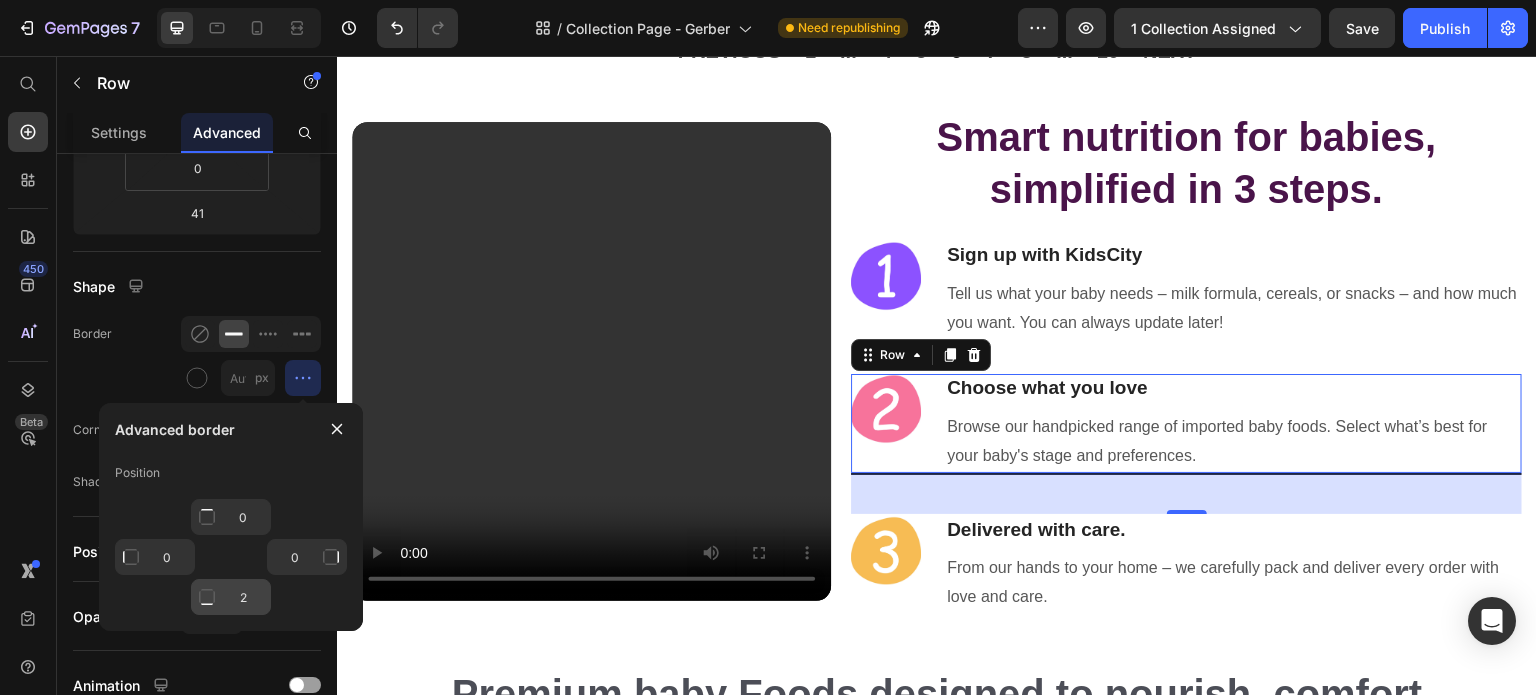 type on "Mixed" 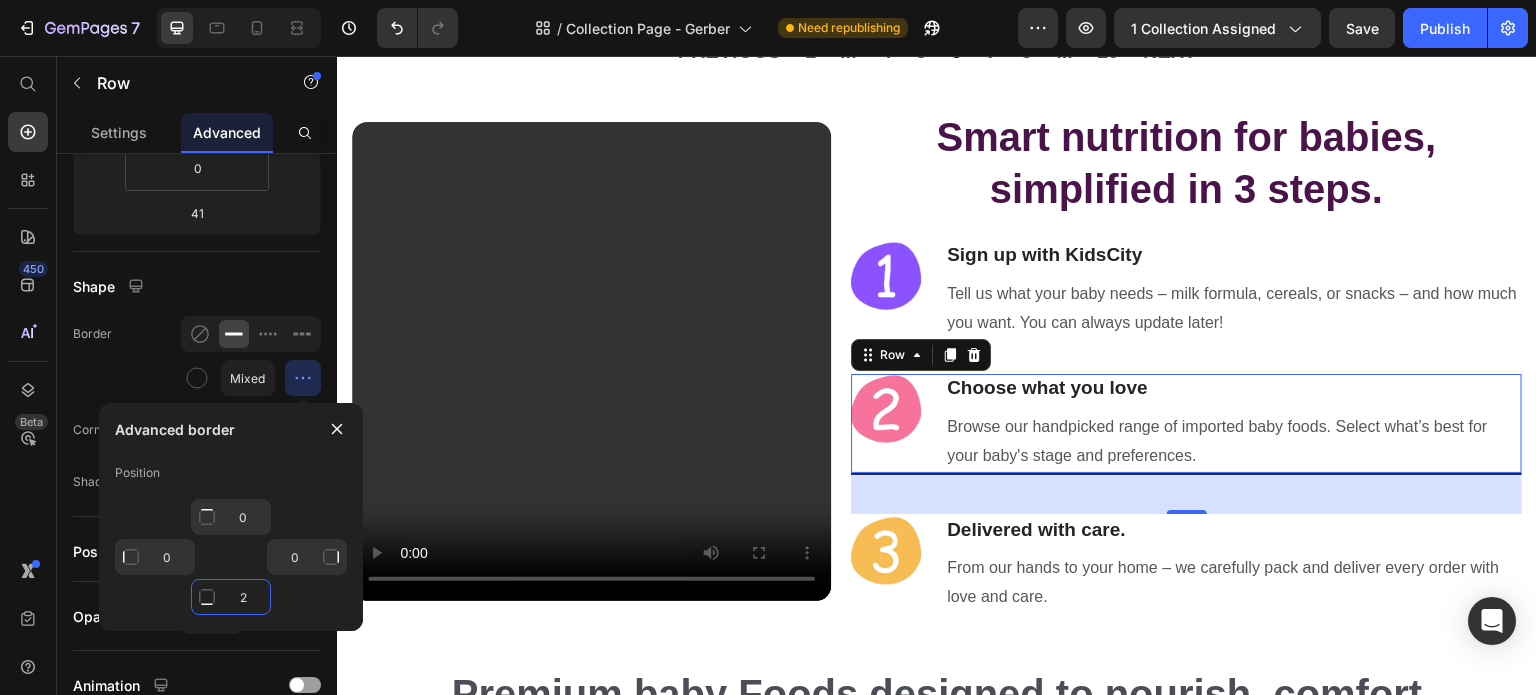 click on "2" 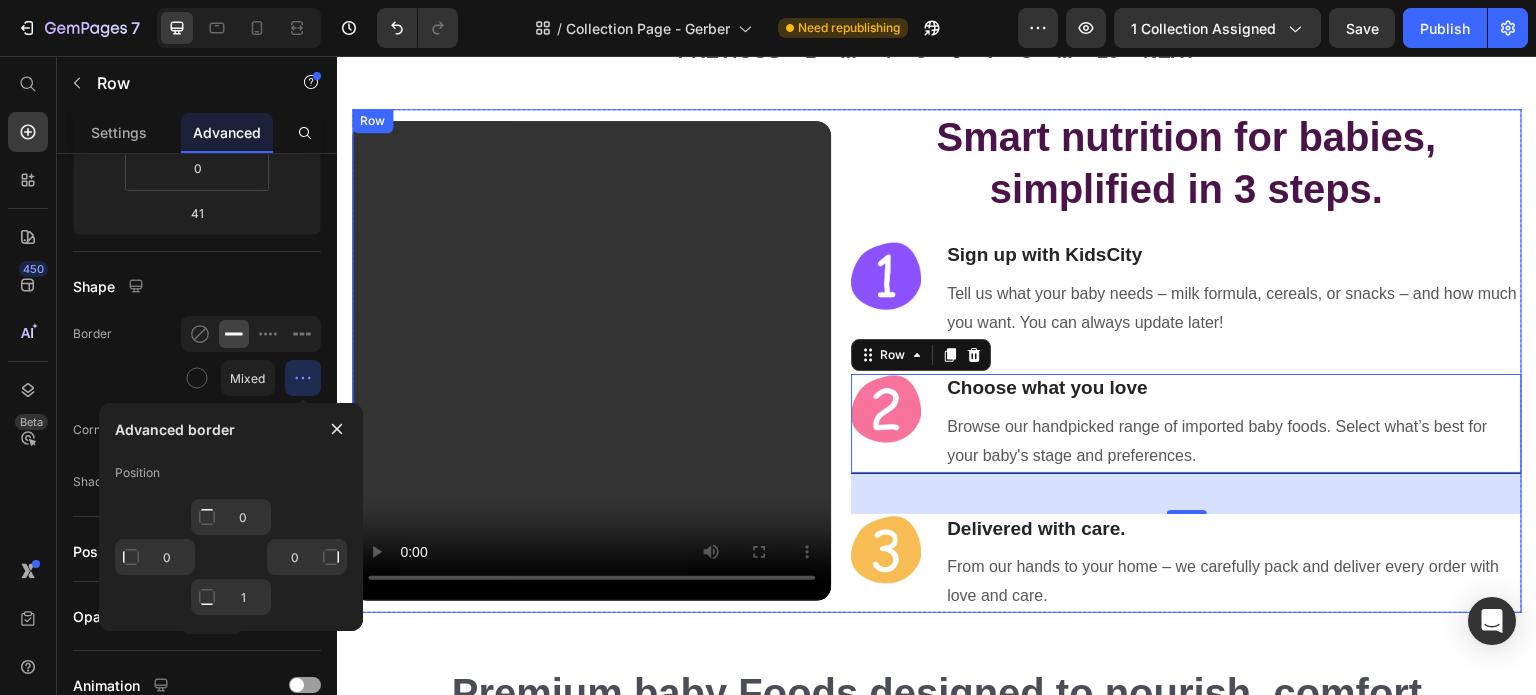 click on "Smart nutrition for babies, simplified in 3 steps. Heading Image Sign up with KidsCity Heading Tell us what your baby needs – milk formula, cereals, or snacks – and how much you want. You can always update later! Text block Row Image Choose what you love Heading Browse our handpicked range of imported baby foods. Select what’s best for your baby's stage and preferences. Text block Row   41 Image Delivered with care. Heading From our hands to your home – we carefully pack and deliver every order with love and care. Text block Row" at bounding box center [1186, 361] 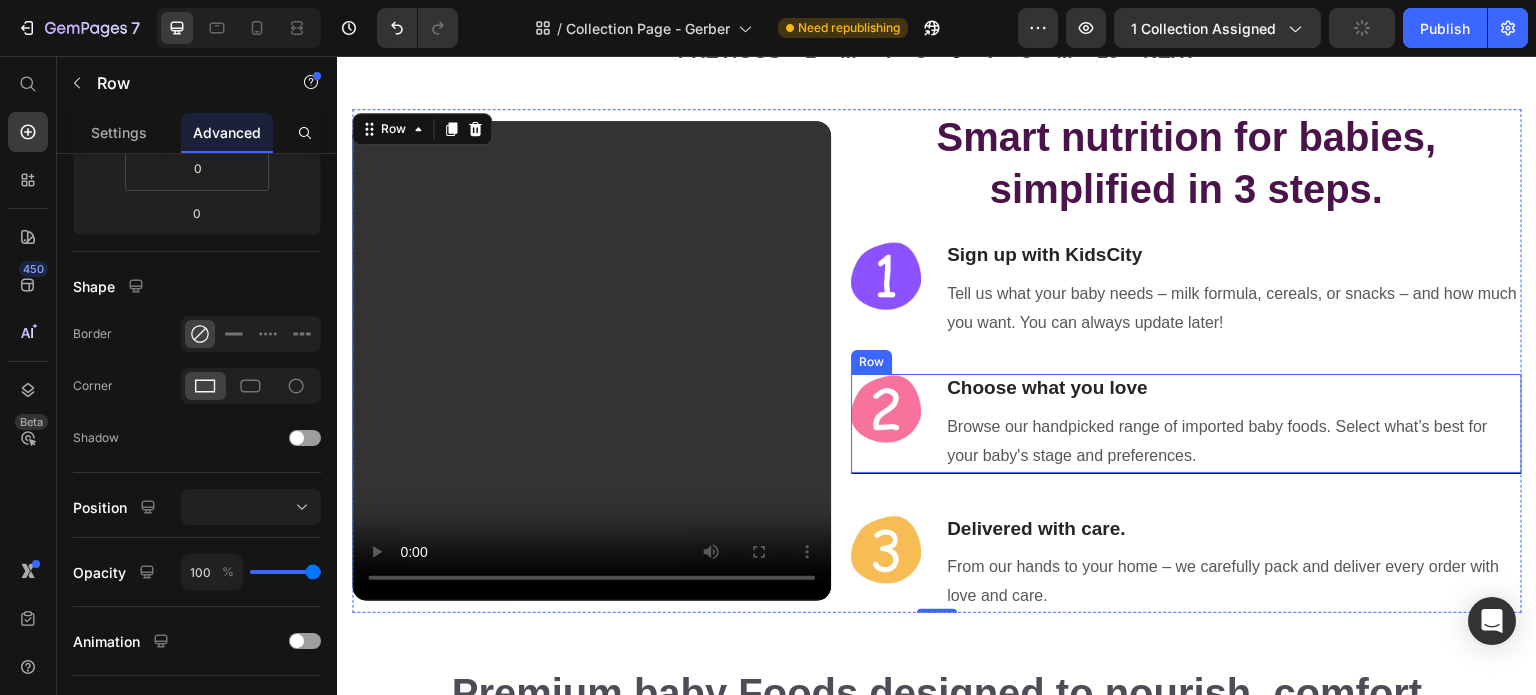 click on "Image" at bounding box center (886, 423) 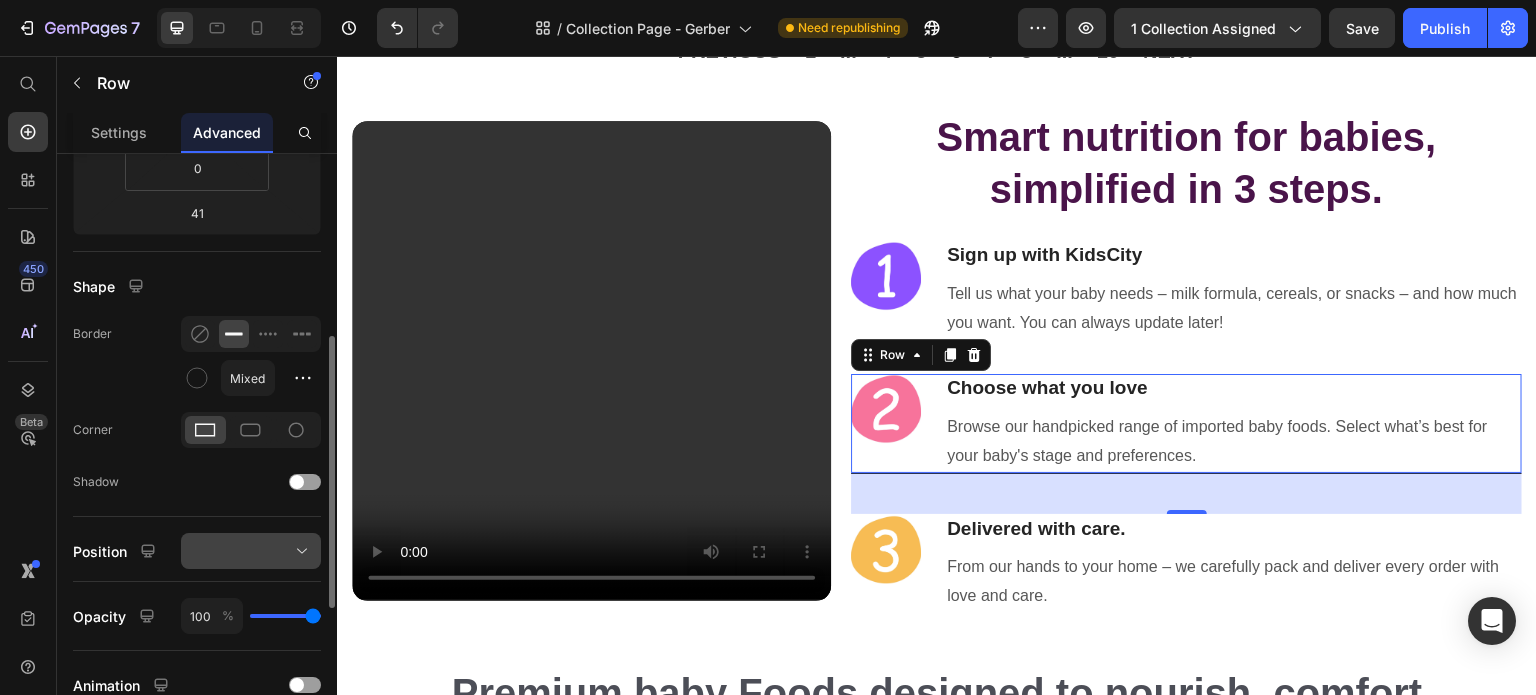 click at bounding box center [251, 551] 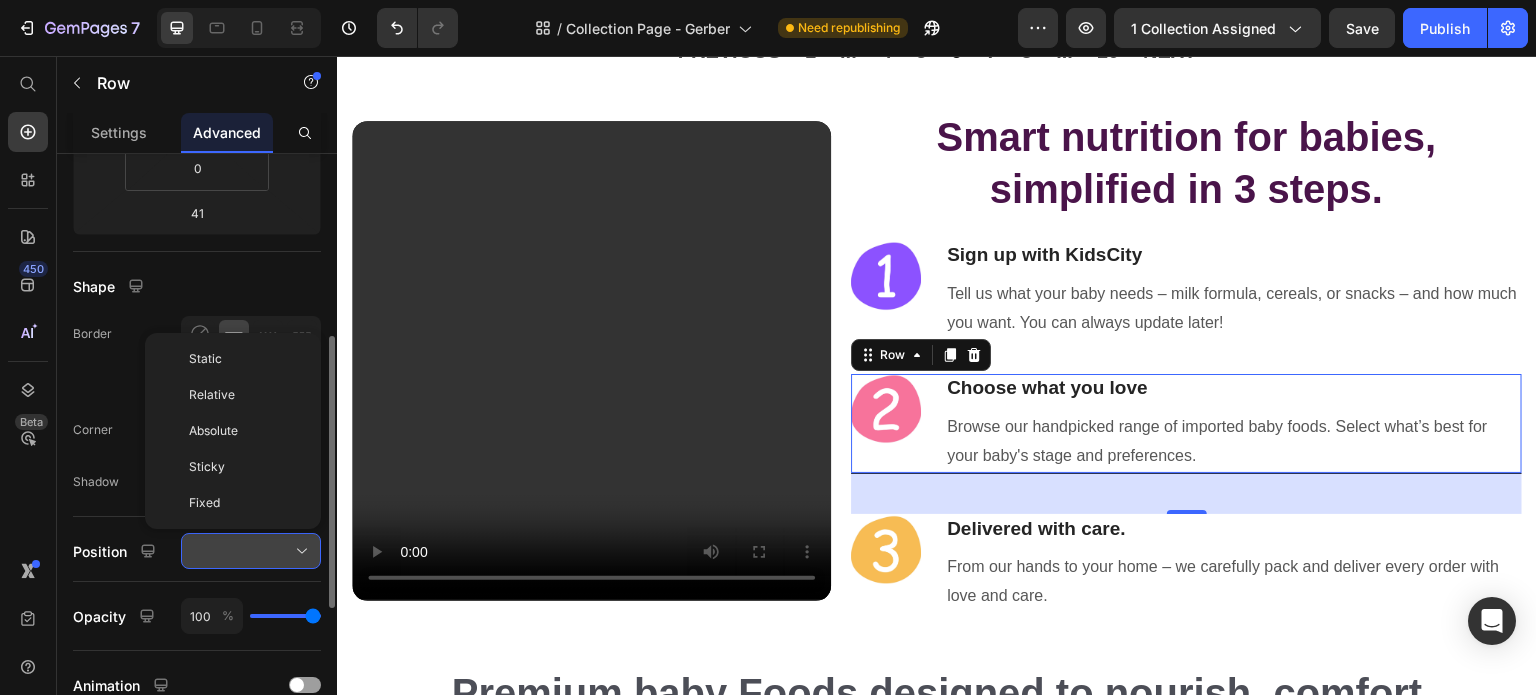 click at bounding box center [251, 551] 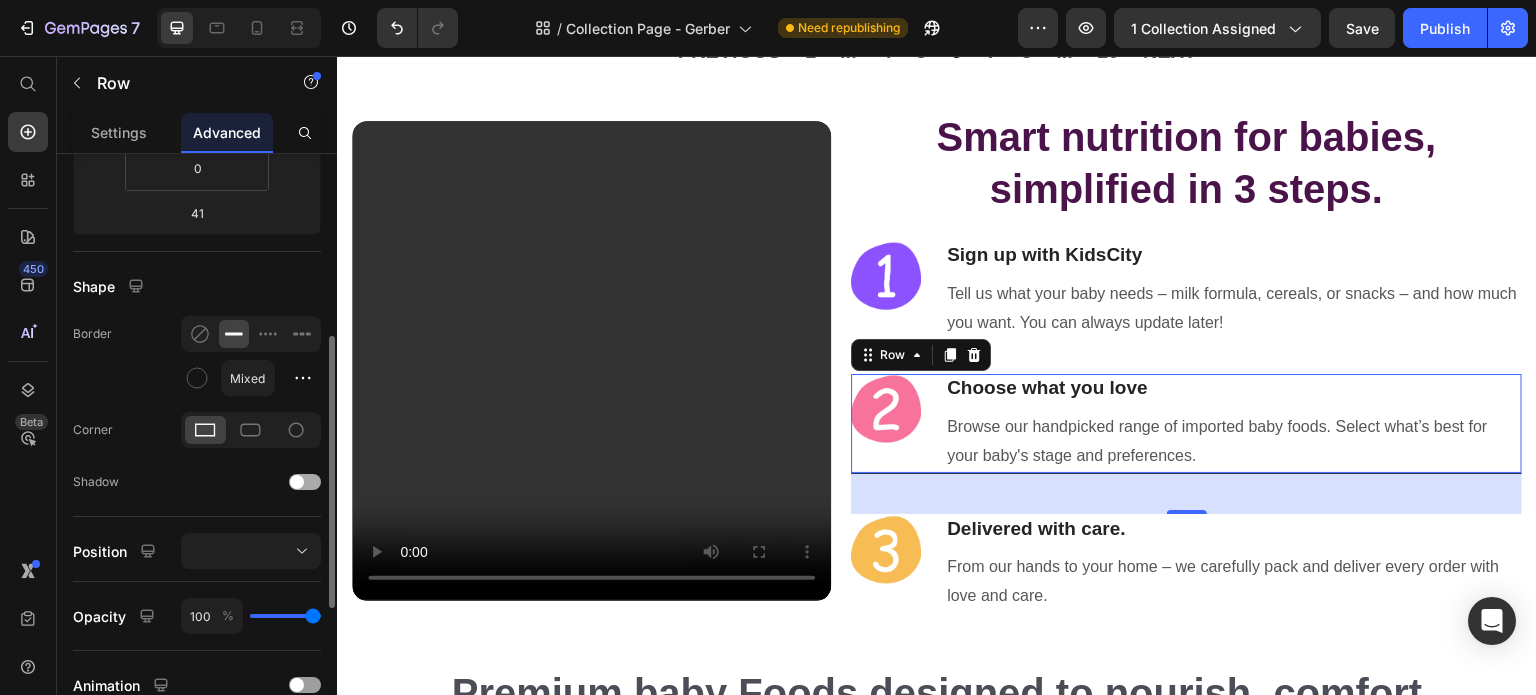 click at bounding box center (305, 482) 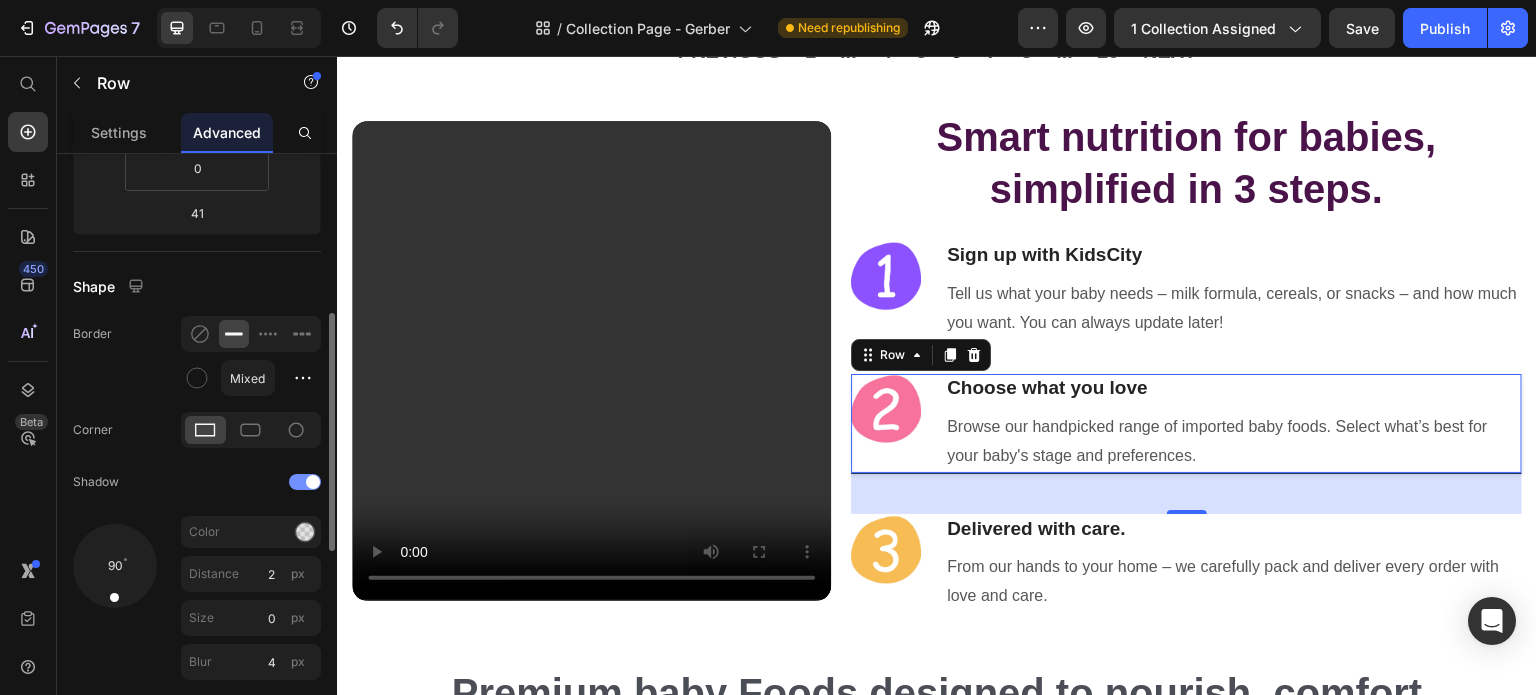 click at bounding box center (305, 482) 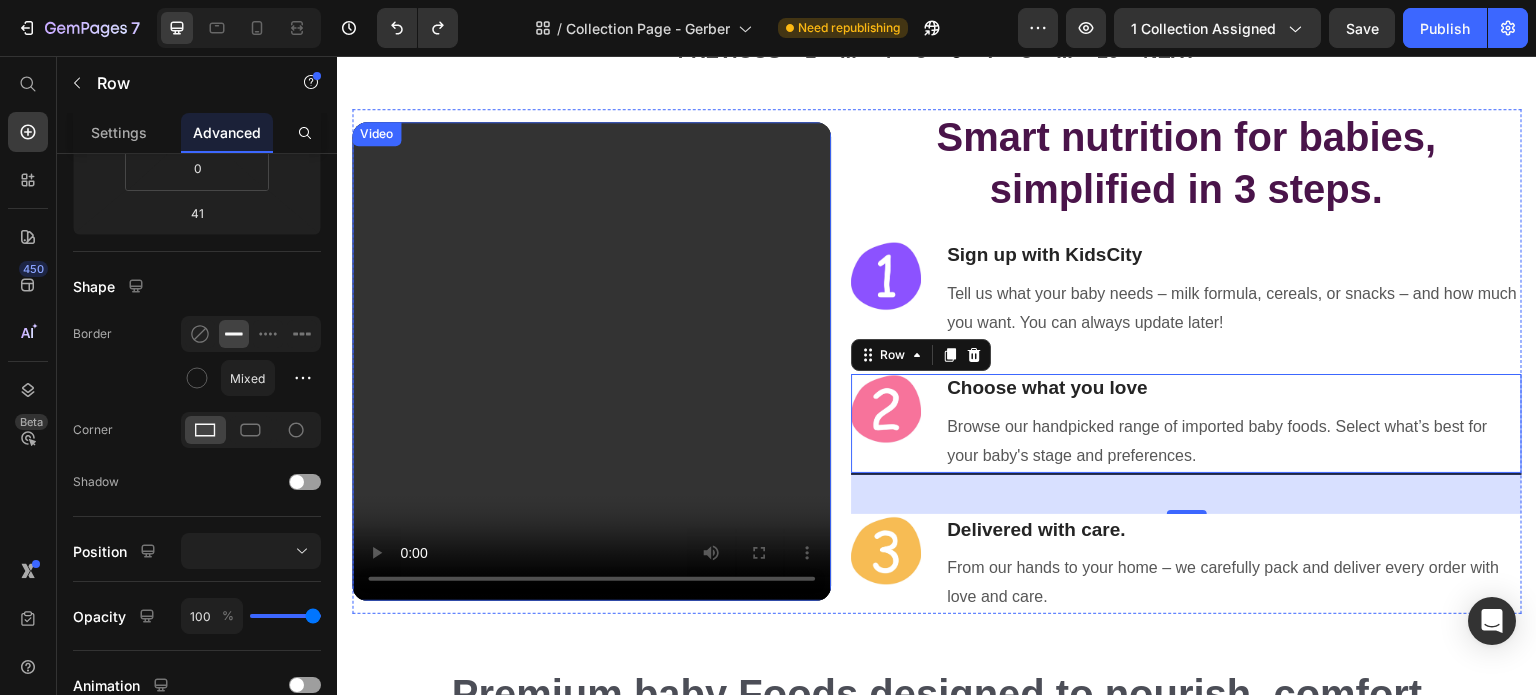 type 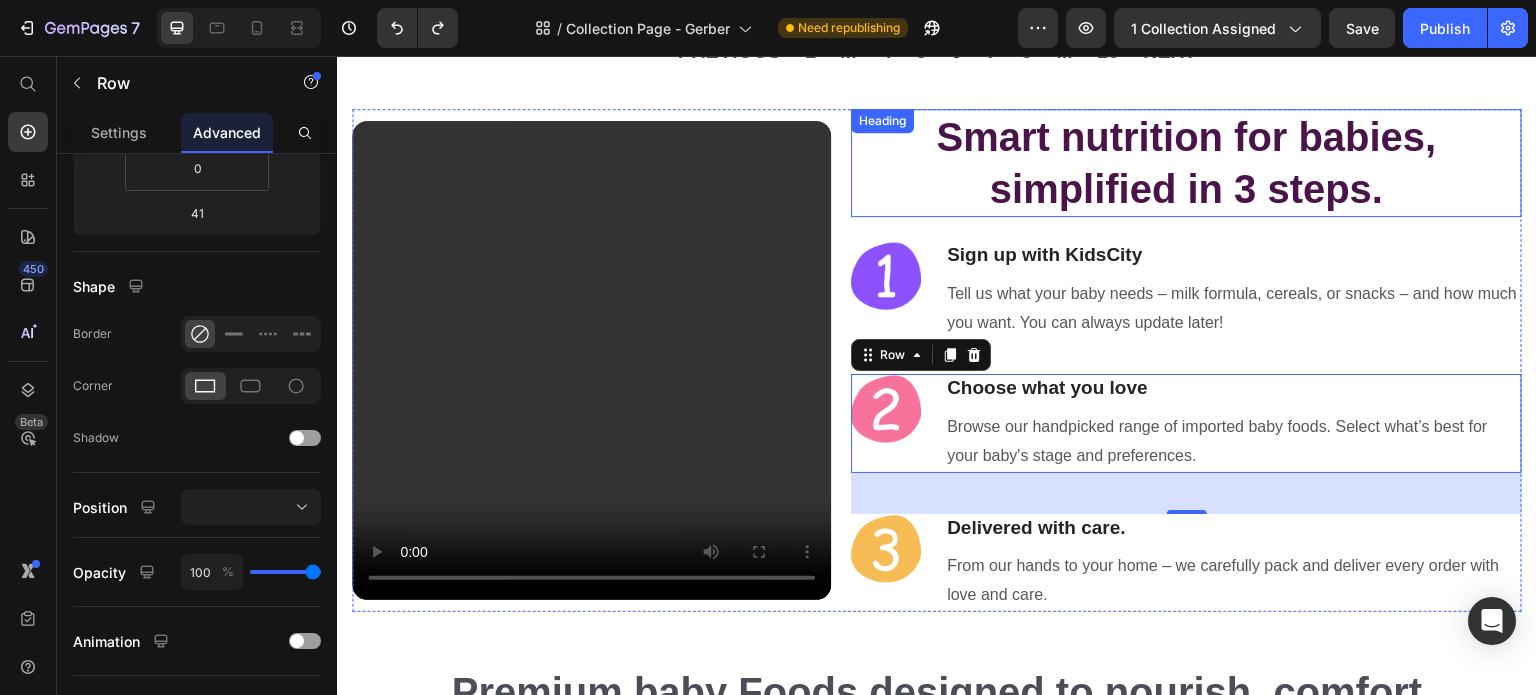 click on "Smart nutrition for babies, simplified in 3 steps." at bounding box center [1186, 163] 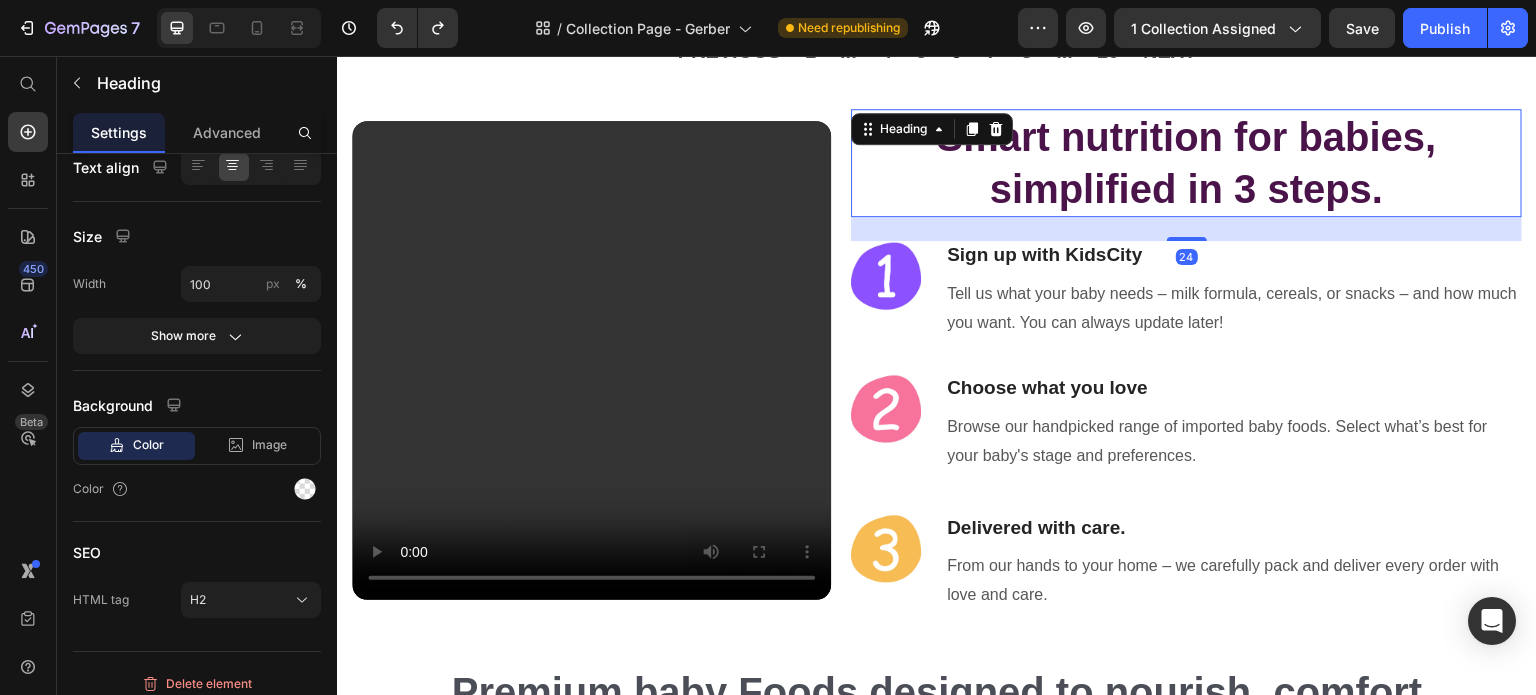 scroll, scrollTop: 0, scrollLeft: 0, axis: both 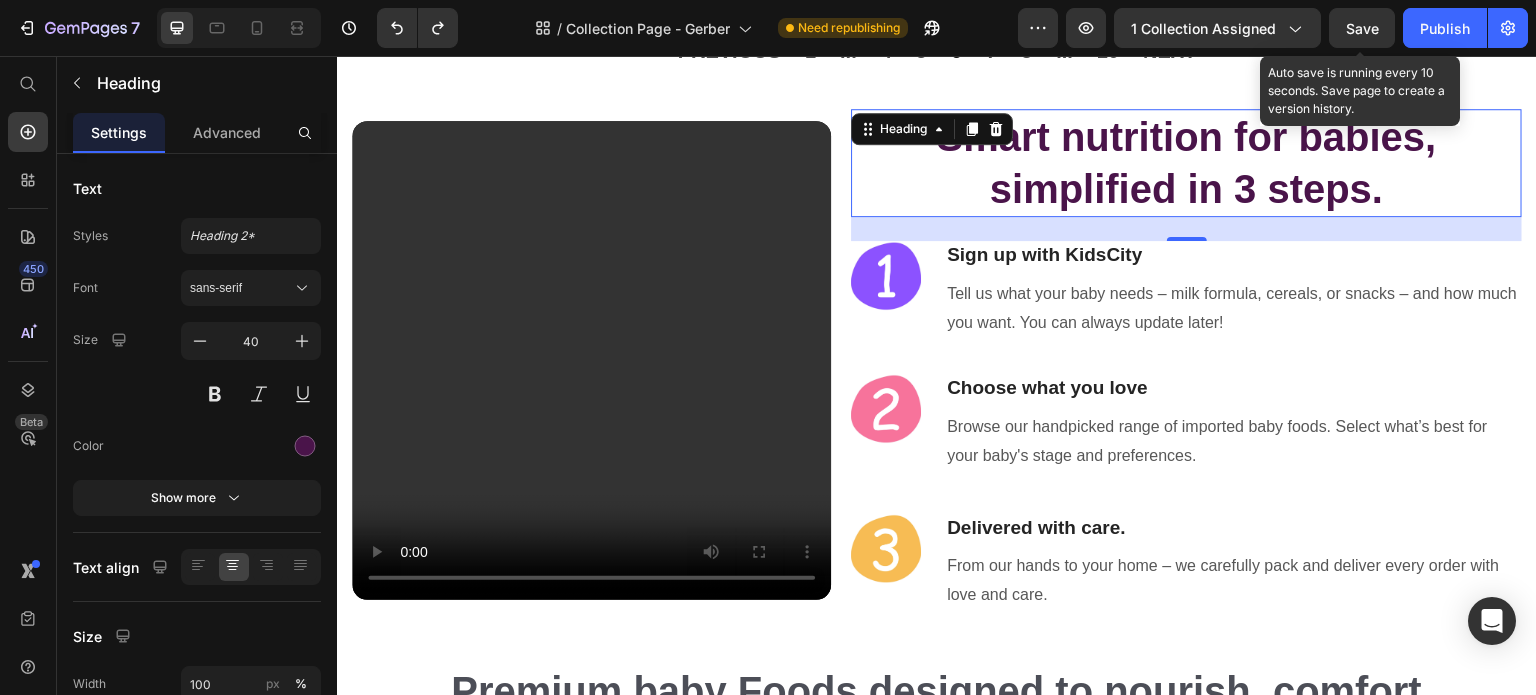 click on "Save" at bounding box center [1362, 28] 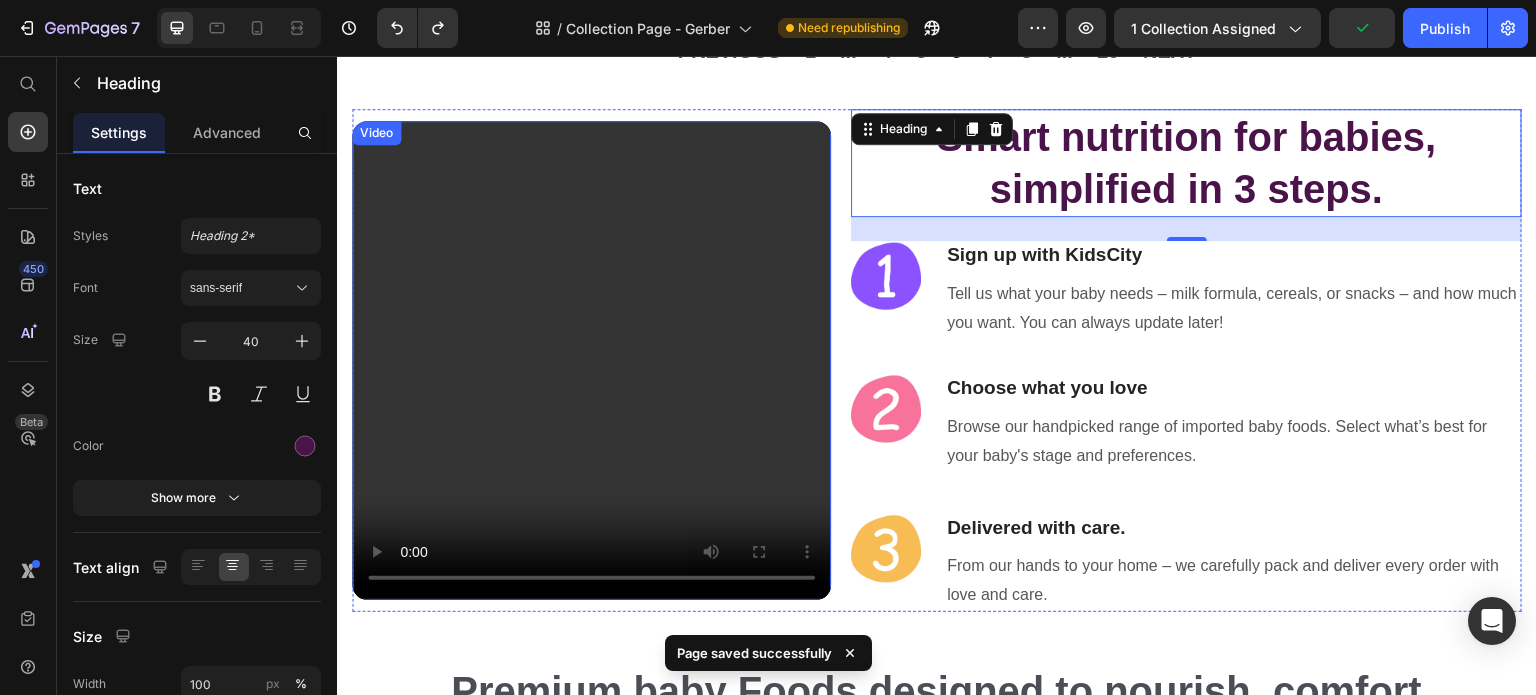 click at bounding box center (591, 360) 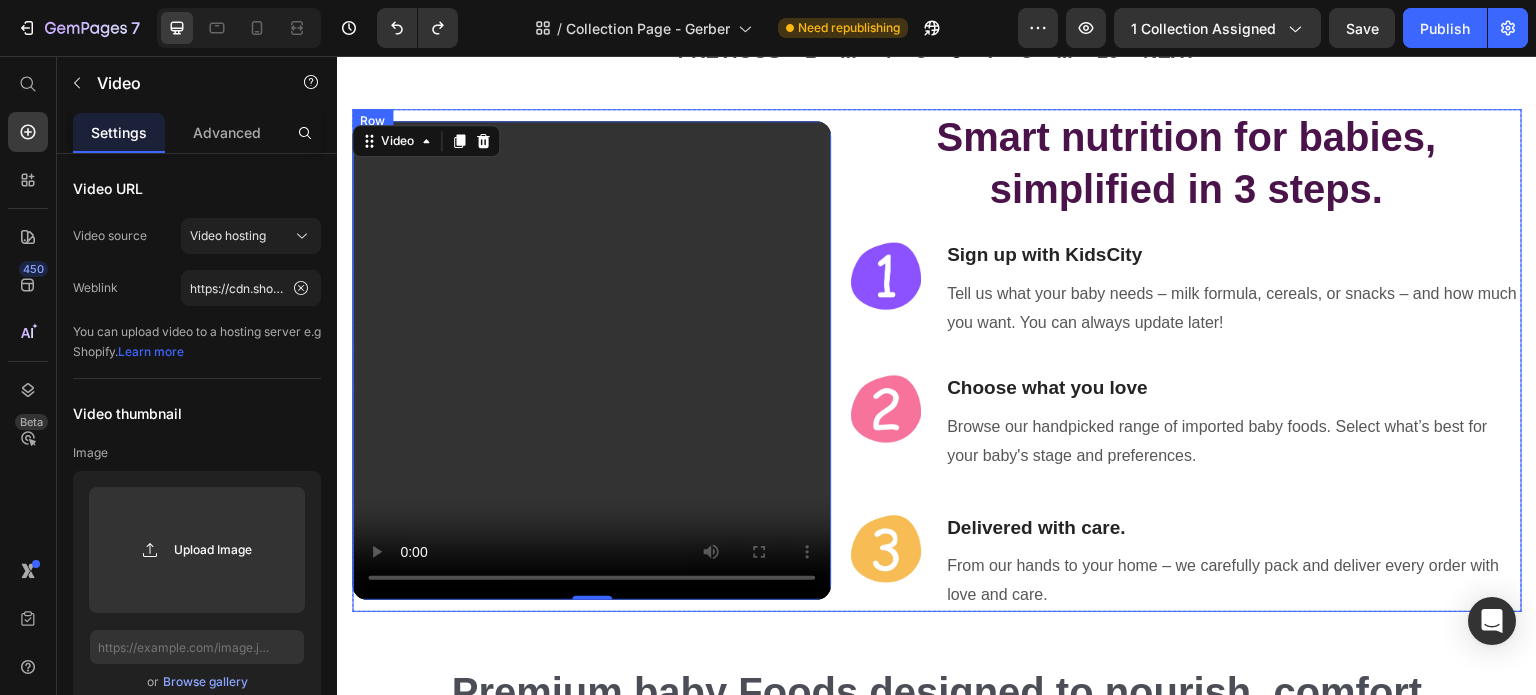 click on "Video   0 Smart nutrition for babies, simplified in 3 steps. Heading Image Sign up with KidsCity Heading Tell us what your baby needs – milk formula, cereals, or snacks – and how much you want. You can always update later! Text block Row Image Choose what you love Heading Browse our handpicked range of imported baby foods. Select what’s best for your baby's stage and preferences. Text block Row Image Delivered with care. Heading From our hands to your home – we carefully pack and deliver every order with love and care. Text block Row Row" at bounding box center [937, 360] 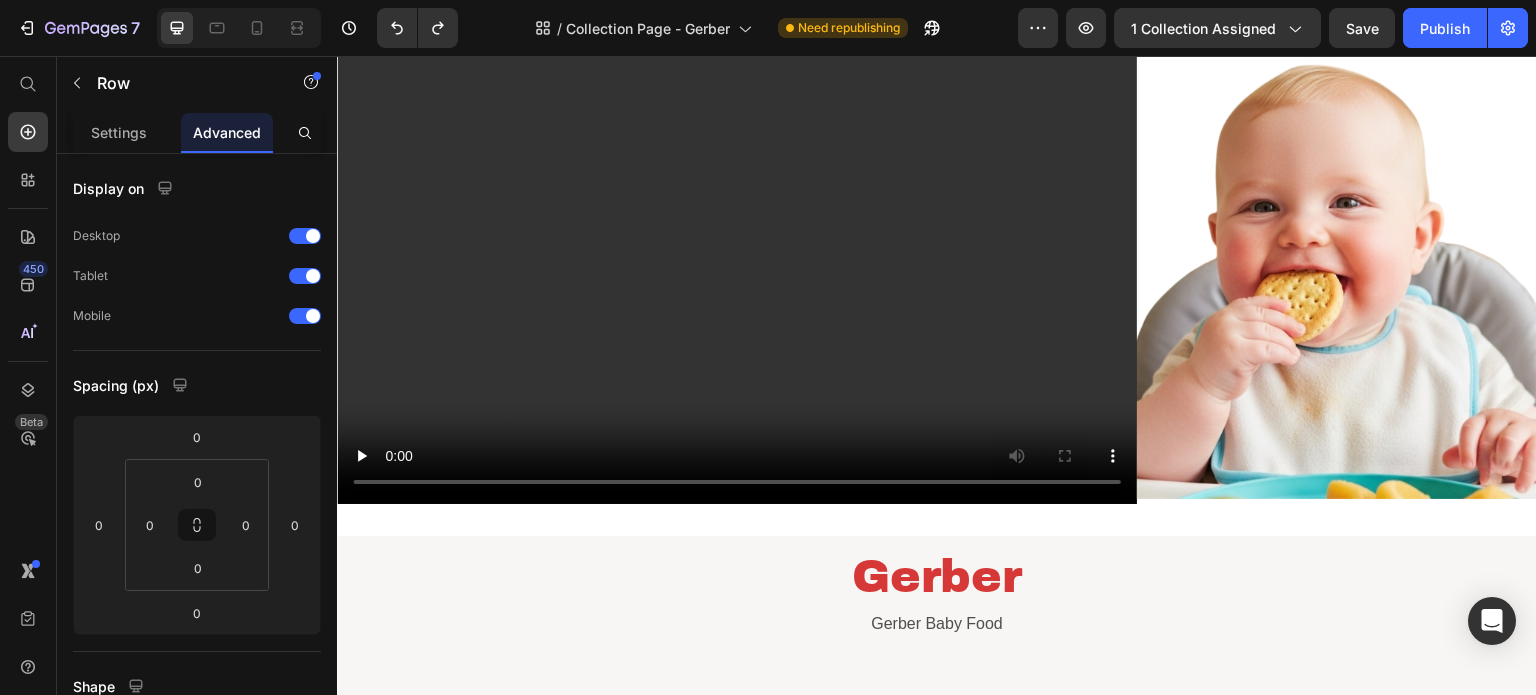 scroll, scrollTop: 3564, scrollLeft: 0, axis: vertical 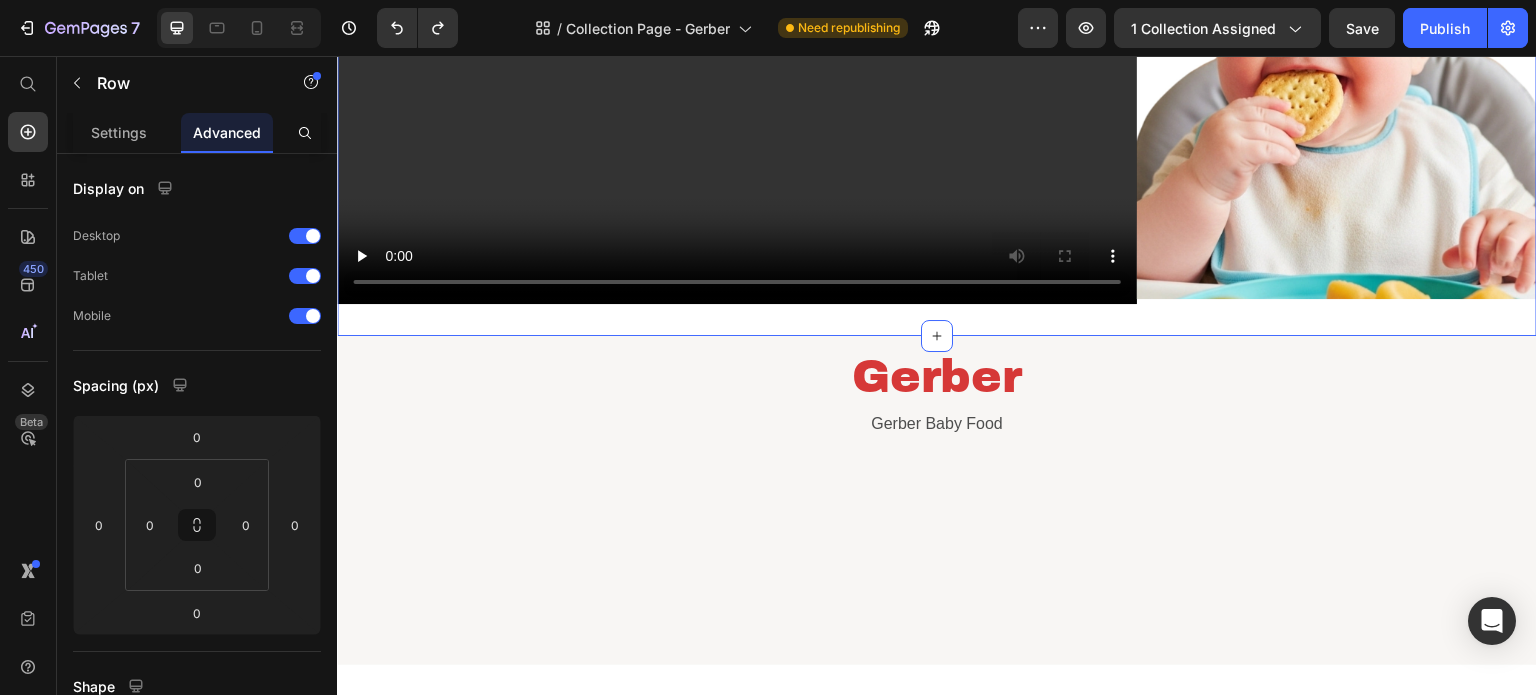 click on "Premium baby Foods designed to nourish, comfort  and support growth. Heading Sourced from Trusted International Brands Loved by Parents Text
Gentle on Tummies, Easy to Digest Text
Supports Brain and Immune Development Text
Perfect for Every Stage of Baby’s Growth Text
Easy to Mix, Smooth to Digest Text
Gentle Nutrition for Growing Babies Text
Rich in Essential Vitamins and Minerals Text
Sourced from Trusted International Brands Loved by Parents Text
Gentle on Tummies, Easy to Digest Text
Supports Brain and Immune Development Text
Perfect for Every Stage of Baby’s Growth Text
Easy to Mix, Smooth to Digest Text
Gentle Nutrition for Growing Babies Text
Rich in Essential Vitamins and Minerals Text
Marquee Video Image Row Section 5" at bounding box center [937, -20] 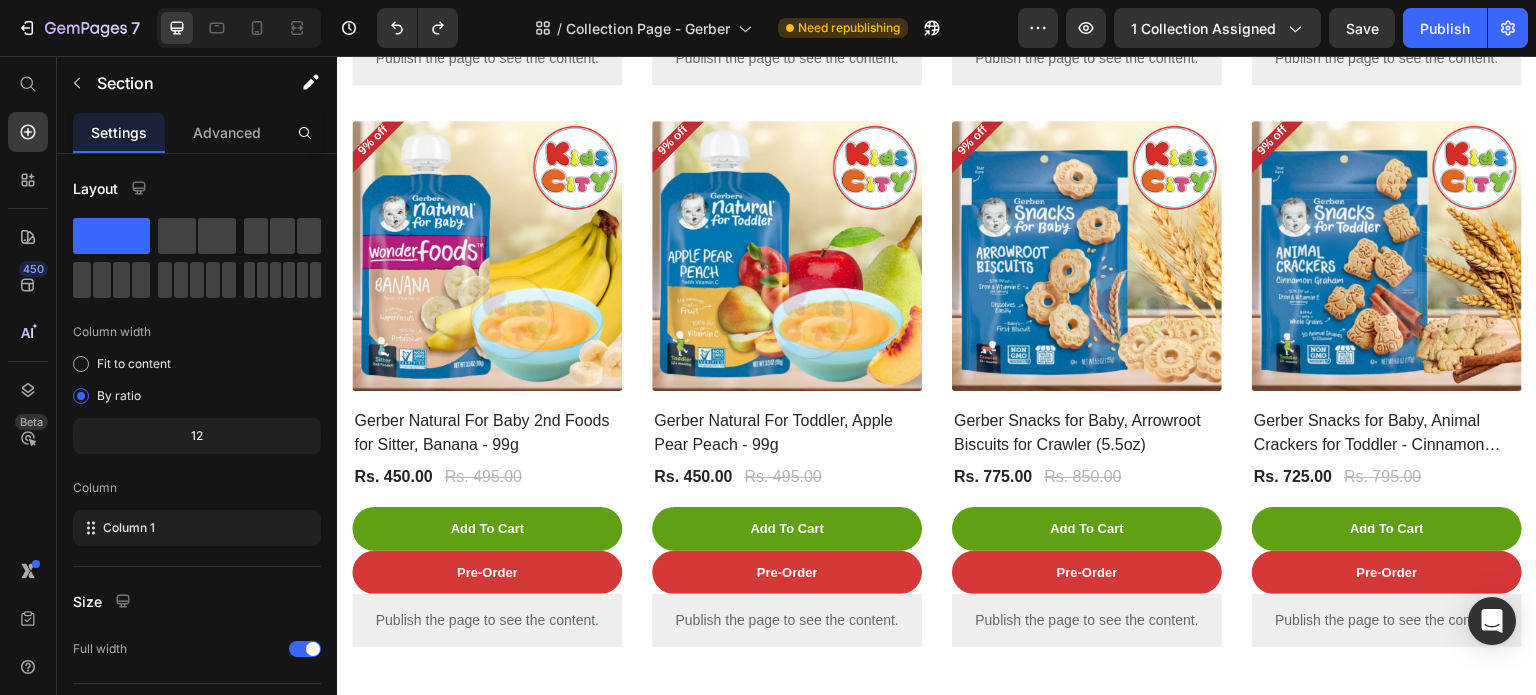 scroll, scrollTop: 2964, scrollLeft: 0, axis: vertical 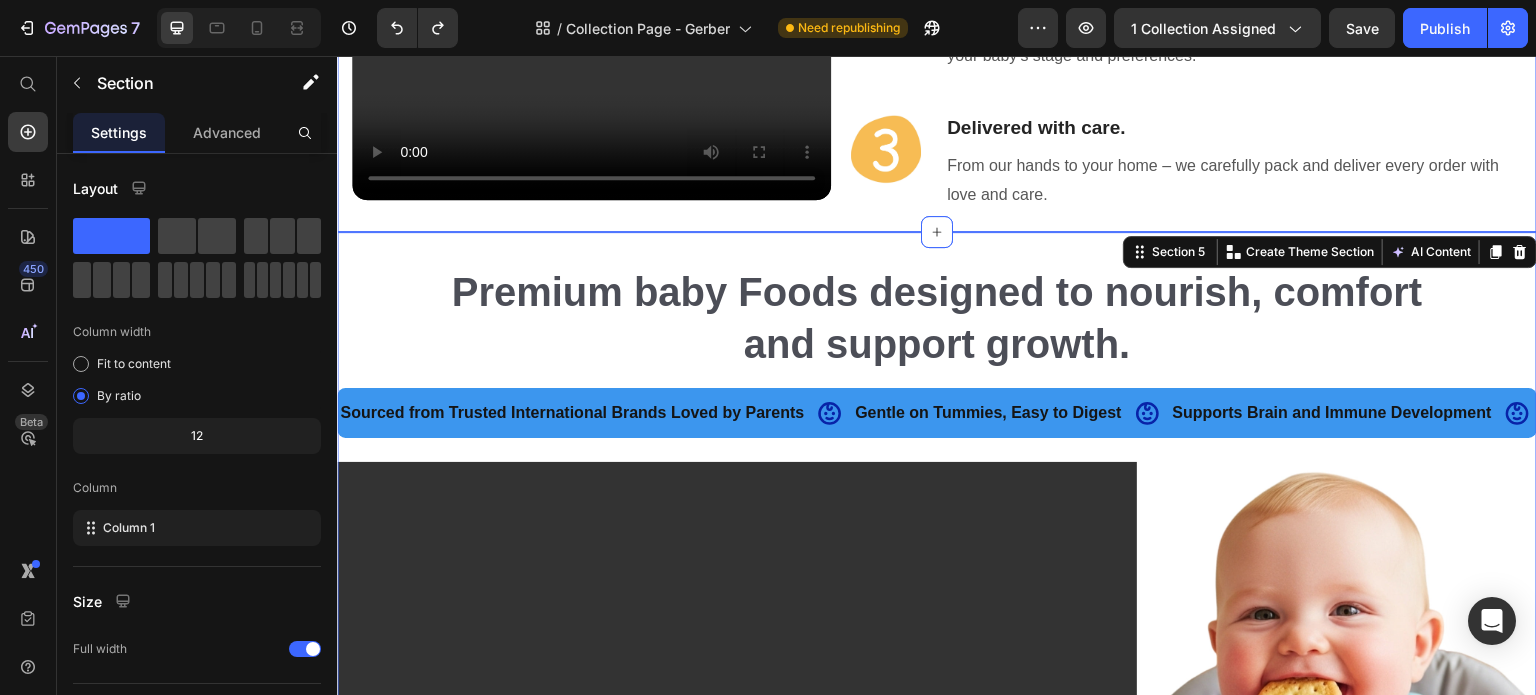 click on "Video Smart nutrition for babies, simplified in 3 steps. Heading Image Sign up with KidsCity Heading Tell us what your baby needs – milk formula, cereals, or snacks – and how much you want. You can always update later! Text block Row Image Choose what you love Heading Browse our handpicked range of imported baby foods. Select what’s best for your baby's stage and preferences. Text block Row Image Delivered with care. Heading From our hands to your home – we carefully pack and deliver every order with love and care. Text block Row Row Product Section 4" at bounding box center (937, -40) 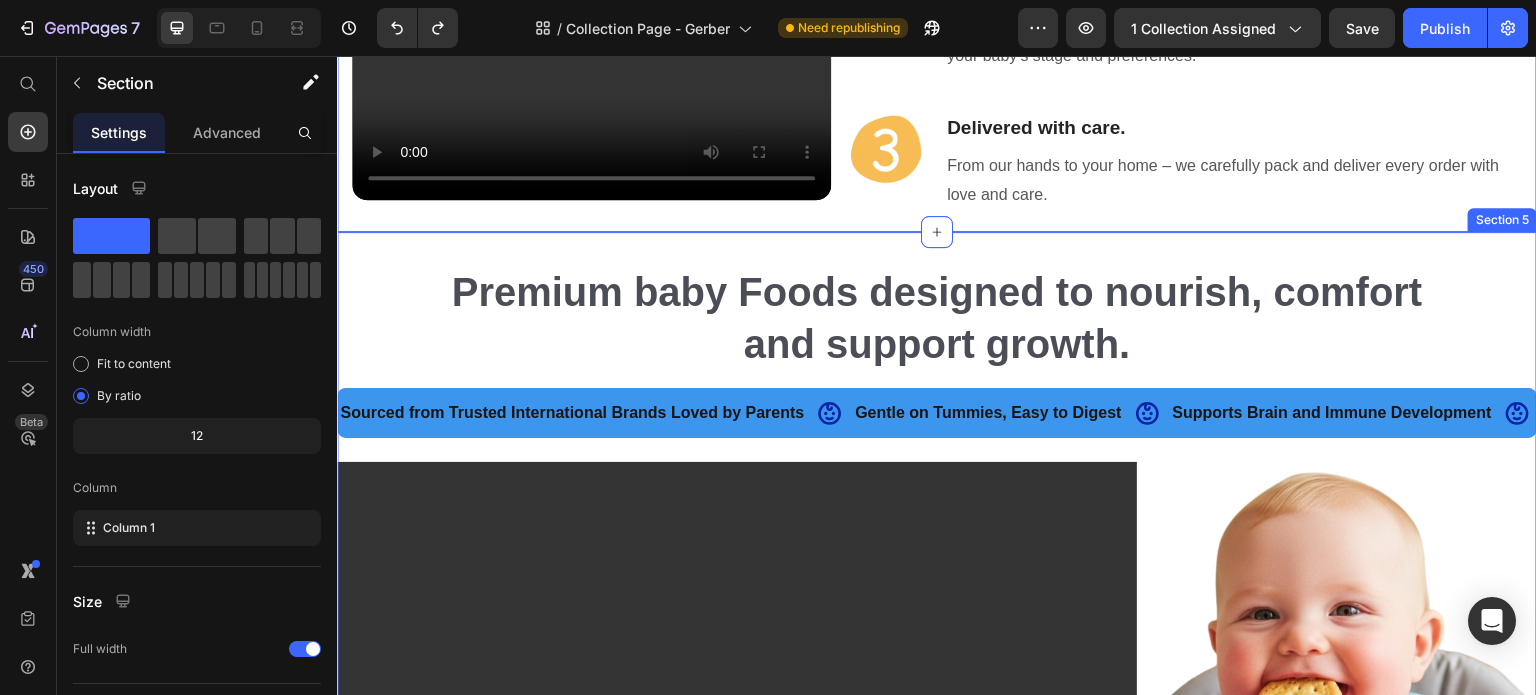 click on "Premium baby Foods designed to nourish, comfort  and support growth. Heading Sourced from Trusted International Brands Loved by Parents Text
Gentle on Tummies, Easy to Digest Text
Supports Brain and Immune Development Text
Perfect for Every Stage of Baby’s Growth Text
Easy to Mix, Smooth to Digest Text
Gentle Nutrition for Growing Babies Text
Rich in Essential Vitamins and Minerals Text
Sourced from Trusted International Brands Loved by Parents Text
Gentle on Tummies, Easy to Digest Text
Supports Brain and Immune Development Text
Perfect for Every Stage of Baby’s Growth Text
Easy to Mix, Smooth to Digest Text
Gentle Nutrition for Growing Babies Text
Rich in Essential Vitamins and Minerals Text
Marquee Video Image Row Section 5" at bounding box center (937, 588) 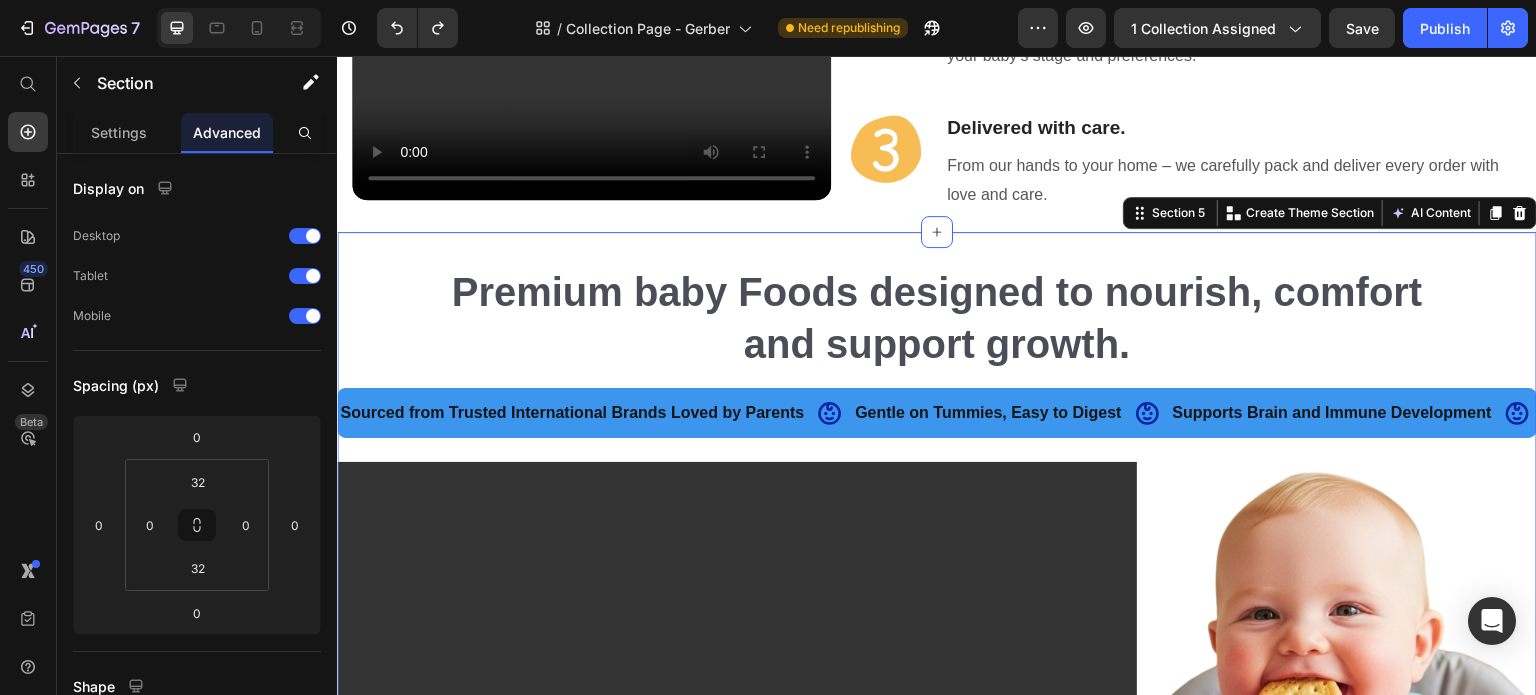 click on "Premium baby Foods designed to nourish, comfort  and support growth. Heading Sourced from Trusted International Brands Loved by Parents Text
Gentle on Tummies, Easy to Digest Text
Supports Brain and Immune Development Text
Perfect for Every Stage of Baby’s Growth Text
Easy to Mix, Smooth to Digest Text
Gentle Nutrition for Growing Babies Text
Rich in Essential Vitamins and Minerals Text
Sourced from Trusted International Brands Loved by Parents Text
Gentle on Tummies, Easy to Digest Text
Supports Brain and Immune Development Text
Perfect for Every Stage of Baby’s Growth Text
Easy to Mix, Smooth to Digest Text
Gentle Nutrition for Growing Babies Text
Rich in Essential Vitamins and Minerals Text
Marquee Video Image Row" at bounding box center [937, 588] 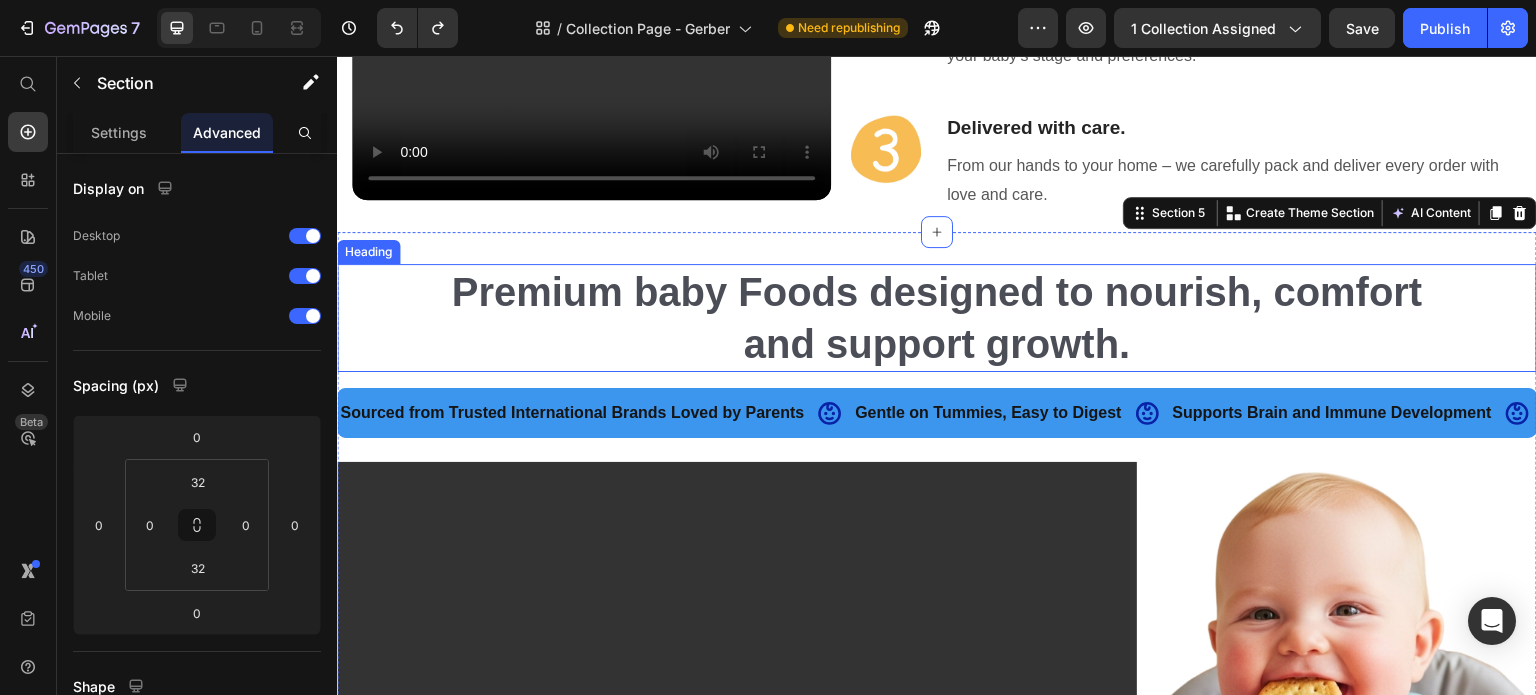 click on "Premium baby Foods designed to nourish, comfort  and support growth." at bounding box center [937, 318] 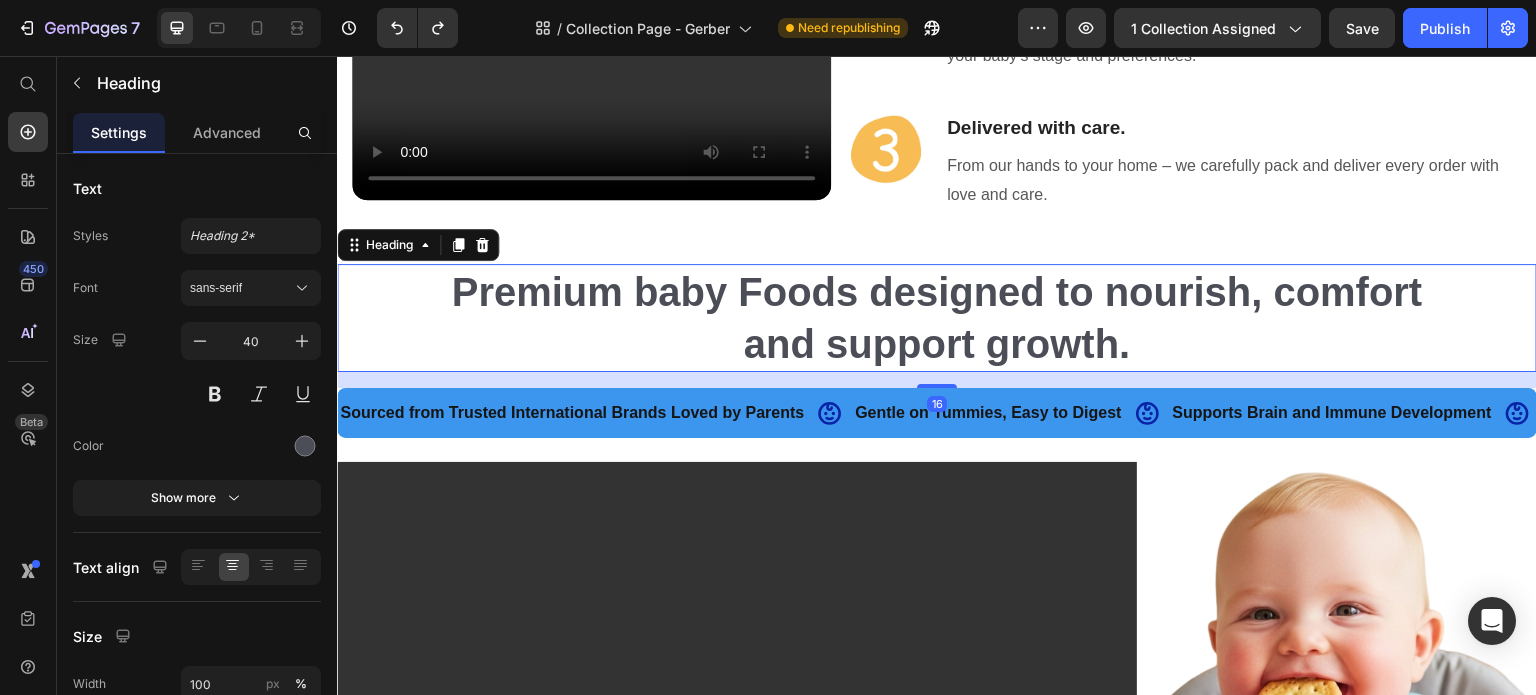 click on "16" at bounding box center (937, 380) 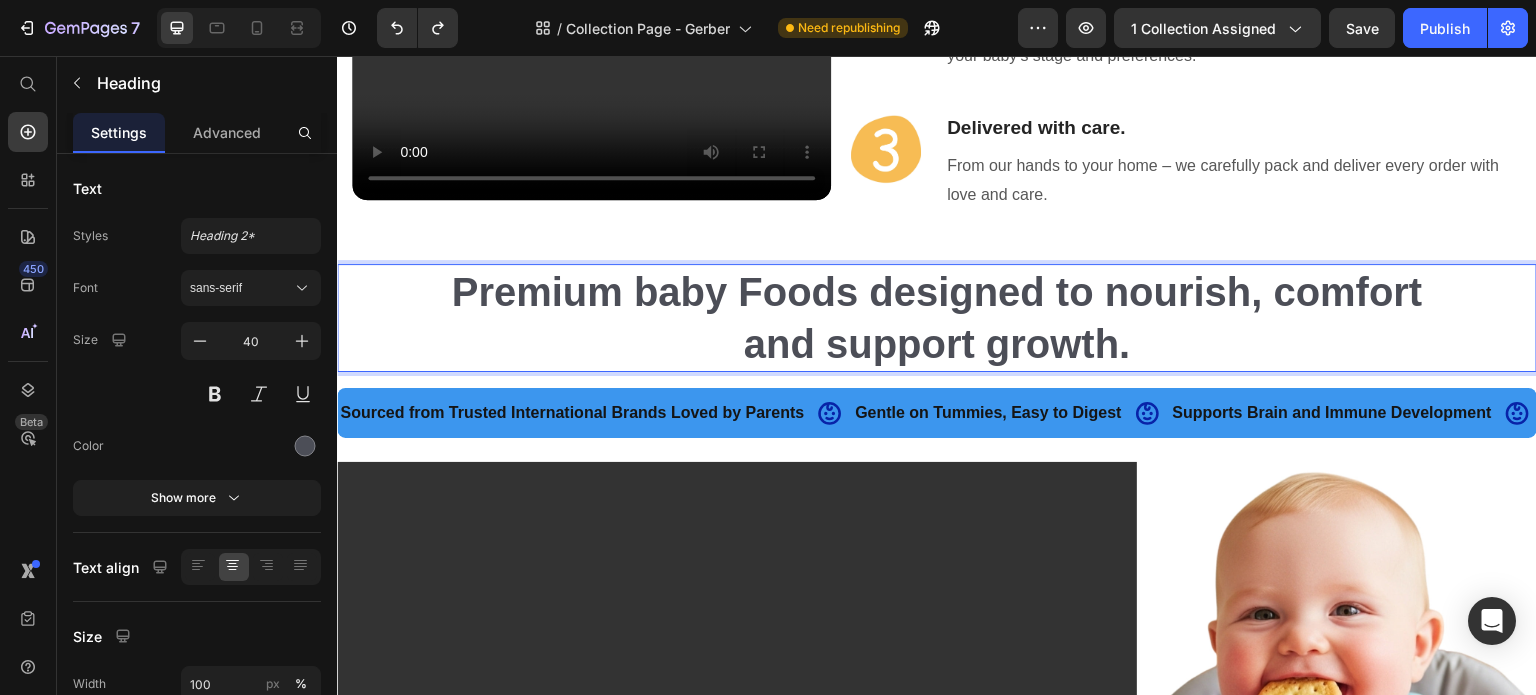 click on "Premium baby Foods designed to nourish, comfort  and support growth." at bounding box center [937, 318] 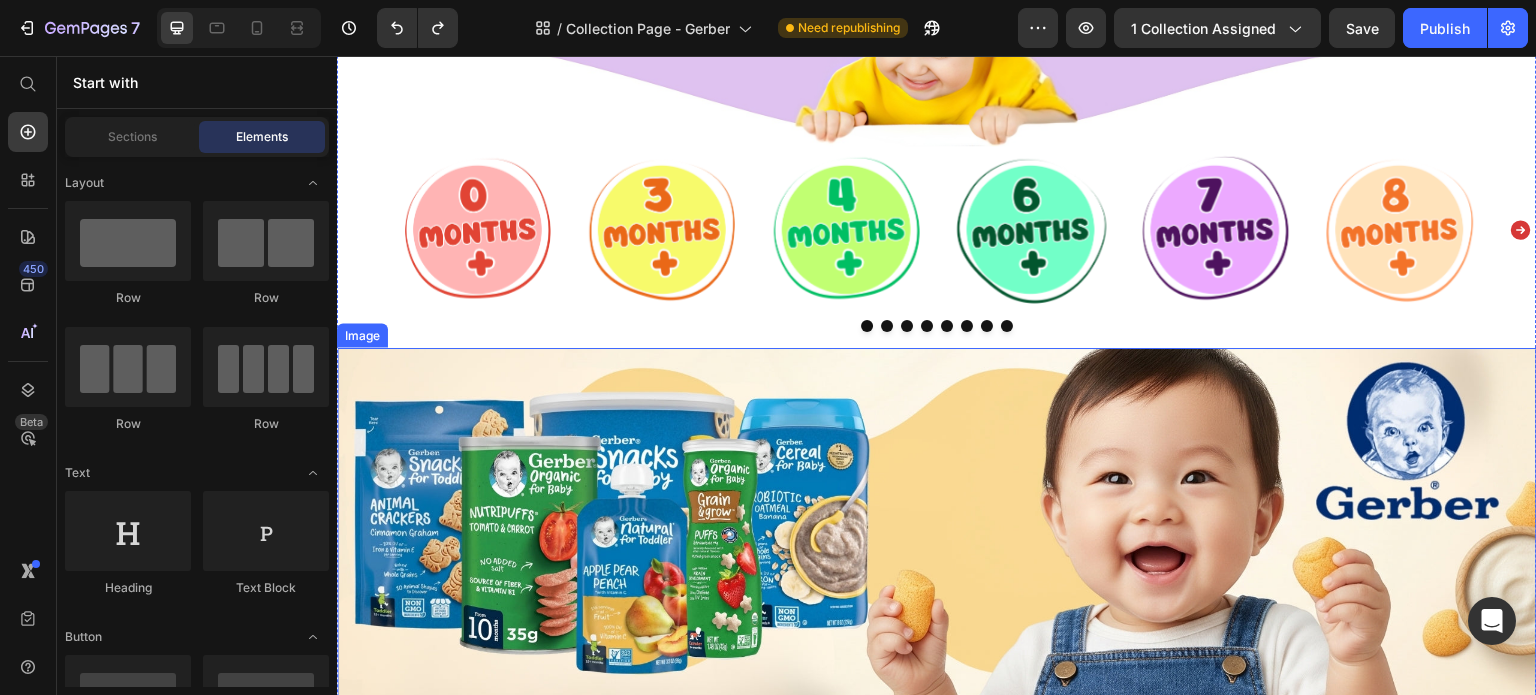 scroll, scrollTop: 300, scrollLeft: 0, axis: vertical 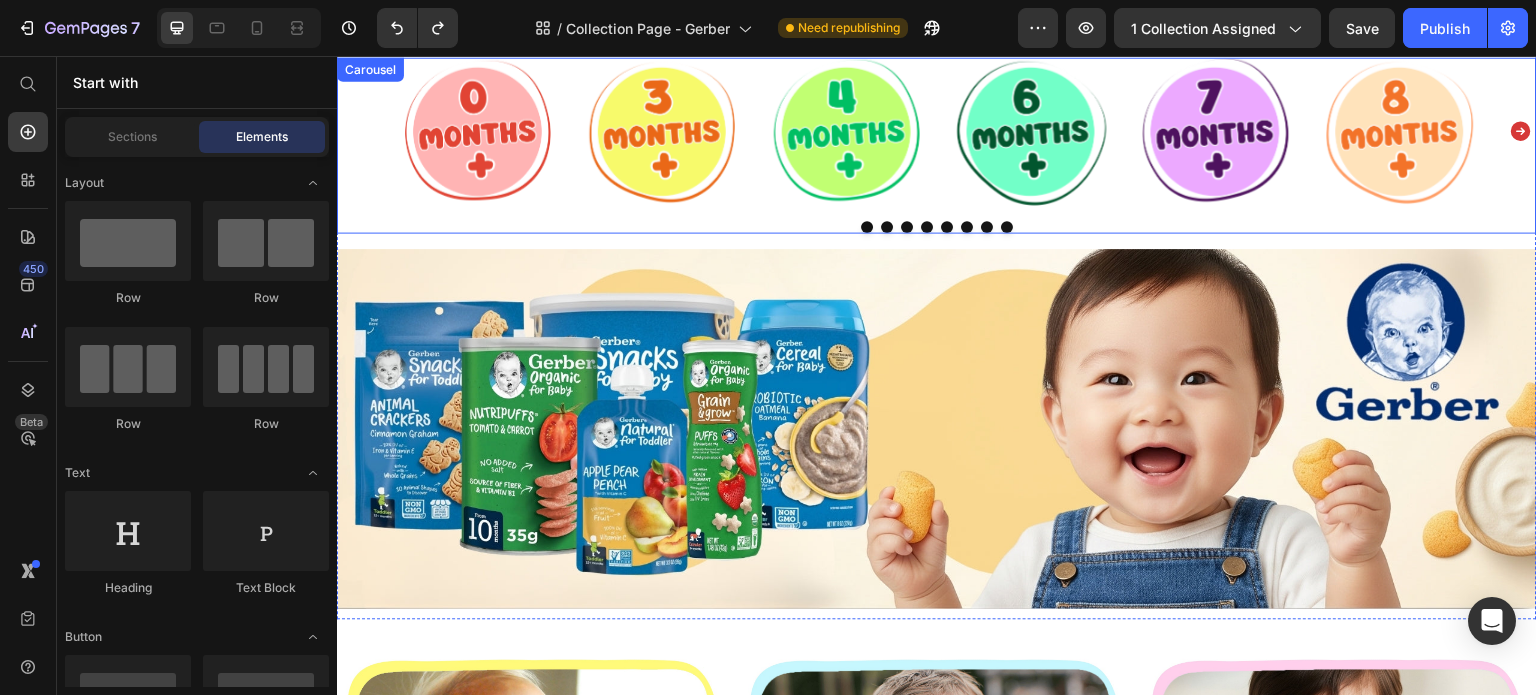 click on "Image Image Image Image Image Image Image Image Image Image Image Image" at bounding box center [937, 131] 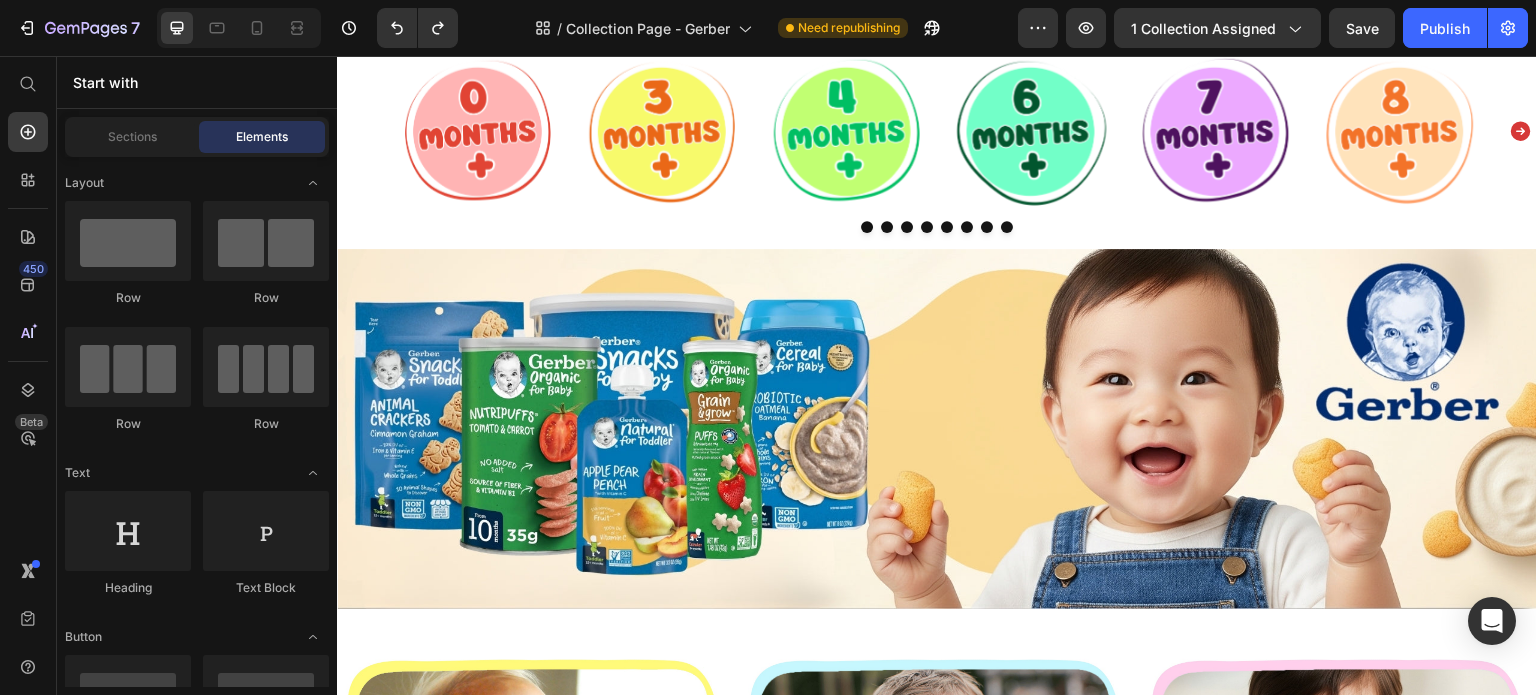 scroll, scrollTop: 0, scrollLeft: 0, axis: both 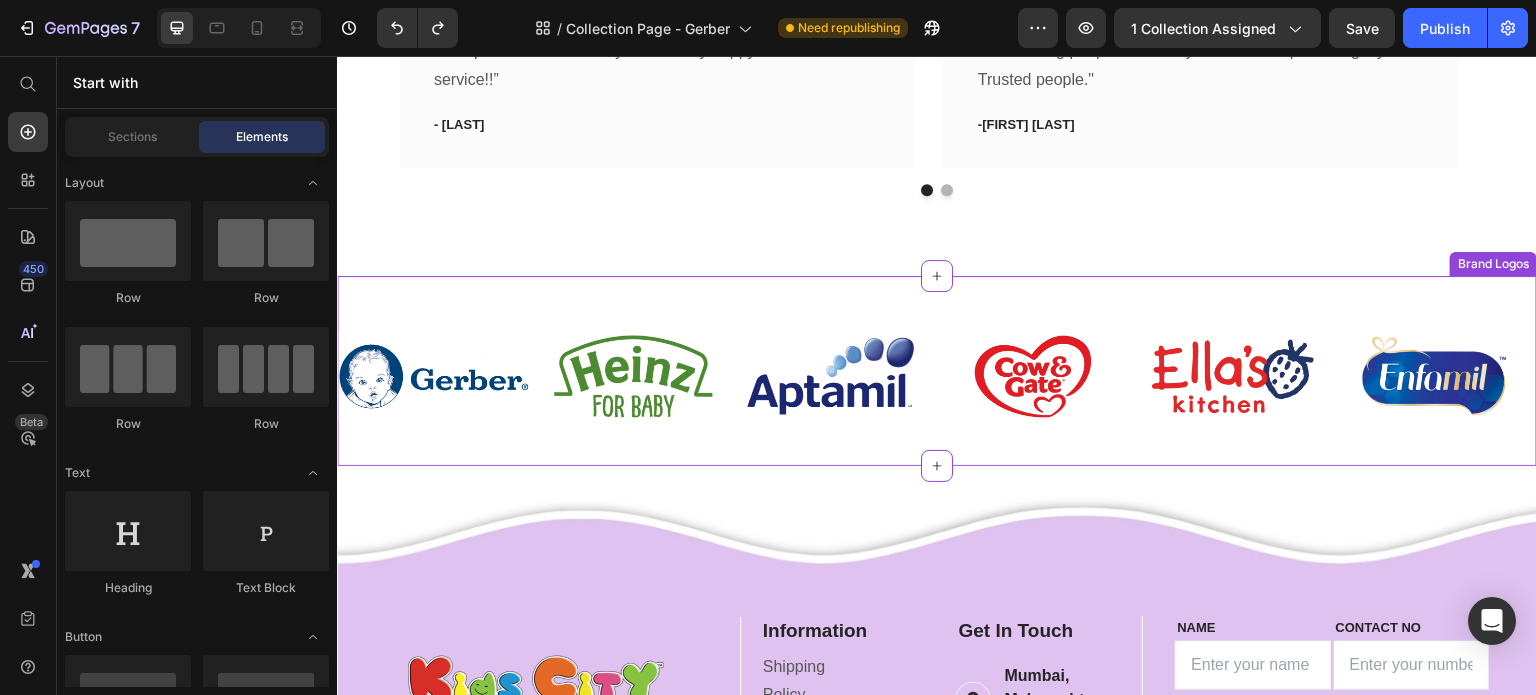 click at bounding box center [1033, 376] 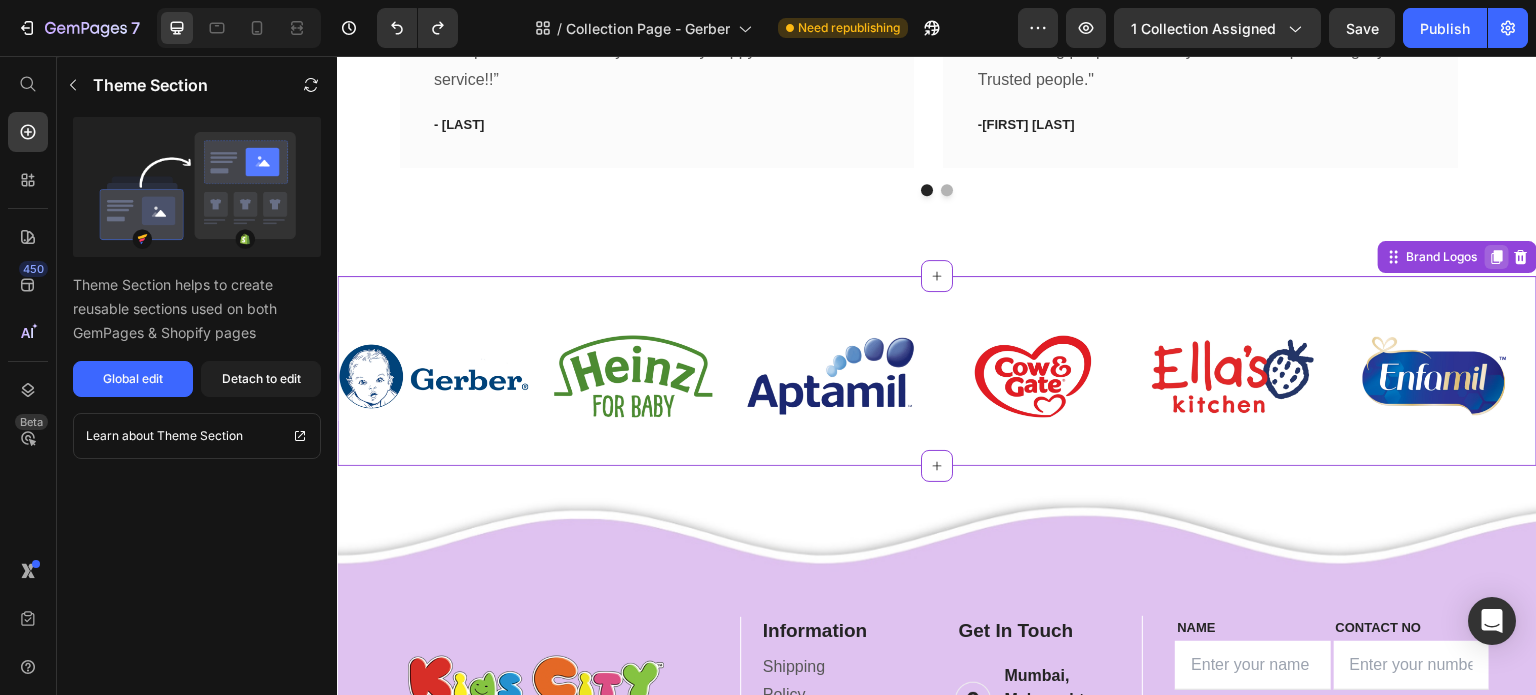 click 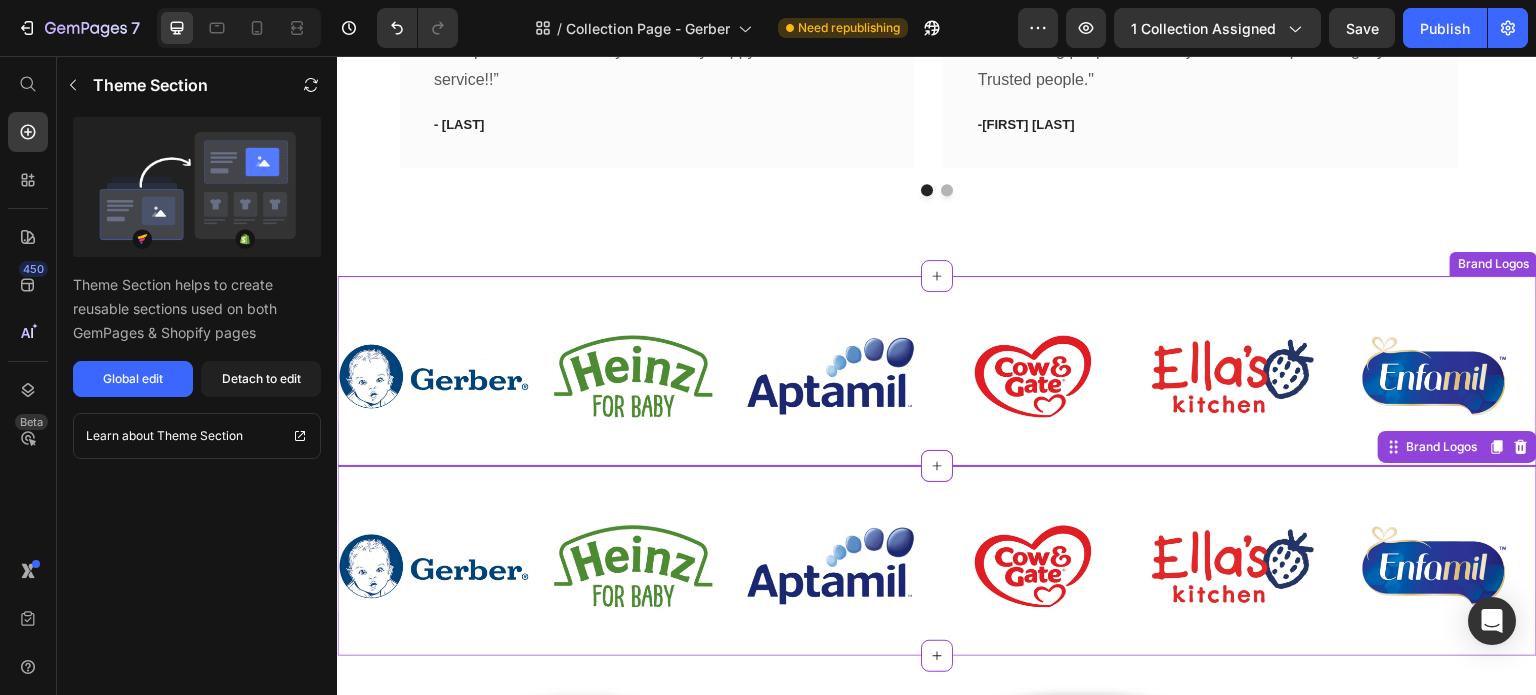 click at bounding box center (1033, 376) 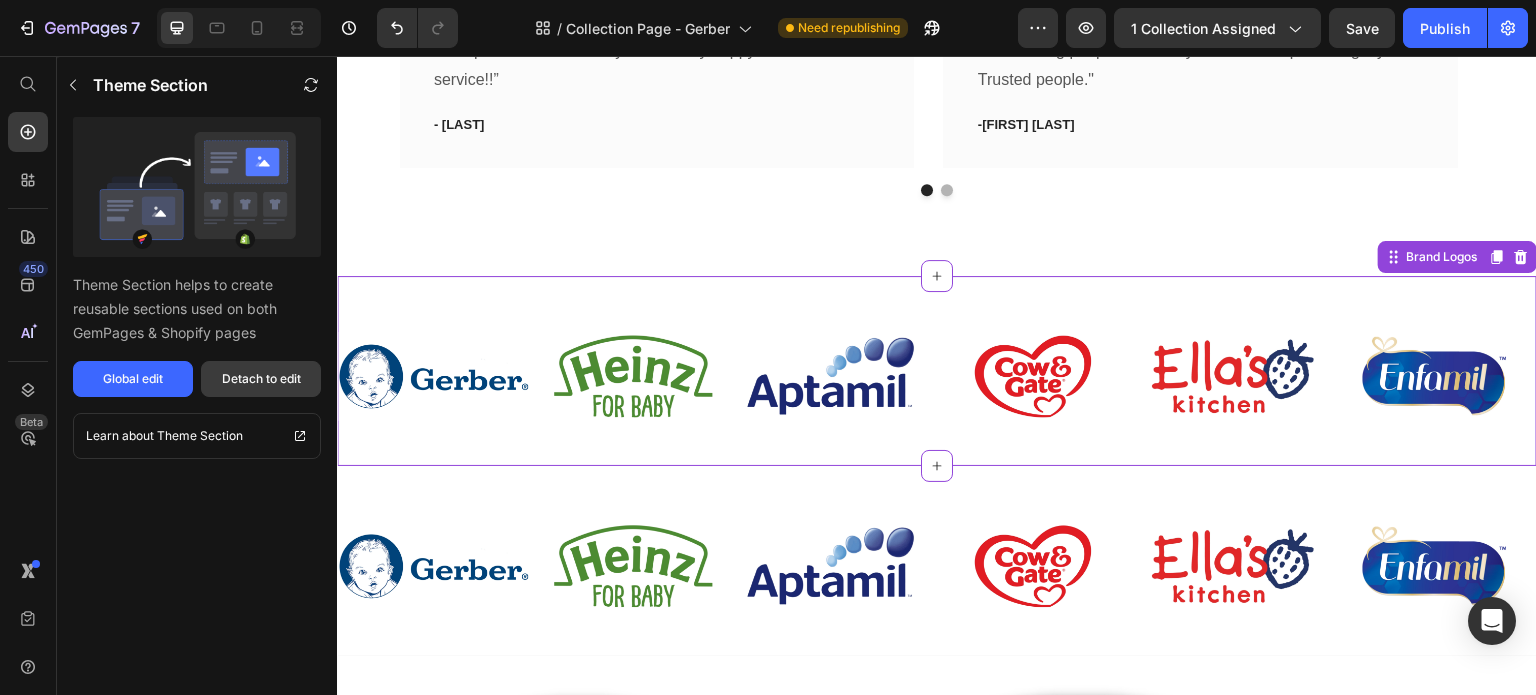 click on "Detach to edit" at bounding box center (261, 379) 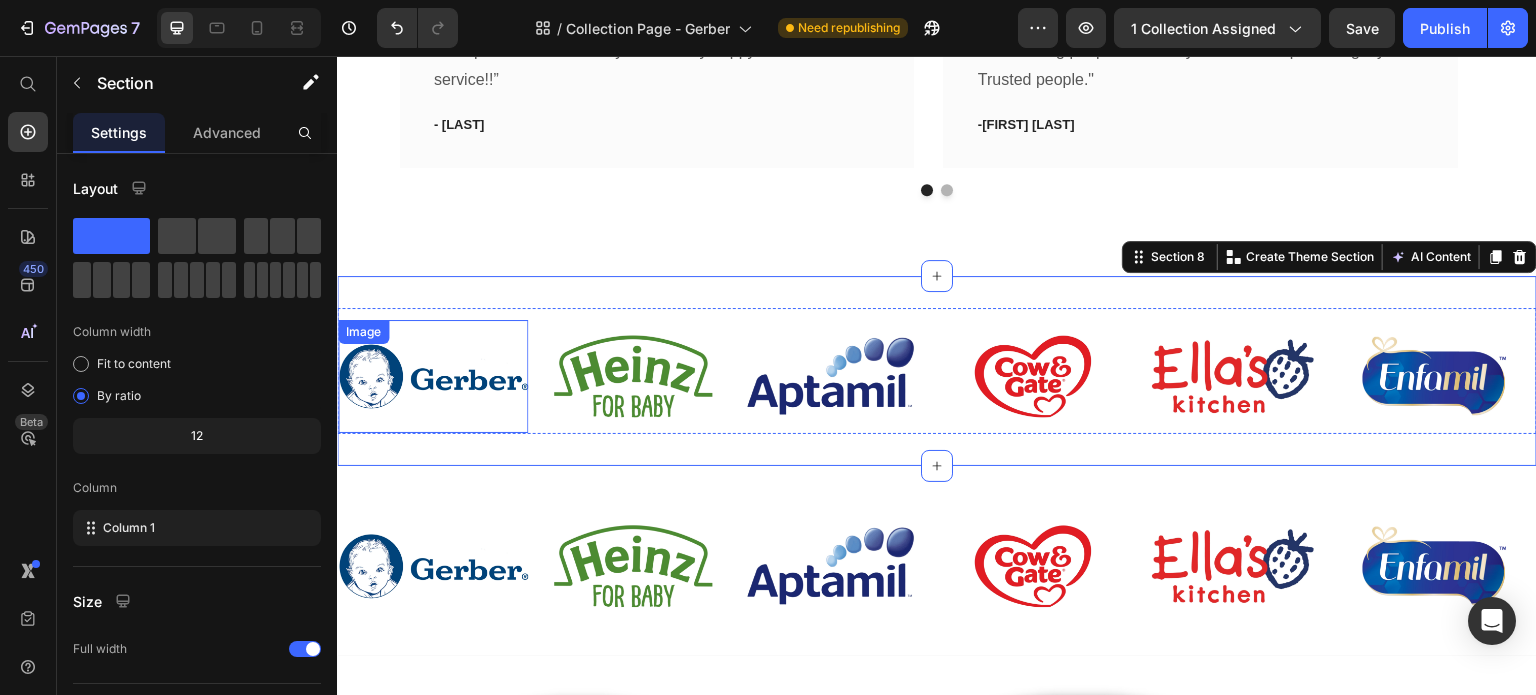 click at bounding box center [433, 376] 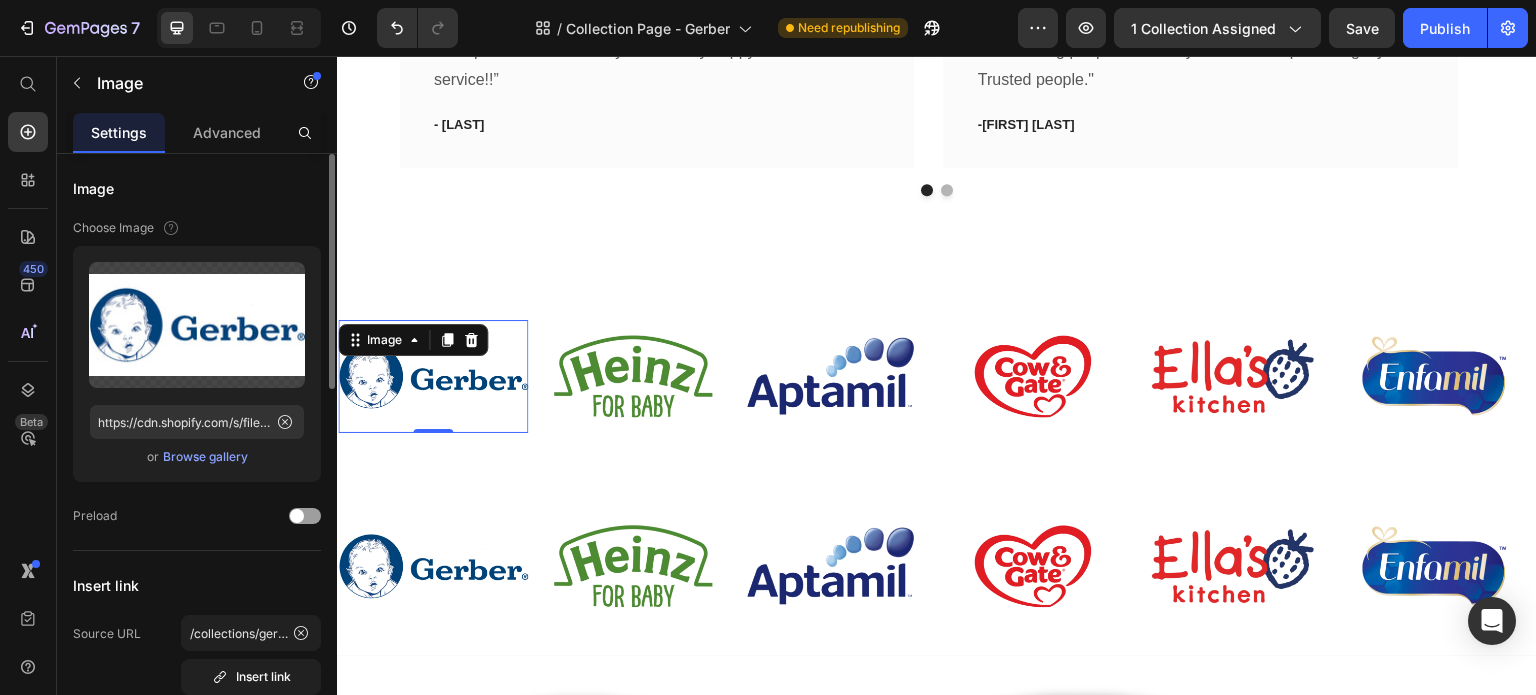 click on "Upload Image https://cdn.shopify.com/s/files/1/0989/4066/files/gempages_568336468586529701-8164b602-8248-479b-9ed2-d602d6a6dff0.jpg  or   Browse gallery" 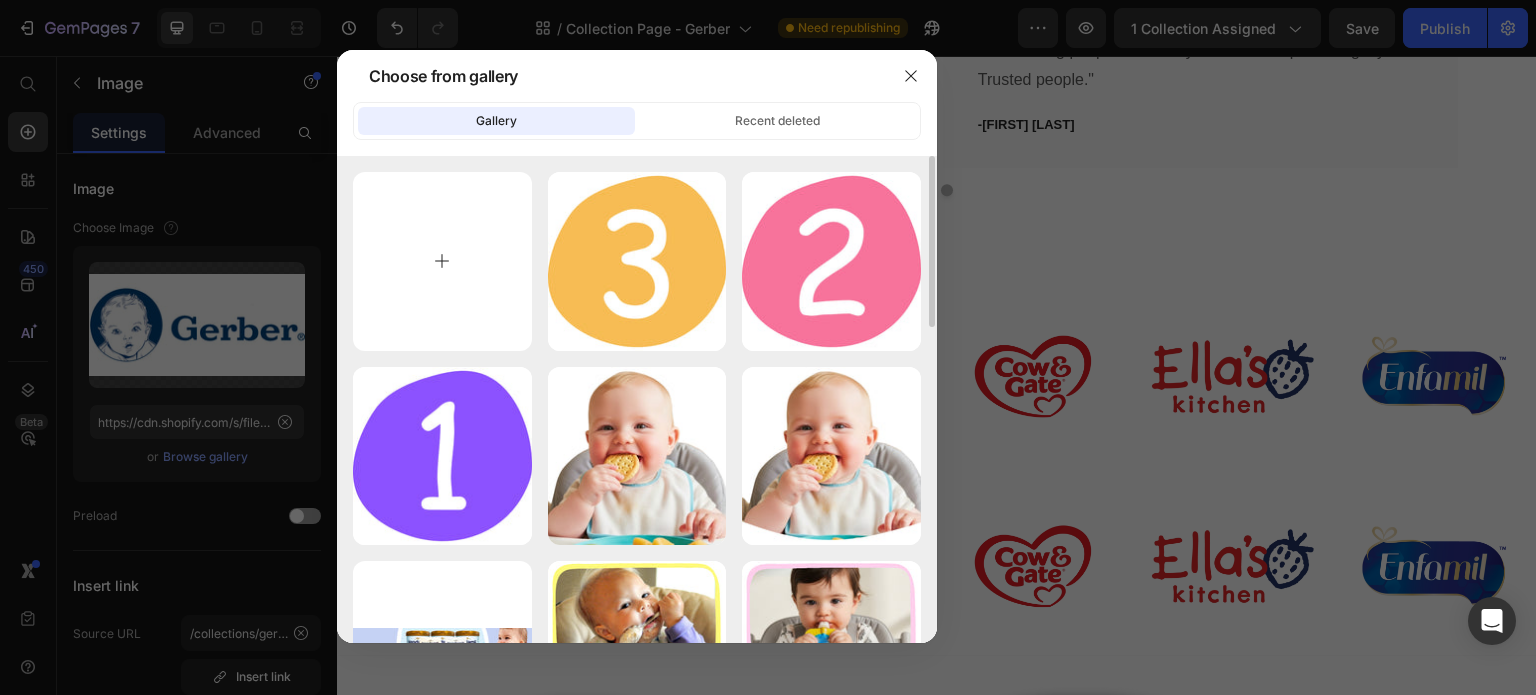 click at bounding box center (442, 261) 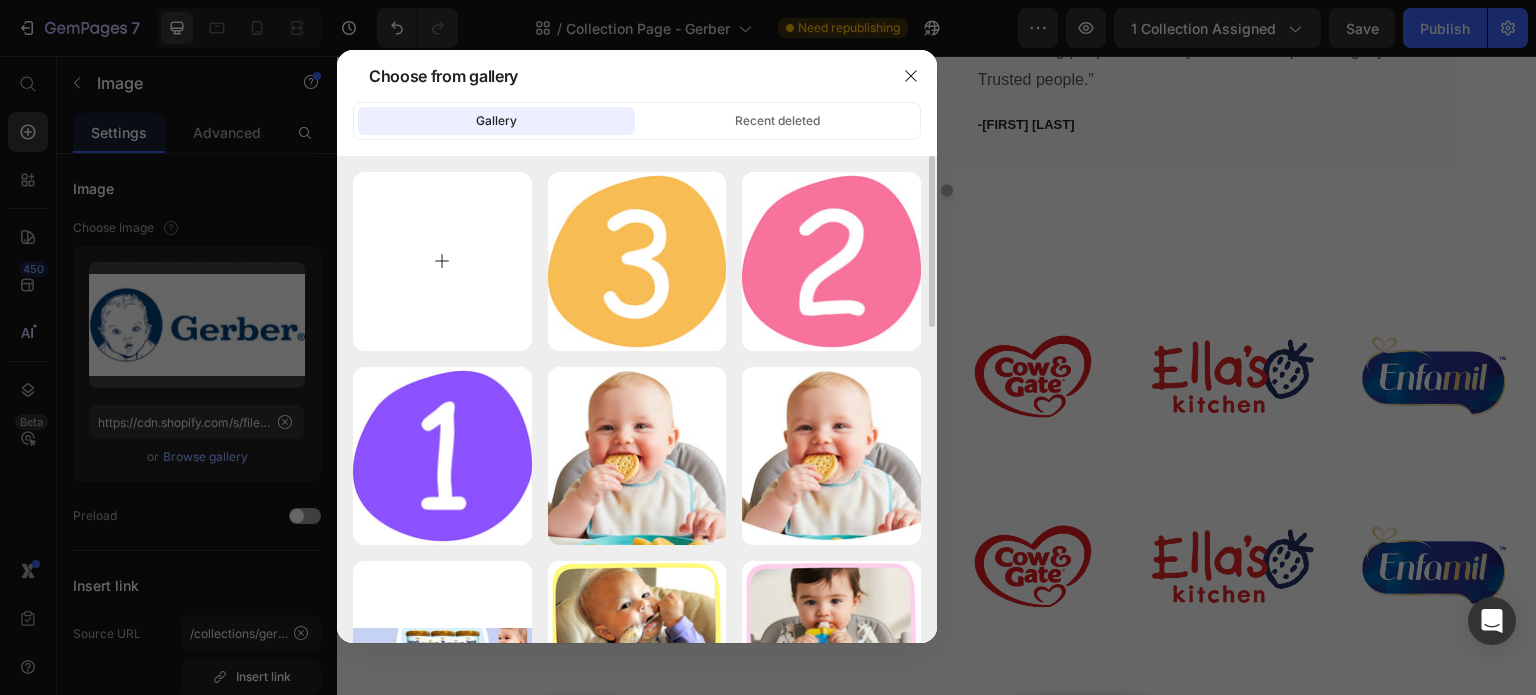 type on "C:\fakepath\KidsCity-final-logo2-R.png" 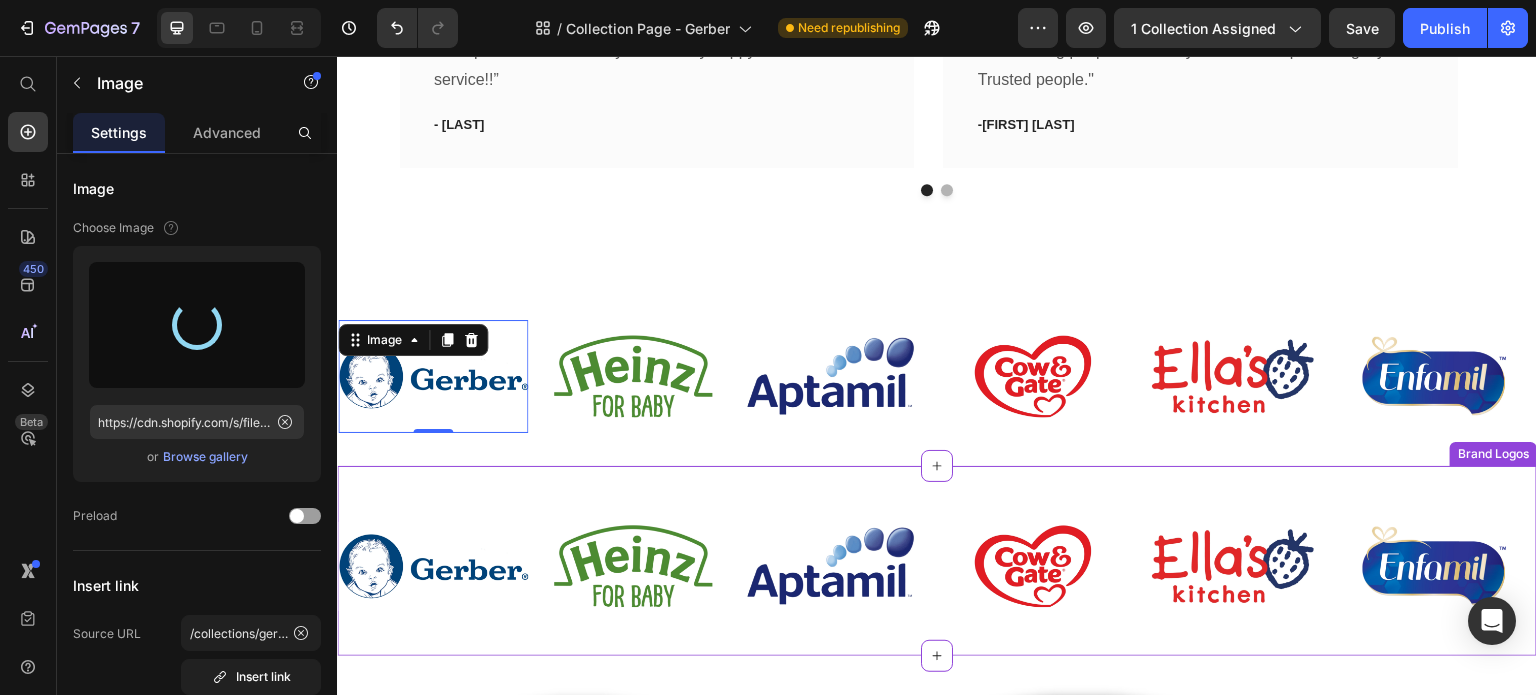 type on "https://cdn.shopify.com/s/files/1/0989/4066/files/gempages_568336468586529701-1999fc27-35c1-40be-a9c7-becbc825136a.png" 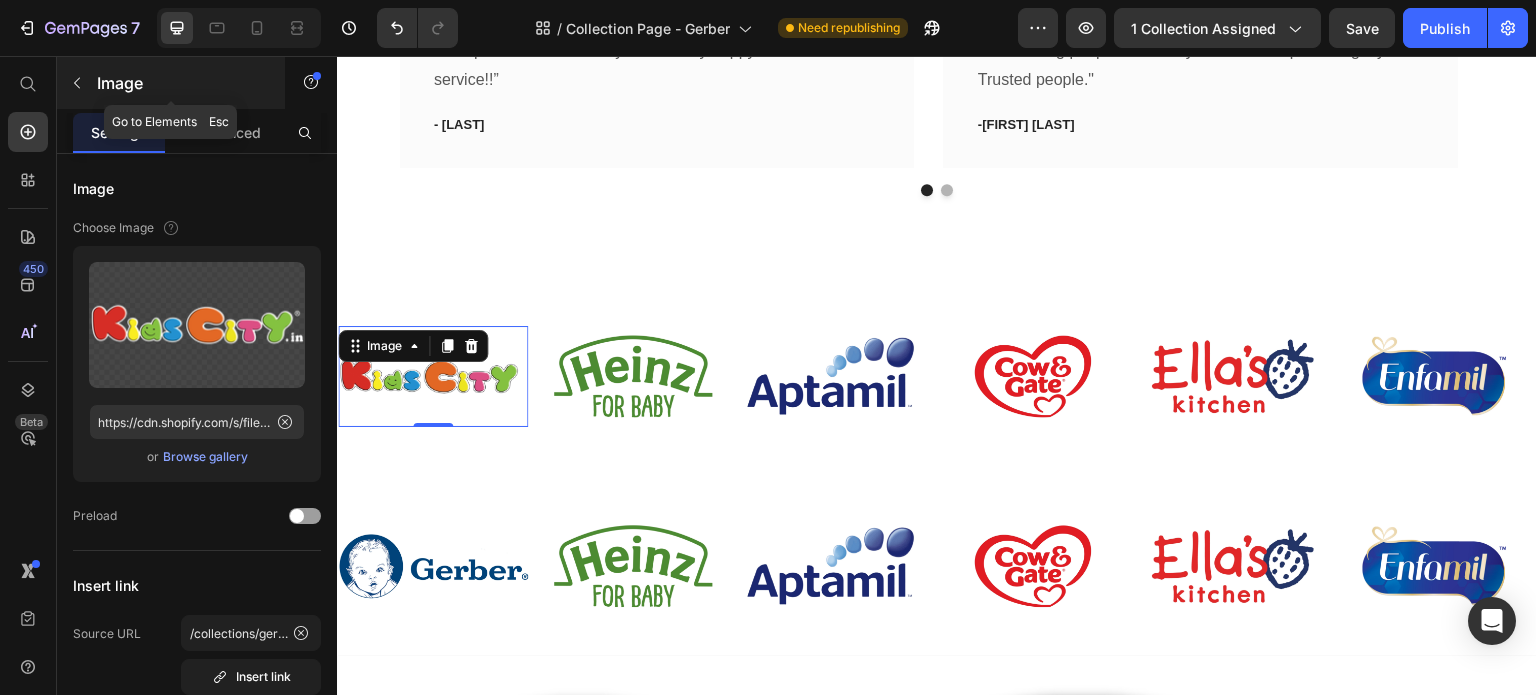 click at bounding box center [77, 83] 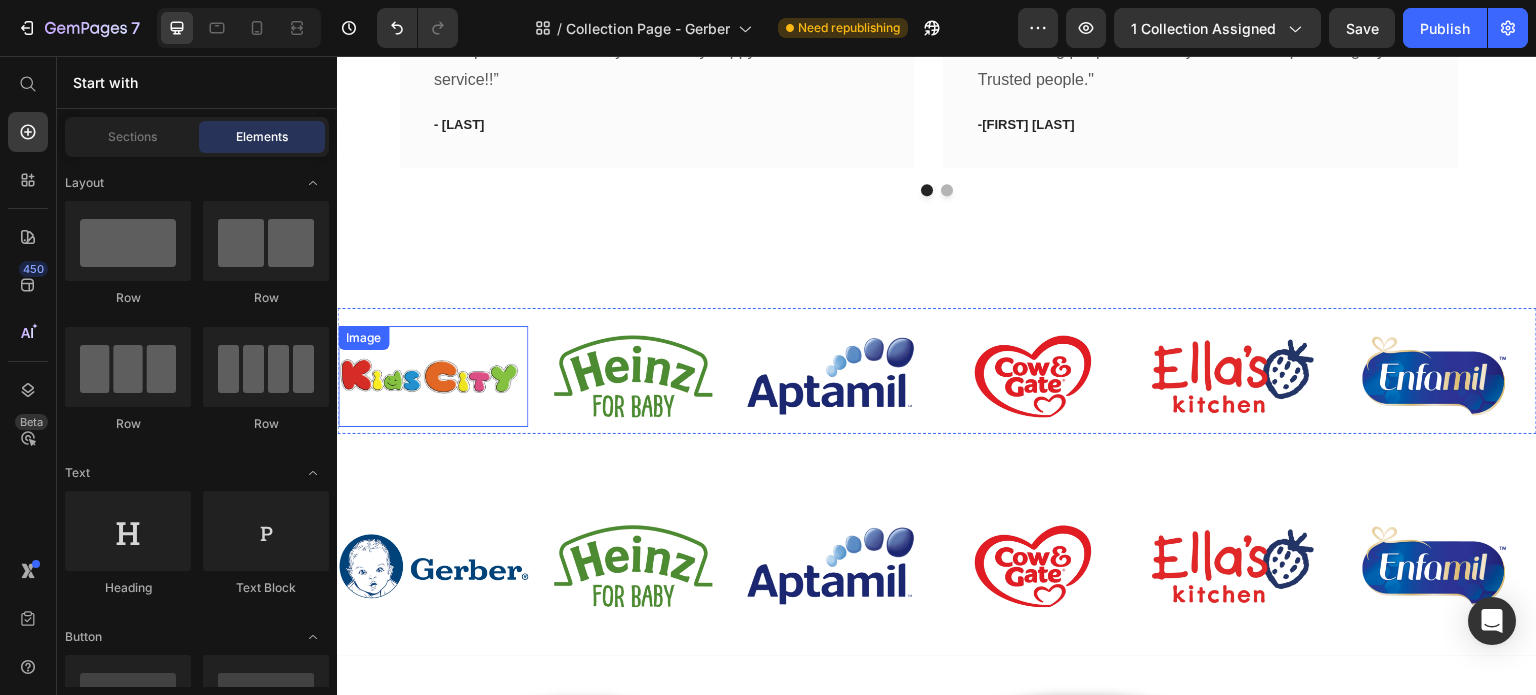click at bounding box center [433, 376] 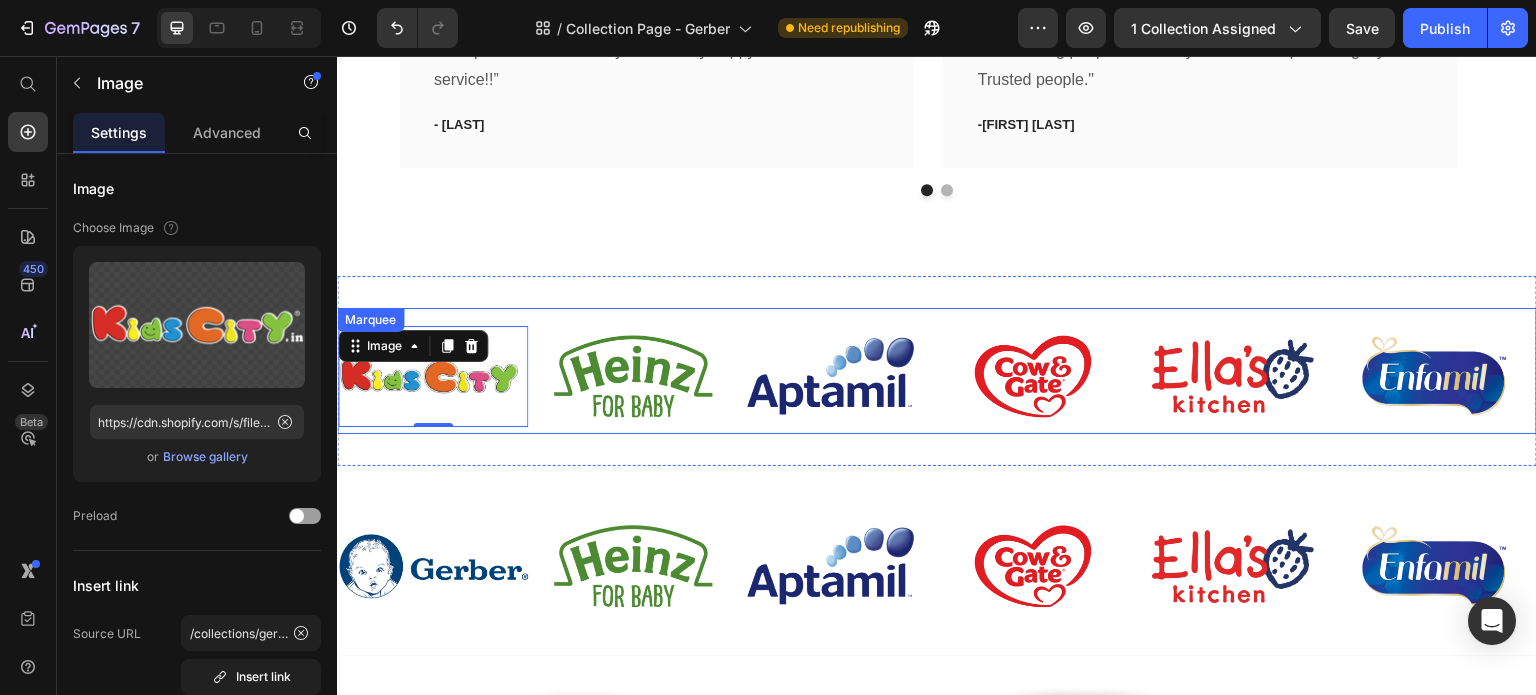 click on "Image   0 Image Image Image Image Image Image Image Image Image Image Image Image Image Image Image Image Image Image Image Image Image Image Image Image Image Image Image" at bounding box center (3138, 376) 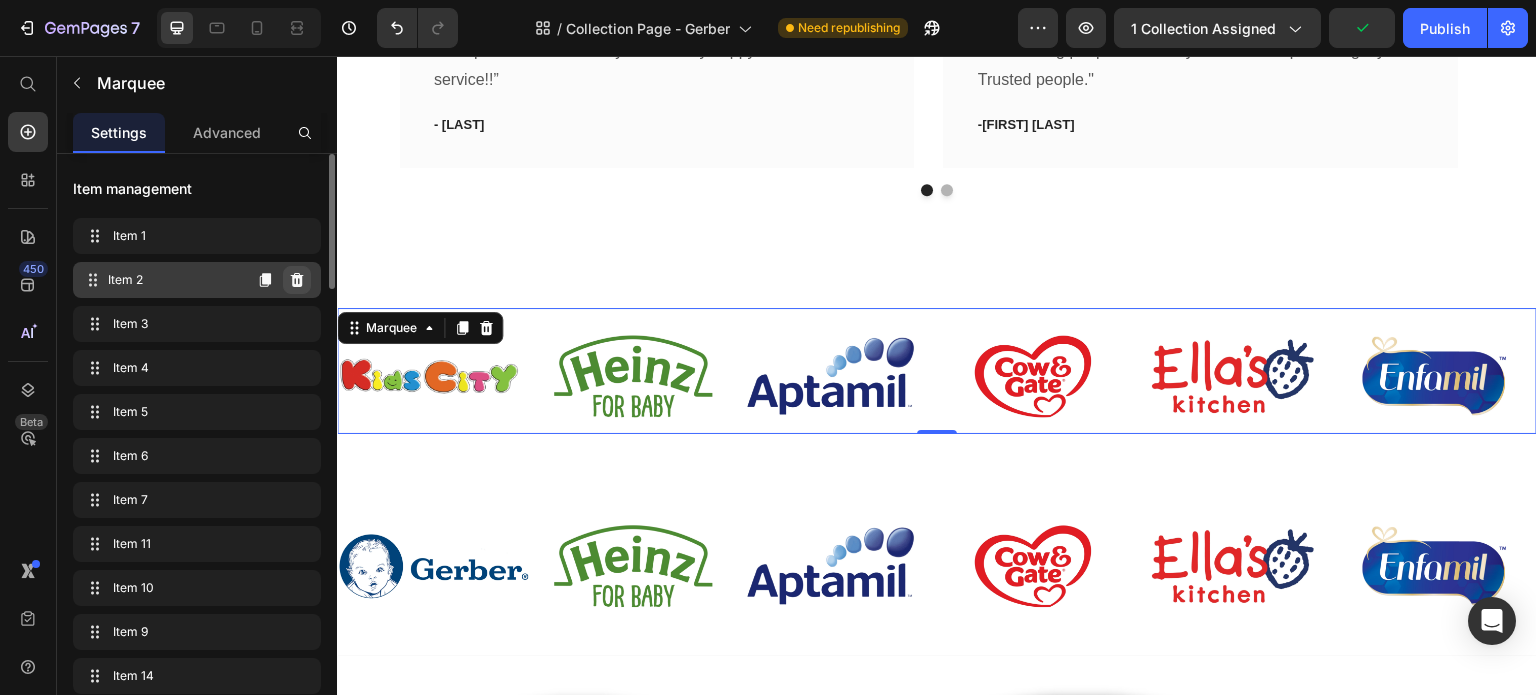 click 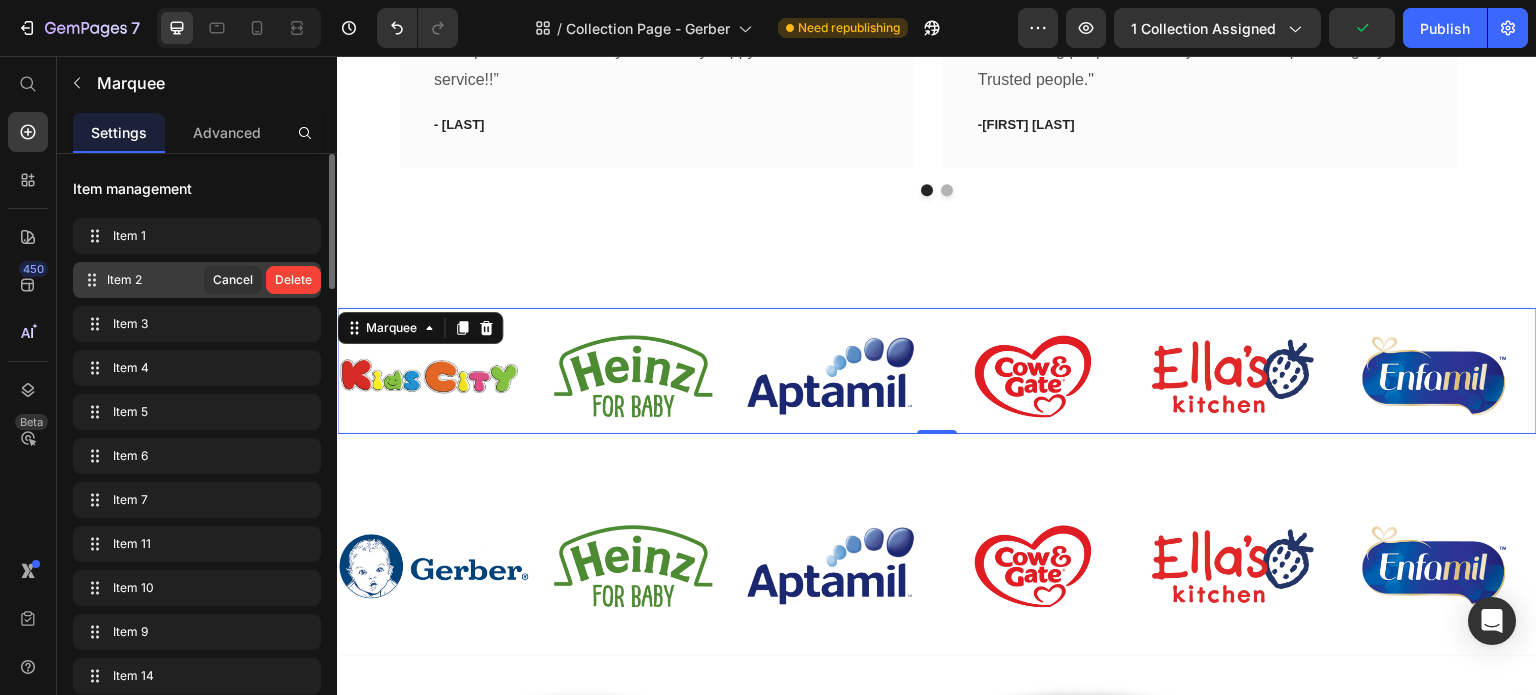 click on "Delete" at bounding box center (293, 280) 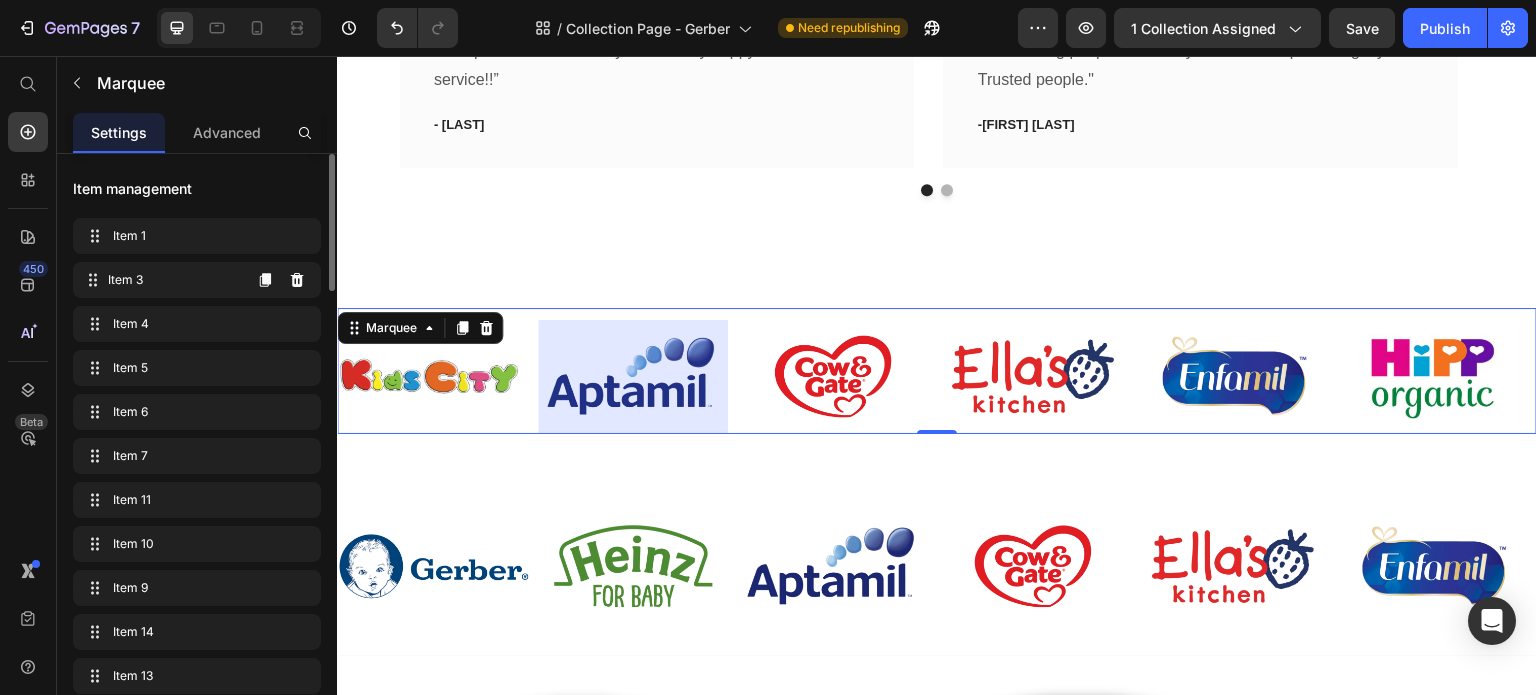 click 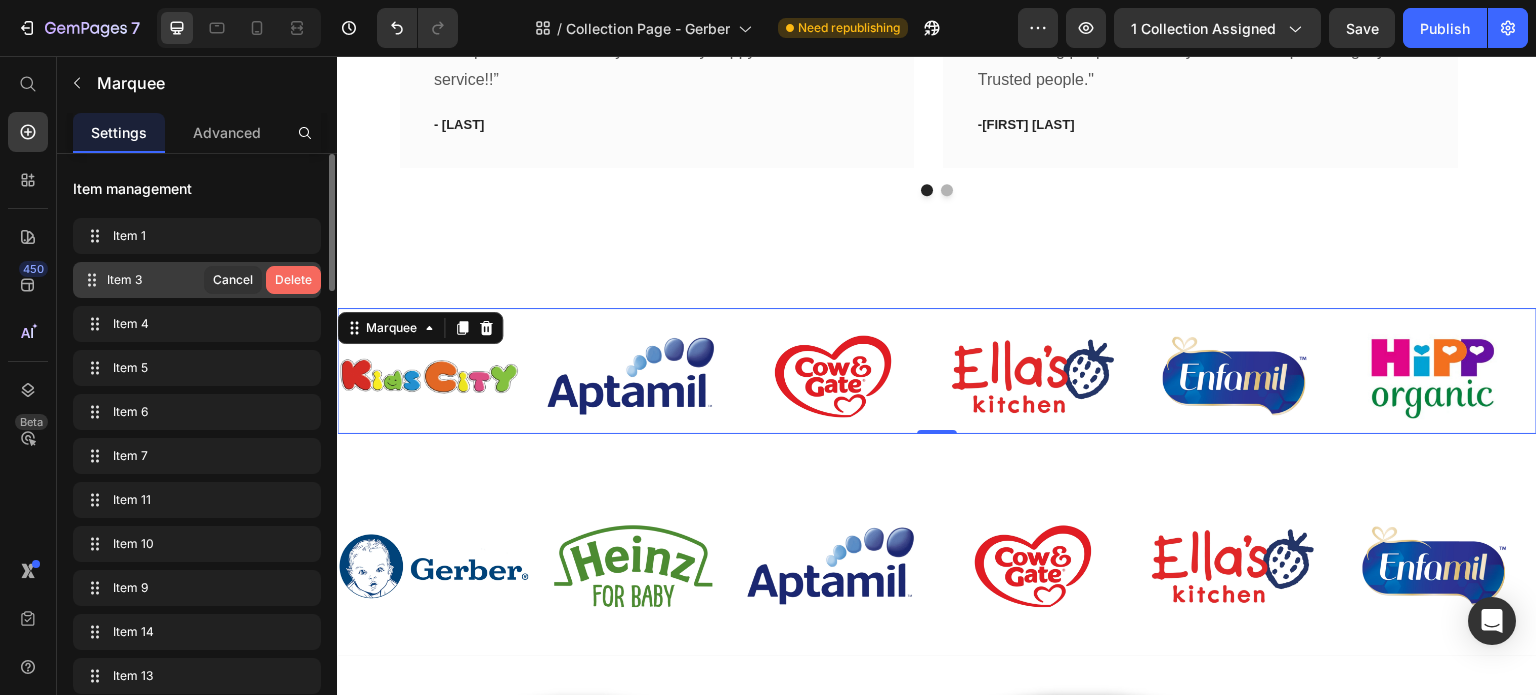 click on "Delete" at bounding box center (293, 280) 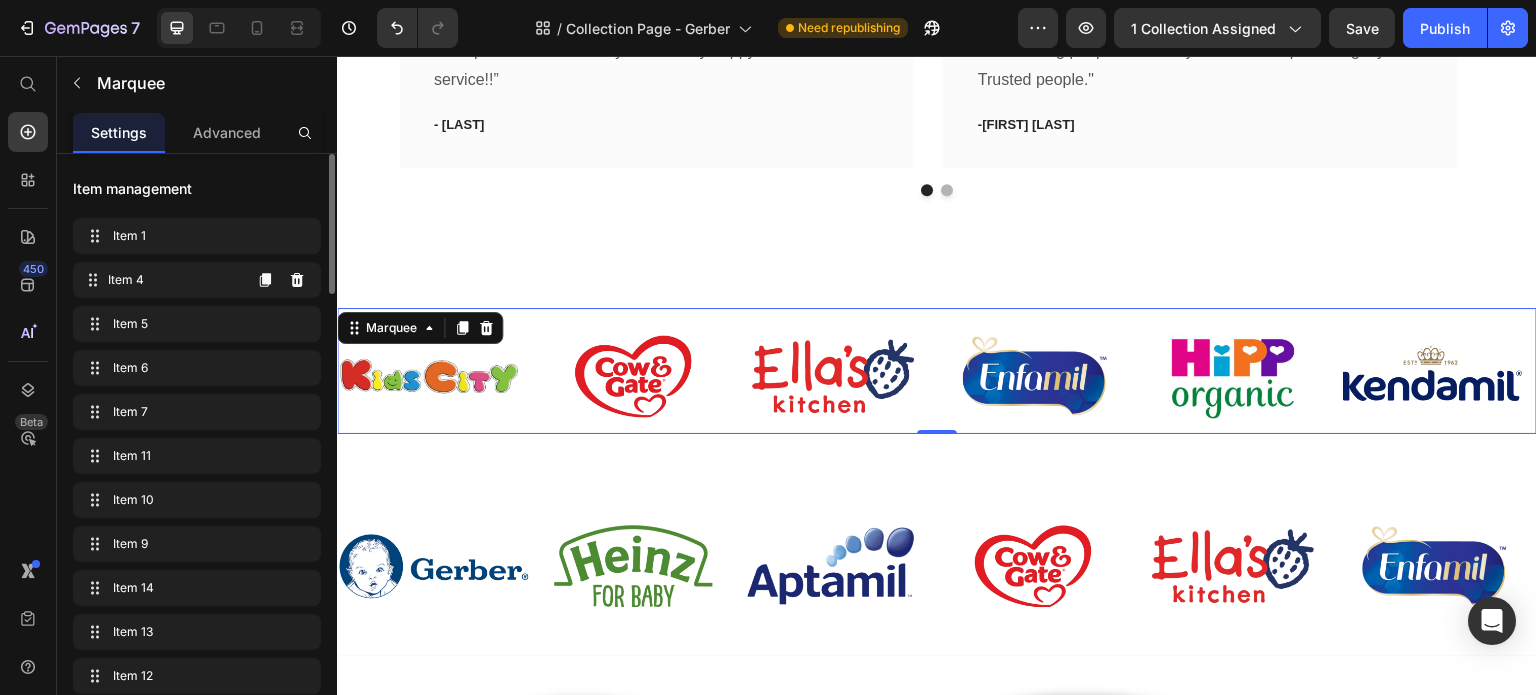 click 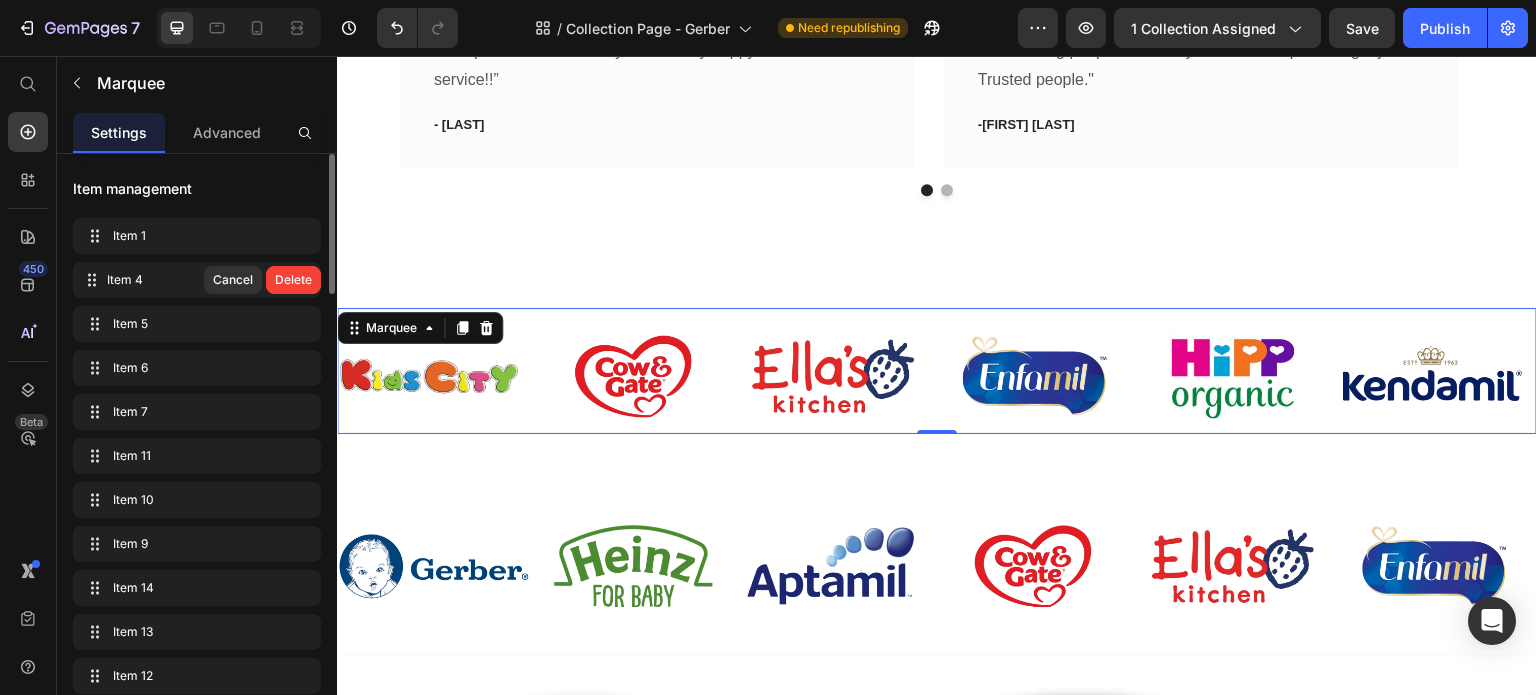 click on "Delete" at bounding box center [293, 280] 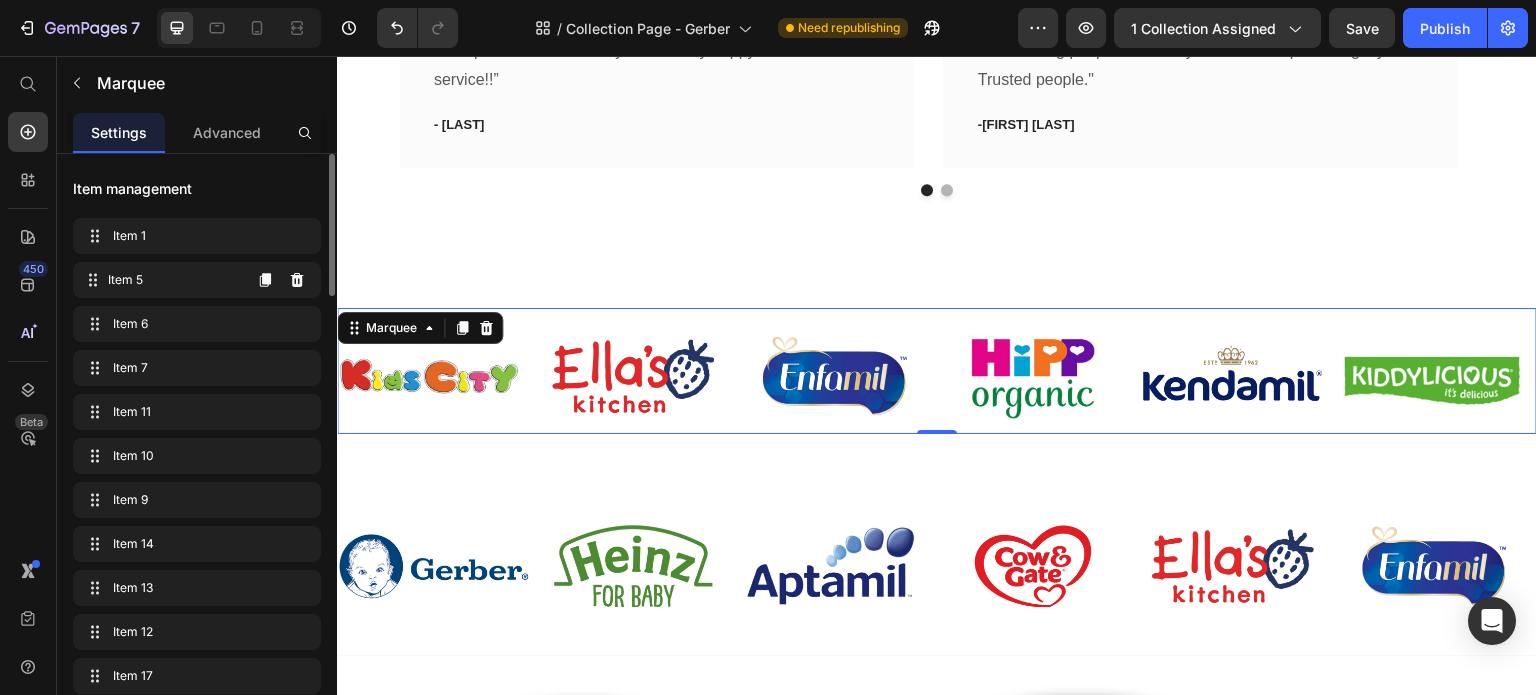 click 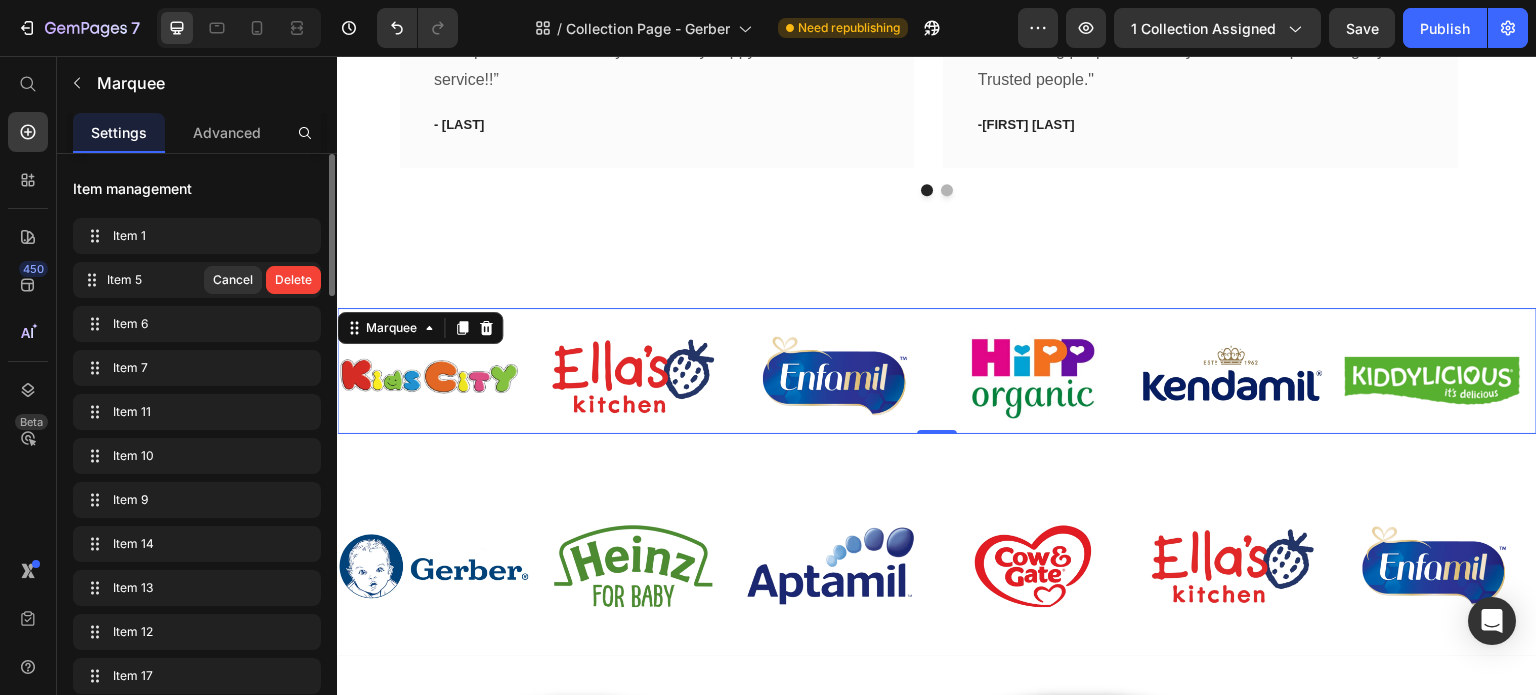 click on "Delete" at bounding box center [293, 280] 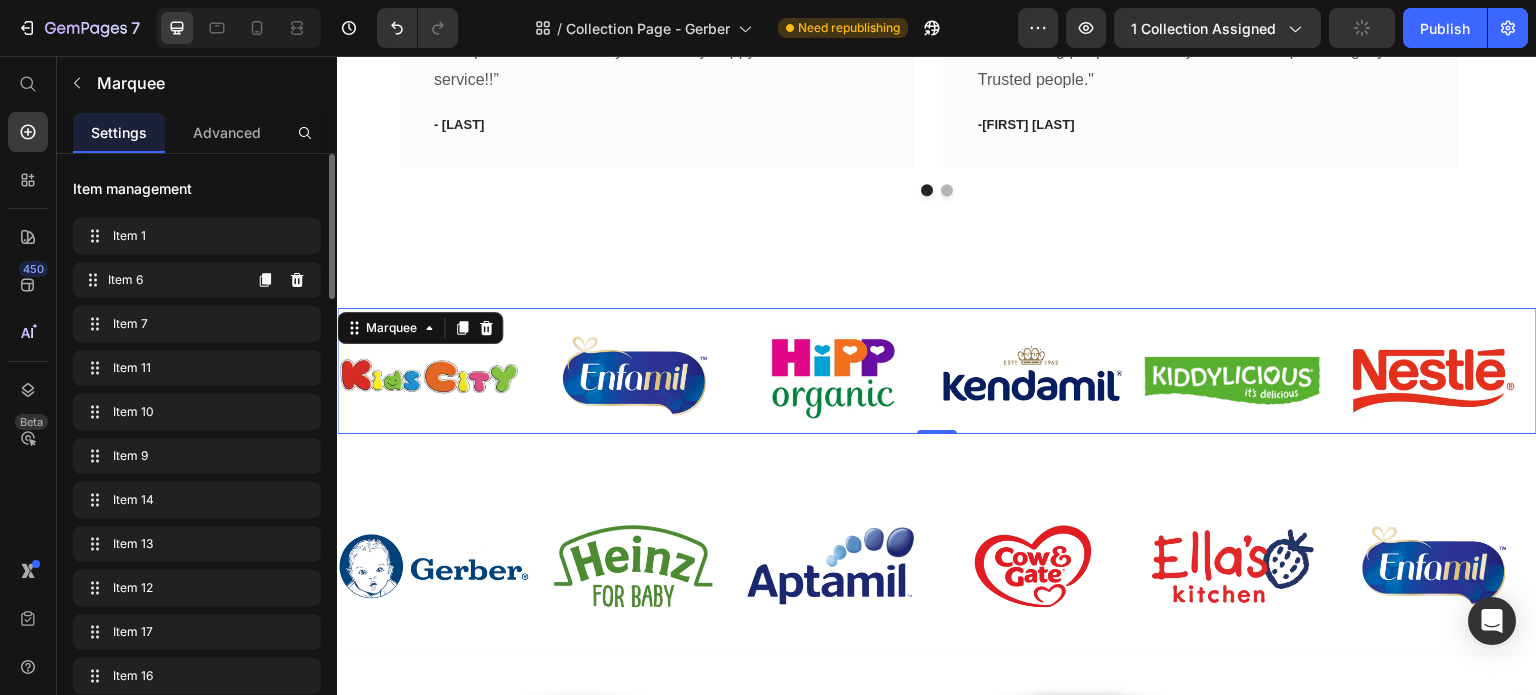 click 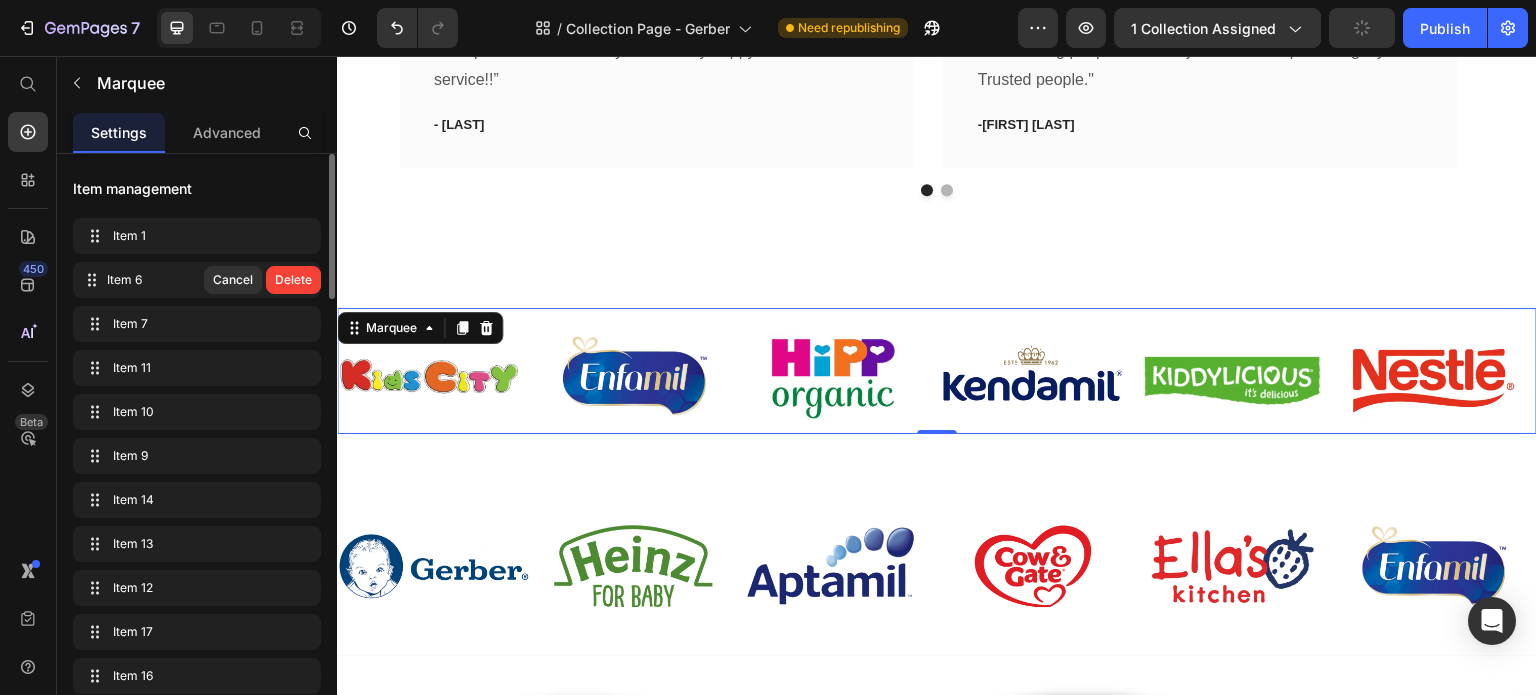click on "Delete" at bounding box center [293, 280] 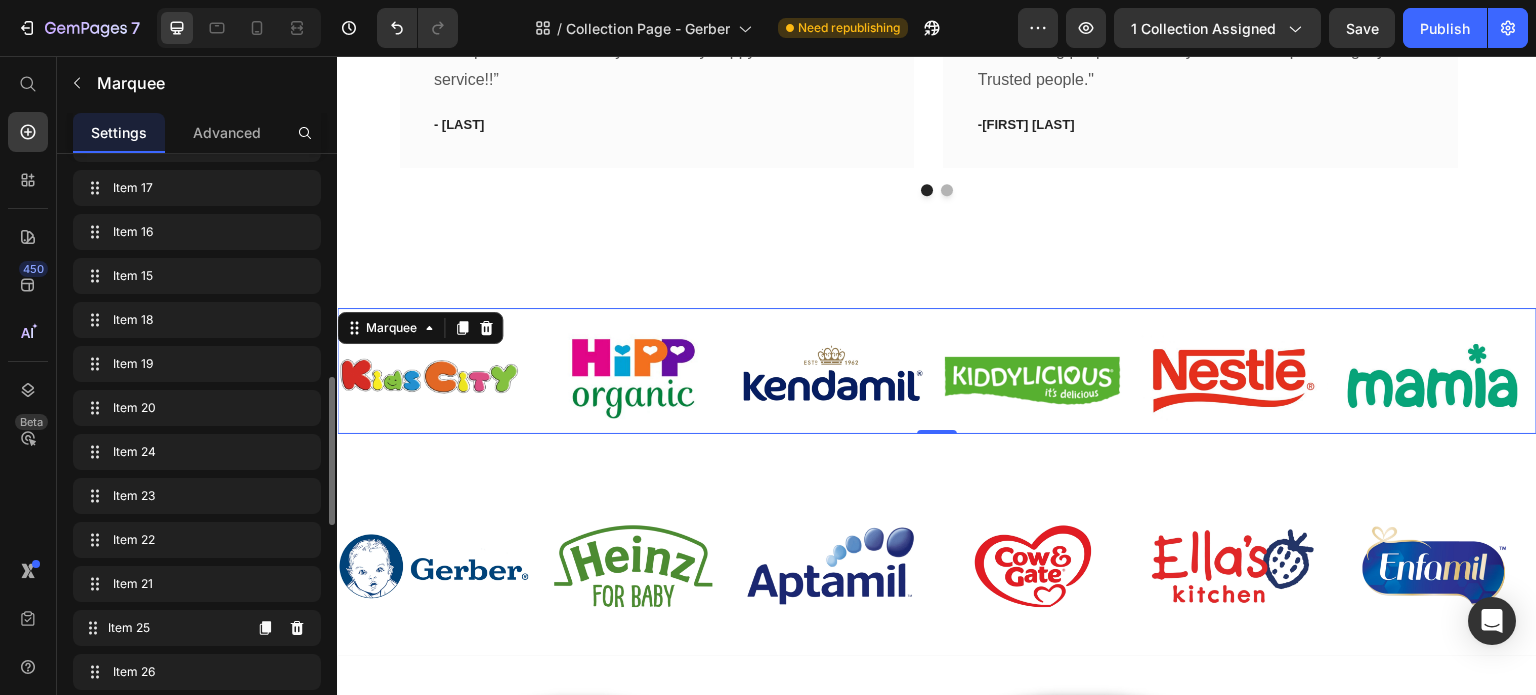 scroll, scrollTop: 600, scrollLeft: 0, axis: vertical 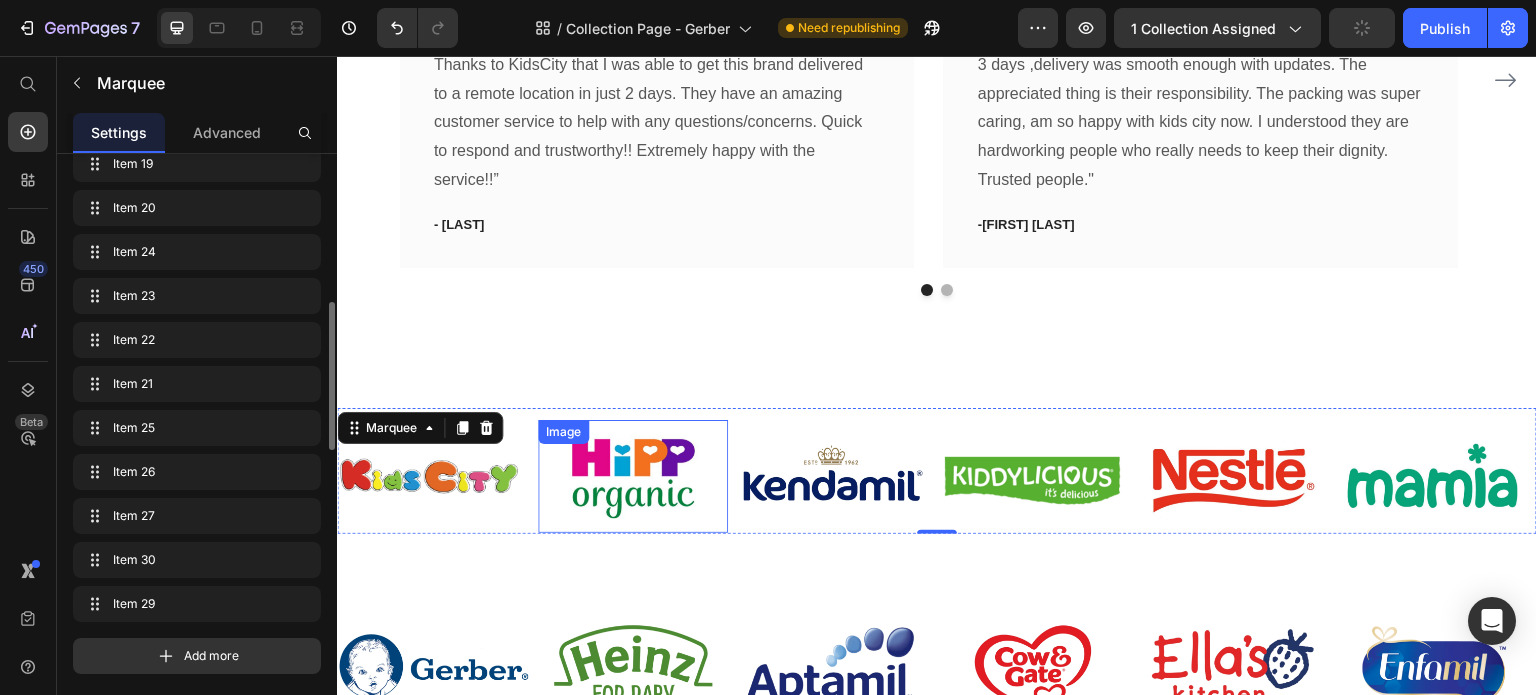 click at bounding box center [633, 476] 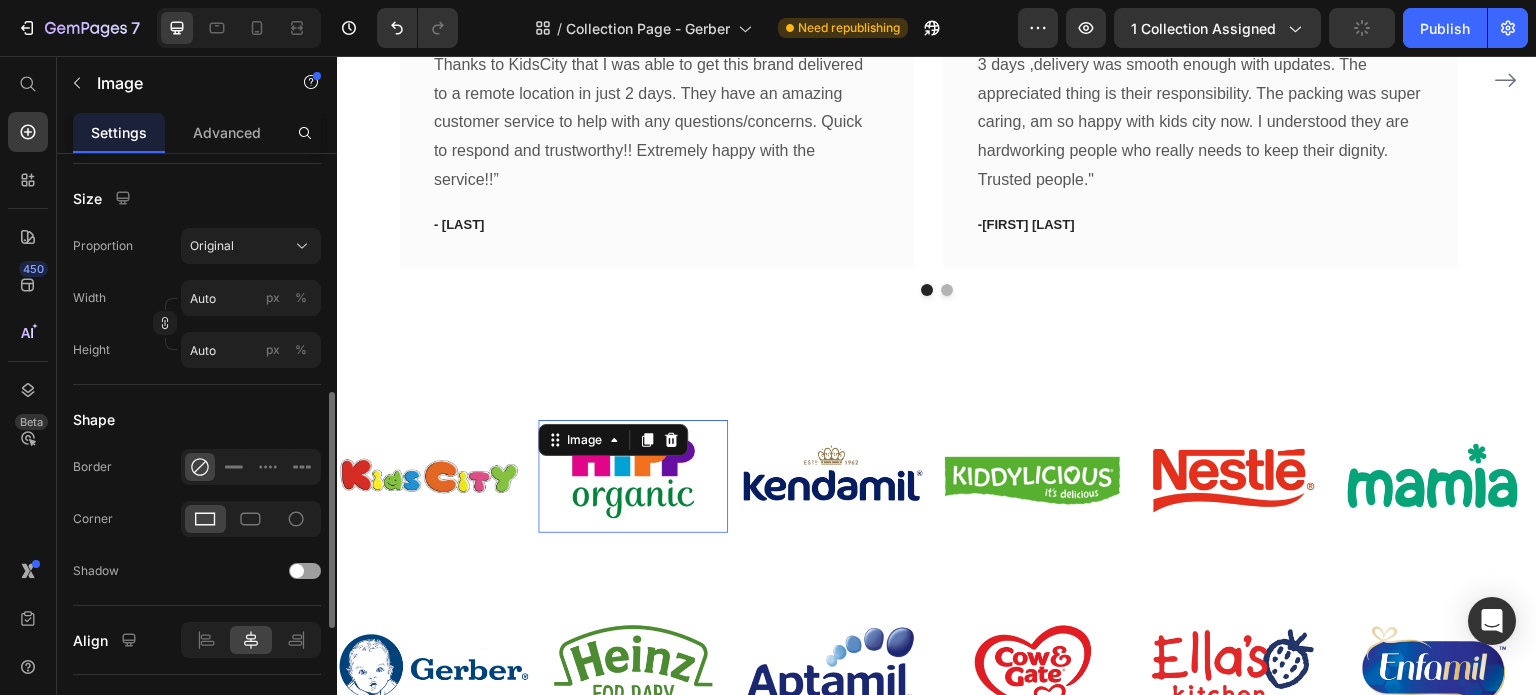 scroll, scrollTop: 0, scrollLeft: 0, axis: both 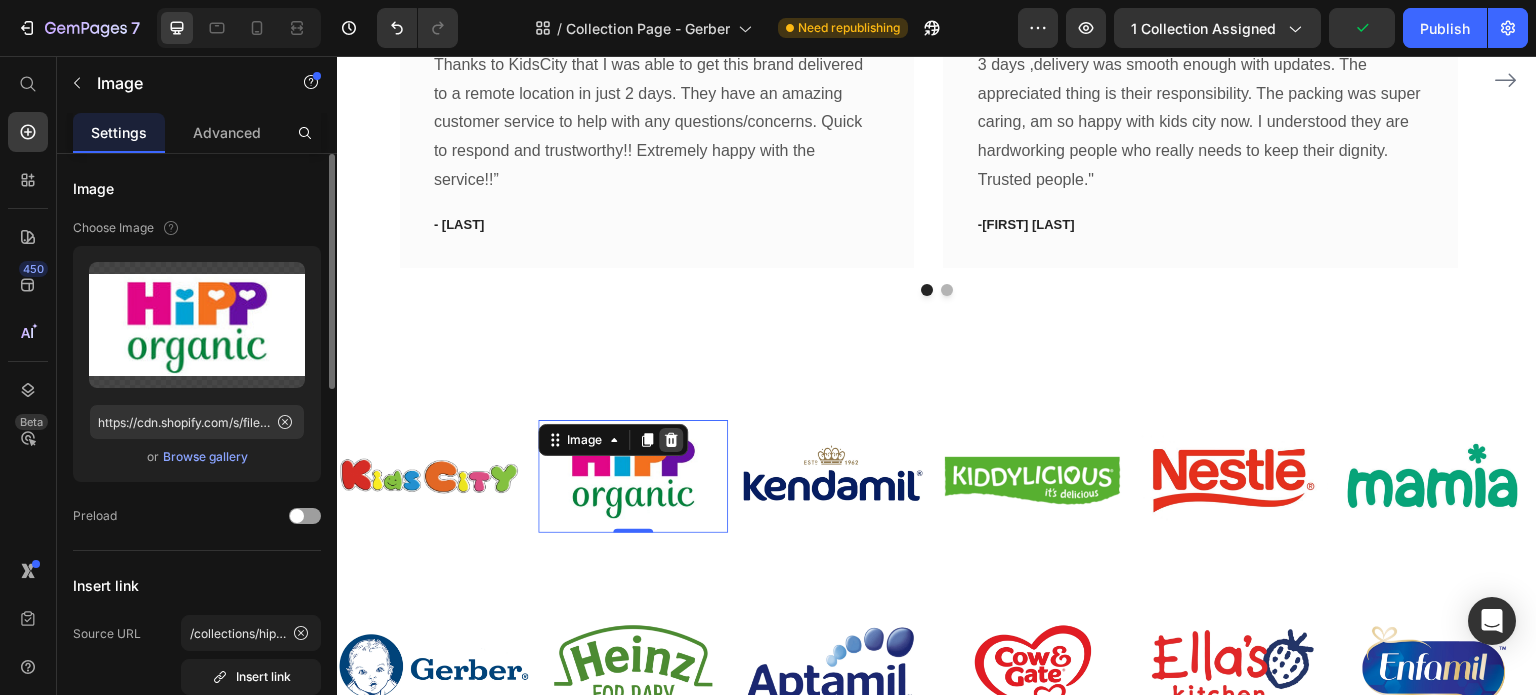 click 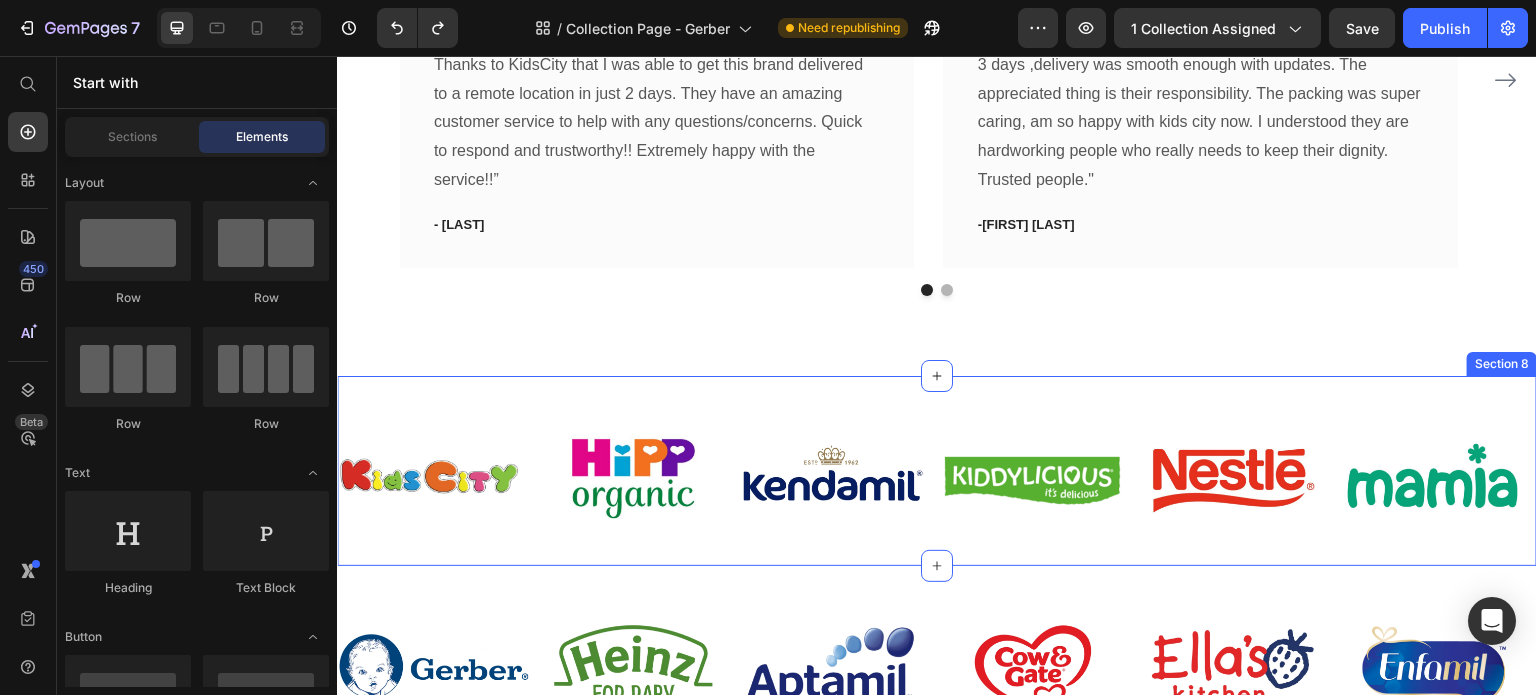 click on "Image Image Image Image Image Image Image Image Image Image Image Image Image Image Image Image Image Image Image Image Image Image Image Image Image Image Image Image Image Image Image Image Image Image Image Image Image Image Image Image Image Image Image Image Image Image Marquee Section 8" at bounding box center (937, 471) 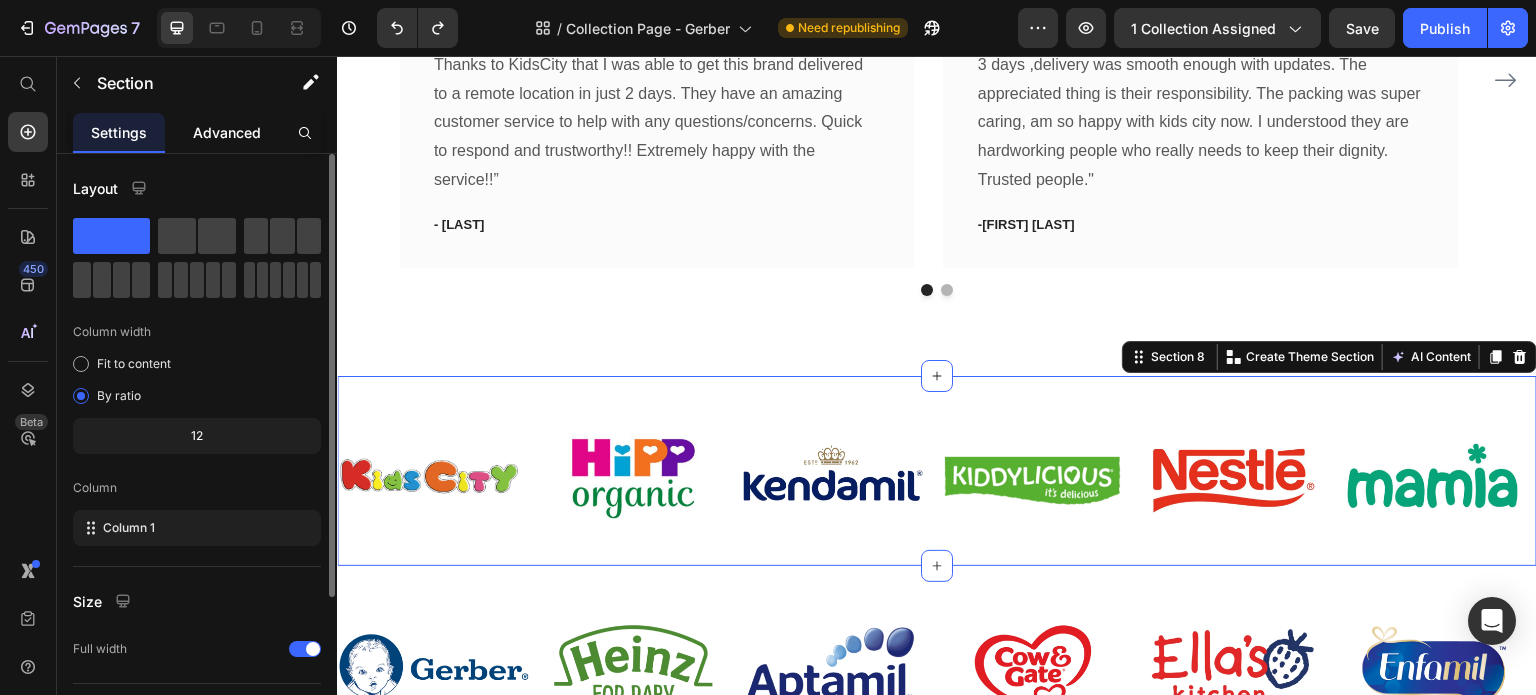 click on "Advanced" 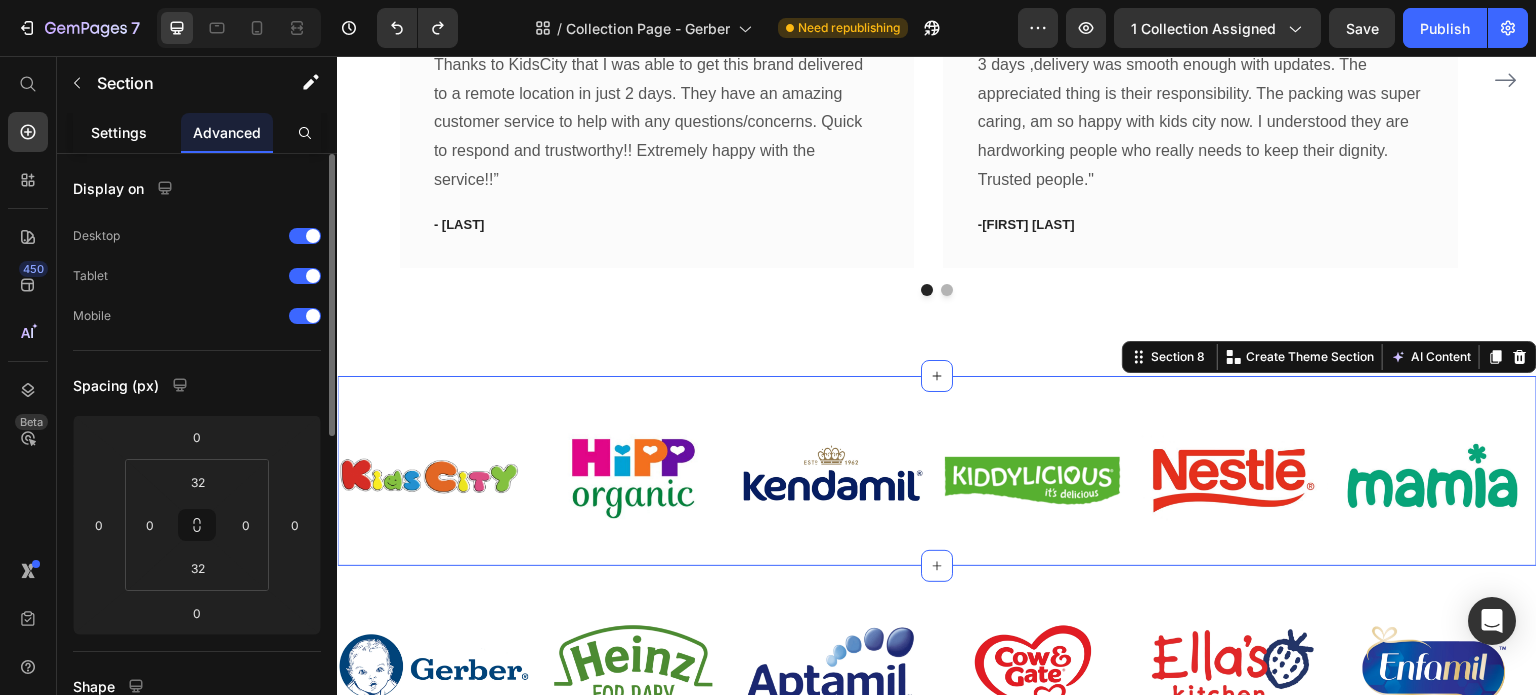 click on "Settings" 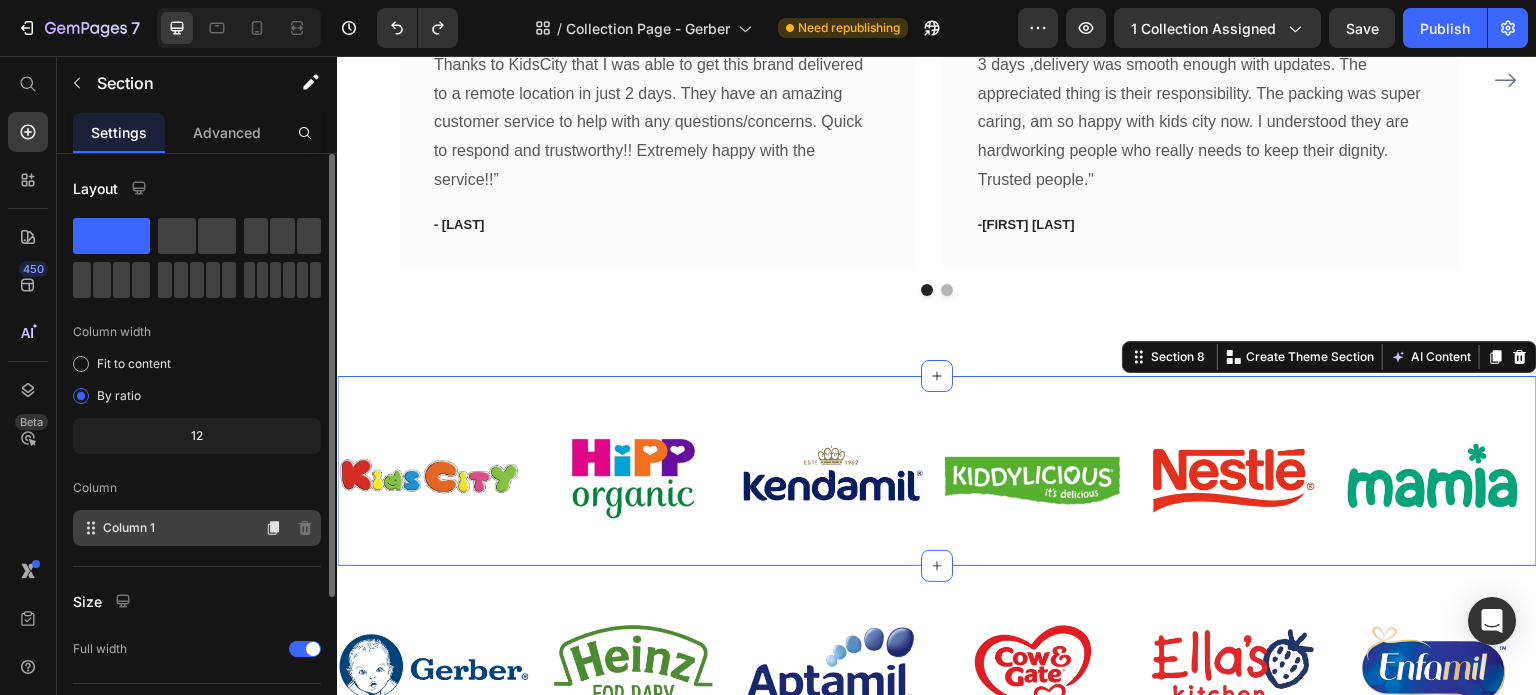 scroll, scrollTop: 200, scrollLeft: 0, axis: vertical 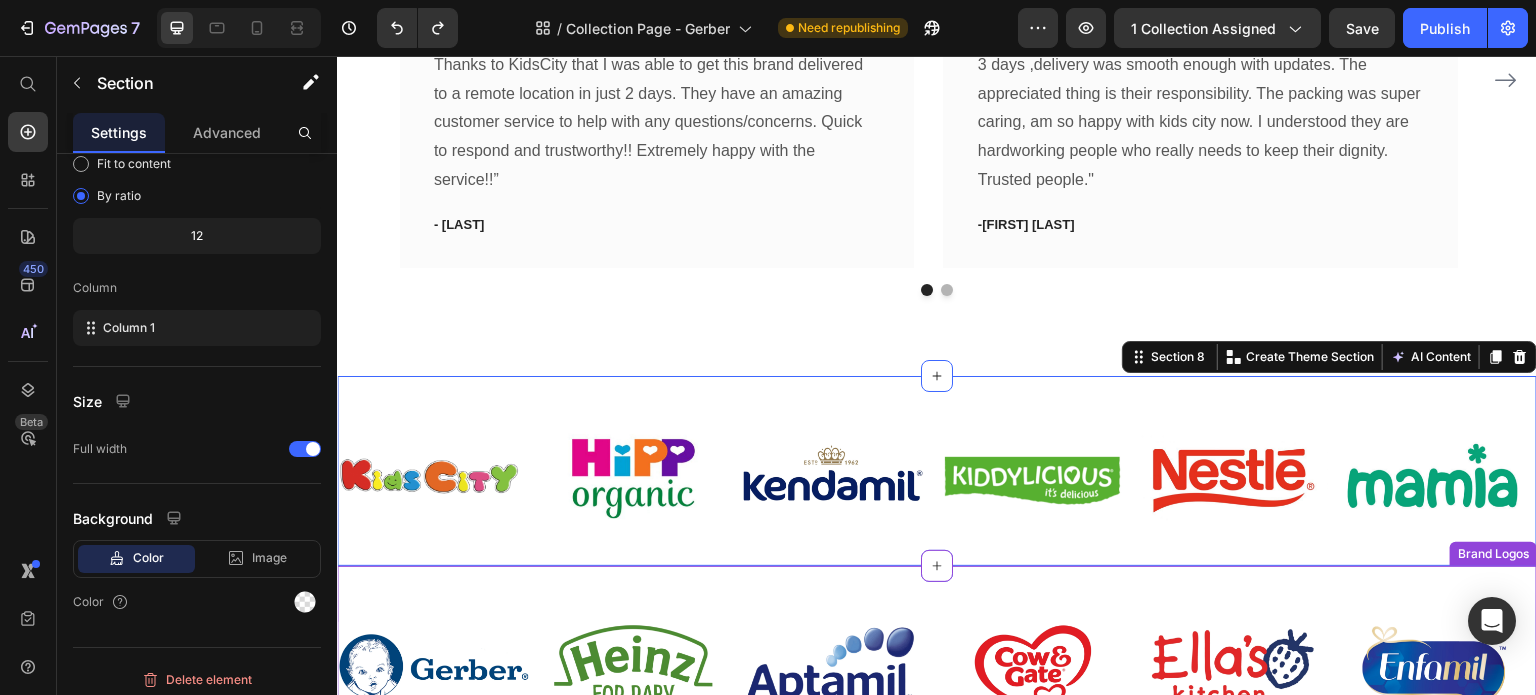 click at bounding box center [633, 476] 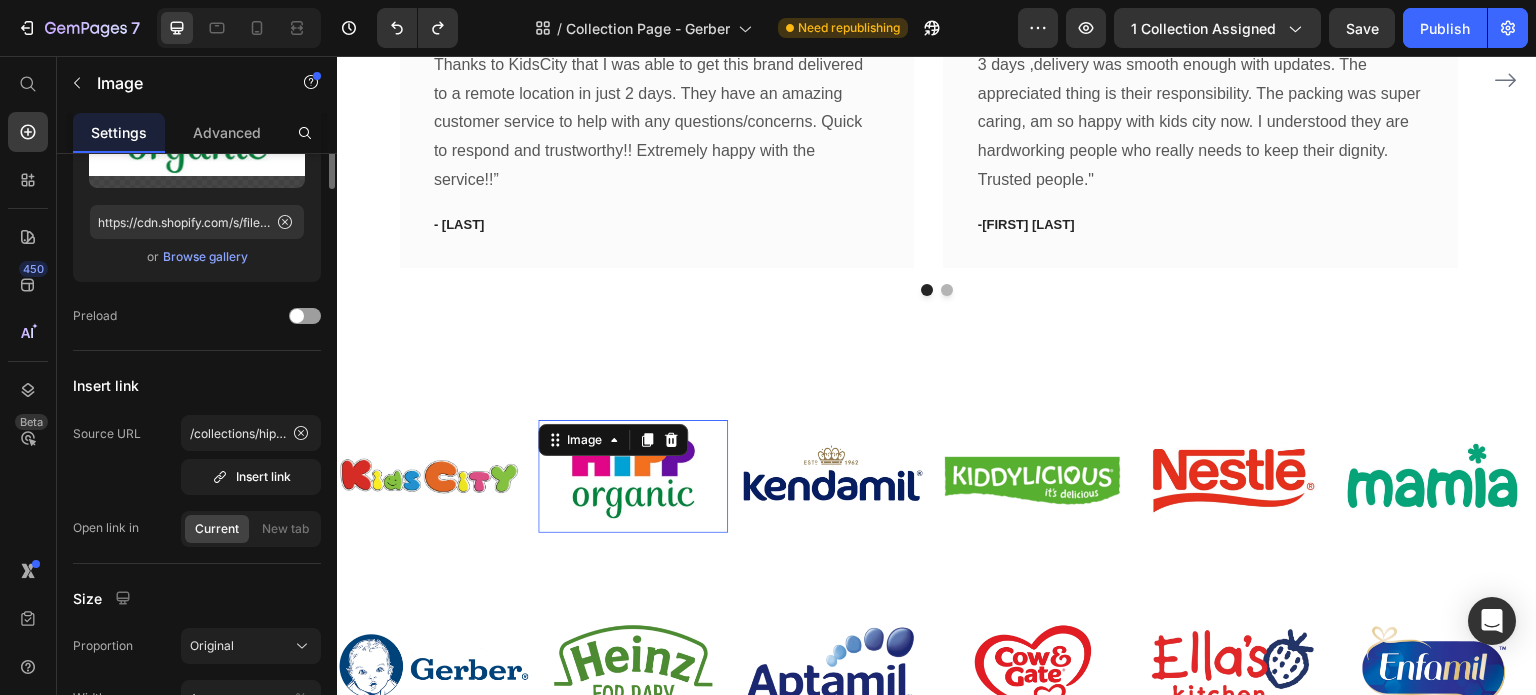 scroll, scrollTop: 0, scrollLeft: 0, axis: both 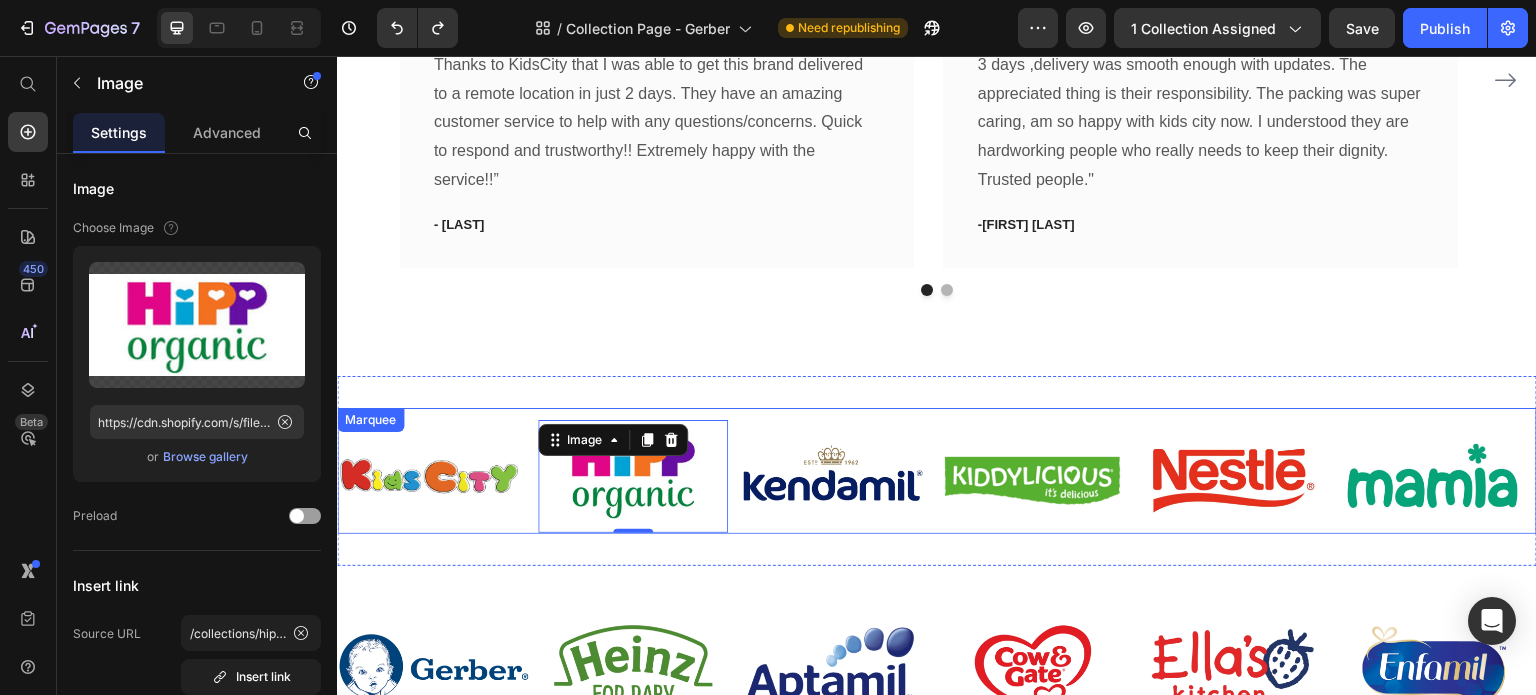 click on "Image Image   0 Image Image Image Image Image Image Image Image Image Image Image Image Image Image Image Image Image Image Image Image Image" at bounding box center [2638, 476] 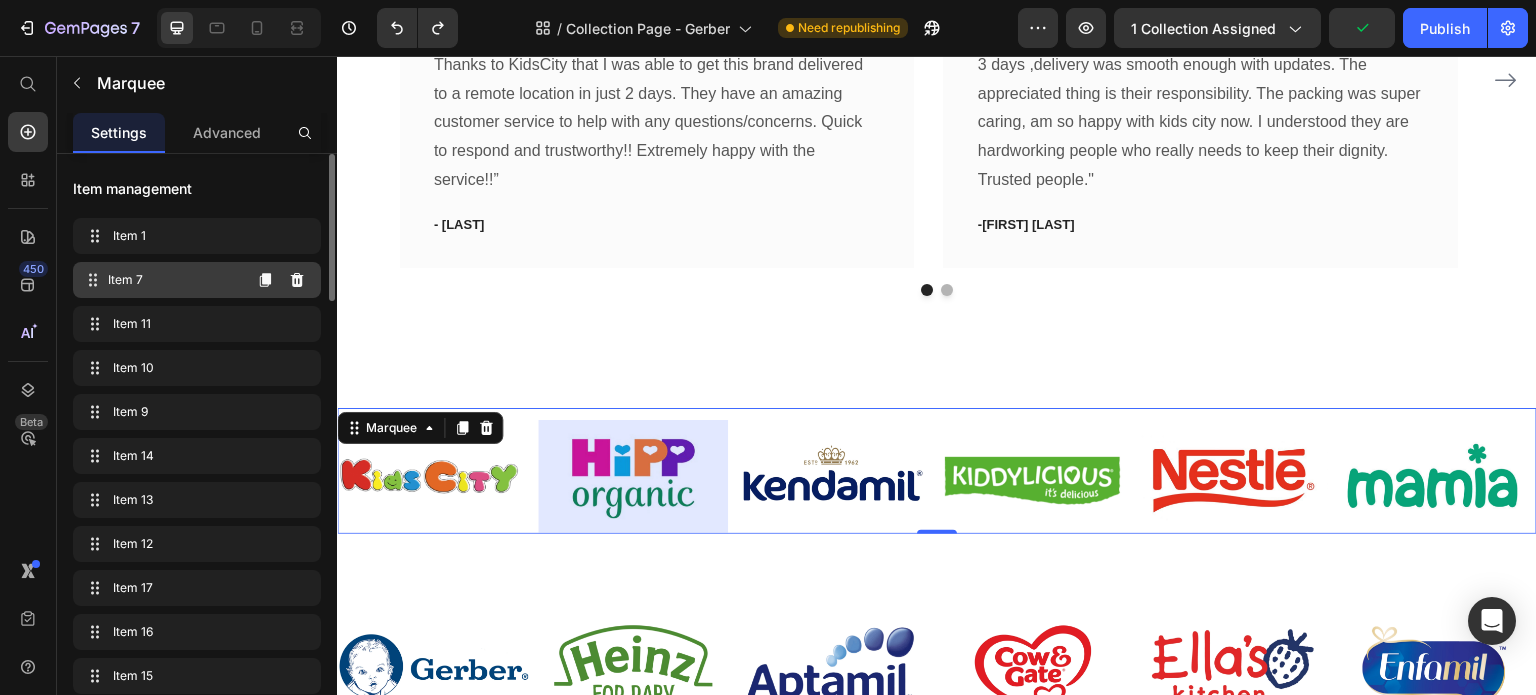 click 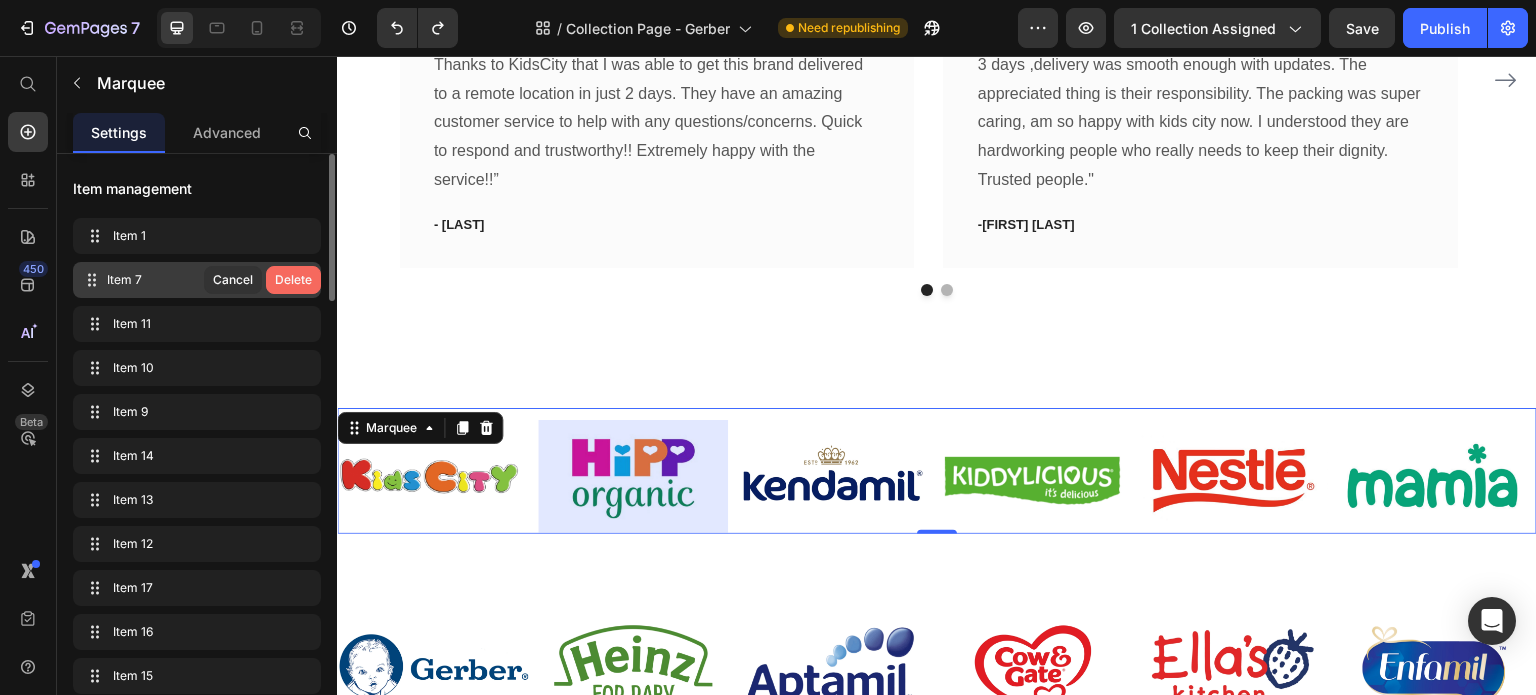 click on "Delete" at bounding box center [293, 280] 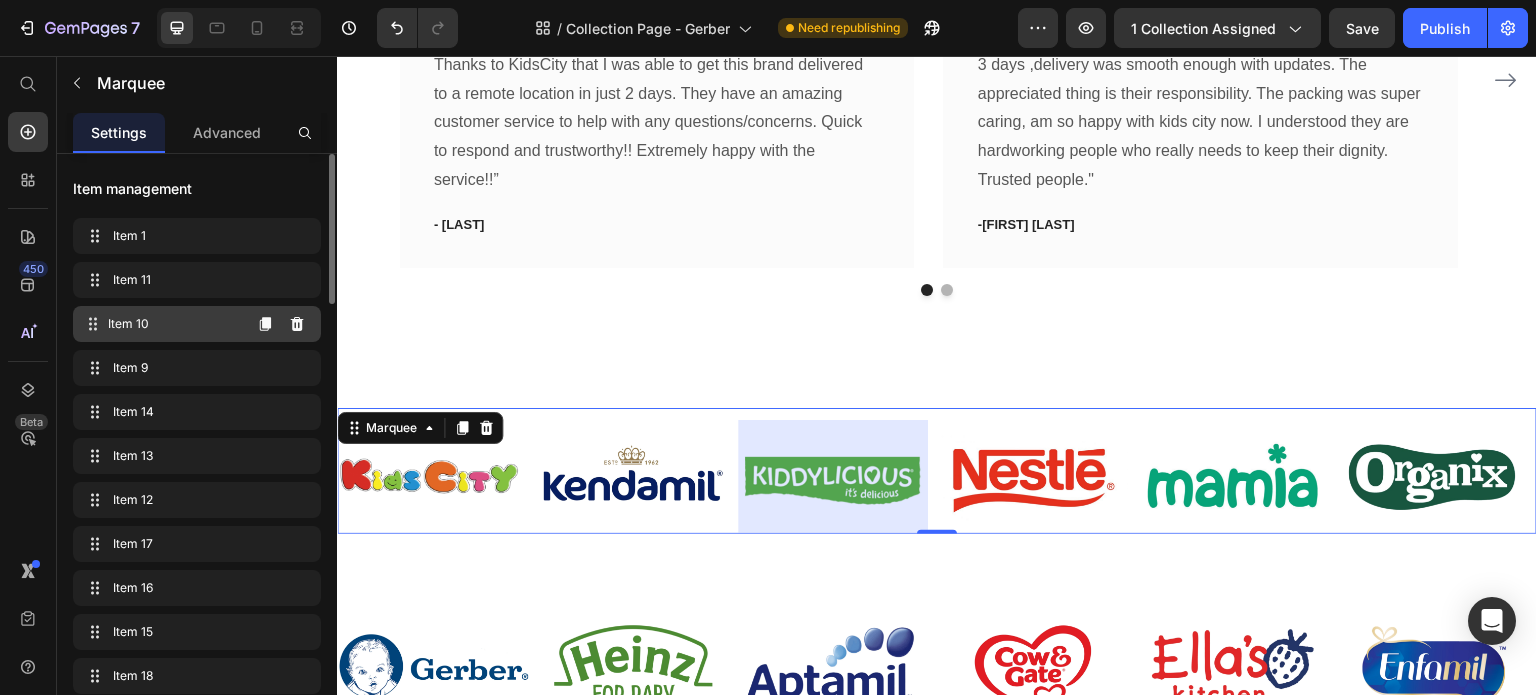 click 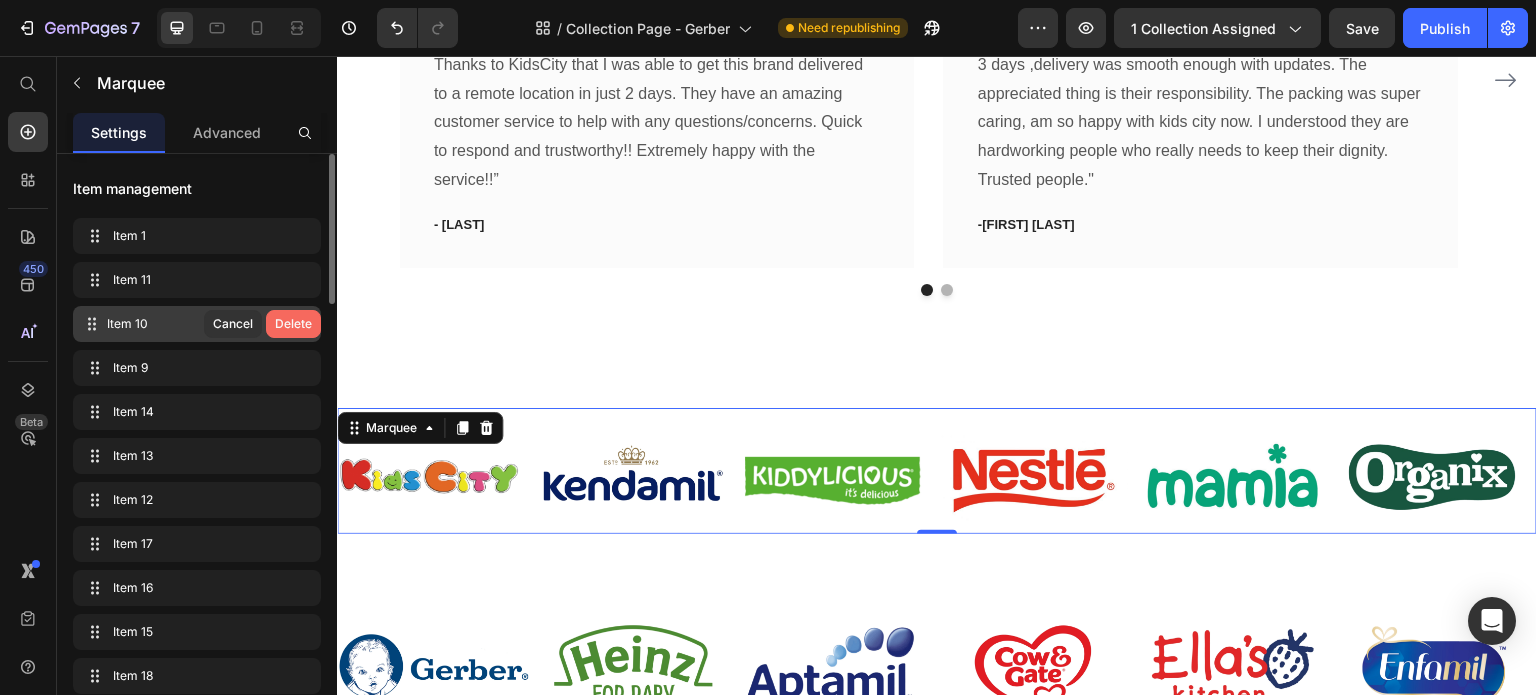 click on "Delete" at bounding box center (293, 324) 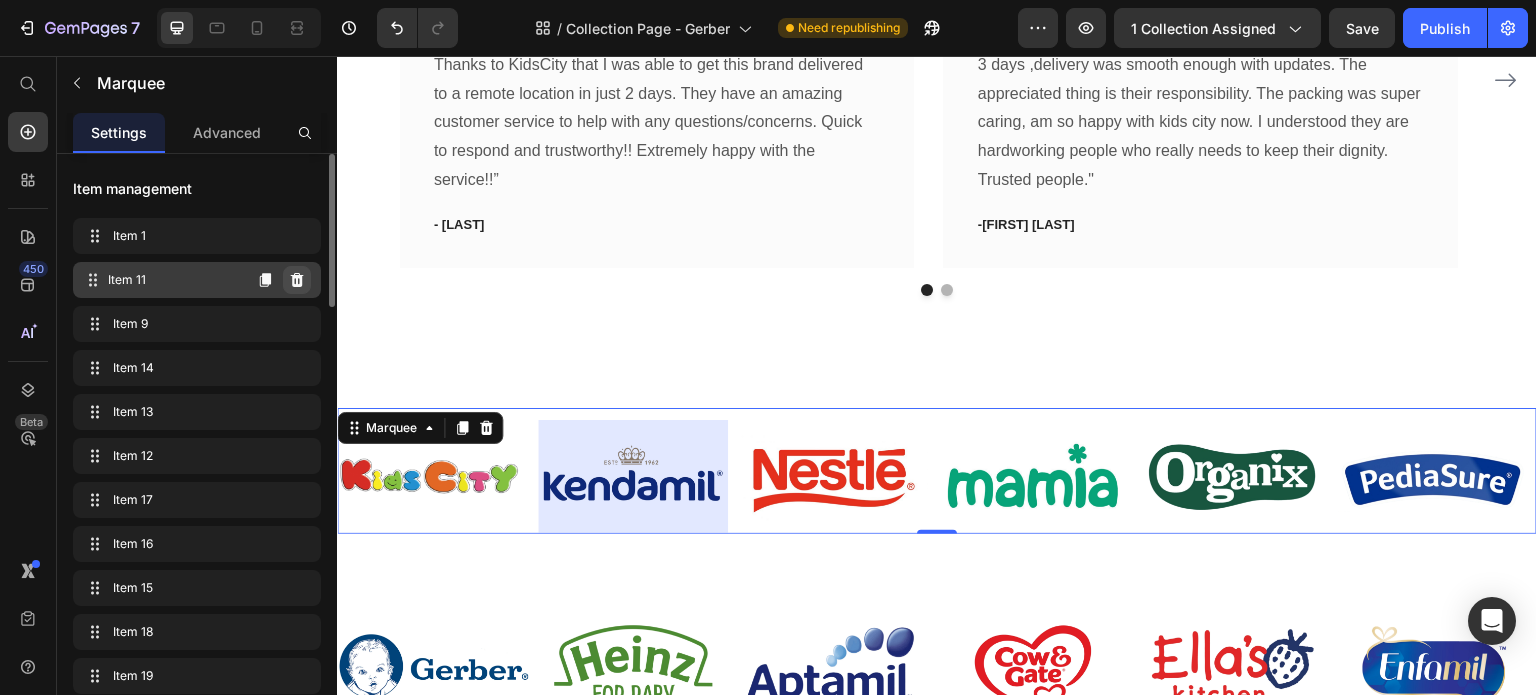 click 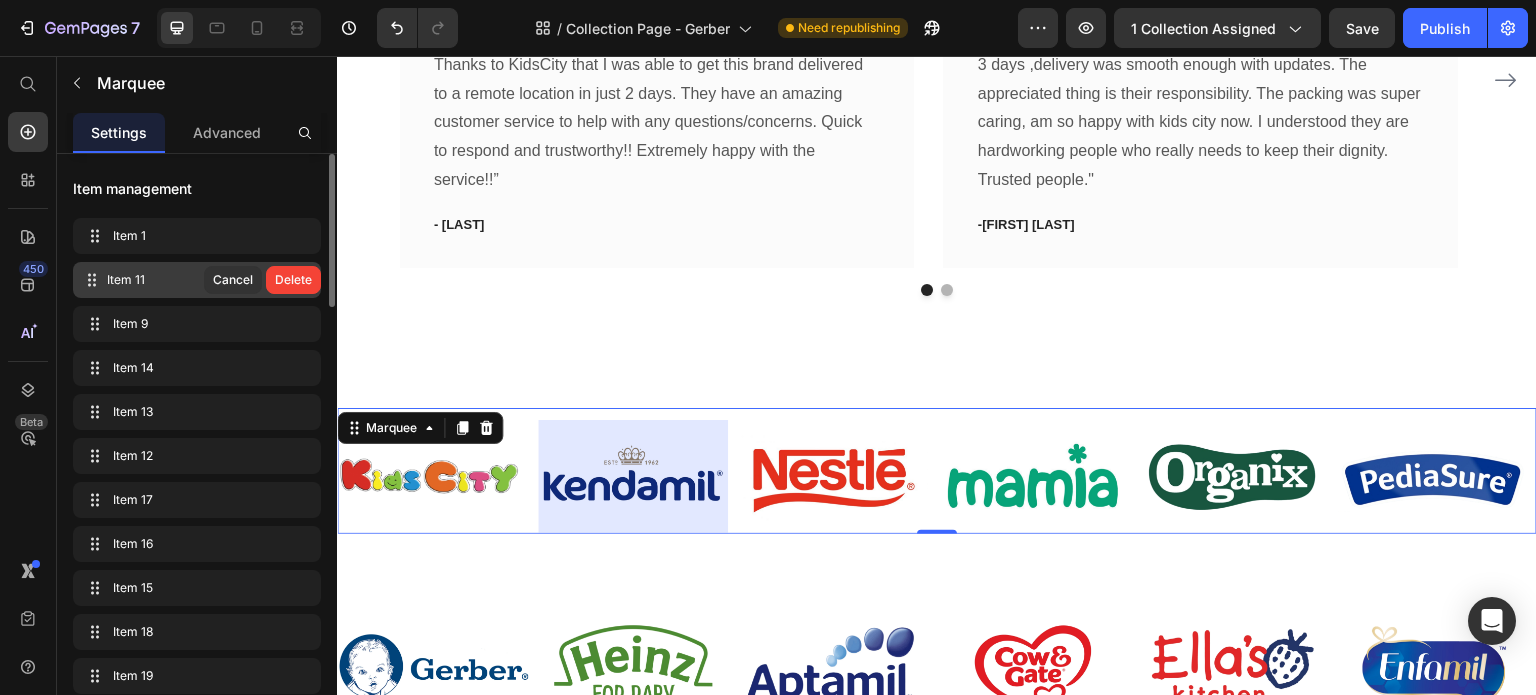 click on "Delete" at bounding box center [293, 280] 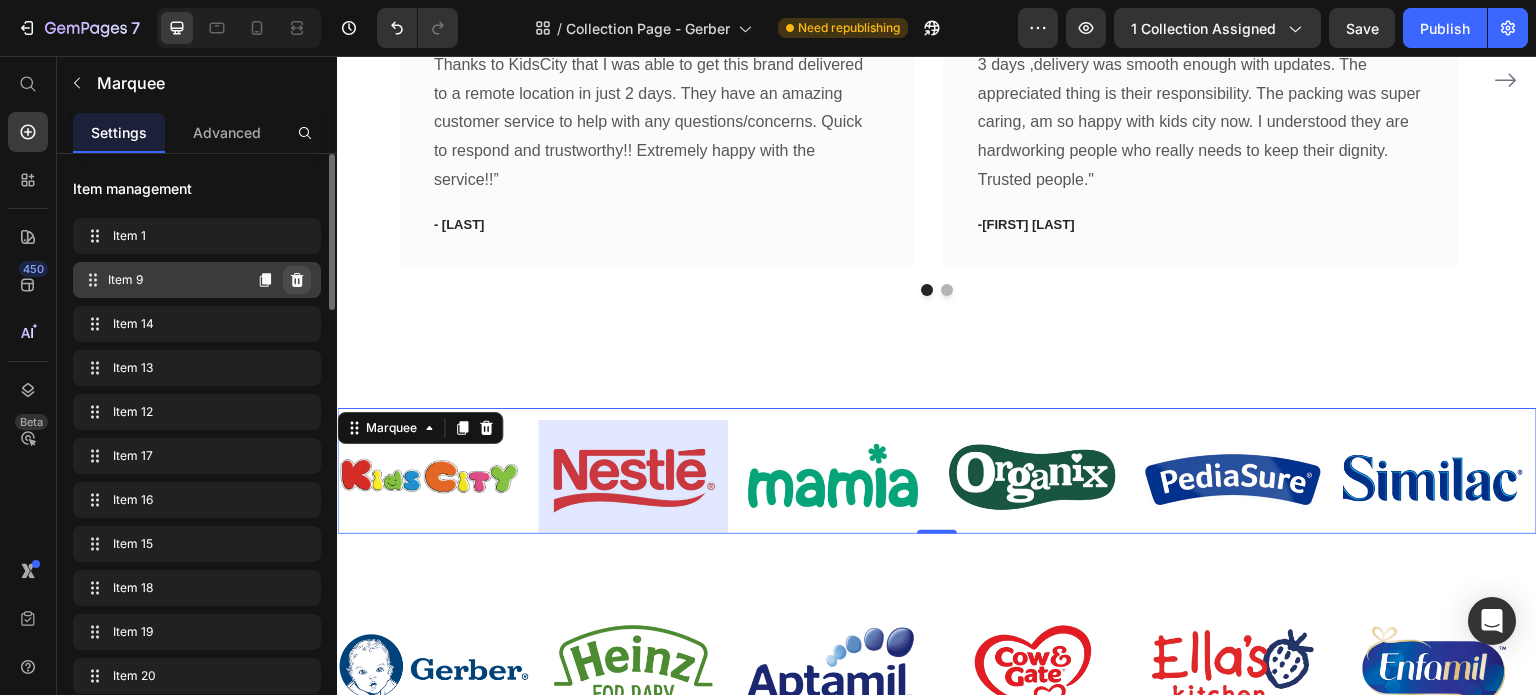 click 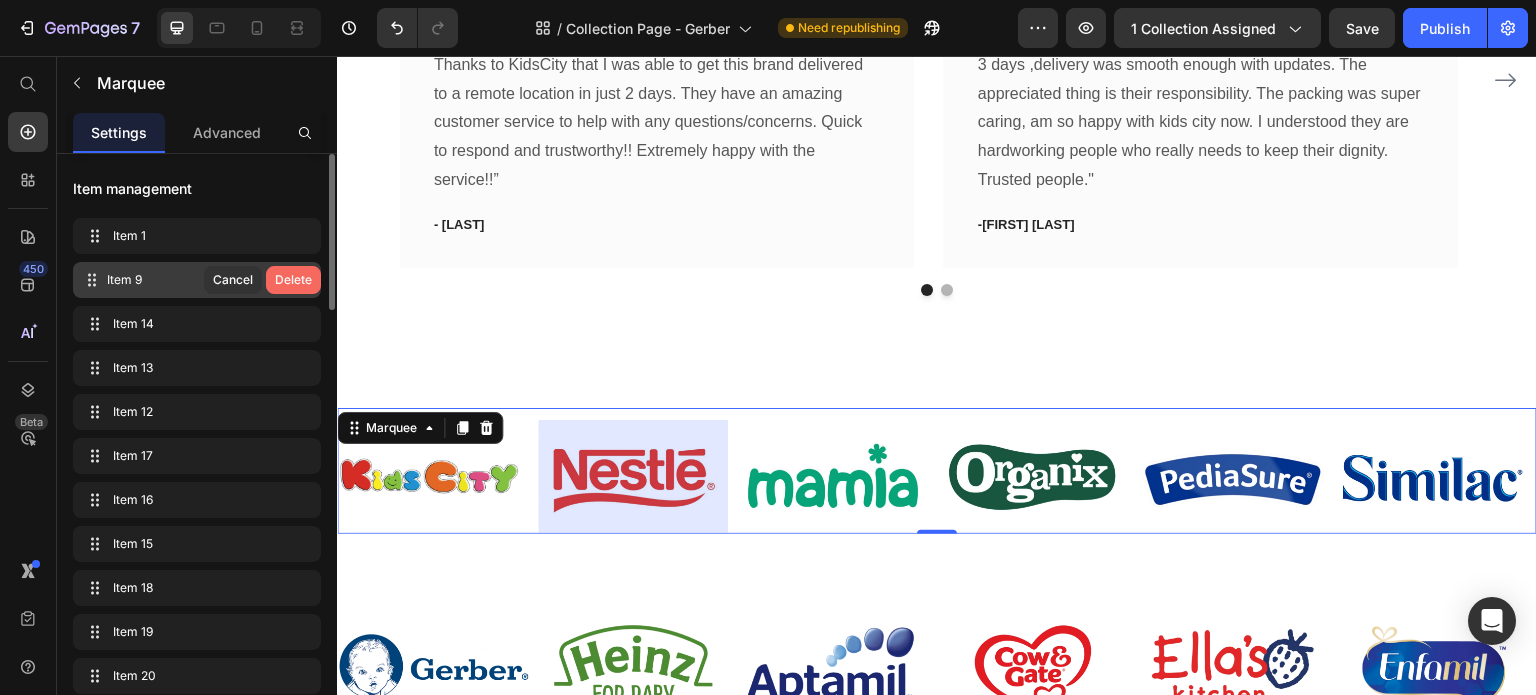 click on "Delete" at bounding box center [293, 280] 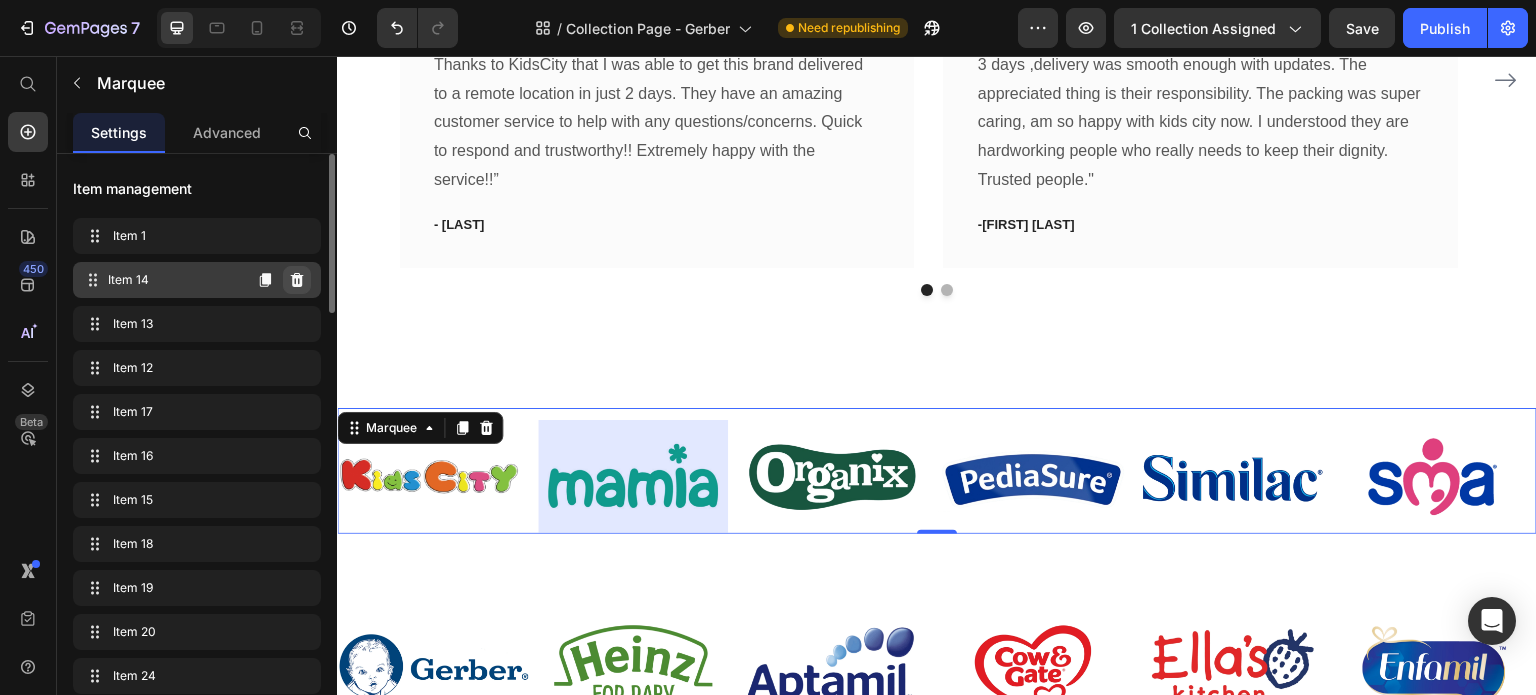 click 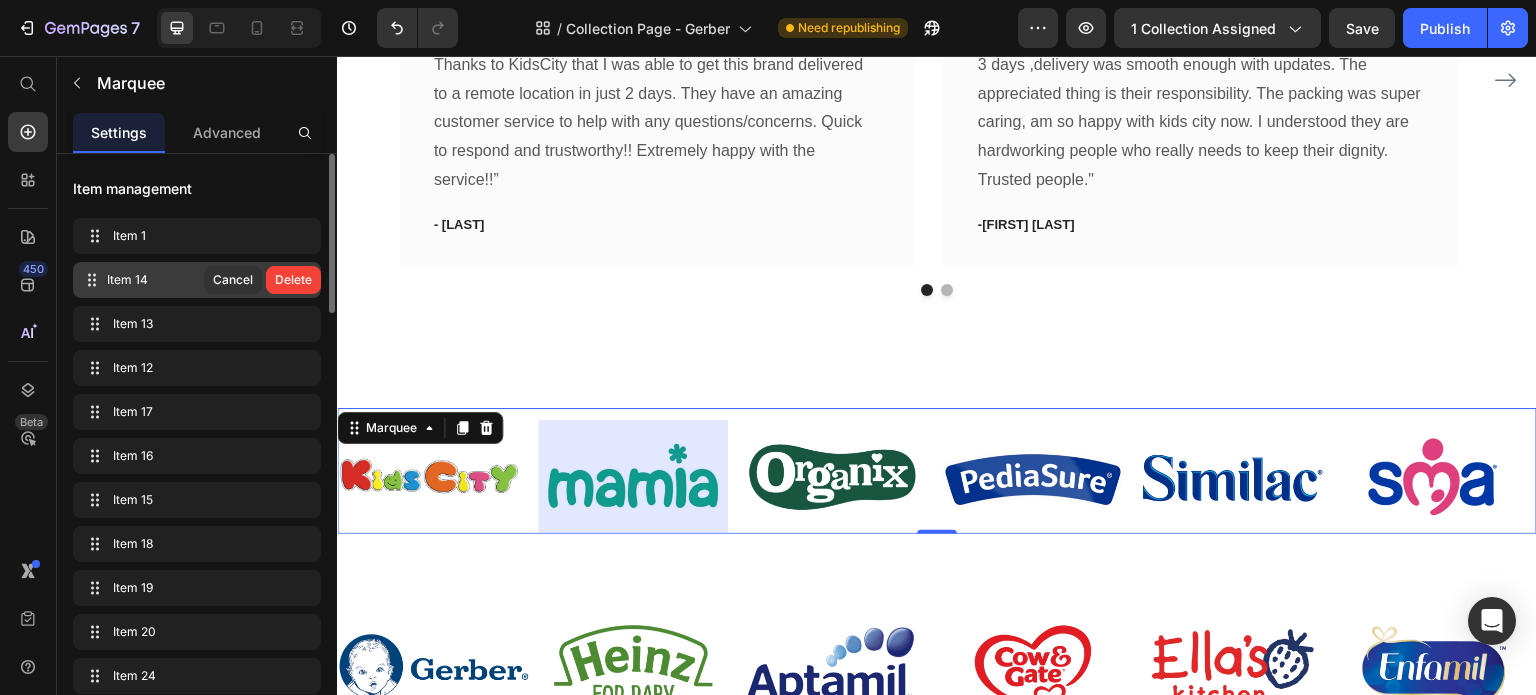 click on "Delete" at bounding box center [293, 280] 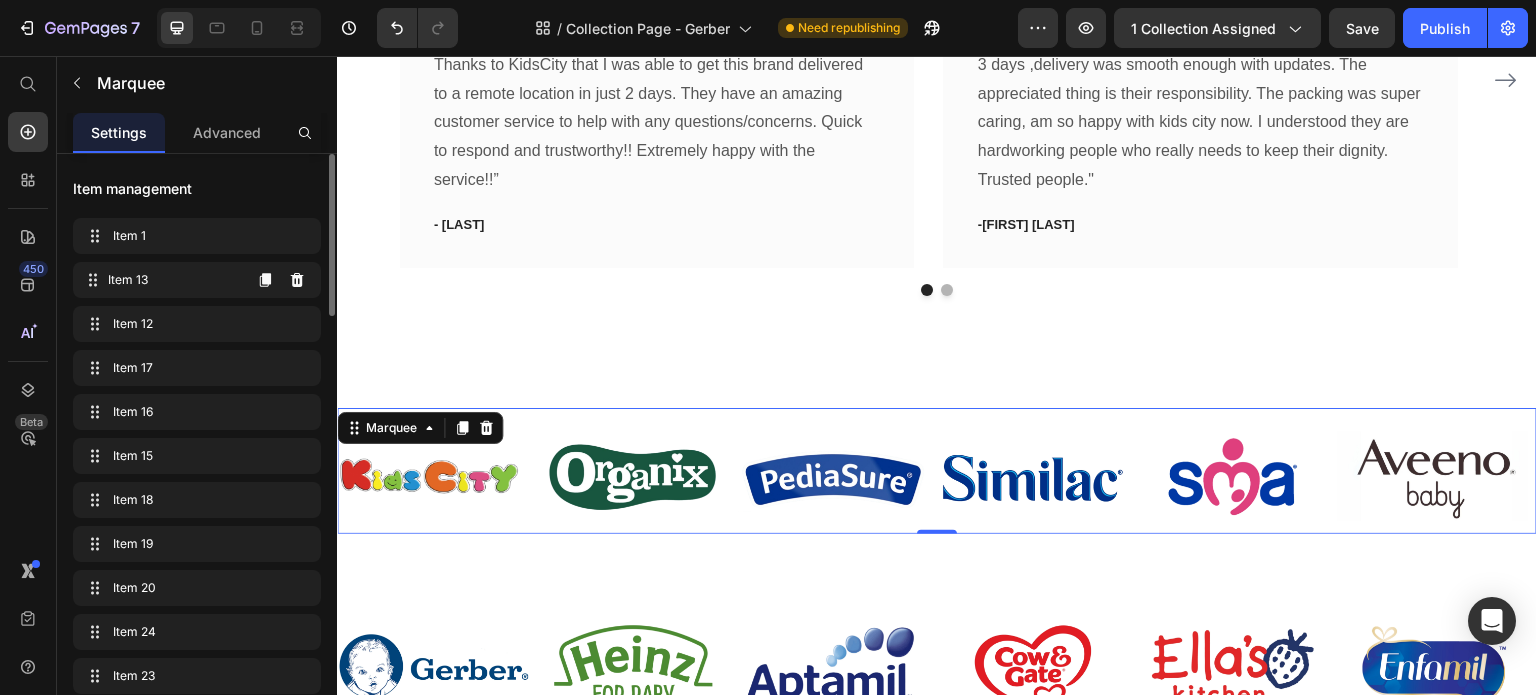 click 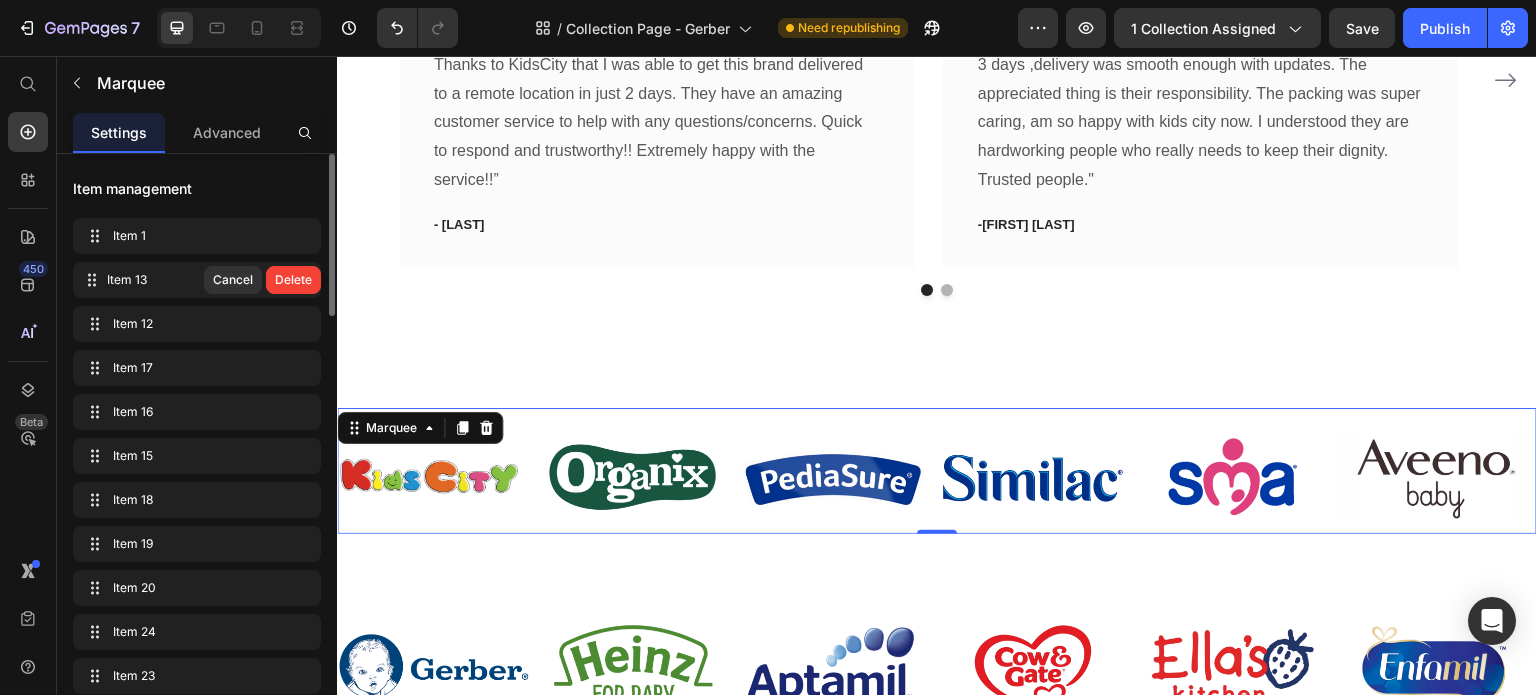 click on "Delete" at bounding box center (293, 280) 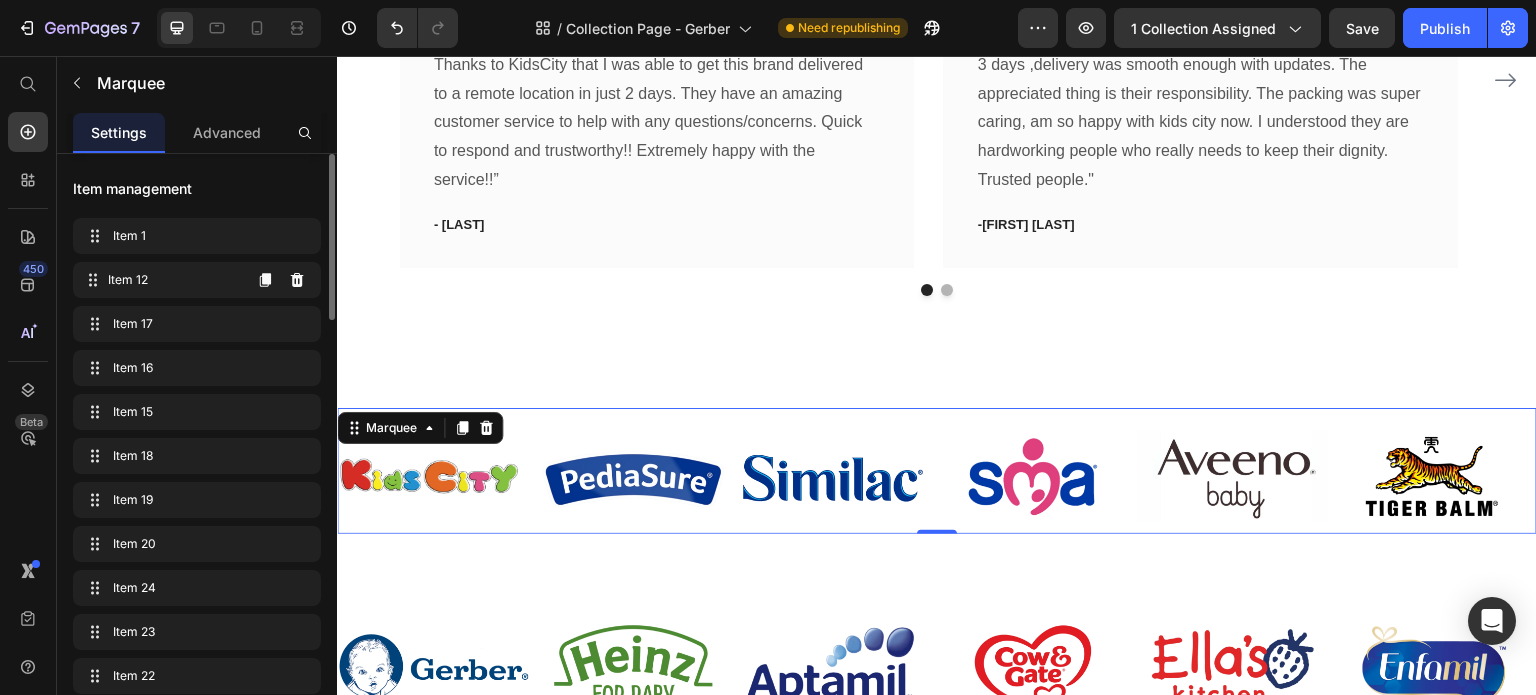 click 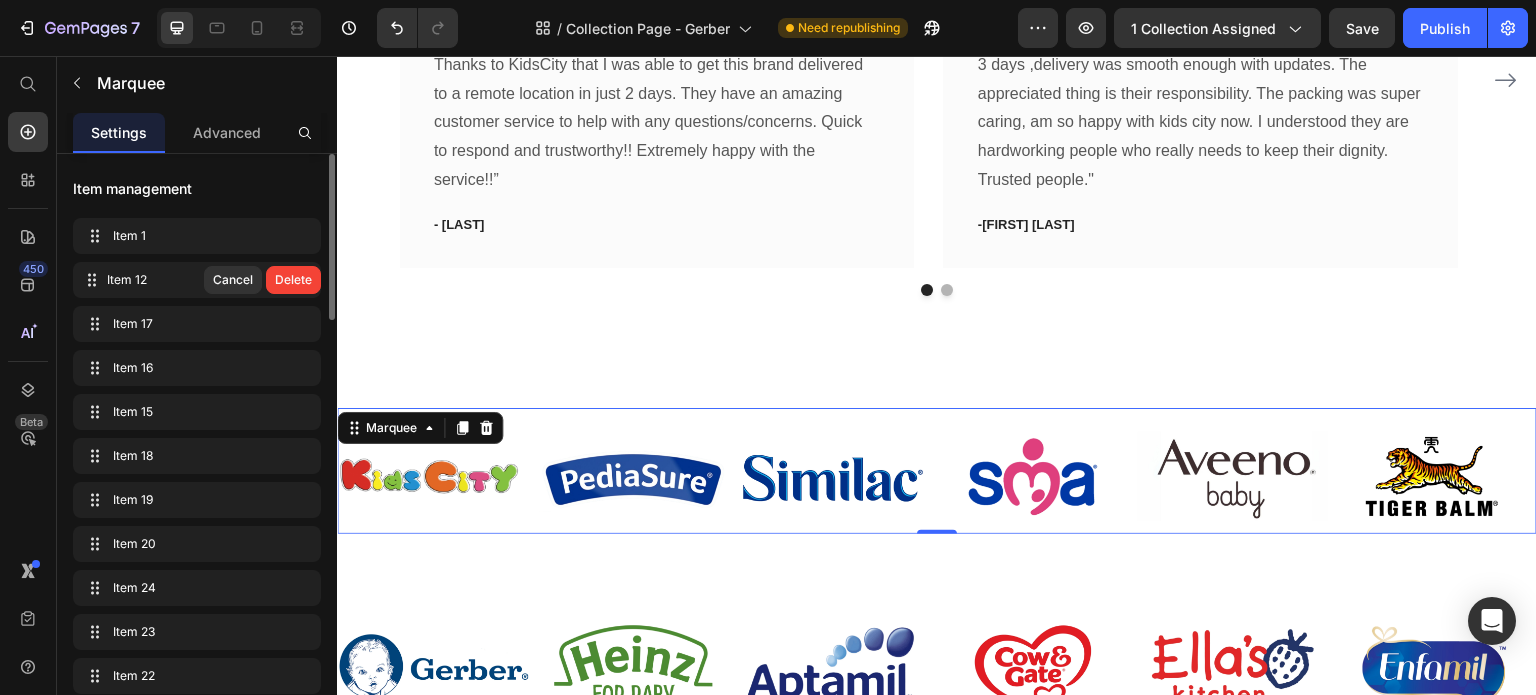 click on "Delete" at bounding box center [293, 280] 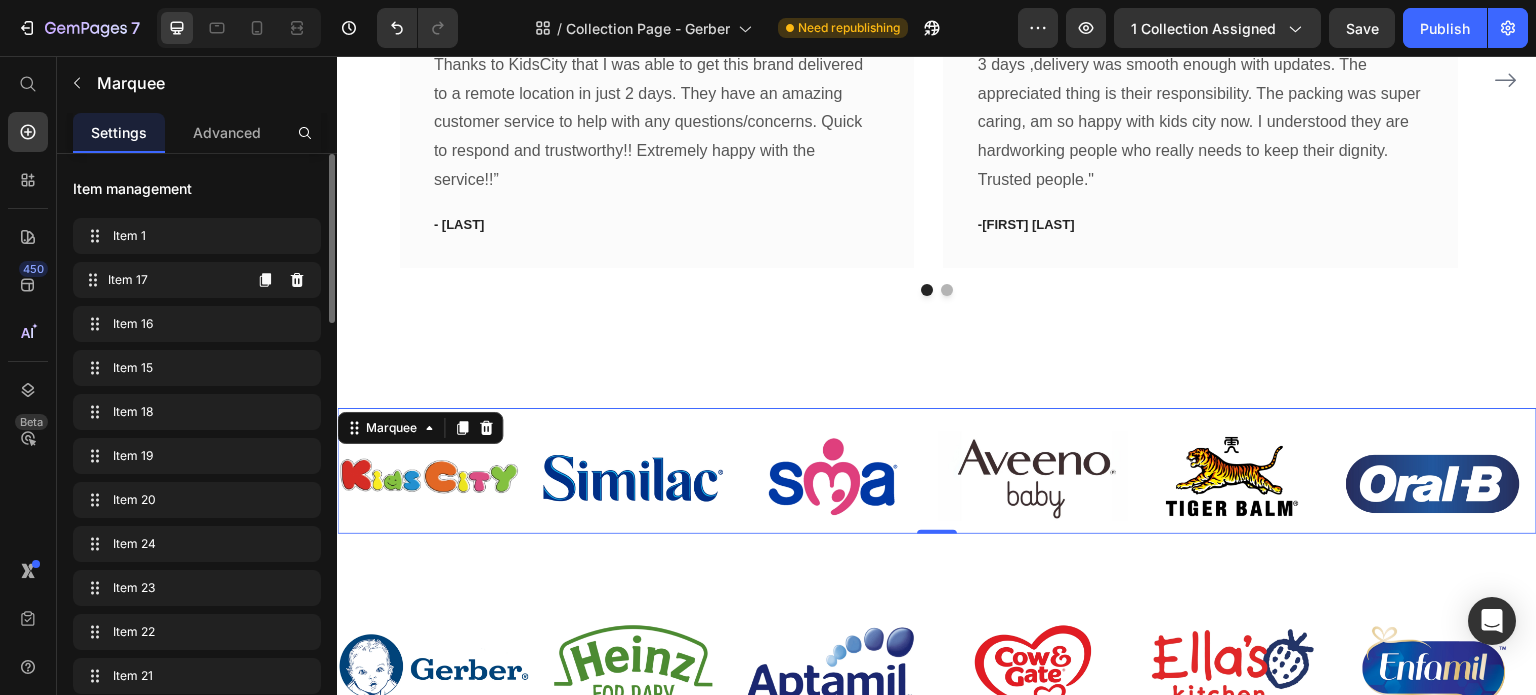 click 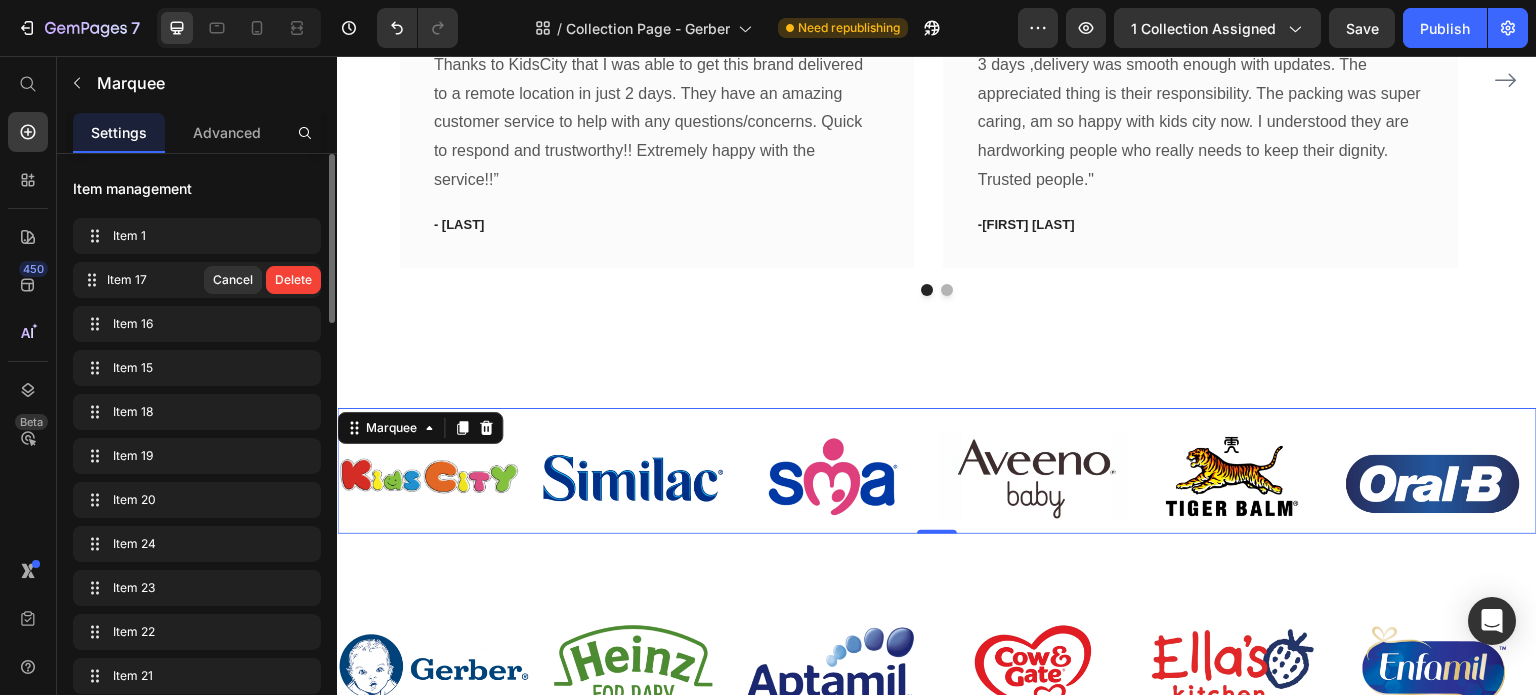 click on "Delete" at bounding box center [293, 280] 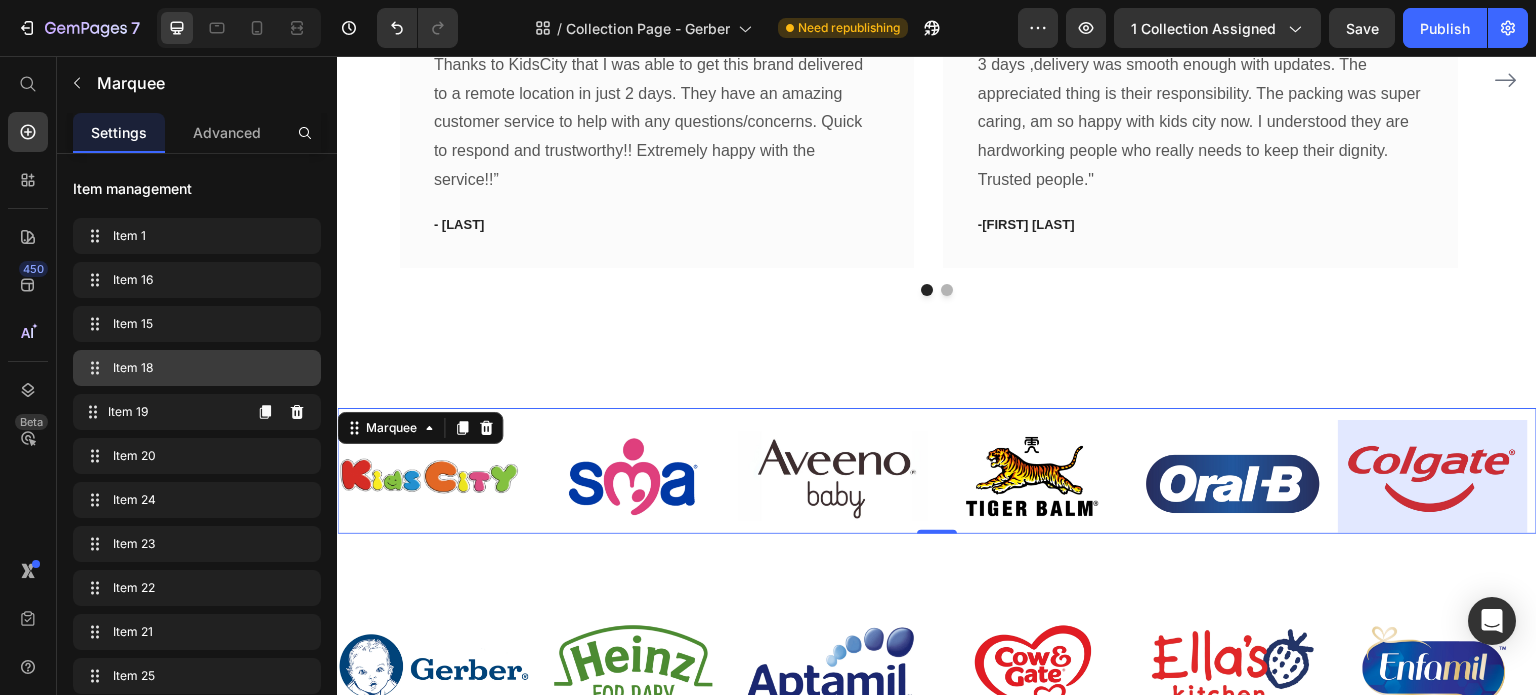 drag, startPoint x: 64, startPoint y: 276, endPoint x: 228, endPoint y: 378, distance: 193.13208 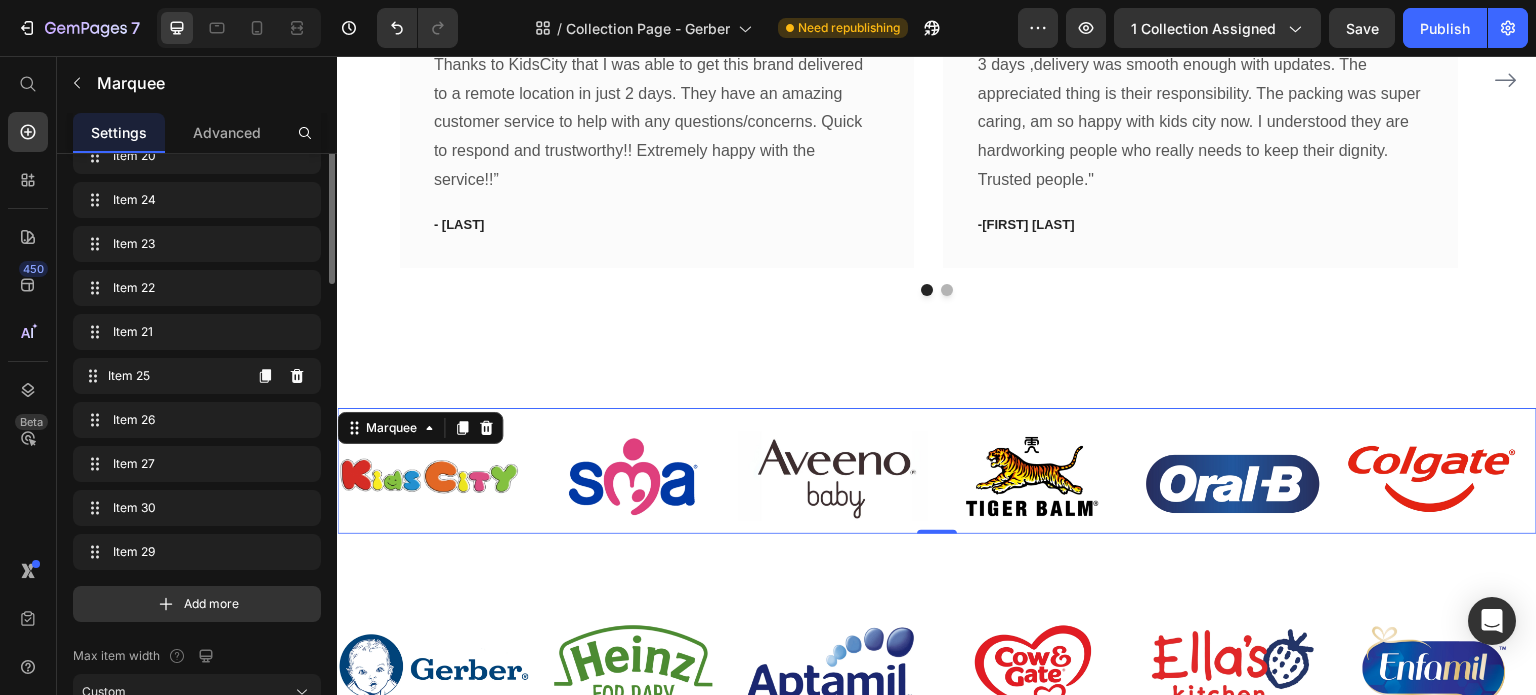 scroll, scrollTop: 0, scrollLeft: 0, axis: both 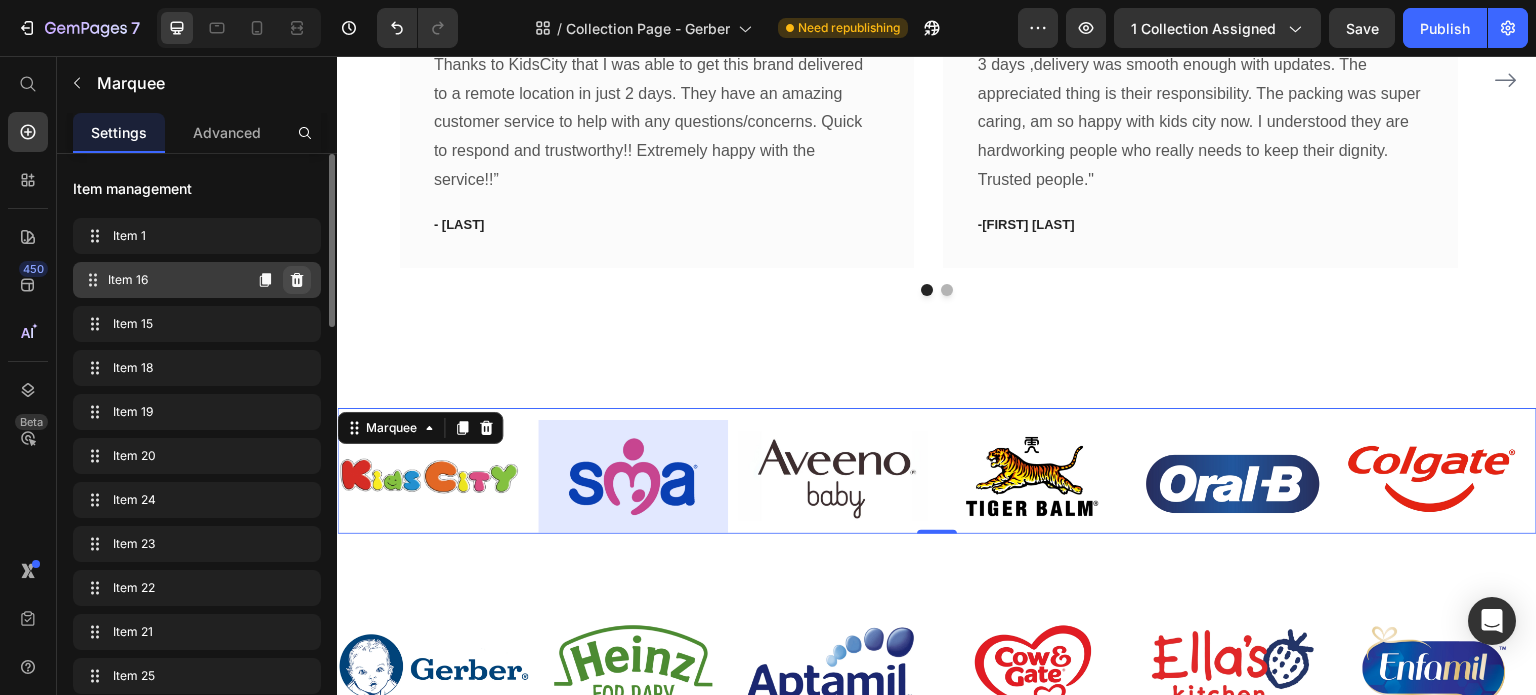 click 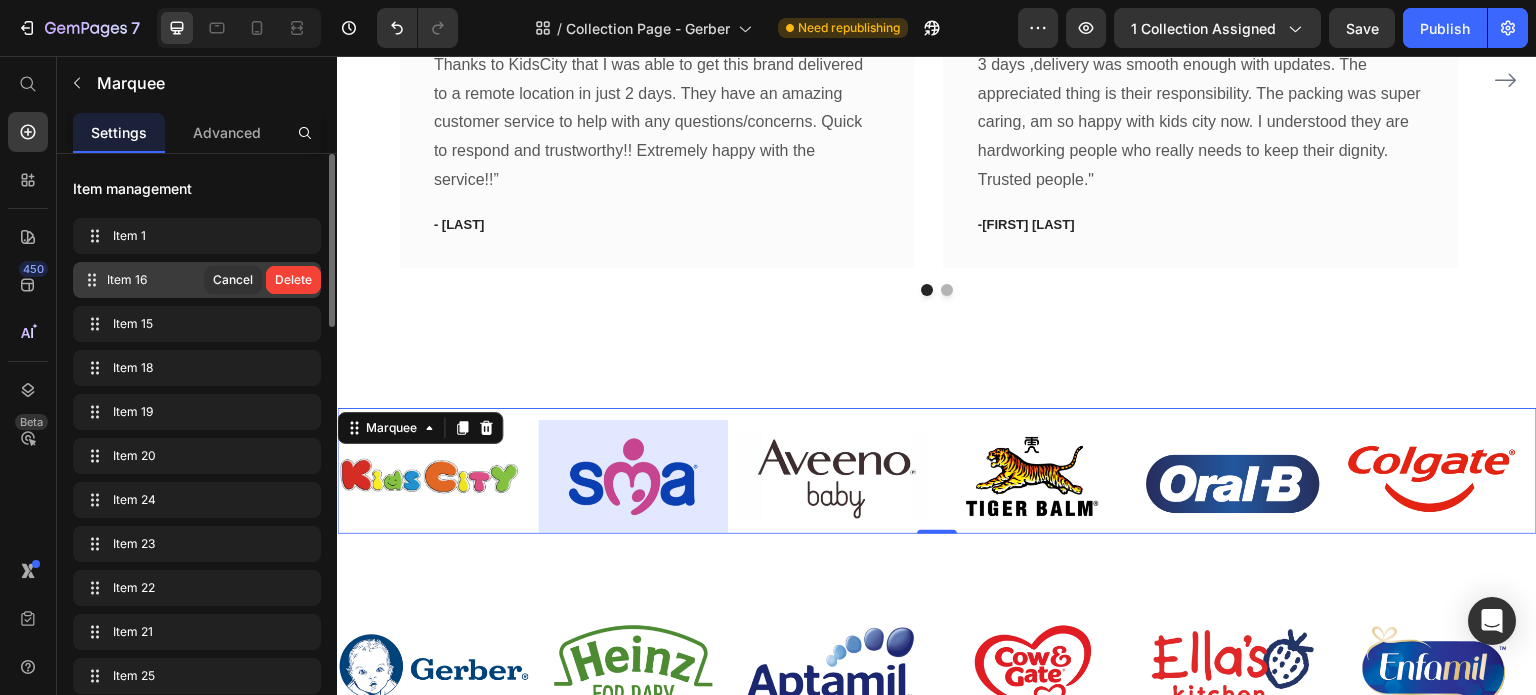 click on "Delete" at bounding box center [293, 280] 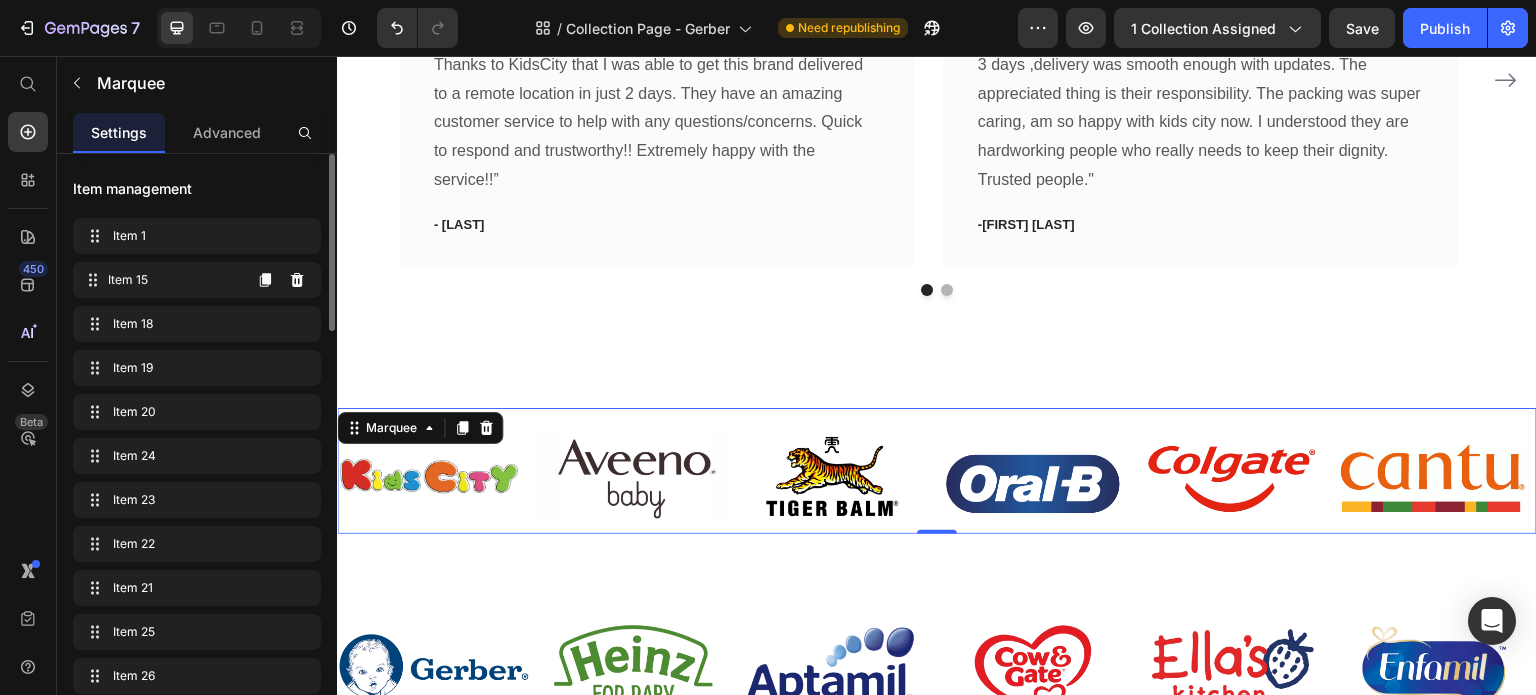 click 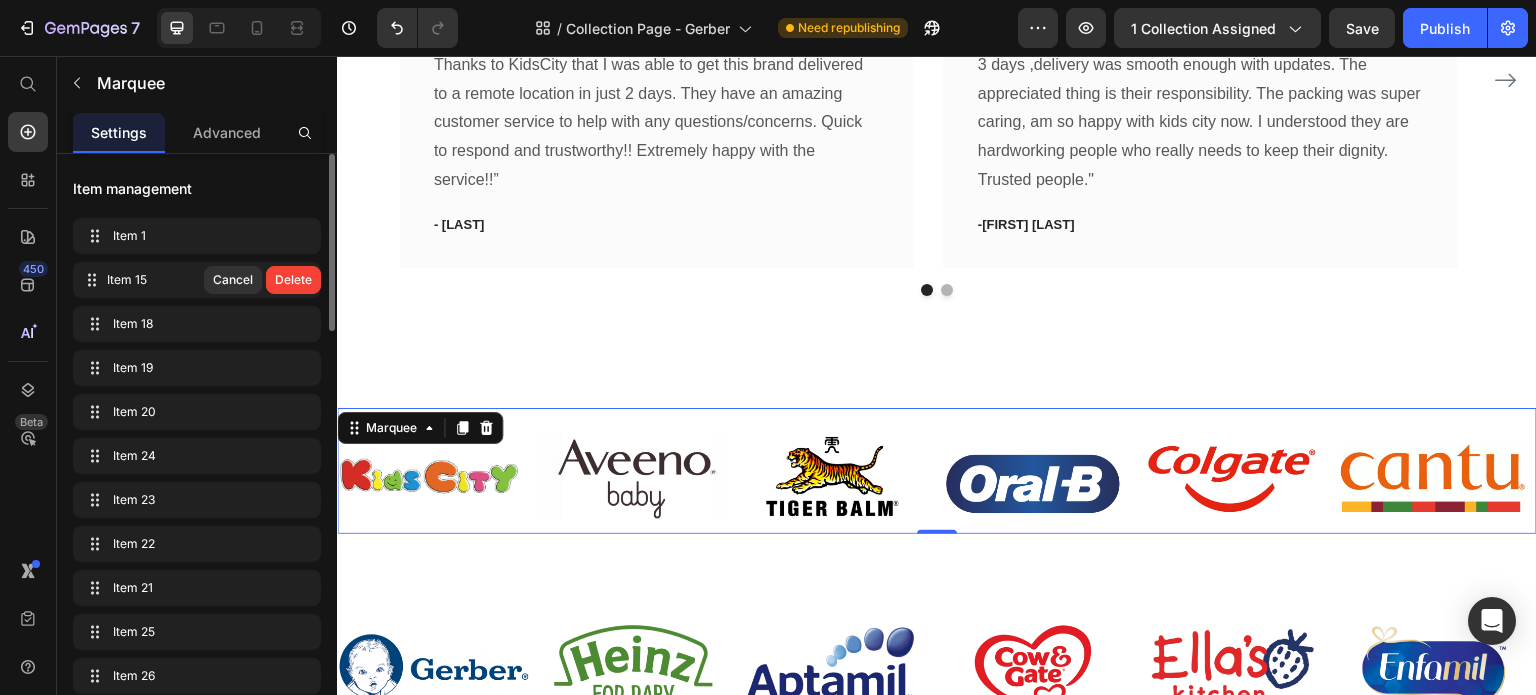 click on "Delete" at bounding box center [293, 280] 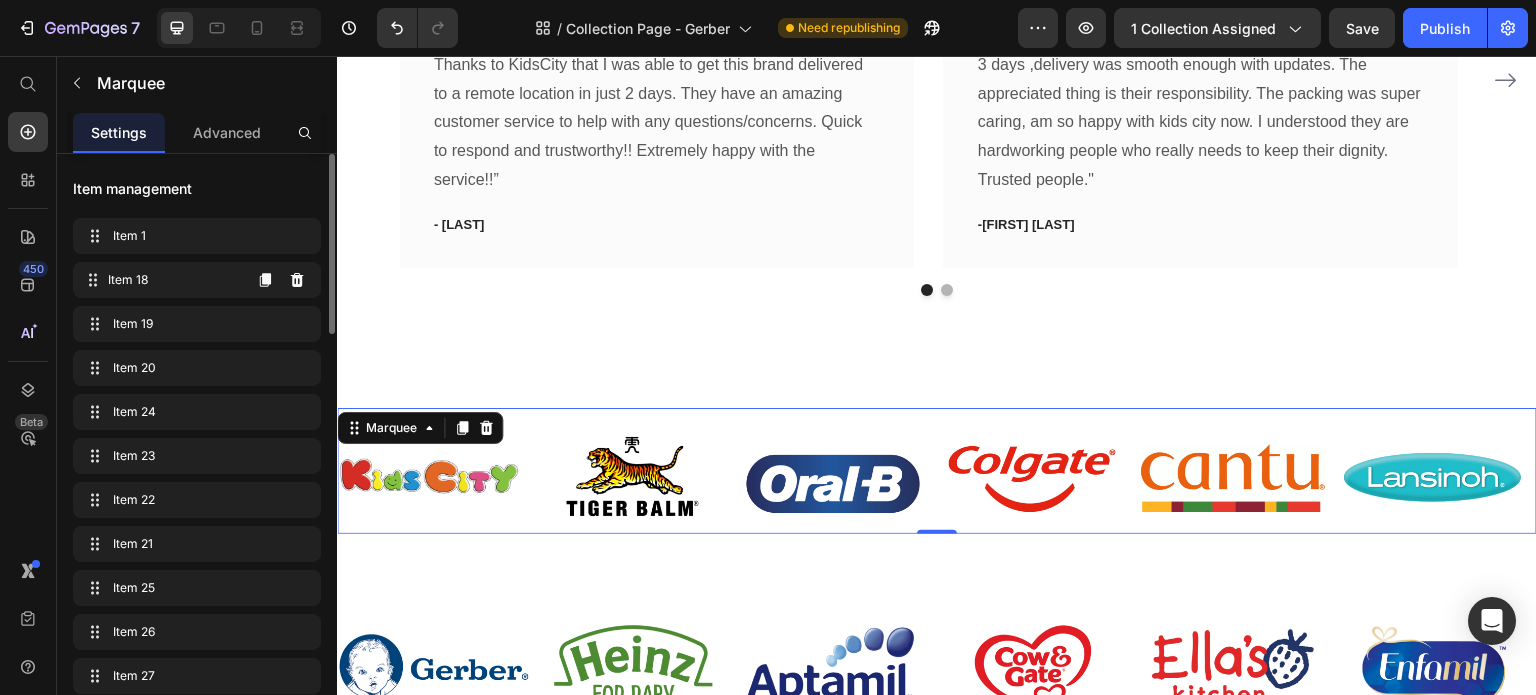 click 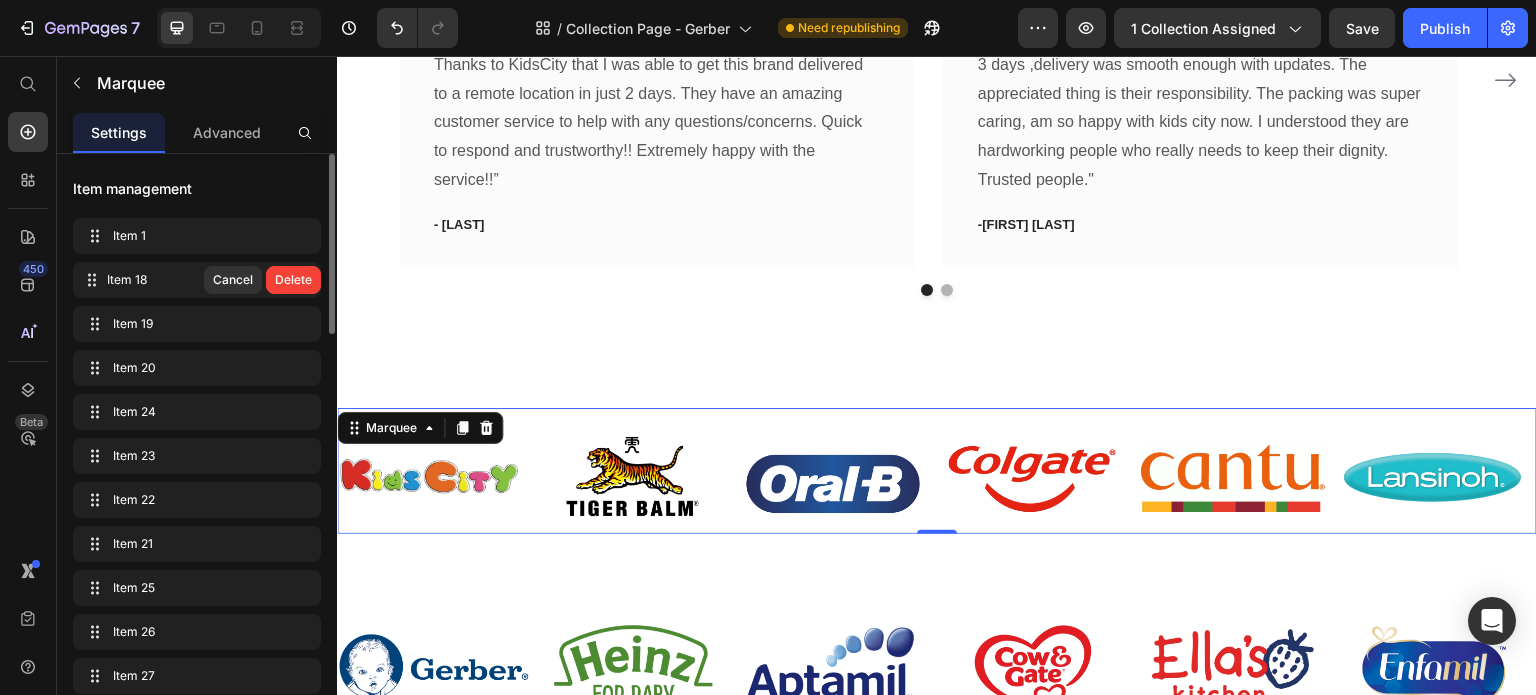 click on "Delete" at bounding box center [293, 280] 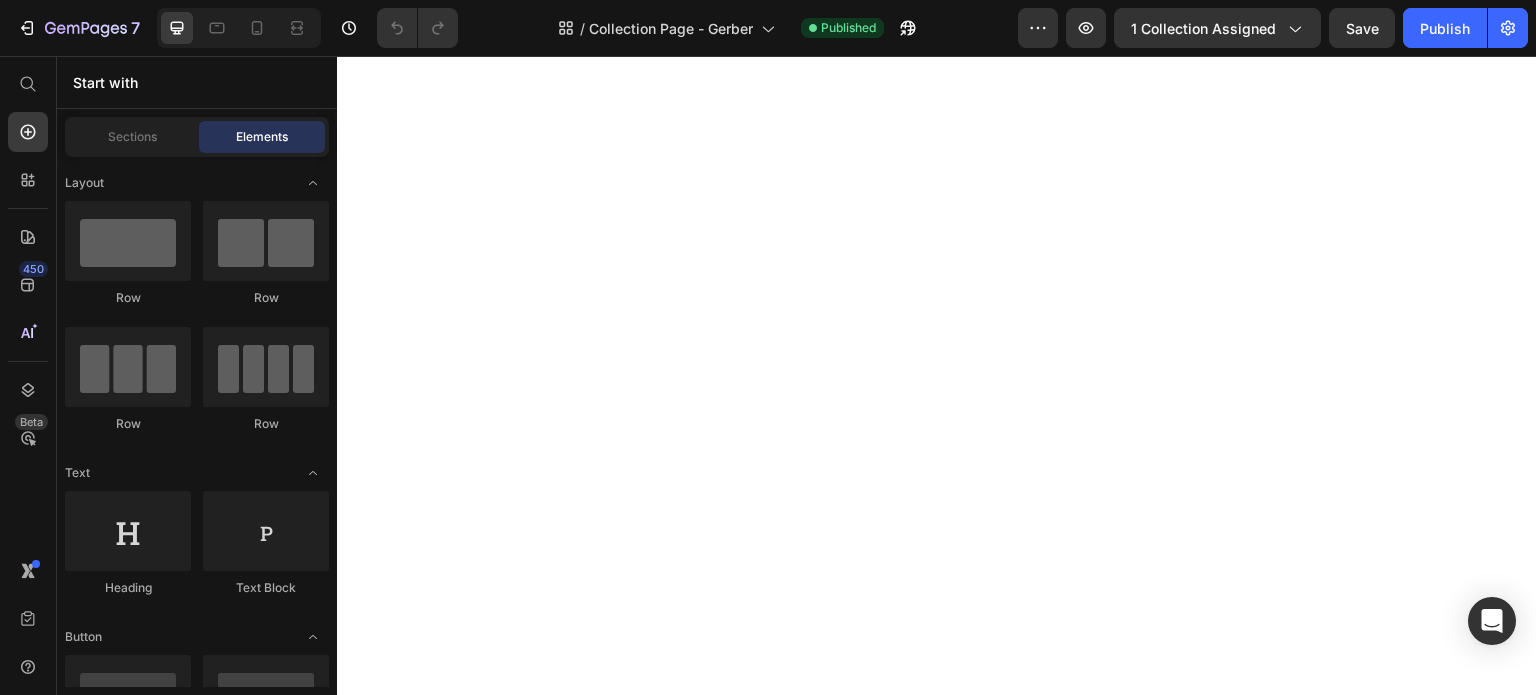 scroll, scrollTop: 0, scrollLeft: 0, axis: both 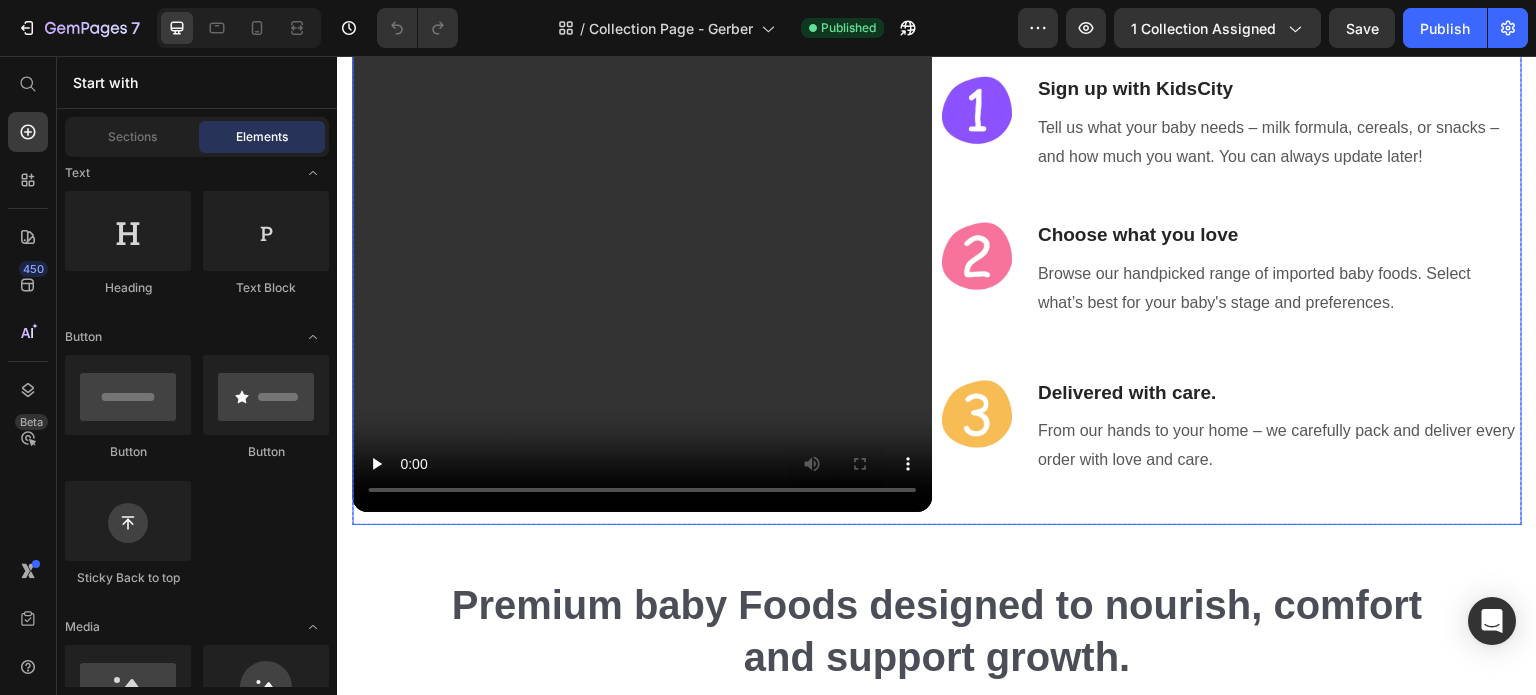 click on "Smart nutrition for babies, simplified in 3 steps. Heading Image Sign up with KidsCity Heading Tell us what your baby needs – milk formula, cereals, or snacks – and how much you want. You can always update later! Text block Row Image Choose what you love Heading Browse our handpicked range of imported baby foods. Select what’s best for your baby's stage and preferences. Text block Row Image Delivered with care. Heading From our hands to your home – we carefully pack and deliver every order with love and care. Text block Row" at bounding box center (1232, 222) 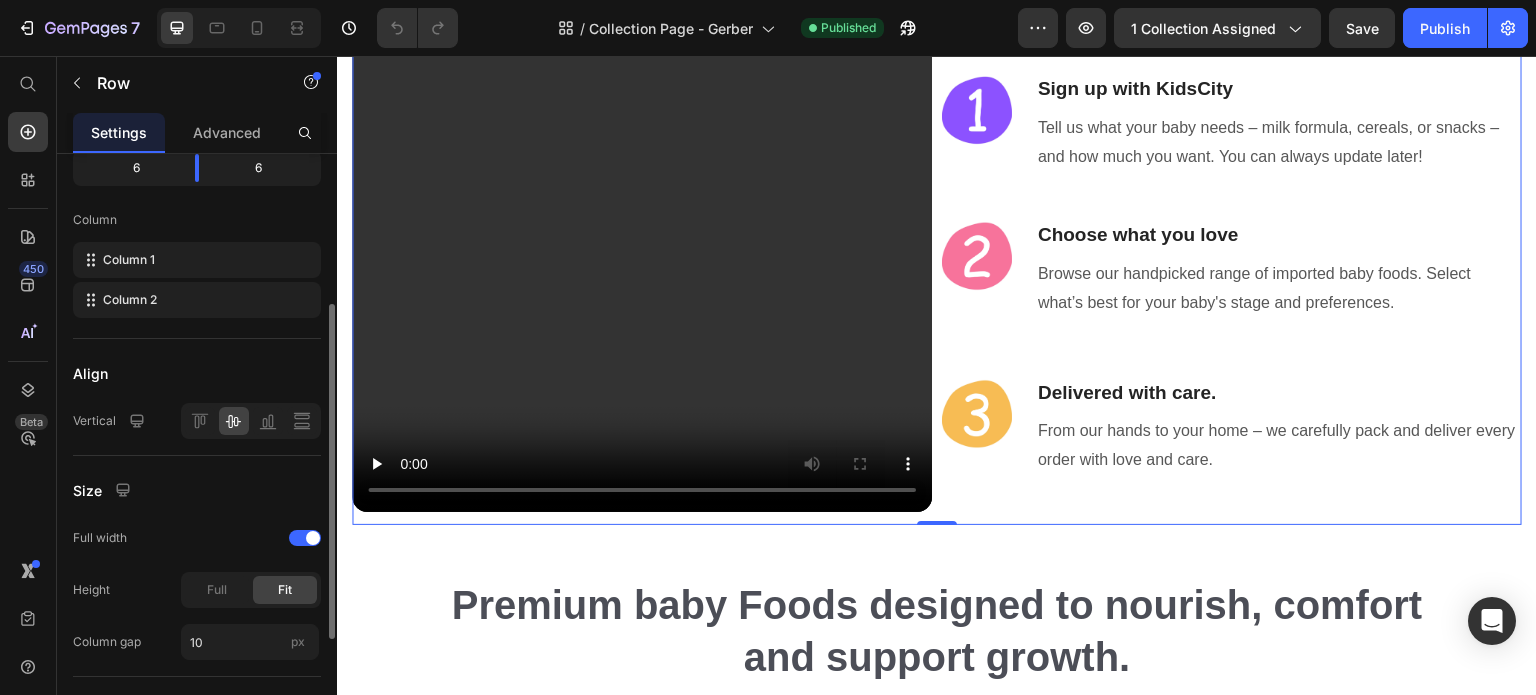 scroll, scrollTop: 468, scrollLeft: 0, axis: vertical 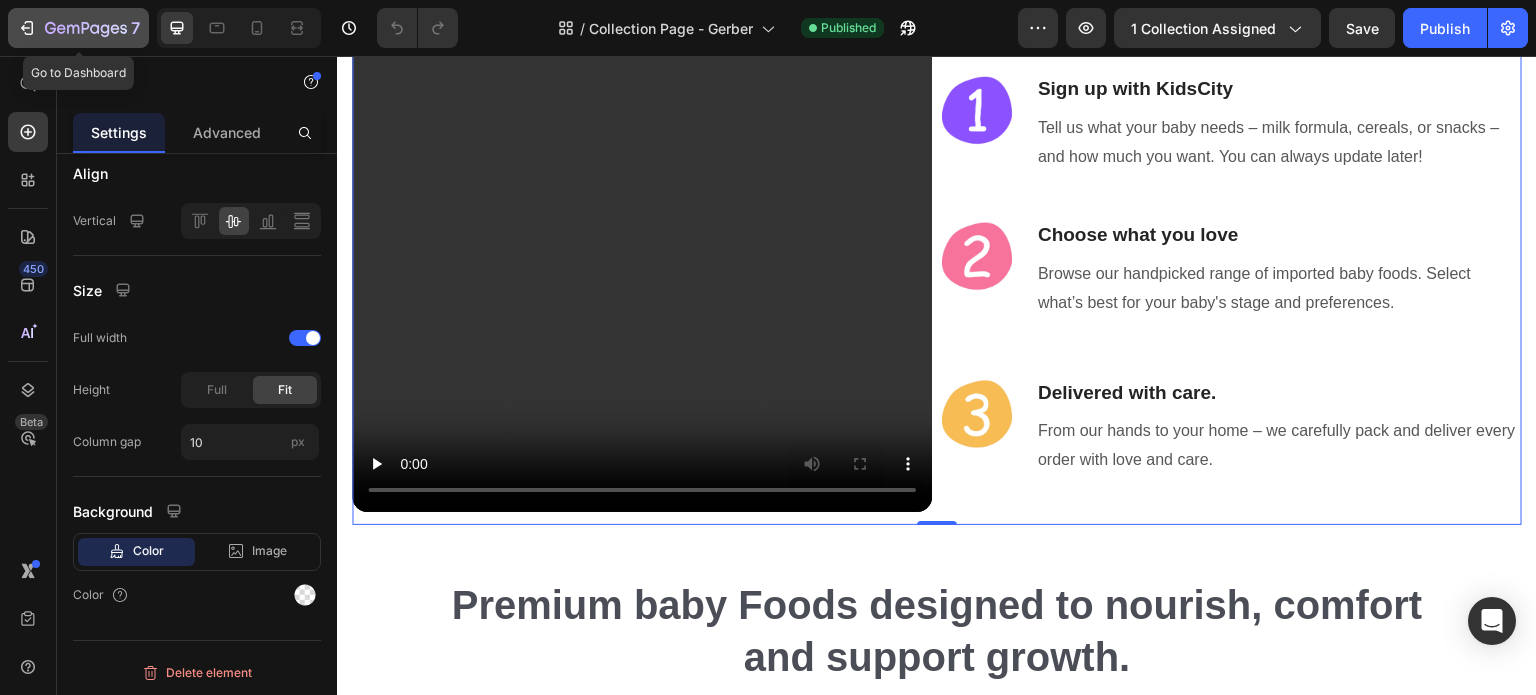 click on "7" 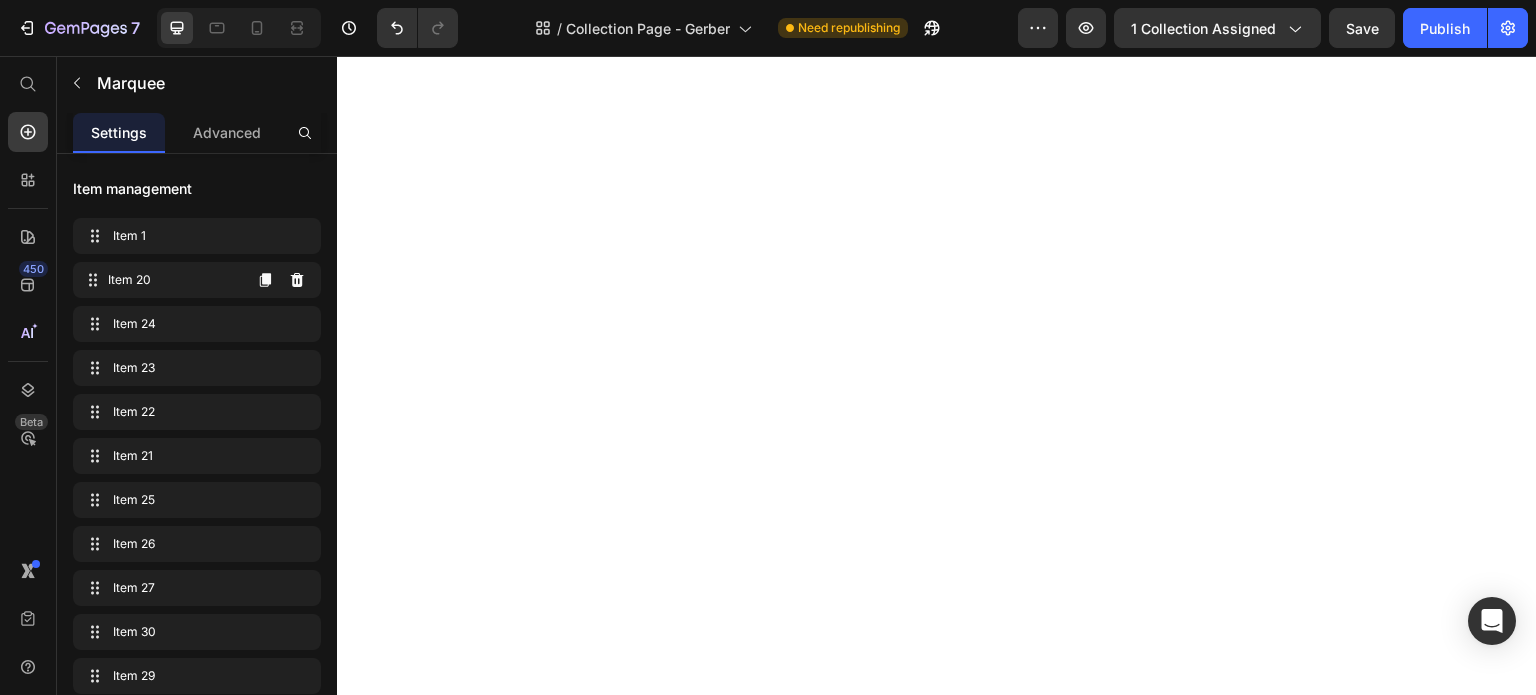 scroll, scrollTop: 0, scrollLeft: 0, axis: both 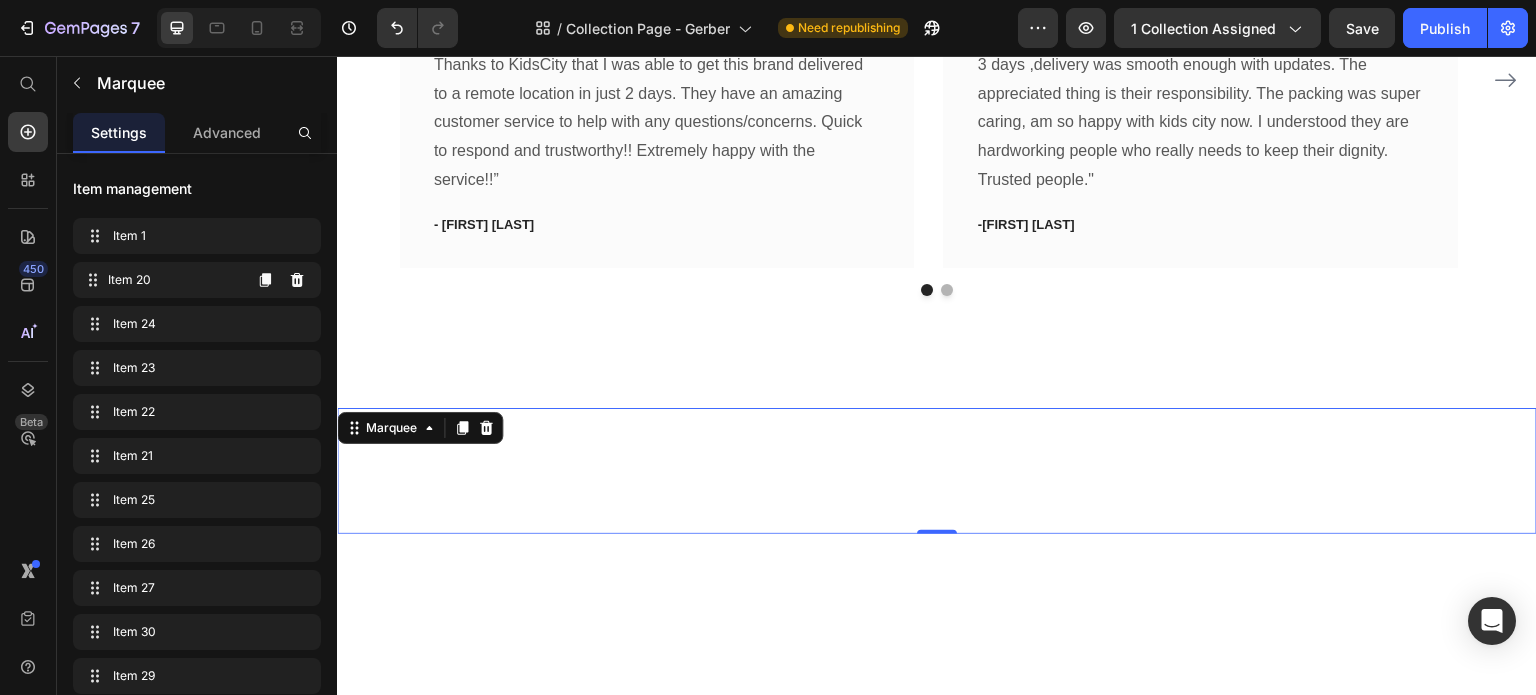 click 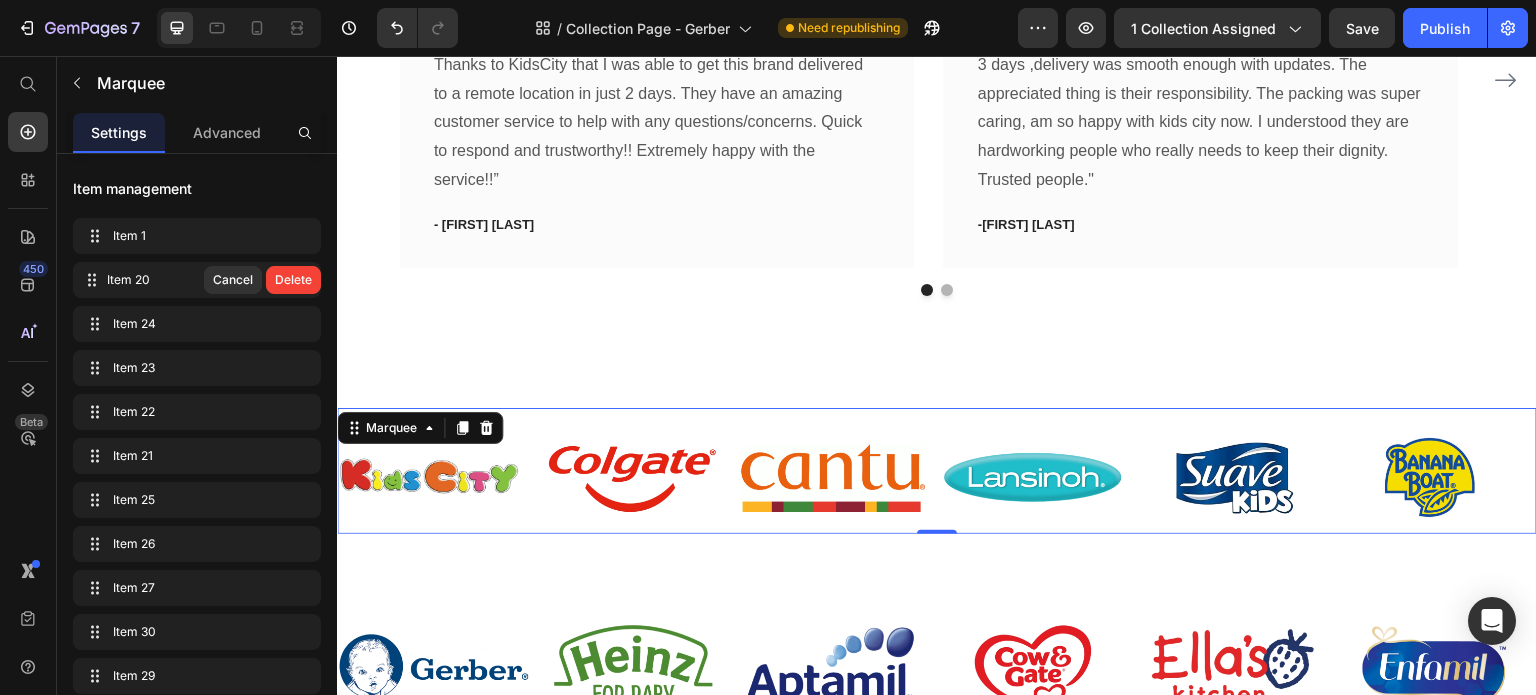 click on "Delete" at bounding box center (293, 280) 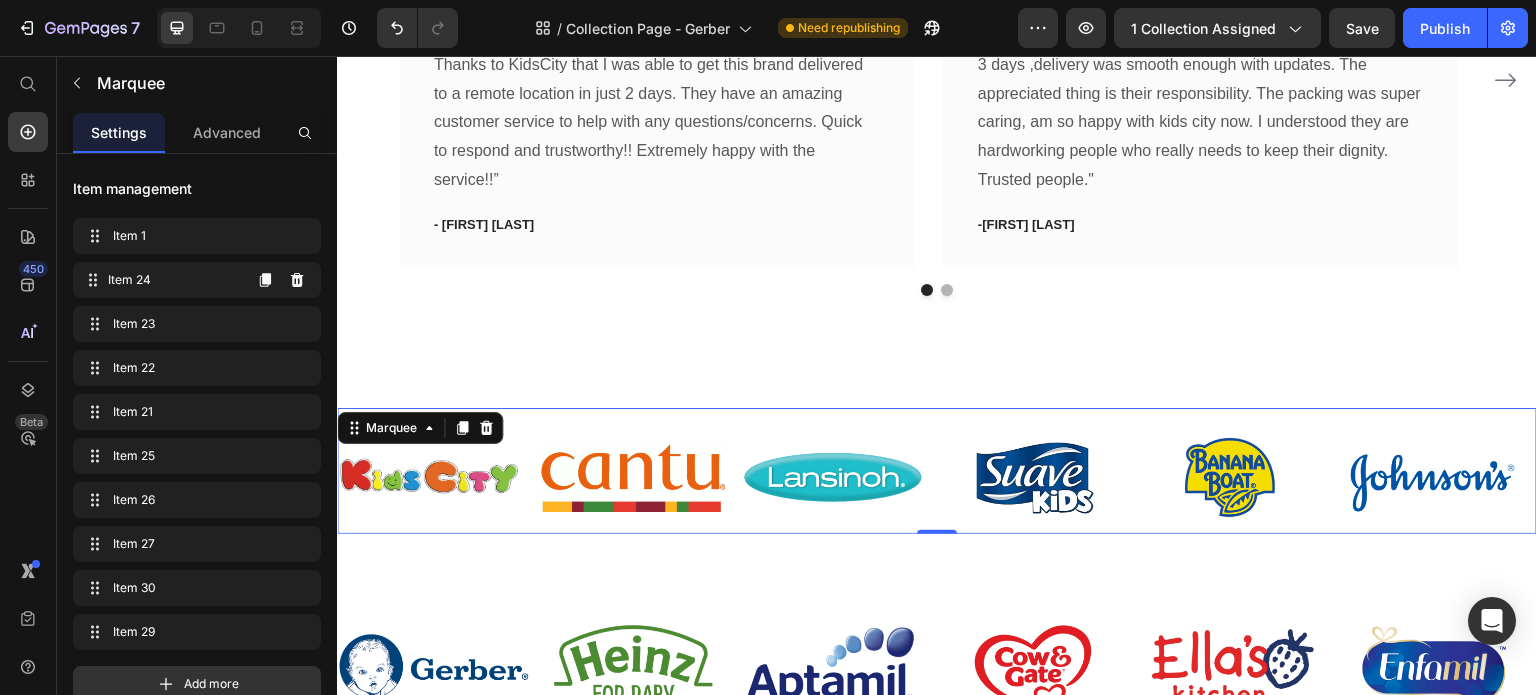click 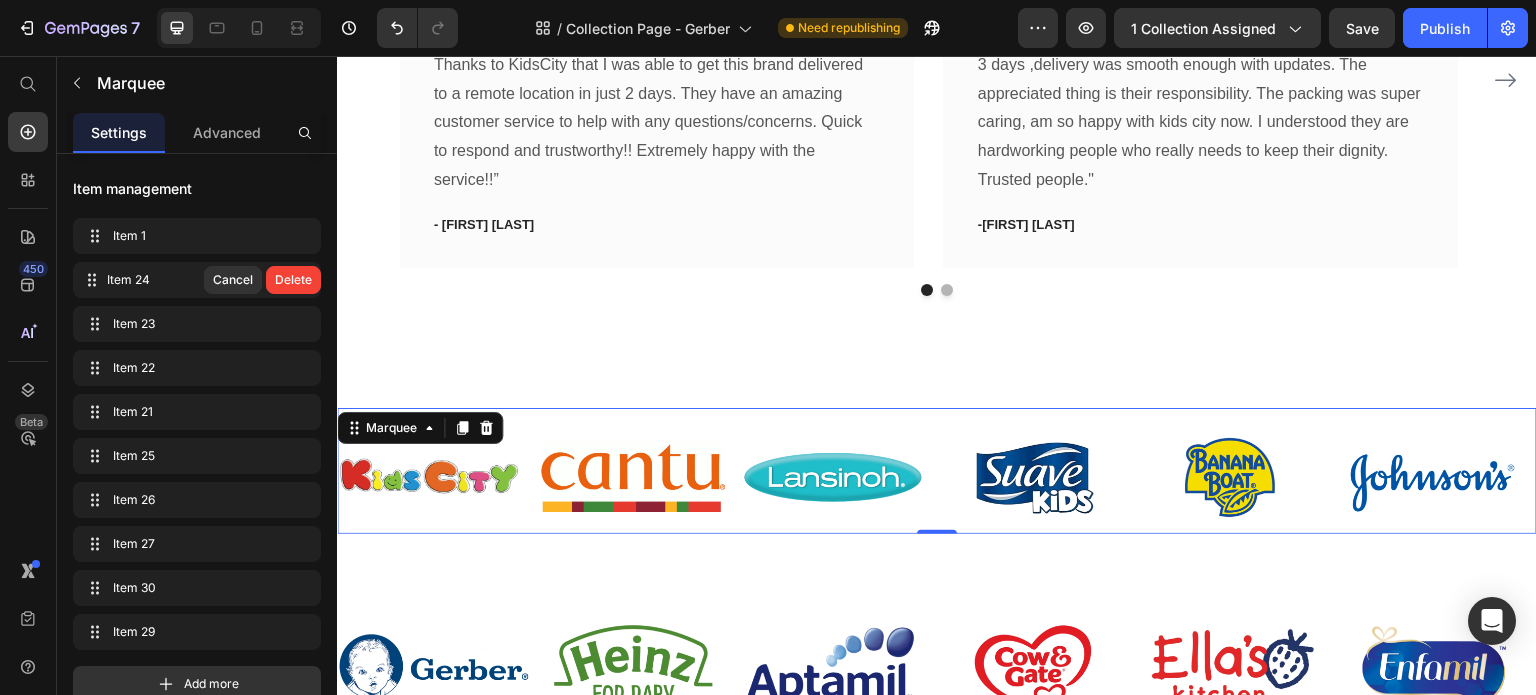 click on "Delete" at bounding box center [293, 280] 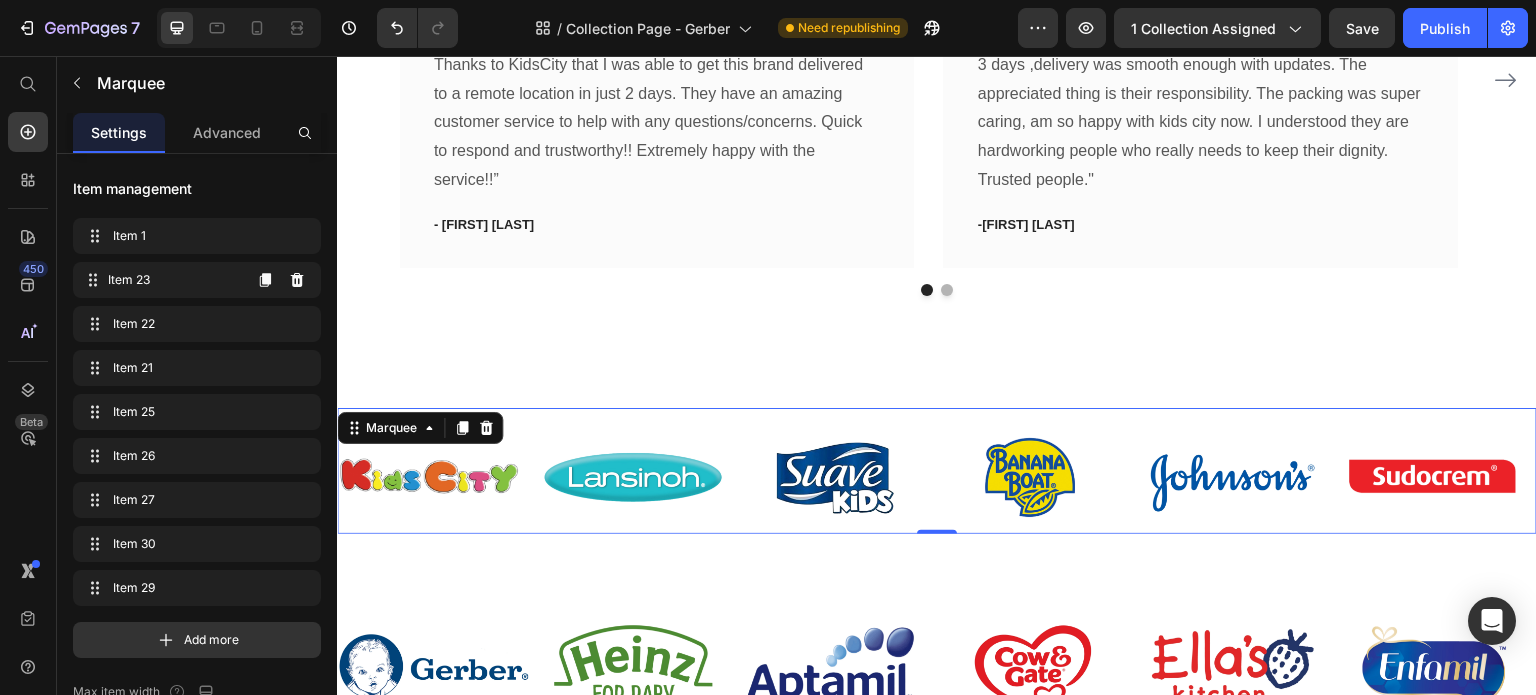 click 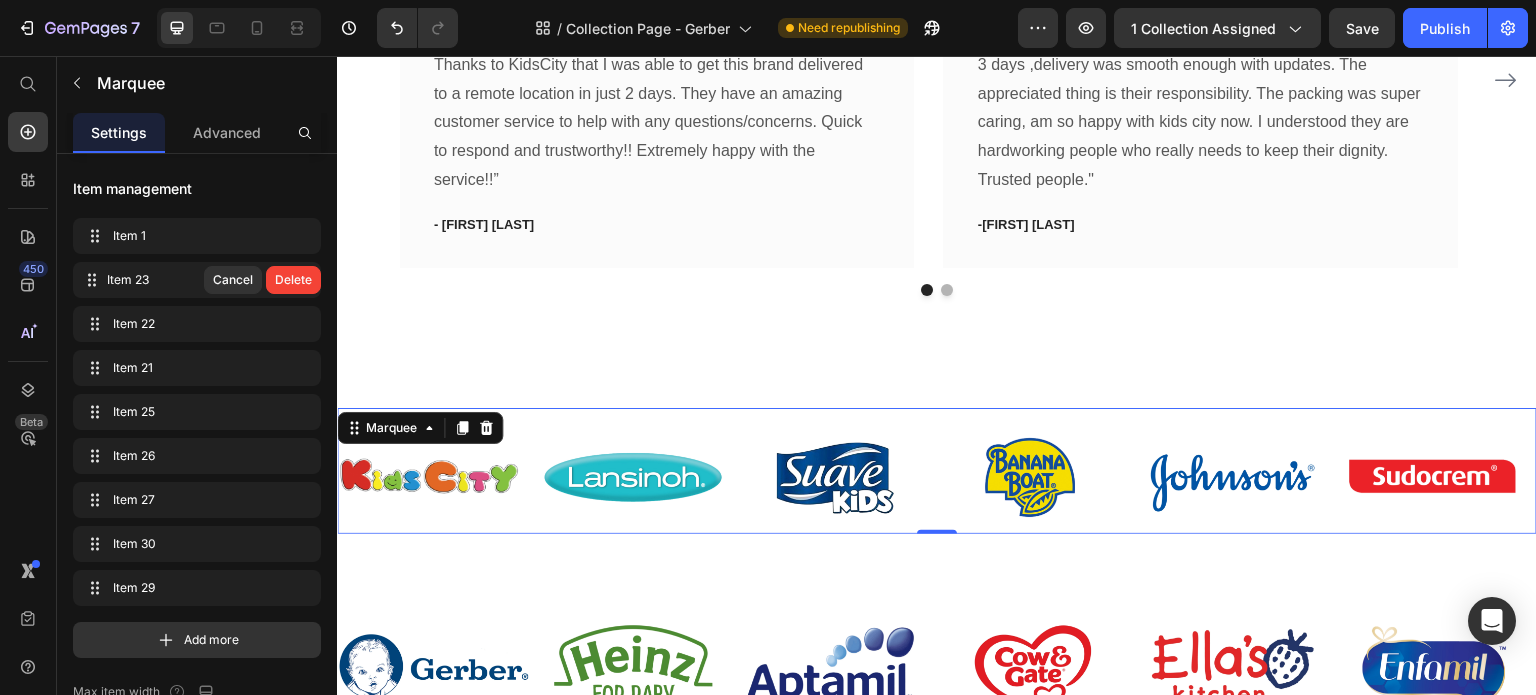 click on "Delete" at bounding box center [293, 280] 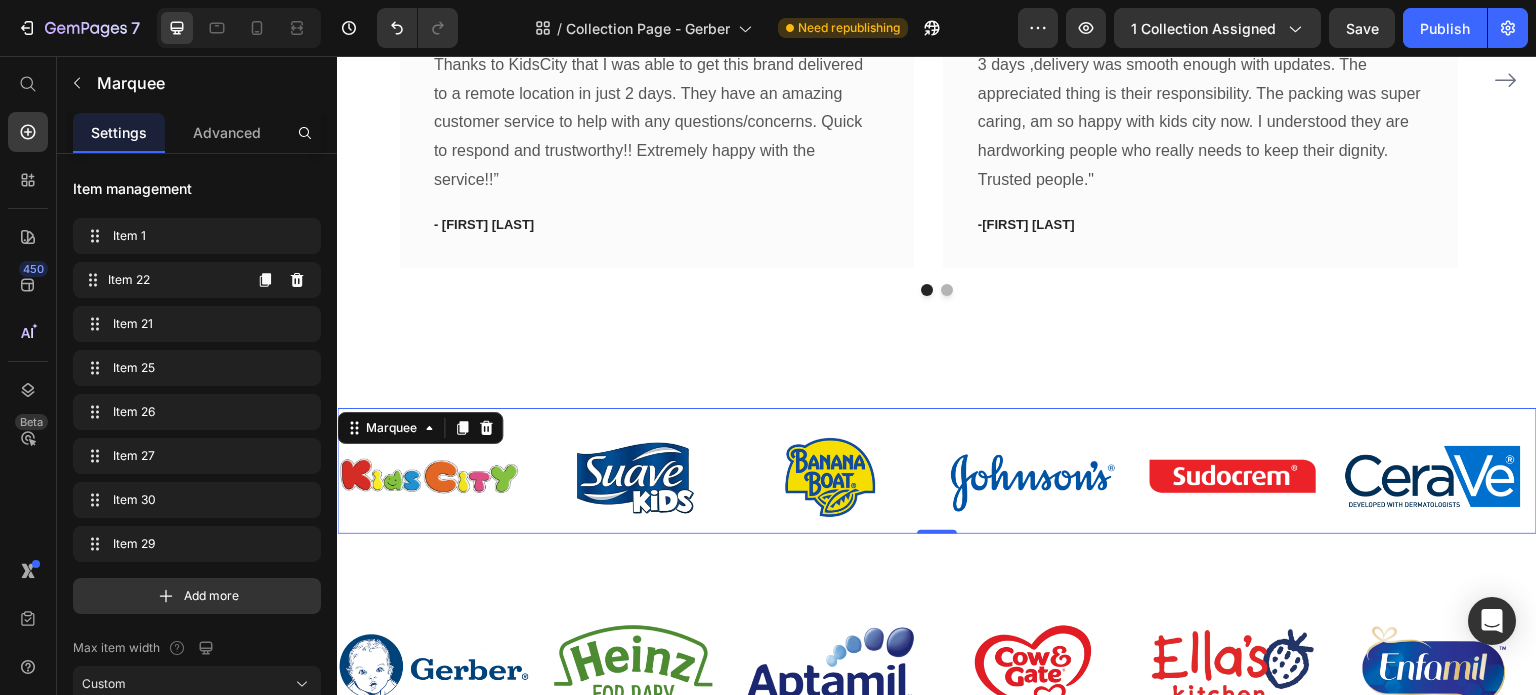 click 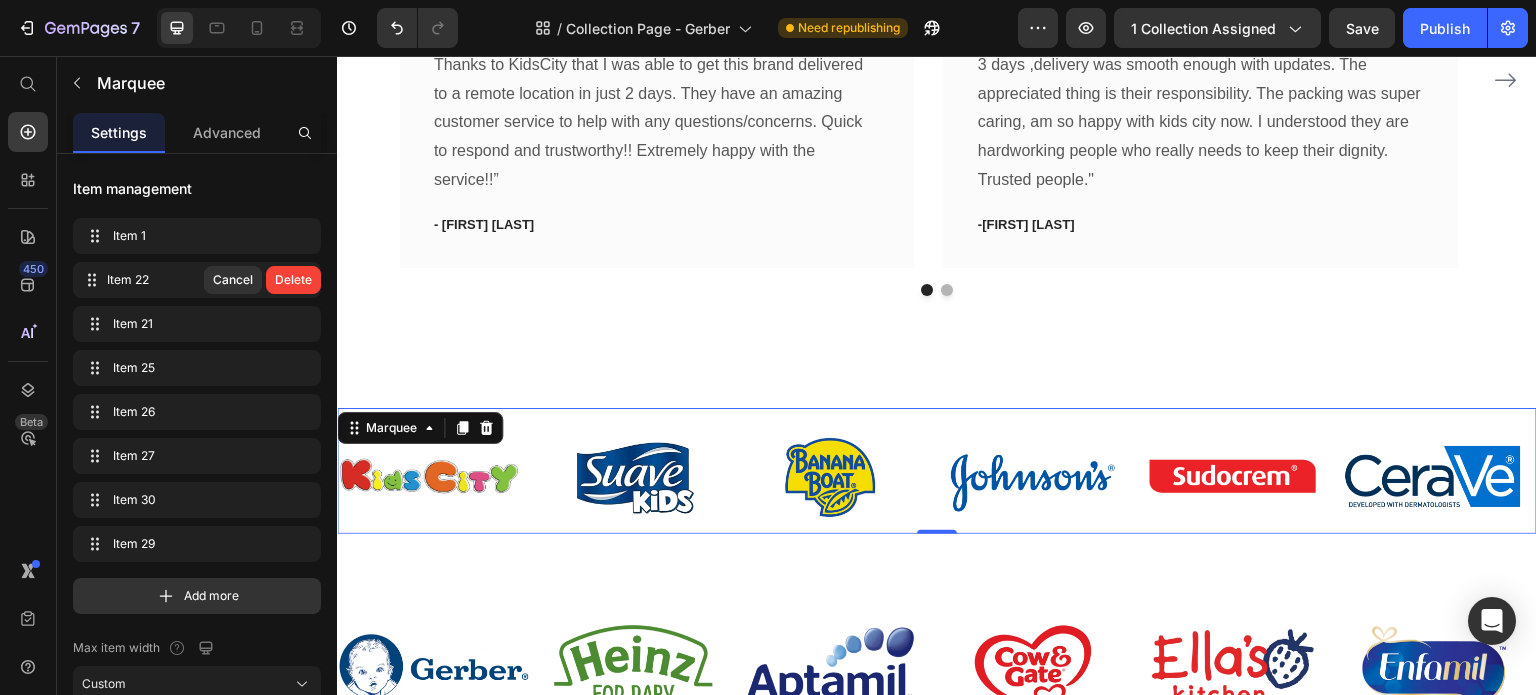 click on "Delete" at bounding box center [293, 280] 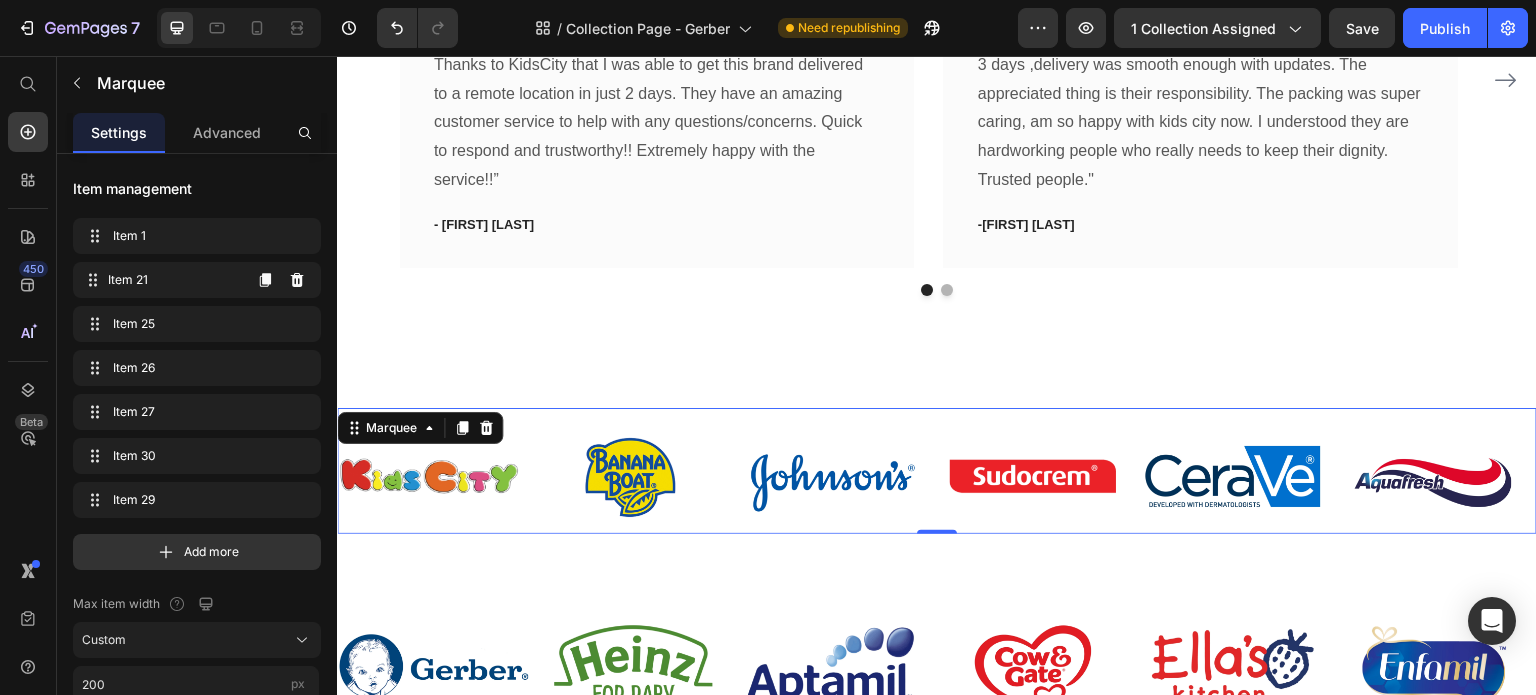 click 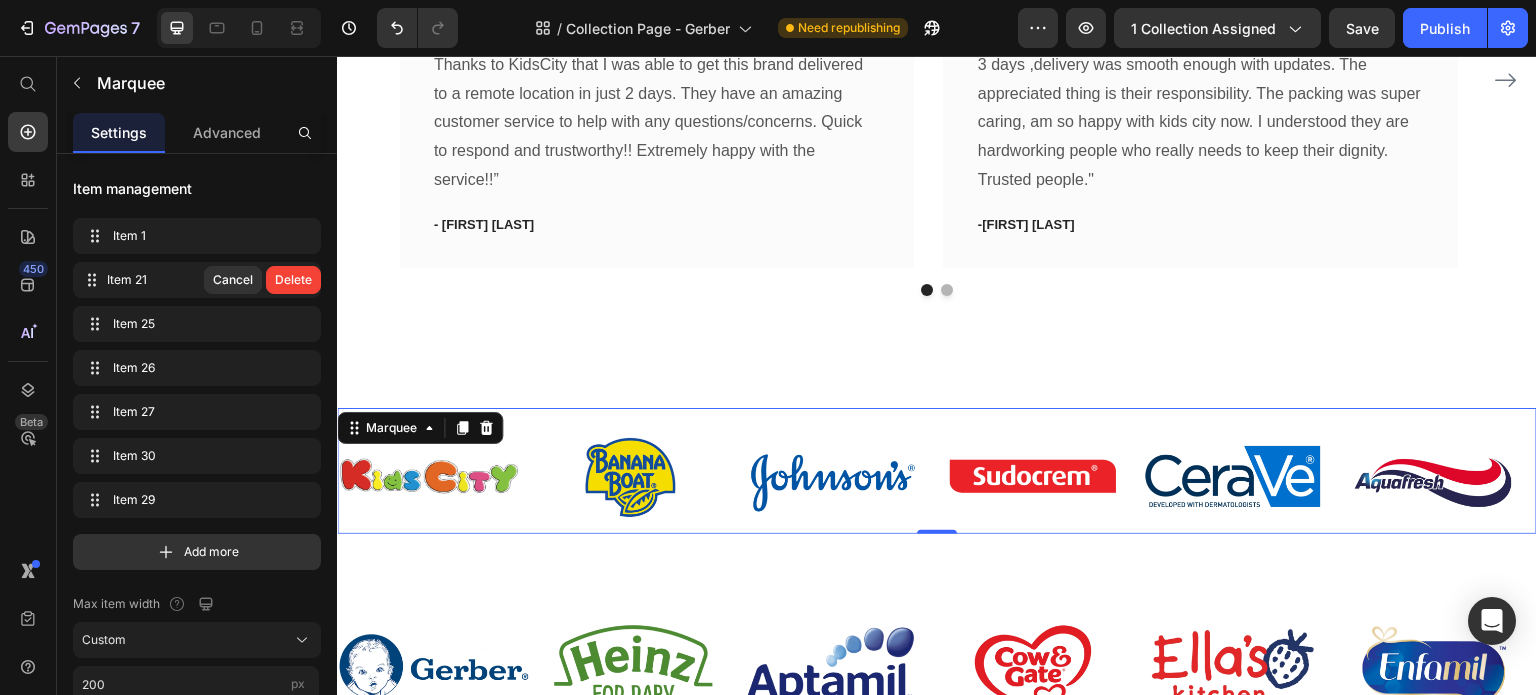 click on "Delete" at bounding box center (293, 280) 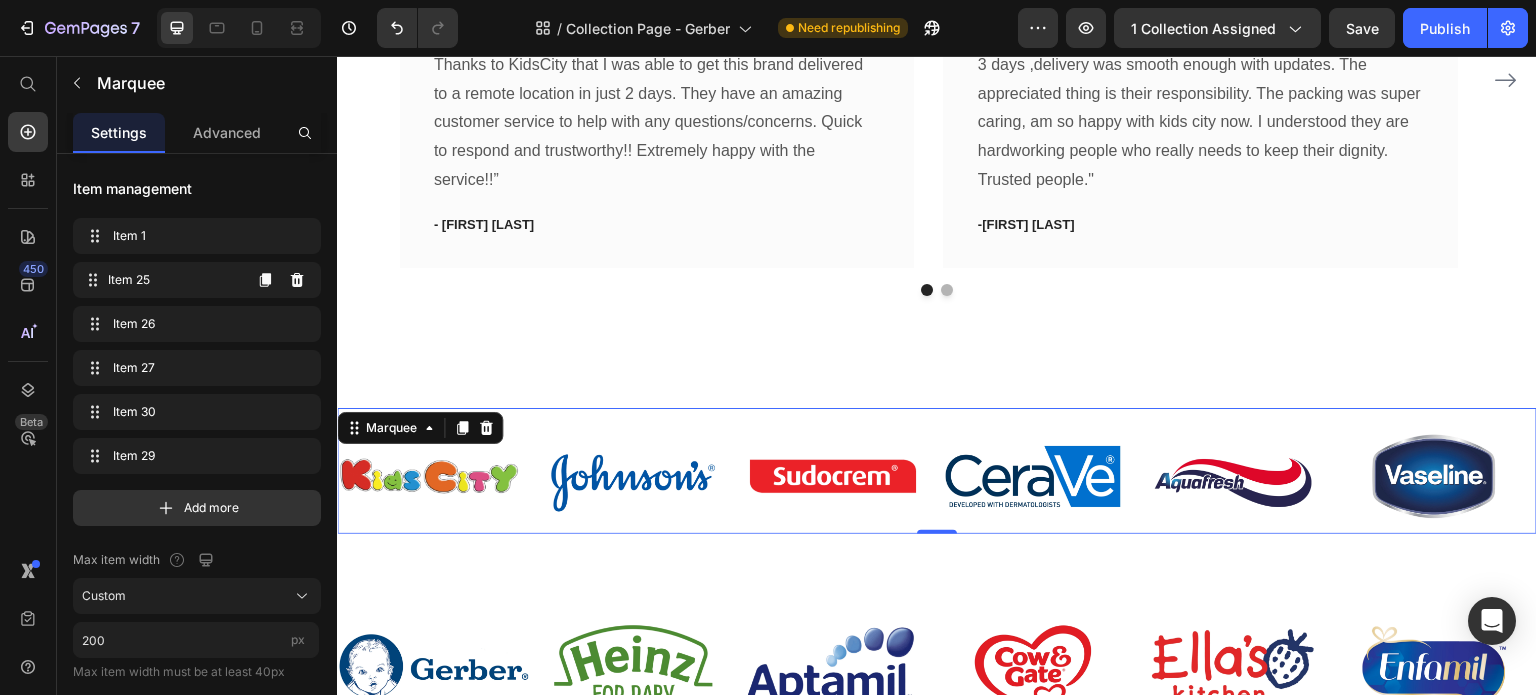 click 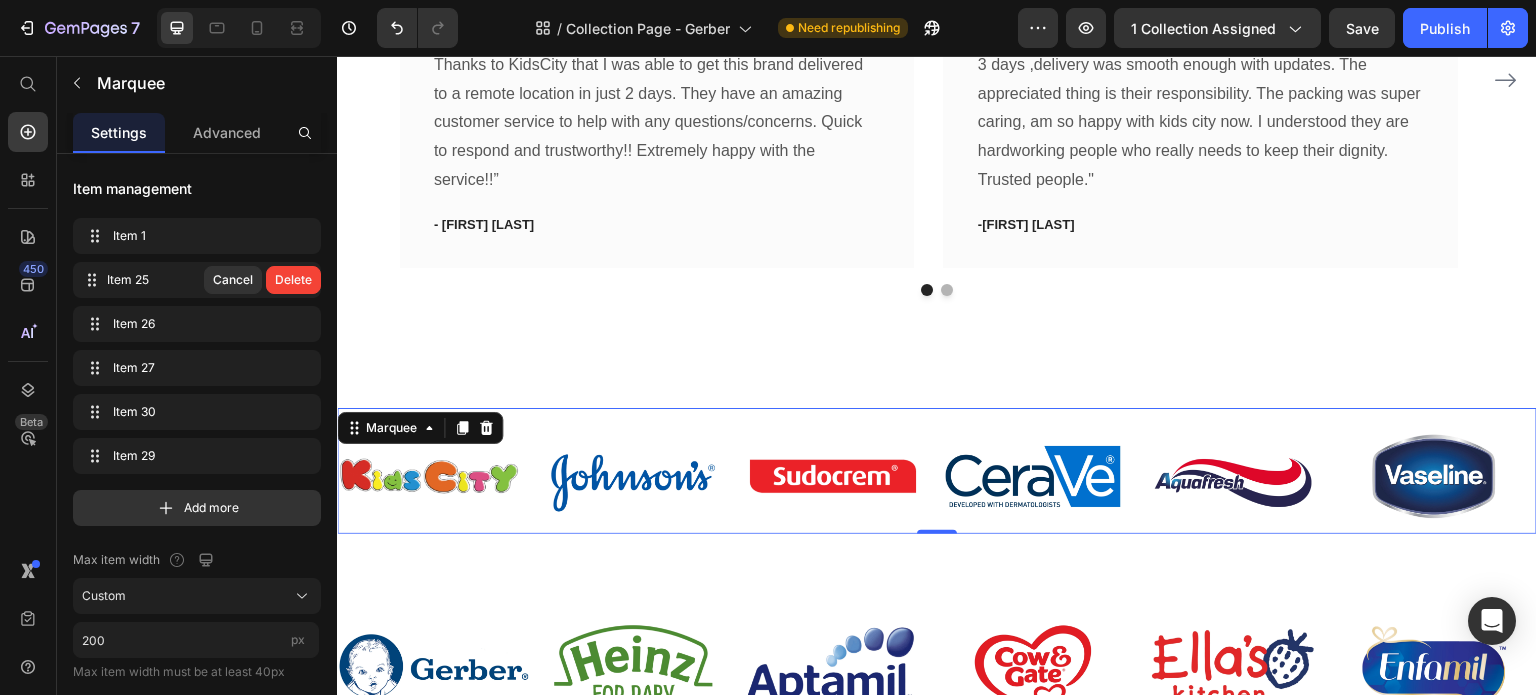 click on "Delete" at bounding box center (293, 280) 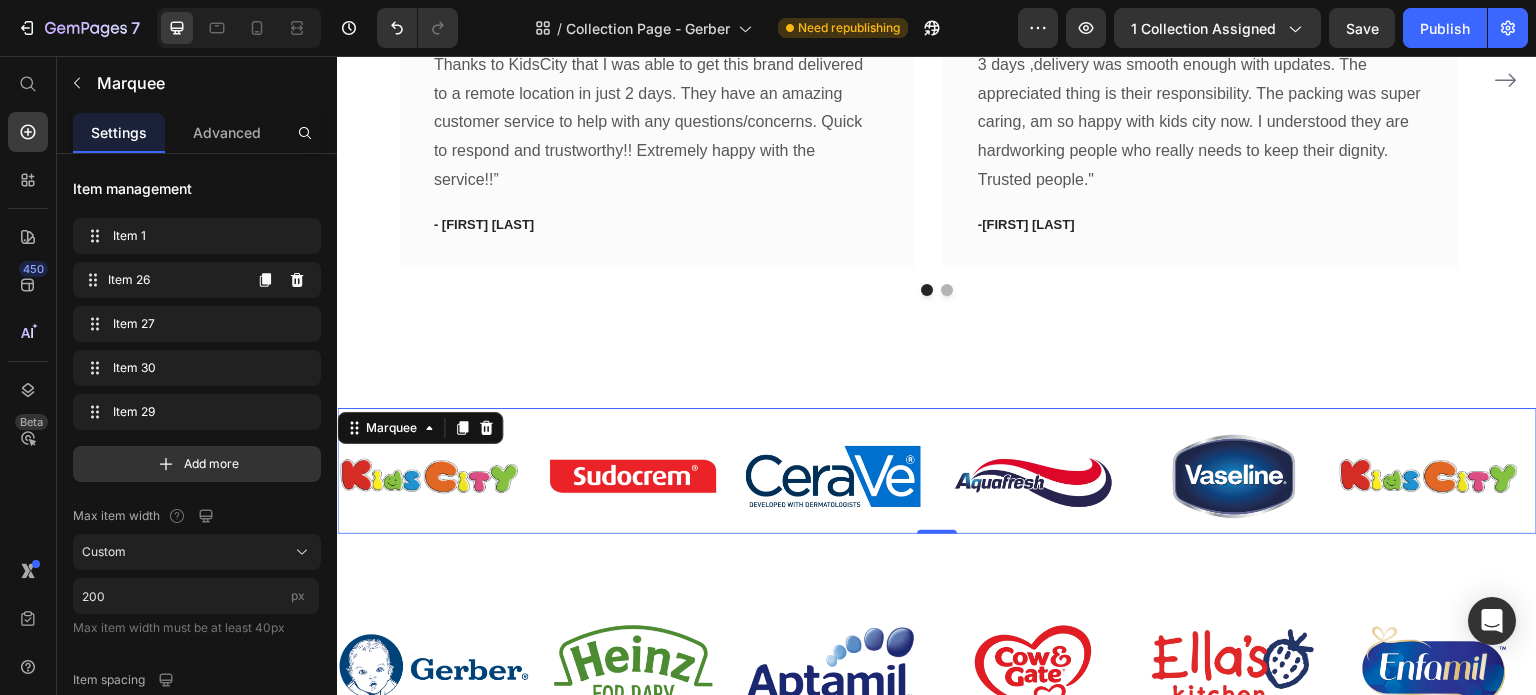 click 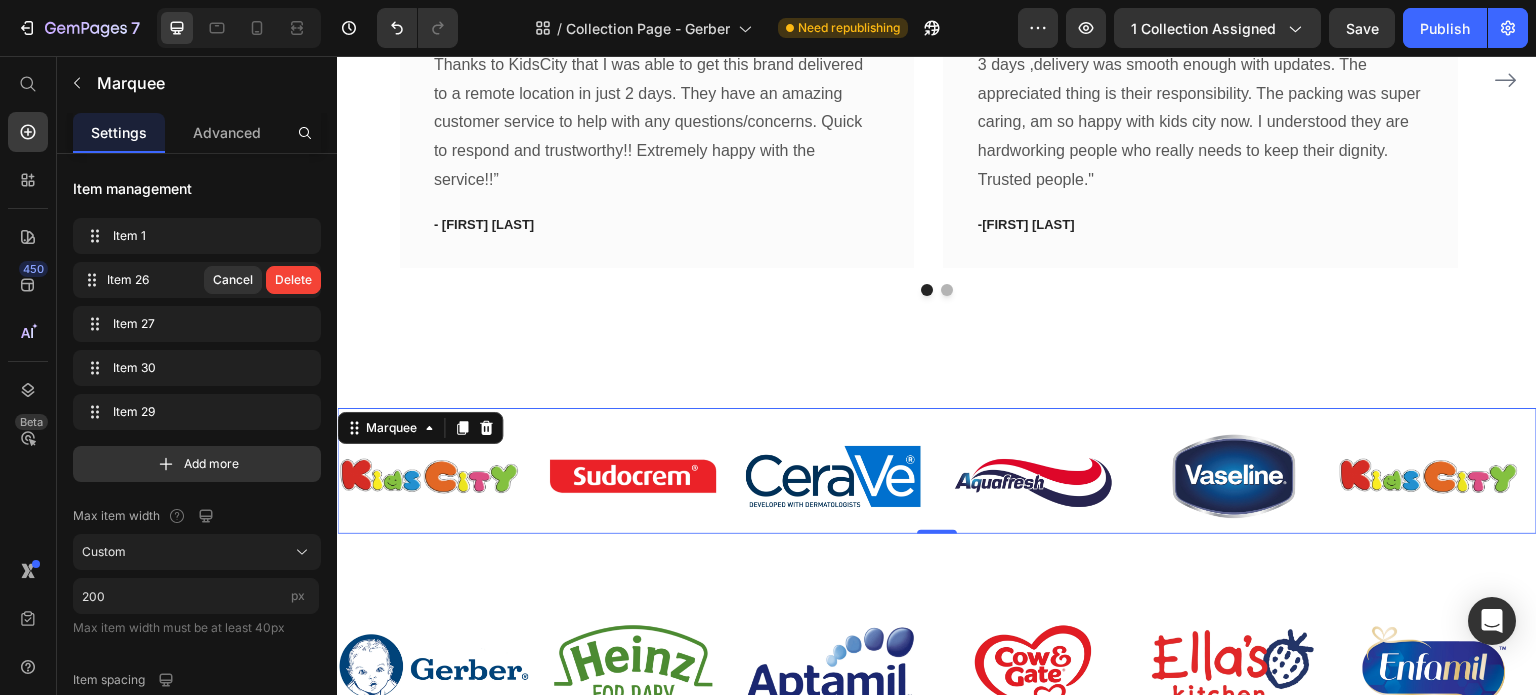 click on "Delete" at bounding box center (293, 280) 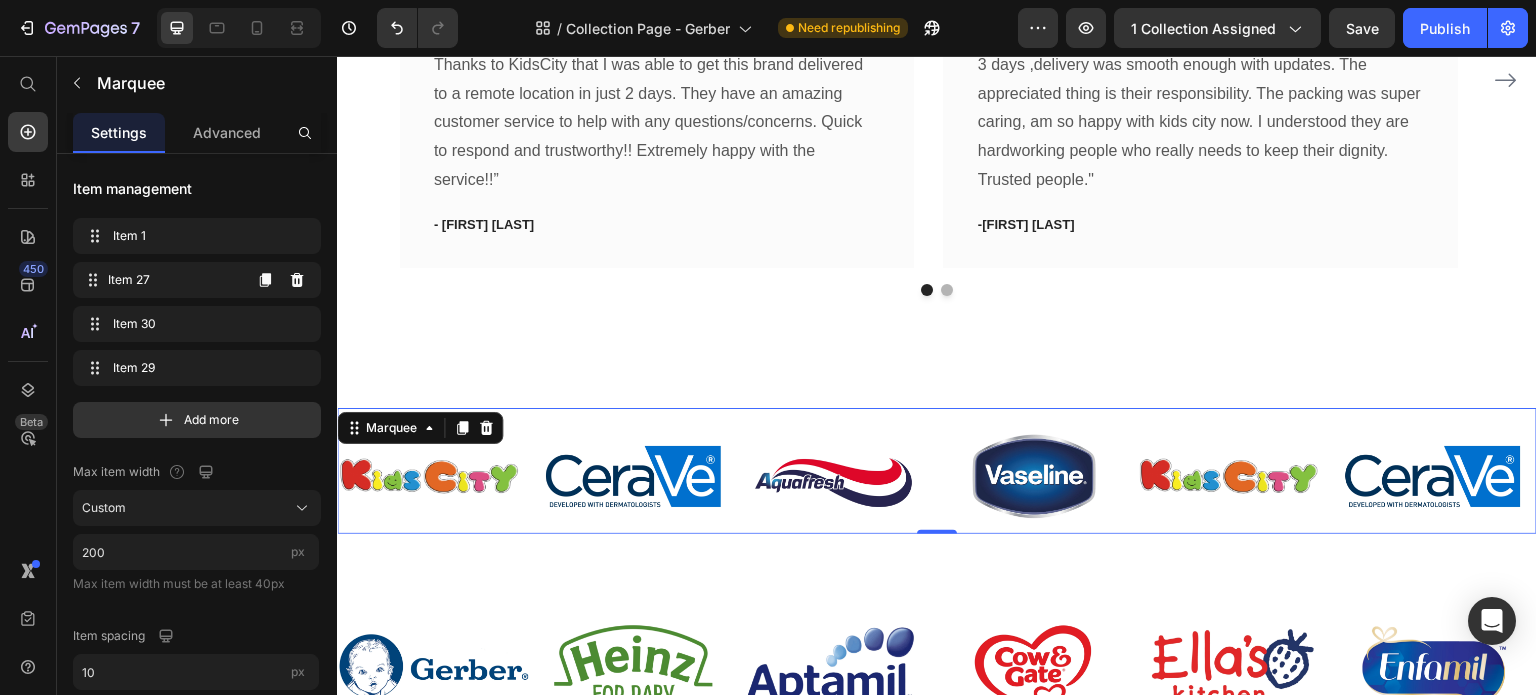 click 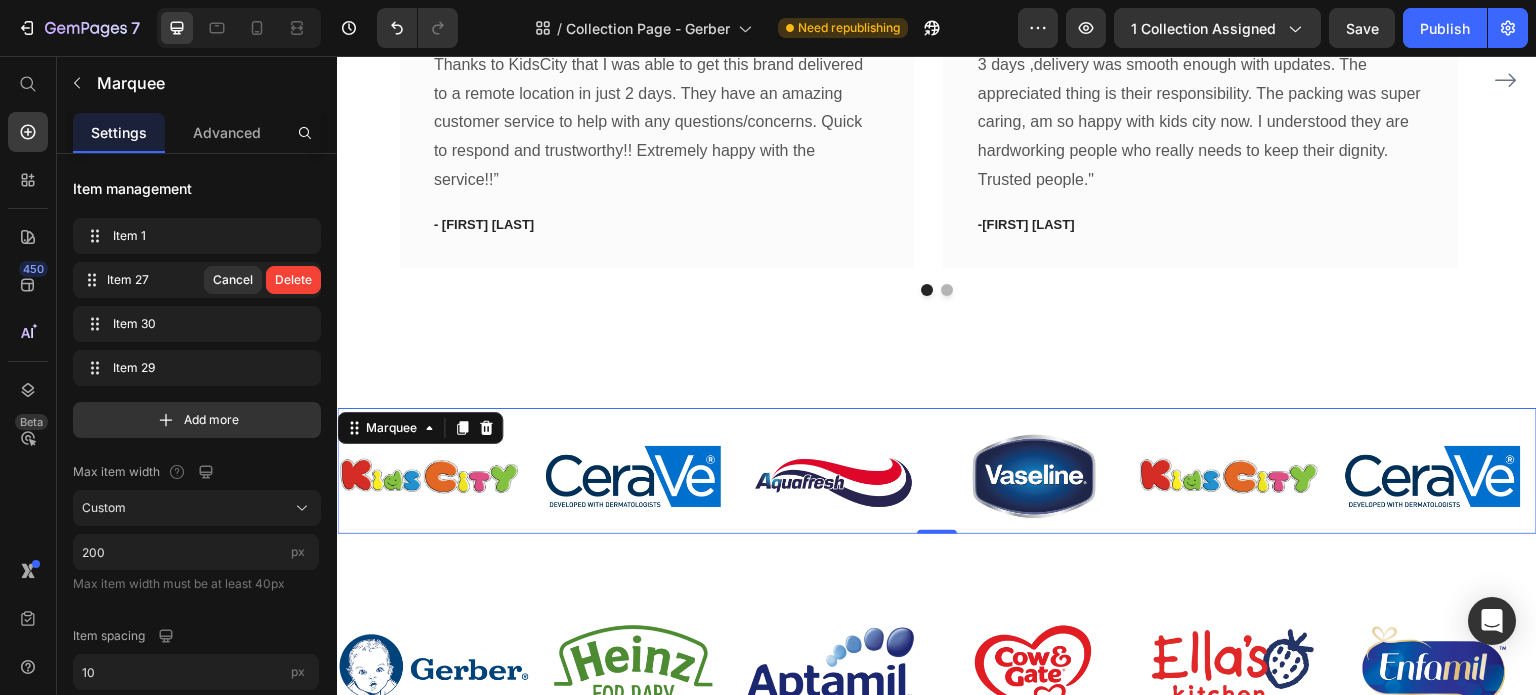 click on "Delete" at bounding box center (293, 280) 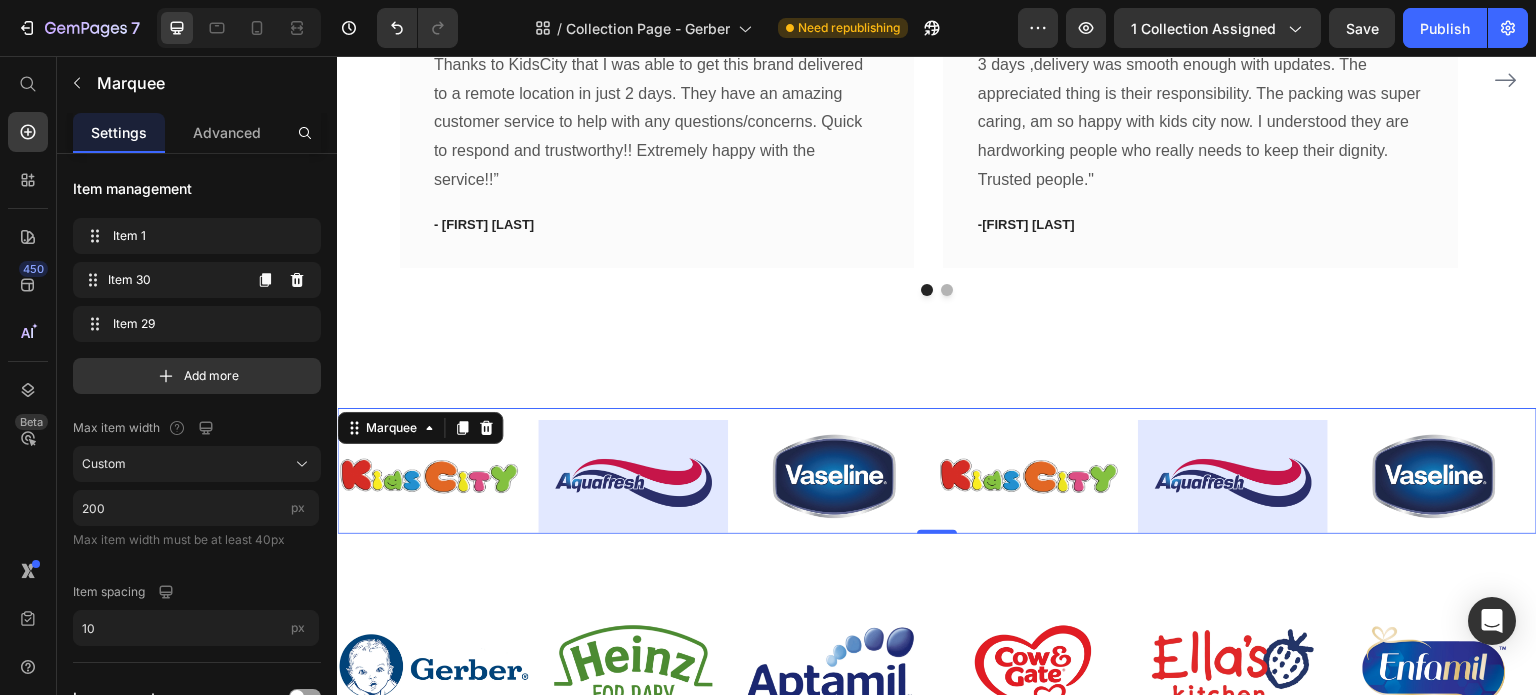 click 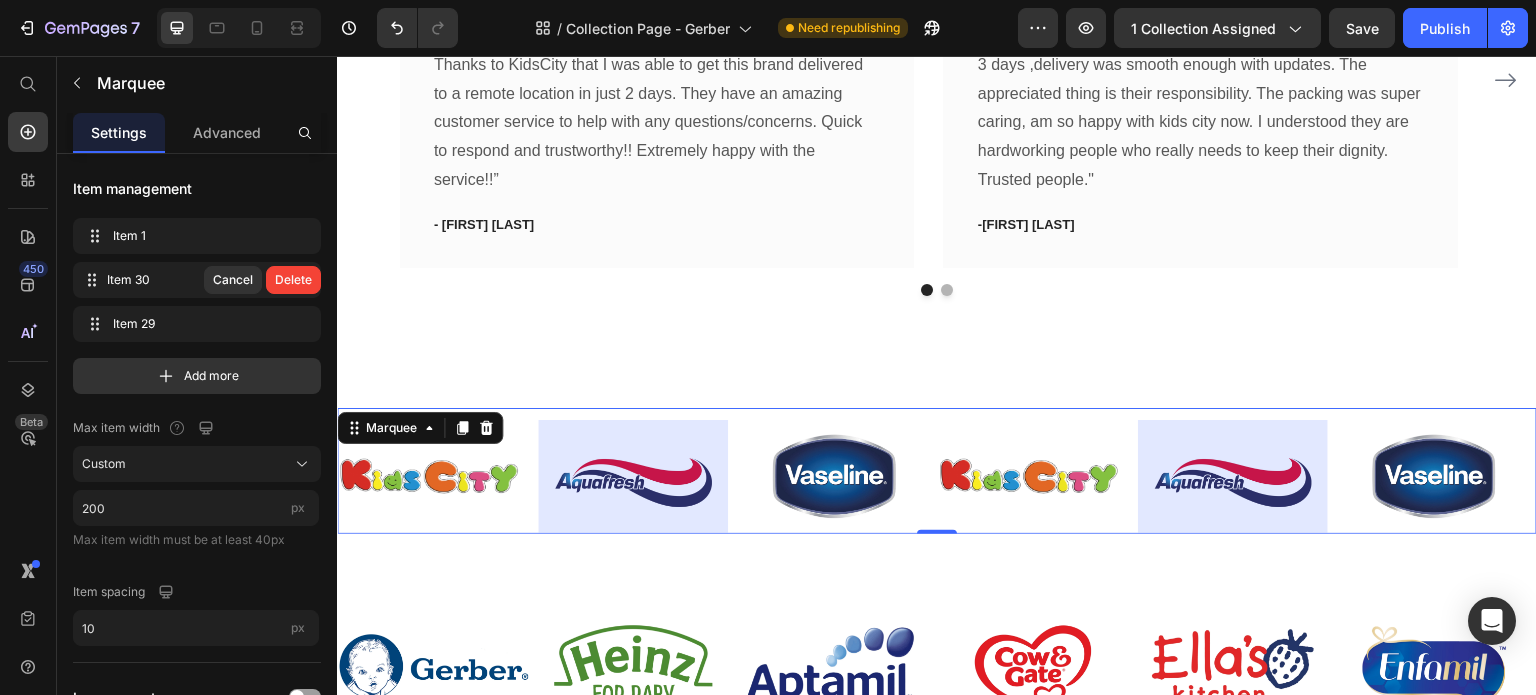 click on "Delete" at bounding box center [293, 280] 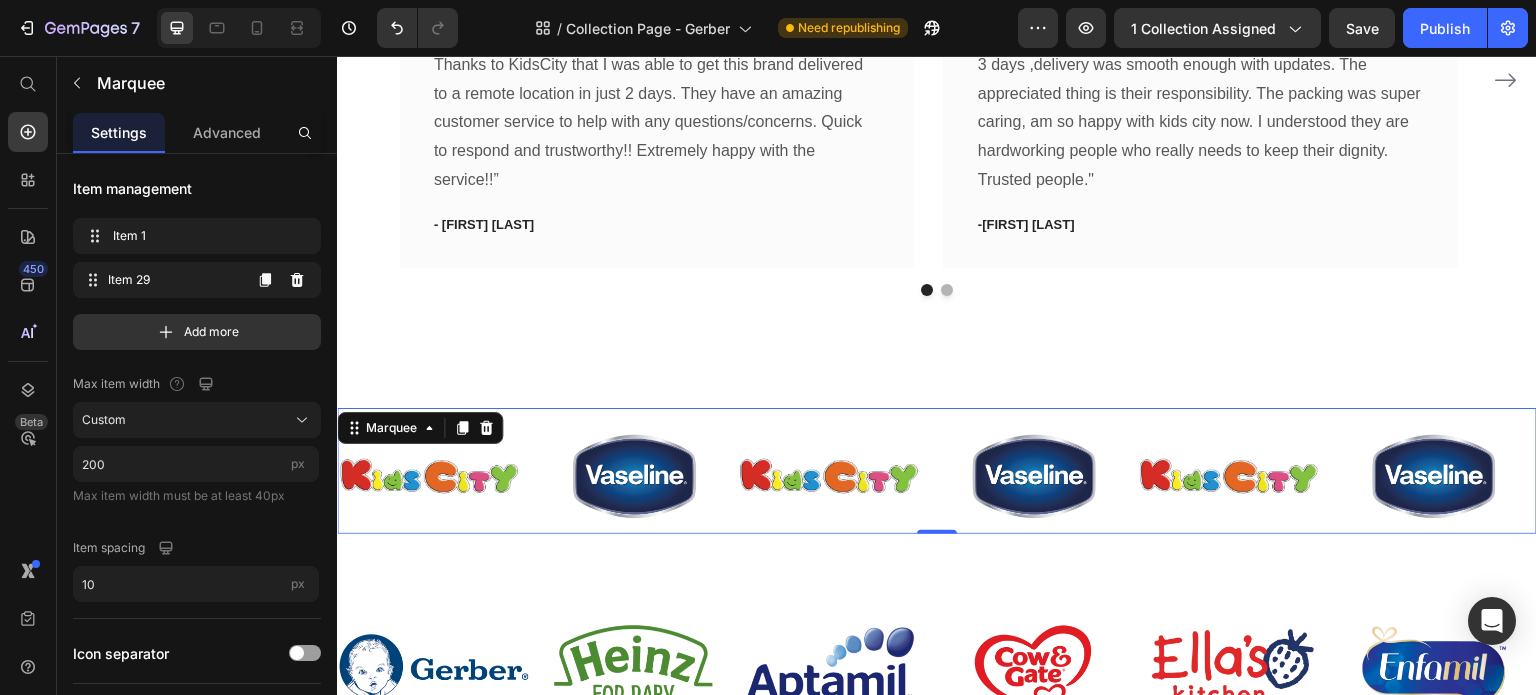 click 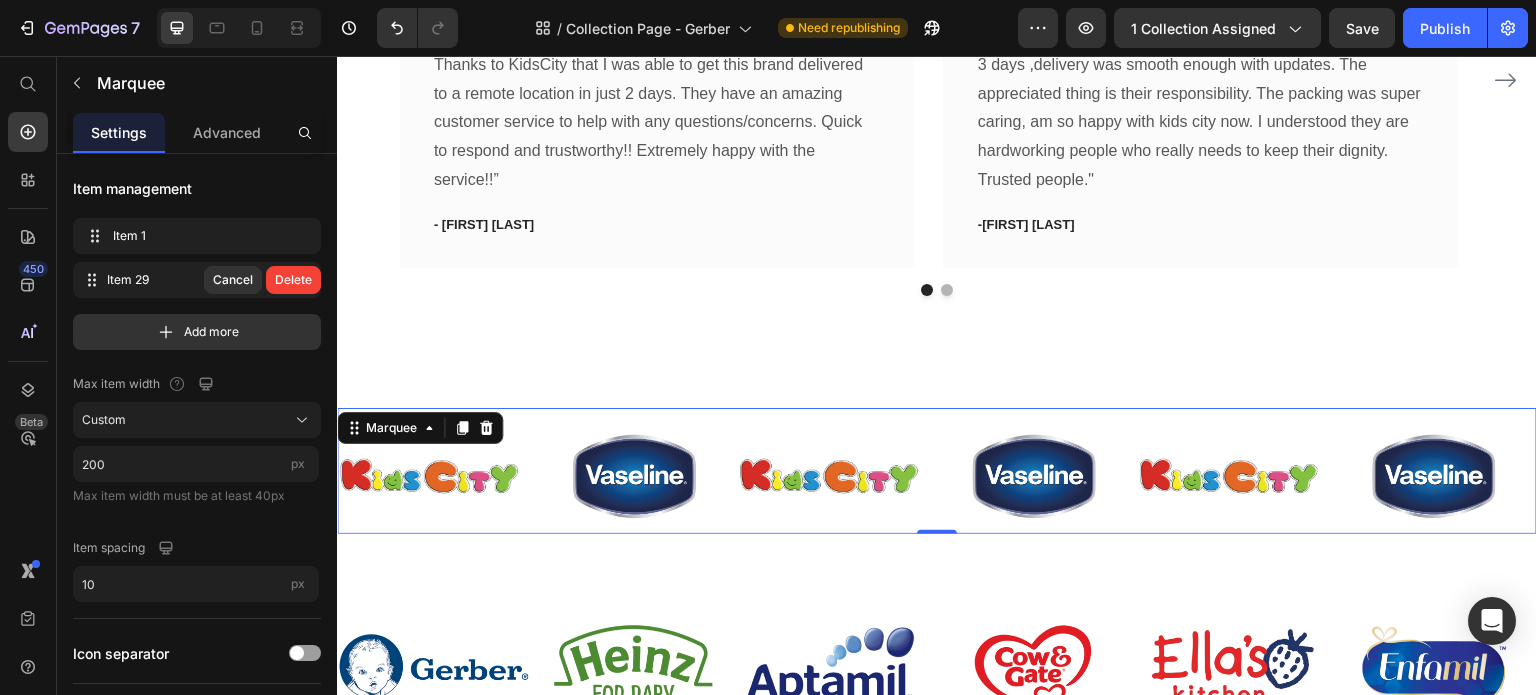 click on "Delete" at bounding box center [293, 280] 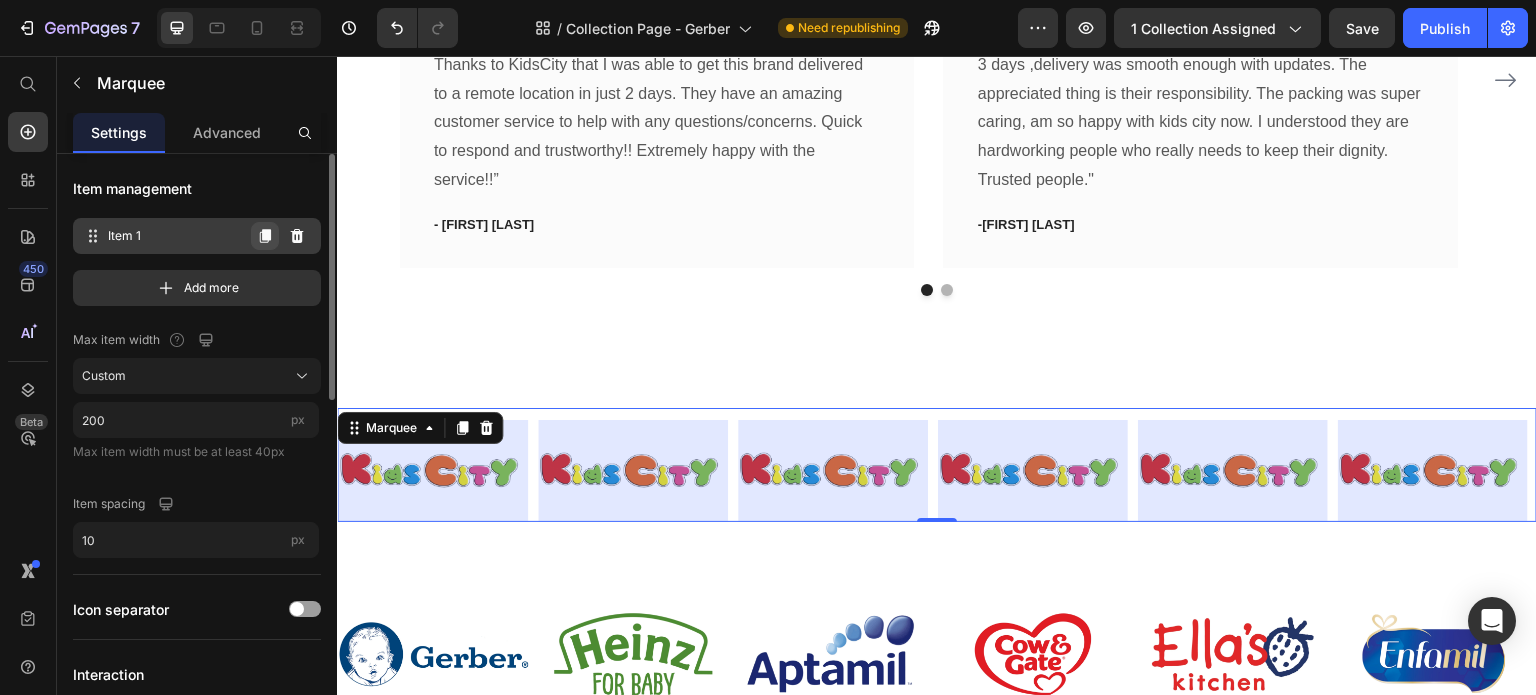 click 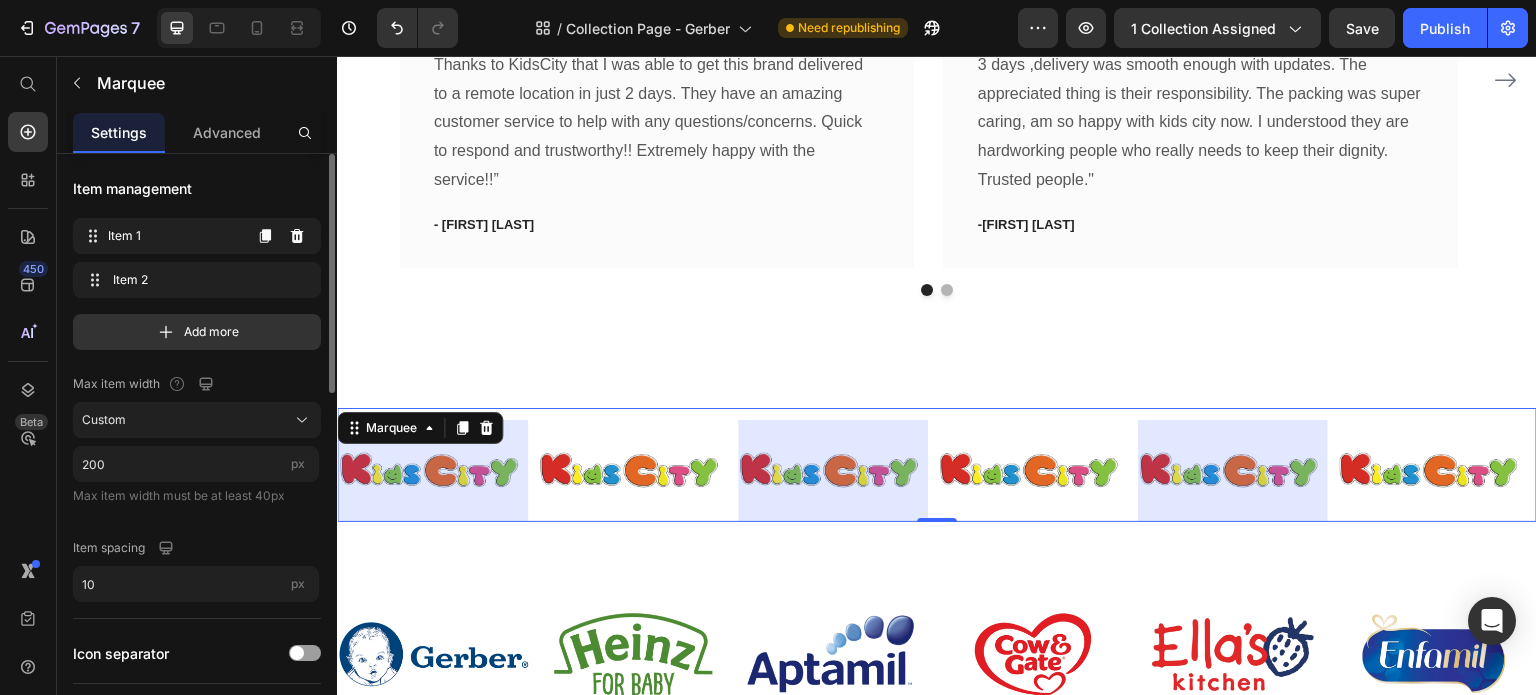 click 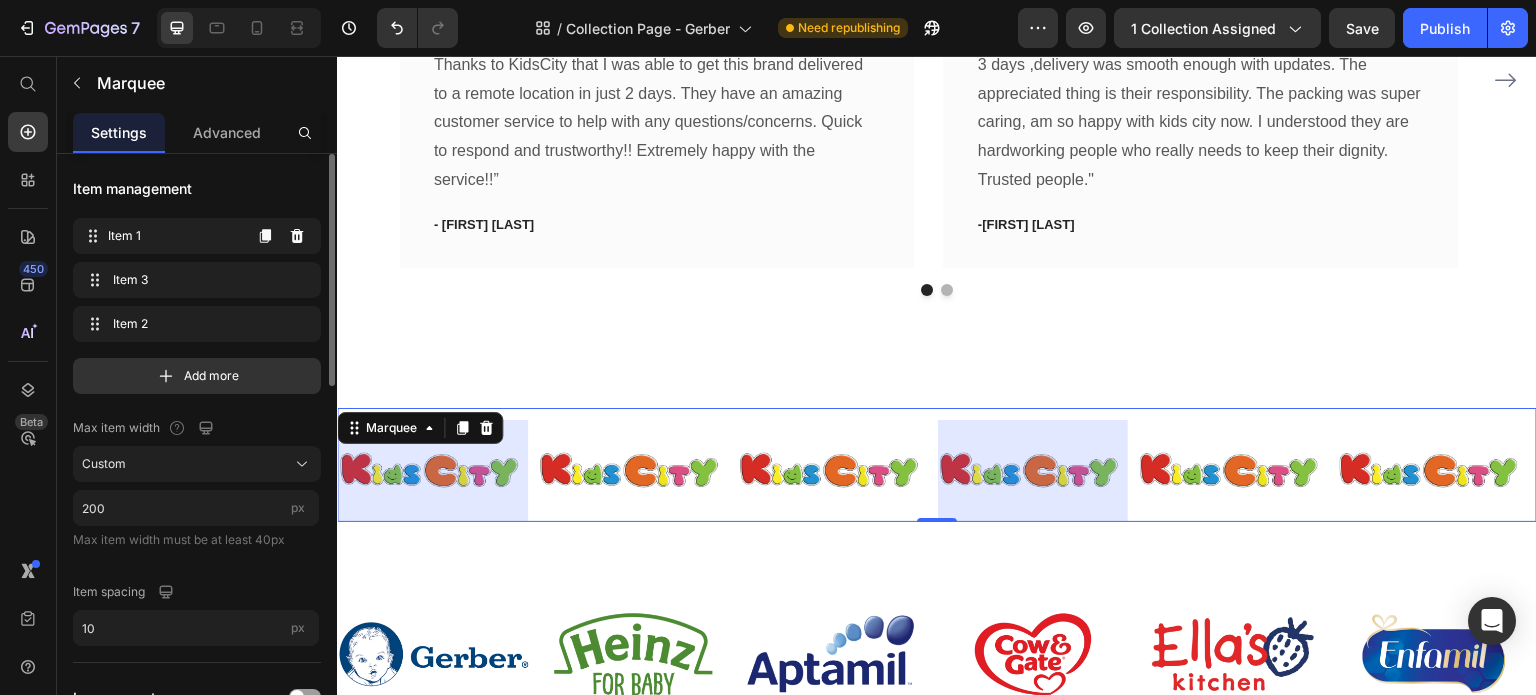 click 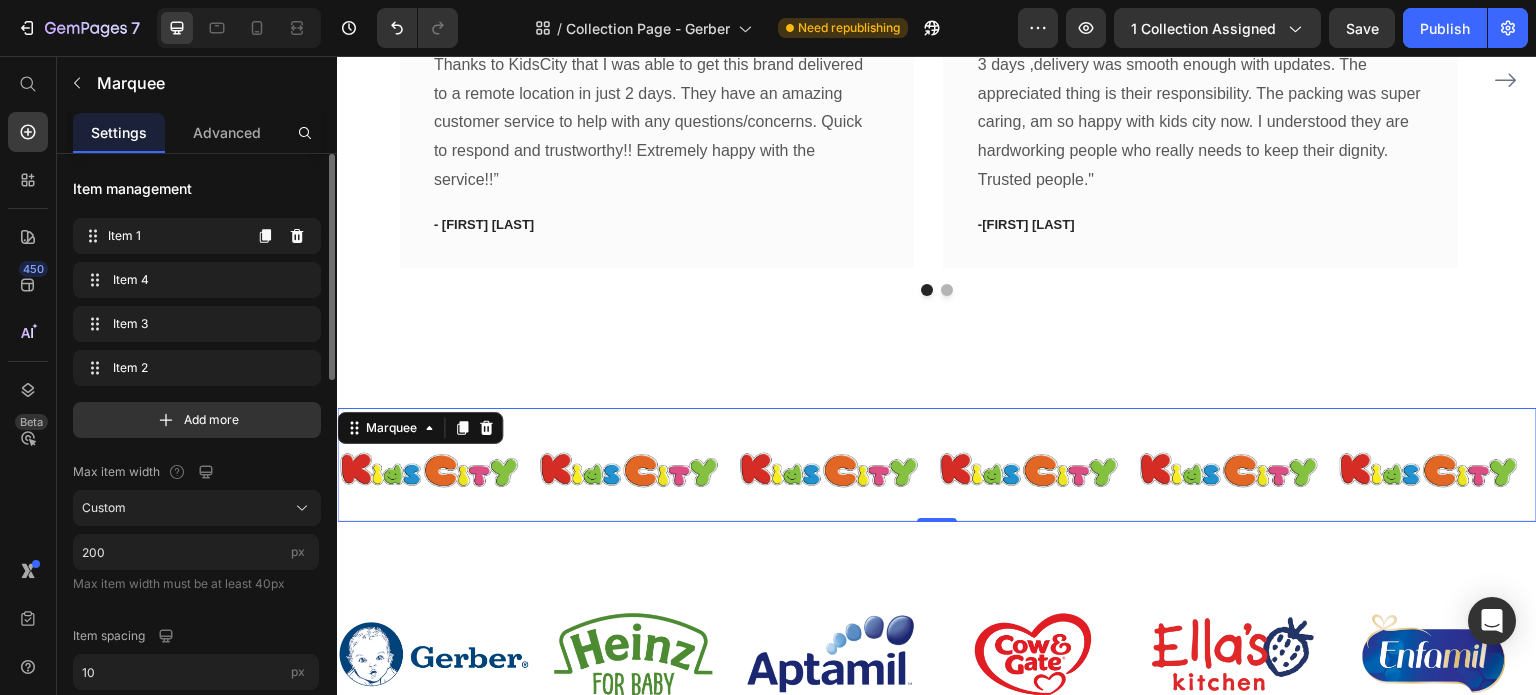 click 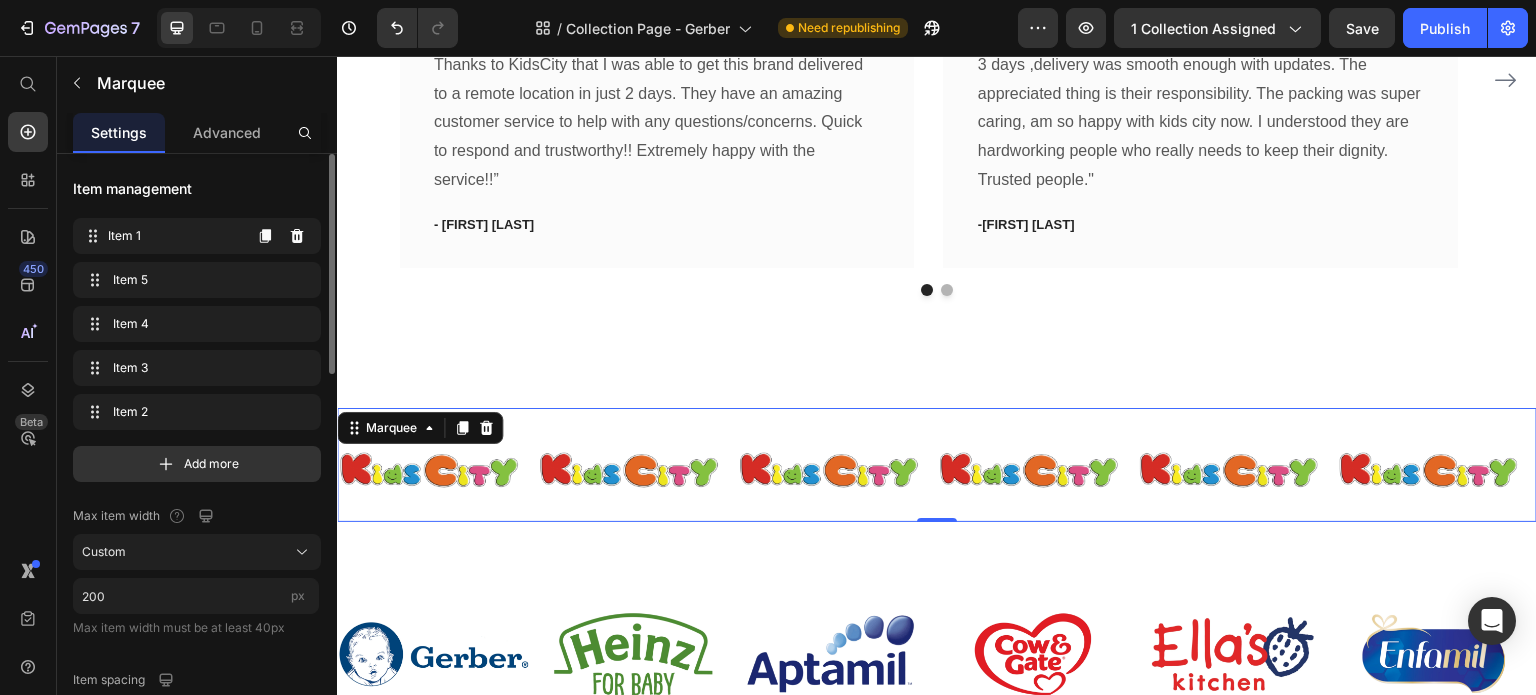 click 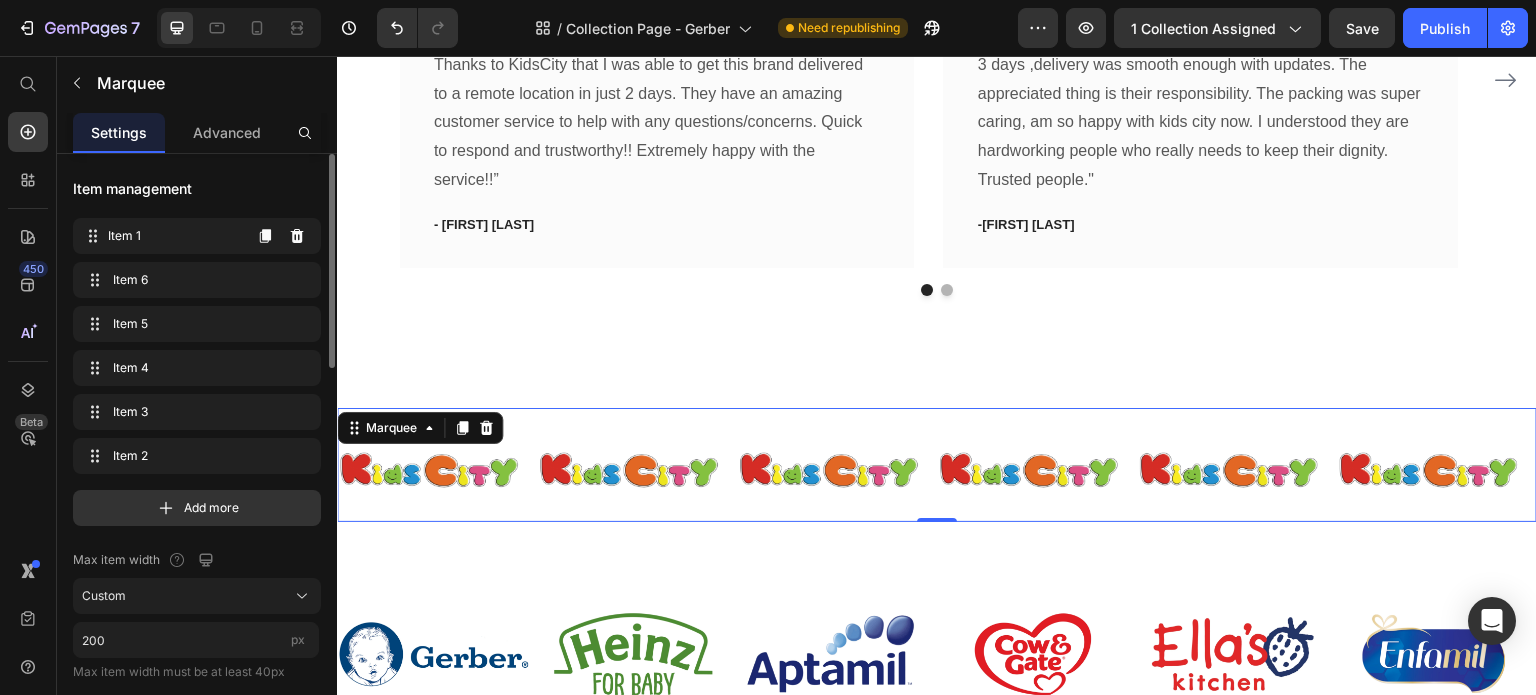click 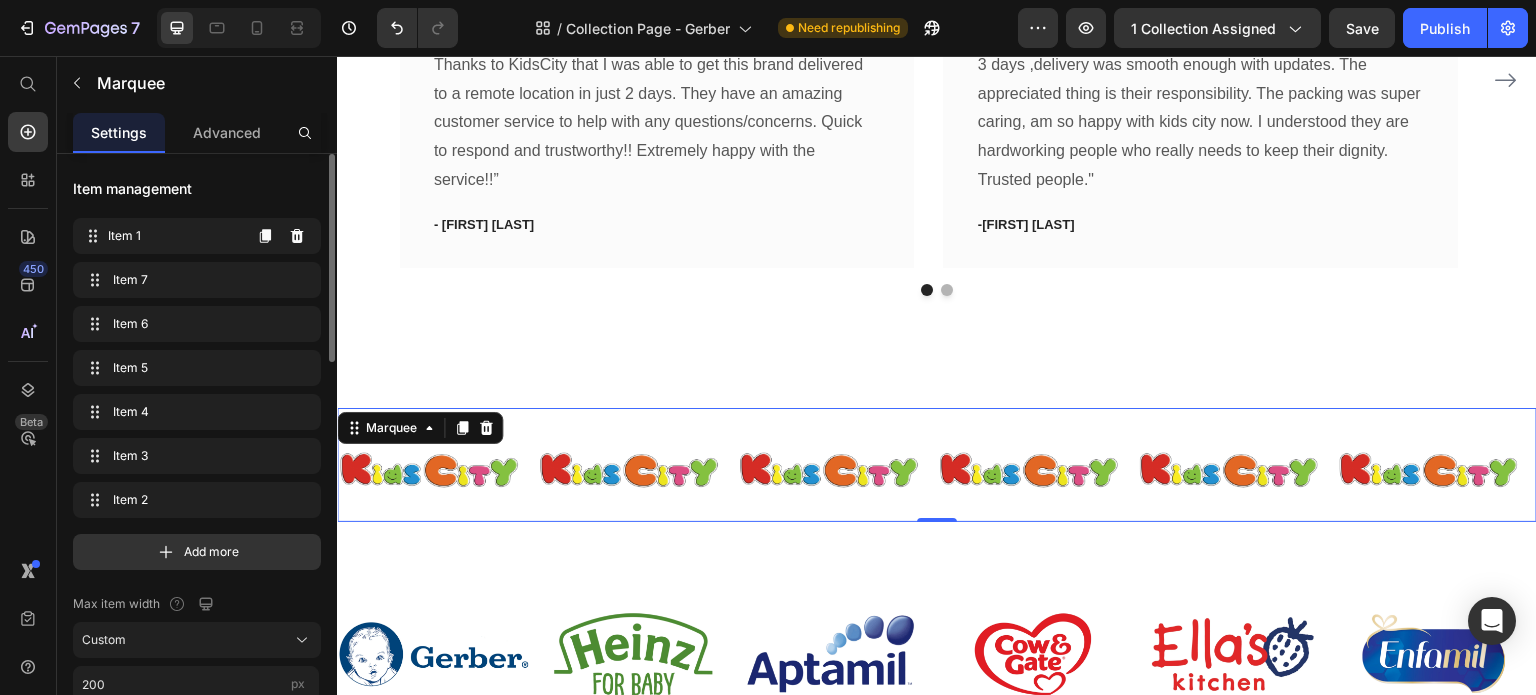 click 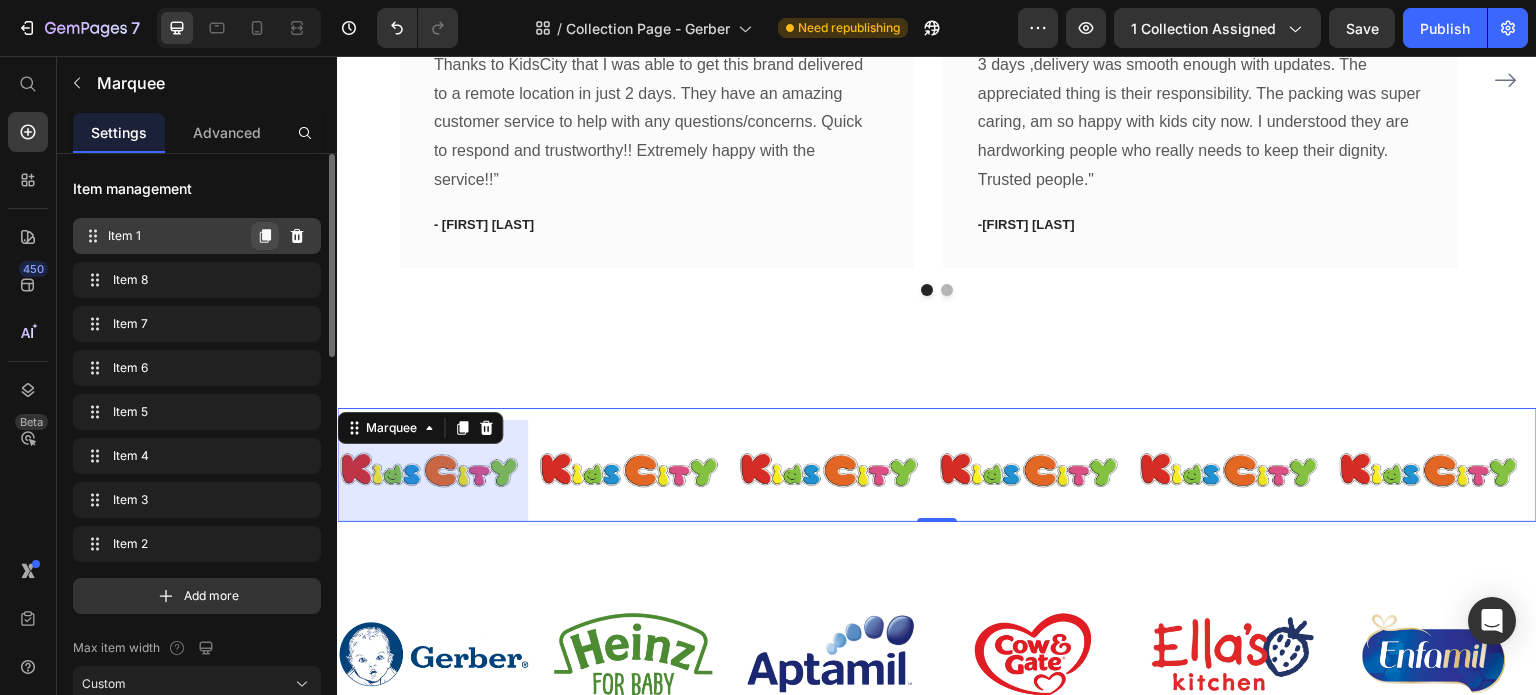 click on "Item 1 Item 1" at bounding box center [197, 236] 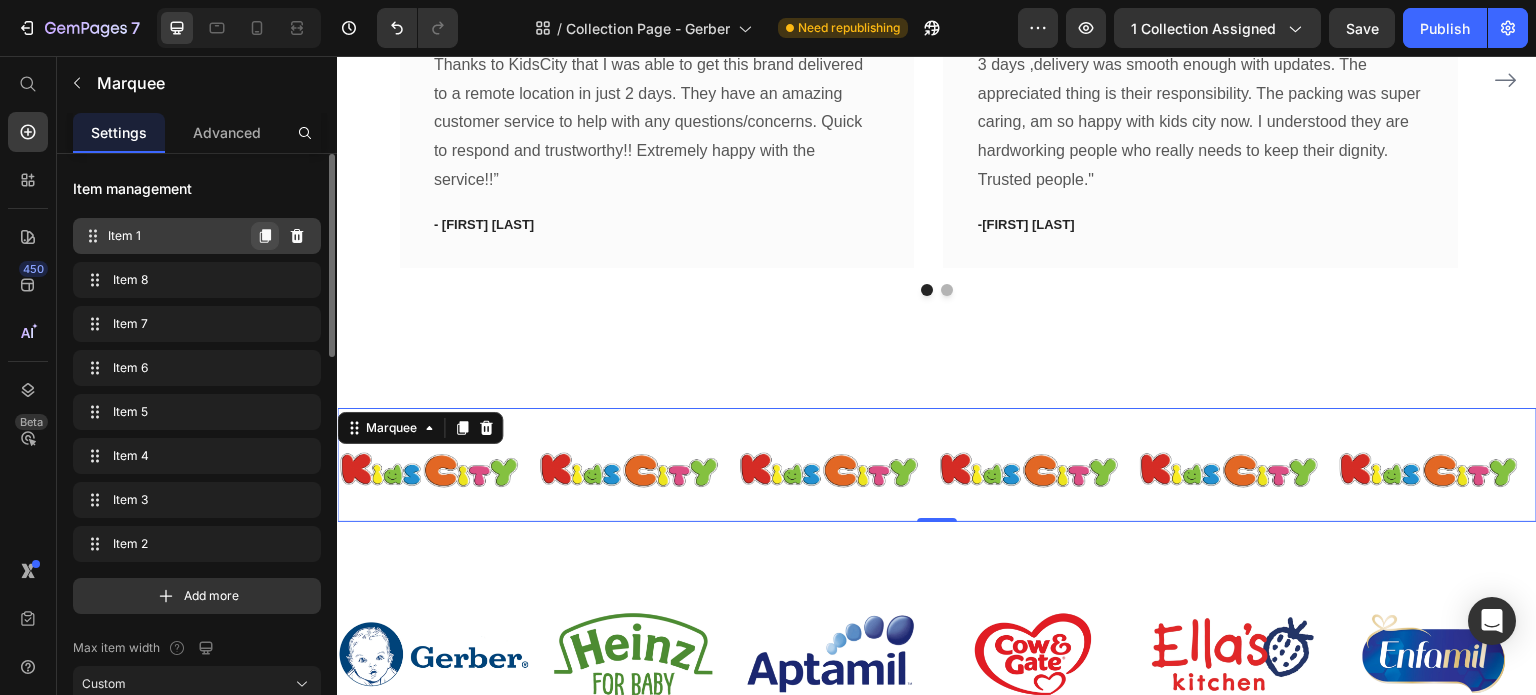 click 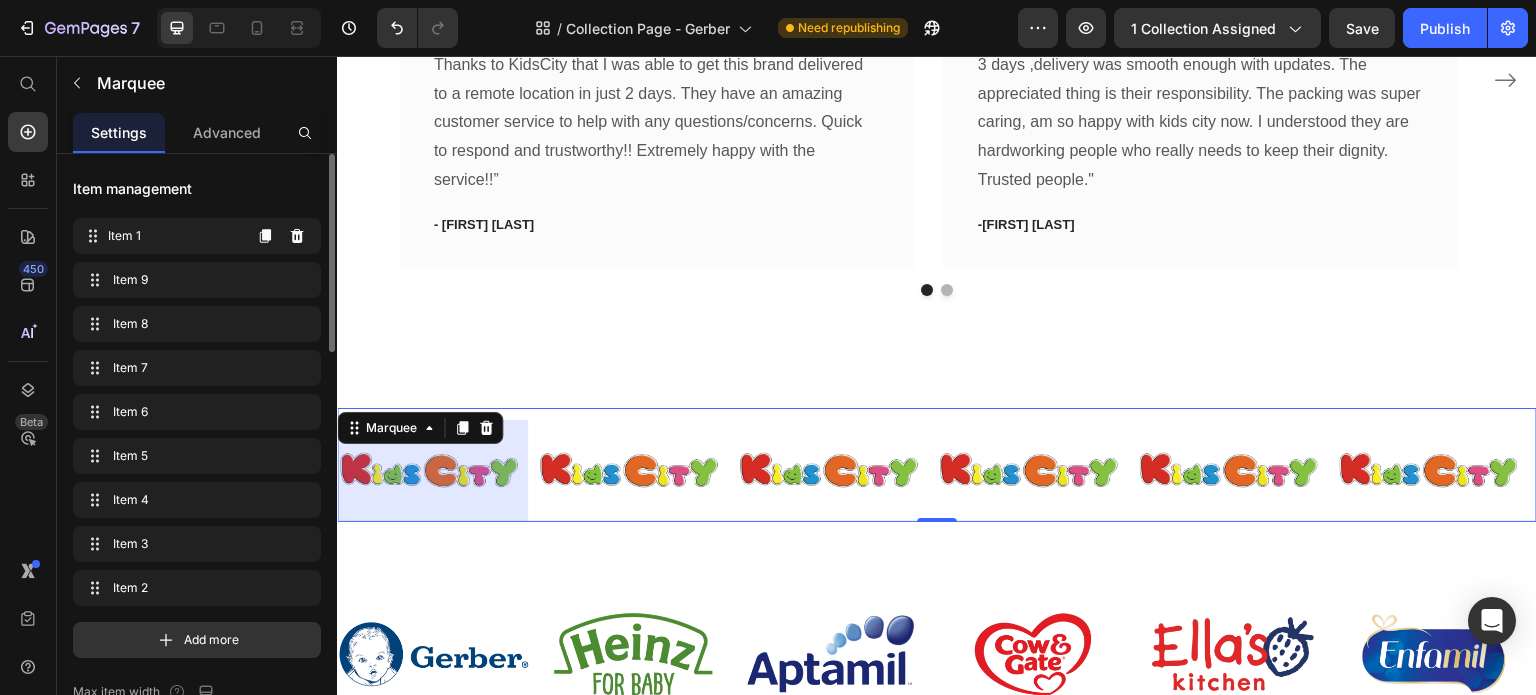 click 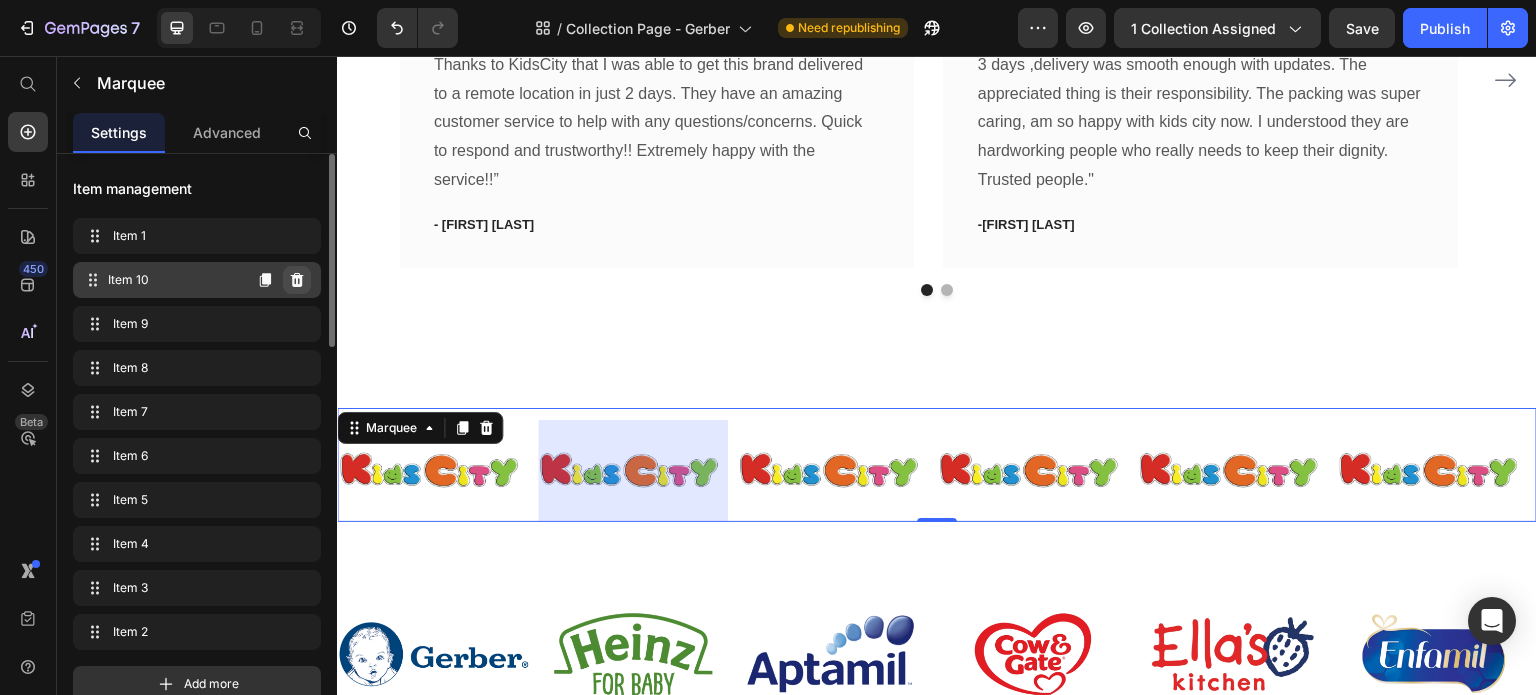 click 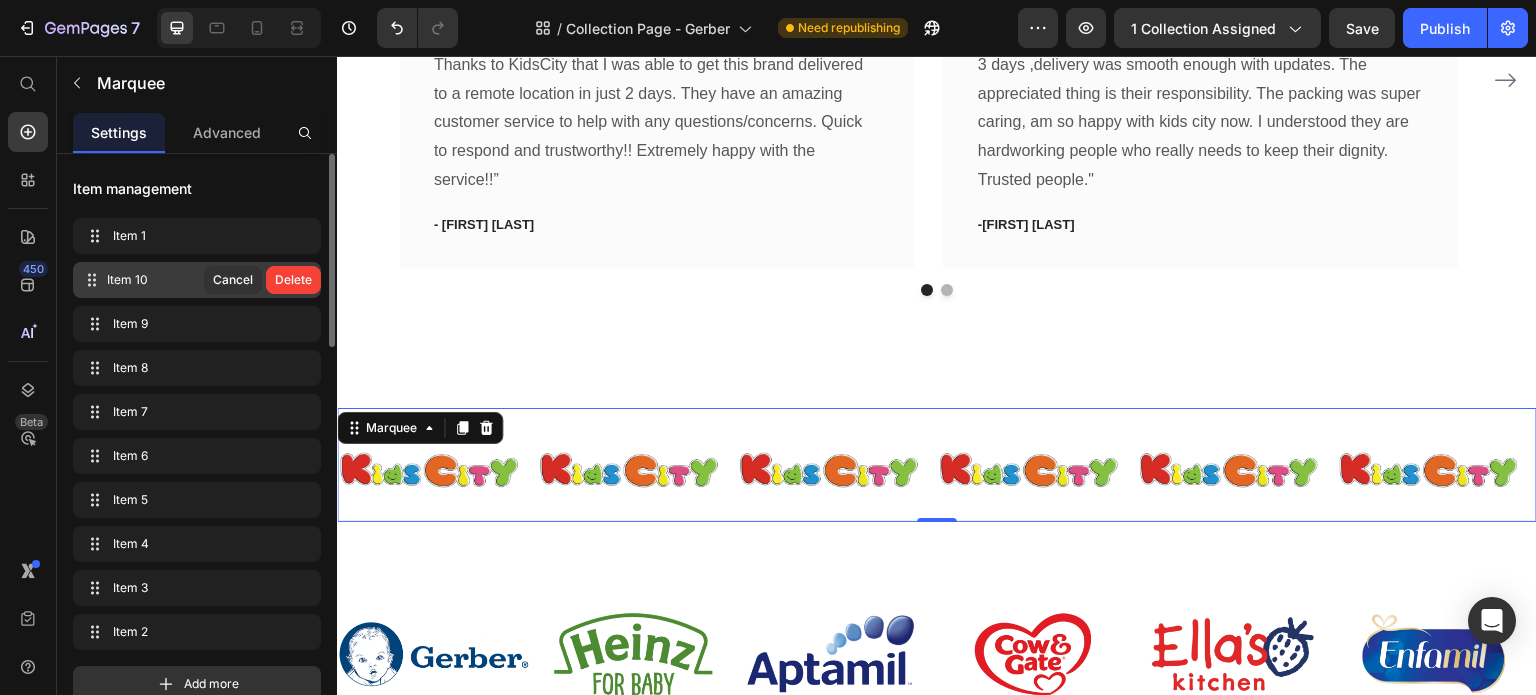 click on "Delete" at bounding box center (293, 280) 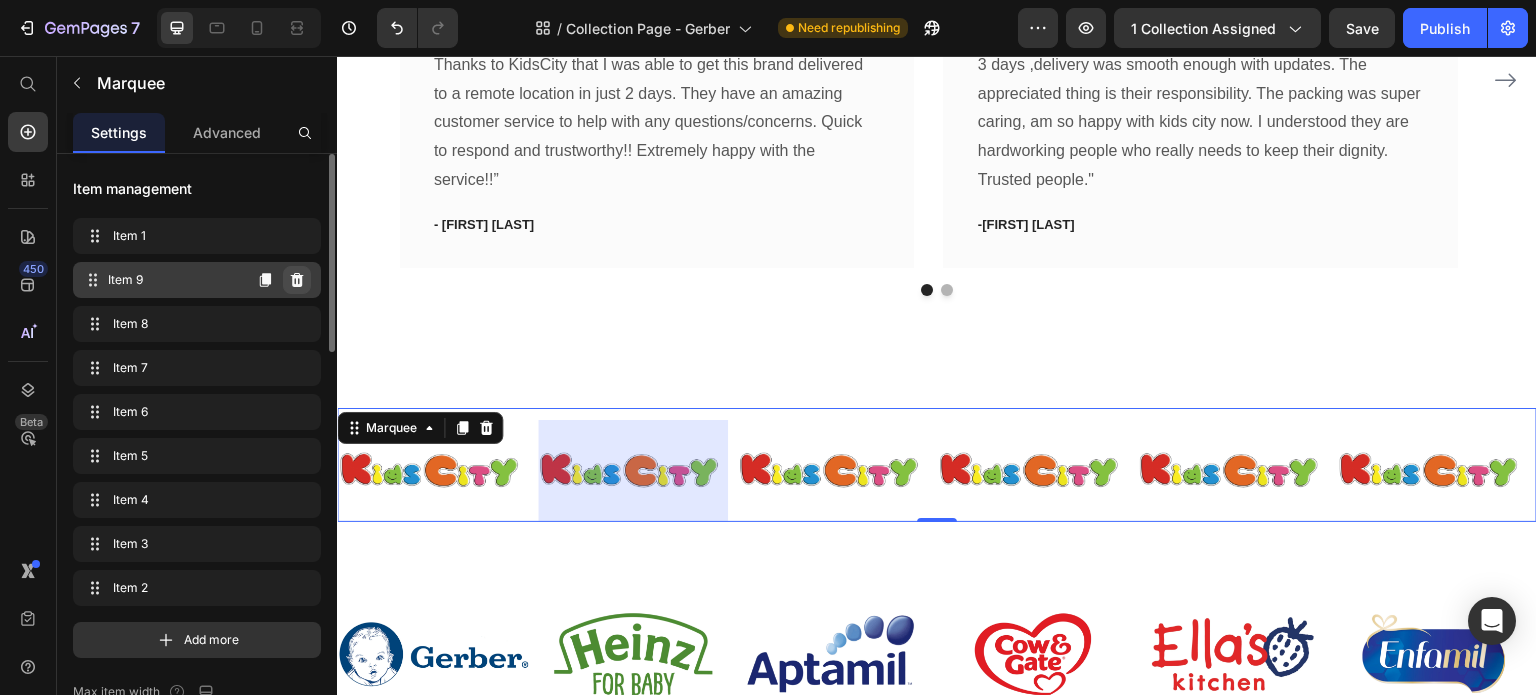 click 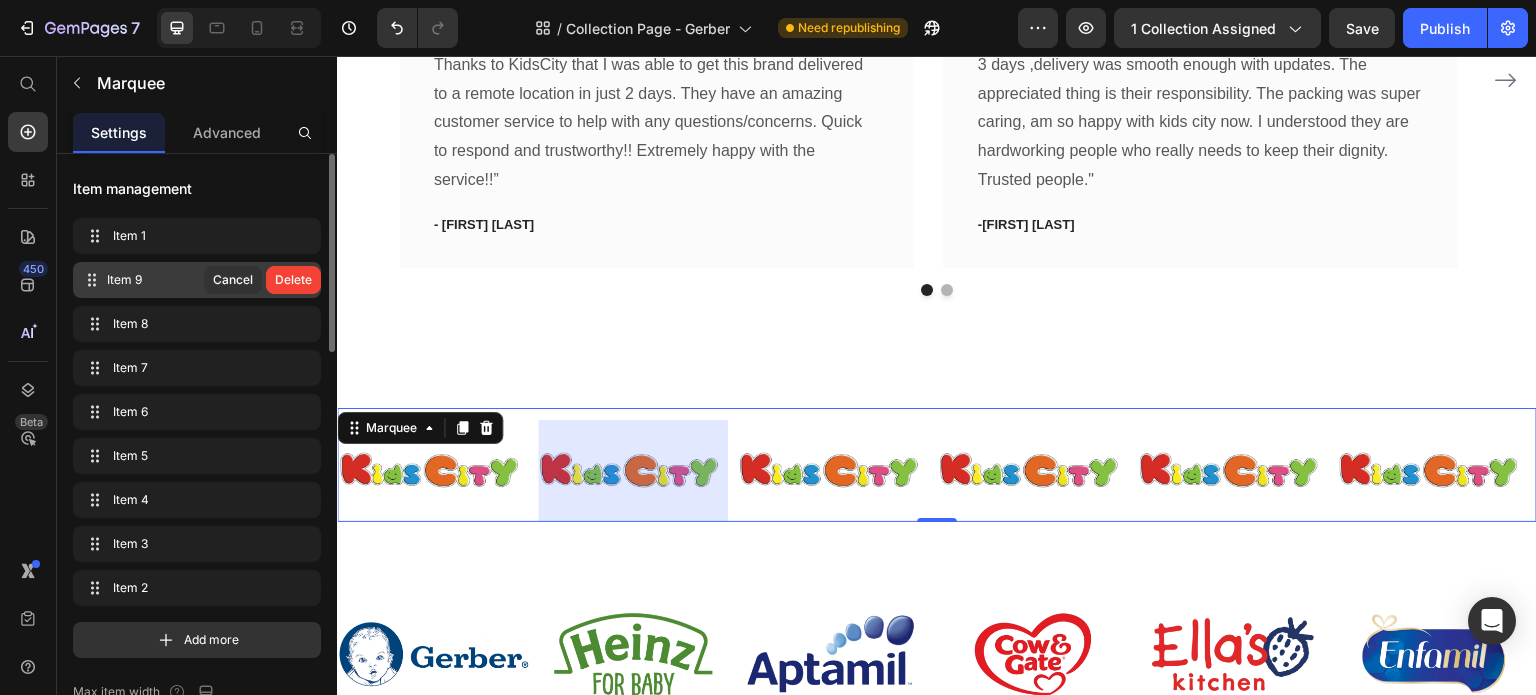 click on "Delete" at bounding box center (293, 280) 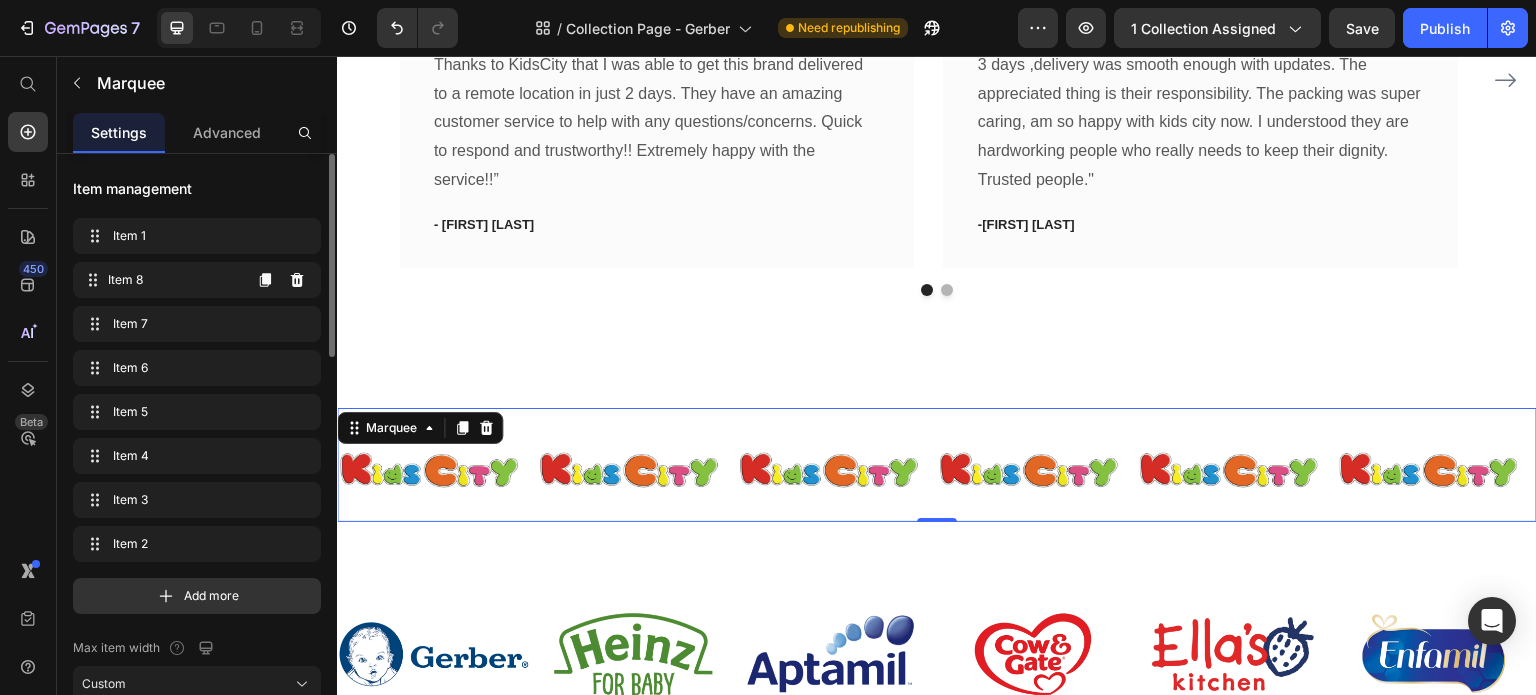 click 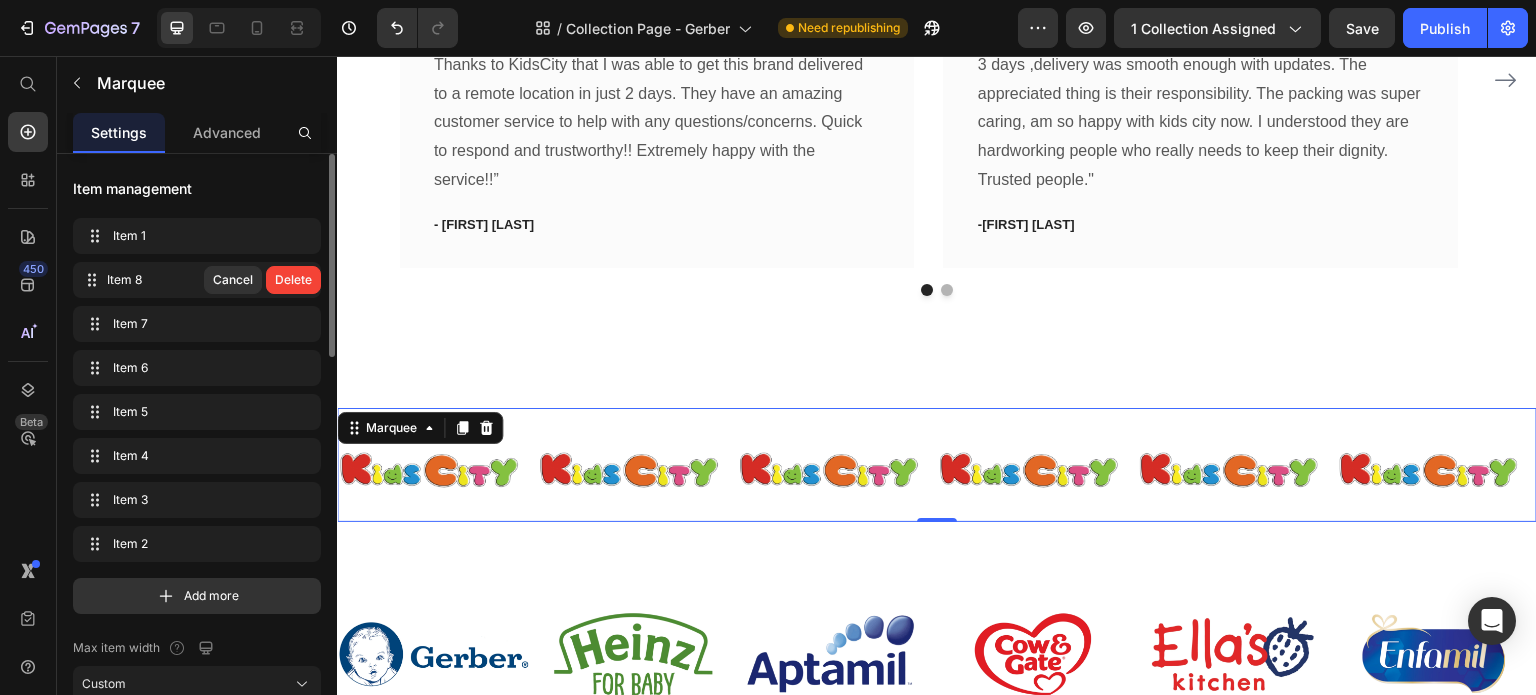 click on "Delete" at bounding box center (293, 280) 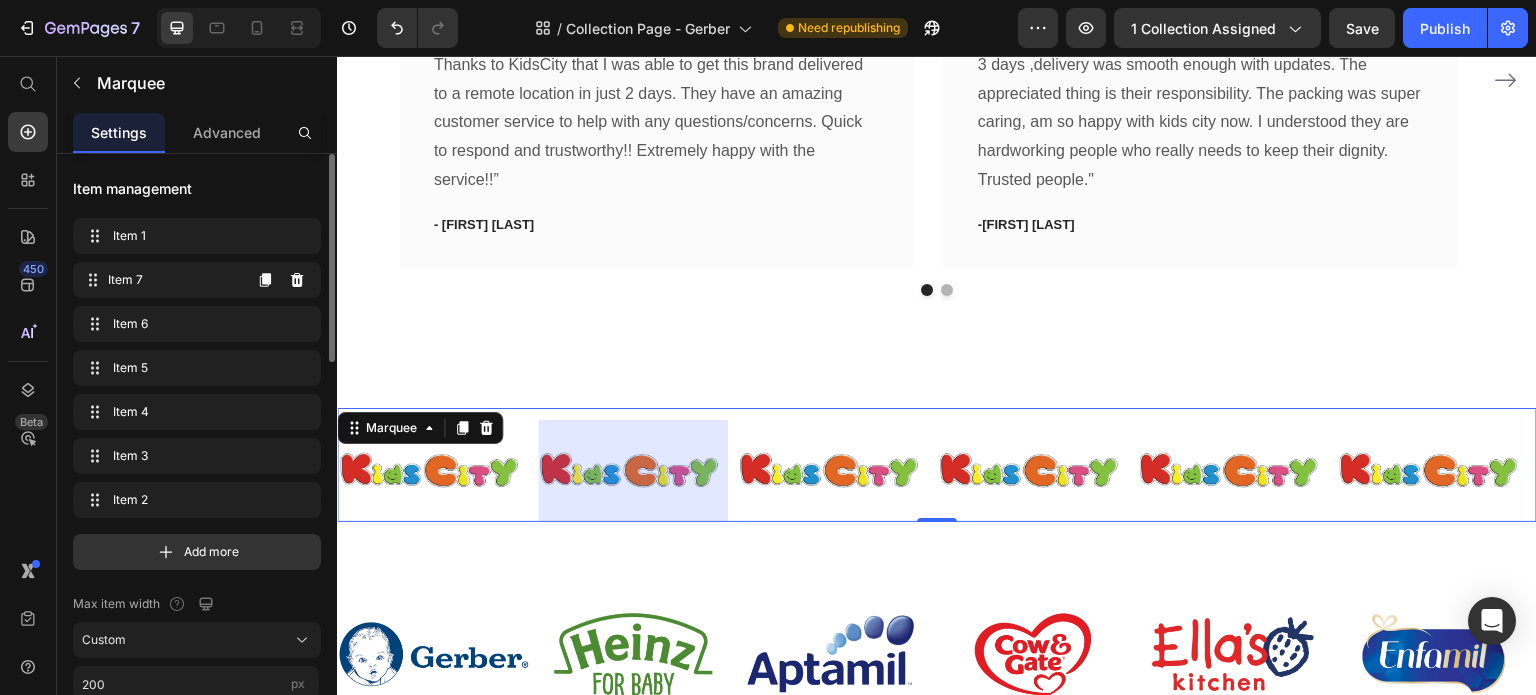 click 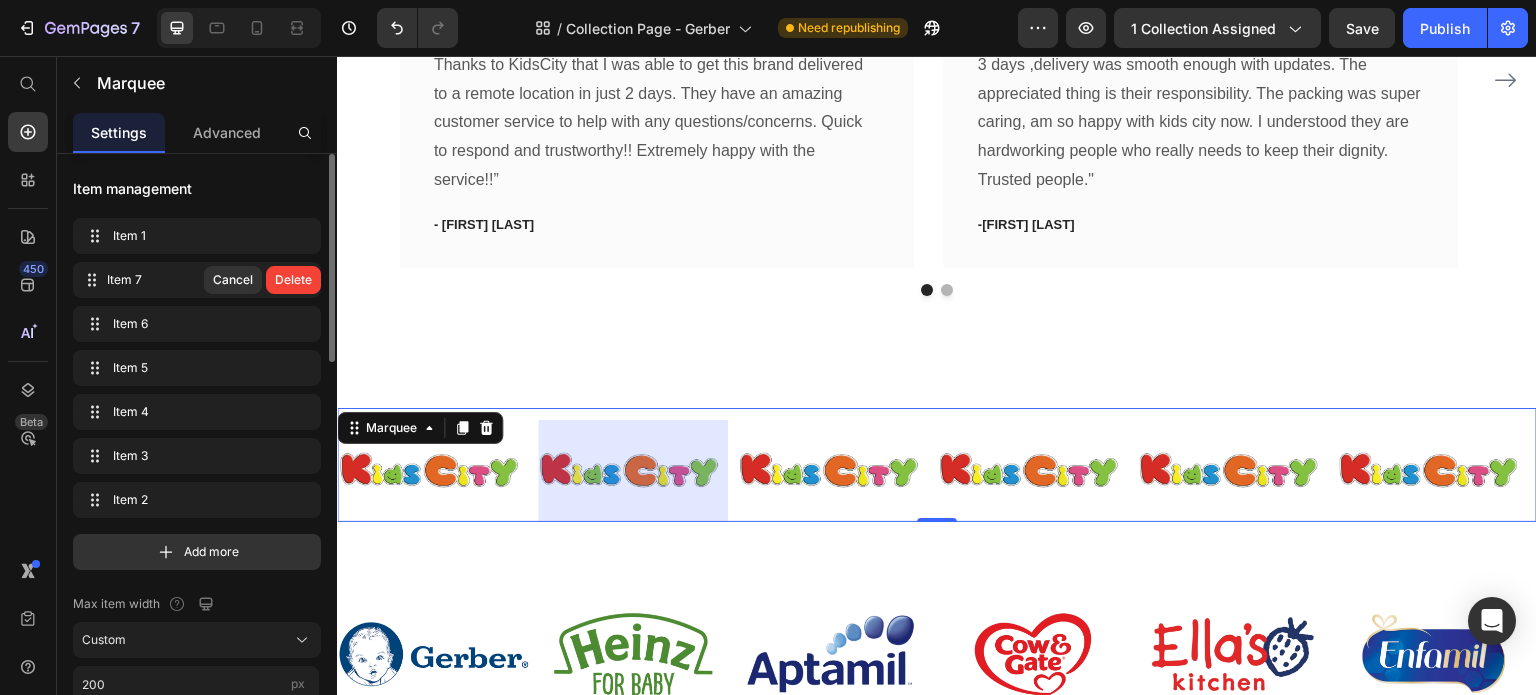 click on "Delete" at bounding box center [293, 280] 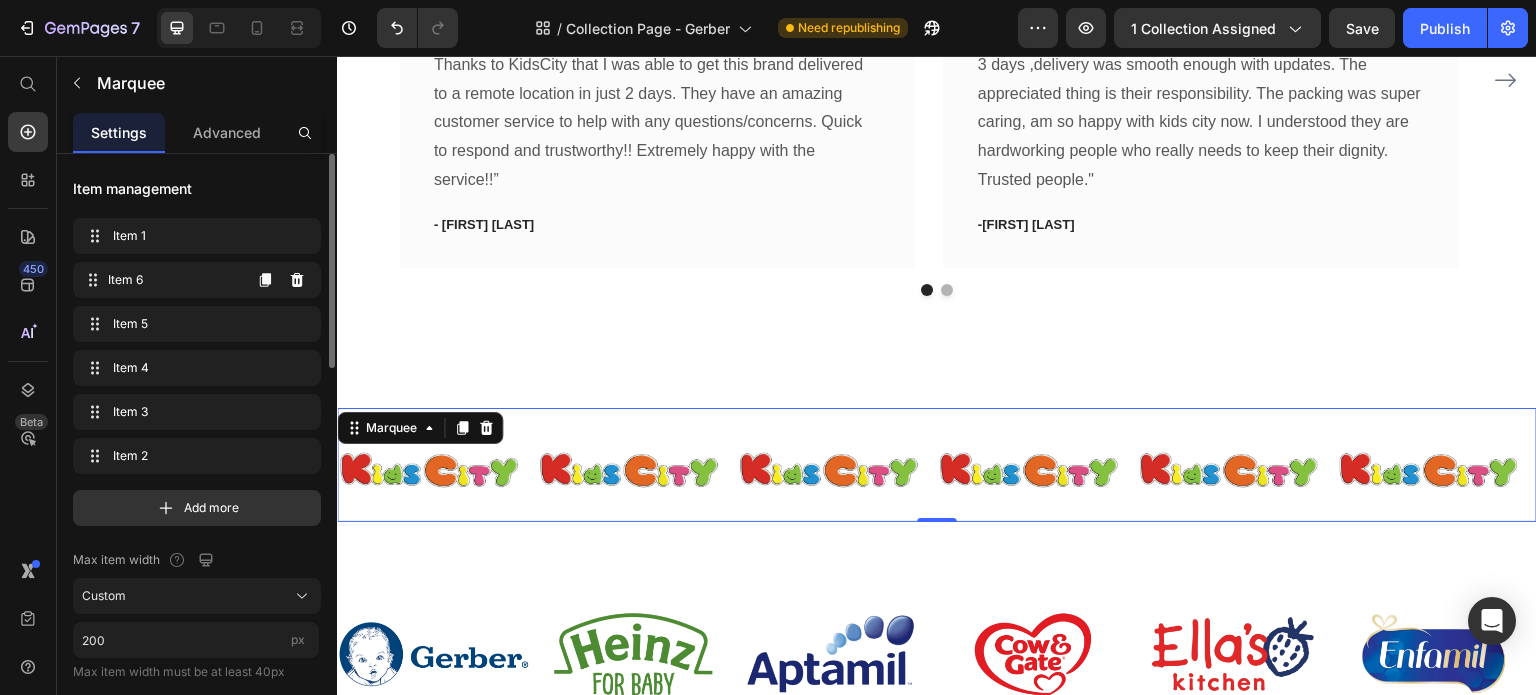 click 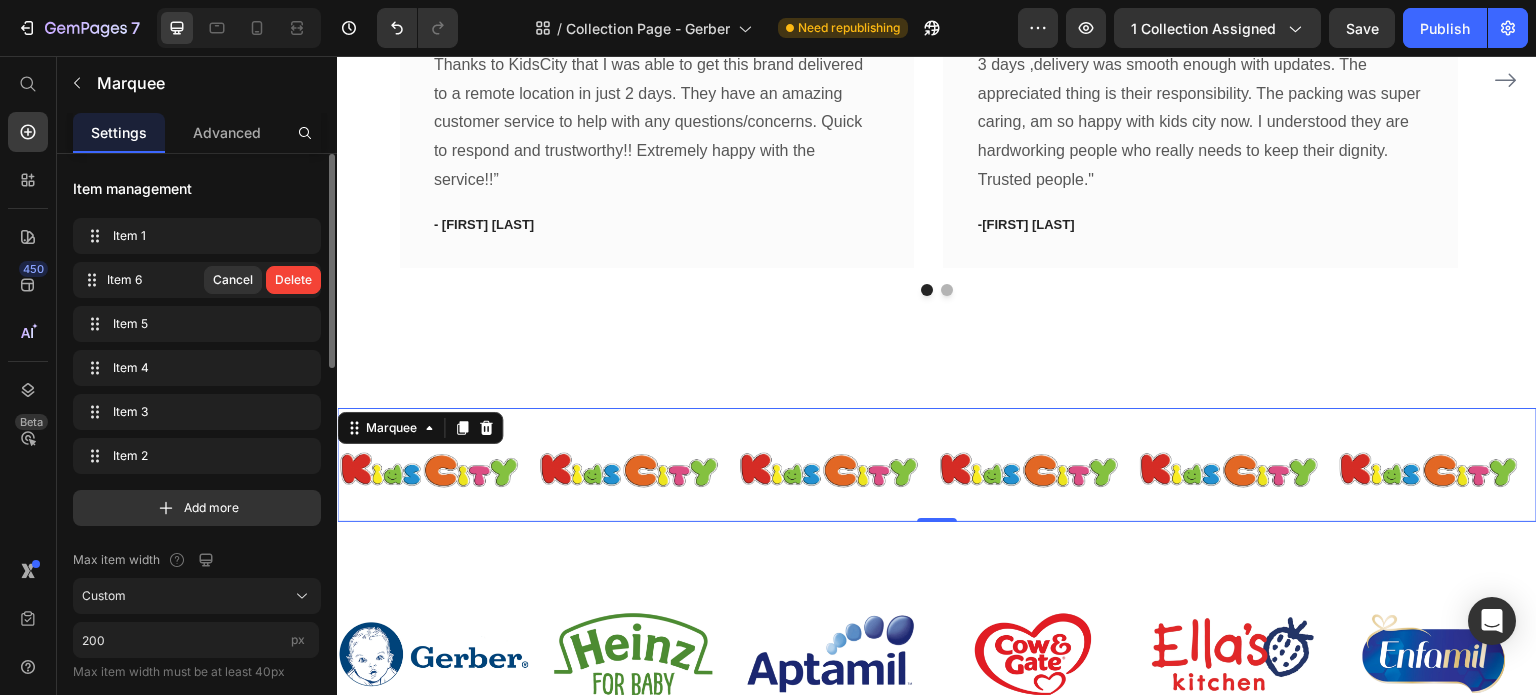 click on "Delete" at bounding box center [293, 280] 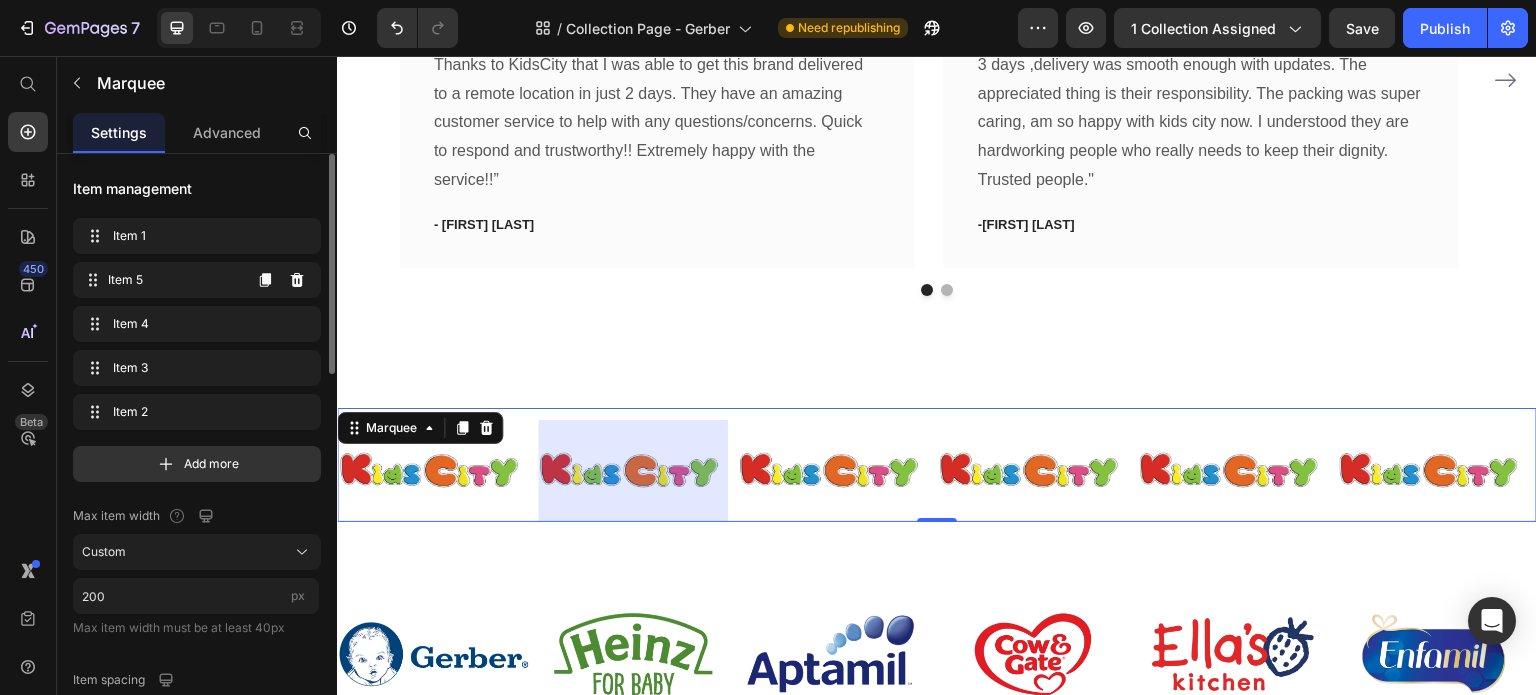 click 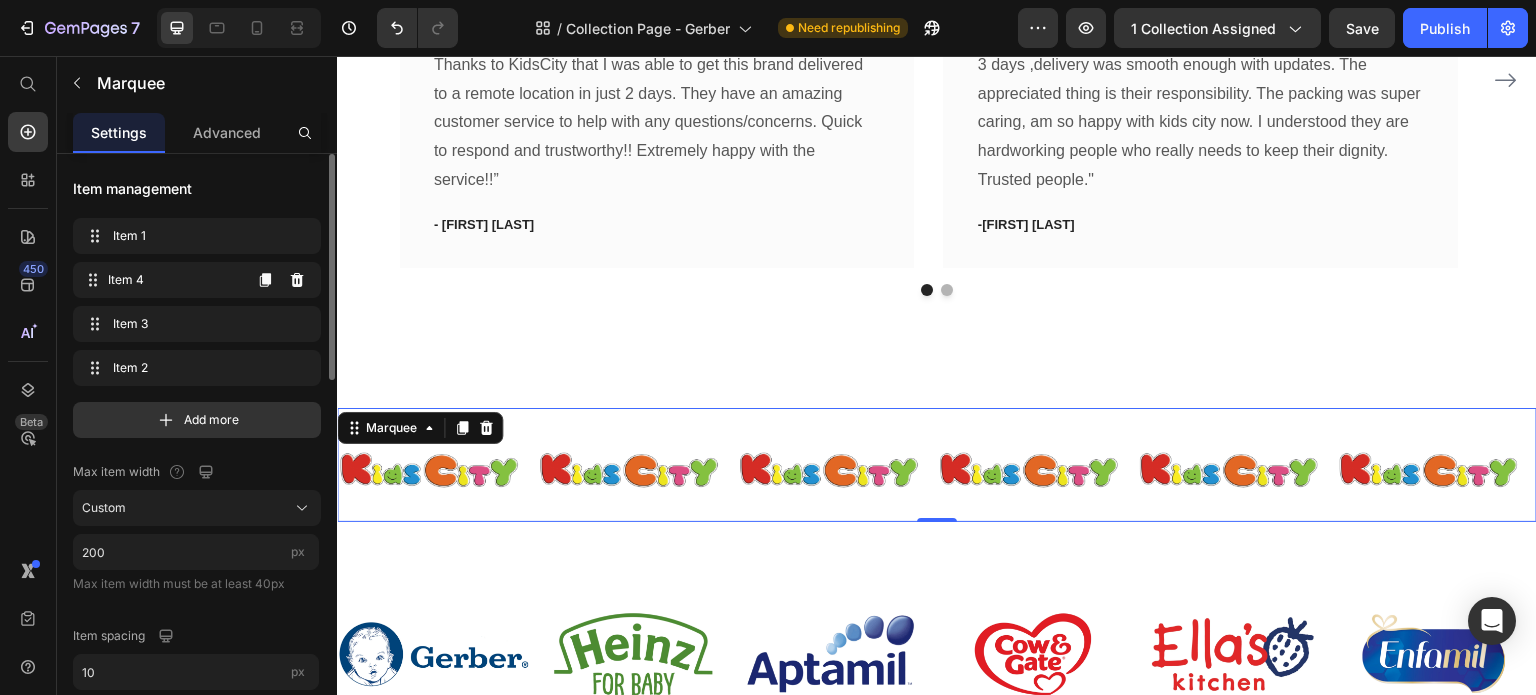 click 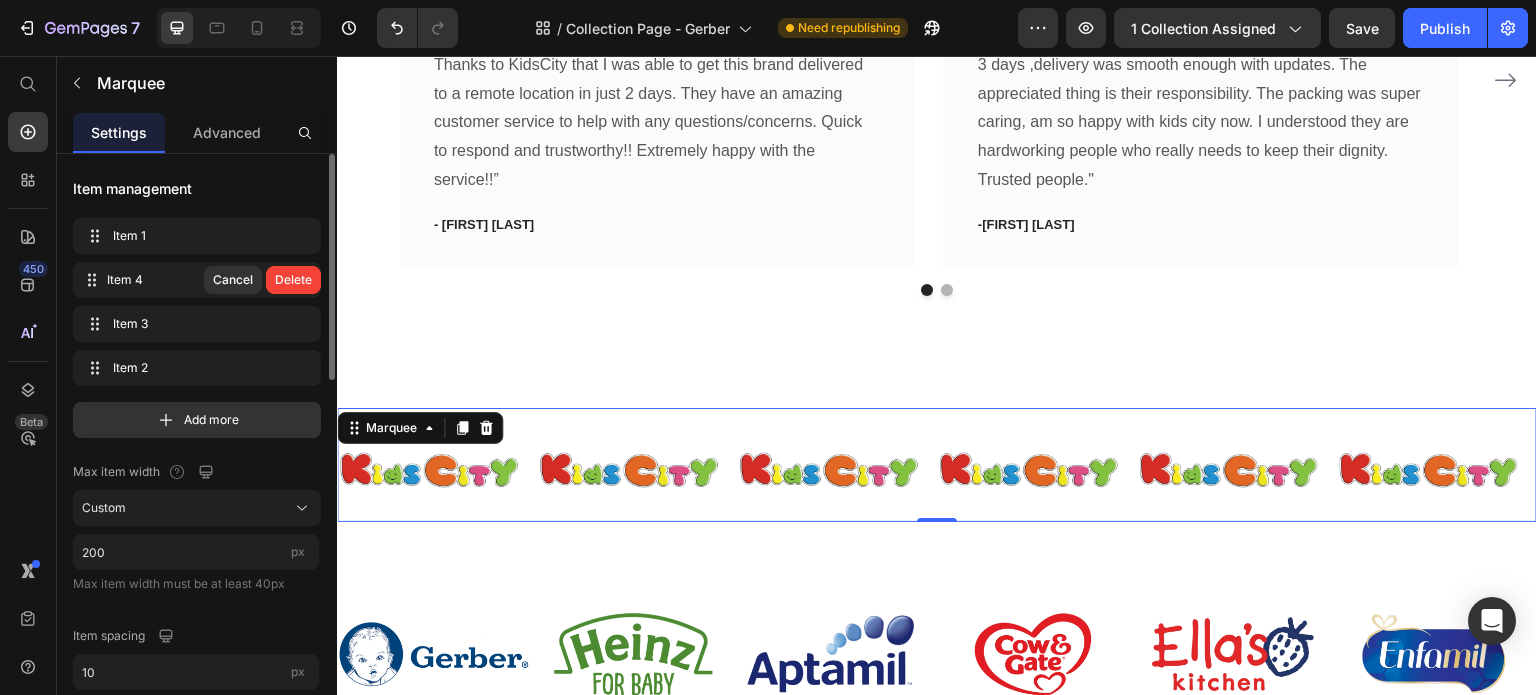 click on "Delete" at bounding box center [293, 280] 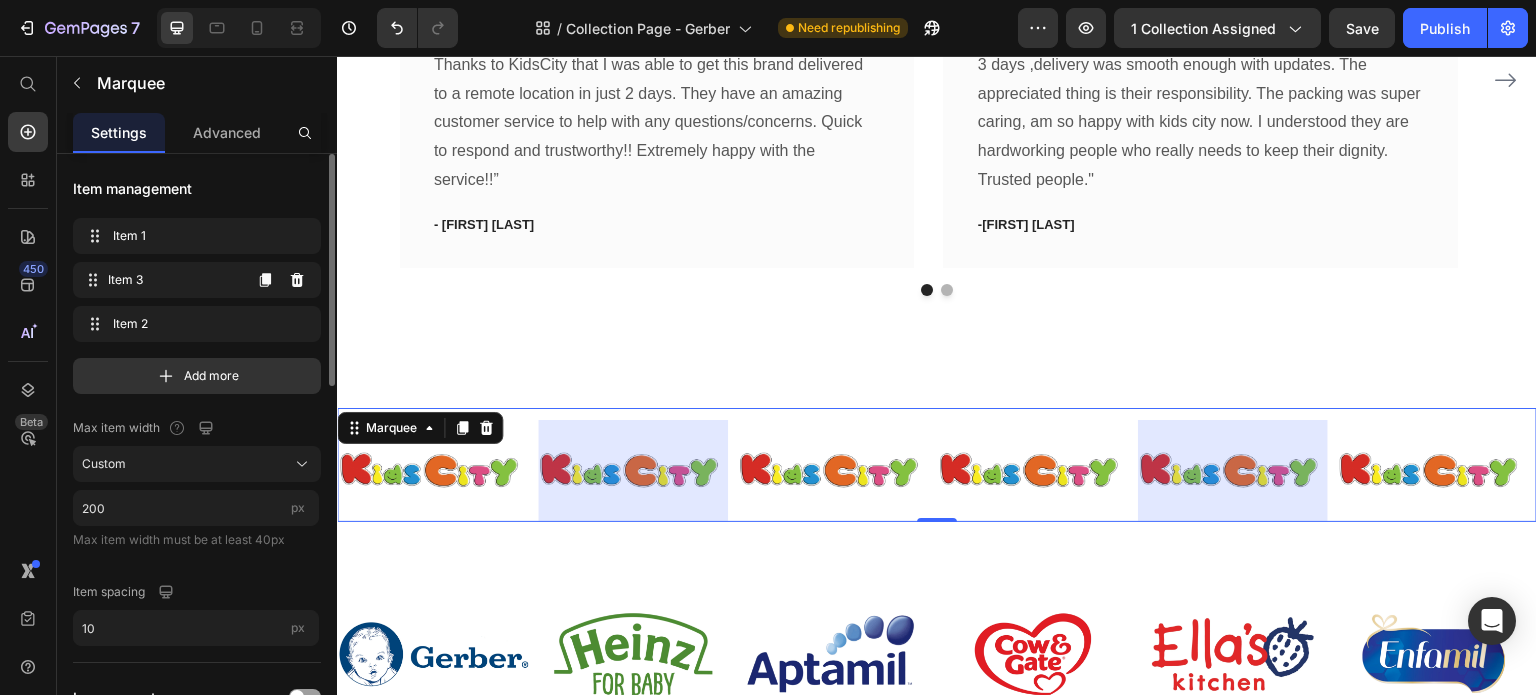 click 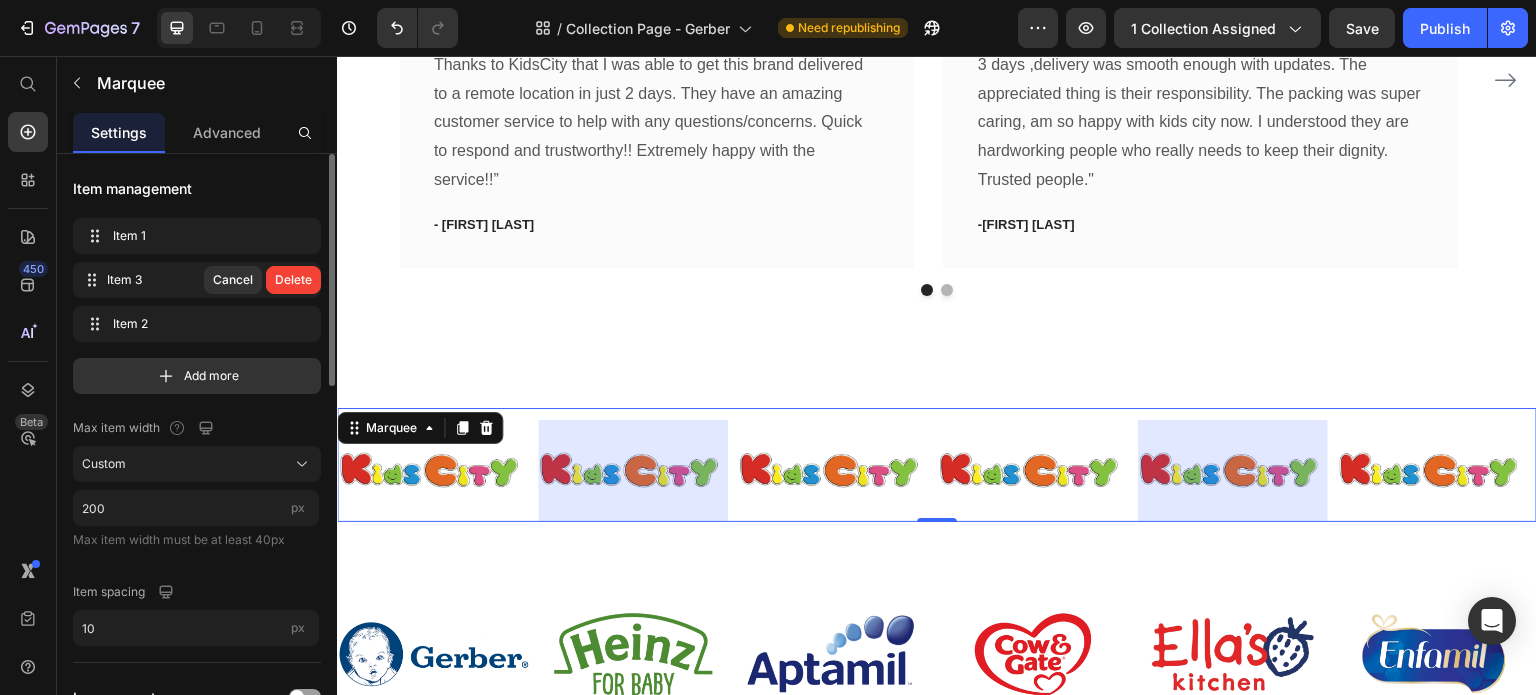 click on "Delete" at bounding box center [293, 280] 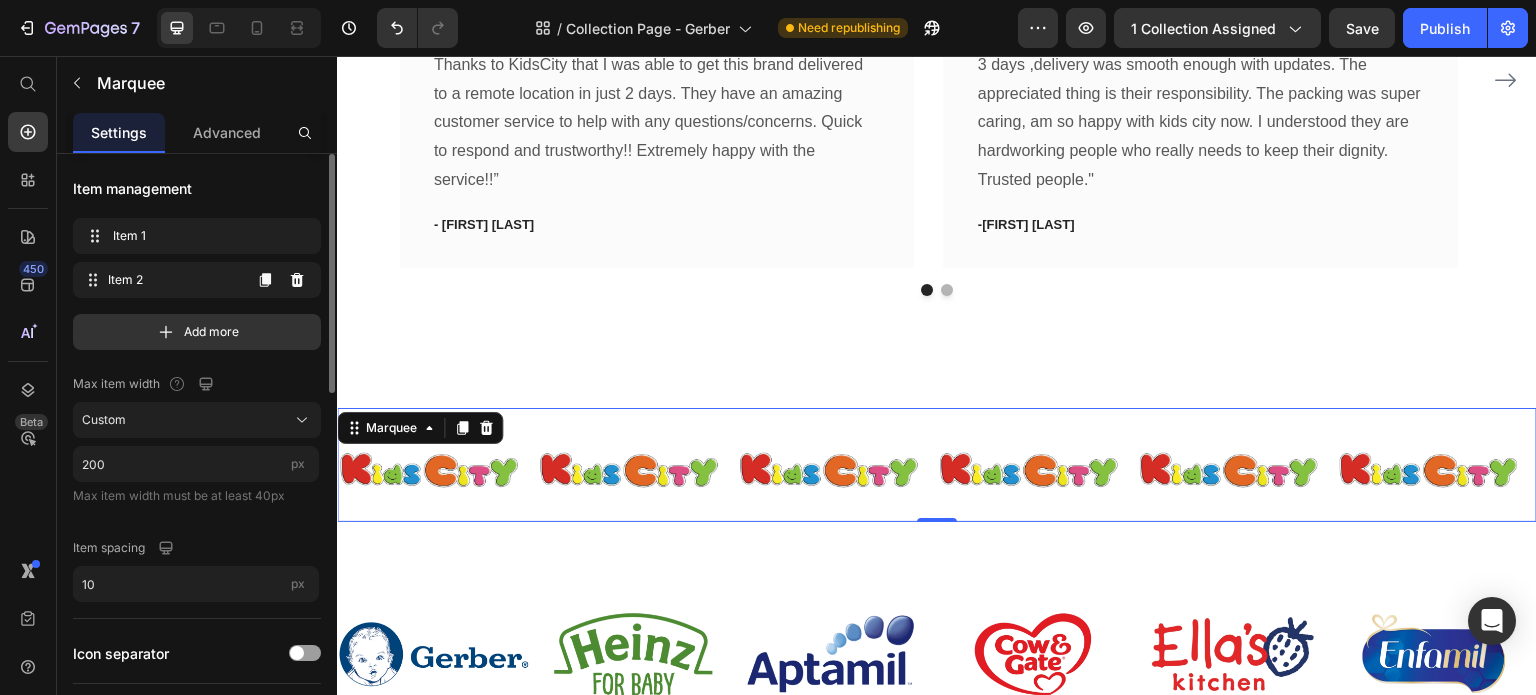 click 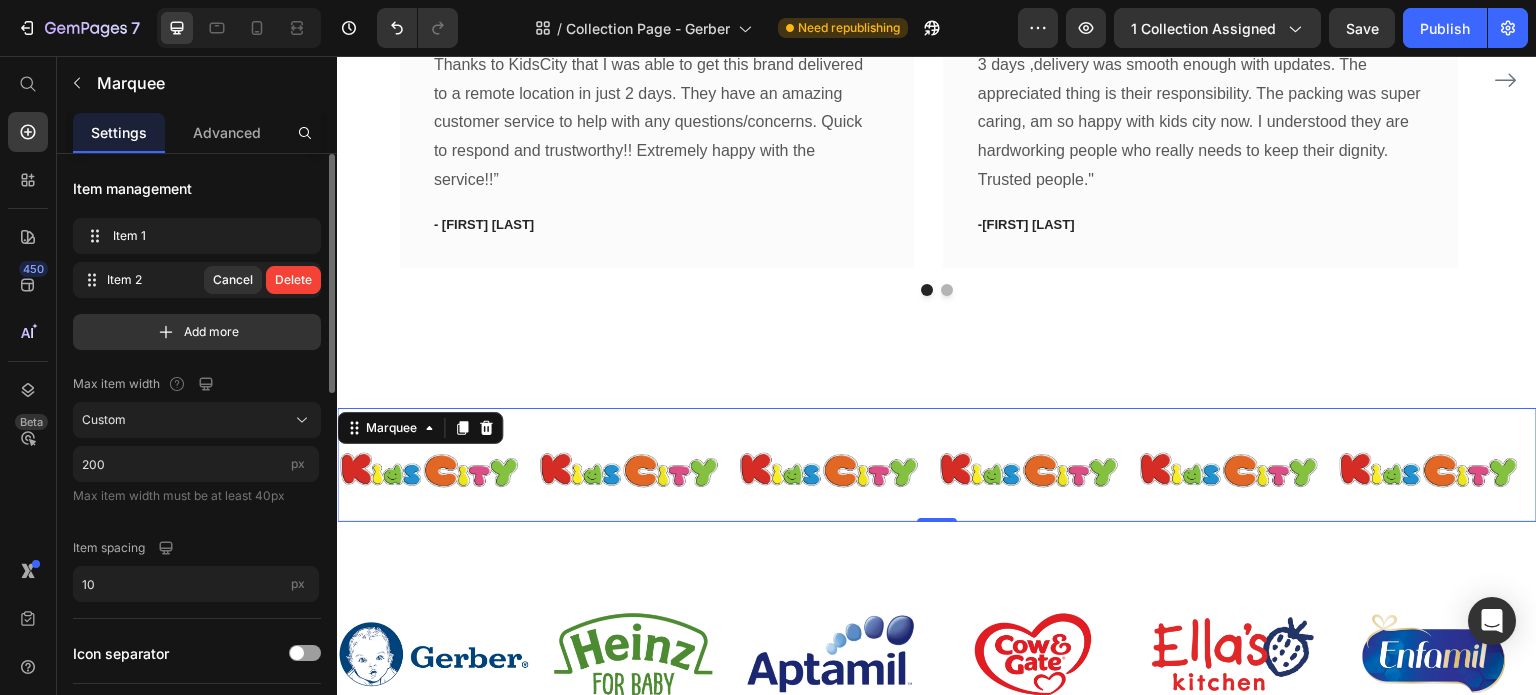 click on "Delete" at bounding box center (293, 280) 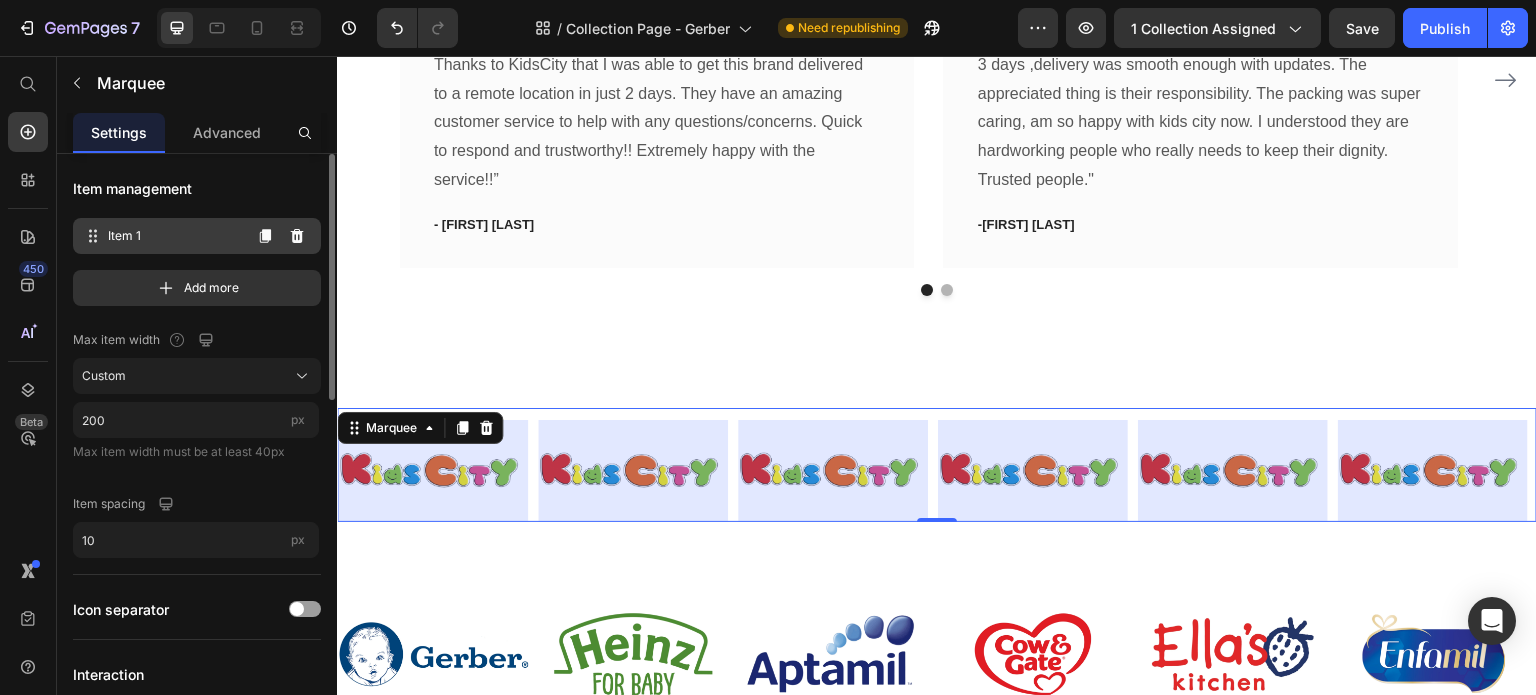 click on "Item 1 Item 1" at bounding box center [161, 236] 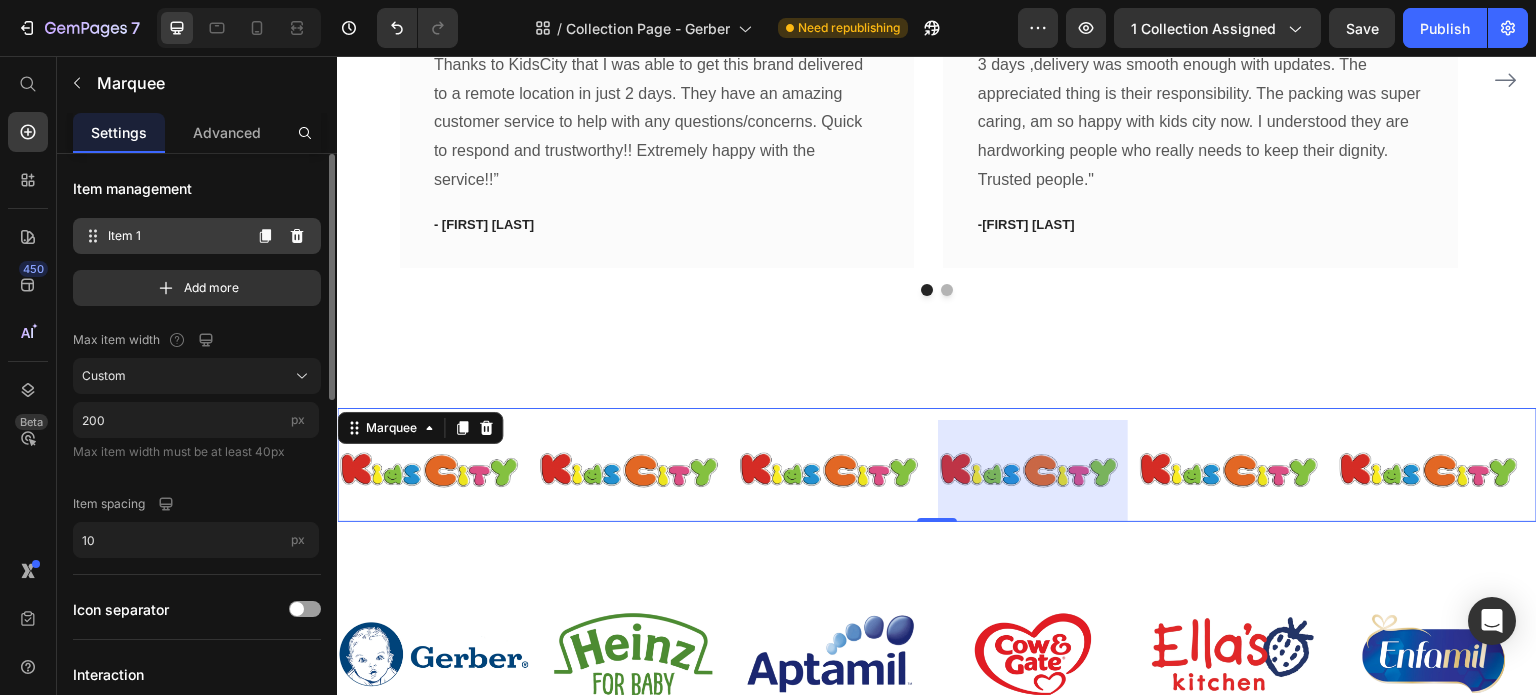 click on "Item 1" at bounding box center [174, 236] 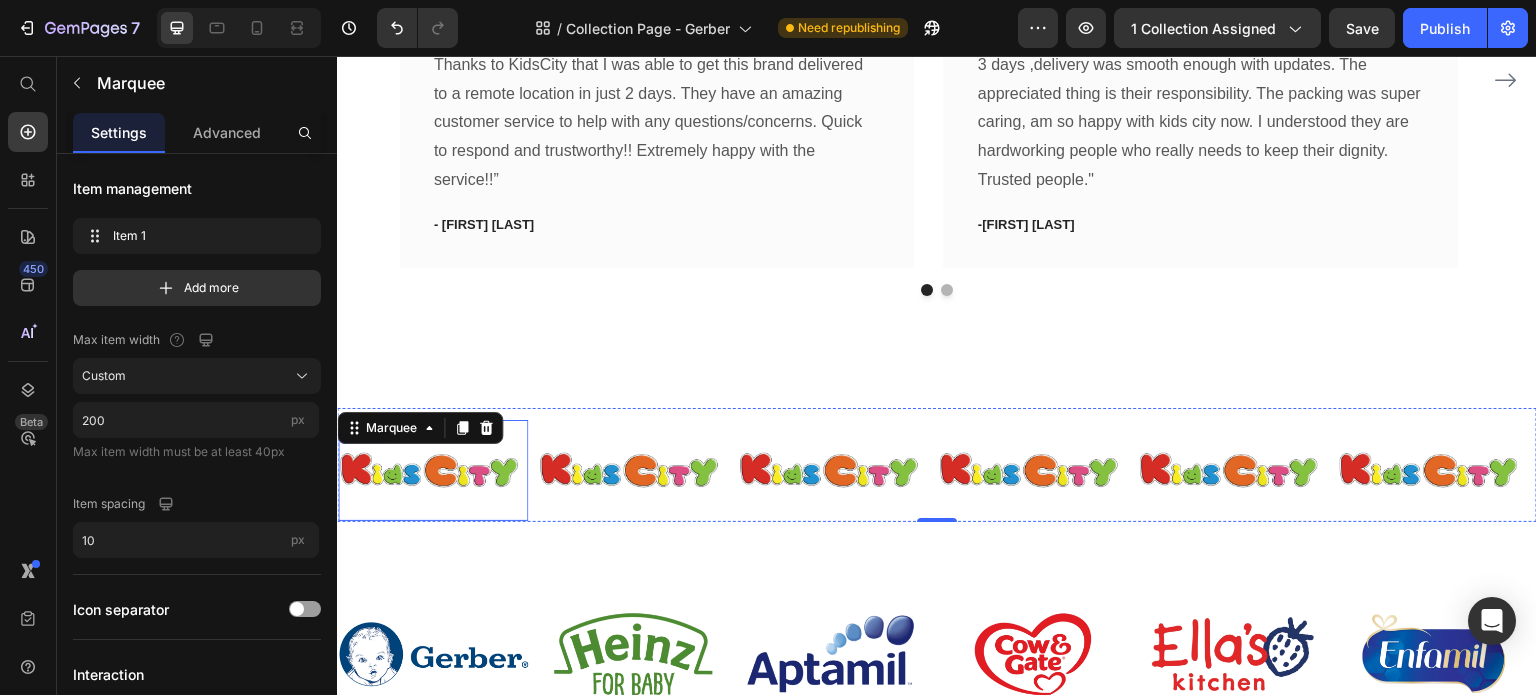 click at bounding box center [433, 470] 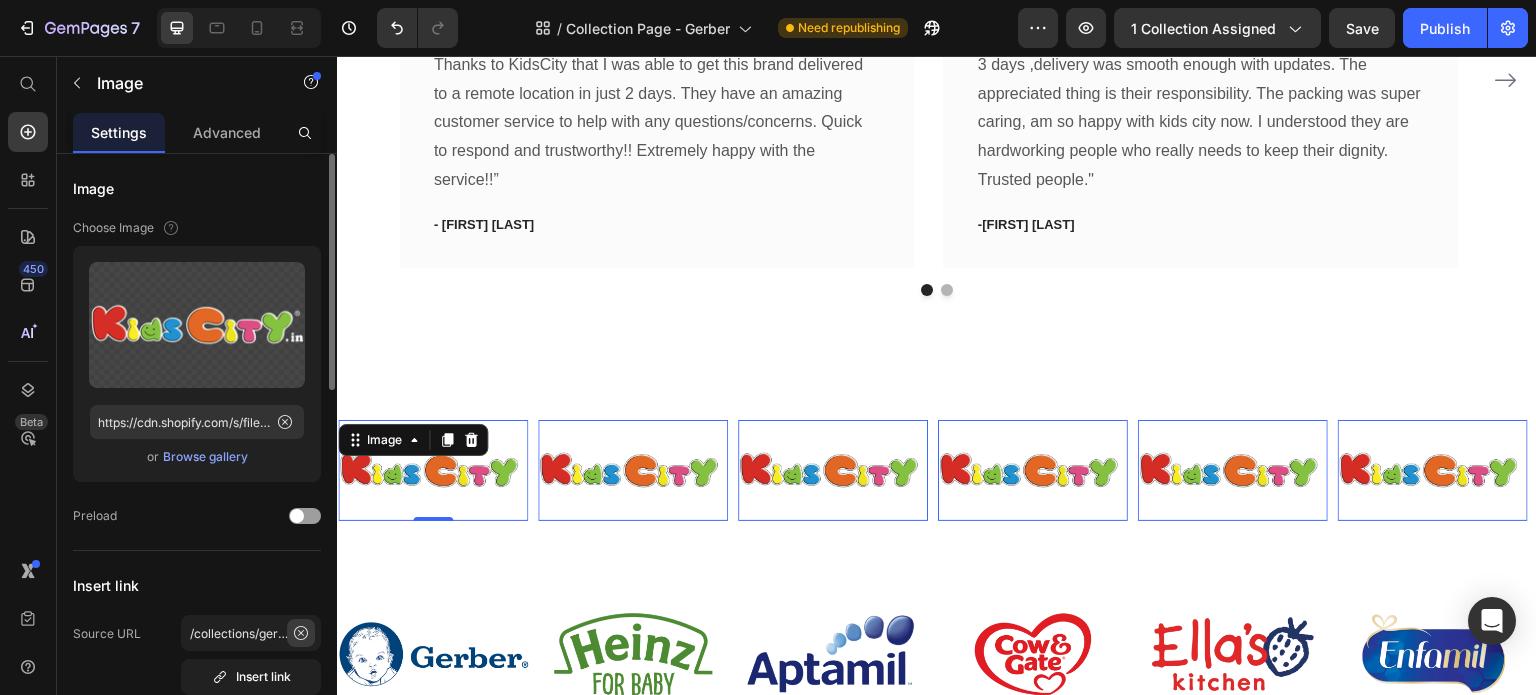 click 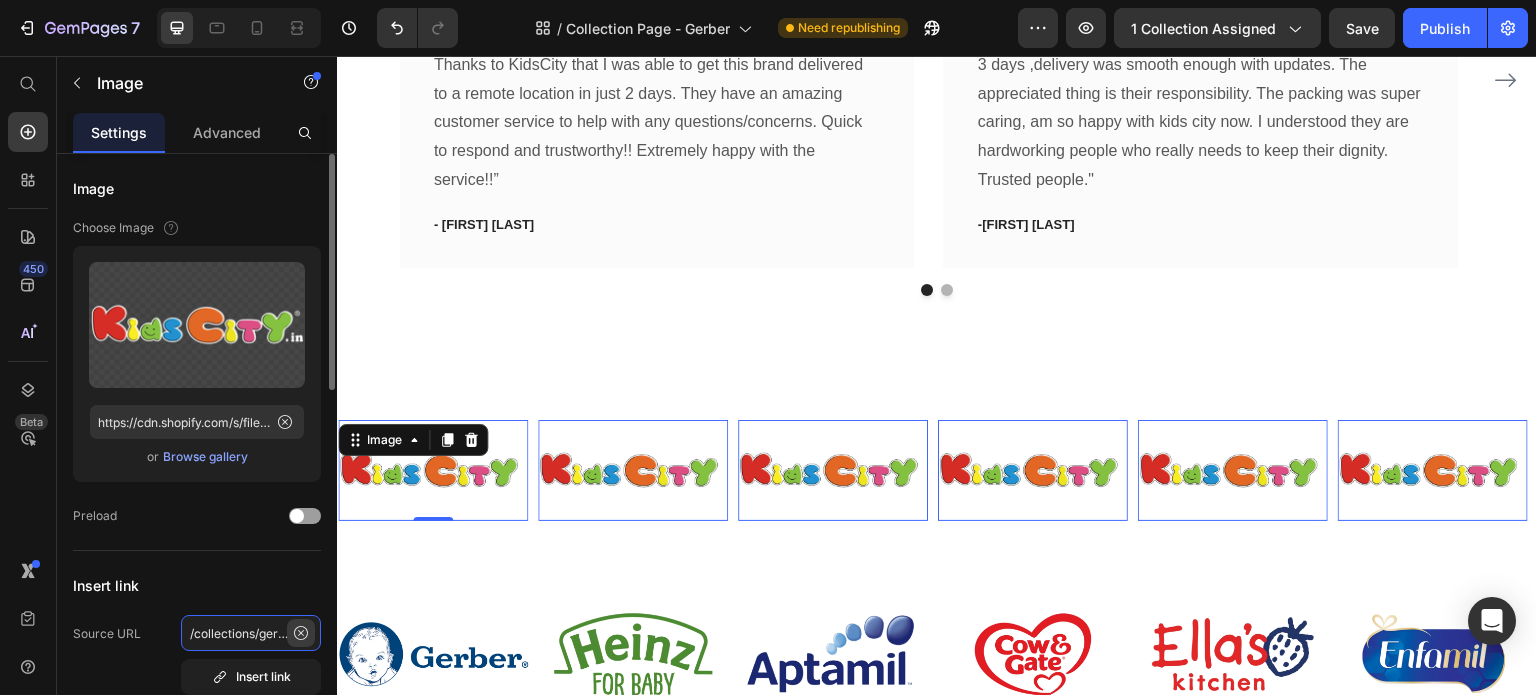 type 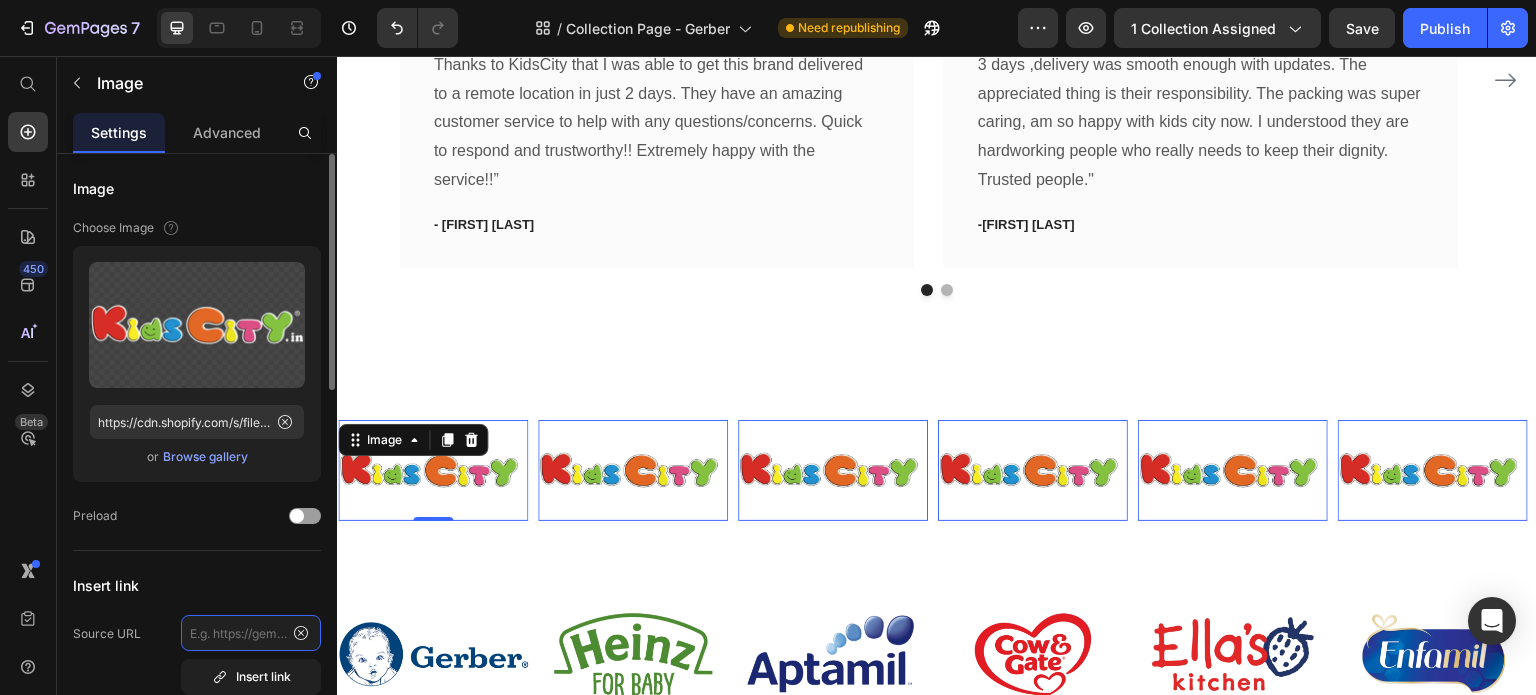 scroll, scrollTop: 0, scrollLeft: 0, axis: both 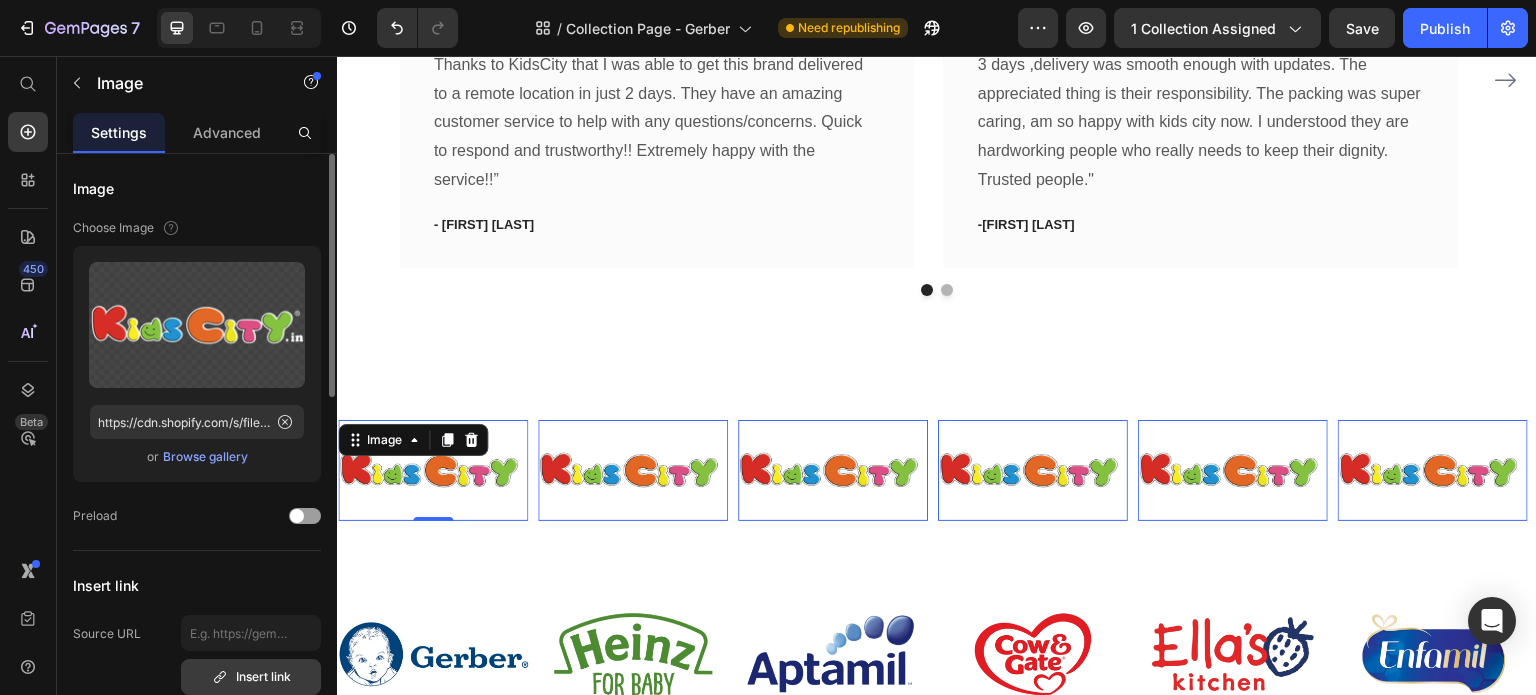 click on "Insert link" at bounding box center [251, 677] 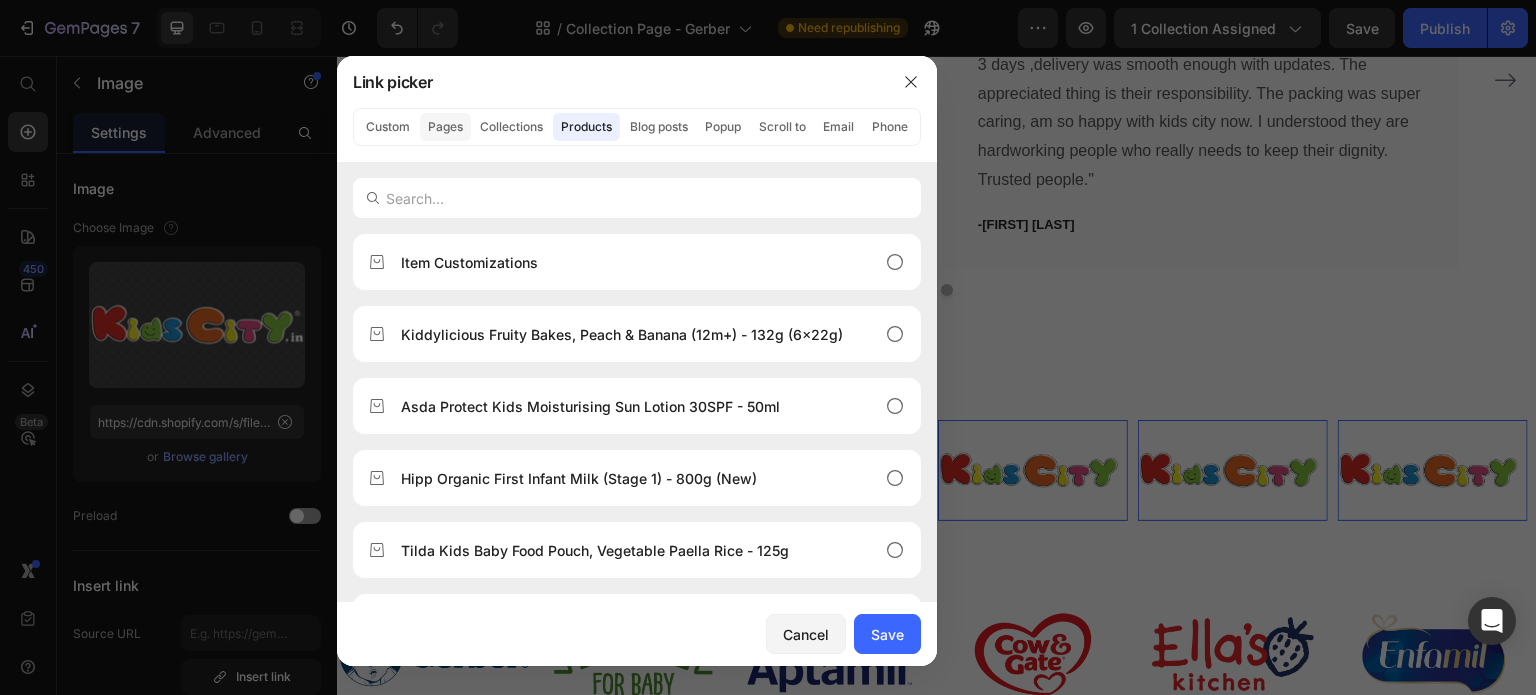 click on "Pages" 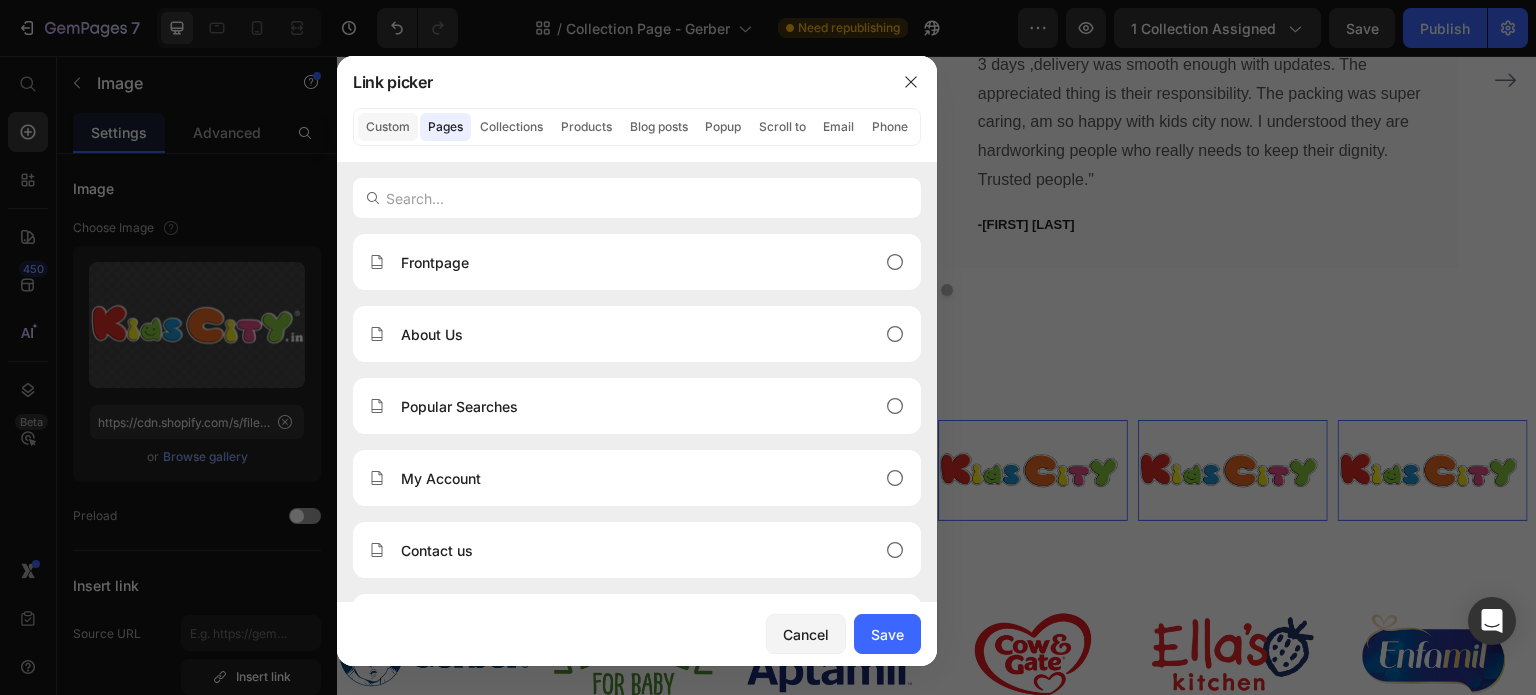 click on "Custom" 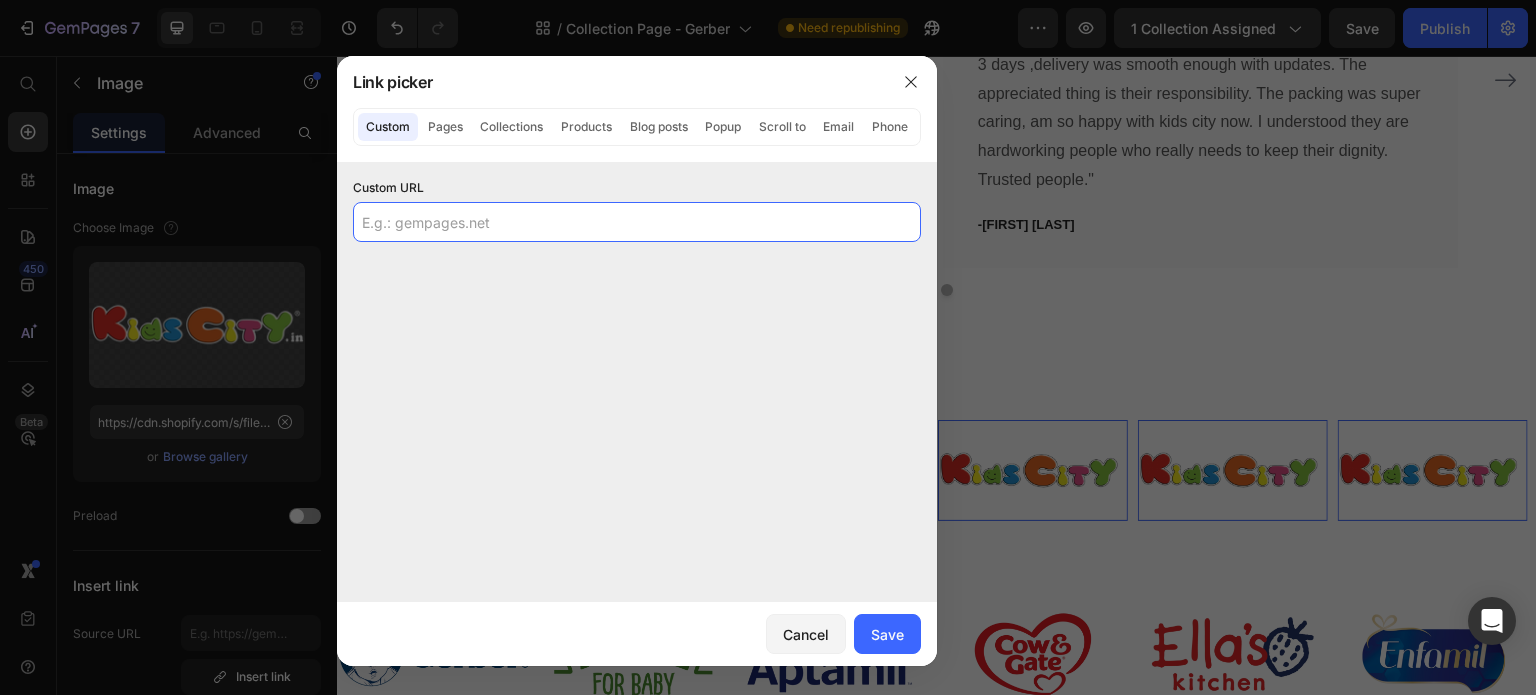 click 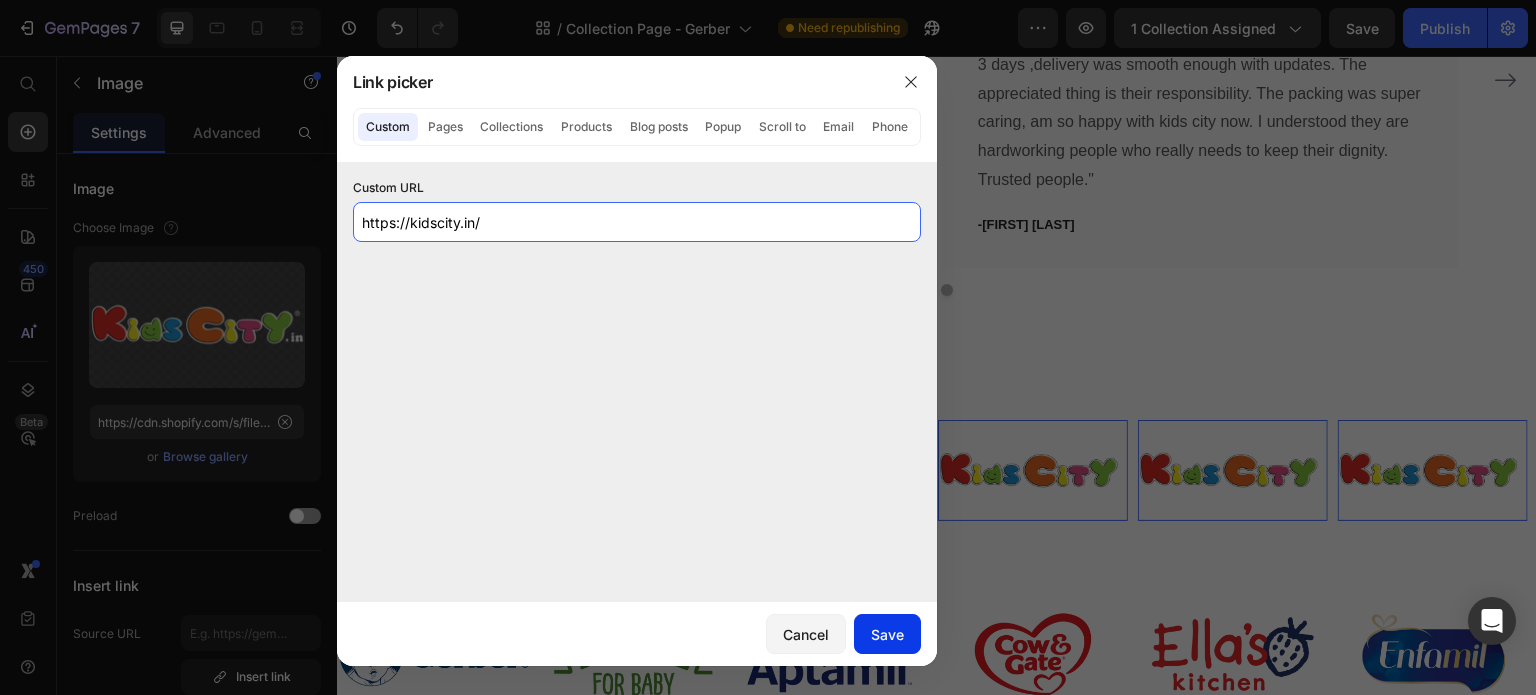 type on "https://kidscity.in/" 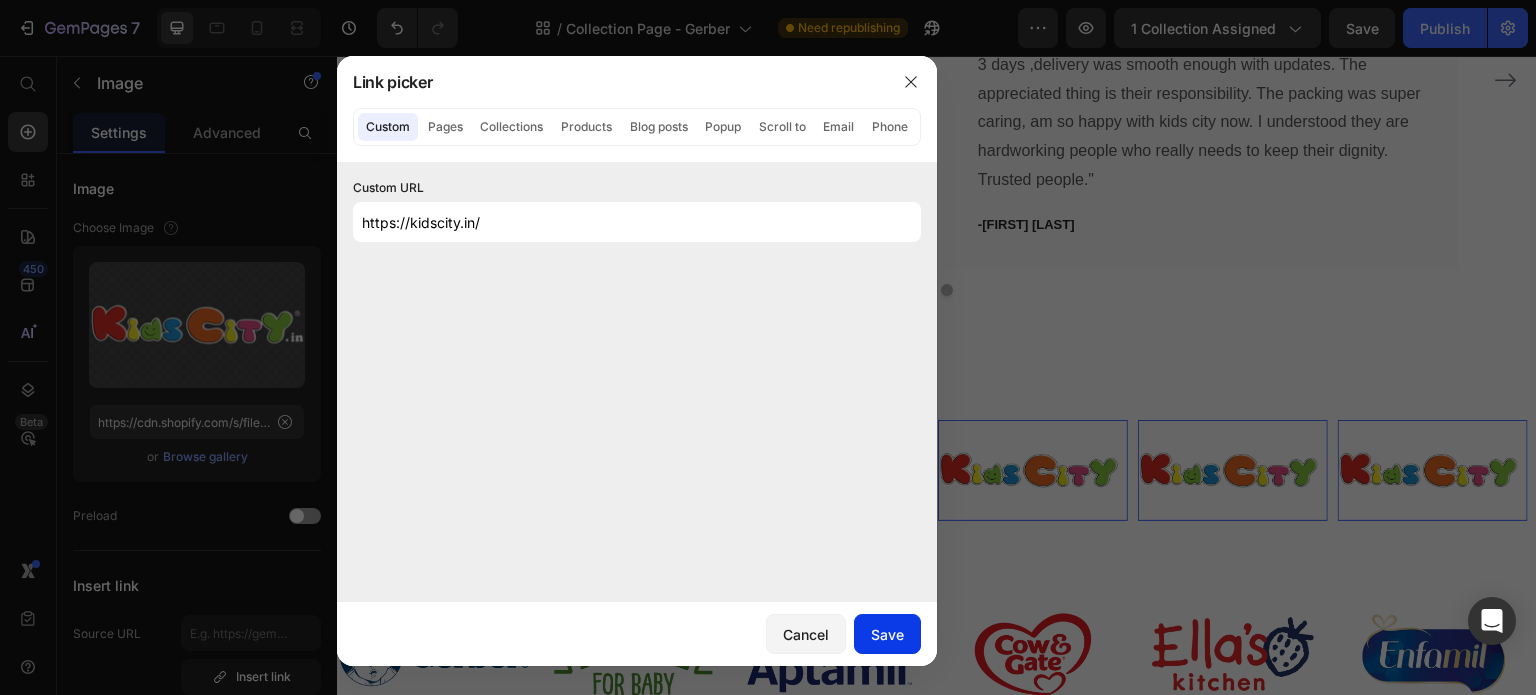click on "Save" at bounding box center (887, 634) 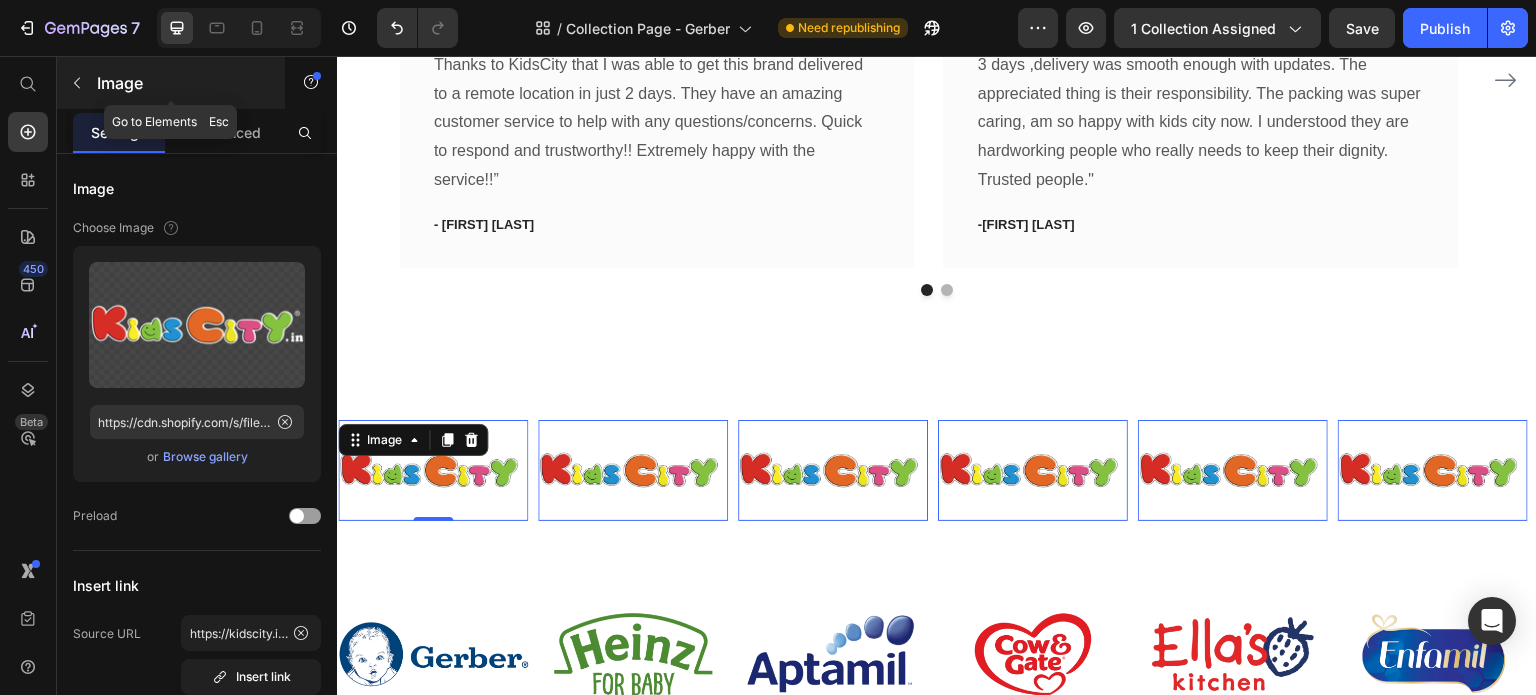 click 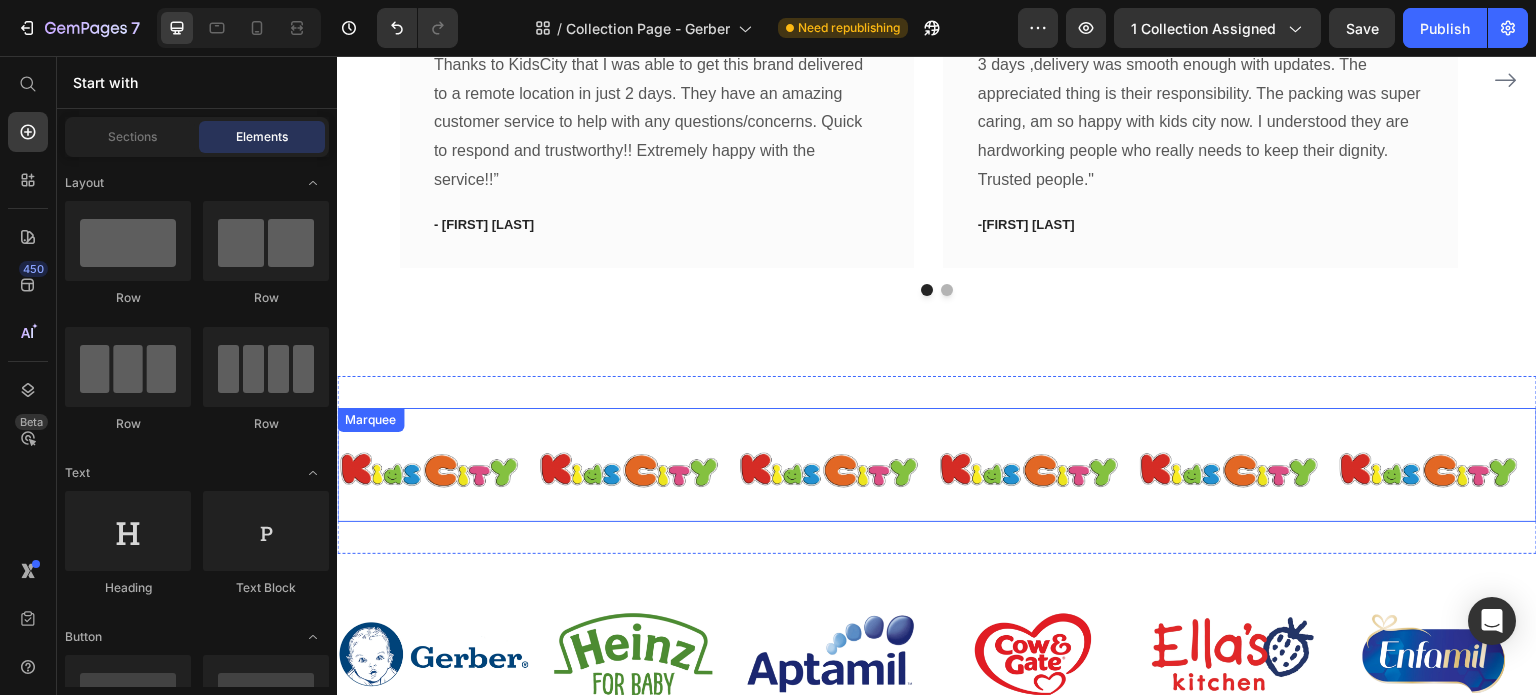 click on "Image" at bounding box center (638, 470) 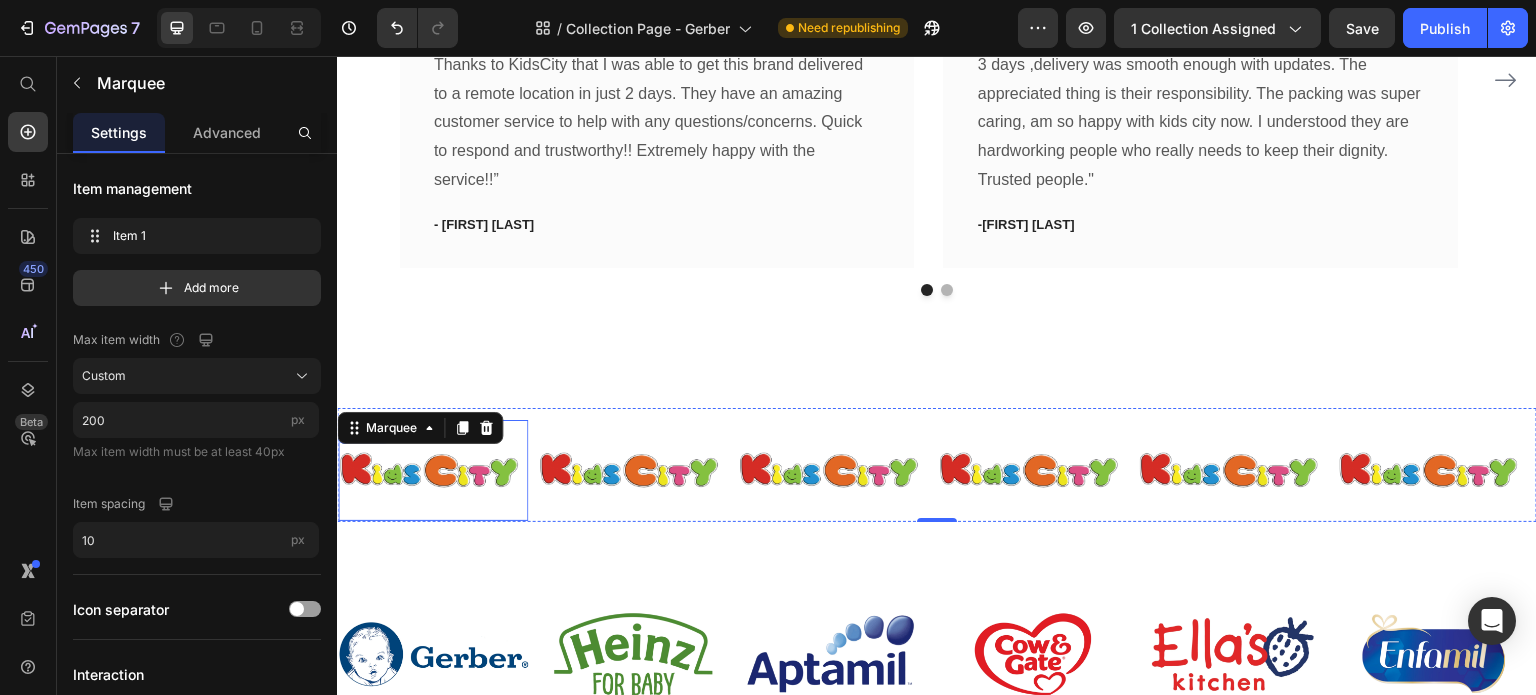 click at bounding box center (433, 470) 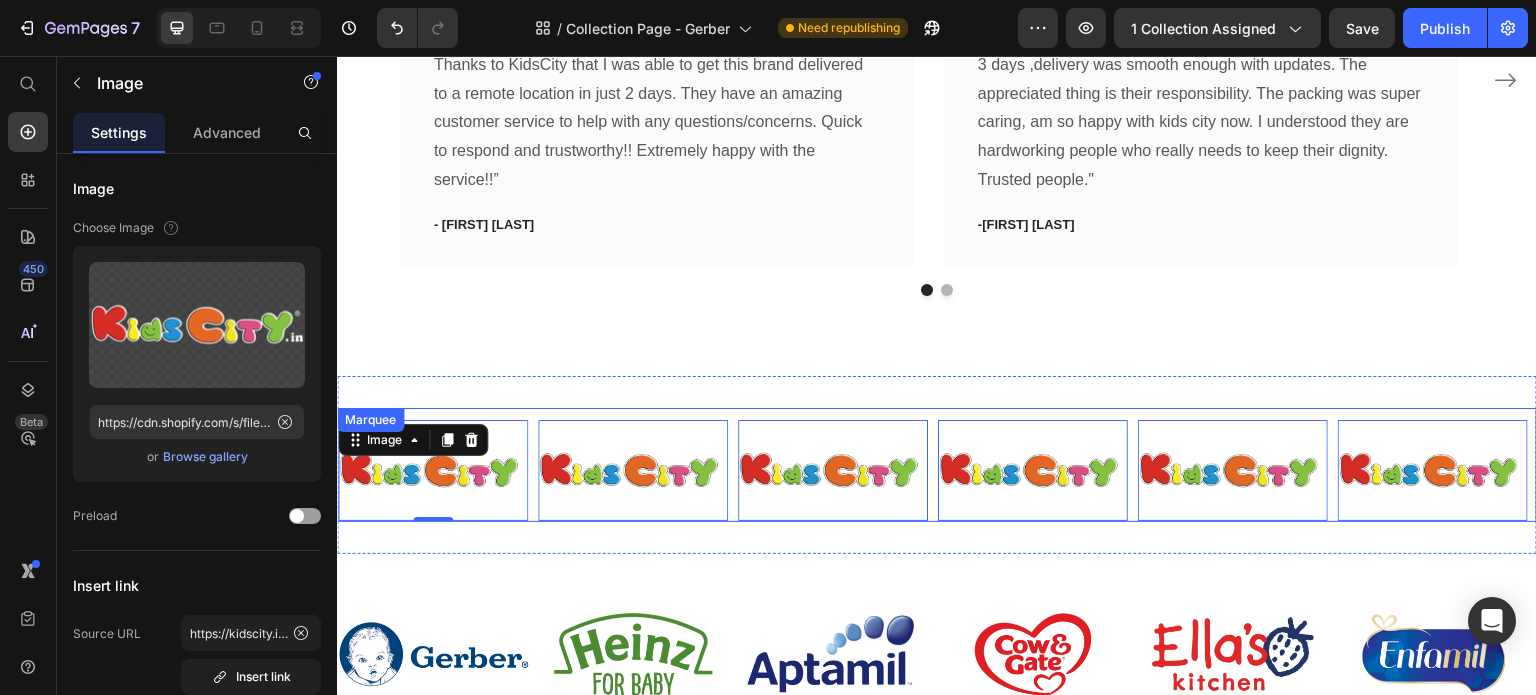 click on "Image   0" at bounding box center [438, 470] 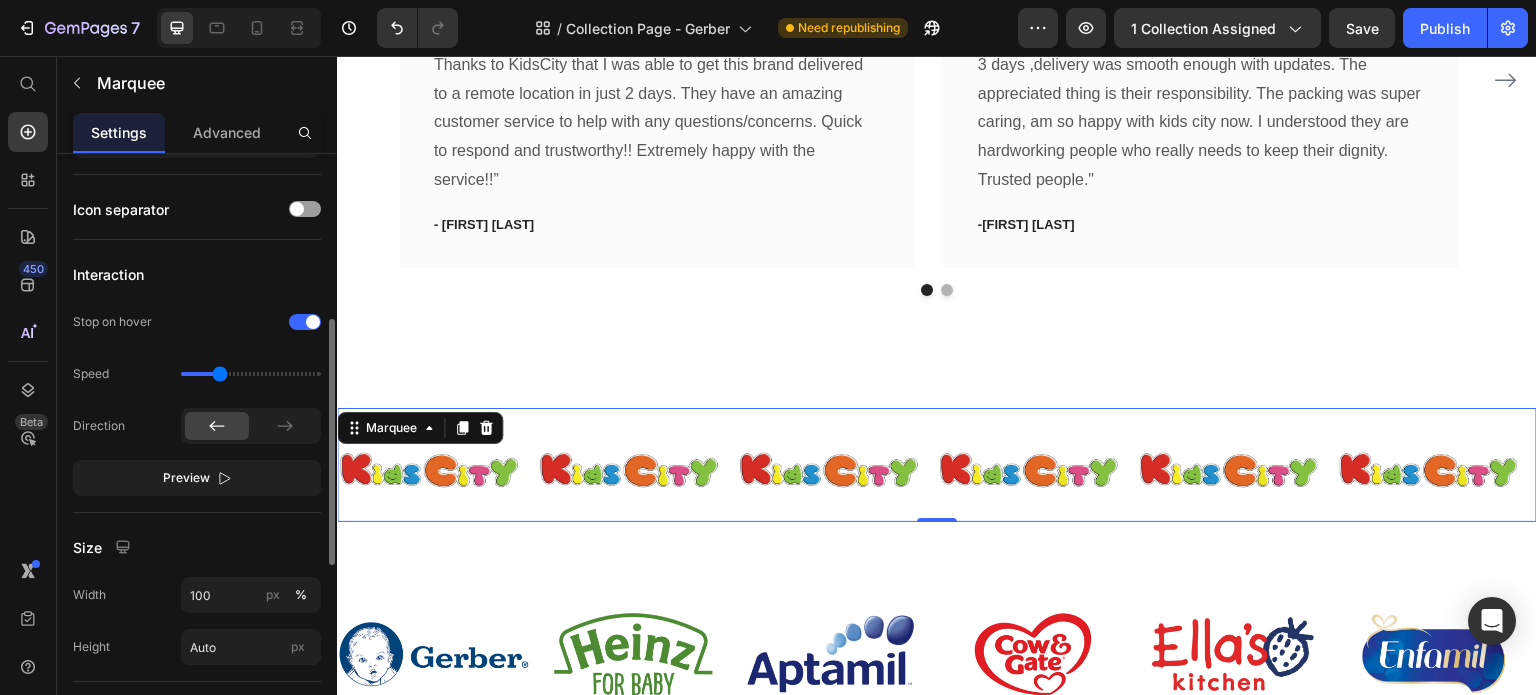 scroll, scrollTop: 0, scrollLeft: 0, axis: both 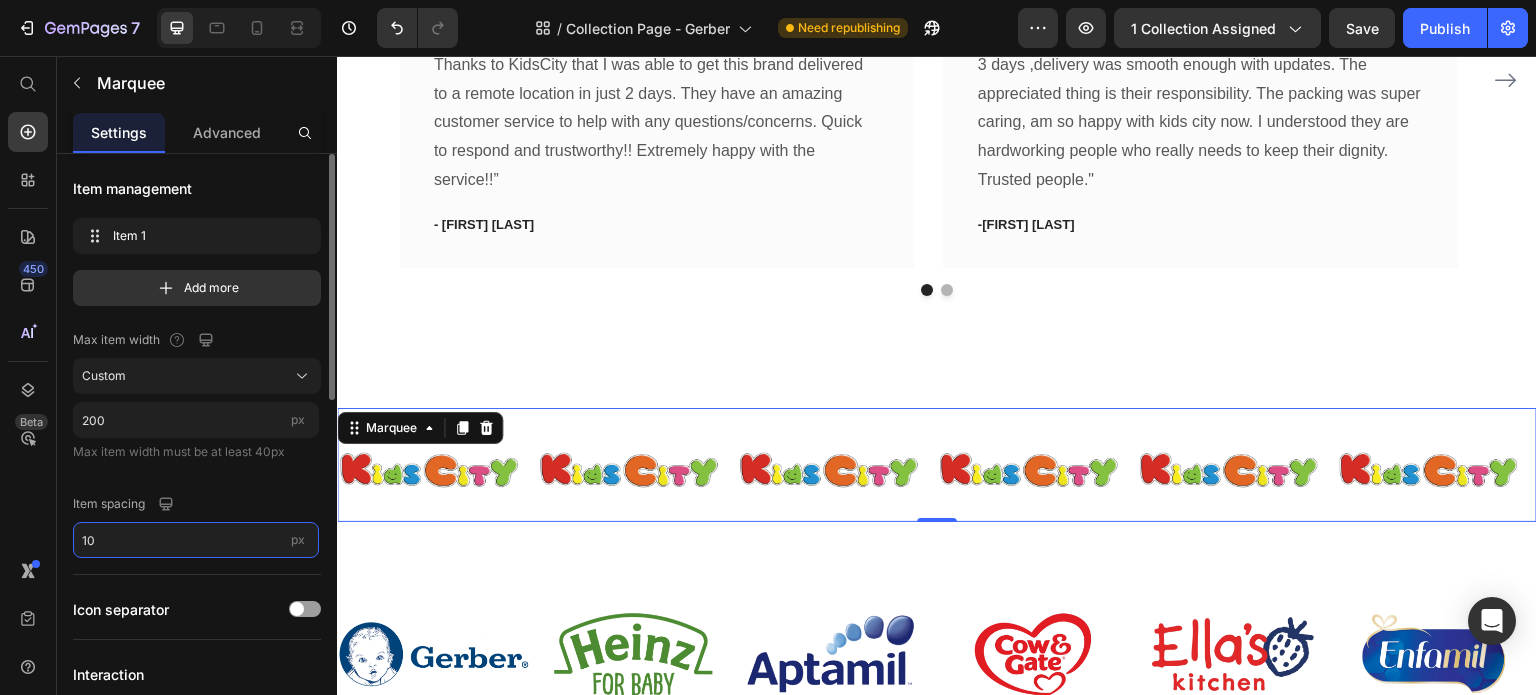 click on "10" at bounding box center (196, 540) 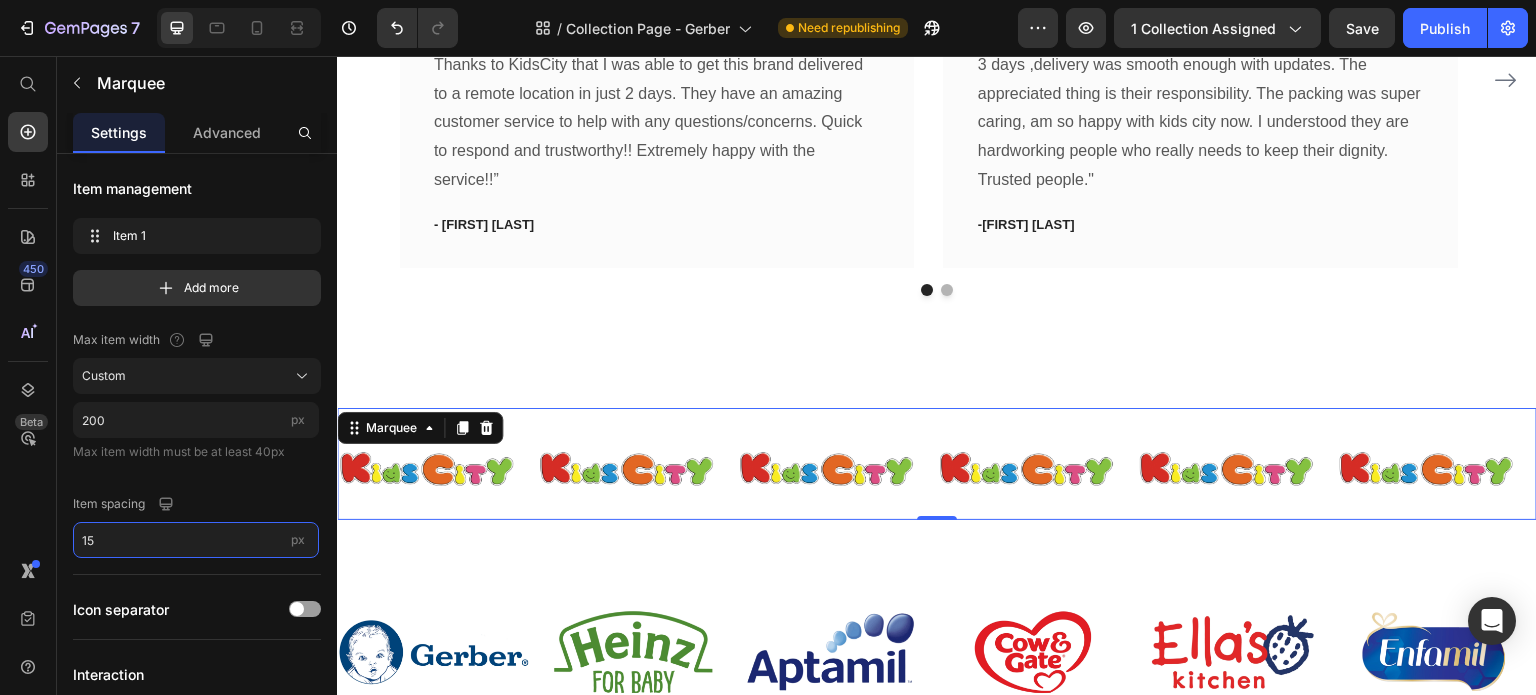 type on "15" 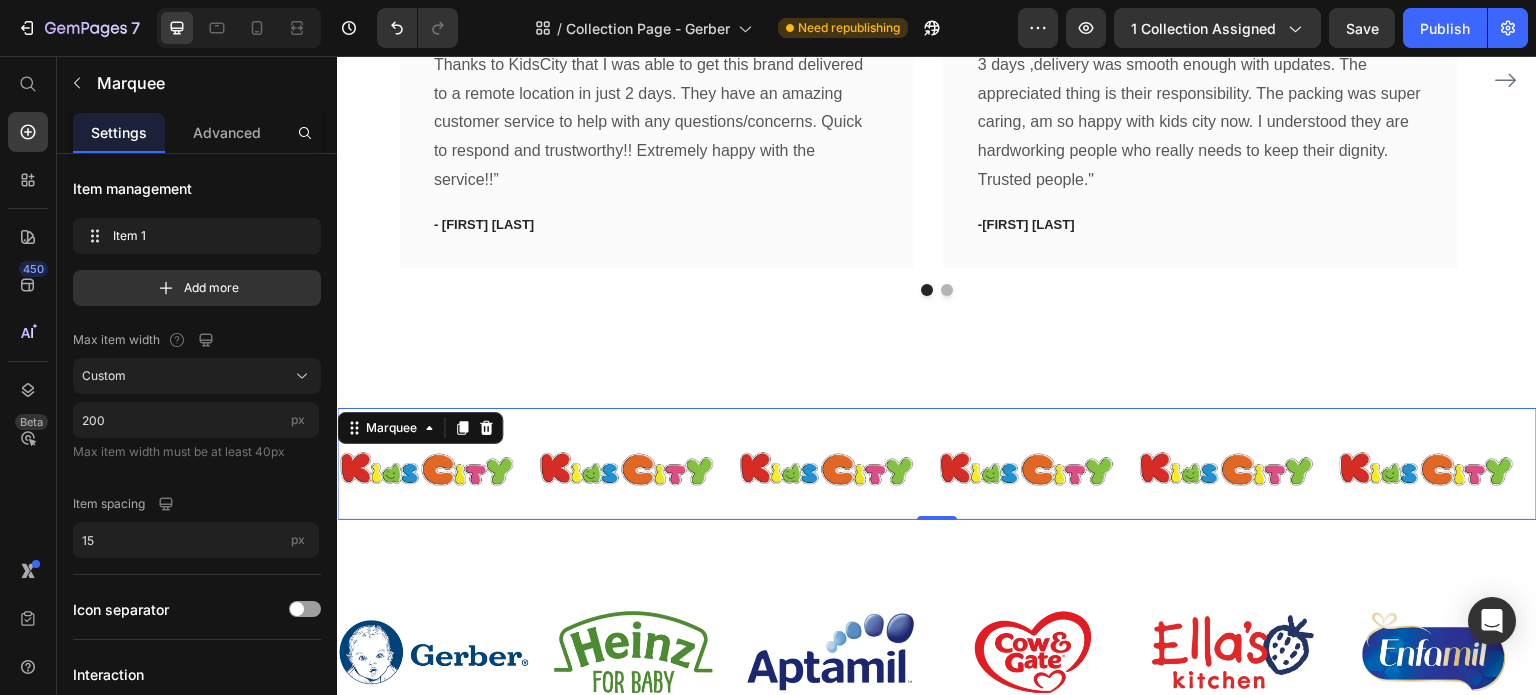 click on "Image" at bounding box center (438, 469) 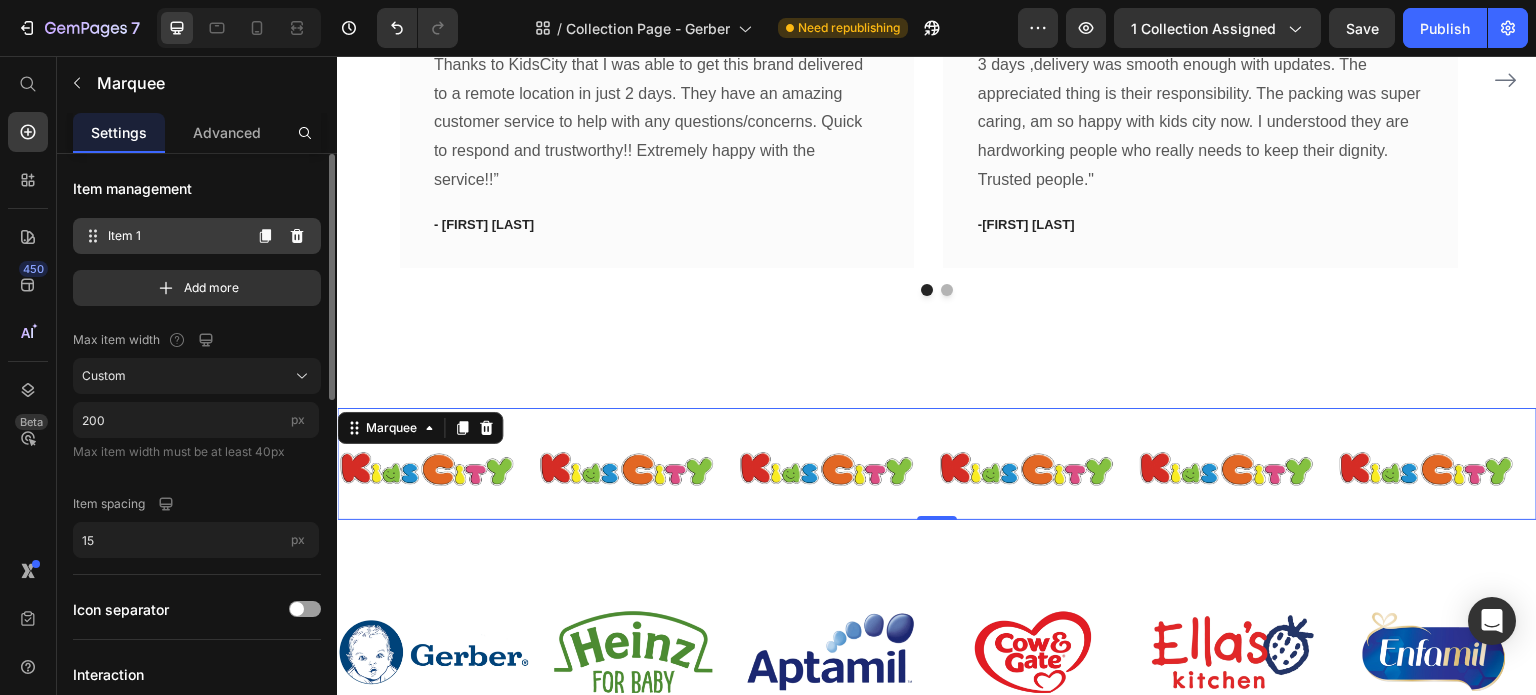 click 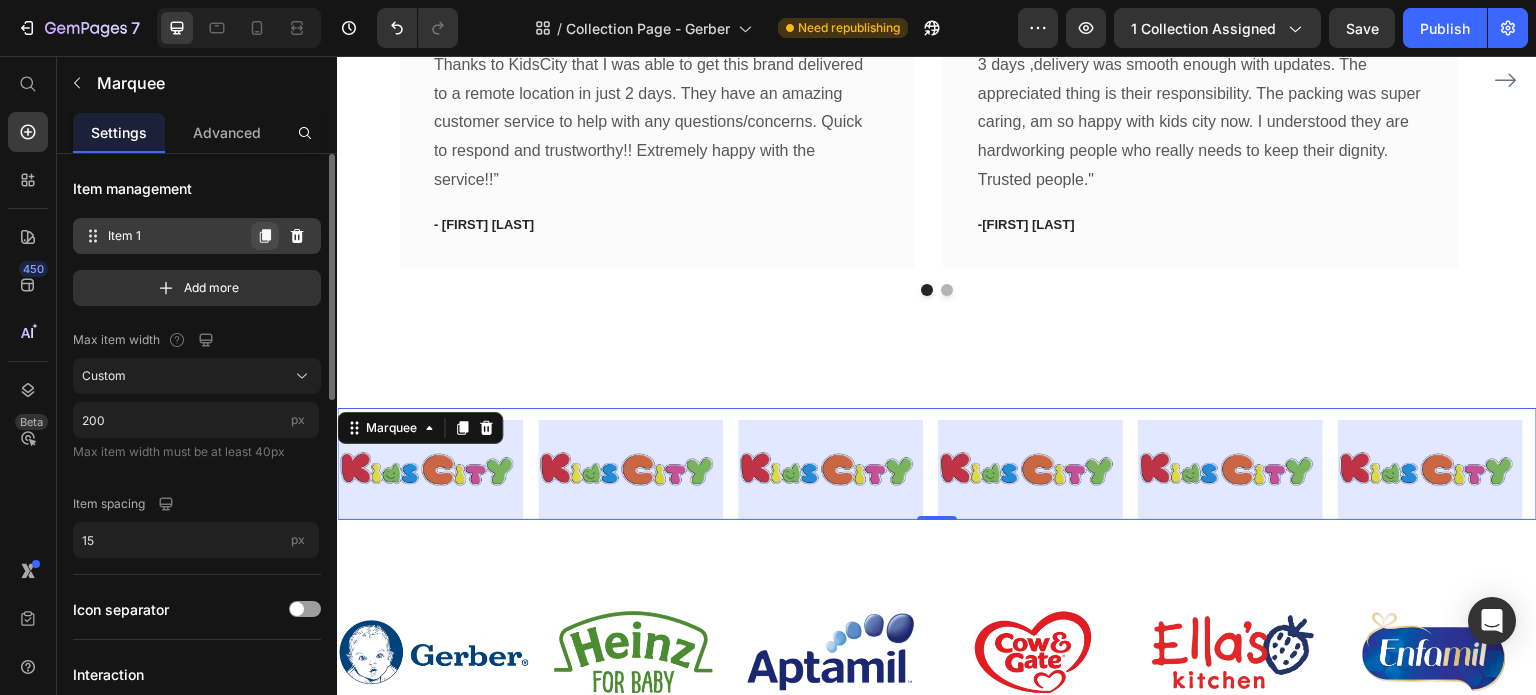click 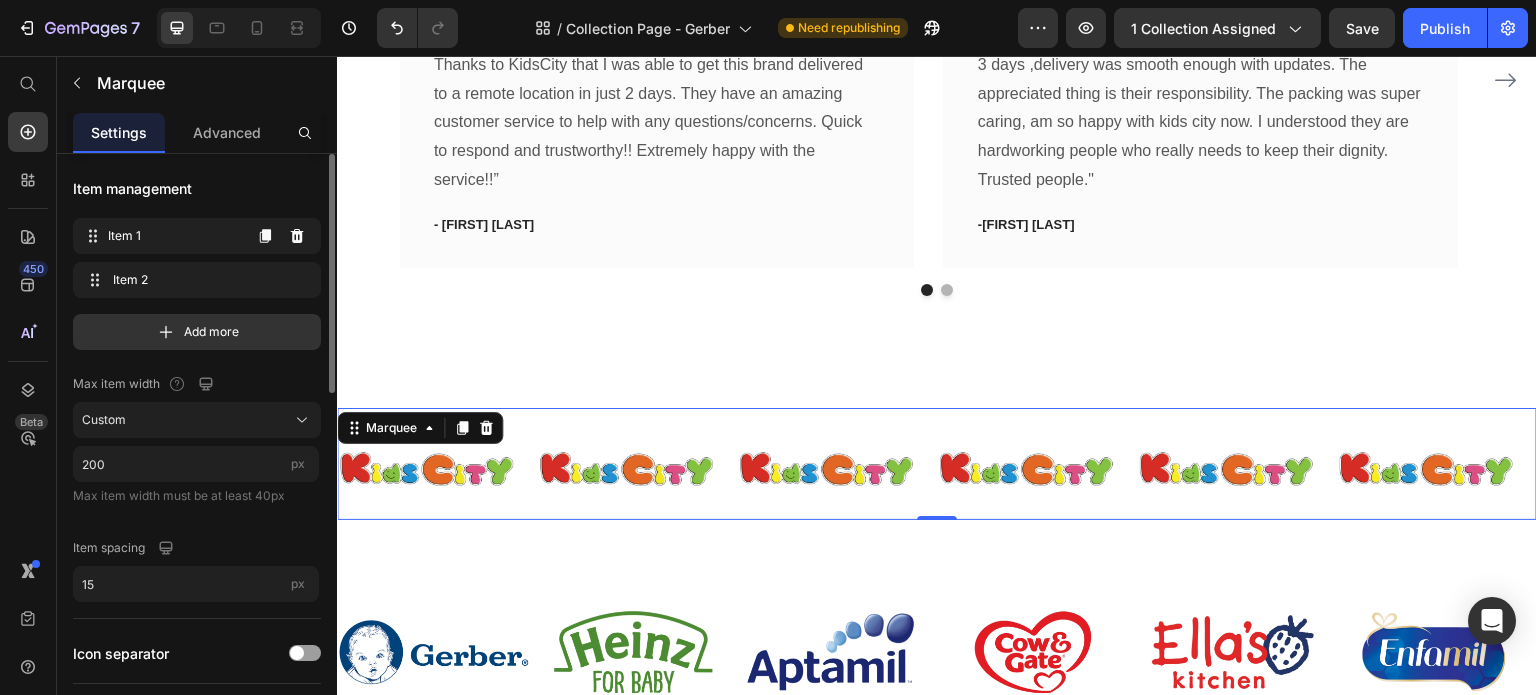 click 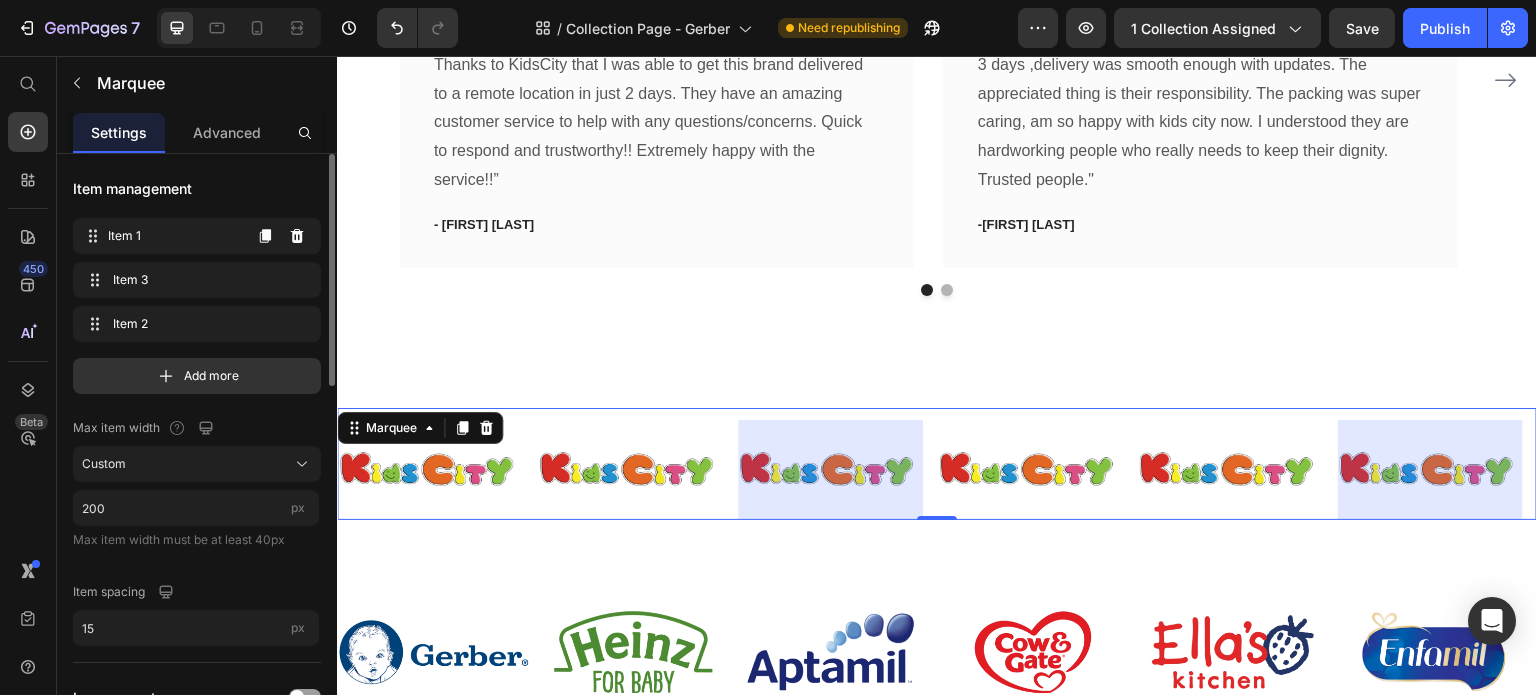 click 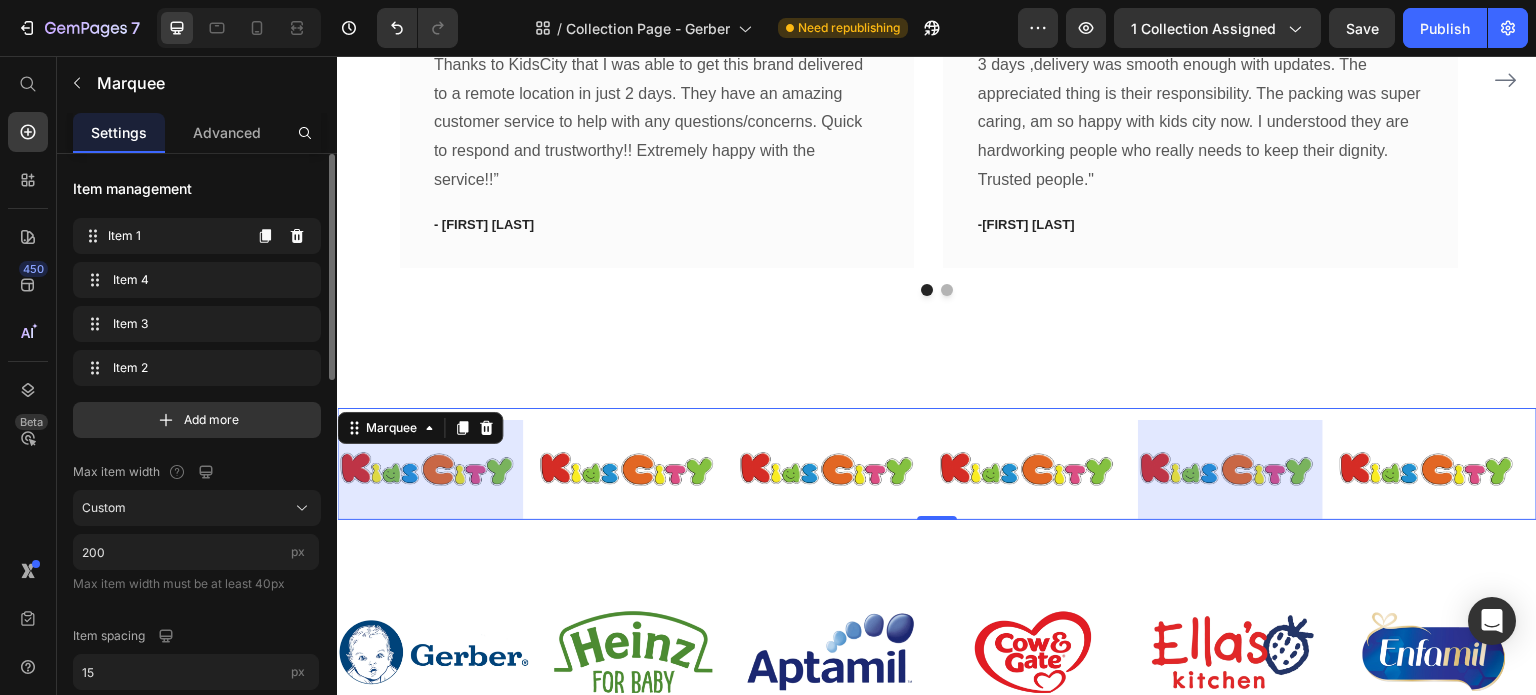 click 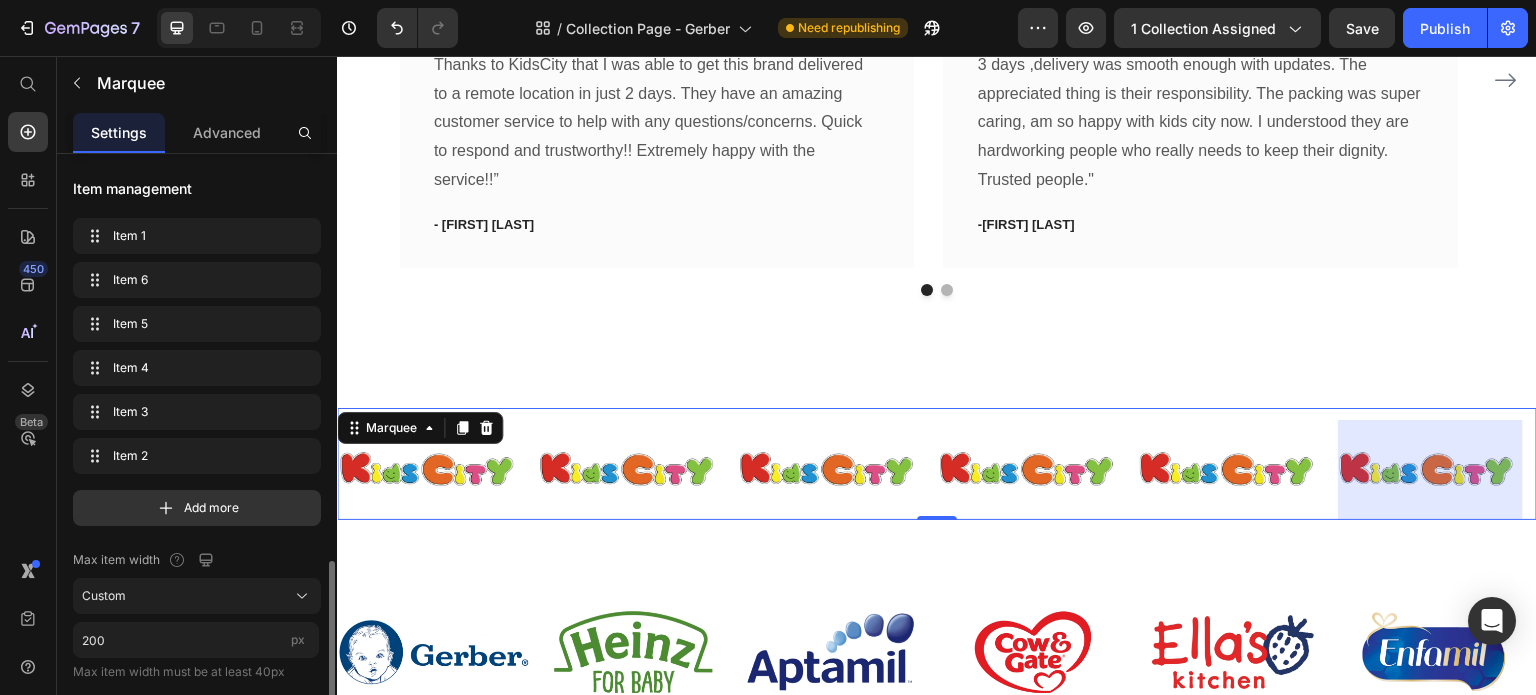 scroll, scrollTop: 500, scrollLeft: 0, axis: vertical 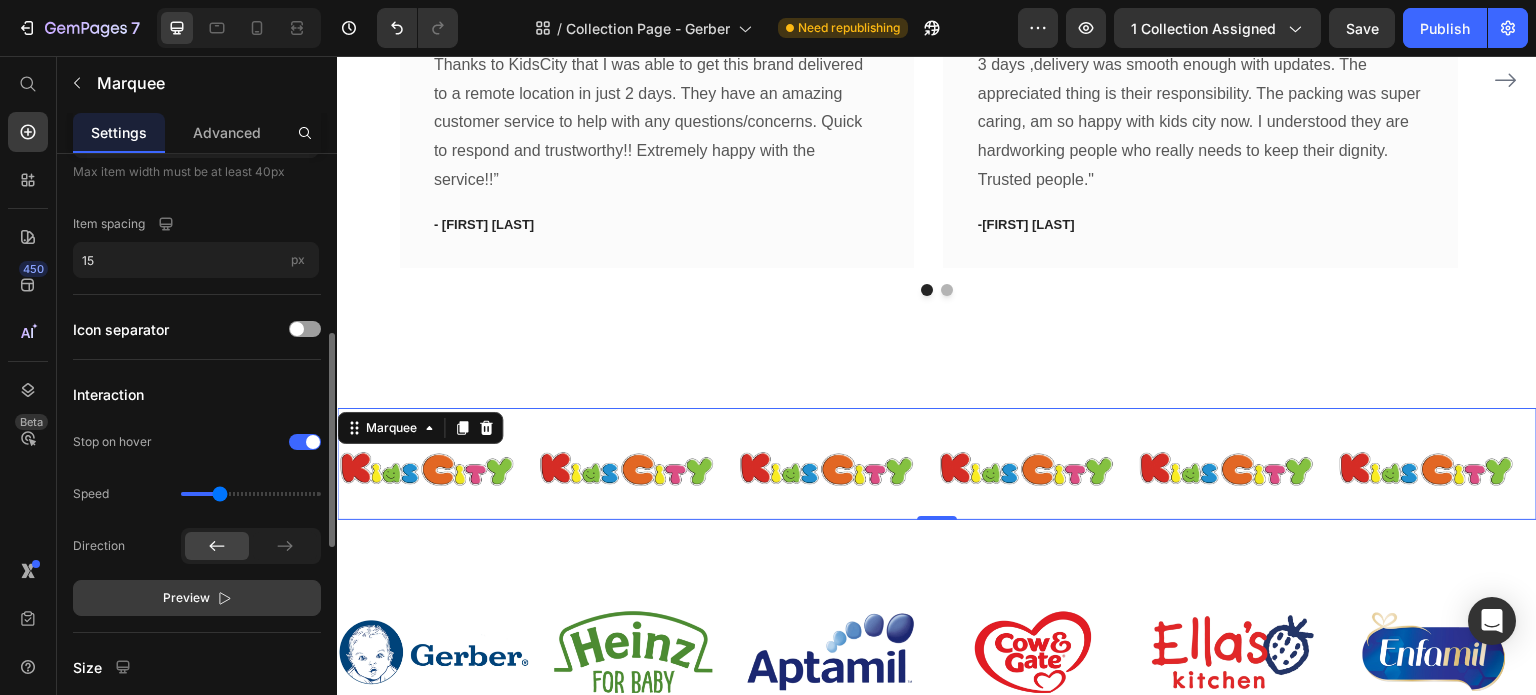 click on "Preview" at bounding box center [186, 598] 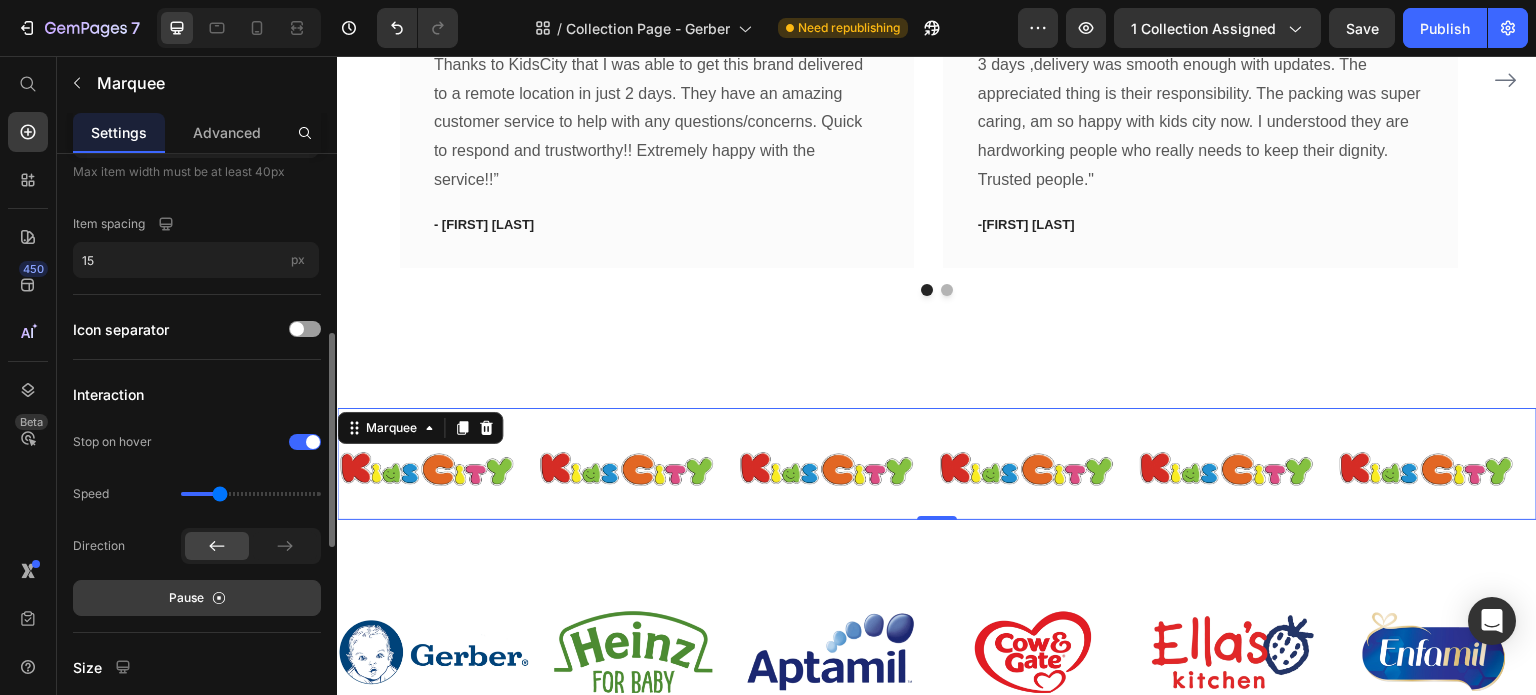 click on "Pause" at bounding box center (197, 598) 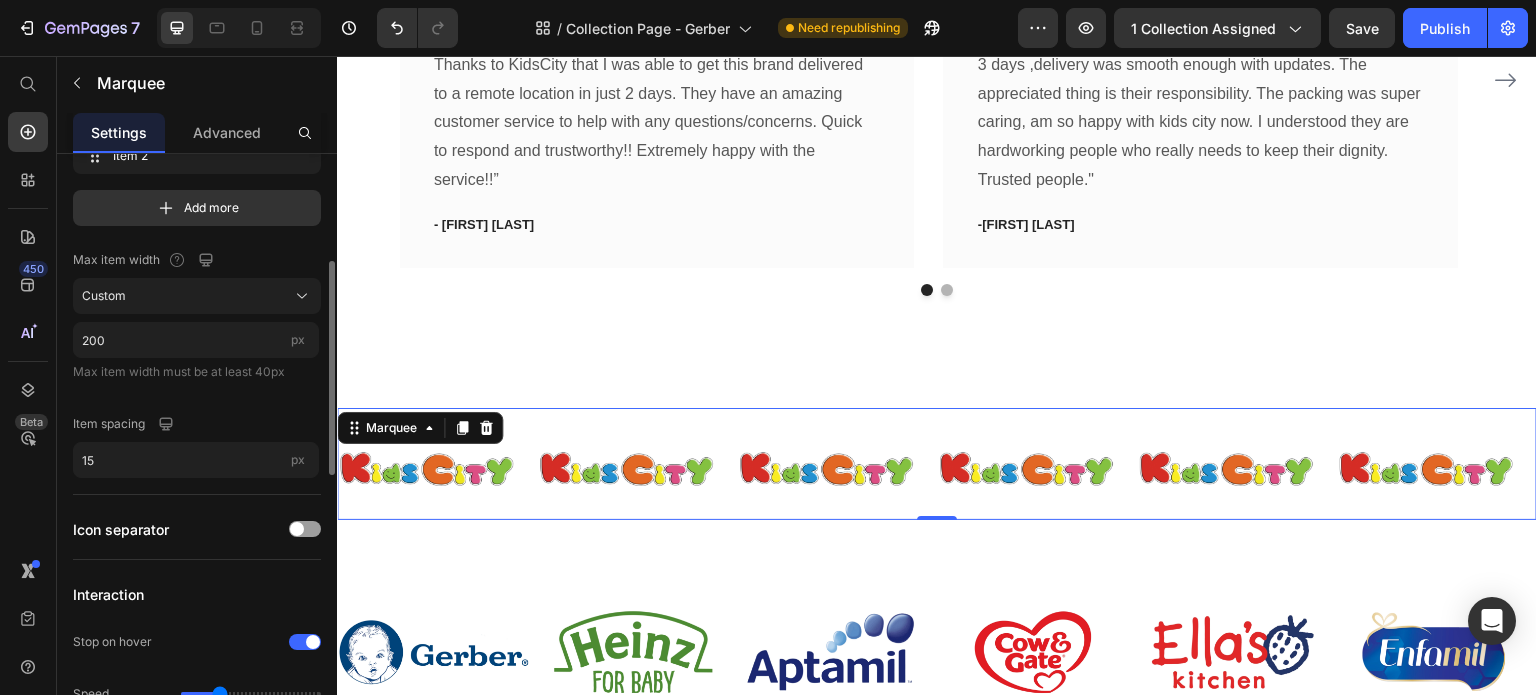 scroll, scrollTop: 100, scrollLeft: 0, axis: vertical 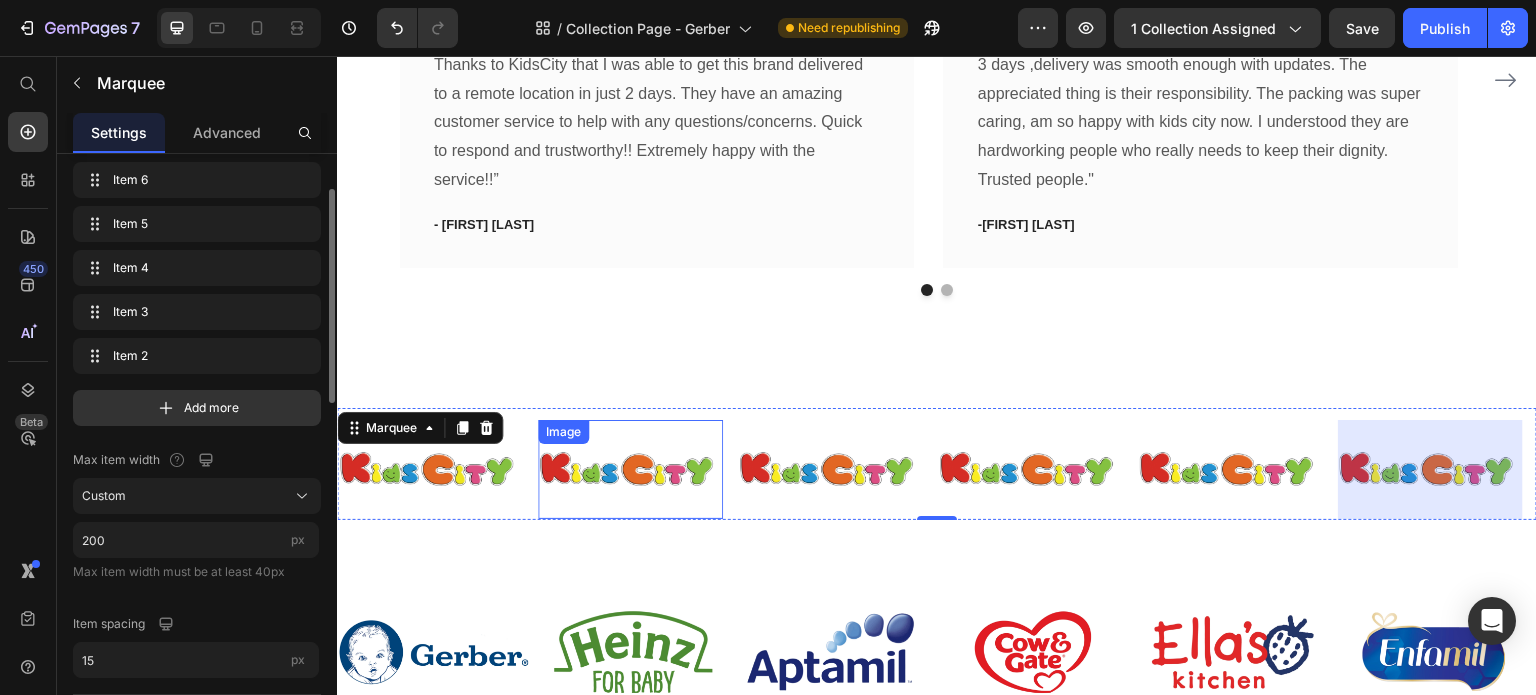 click at bounding box center (613, 469) 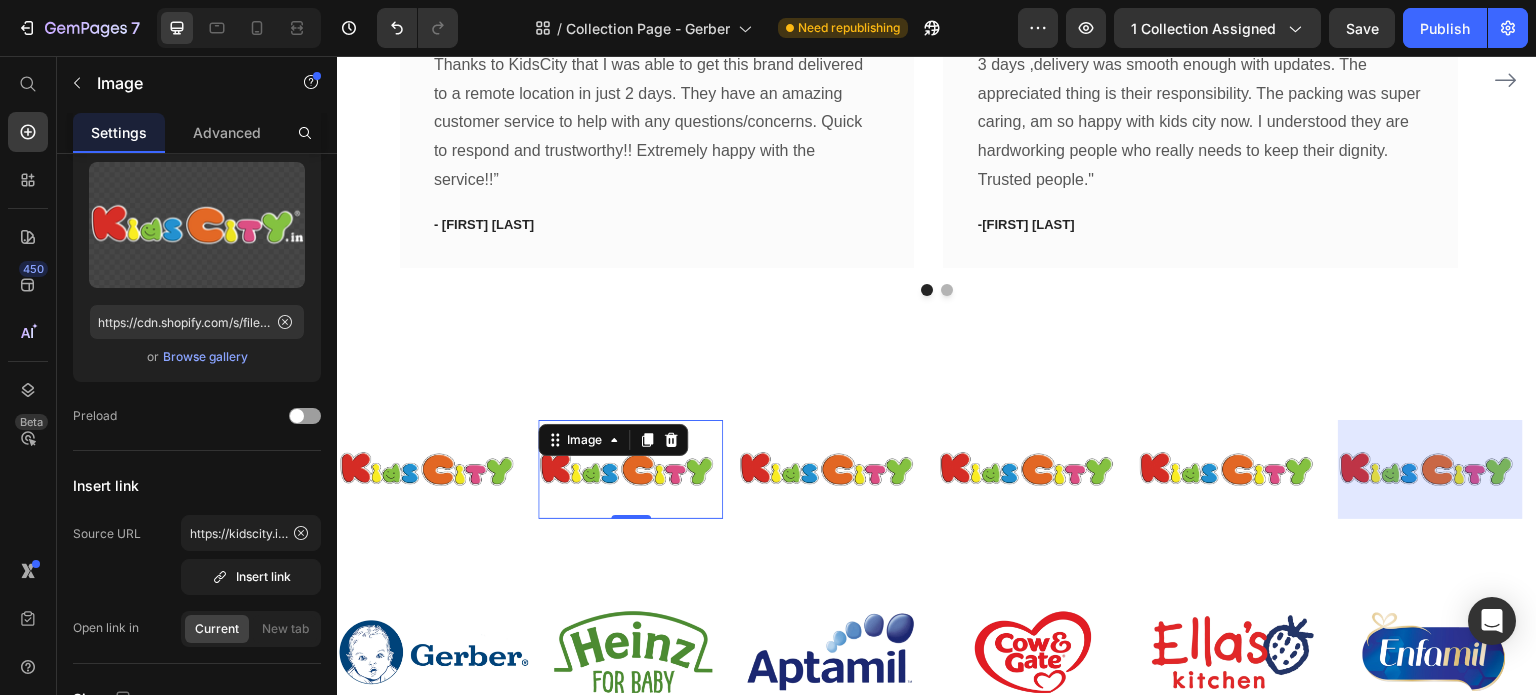 scroll, scrollTop: 0, scrollLeft: 0, axis: both 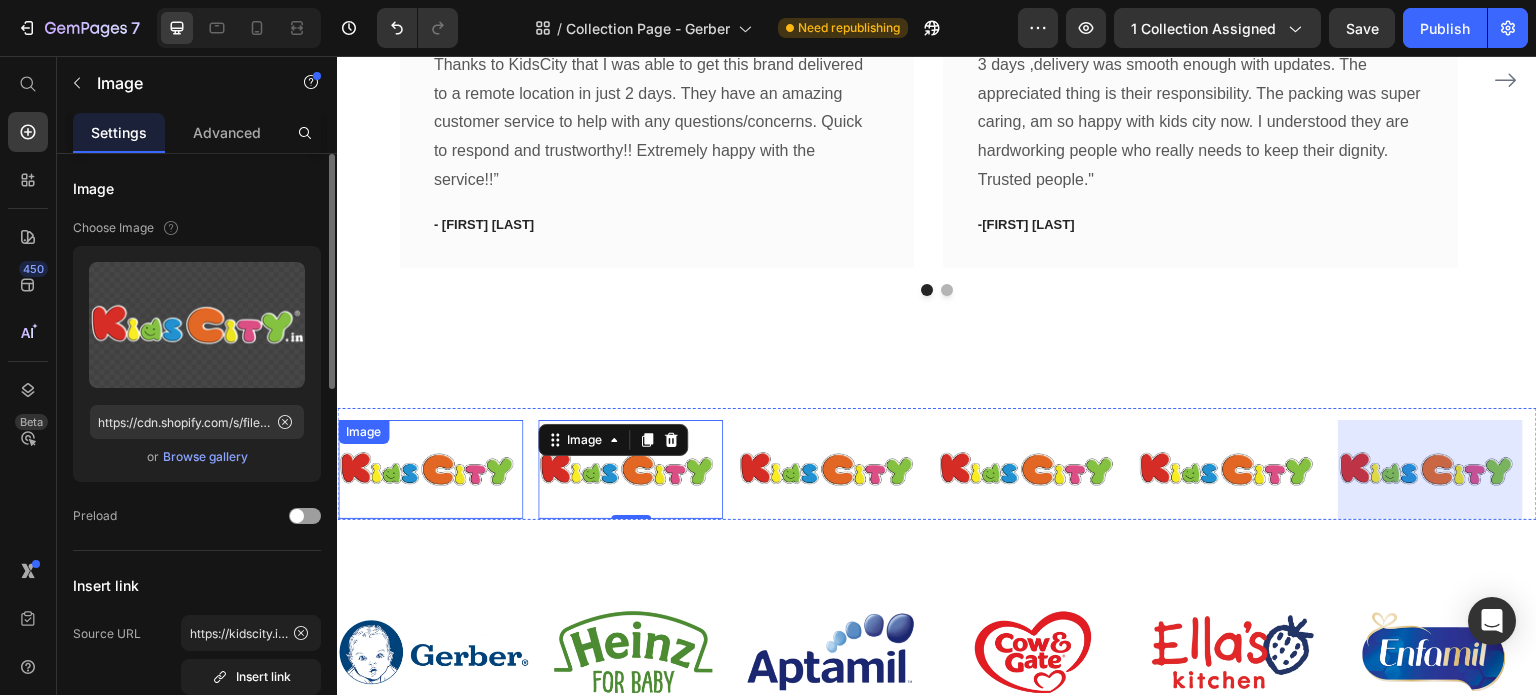 click at bounding box center (425, 469) 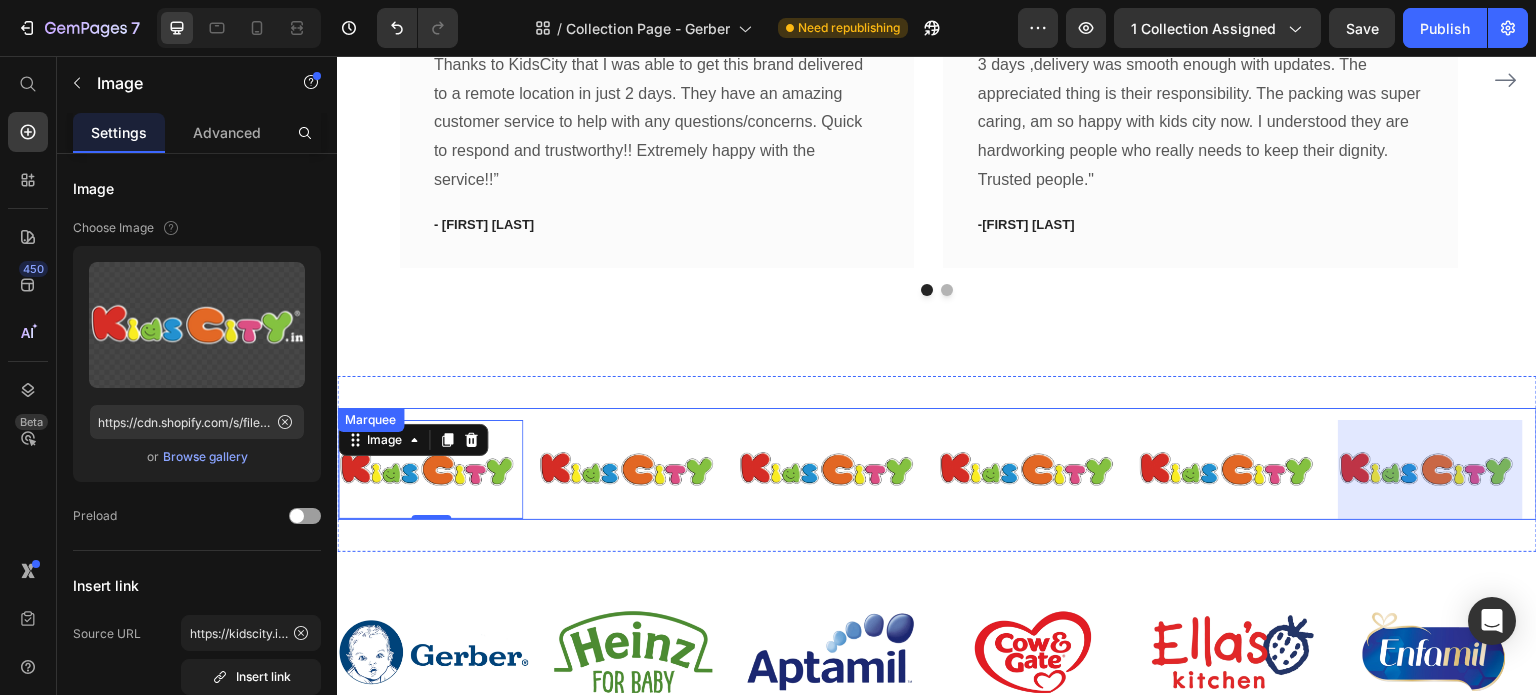 click on "Image   0" at bounding box center (393, 469) 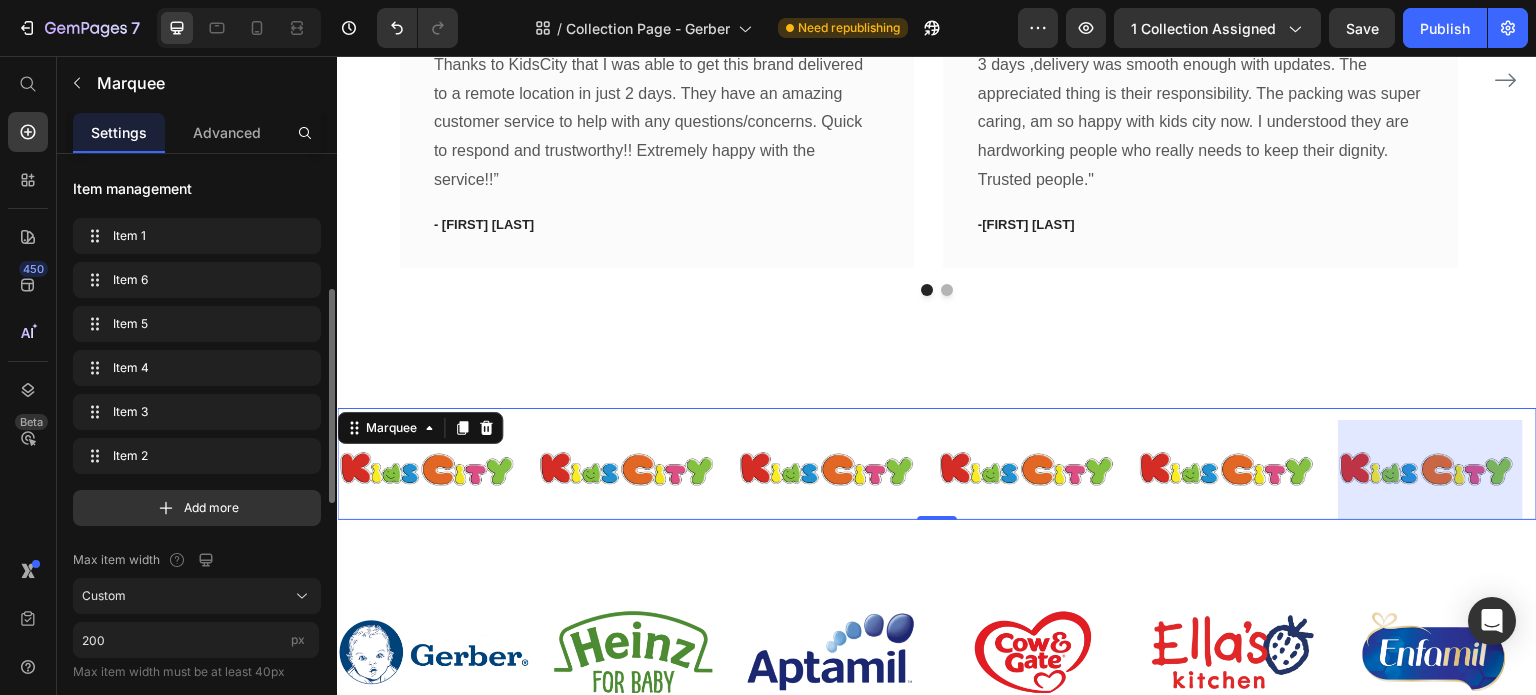 scroll, scrollTop: 200, scrollLeft: 0, axis: vertical 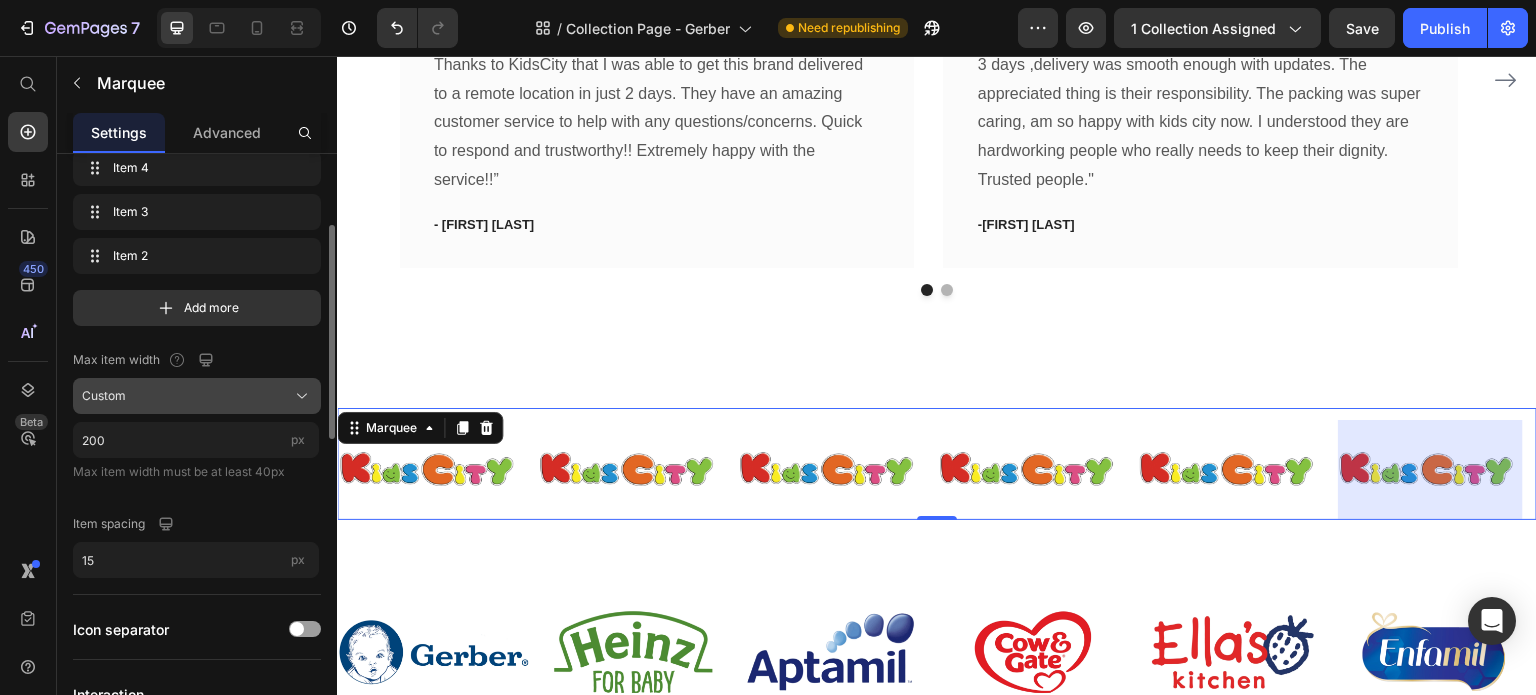 click on "Custom" 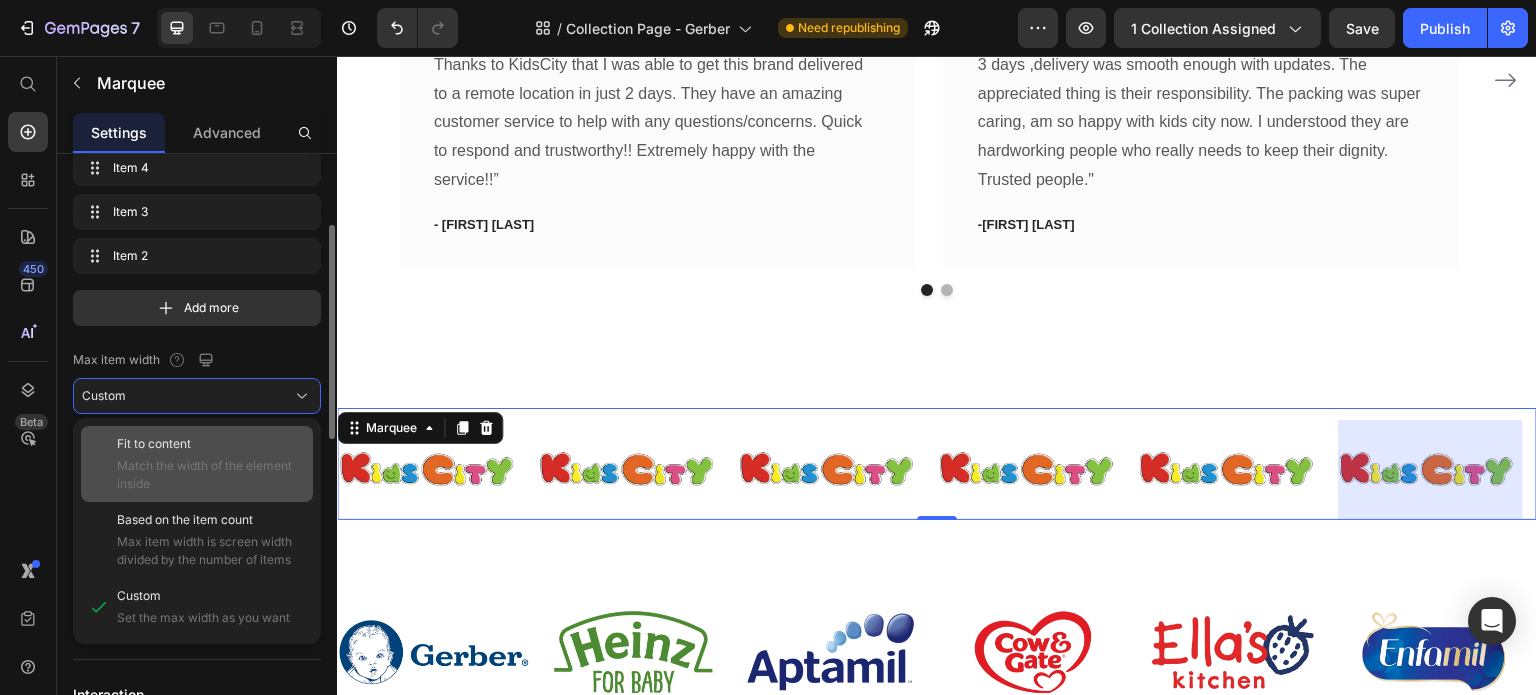 click on "Fit to content Match the width of the element inside" 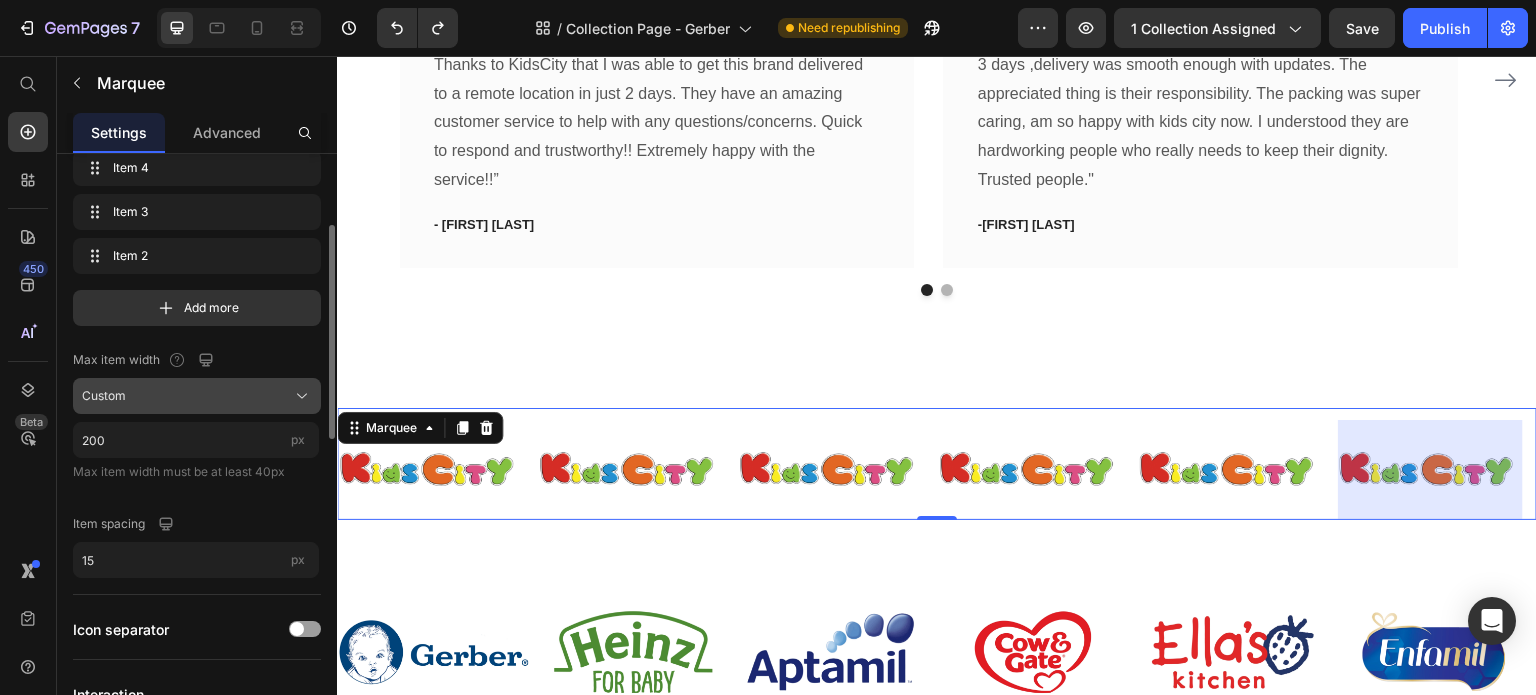 click on "Custom" 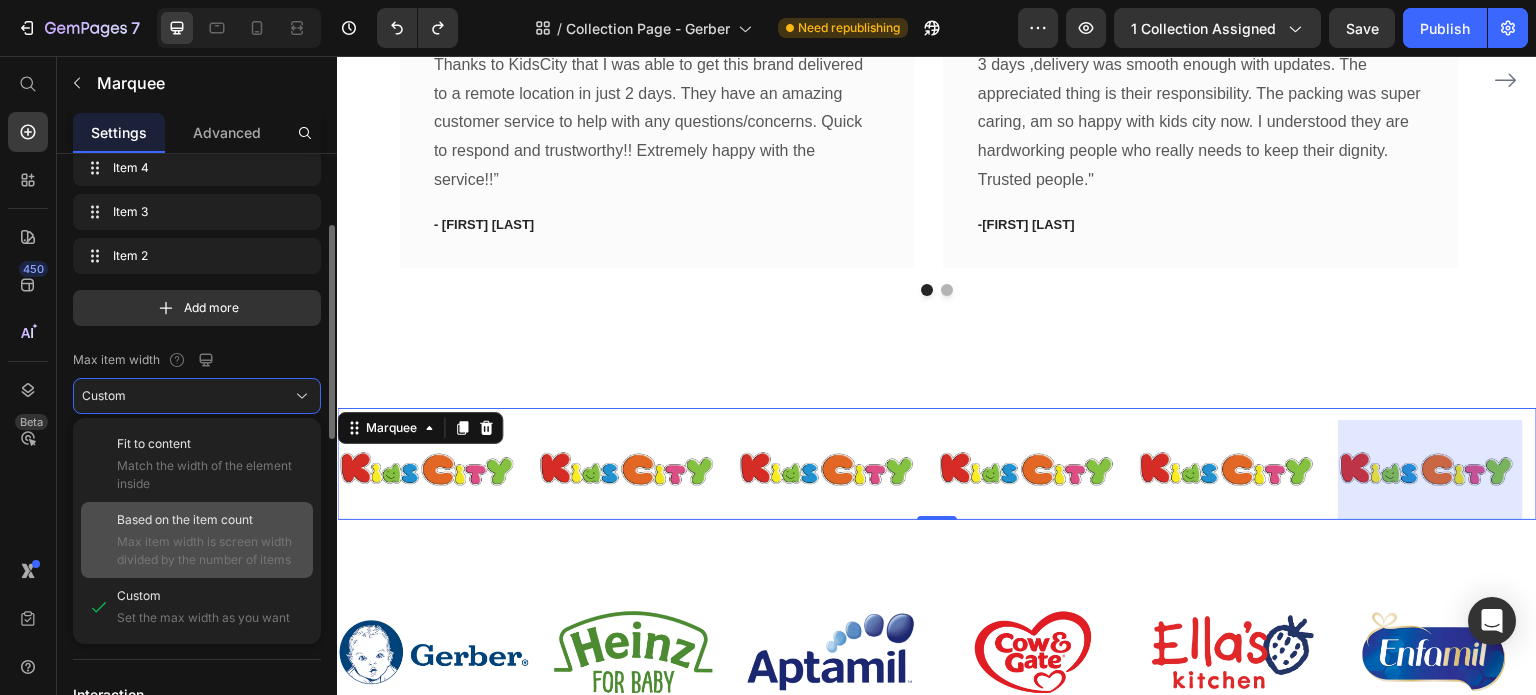 click on "Based on the item count" at bounding box center [185, 520] 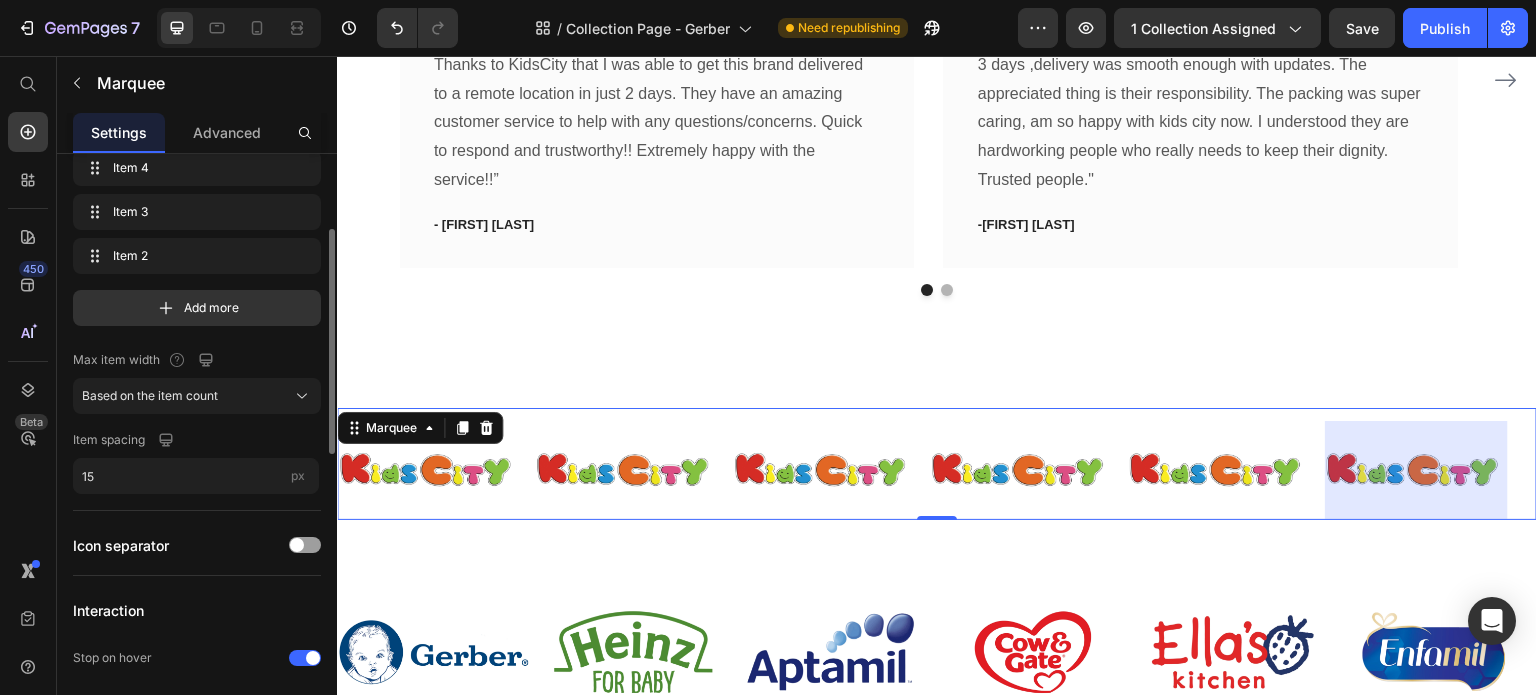 click on "Max item width" at bounding box center [197, 360] 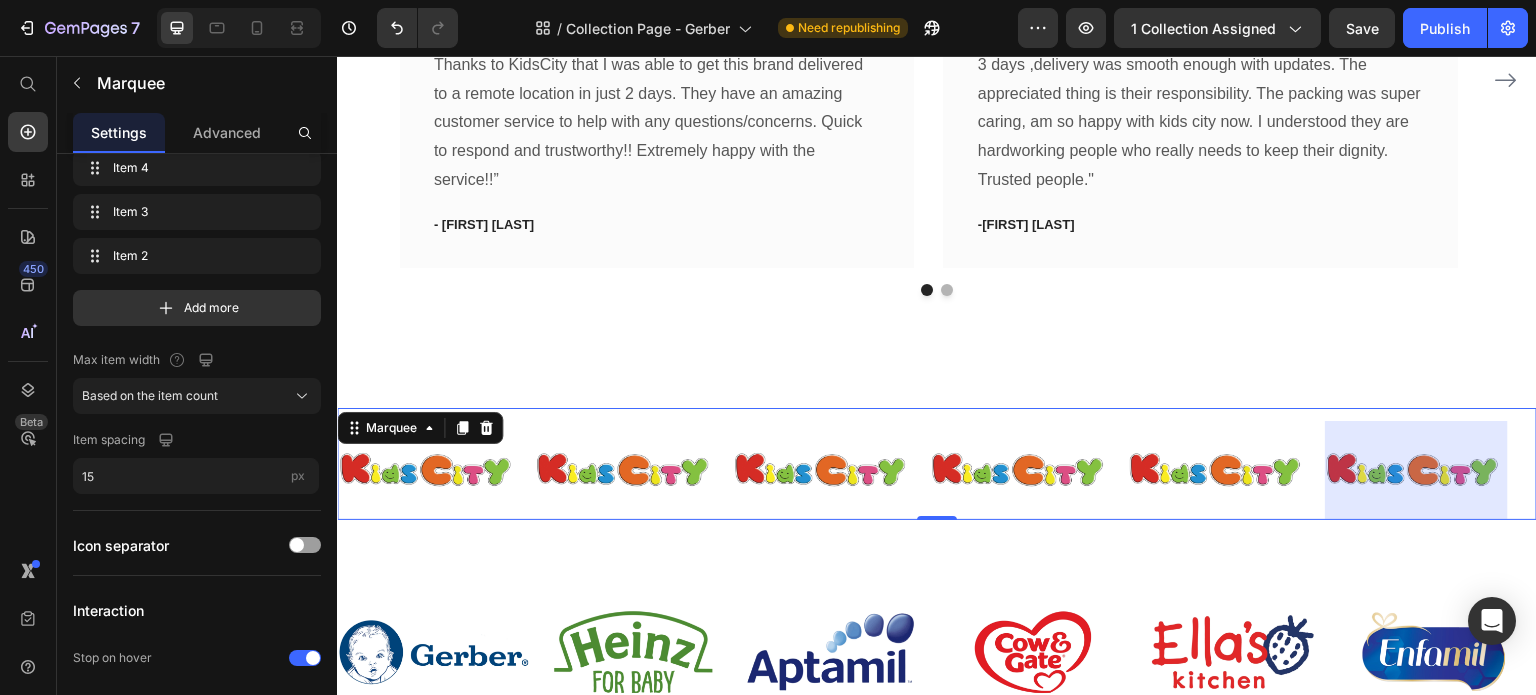 click on "Image" at bounding box center (826, 470) 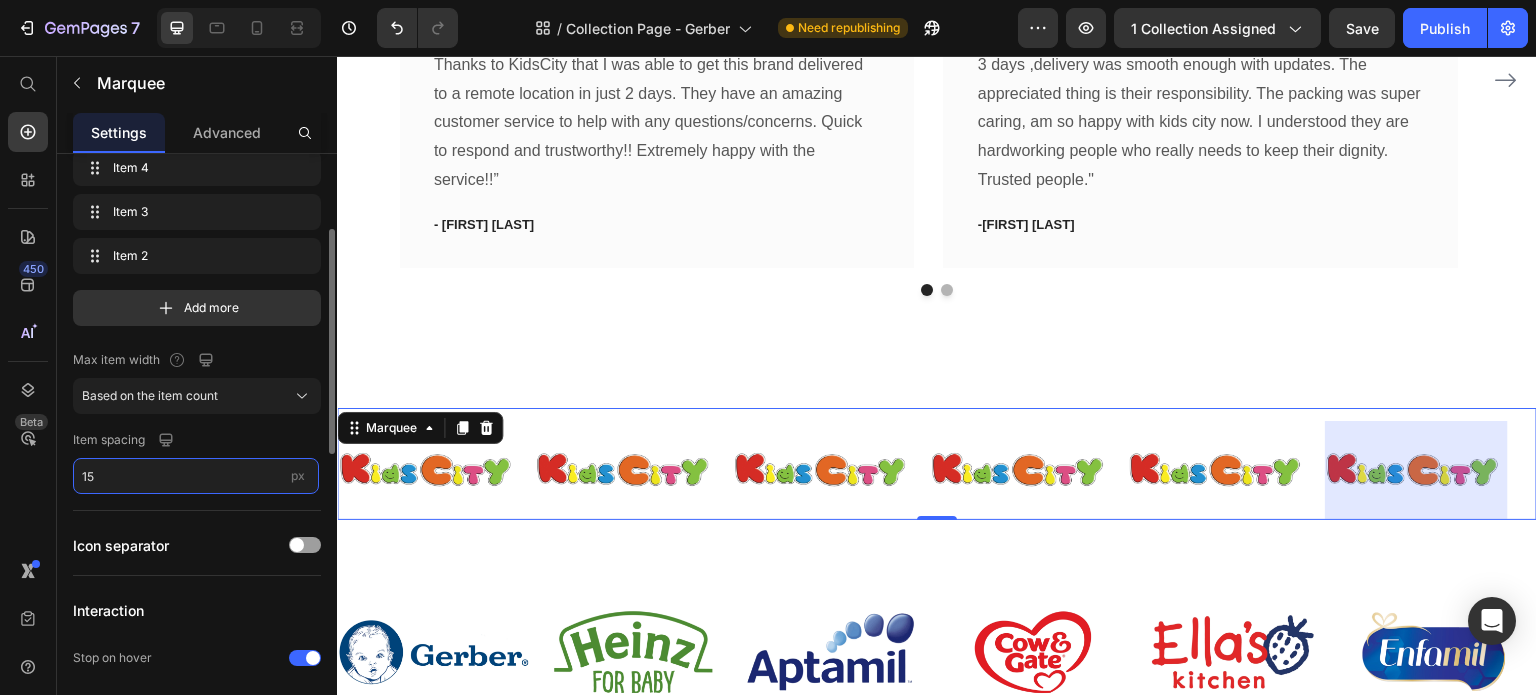 click on "15" at bounding box center [196, 476] 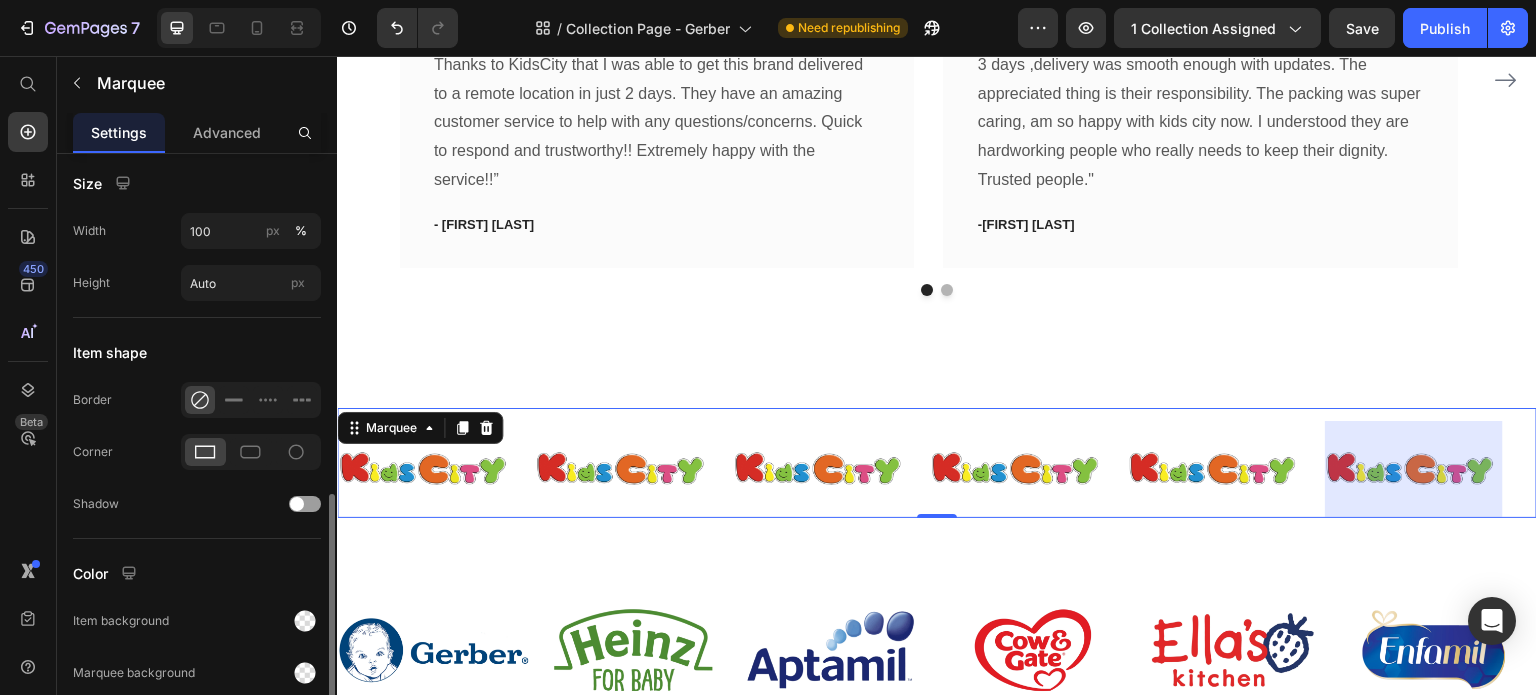 scroll, scrollTop: 700, scrollLeft: 0, axis: vertical 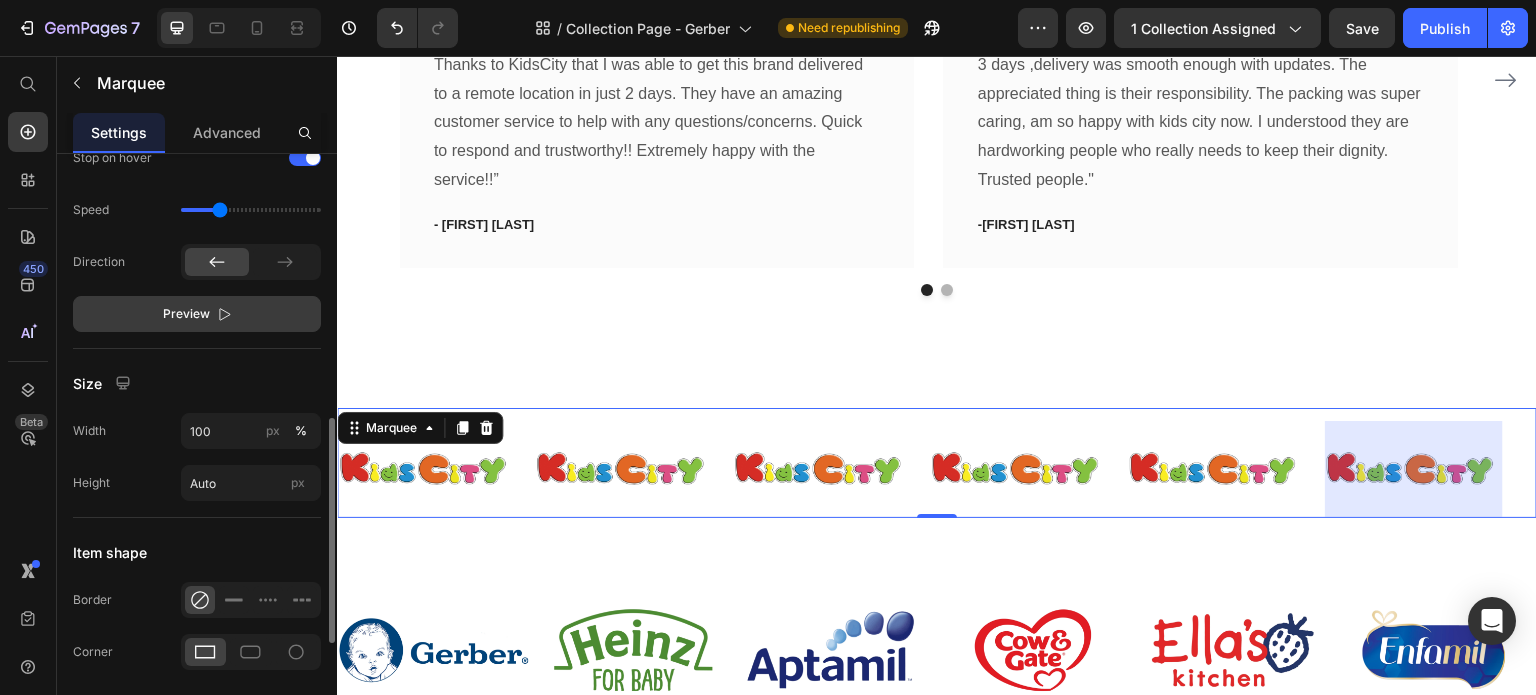 type on "20" 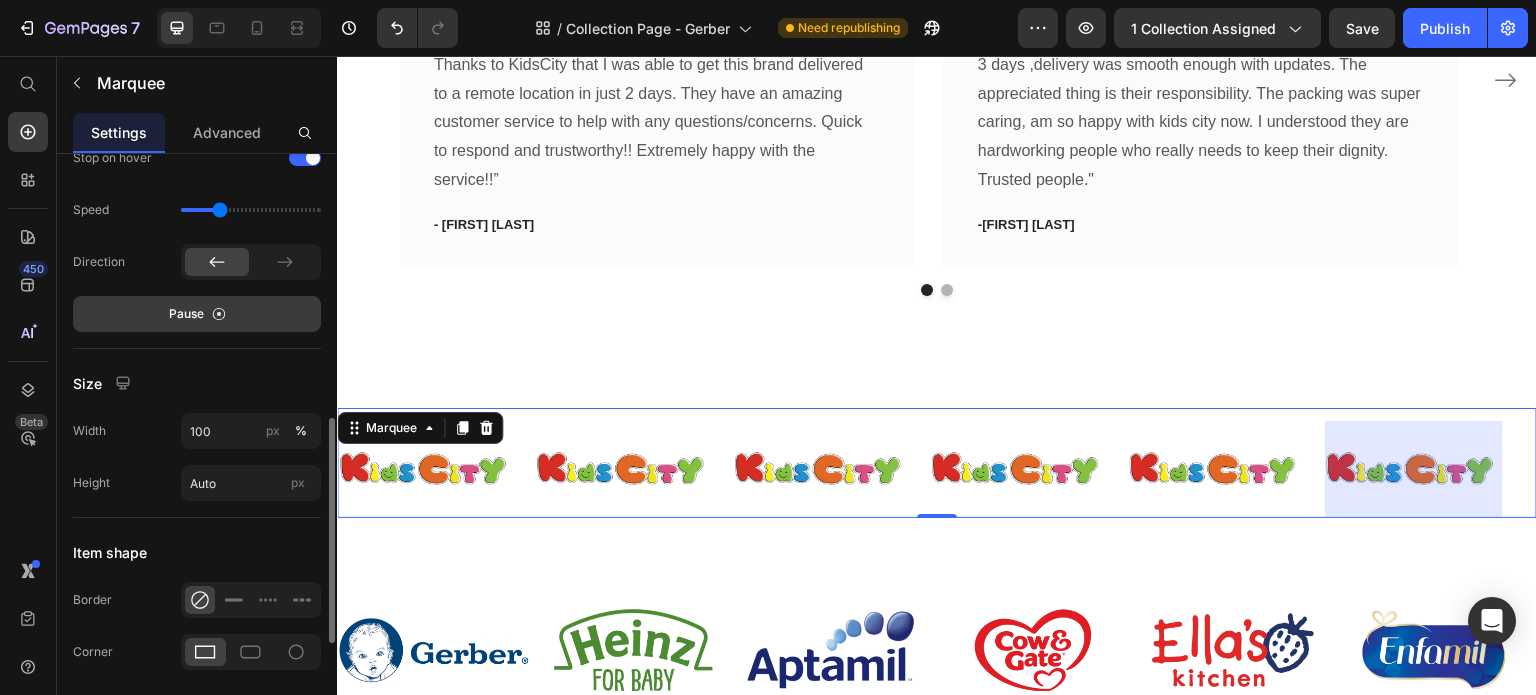 click on "Speed" 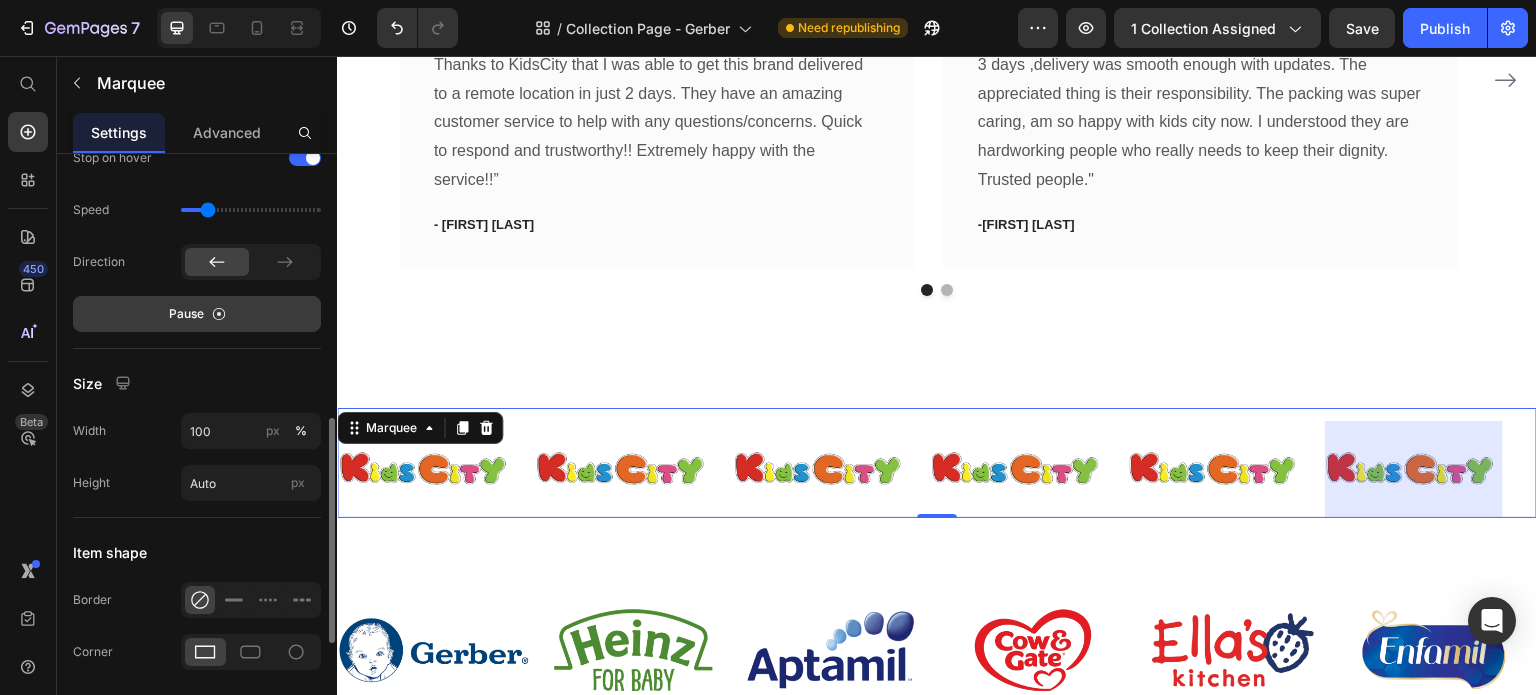 click at bounding box center [251, 210] 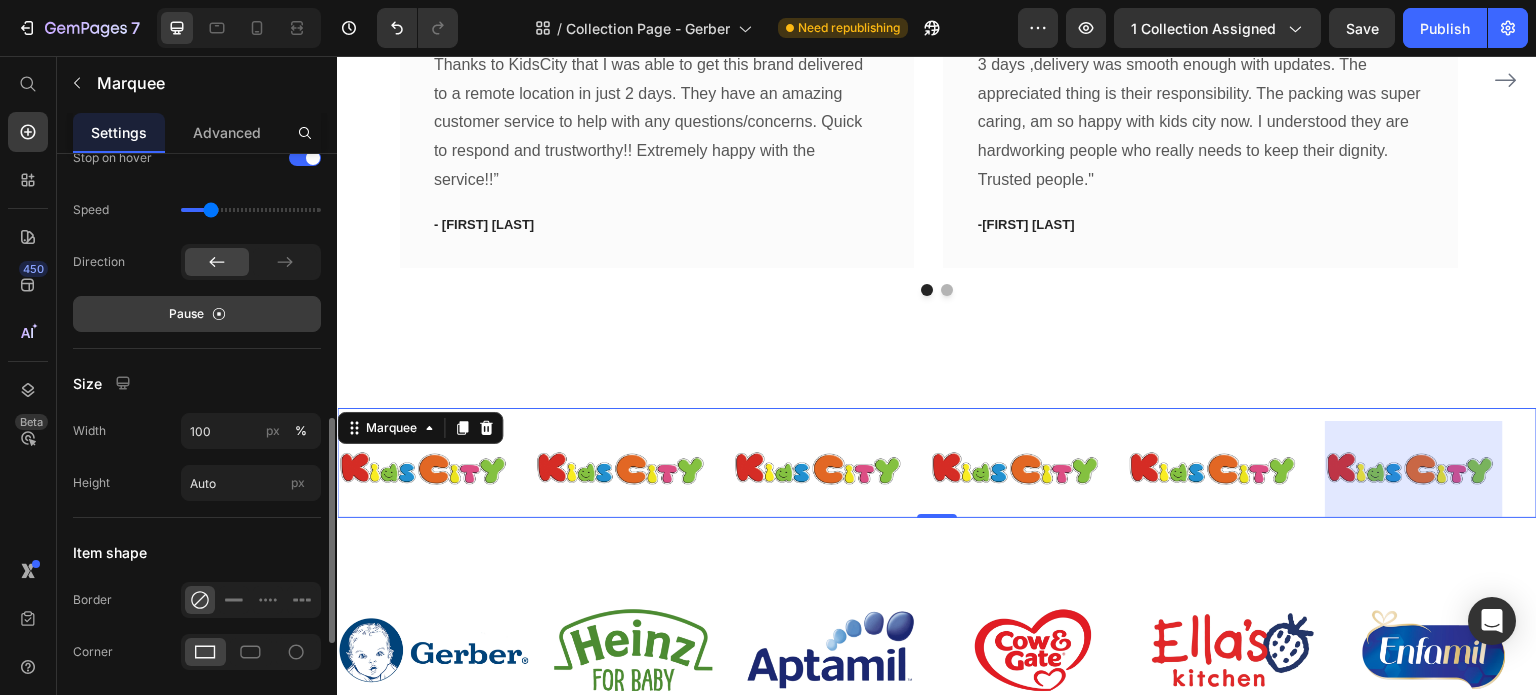 type on "0.7" 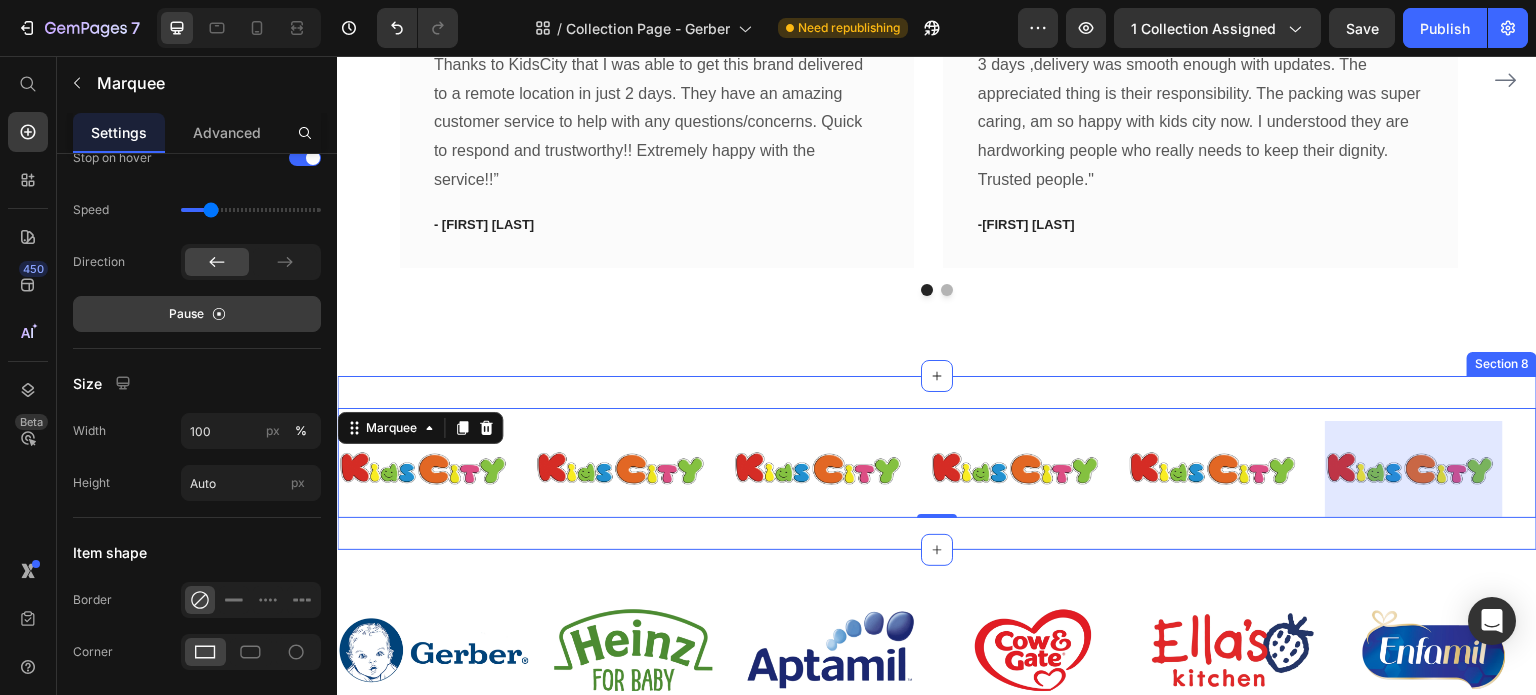 click on "Image Image Image Image Image Image Image Image Image Image Image Image Marquee   0 Section 8" at bounding box center [937, 463] 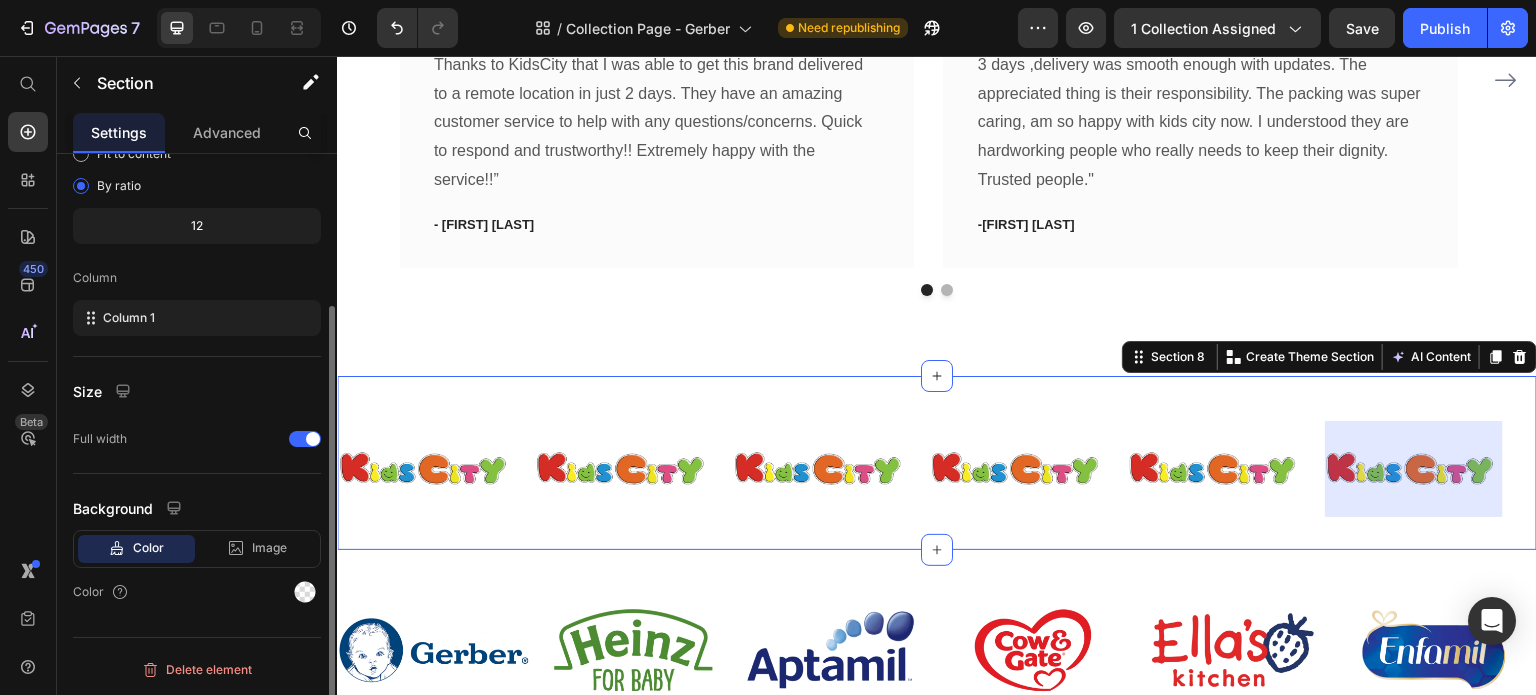 scroll, scrollTop: 0, scrollLeft: 0, axis: both 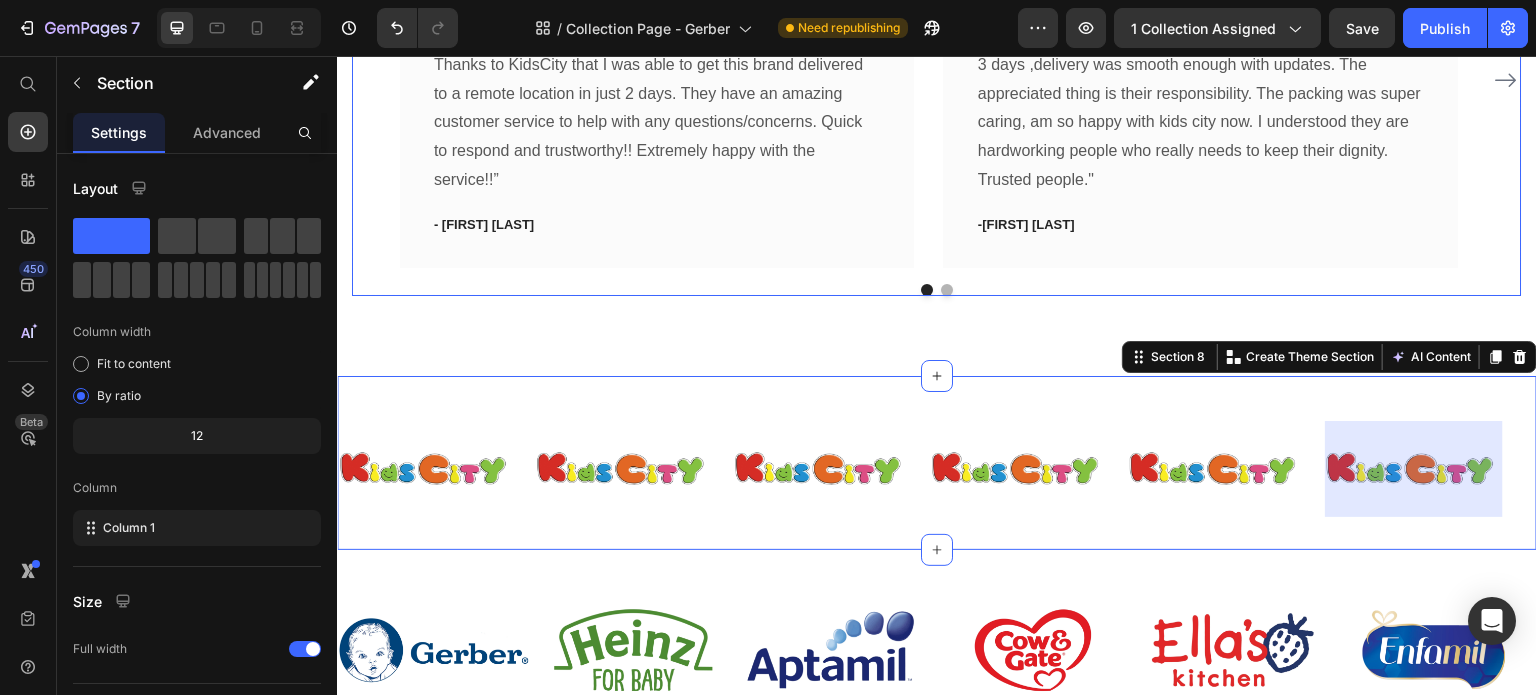click on "- [FIRST] [LAST]" at bounding box center (937, 94) 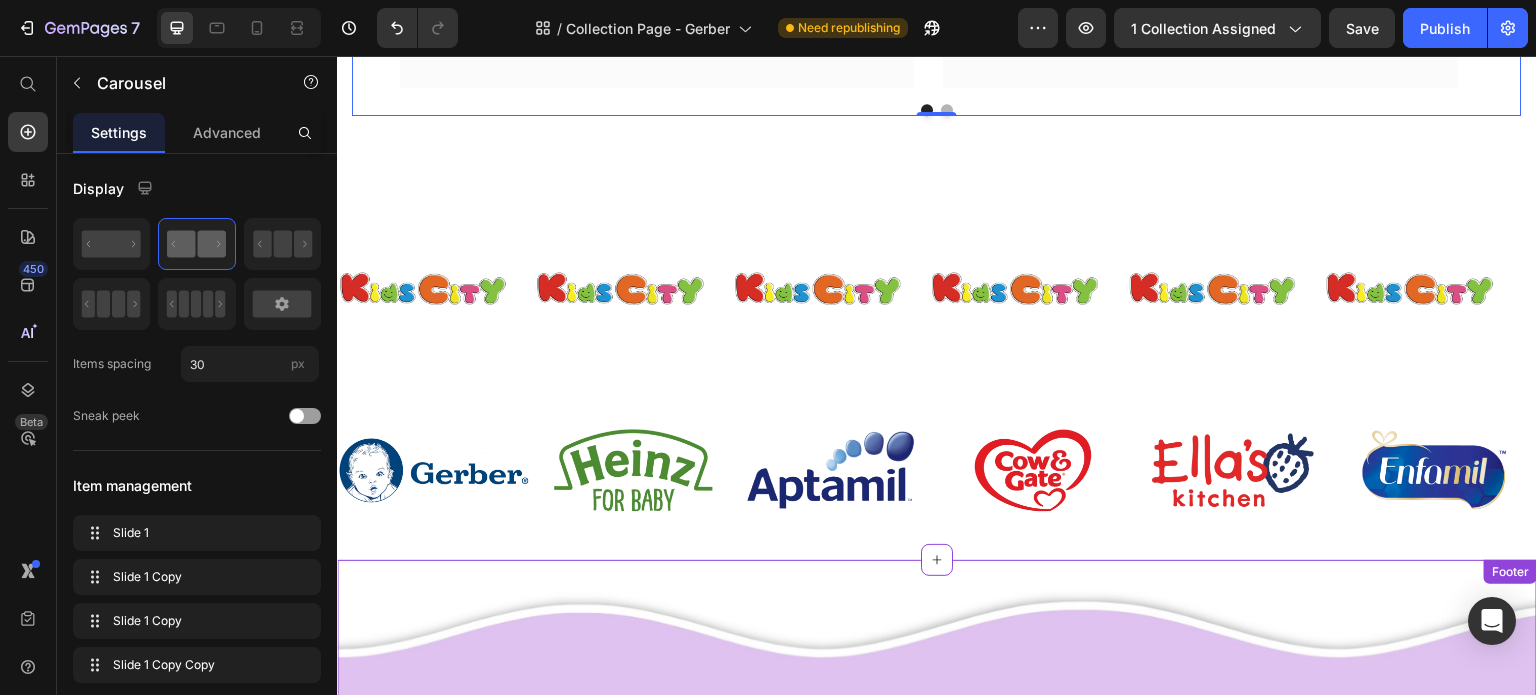 scroll, scrollTop: 4739, scrollLeft: 0, axis: vertical 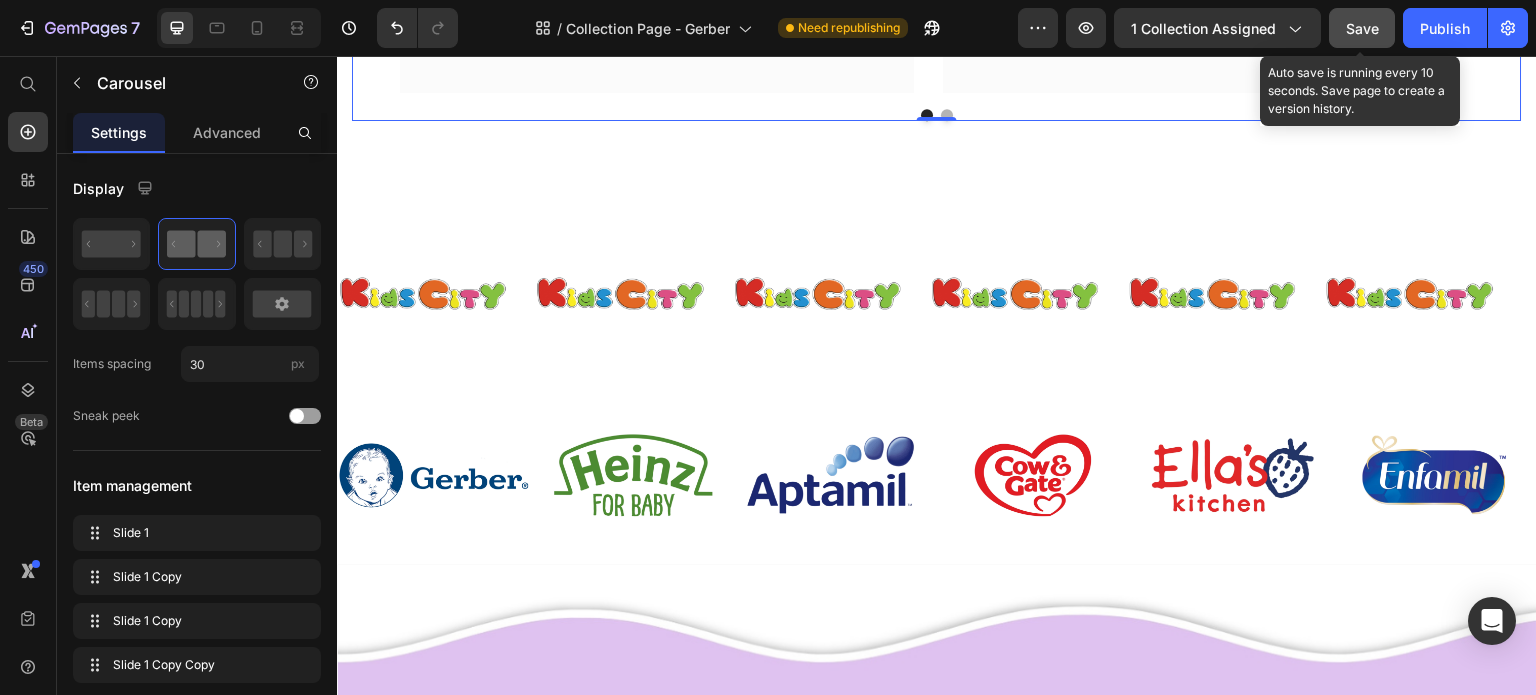 click on "Save" 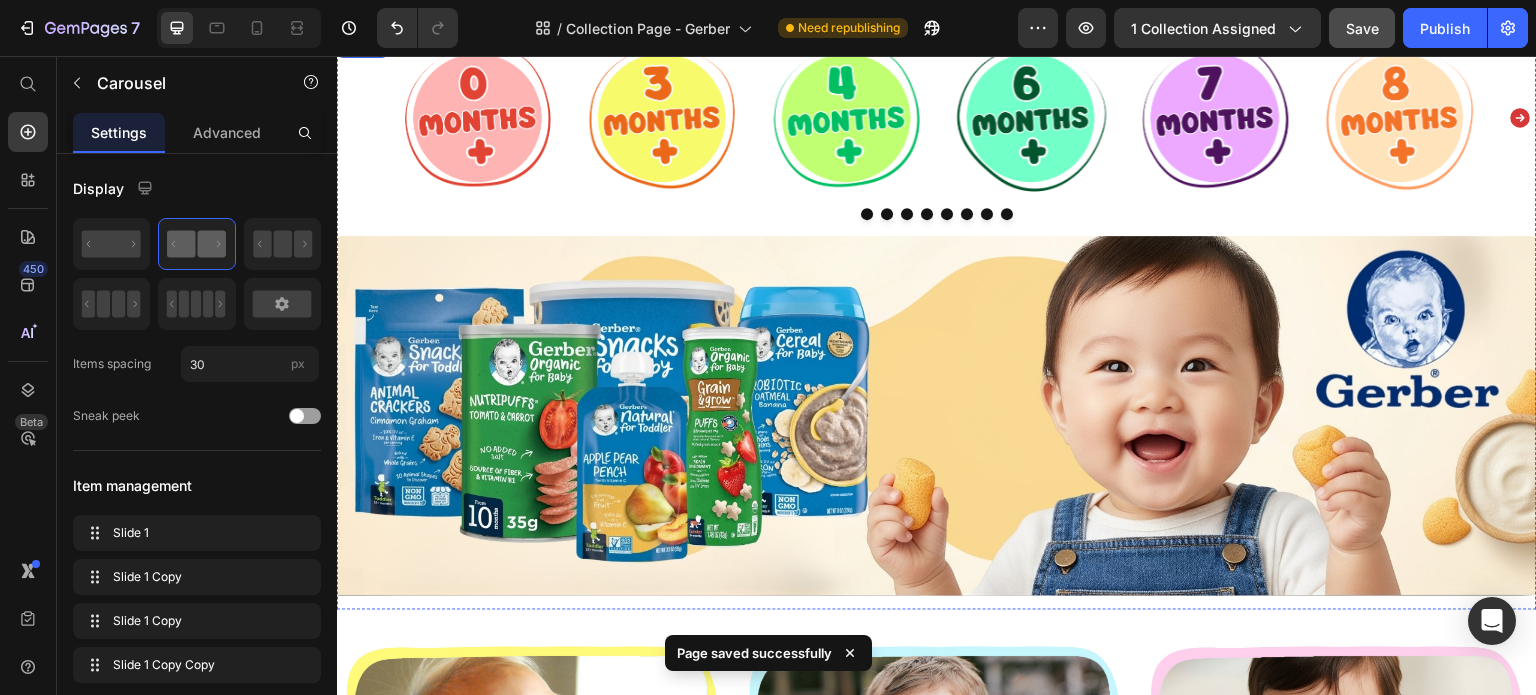 scroll, scrollTop: 0, scrollLeft: 0, axis: both 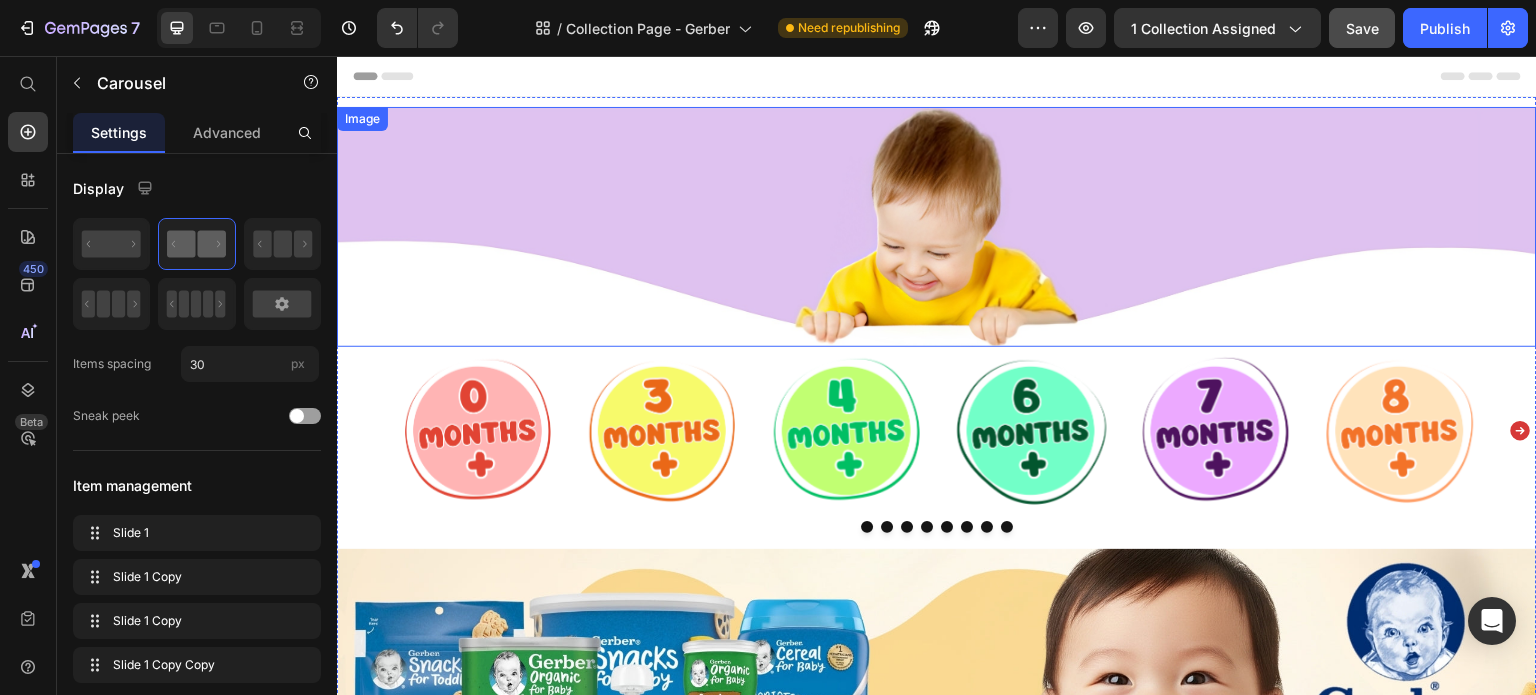 click at bounding box center [937, 227] 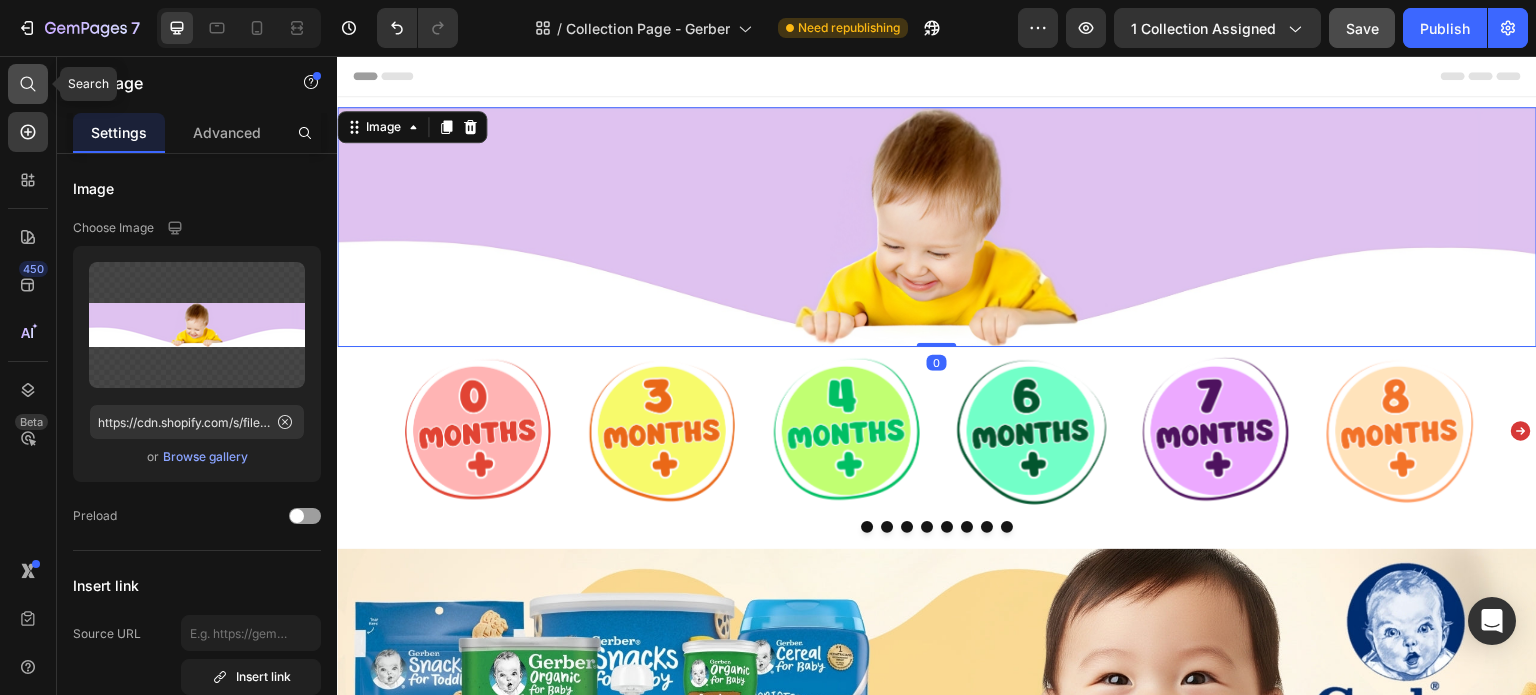 click 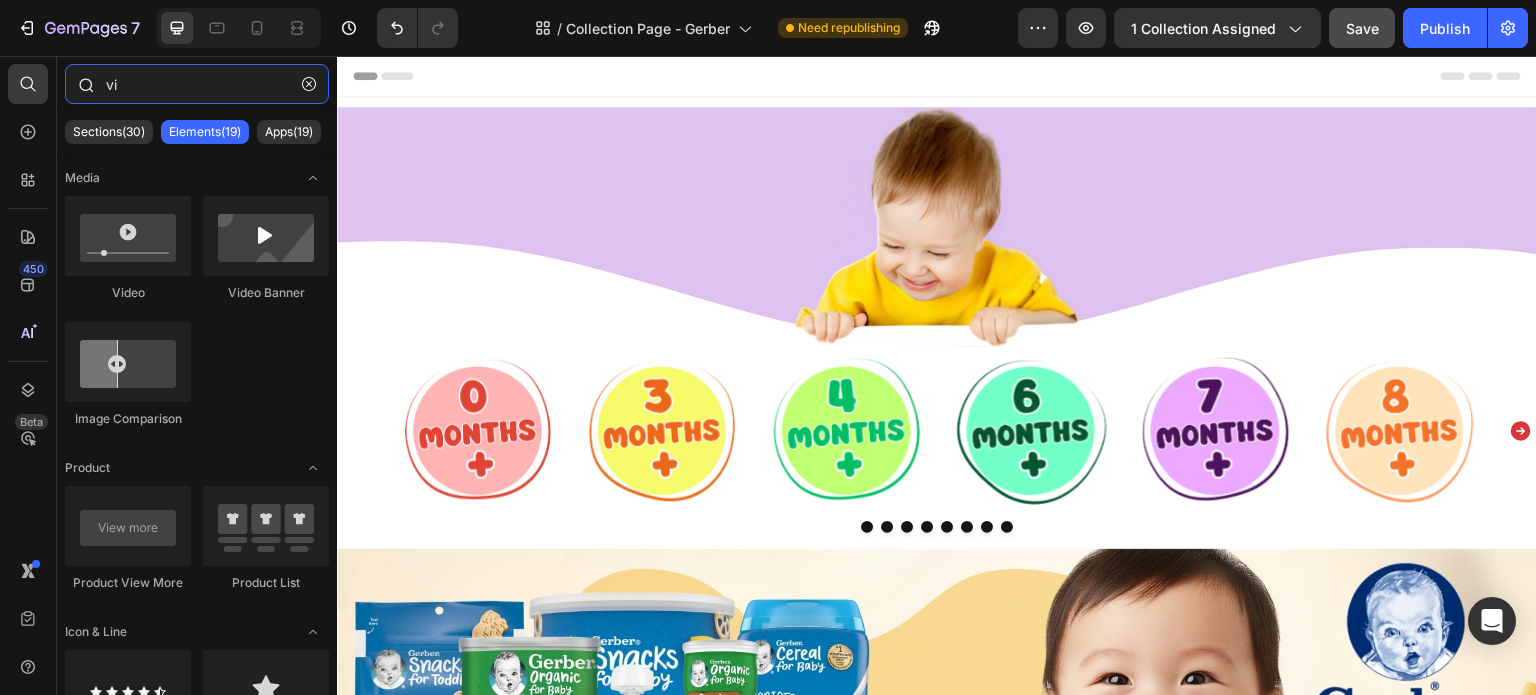 click on "vi" at bounding box center (197, 84) 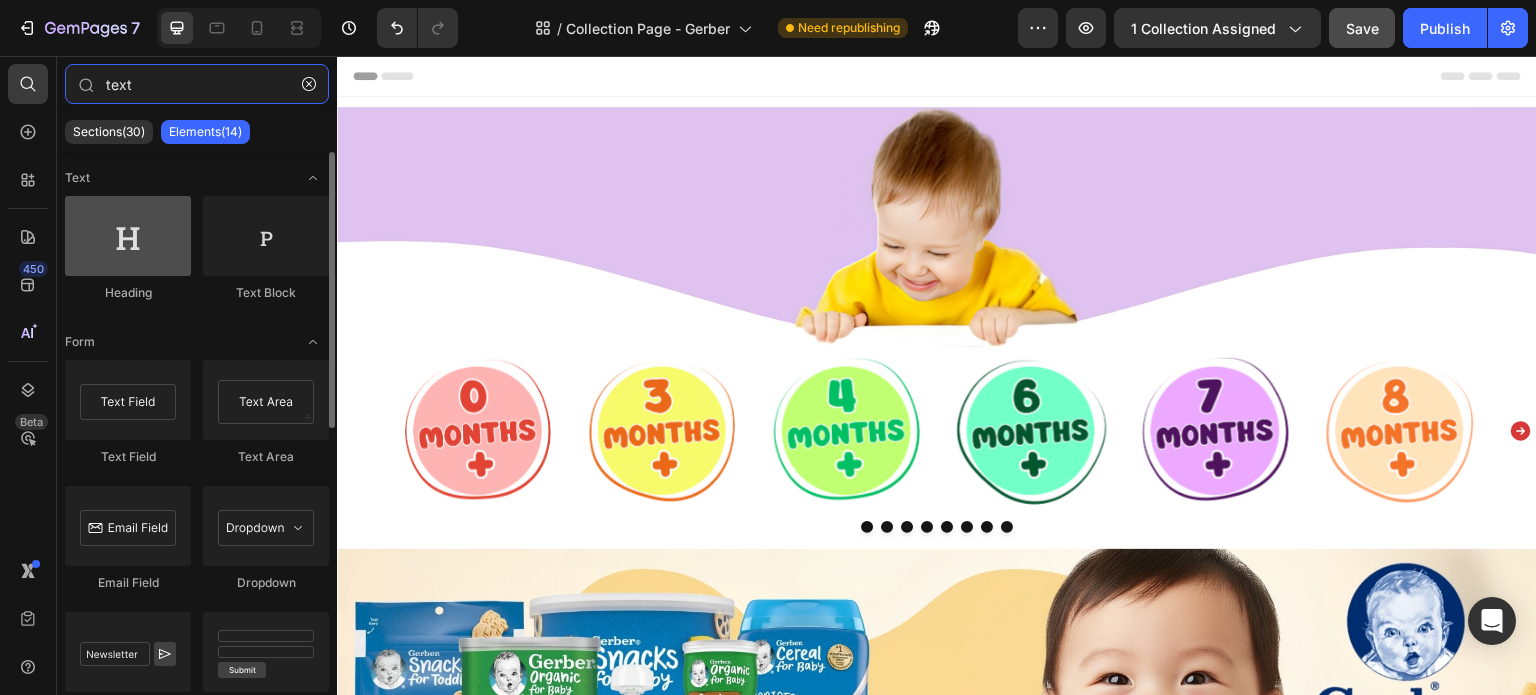type on "text" 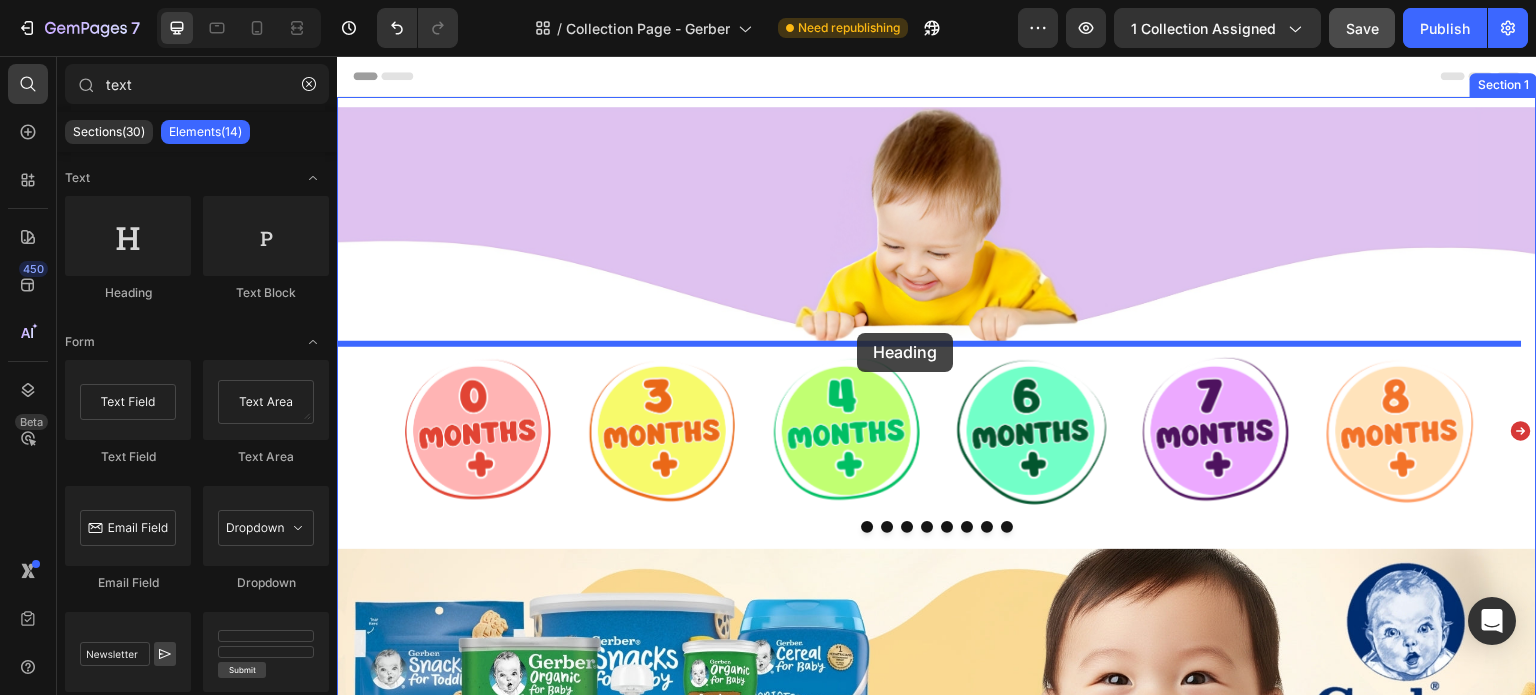 drag, startPoint x: 492, startPoint y: 309, endPoint x: 857, endPoint y: 333, distance: 365.78818 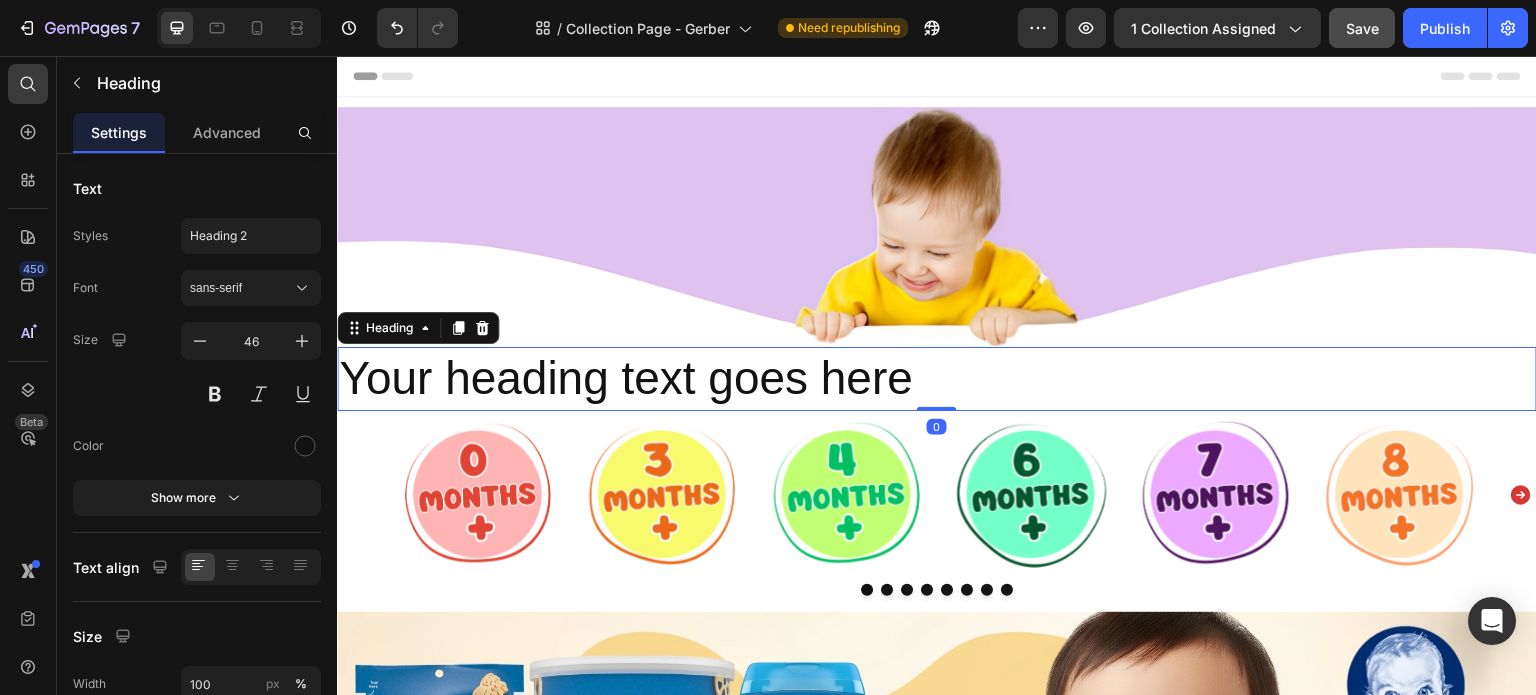click on "Your heading text goes here" at bounding box center [937, 379] 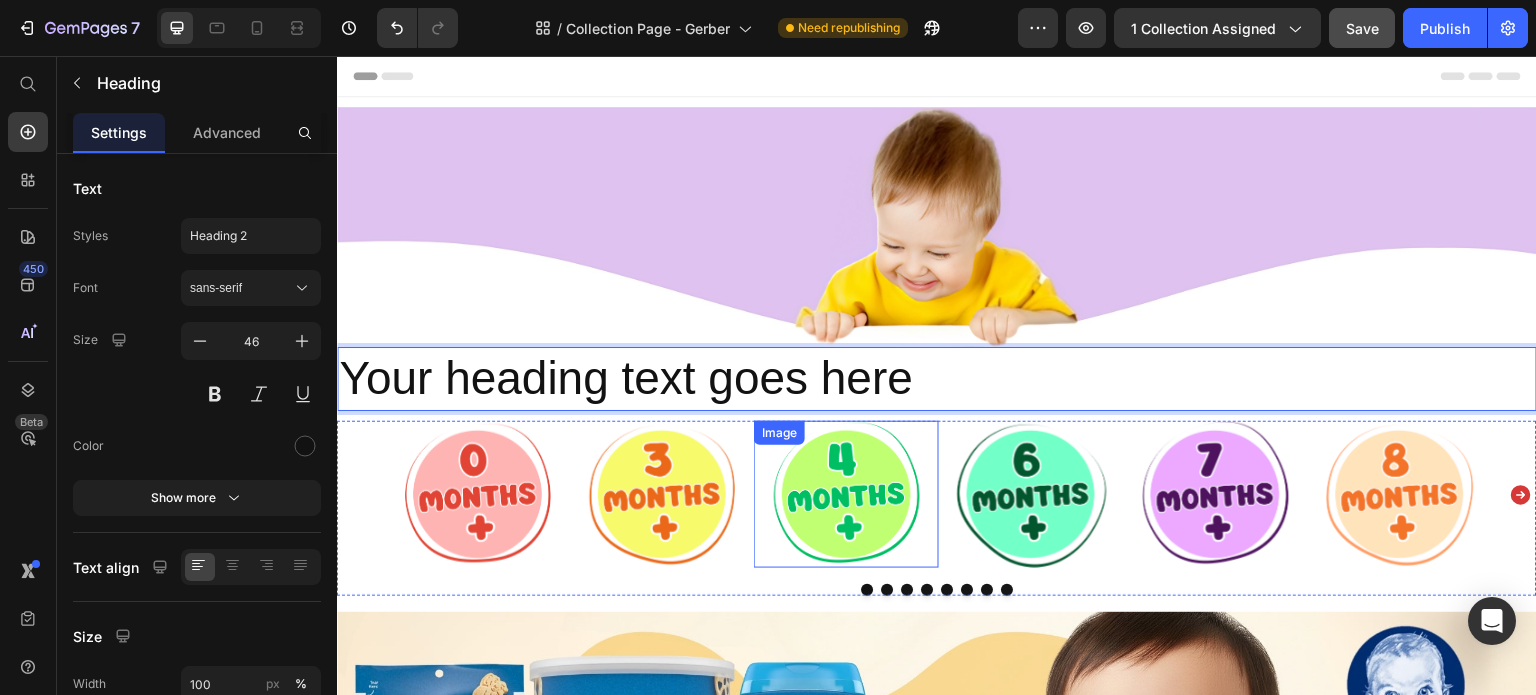 click at bounding box center (846, 495) 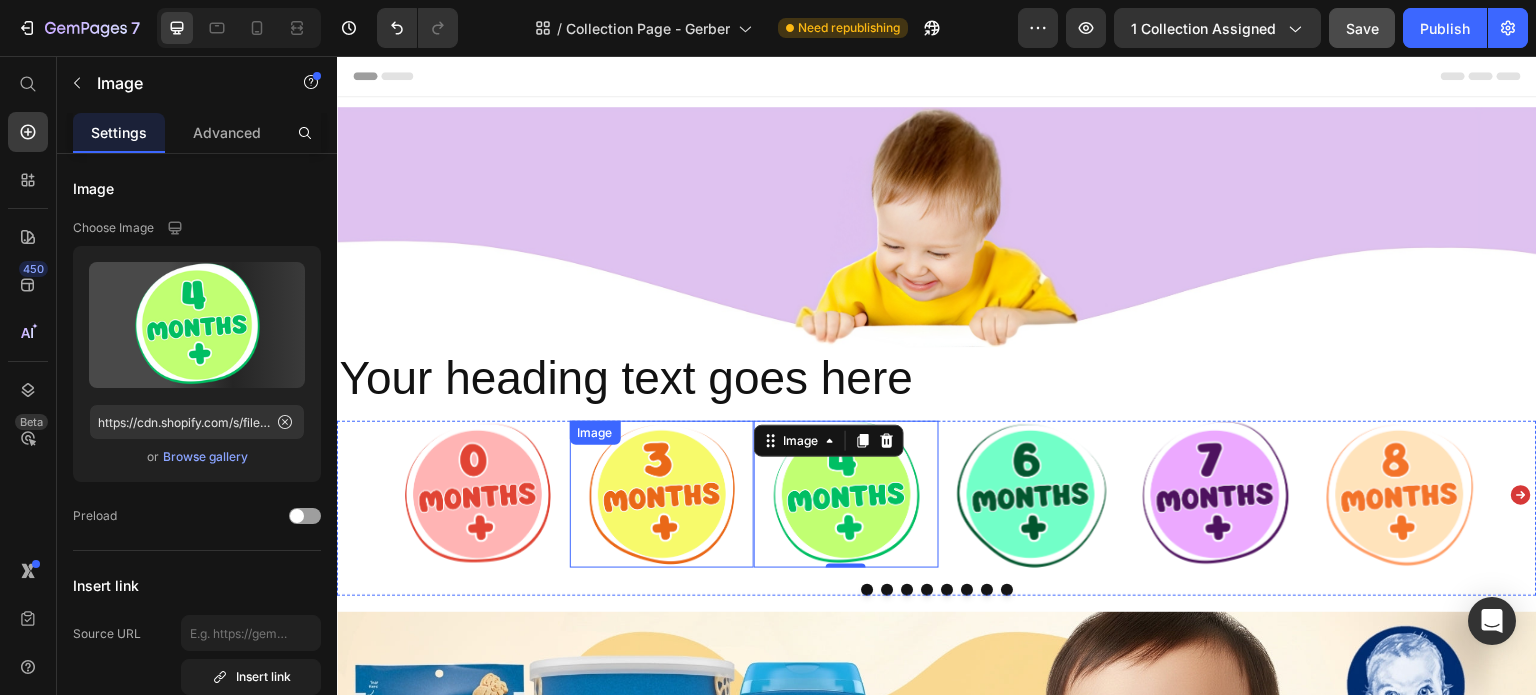 click on "Your heading text goes here" at bounding box center [937, 379] 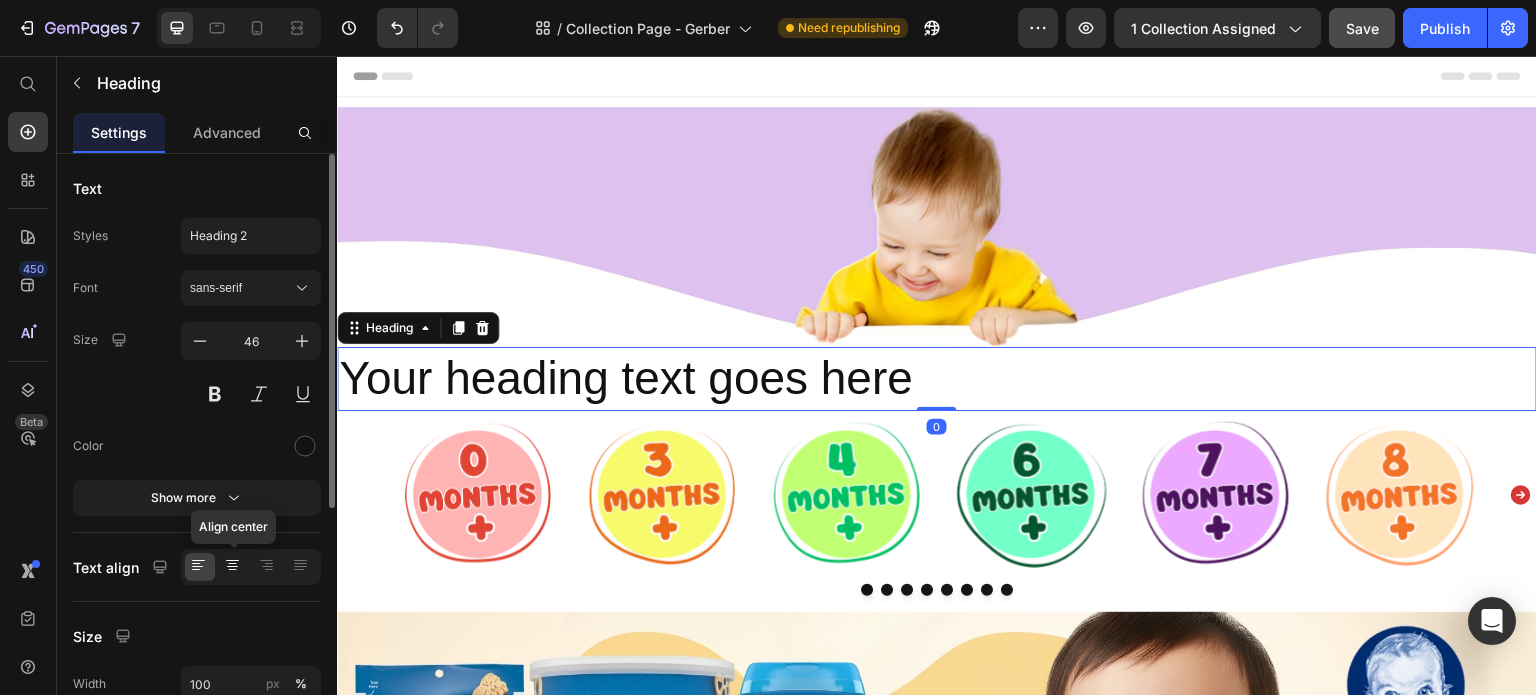 click 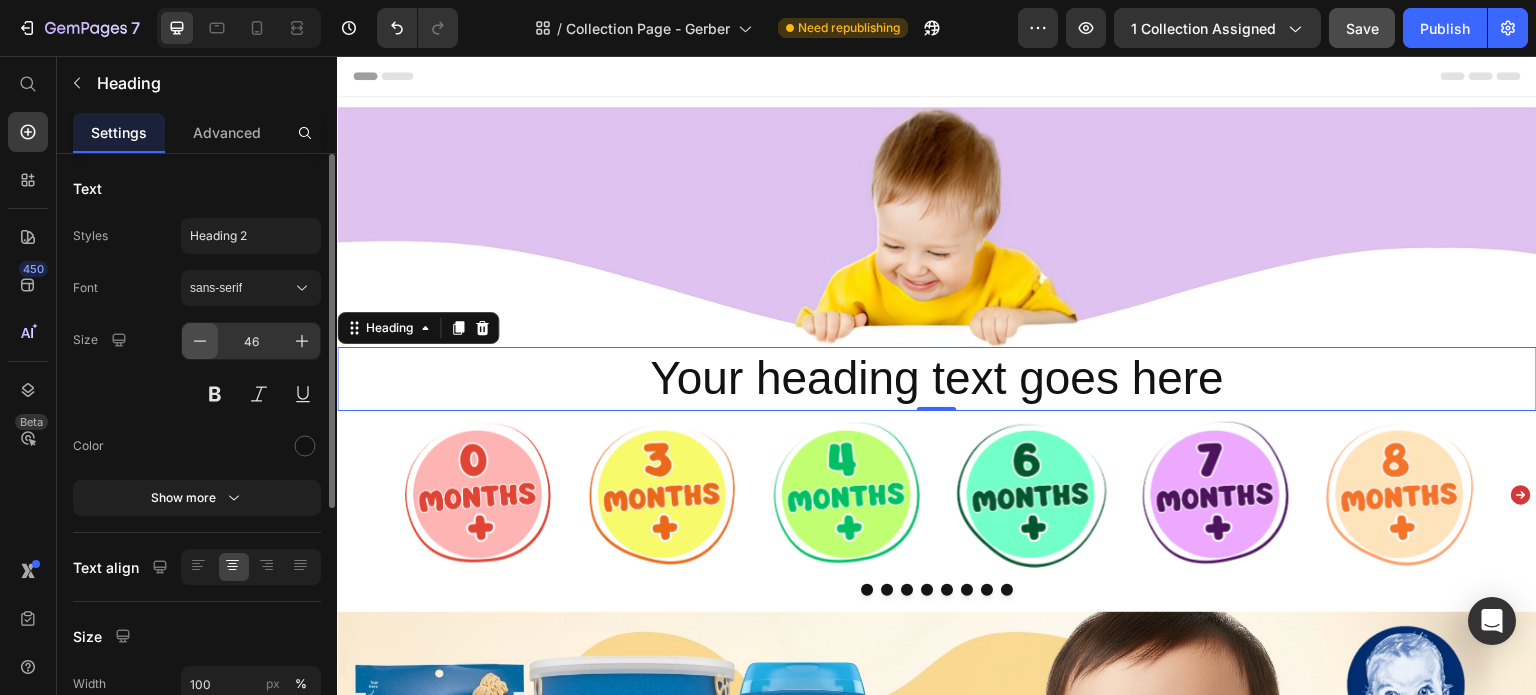 click 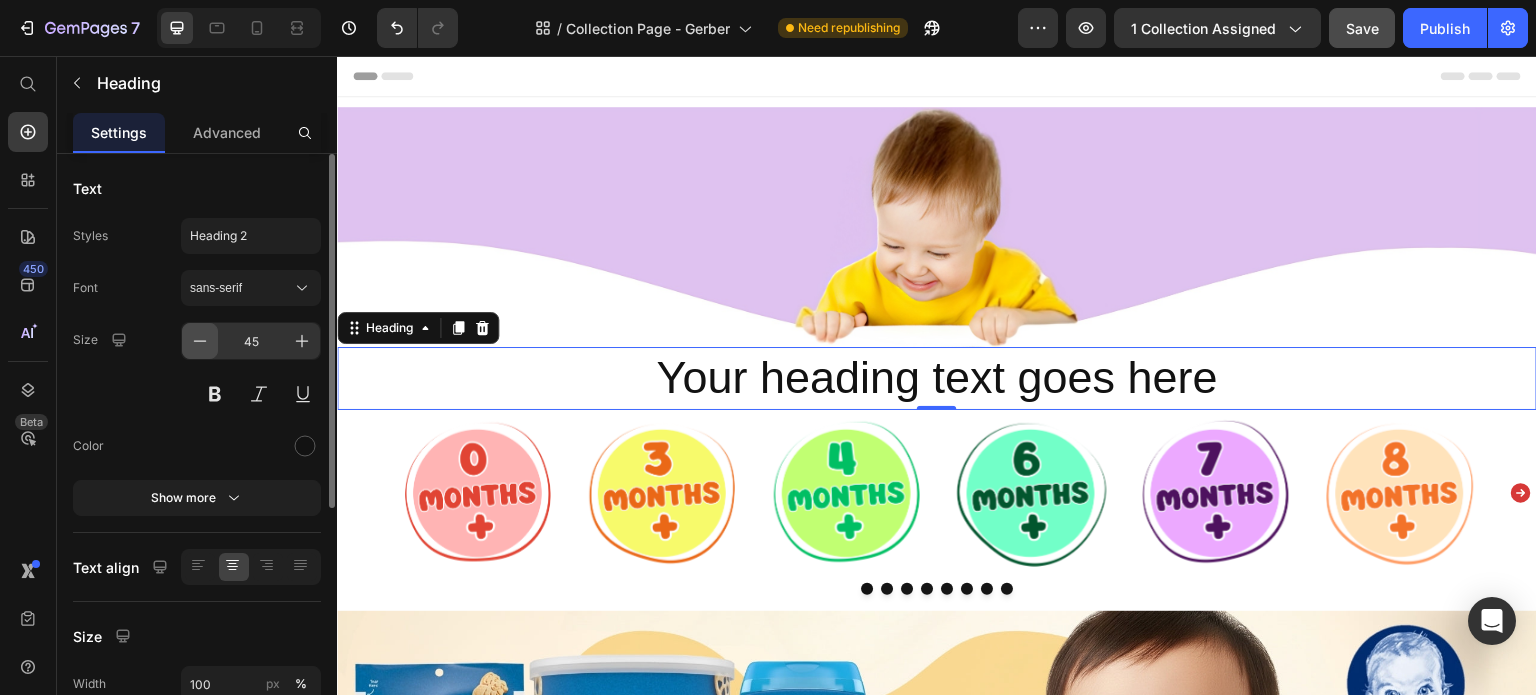click 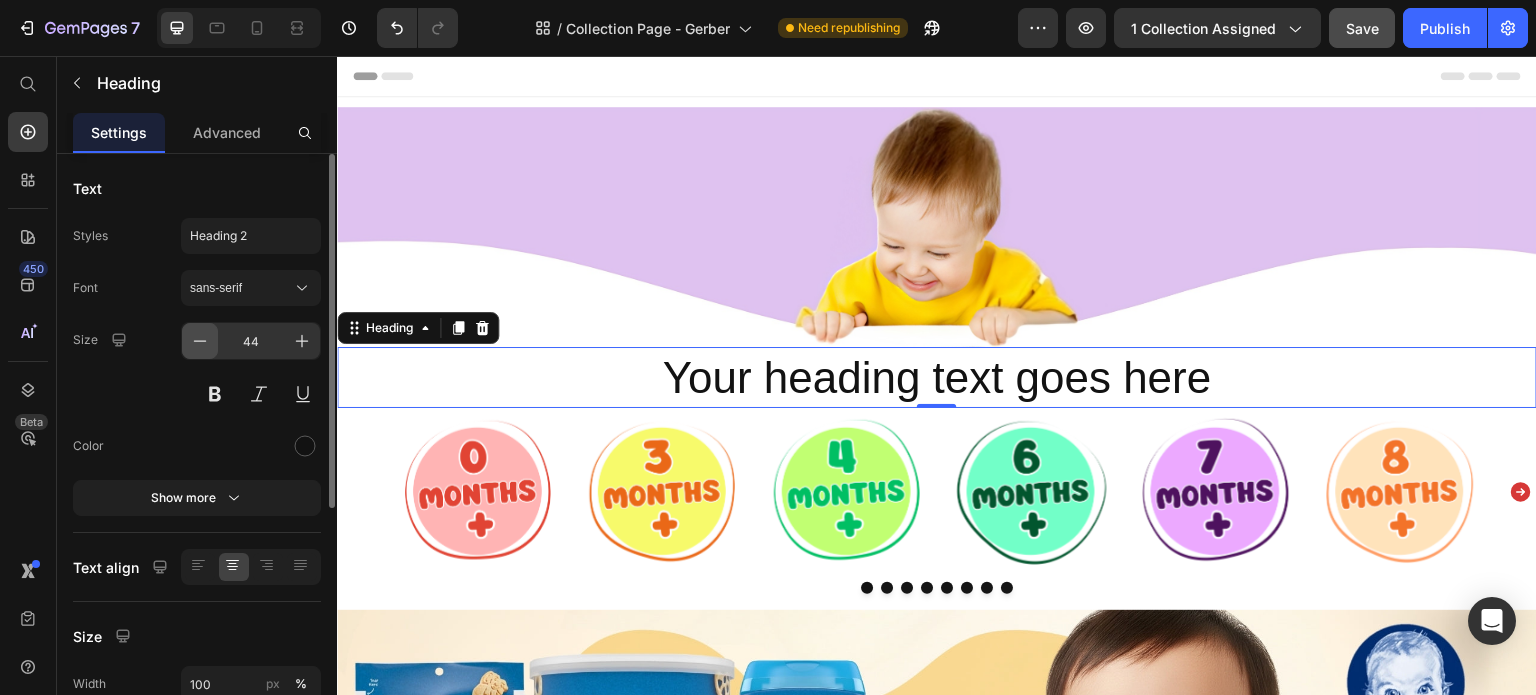 click 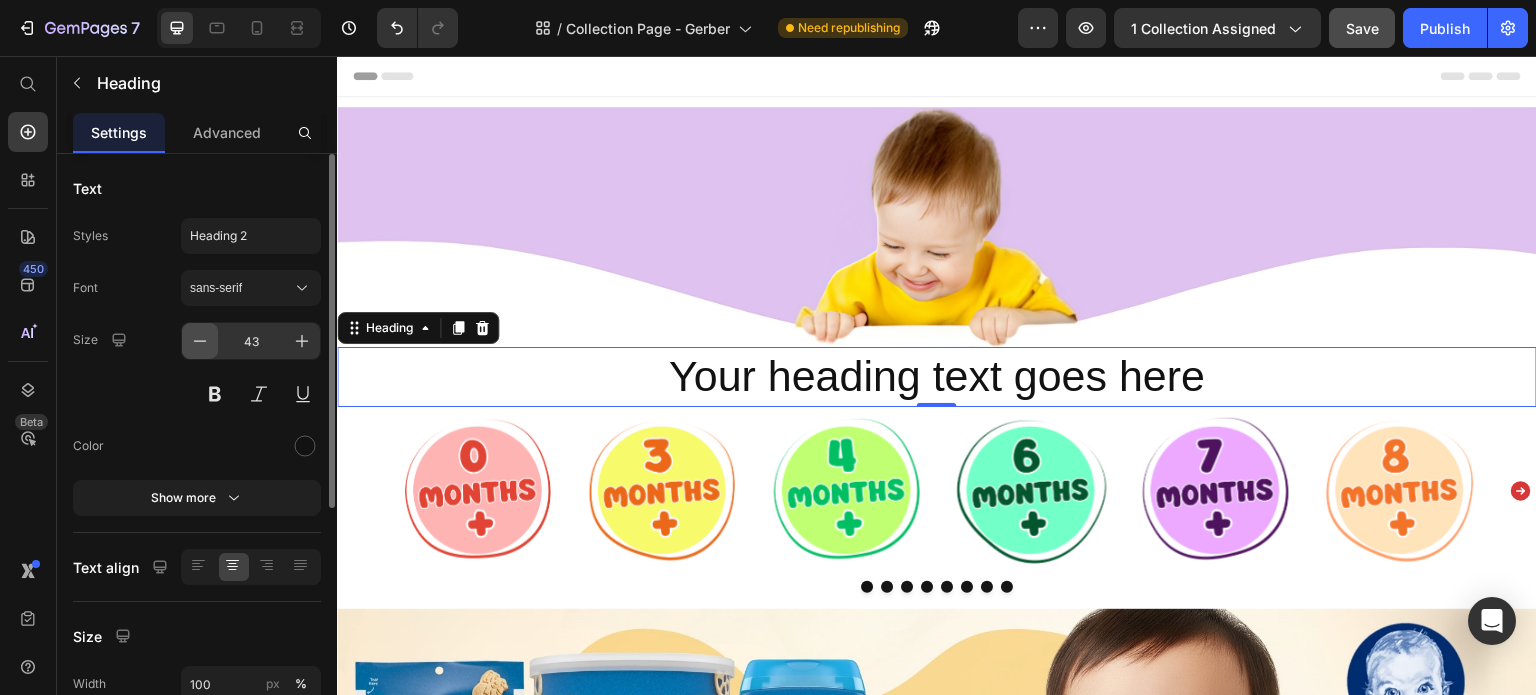 click 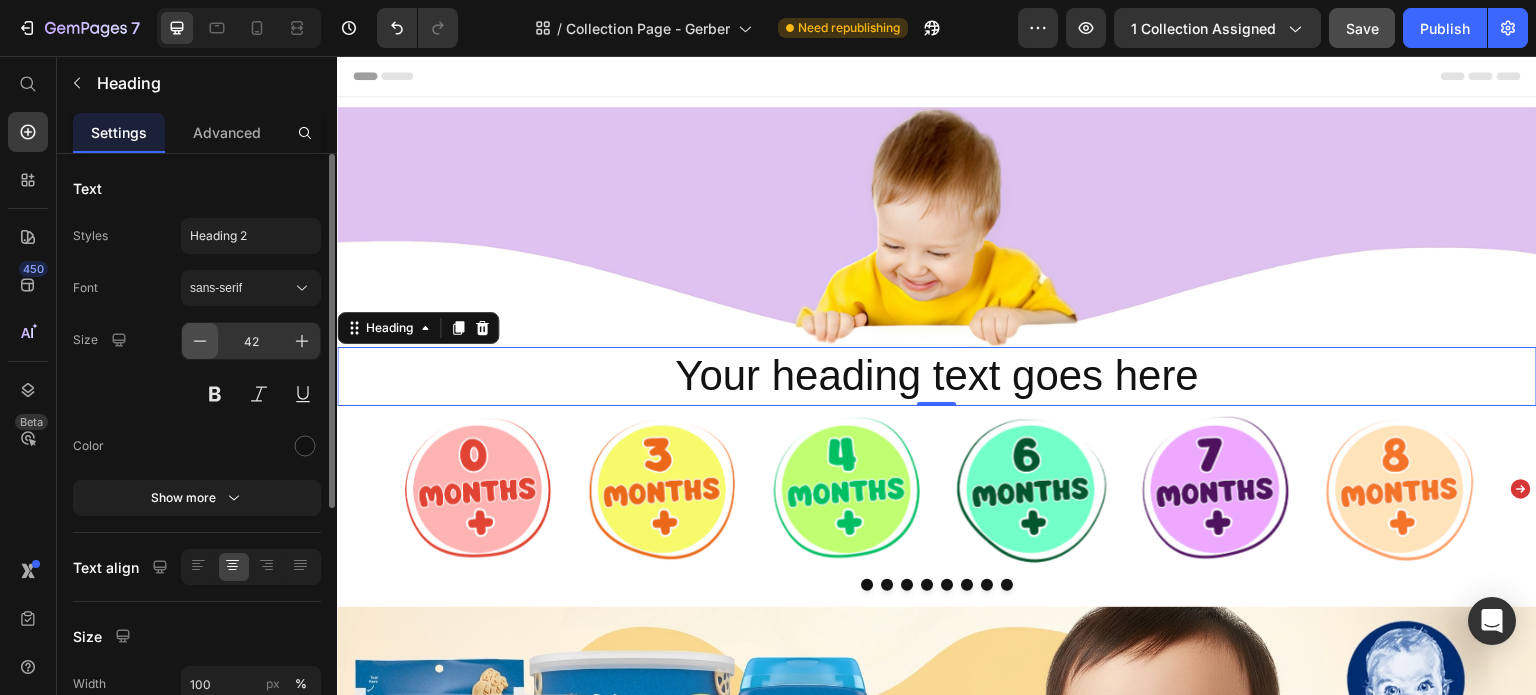 click 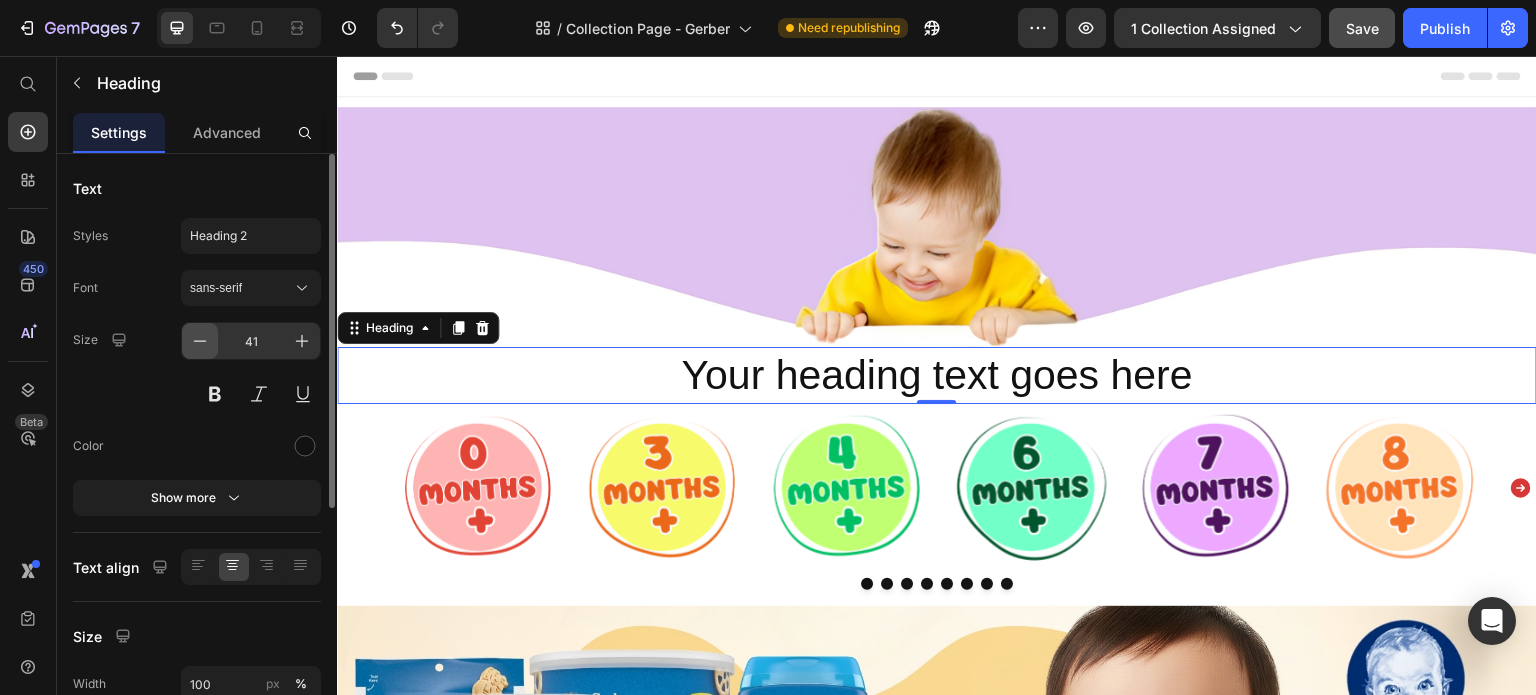 click 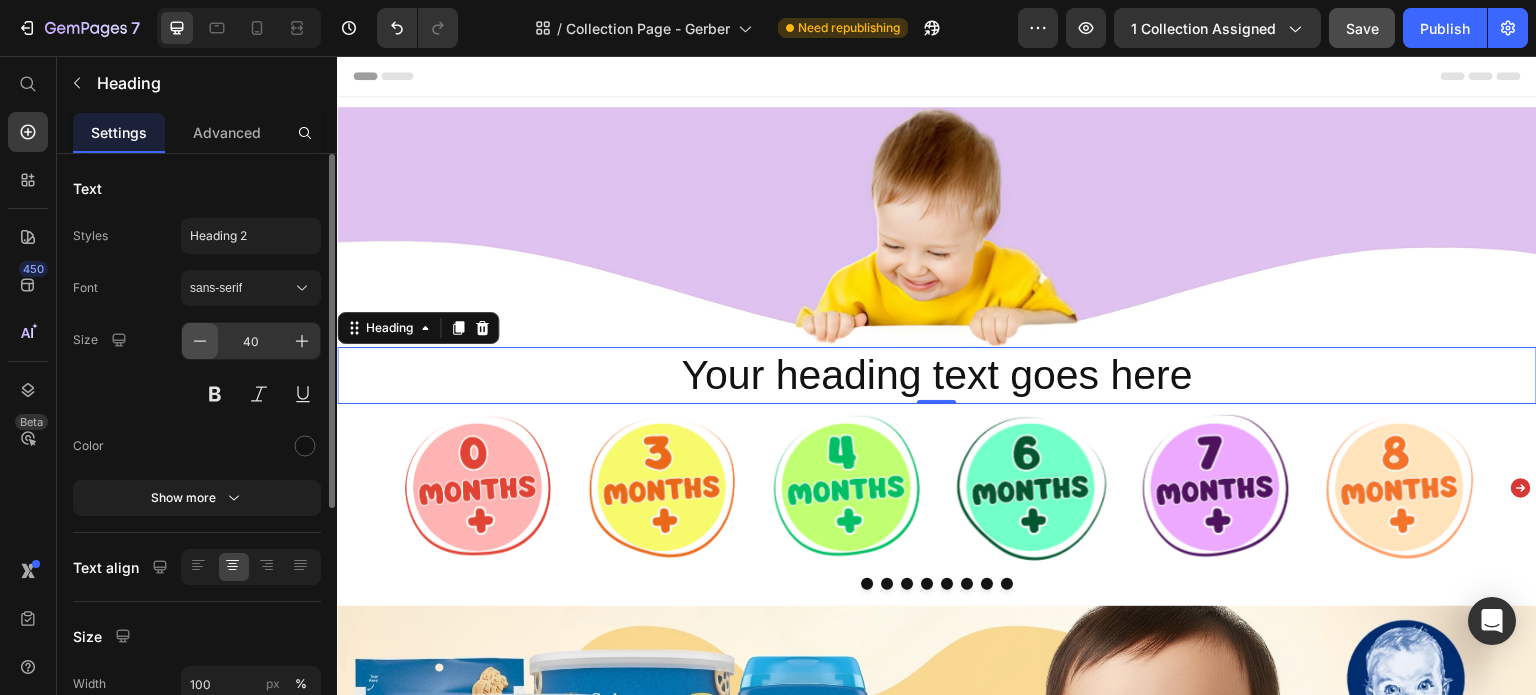 click 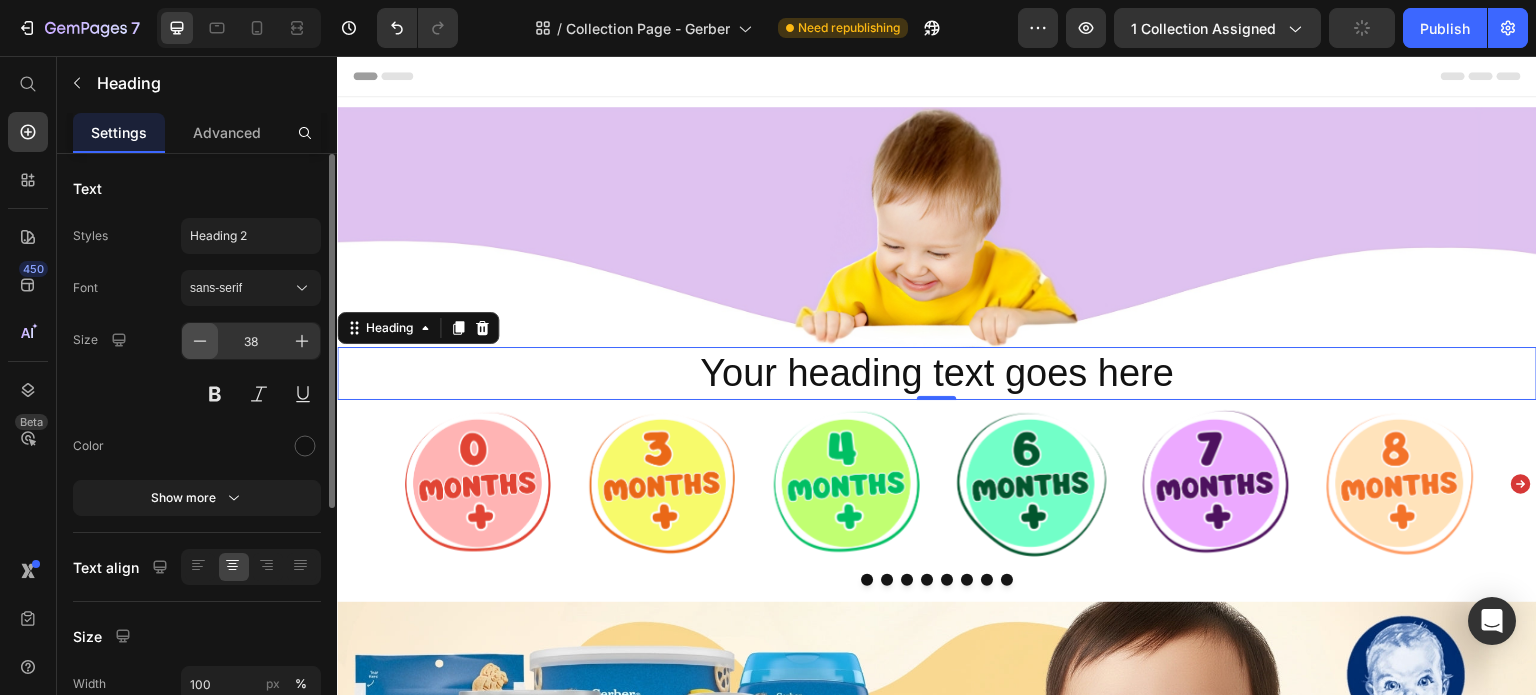 click 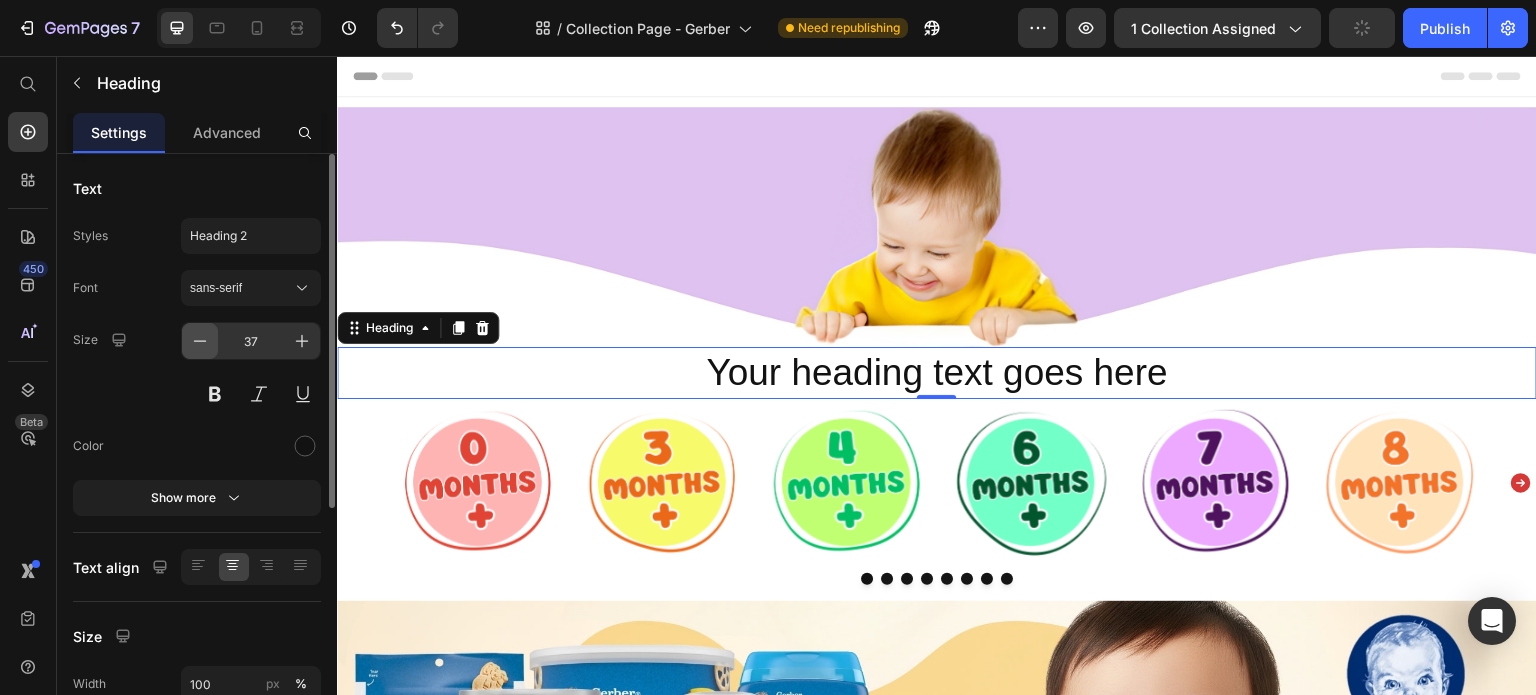 click 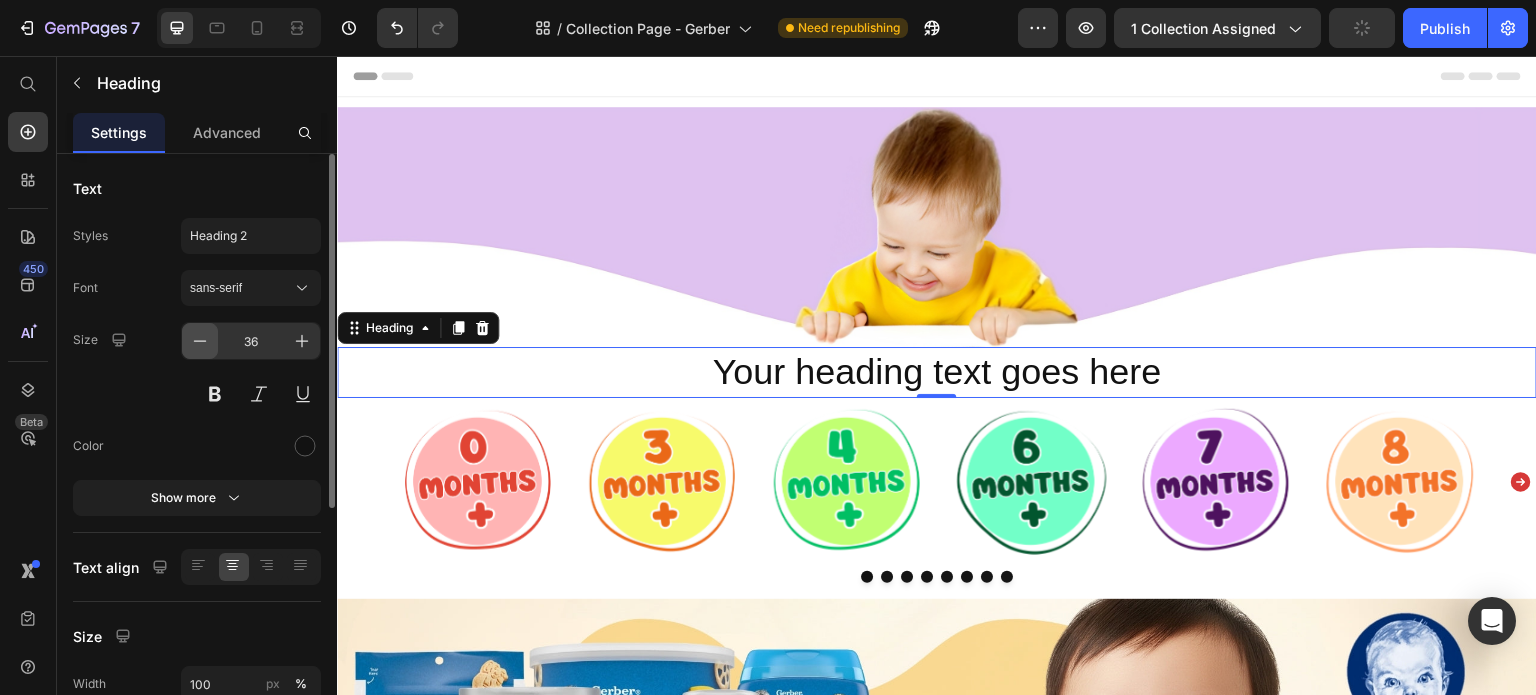click 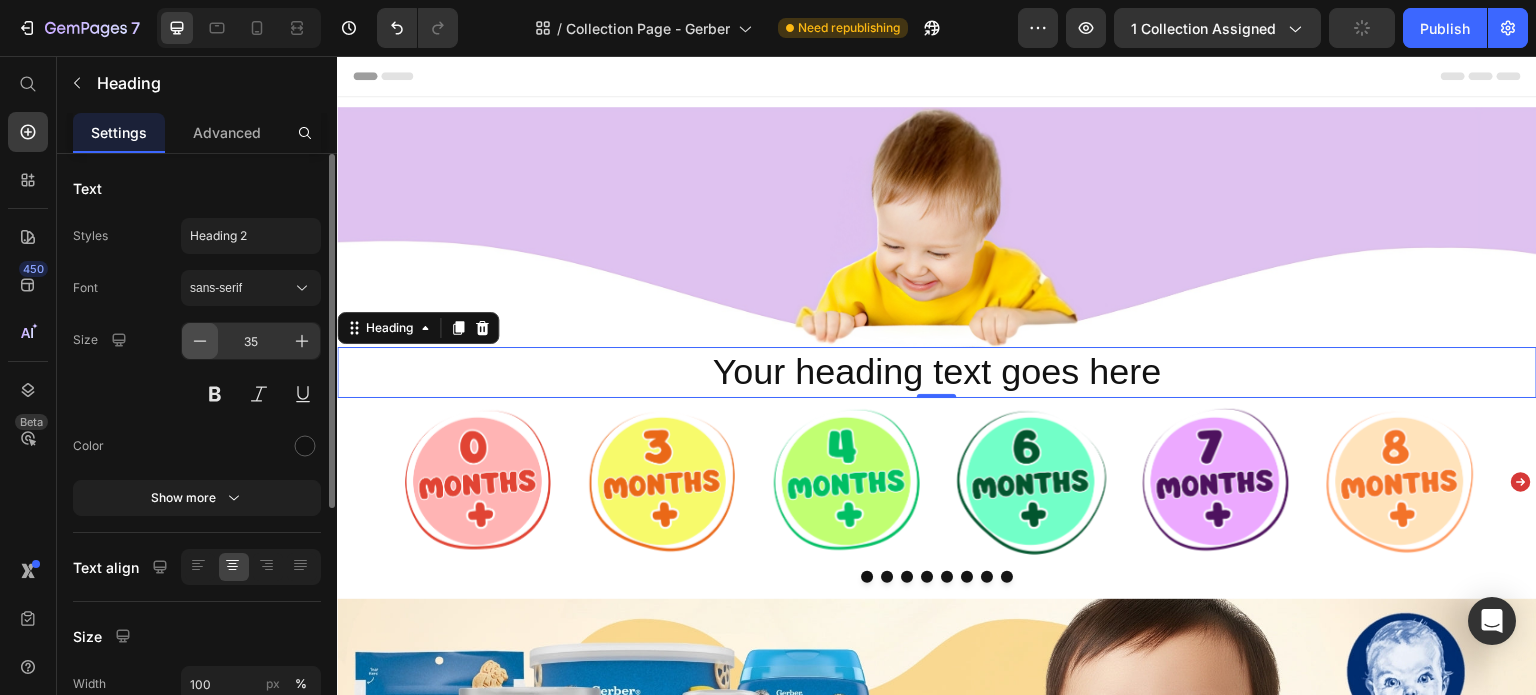 click 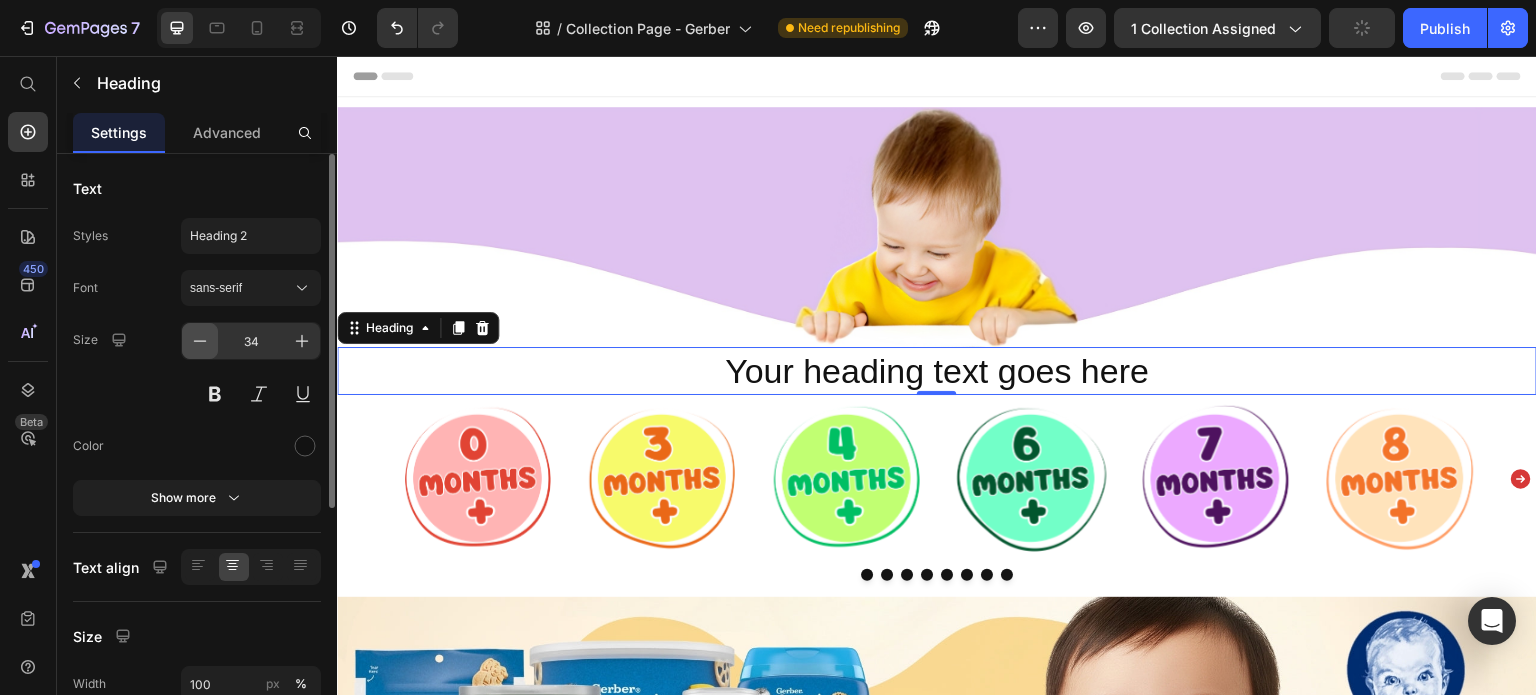 click 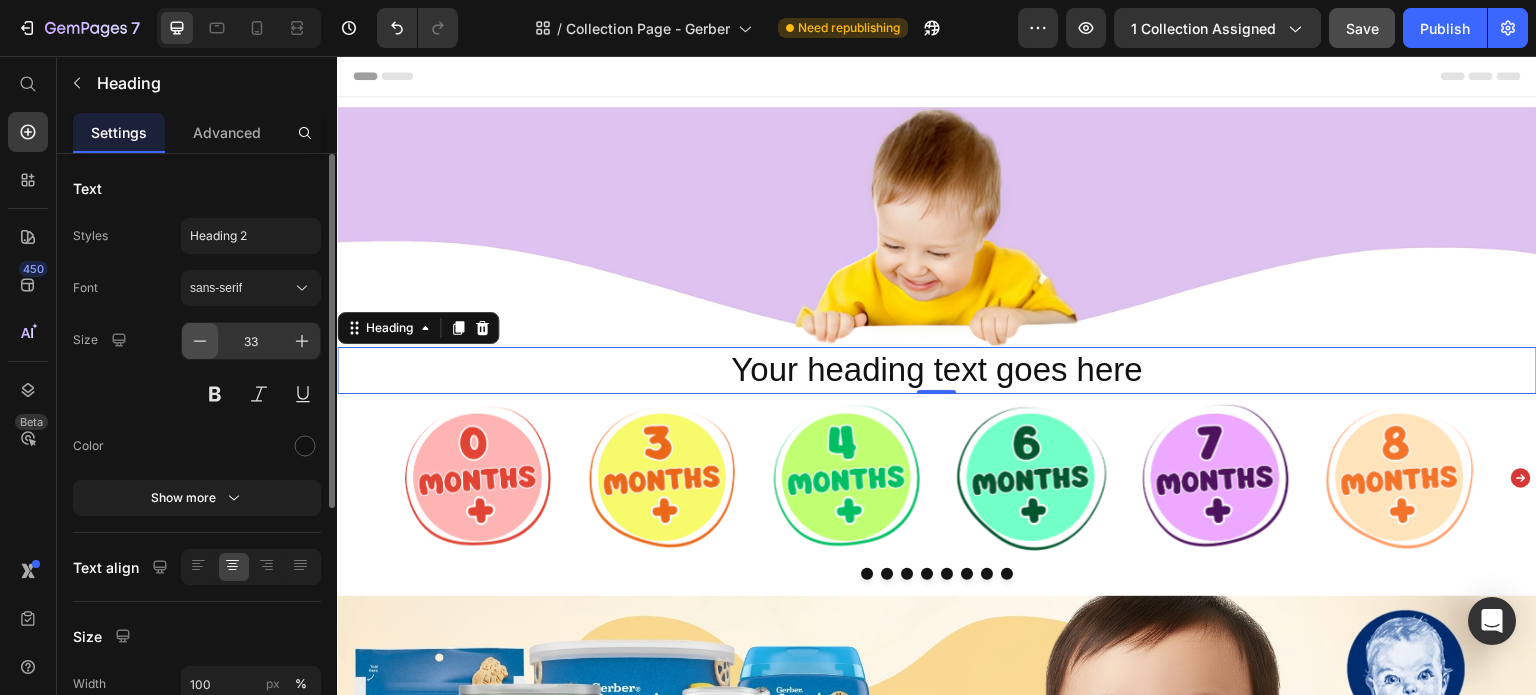 click 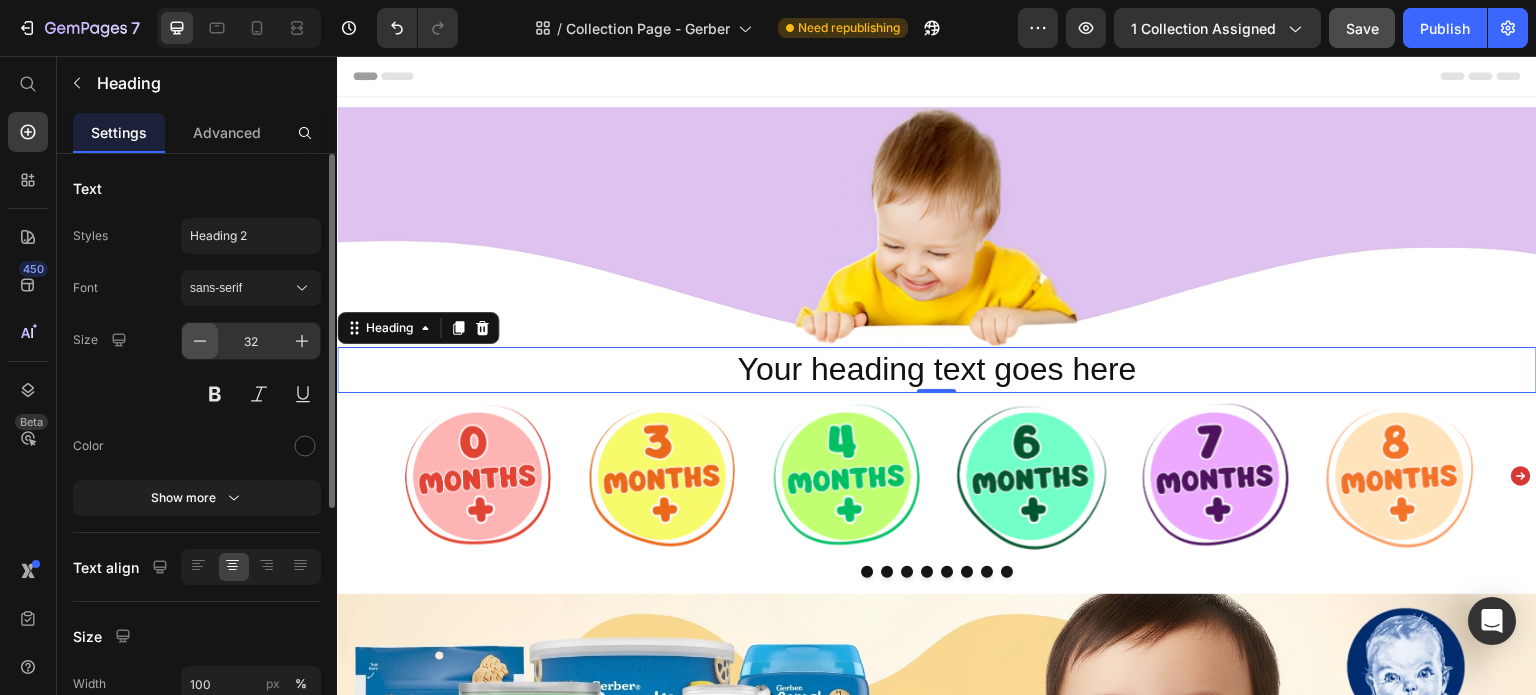 click 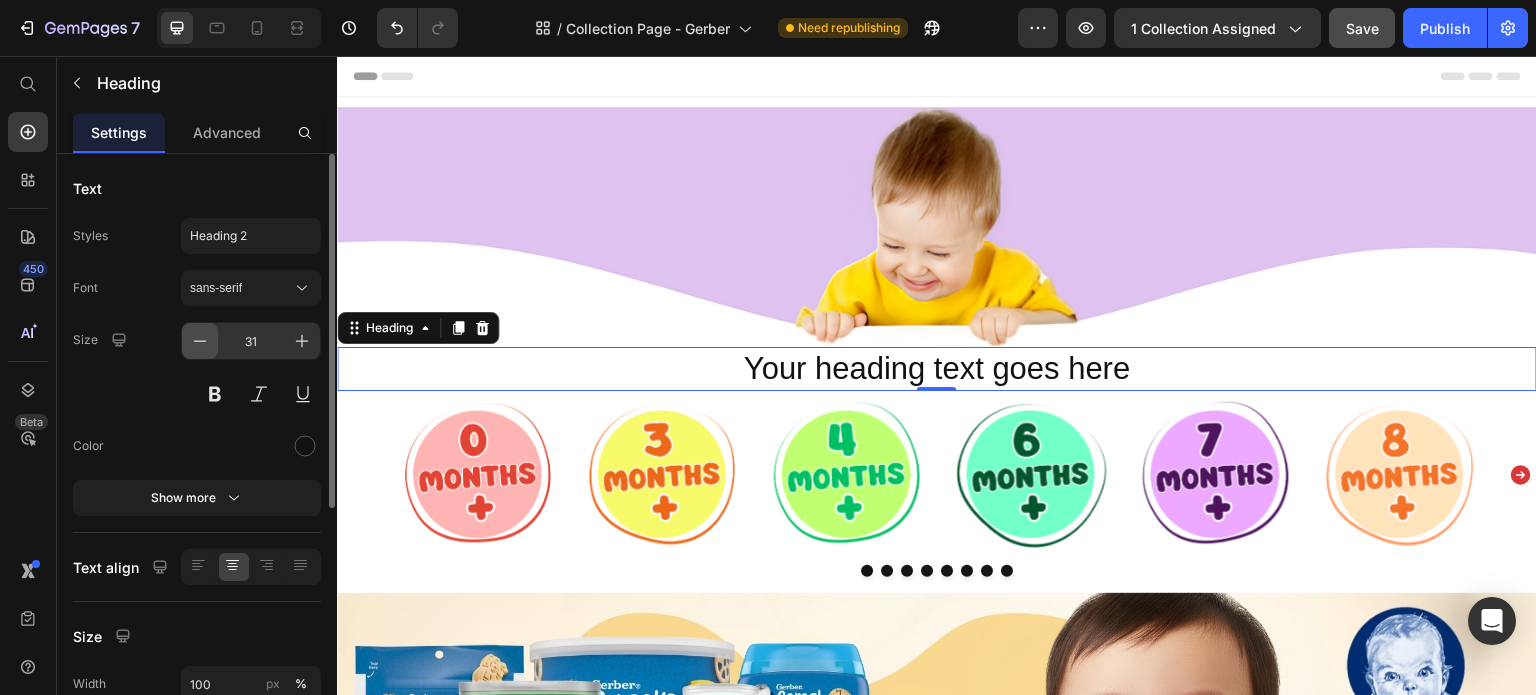 click 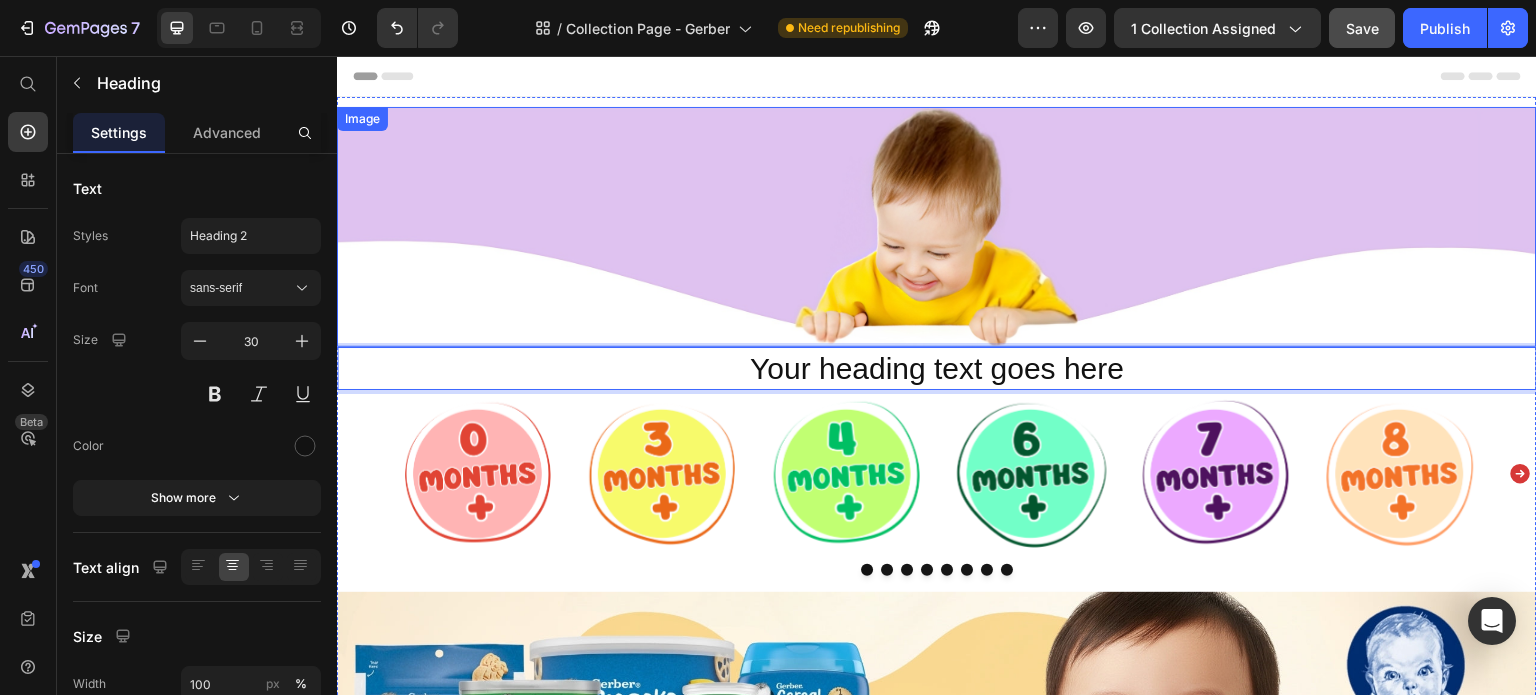 click at bounding box center (937, 227) 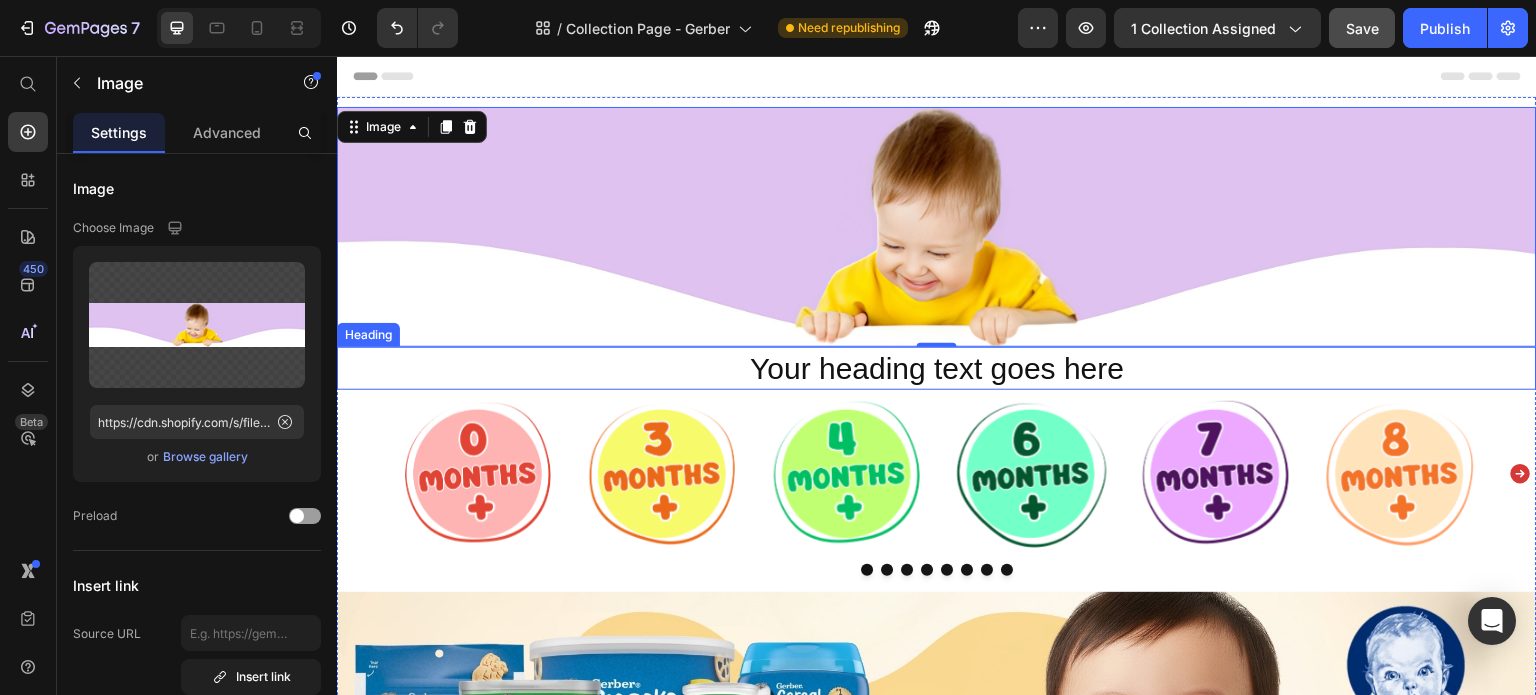 click on "Your heading text goes here" at bounding box center (937, 368) 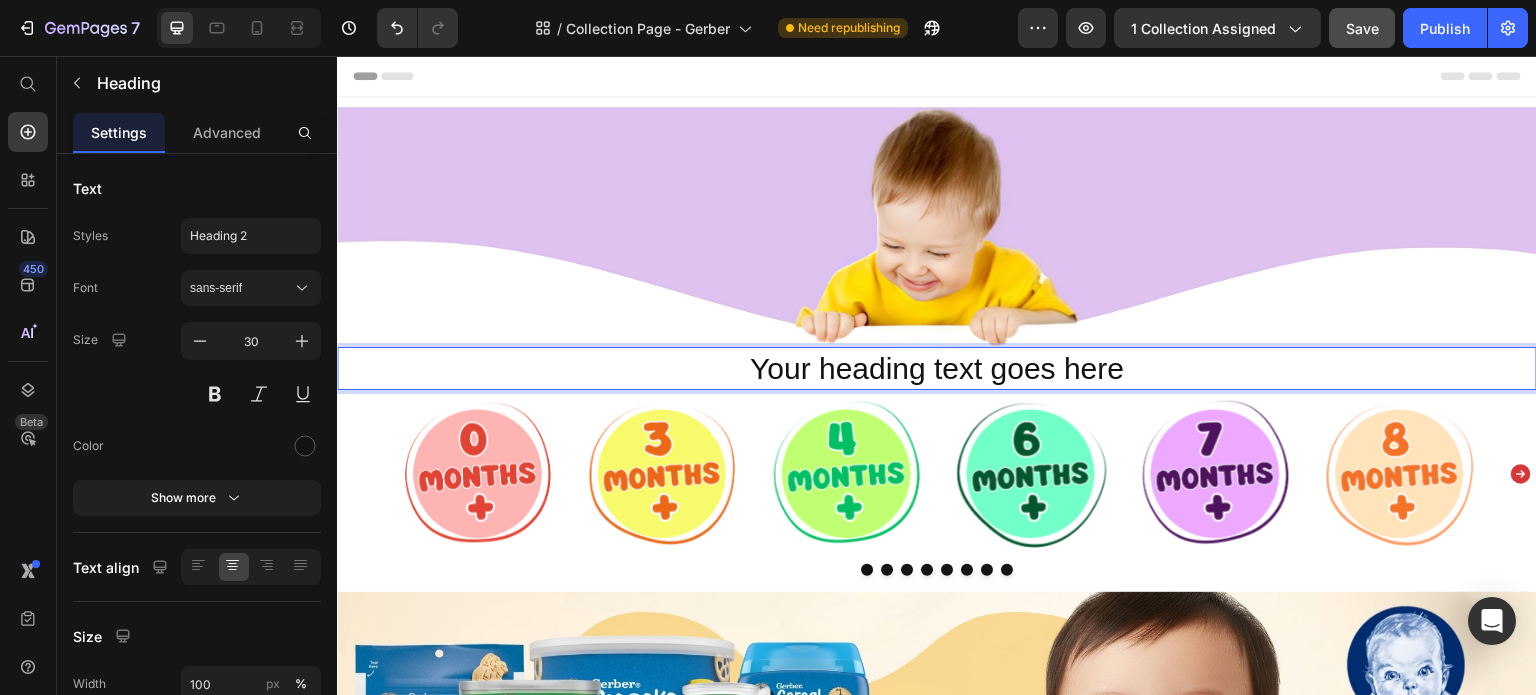 click on "Your heading text goes here" at bounding box center (937, 368) 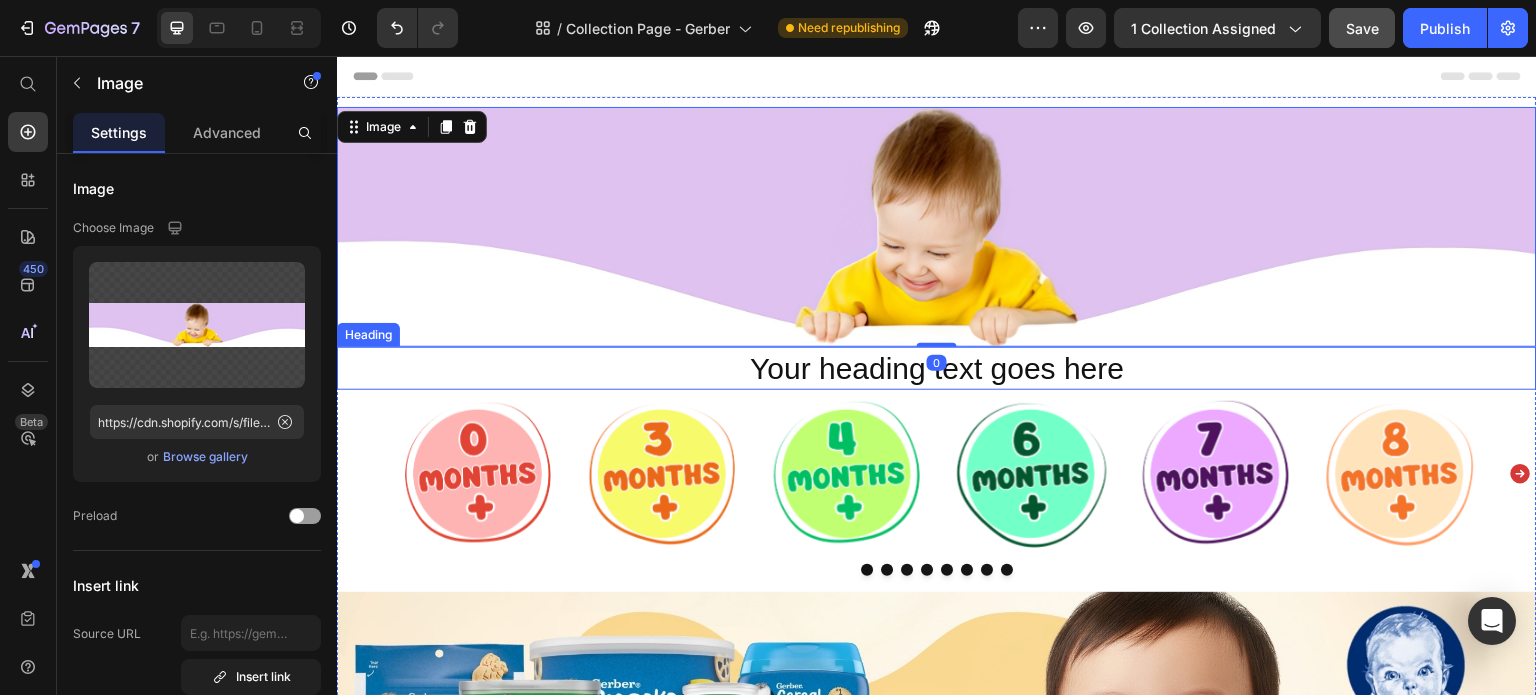 click on "Your heading text goes here" at bounding box center (937, 368) 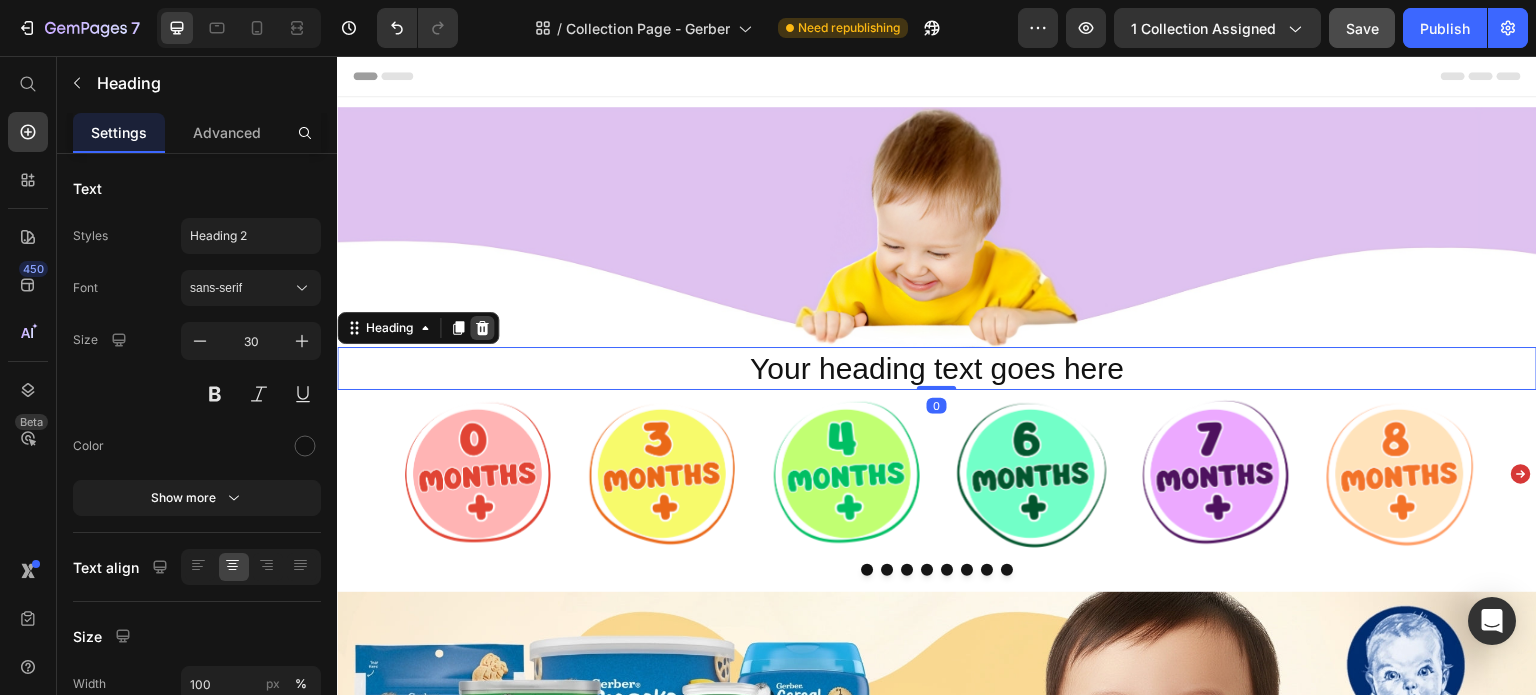 click 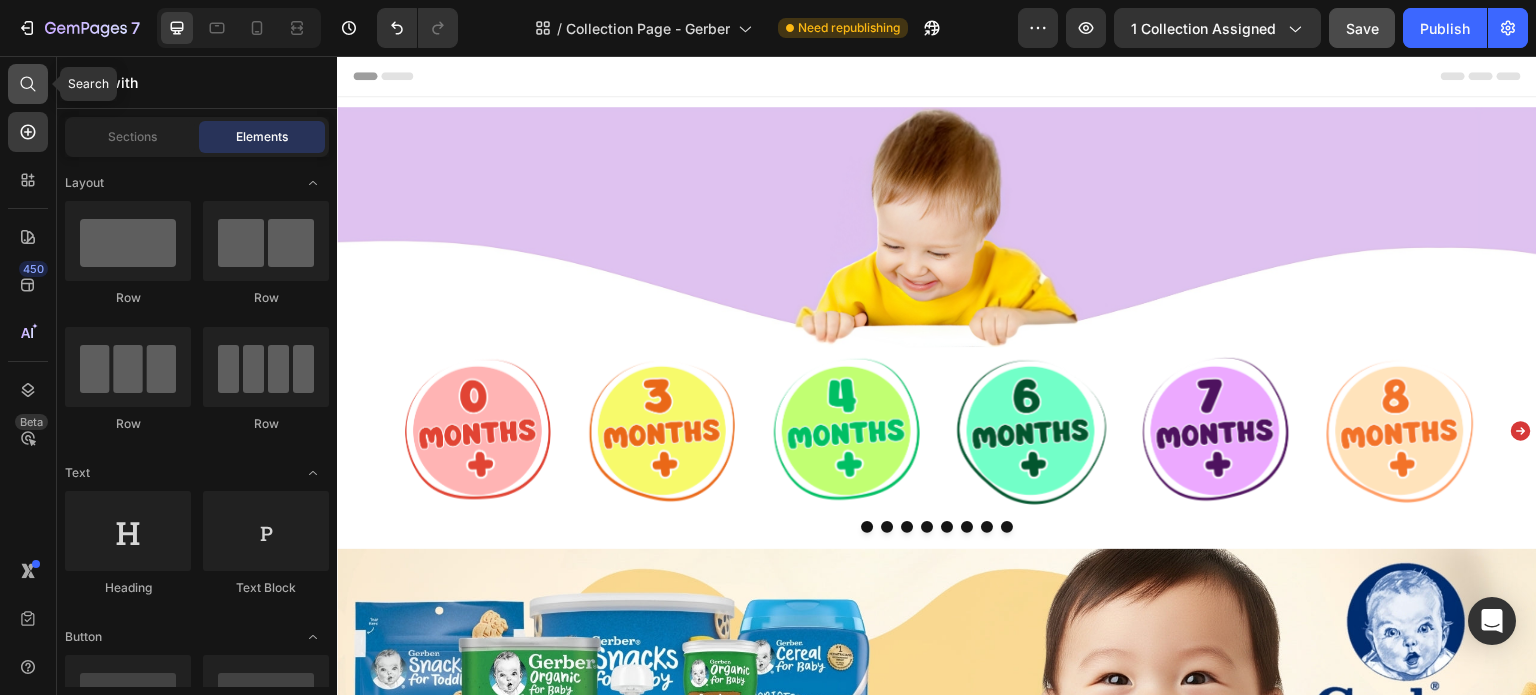 click 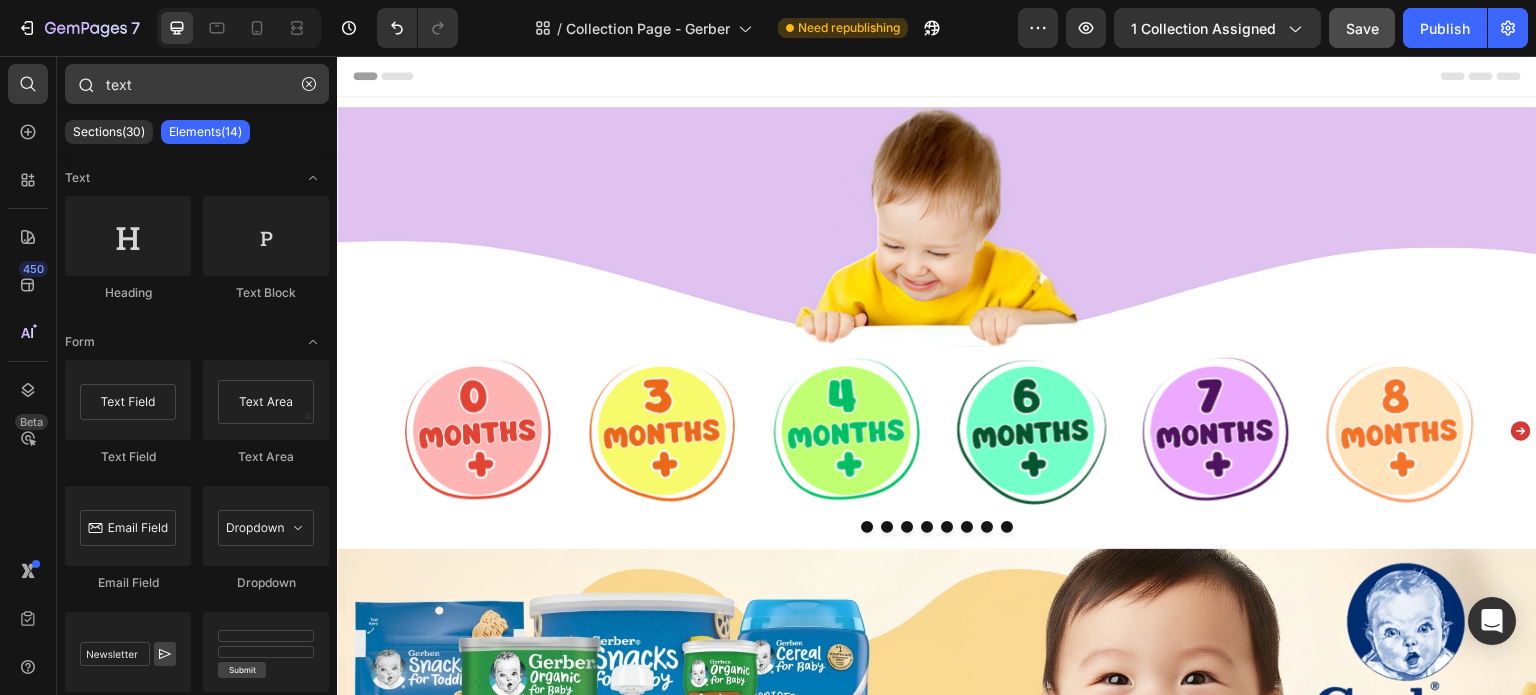 click on "text" at bounding box center (197, 84) 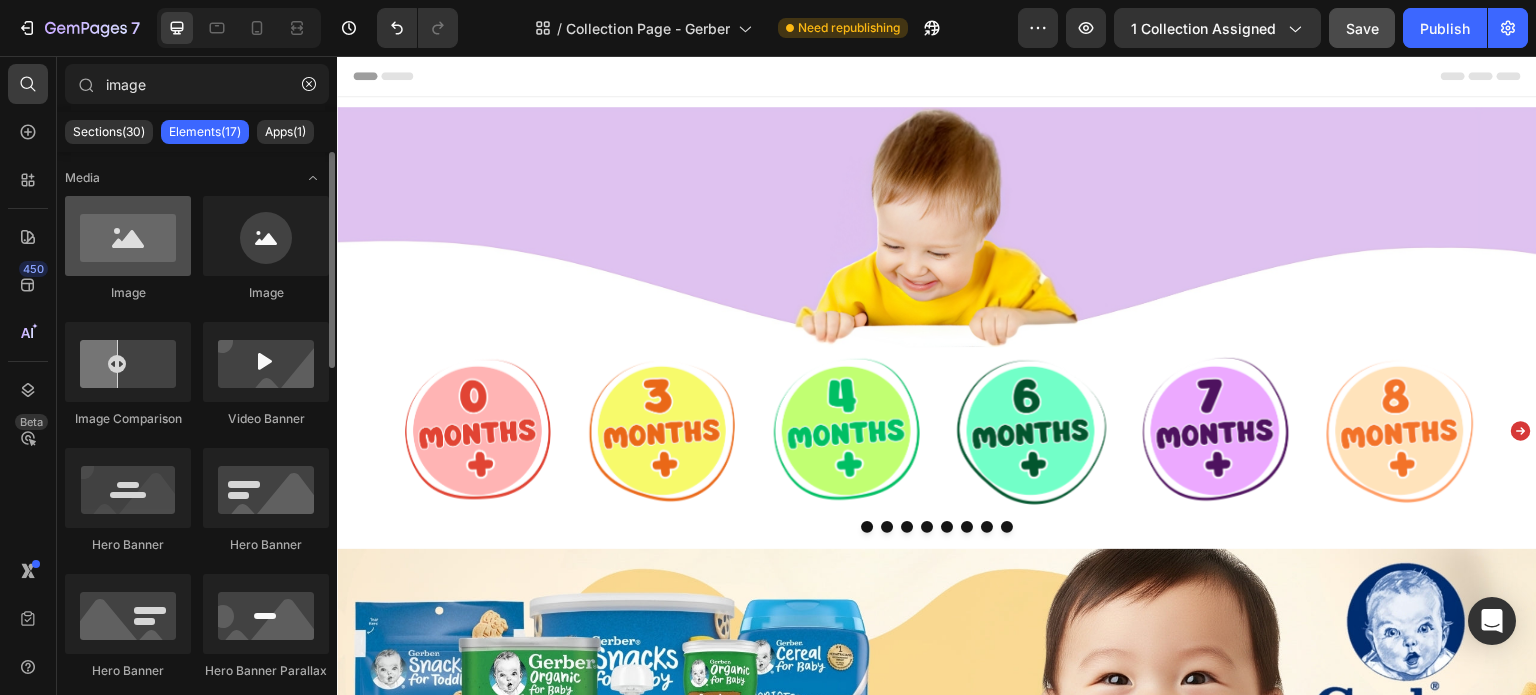 type on "image" 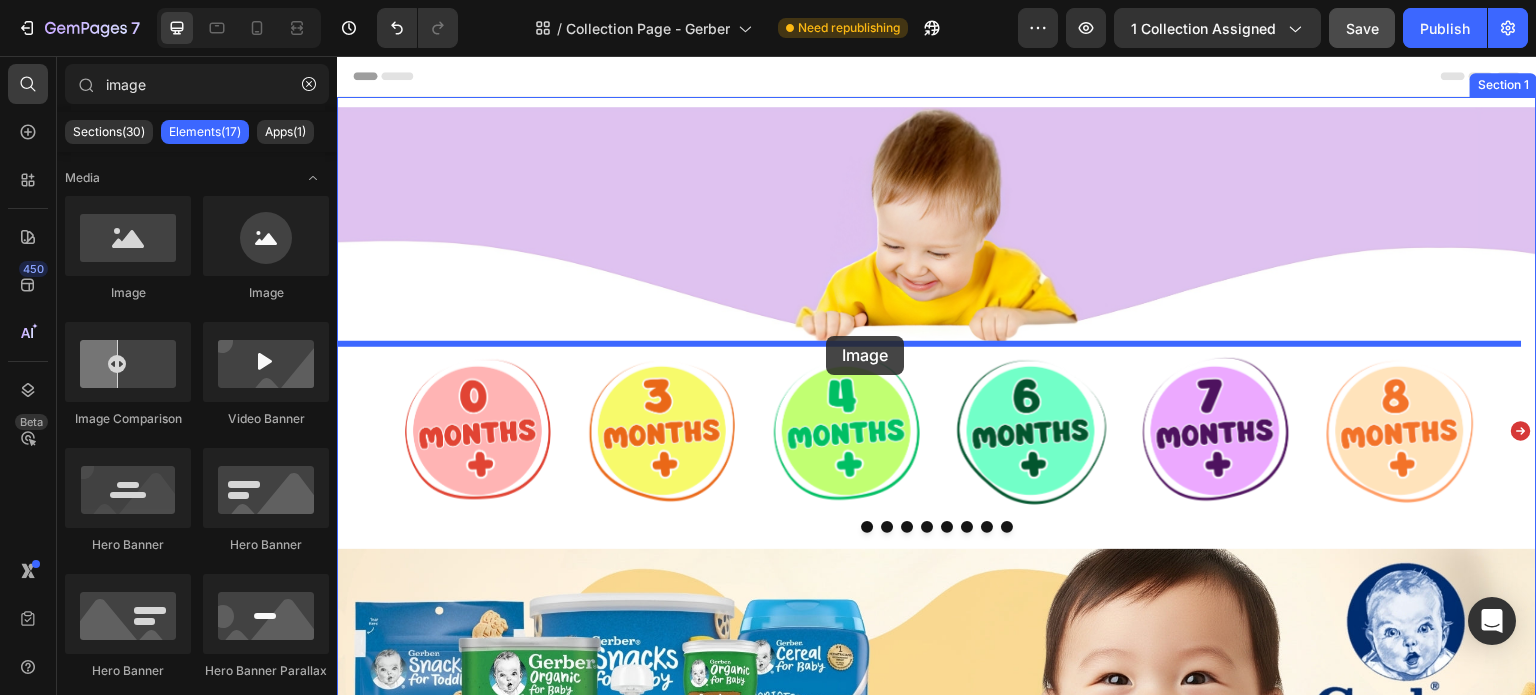 drag, startPoint x: 453, startPoint y: 294, endPoint x: 826, endPoint y: 336, distance: 375.35718 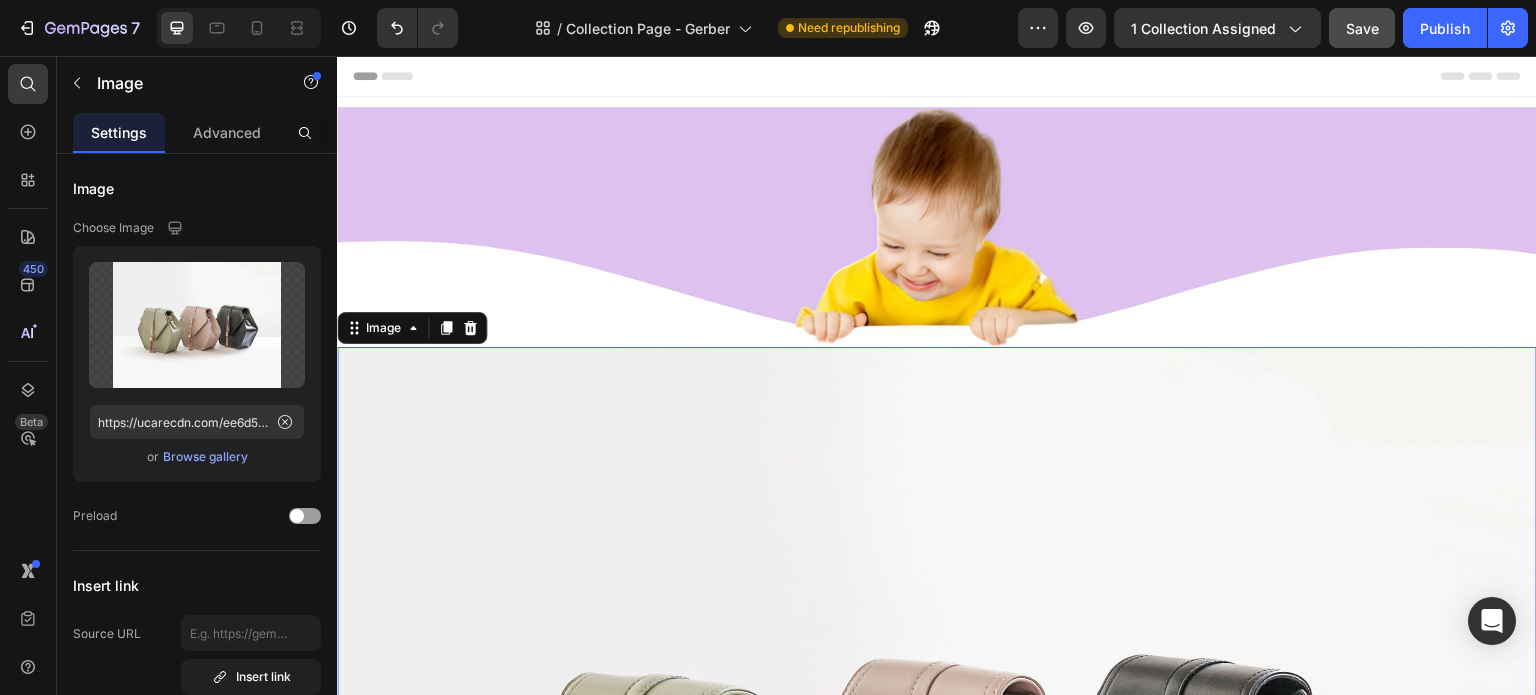 click at bounding box center [937, 797] 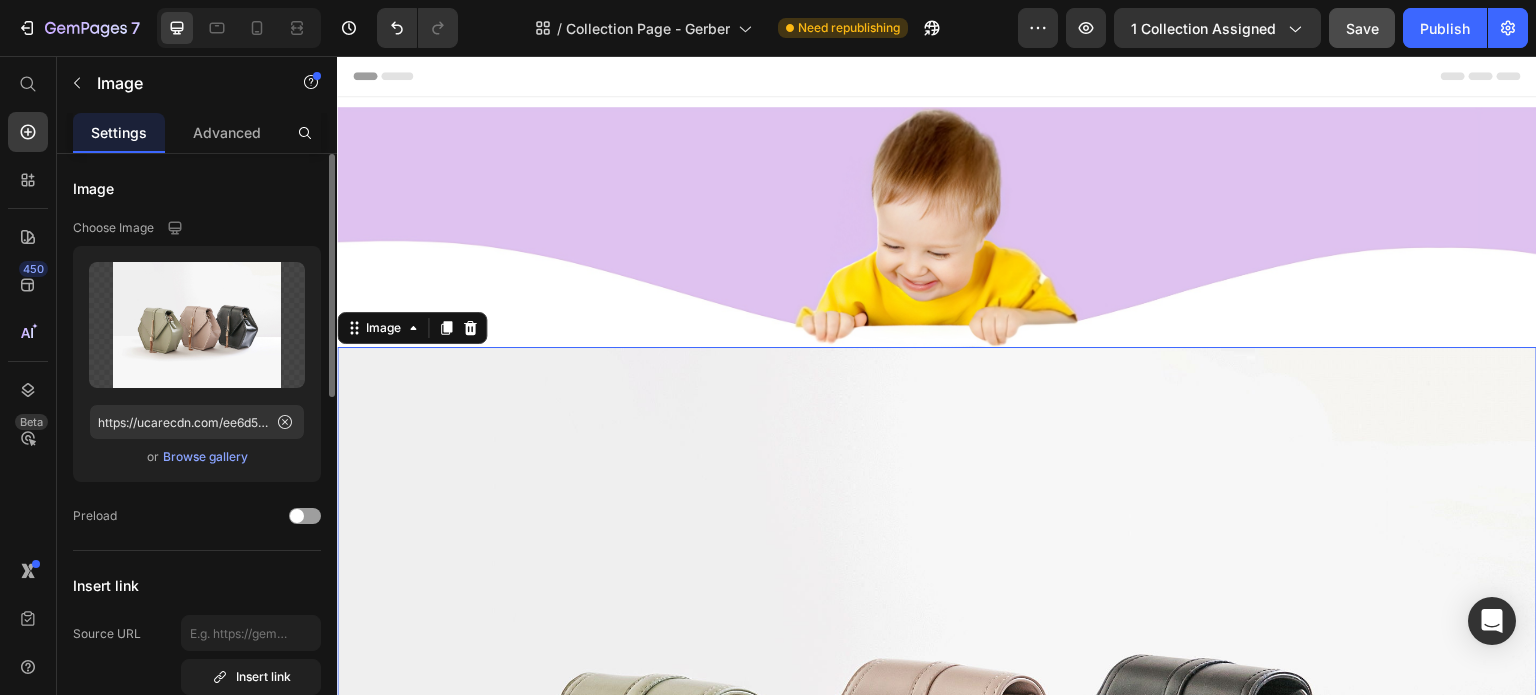 click on "or   Browse gallery" at bounding box center (197, 457) 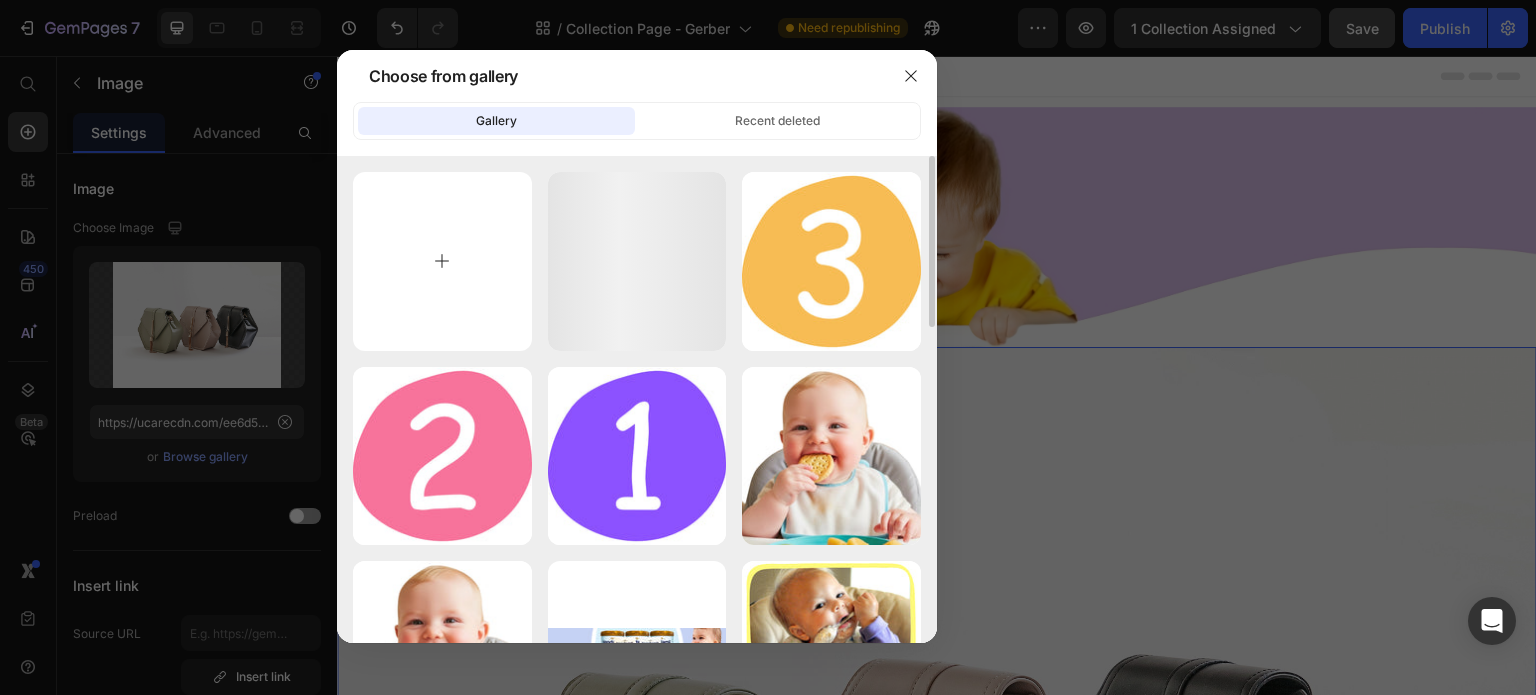 click at bounding box center (442, 261) 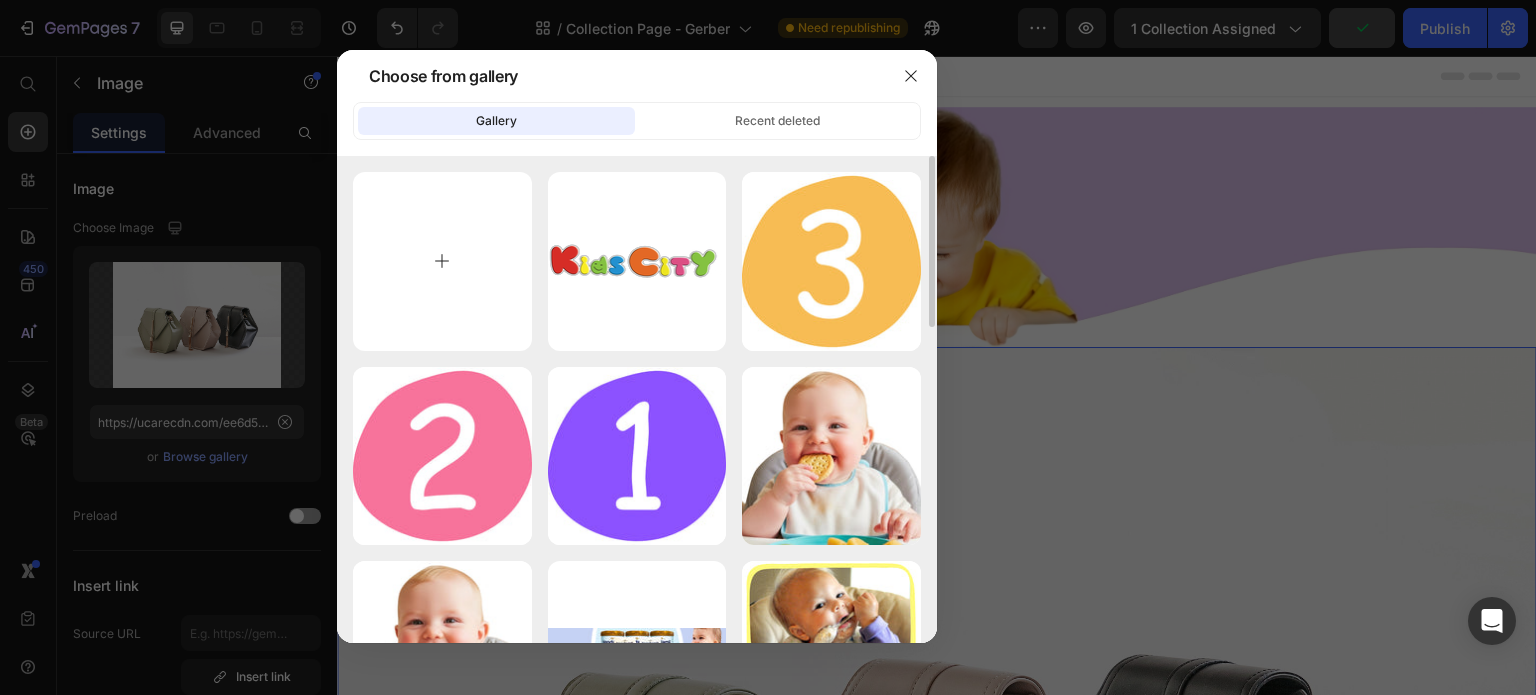 type on "C:\fakepath\Shop by age.png" 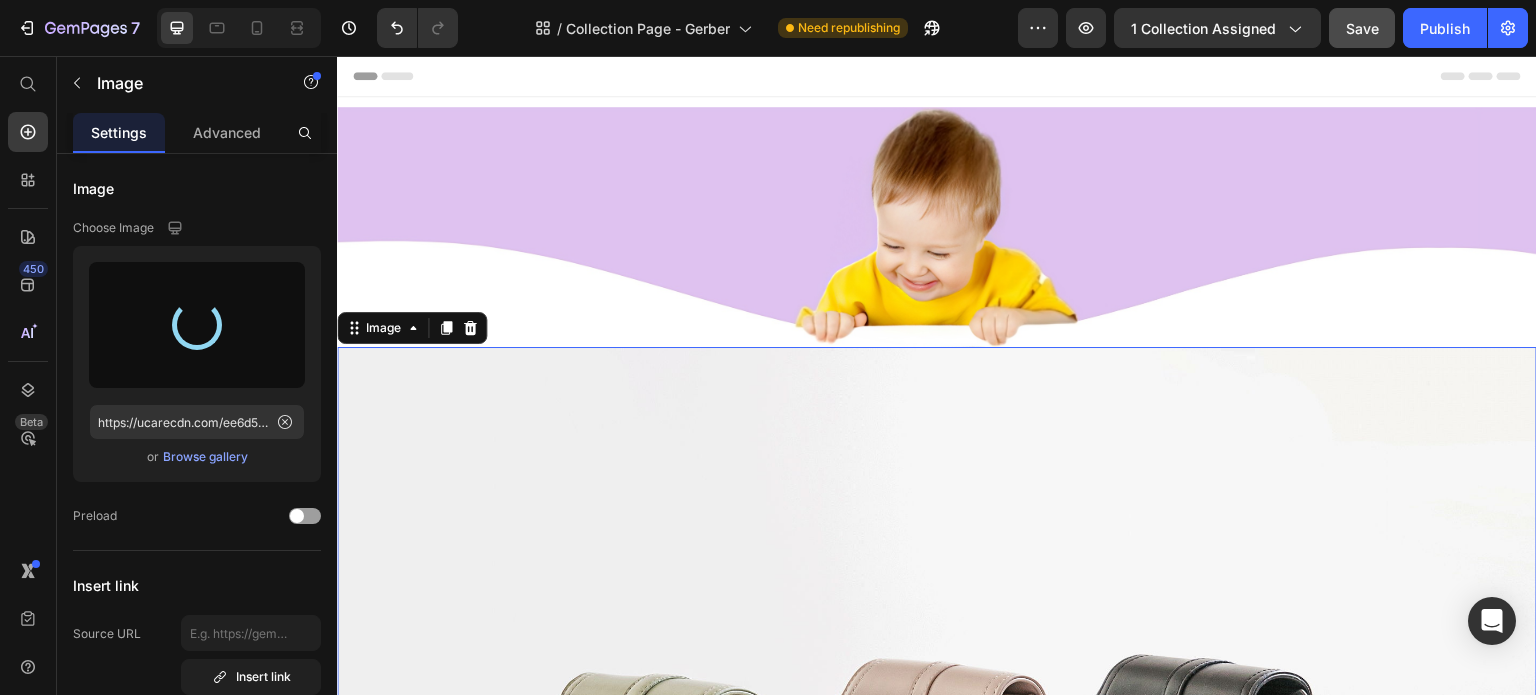 type on "https://cdn.shopify.com/s/files/1/0989/4066/files/gempages_568336468586529701-ba5b867d-7658-4e78-a059-75b9b9dd233f.png" 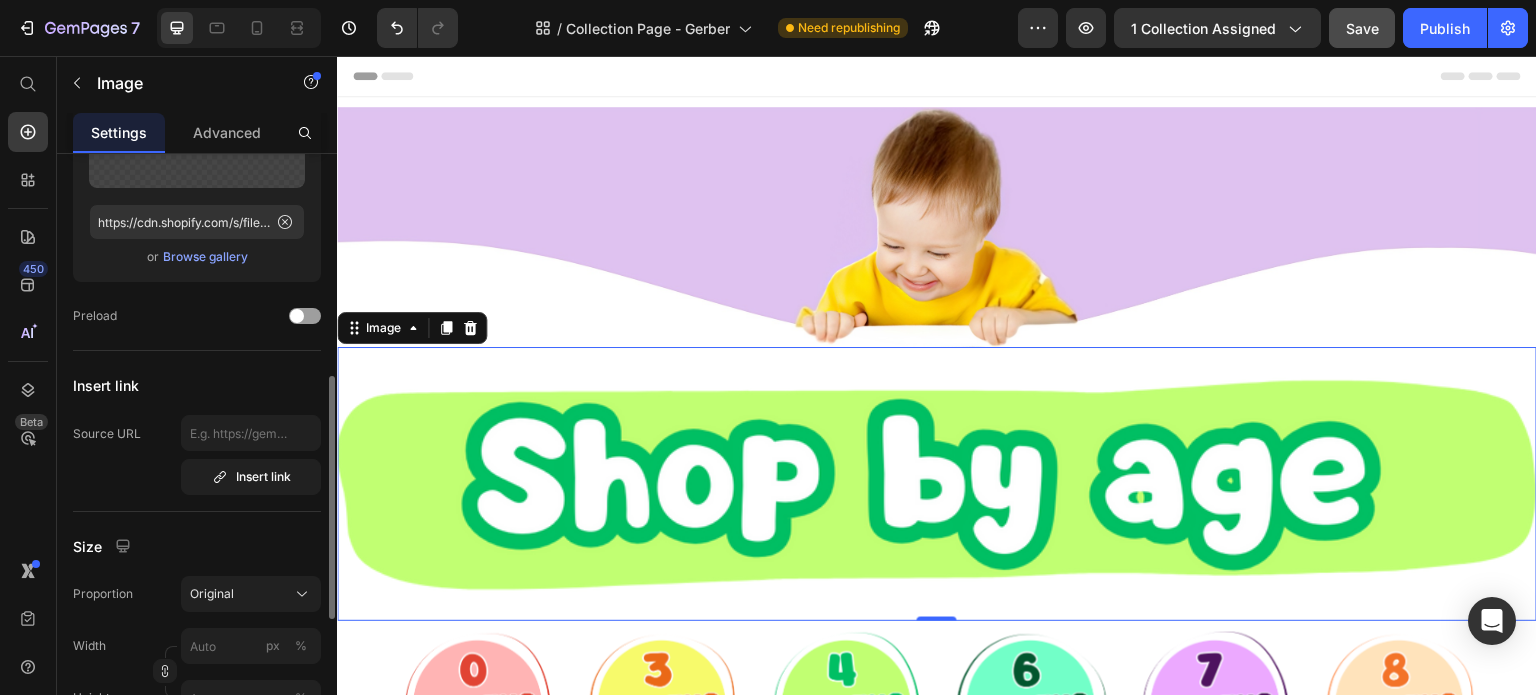 scroll, scrollTop: 300, scrollLeft: 0, axis: vertical 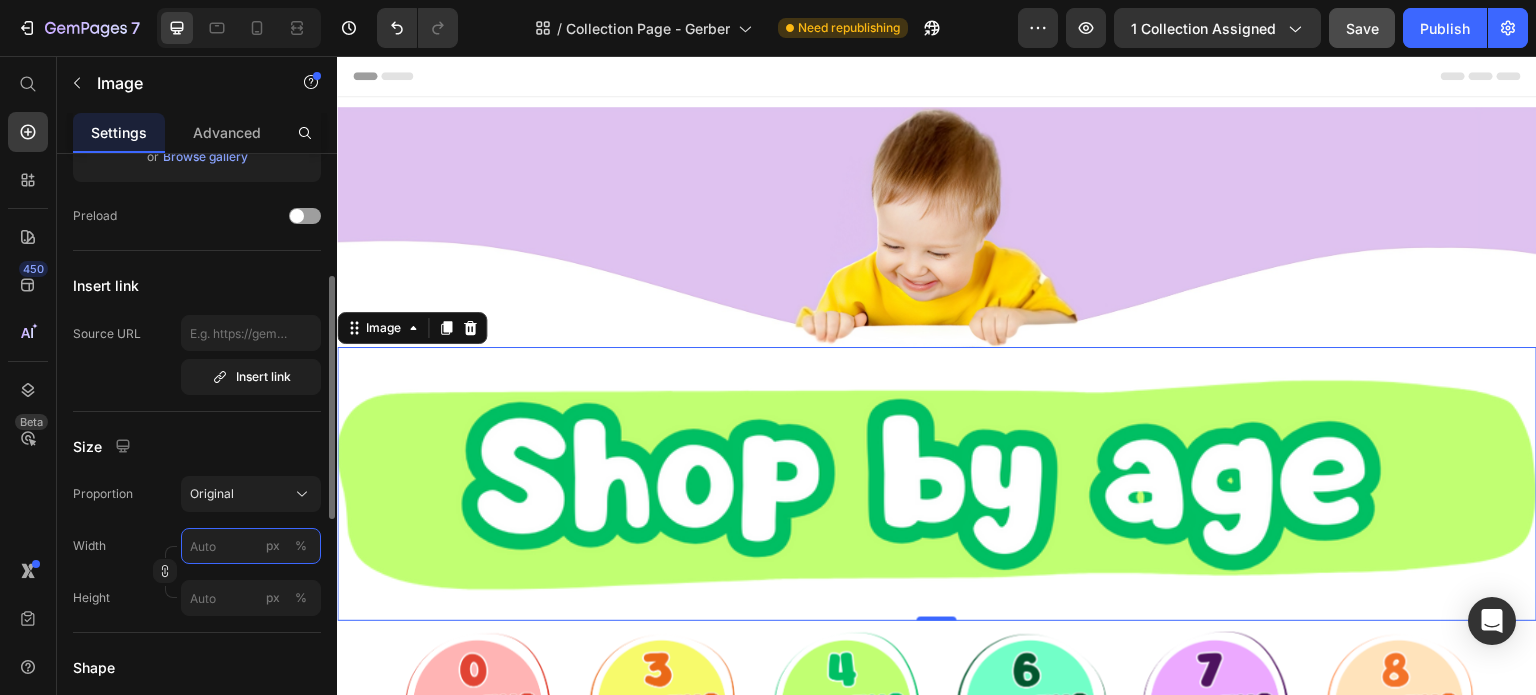 click on "px %" at bounding box center [251, 546] 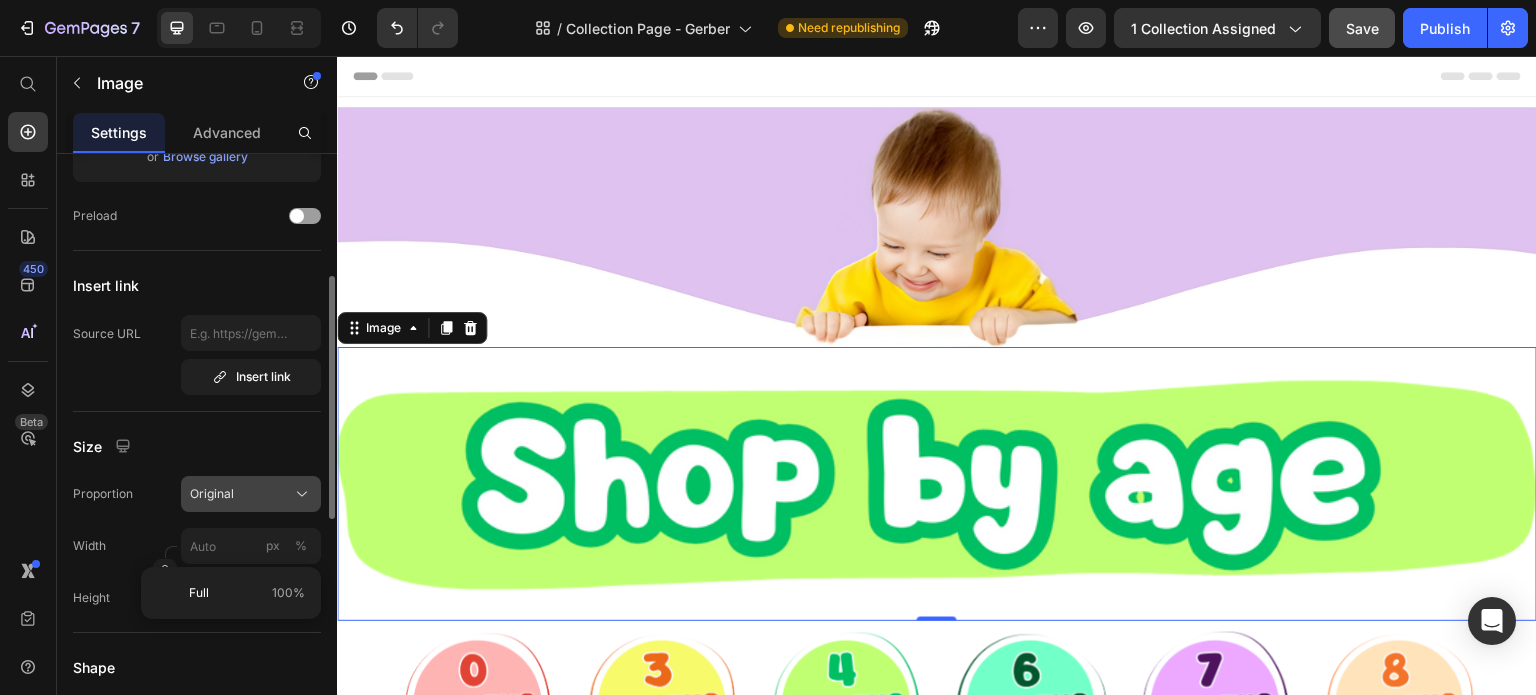 click on "Original" 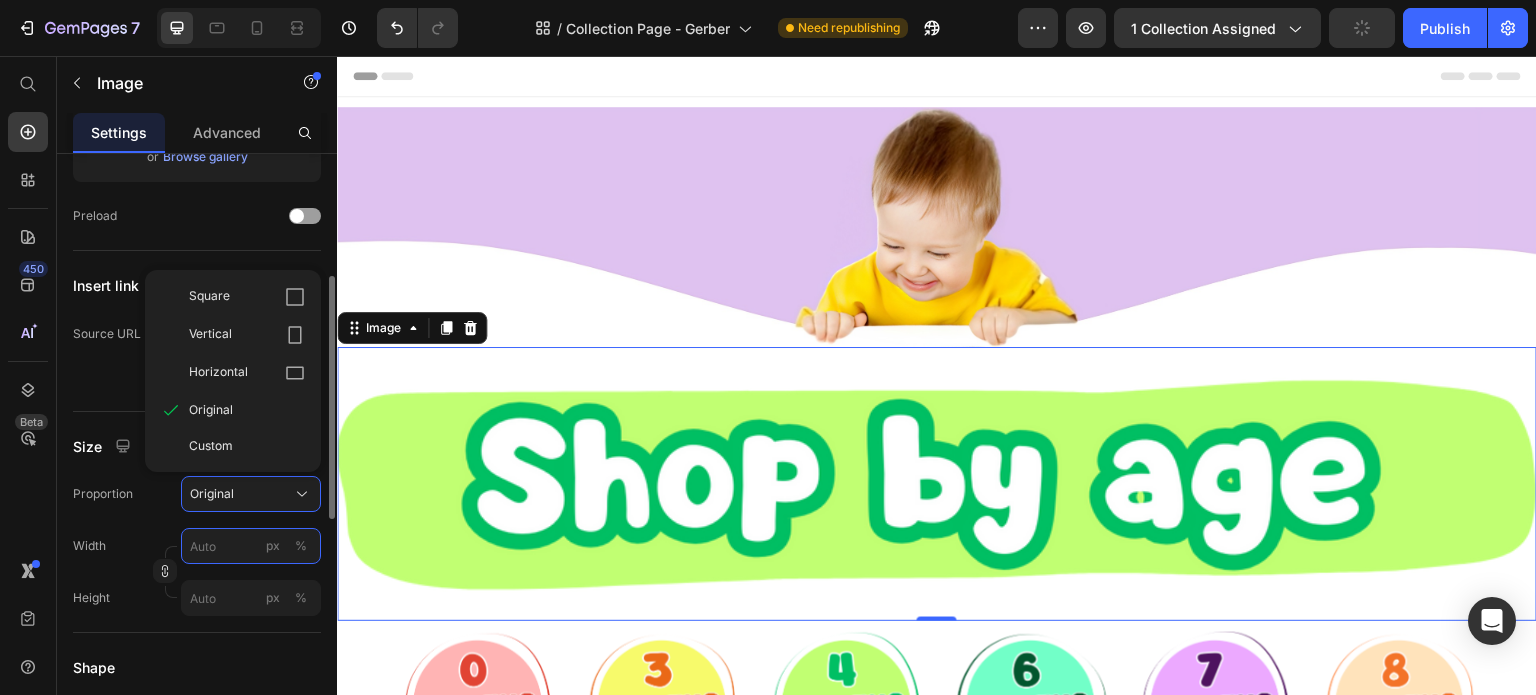 click on "px %" at bounding box center (251, 546) 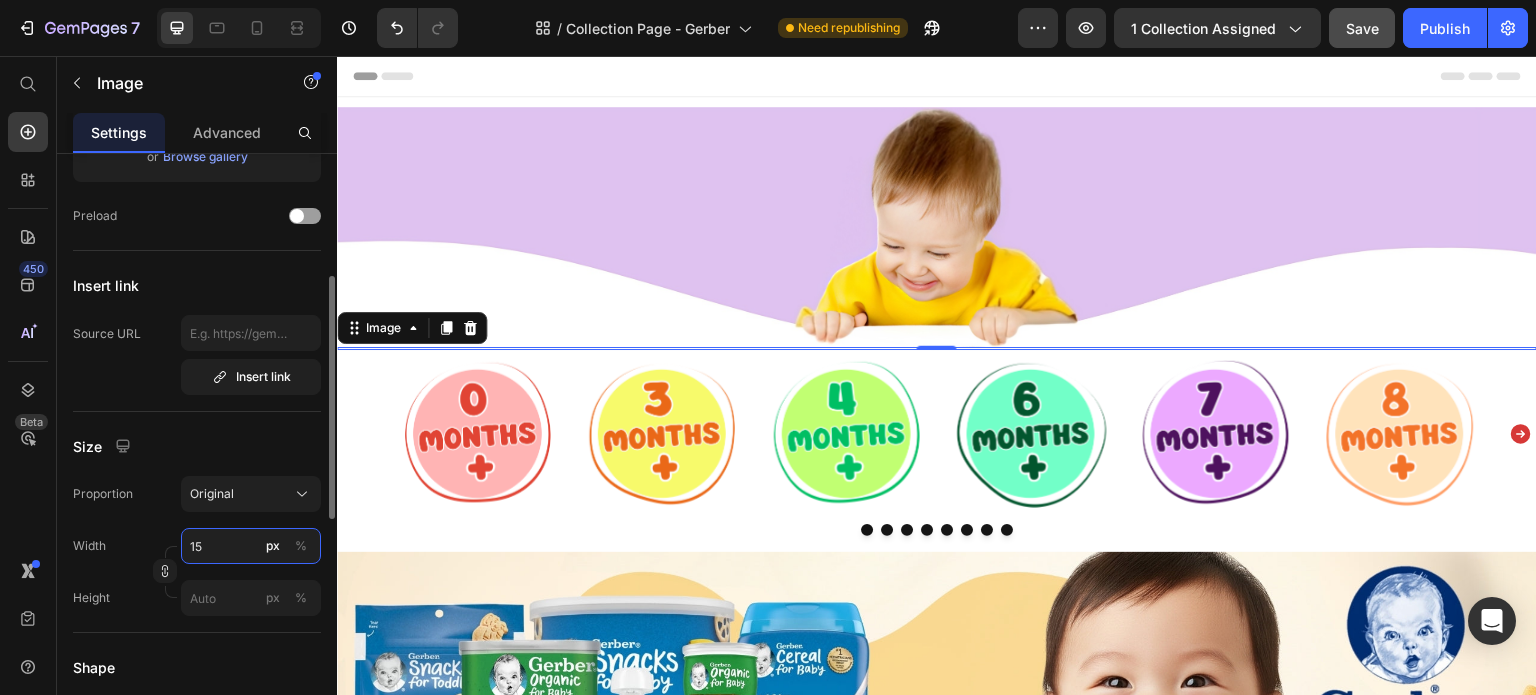 type on "1" 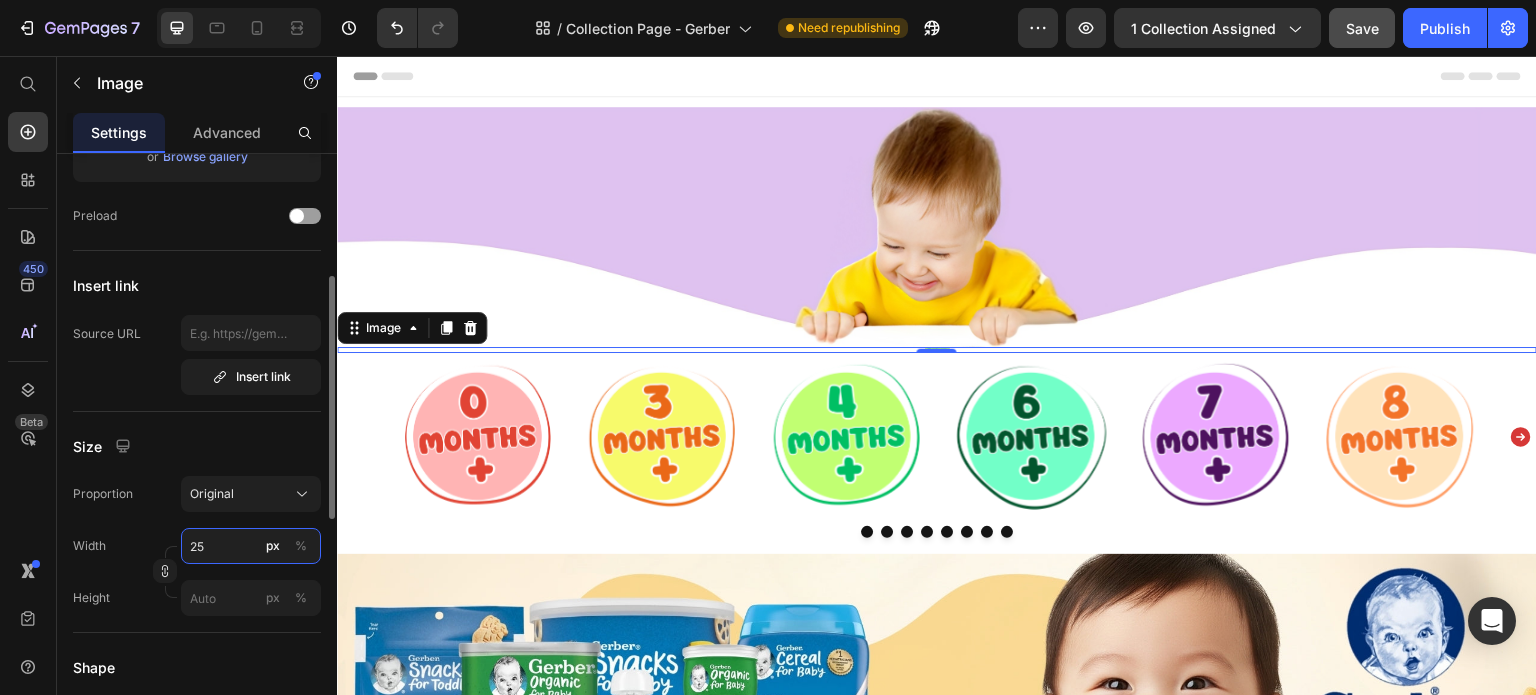 type on "2" 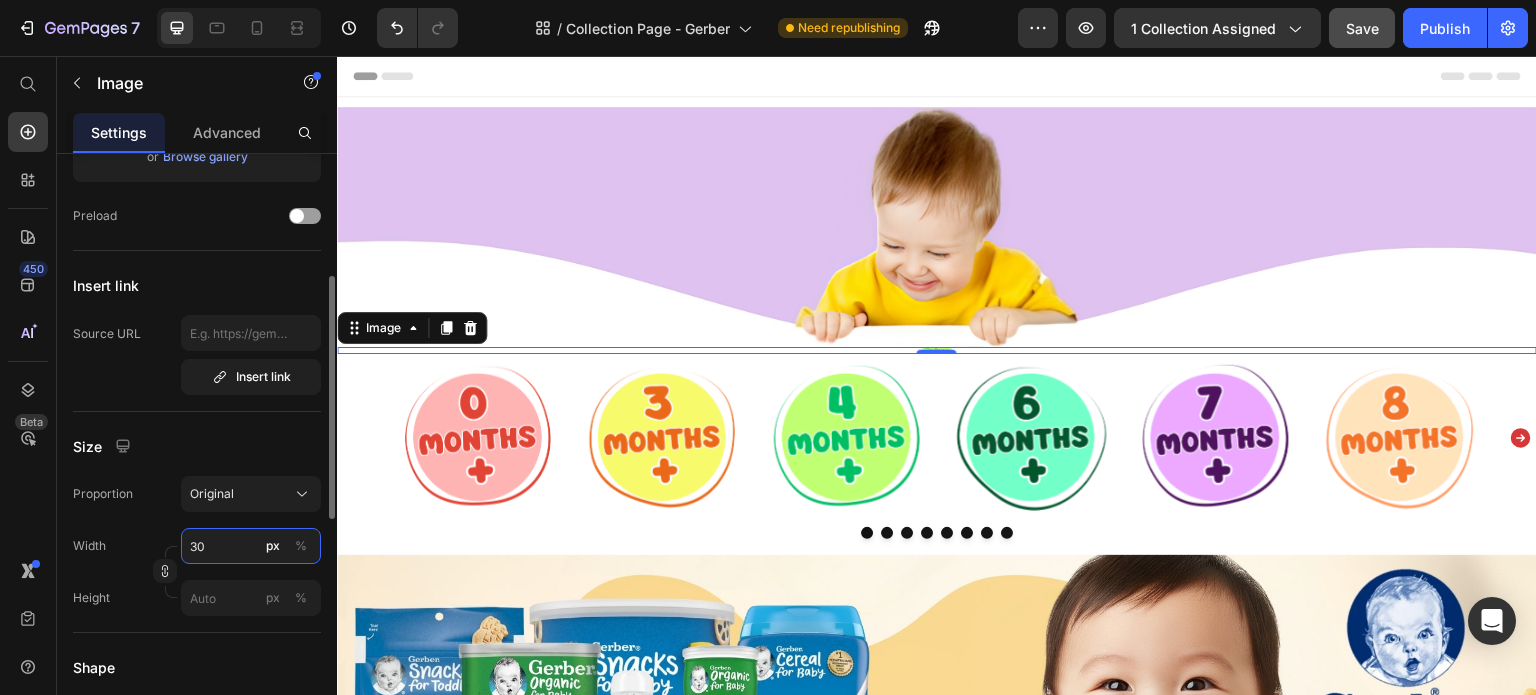 type on "300" 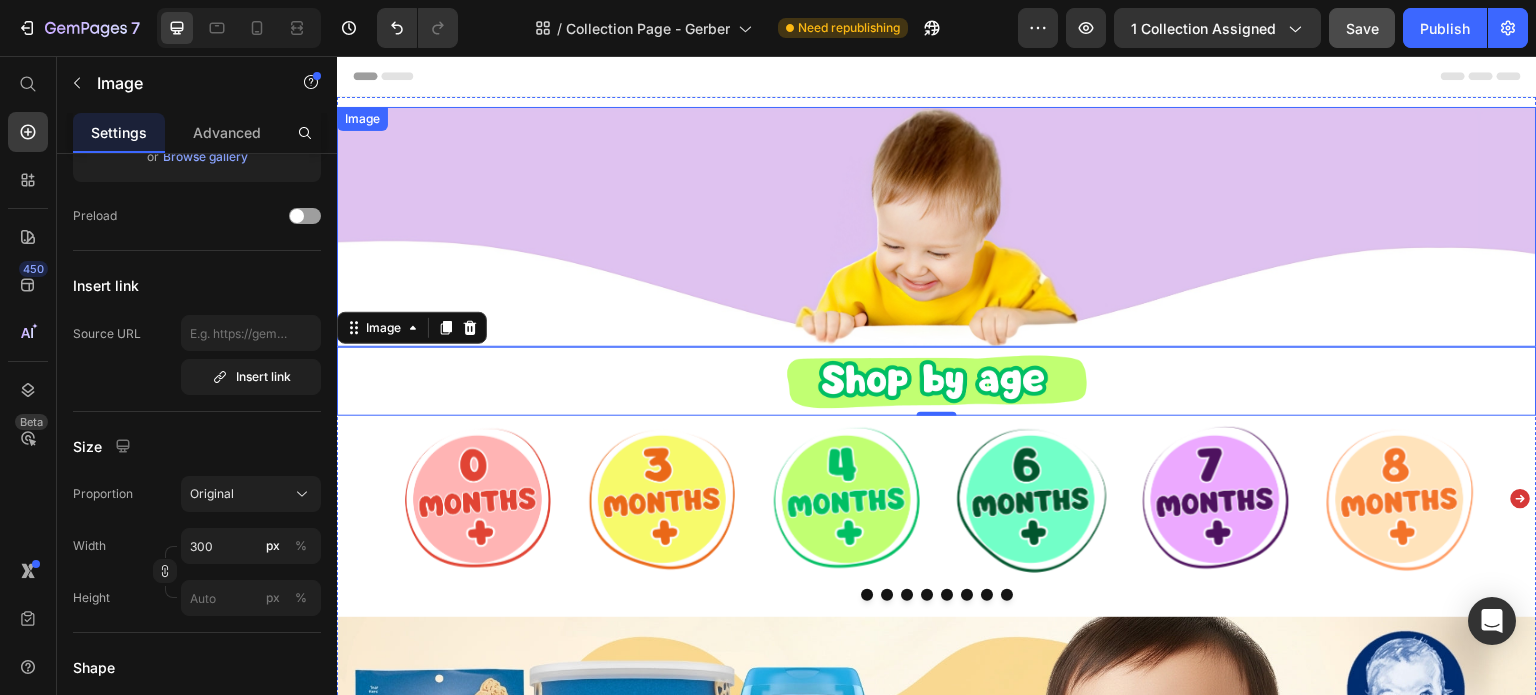 click at bounding box center [937, 227] 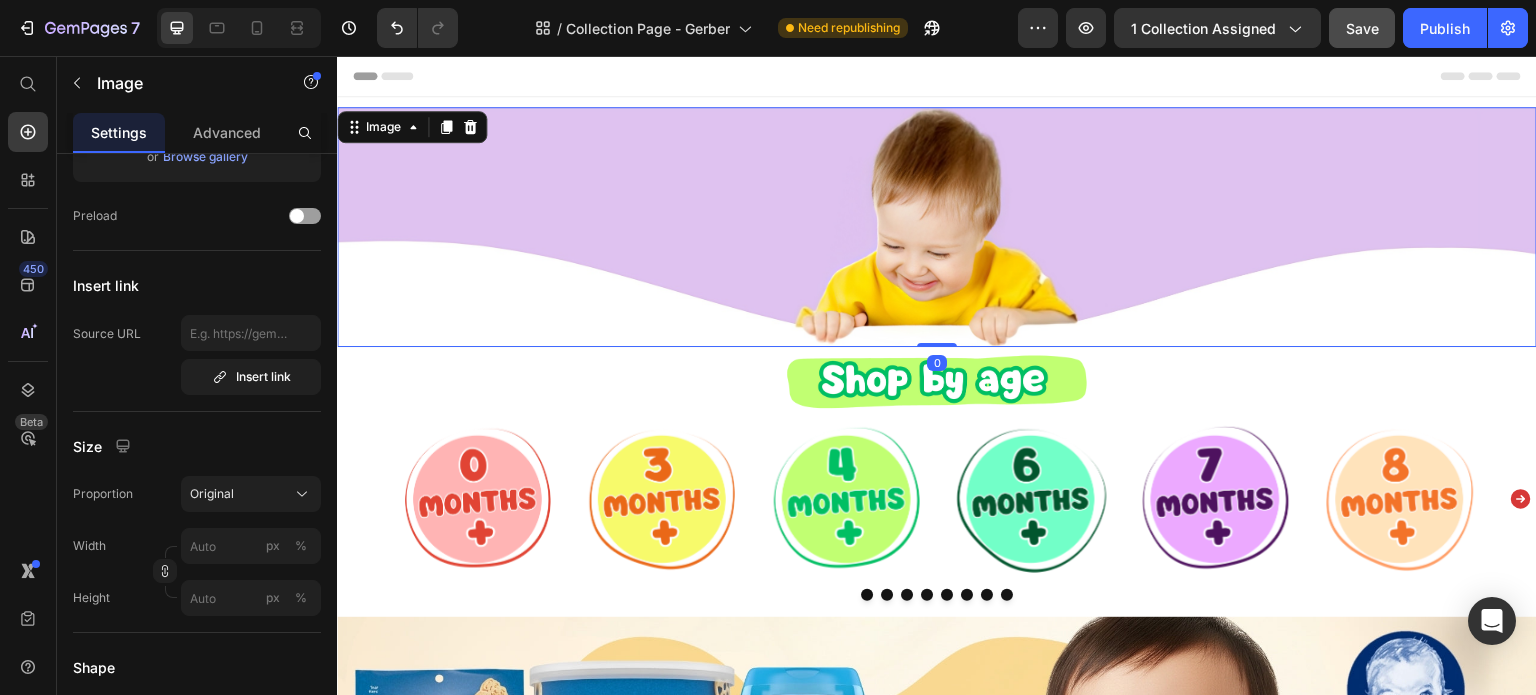 click at bounding box center [937, 227] 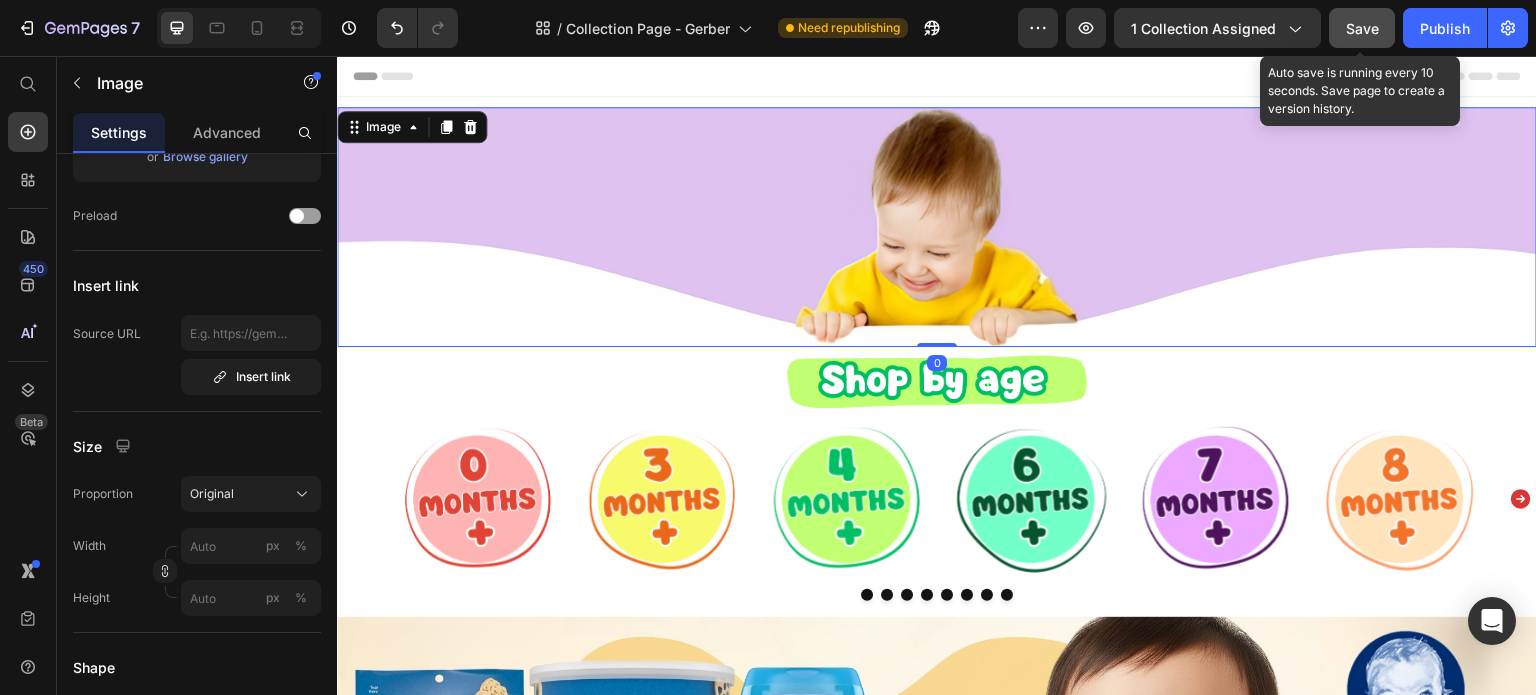 click on "Save" at bounding box center (1362, 28) 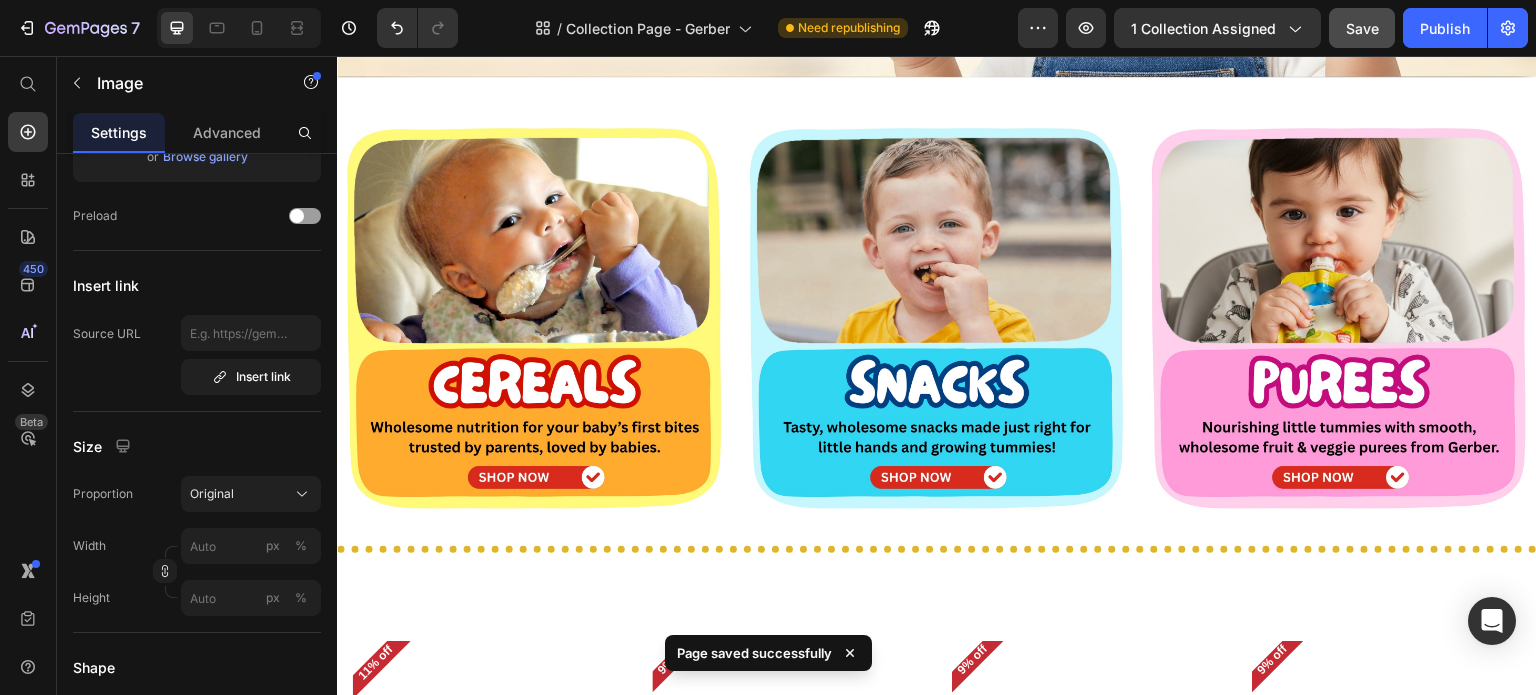 scroll, scrollTop: 1300, scrollLeft: 0, axis: vertical 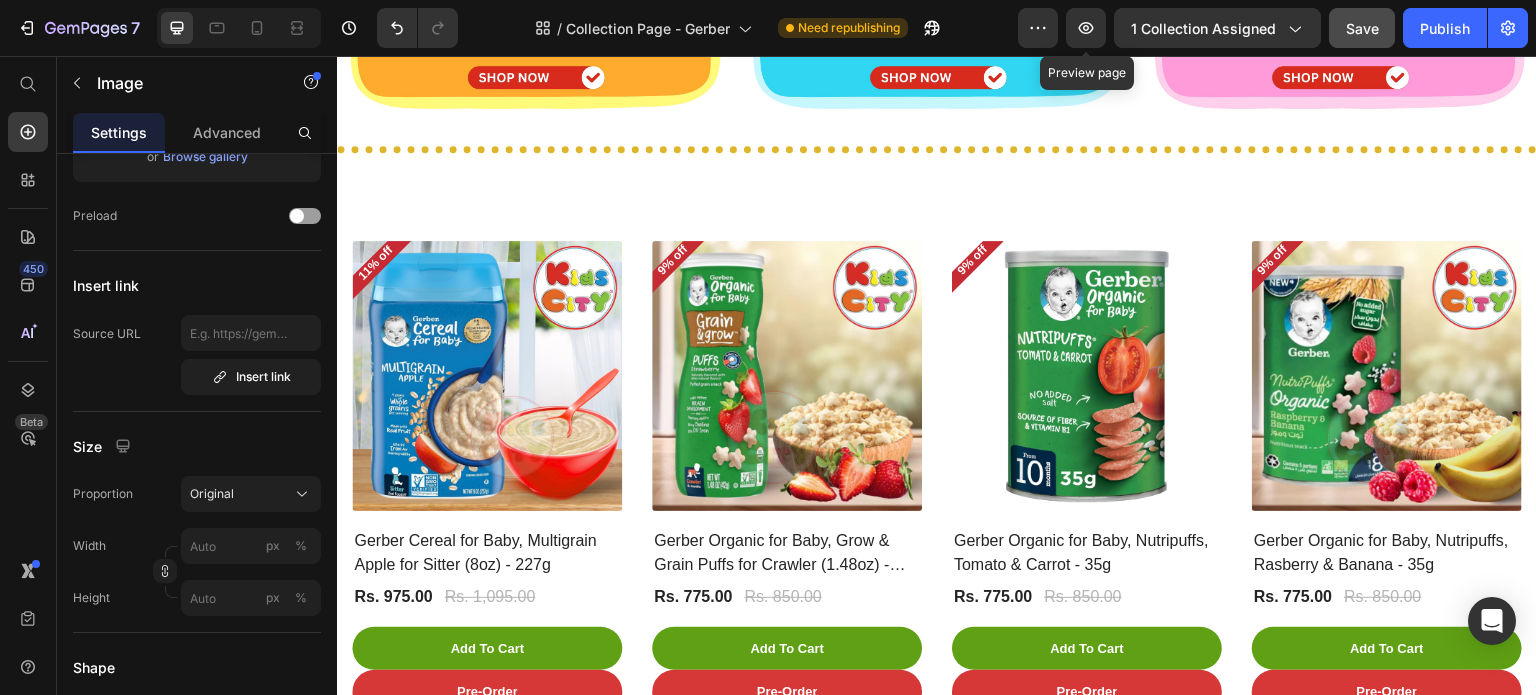 click on "Preview Preview page 1 collection assigned  Save   Publish" at bounding box center (1273, 28) 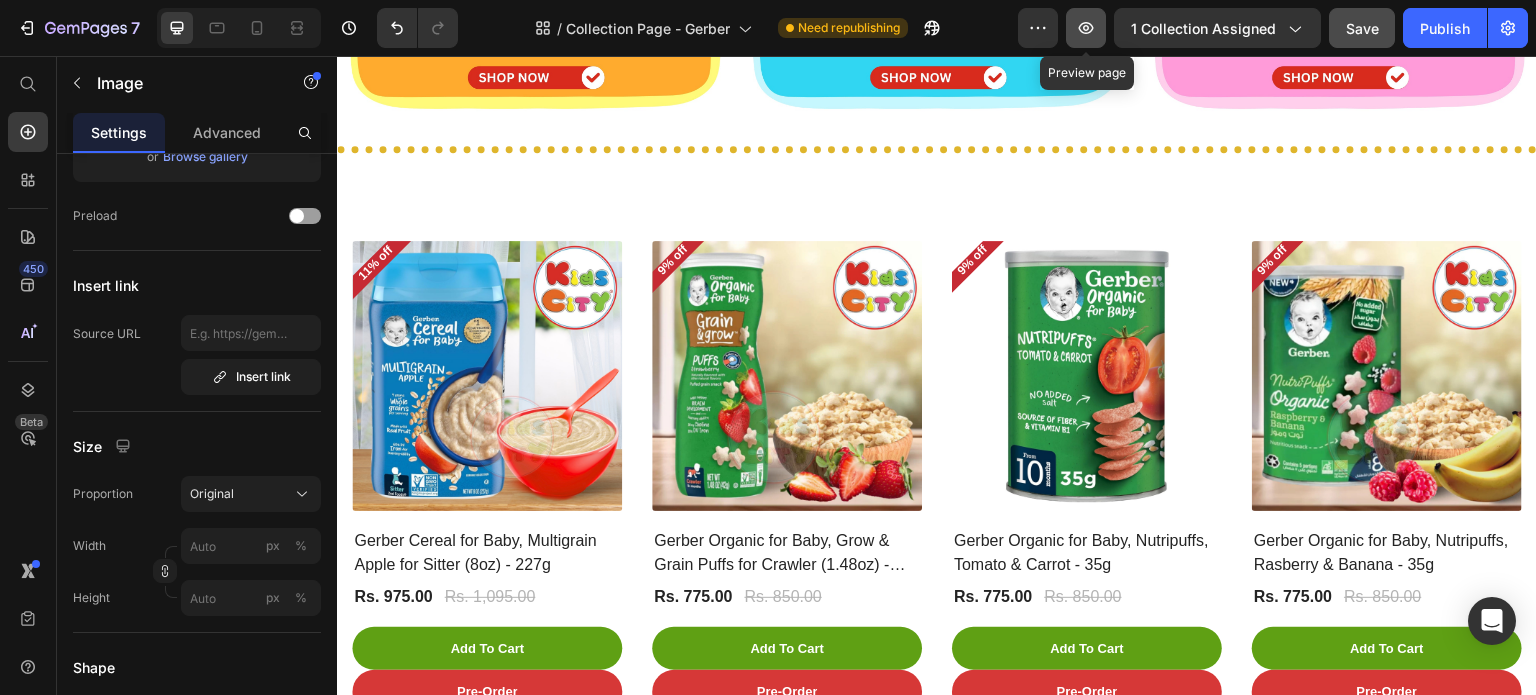 click 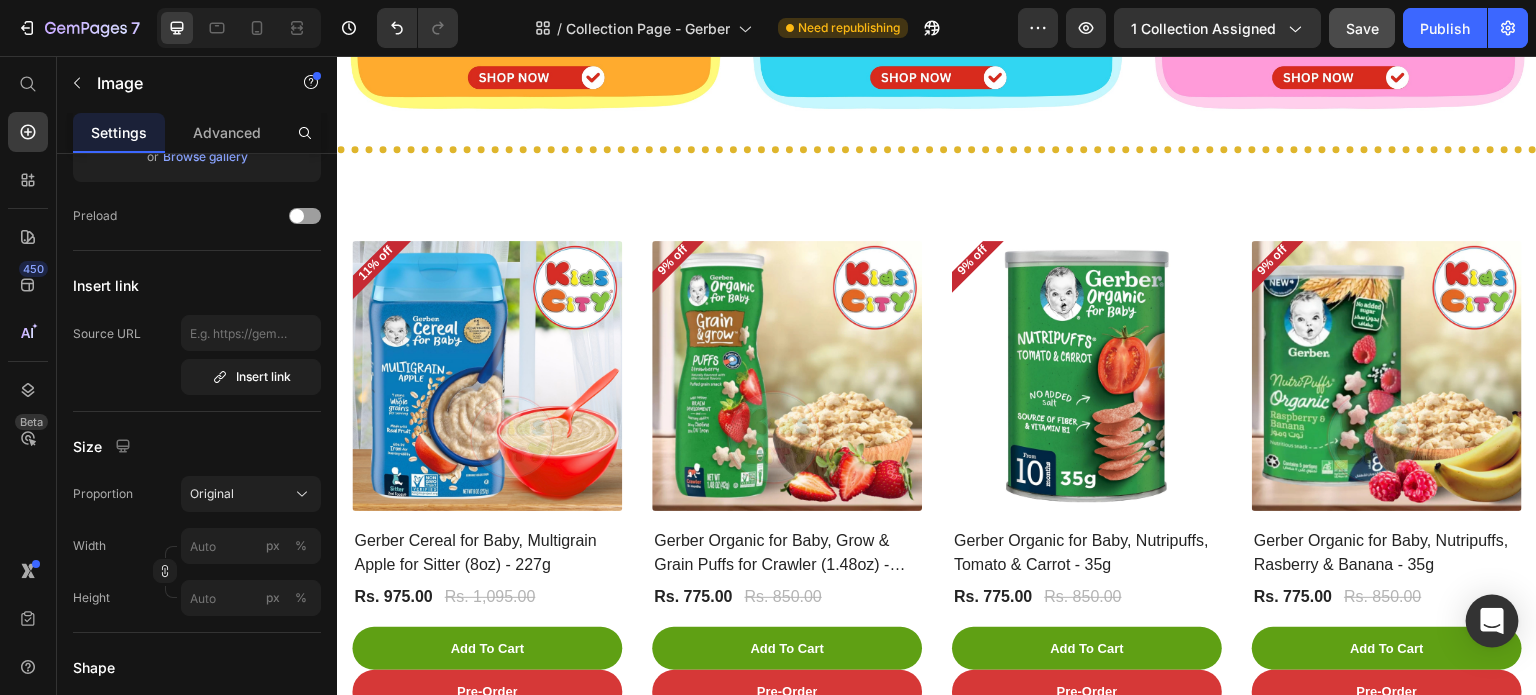 click at bounding box center [1492, 621] 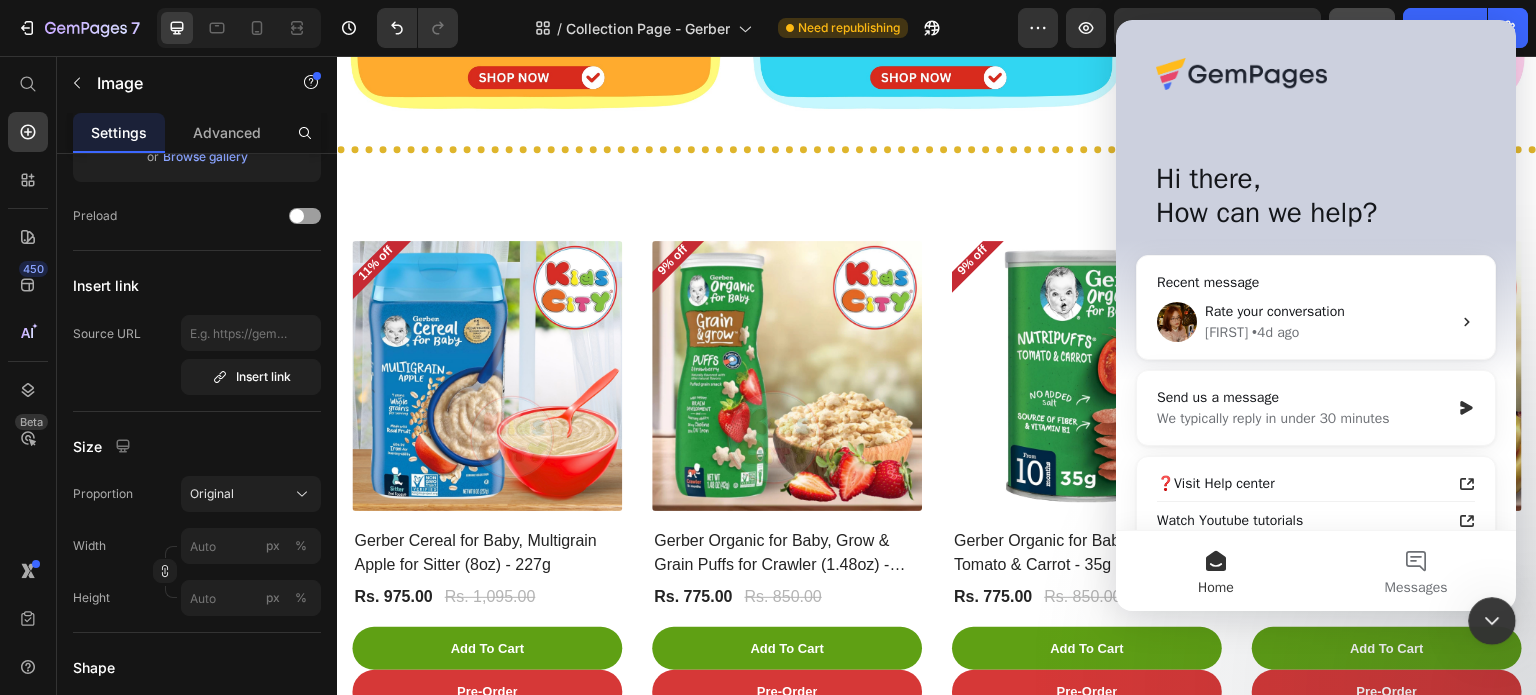 scroll, scrollTop: 0, scrollLeft: 0, axis: both 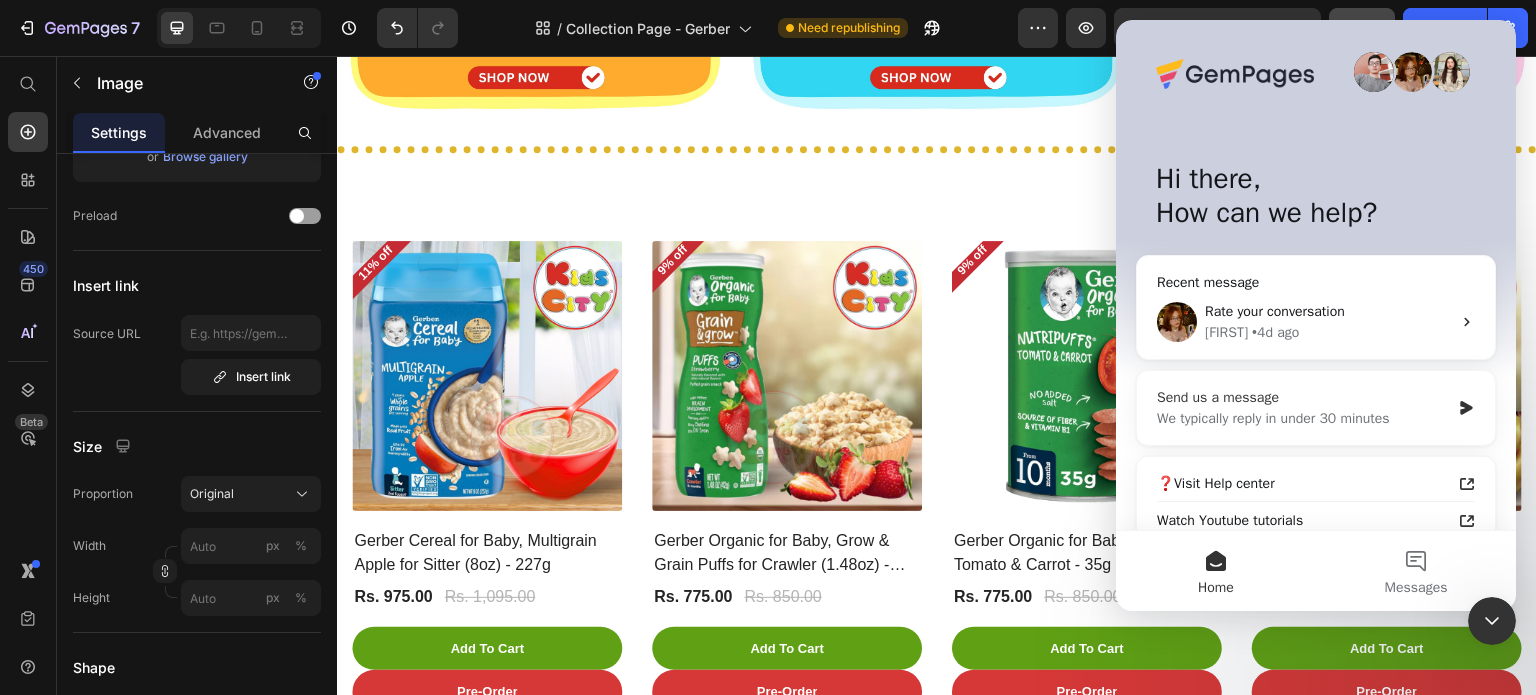 click on "Send us a message" at bounding box center [1303, 397] 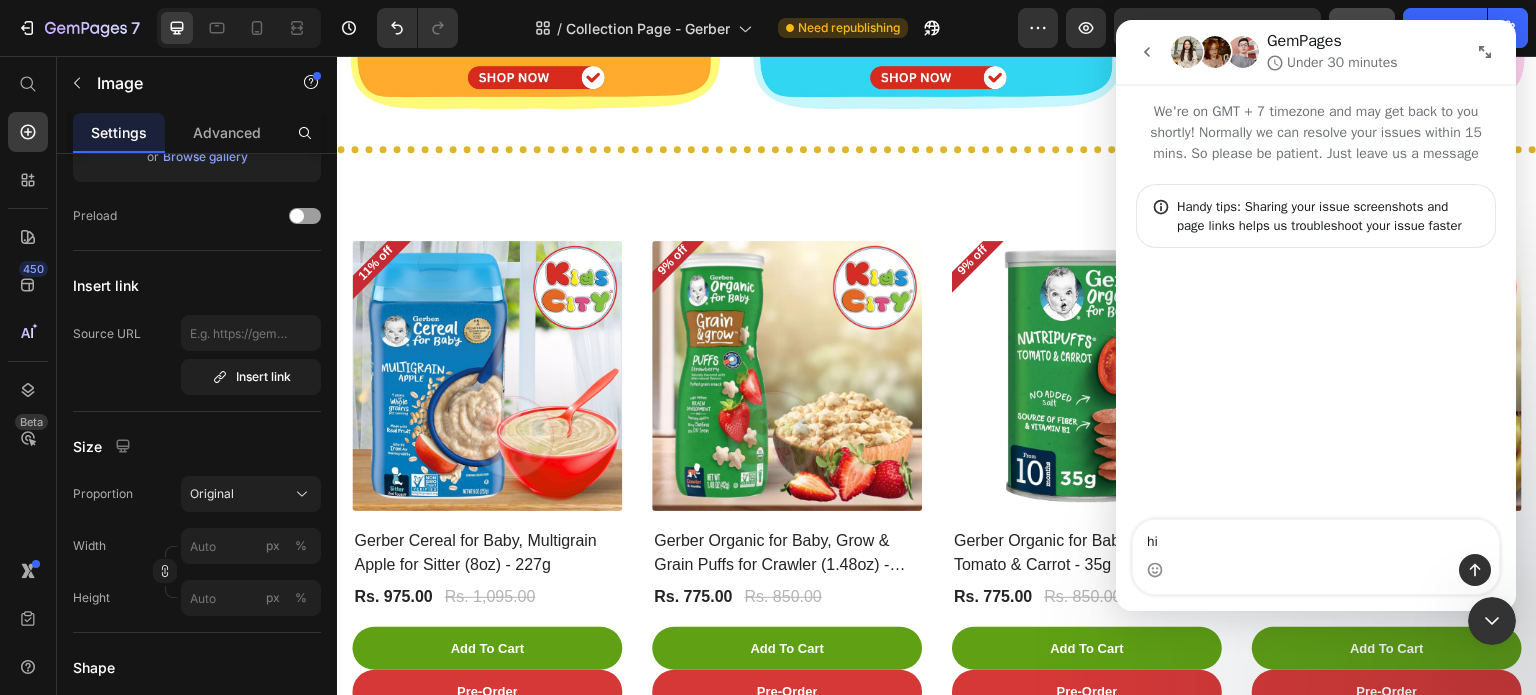 type on "h" 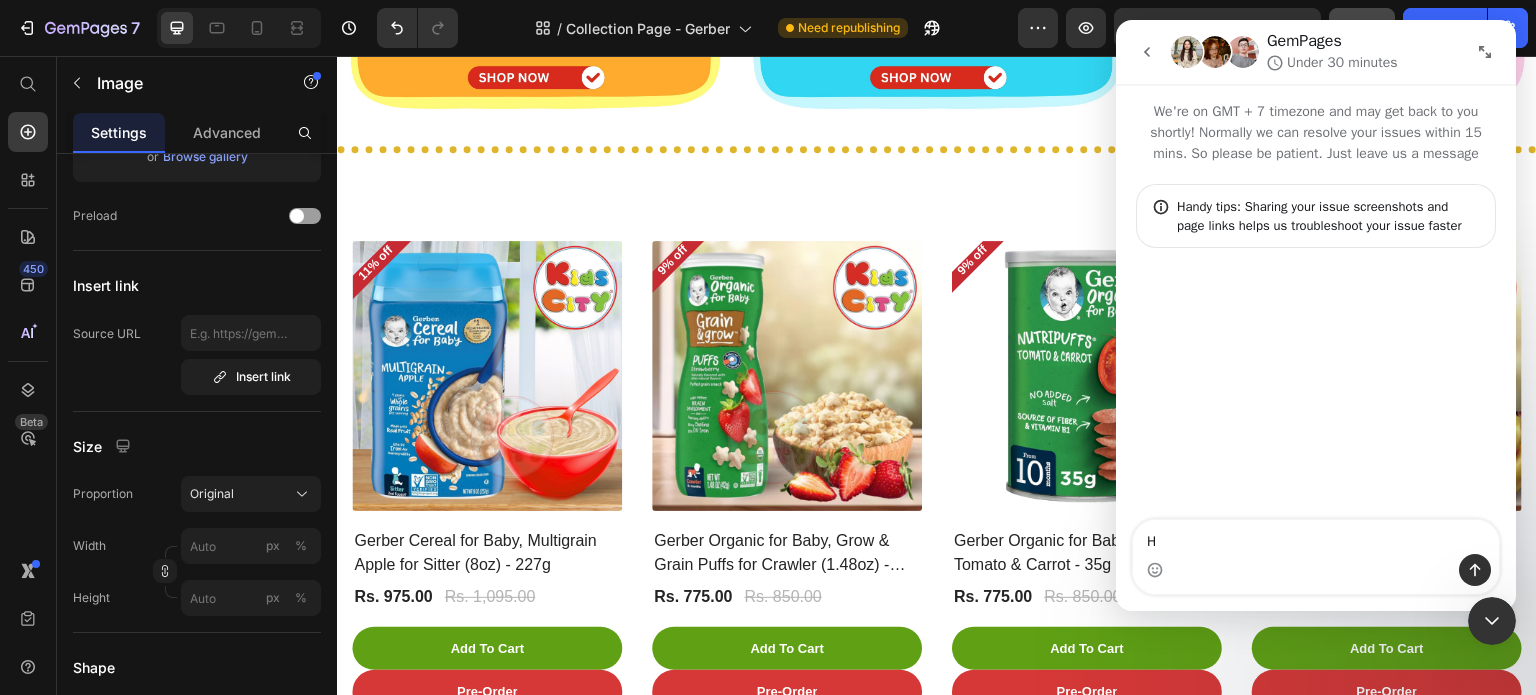 type on "Hi" 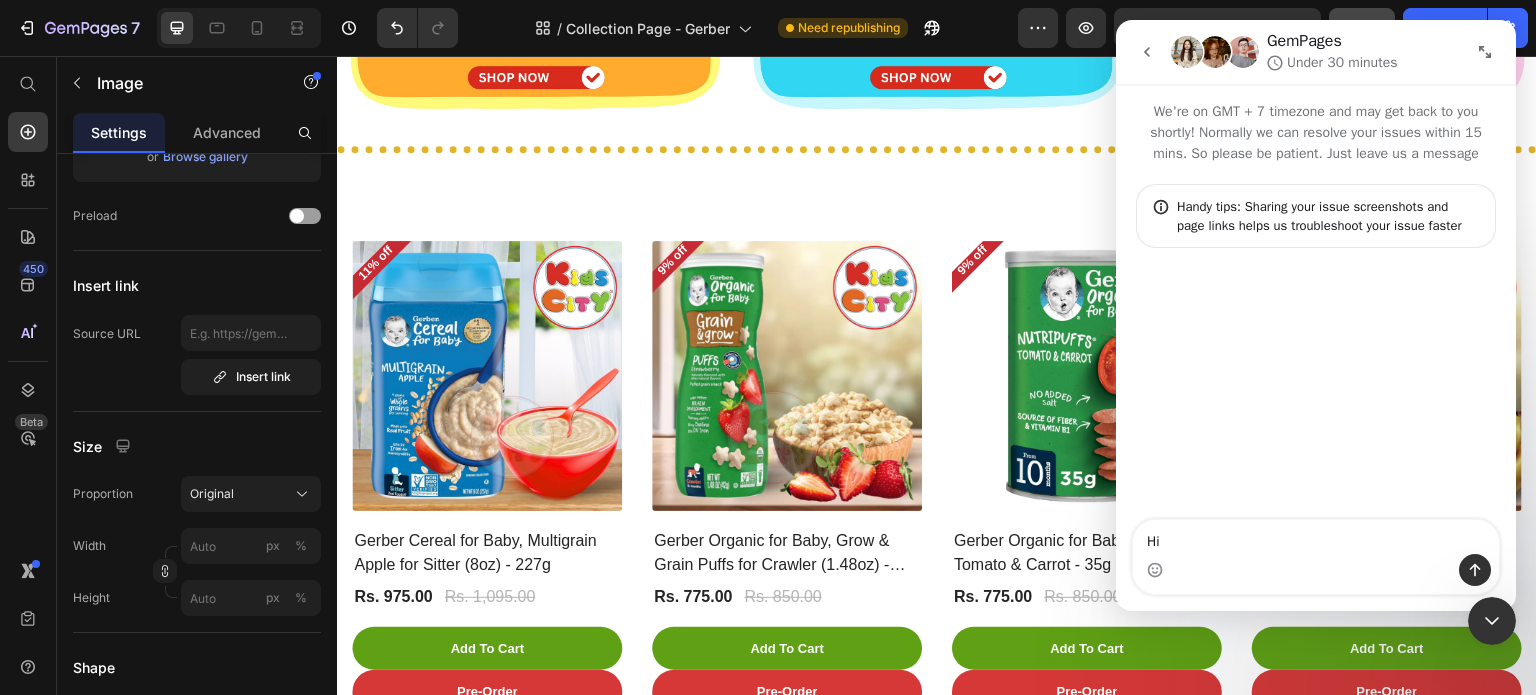 type 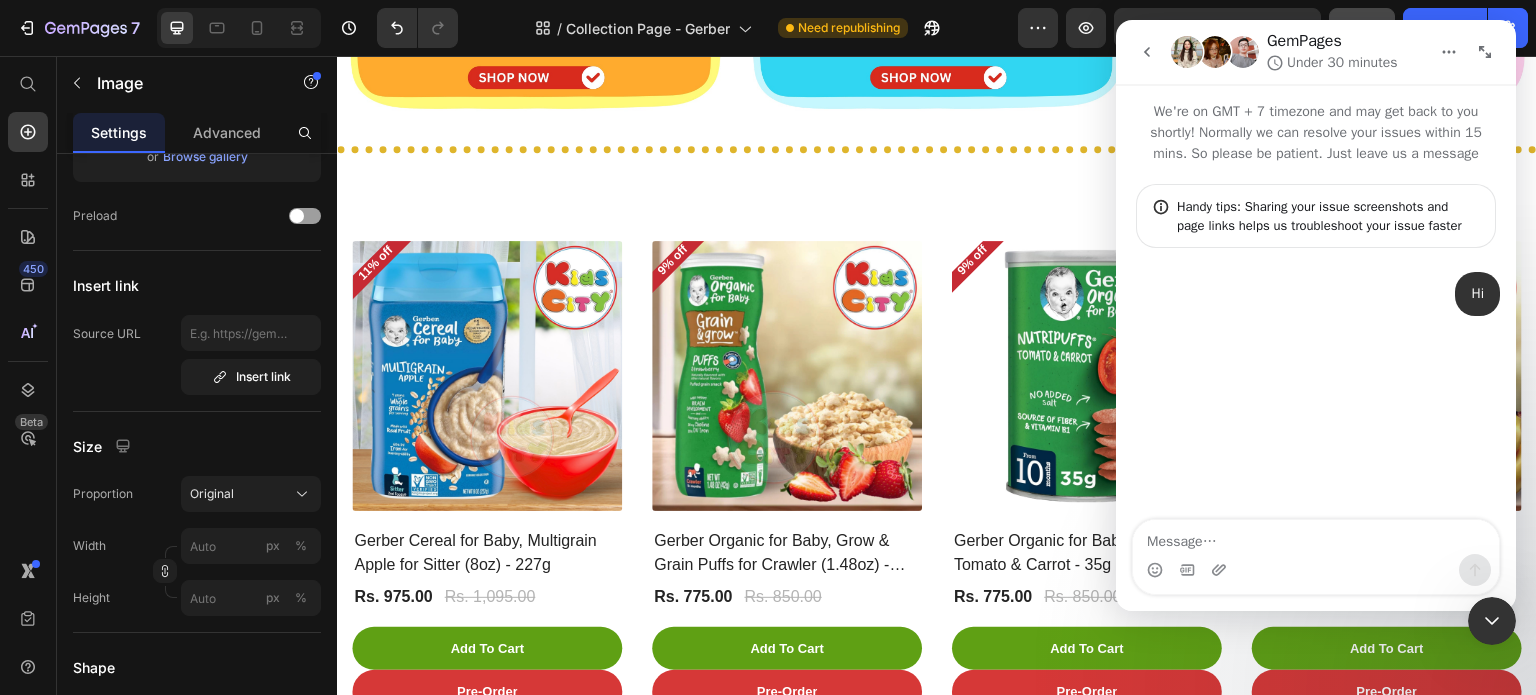type on "I want a design like this for our main page. Can you help me with it?" 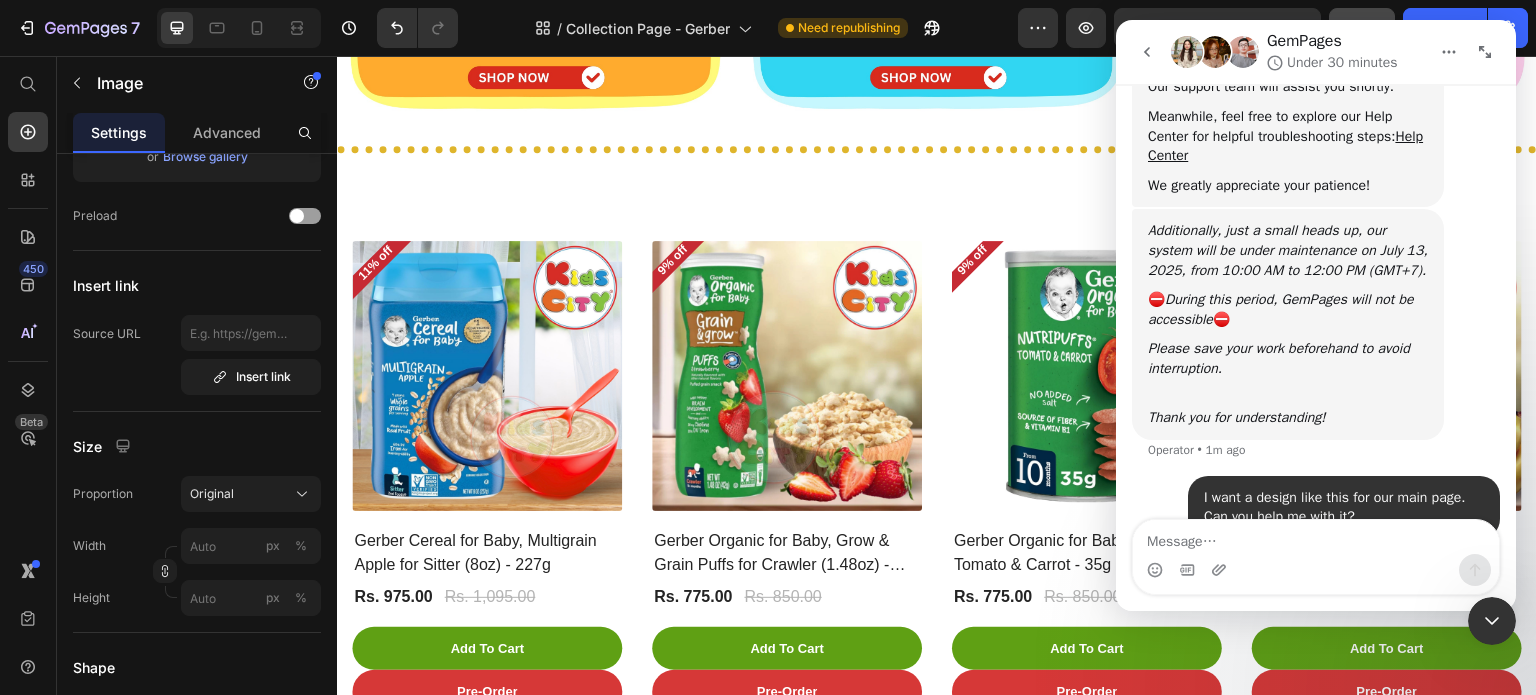 scroll, scrollTop: 394, scrollLeft: 0, axis: vertical 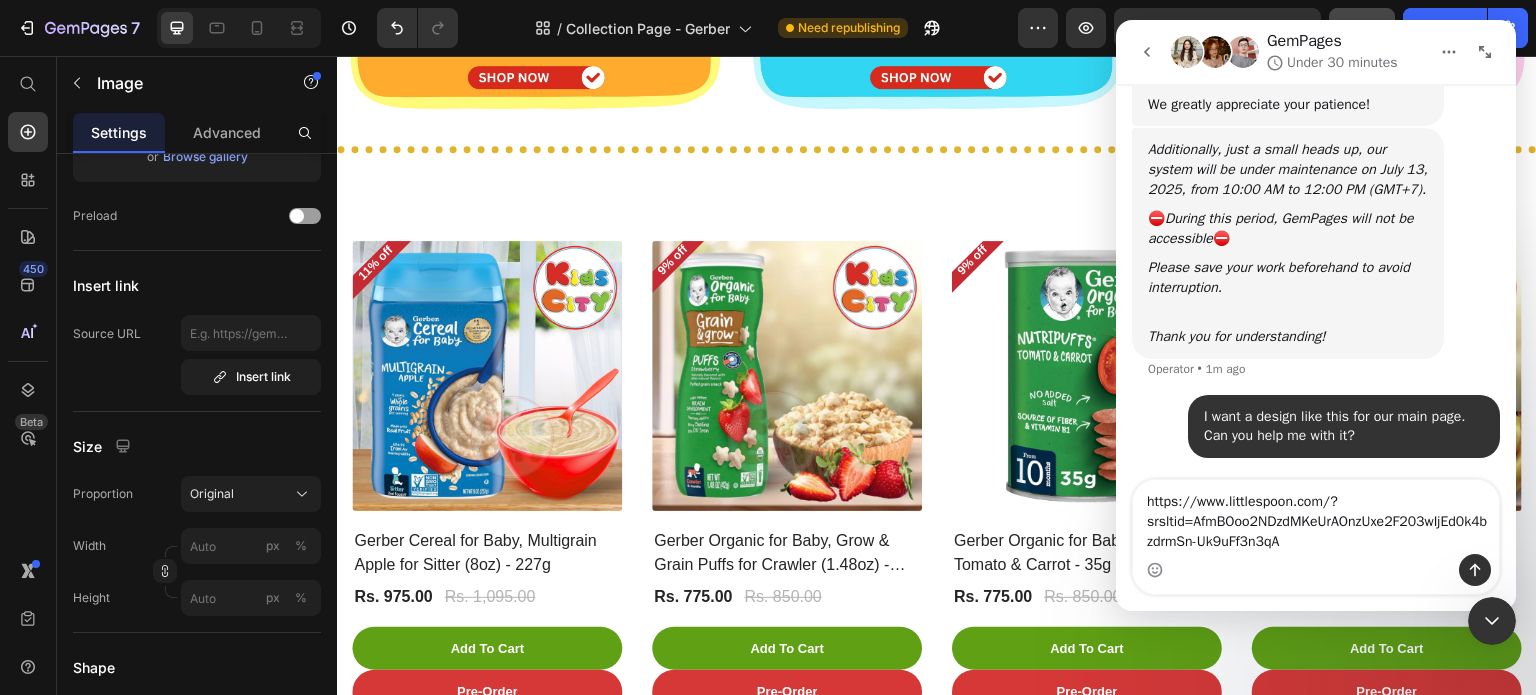 type on "https://www.littlespoon.com/?srsltid=AfmBOoo2NDzdMKeUrAOnzUxe2F203wIjEd0k4bzdrmSn-Uk9uFf3n3qA" 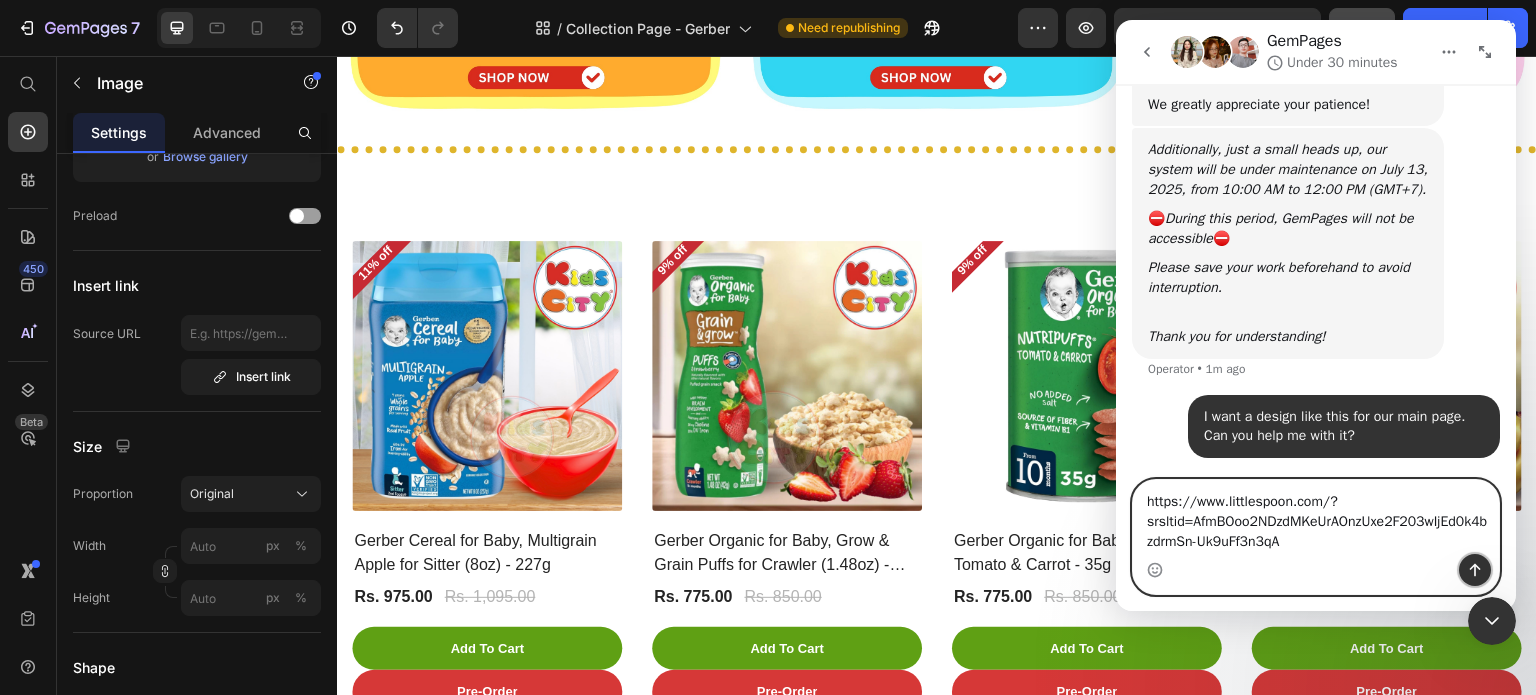 click 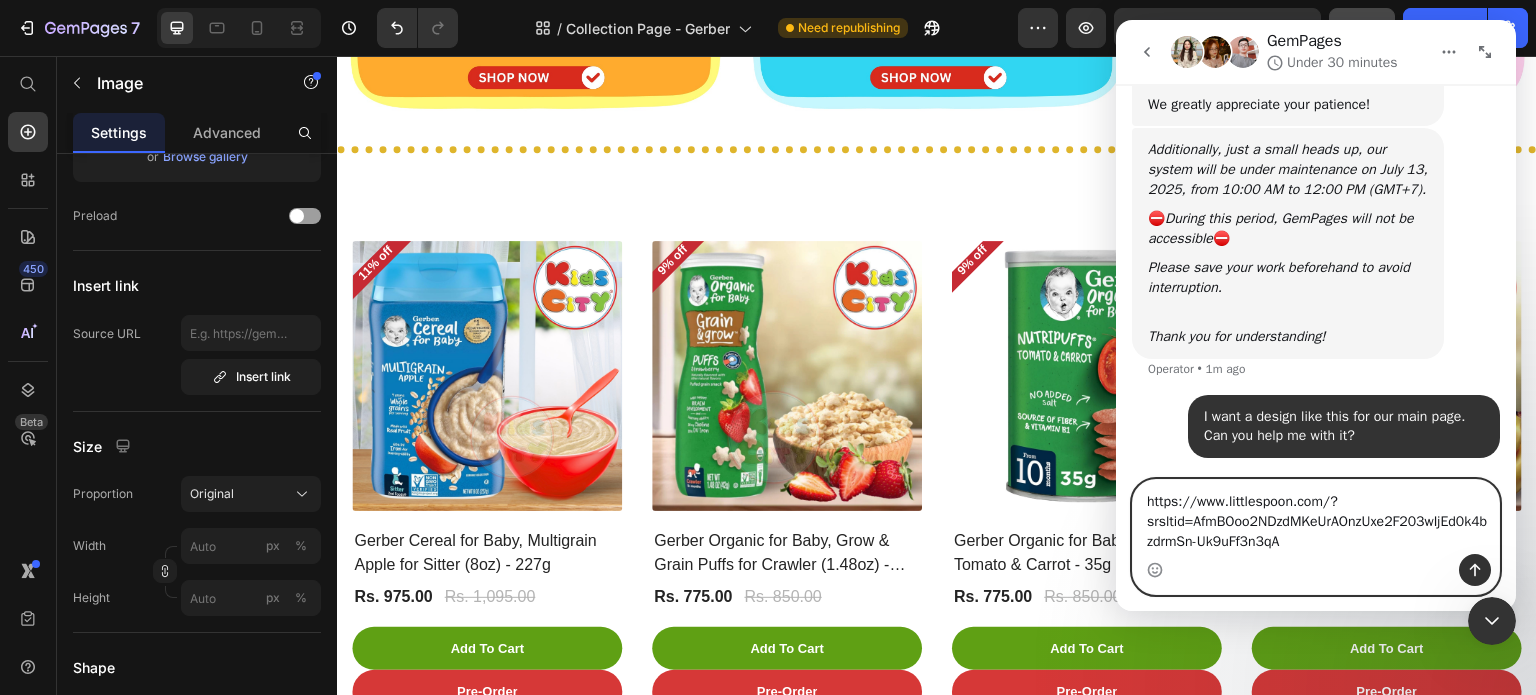 type 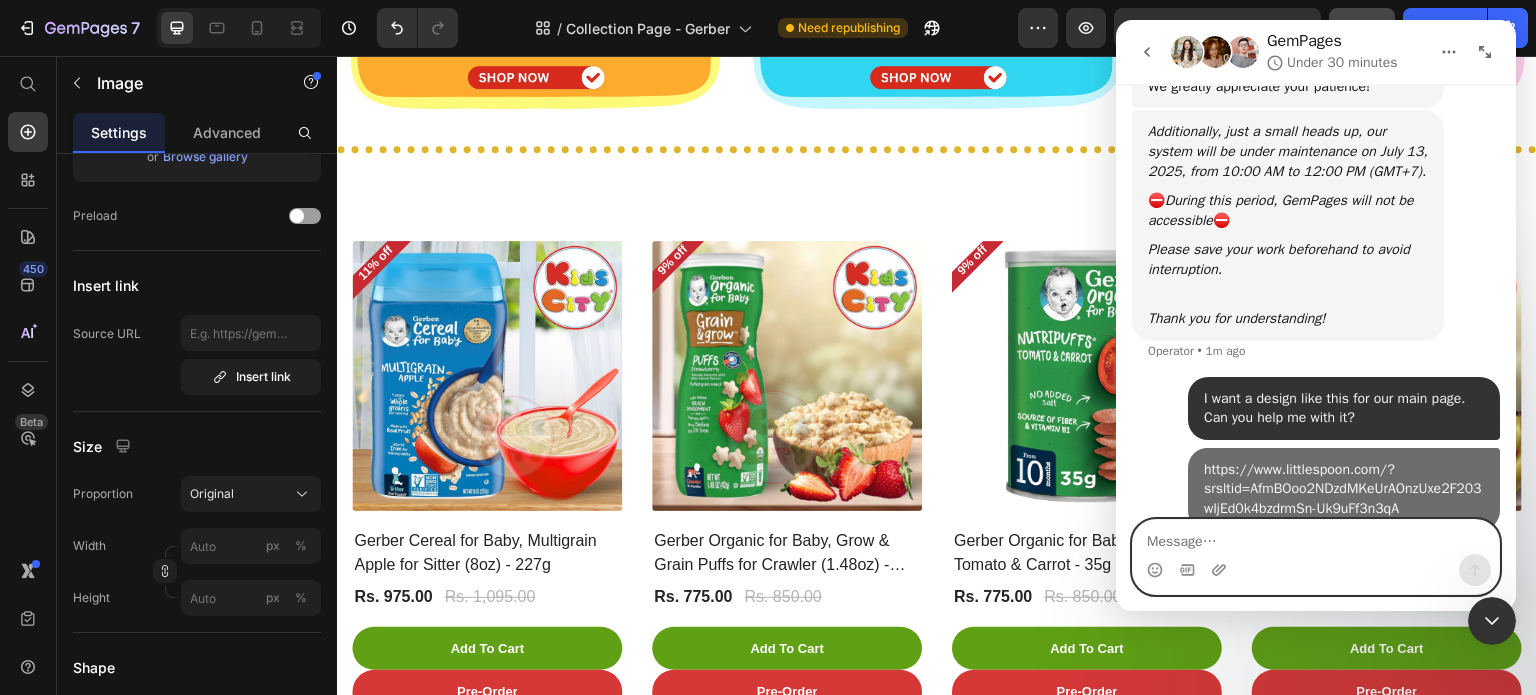scroll, scrollTop: 479, scrollLeft: 0, axis: vertical 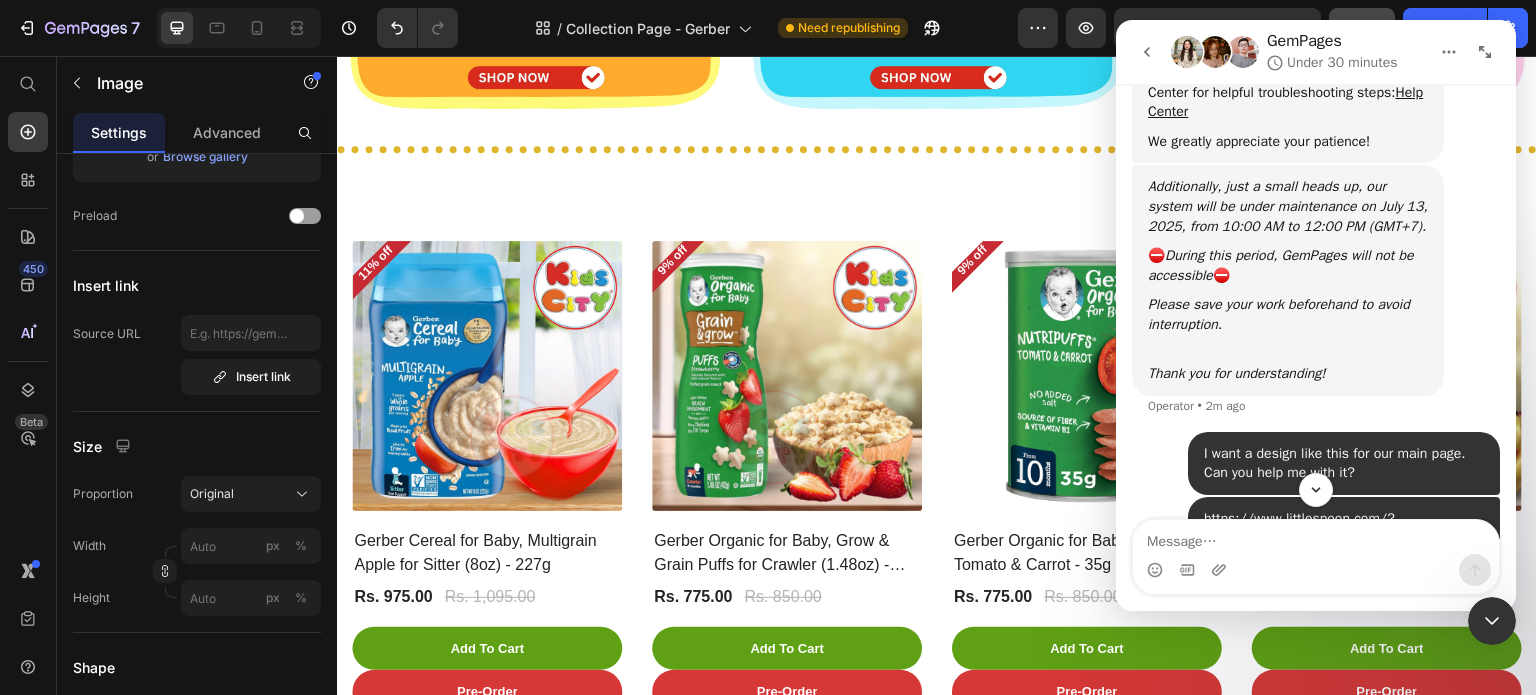 click 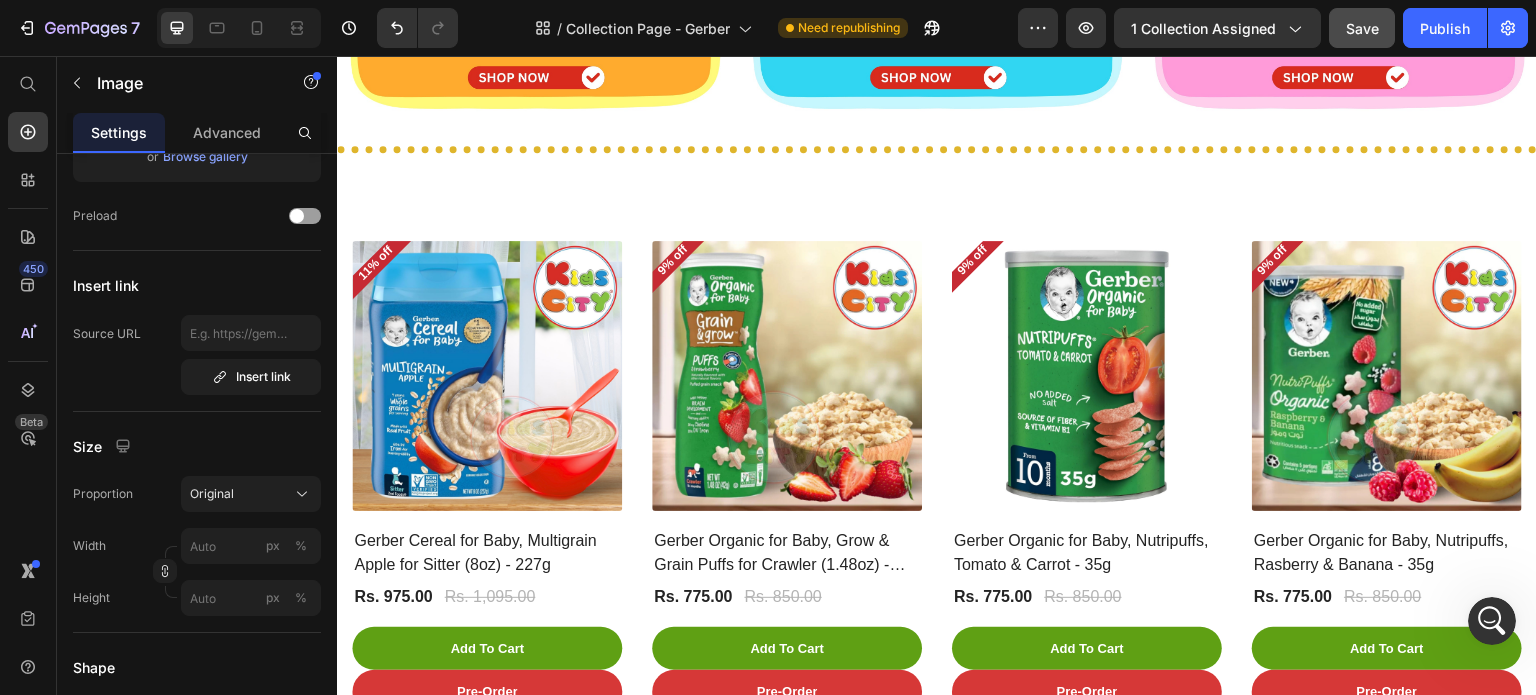 scroll, scrollTop: 0, scrollLeft: 0, axis: both 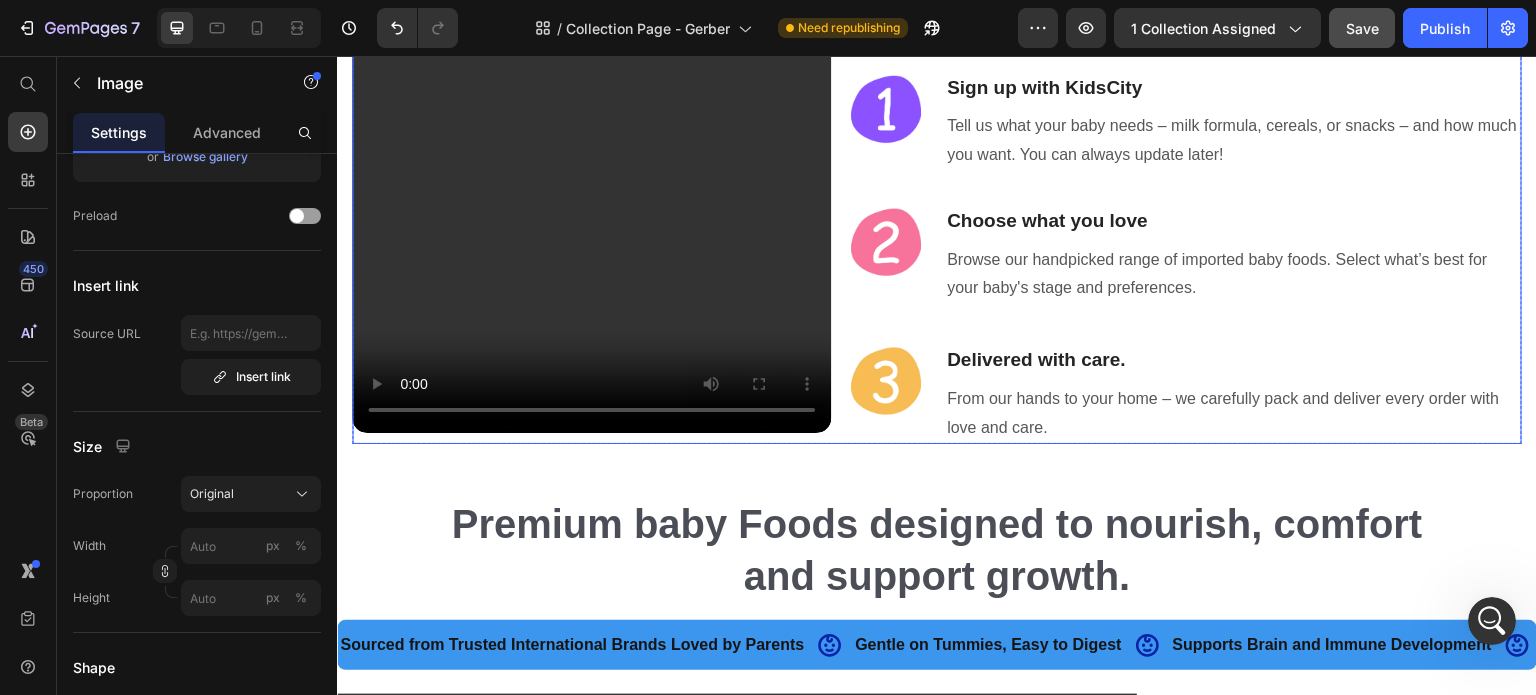 click on "Video Smart nutrition for babies, simplified in 3 steps. Heading Image Sign up with KidsCity Heading Tell us what your baby needs – milk formula, cereals, or snacks – and how much you want. You can always update later! Text block Row Image Choose what you love Heading Browse our handpicked range of imported baby foods. Select what’s best for your baby's stage and preferences. Text block Row Image Delivered with care. Heading From our hands to your home – we carefully pack and deliver every order with love and care. Text block Row Row" at bounding box center (937, 193) 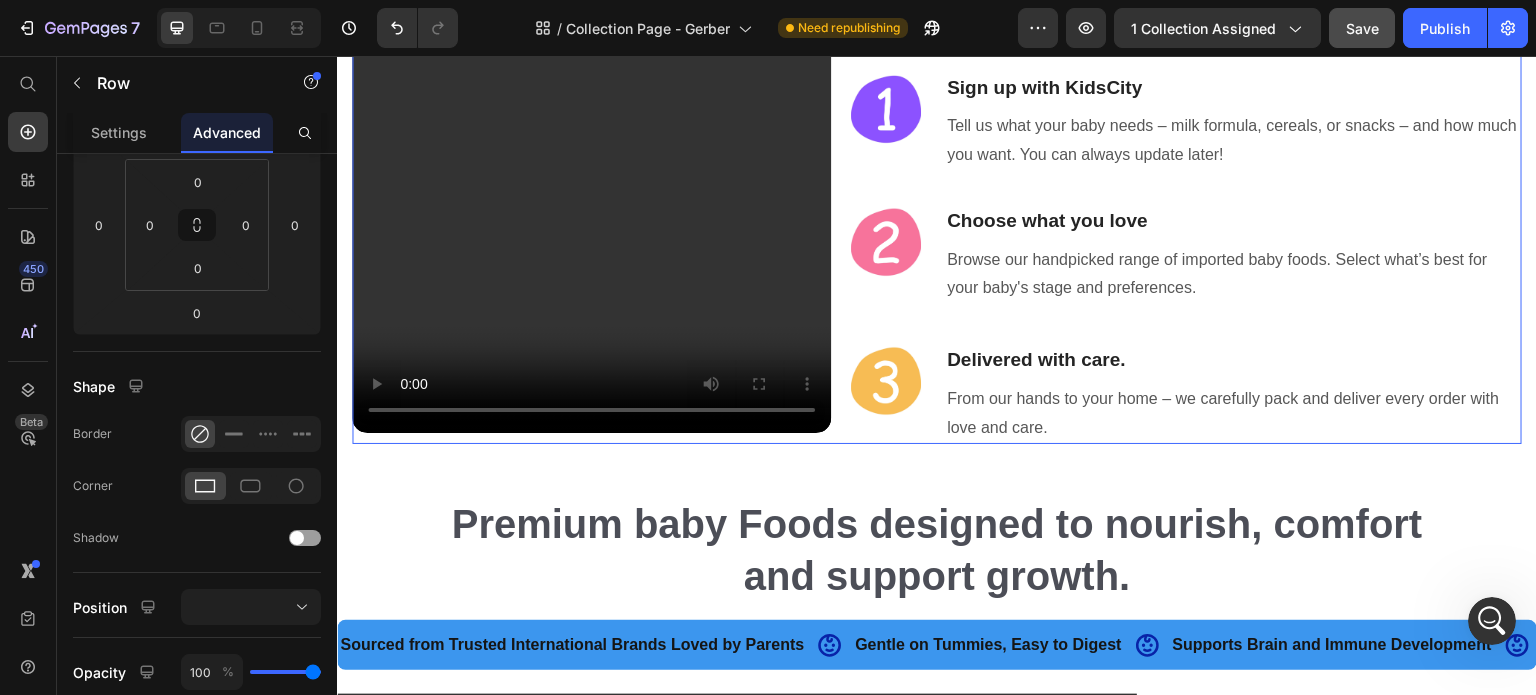 scroll, scrollTop: 0, scrollLeft: 0, axis: both 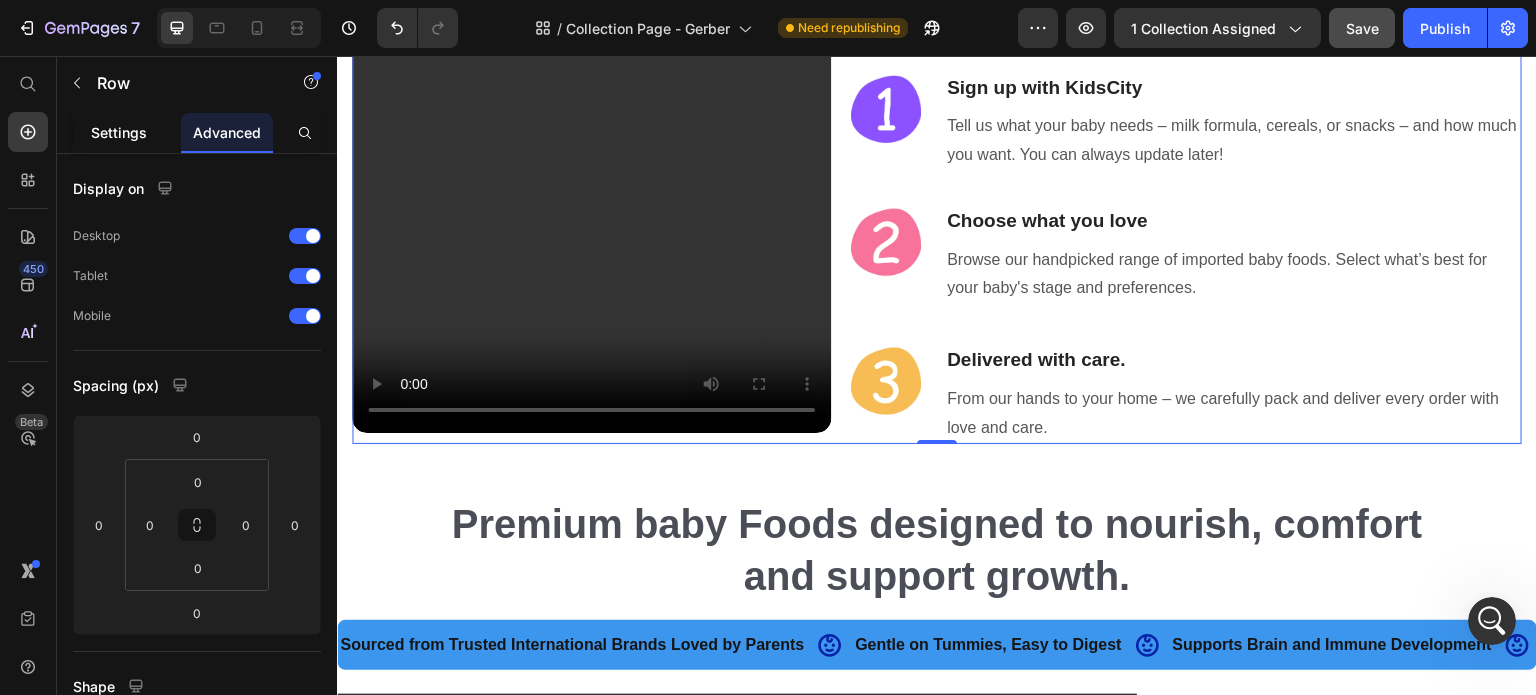 click on "Settings" 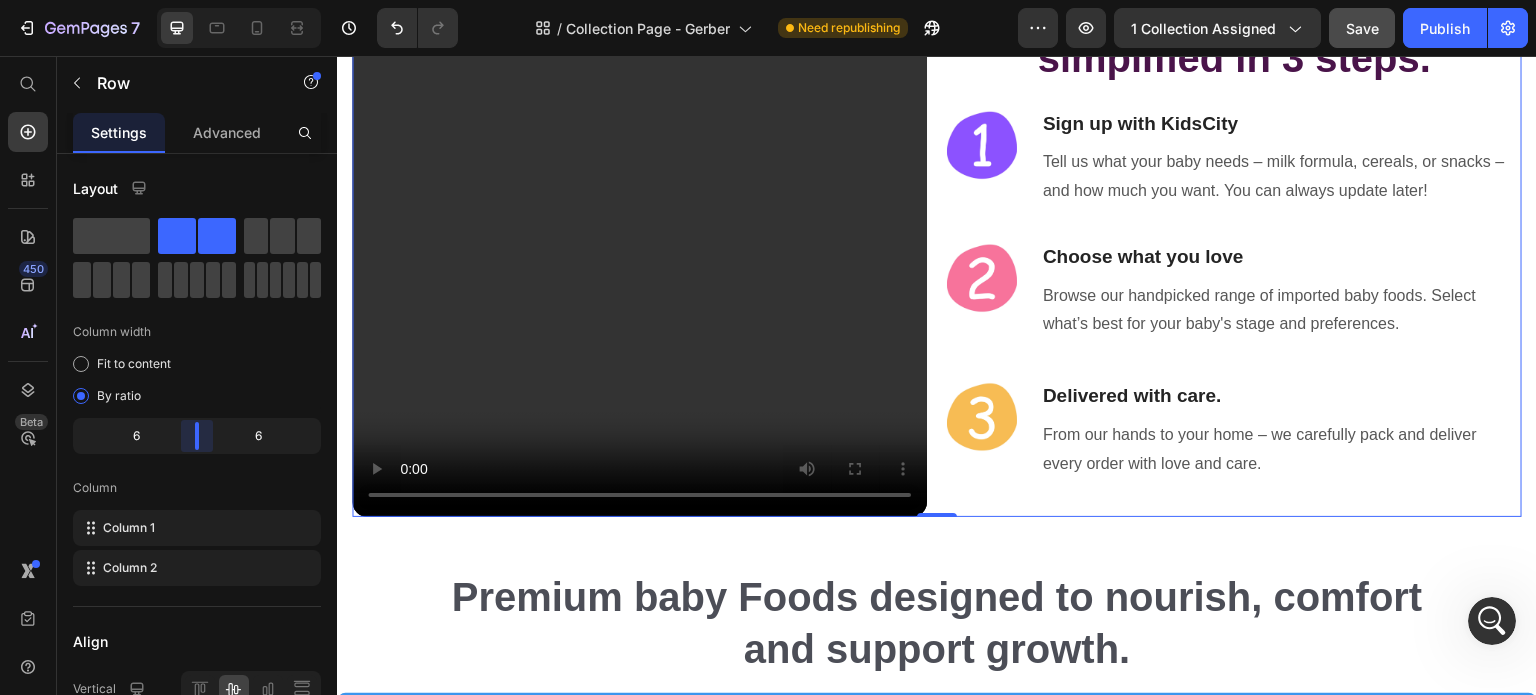 scroll, scrollTop: 2784, scrollLeft: 0, axis: vertical 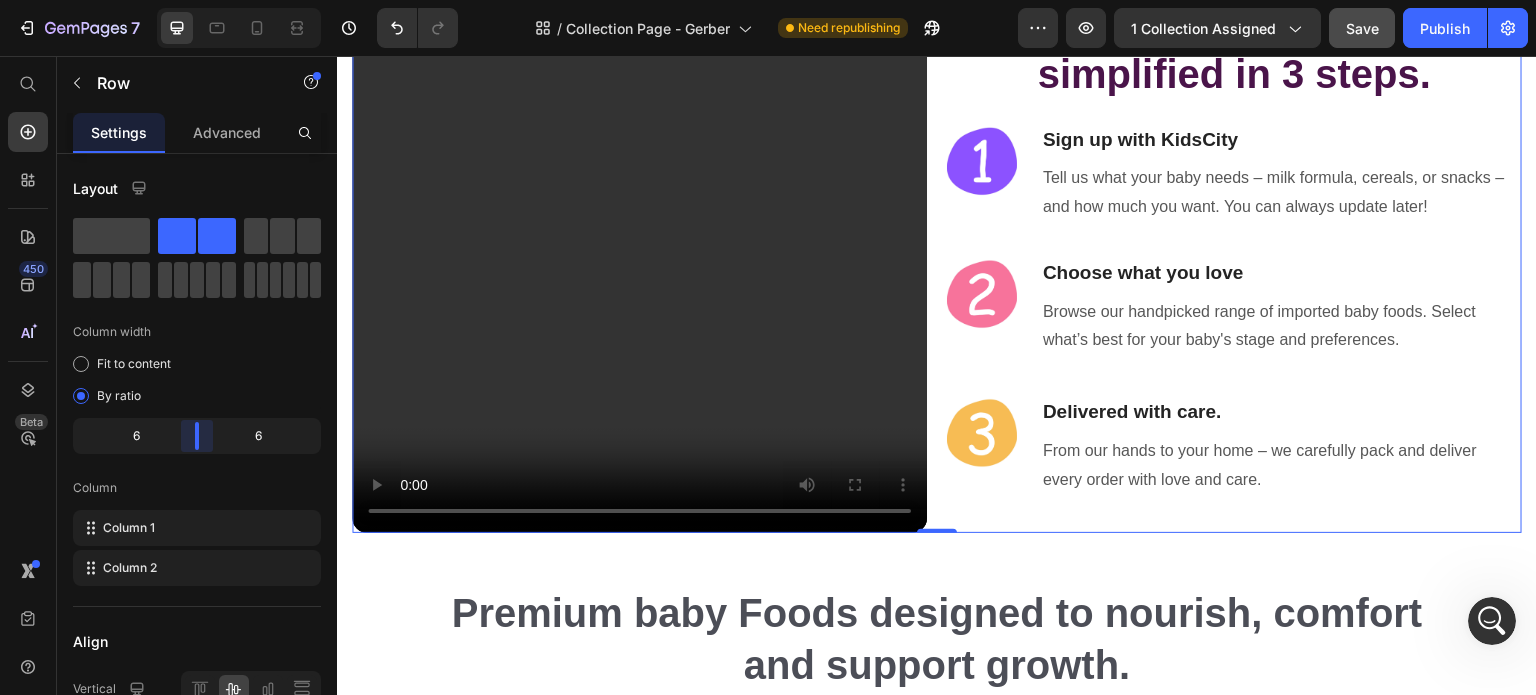 drag, startPoint x: 181, startPoint y: 435, endPoint x: 206, endPoint y: 443, distance: 26.24881 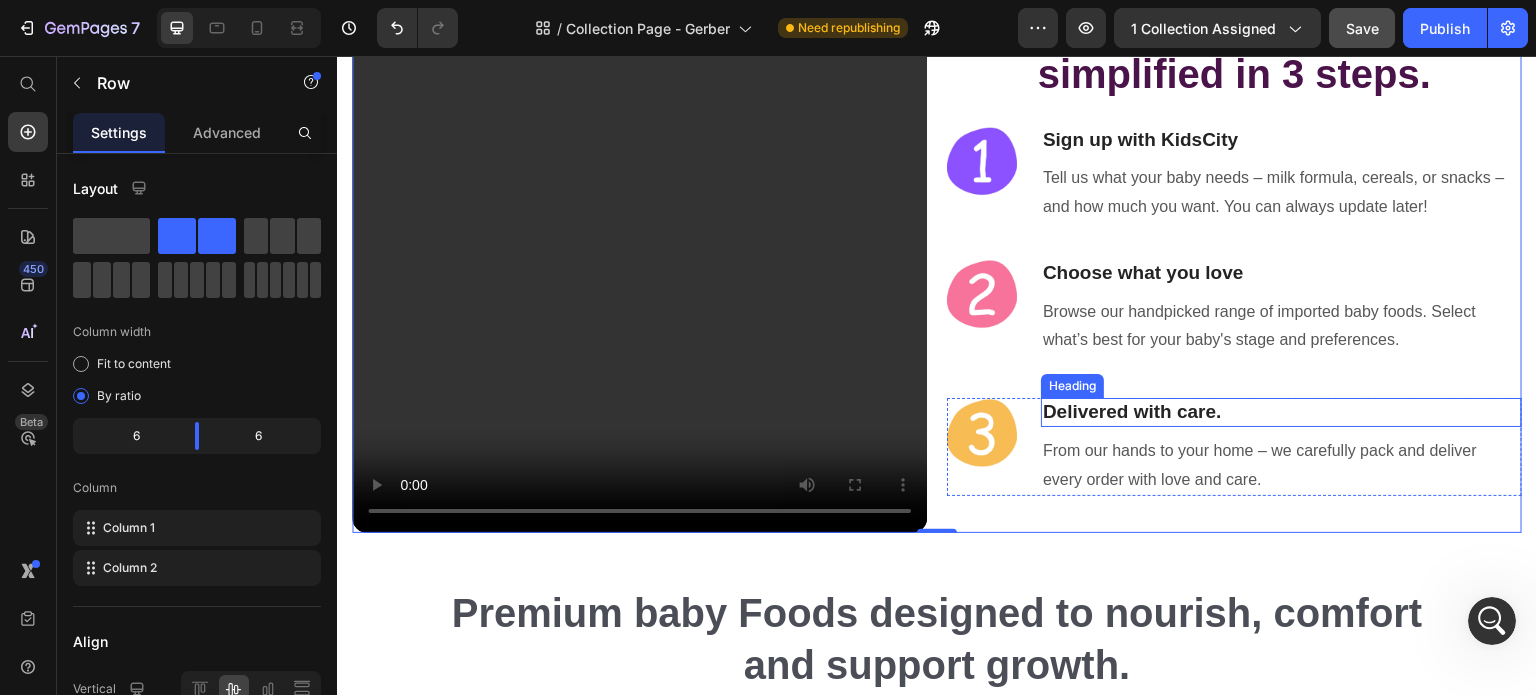 scroll, scrollTop: 2384, scrollLeft: 0, axis: vertical 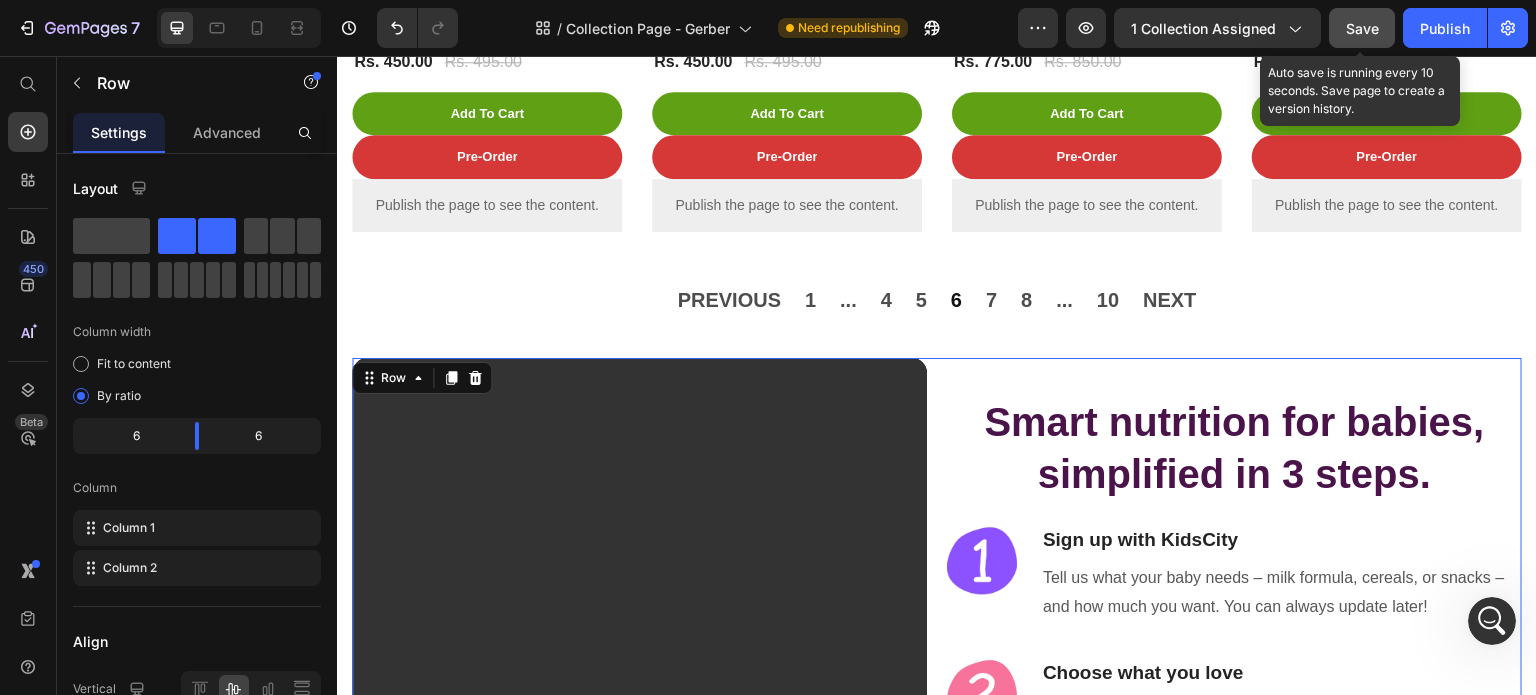 click on "Save" 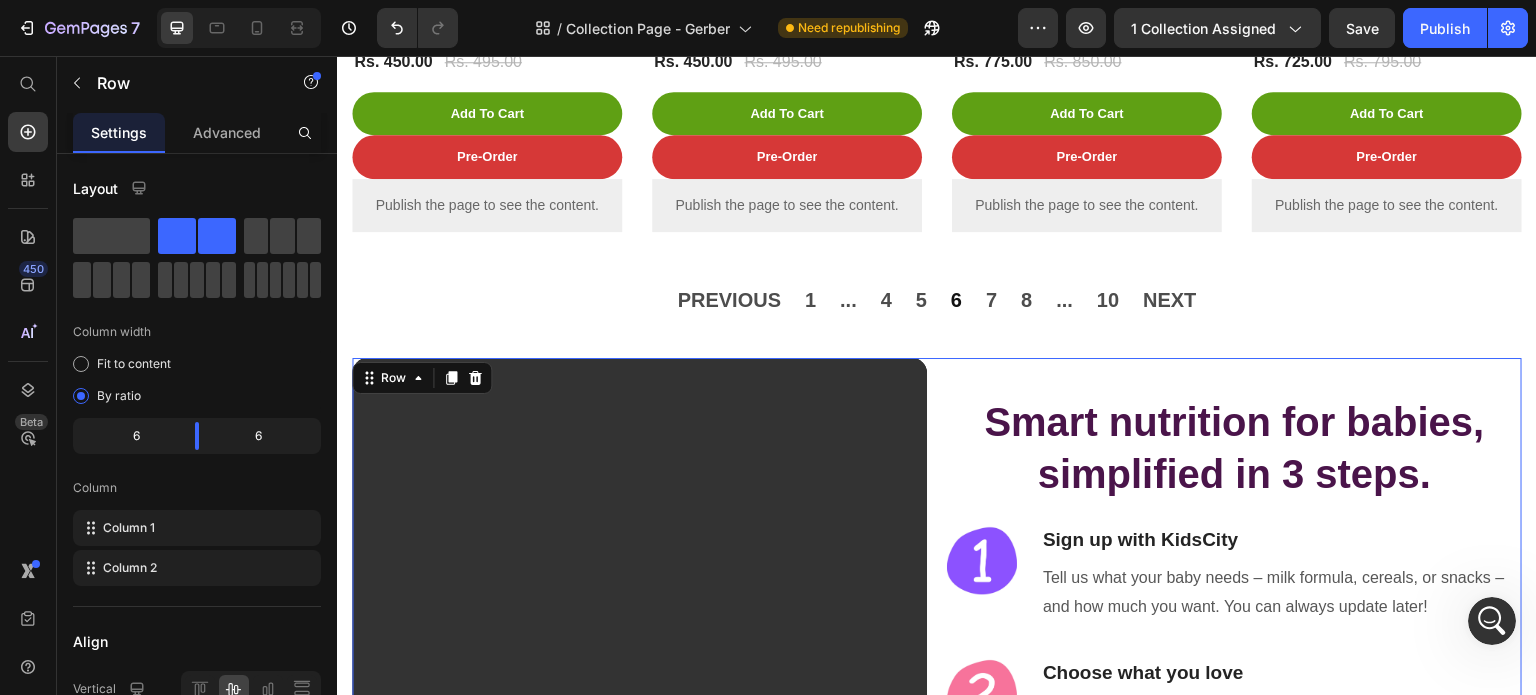 click 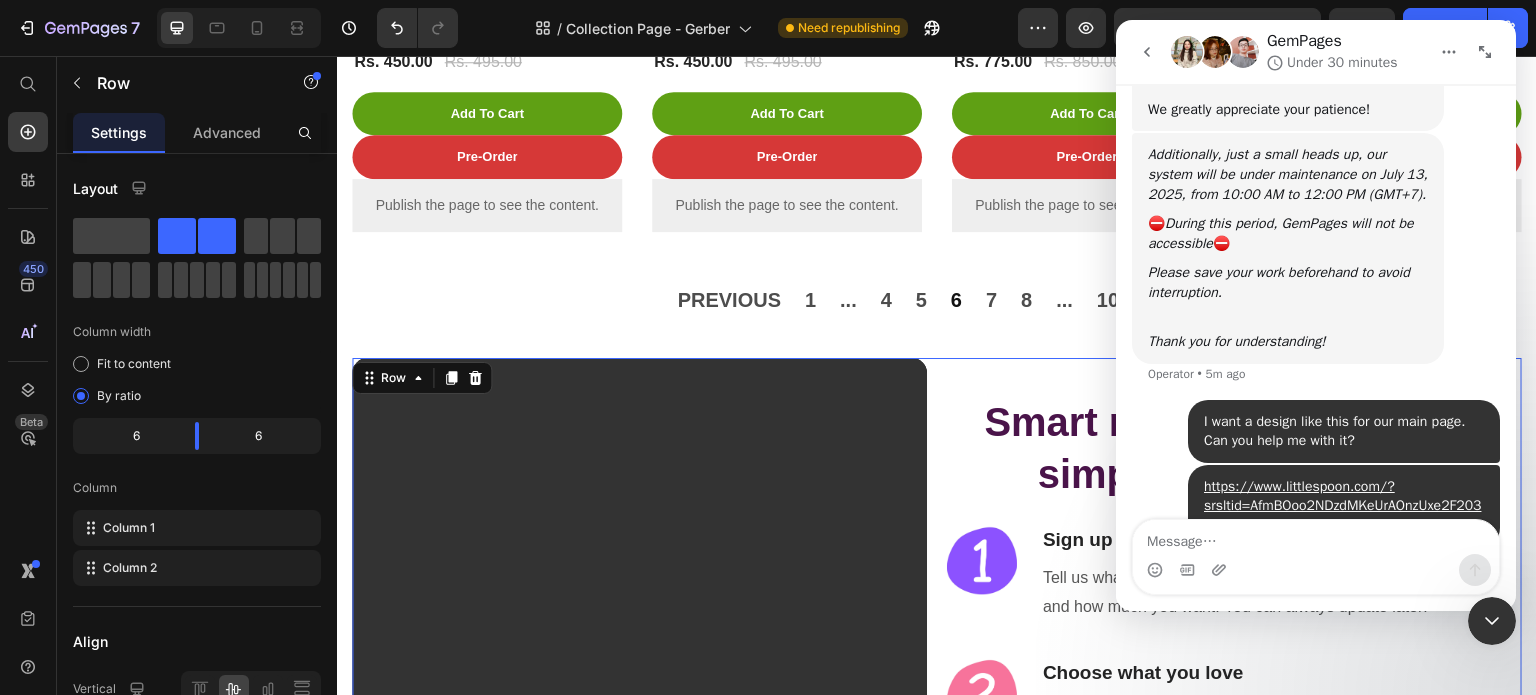 scroll, scrollTop: 379, scrollLeft: 0, axis: vertical 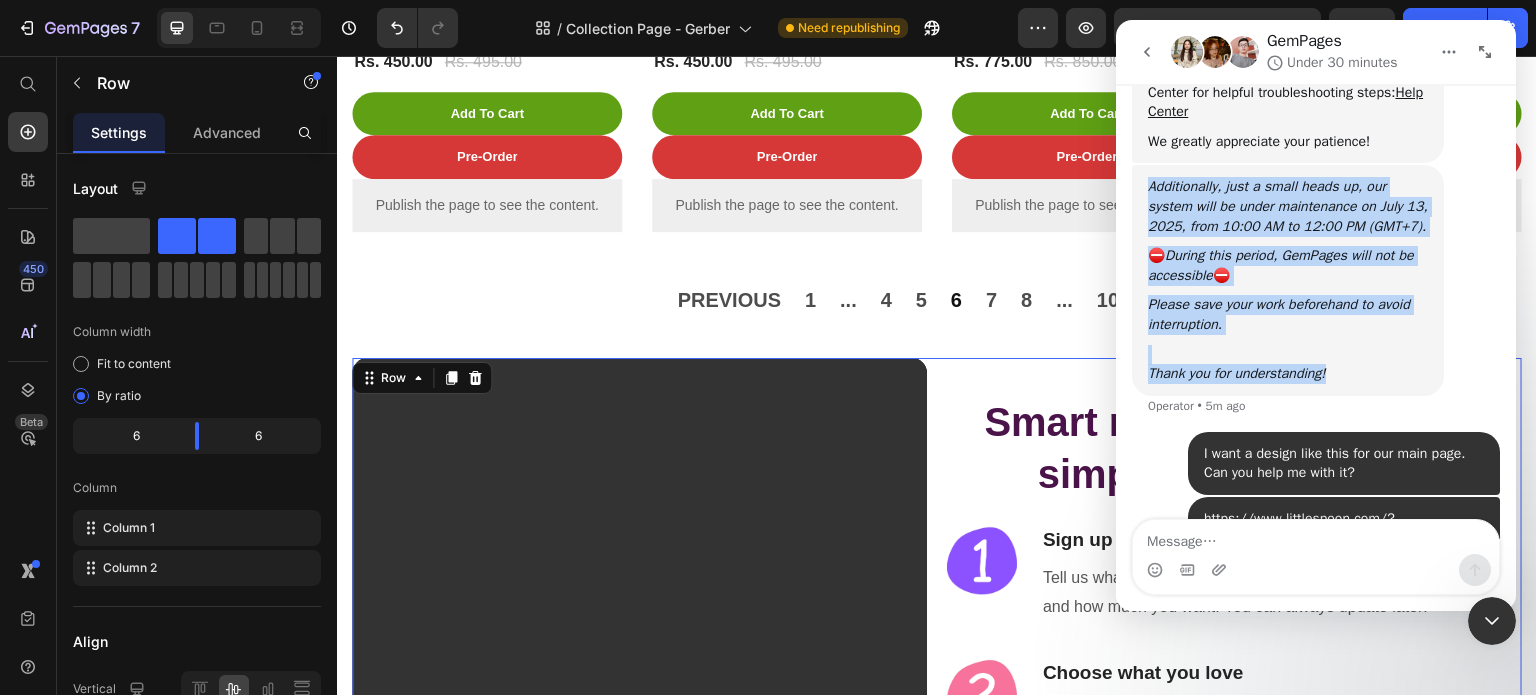 drag, startPoint x: 1327, startPoint y: 373, endPoint x: 1139, endPoint y: 175, distance: 273.0348 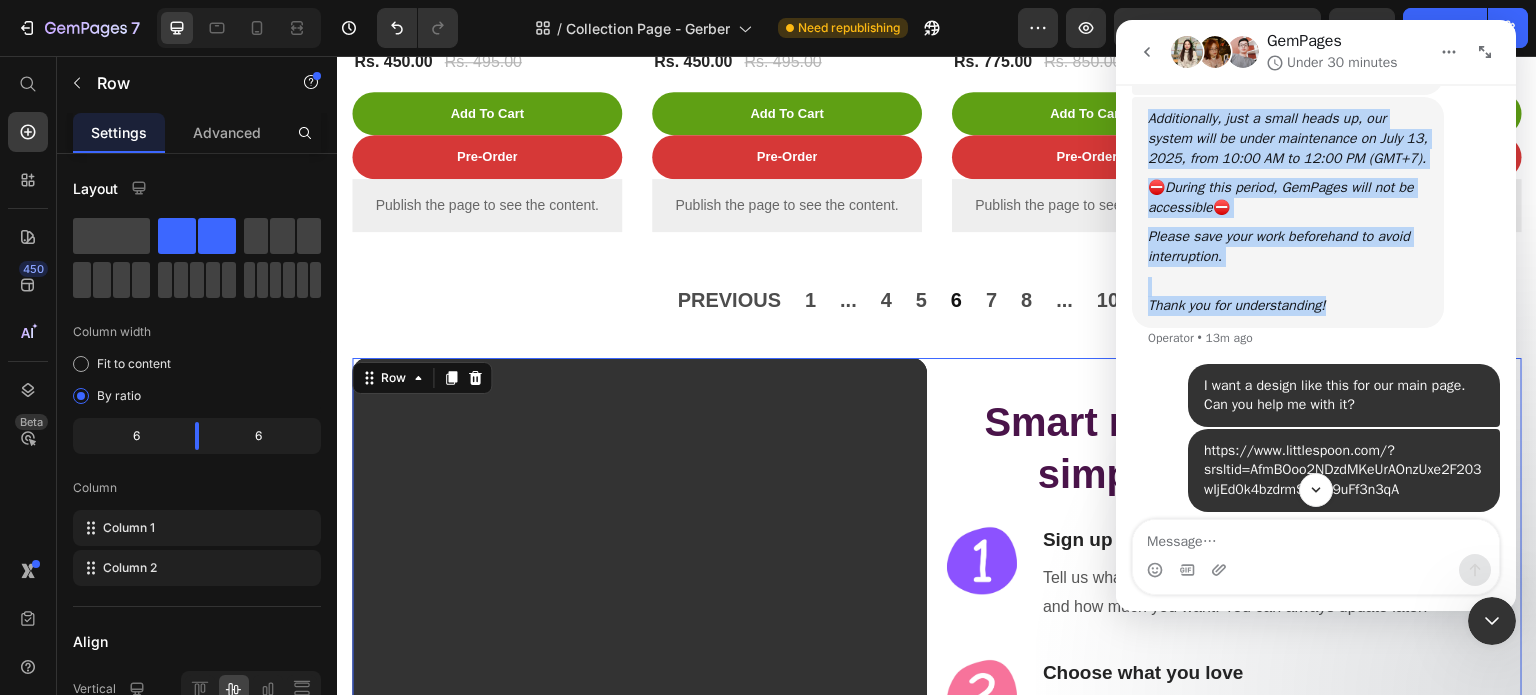 scroll, scrollTop: 479, scrollLeft: 0, axis: vertical 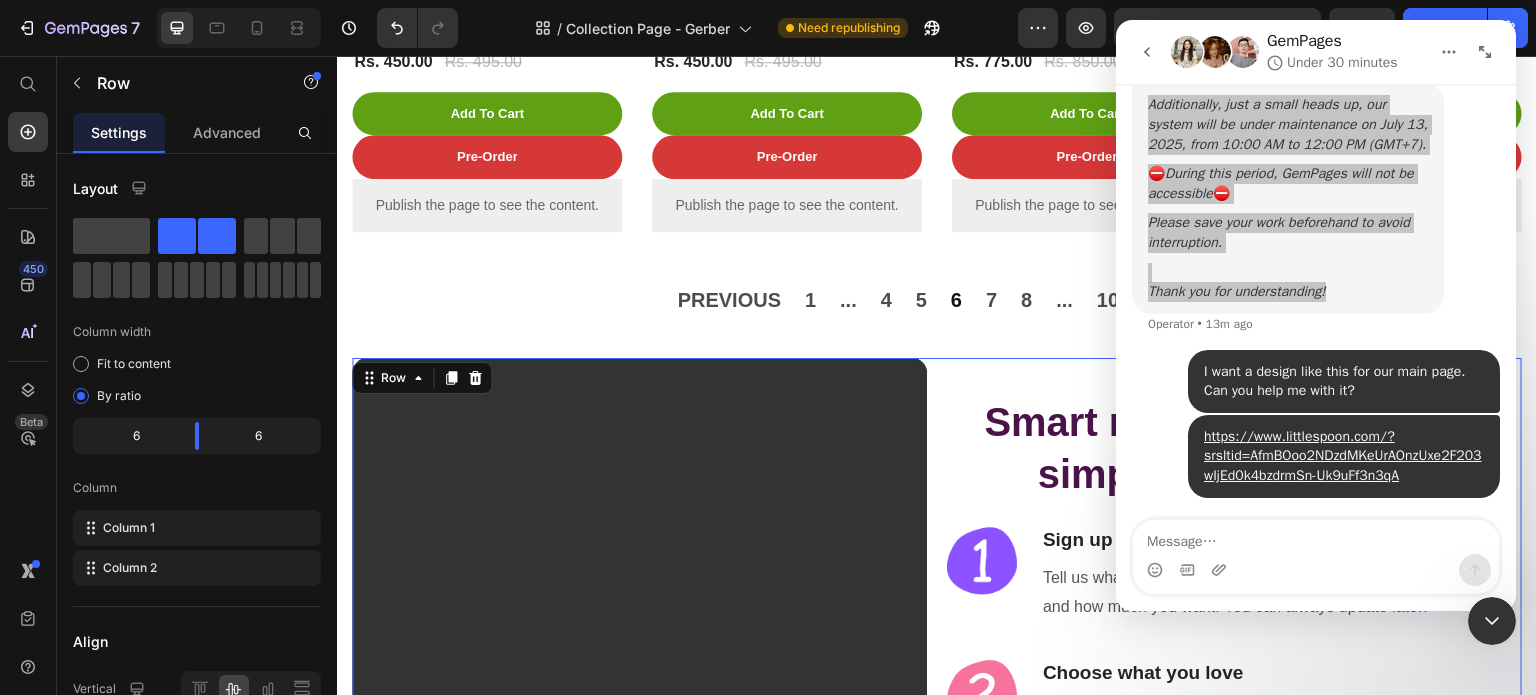 click 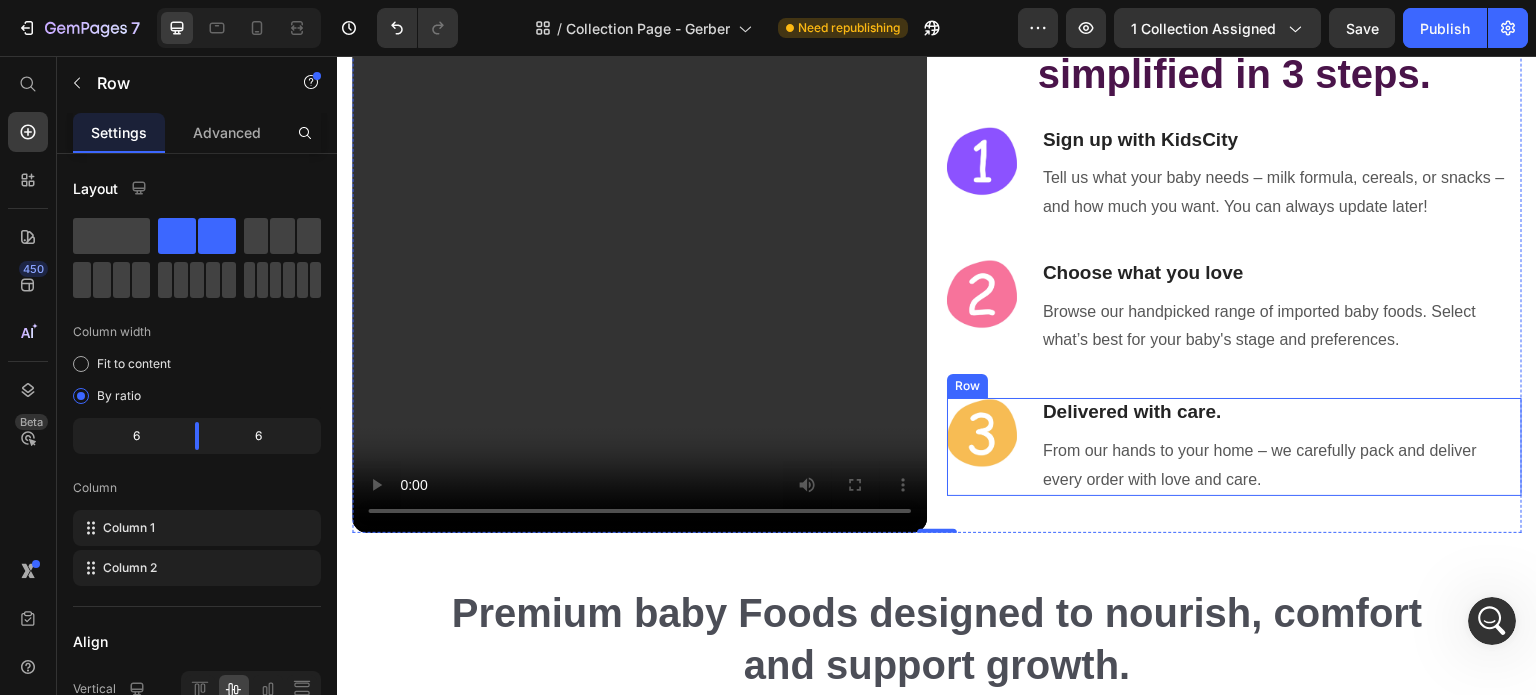 scroll, scrollTop: 2584, scrollLeft: 0, axis: vertical 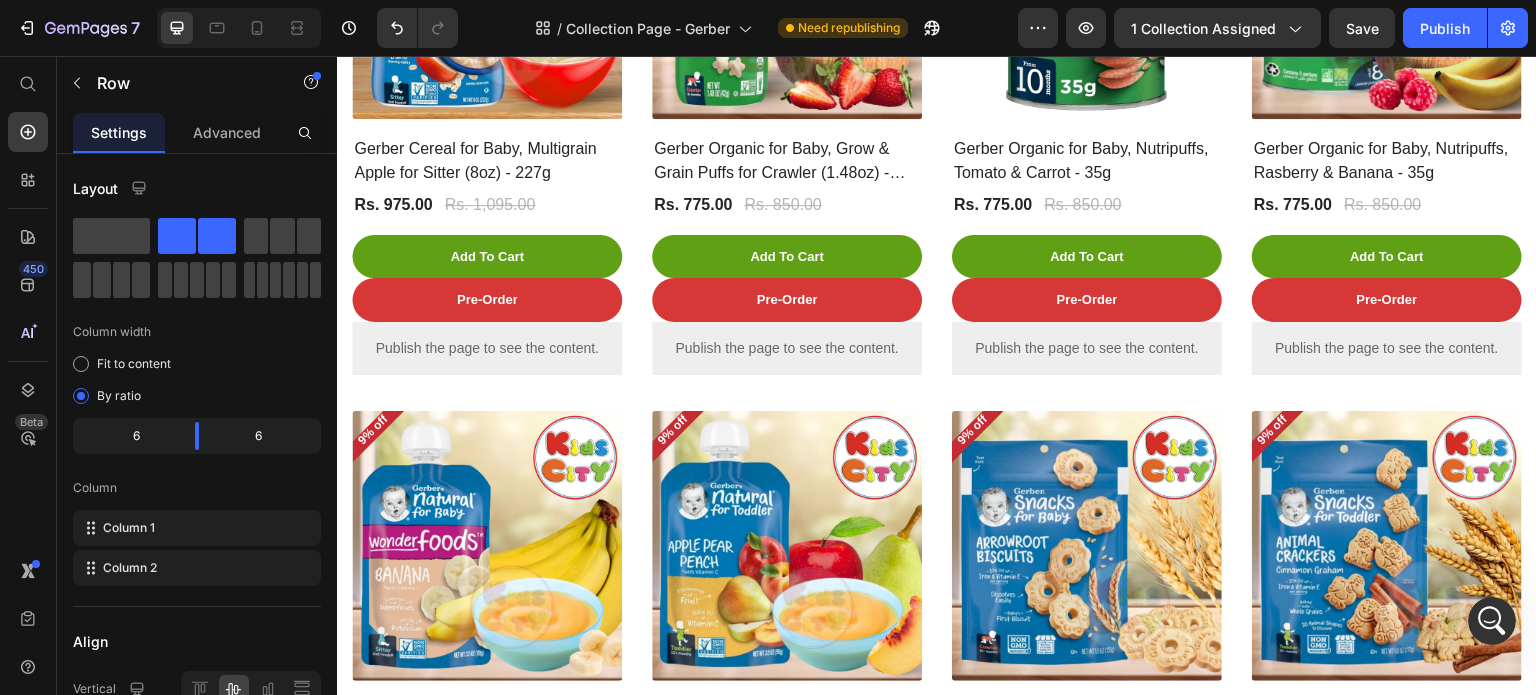 click at bounding box center (1492, 621) 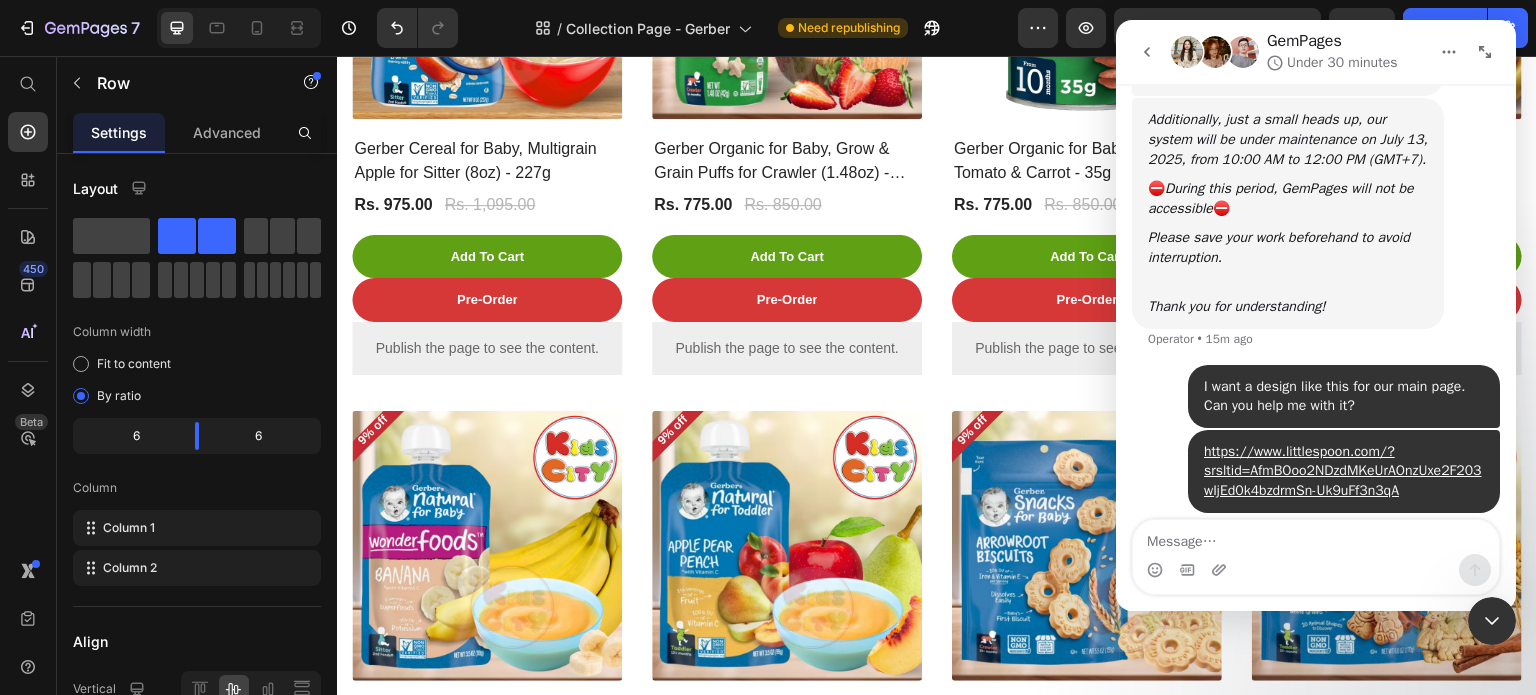 scroll, scrollTop: 479, scrollLeft: 0, axis: vertical 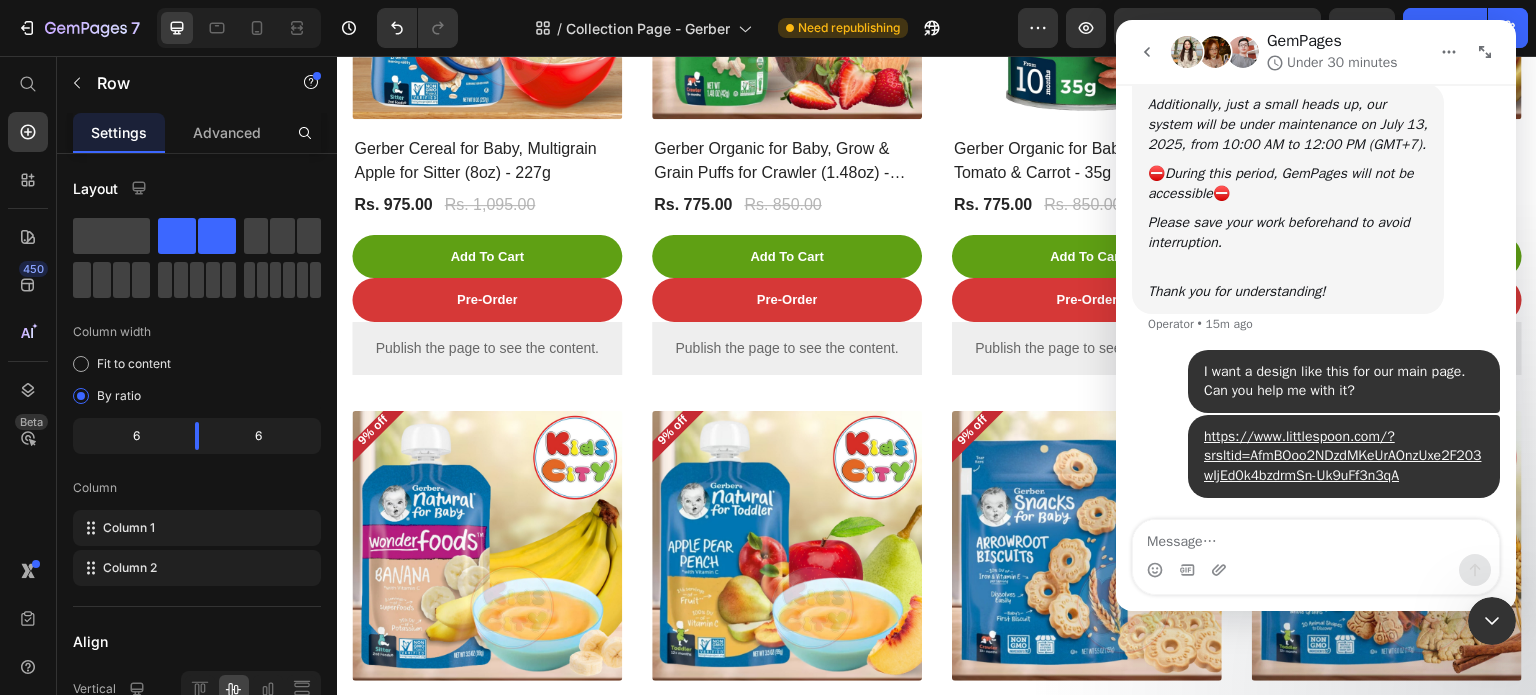 type on "?" 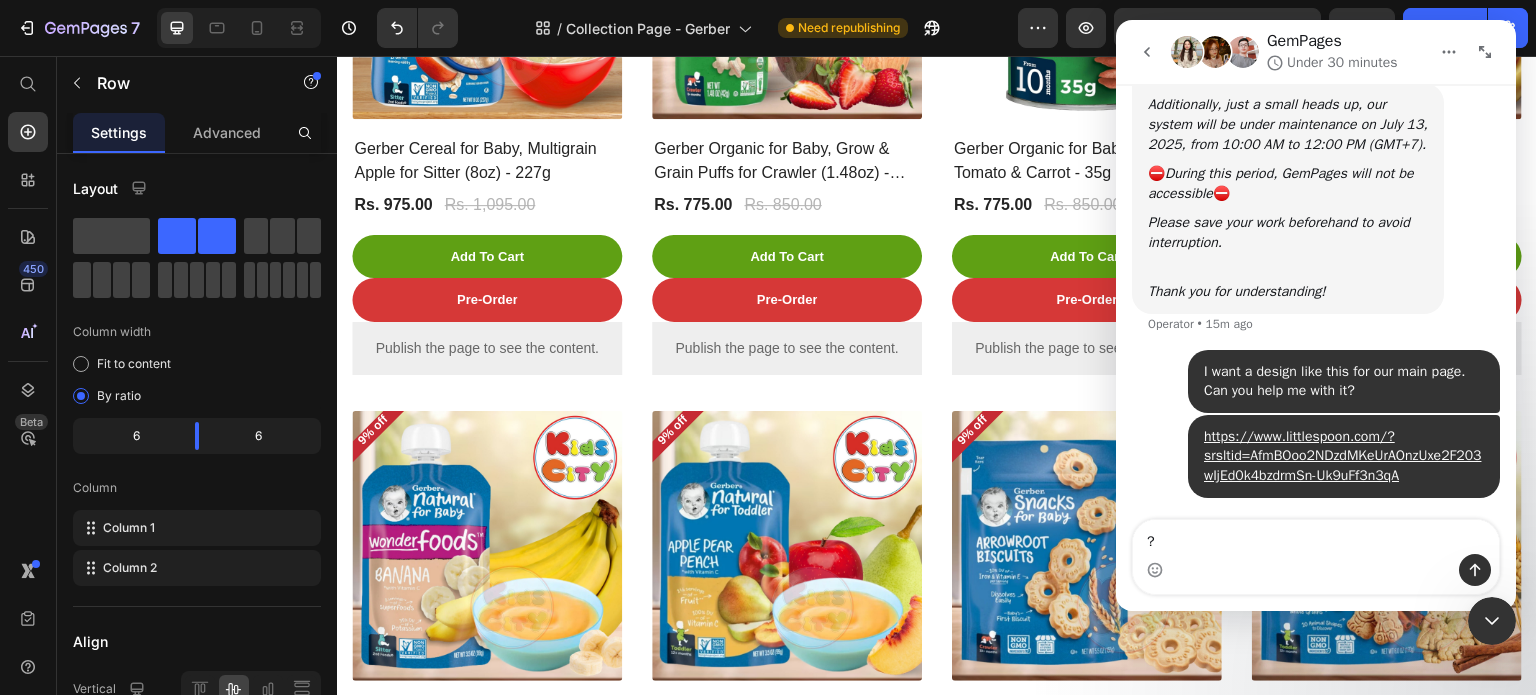 type 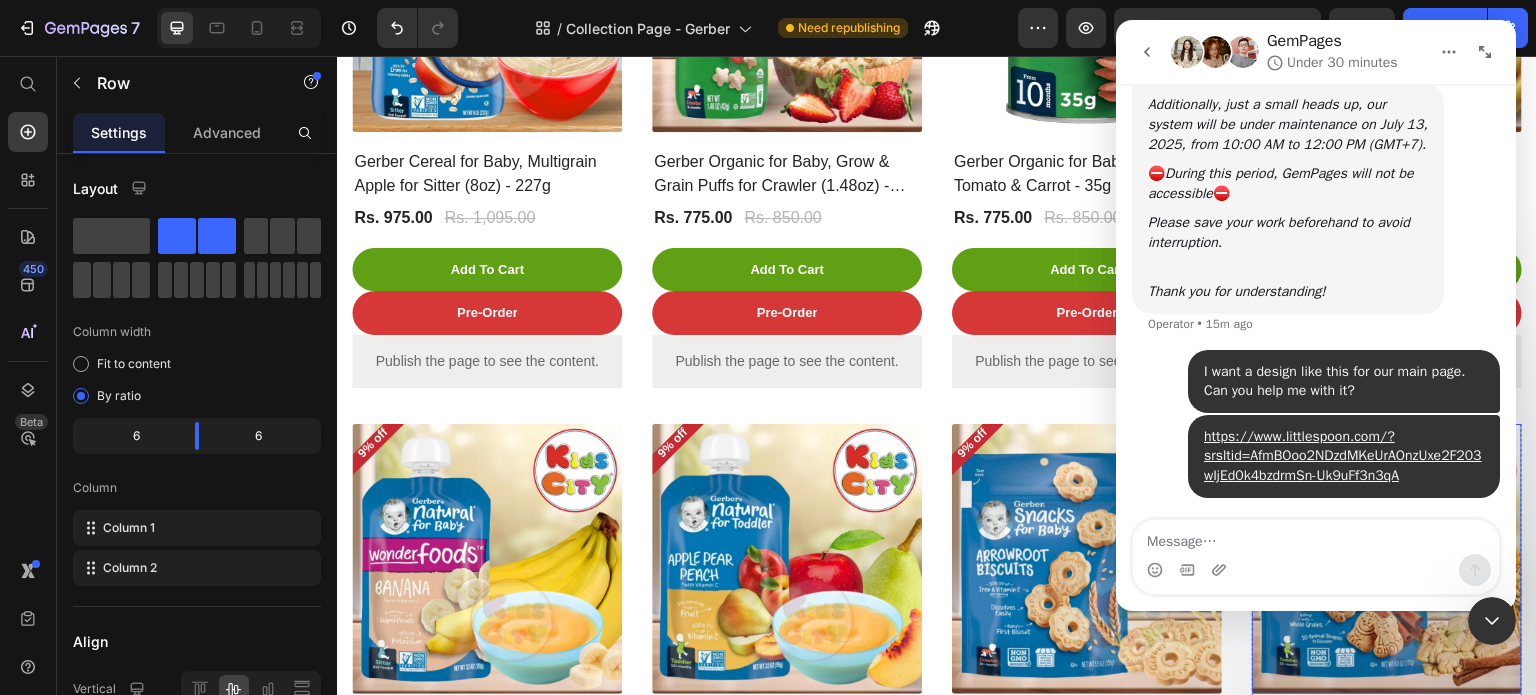 scroll, scrollTop: 780, scrollLeft: 0, axis: vertical 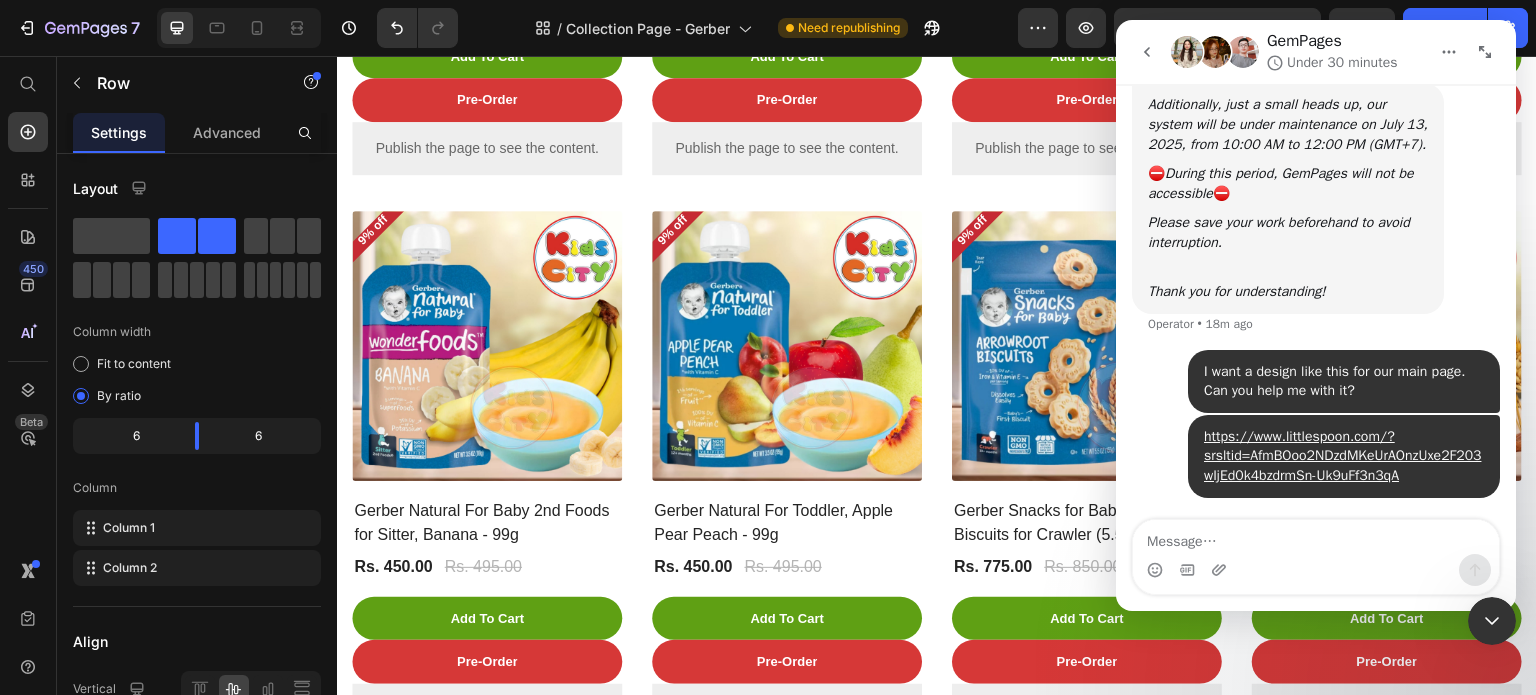click 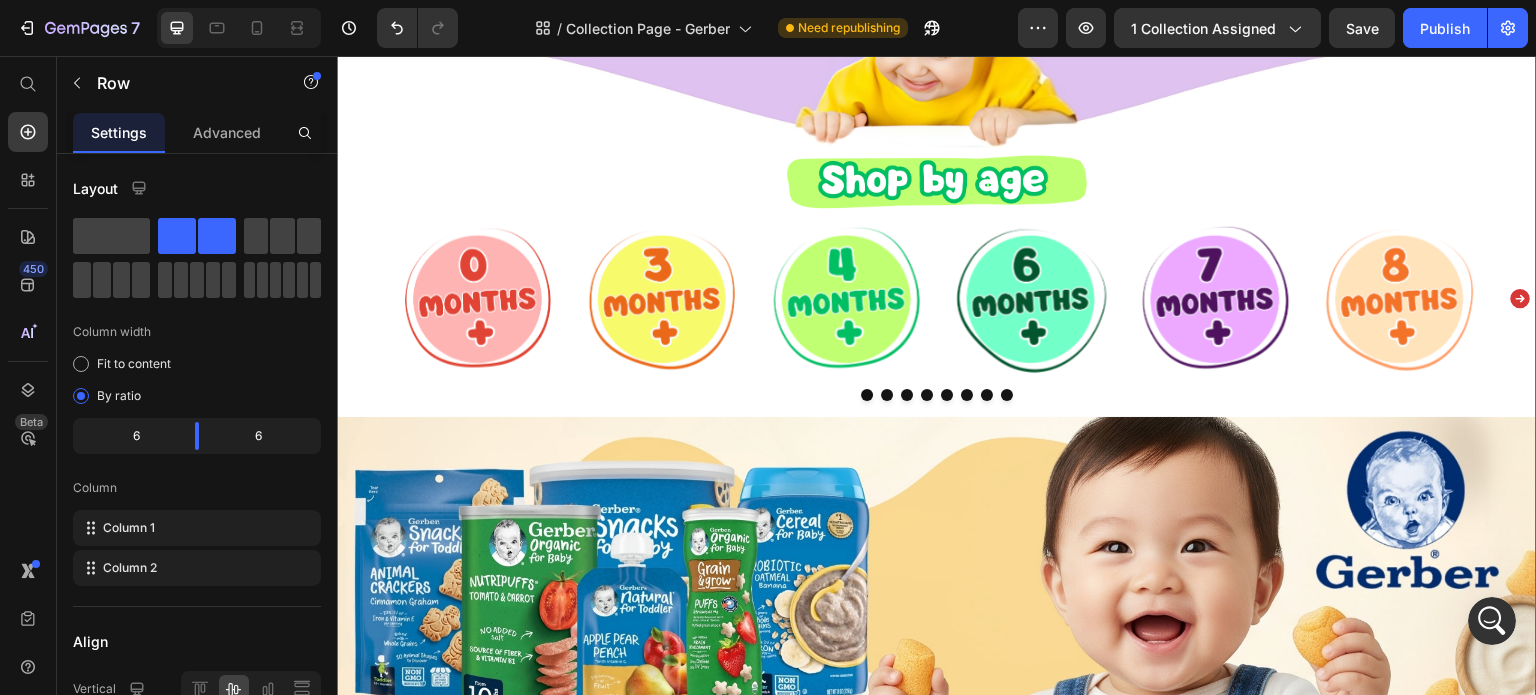 scroll, scrollTop: 200, scrollLeft: 0, axis: vertical 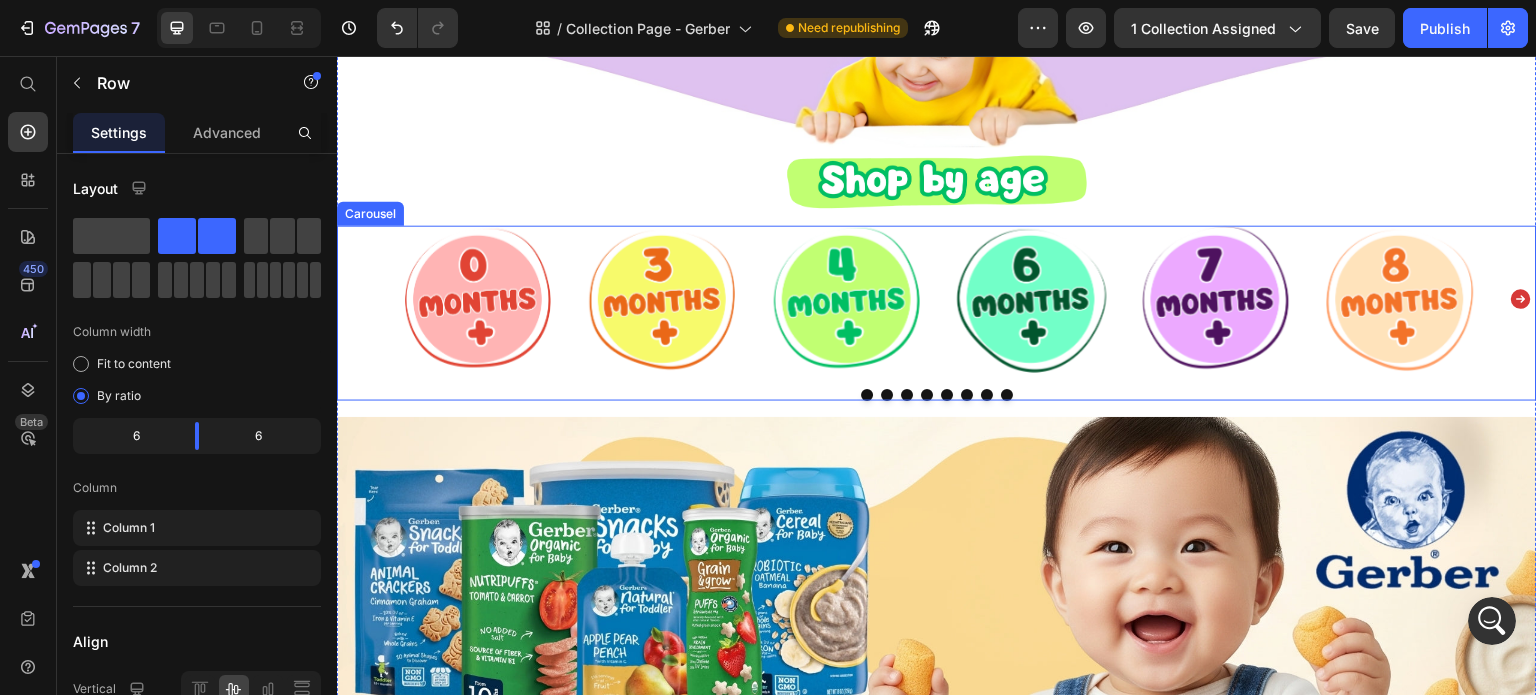 click on "Image Image Image Image Image Image Image Image Image Image Image Image" at bounding box center [937, 300] 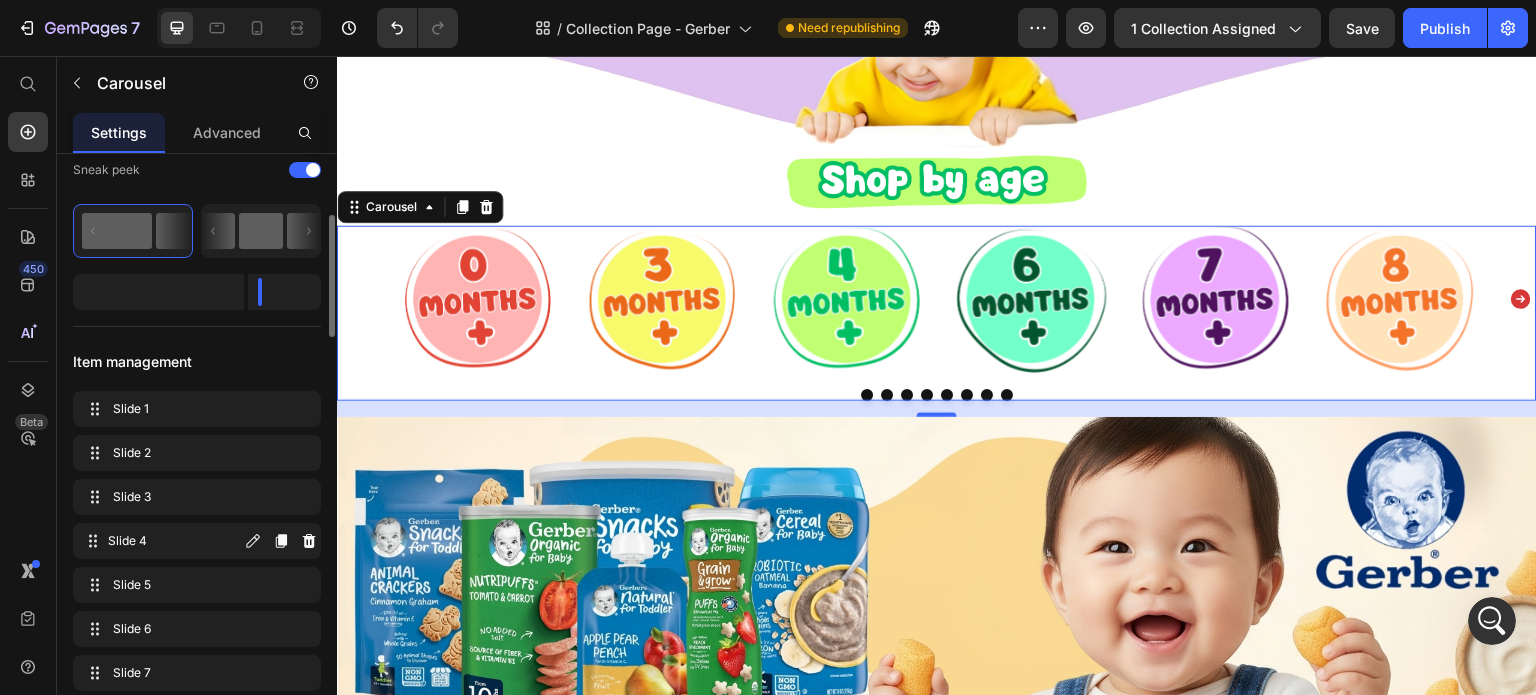 scroll, scrollTop: 400, scrollLeft: 0, axis: vertical 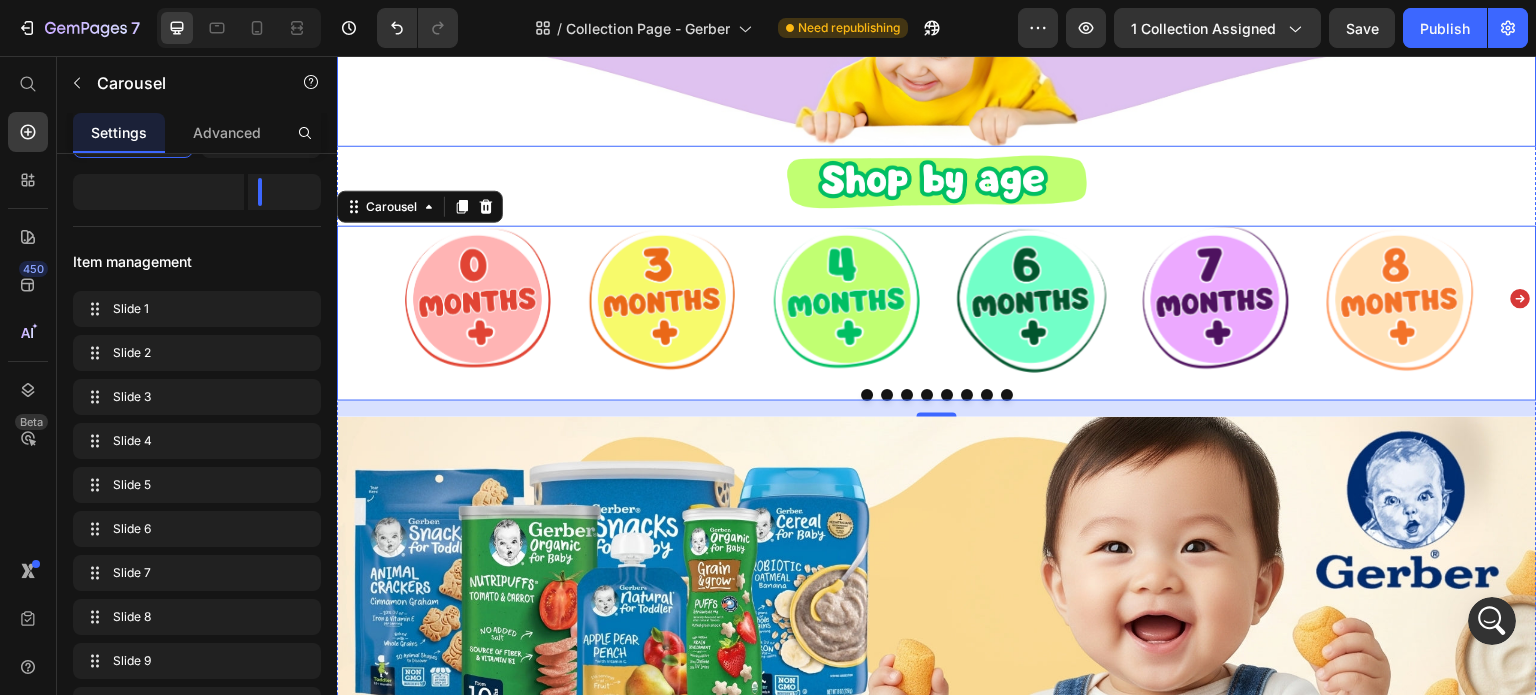 click at bounding box center (937, 27) 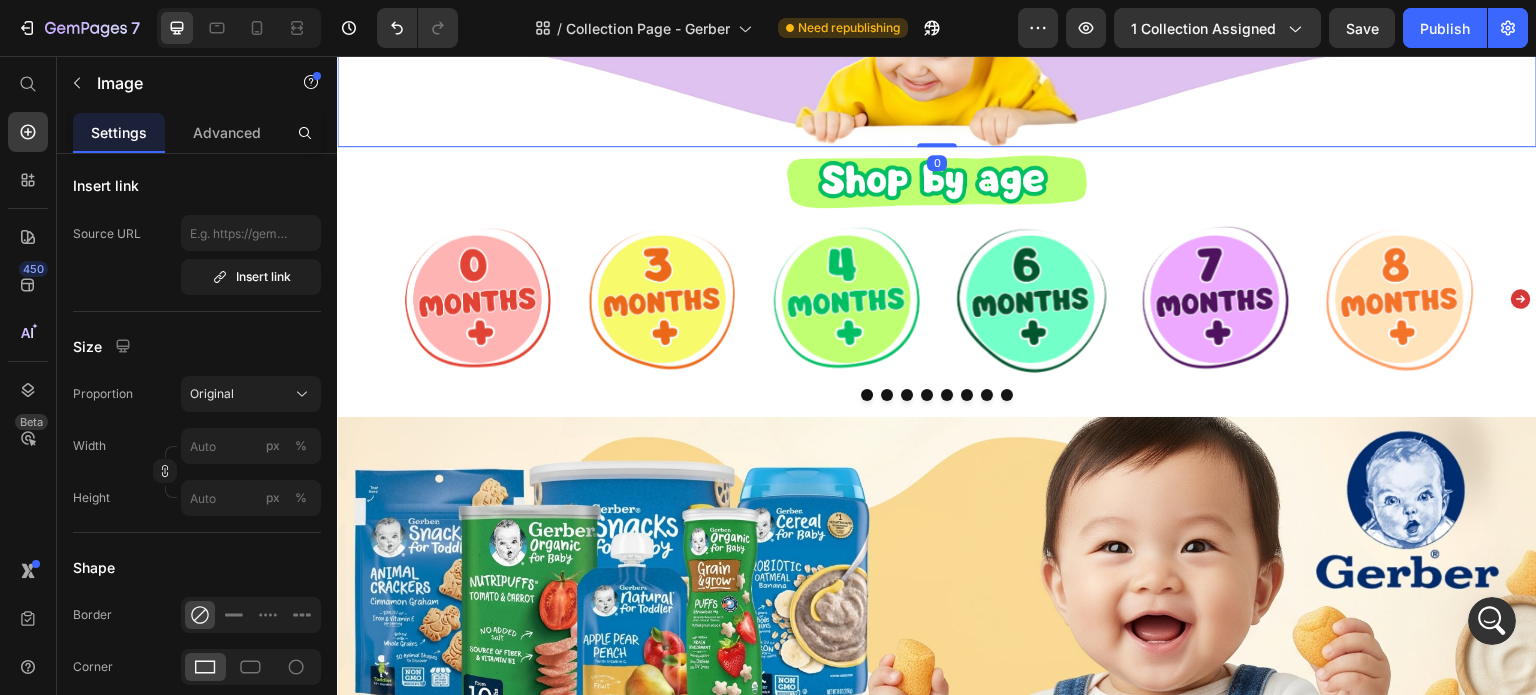 scroll, scrollTop: 0, scrollLeft: 0, axis: both 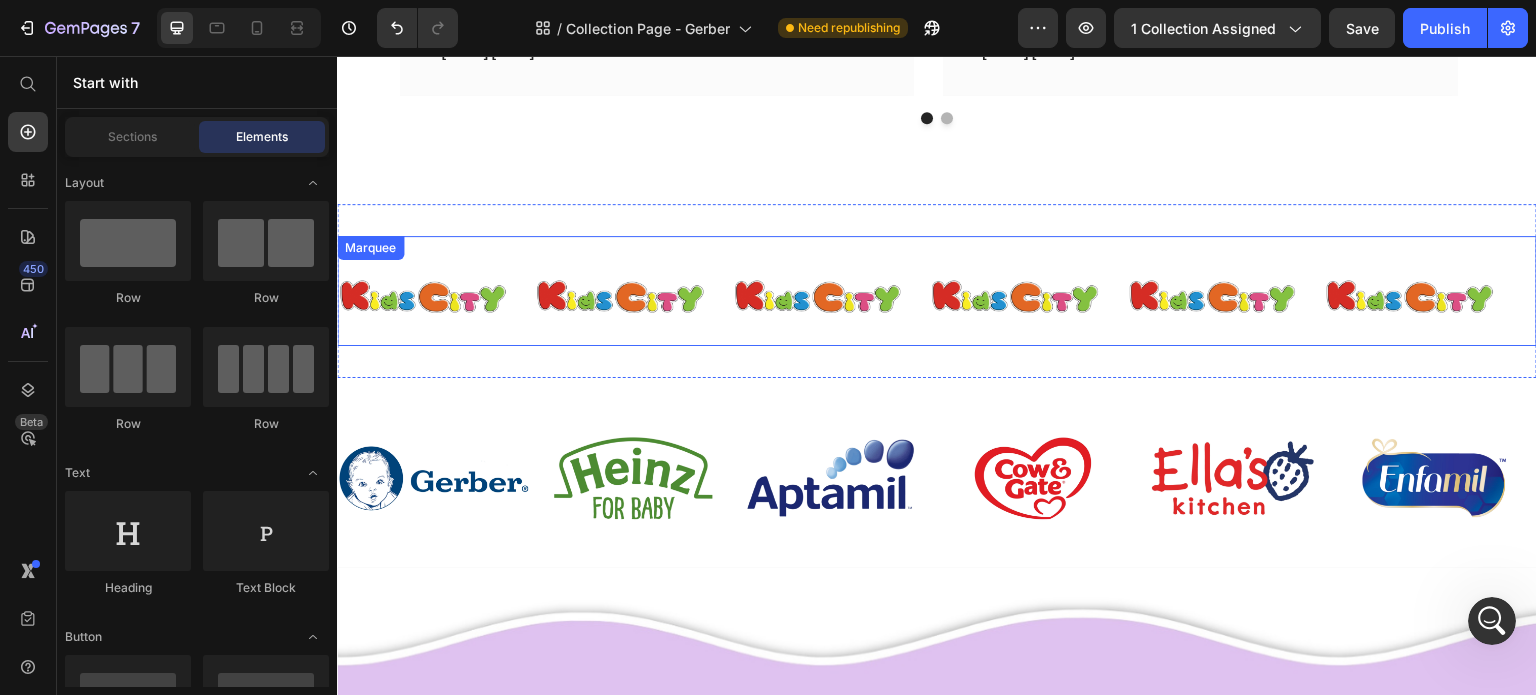 click on "Image" at bounding box center (831, 297) 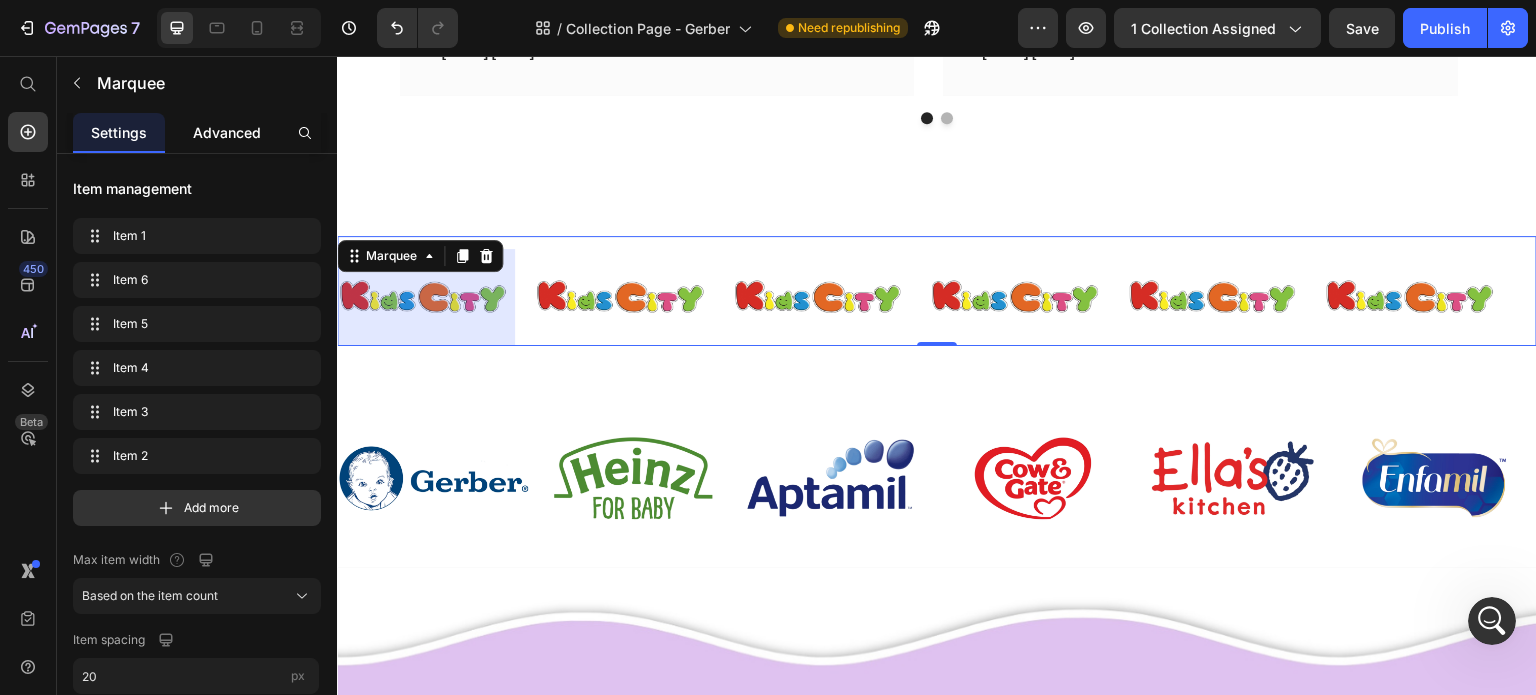 click on "Advanced" at bounding box center [227, 132] 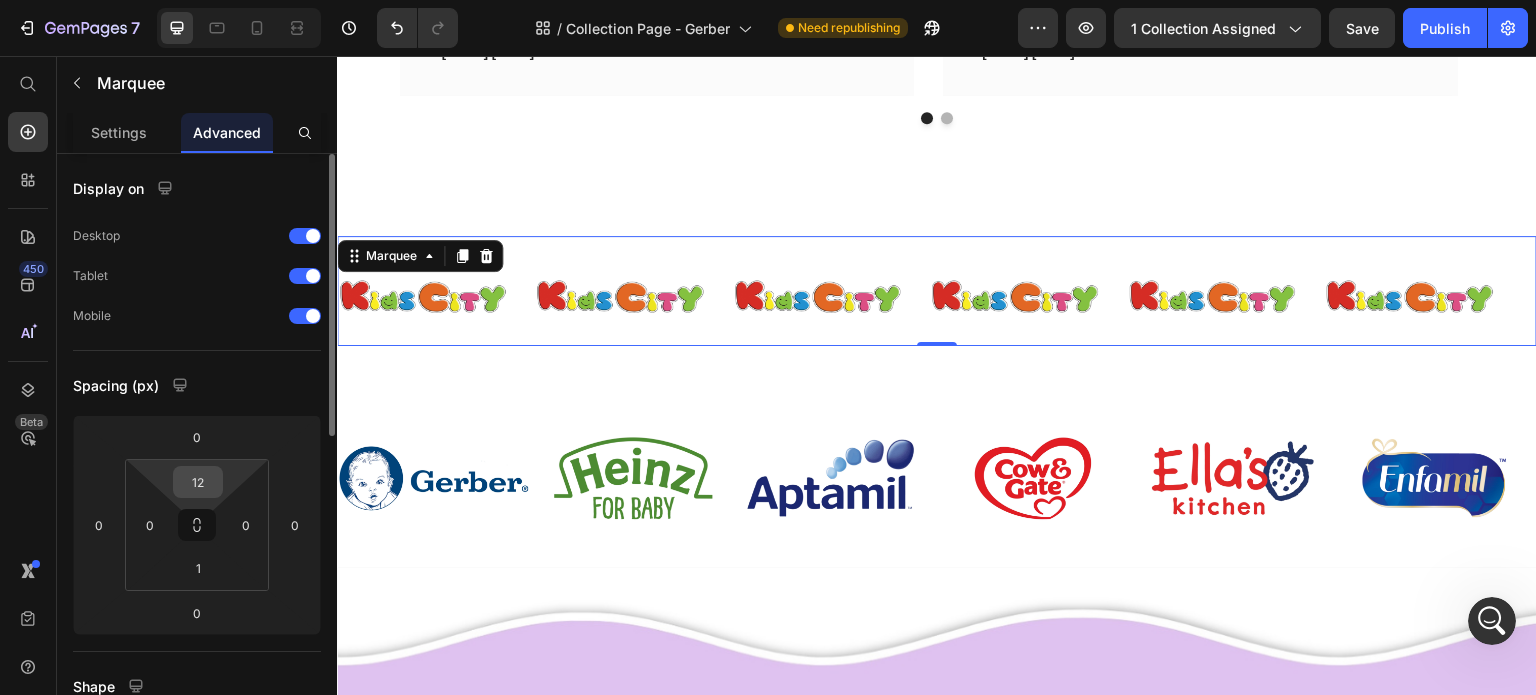 click on "12" at bounding box center (198, 482) 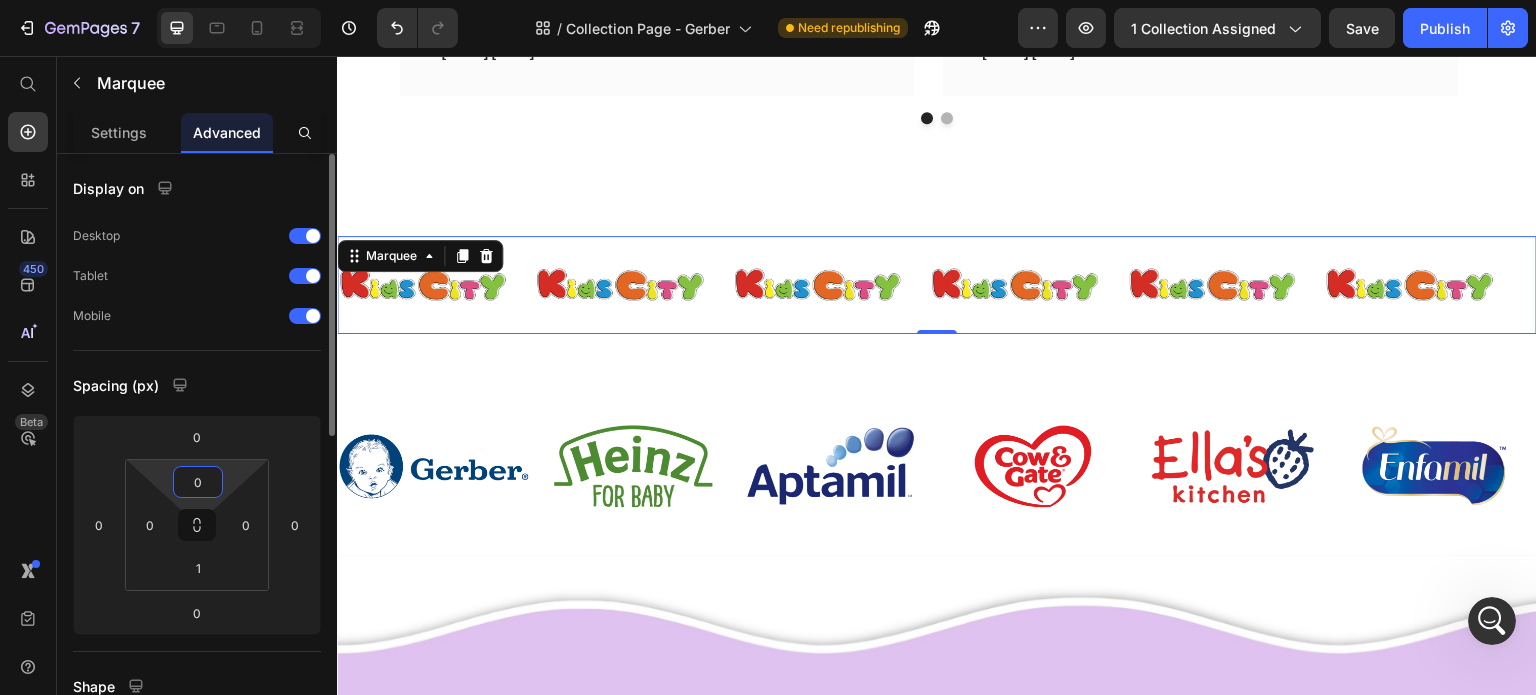 type on "0" 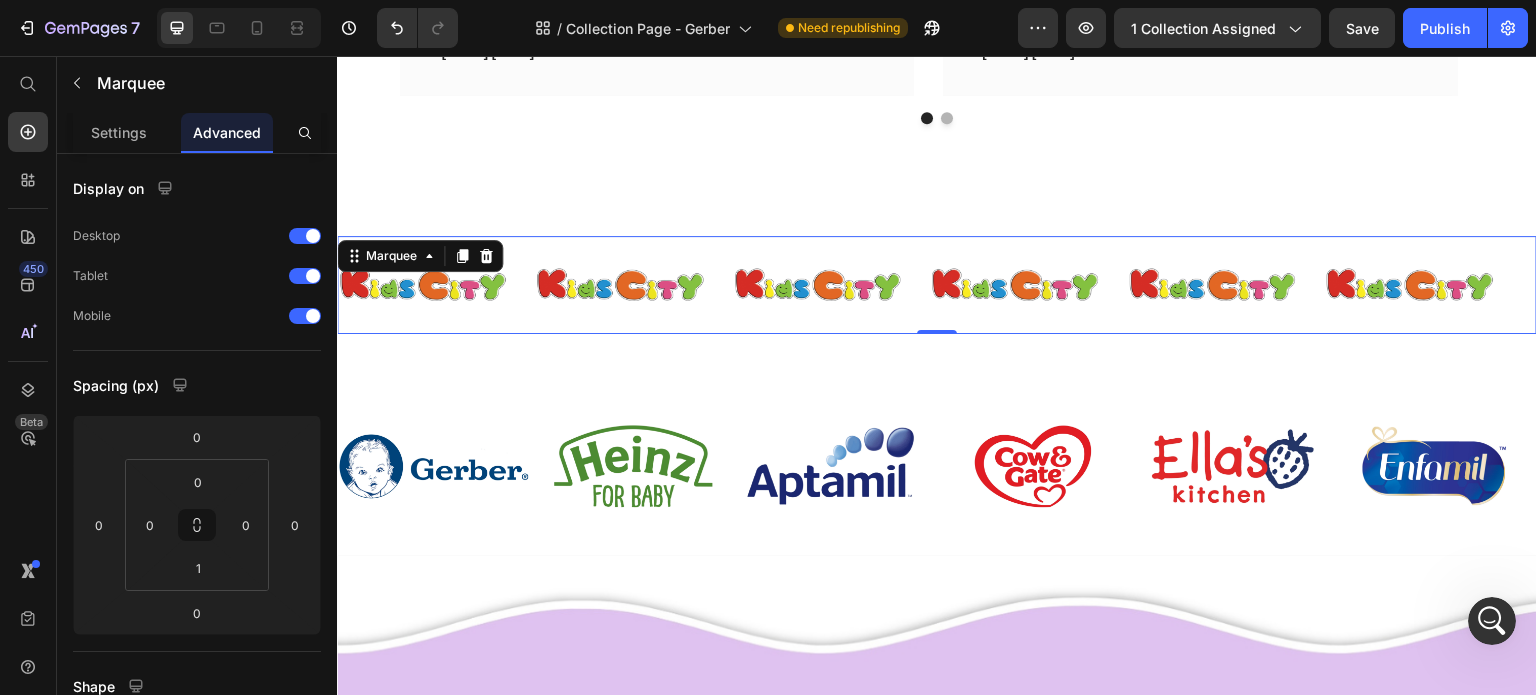 click on "Image" at bounding box center (436, 285) 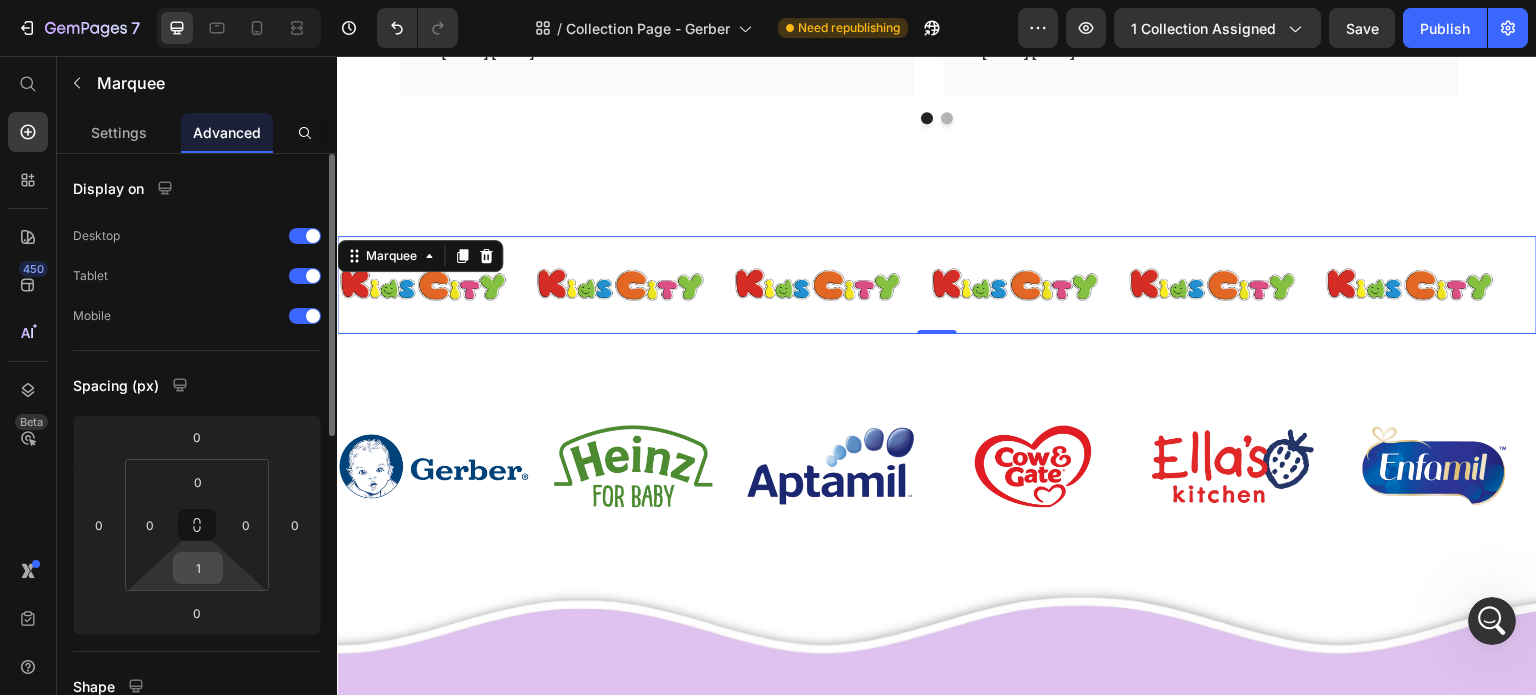click on "1" at bounding box center (198, 568) 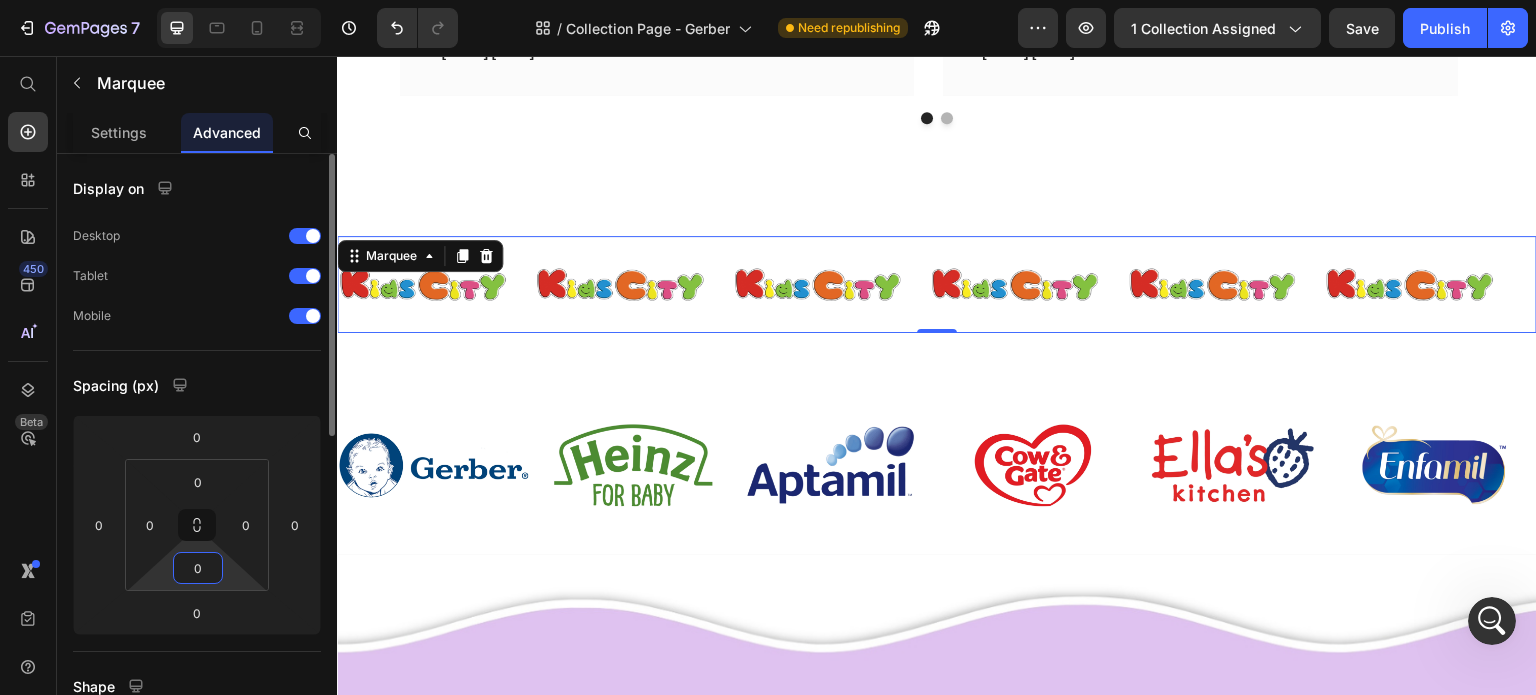 type on "0" 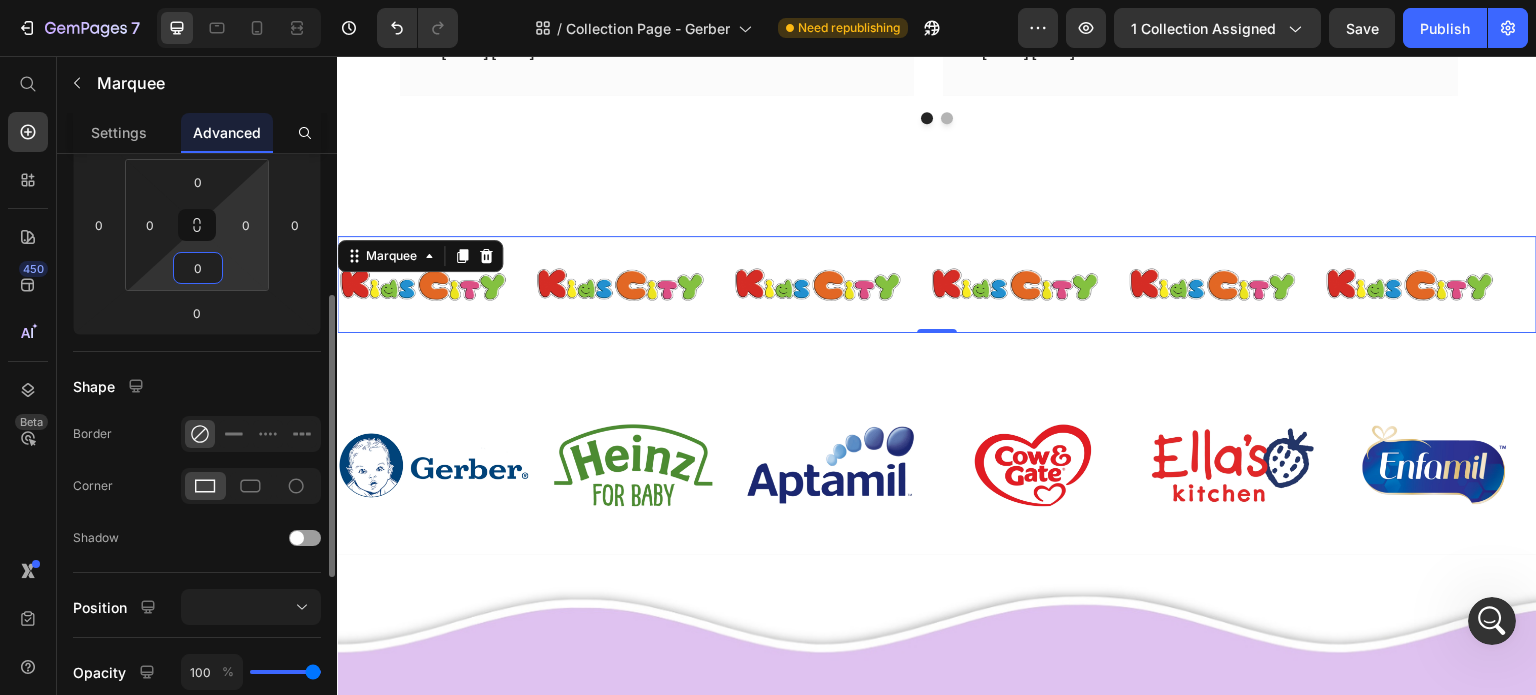 scroll, scrollTop: 400, scrollLeft: 0, axis: vertical 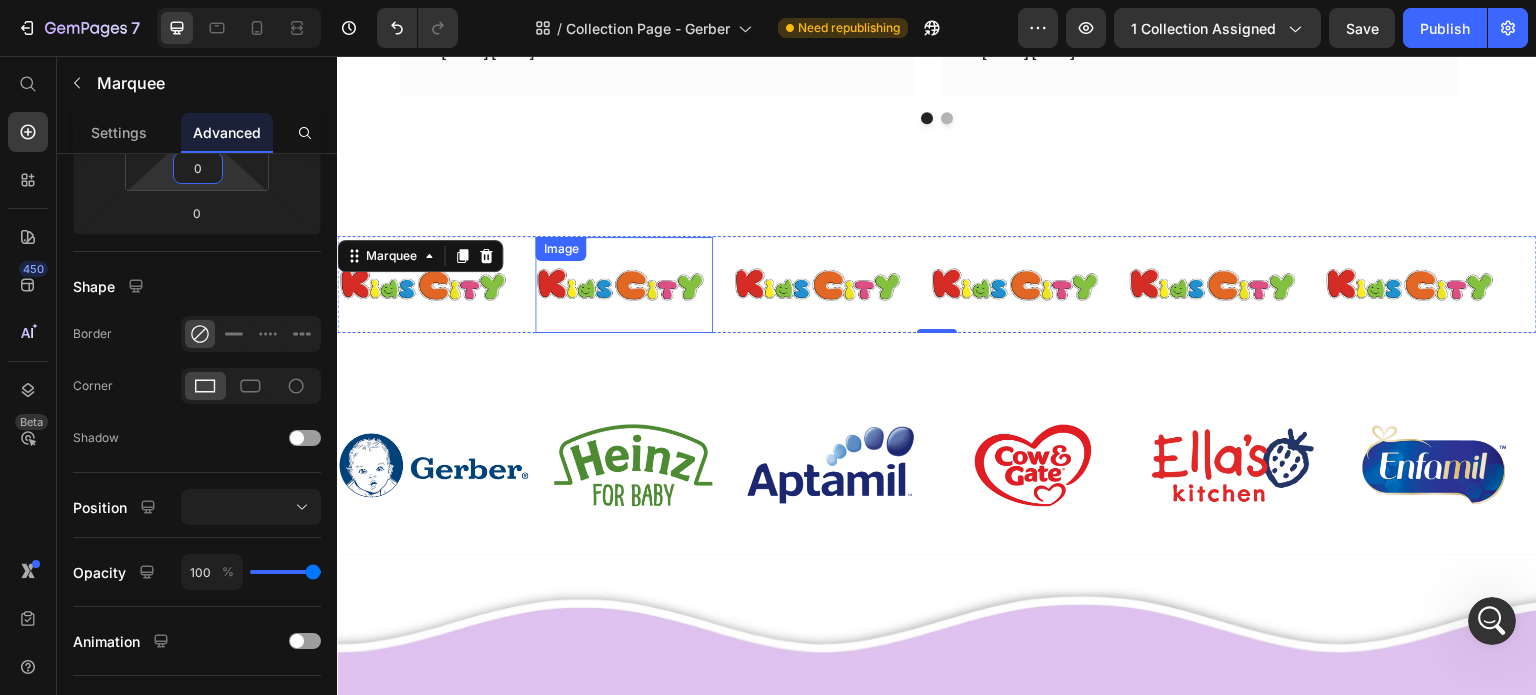 click at bounding box center (623, 285) 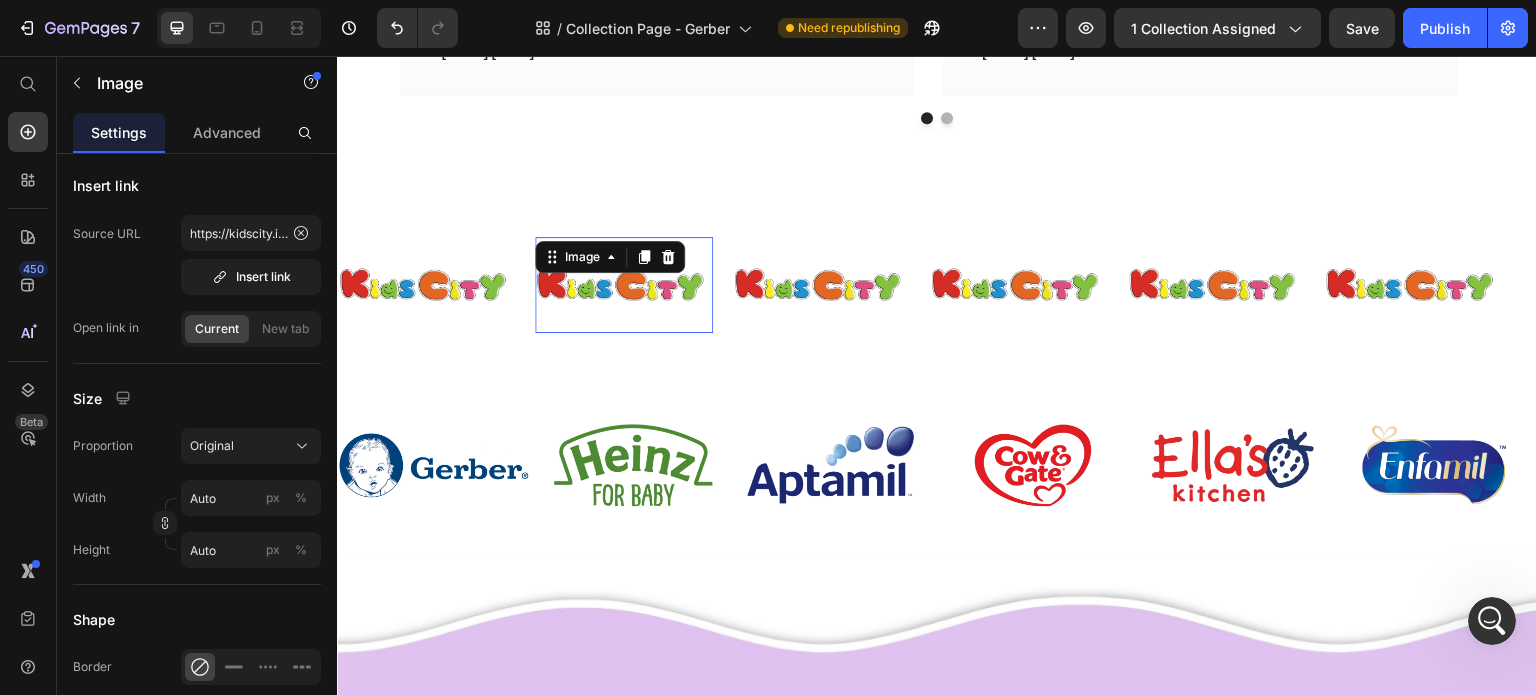 scroll, scrollTop: 0, scrollLeft: 0, axis: both 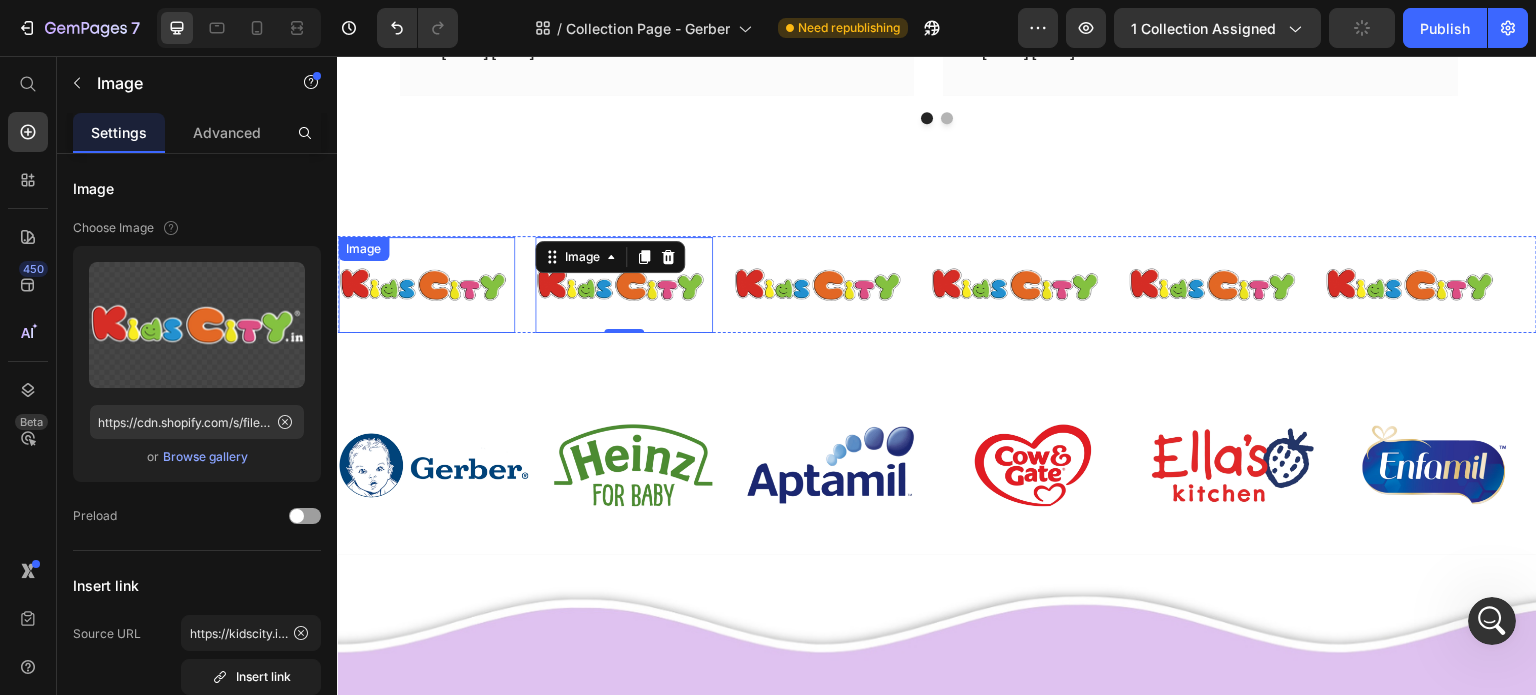 click at bounding box center [426, 285] 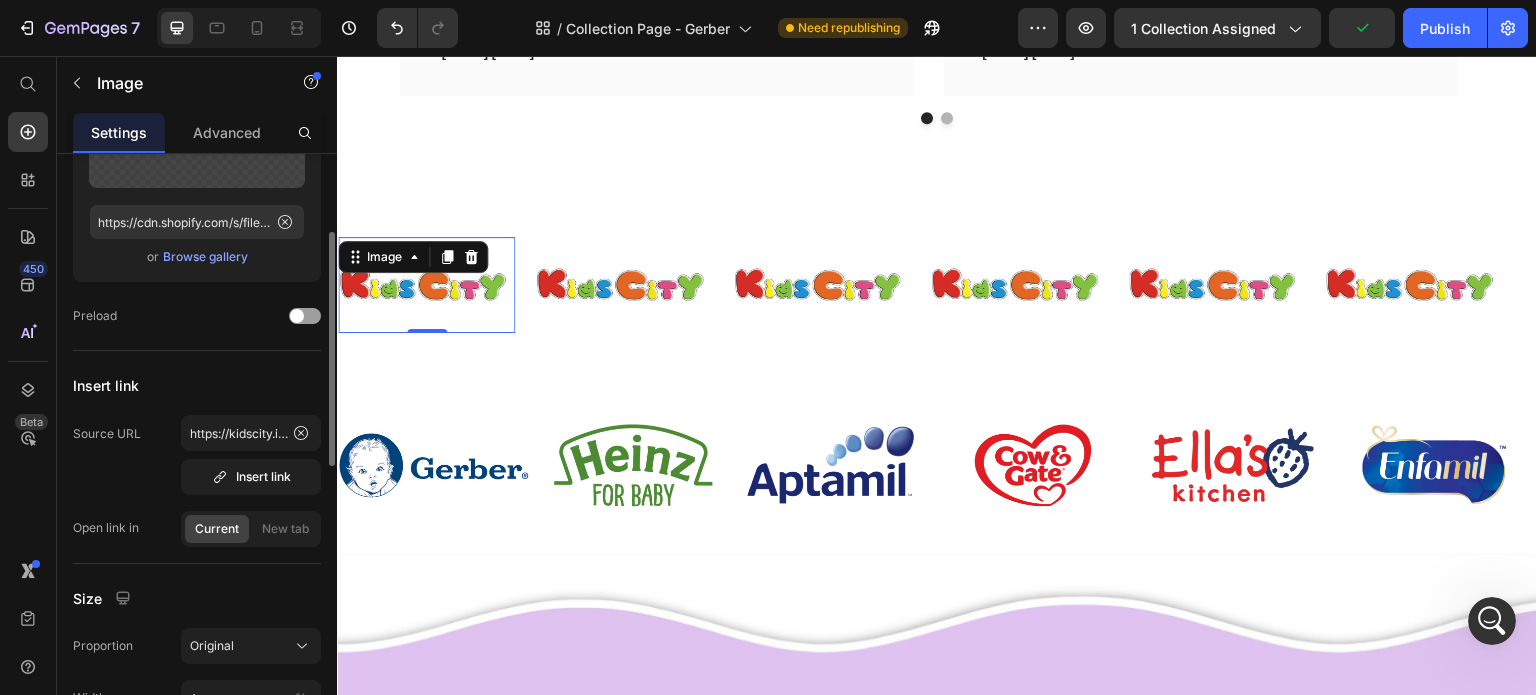 scroll, scrollTop: 500, scrollLeft: 0, axis: vertical 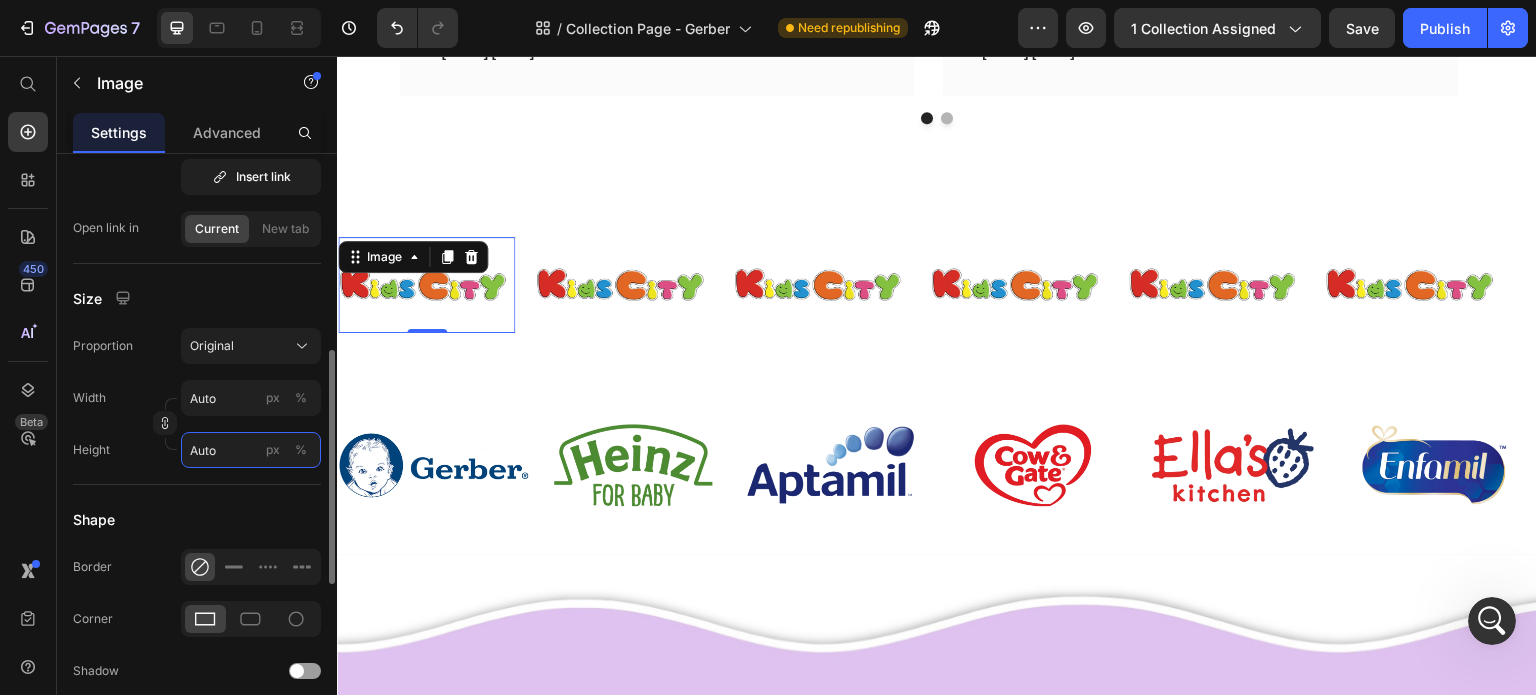 click on "Auto" at bounding box center [251, 450] 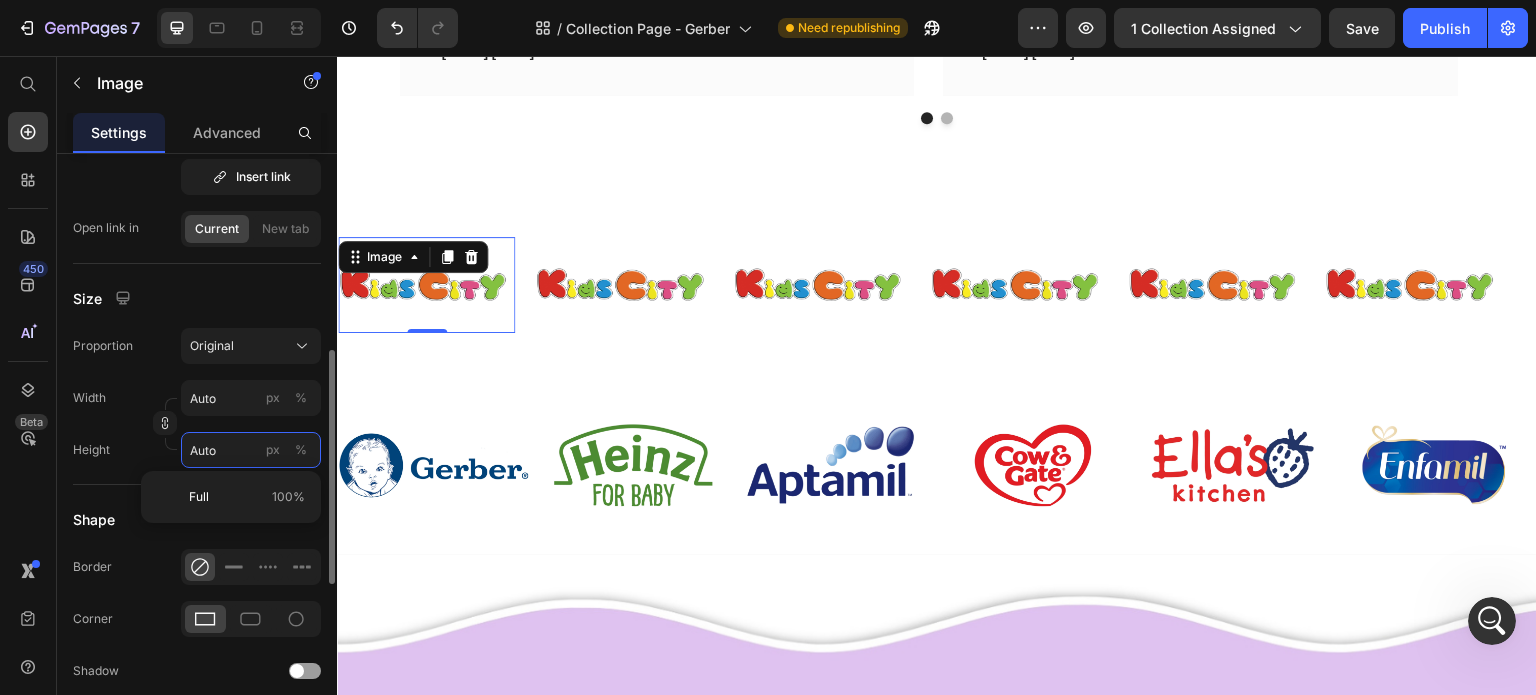 type 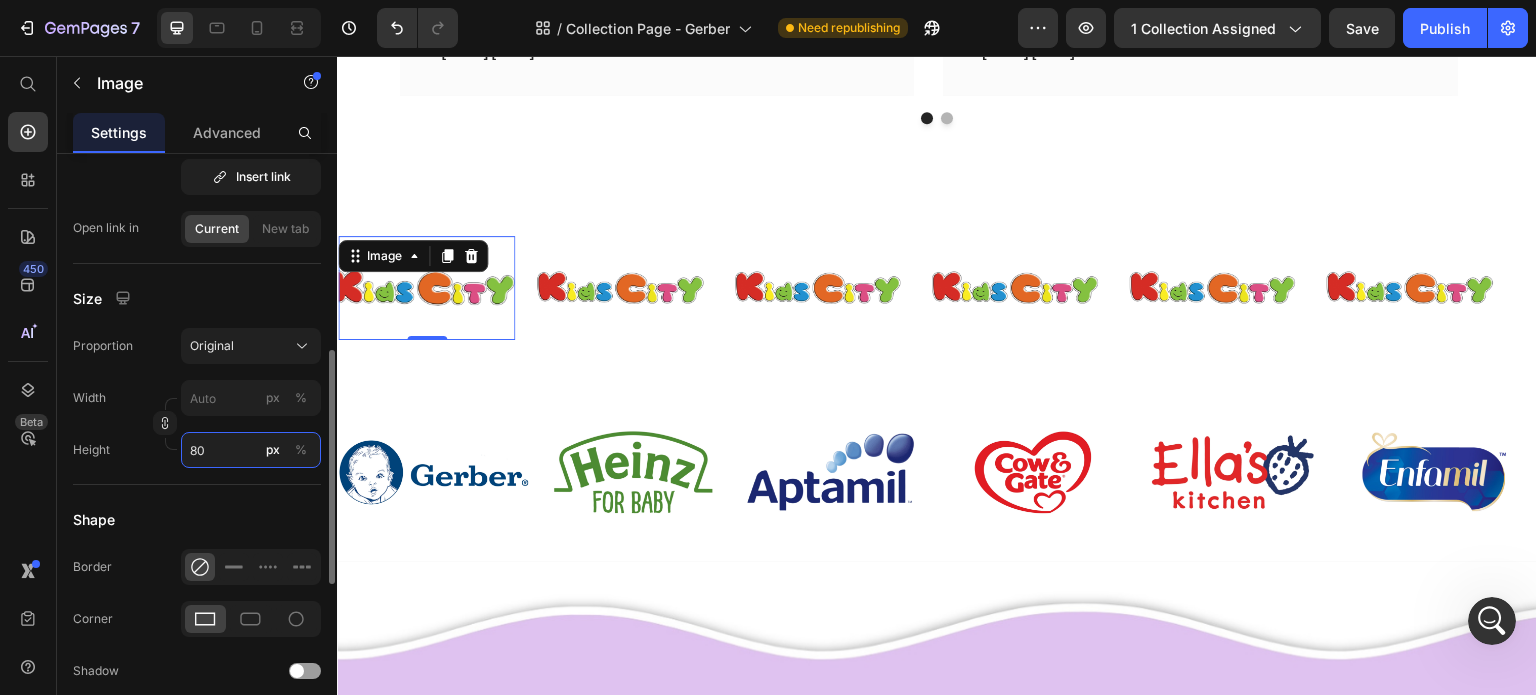 type on "8" 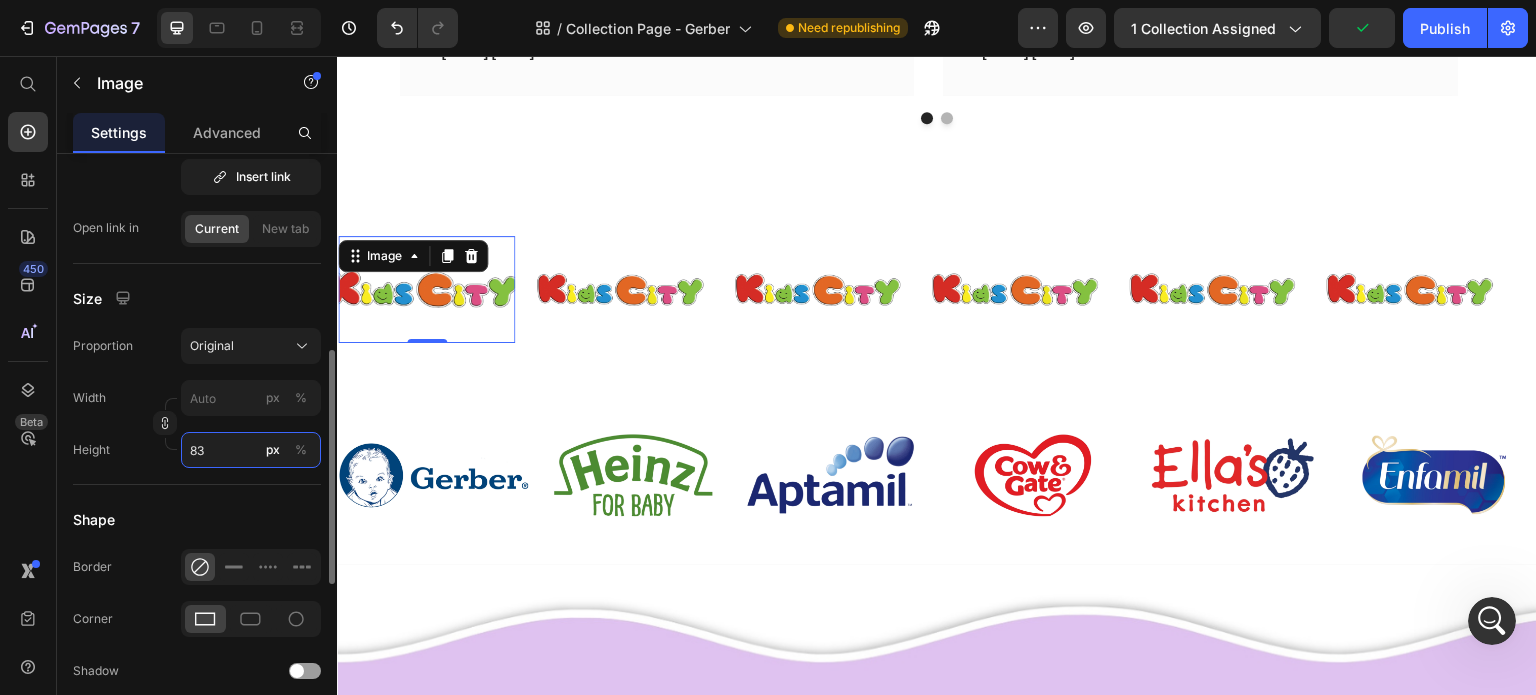 type on "8" 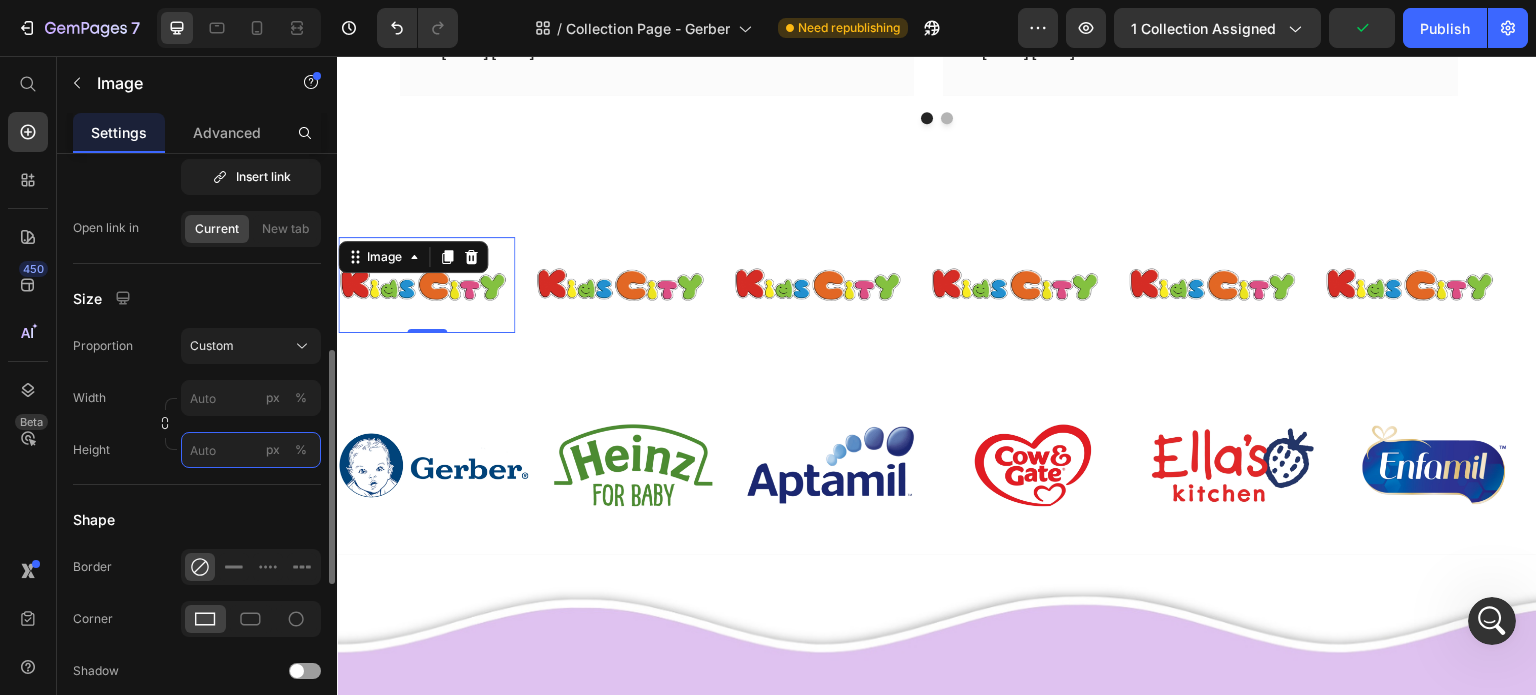 type on "8" 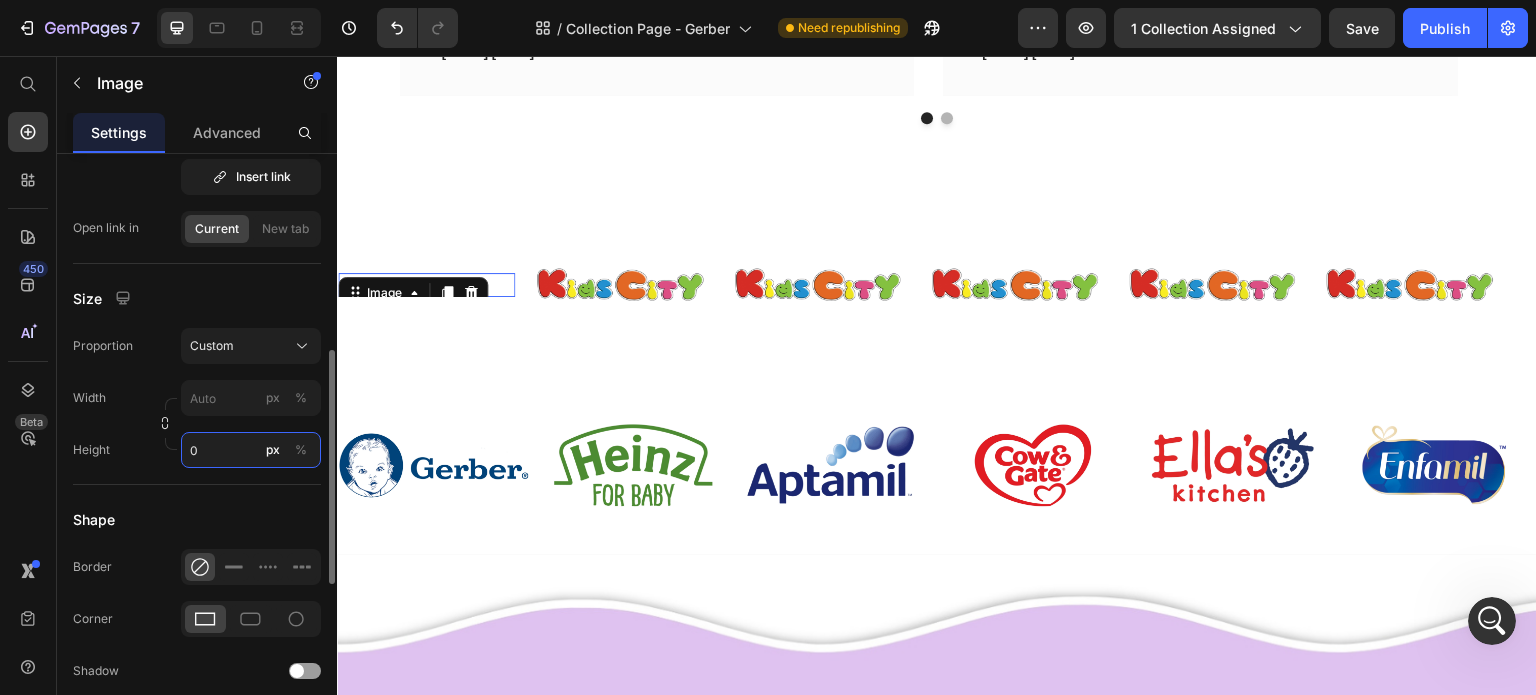 type on "0" 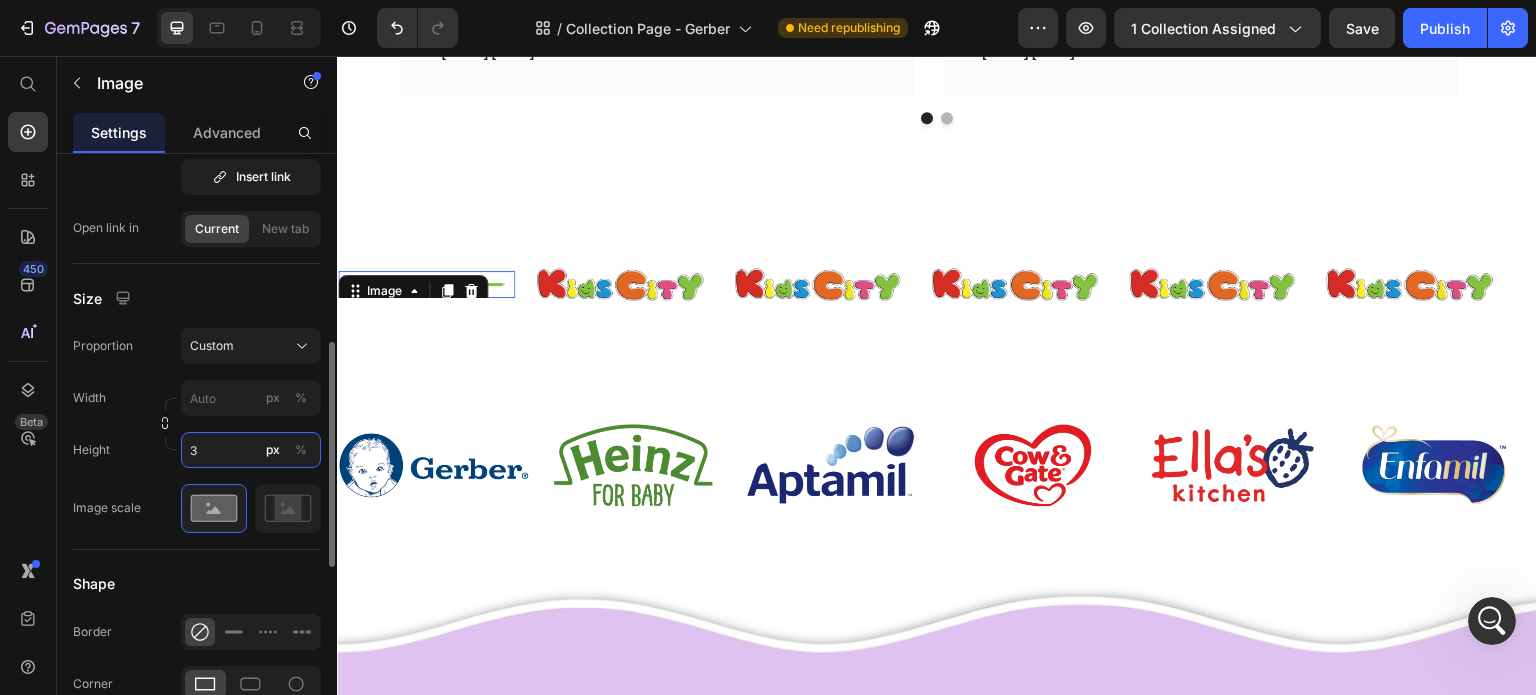 type on "3" 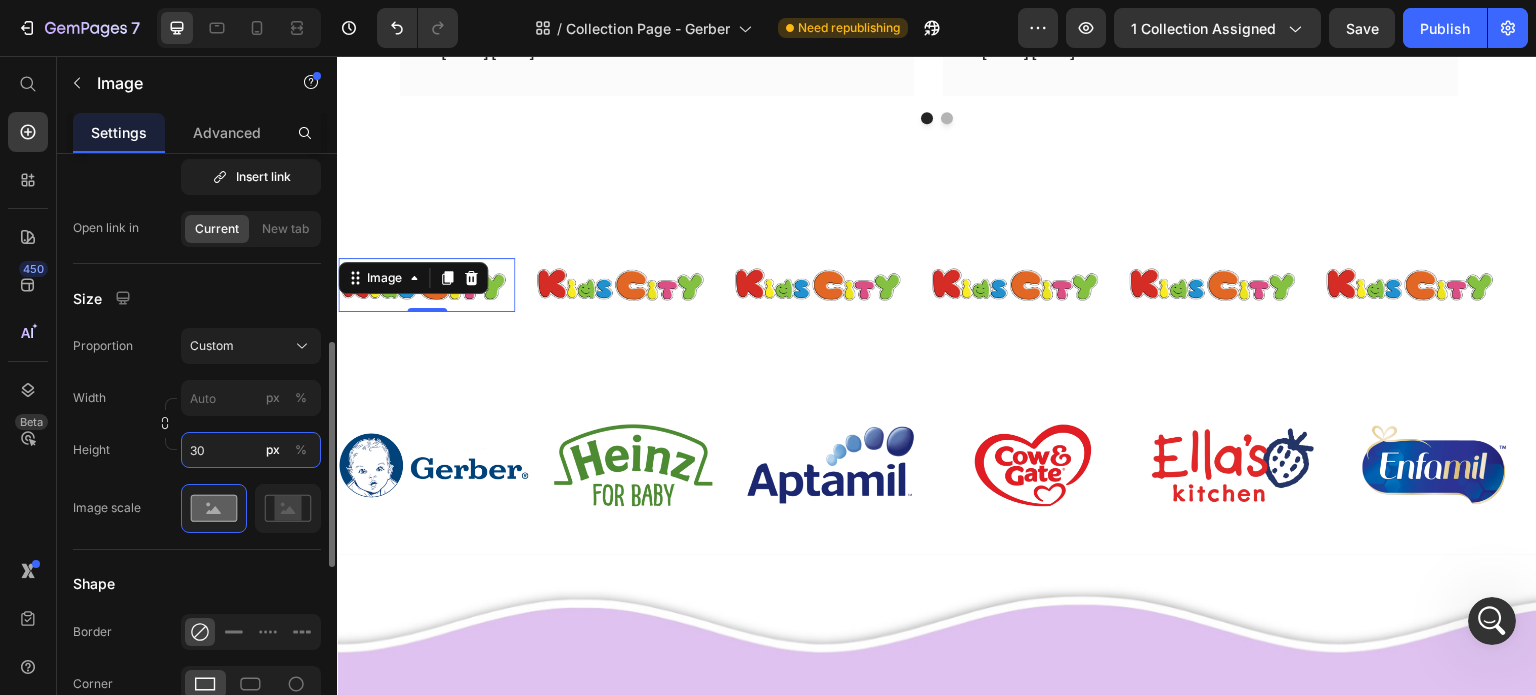 type on "30" 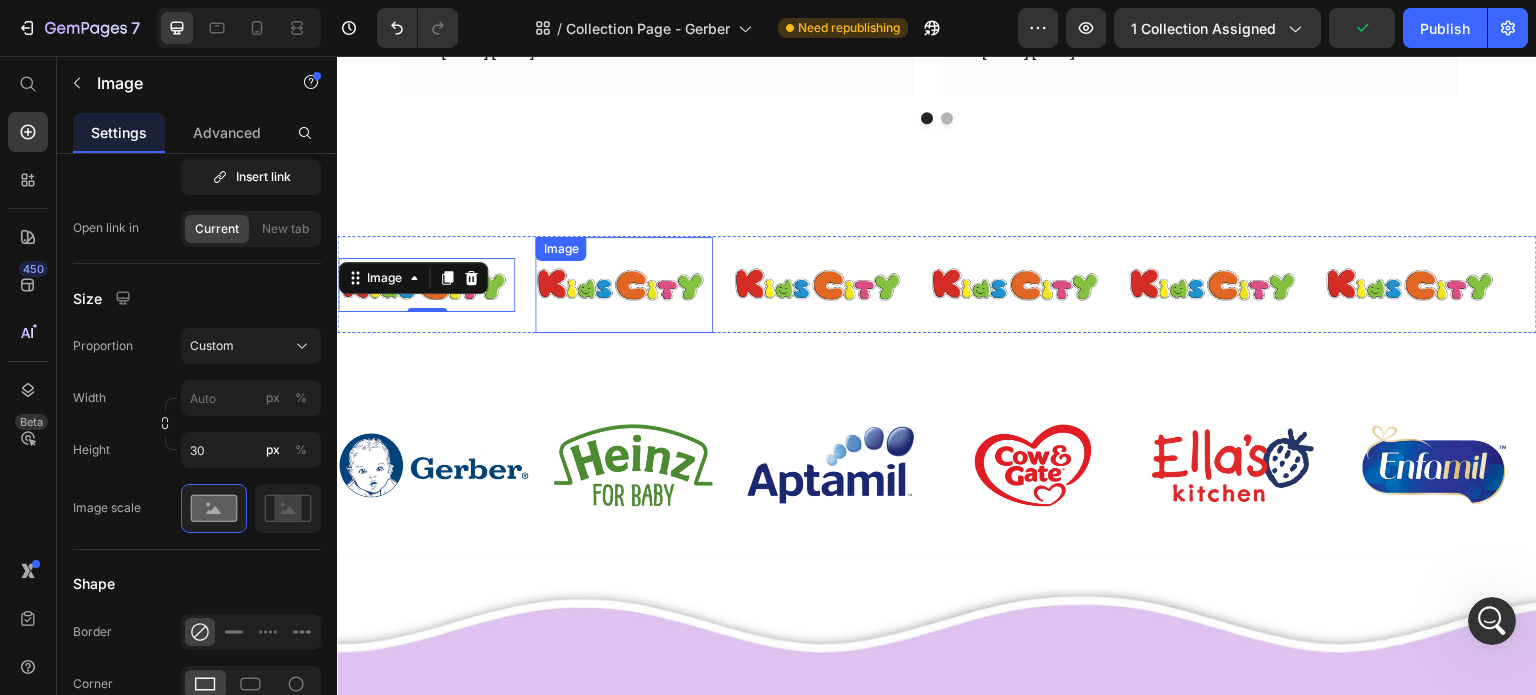 click at bounding box center [623, 285] 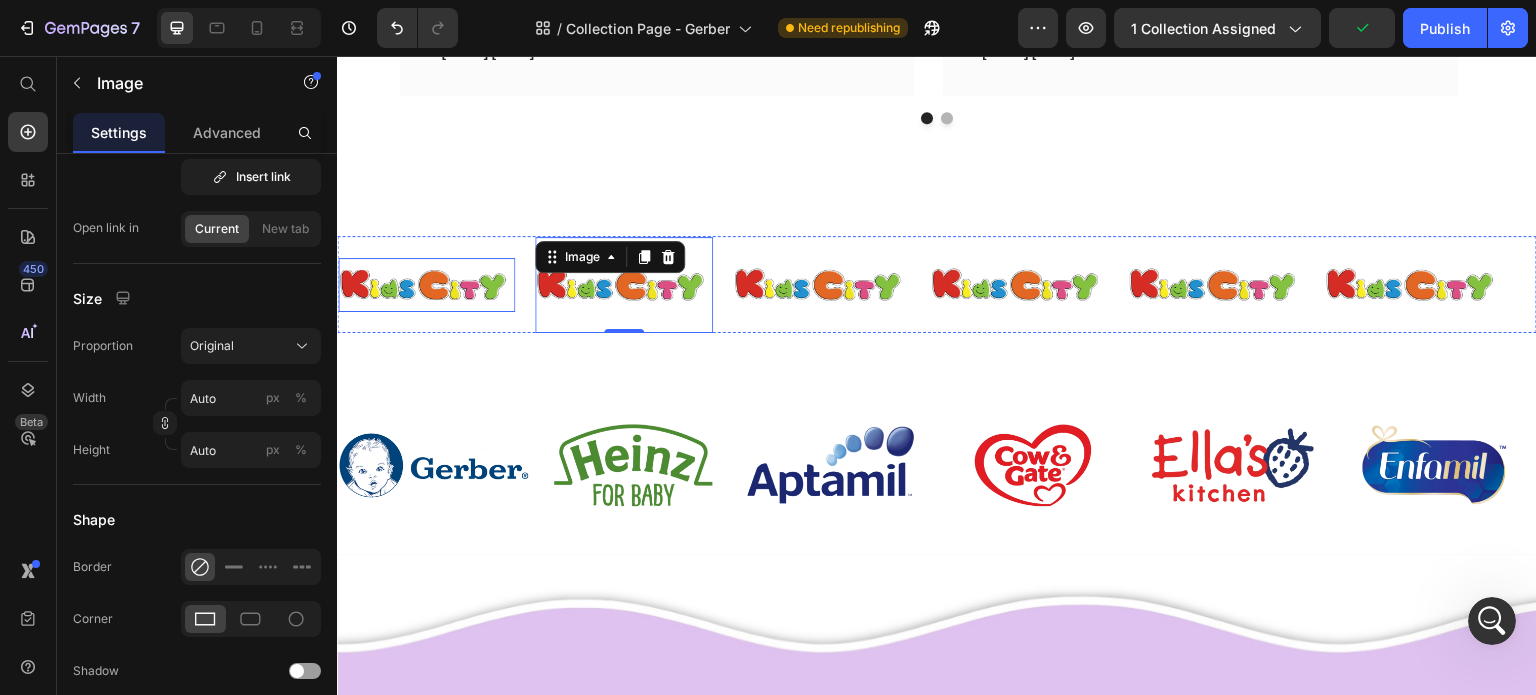 click at bounding box center [426, 285] 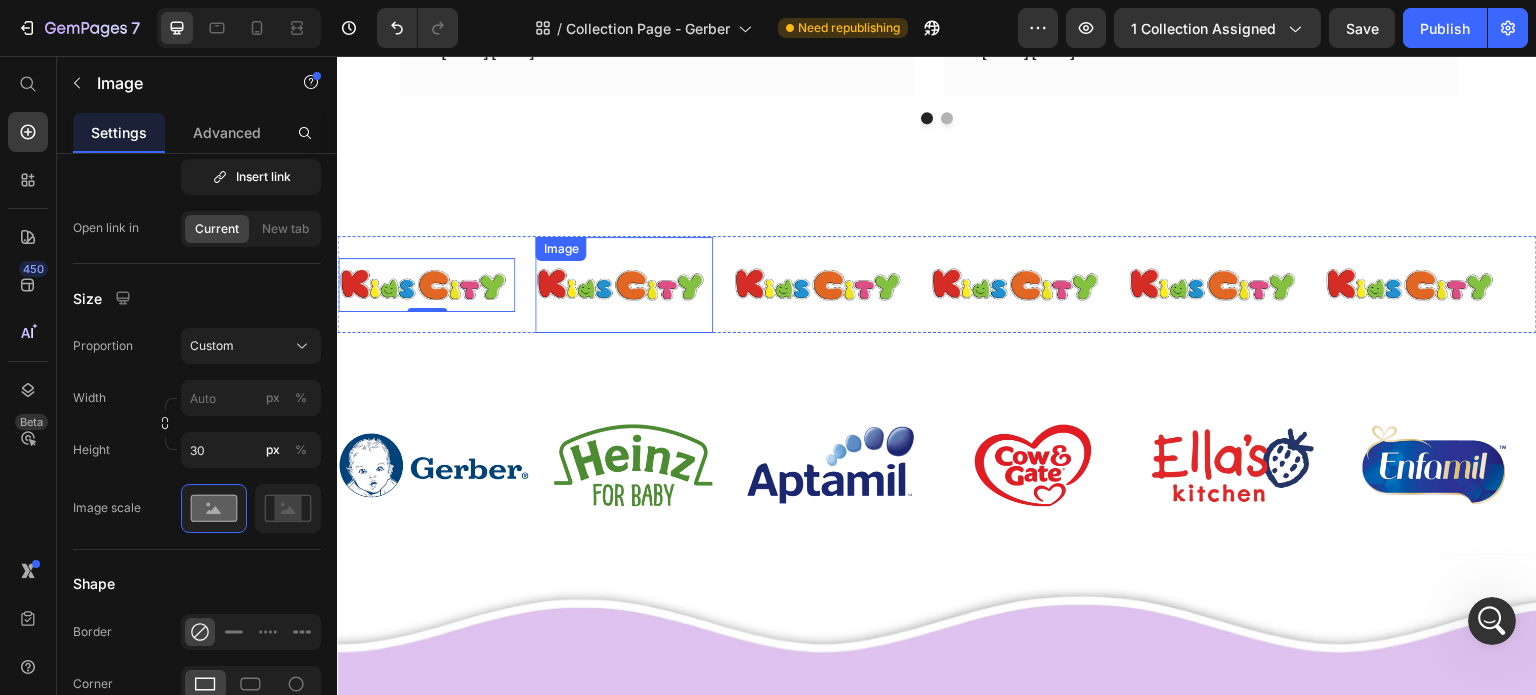 click at bounding box center (623, 285) 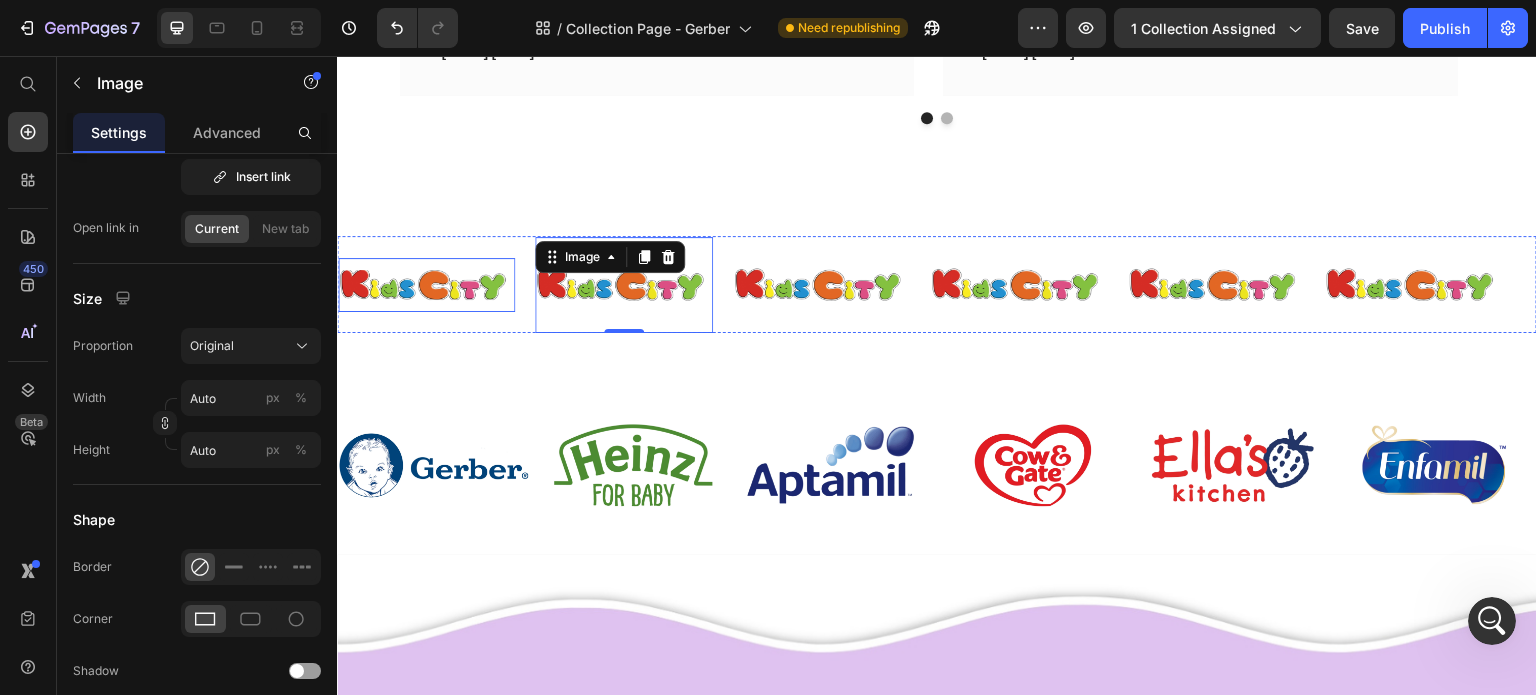 click at bounding box center [426, 285] 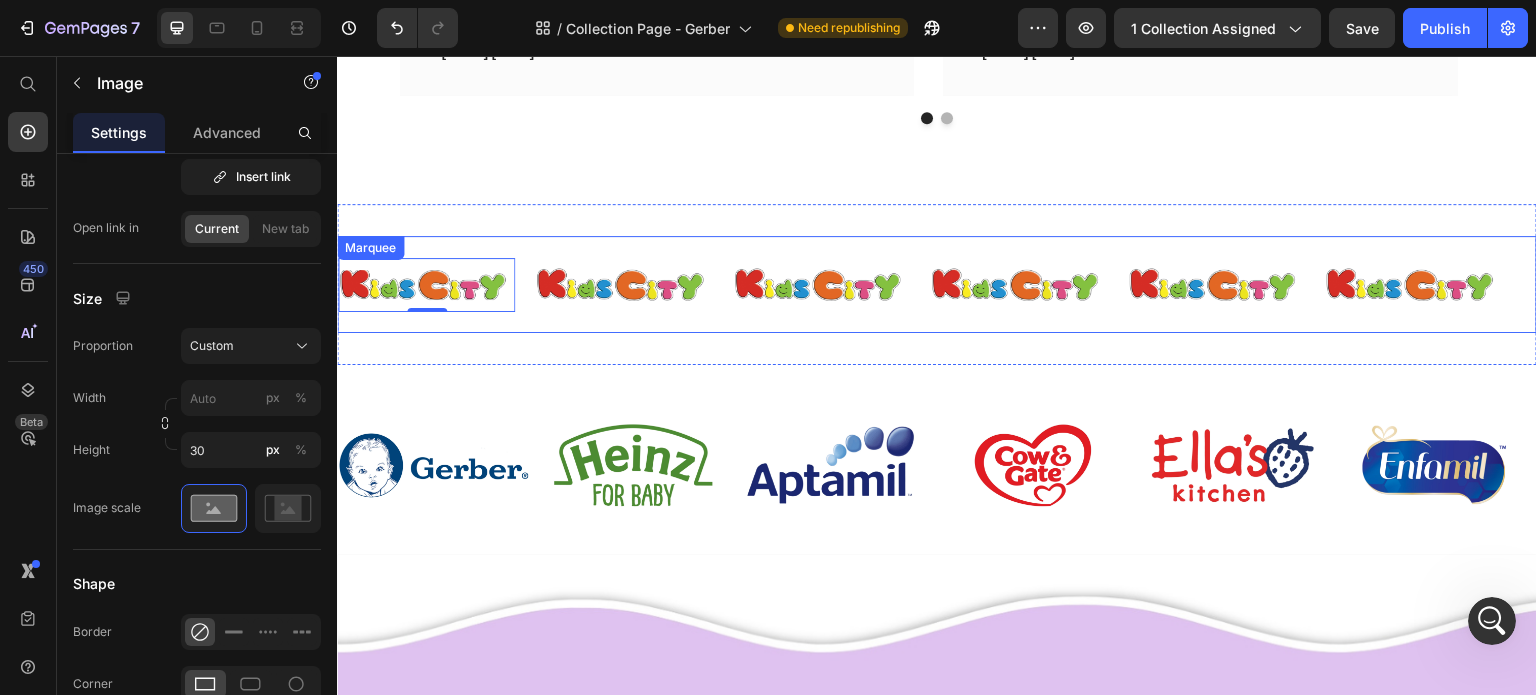 click on "Image   0 Image Image Image Image Image" at bounding box center [930, 285] 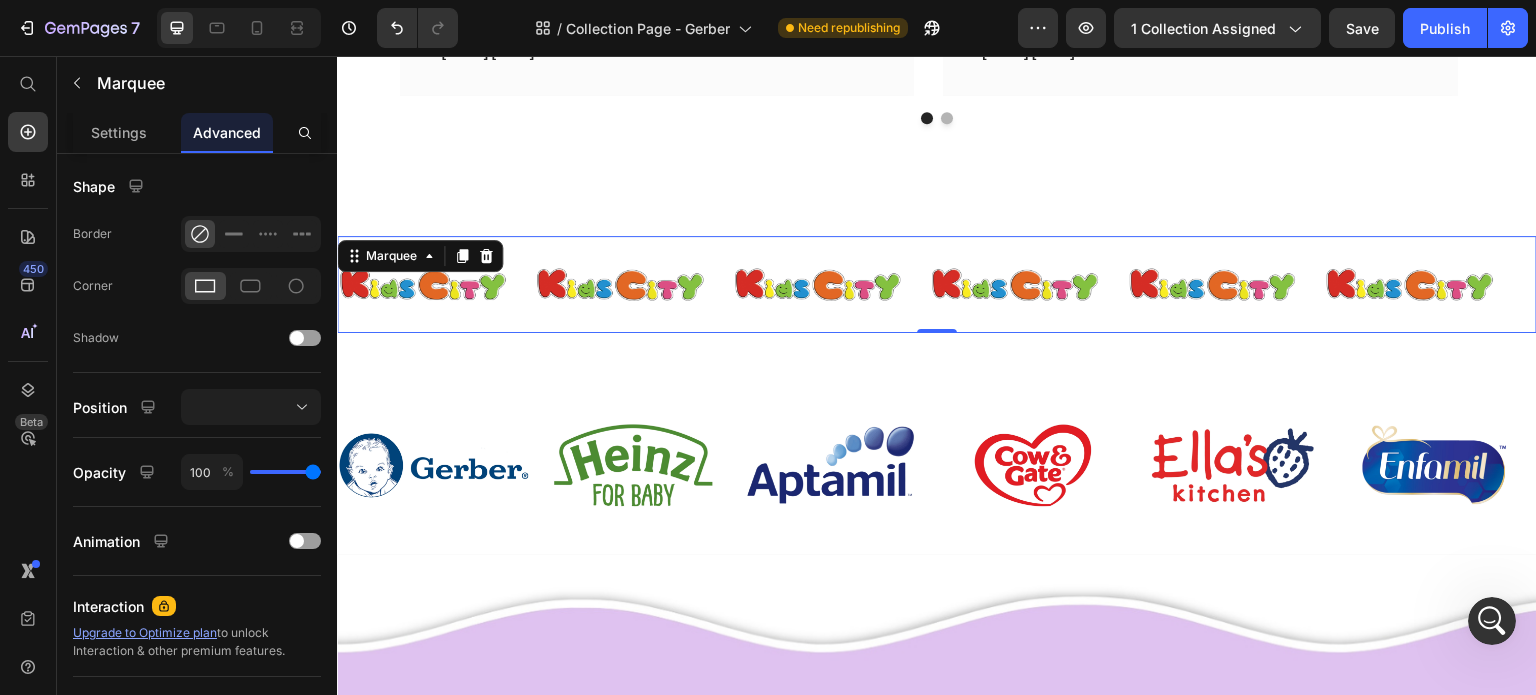 scroll, scrollTop: 0, scrollLeft: 0, axis: both 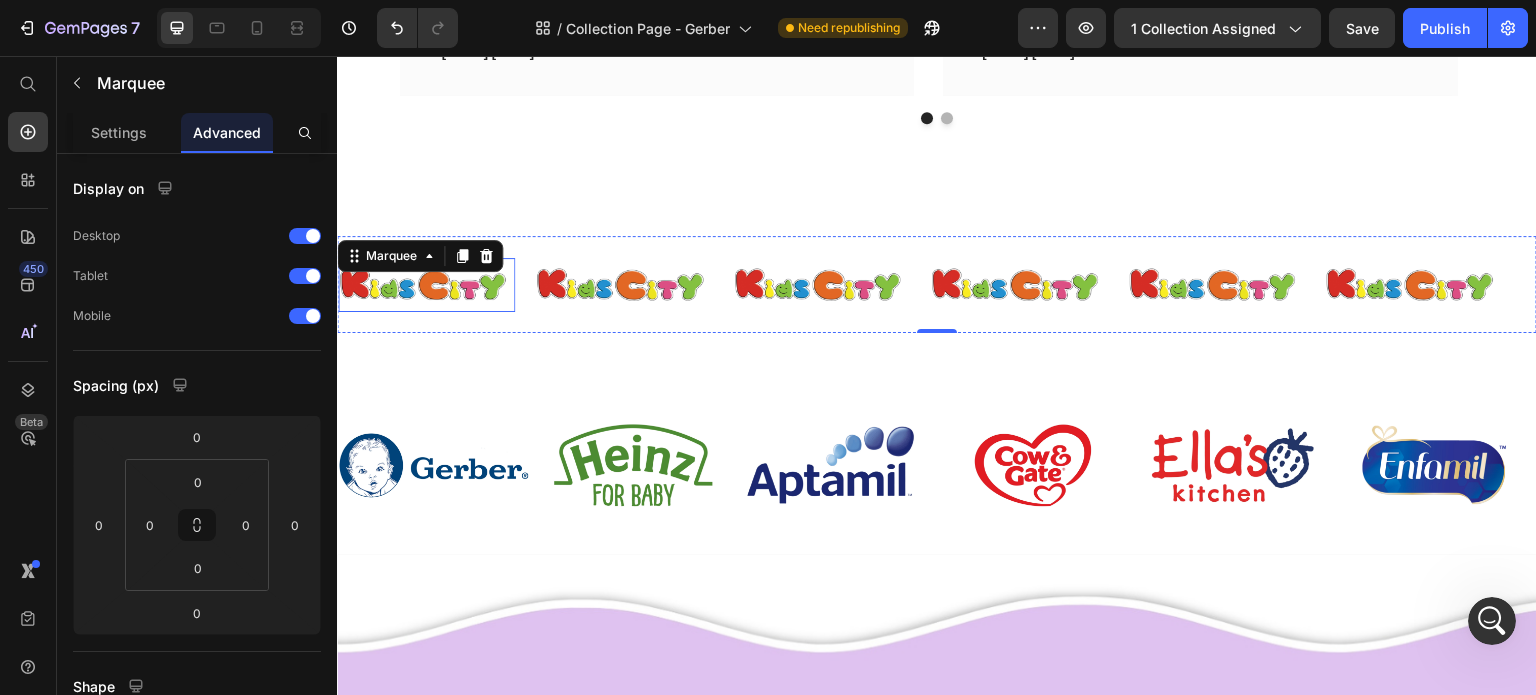 click at bounding box center [426, 285] 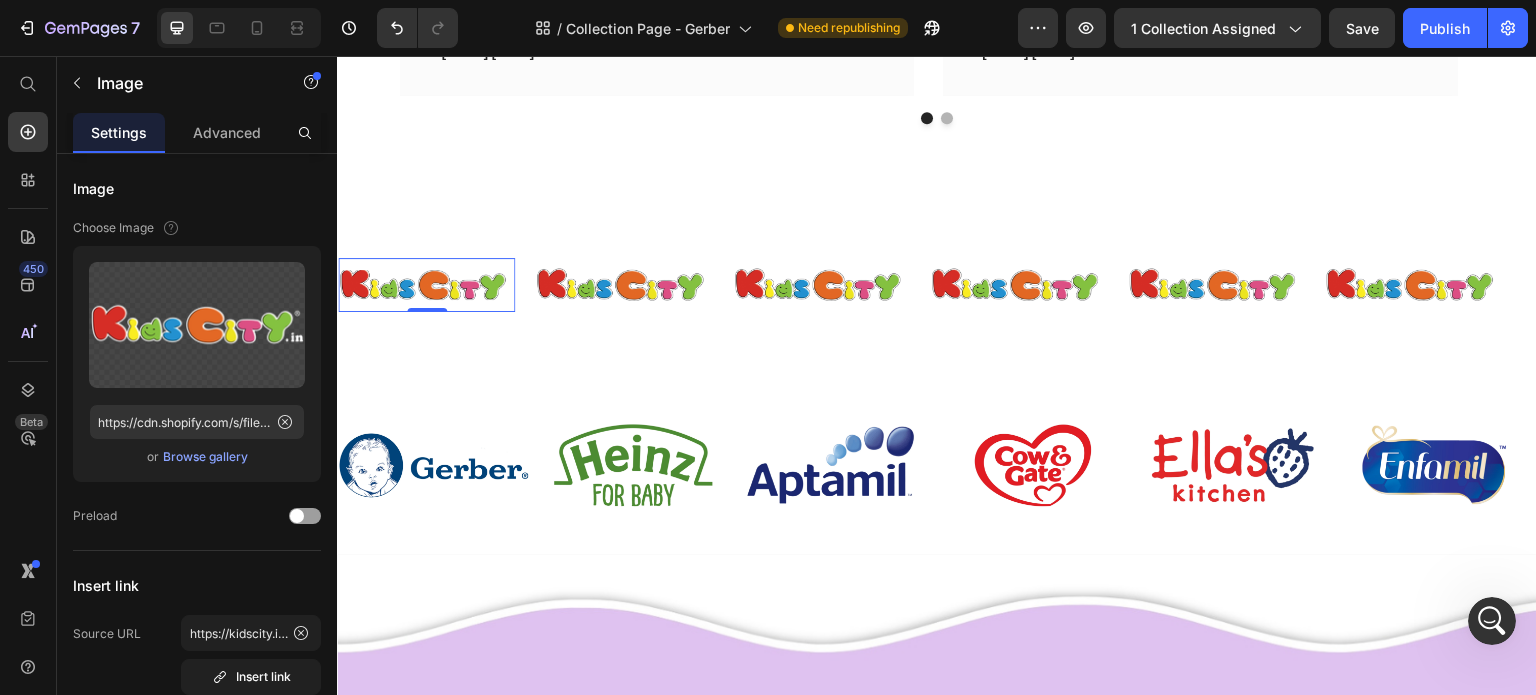 click at bounding box center (426, 285) 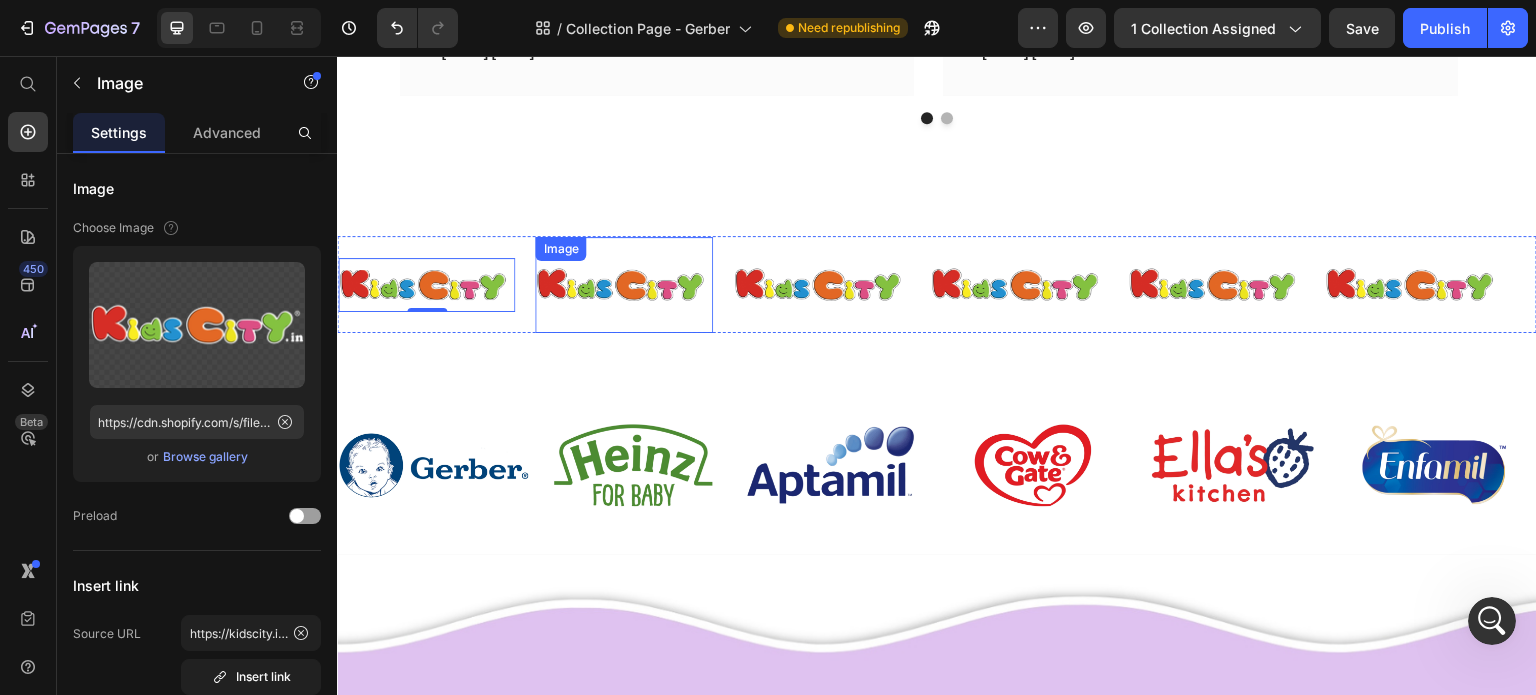 click at bounding box center (623, 285) 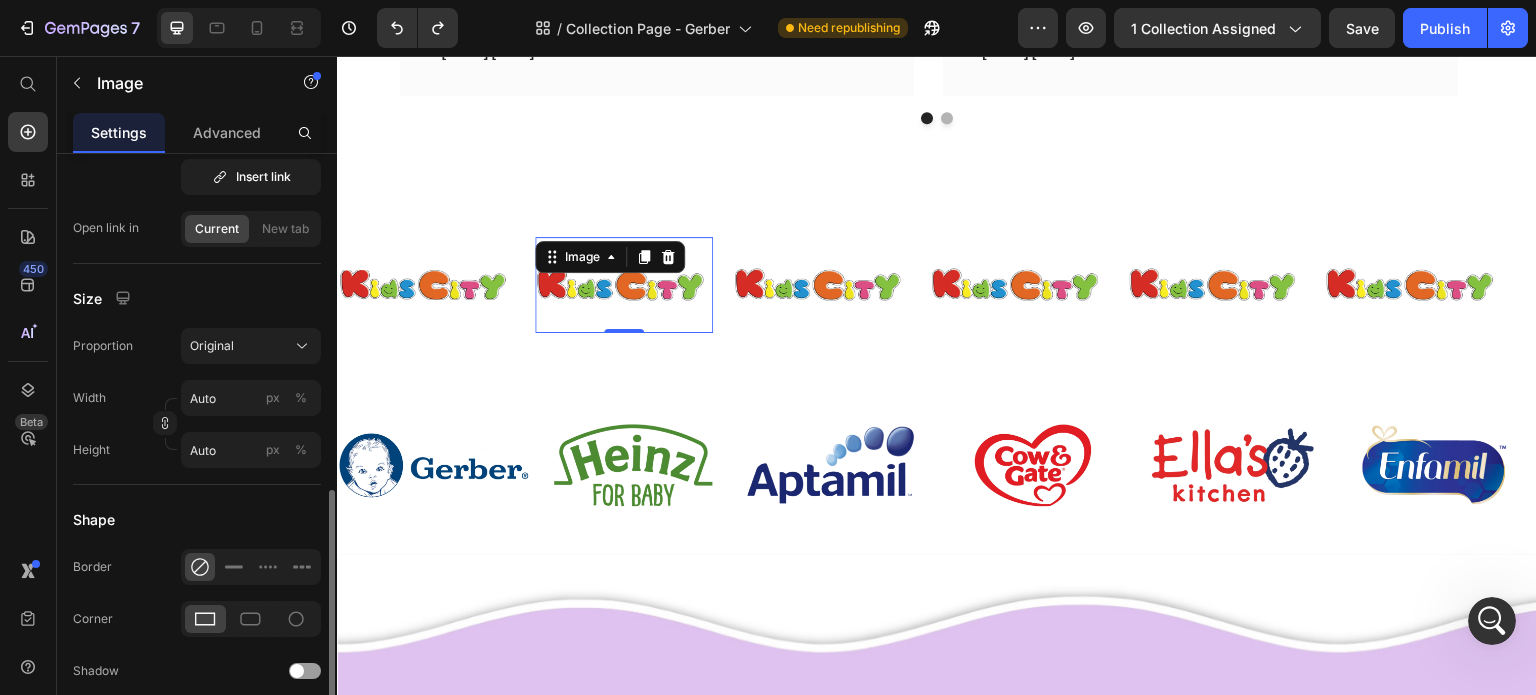 scroll, scrollTop: 600, scrollLeft: 0, axis: vertical 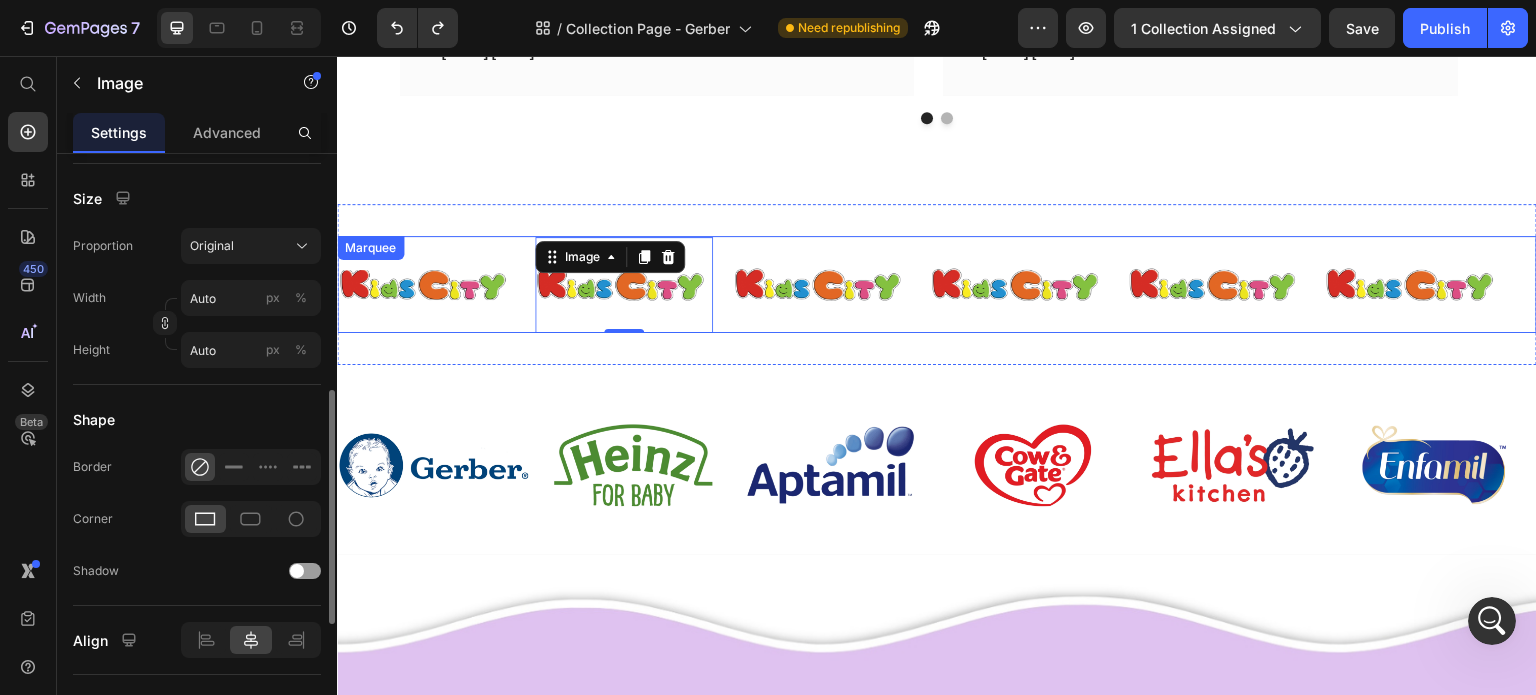 click at bounding box center [426, 285] 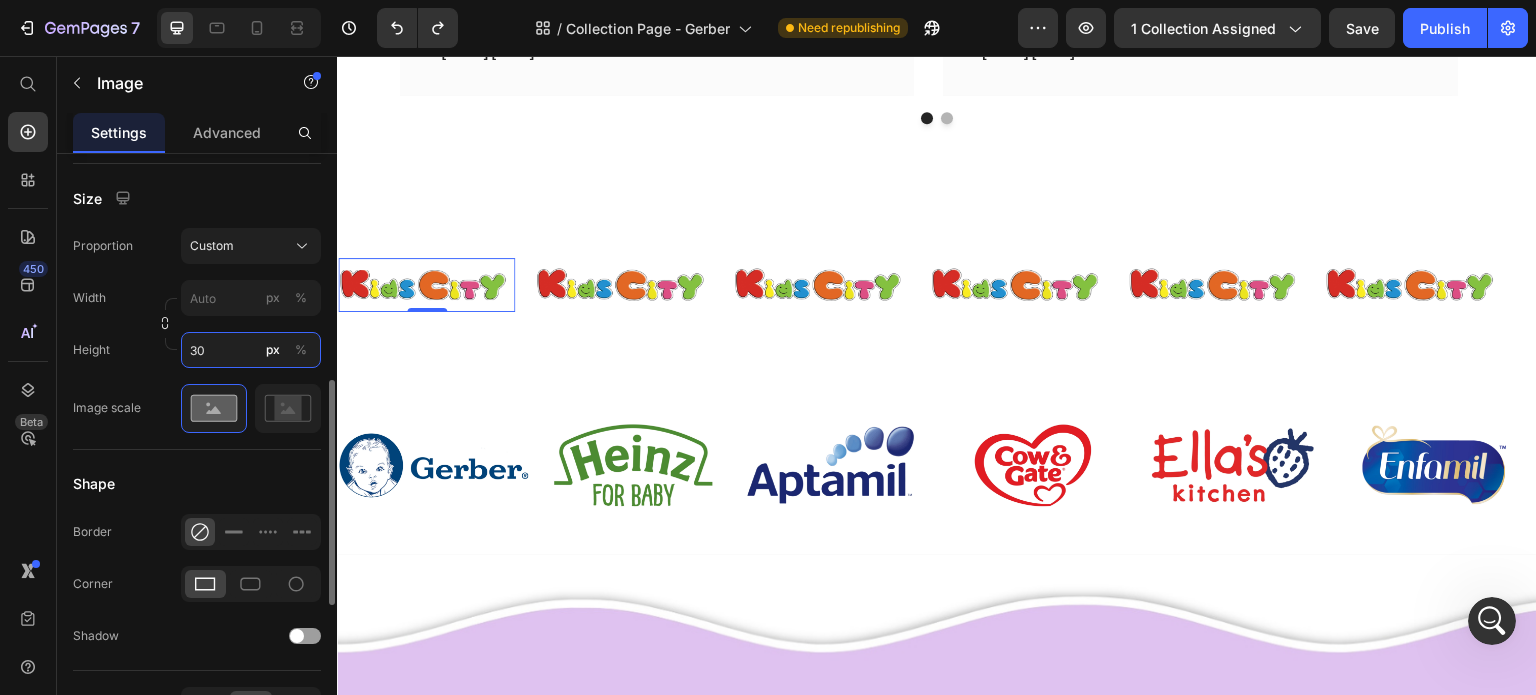 click on "30" at bounding box center [251, 350] 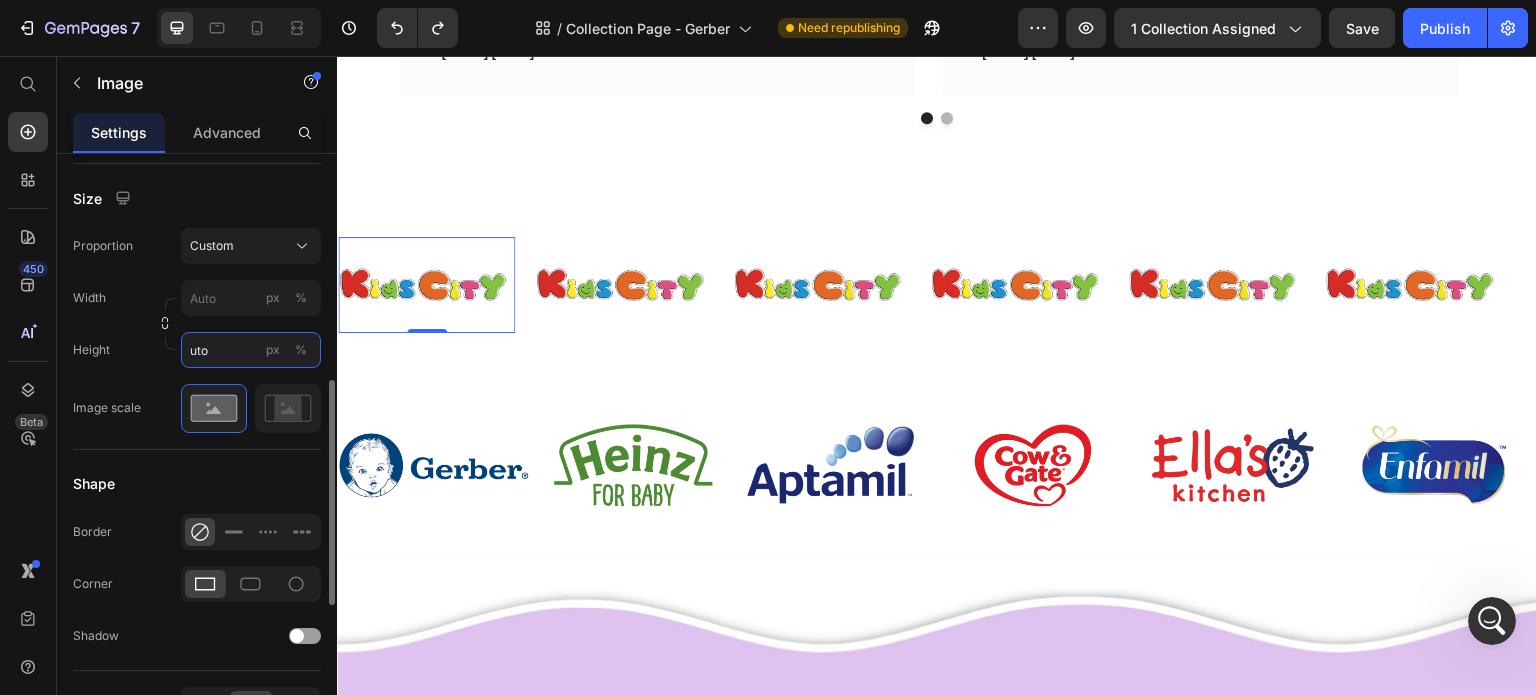 type on "30" 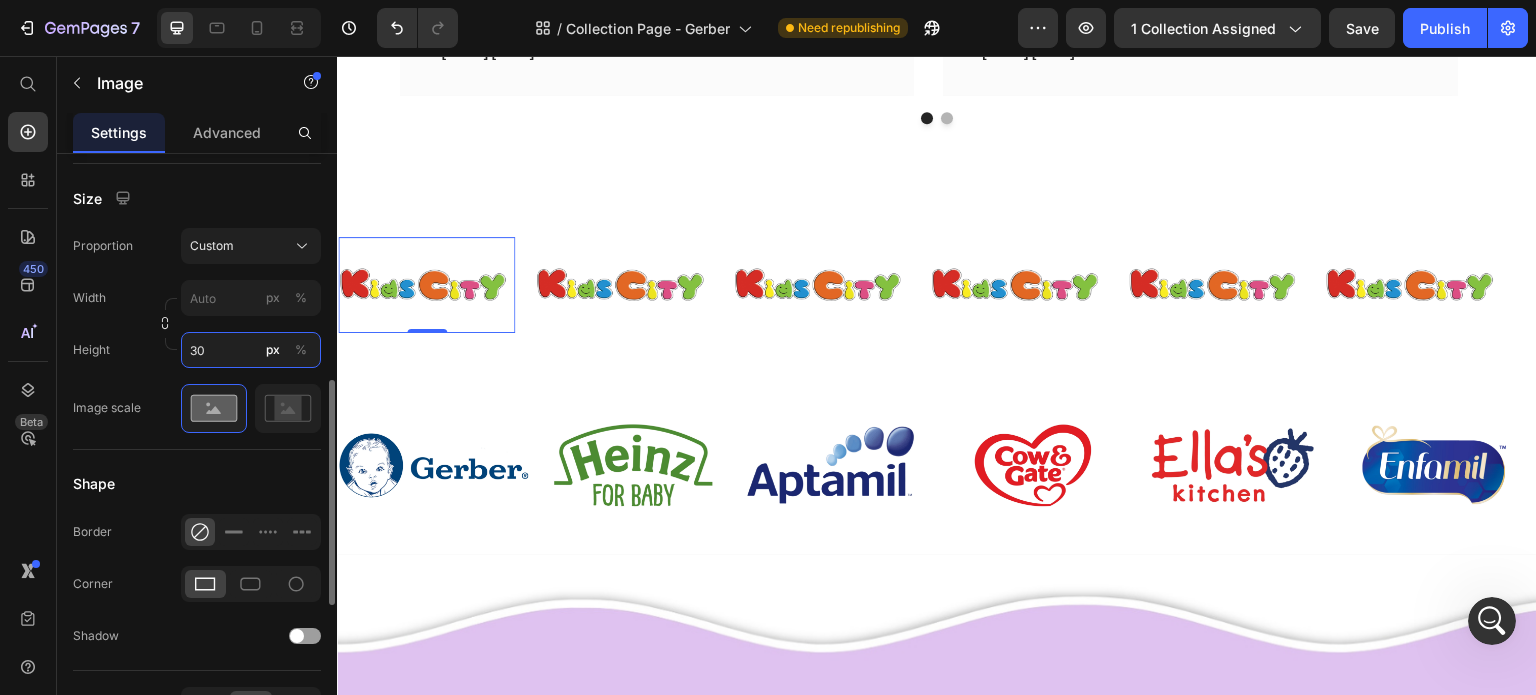 click on "30" at bounding box center (251, 350) 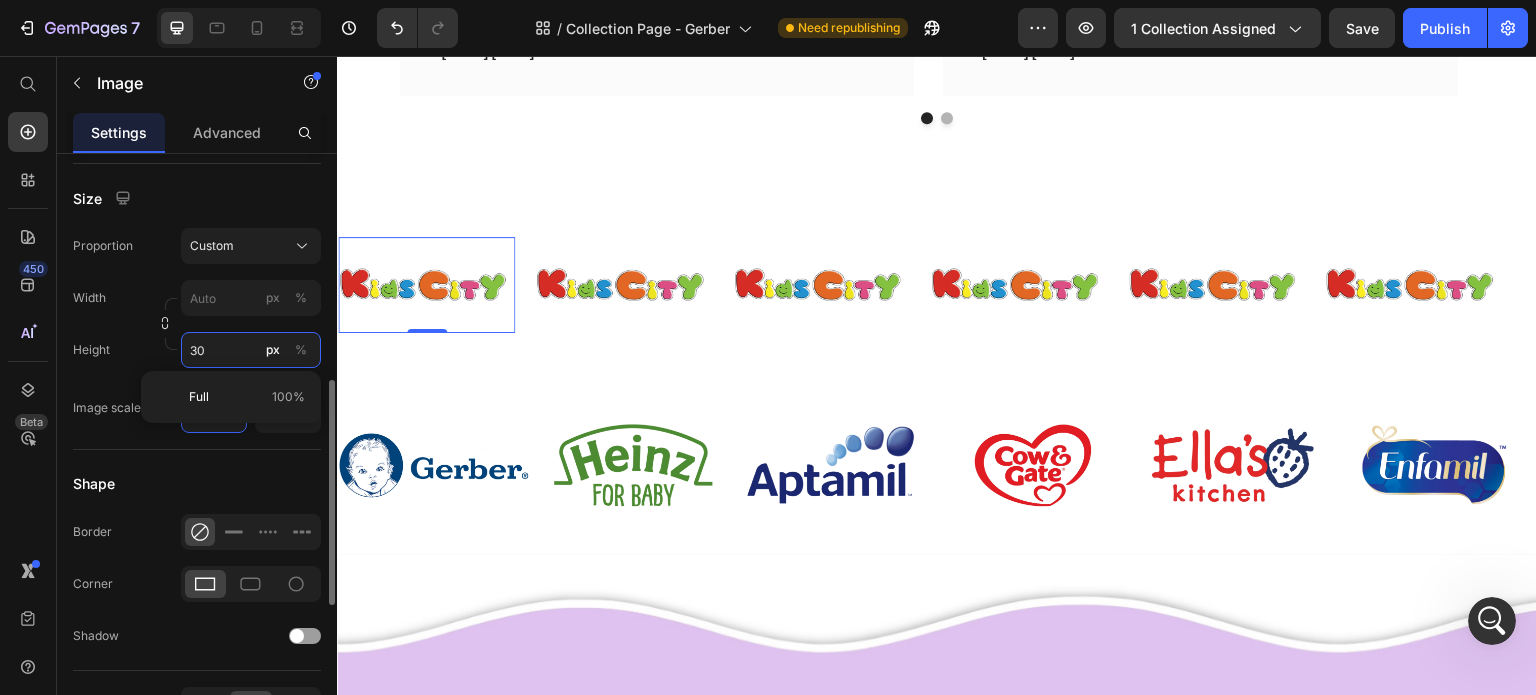click on "30" at bounding box center (251, 350) 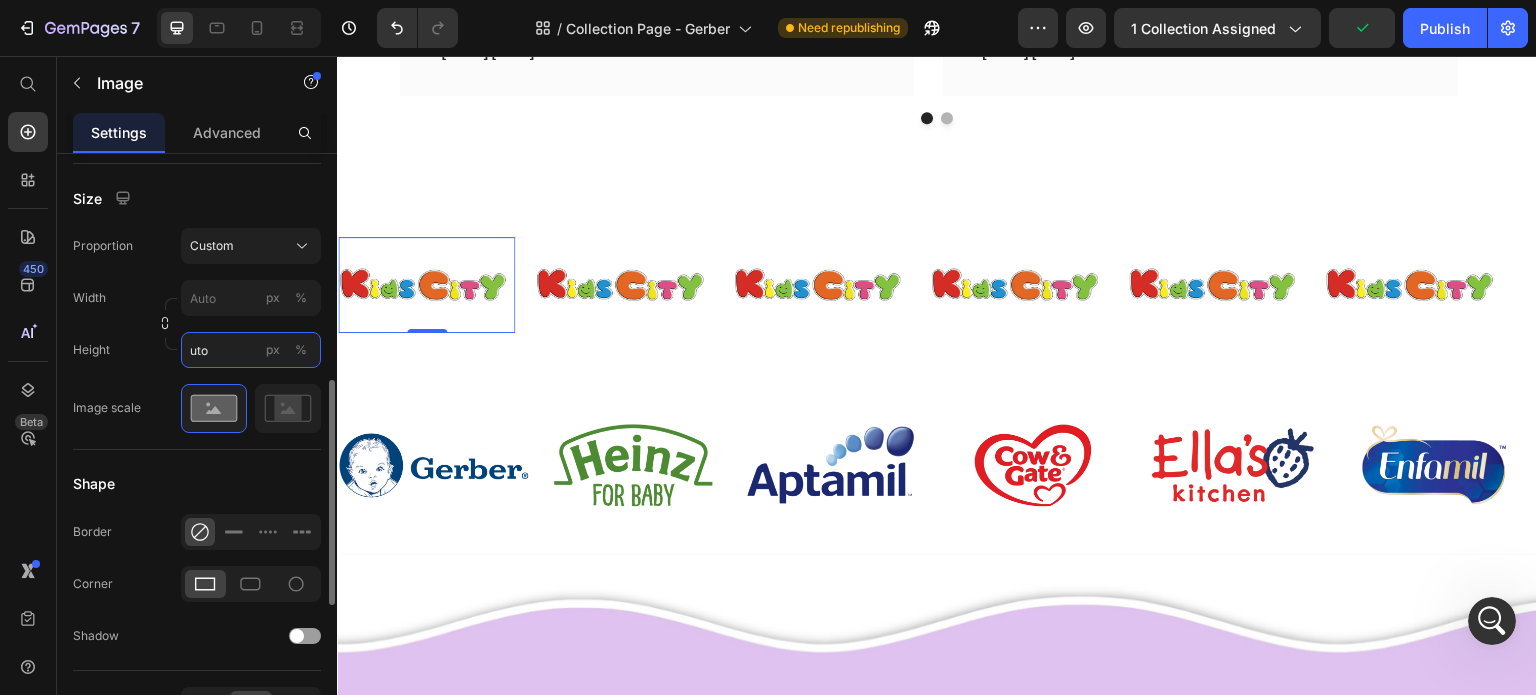 type on "30" 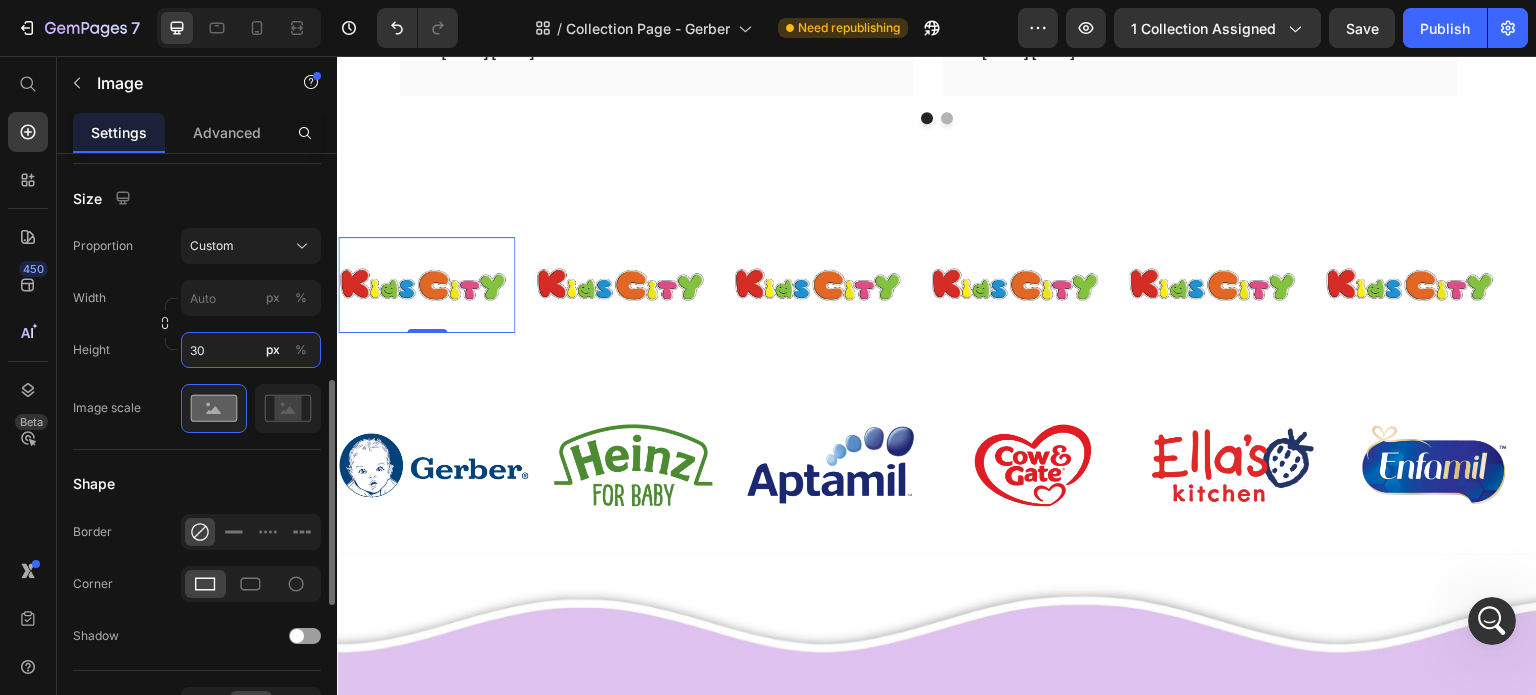 click on "30" at bounding box center (251, 350) 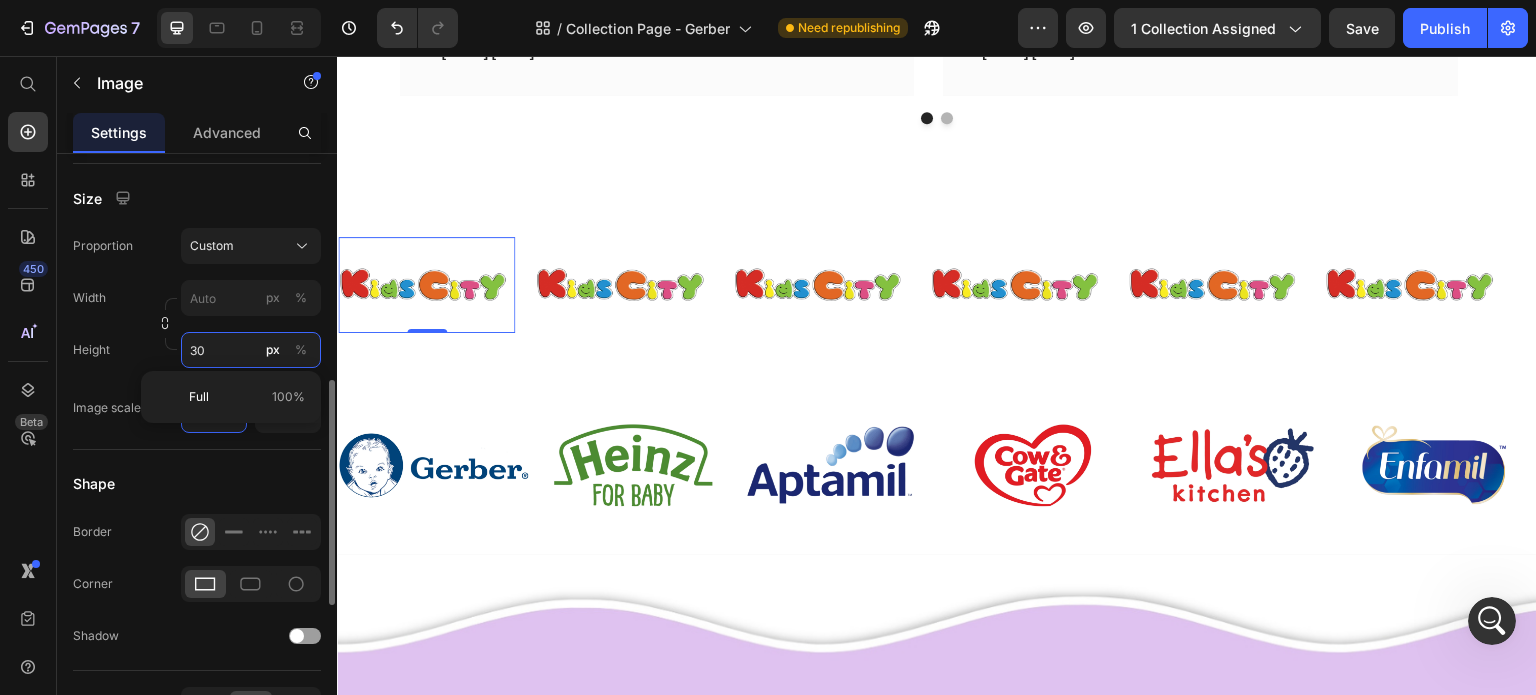 click on "30" at bounding box center [251, 350] 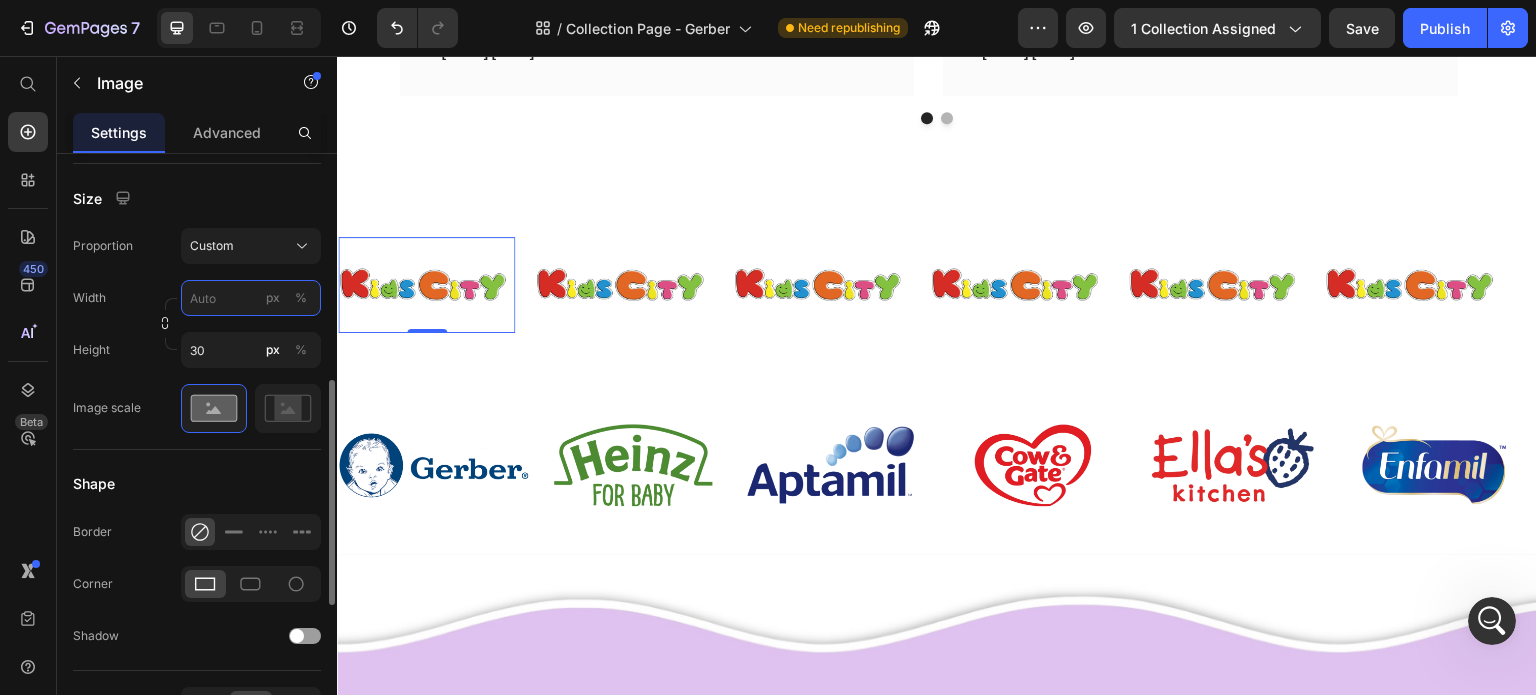click on "px %" at bounding box center [251, 298] 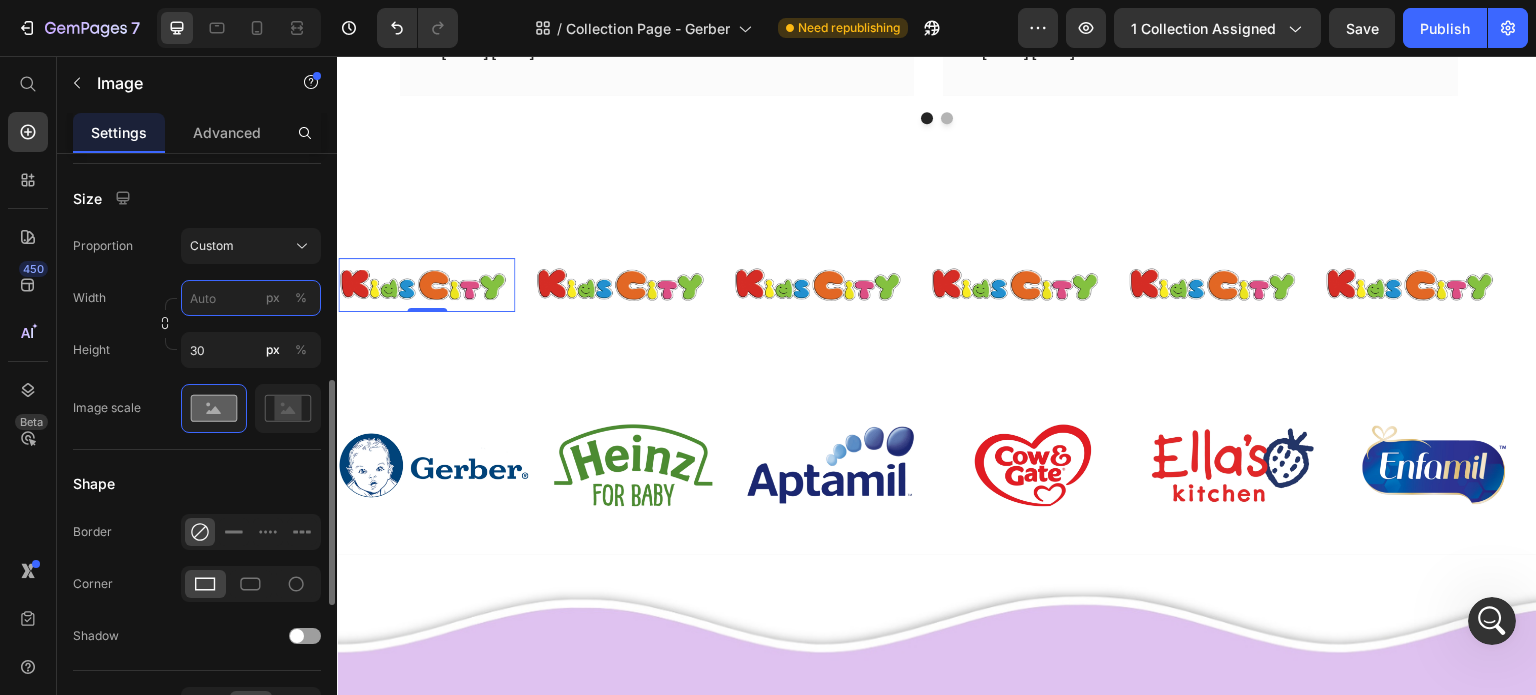 click on "px %" at bounding box center (251, 298) 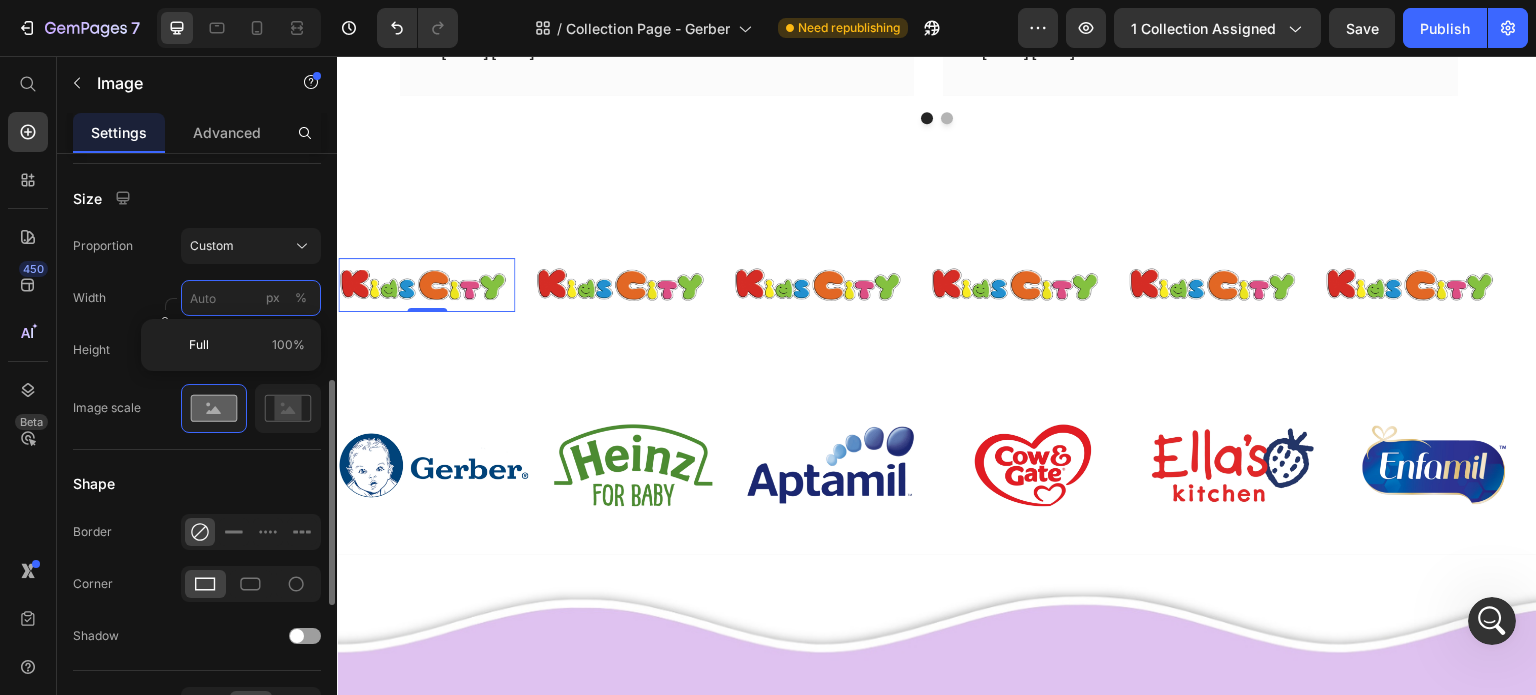 click on "px %" at bounding box center [251, 298] 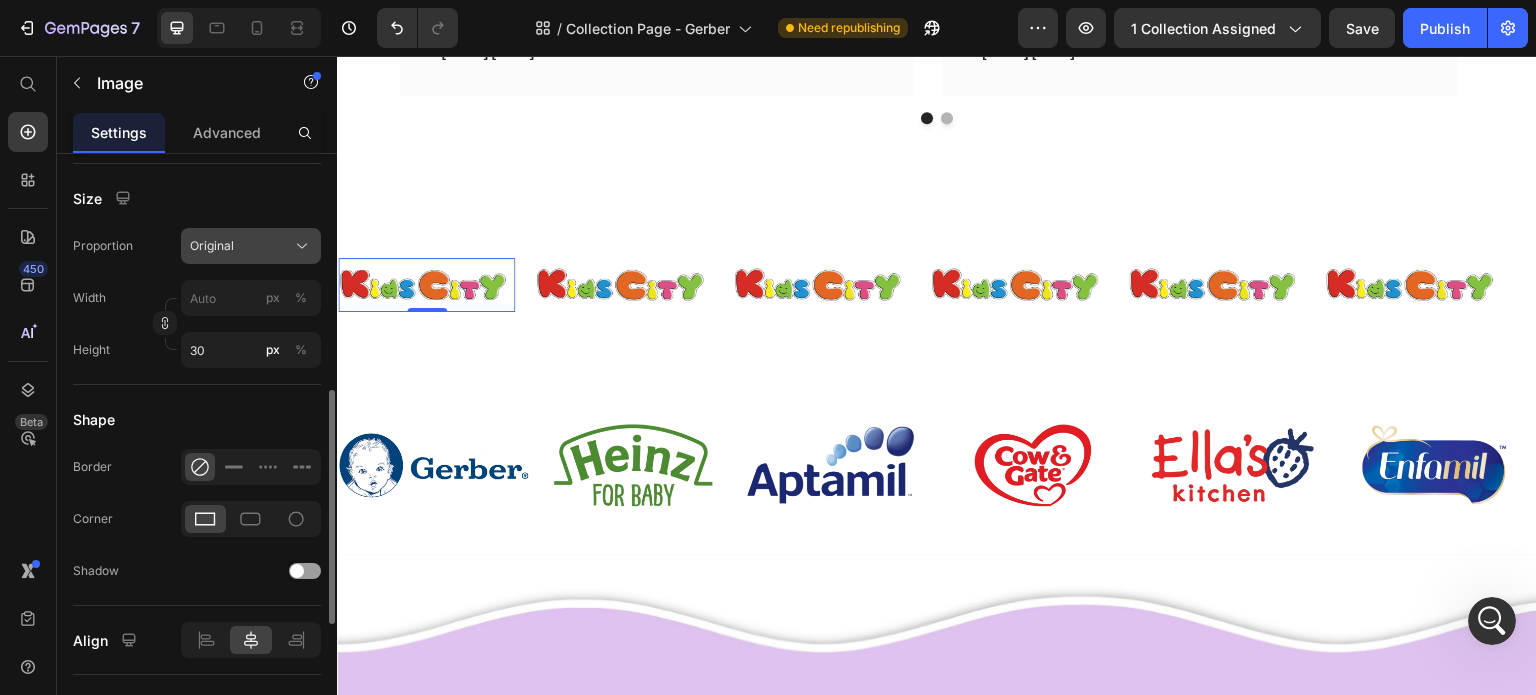 click on "Original" 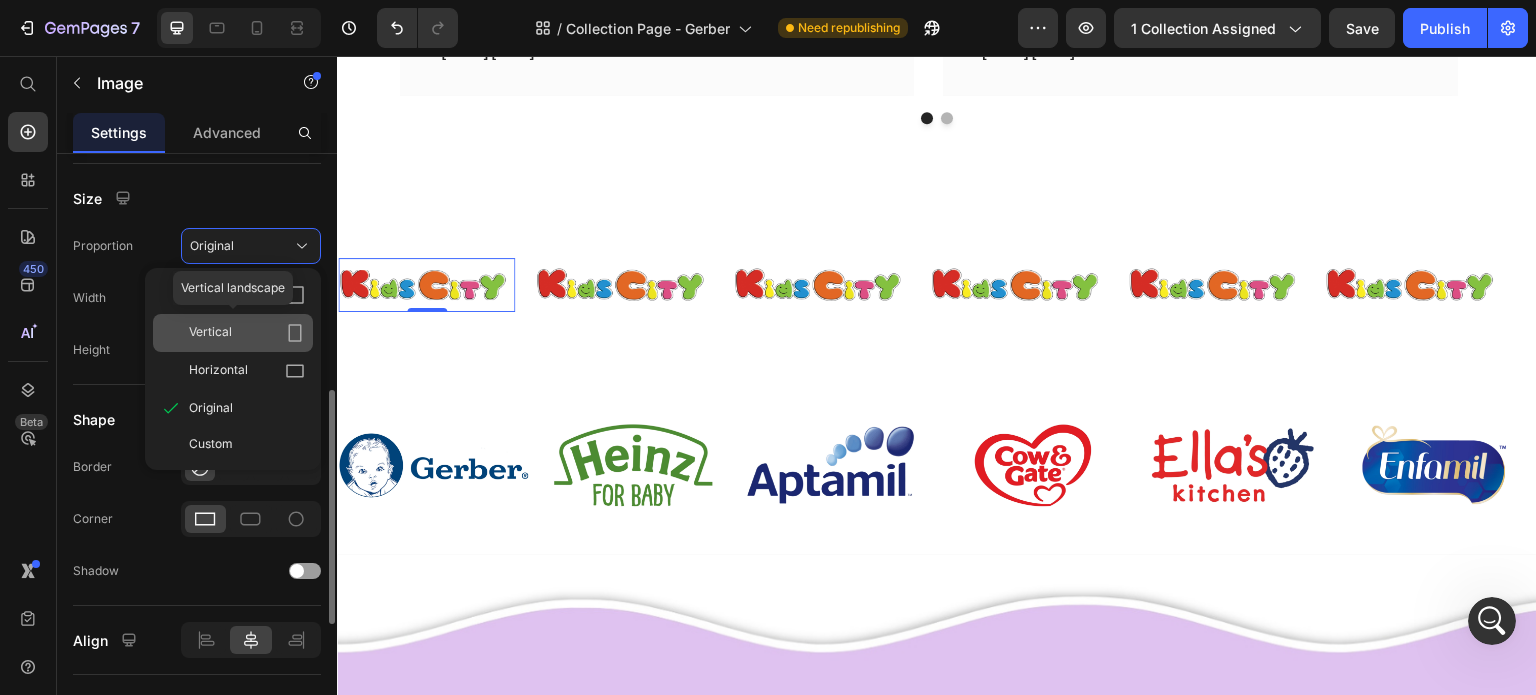 click on "Vertical" at bounding box center [247, 333] 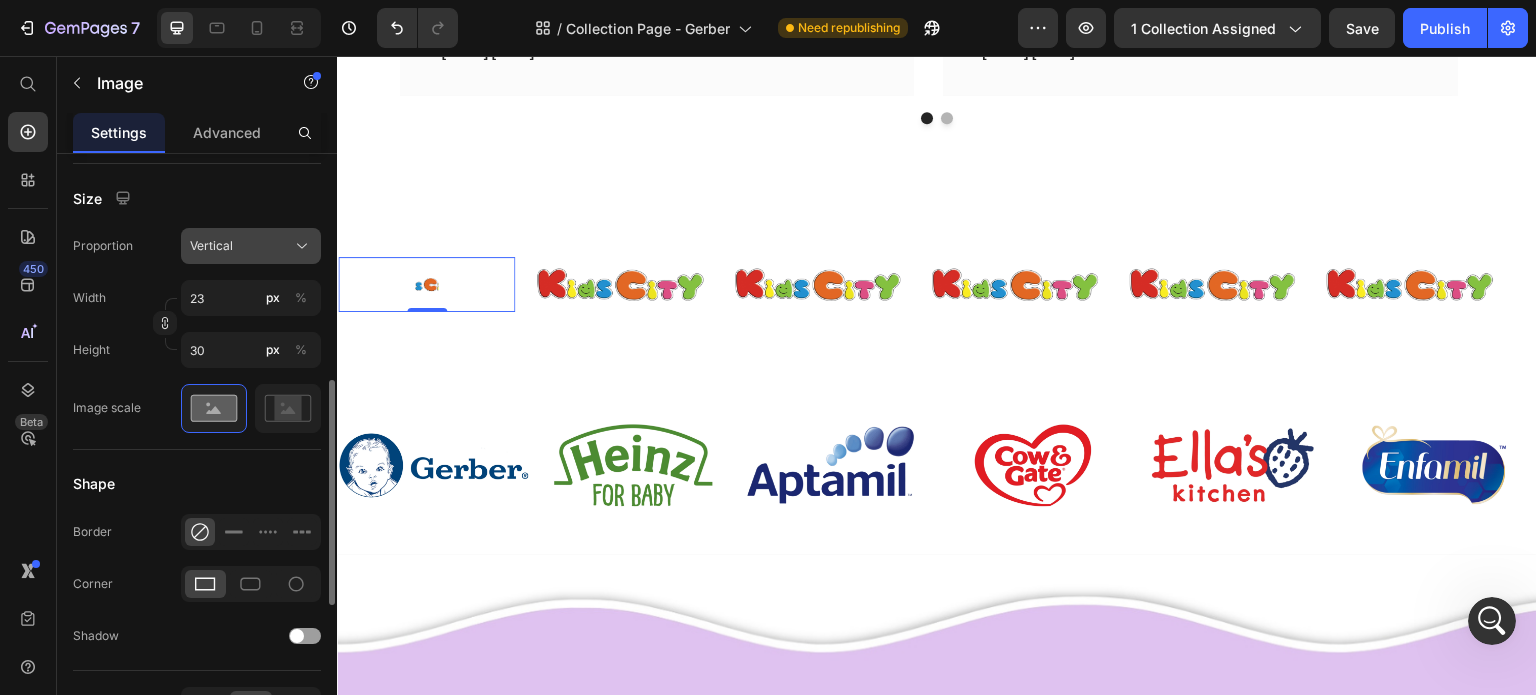 click on "Vertical" 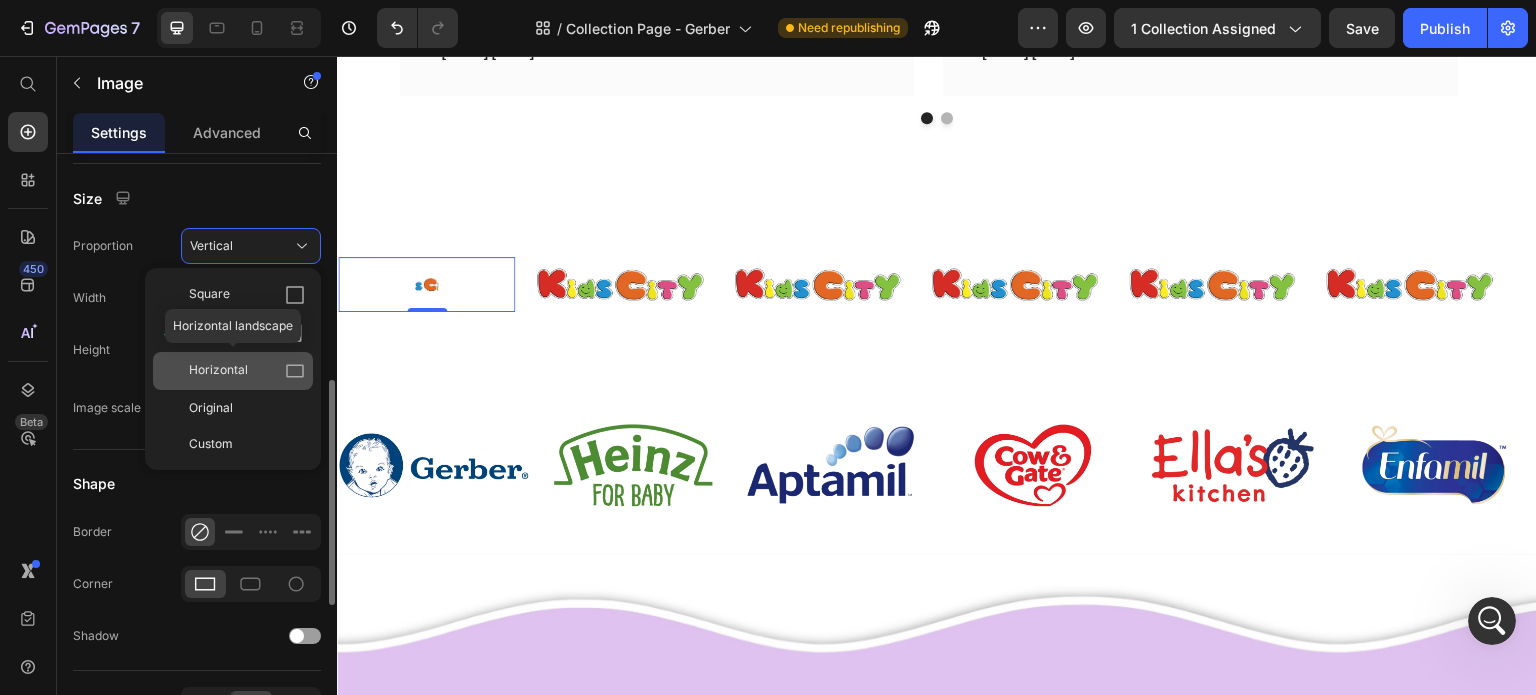 click on "Horizontal" at bounding box center [247, 371] 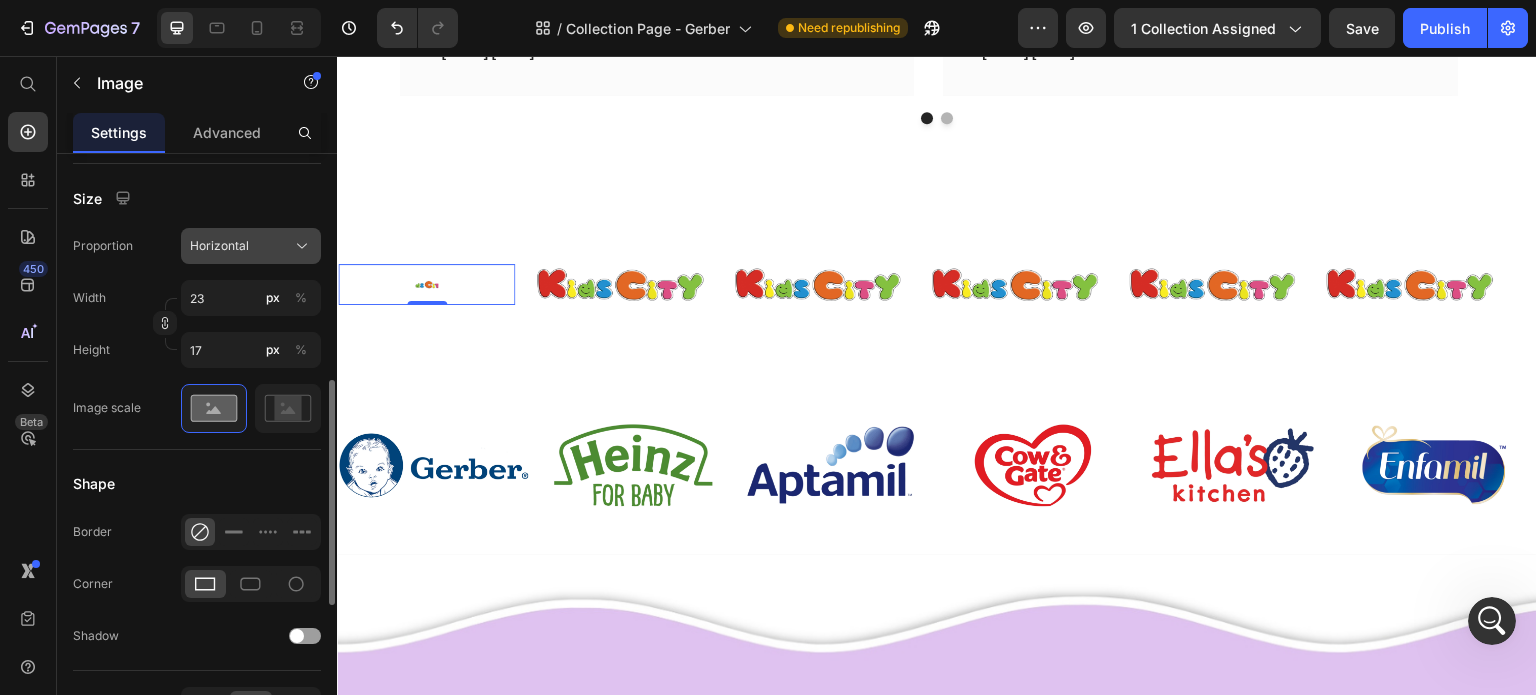 click on "Horizontal" at bounding box center [219, 246] 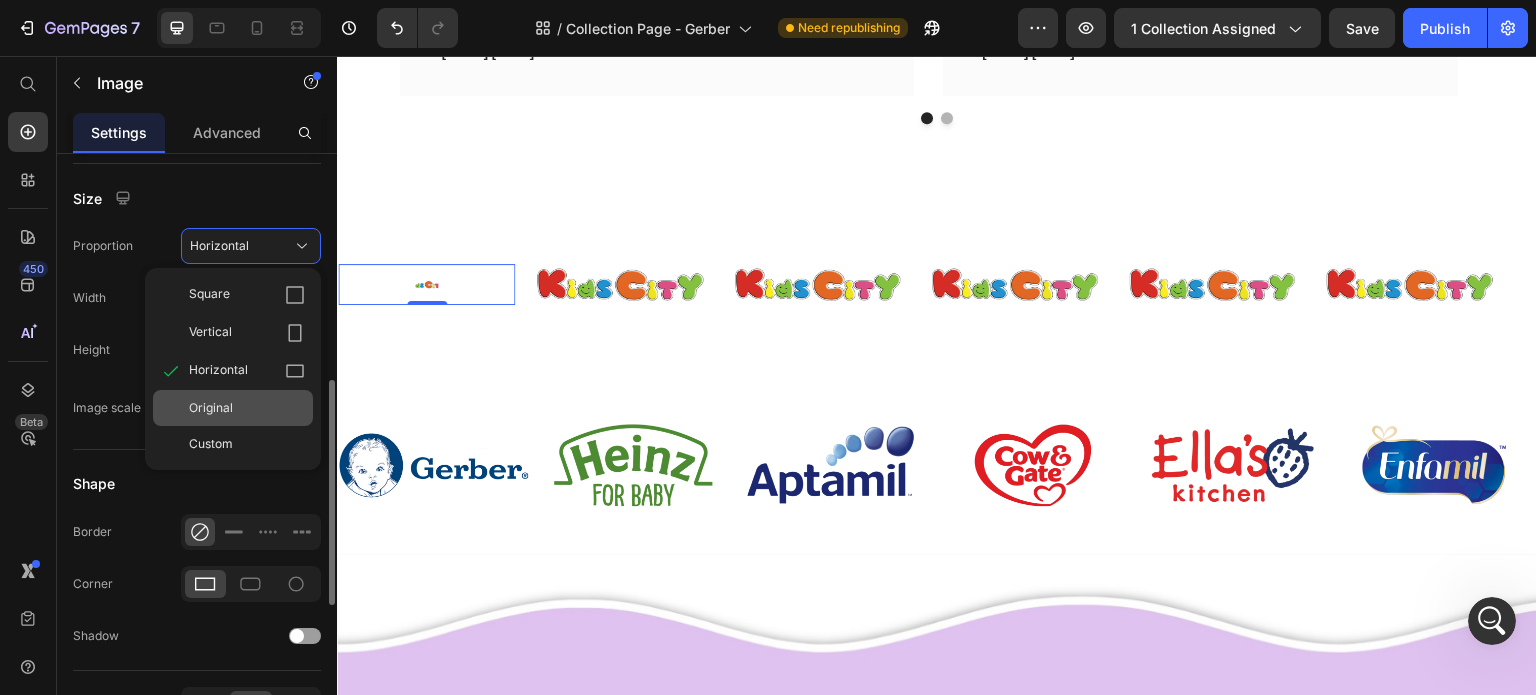 click on "Original" at bounding box center (211, 408) 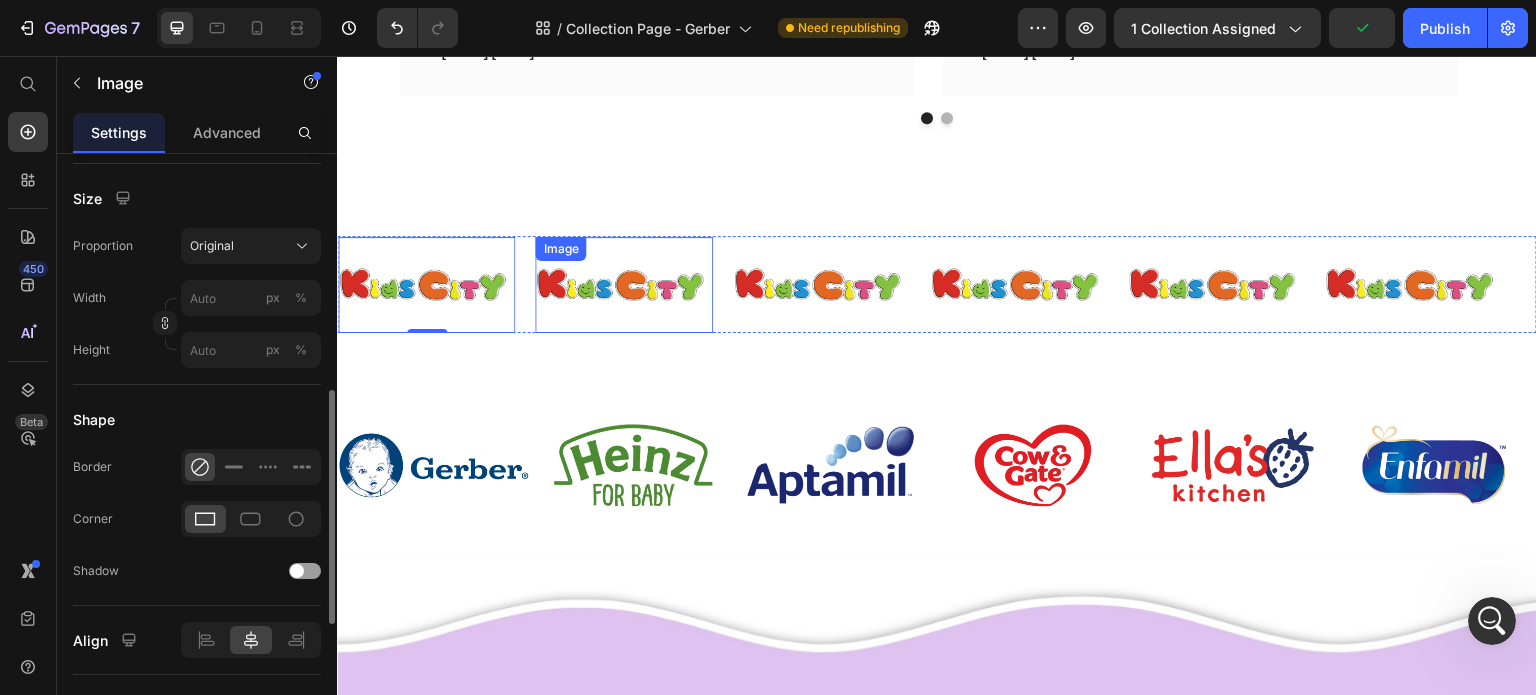 click at bounding box center [623, 285] 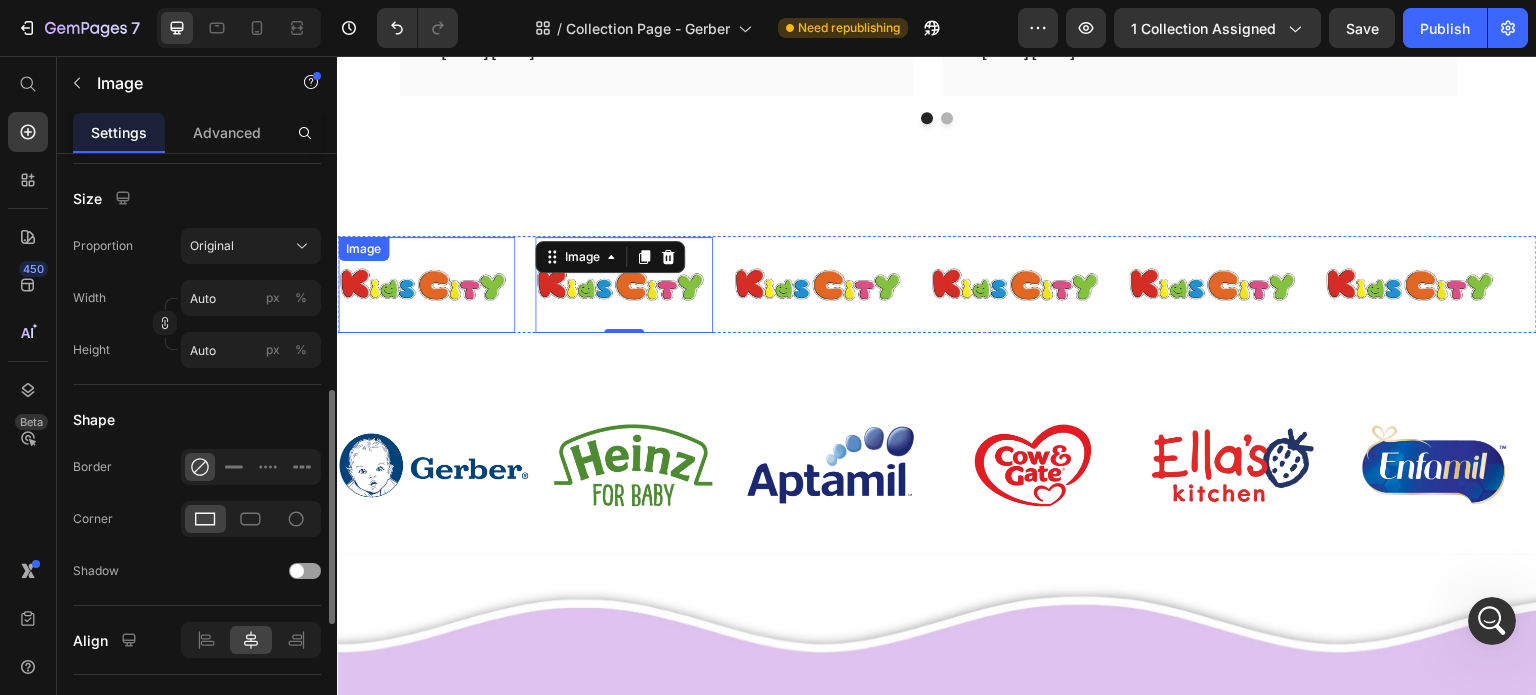 click at bounding box center (426, 285) 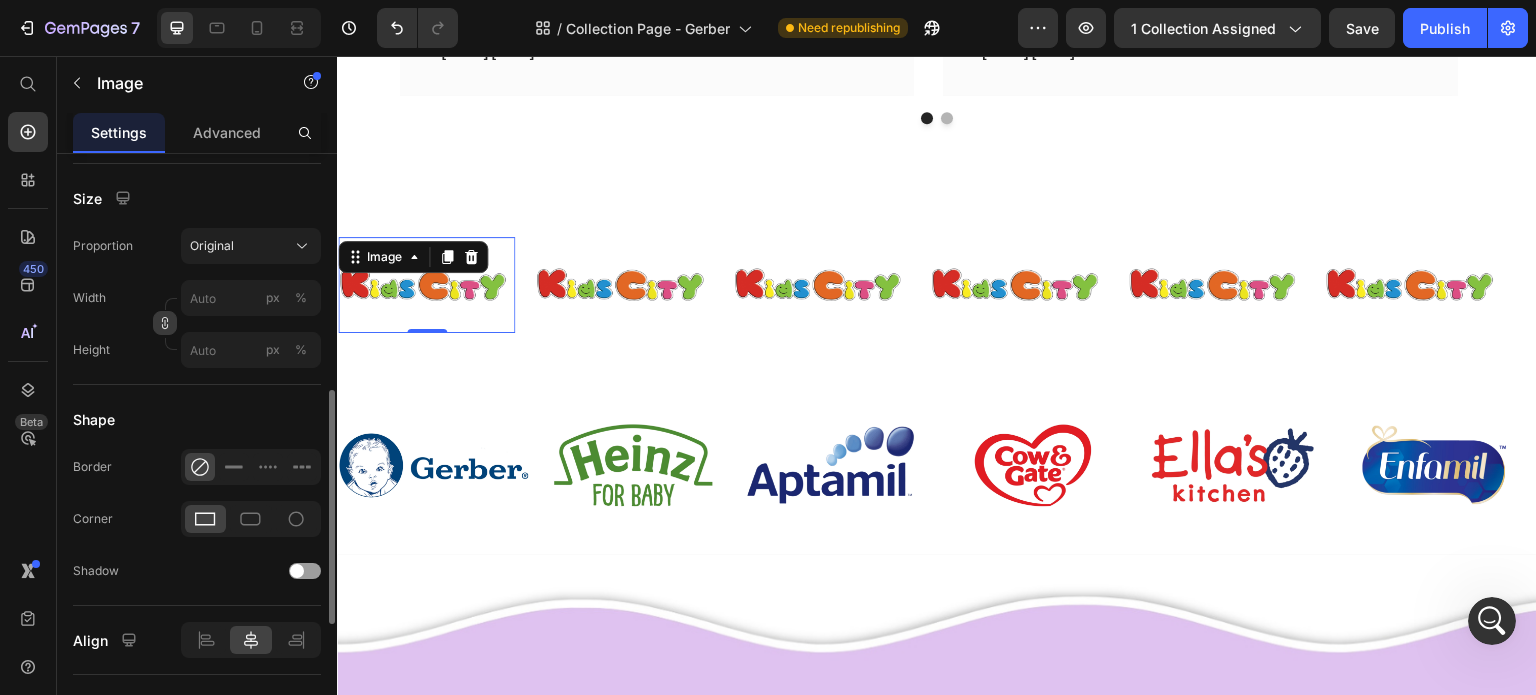 click 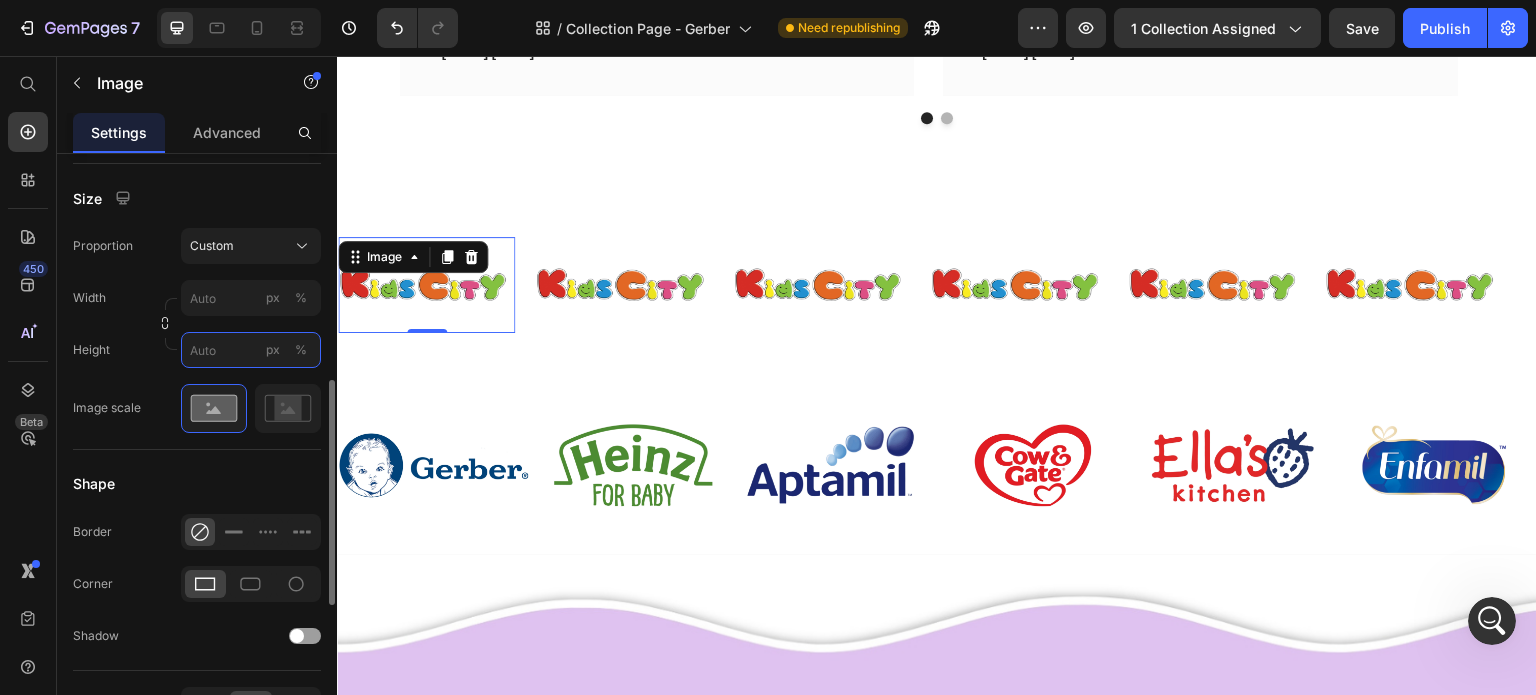 click on "px %" at bounding box center [251, 350] 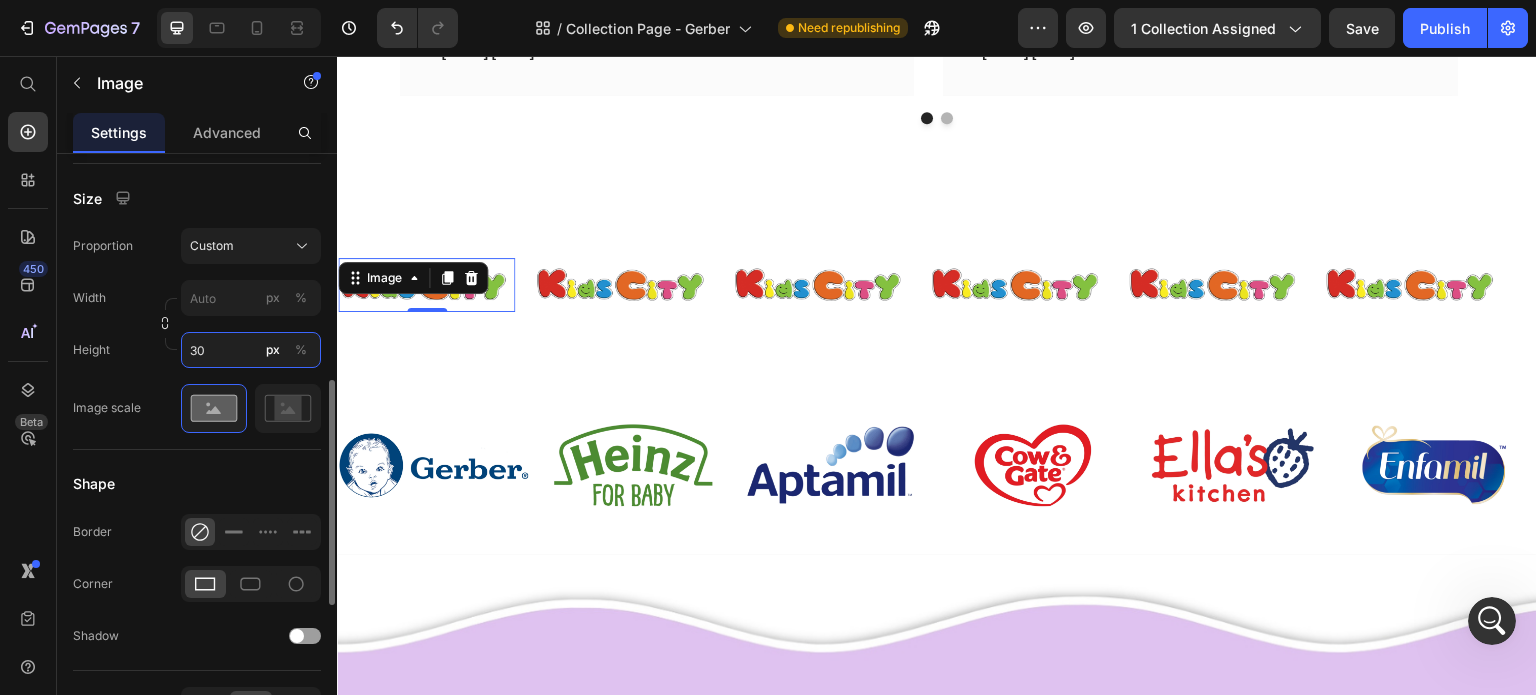 type on "30" 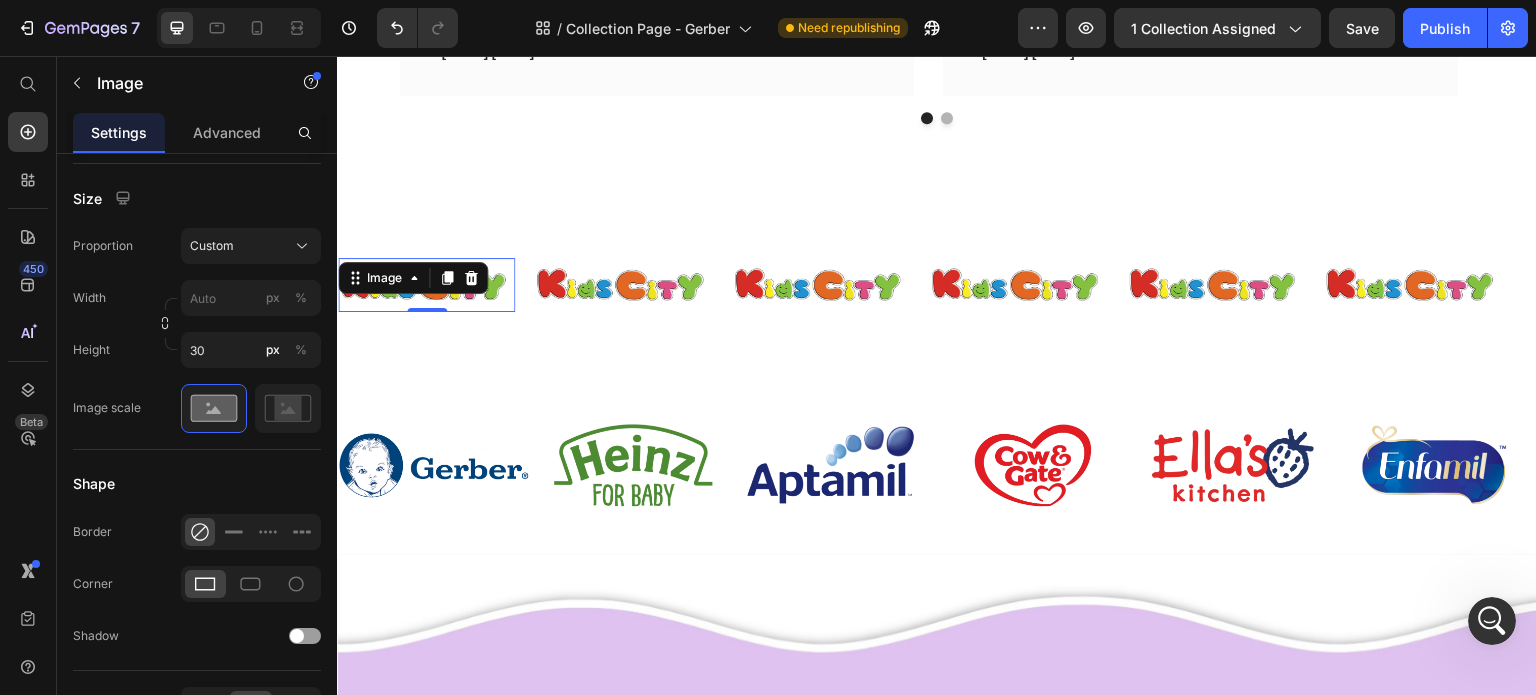 click on "- [FIRST] [LAST]" at bounding box center (937, -154) 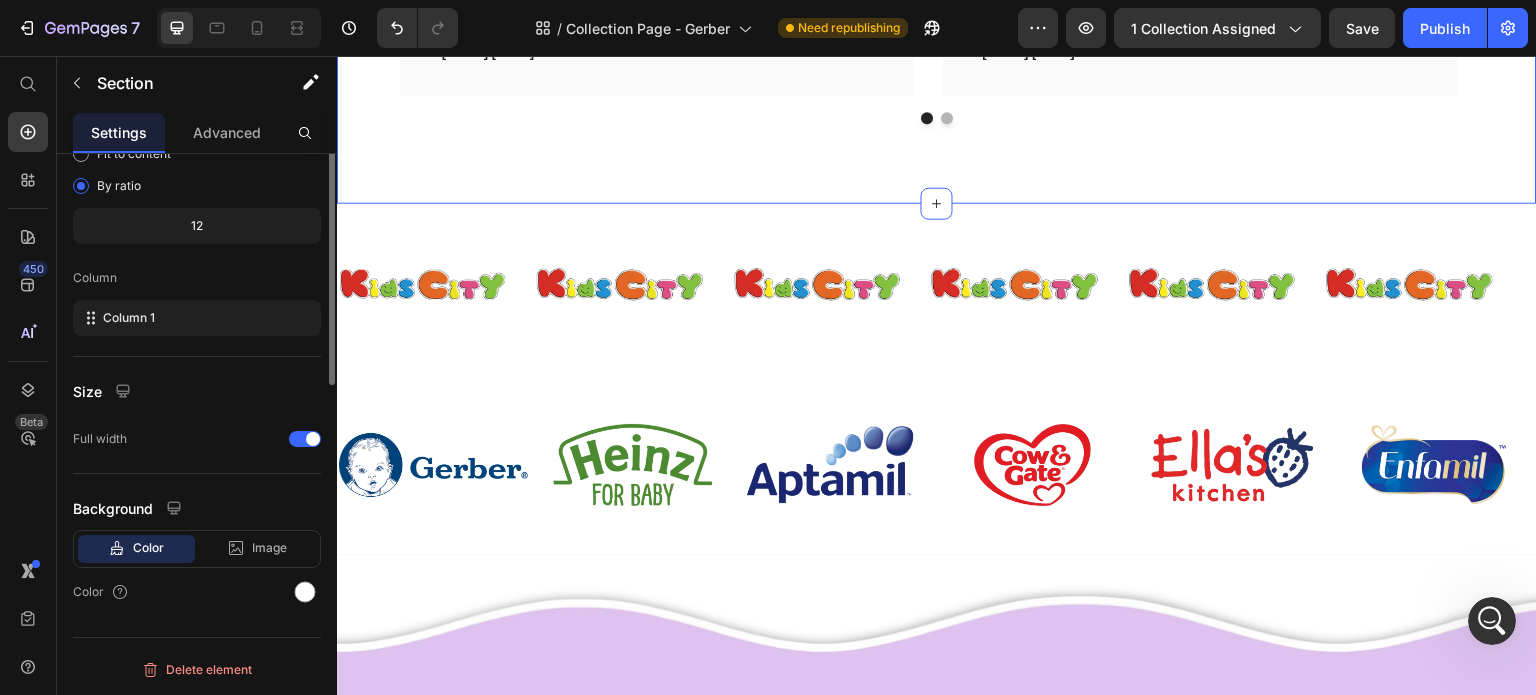 scroll, scrollTop: 0, scrollLeft: 0, axis: both 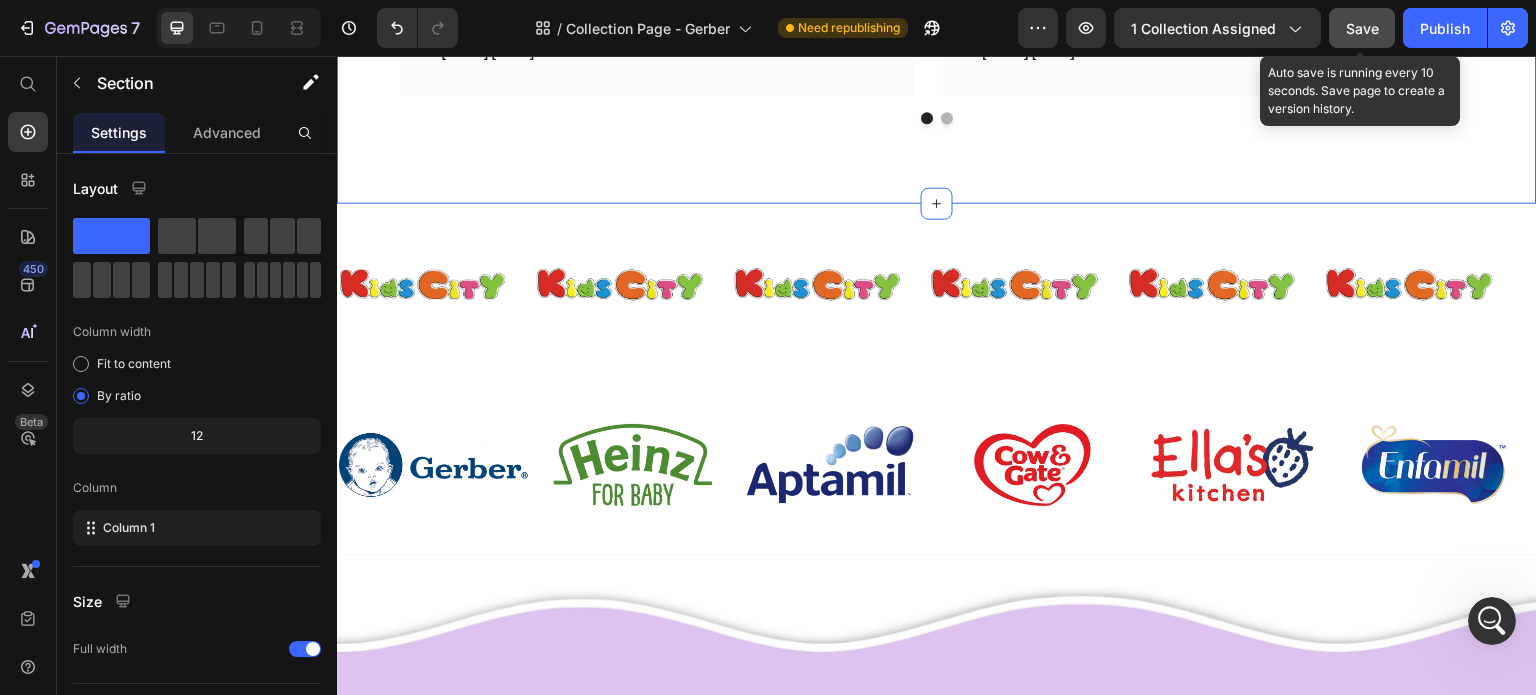 click on "Save" 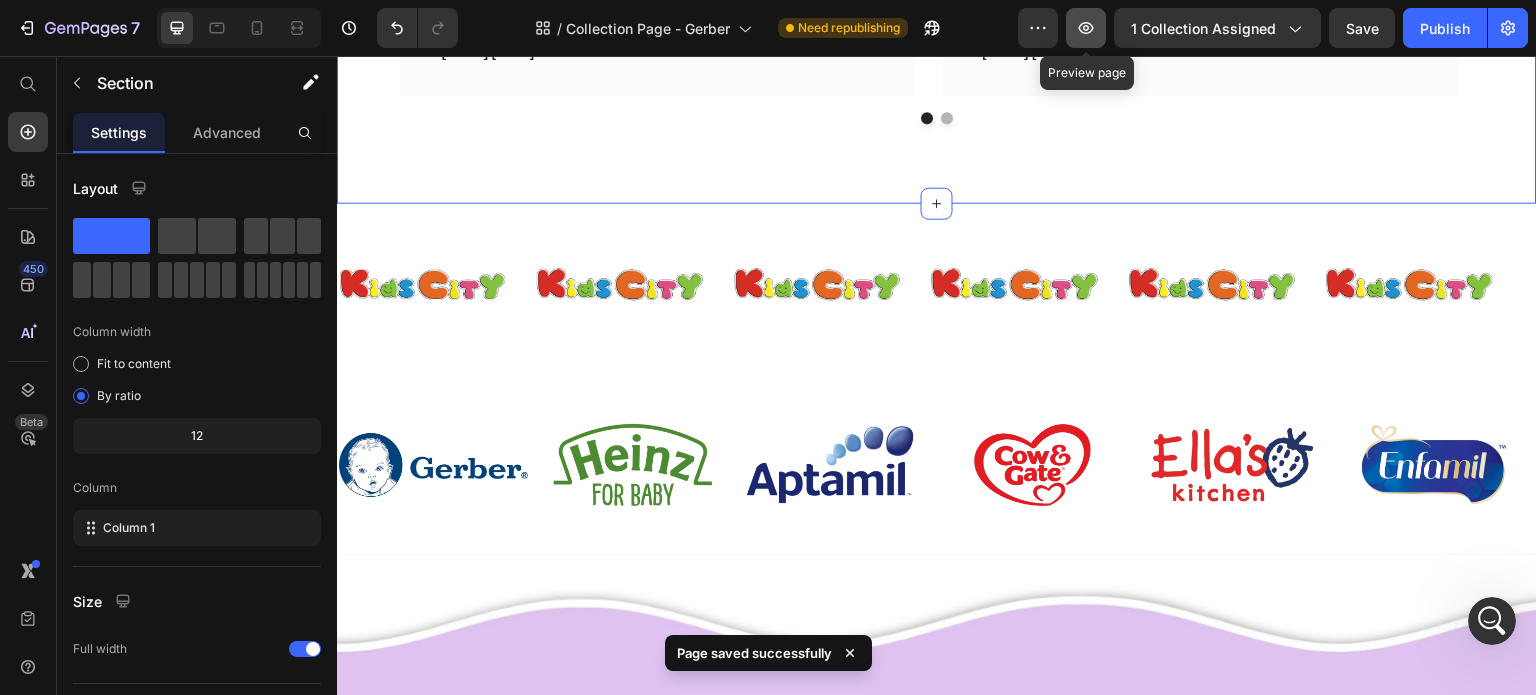 click 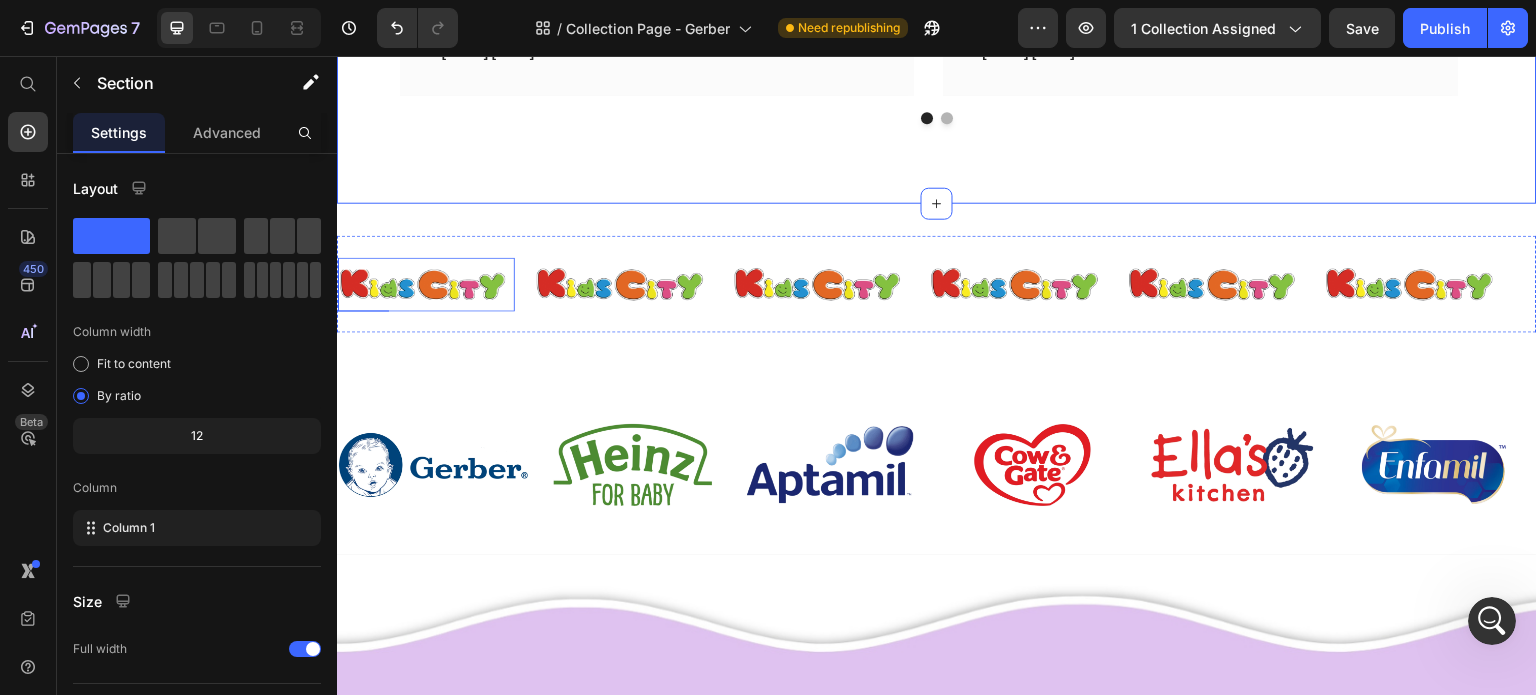type 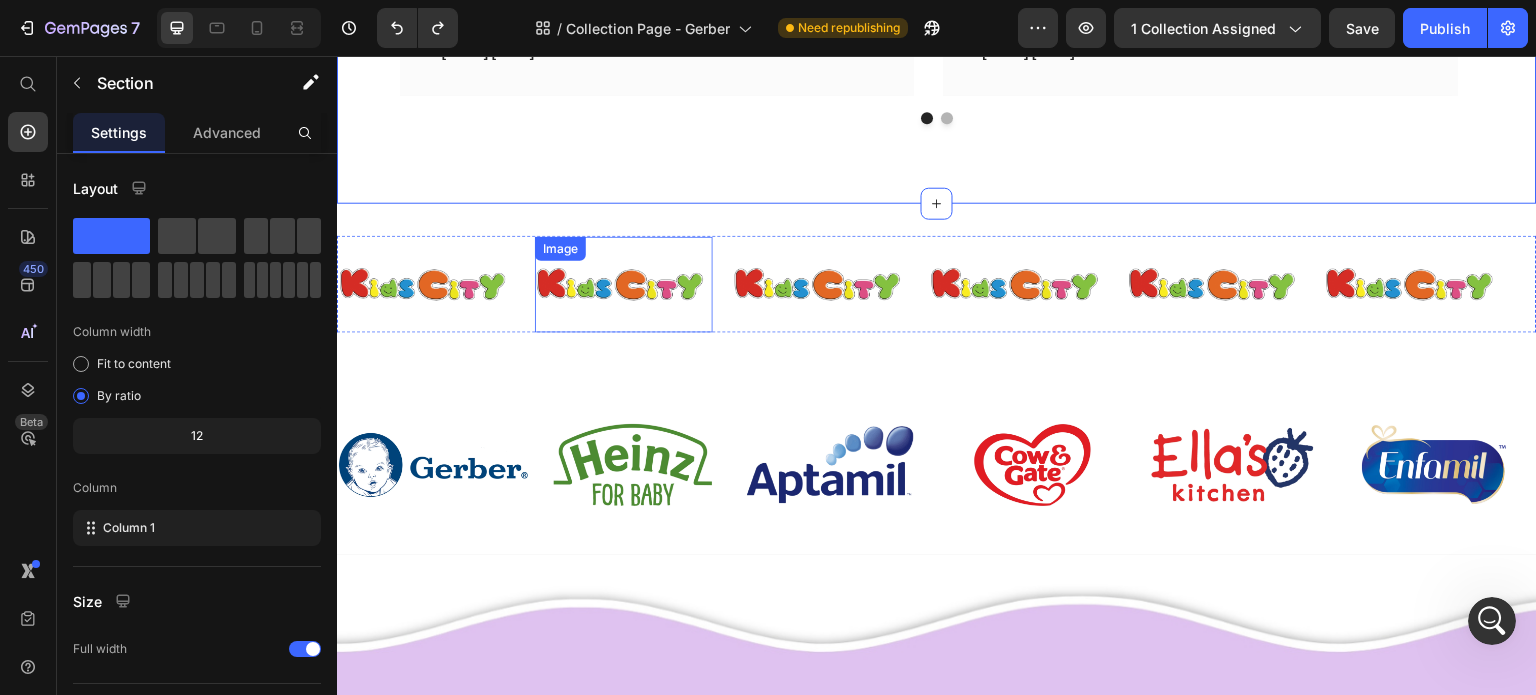 click at bounding box center (623, 285) 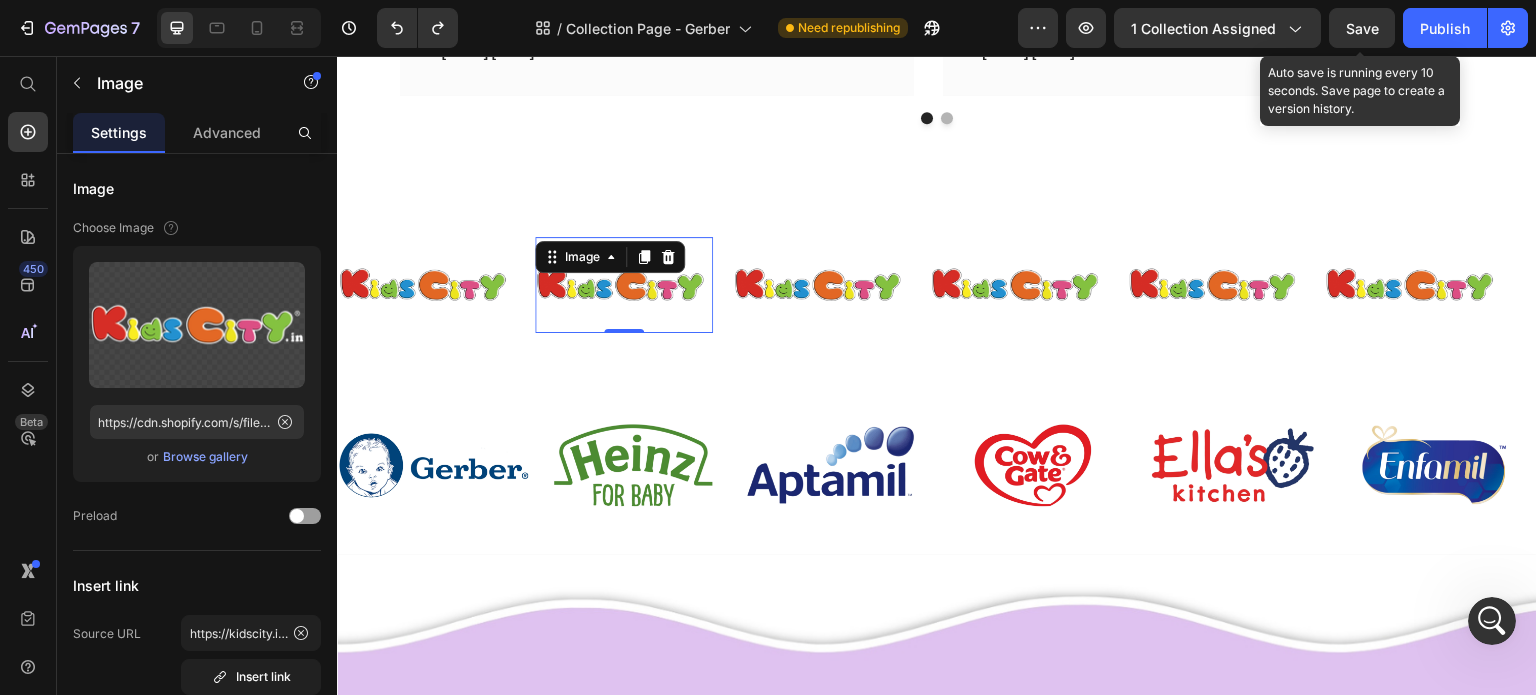 click on "Save" 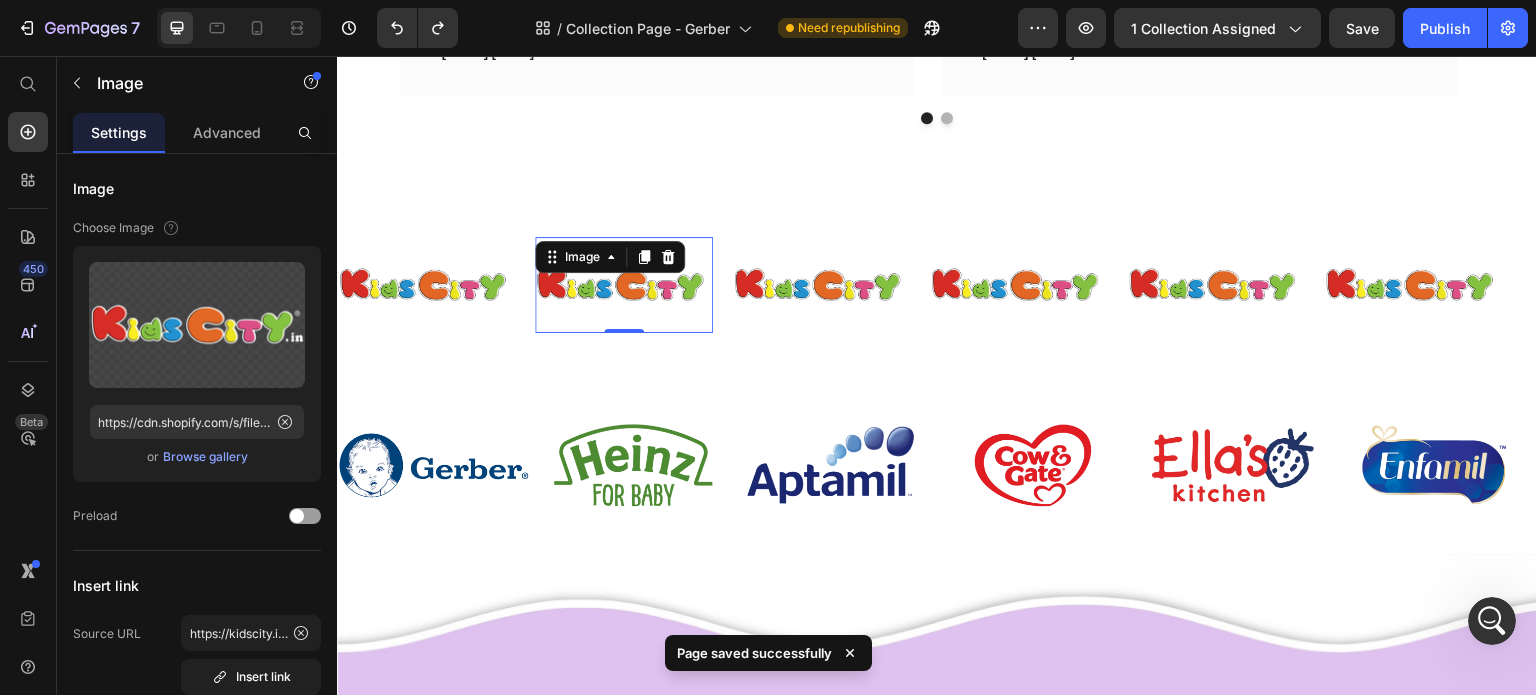 type 